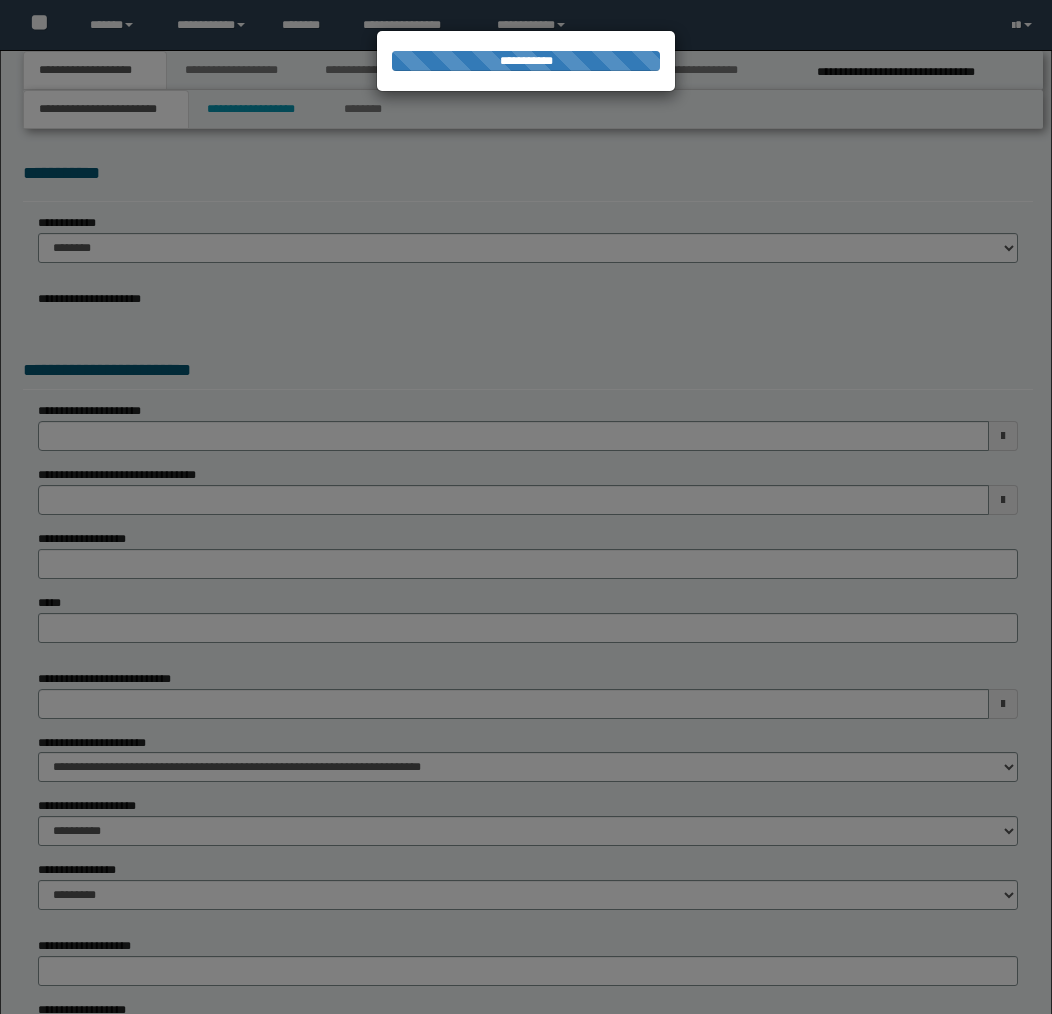 scroll, scrollTop: 0, scrollLeft: 0, axis: both 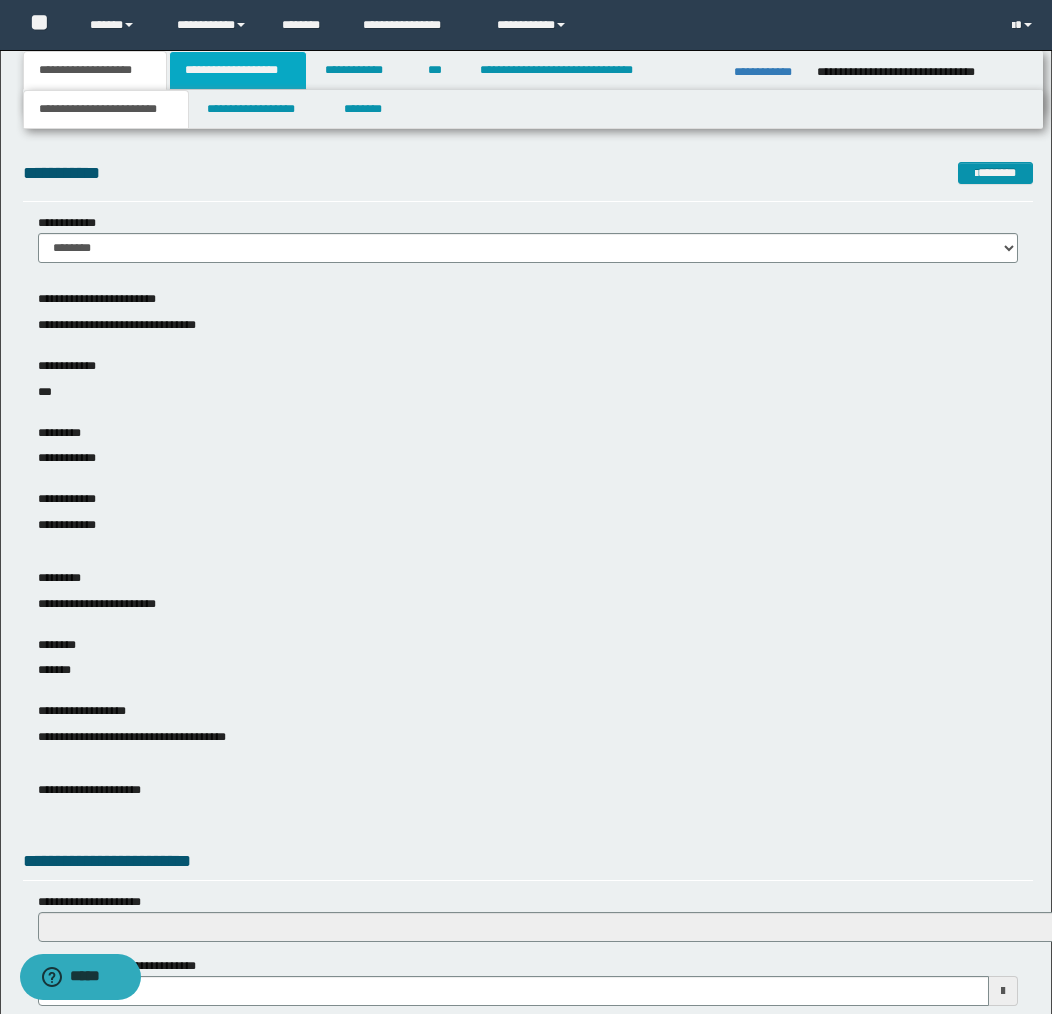 click on "**********" at bounding box center [238, 70] 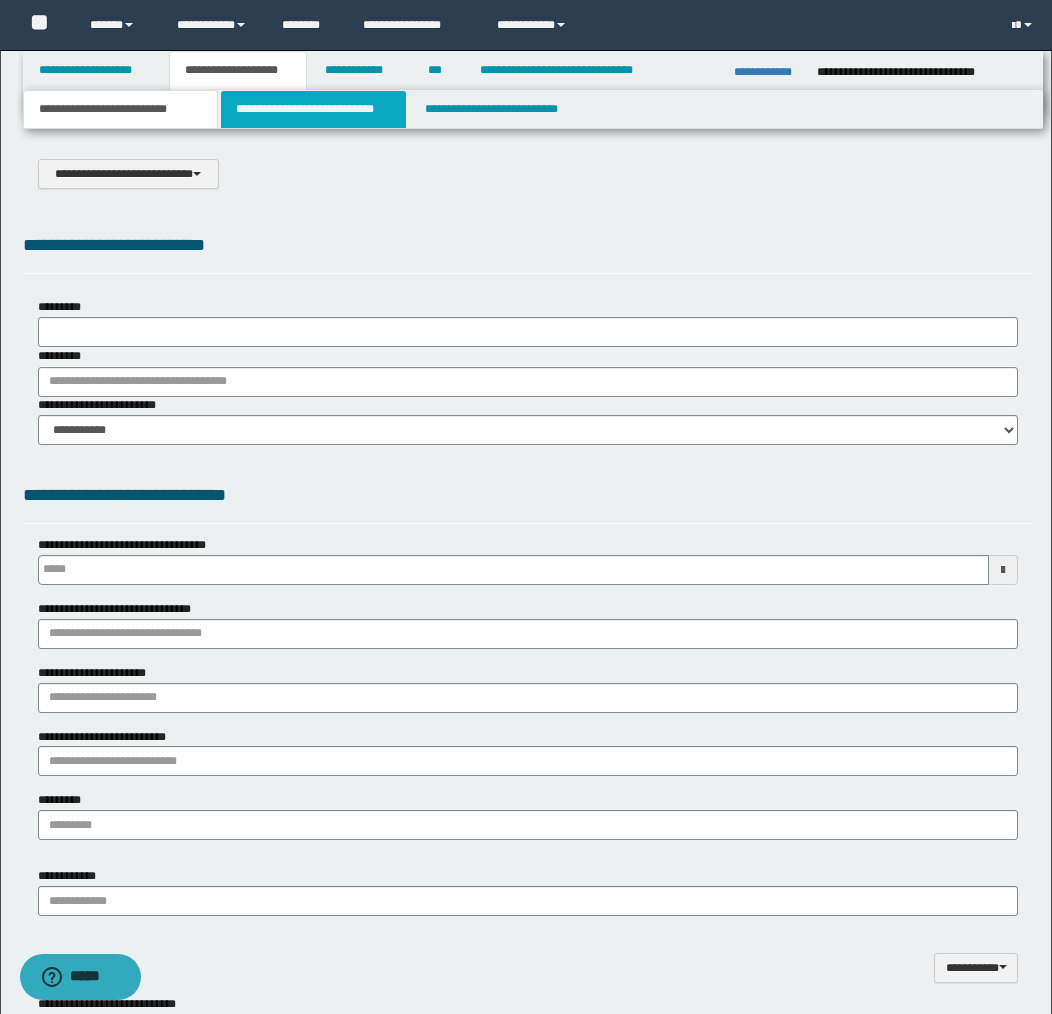 type on "**********" 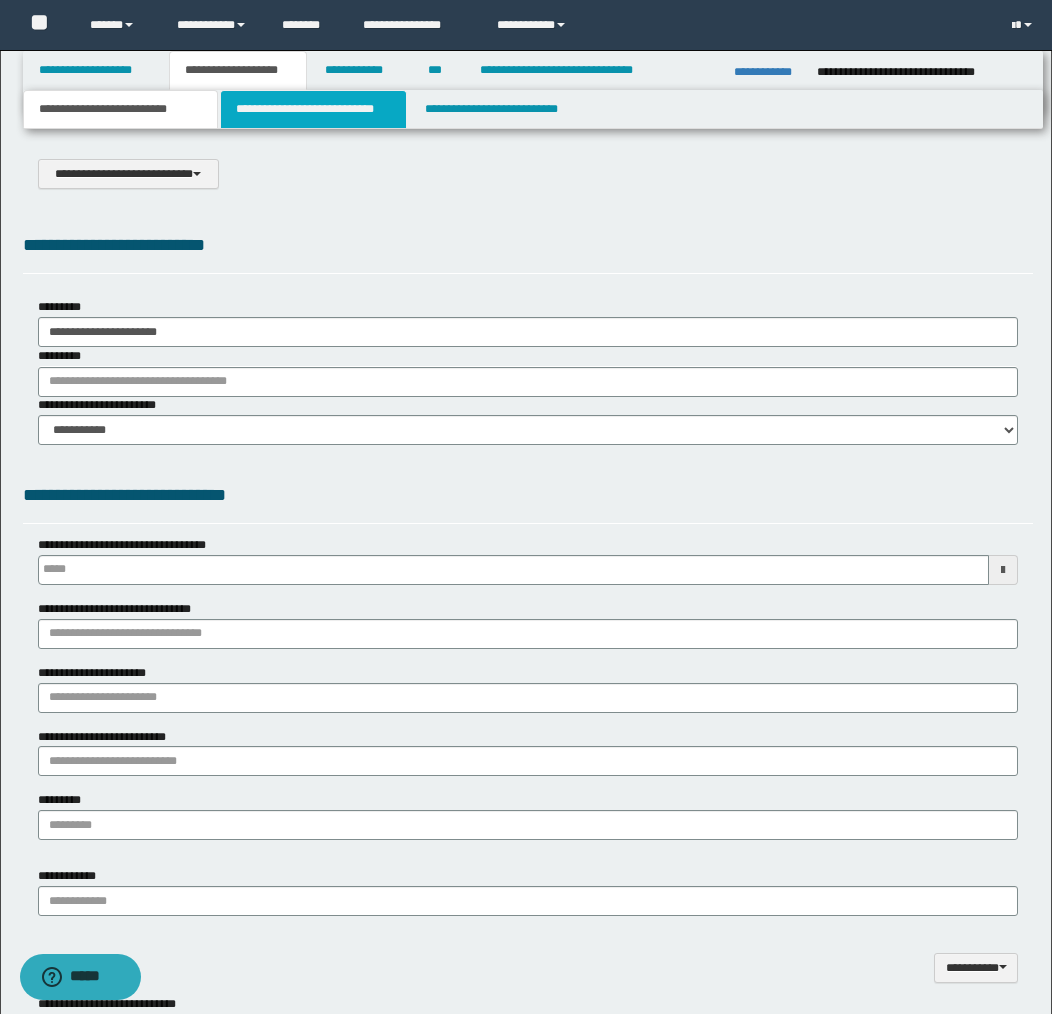 scroll, scrollTop: 0, scrollLeft: 0, axis: both 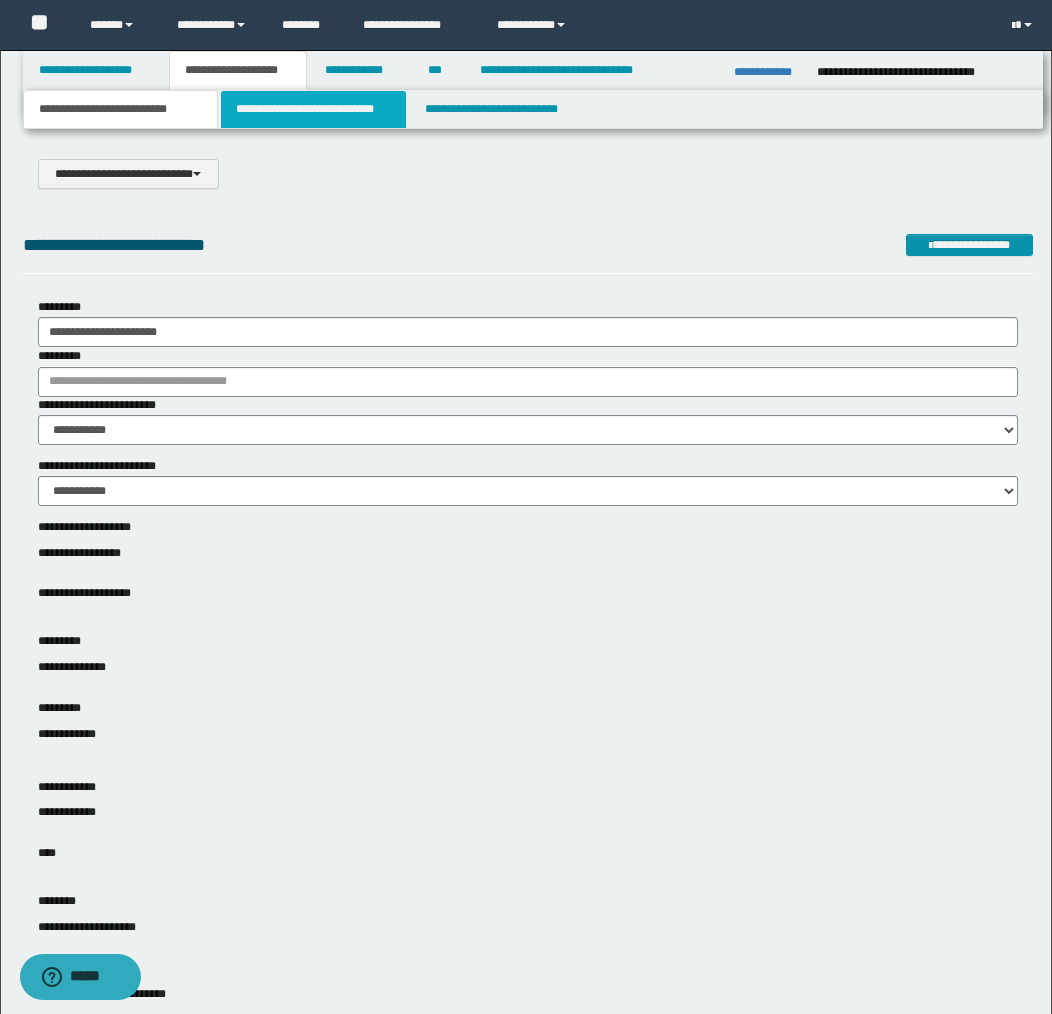 click on "**********" at bounding box center [314, 109] 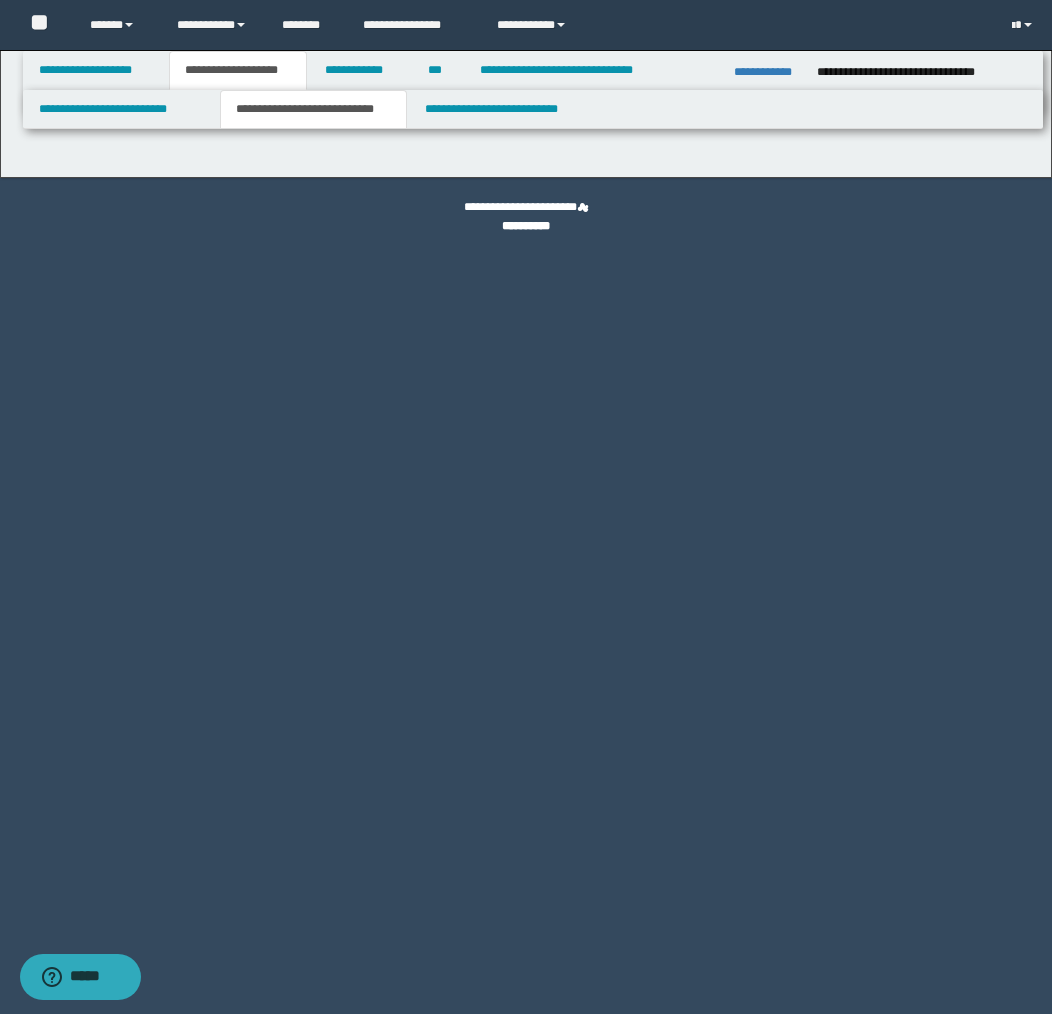 select on "*" 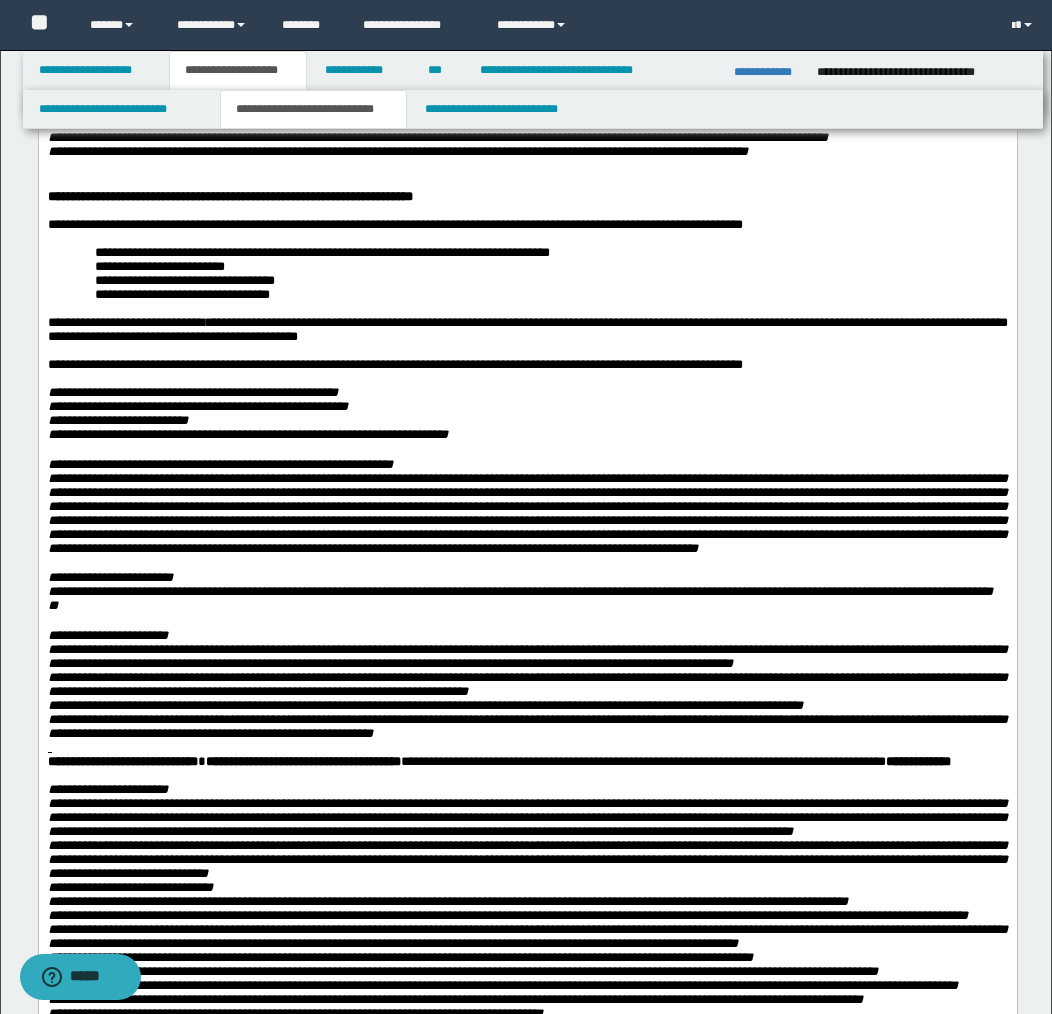 scroll, scrollTop: 376, scrollLeft: 0, axis: vertical 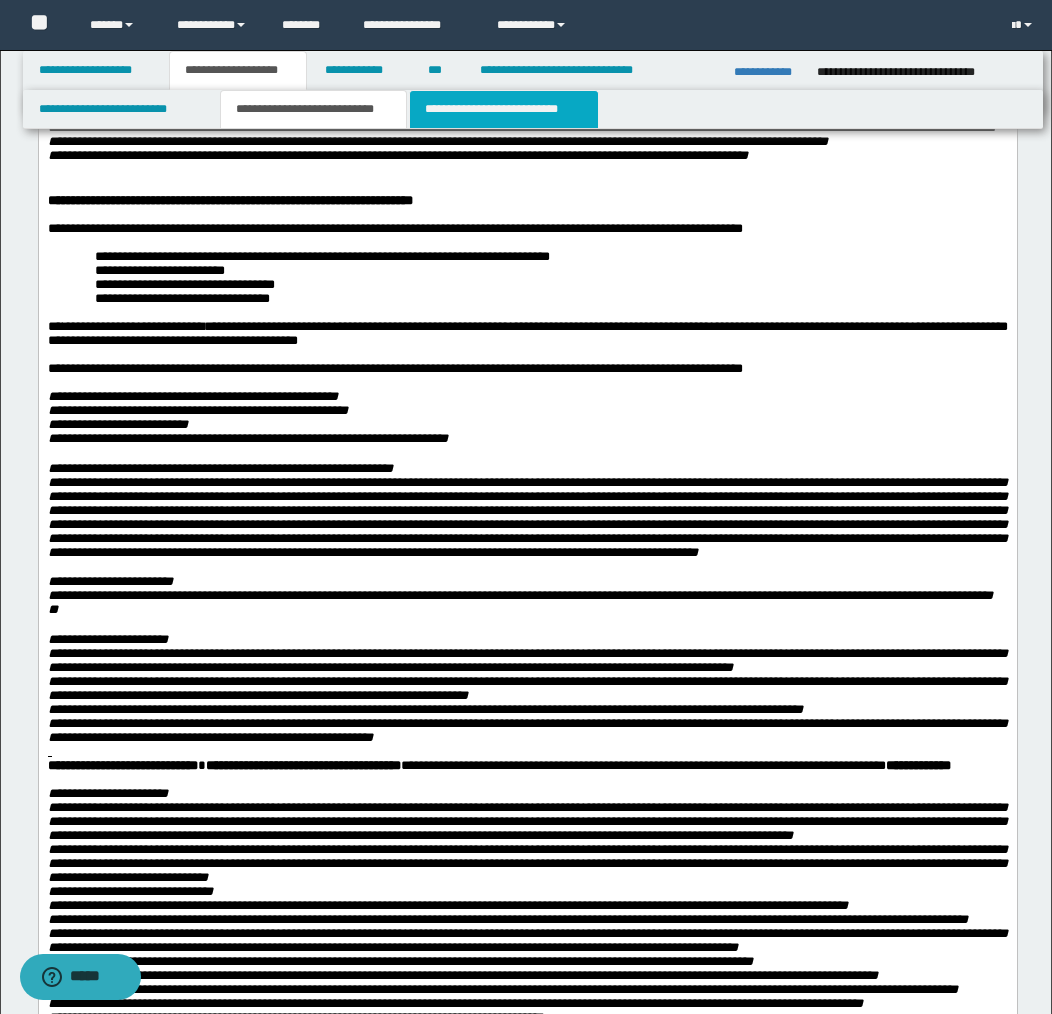 click on "**********" at bounding box center [504, 109] 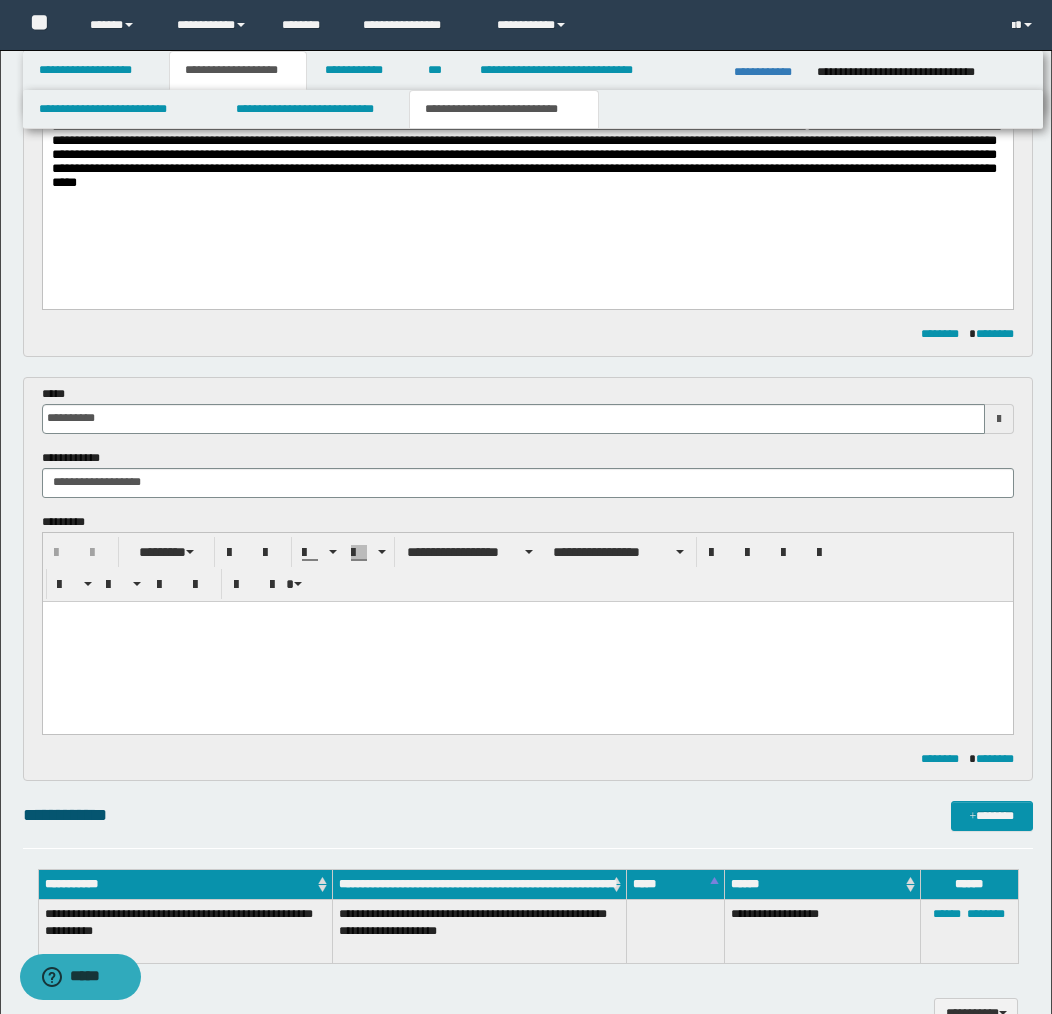 scroll, scrollTop: 423, scrollLeft: 0, axis: vertical 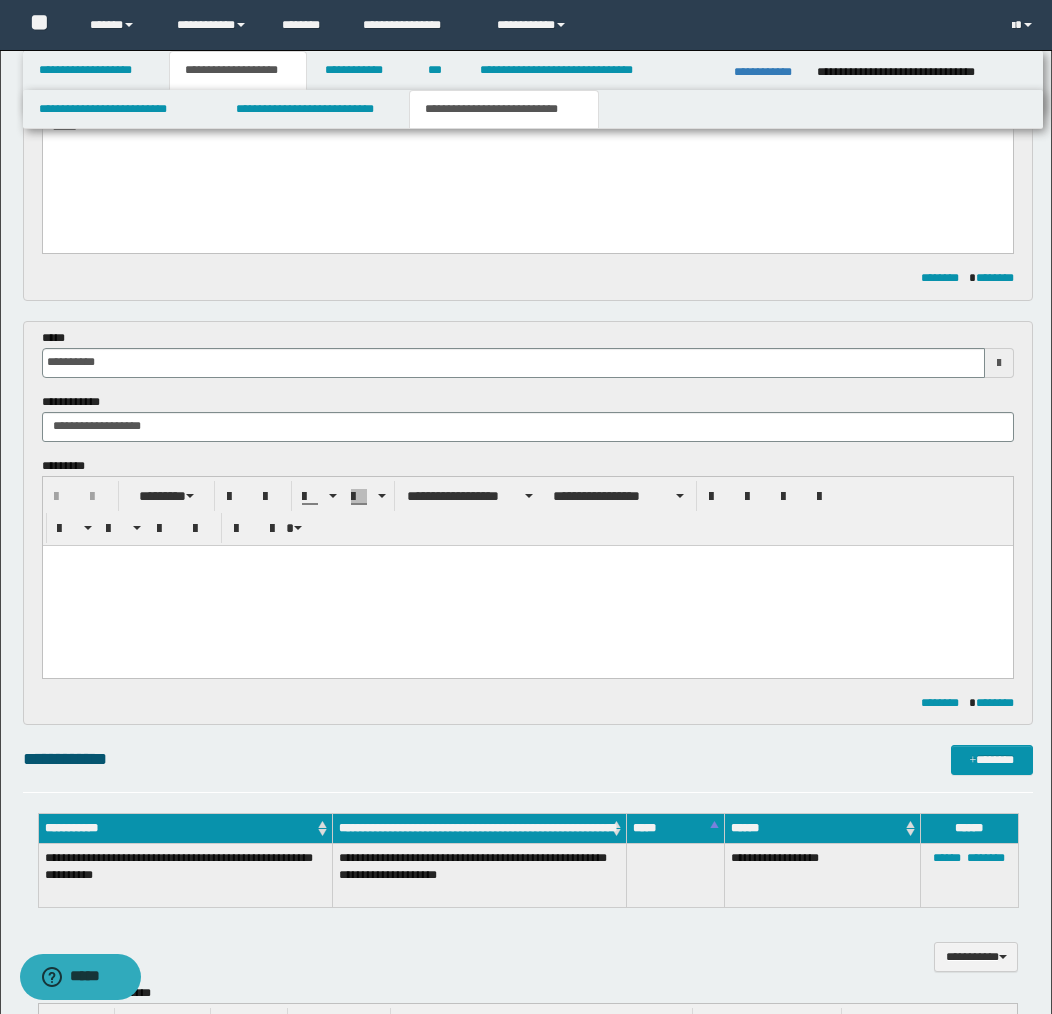 click at bounding box center [527, 585] 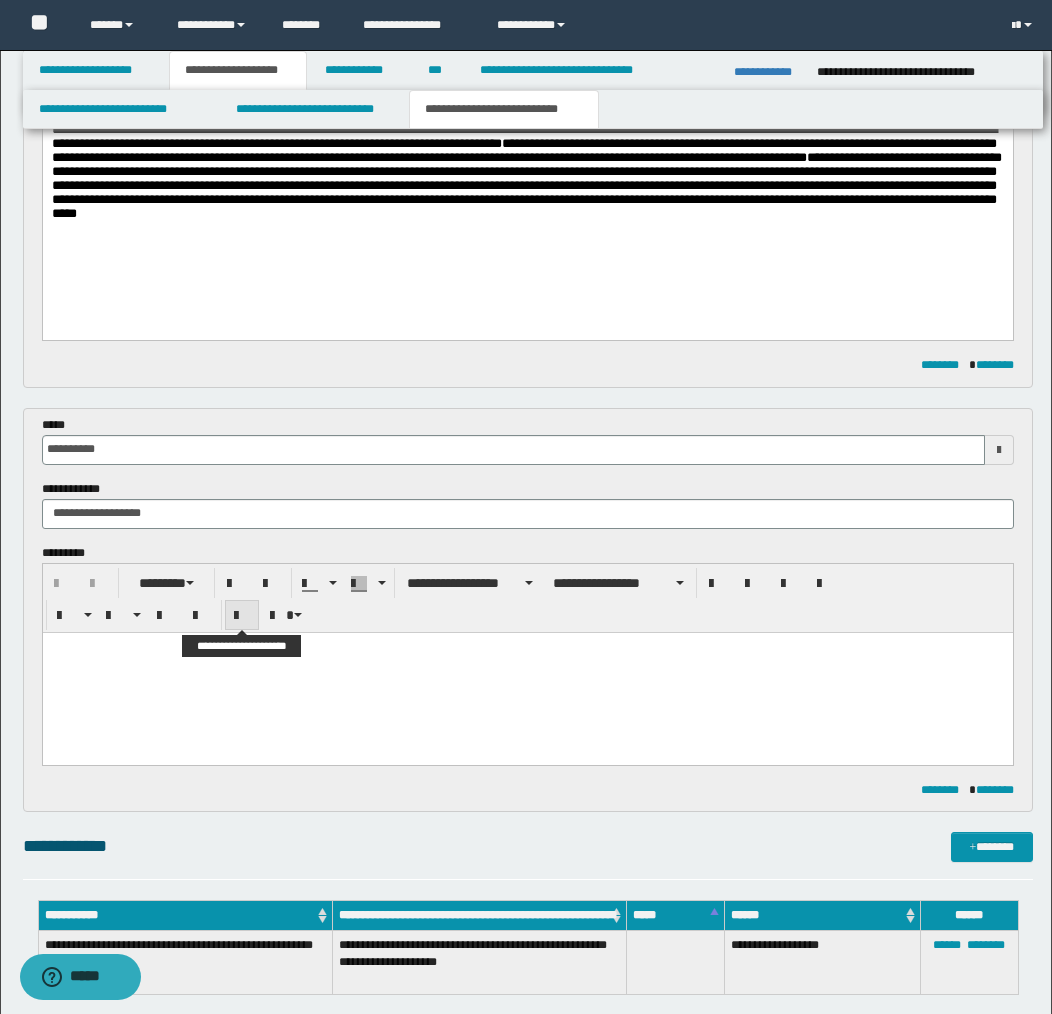 scroll, scrollTop: 330, scrollLeft: 0, axis: vertical 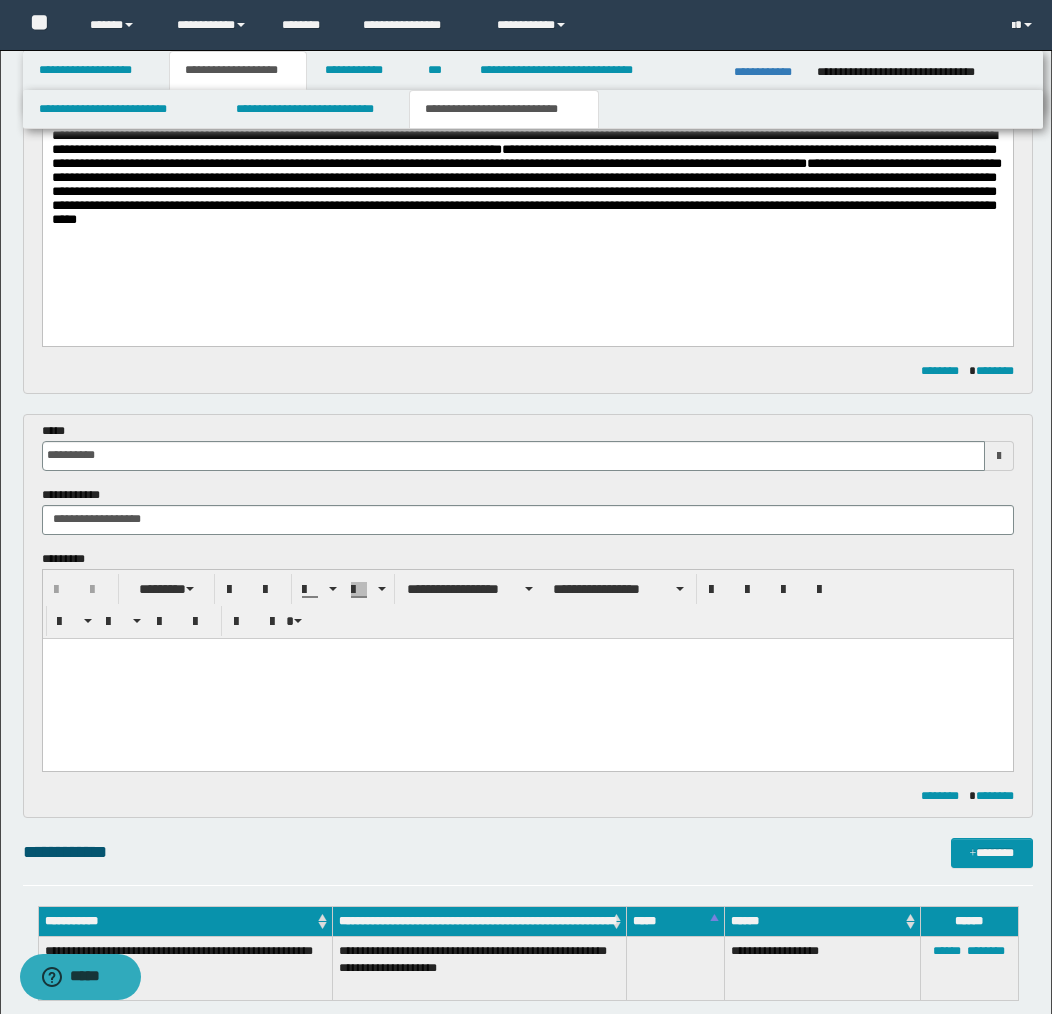 type 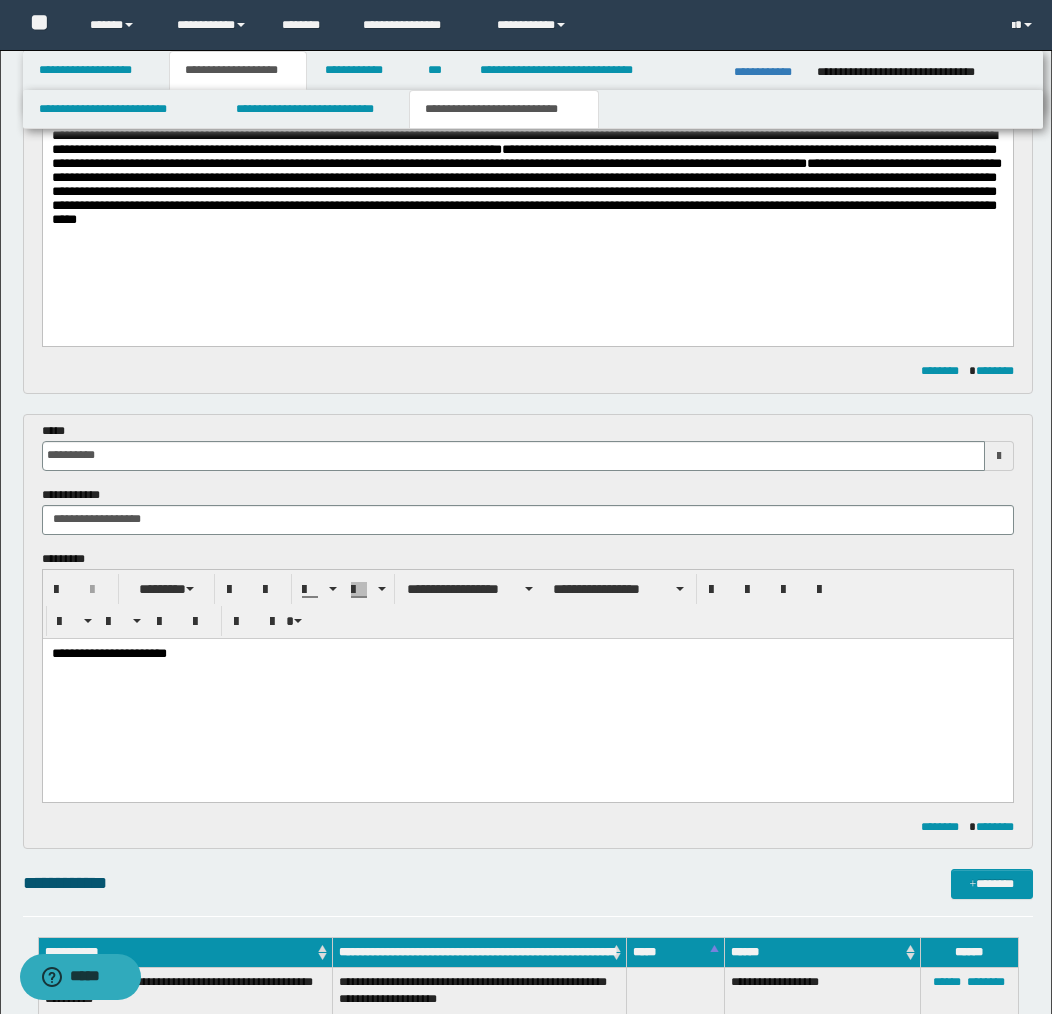 click on "**********" at bounding box center (527, 654) 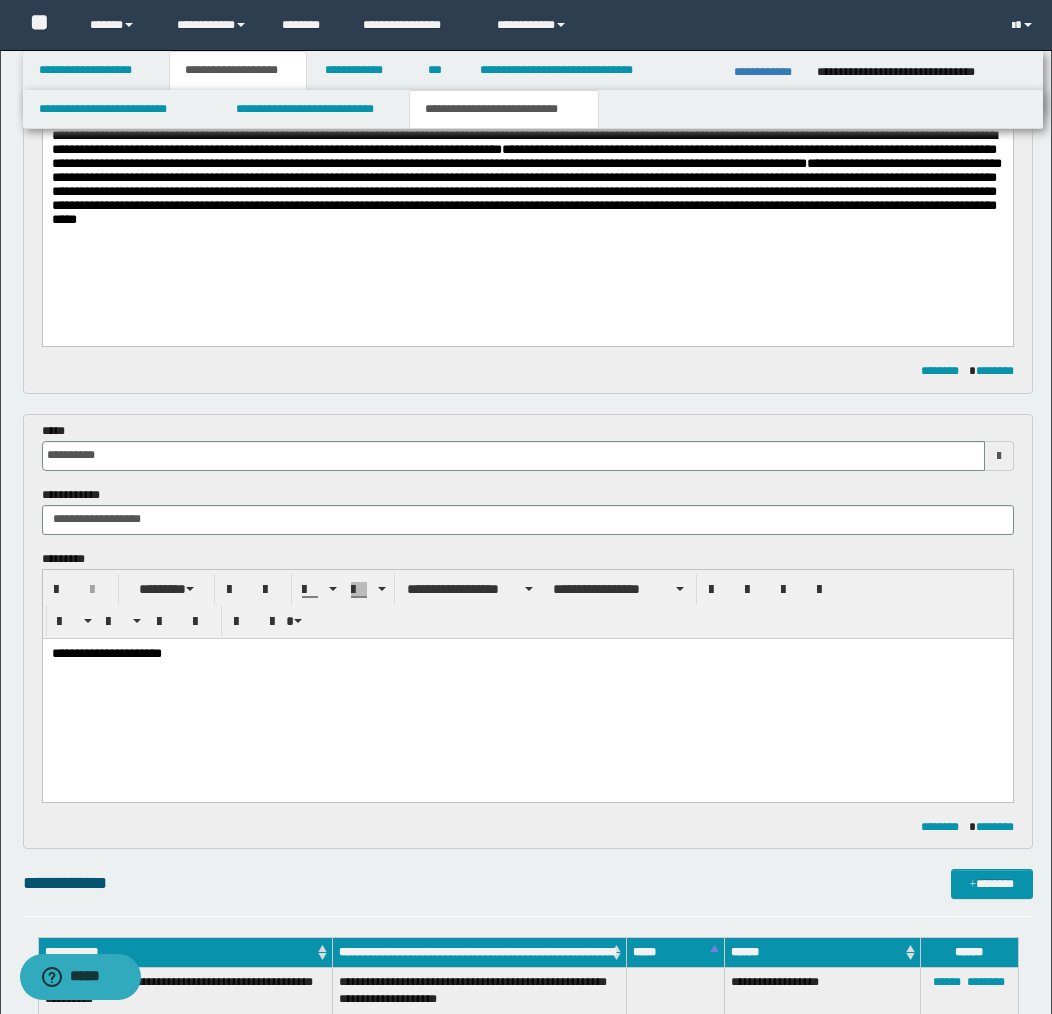 click at bounding box center [527, 683] 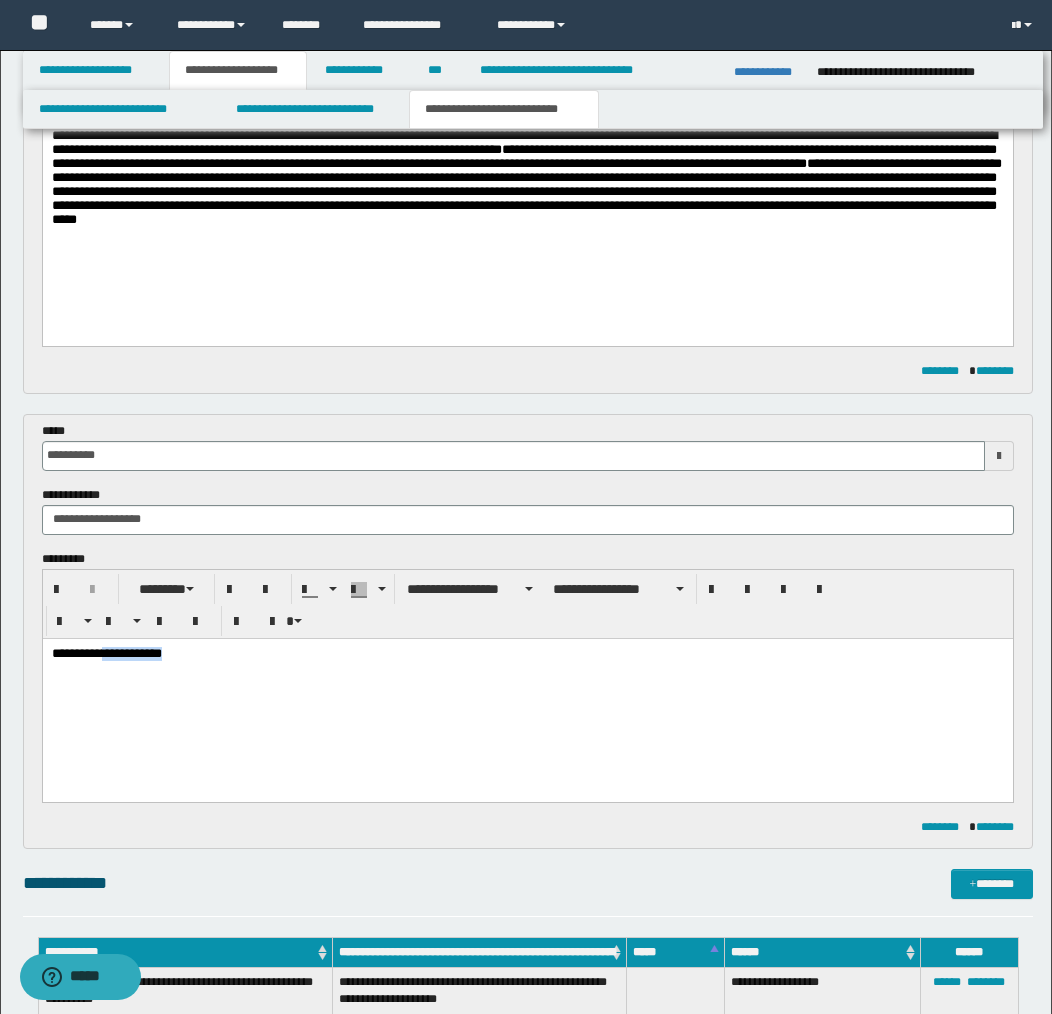 click on "**********" at bounding box center [527, 654] 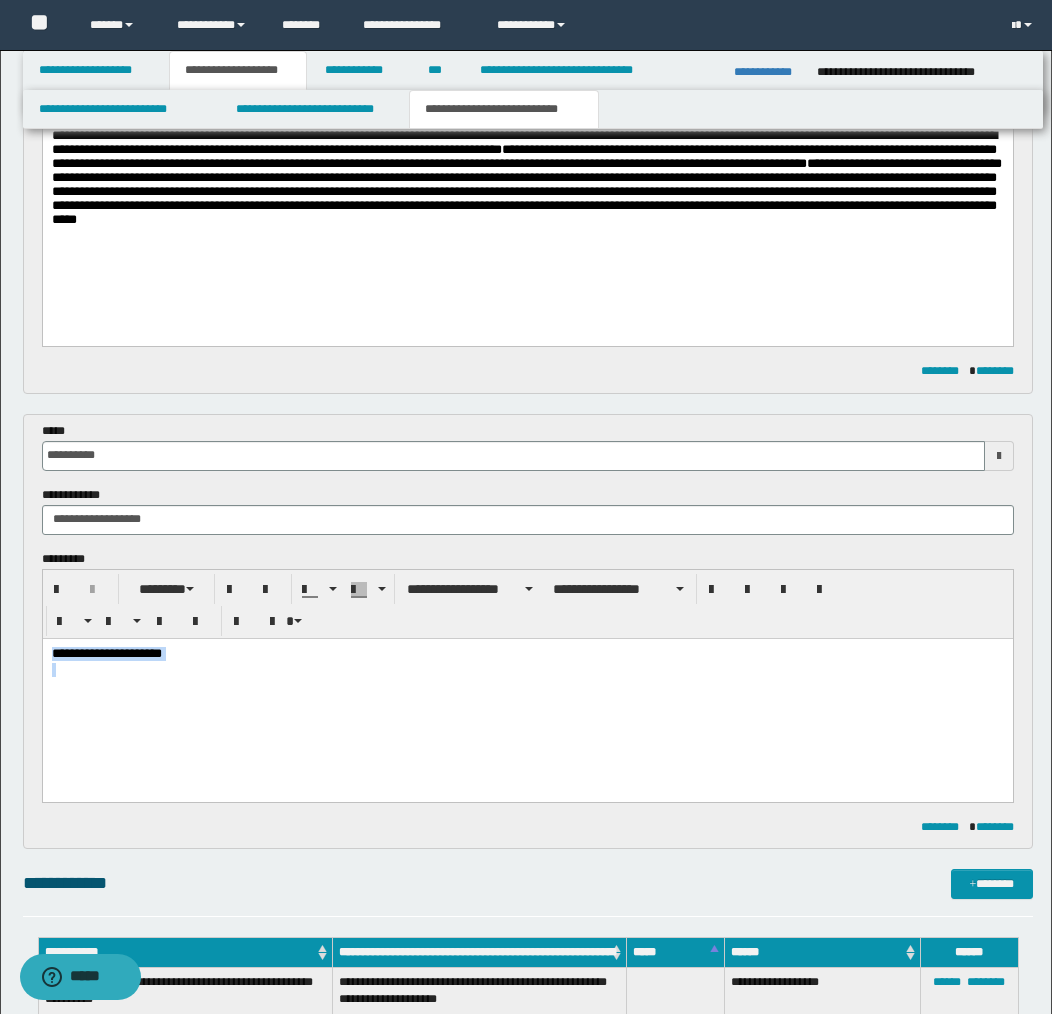 click on "**********" at bounding box center (527, 654) 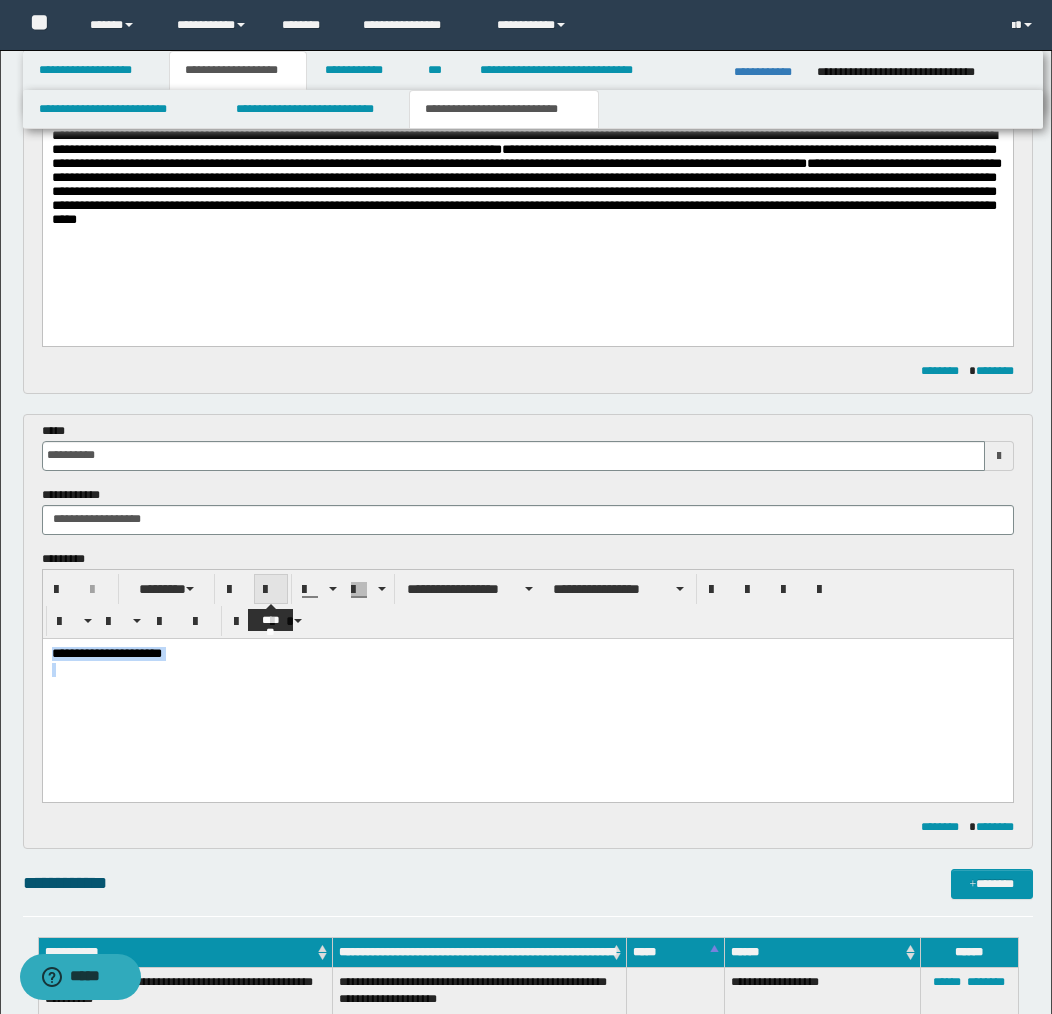 click at bounding box center [271, 590] 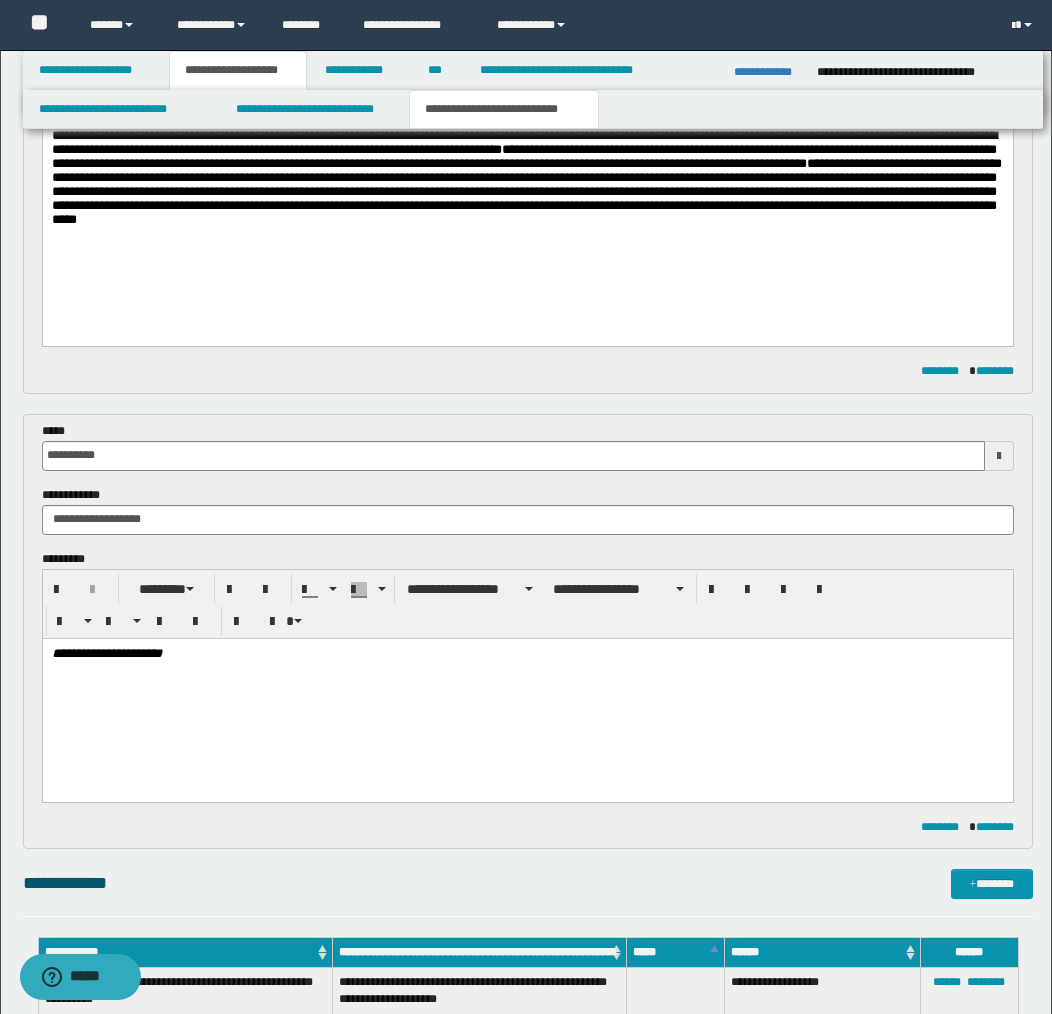 click at bounding box center (527, 683) 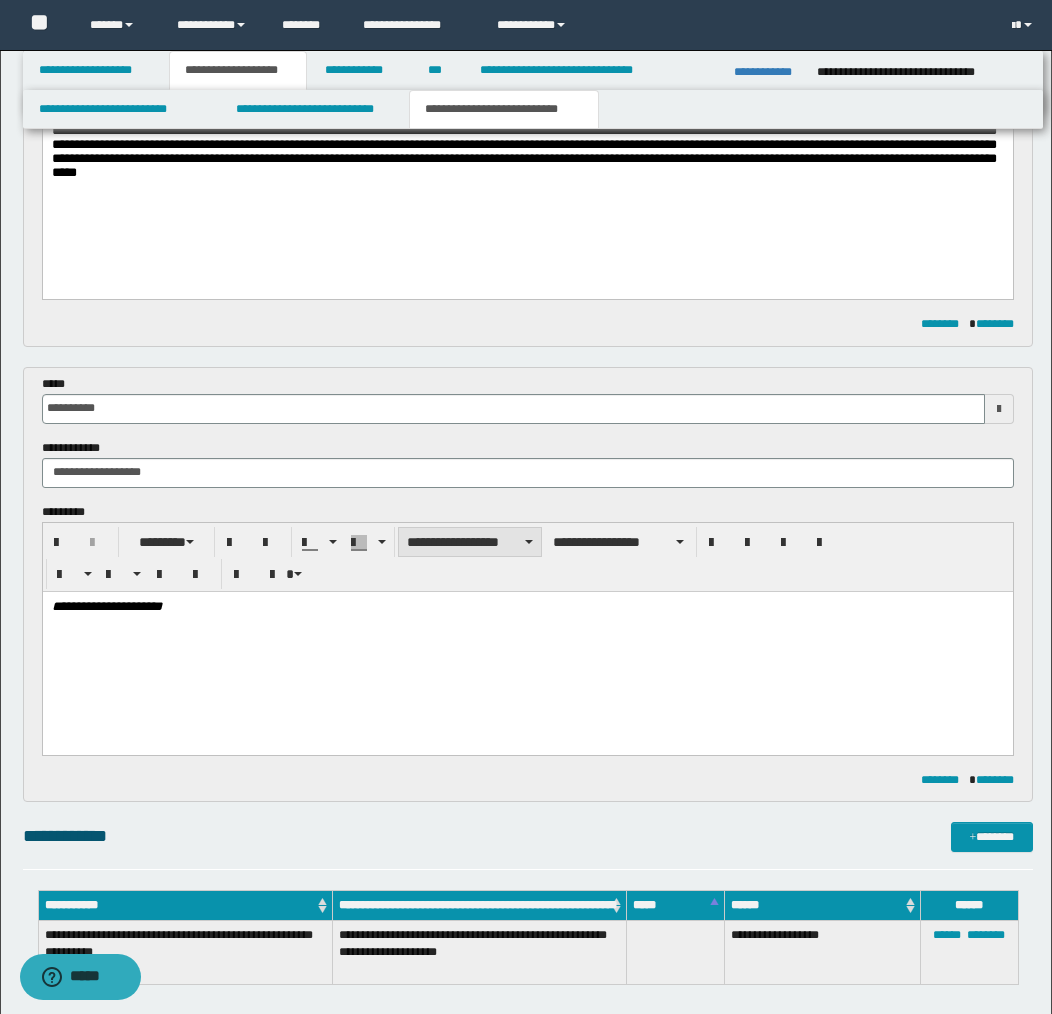 scroll, scrollTop: 361, scrollLeft: 0, axis: vertical 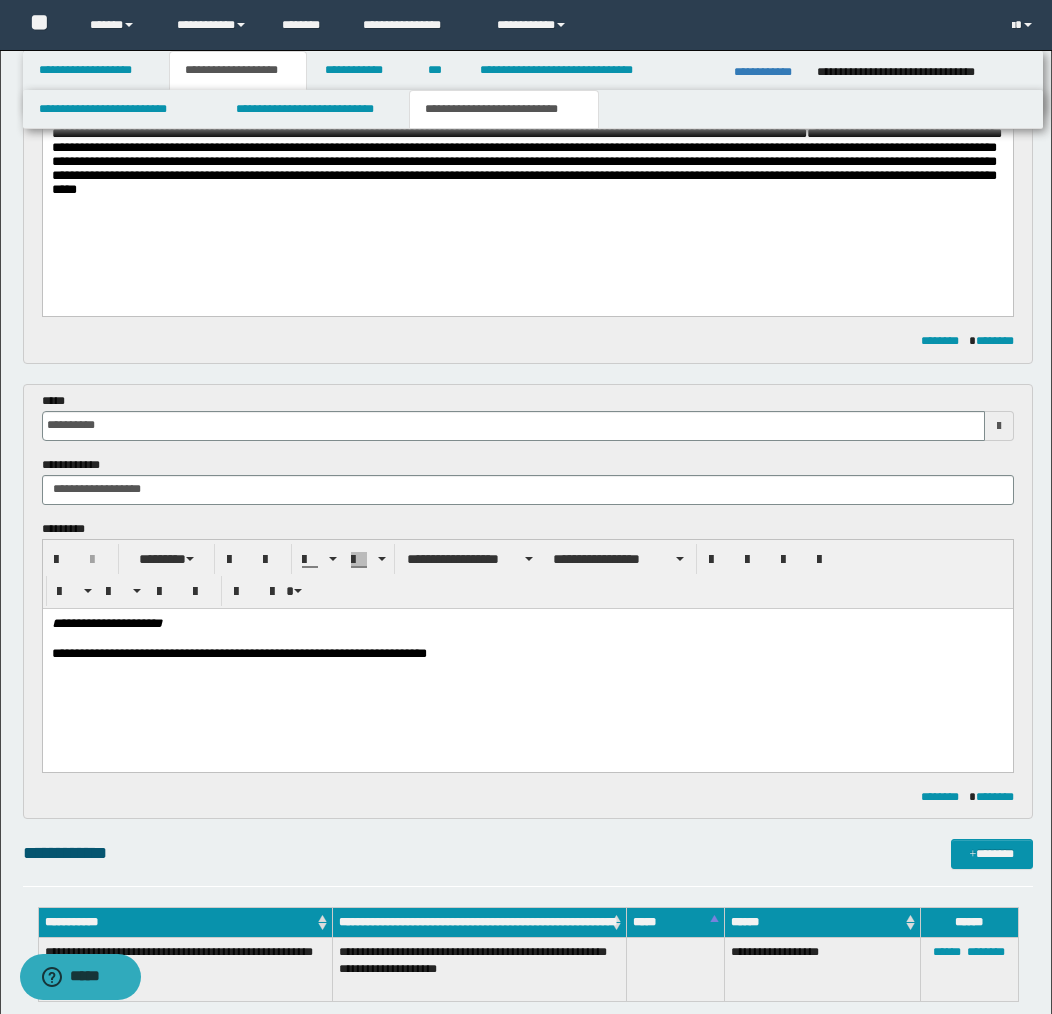 click on "**********" at bounding box center (527, 654) 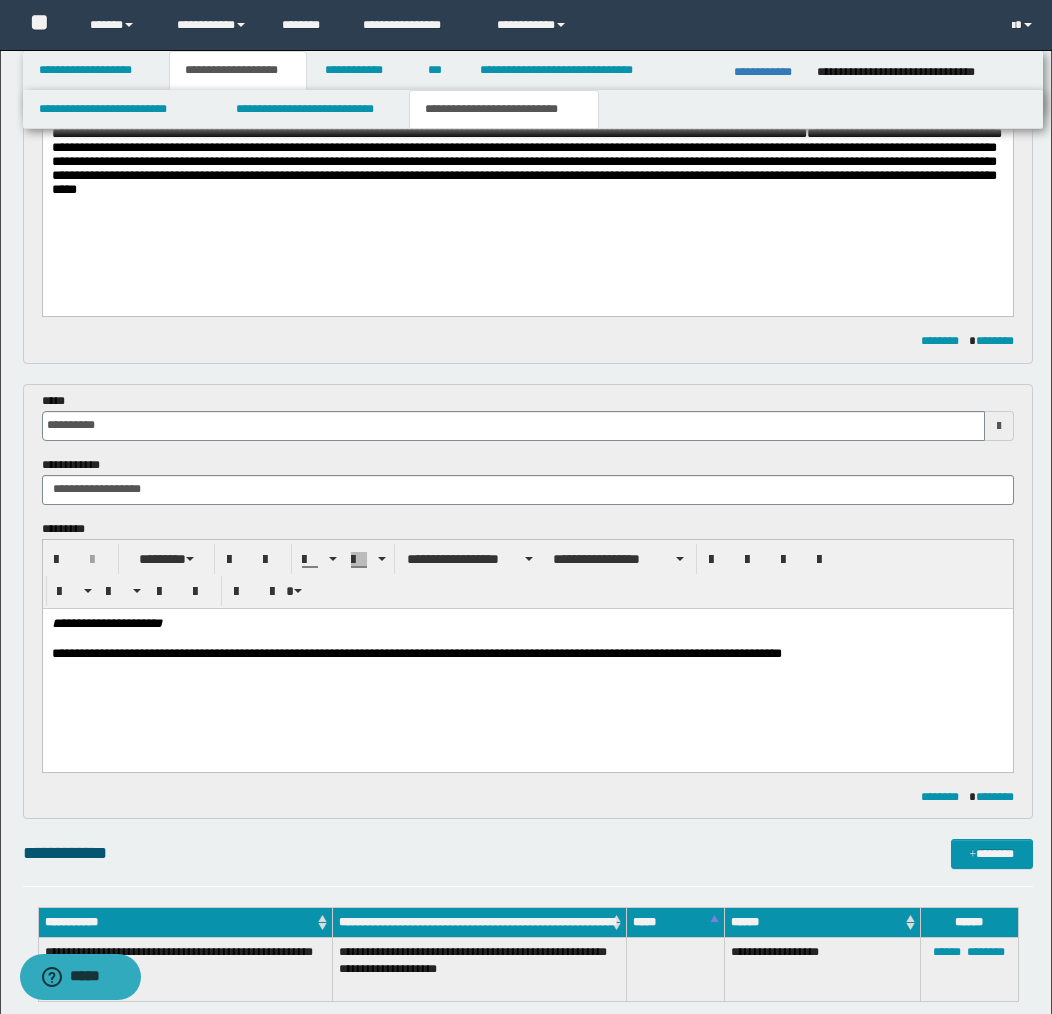 click on "**********" at bounding box center [527, 654] 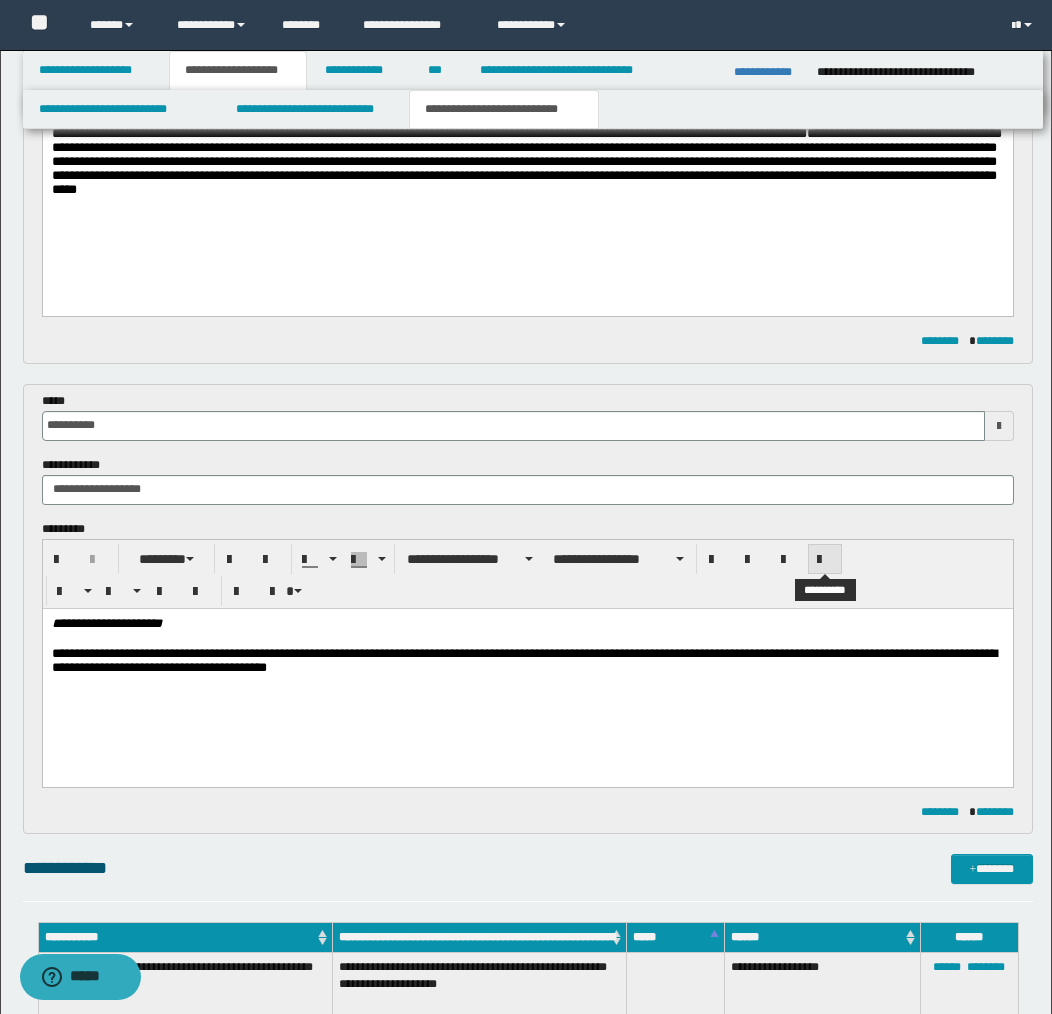 click at bounding box center (825, 560) 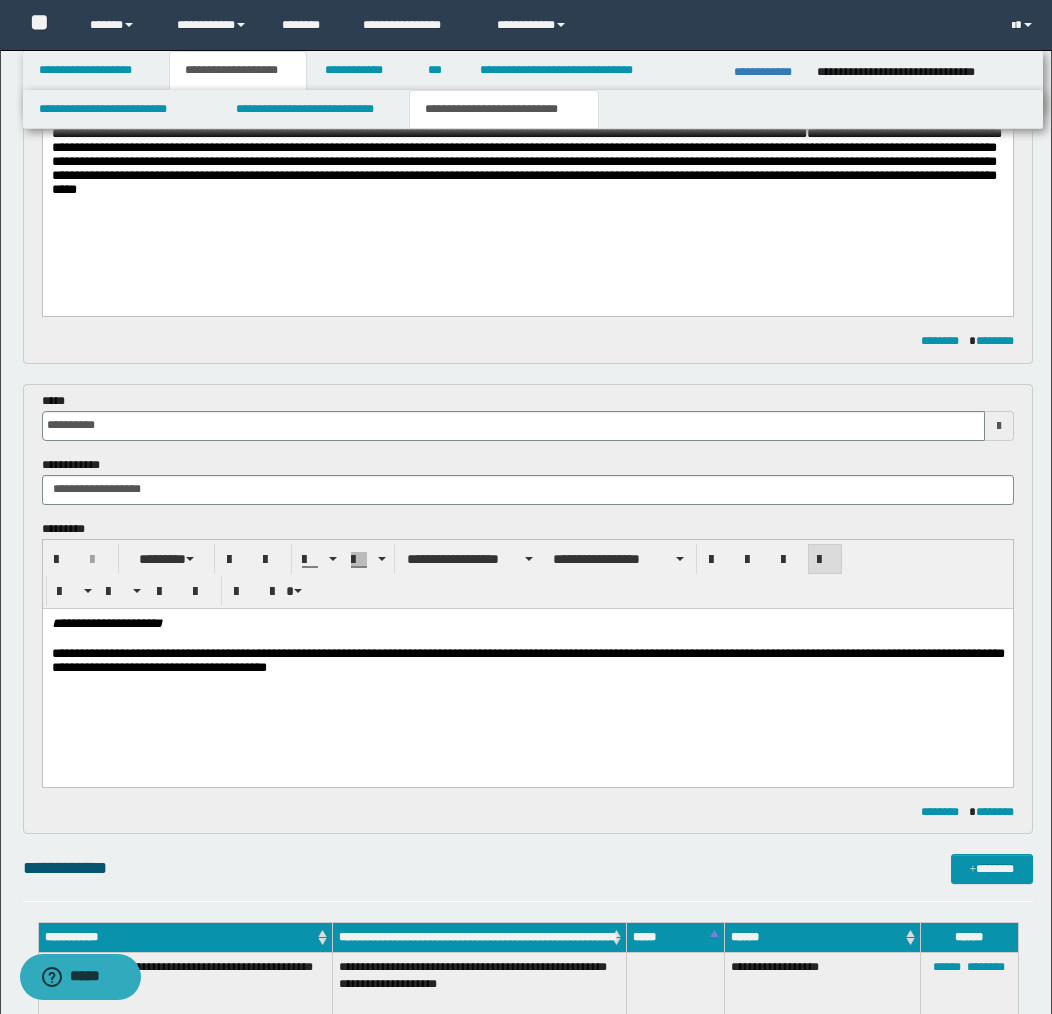 click on "**********" at bounding box center (527, 661) 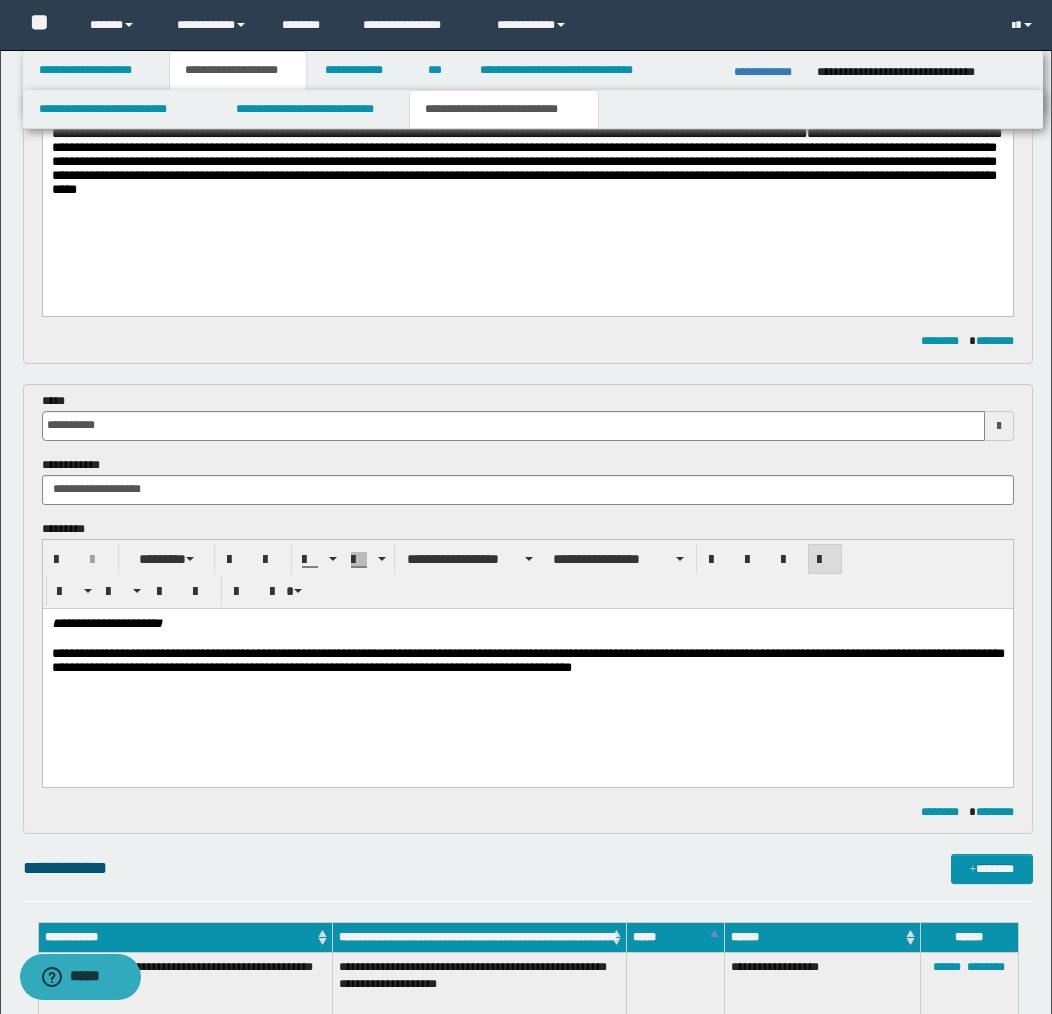 click on "**********" at bounding box center (527, 661) 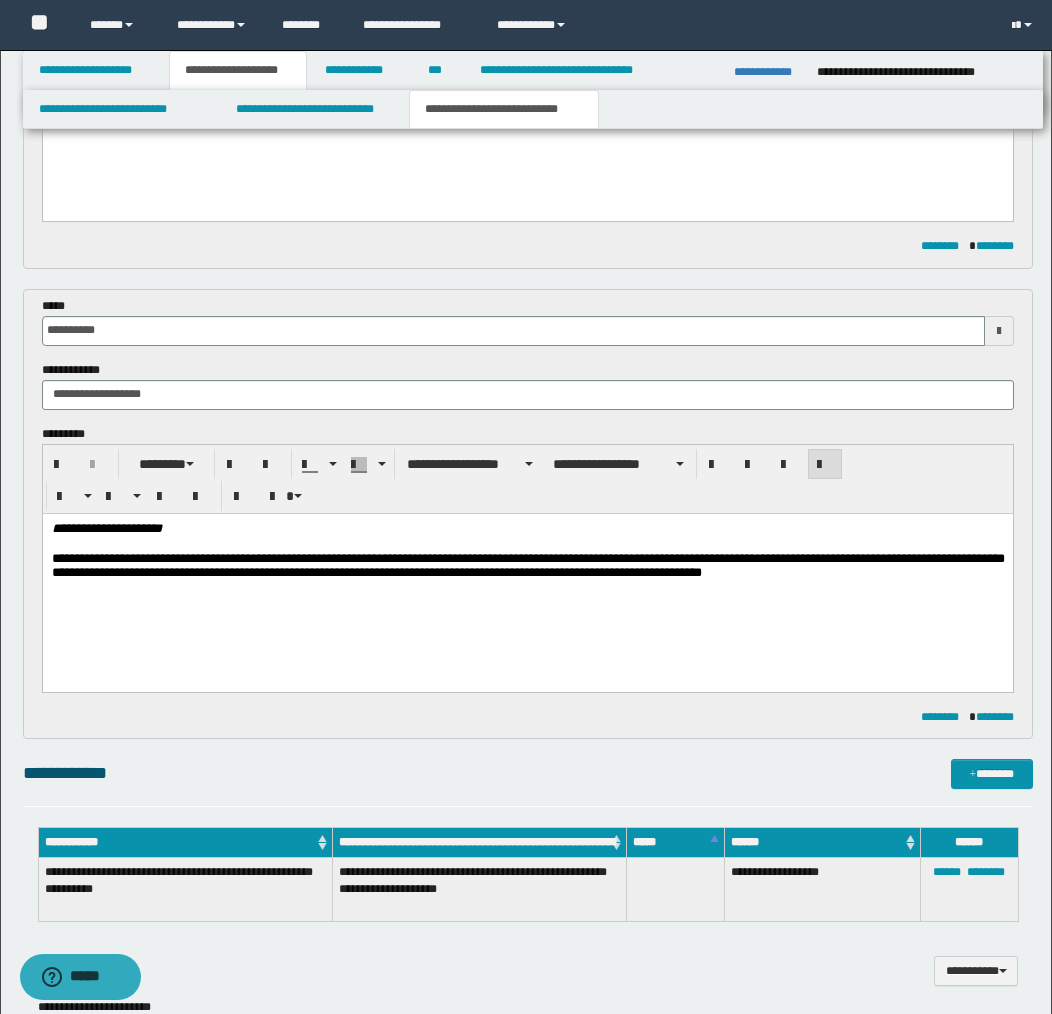 scroll, scrollTop: 454, scrollLeft: 0, axis: vertical 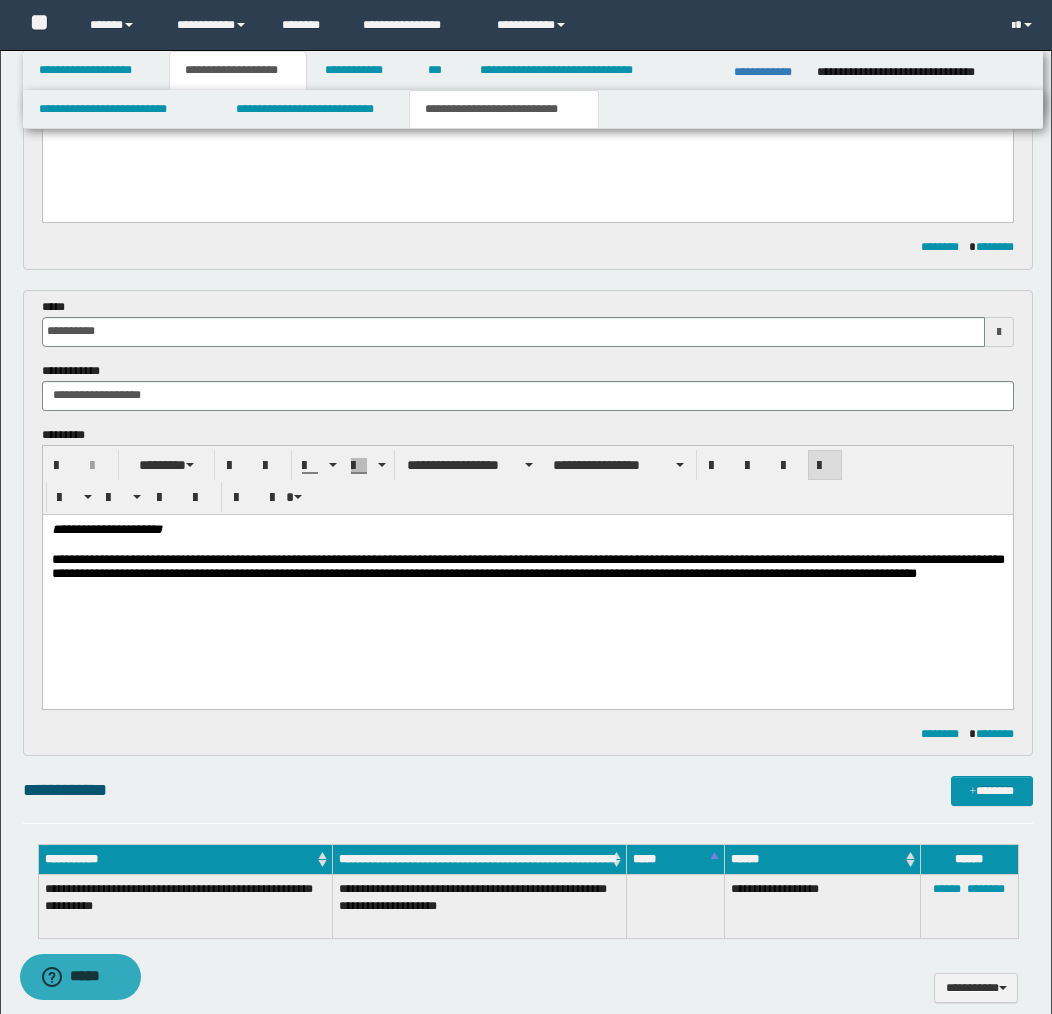 click on "**********" at bounding box center (527, 575) 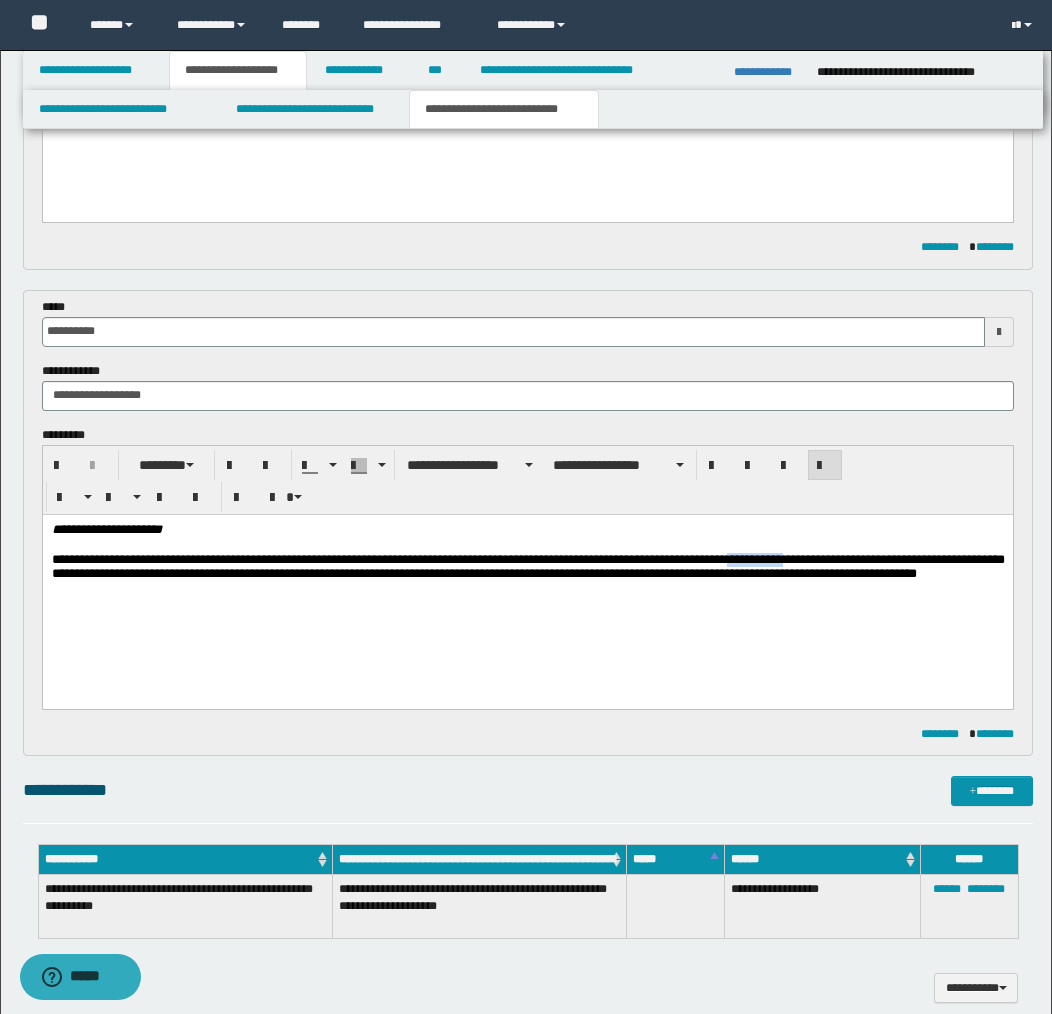 click on "**********" at bounding box center (527, 575) 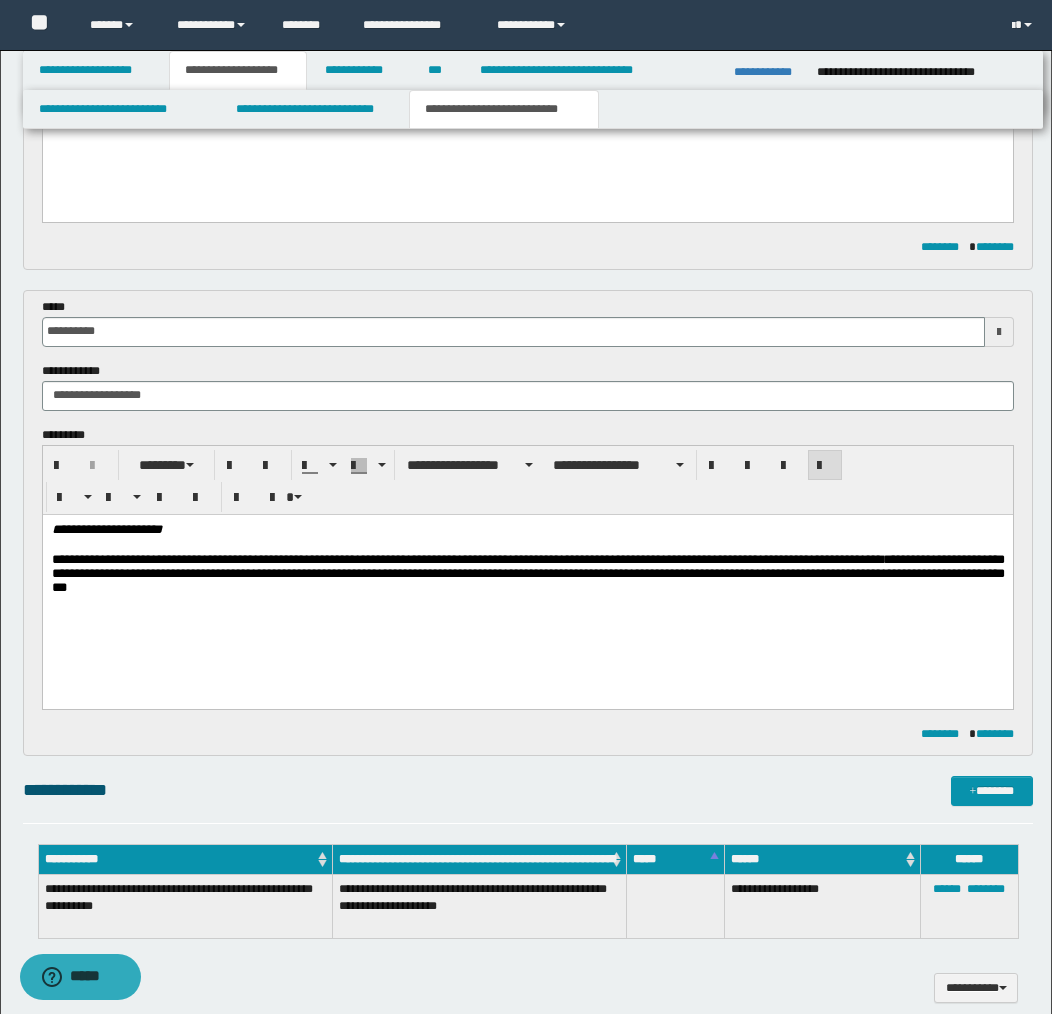 click on "**********" at bounding box center (527, 575) 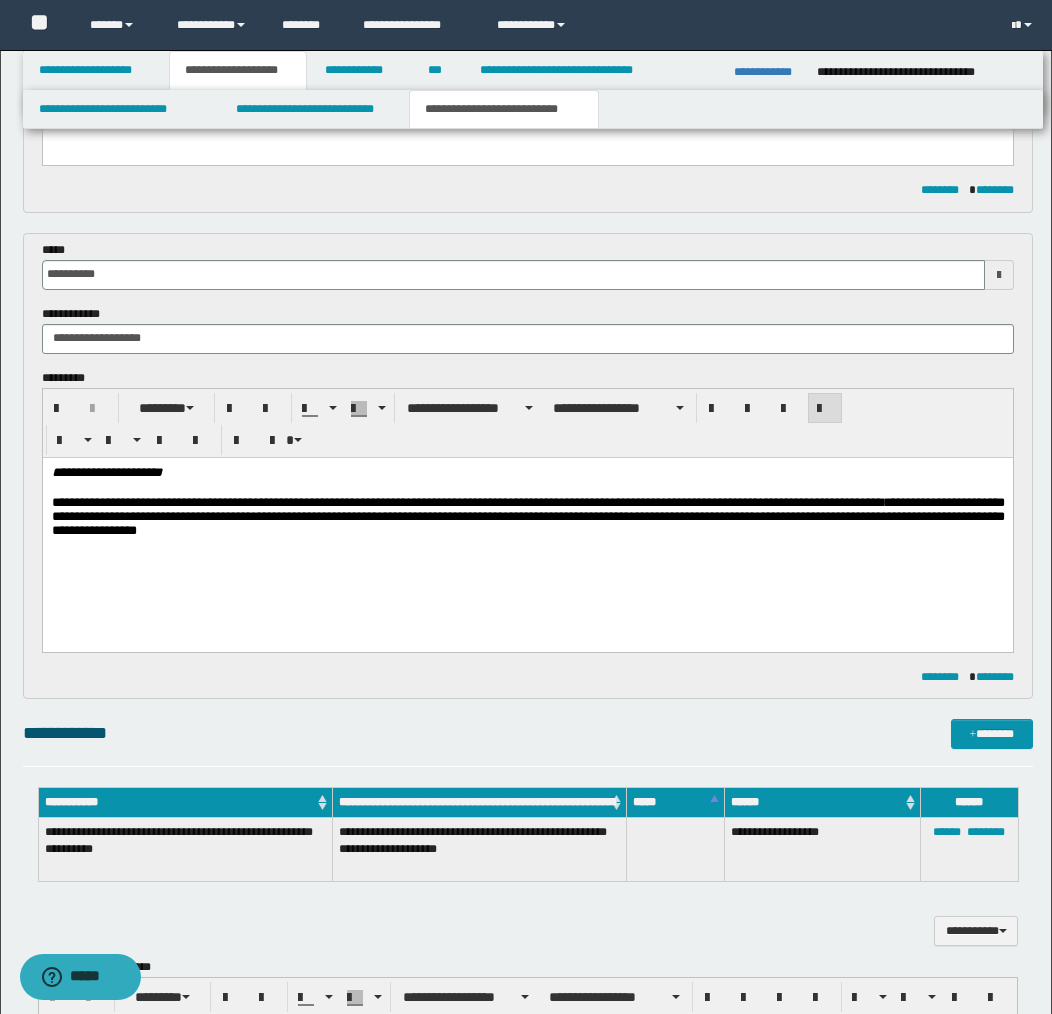 scroll, scrollTop: 514, scrollLeft: 0, axis: vertical 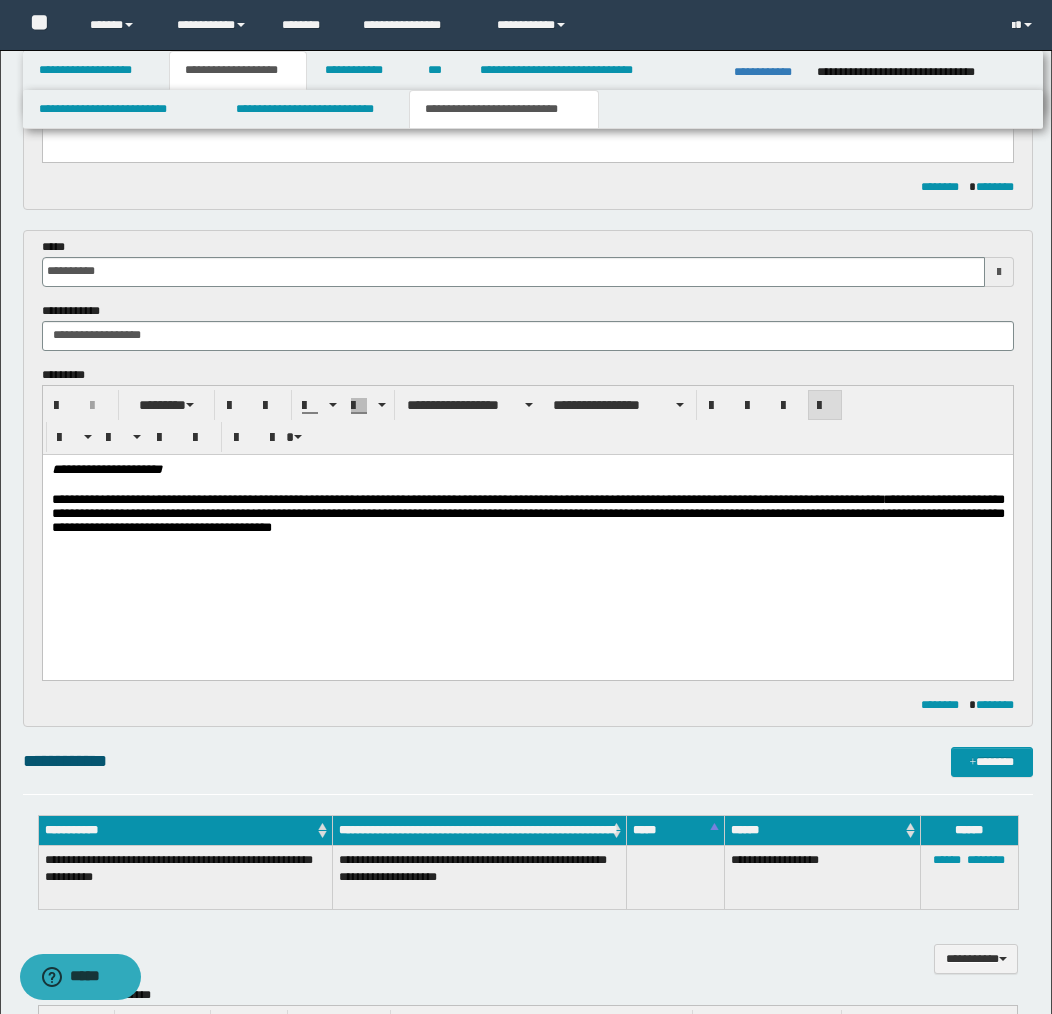 click on "**********" at bounding box center [527, 539] 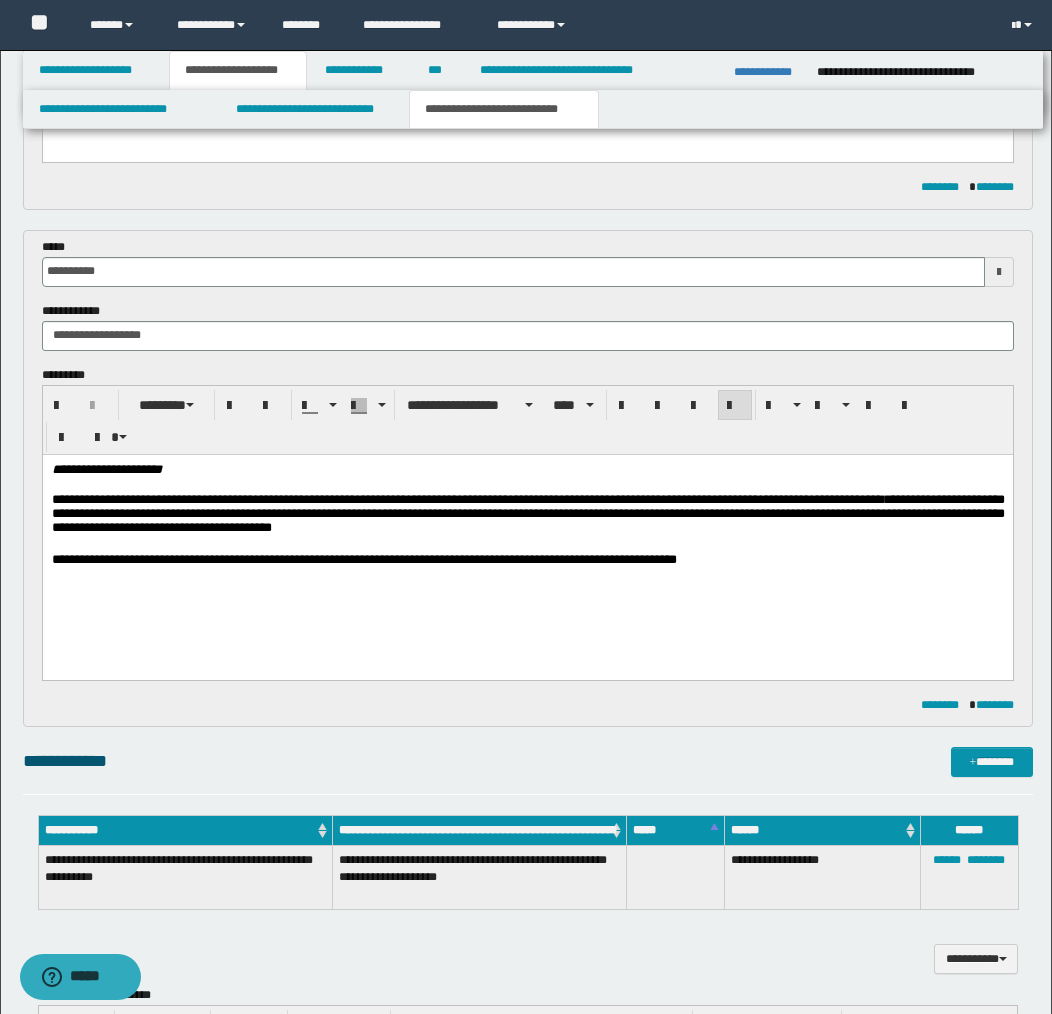 click on "**********" at bounding box center (363, 558) 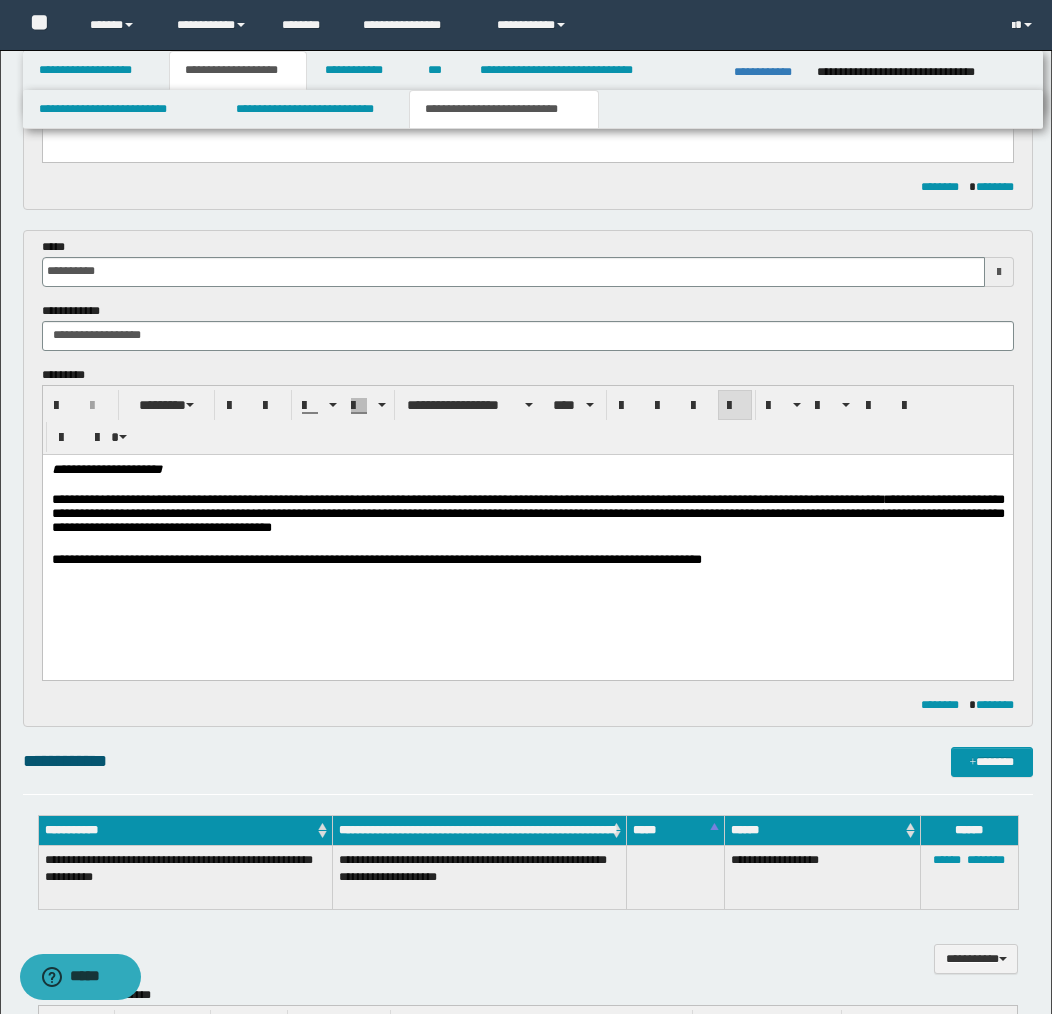 click on "**********" at bounding box center (376, 558) 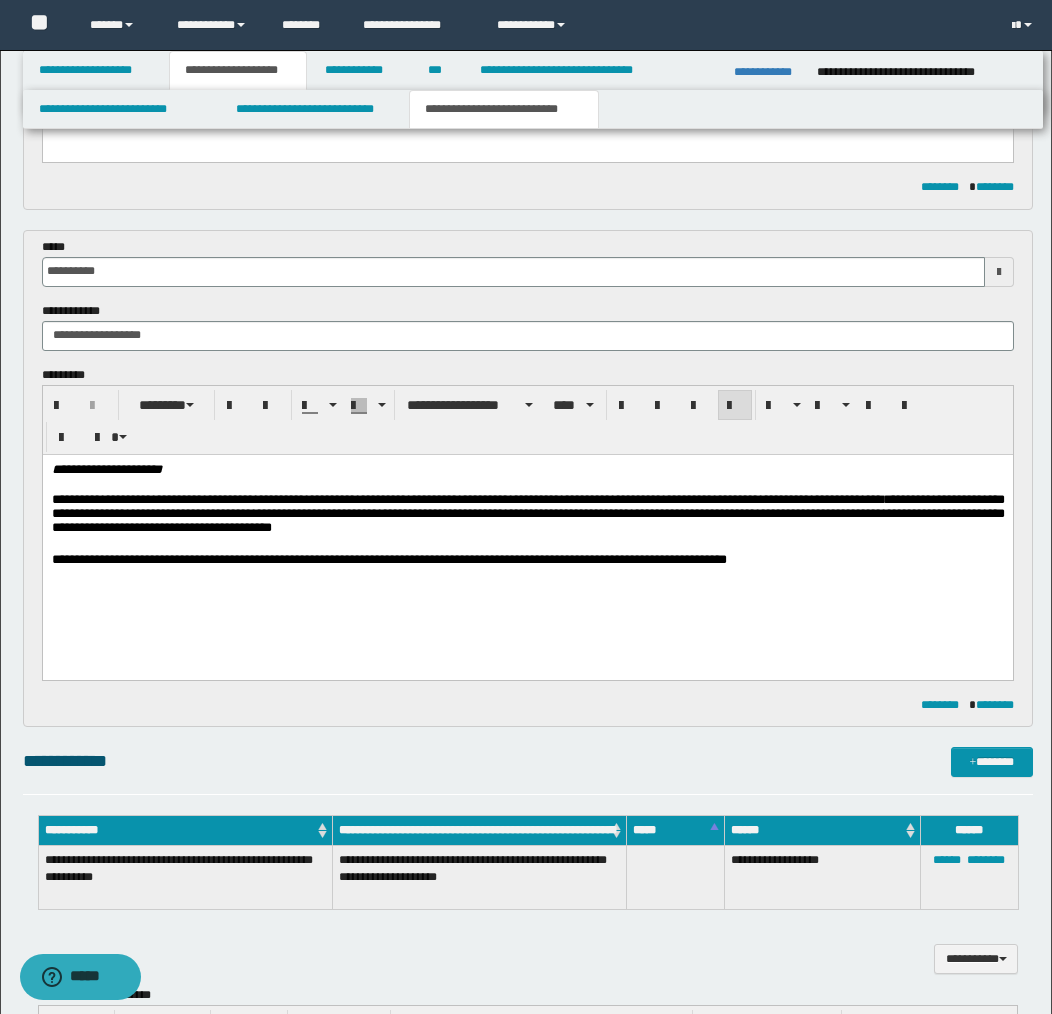 click on "**********" at bounding box center [527, 559] 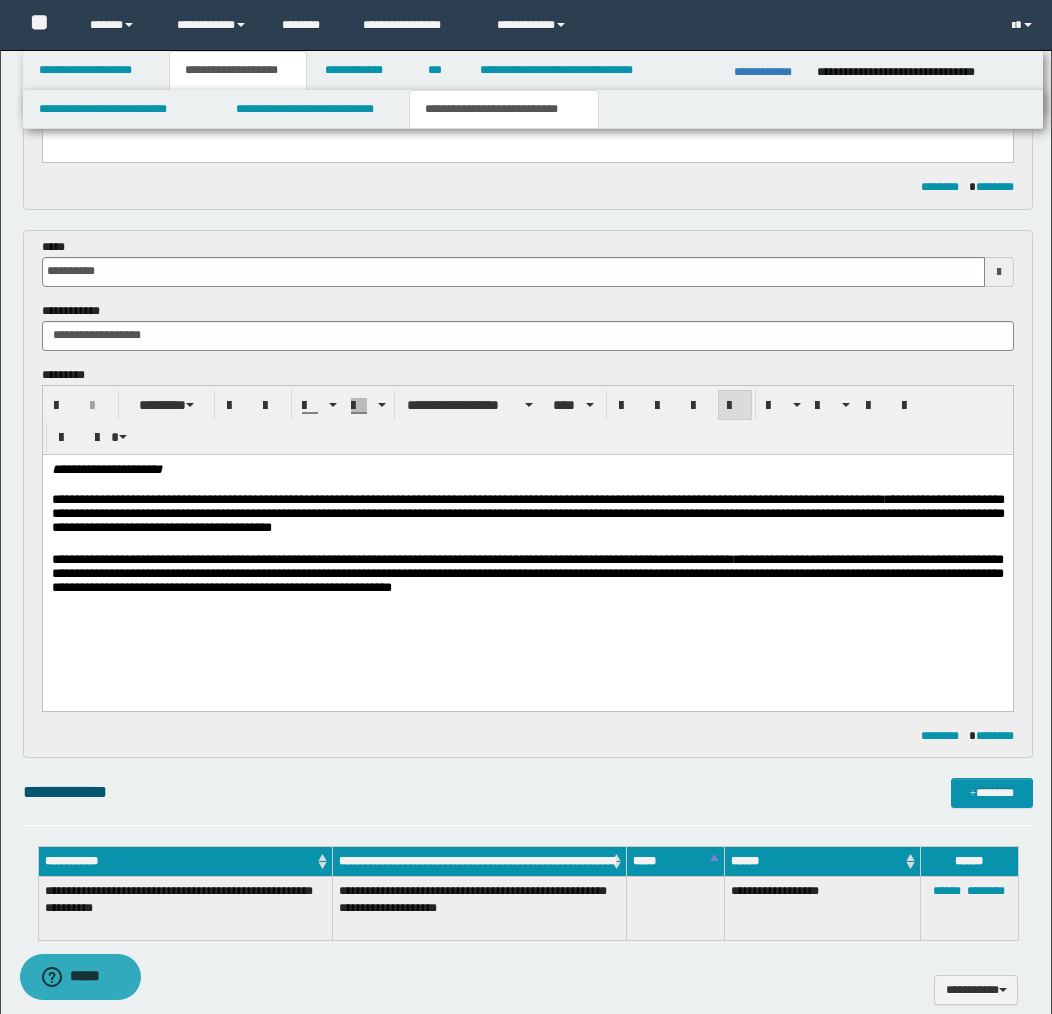 click on "**********" at bounding box center [527, 572] 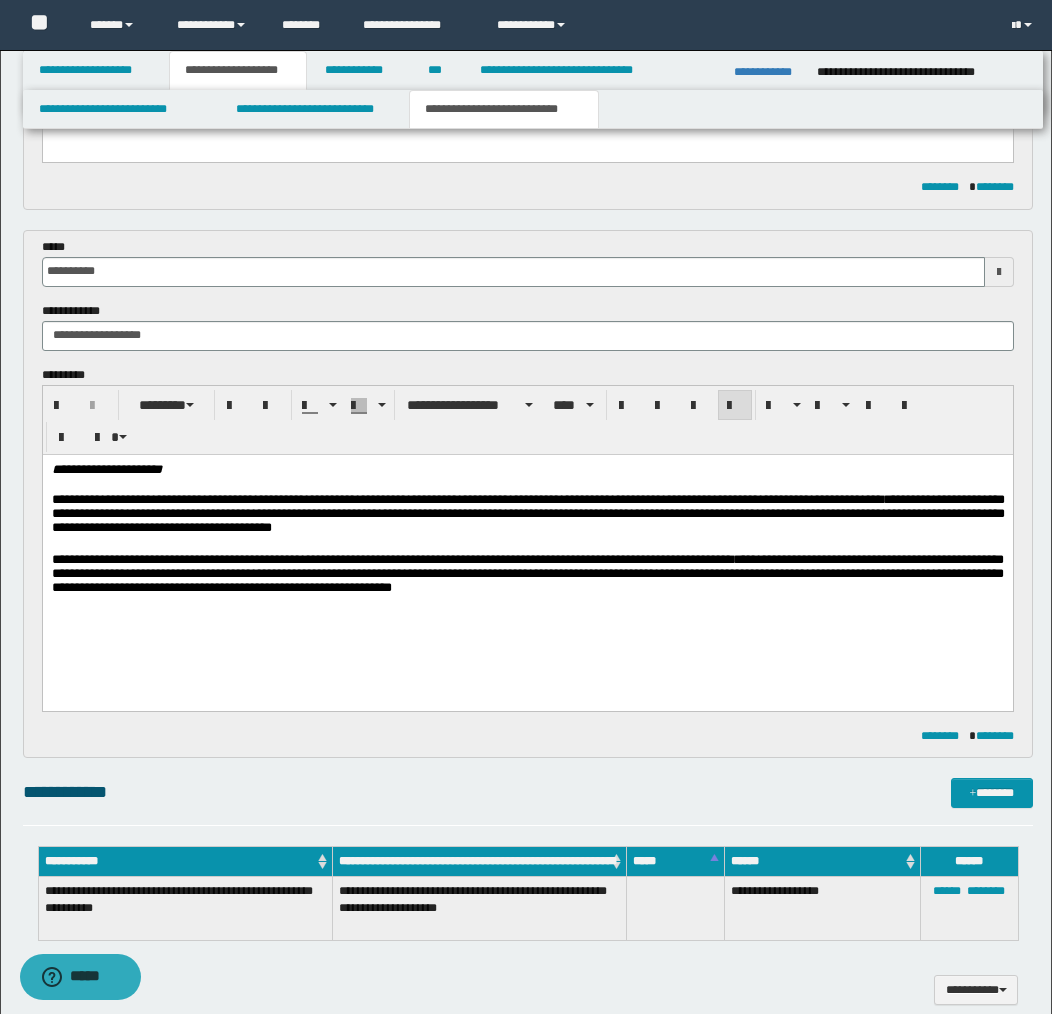 click on "**********" at bounding box center [527, 572] 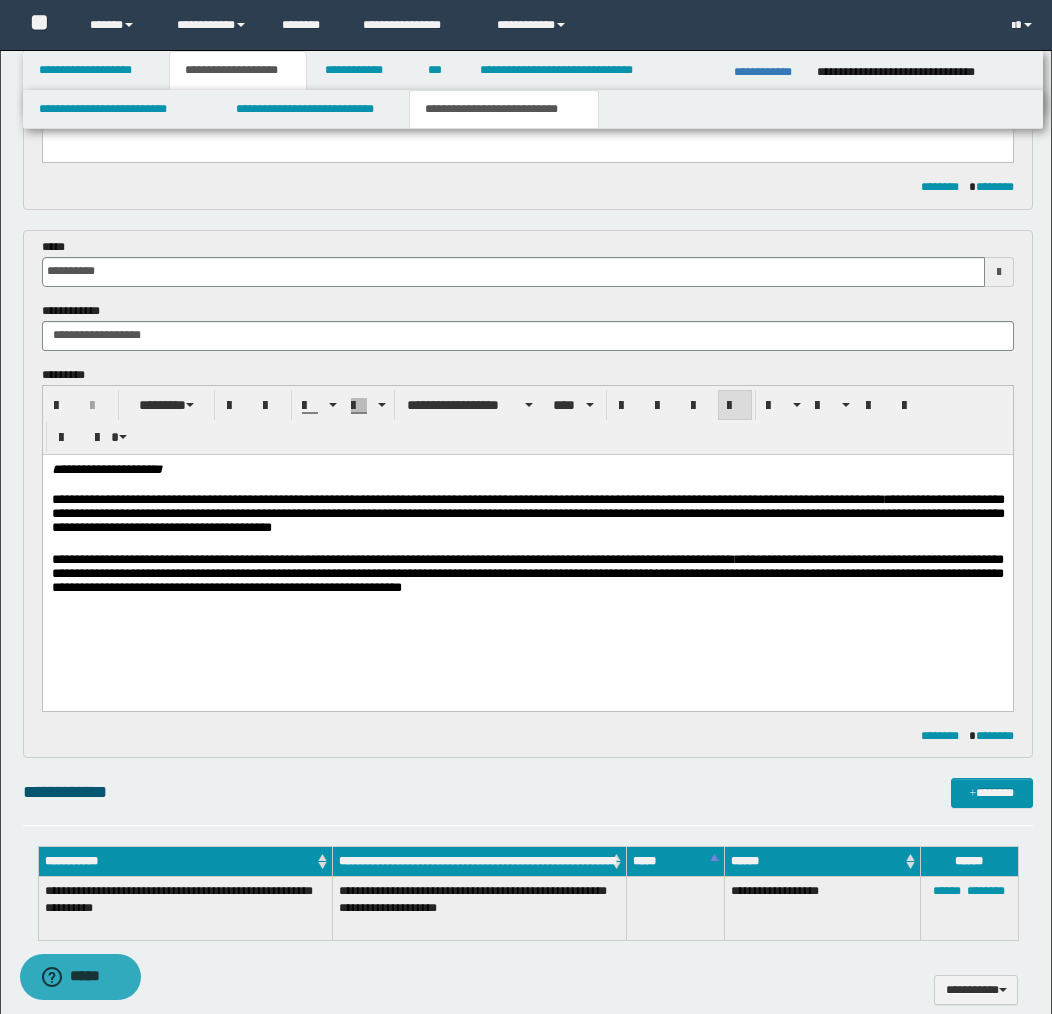 click on "**********" at bounding box center (527, 572) 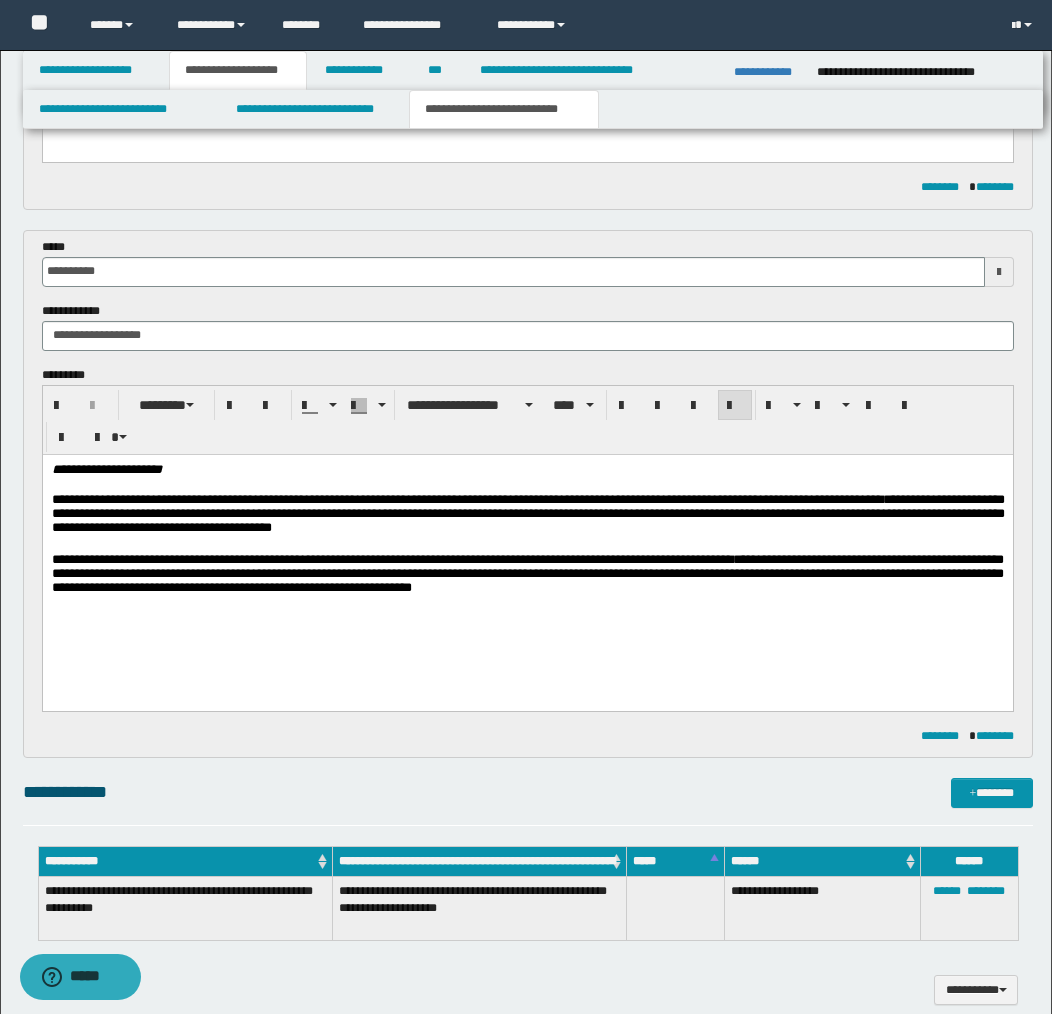 click on "**********" at bounding box center (527, 572) 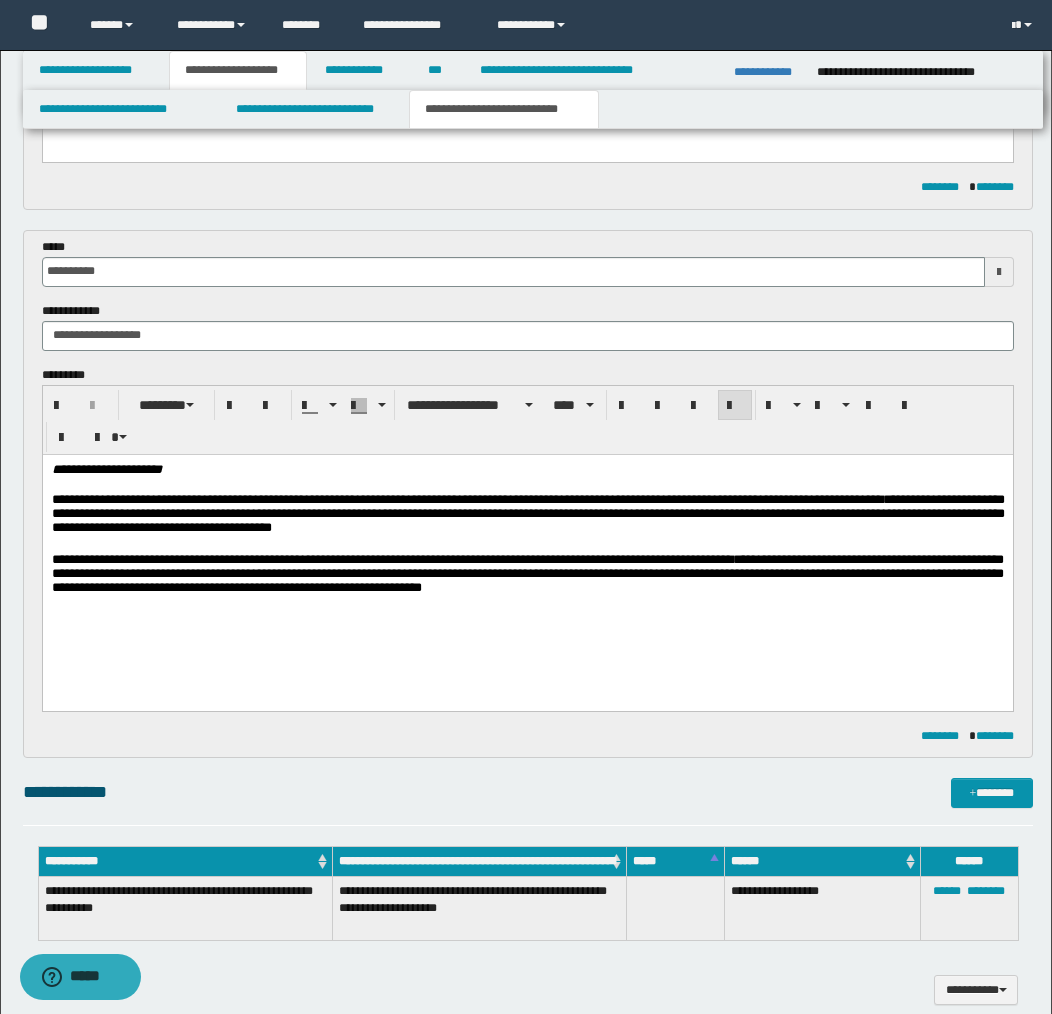 click on "**********" at bounding box center (527, 572) 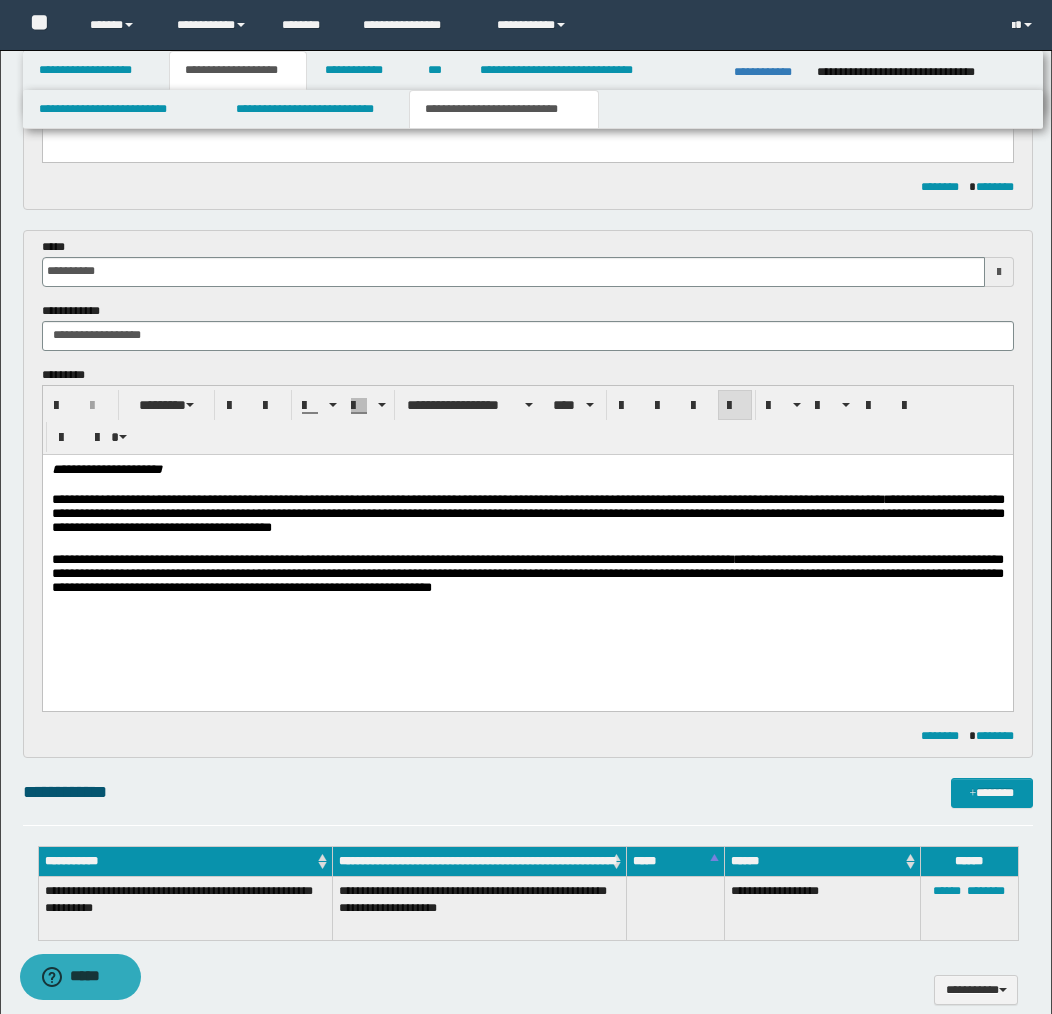 click on "**********" at bounding box center [527, 572] 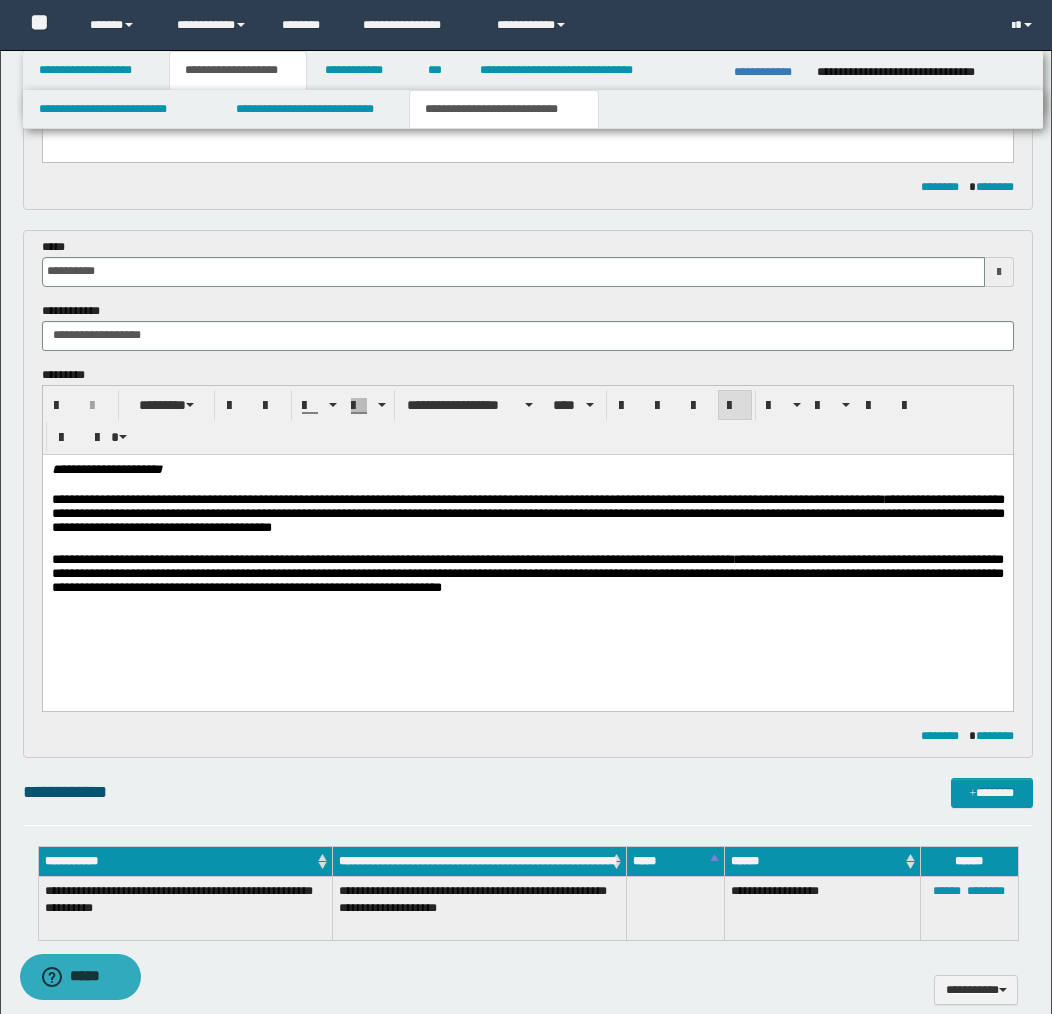 click on "**********" at bounding box center [527, 572] 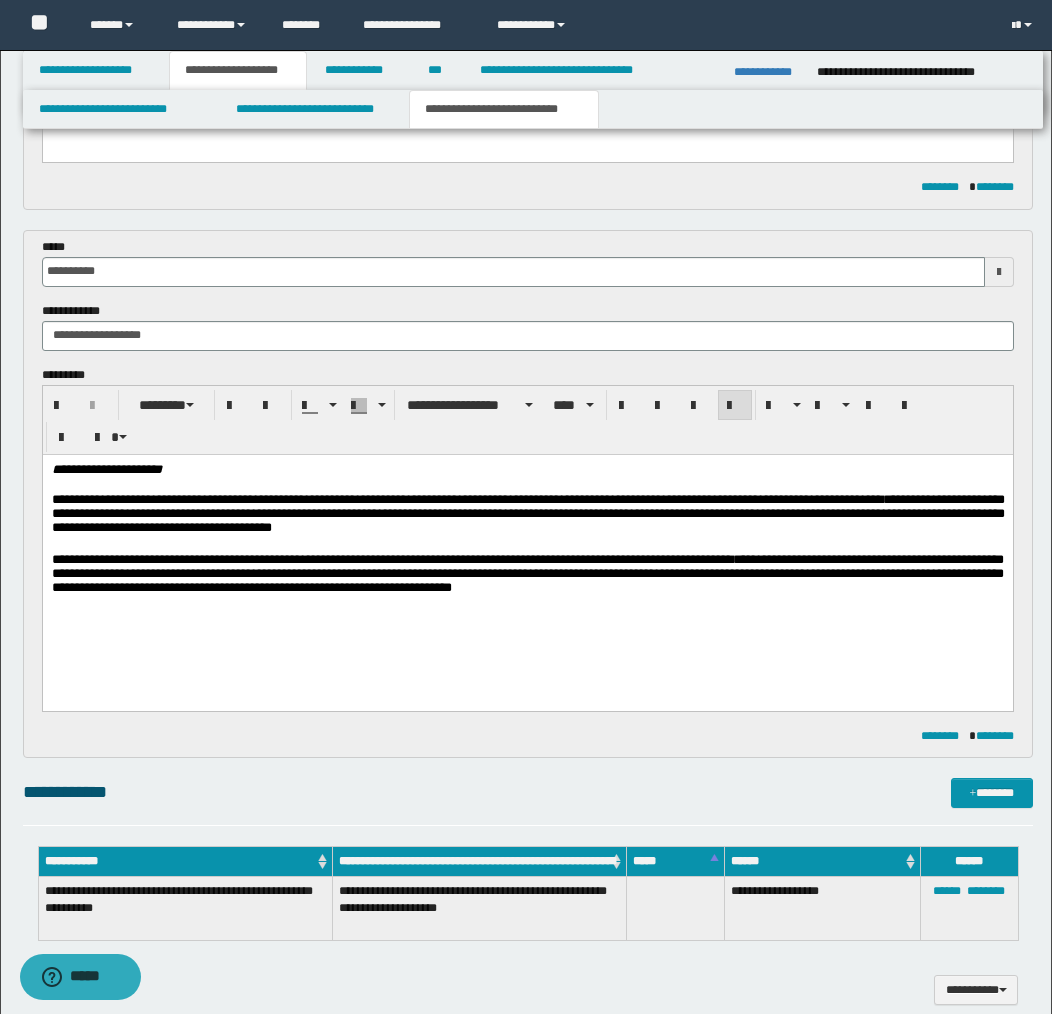 drag, startPoint x: 297, startPoint y: 594, endPoint x: 309, endPoint y: 601, distance: 13.892444 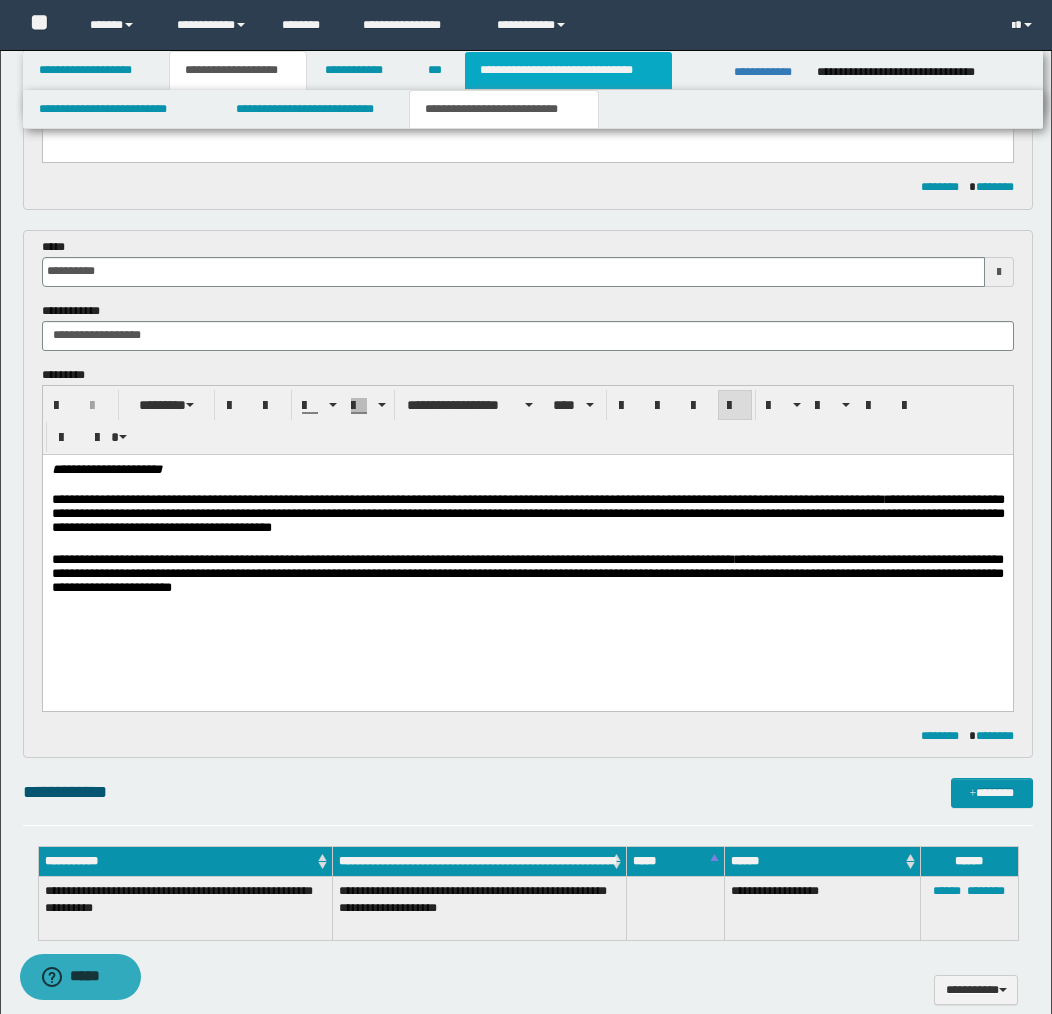 click on "**********" at bounding box center (568, 70) 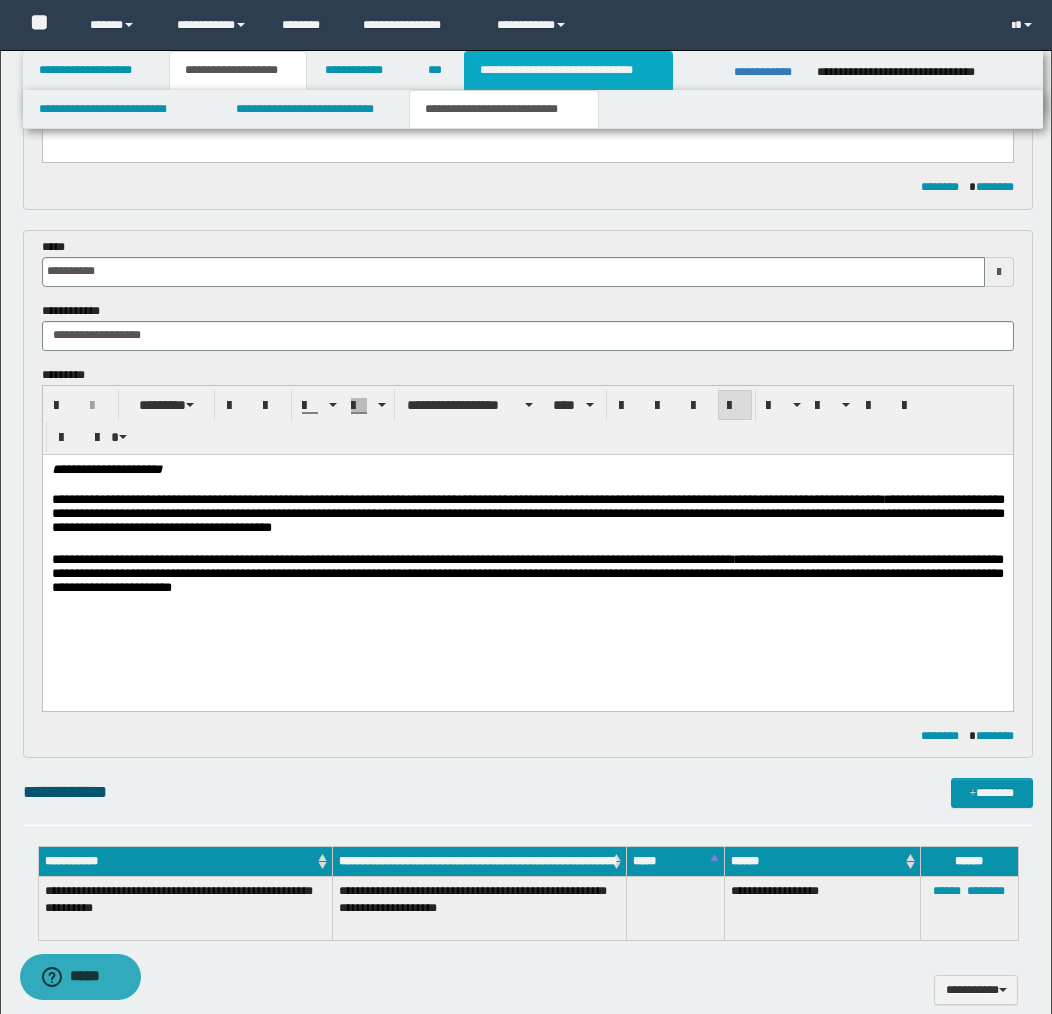 scroll, scrollTop: 0, scrollLeft: 0, axis: both 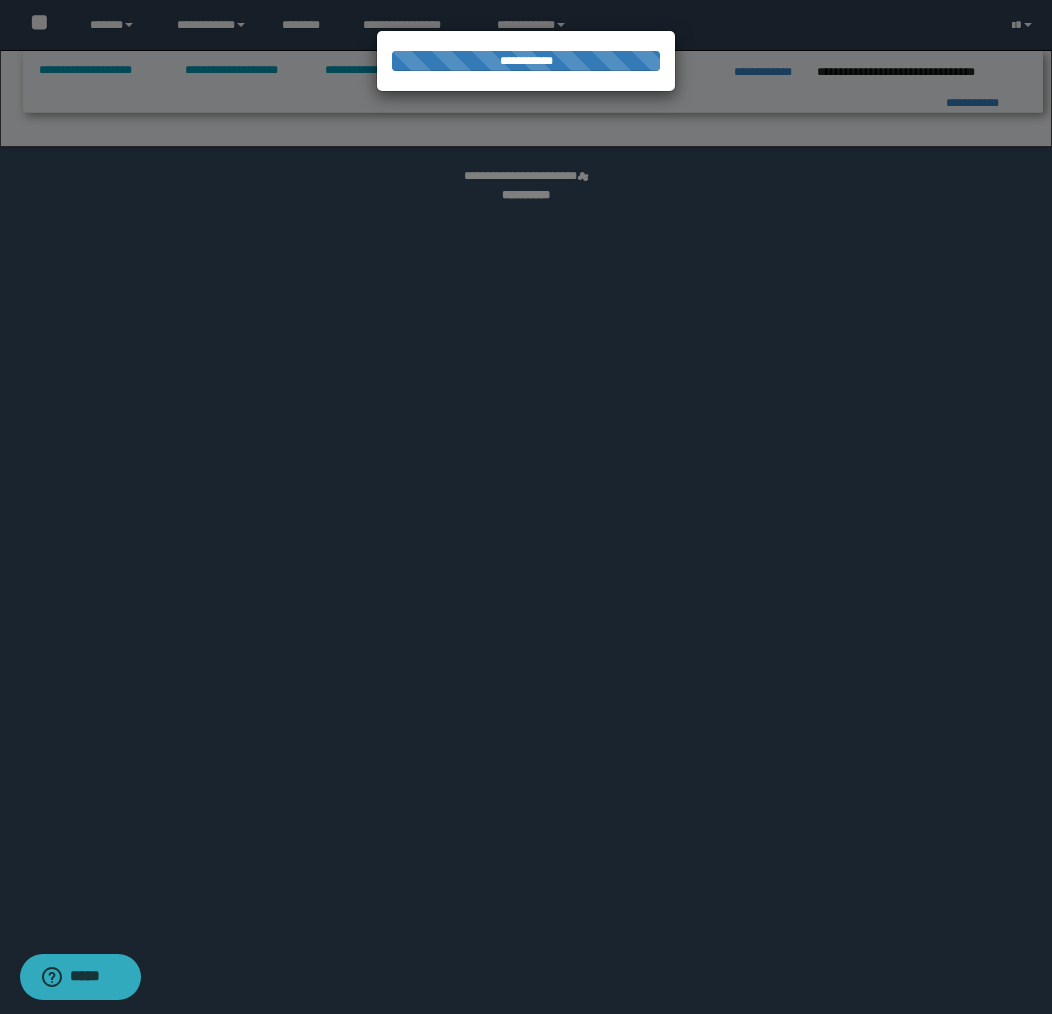 select on "*" 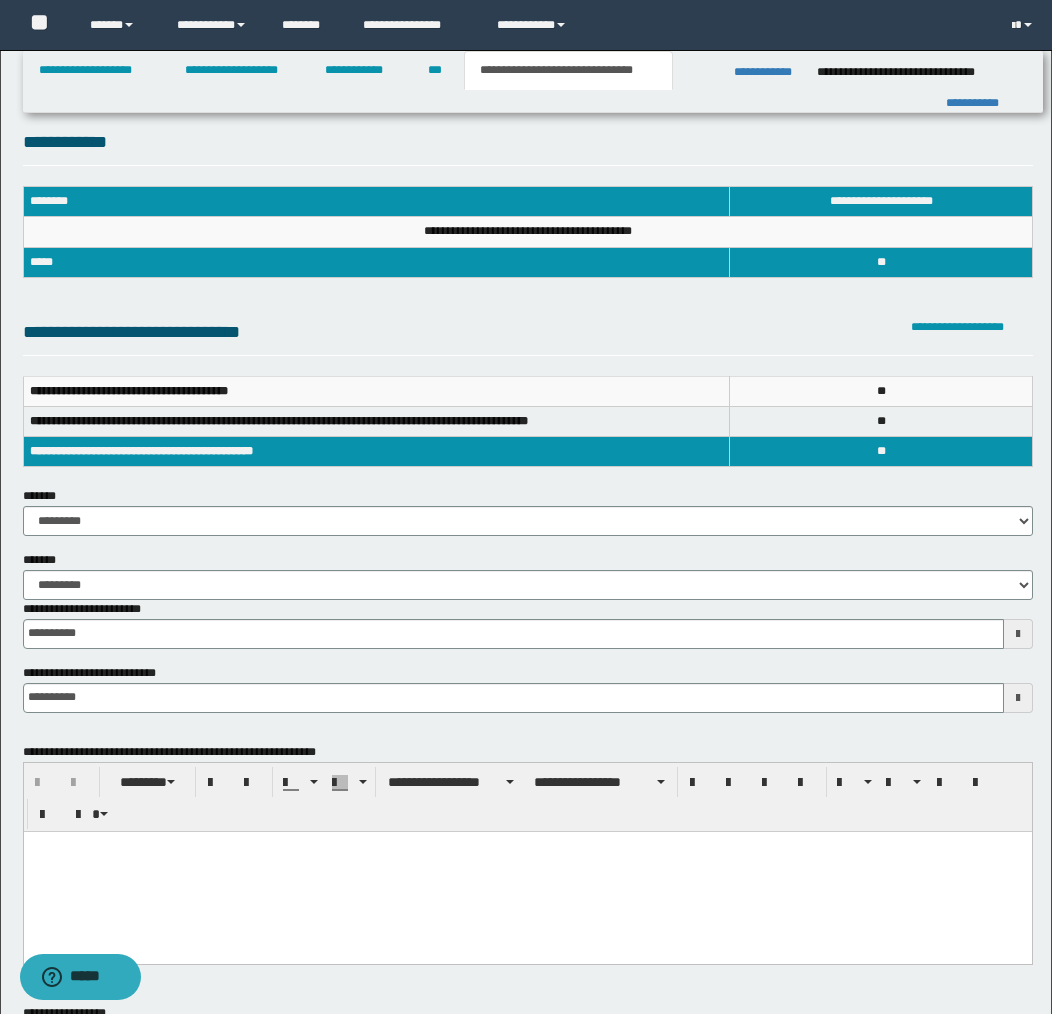 scroll, scrollTop: 0, scrollLeft: 0, axis: both 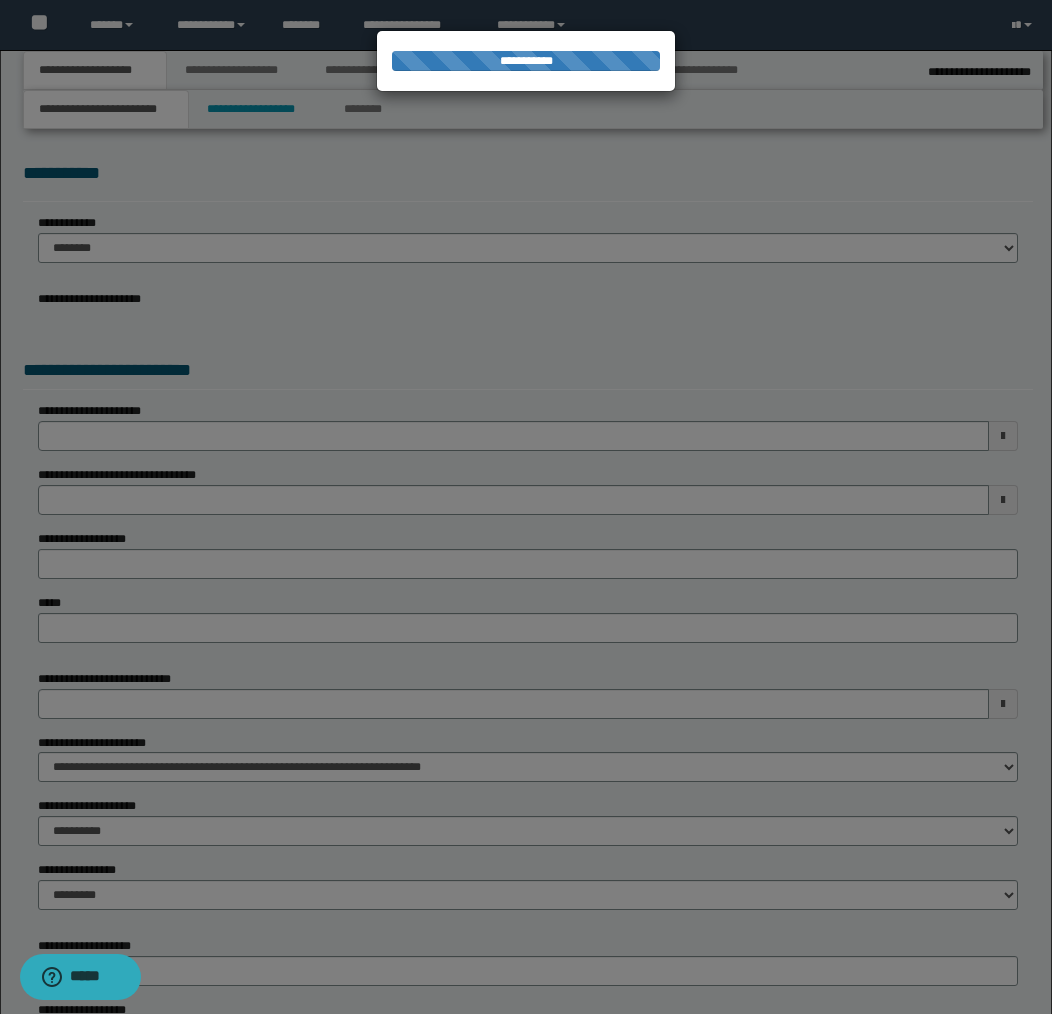 select on "*" 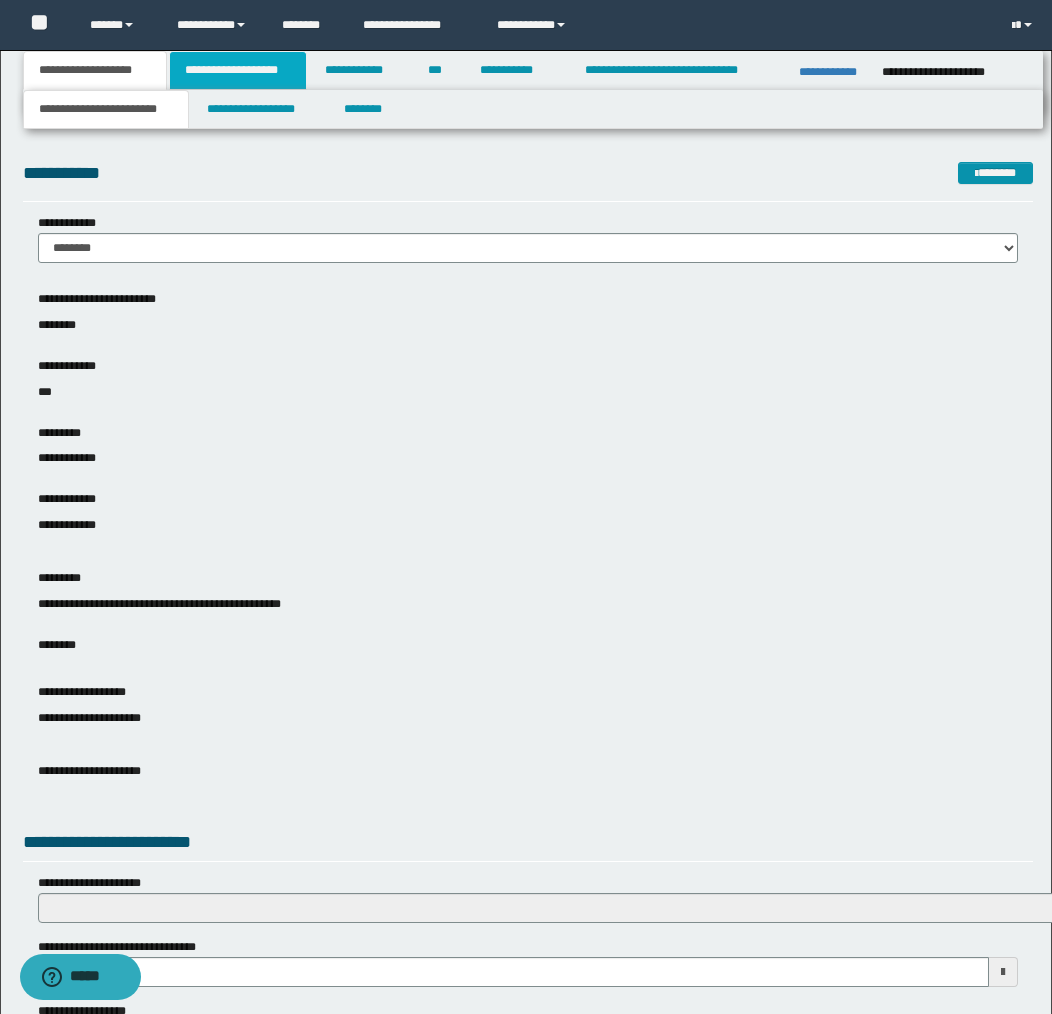 click on "**********" at bounding box center (238, 70) 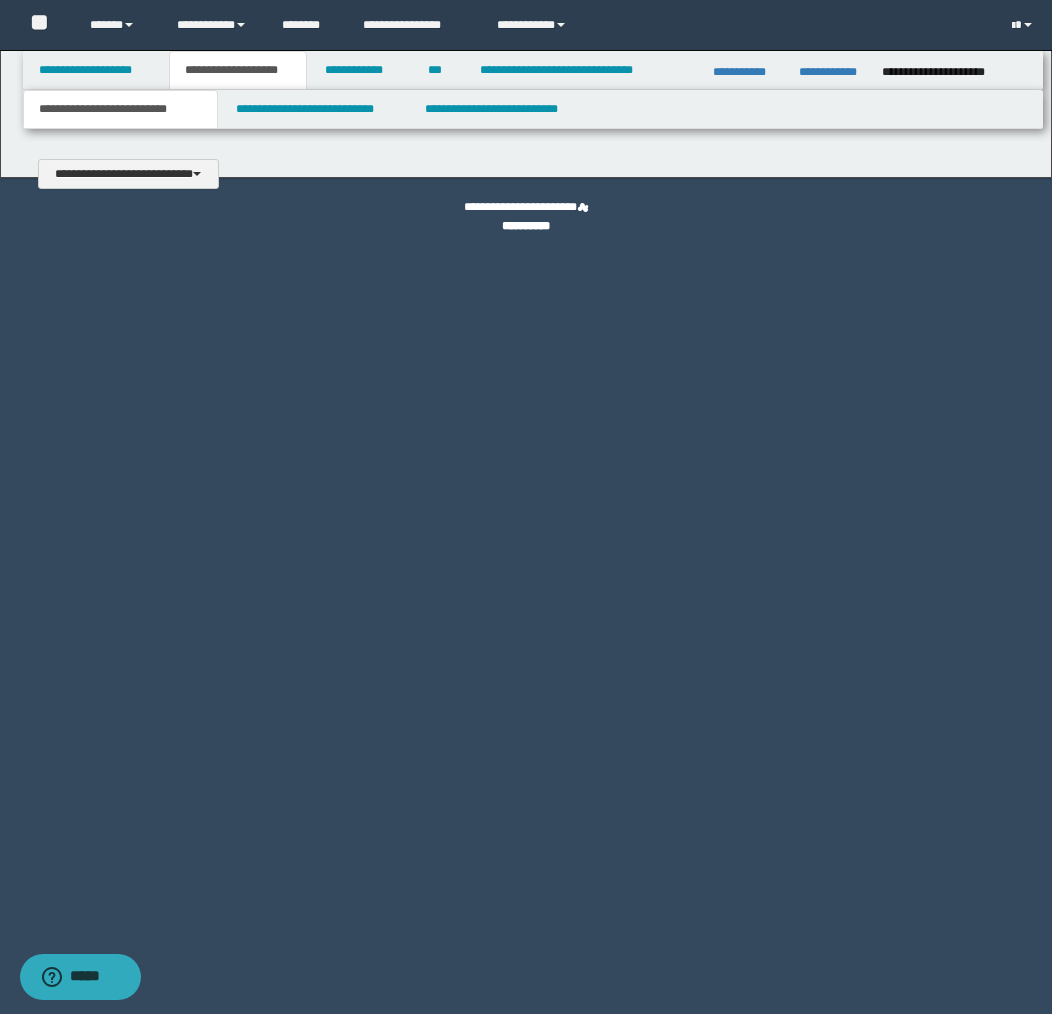 type 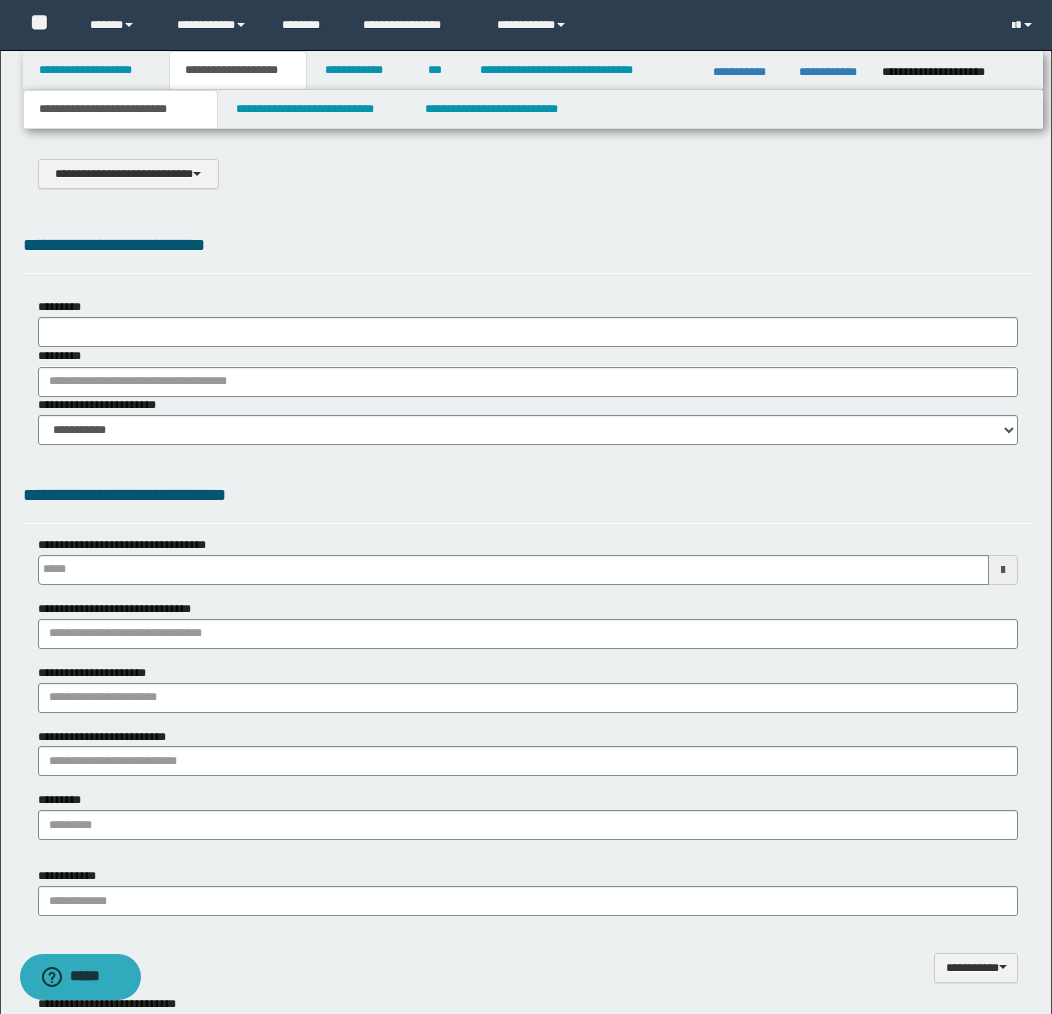 type on "**********" 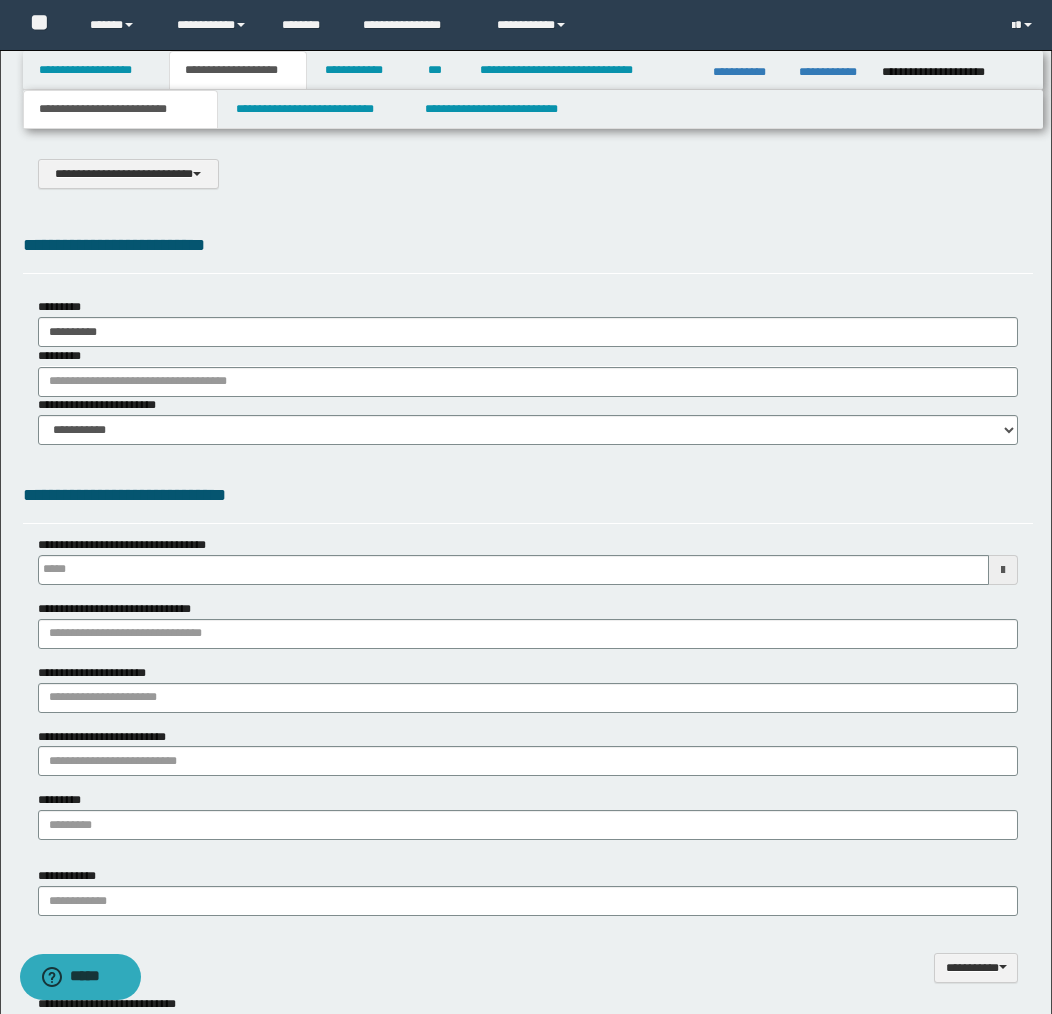 scroll, scrollTop: 0, scrollLeft: 0, axis: both 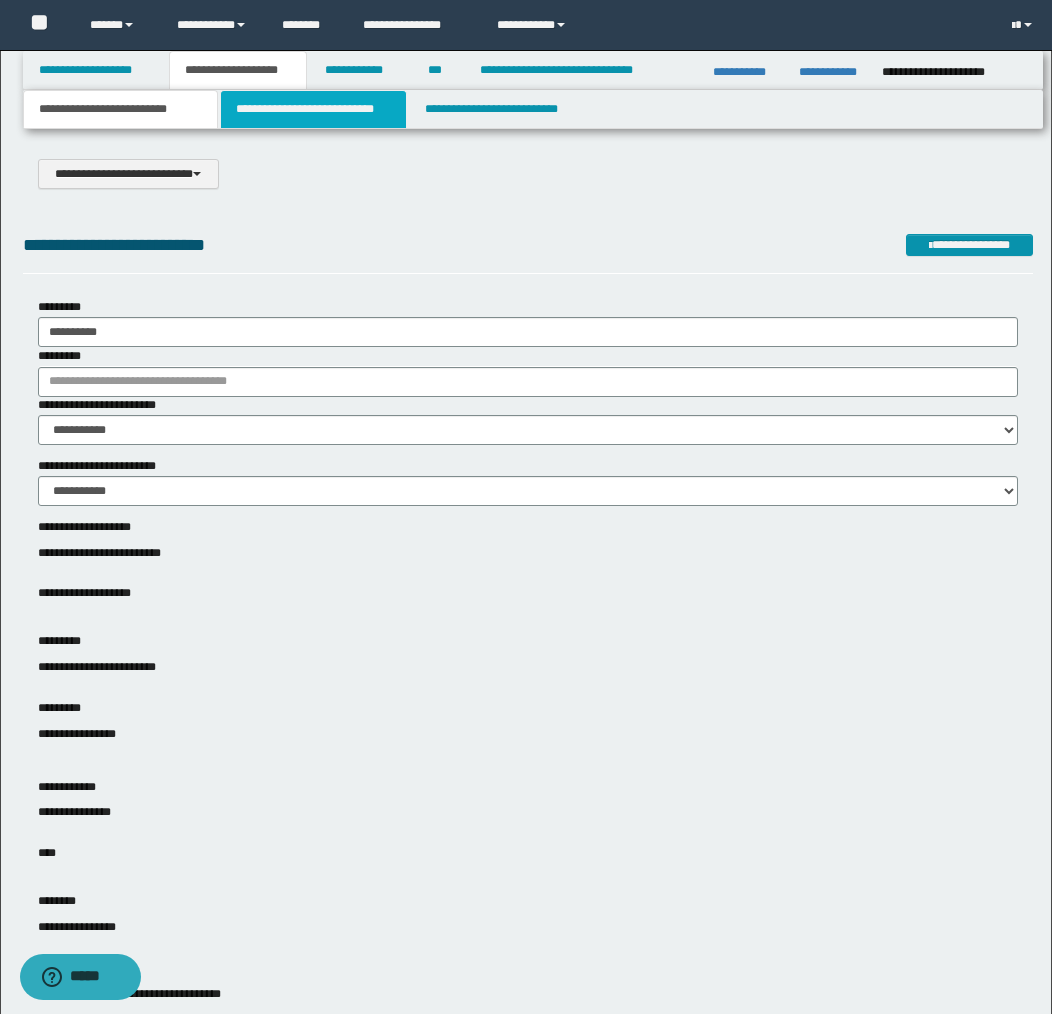 click on "**********" at bounding box center (314, 109) 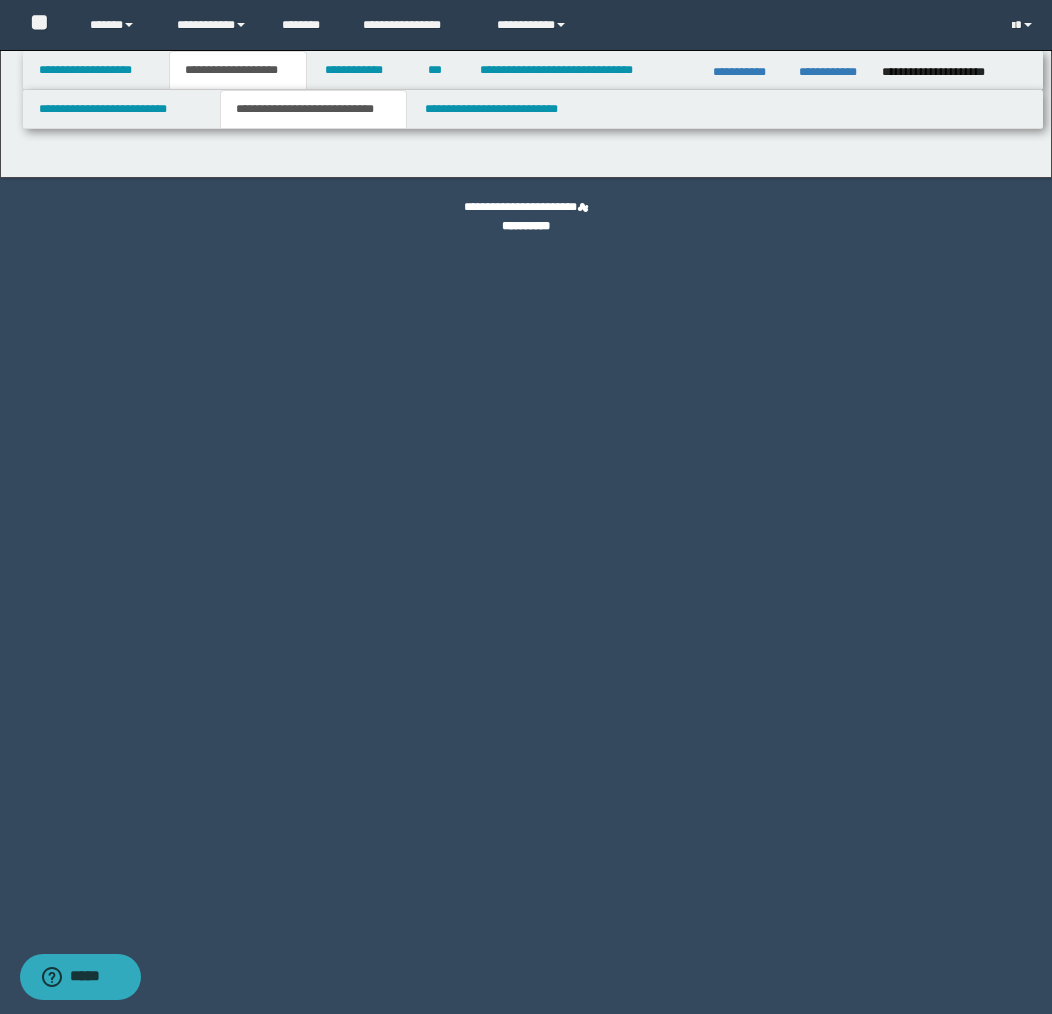 select on "*" 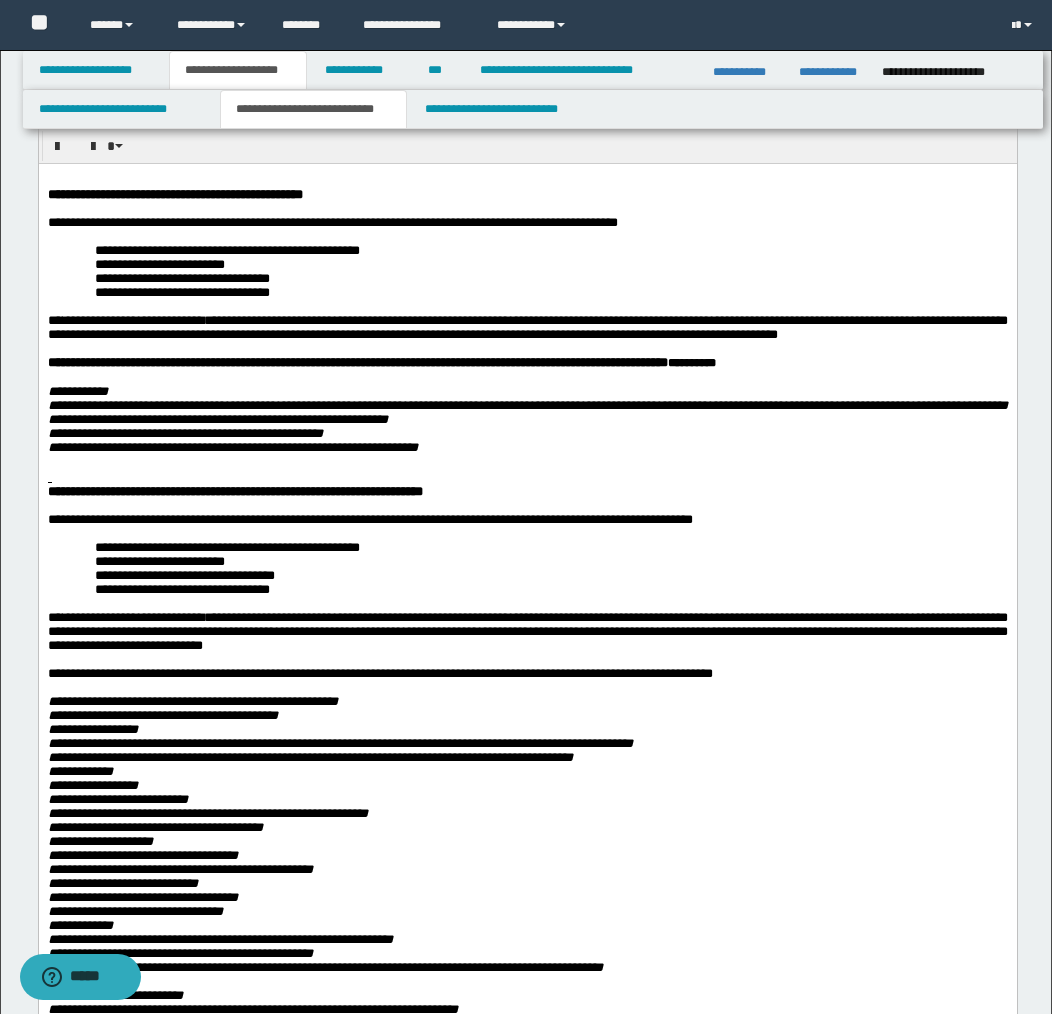scroll, scrollTop: 93, scrollLeft: 0, axis: vertical 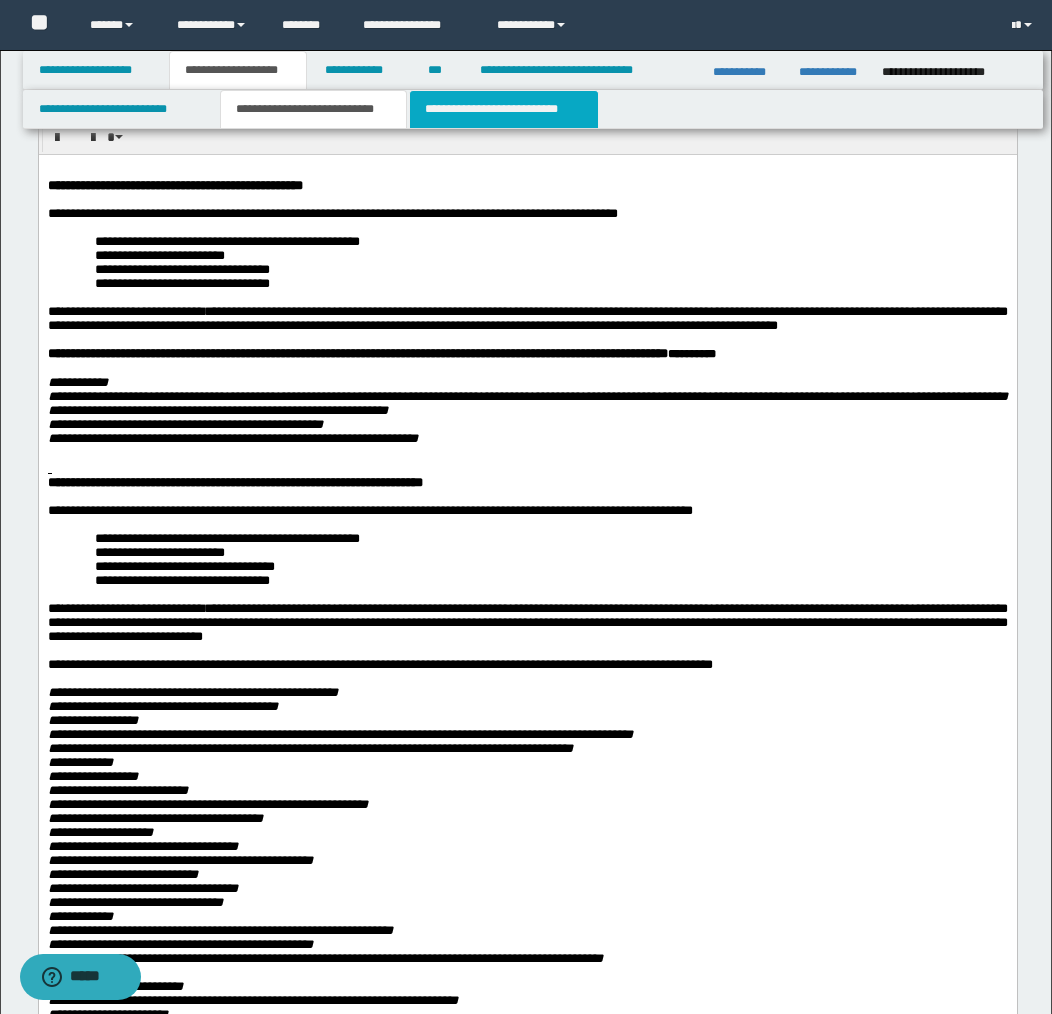 click on "**********" at bounding box center [504, 109] 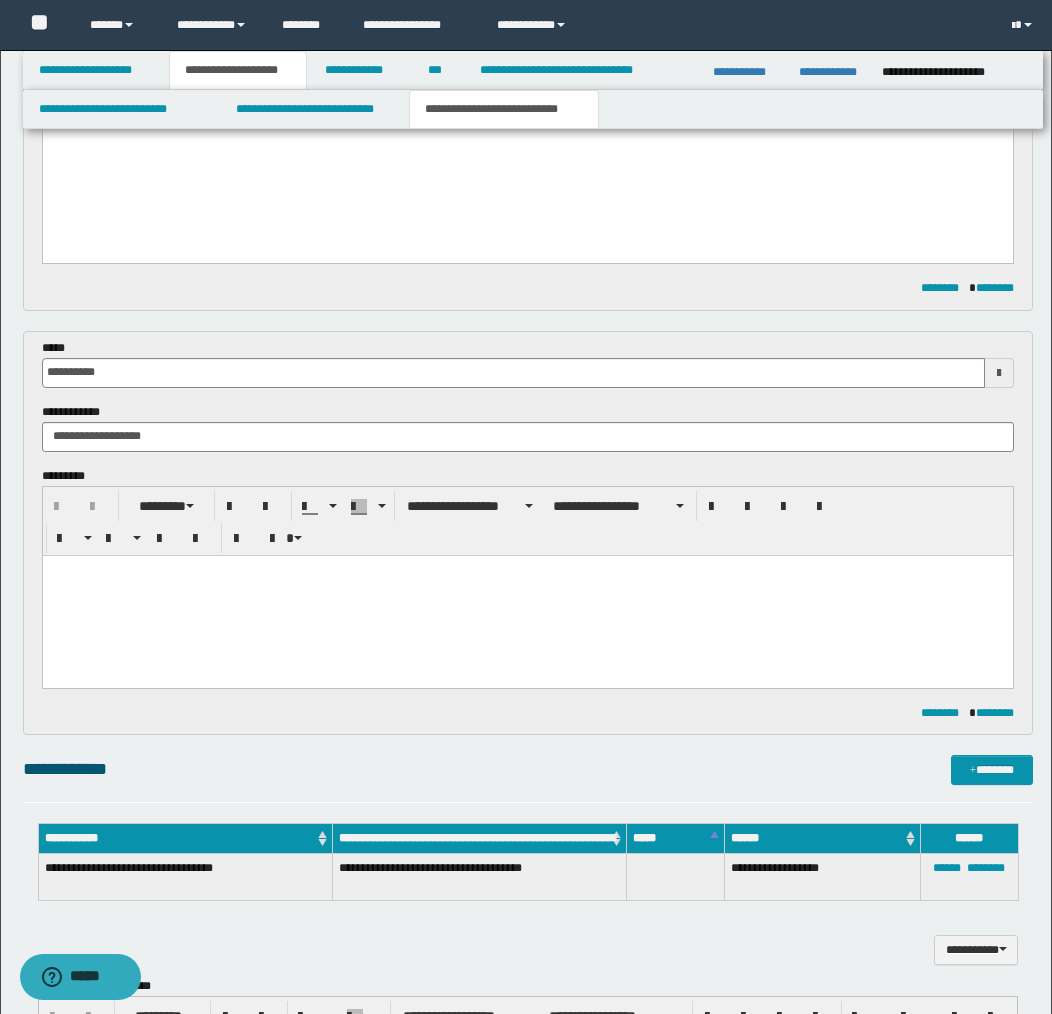 scroll, scrollTop: 451, scrollLeft: 0, axis: vertical 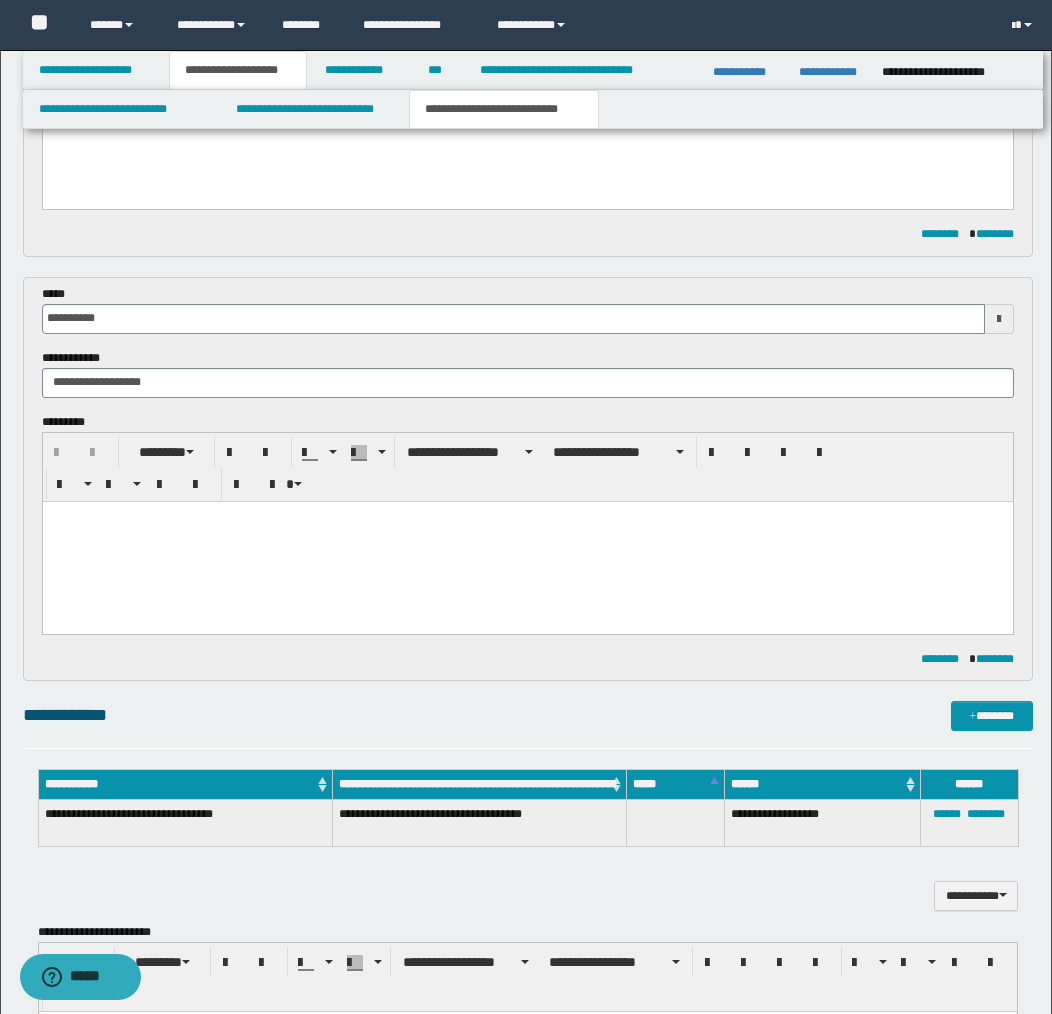 click at bounding box center [527, 541] 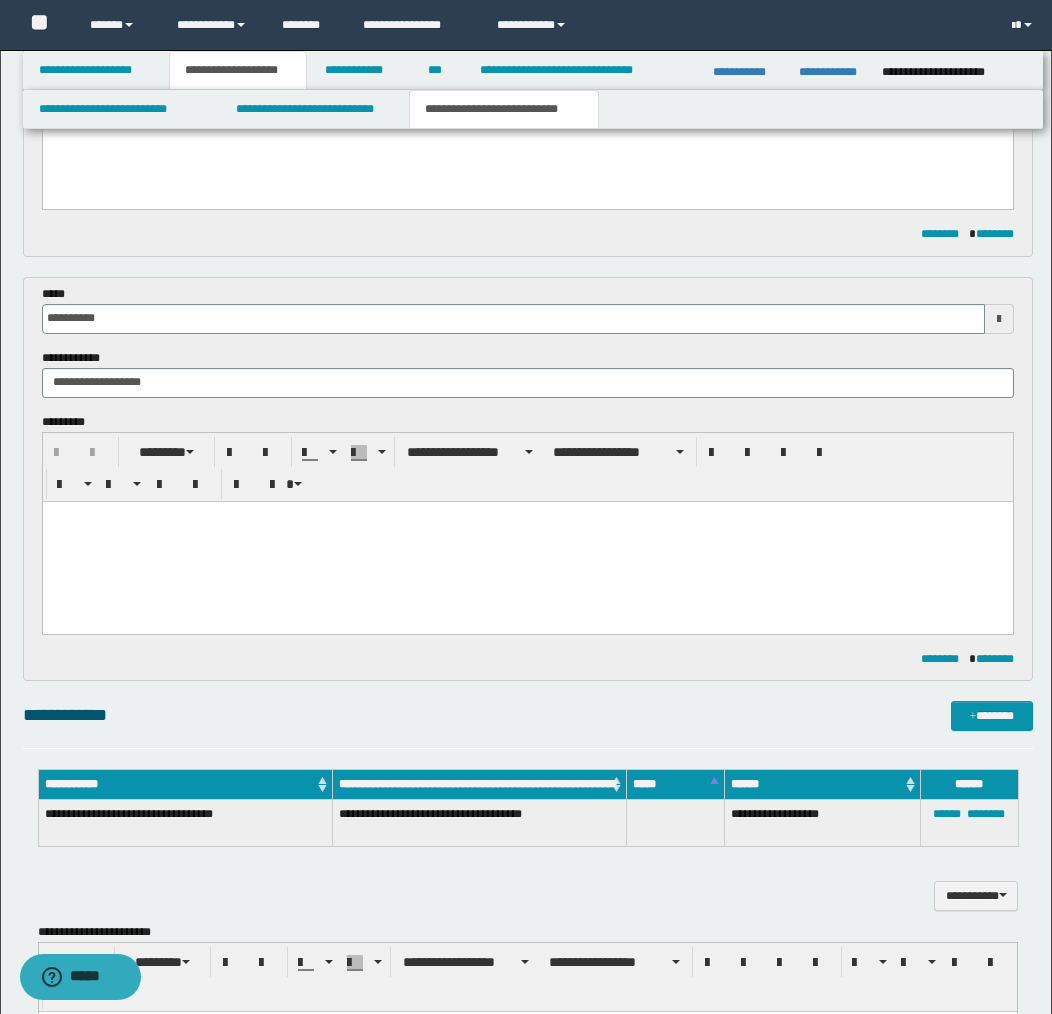 type 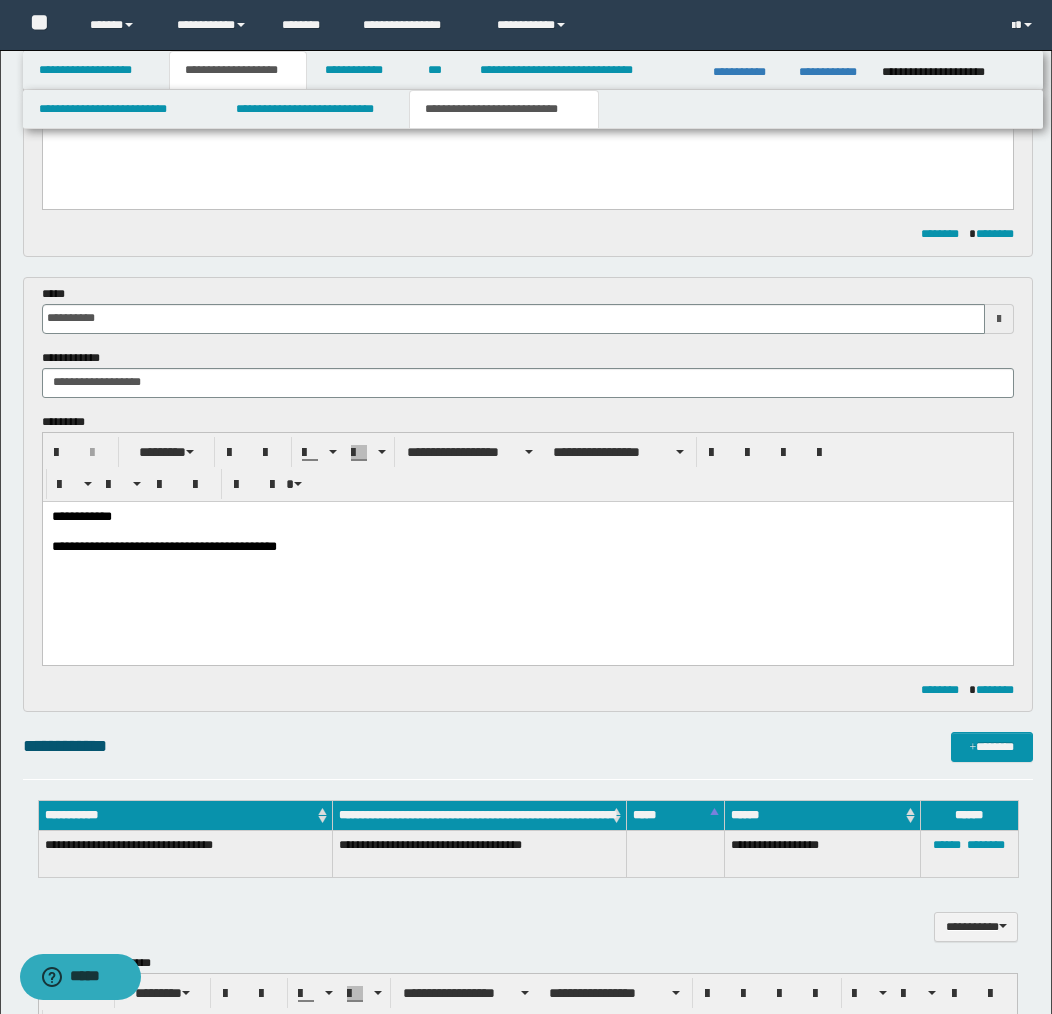 click on "**********" at bounding box center (527, 547) 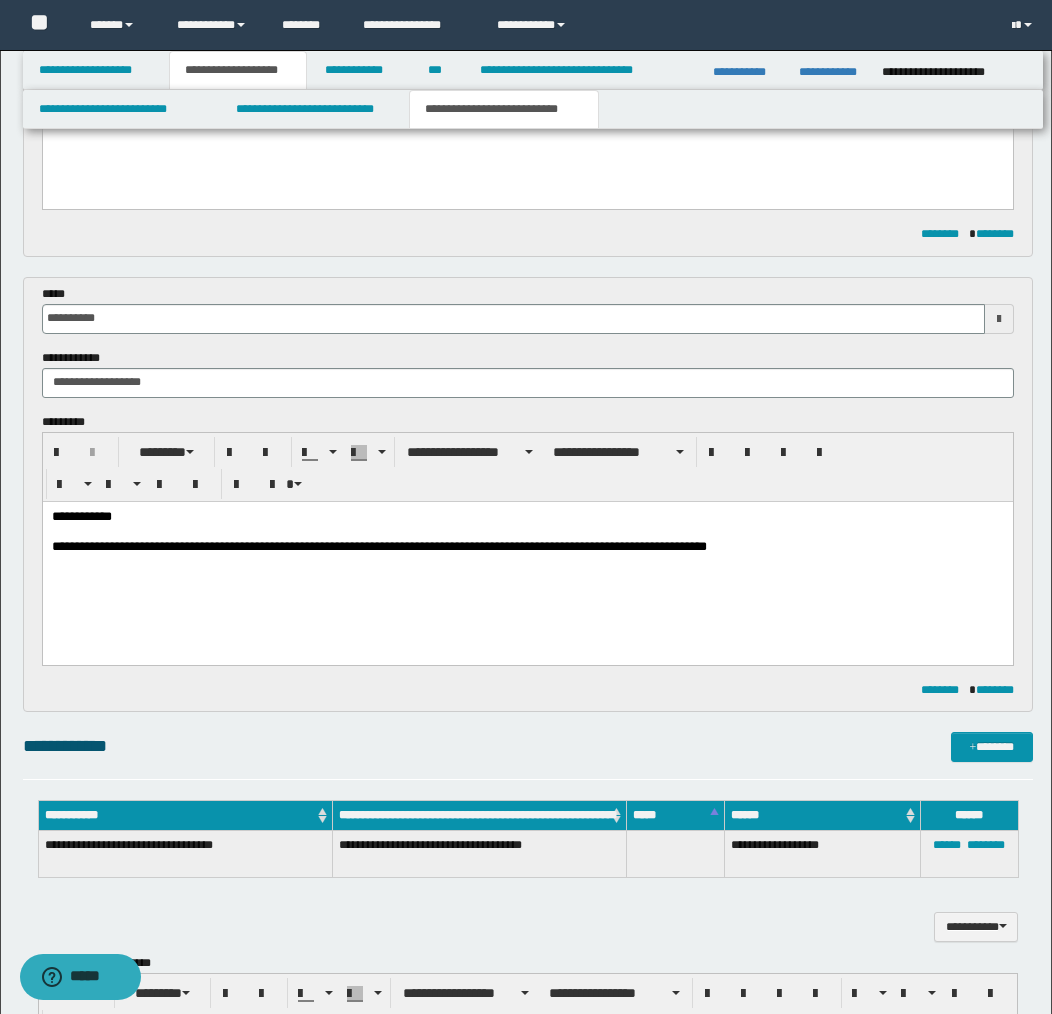 click on "**********" at bounding box center [527, 547] 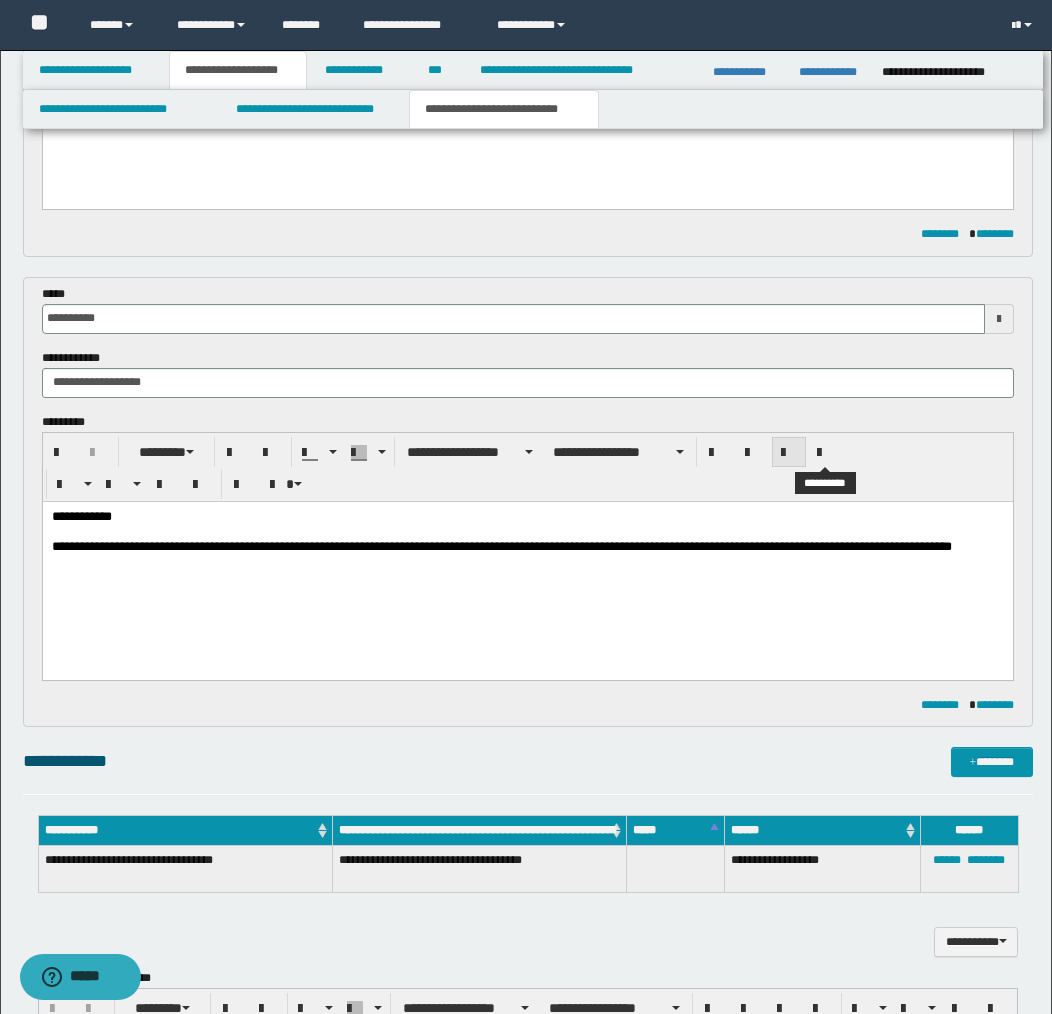 drag, startPoint x: 829, startPoint y: 446, endPoint x: 805, endPoint y: 454, distance: 25.298222 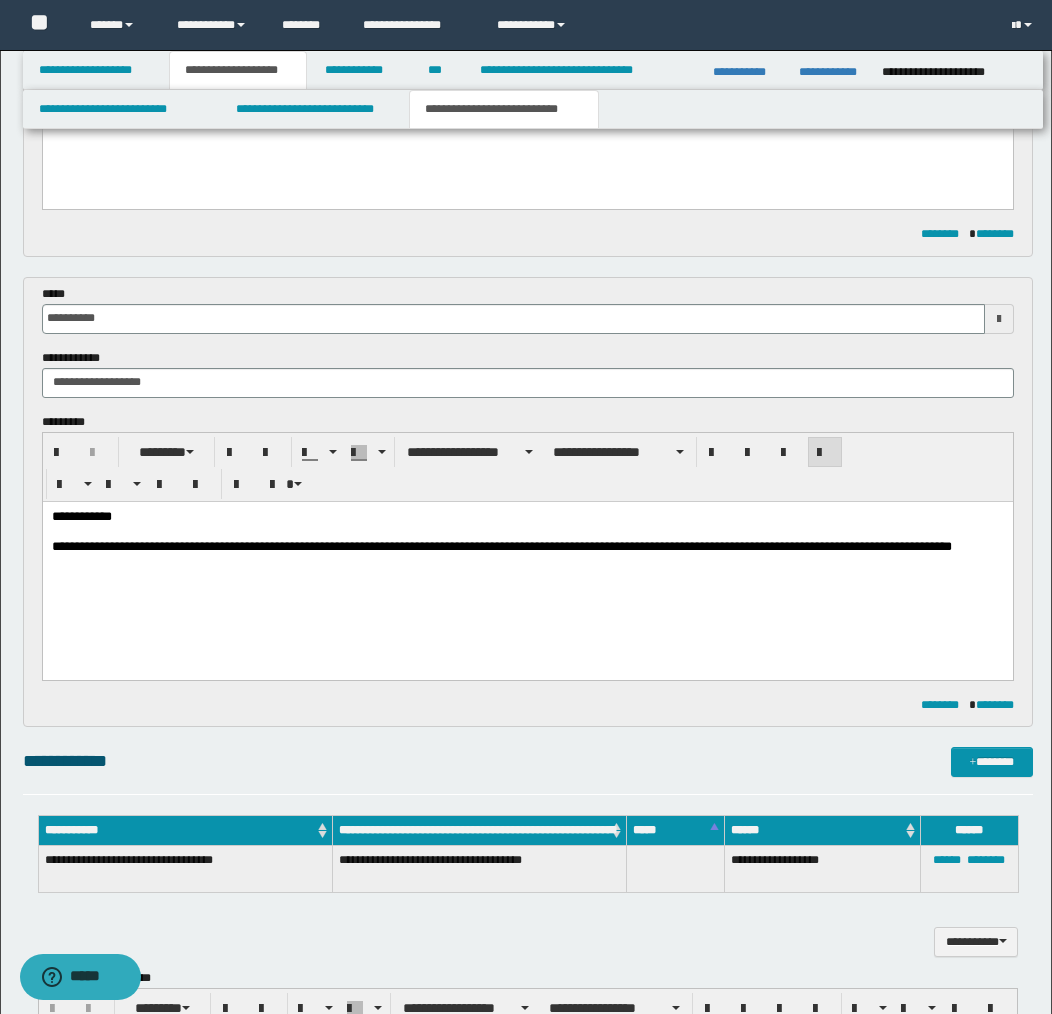 click on "**********" at bounding box center [527, 554] 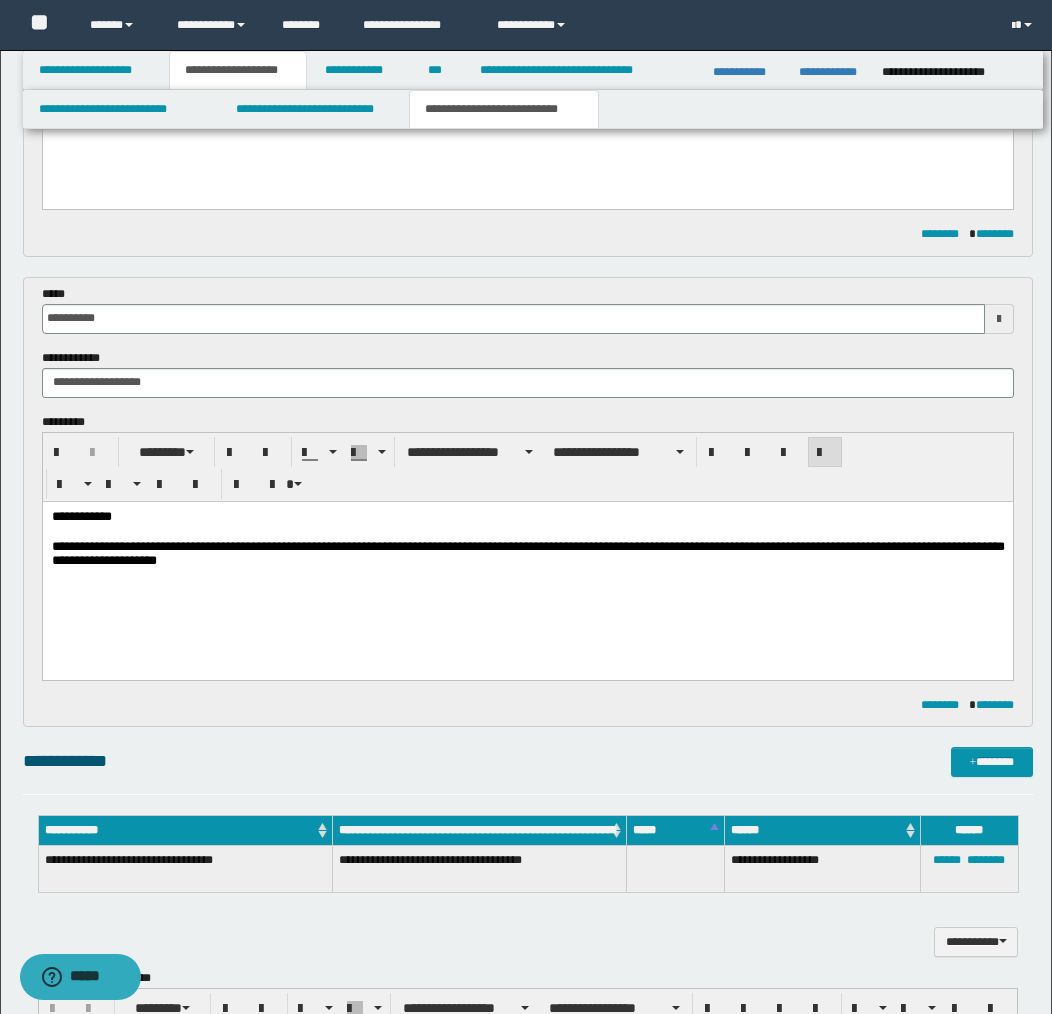 click on "**********" at bounding box center (527, 554) 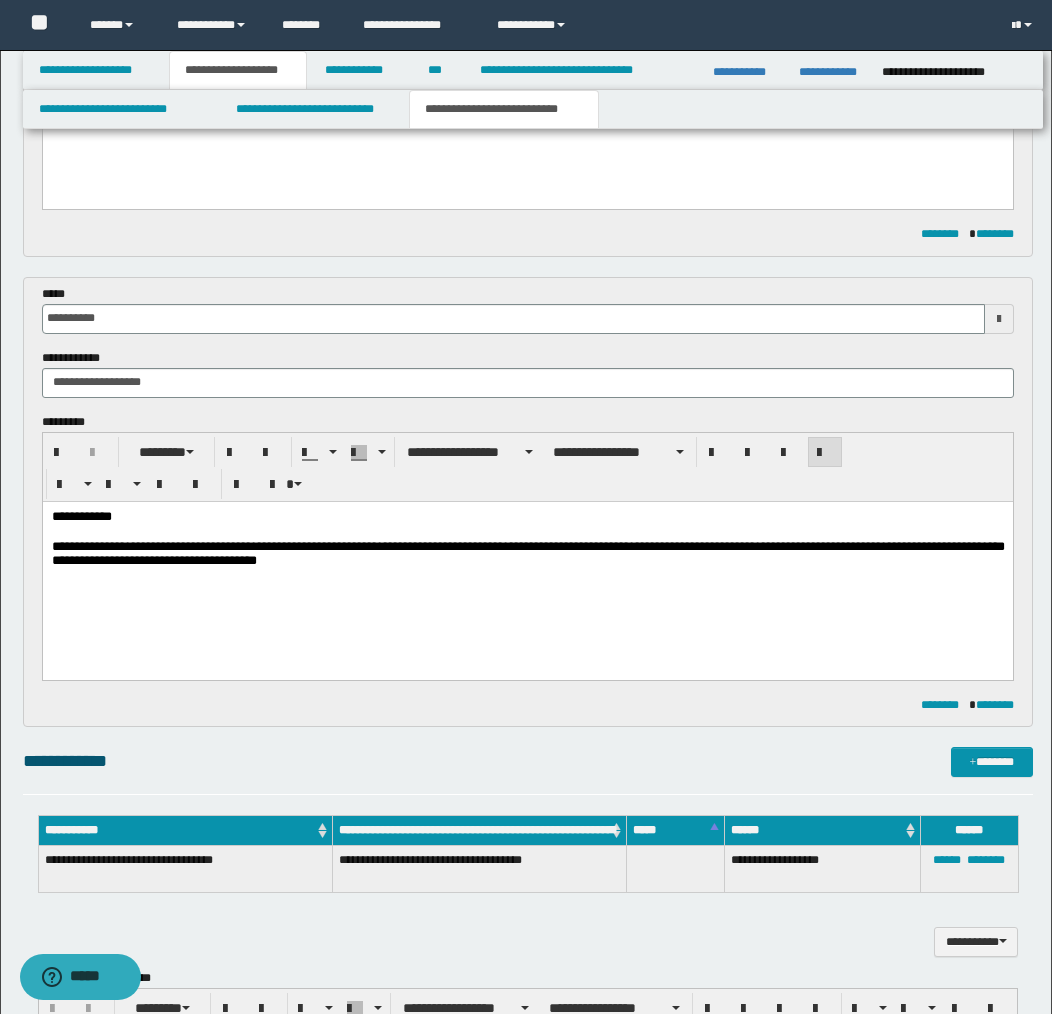 click on "**********" at bounding box center (527, 564) 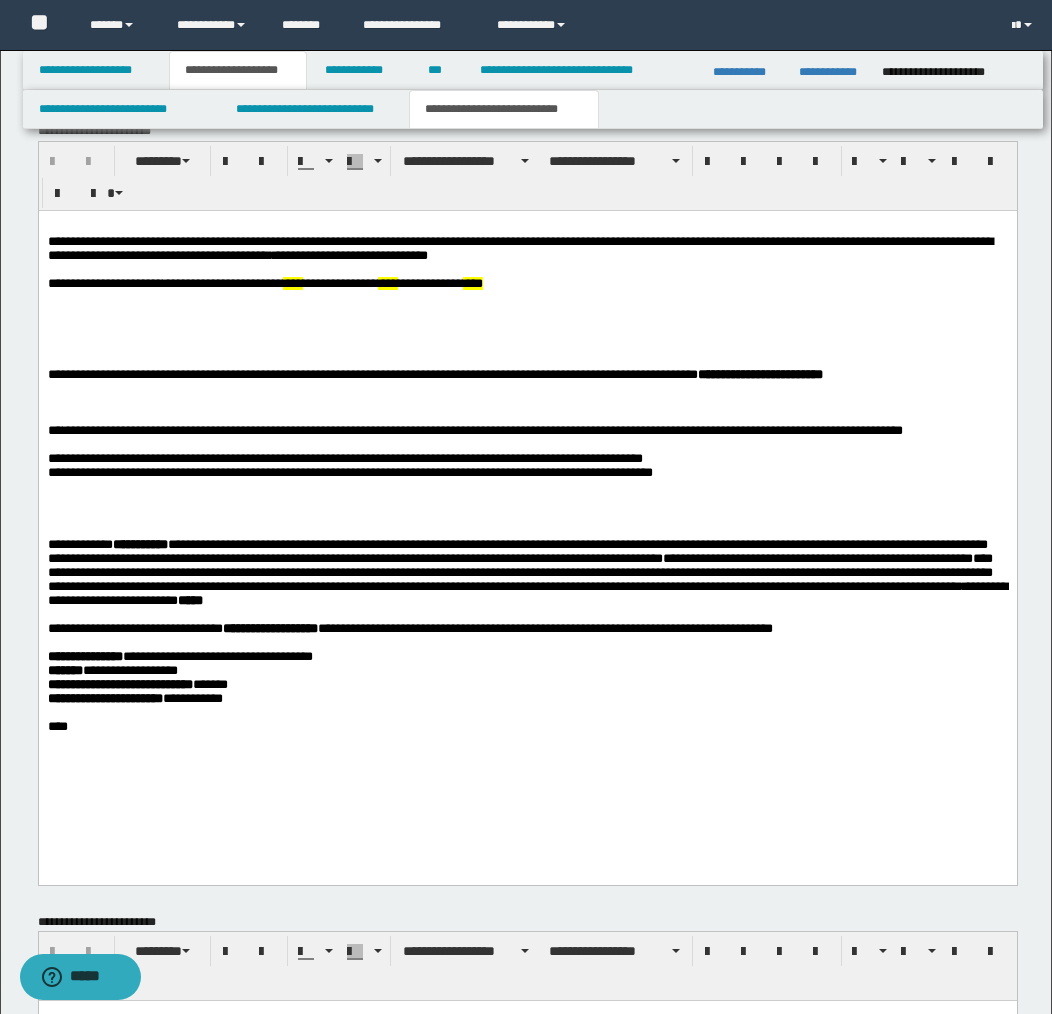 scroll, scrollTop: 1198, scrollLeft: 0, axis: vertical 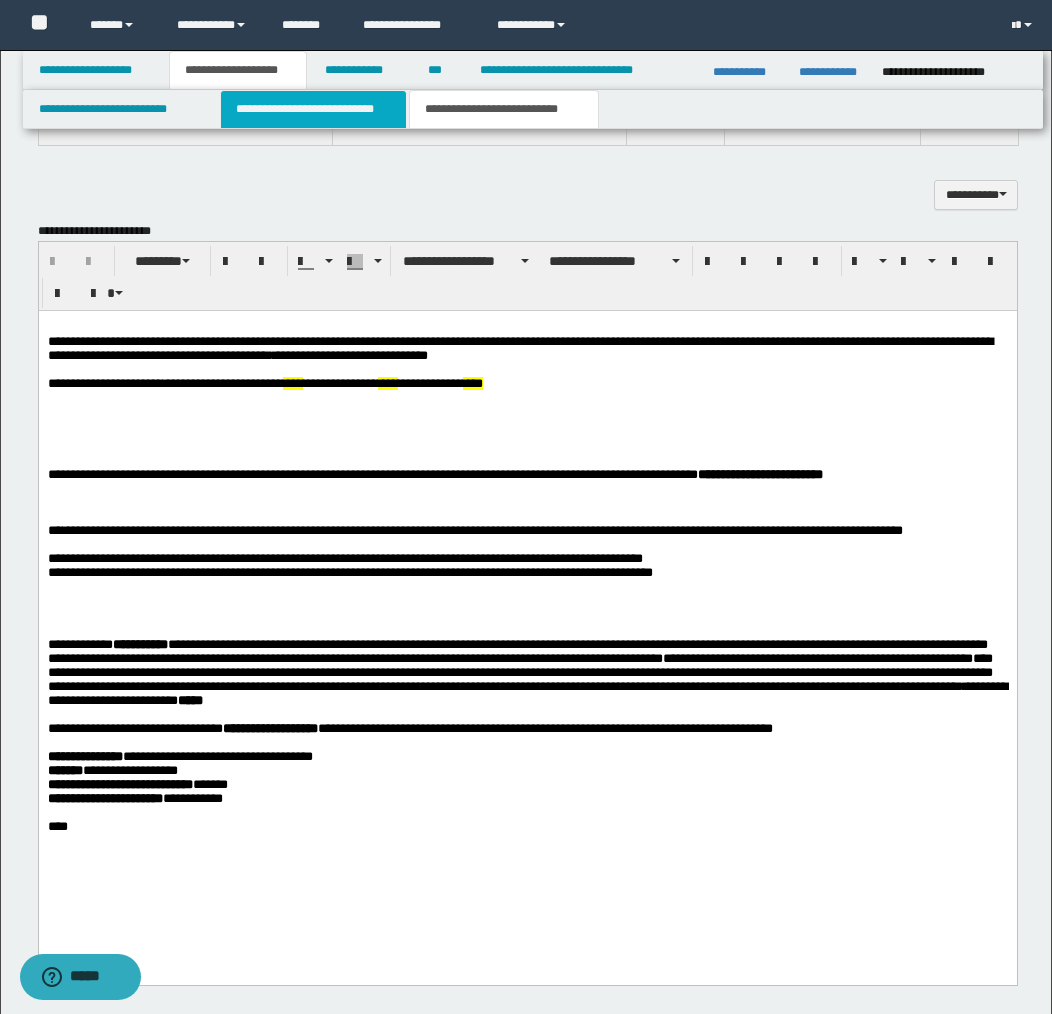 click on "**********" at bounding box center (314, 109) 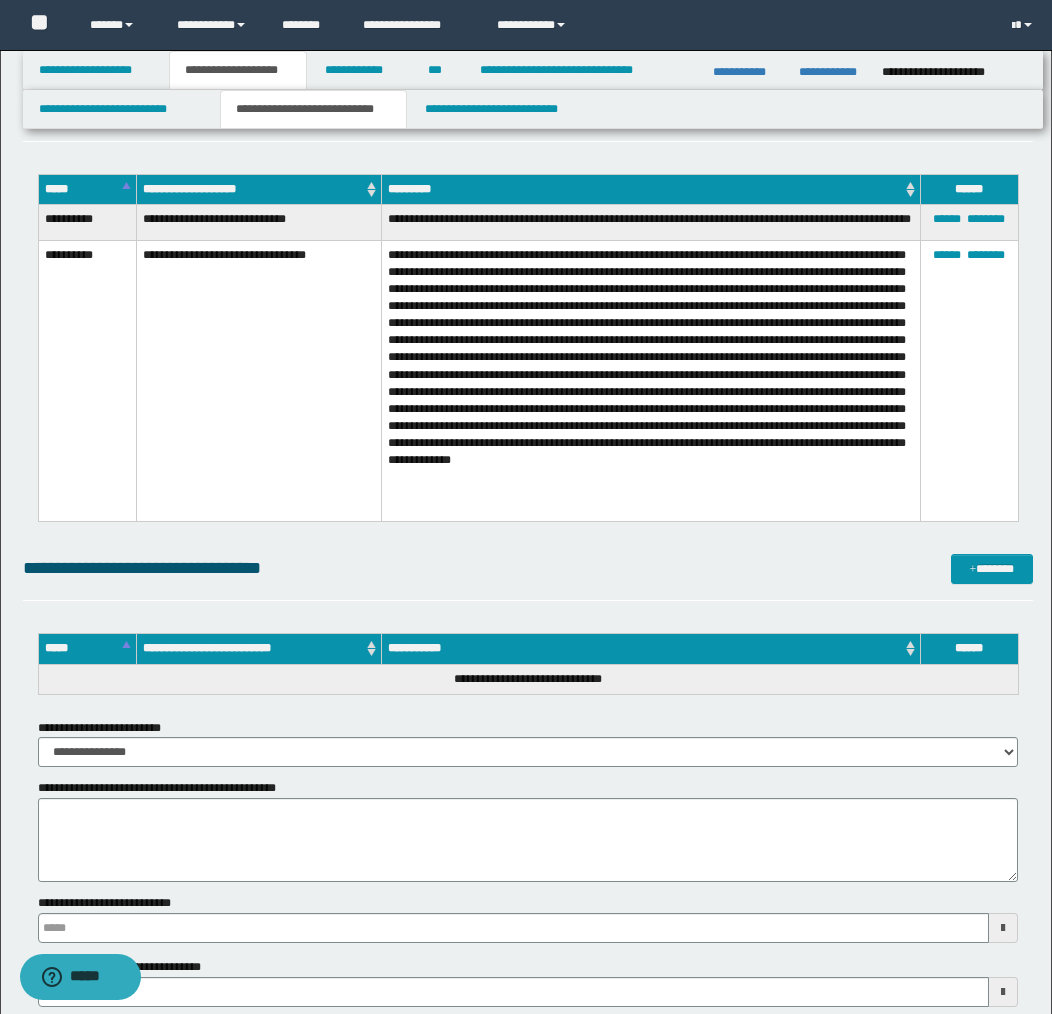 scroll, scrollTop: 3423, scrollLeft: 0, axis: vertical 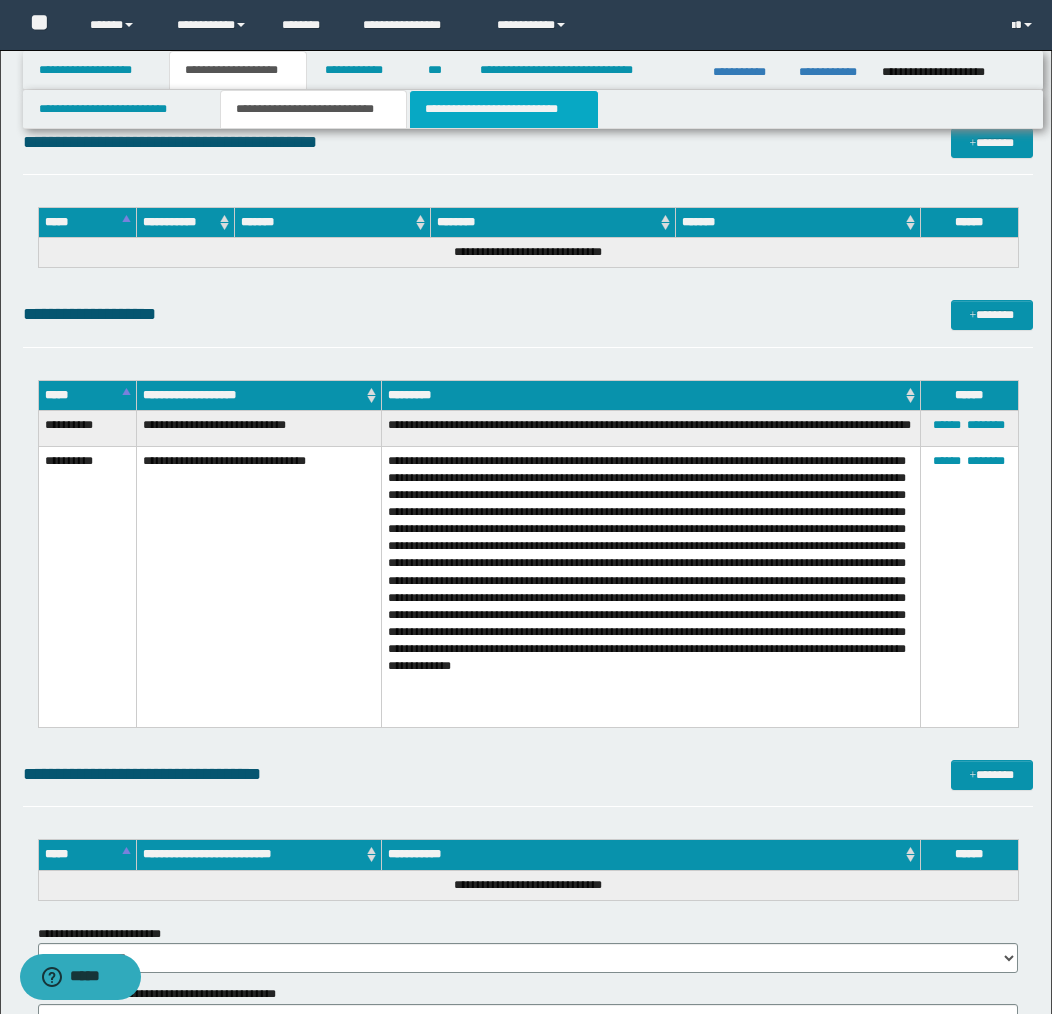 click on "**********" at bounding box center (504, 109) 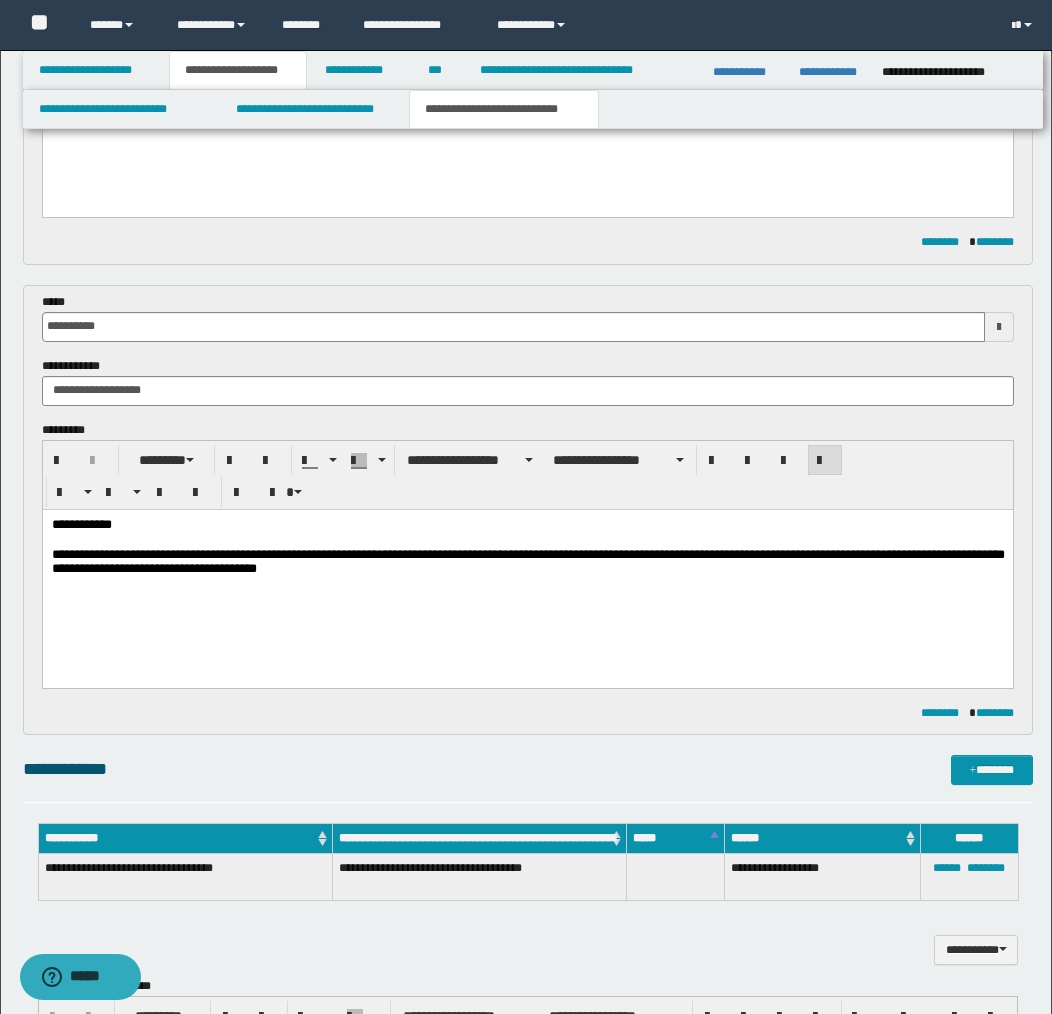 scroll, scrollTop: 510, scrollLeft: 0, axis: vertical 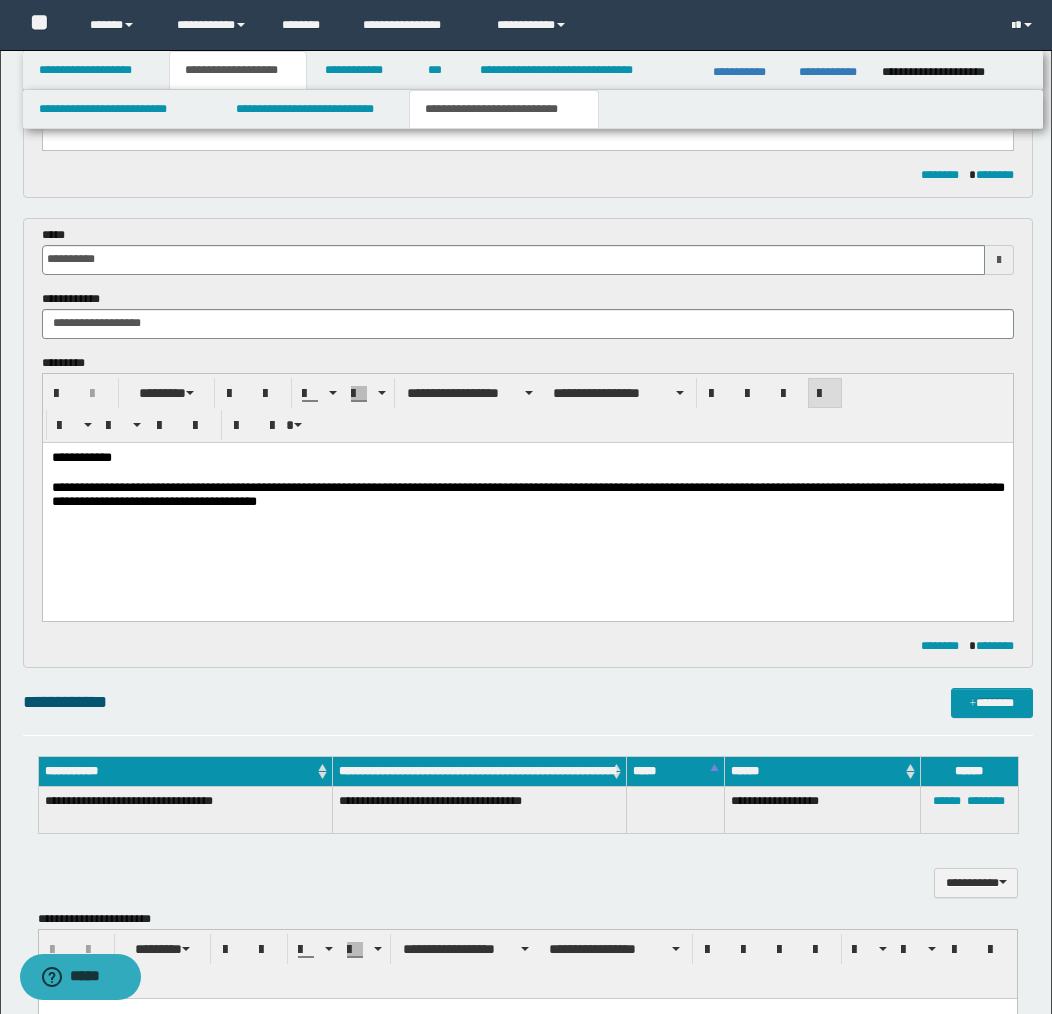 click on "**********" at bounding box center (527, 495) 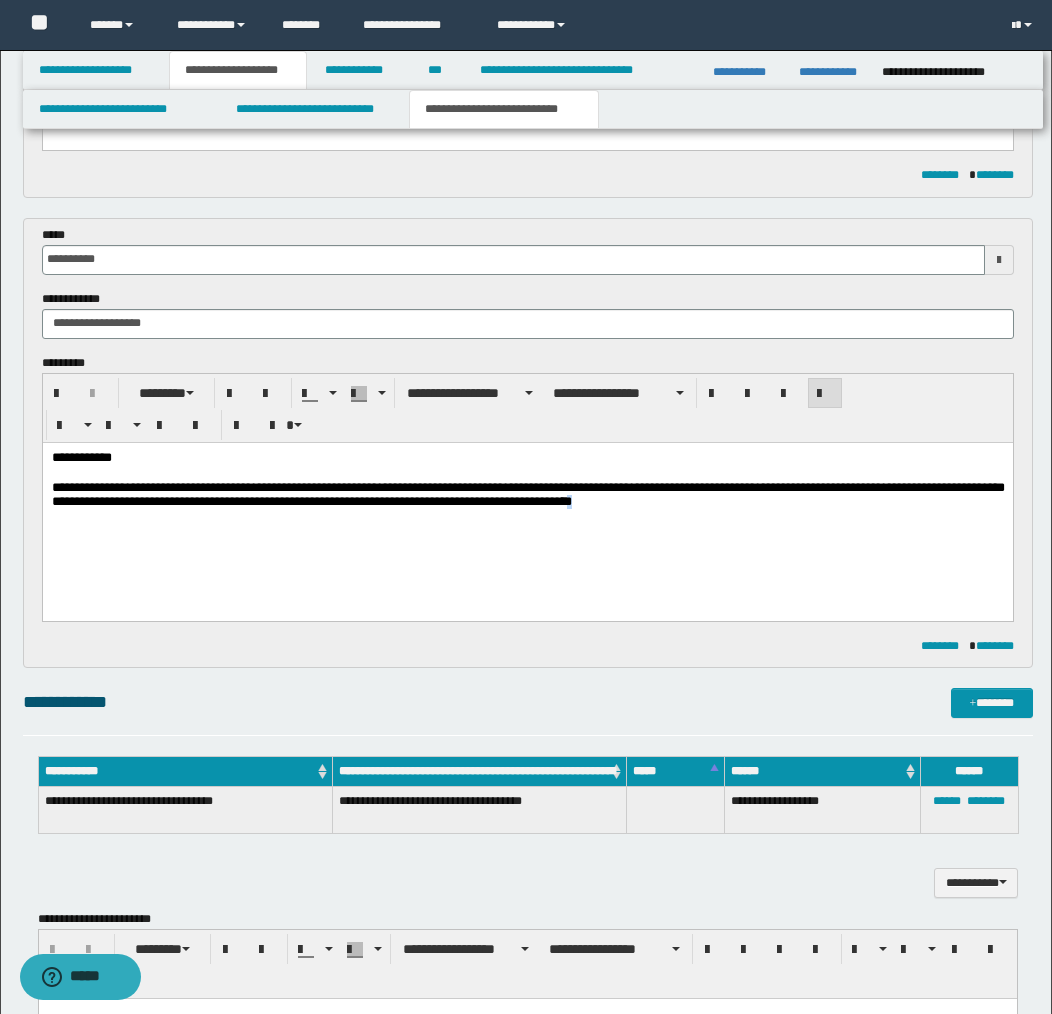drag, startPoint x: 727, startPoint y: 505, endPoint x: 743, endPoint y: 505, distance: 16 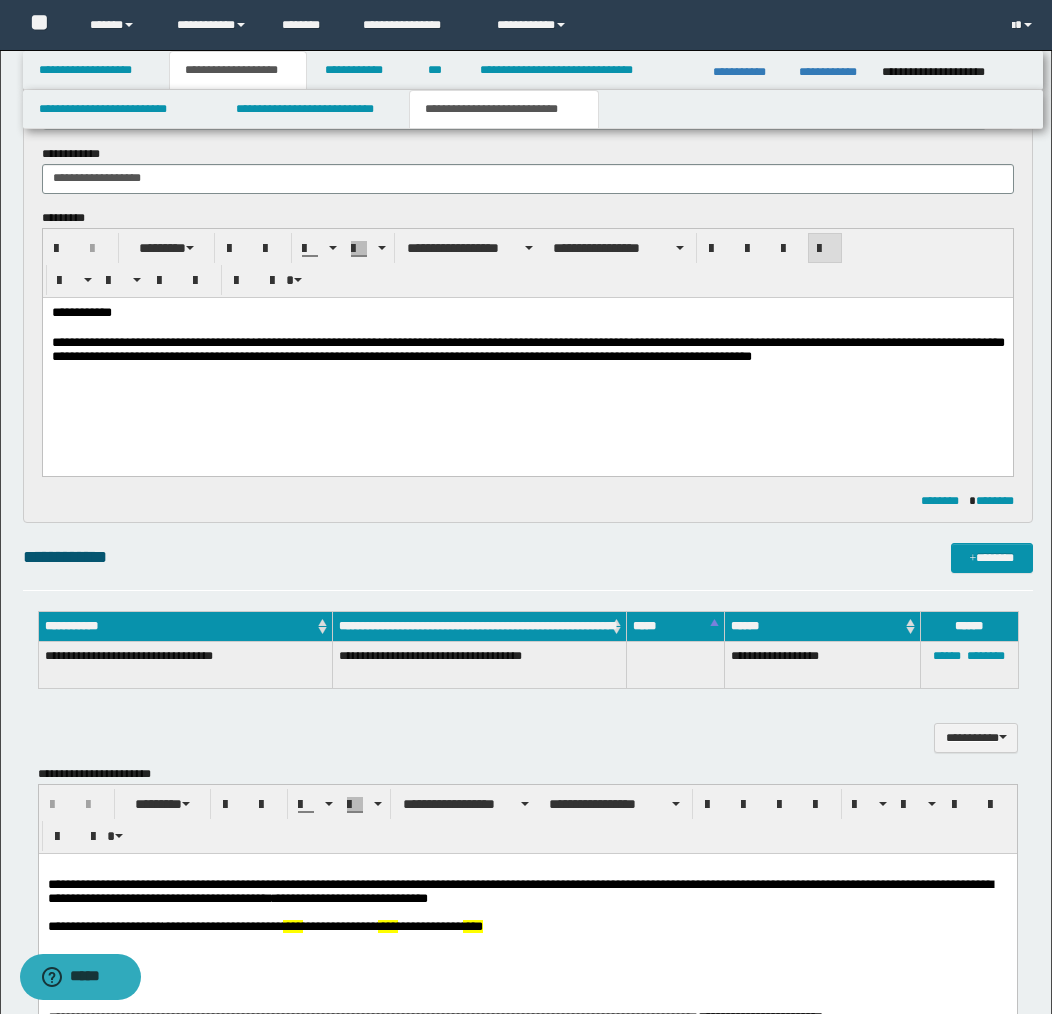 scroll, scrollTop: 664, scrollLeft: 0, axis: vertical 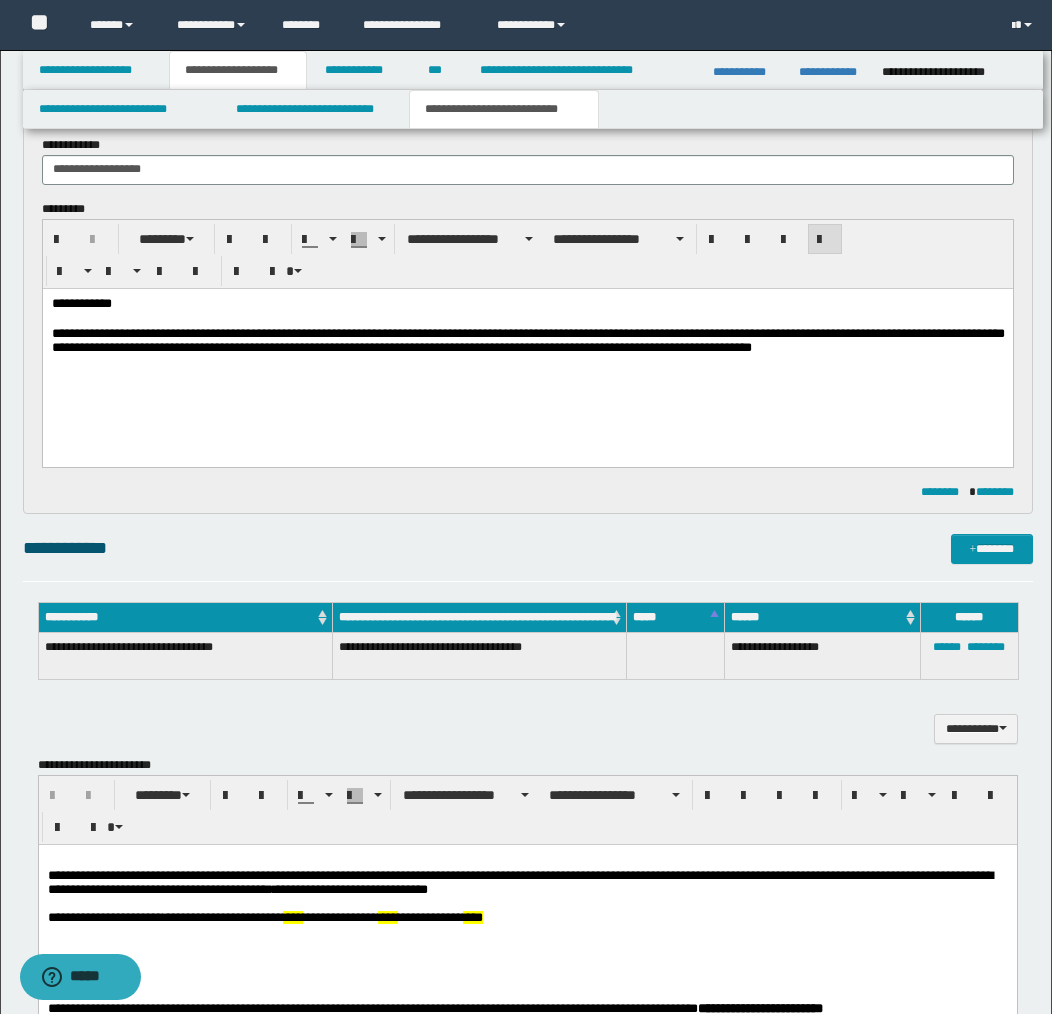 click on "**********" at bounding box center [527, 351] 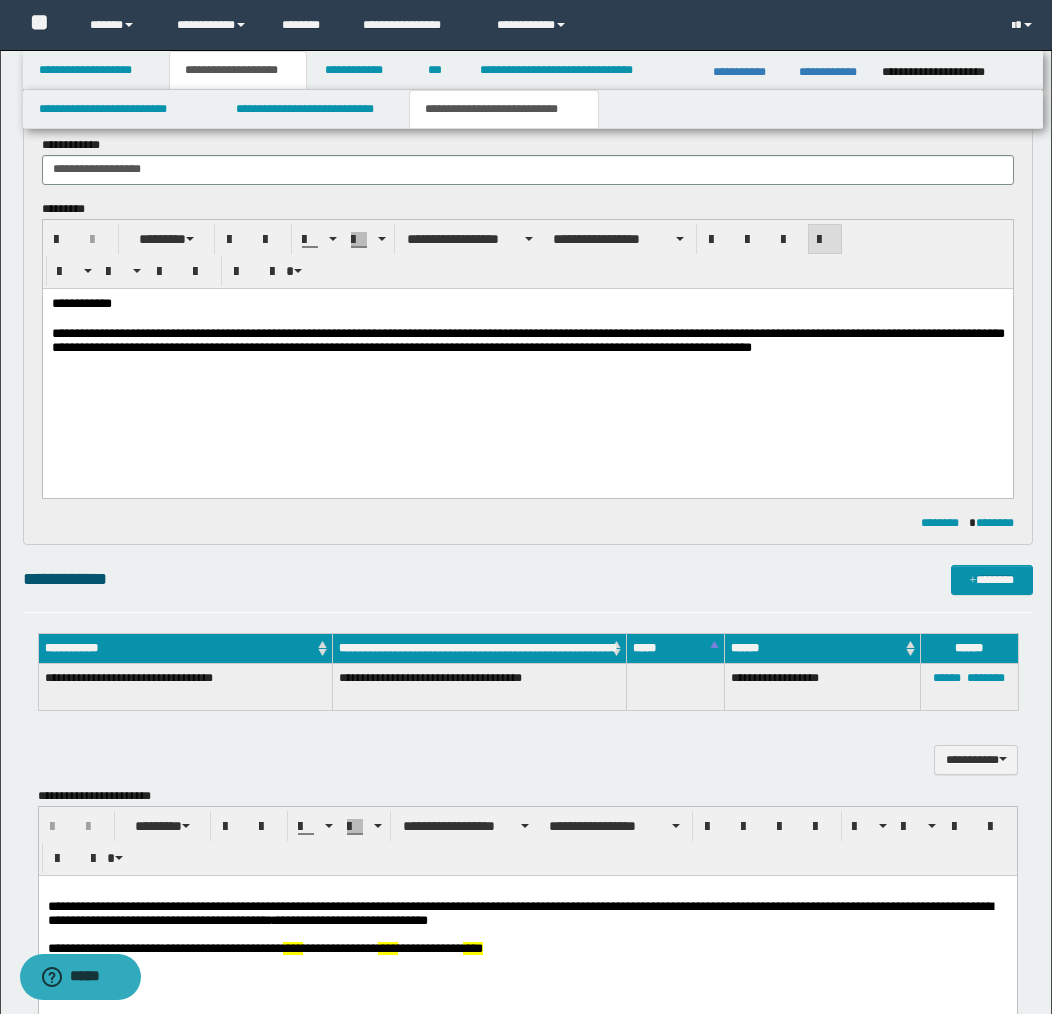 click on "**********" at bounding box center (527, 365) 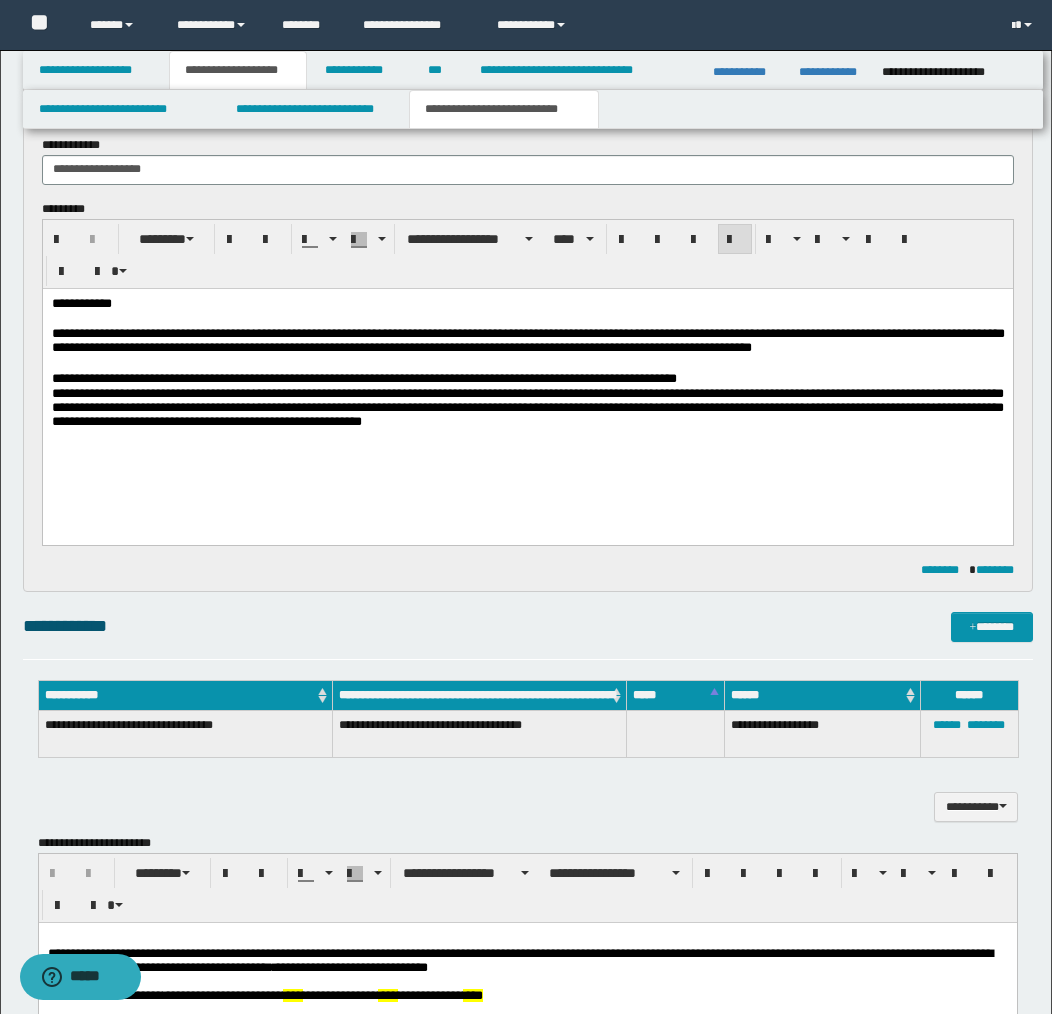 click on "**********" at bounding box center [527, 379] 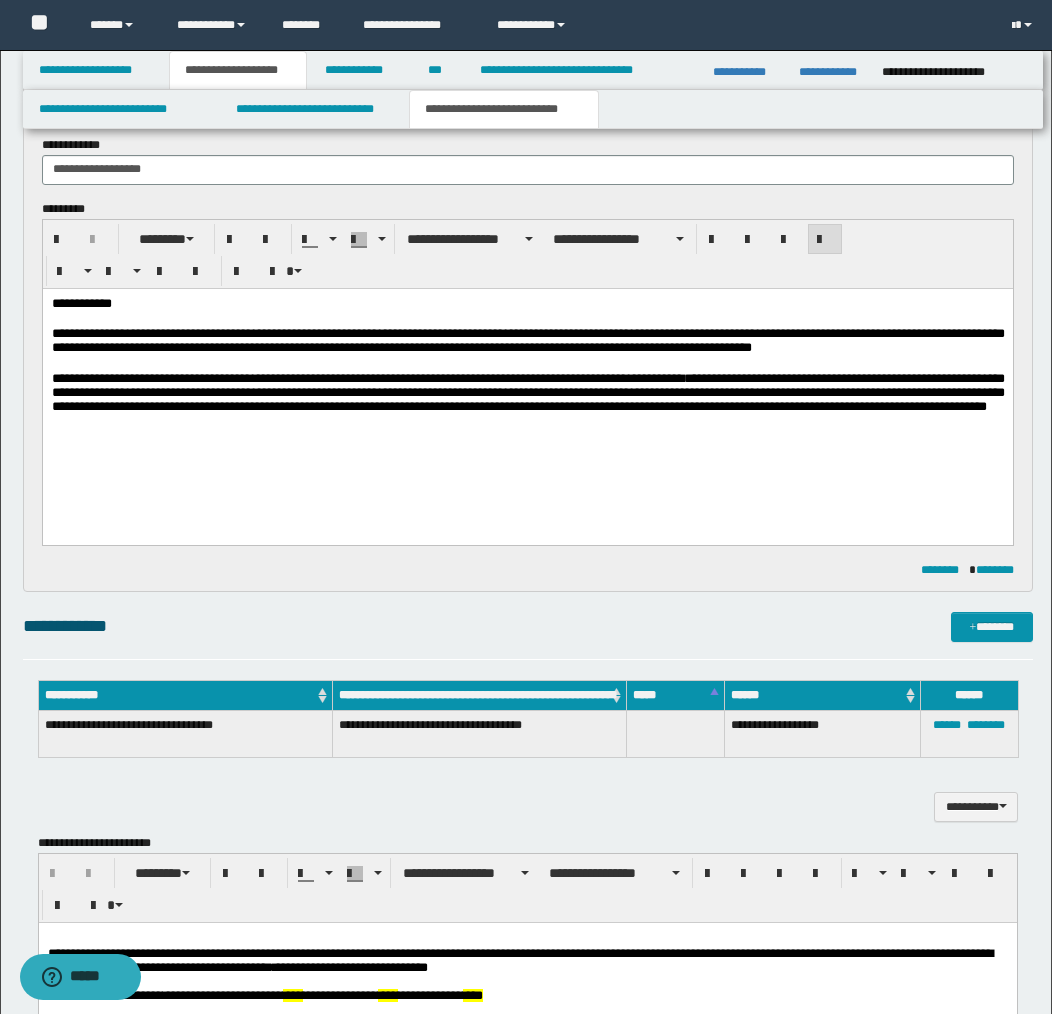 click on "**********" at bounding box center (527, 341) 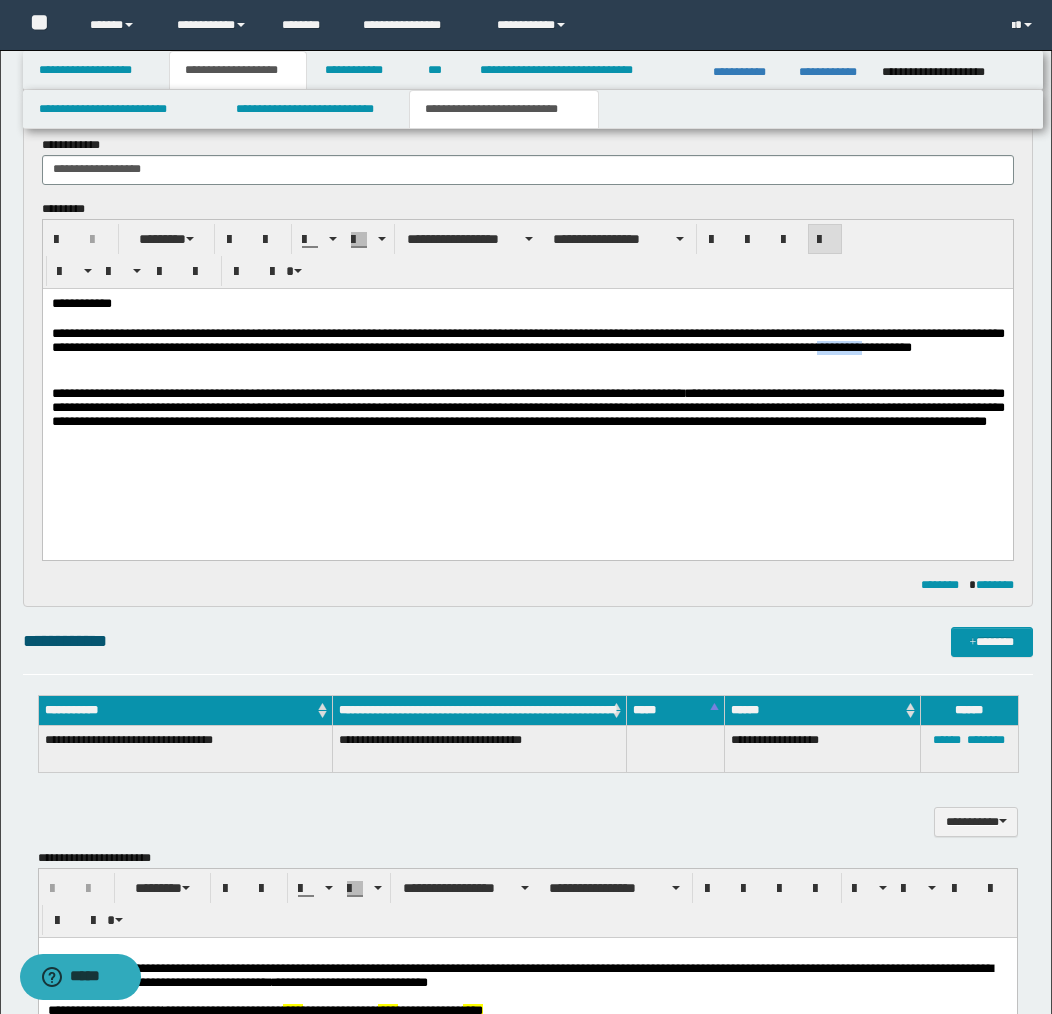 click on "**********" at bounding box center [527, 349] 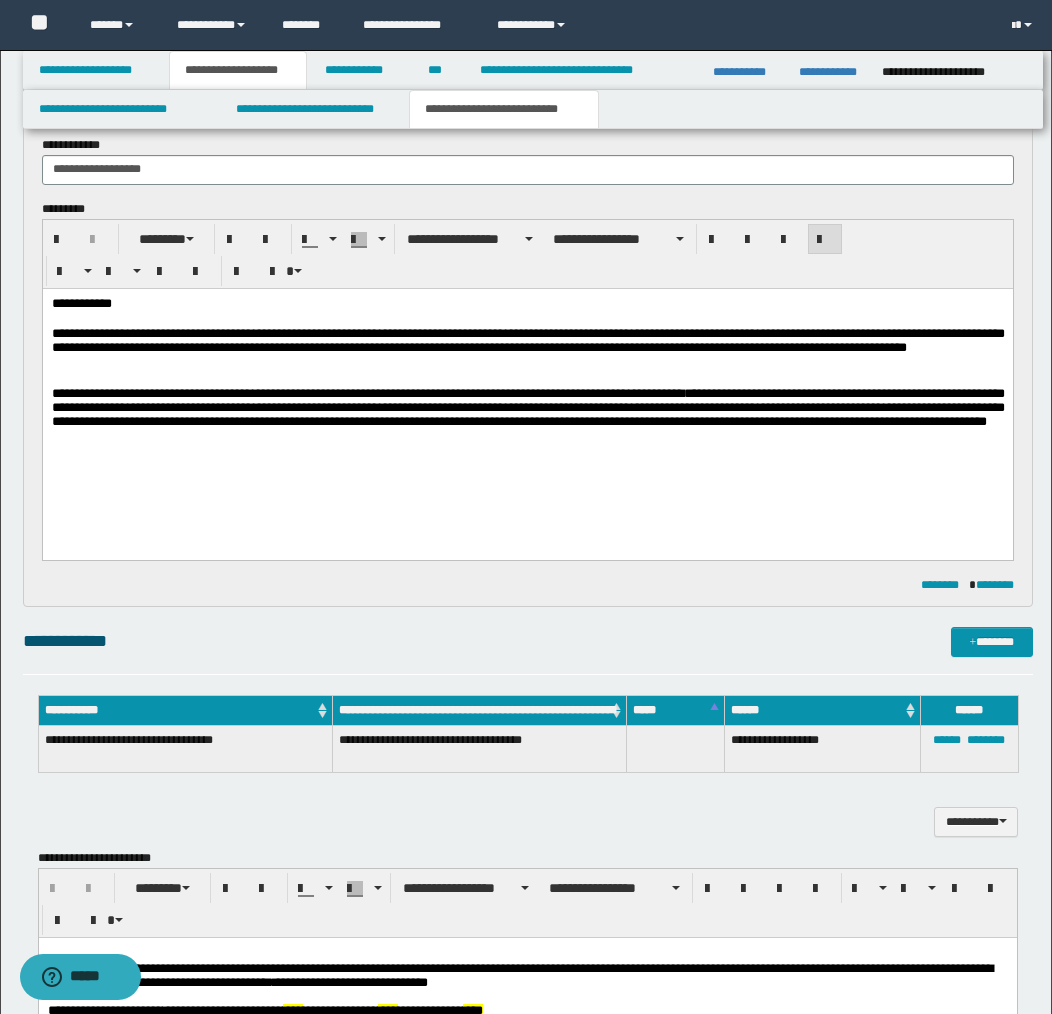 click on "**********" at bounding box center (527, 349) 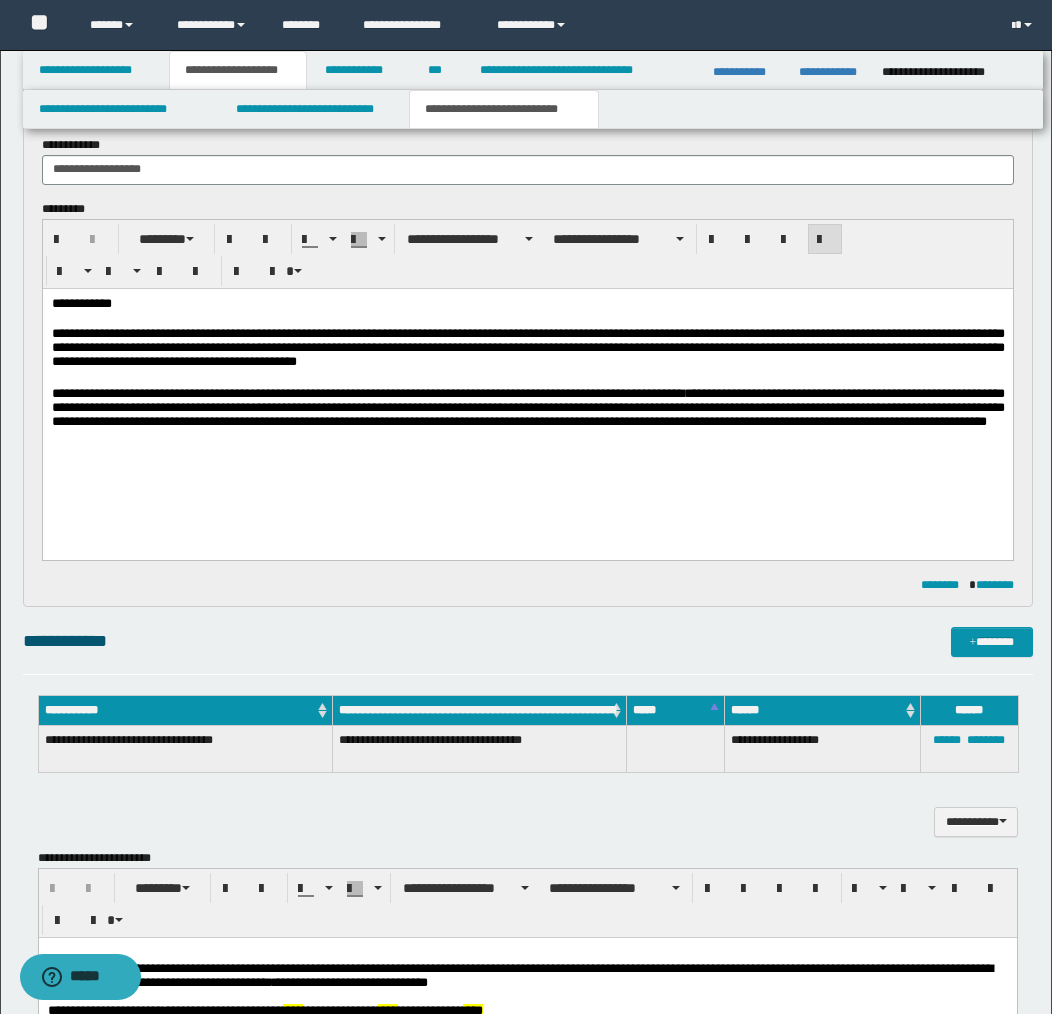click on "**********" at bounding box center (527, 417) 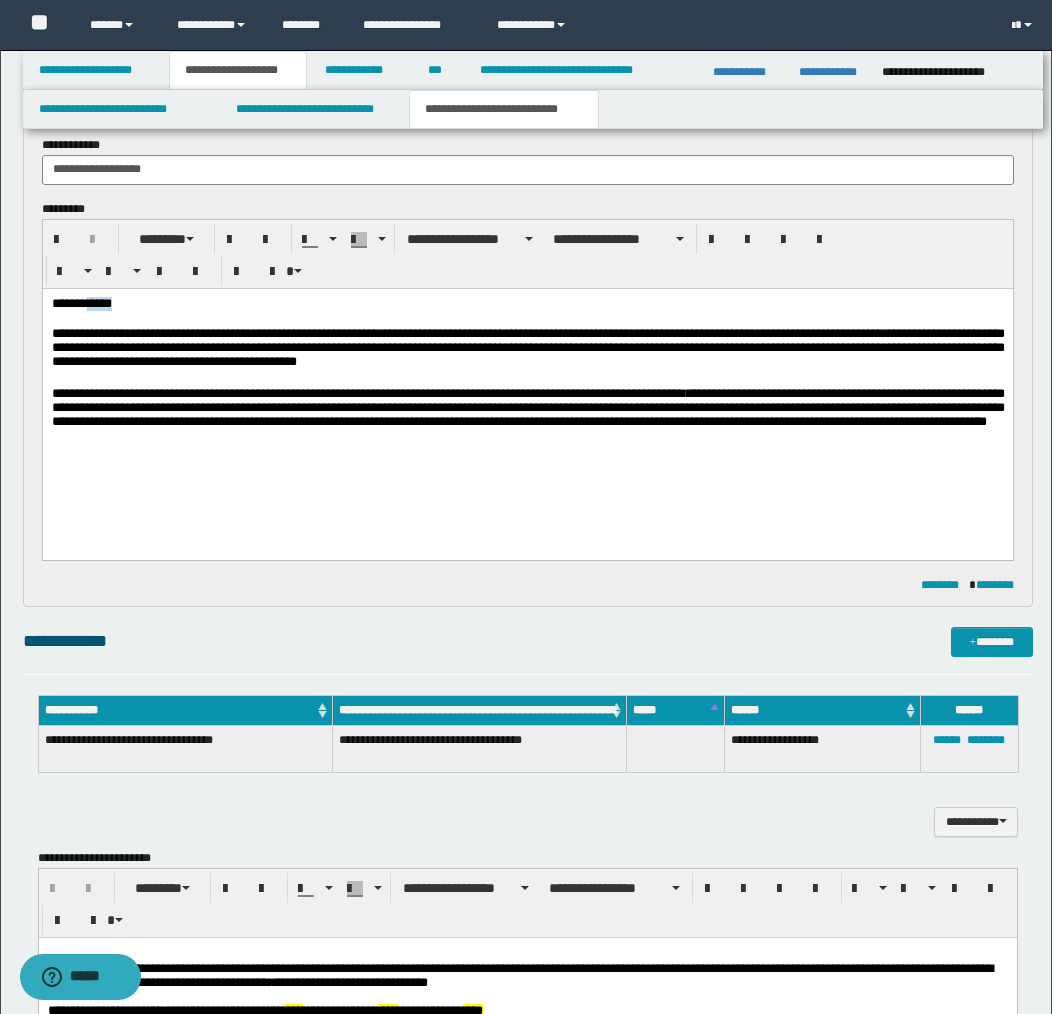click on "**********" at bounding box center (527, 304) 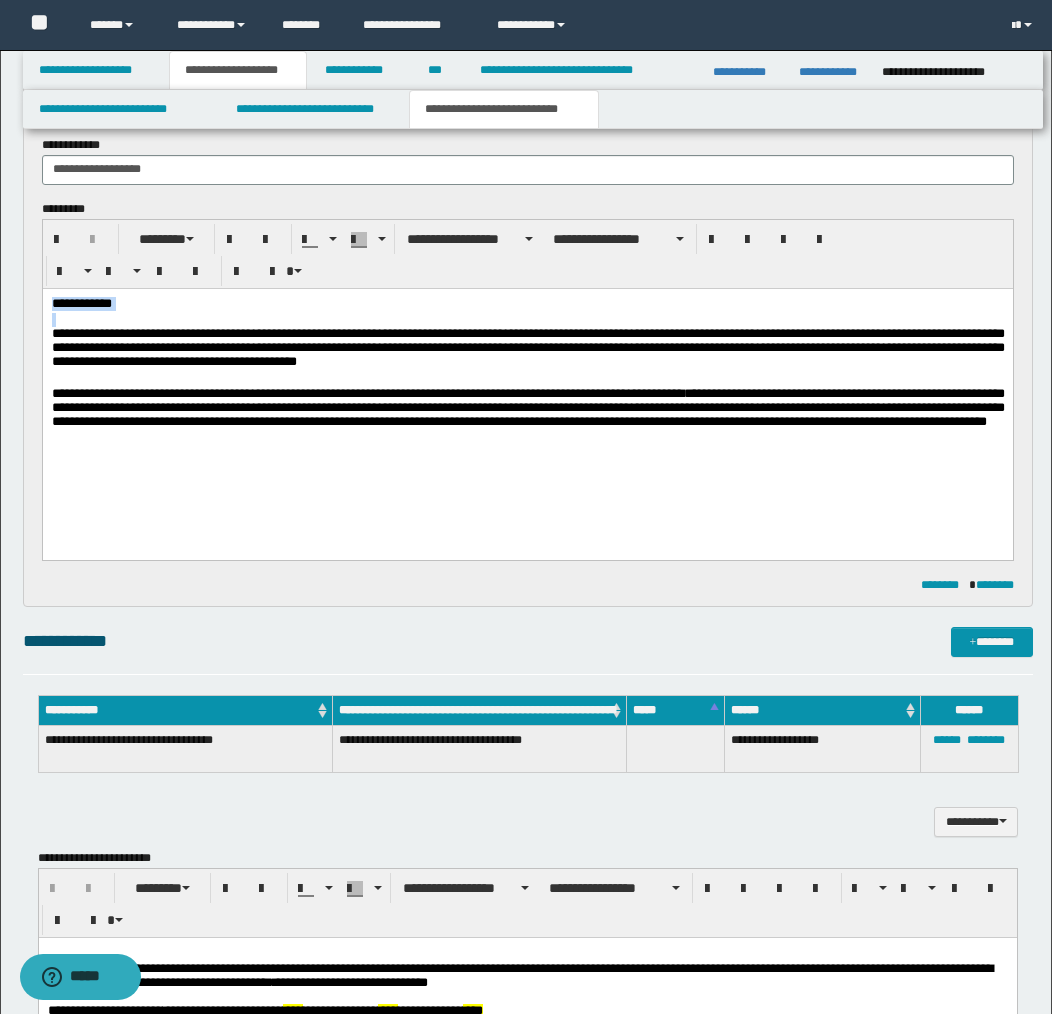 click on "**********" at bounding box center (527, 304) 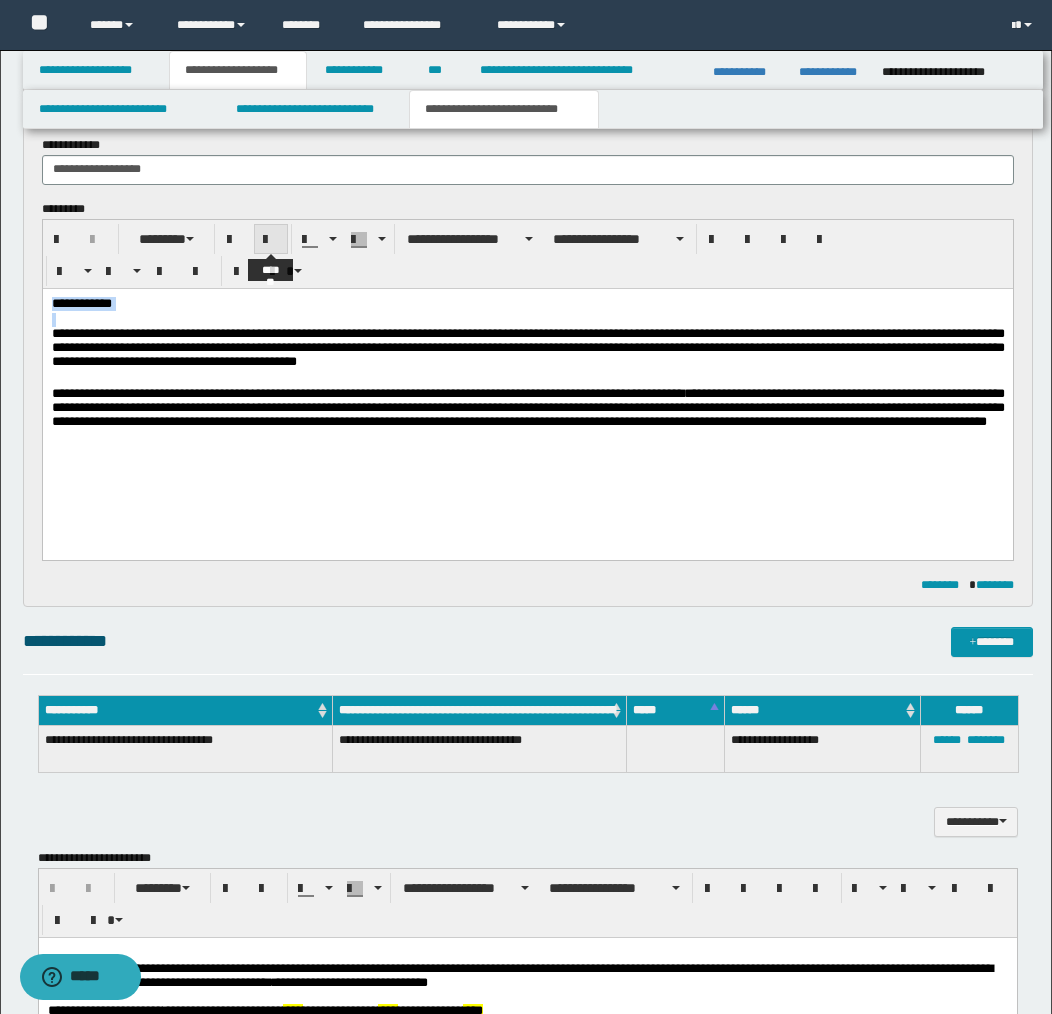 click at bounding box center [271, 240] 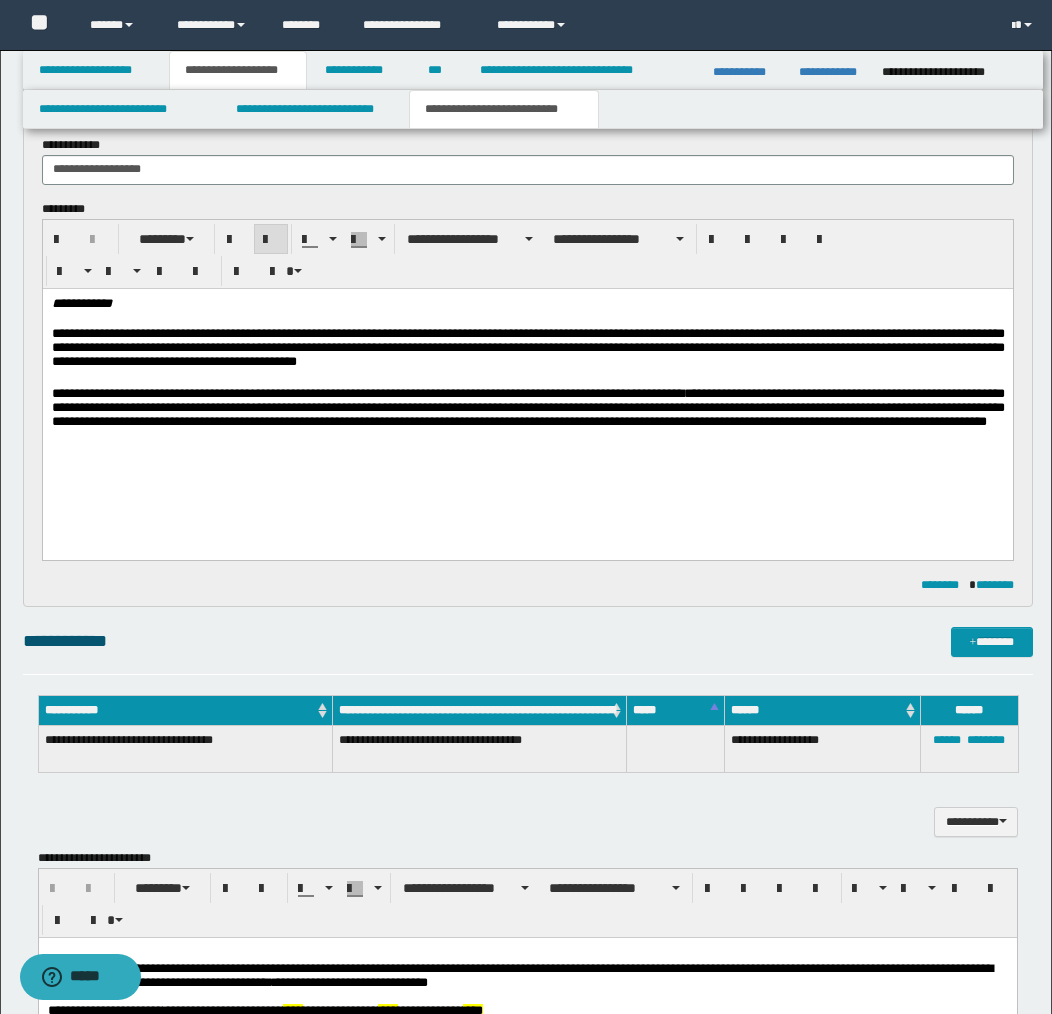 click on "**********" at bounding box center (527, 417) 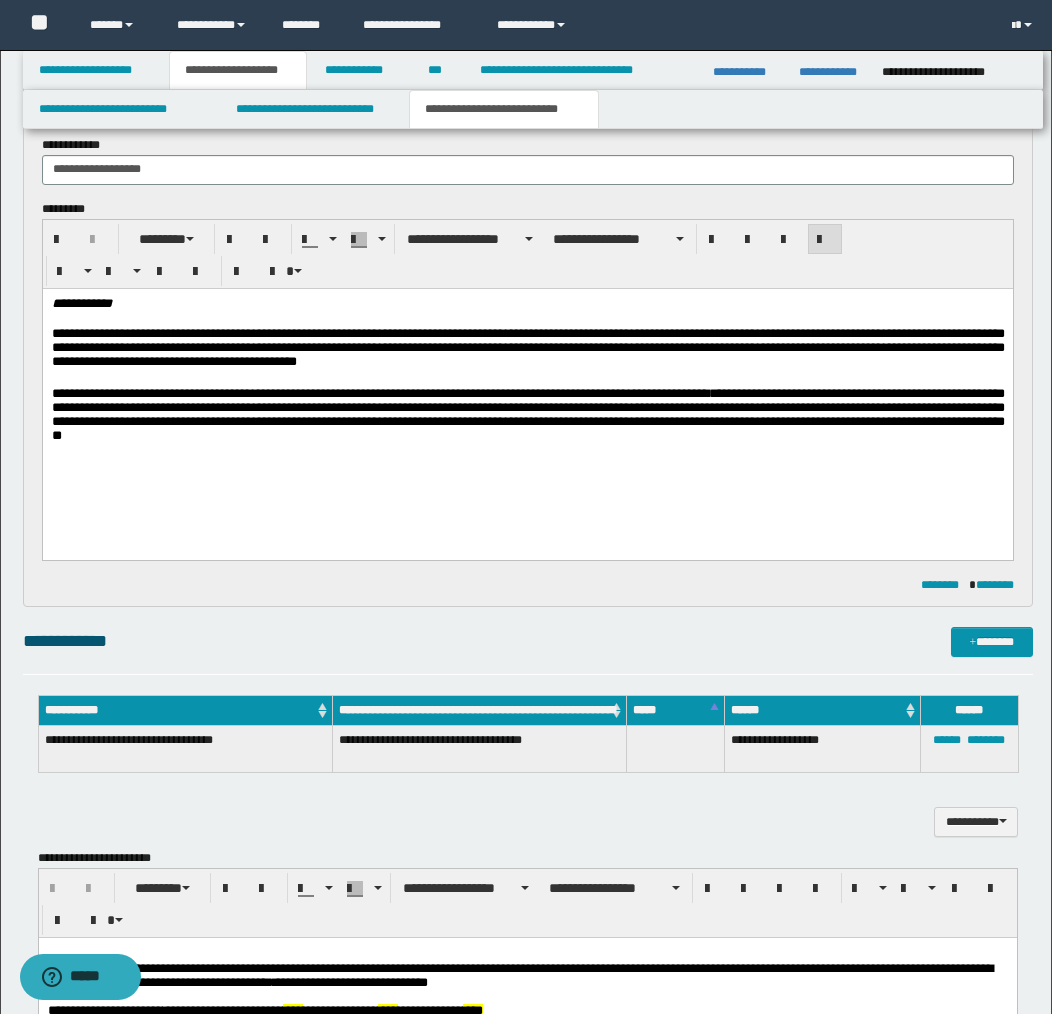click on "**********" at bounding box center [527, 349] 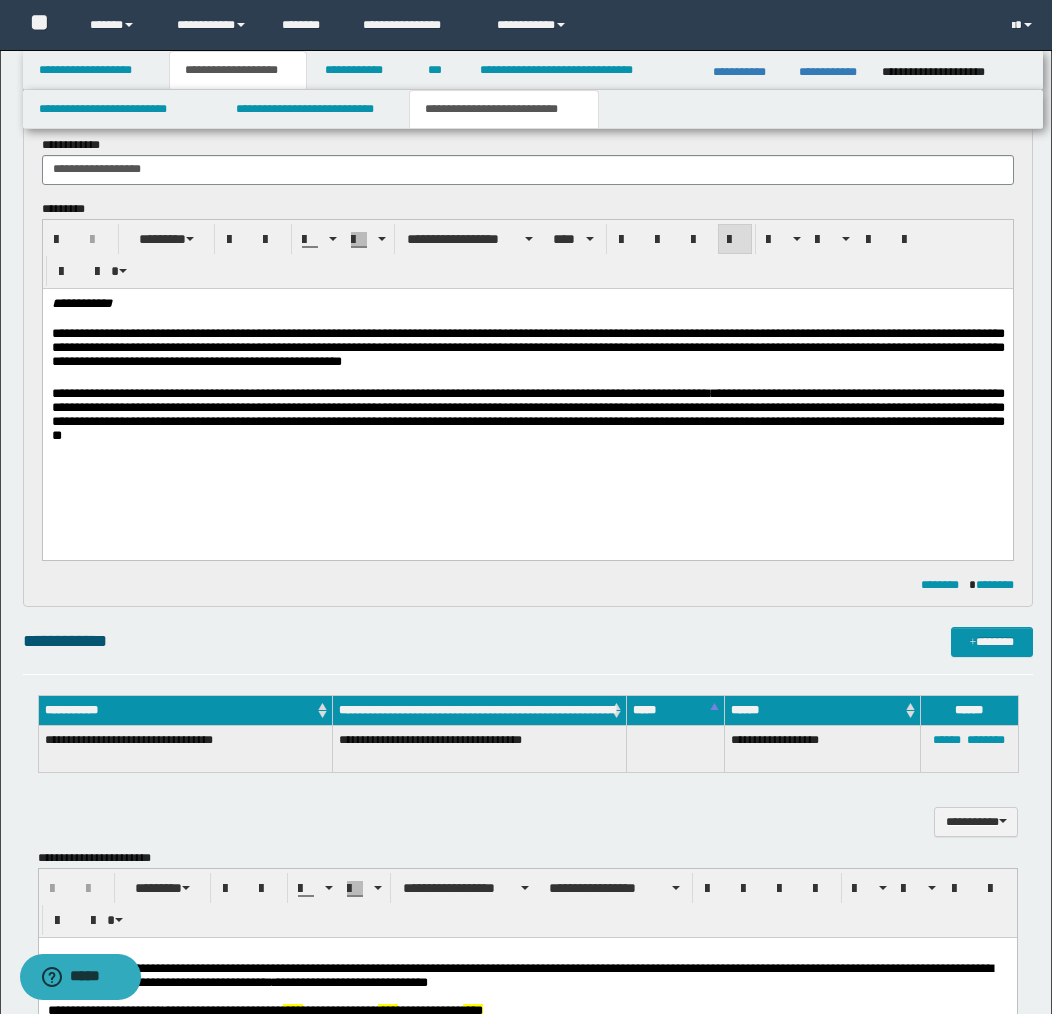 click on "**********" at bounding box center [527, 397] 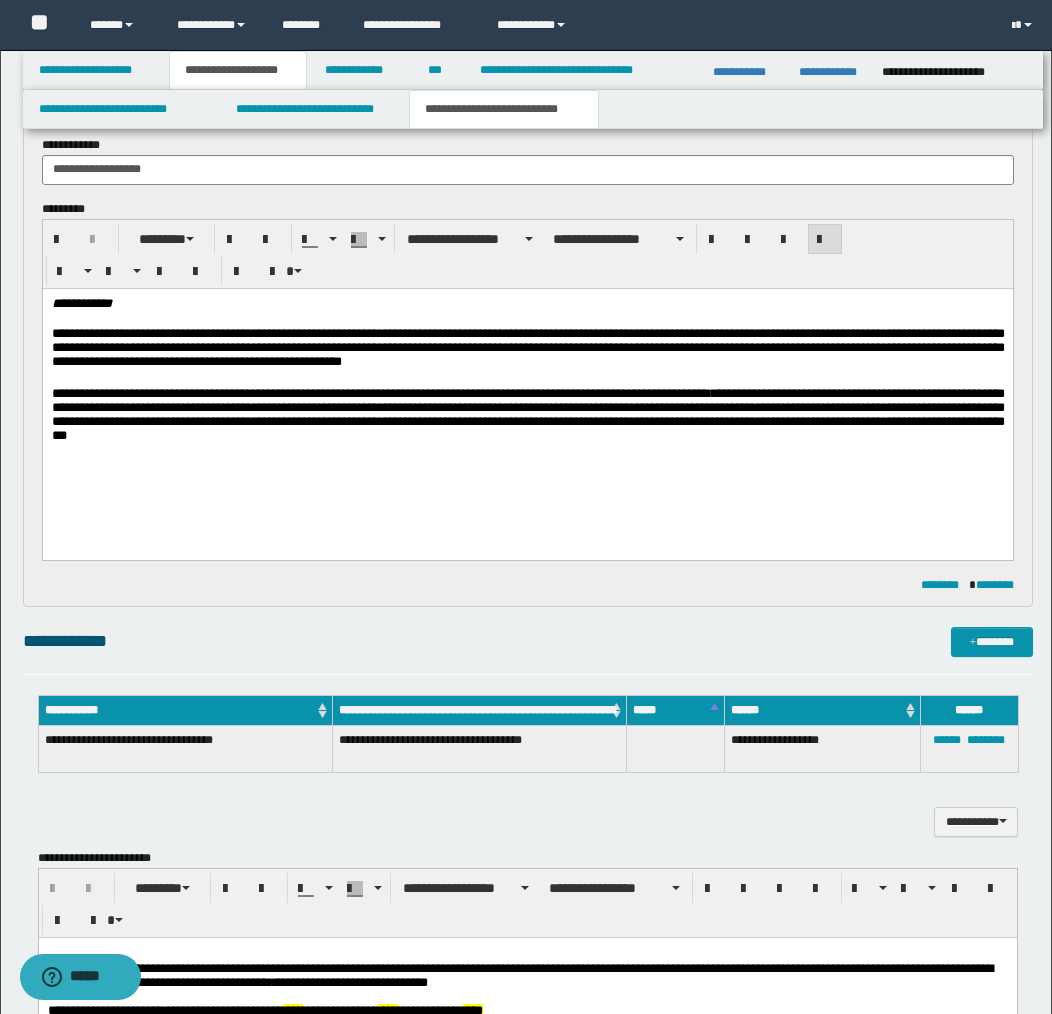 click on "**********" at bounding box center (527, 417) 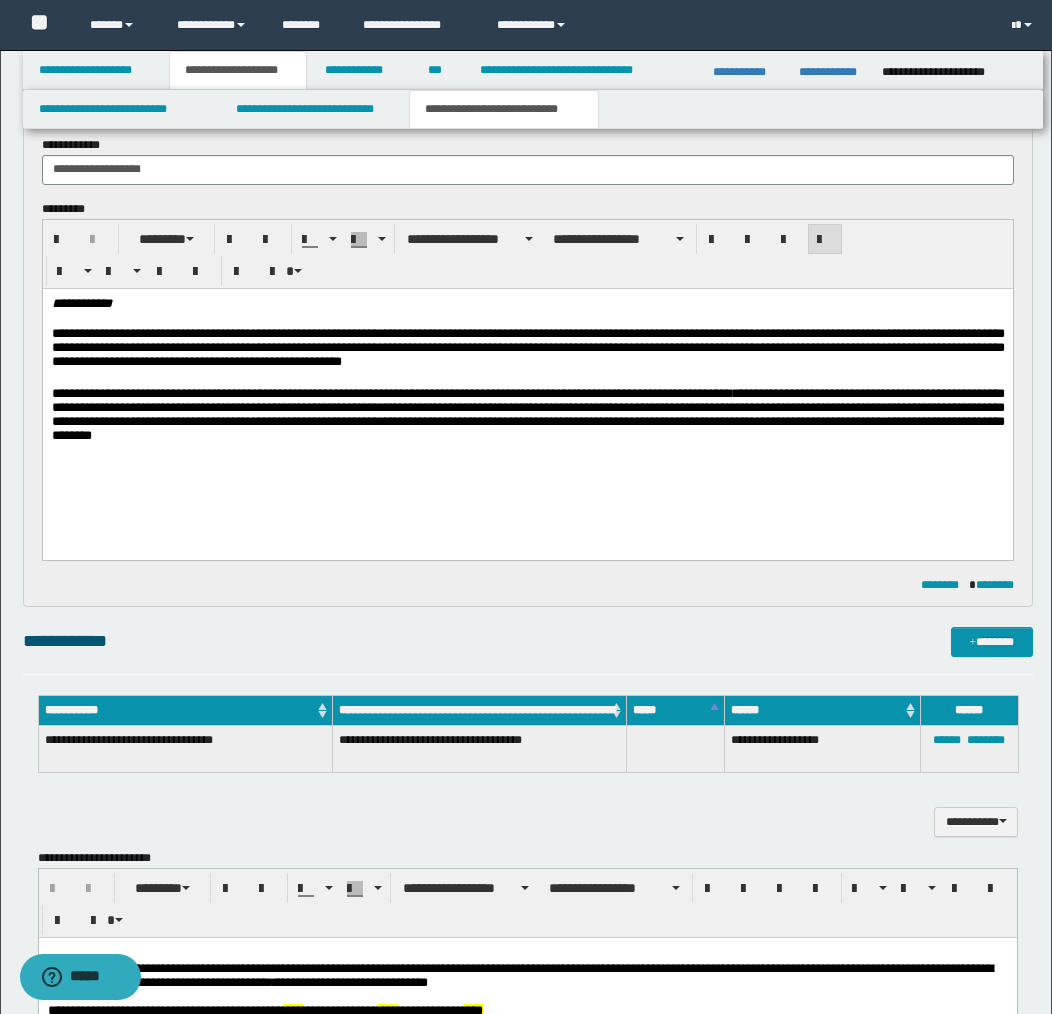 click on "**********" at bounding box center [527, 413] 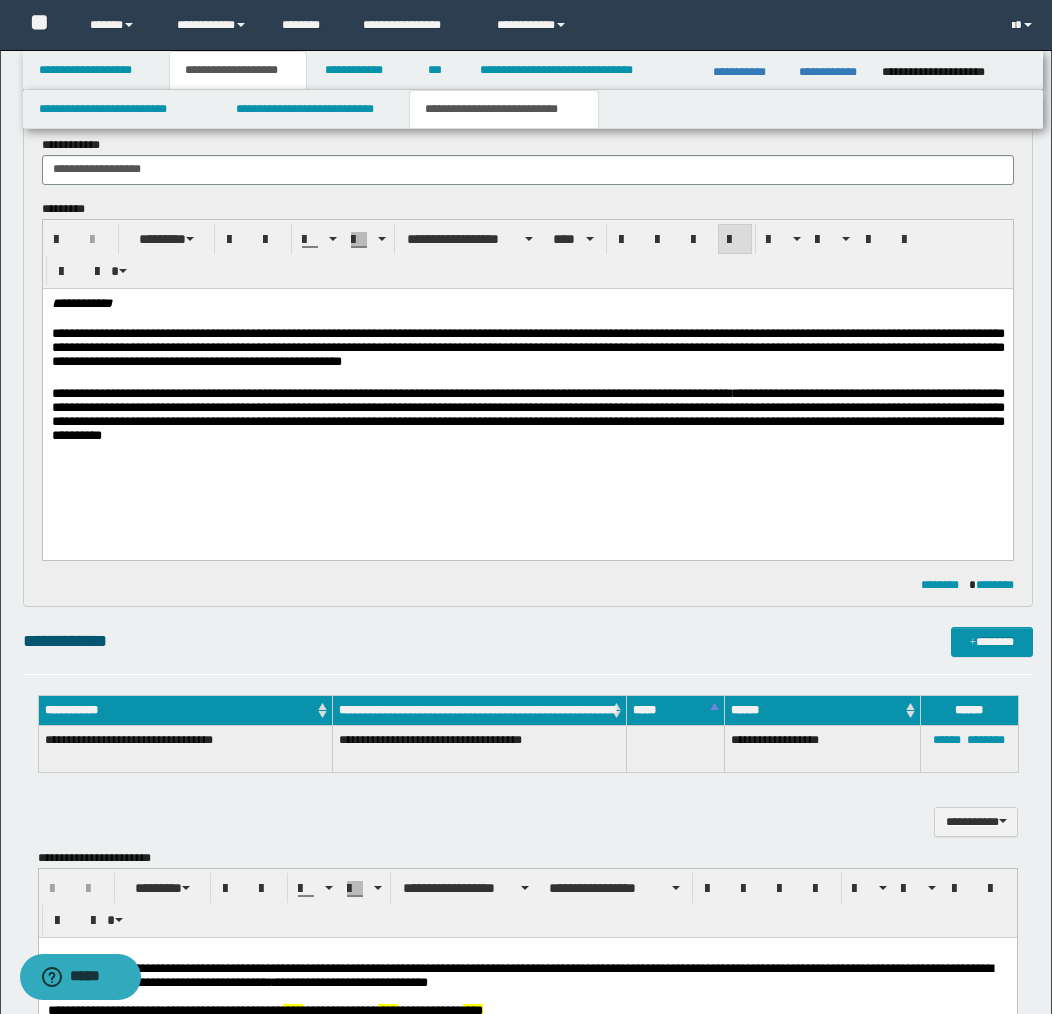 click on "**********" at bounding box center (527, 413) 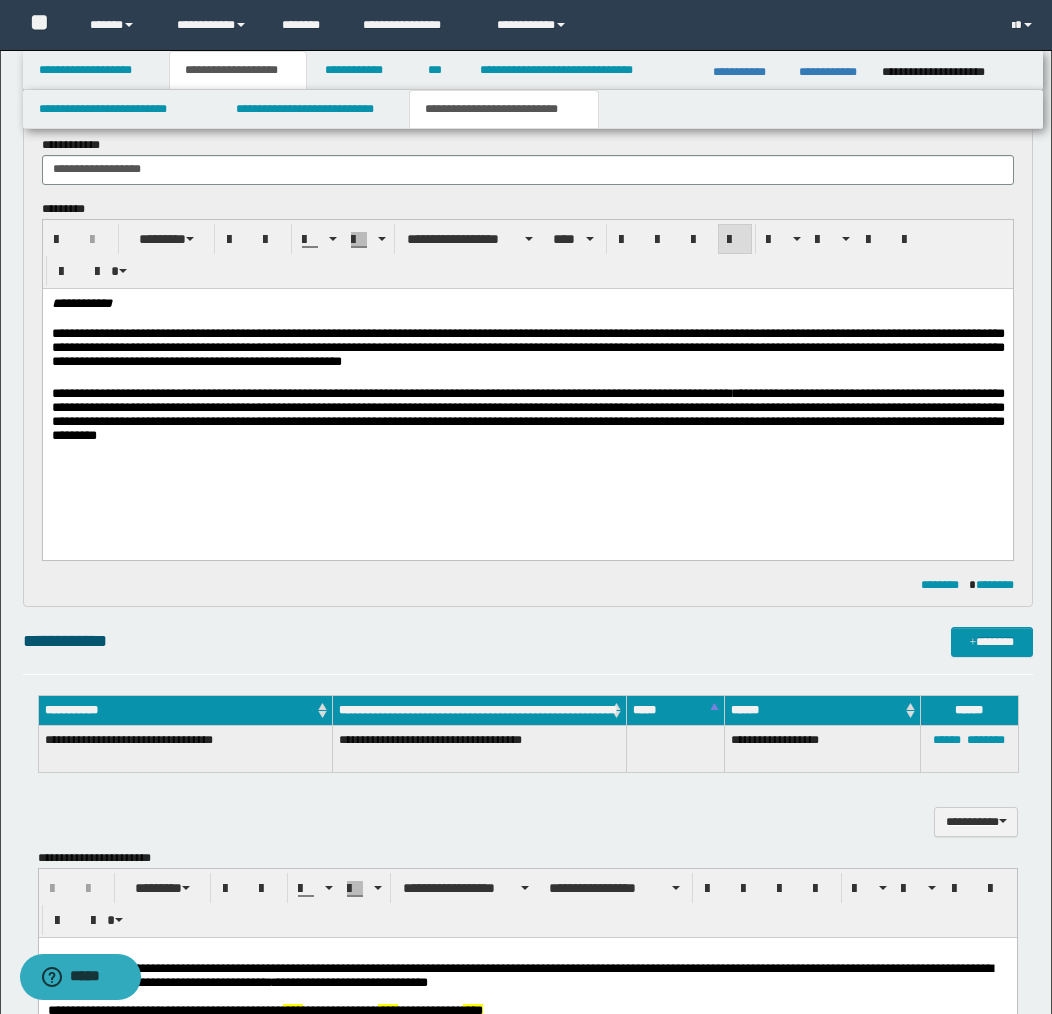 drag, startPoint x: 479, startPoint y: 412, endPoint x: 498, endPoint y: 422, distance: 21.470911 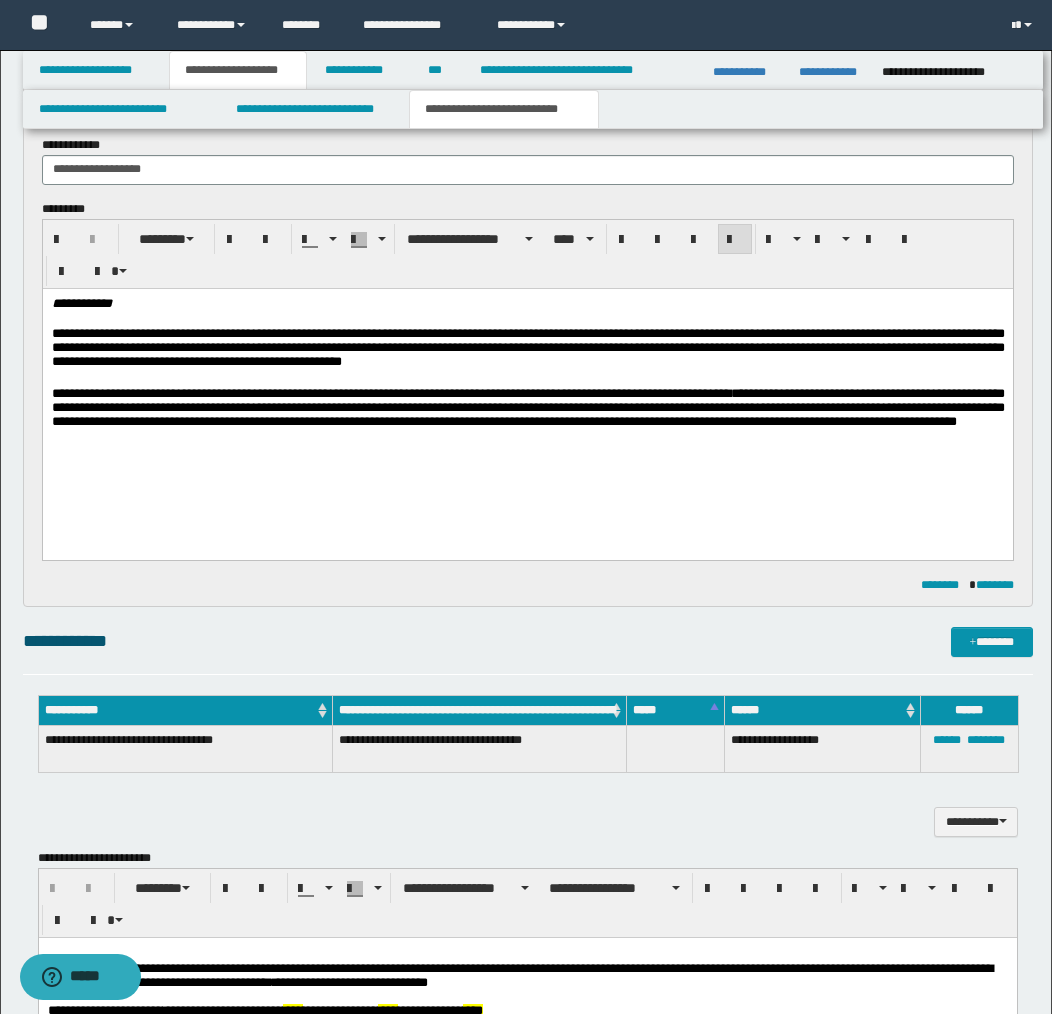 click on "**********" at bounding box center [527, 406] 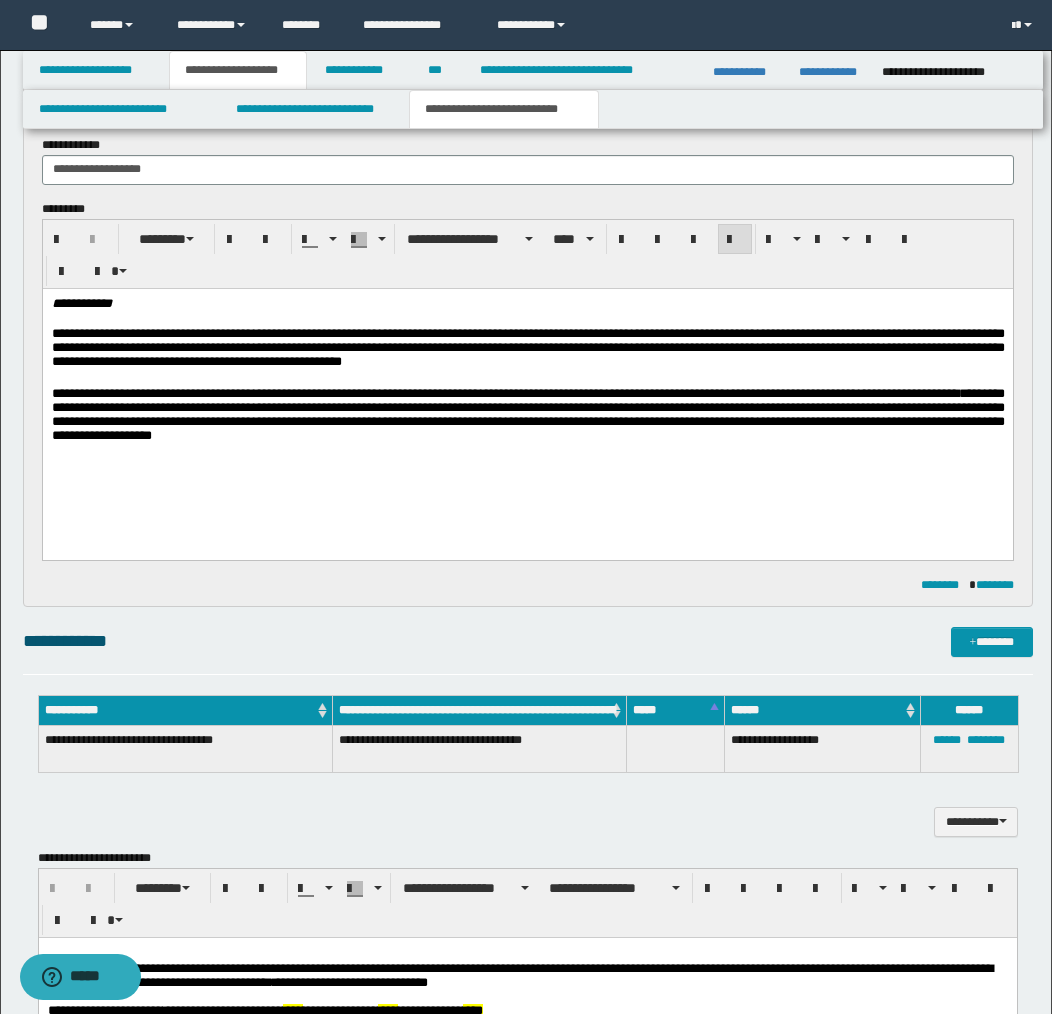 click on "**********" at bounding box center [527, 413] 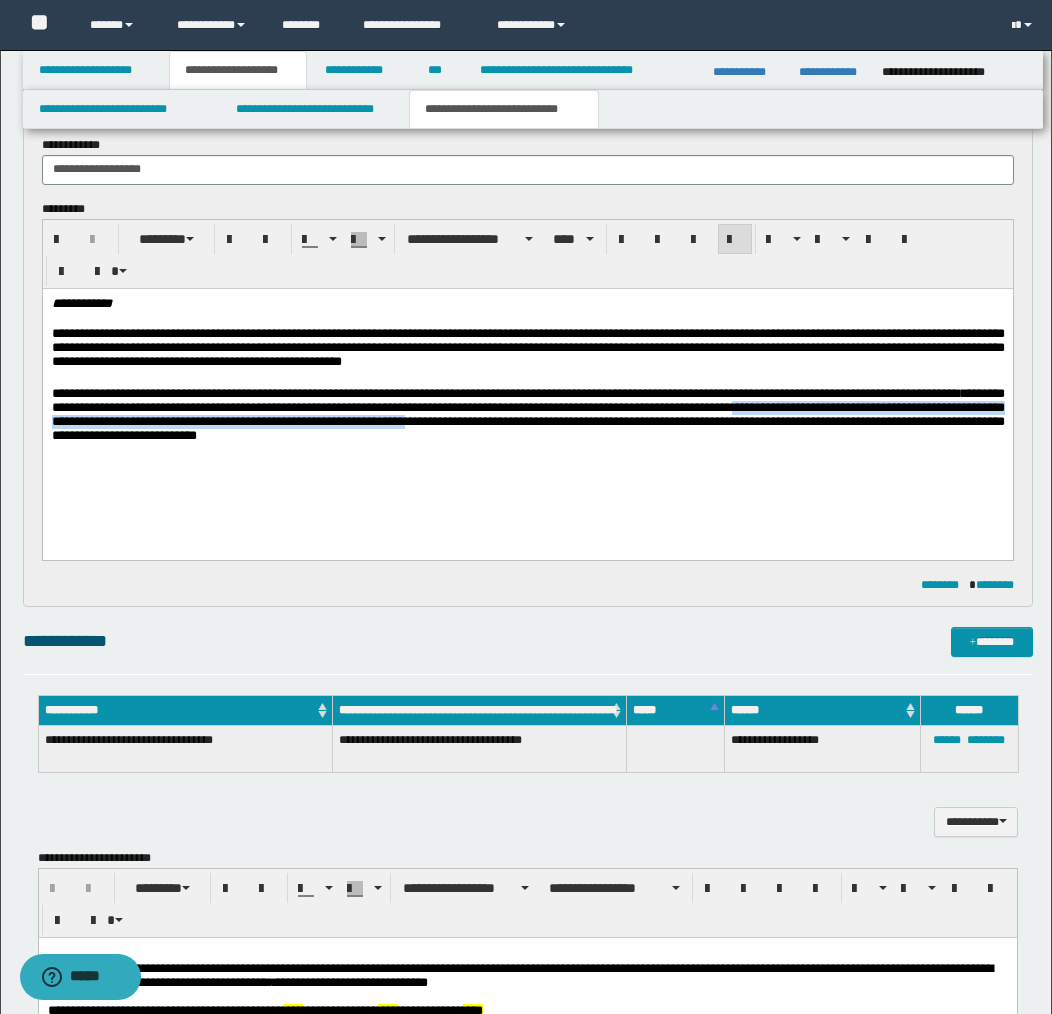 drag, startPoint x: 836, startPoint y: 414, endPoint x: 577, endPoint y: 428, distance: 259.3781 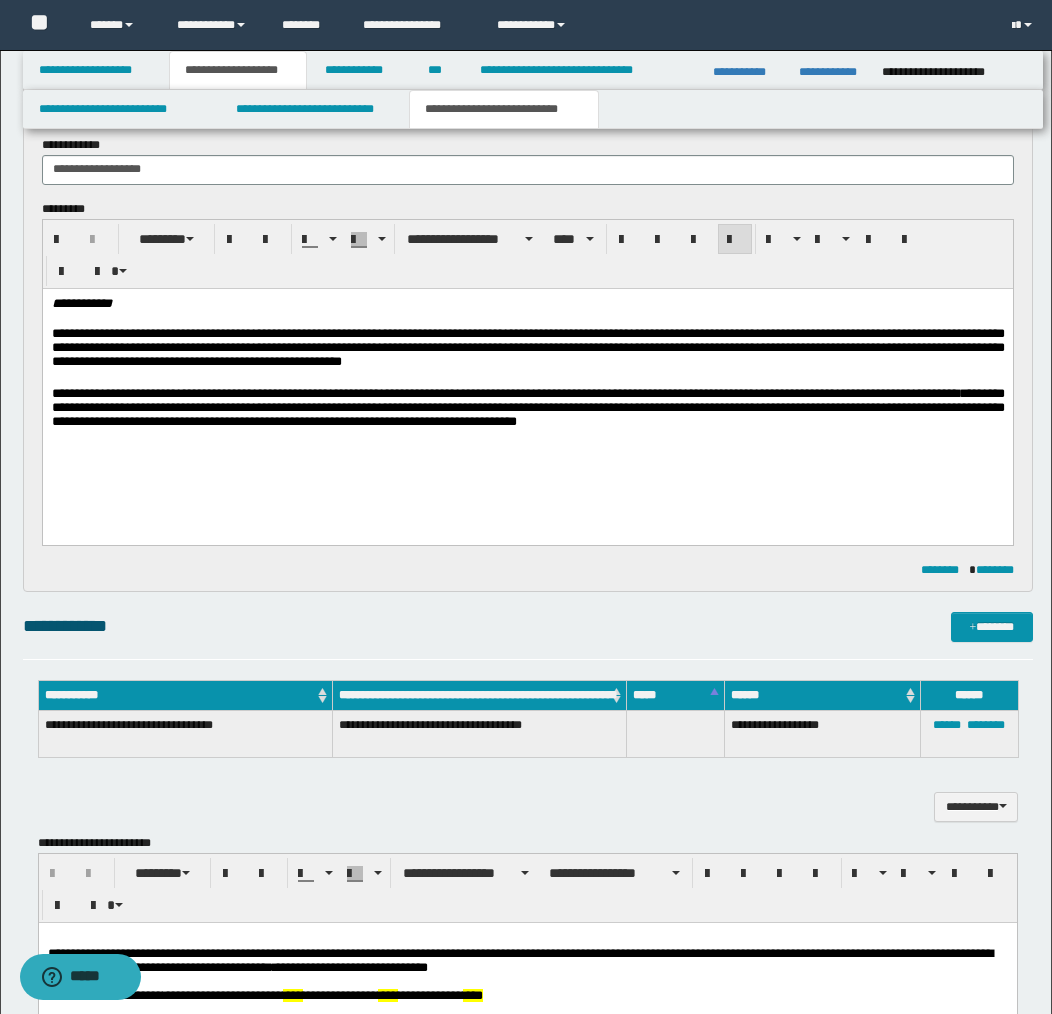 click on "**********" at bounding box center [527, 409] 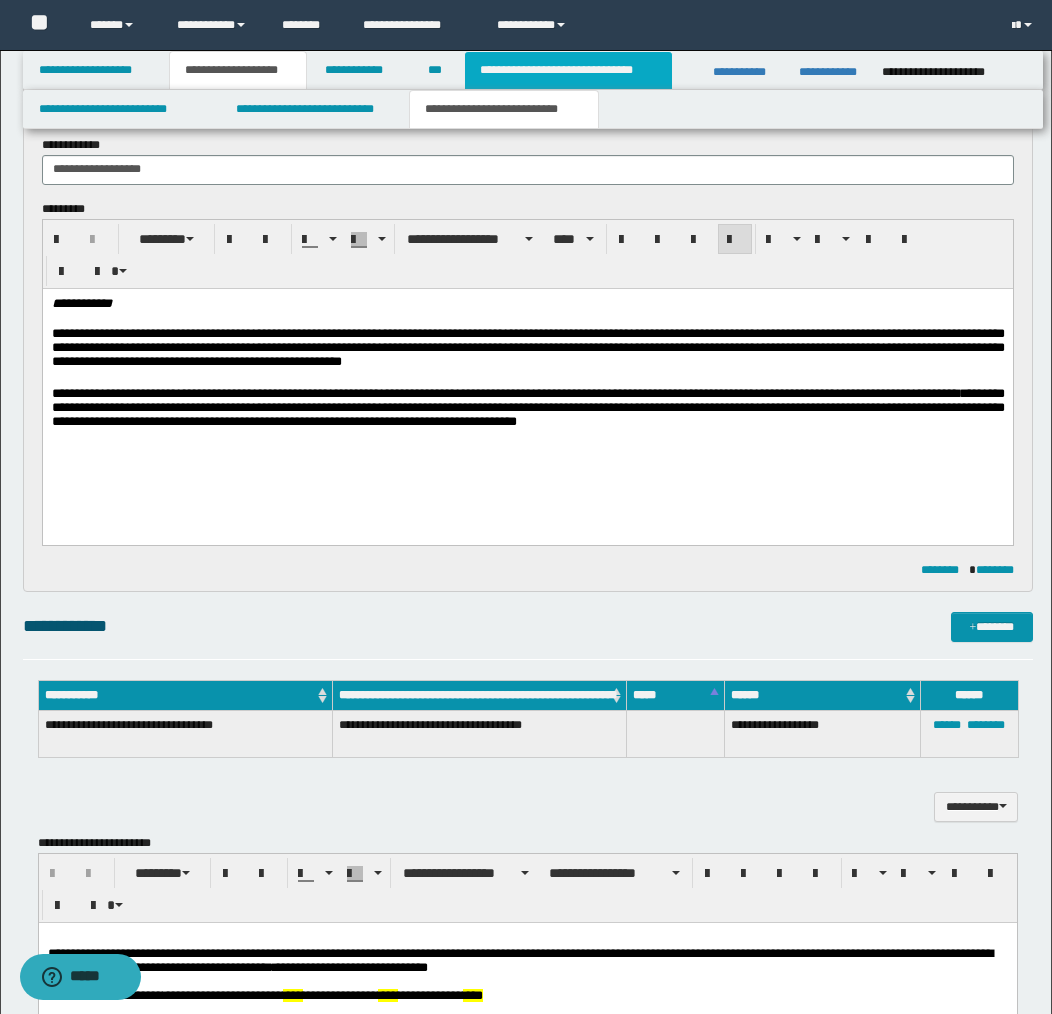 click on "**********" at bounding box center (568, 70) 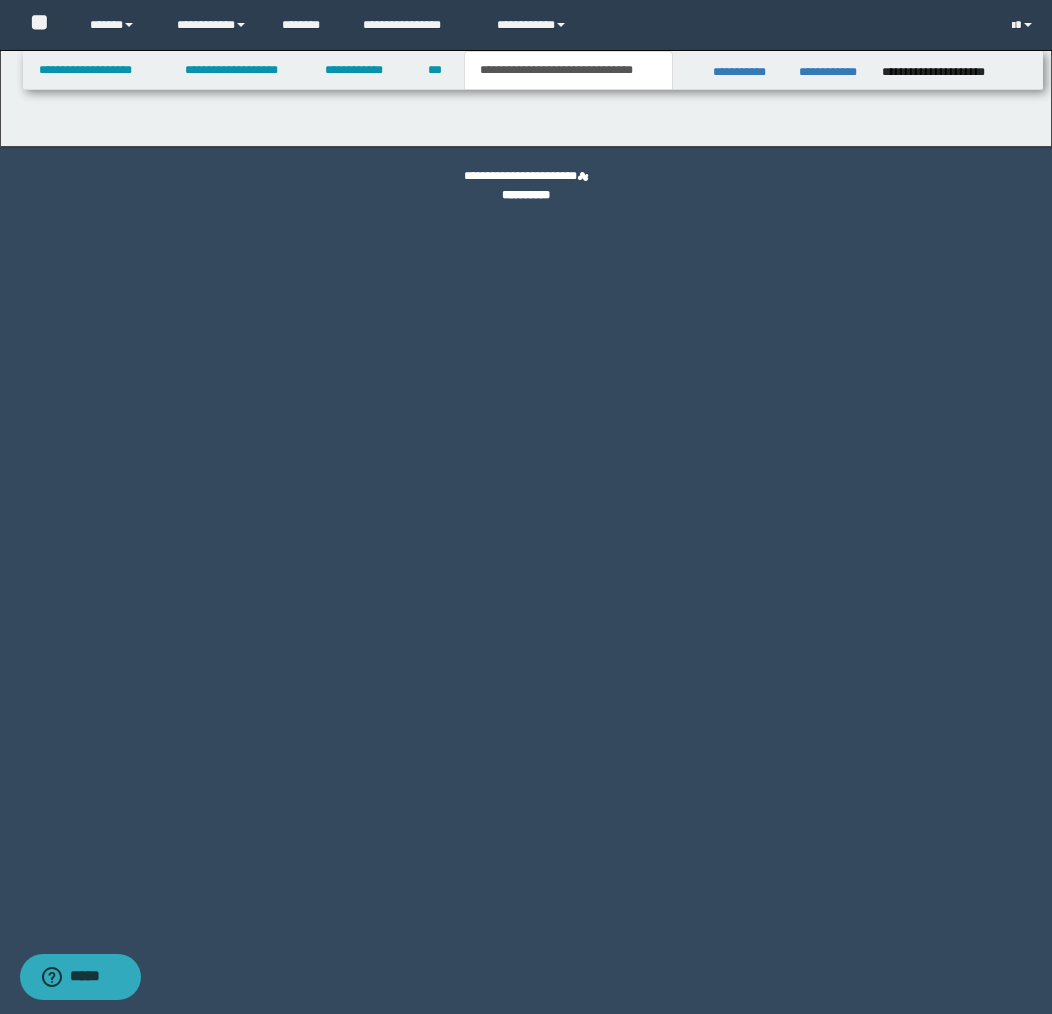 scroll, scrollTop: 0, scrollLeft: 0, axis: both 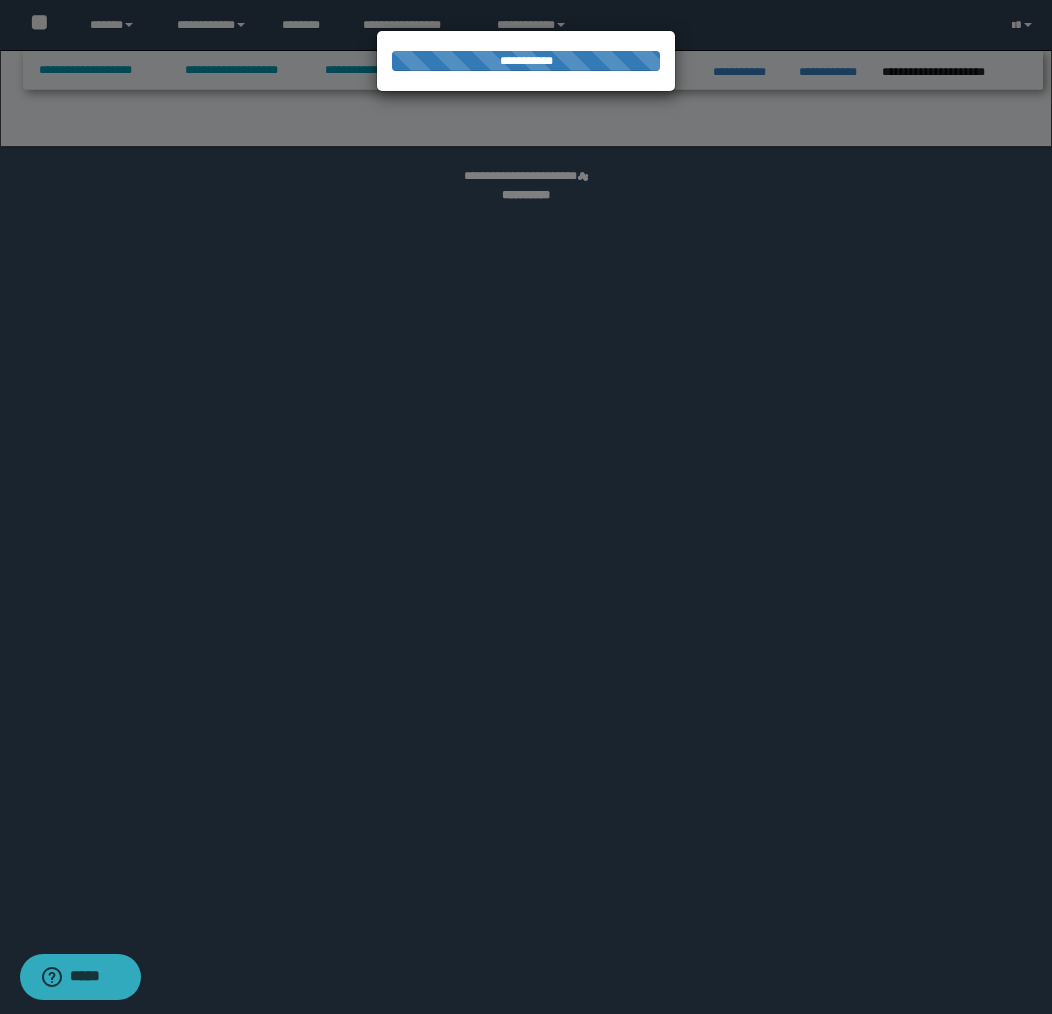 select on "*" 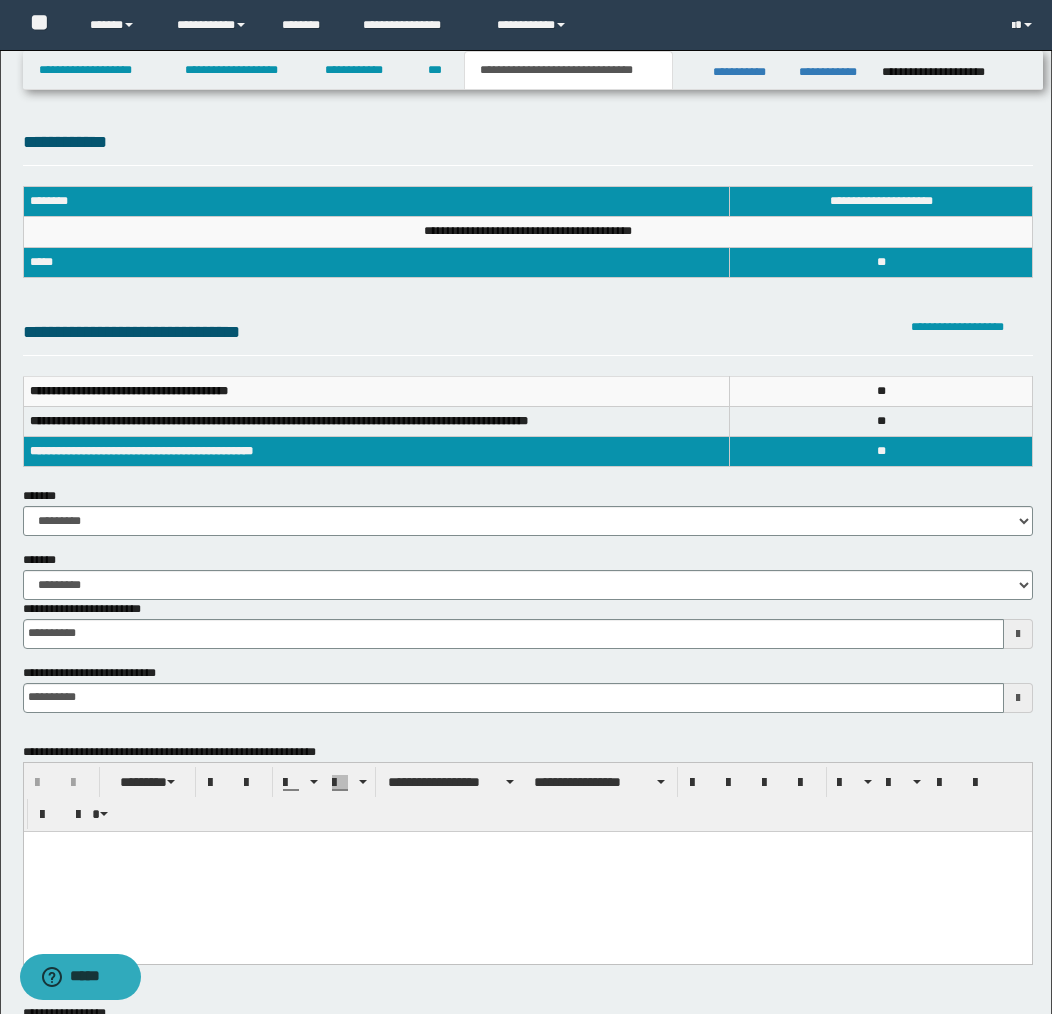 scroll, scrollTop: 0, scrollLeft: 0, axis: both 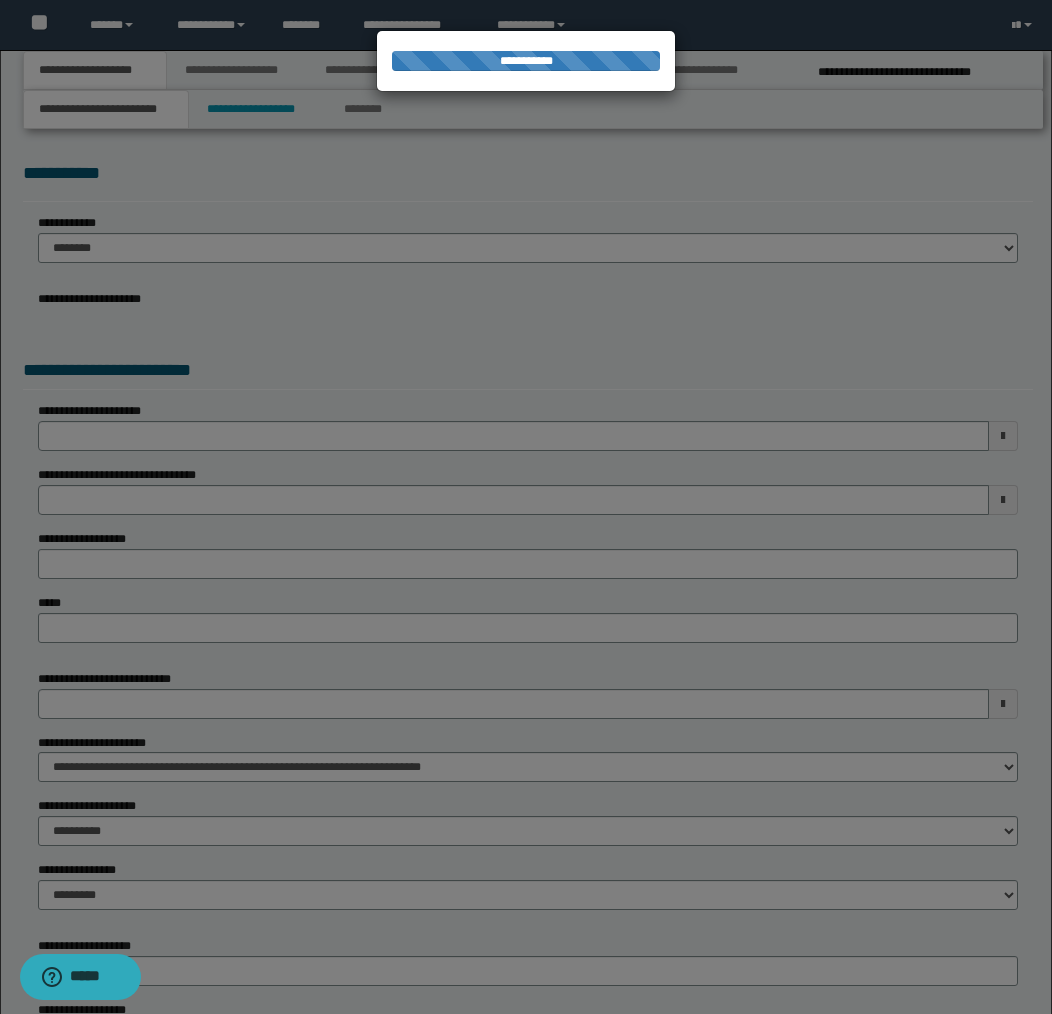 select on "*" 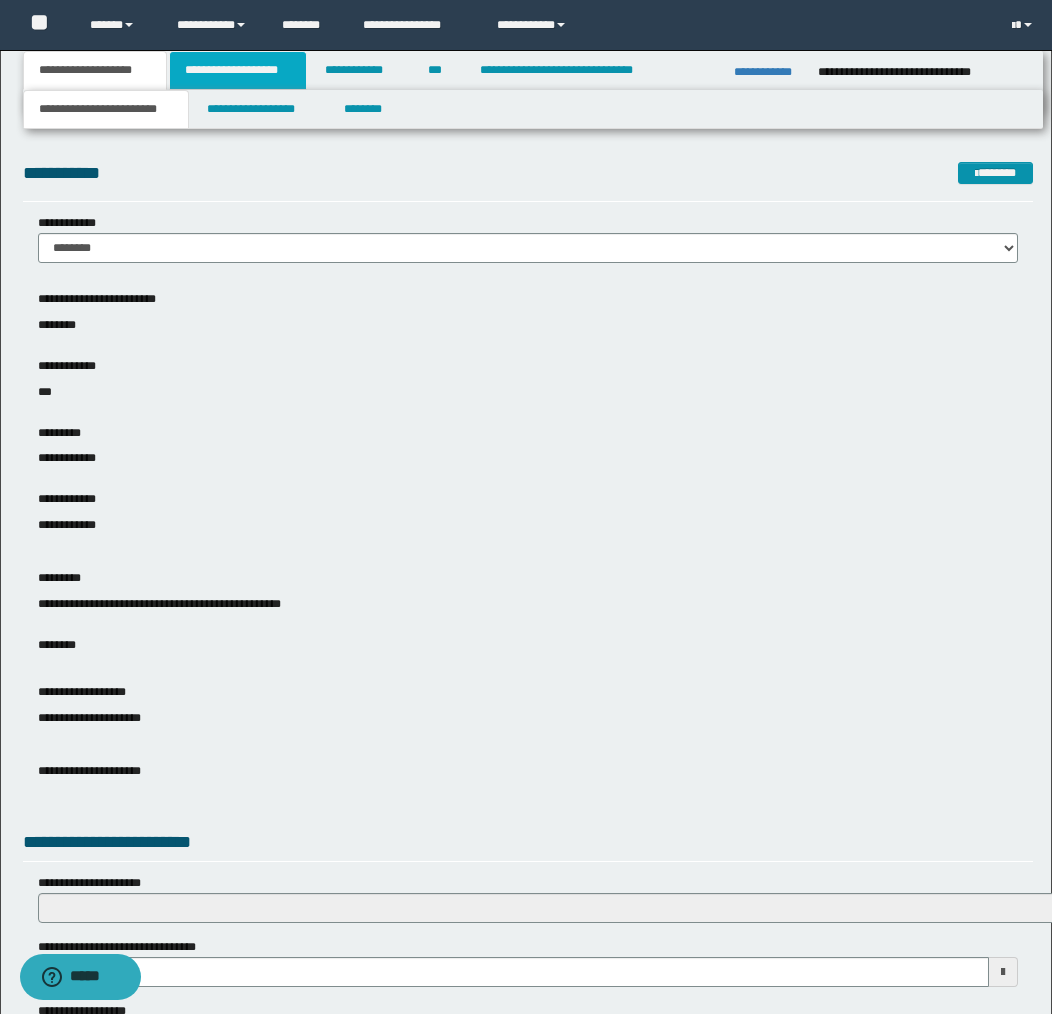 click on "**********" at bounding box center (238, 70) 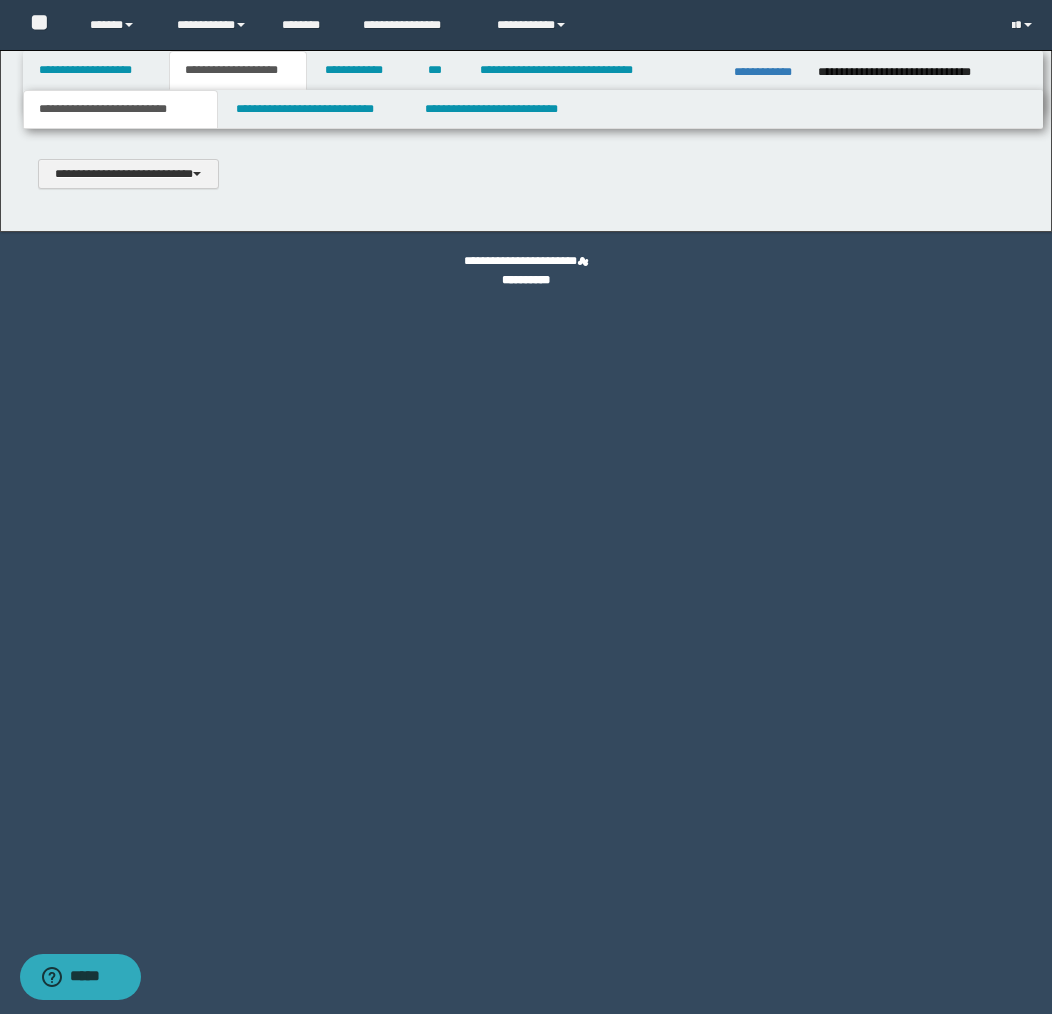 type 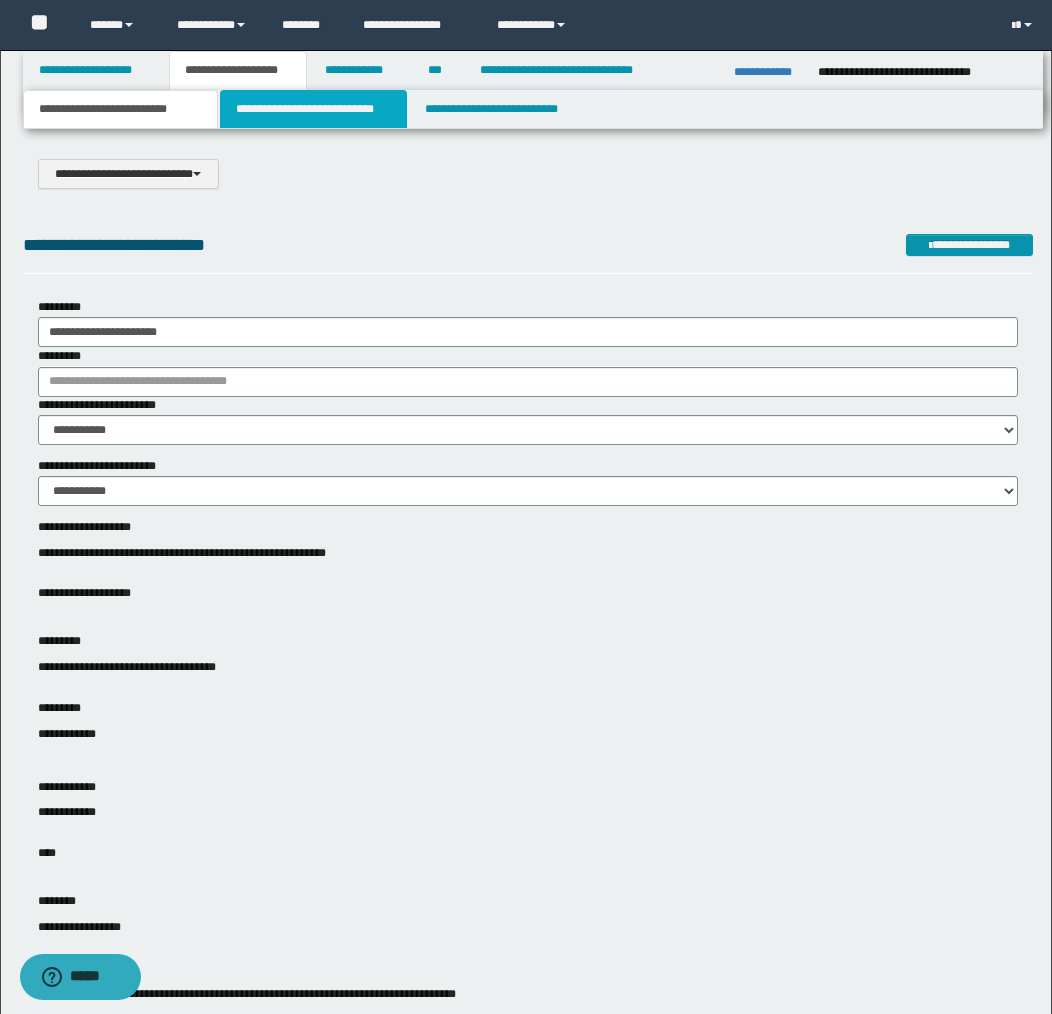 click on "**********" at bounding box center [314, 109] 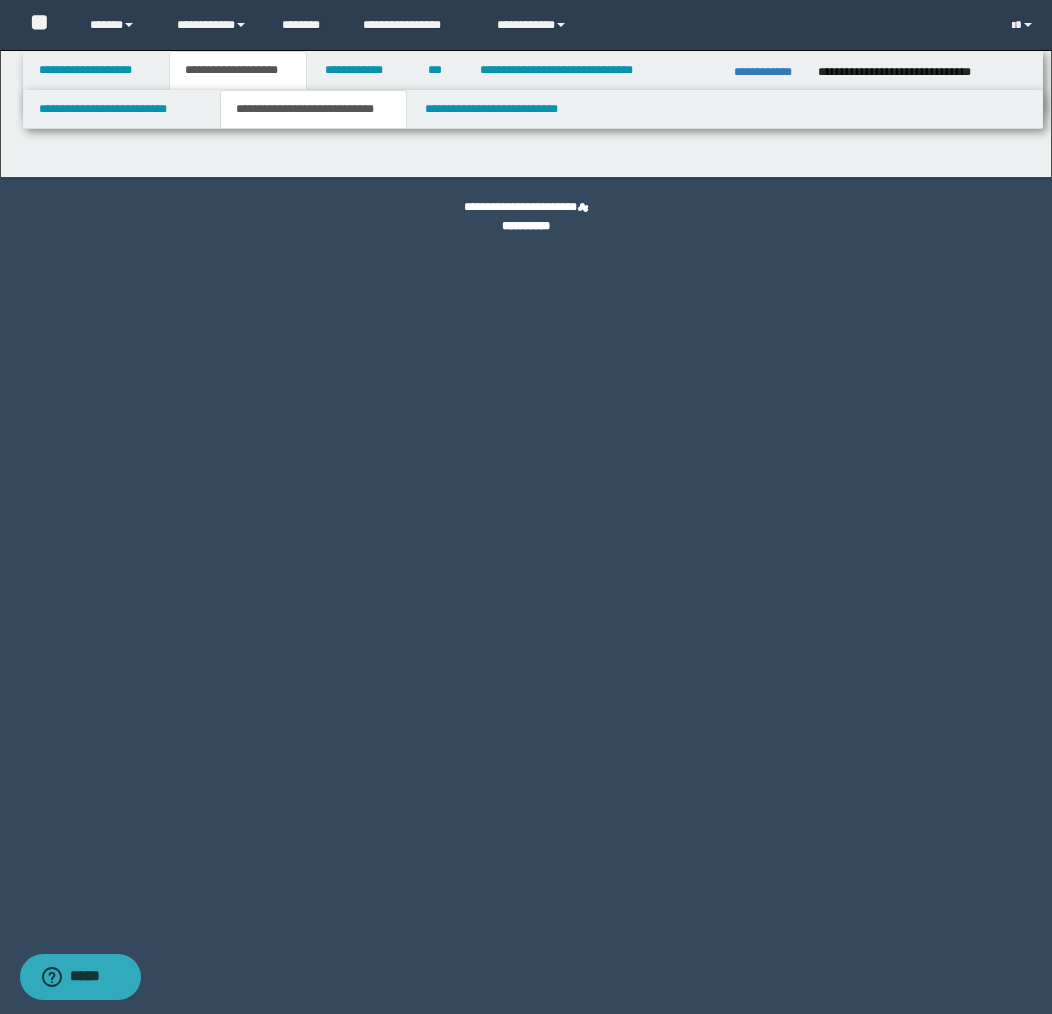 select on "*" 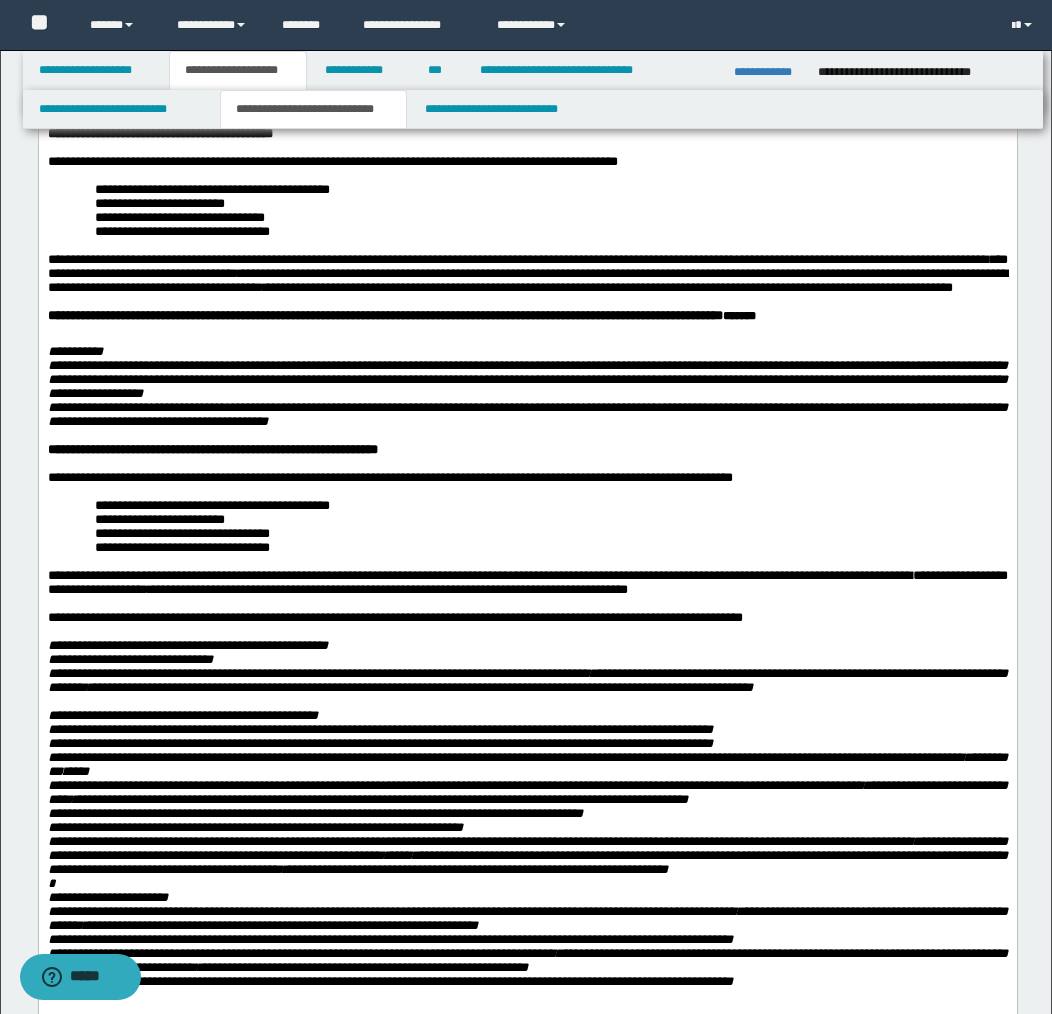 scroll, scrollTop: 169, scrollLeft: 0, axis: vertical 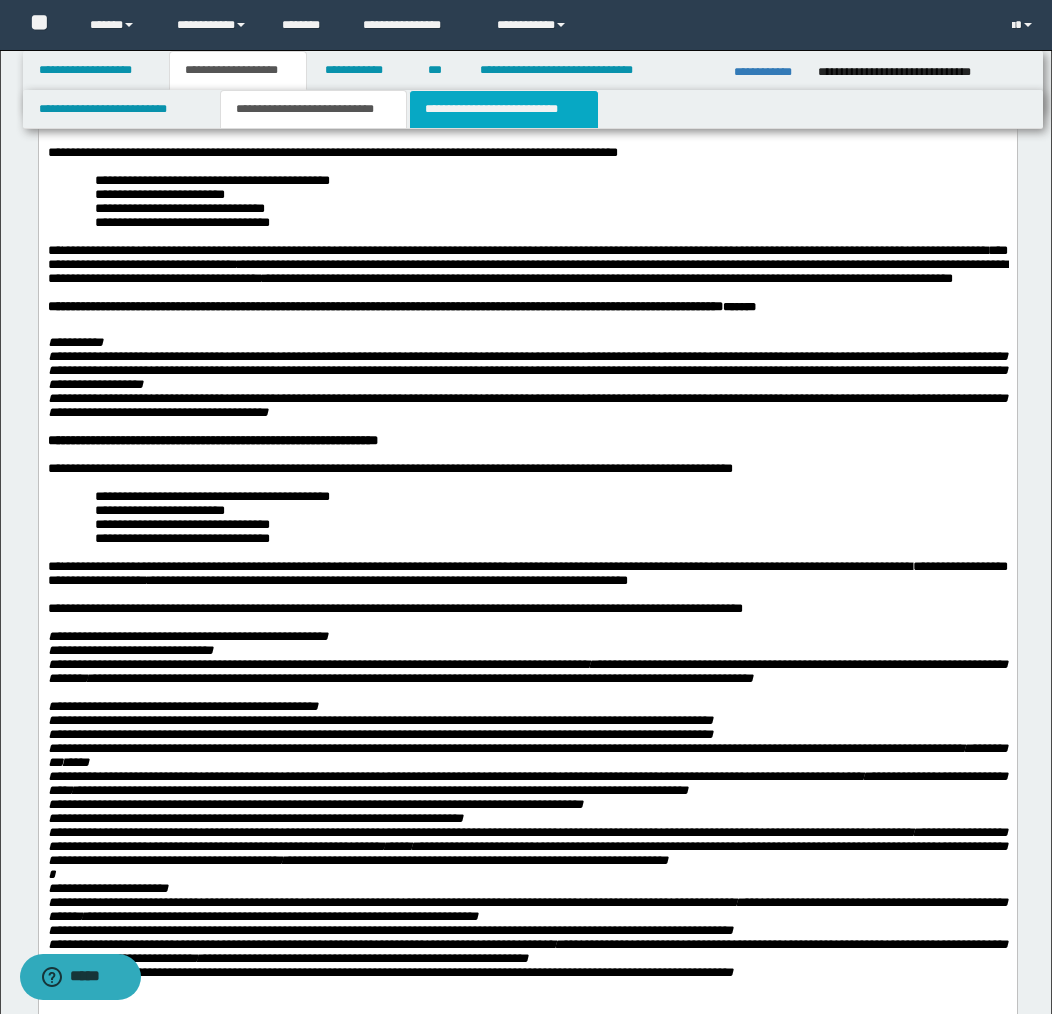 click on "**********" at bounding box center (504, 109) 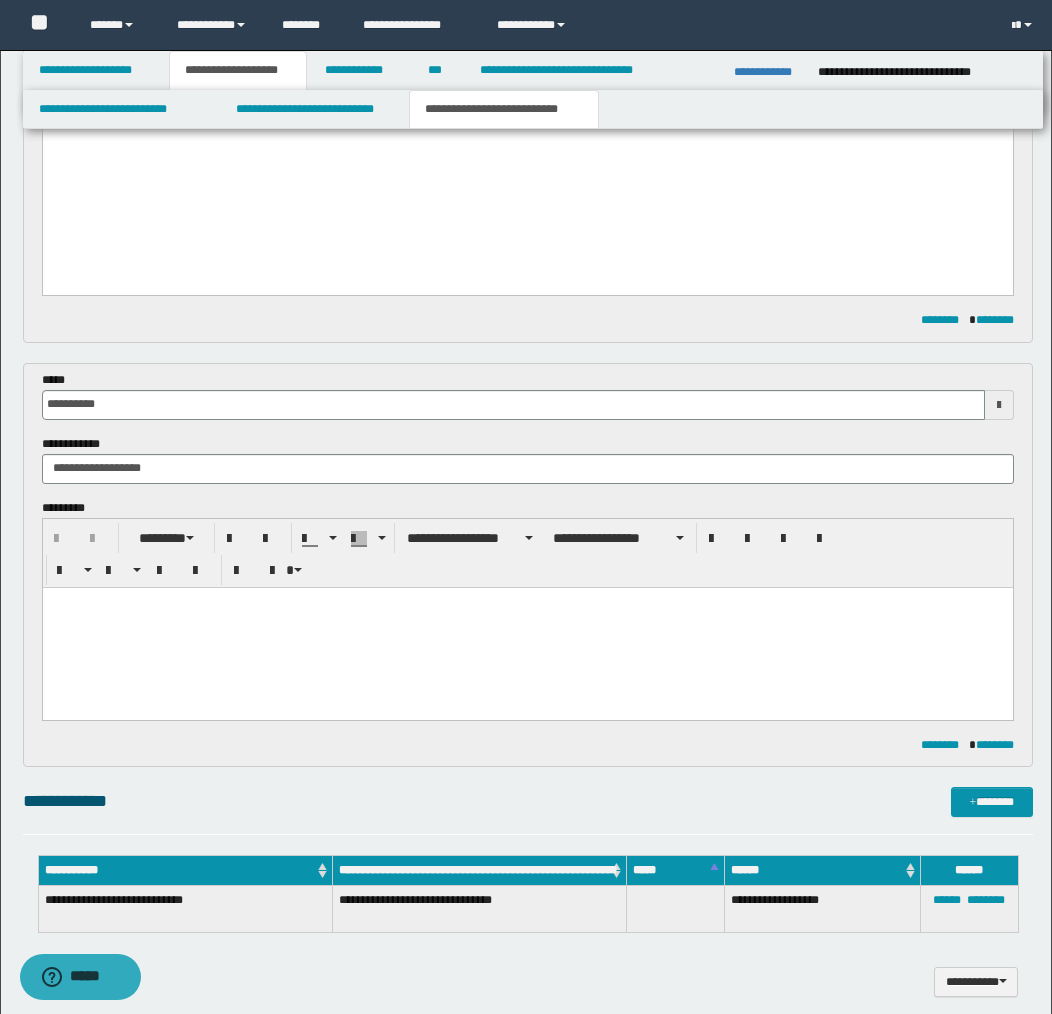 scroll, scrollTop: 431, scrollLeft: 0, axis: vertical 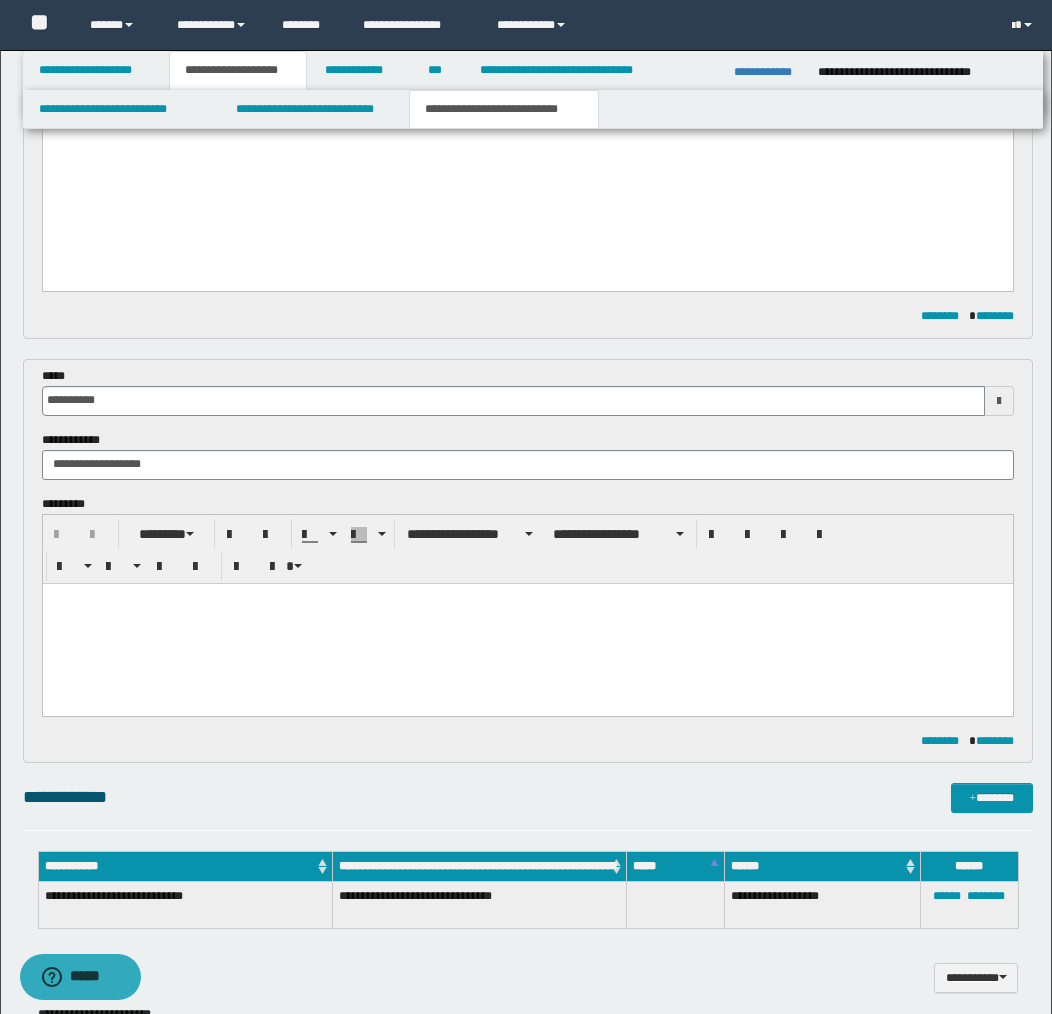 click at bounding box center (527, 623) 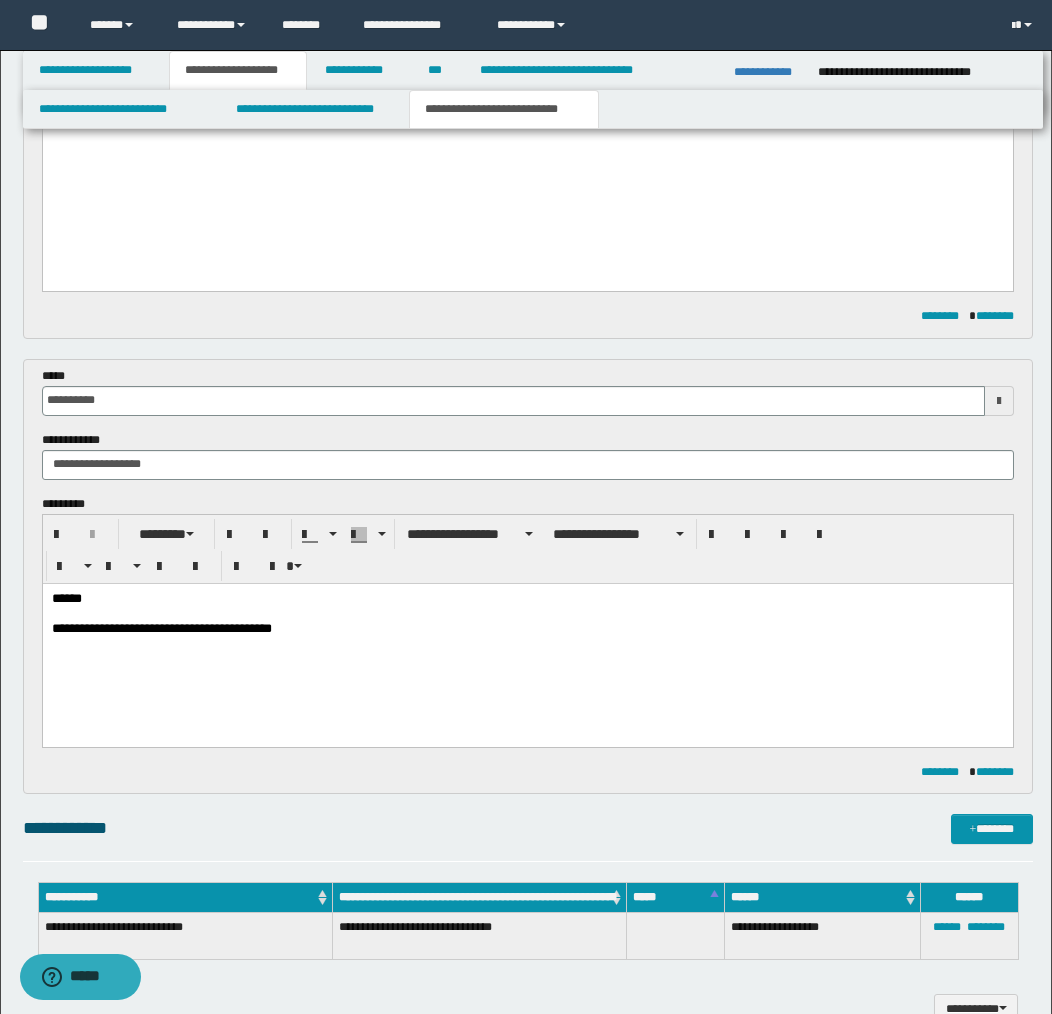 click on "**********" at bounding box center (527, 629) 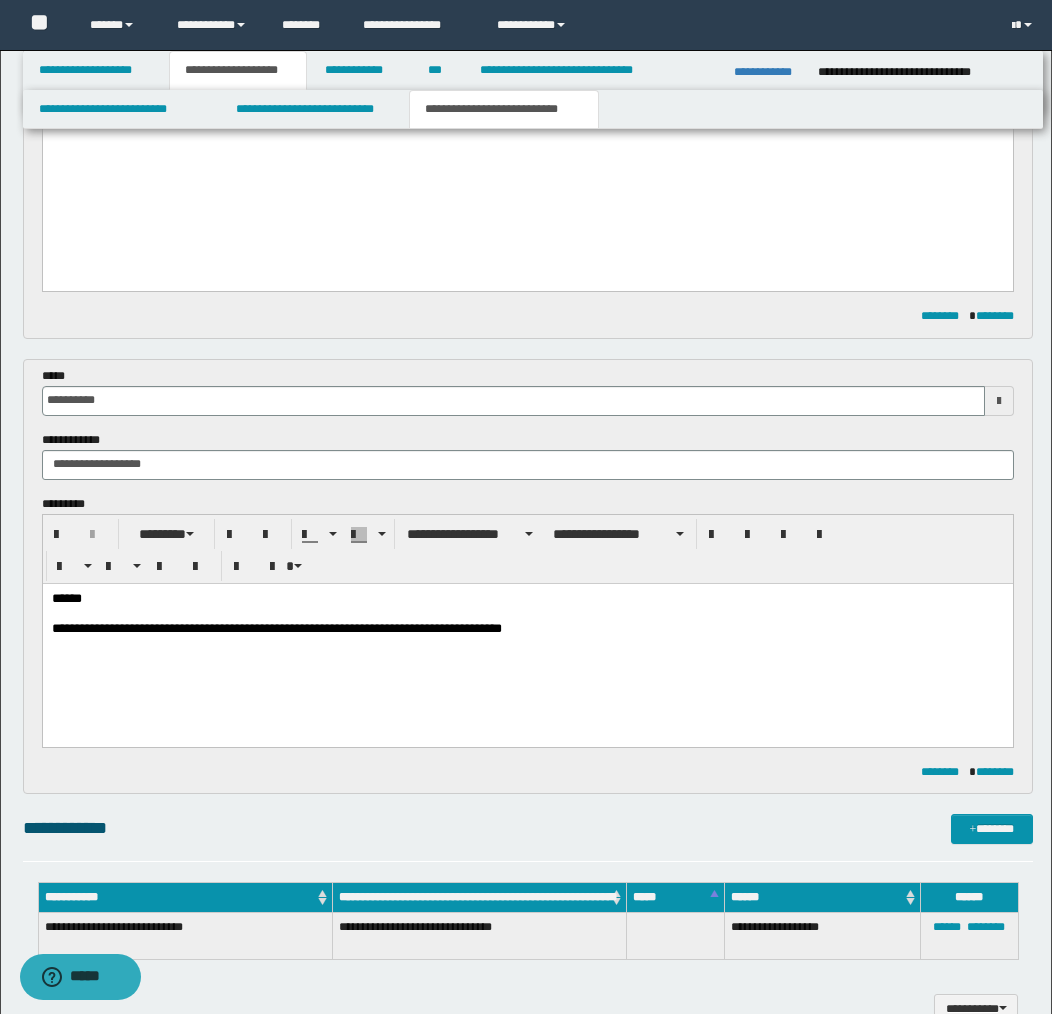 click on "**********" at bounding box center [527, 629] 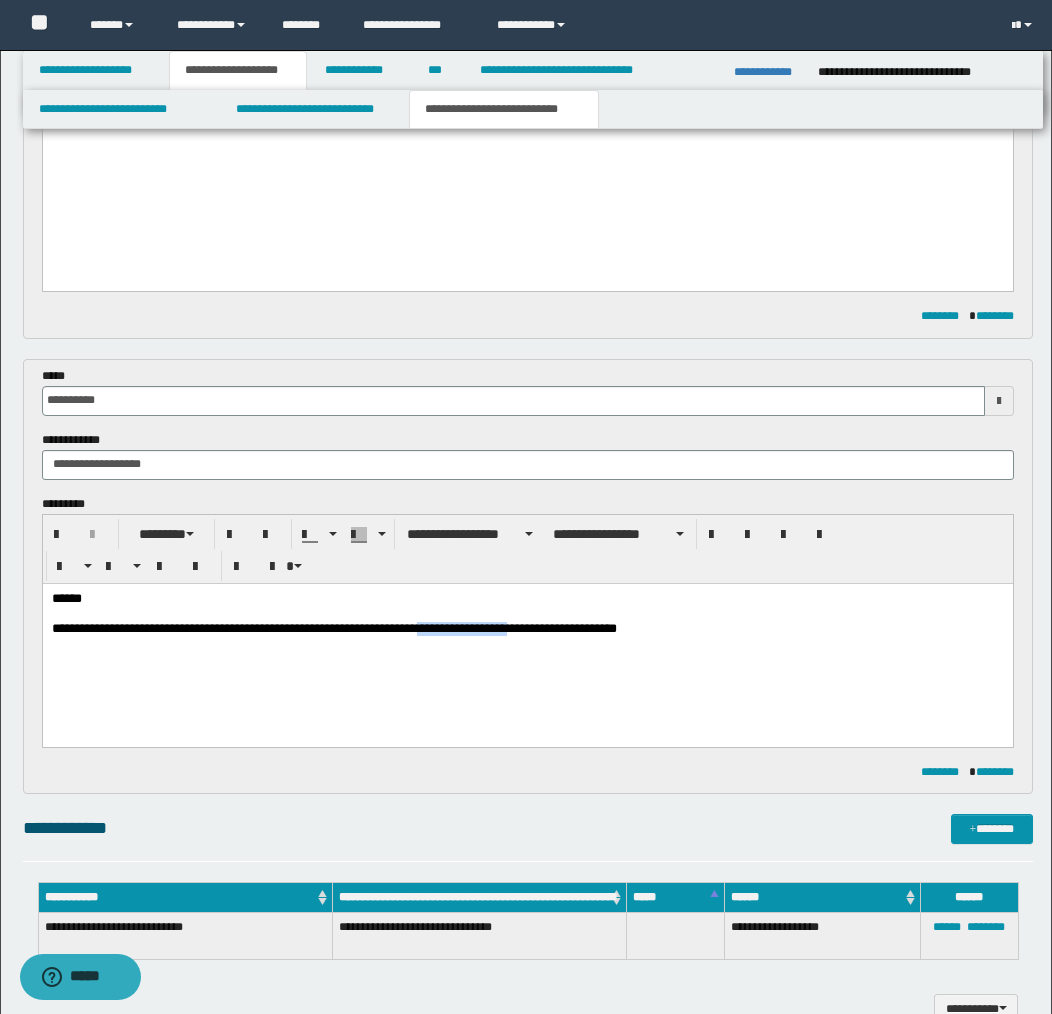 drag, startPoint x: 450, startPoint y: 627, endPoint x: 538, endPoint y: 628, distance: 88.005684 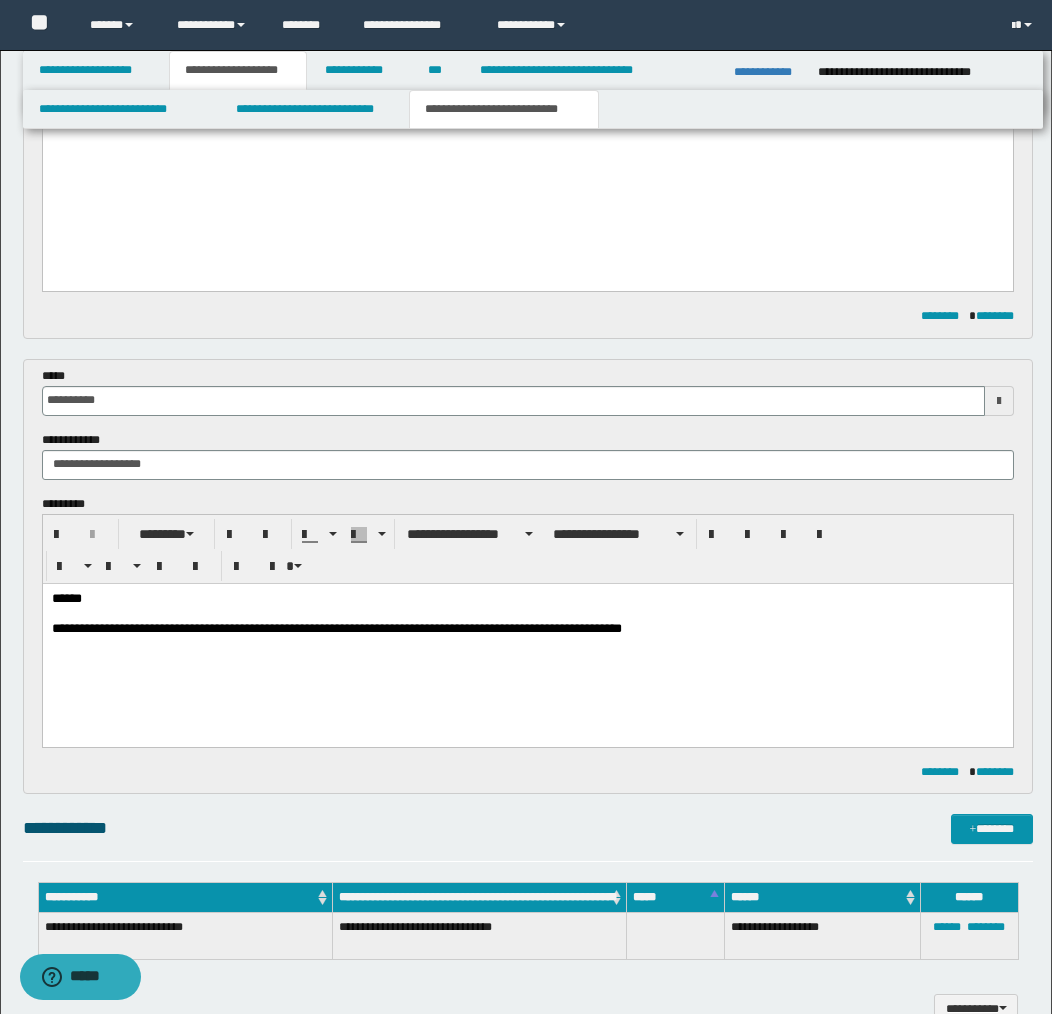 click on "**********" at bounding box center (527, 629) 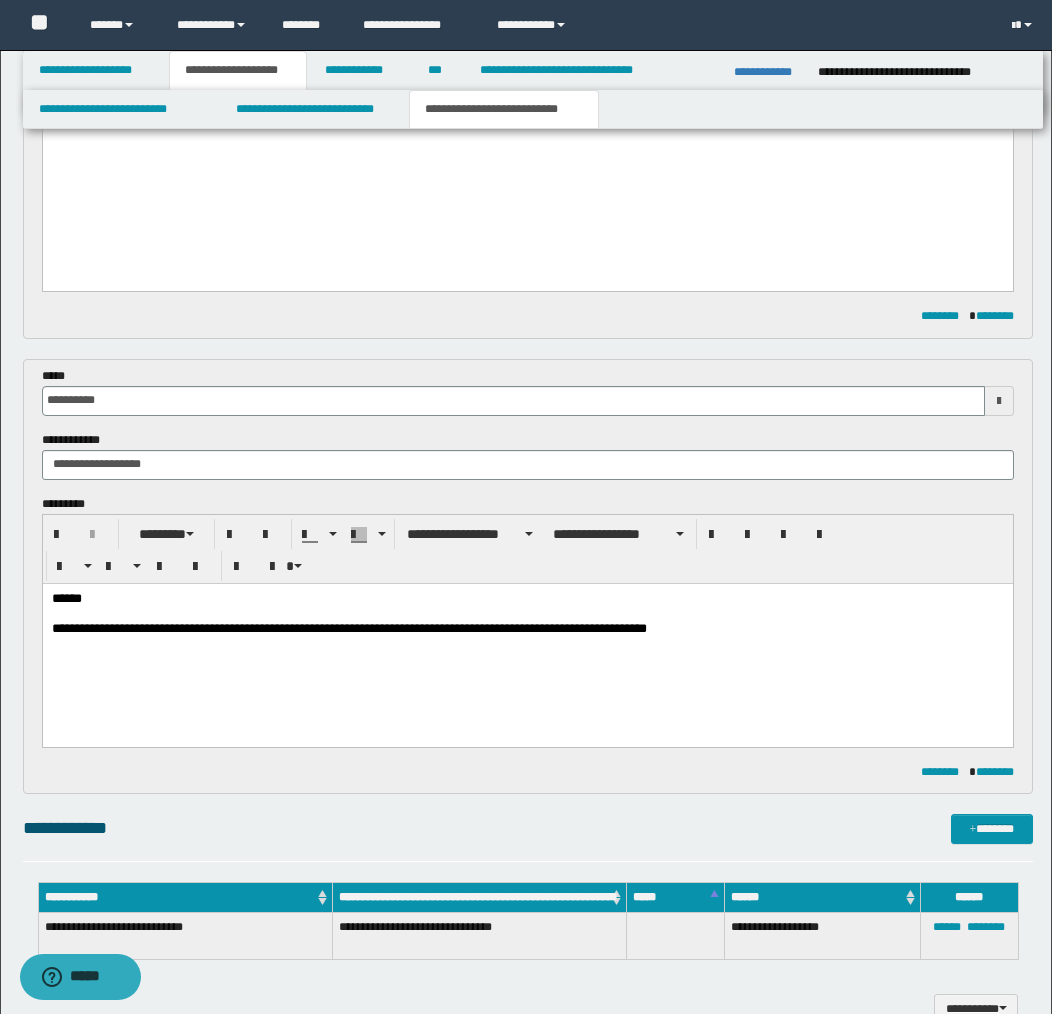 click on "**********" at bounding box center (527, 638) 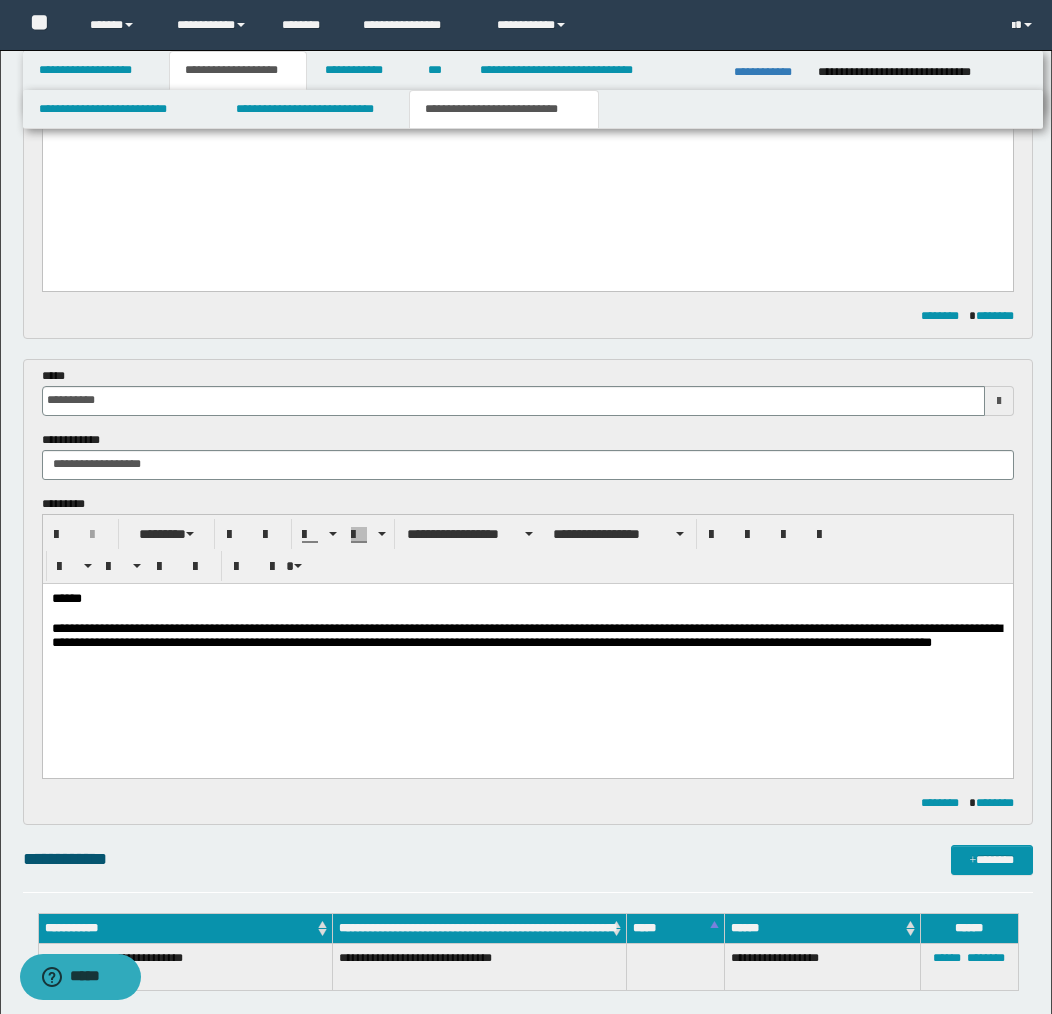click on "**********" at bounding box center [527, 644] 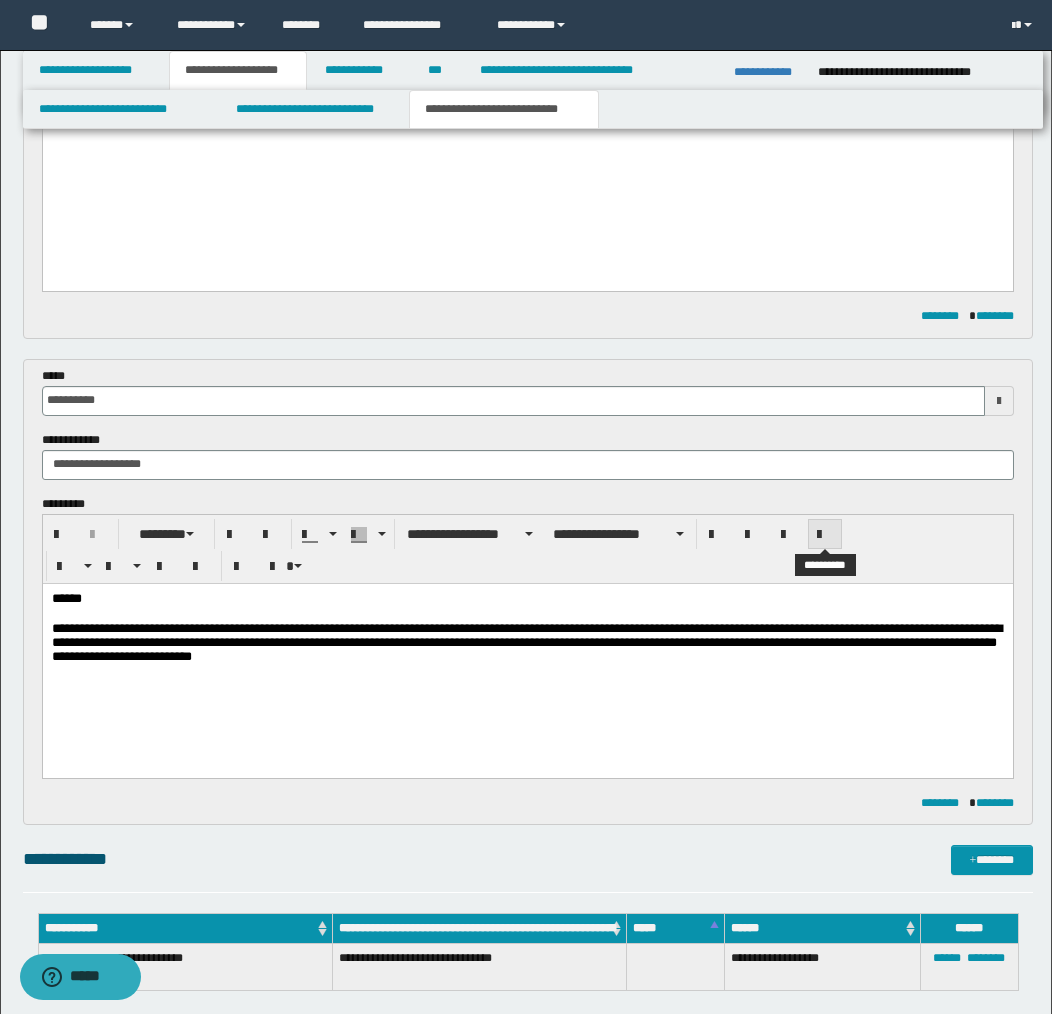 click at bounding box center (825, 535) 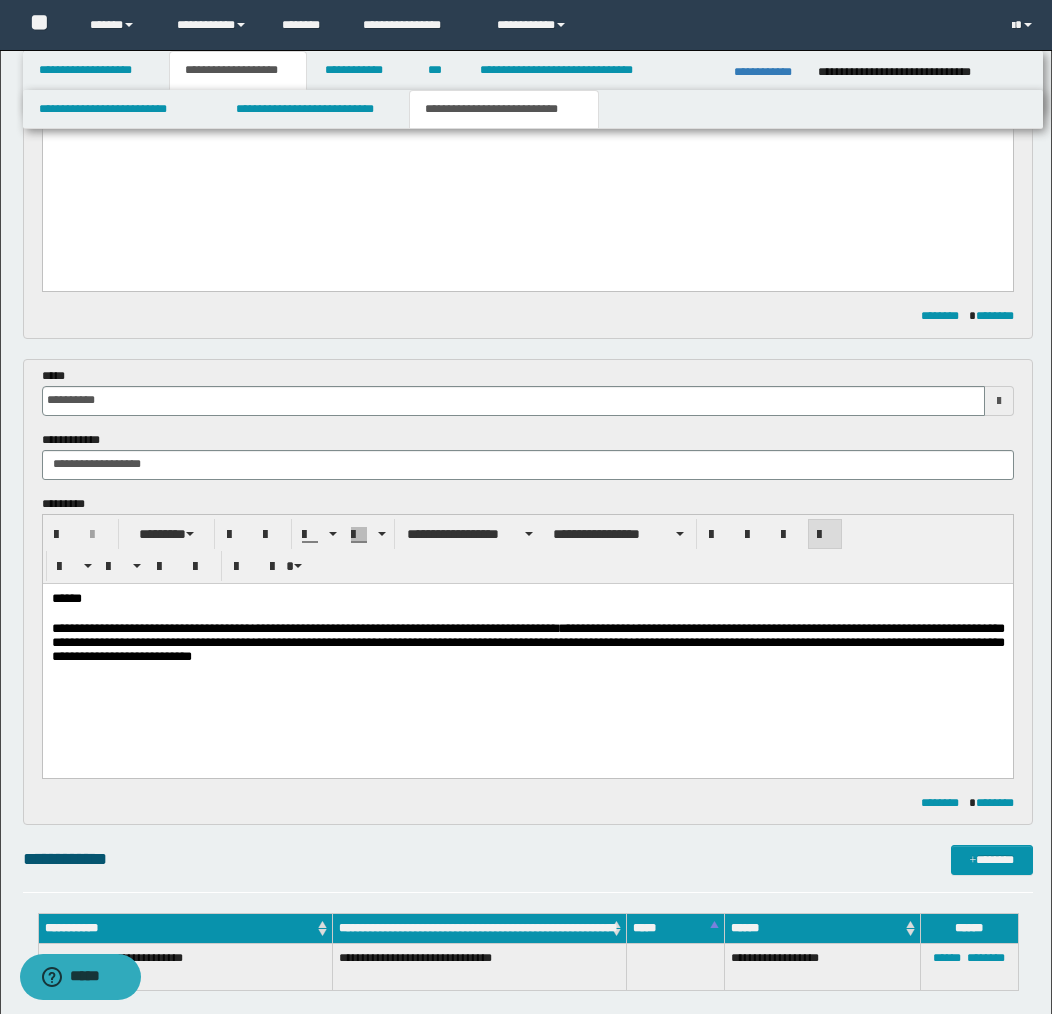 click on "**********" at bounding box center [527, 644] 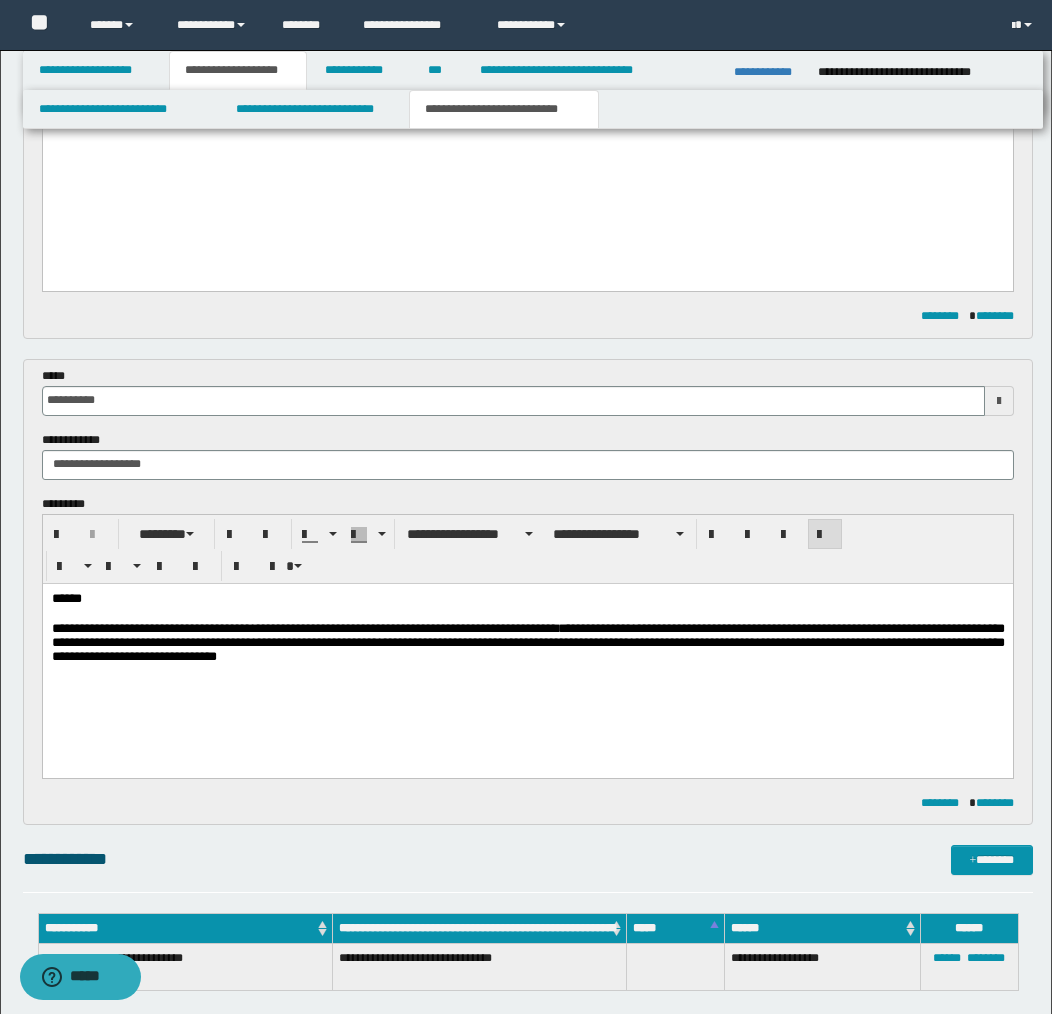 click on "******" at bounding box center (527, 599) 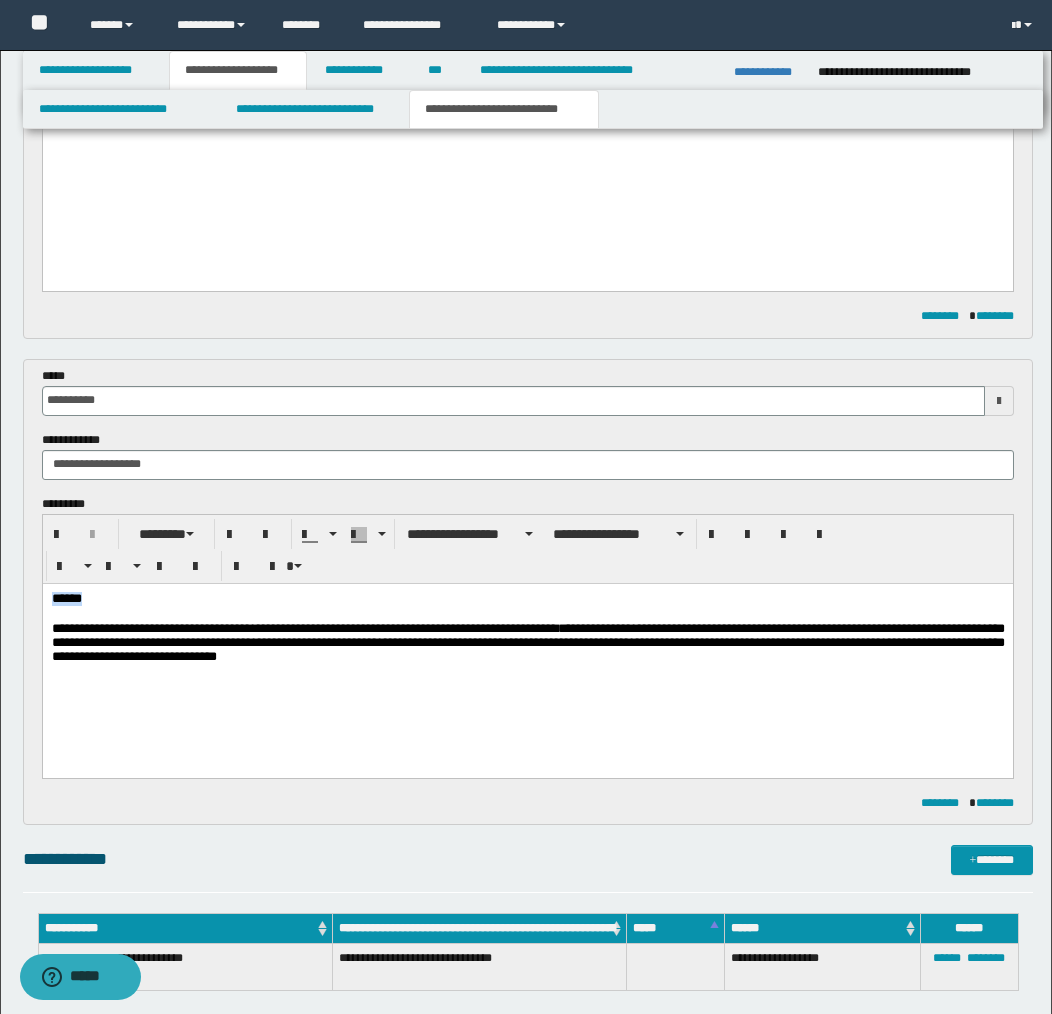 drag, startPoint x: 69, startPoint y: 596, endPoint x: 236, endPoint y: 1142, distance: 570.9685 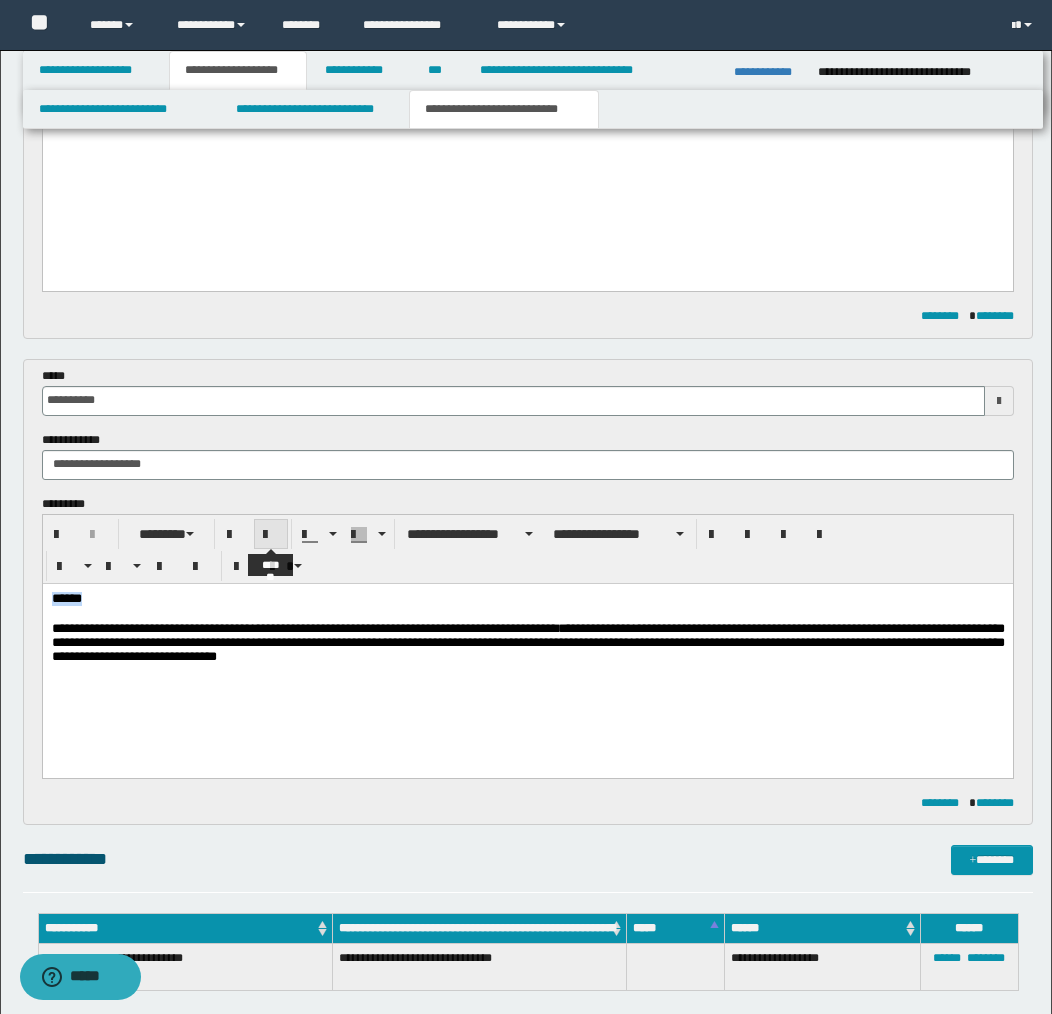 click at bounding box center [271, 534] 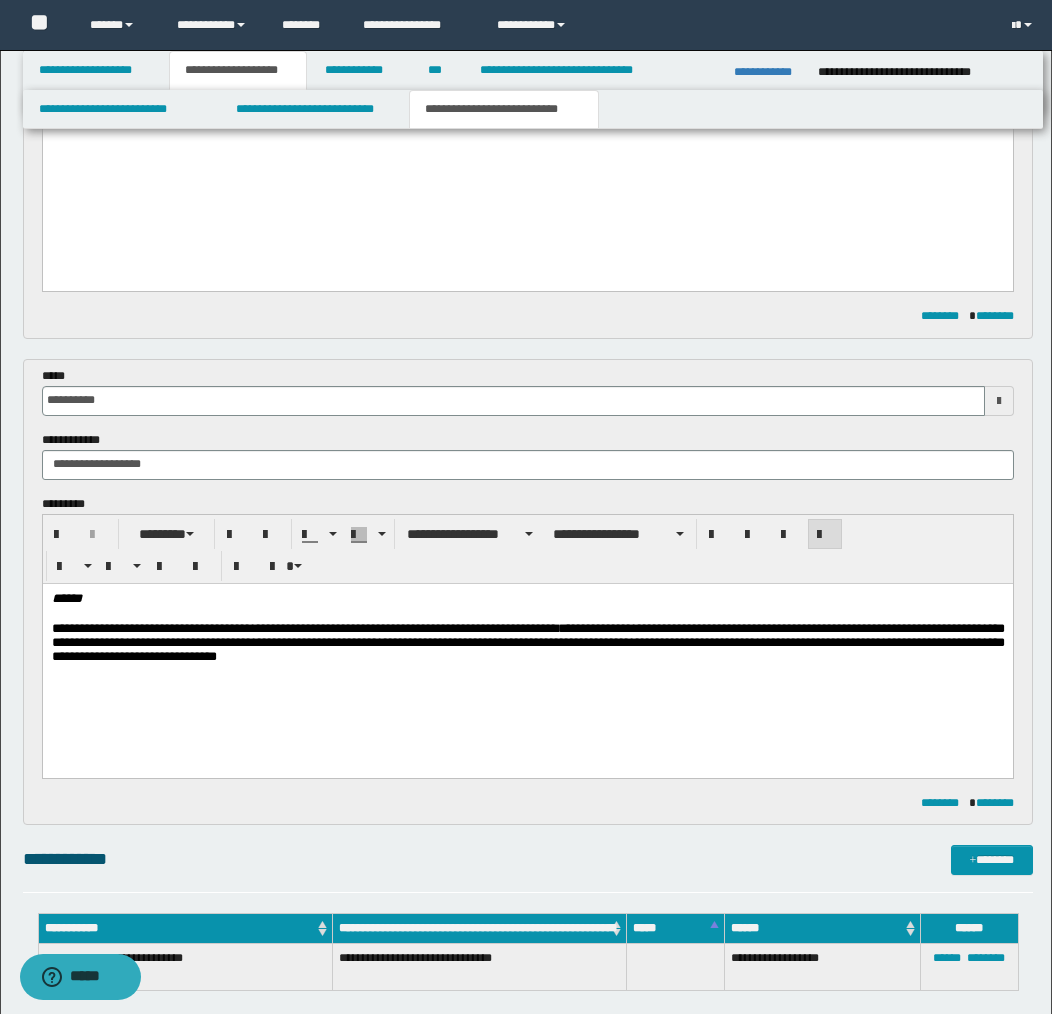 click on "**********" at bounding box center (527, 644) 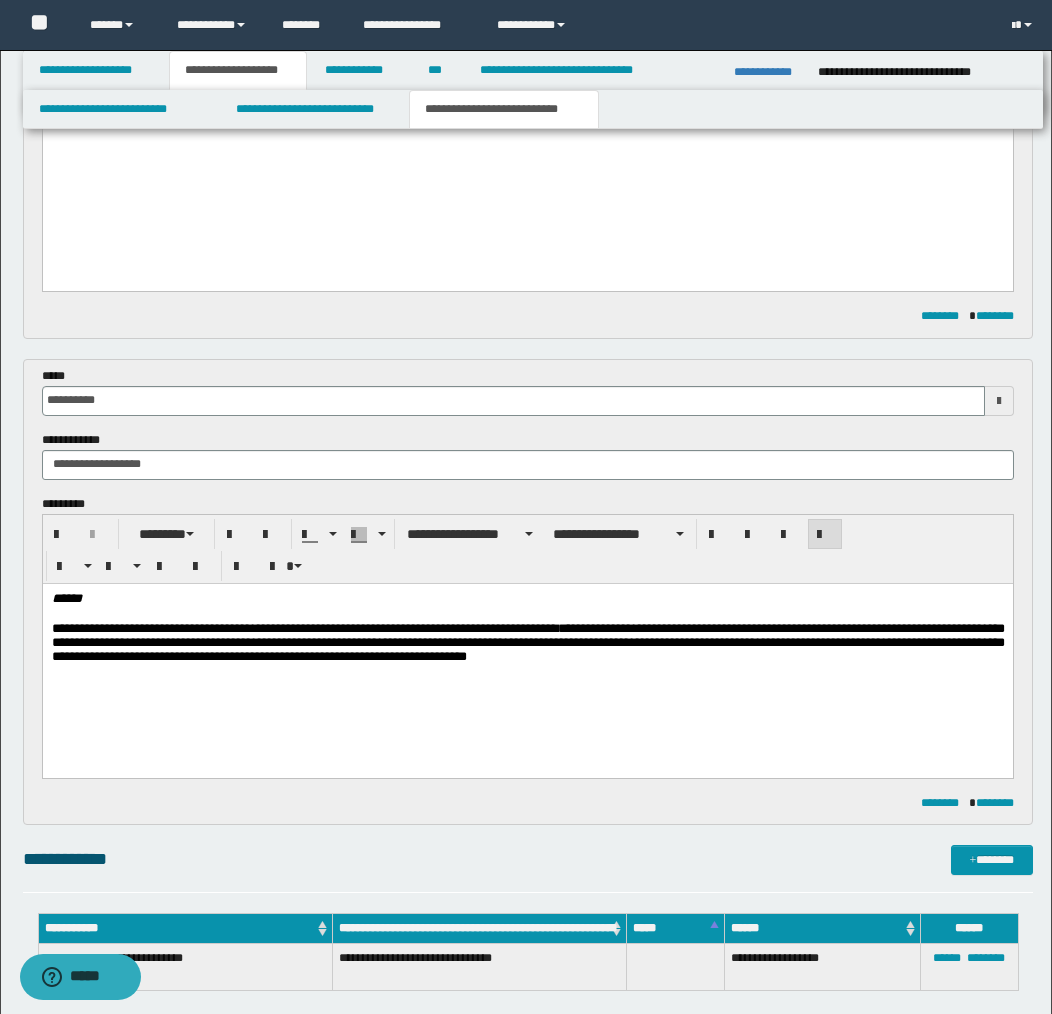 drag, startPoint x: 99, startPoint y: 624, endPoint x: 122, endPoint y: 632, distance: 24.351591 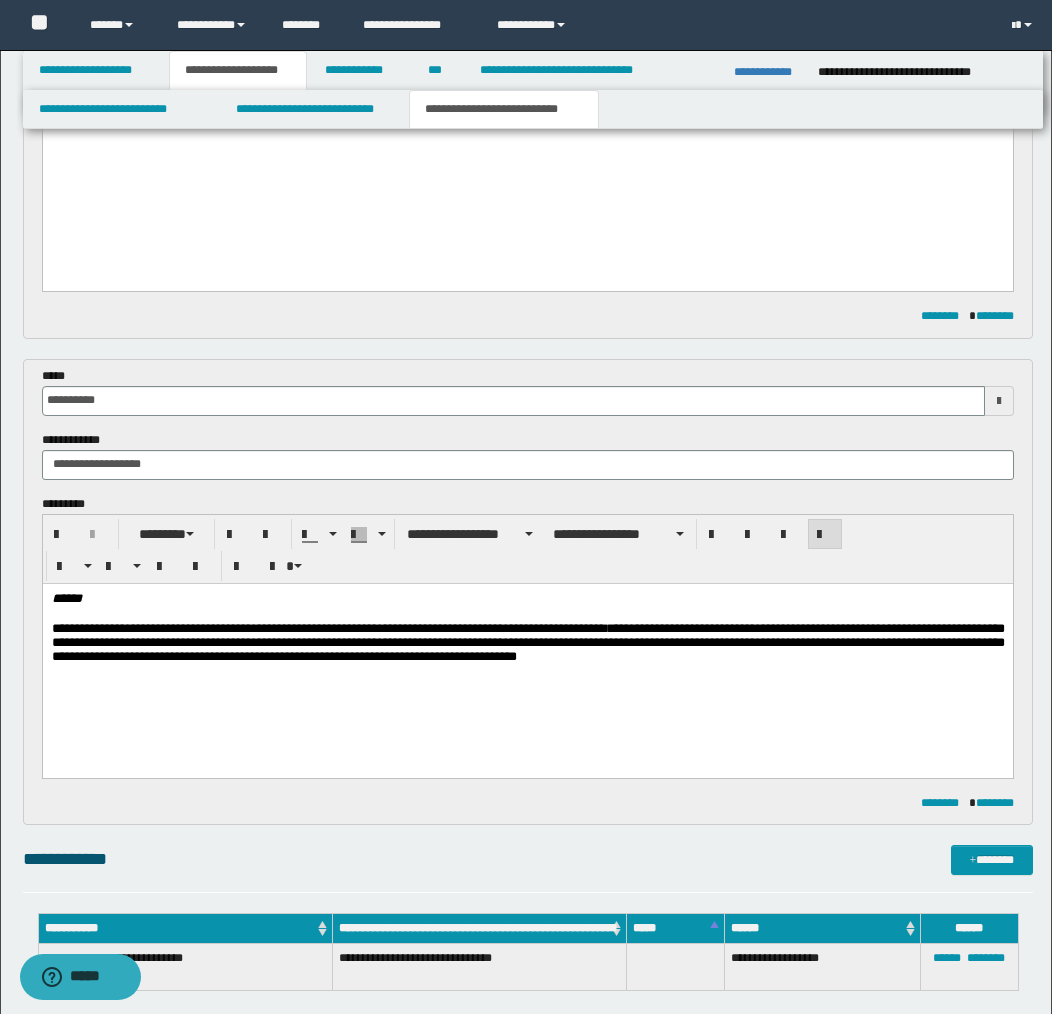 click on "**********" at bounding box center (527, 644) 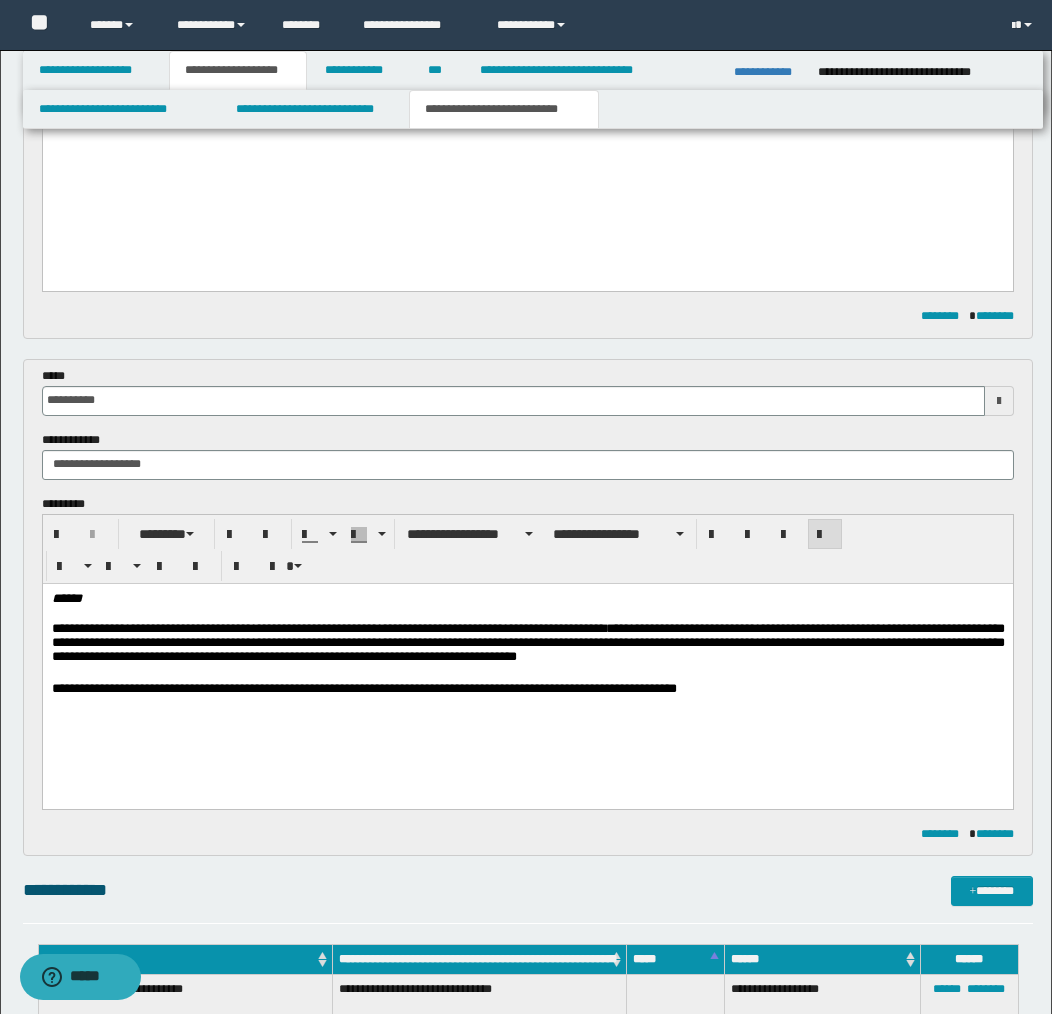 click on "**********" at bounding box center (527, 669) 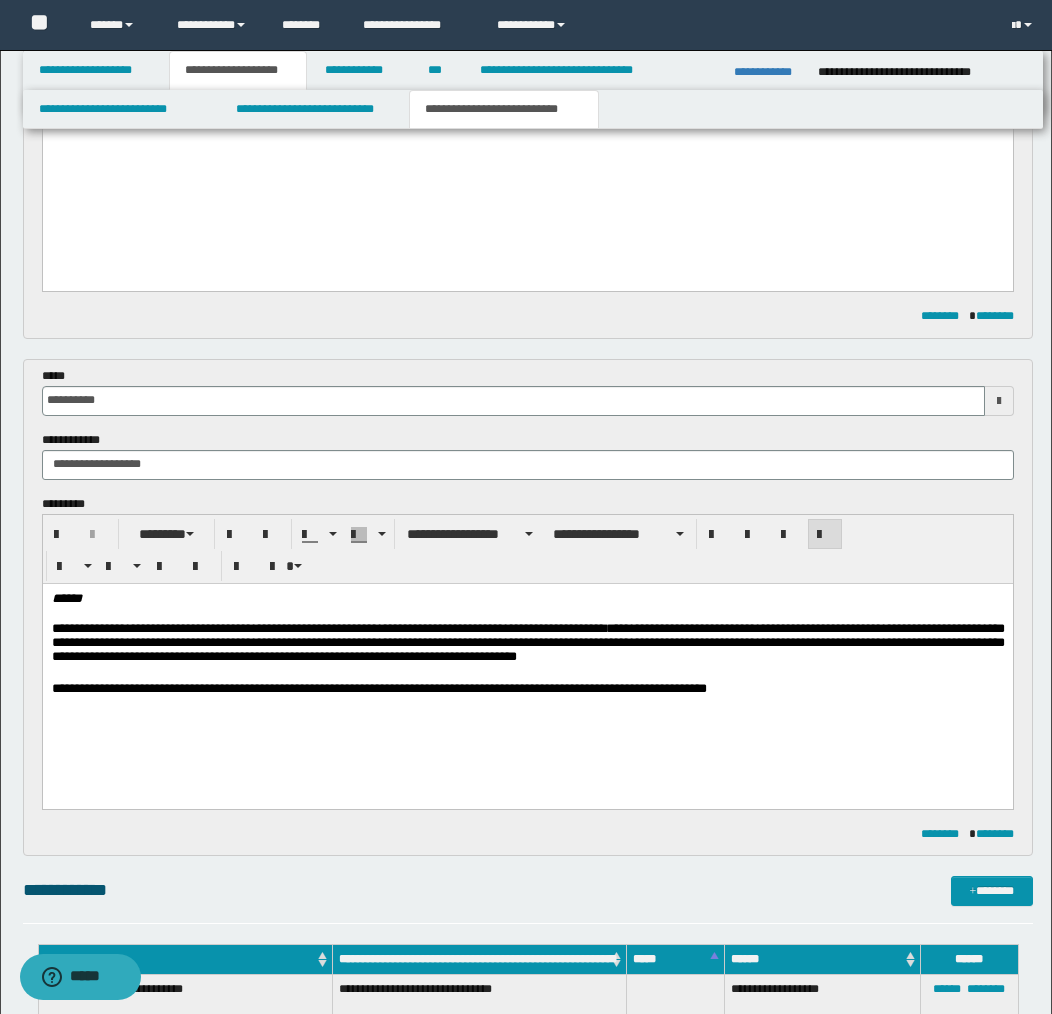 drag, startPoint x: 412, startPoint y: 686, endPoint x: 413, endPoint y: 696, distance: 10.049875 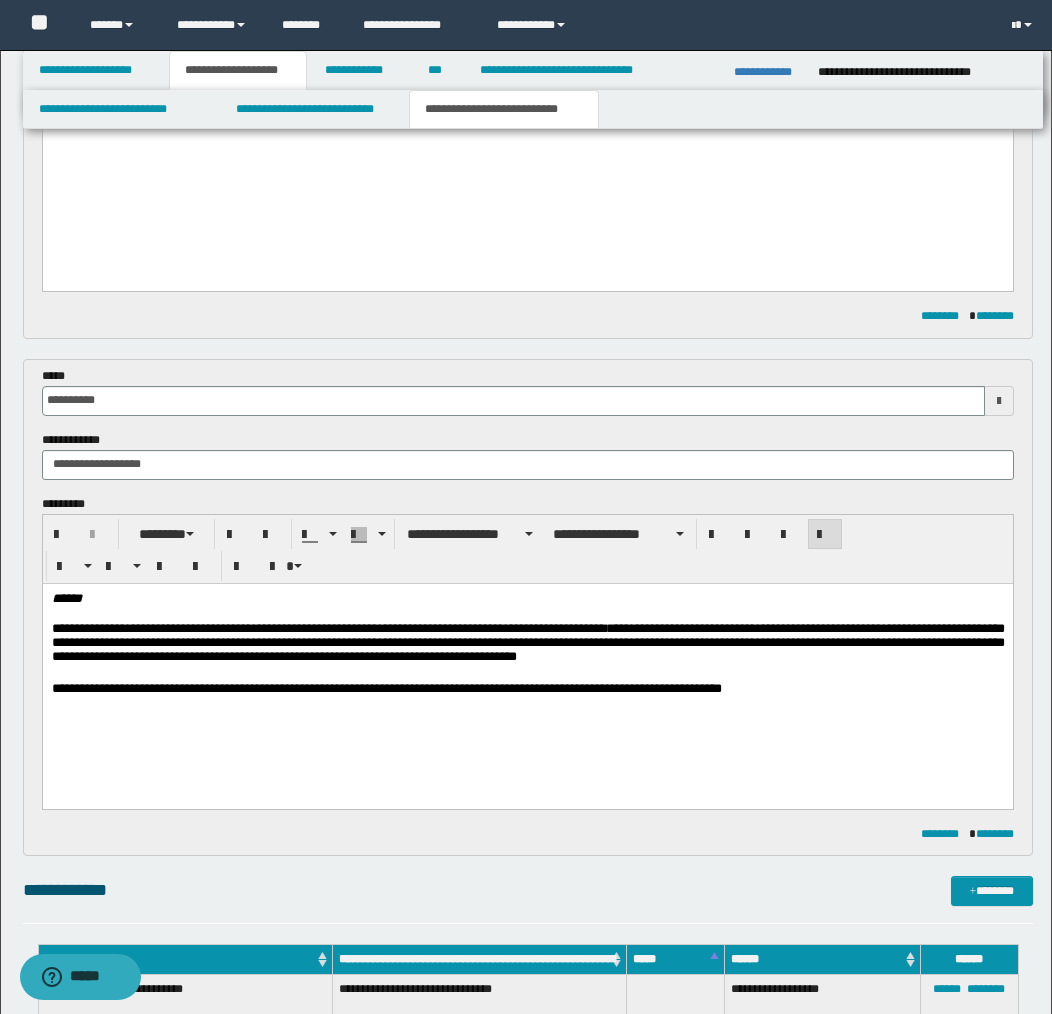 click on "**********" at bounding box center [527, 669] 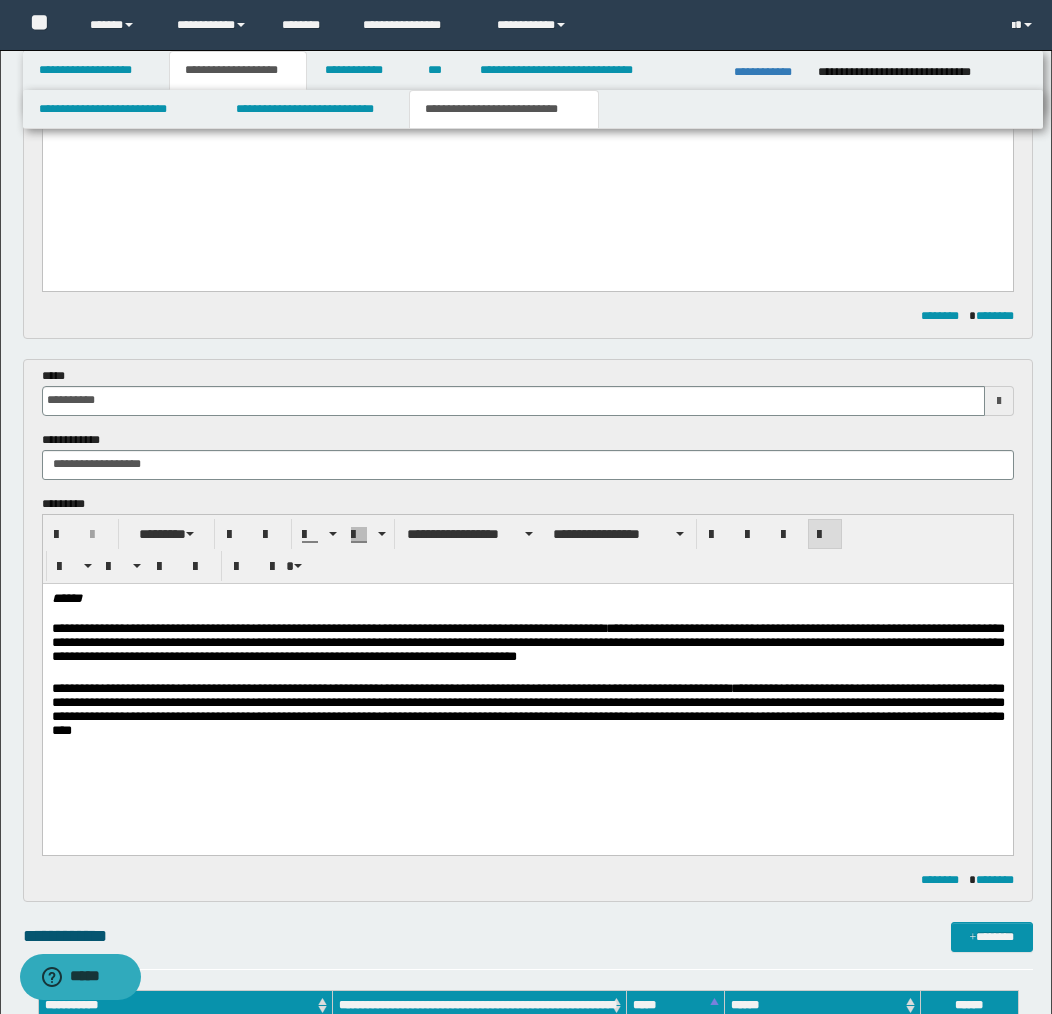 drag, startPoint x: 799, startPoint y: 690, endPoint x: 822, endPoint y: 704, distance: 26.925823 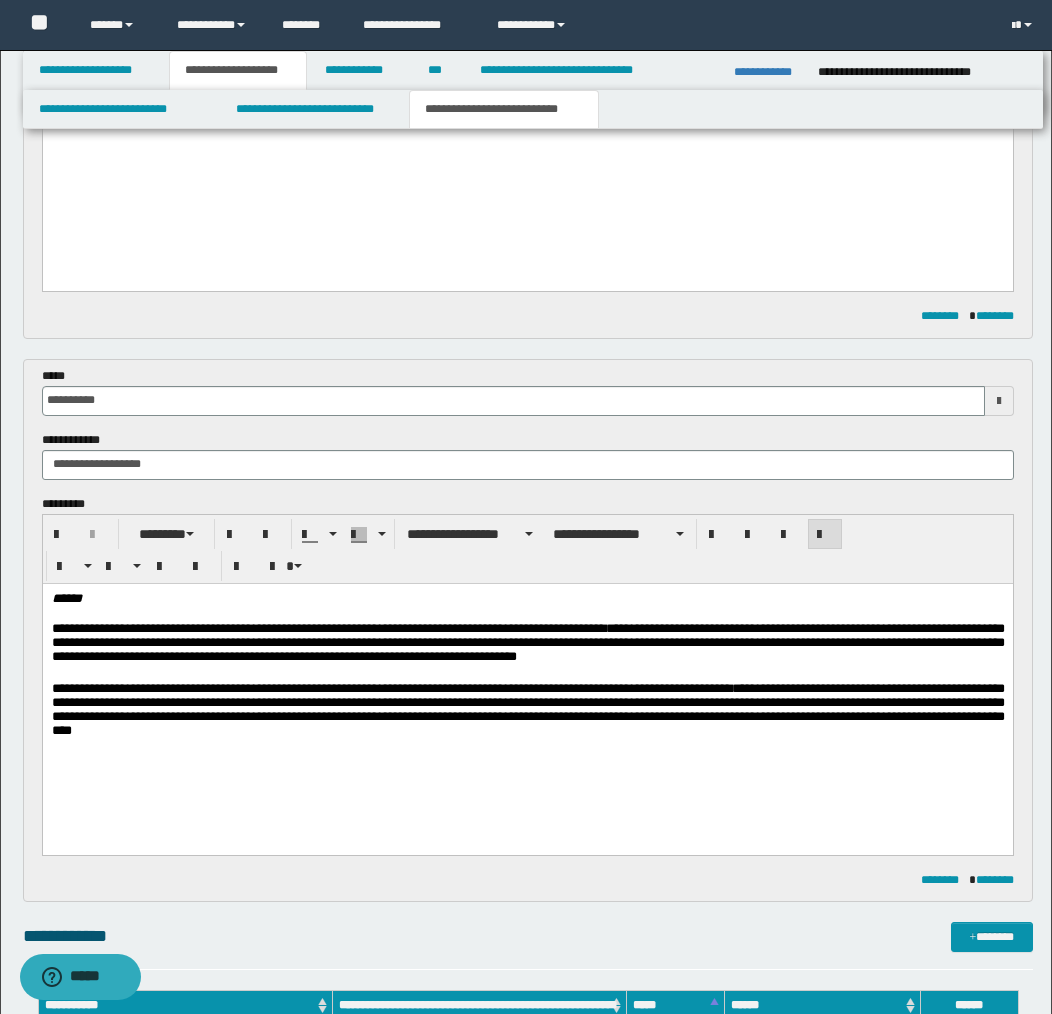 click on "**********" at bounding box center (527, 712) 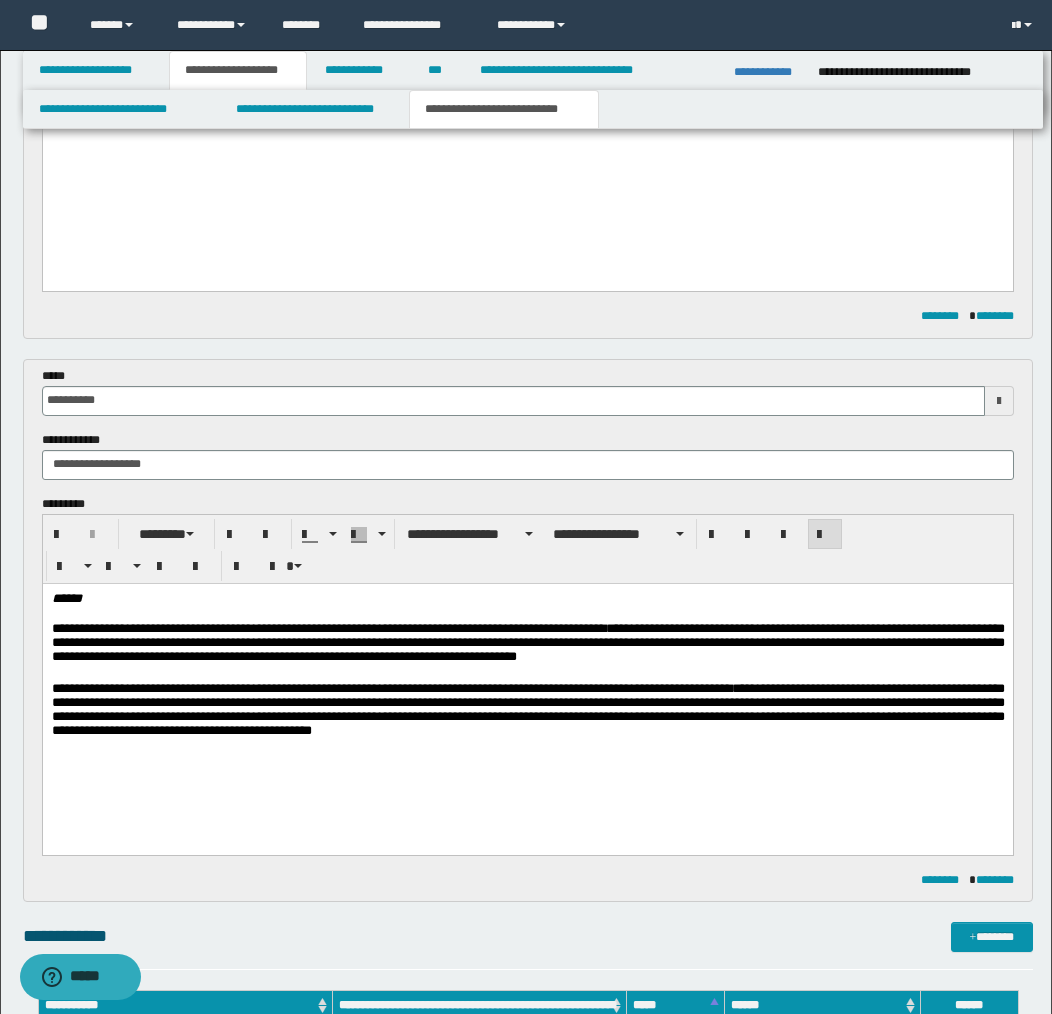 click on "**********" at bounding box center (527, 712) 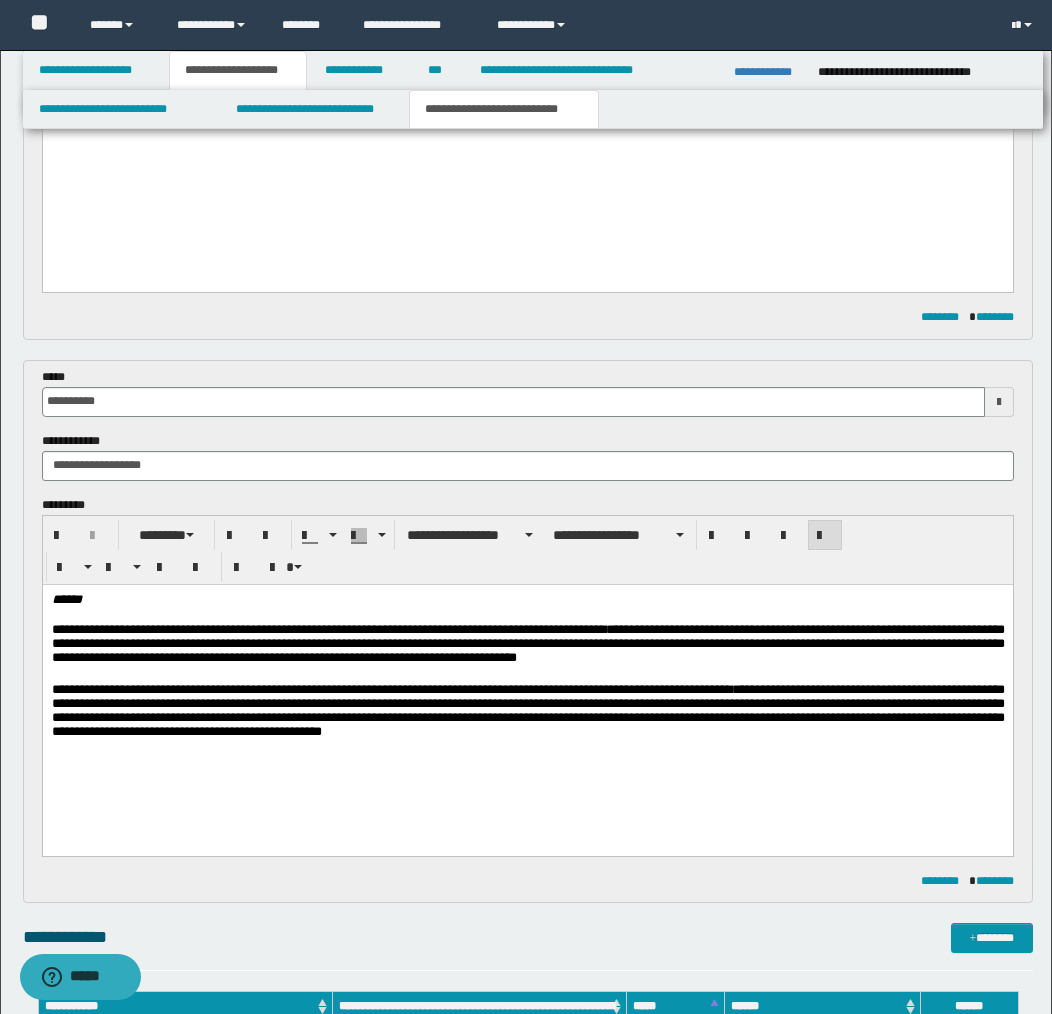 click on "**********" at bounding box center [527, 713] 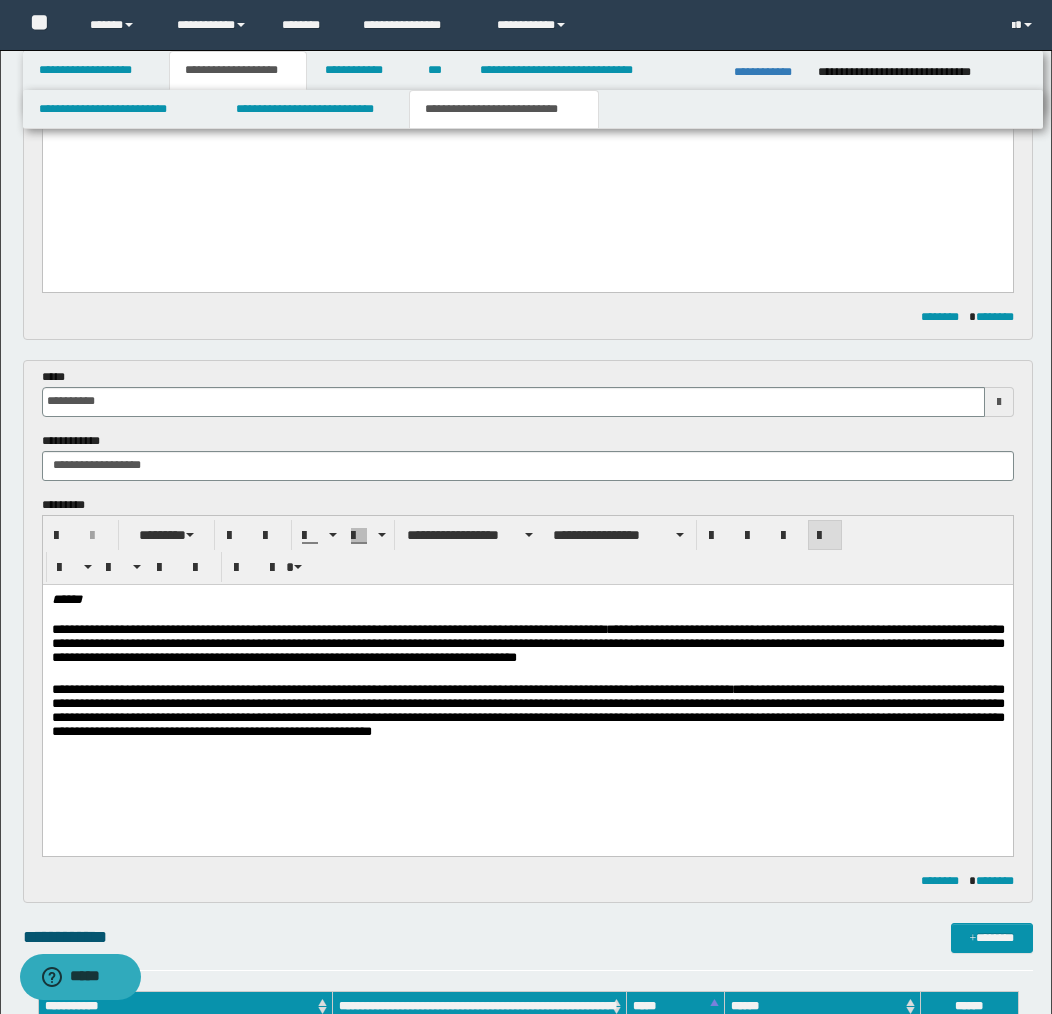click on "**********" at bounding box center (527, 713) 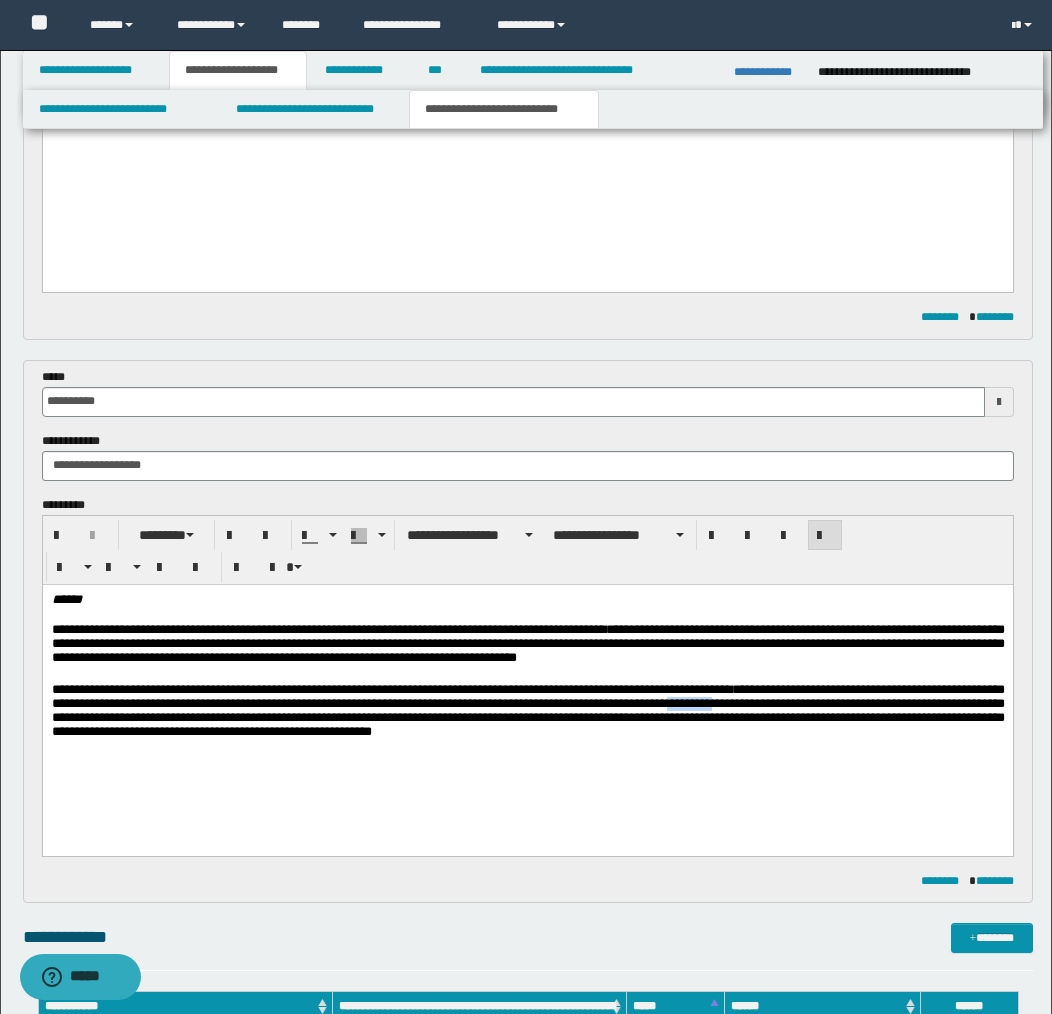 click on "**********" at bounding box center (527, 713) 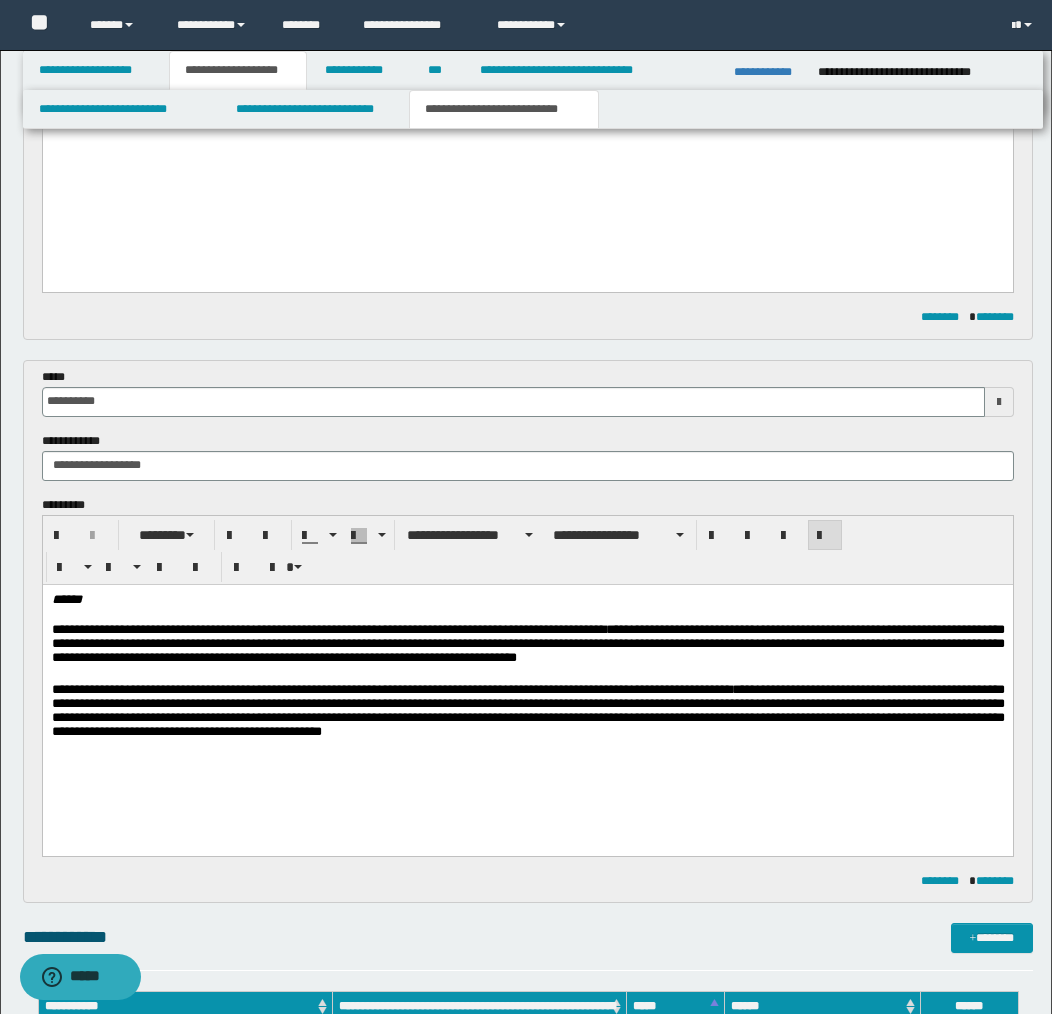 click on "**********" at bounding box center (527, 713) 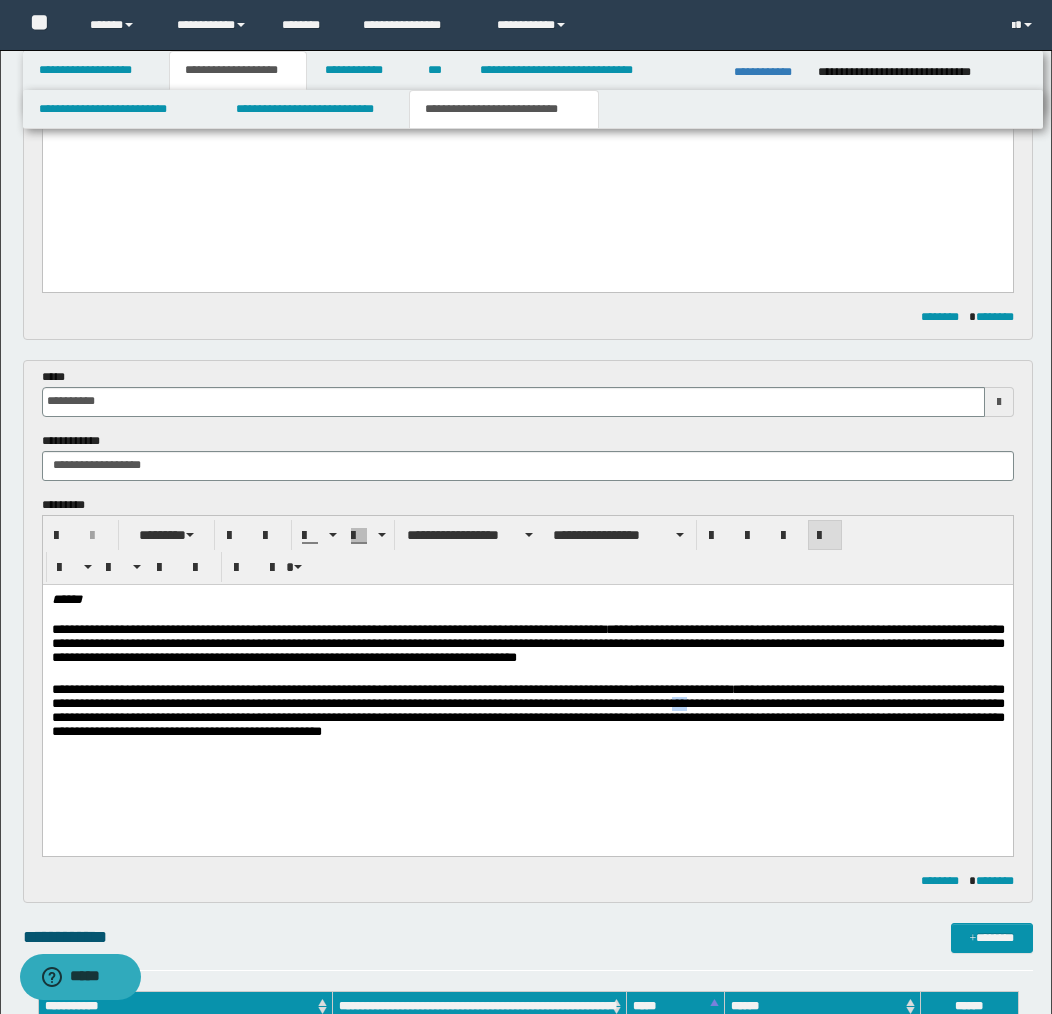 click on "**********" at bounding box center [527, 713] 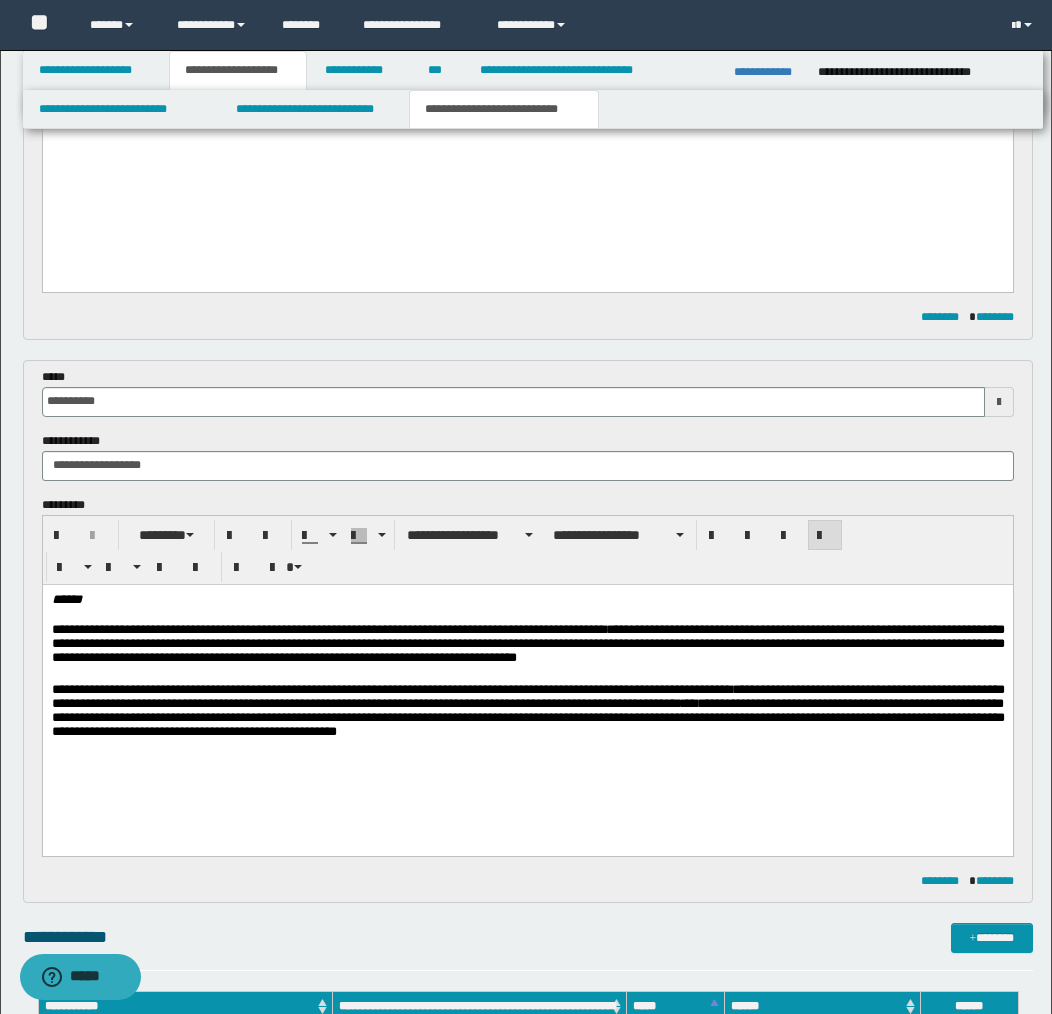 click on "**********" at bounding box center (527, 713) 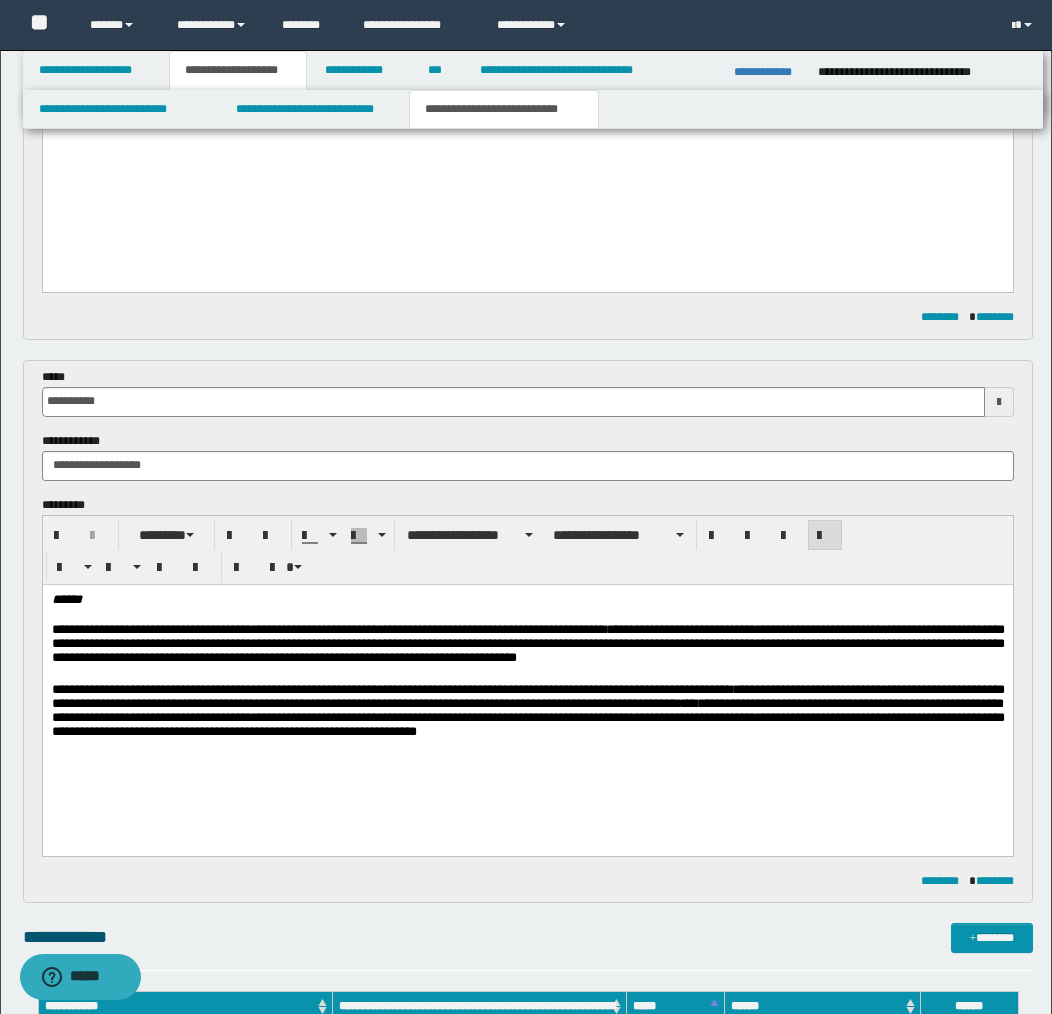 scroll, scrollTop: 435, scrollLeft: 0, axis: vertical 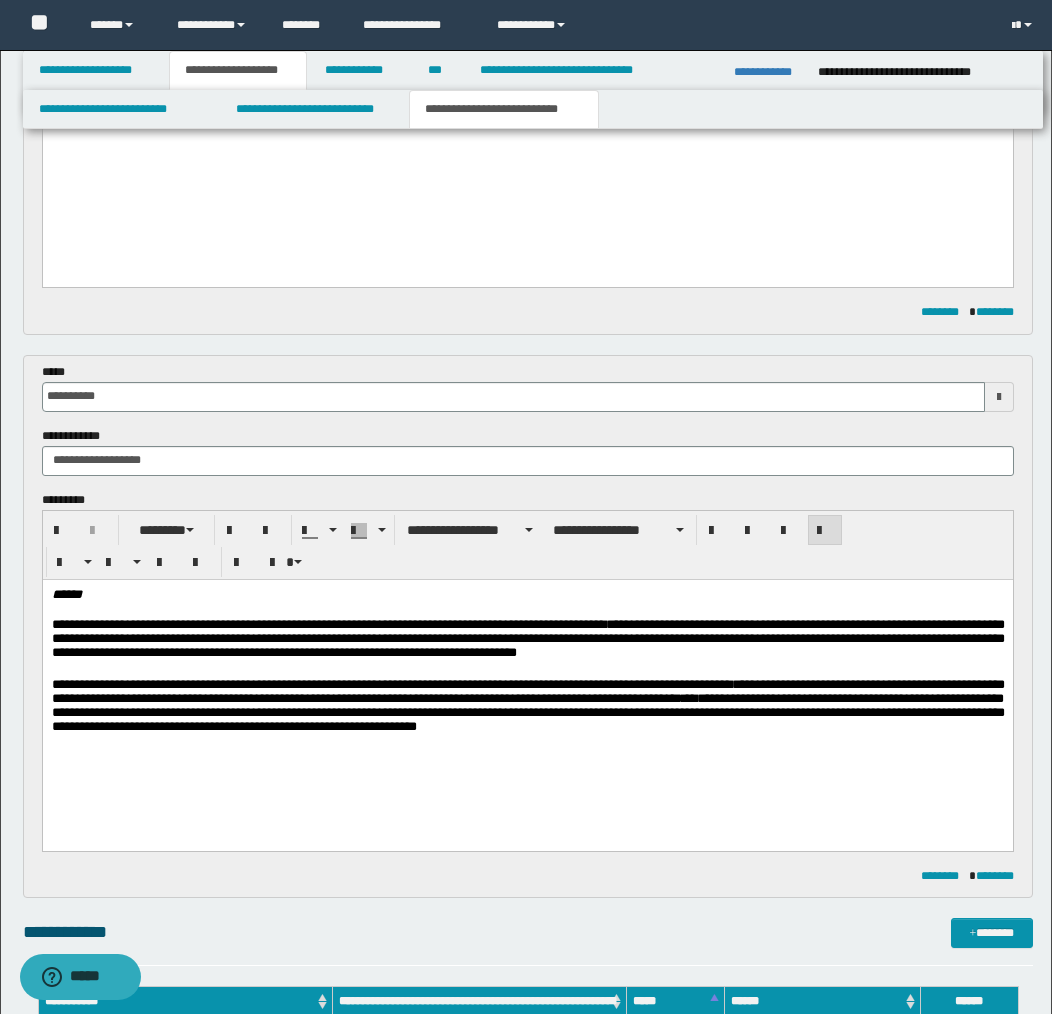 drag, startPoint x: 978, startPoint y: 704, endPoint x: 930, endPoint y: 718, distance: 50 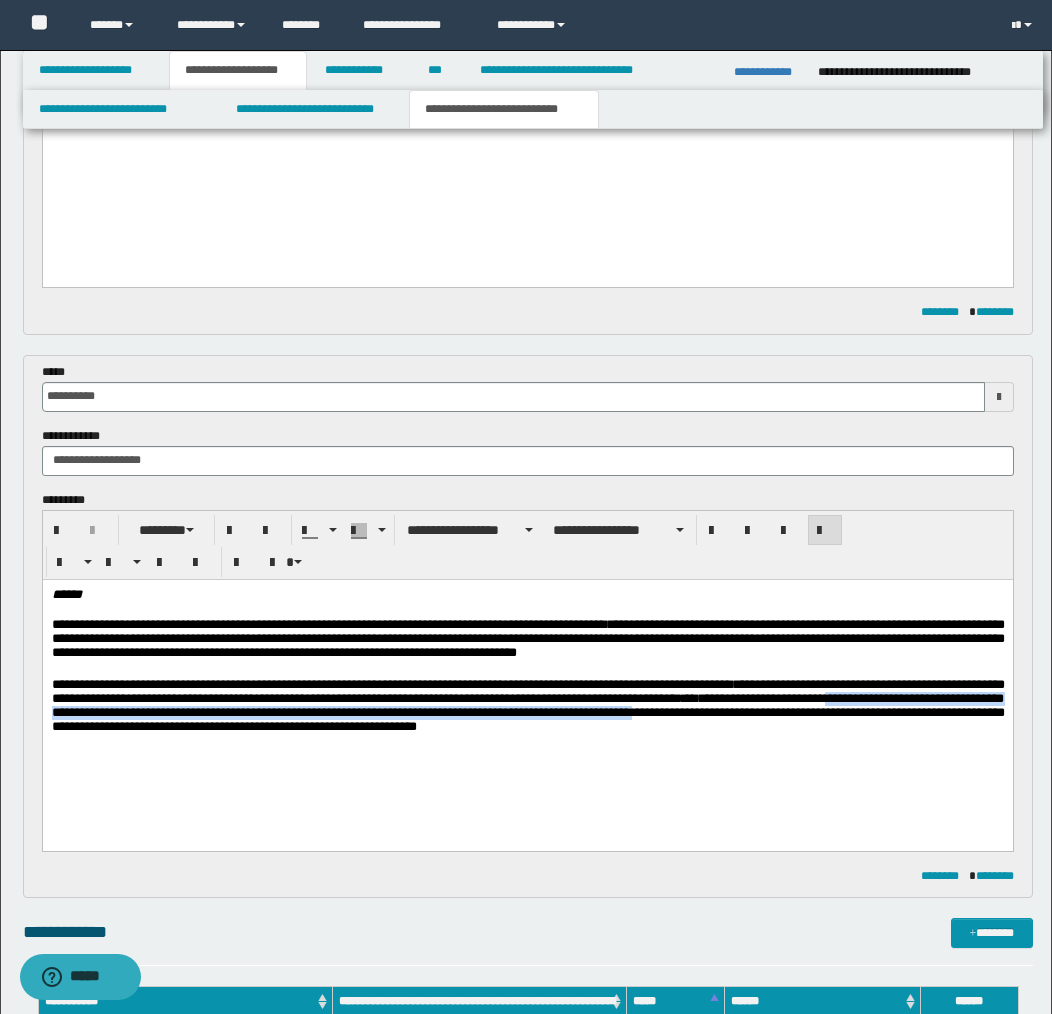 drag, startPoint x: 977, startPoint y: 704, endPoint x: 819, endPoint y: 717, distance: 158.5339 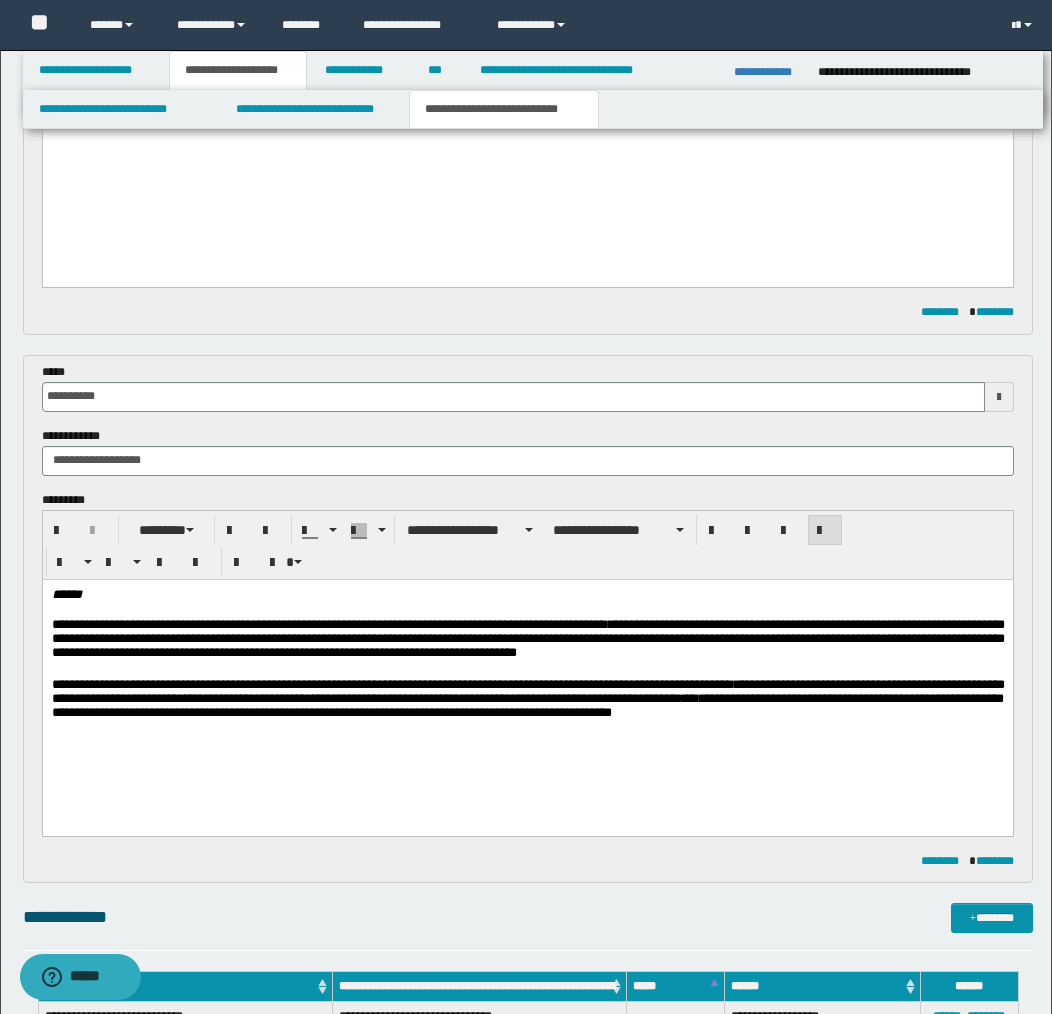 click on "**********" at bounding box center (527, 680) 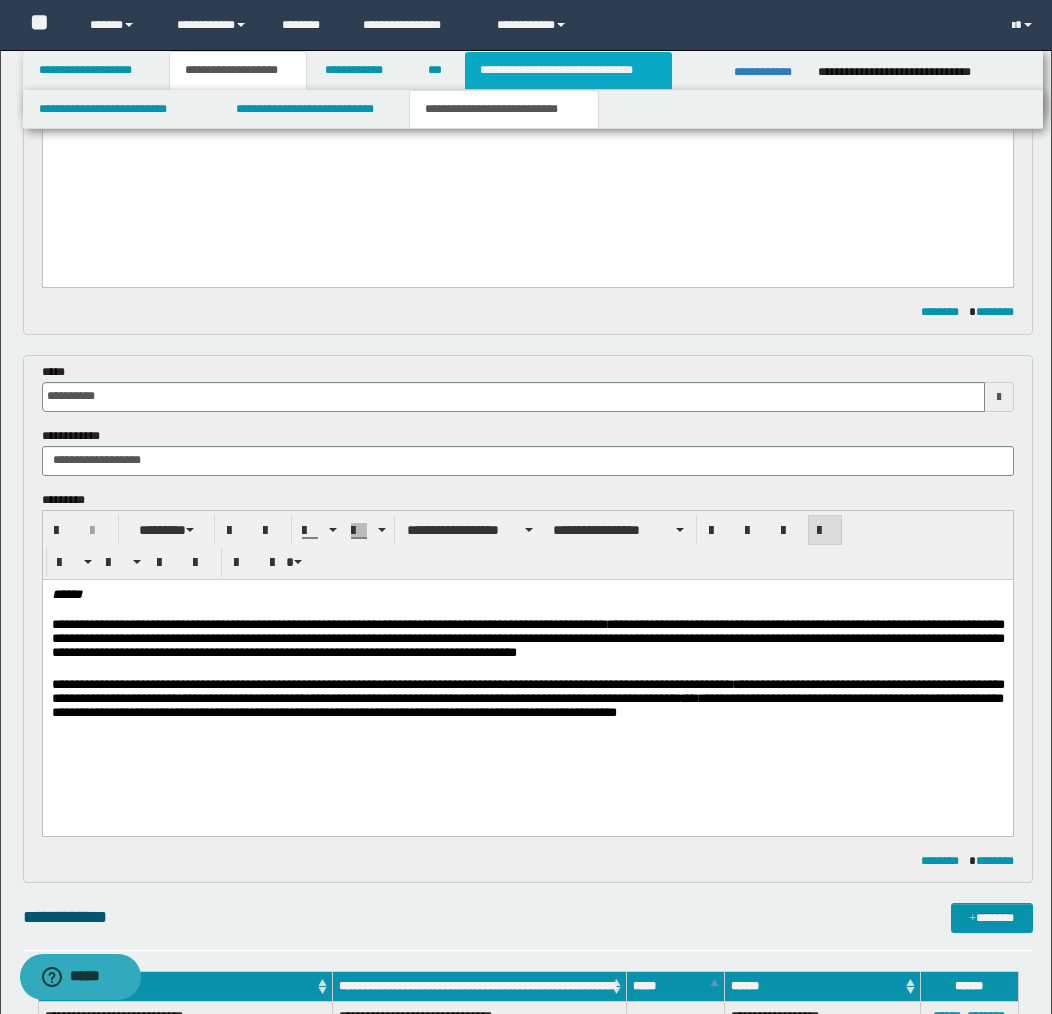 click on "**********" at bounding box center (568, 70) 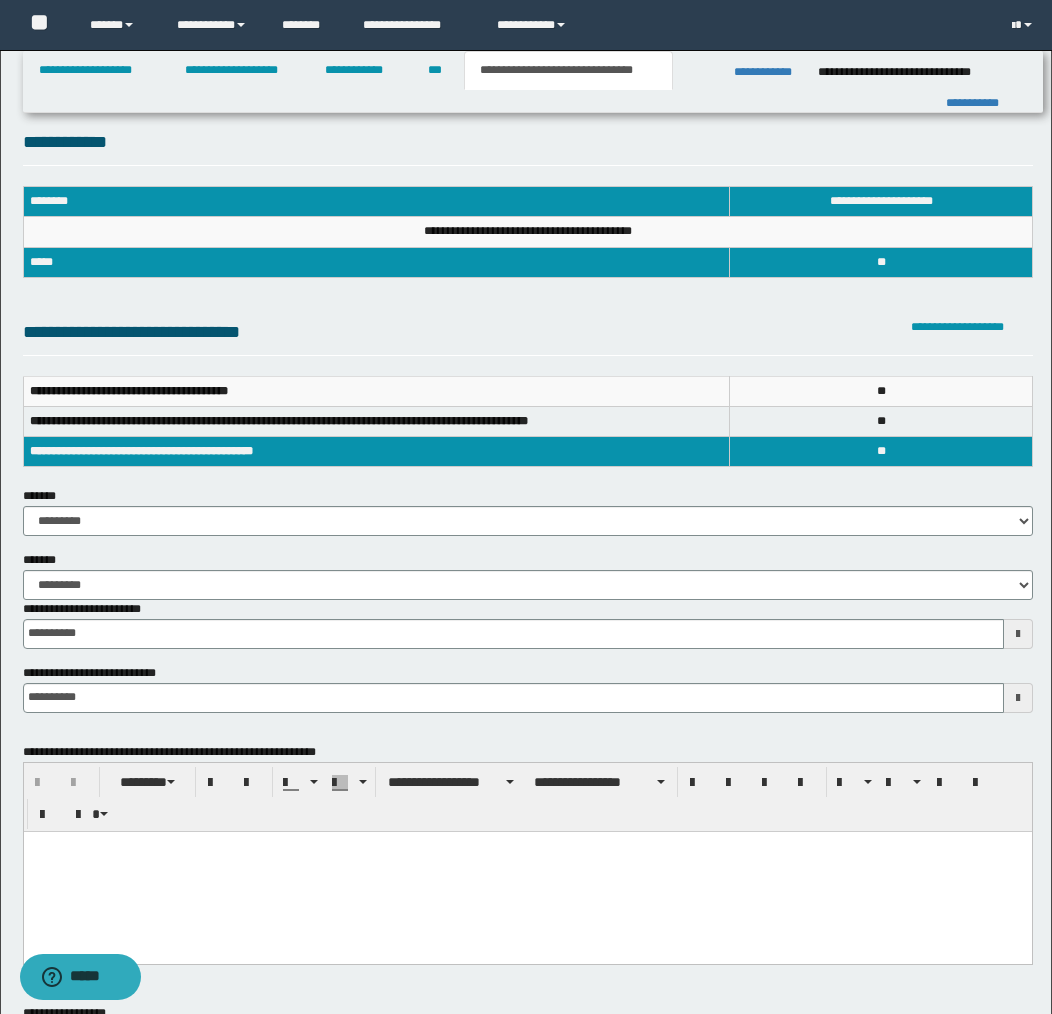 scroll, scrollTop: 0, scrollLeft: 0, axis: both 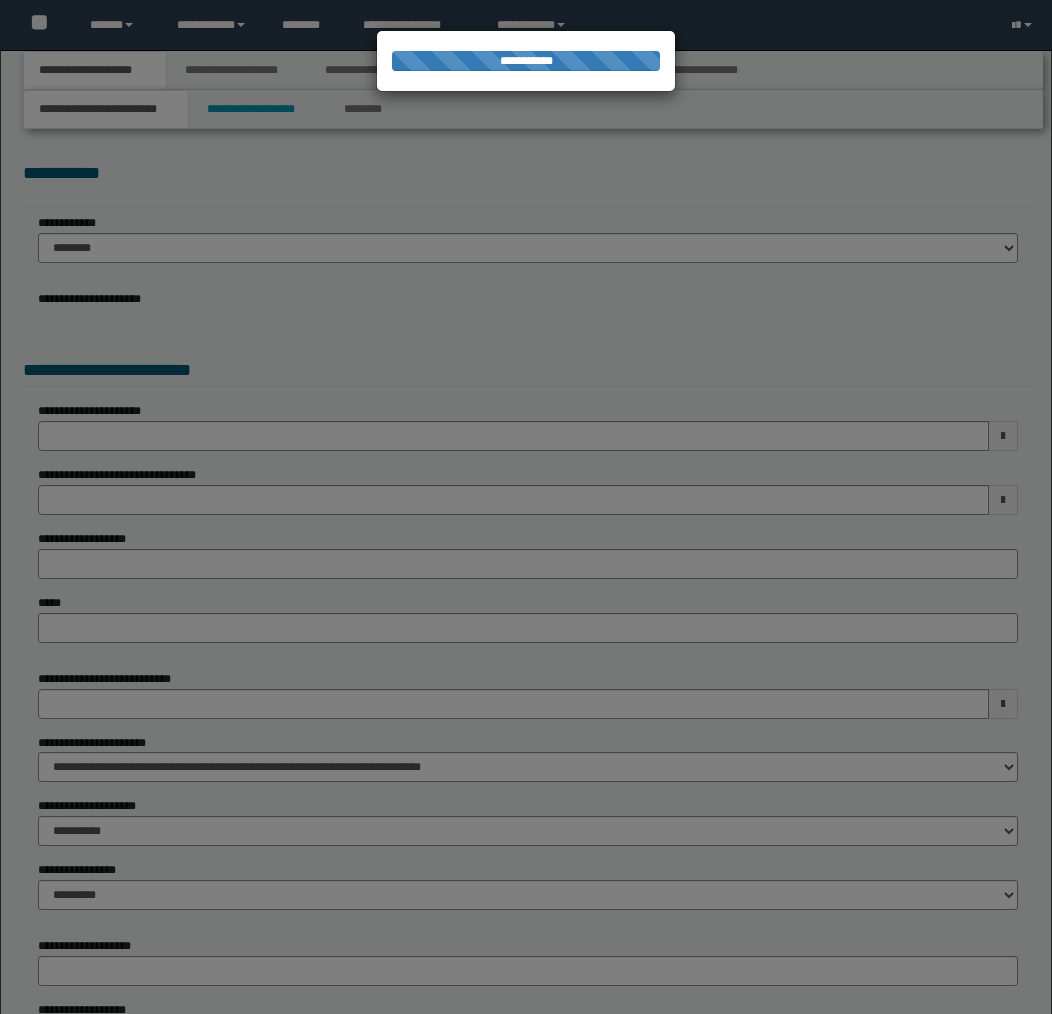 select on "*" 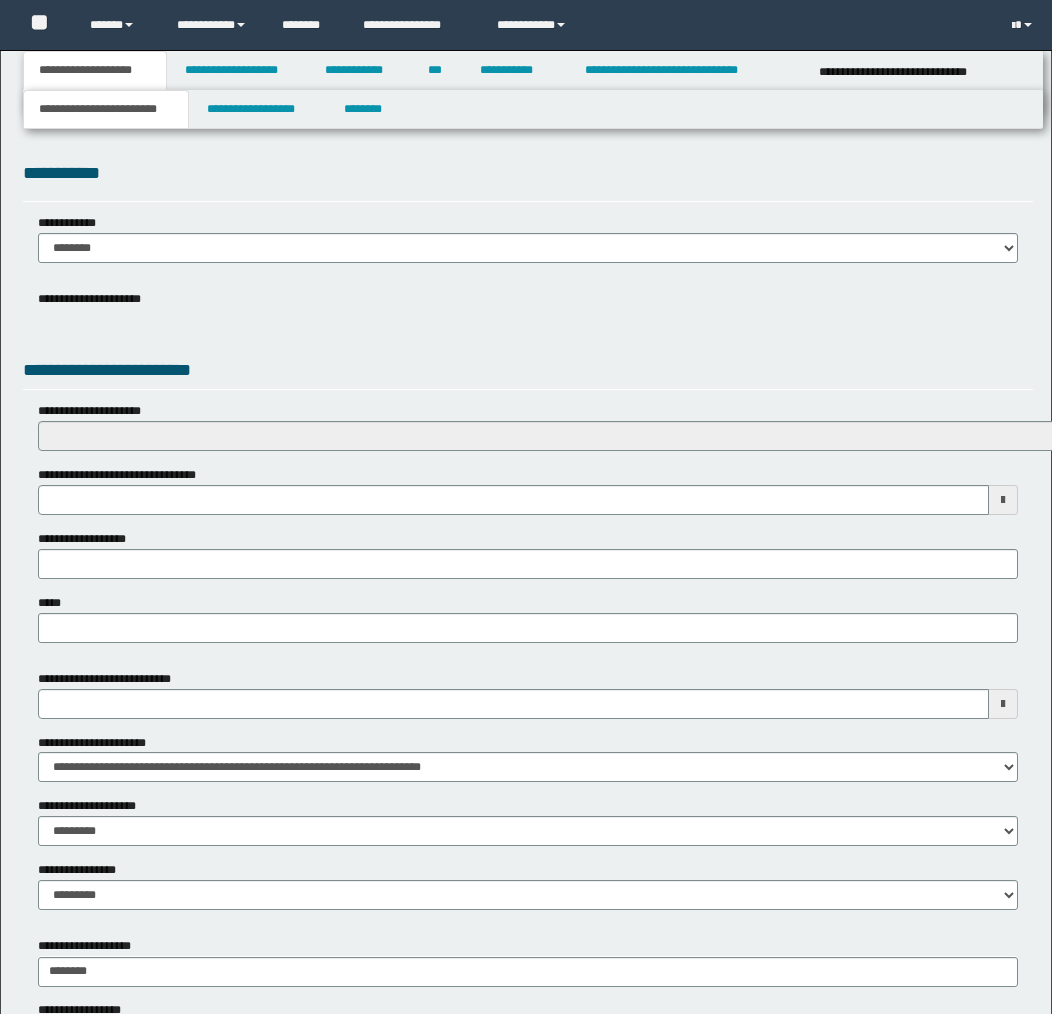 scroll, scrollTop: 0, scrollLeft: 0, axis: both 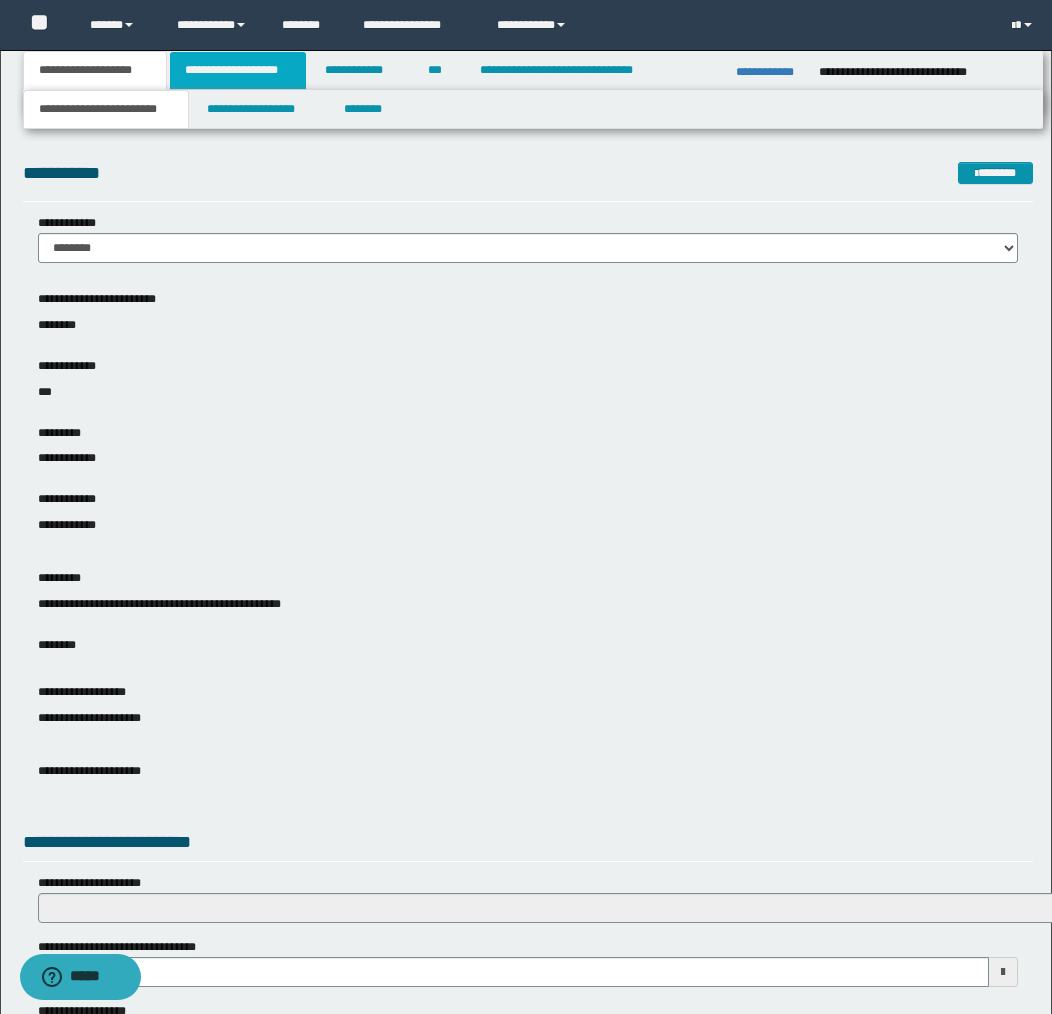 click on "**********" at bounding box center (238, 70) 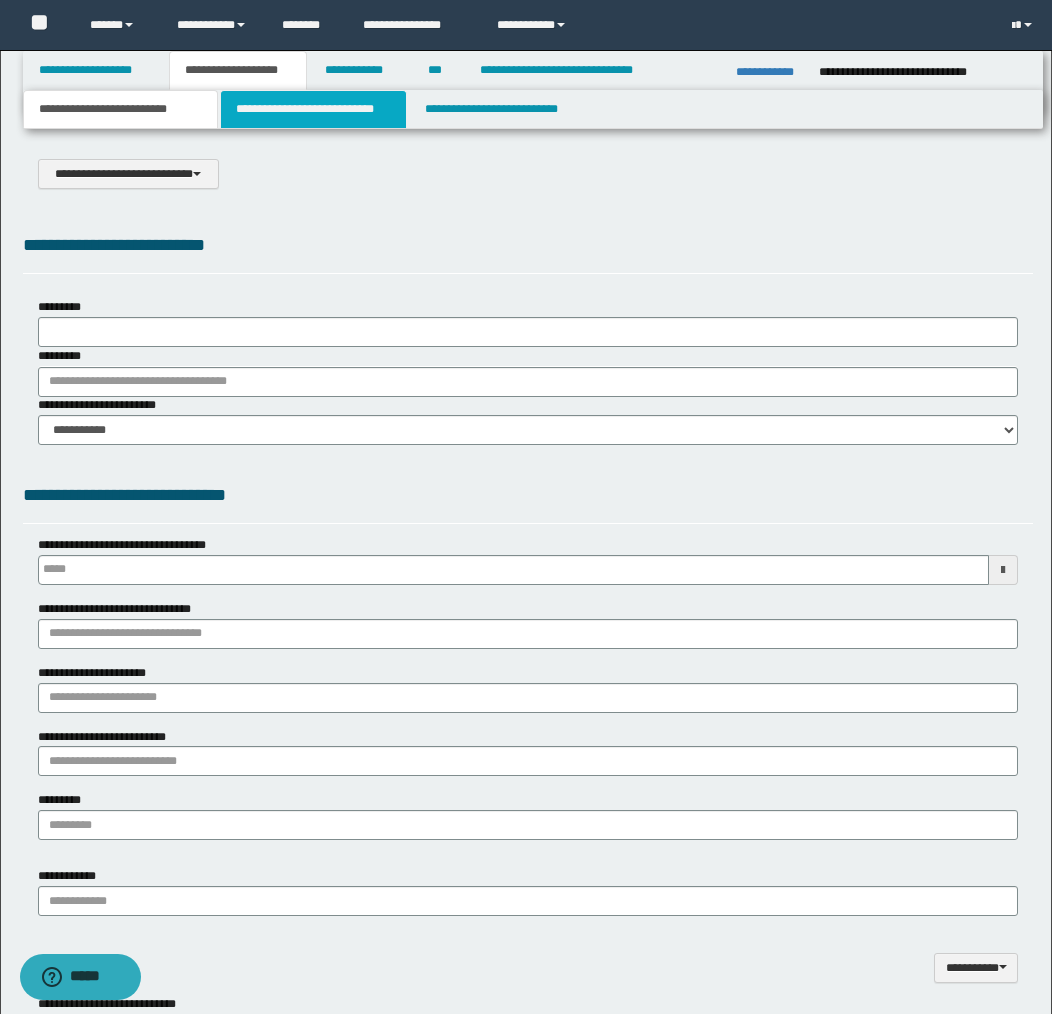 type on "**********" 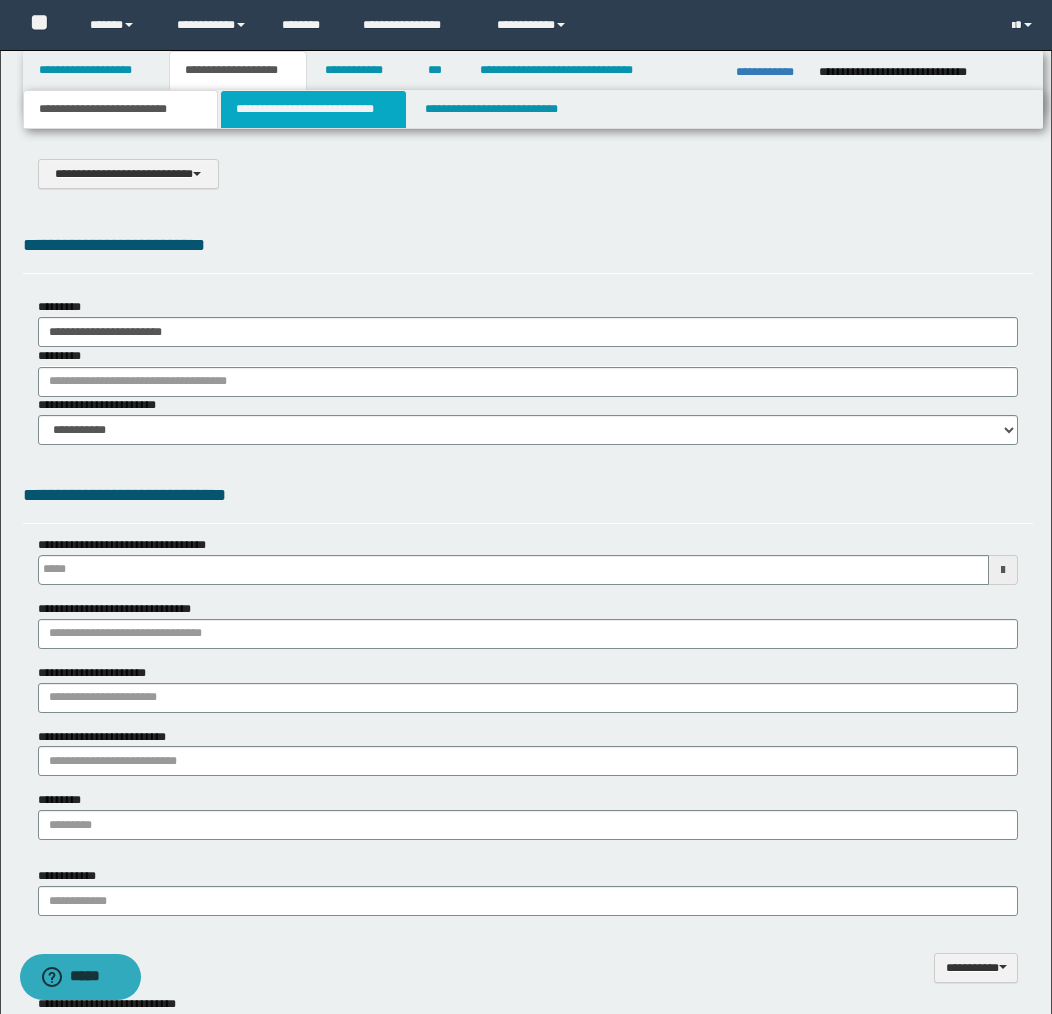scroll, scrollTop: 0, scrollLeft: 0, axis: both 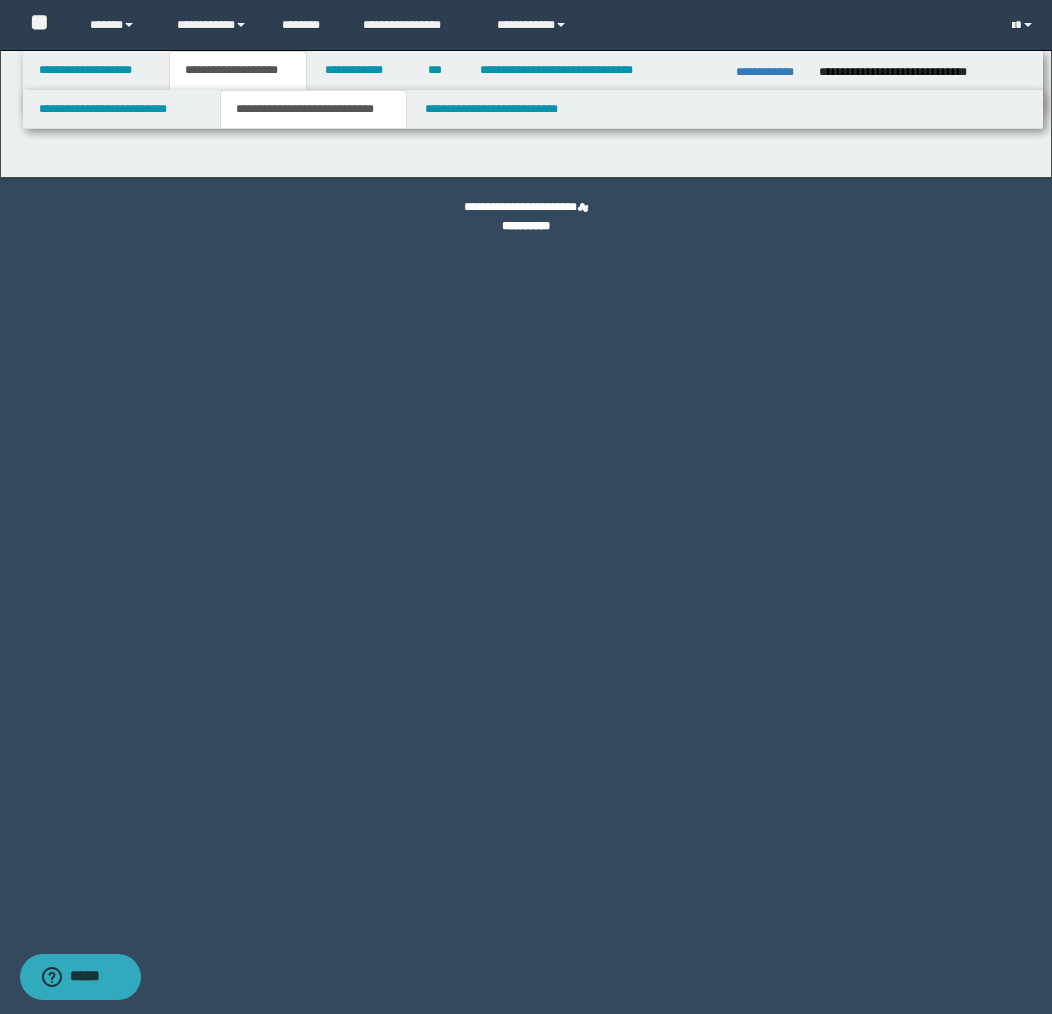 select on "*" 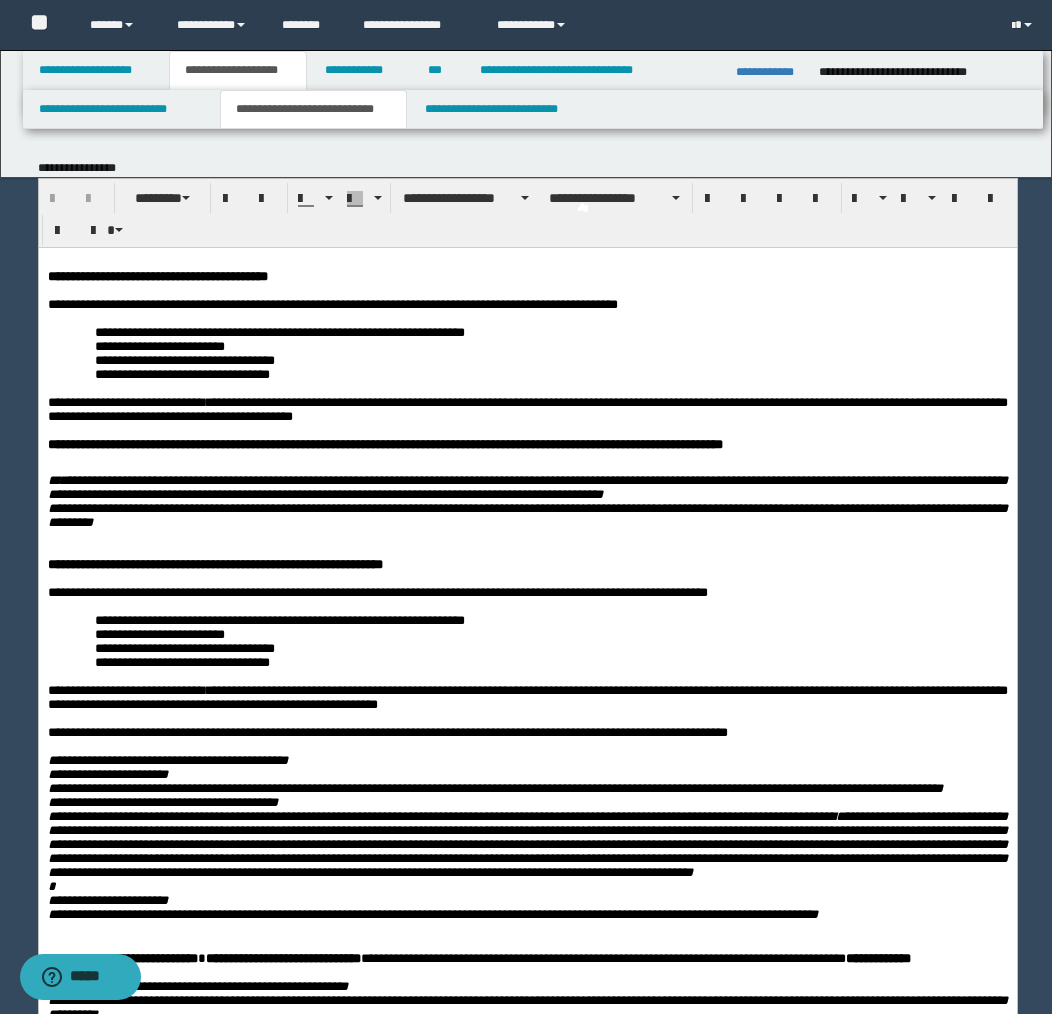 scroll, scrollTop: 0, scrollLeft: 0, axis: both 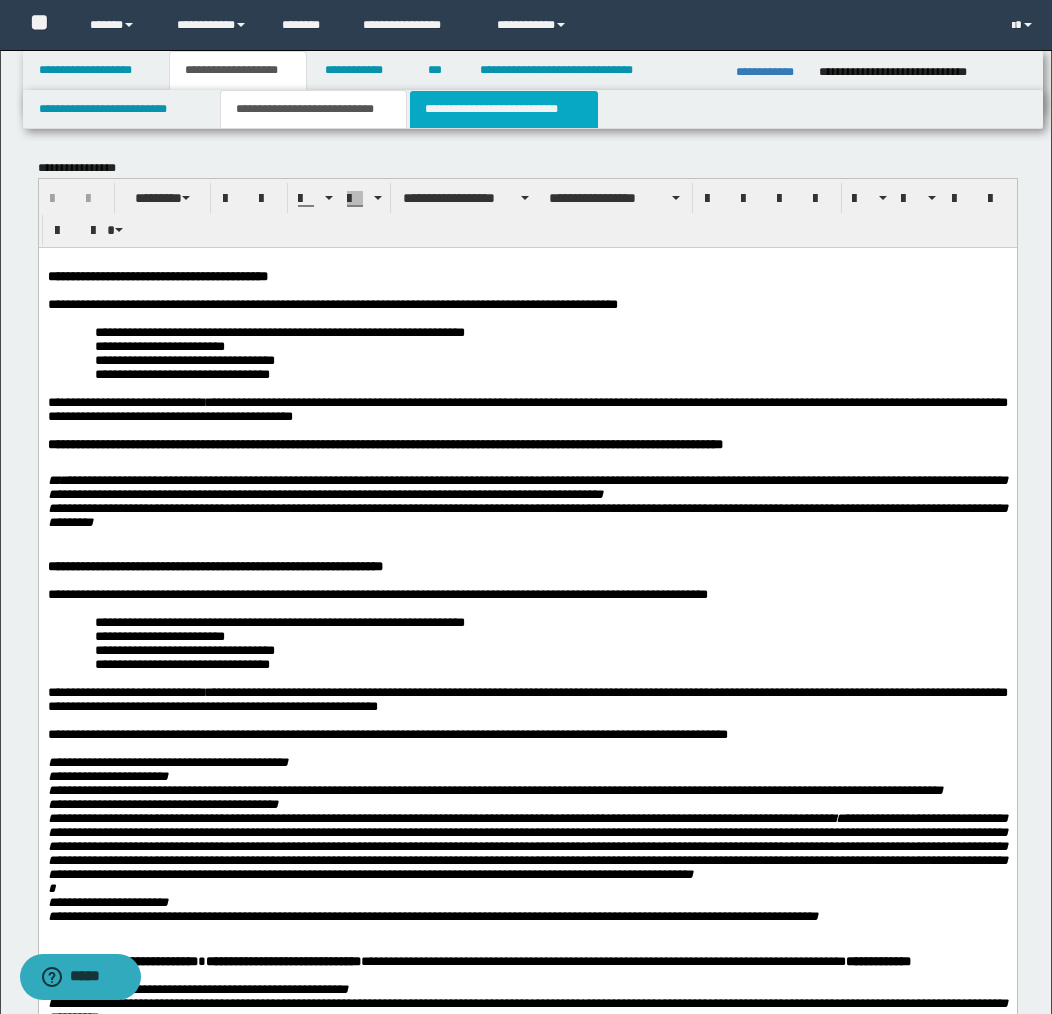 click on "**********" at bounding box center (504, 109) 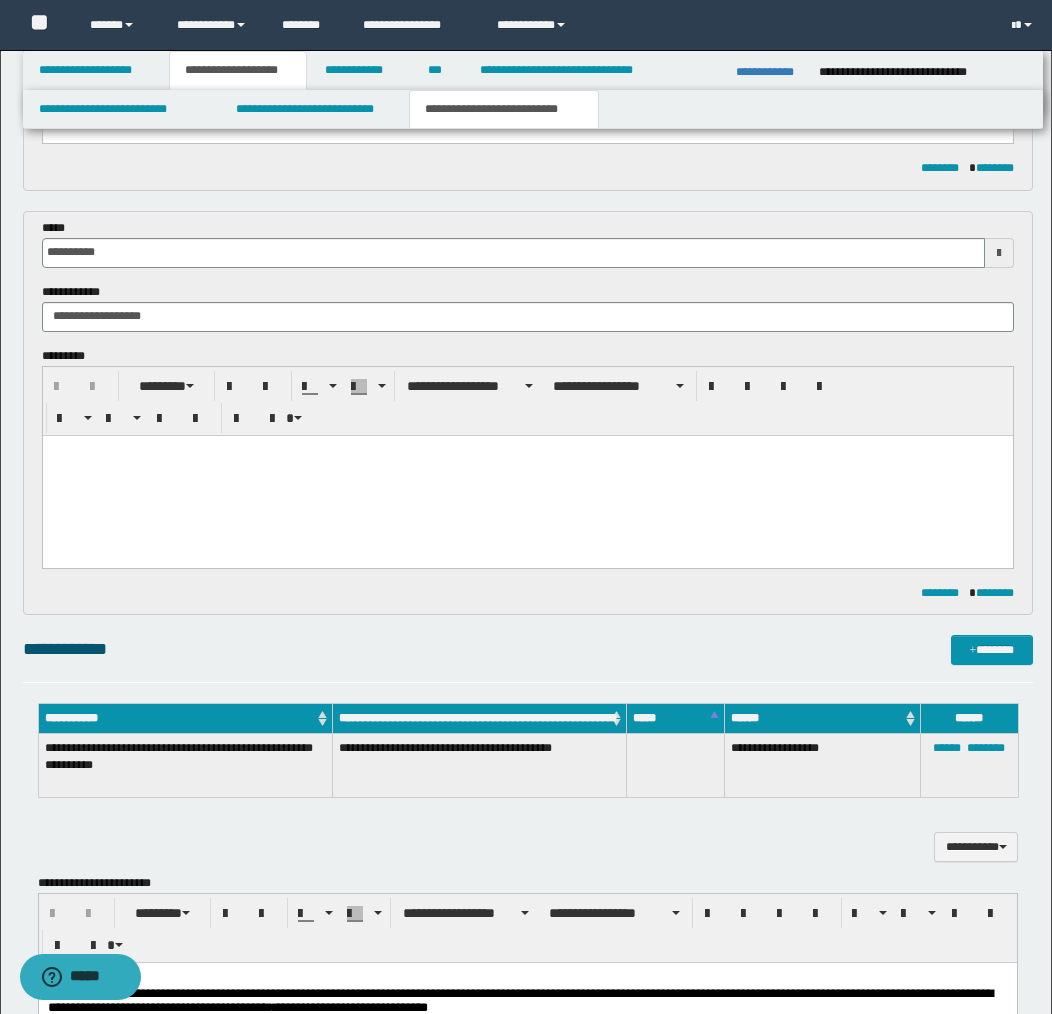 scroll, scrollTop: 594, scrollLeft: 0, axis: vertical 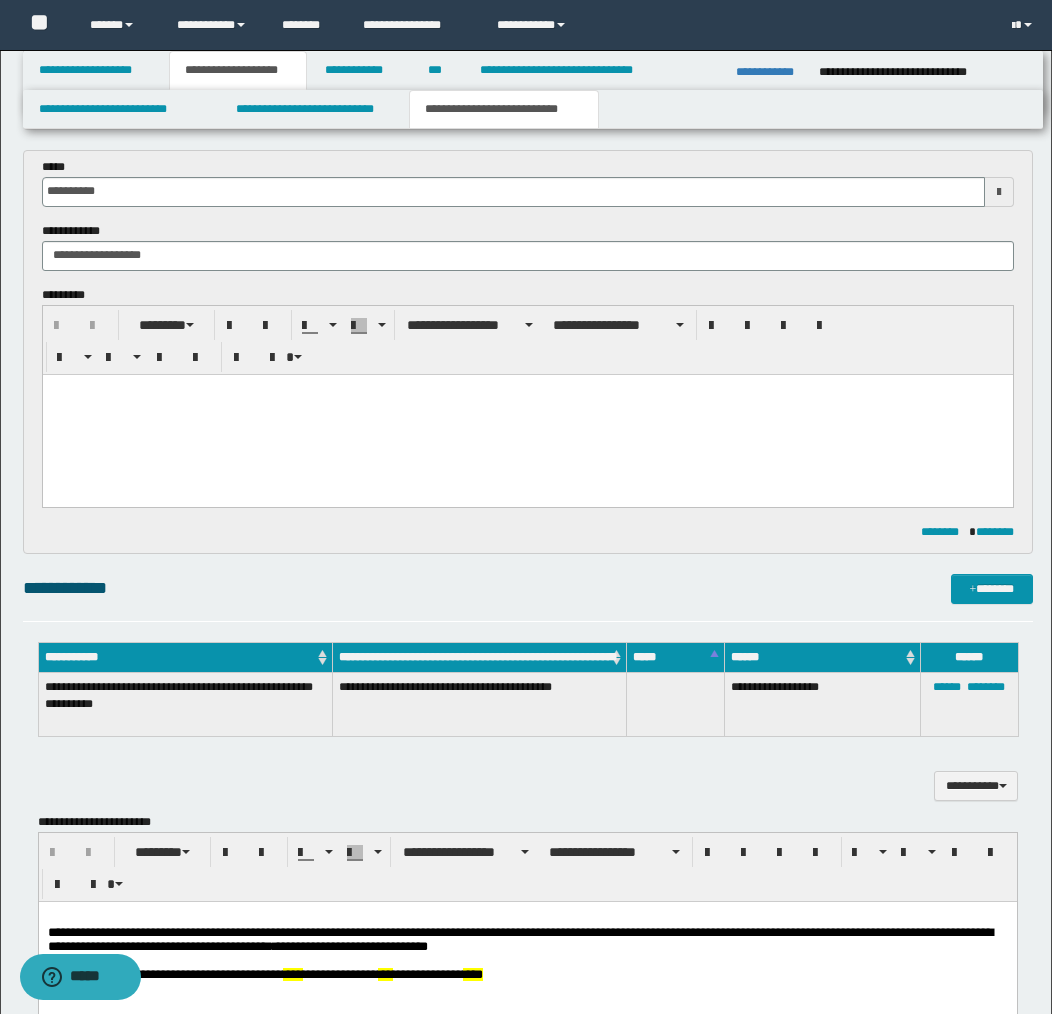 click at bounding box center (527, 414) 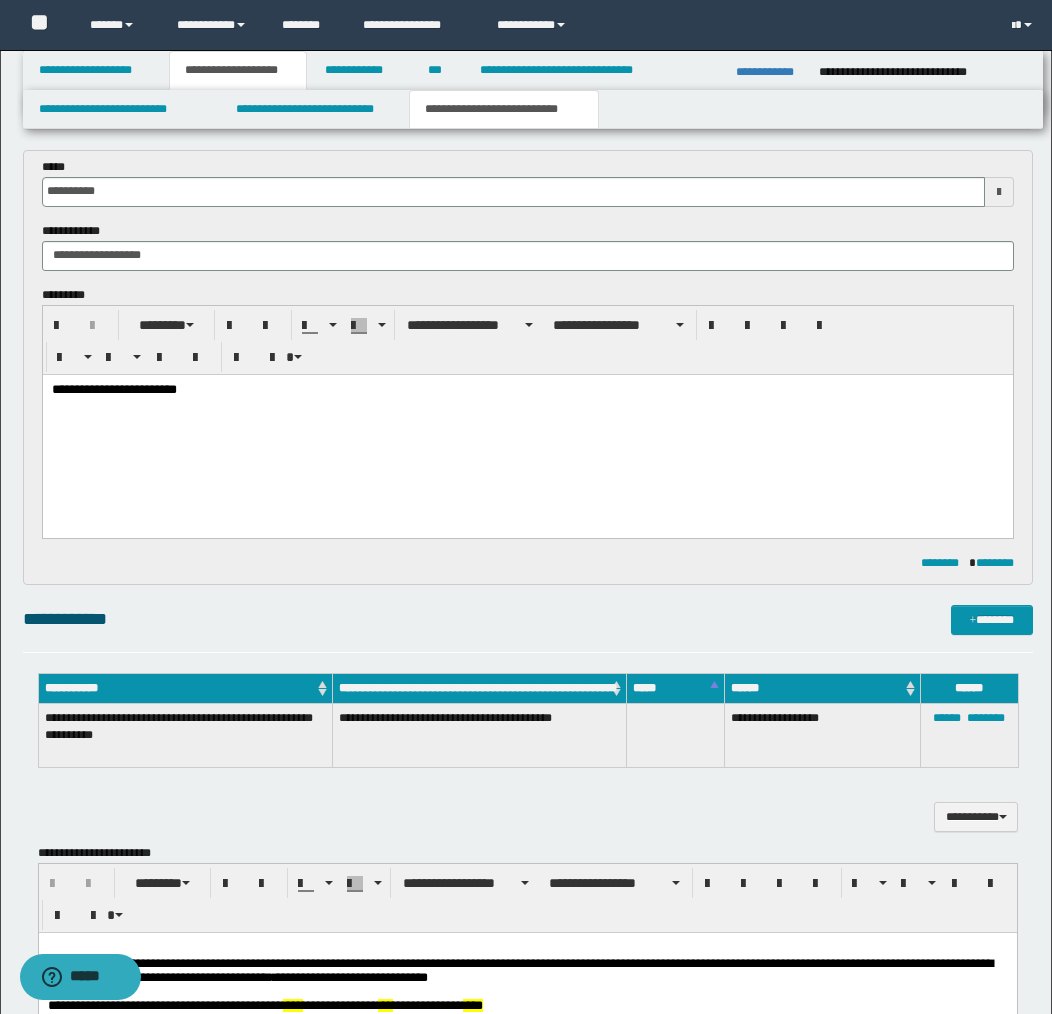 click on "**********" at bounding box center (527, 390) 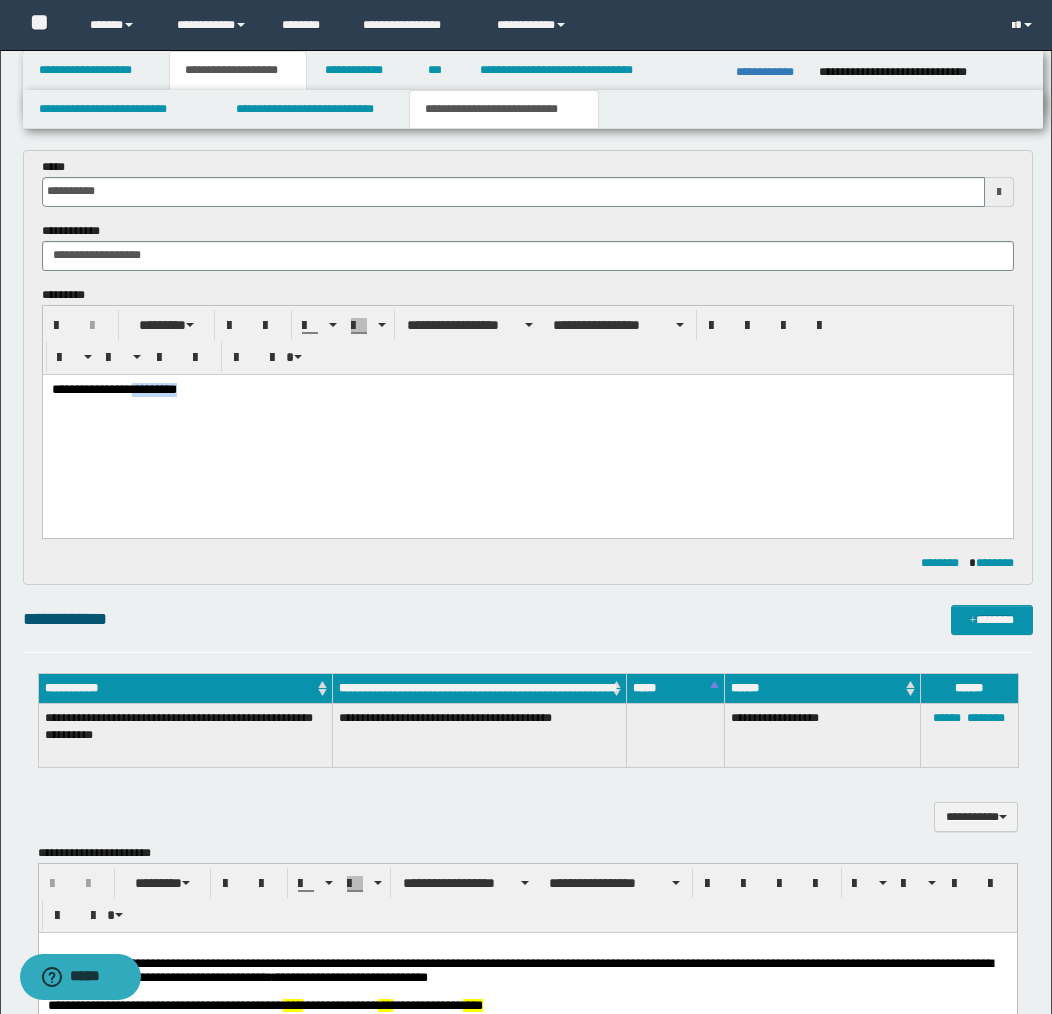 click on "**********" at bounding box center (527, 390) 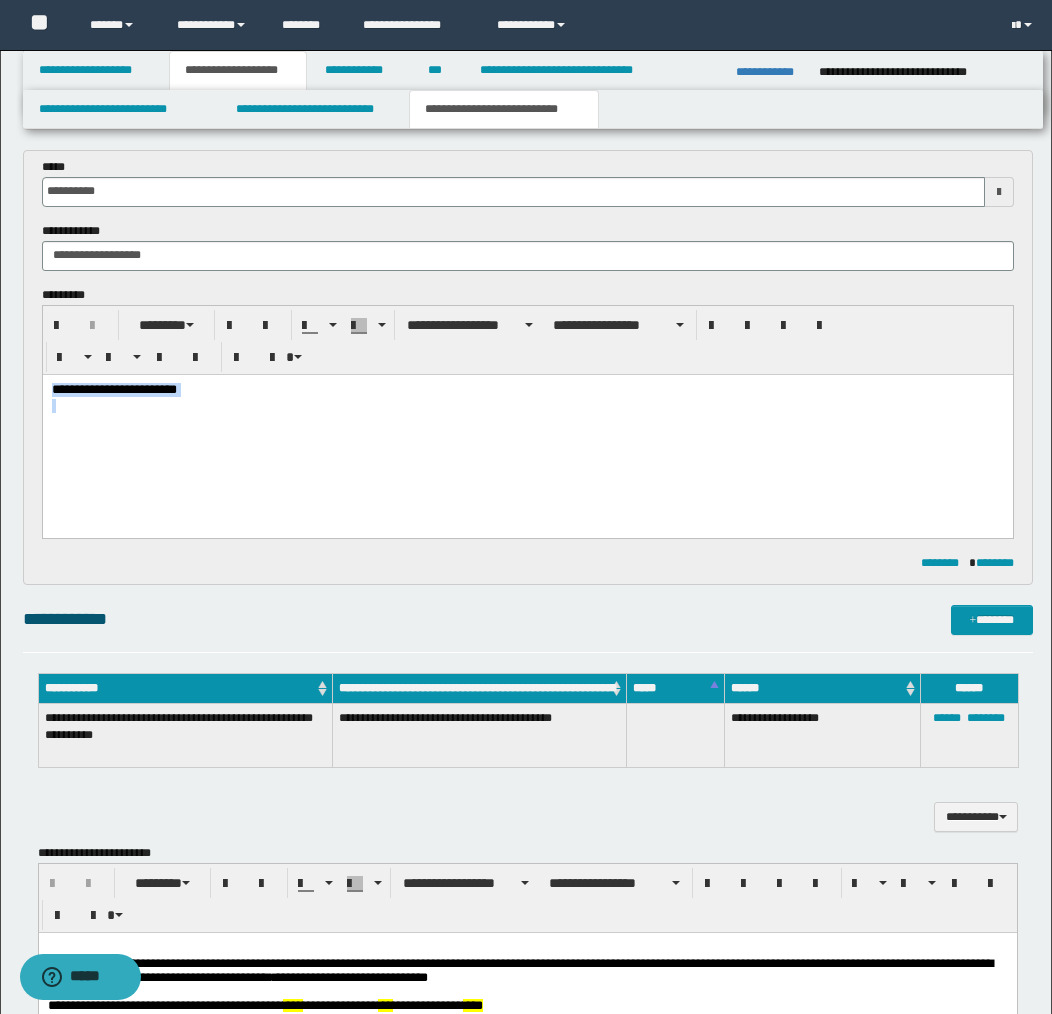 click on "**********" at bounding box center (527, 390) 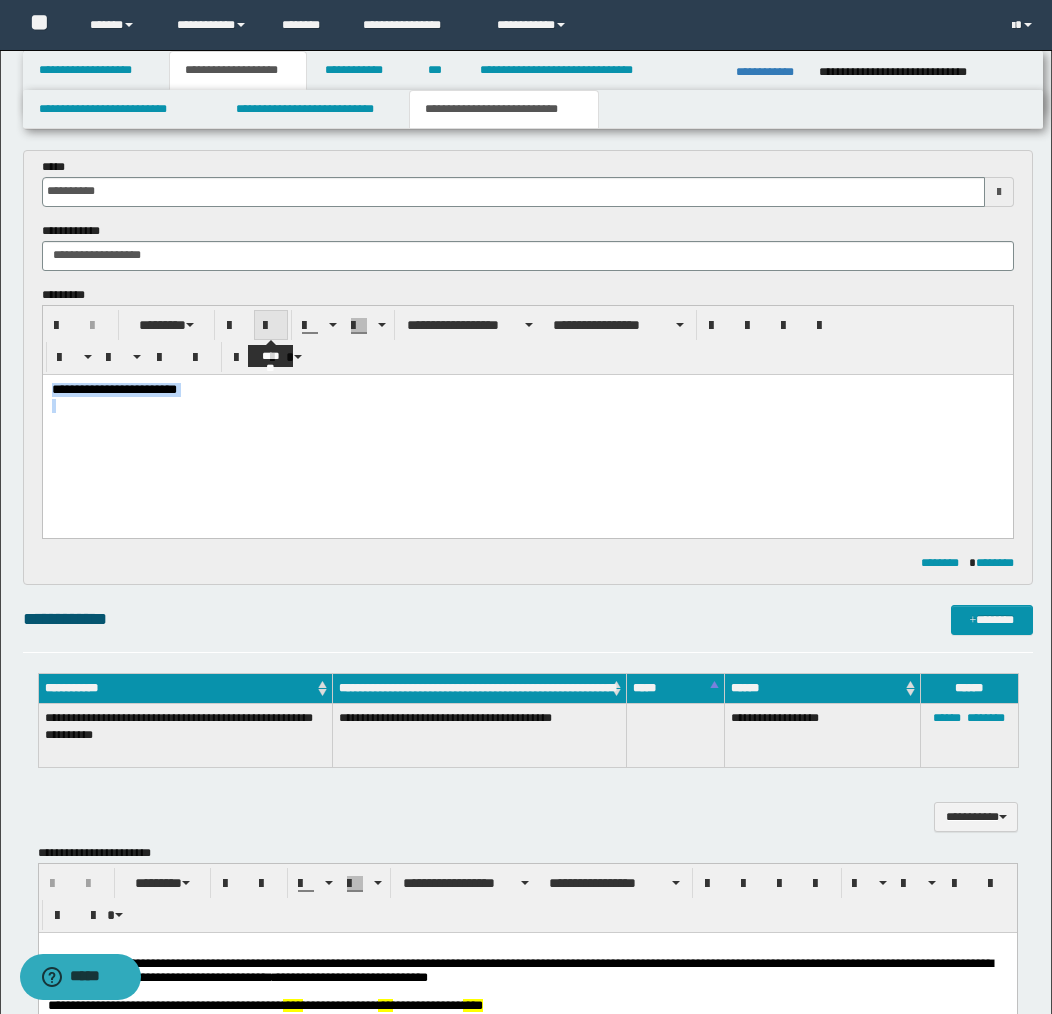 click at bounding box center [271, 326] 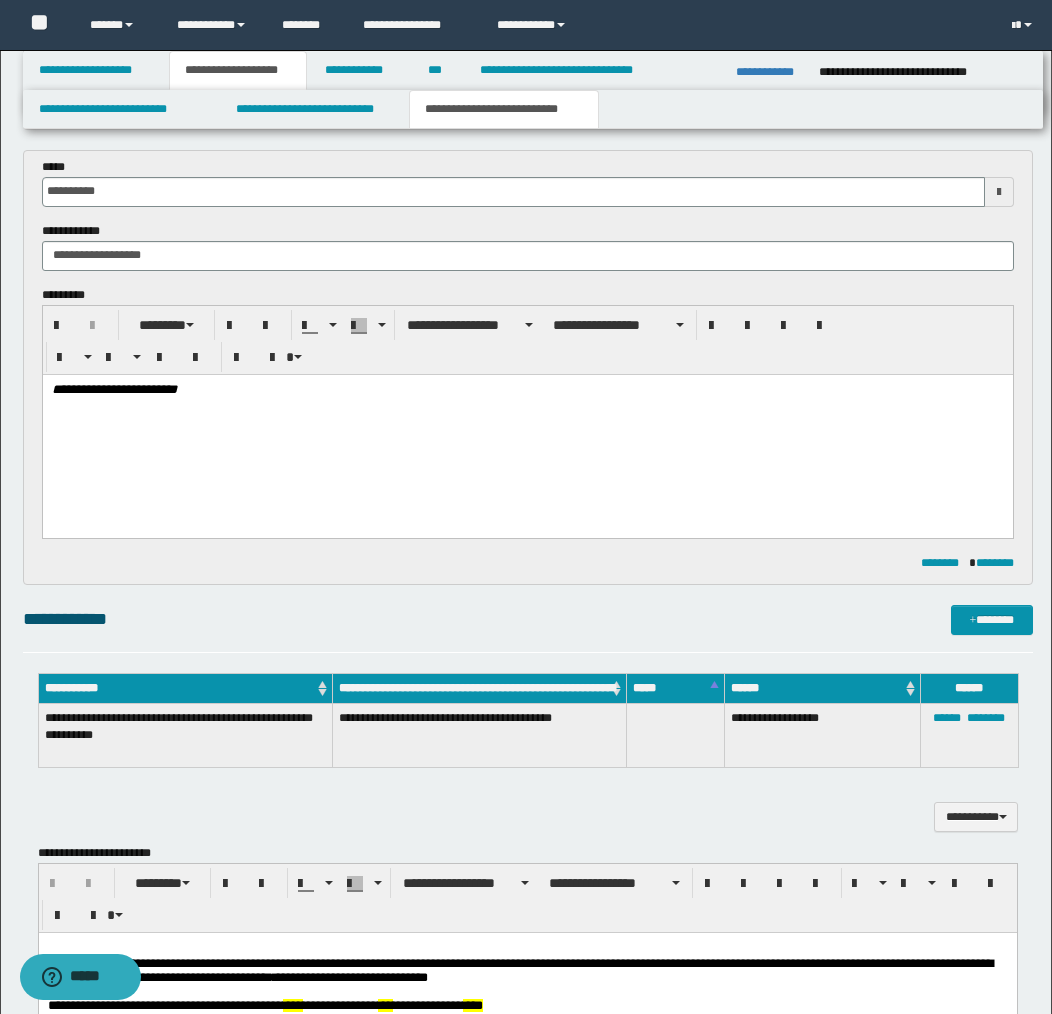 click at bounding box center (527, 419) 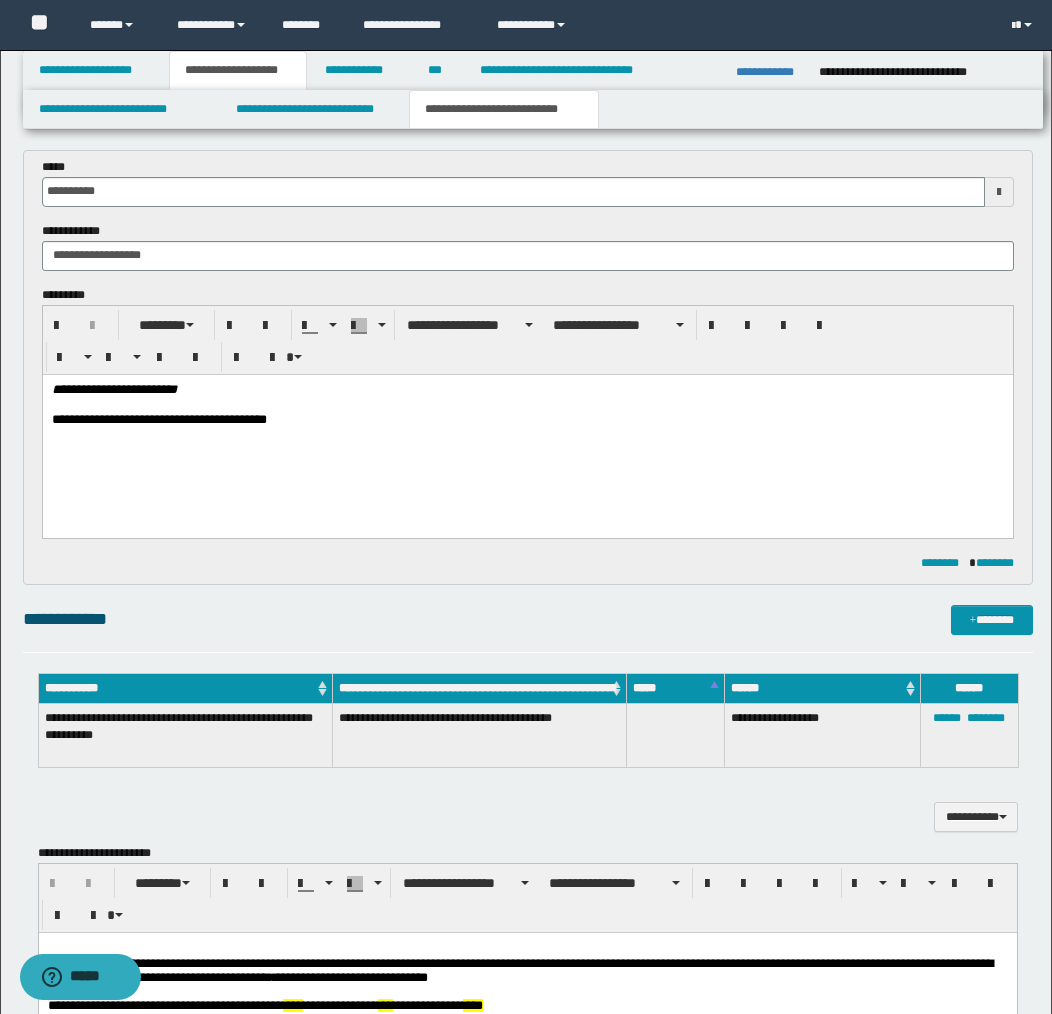 click on "**********" at bounding box center [527, 420] 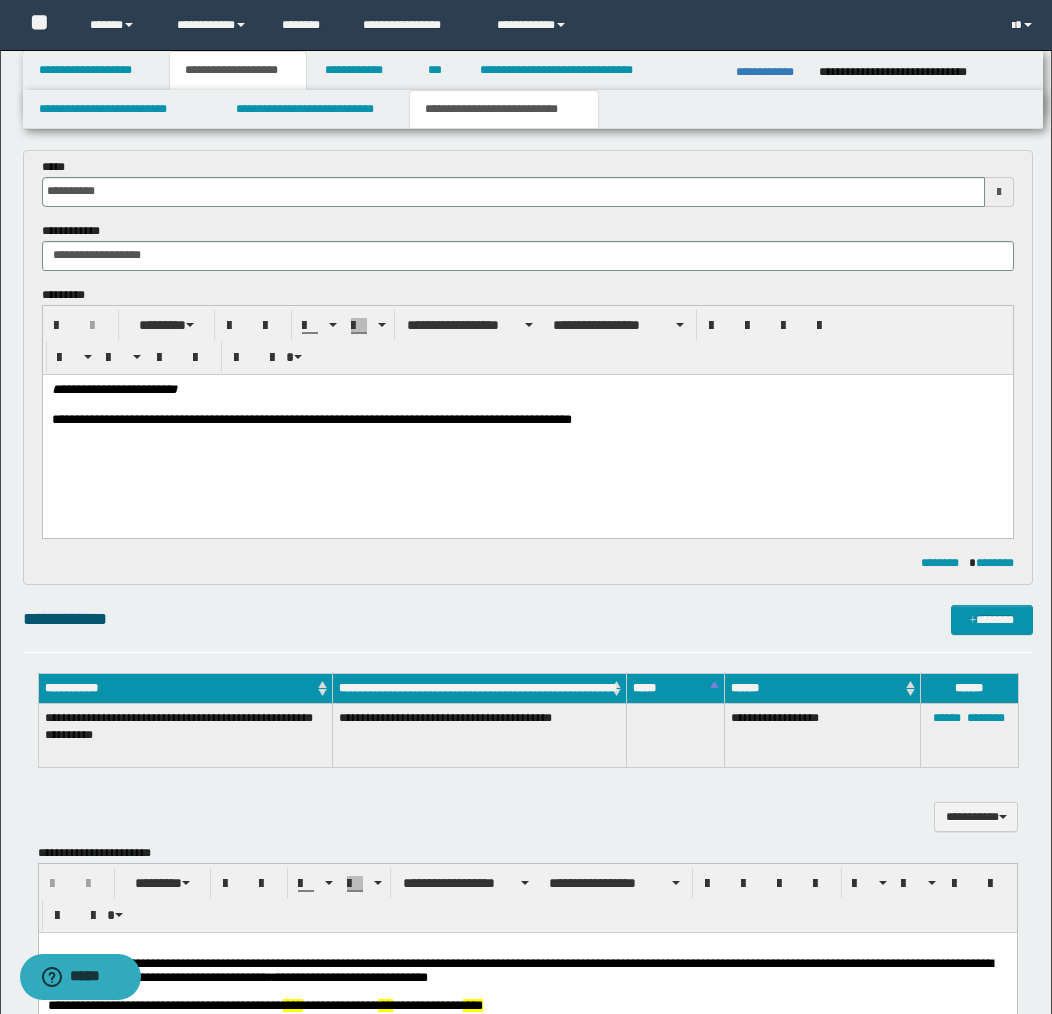 click on "**********" at bounding box center (527, 420) 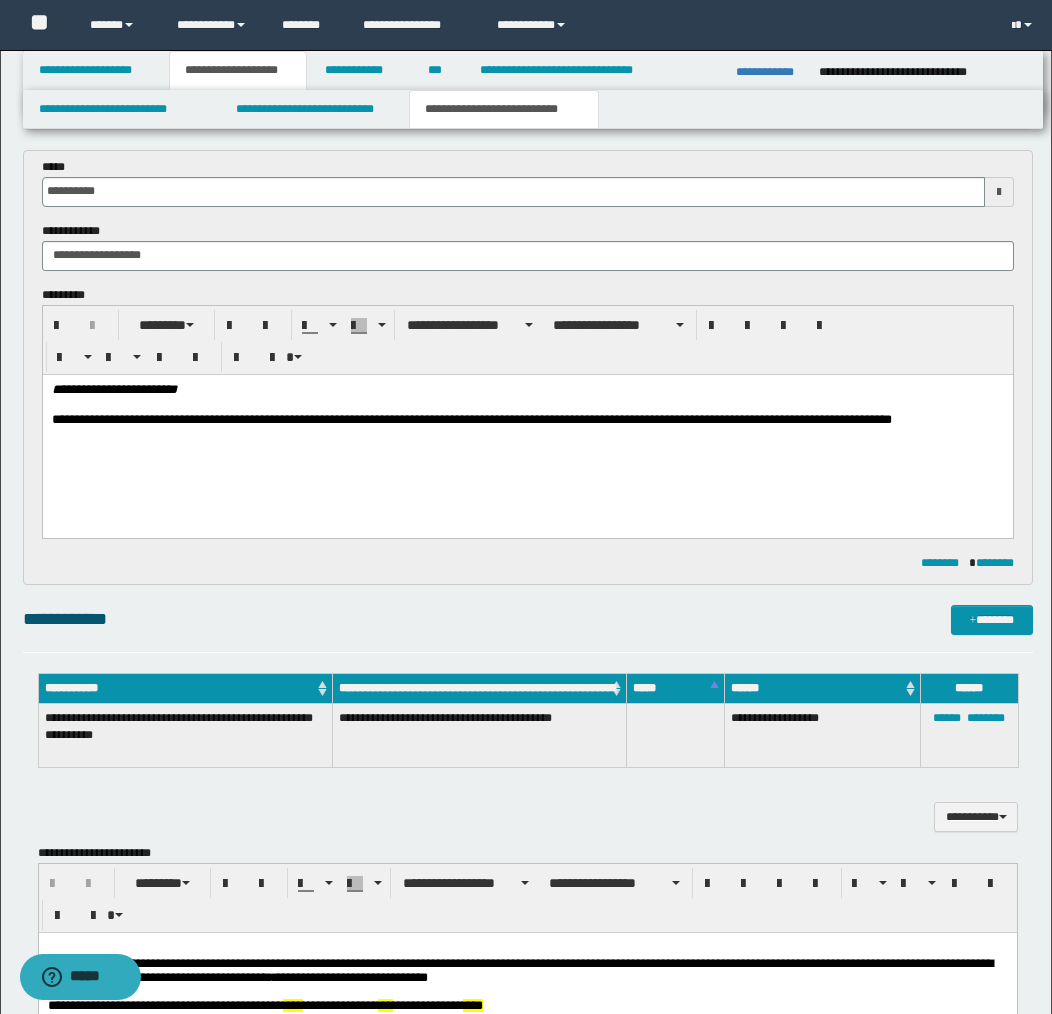 click on "**********" at bounding box center (527, 420) 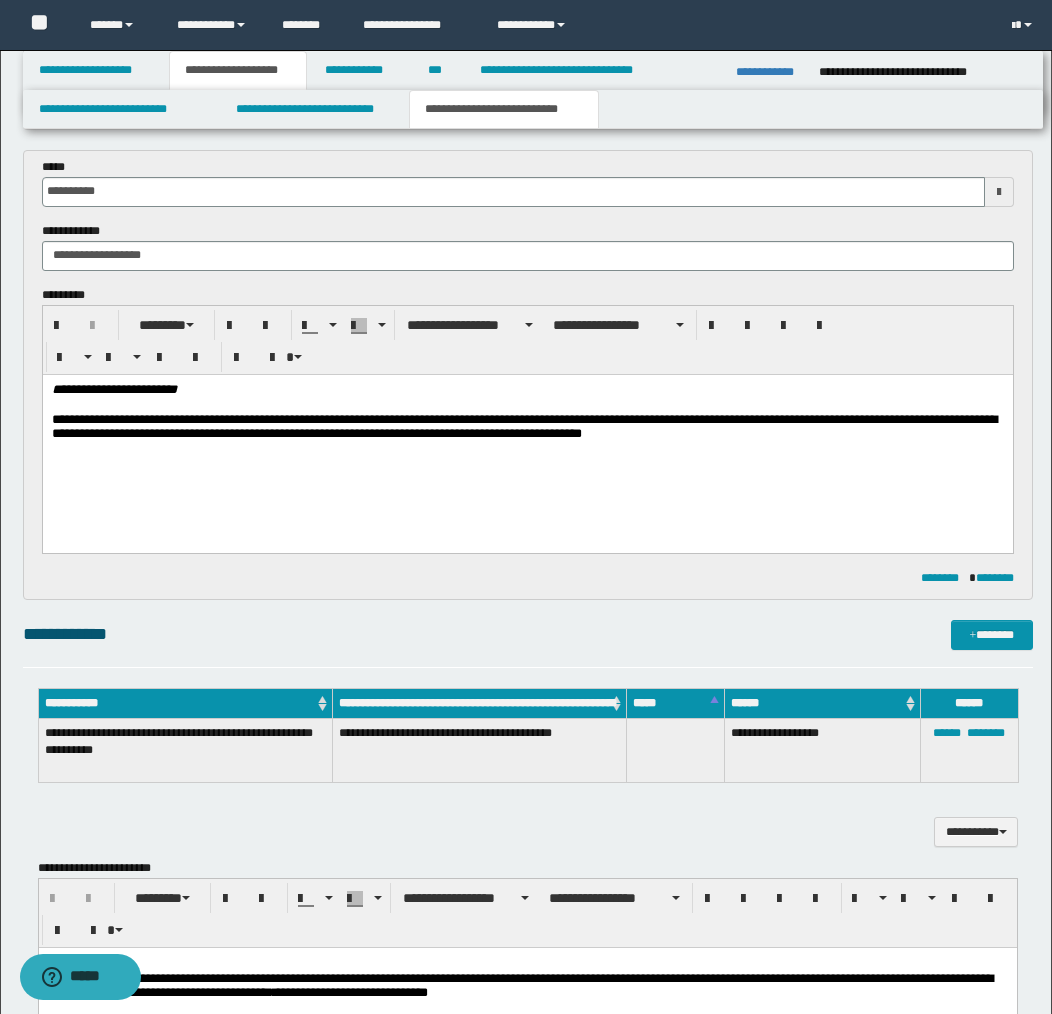 click on "**********" at bounding box center (527, 427) 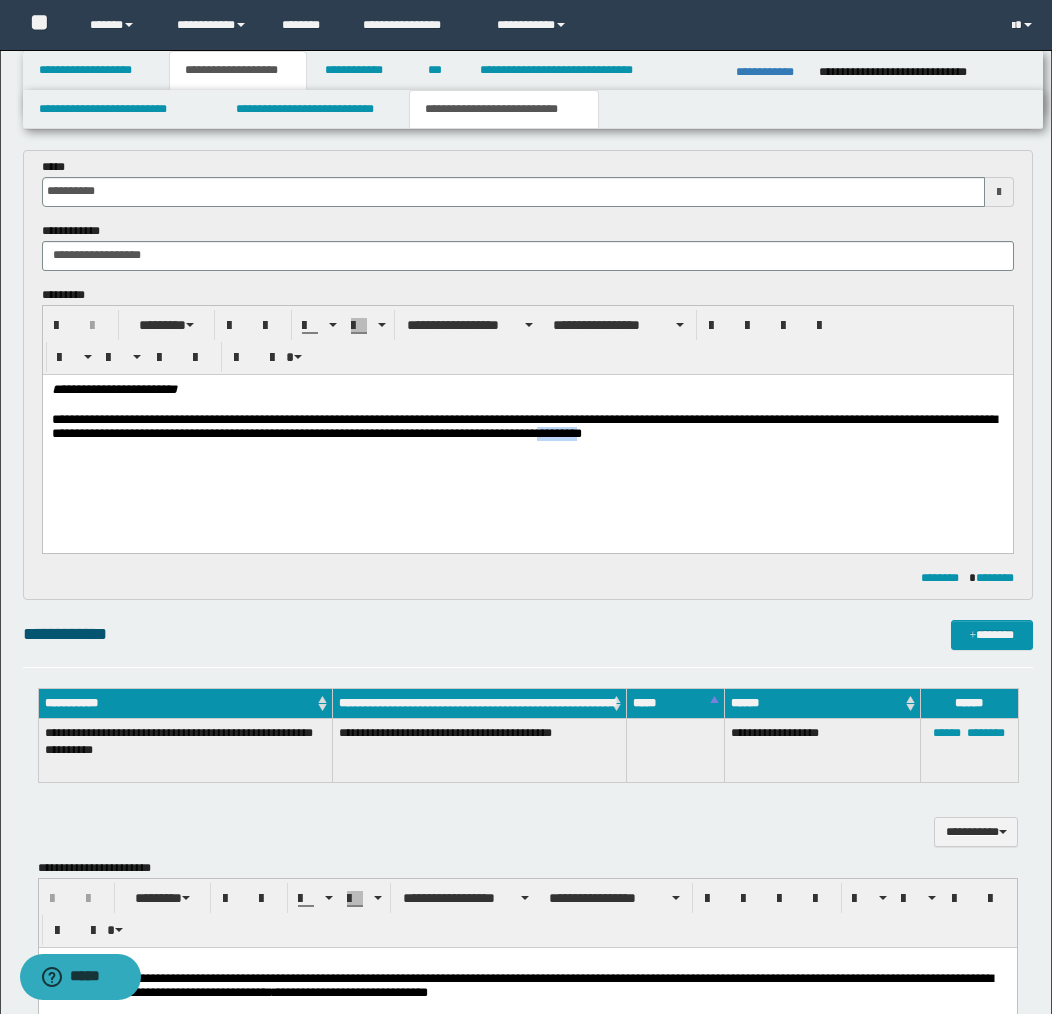 click on "**********" at bounding box center [527, 427] 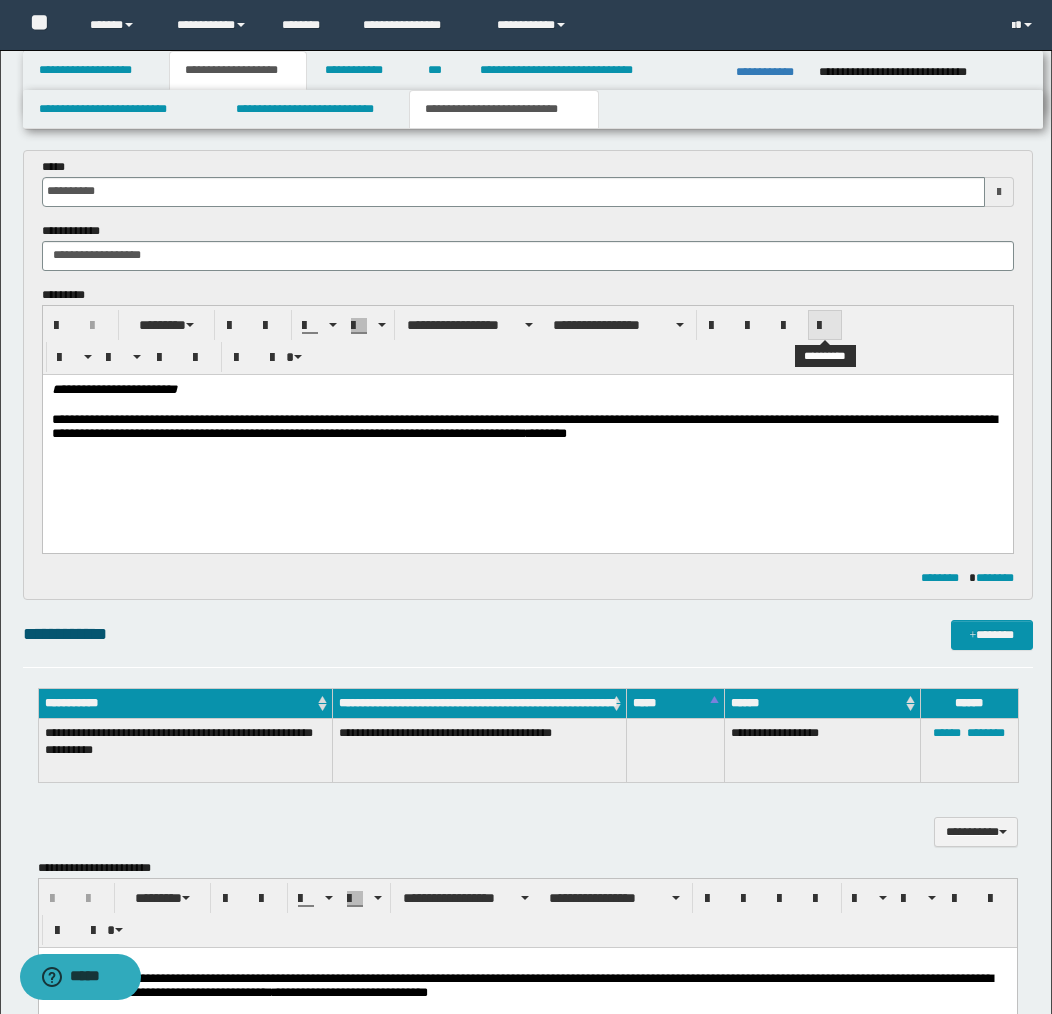 click at bounding box center (825, 326) 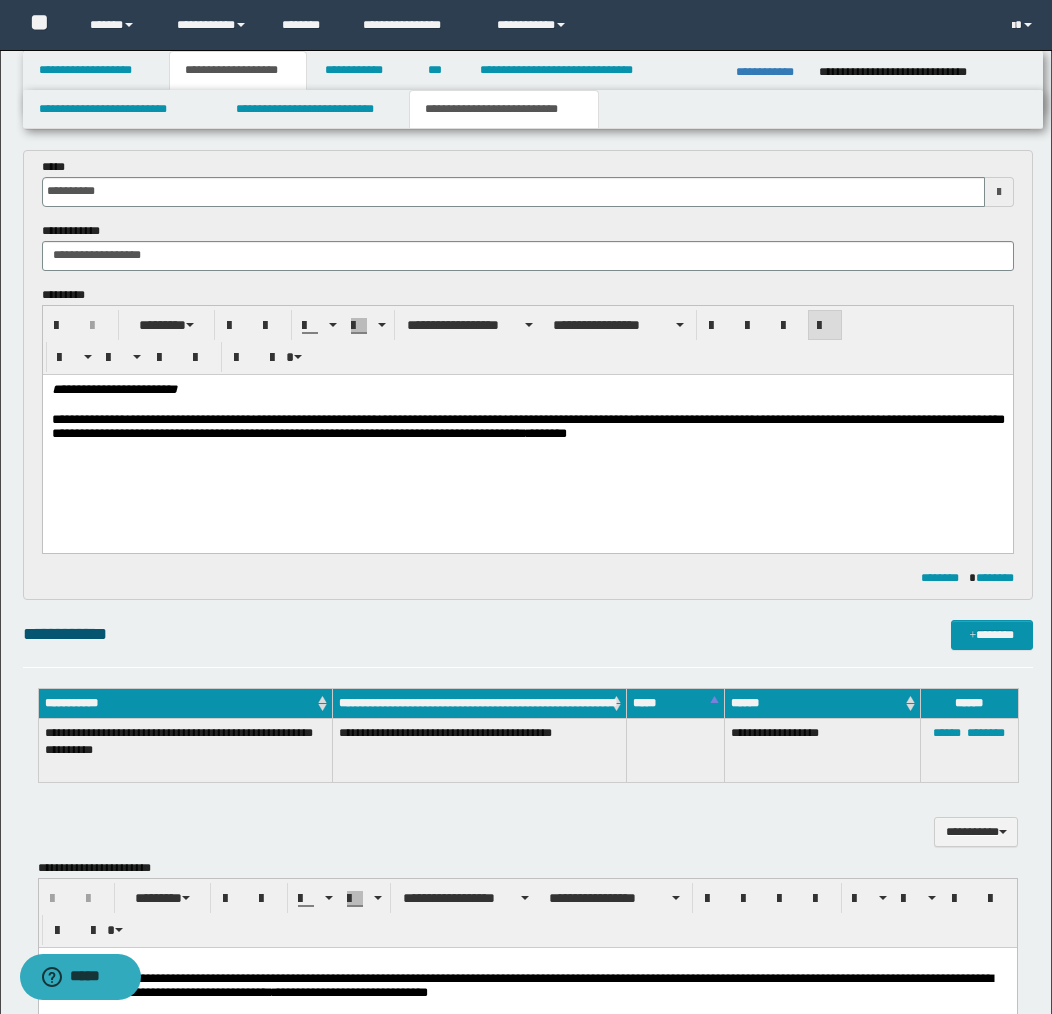 click on "**********" at bounding box center [527, 437] 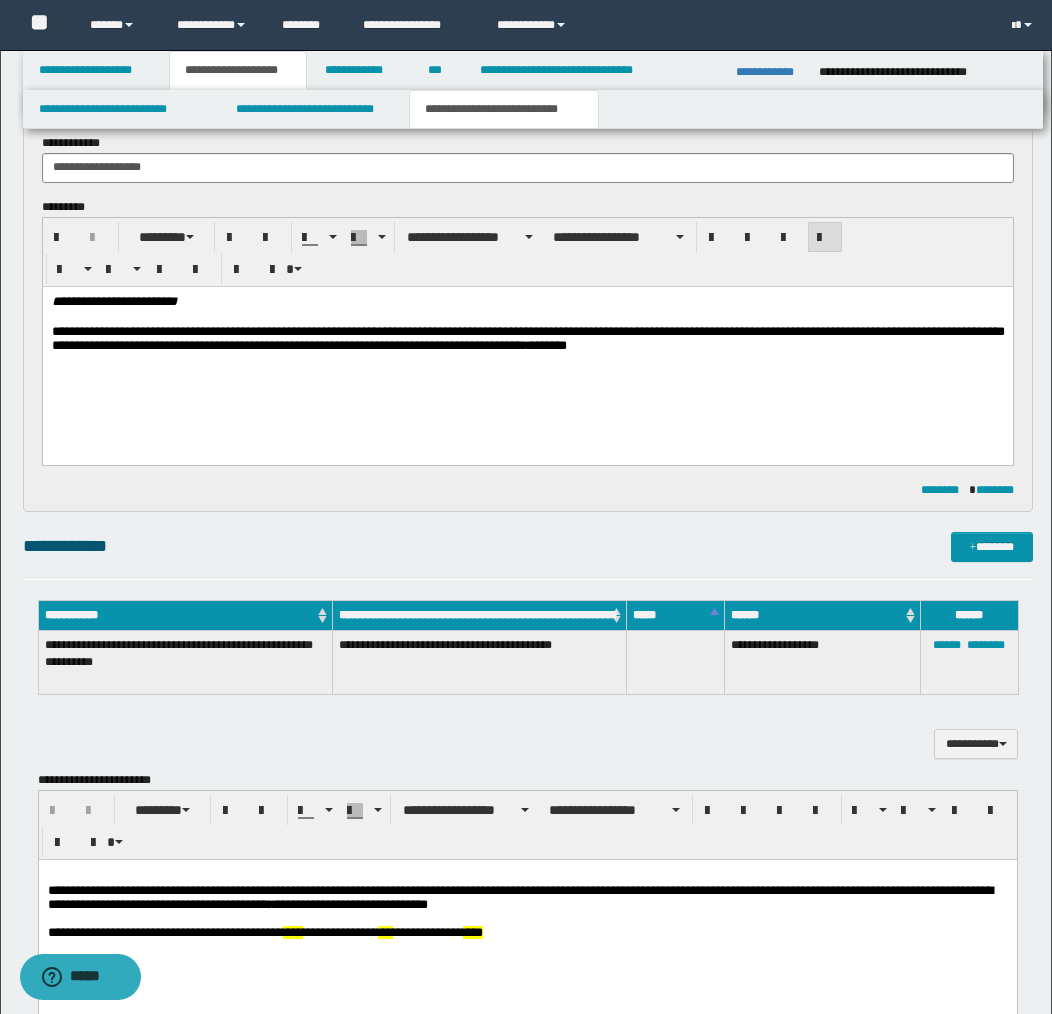 scroll, scrollTop: 689, scrollLeft: 0, axis: vertical 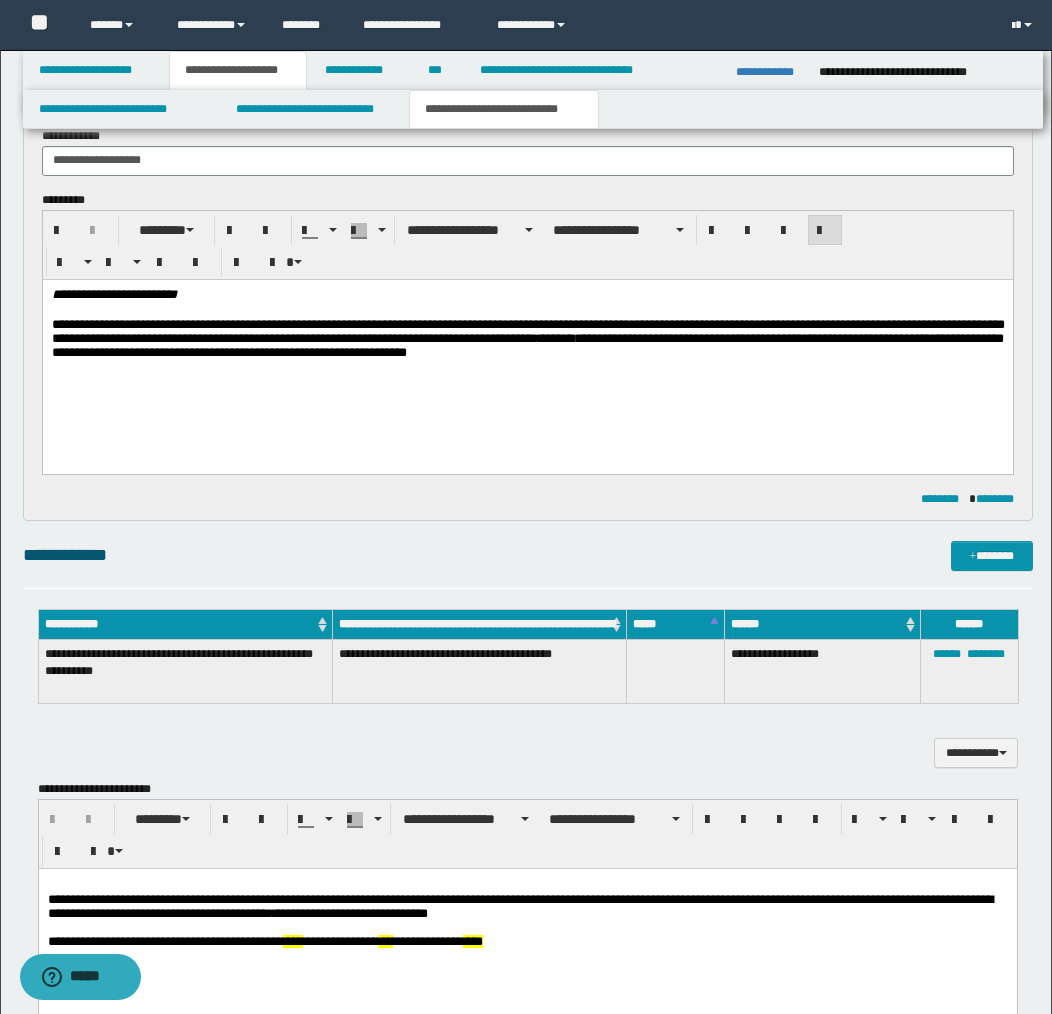 click on "**********" at bounding box center [527, 340] 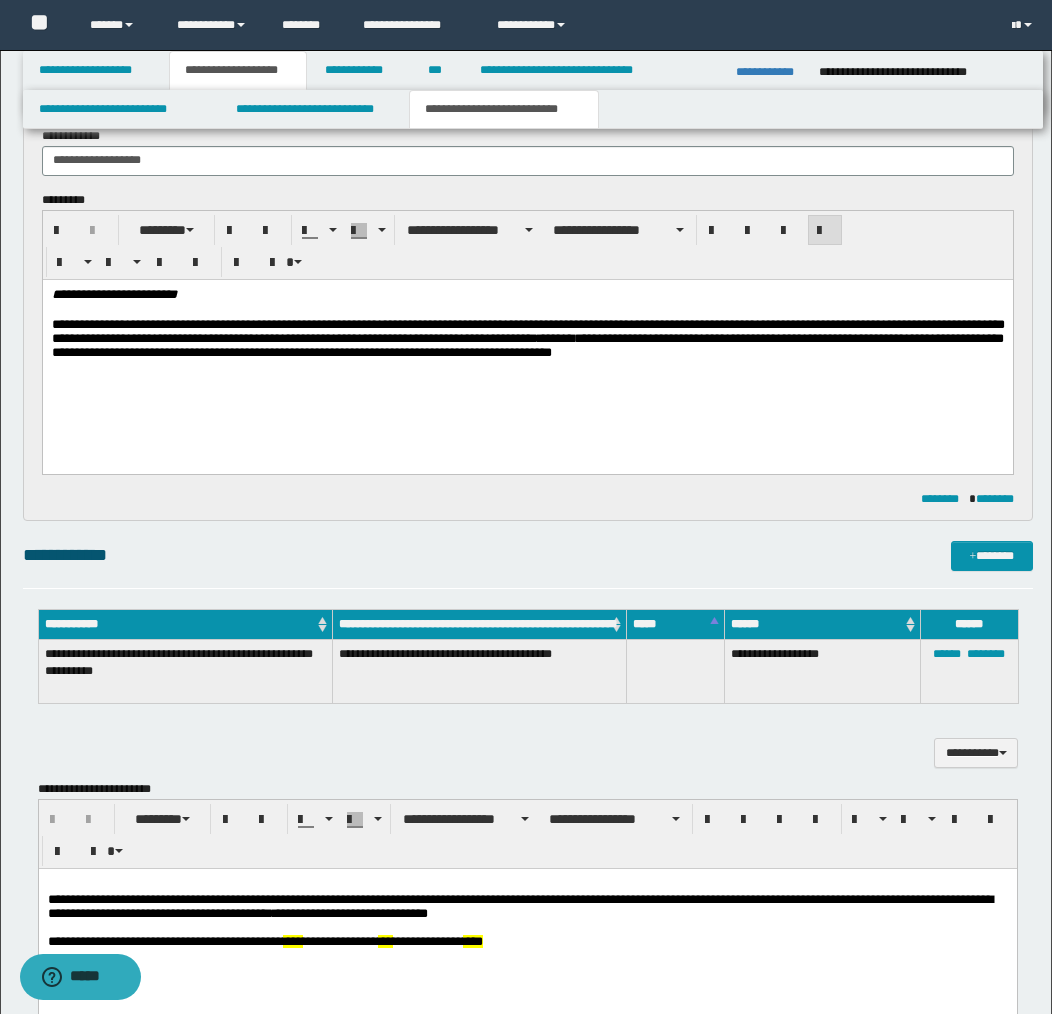 click on "**********" at bounding box center [527, 340] 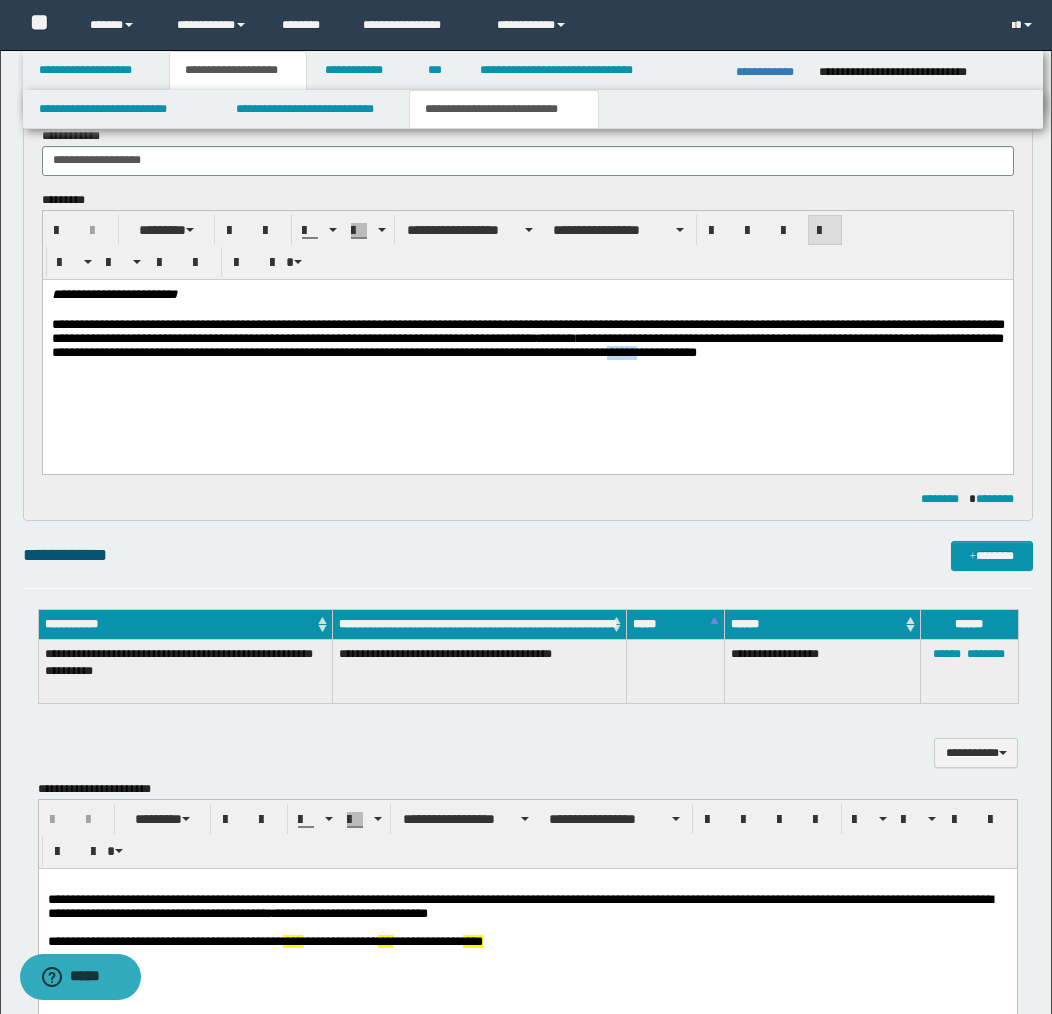 click on "**********" at bounding box center [527, 340] 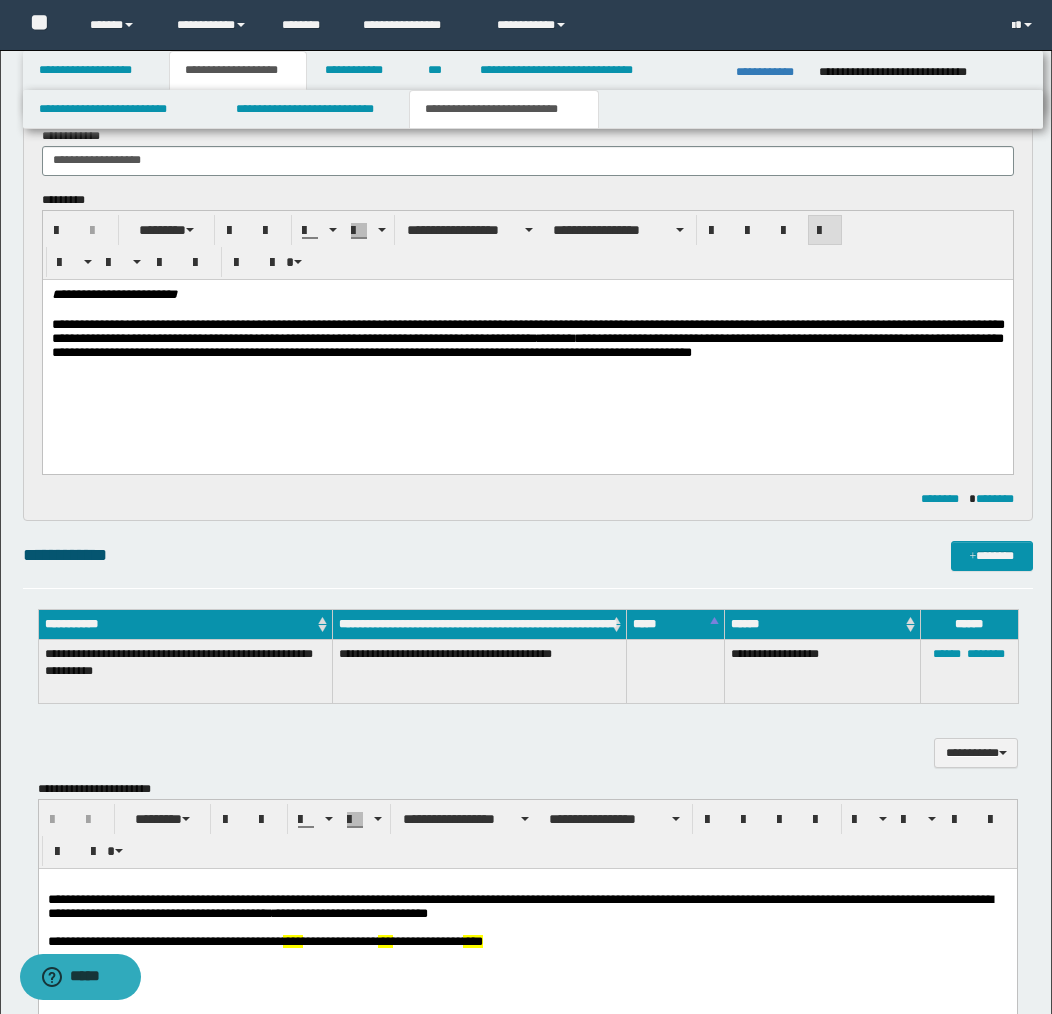 drag, startPoint x: 921, startPoint y: 354, endPoint x: 935, endPoint y: 377, distance: 26.925823 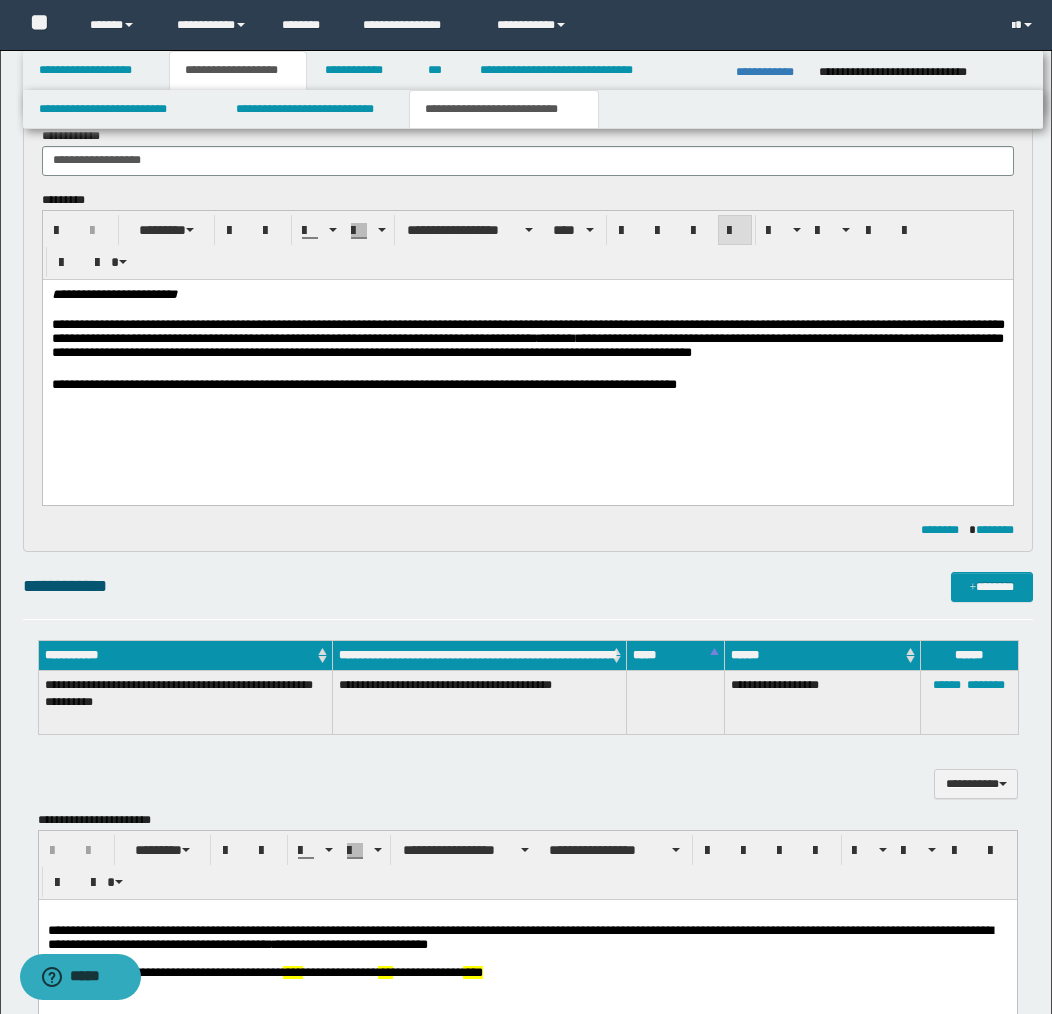 click on "**********" at bounding box center [527, 364] 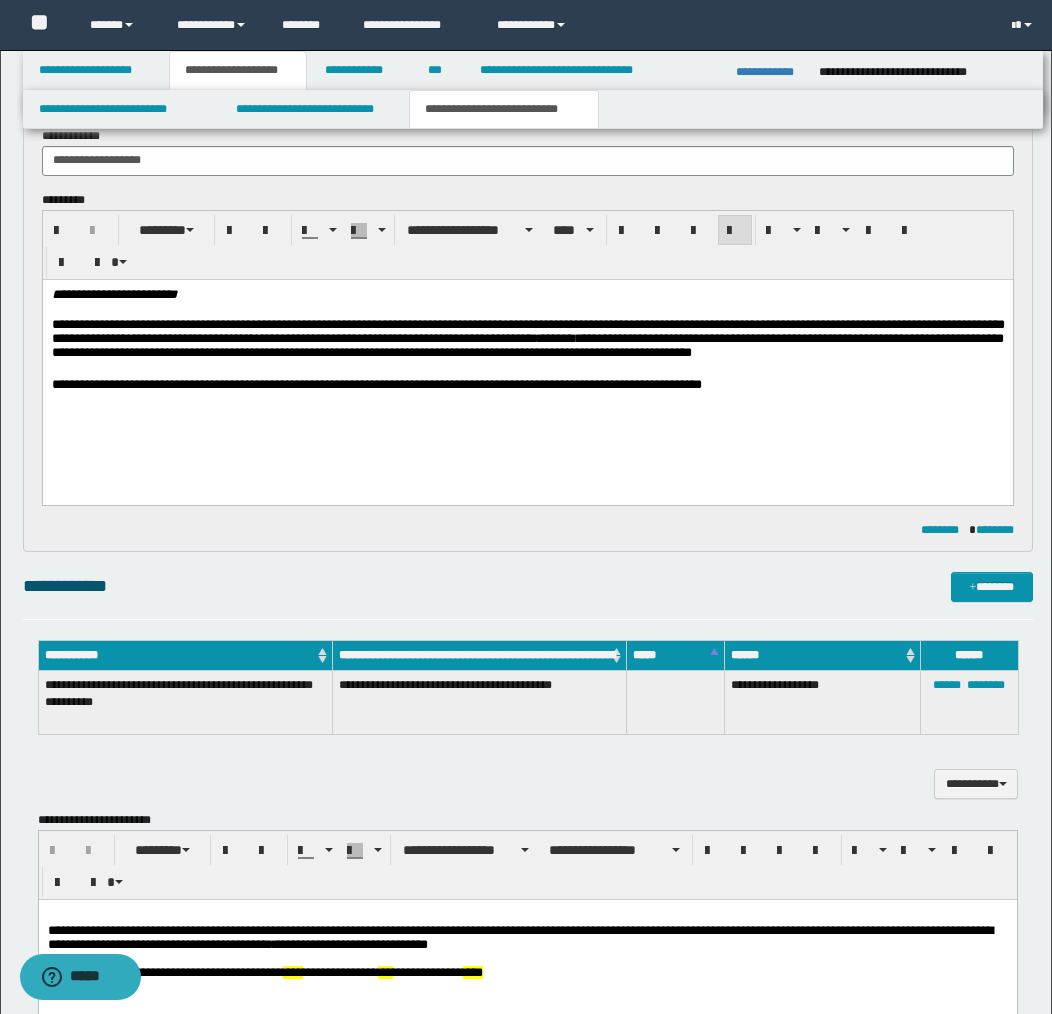 click on "**********" at bounding box center (376, 383) 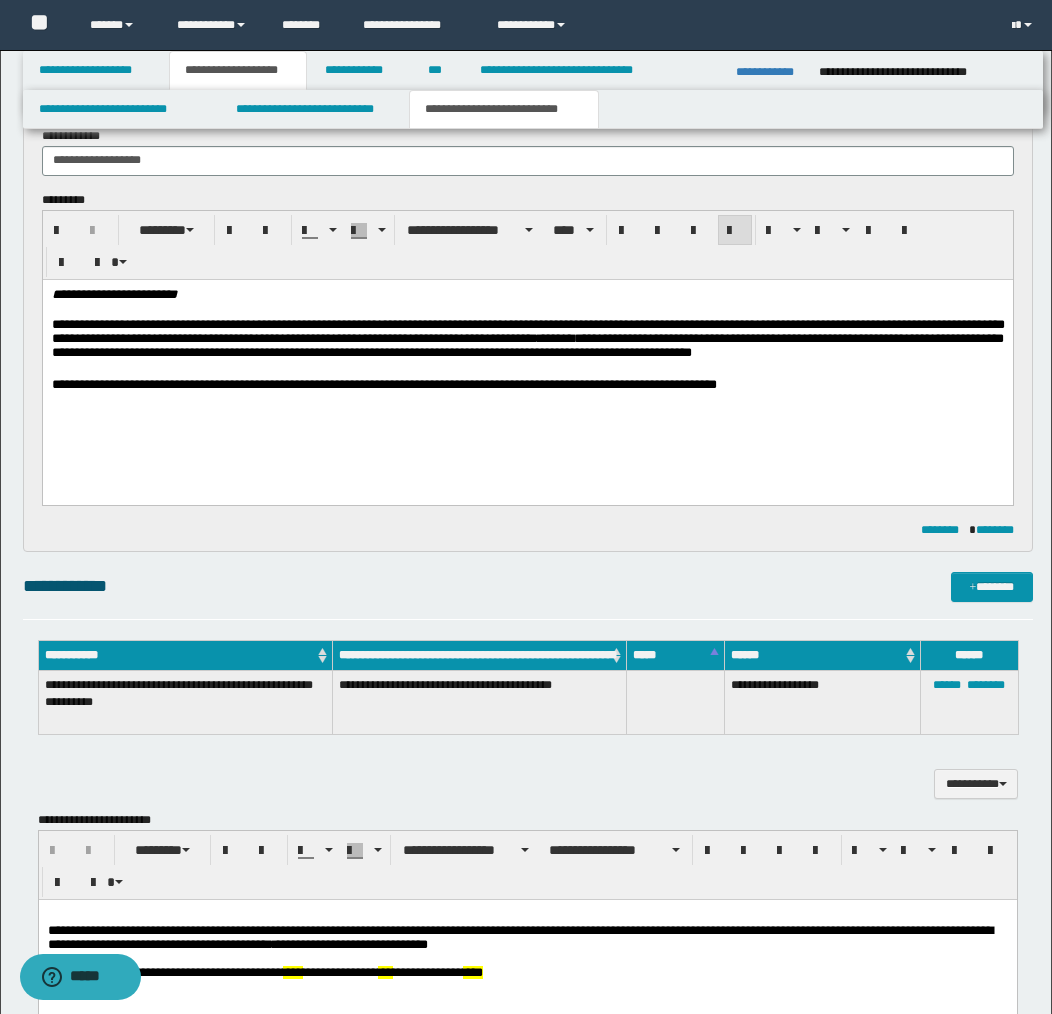 click on "**********" at bounding box center (527, 364) 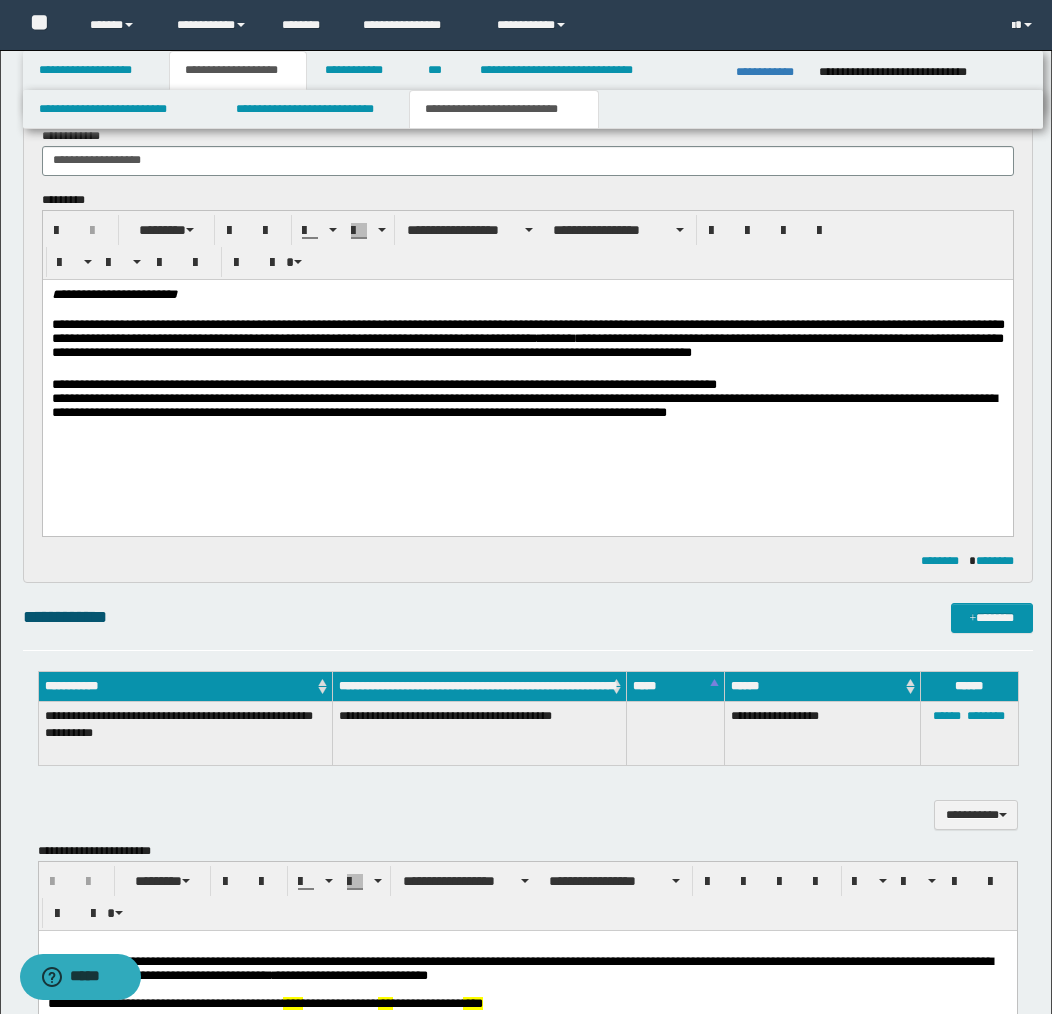 click on "**********" at bounding box center (527, 384) 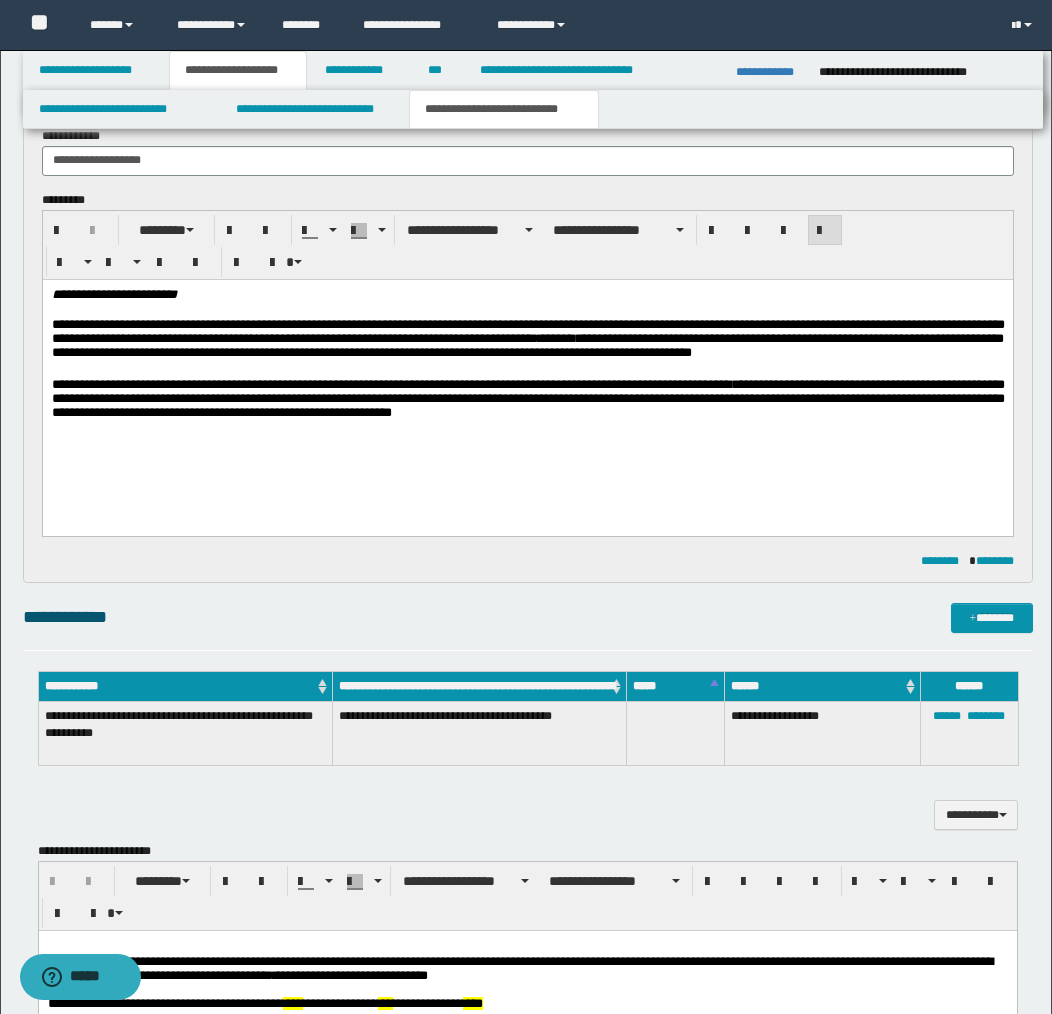 click on "**********" at bounding box center (527, 400) 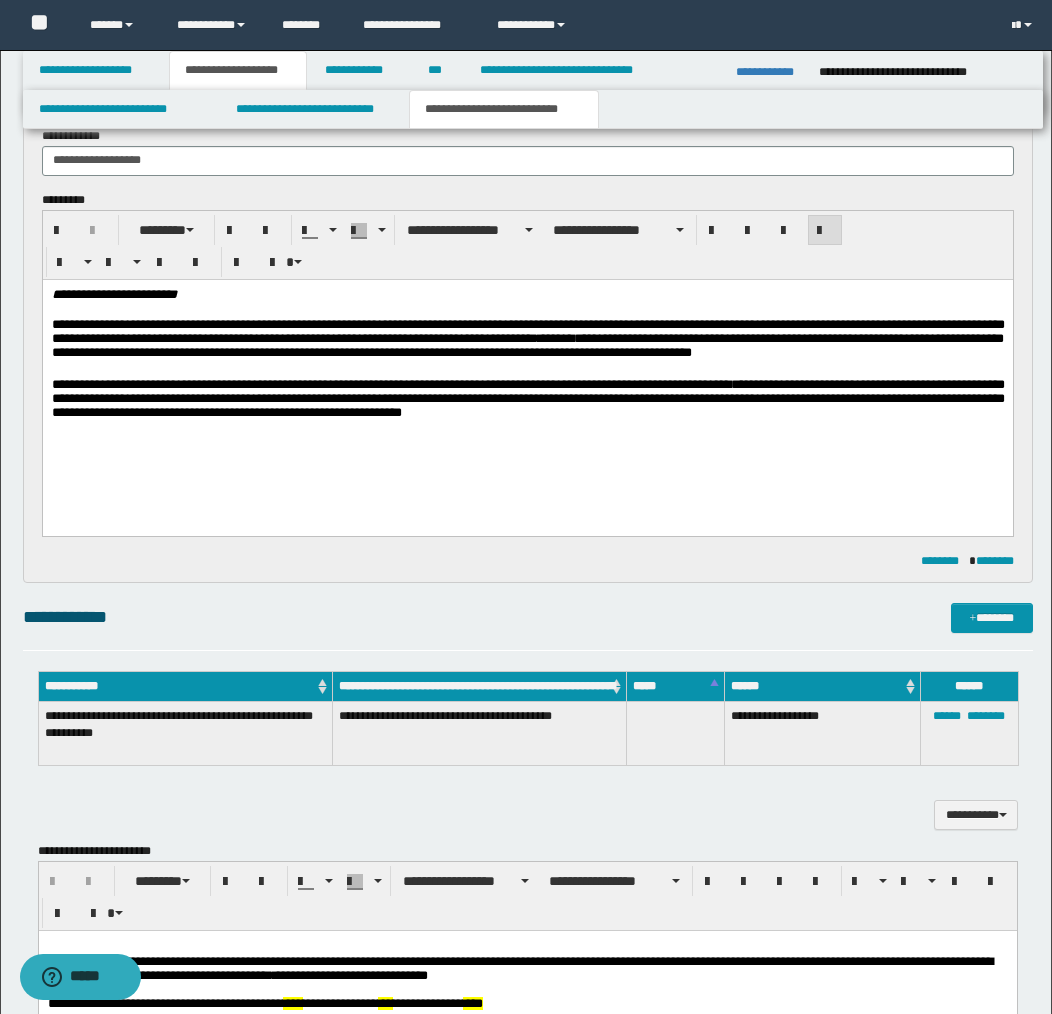click on "**********" at bounding box center [527, 400] 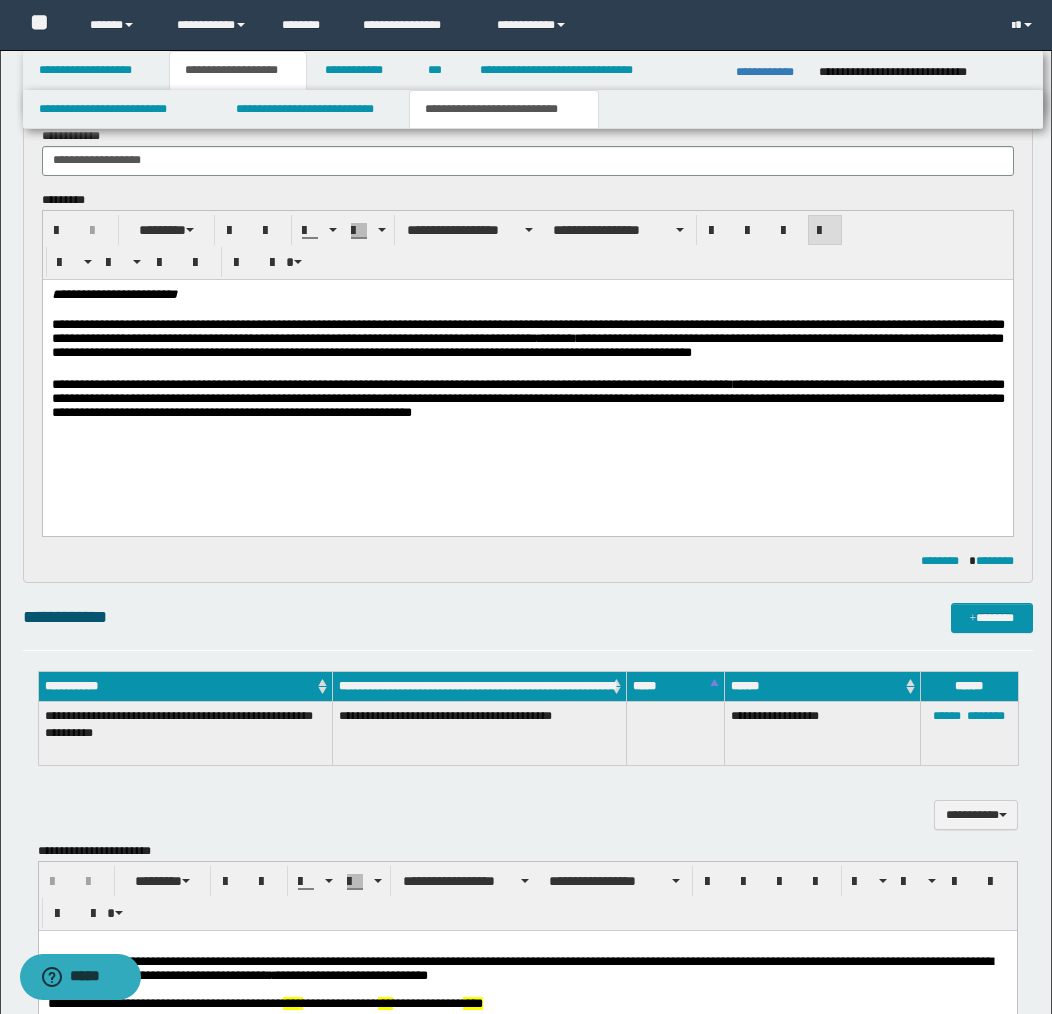 click on "**********" at bounding box center [527, 400] 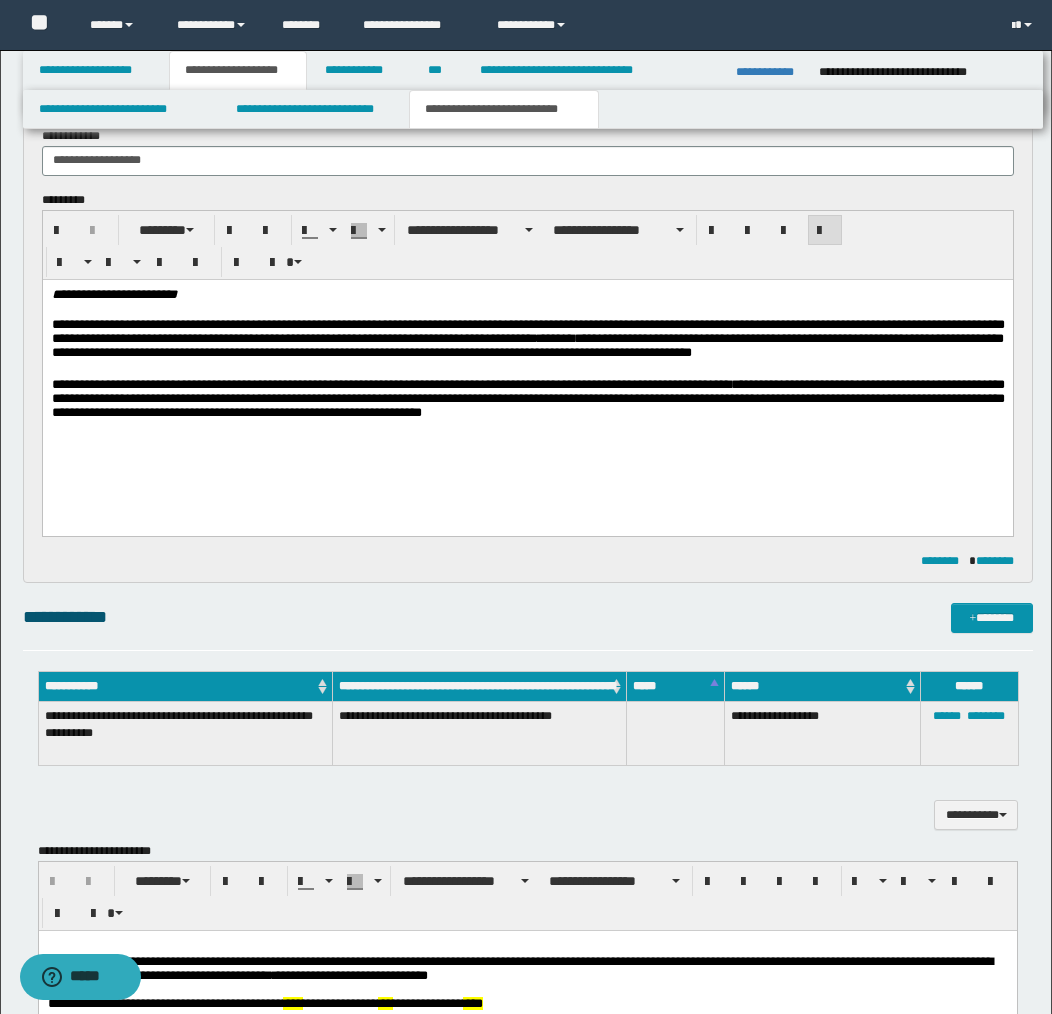 click on "**********" at bounding box center (527, 400) 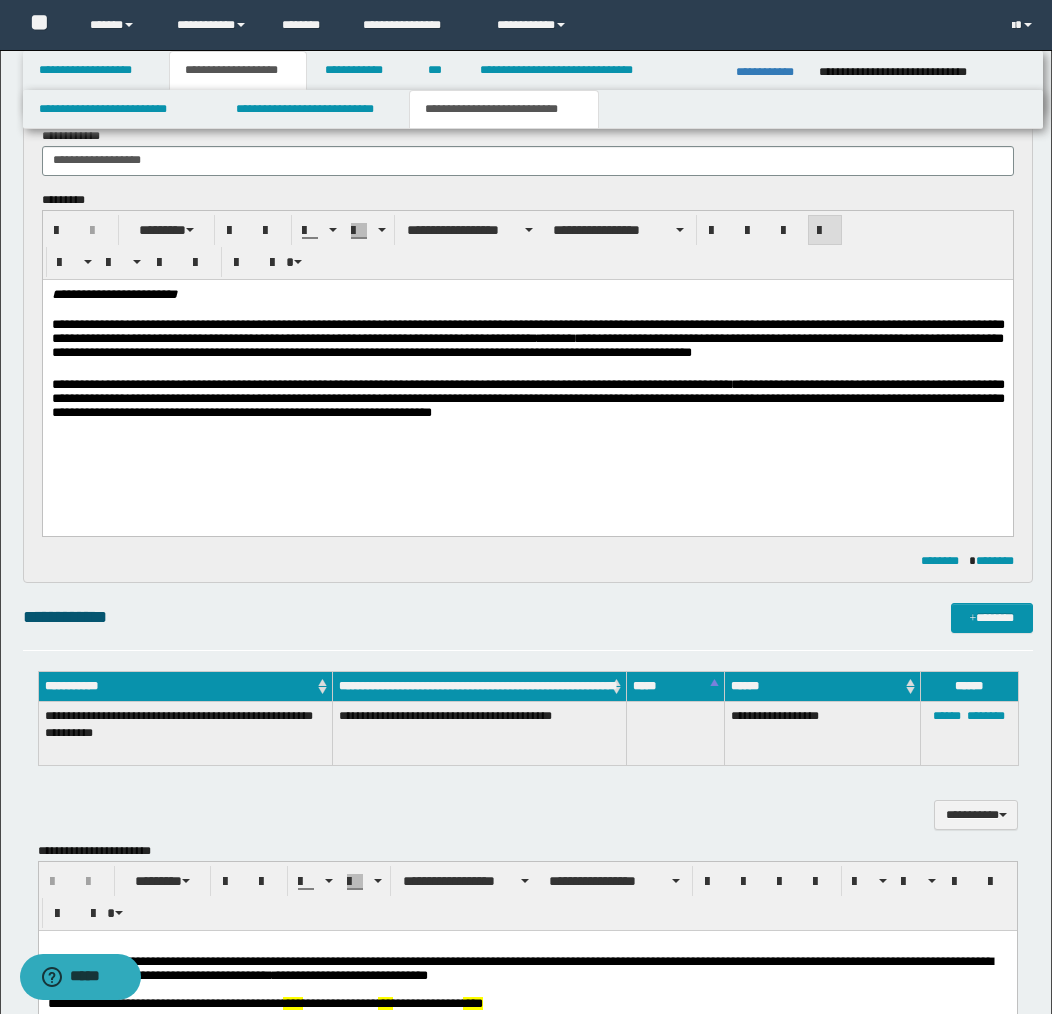 click on "**********" at bounding box center [527, 400] 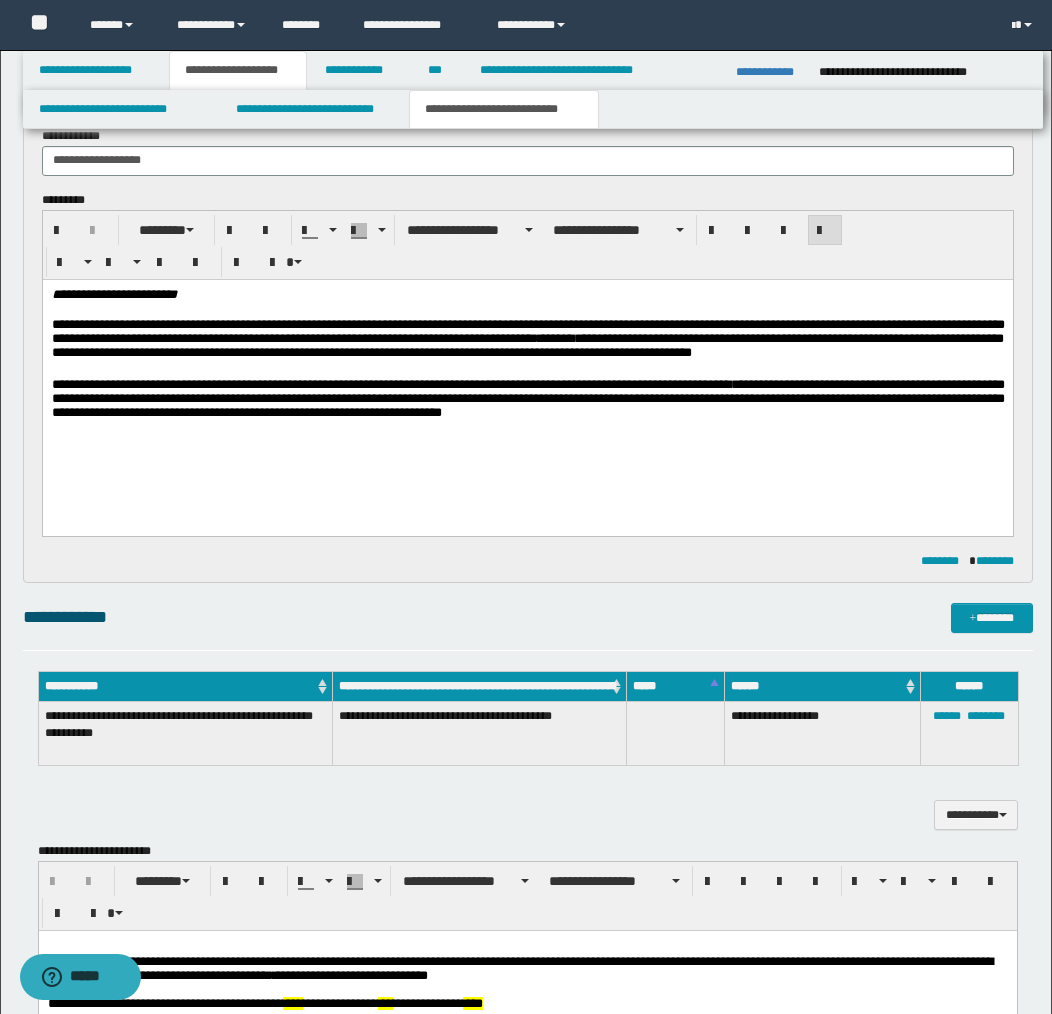 click on "**********" at bounding box center (527, 400) 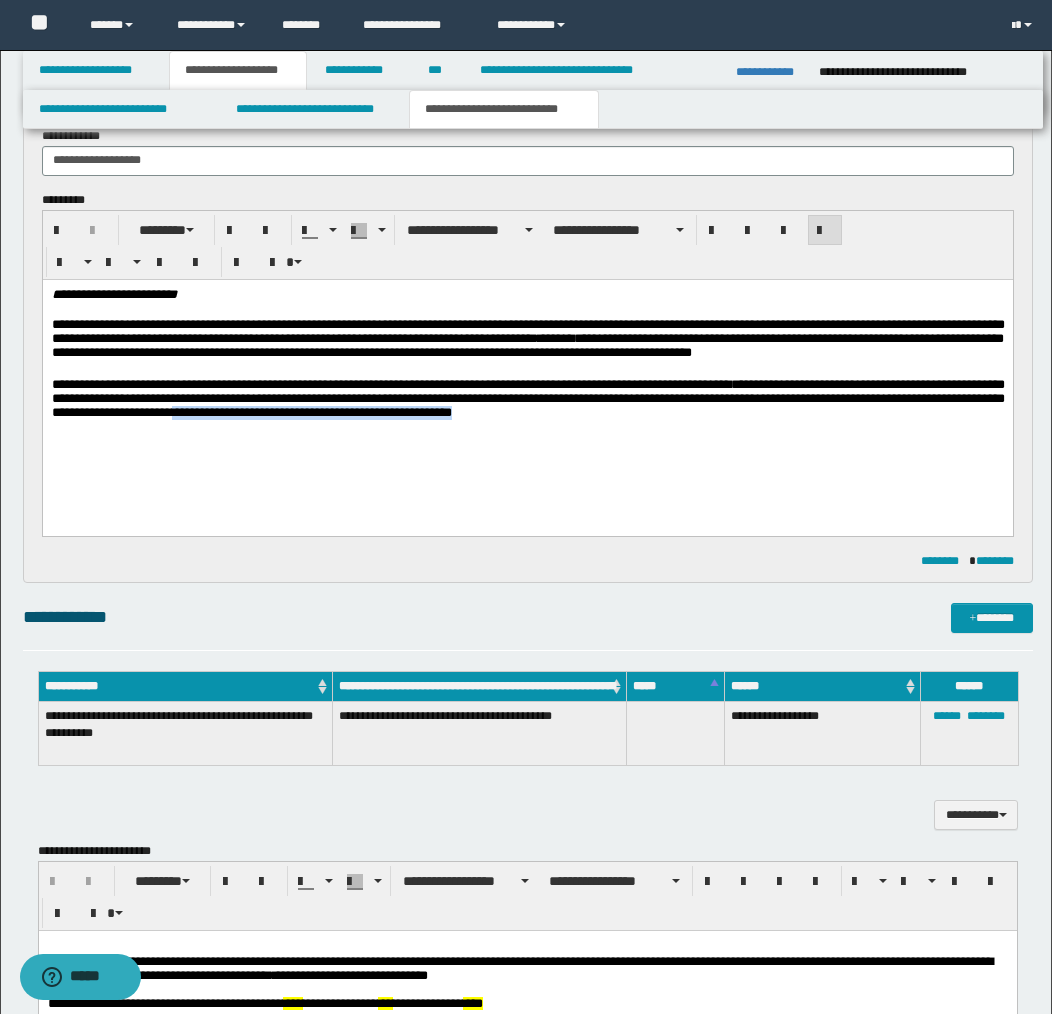 drag, startPoint x: 296, startPoint y: 421, endPoint x: 296, endPoint y: 432, distance: 11 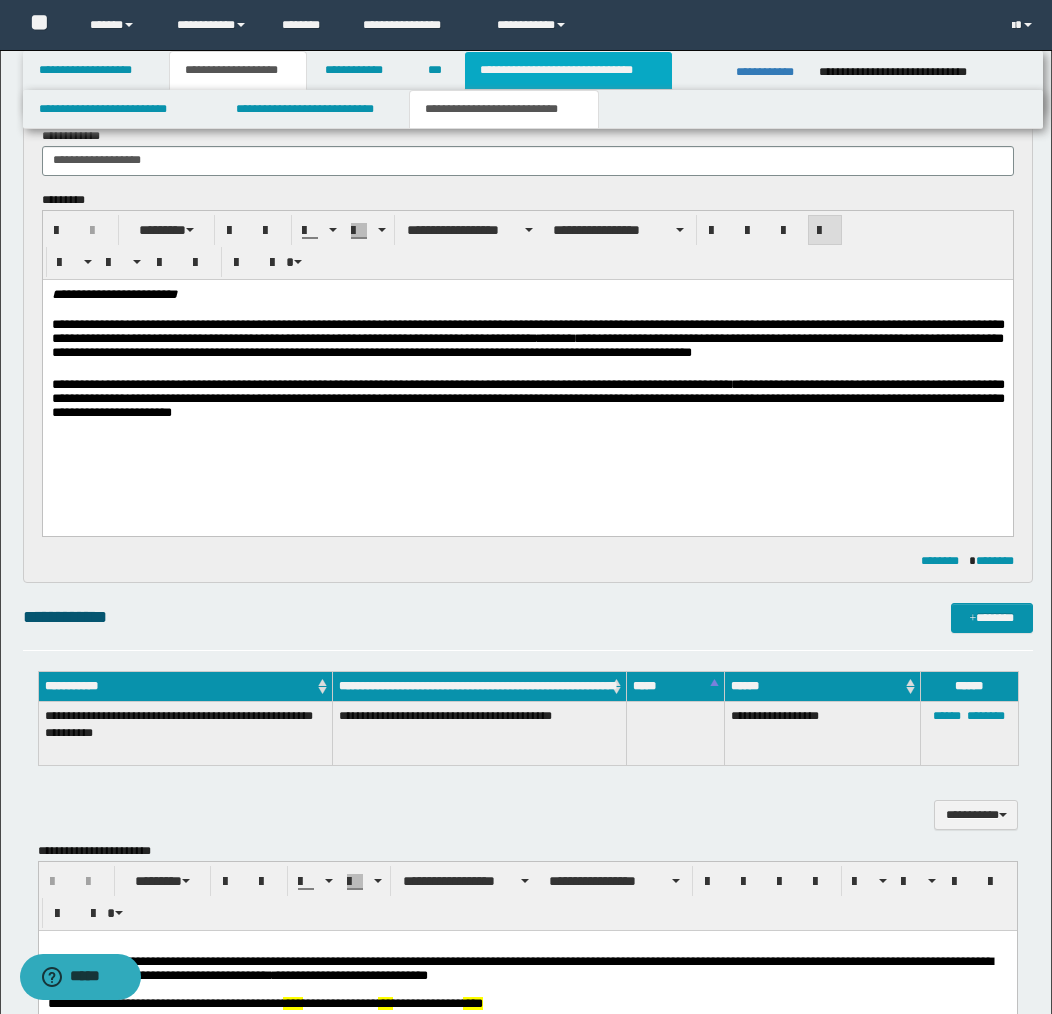 click on "**********" at bounding box center [568, 70] 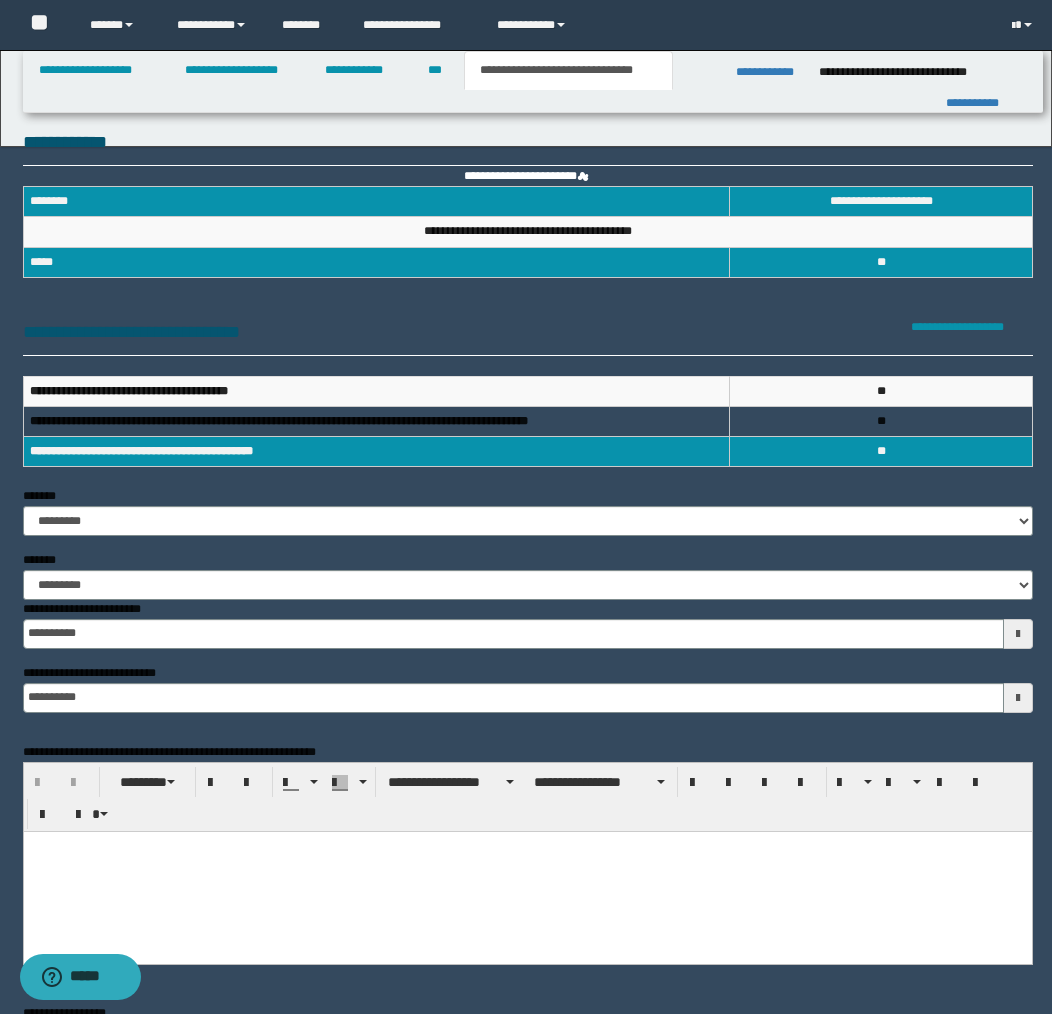 scroll, scrollTop: 0, scrollLeft: 0, axis: both 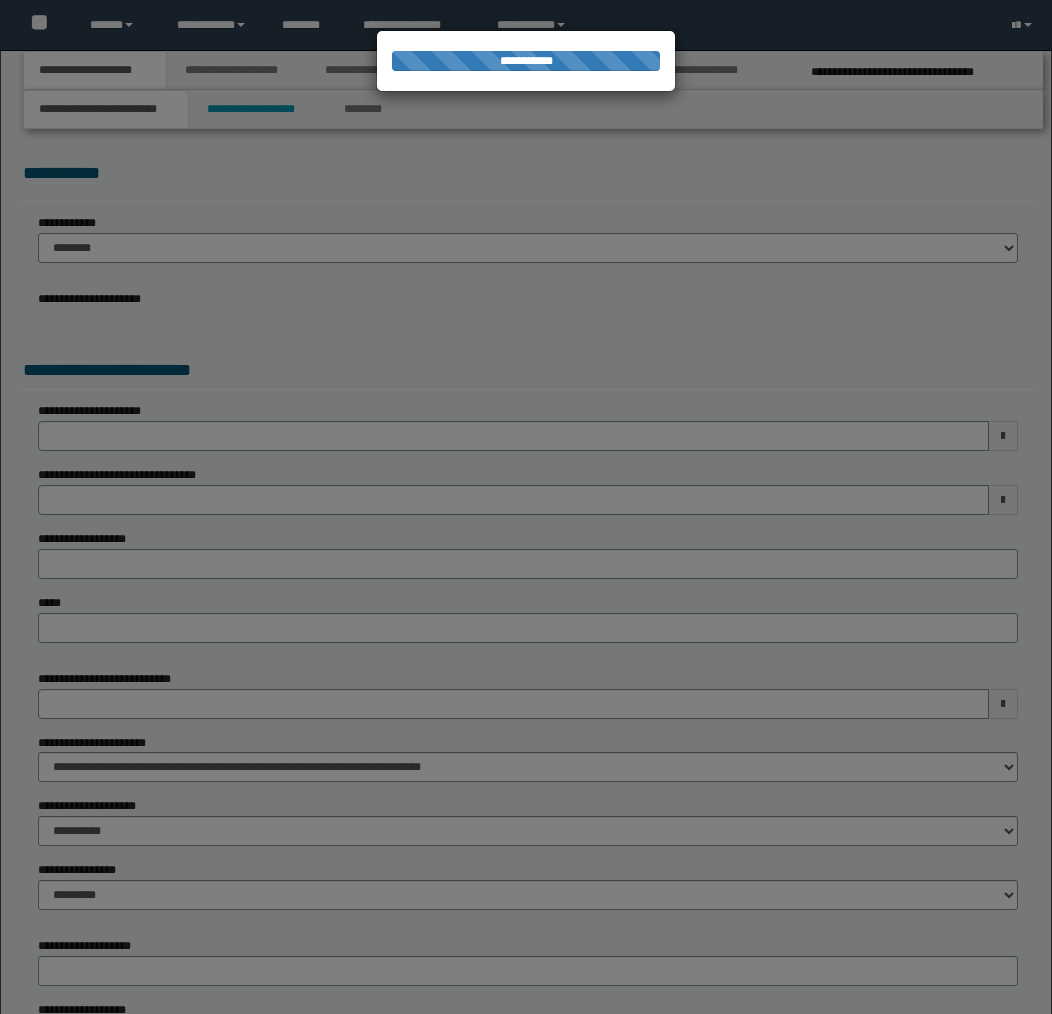 select on "*" 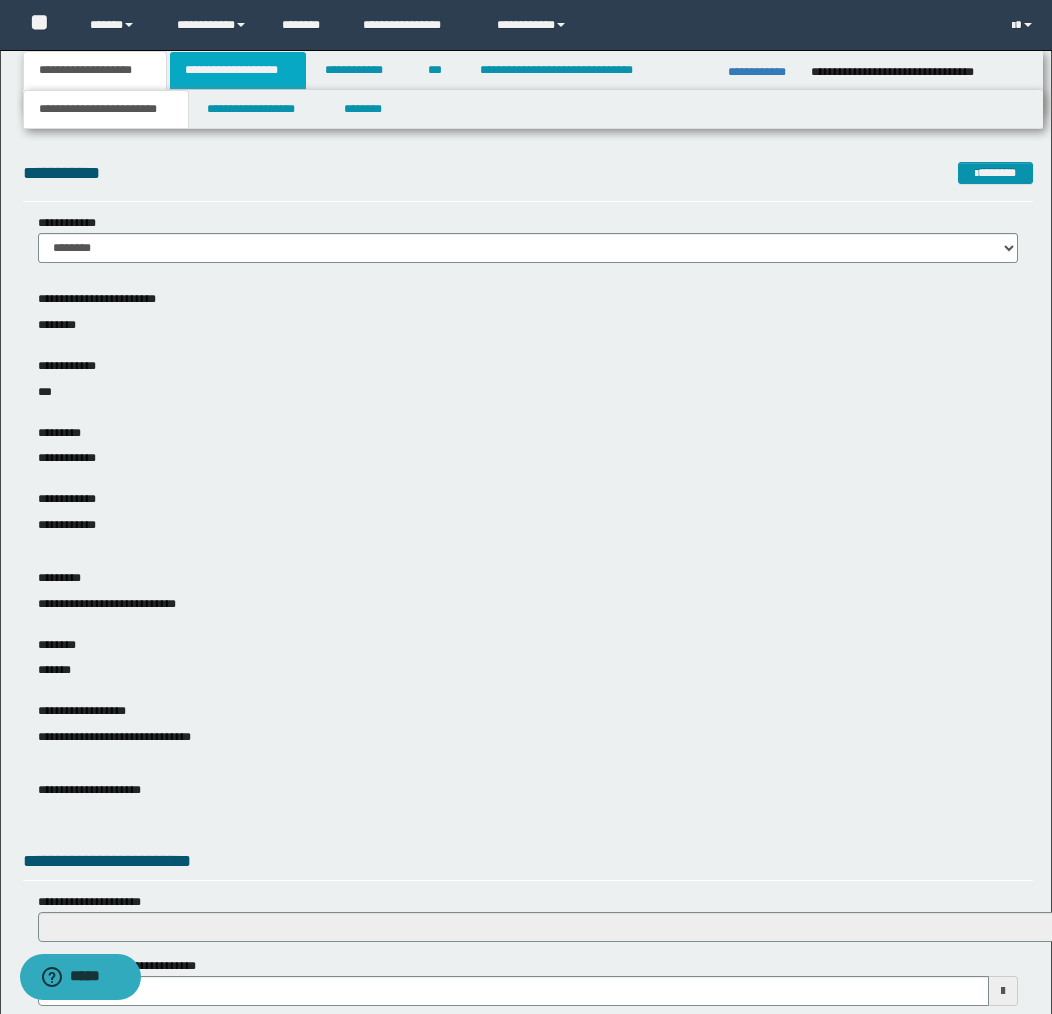 click on "**********" at bounding box center [238, 70] 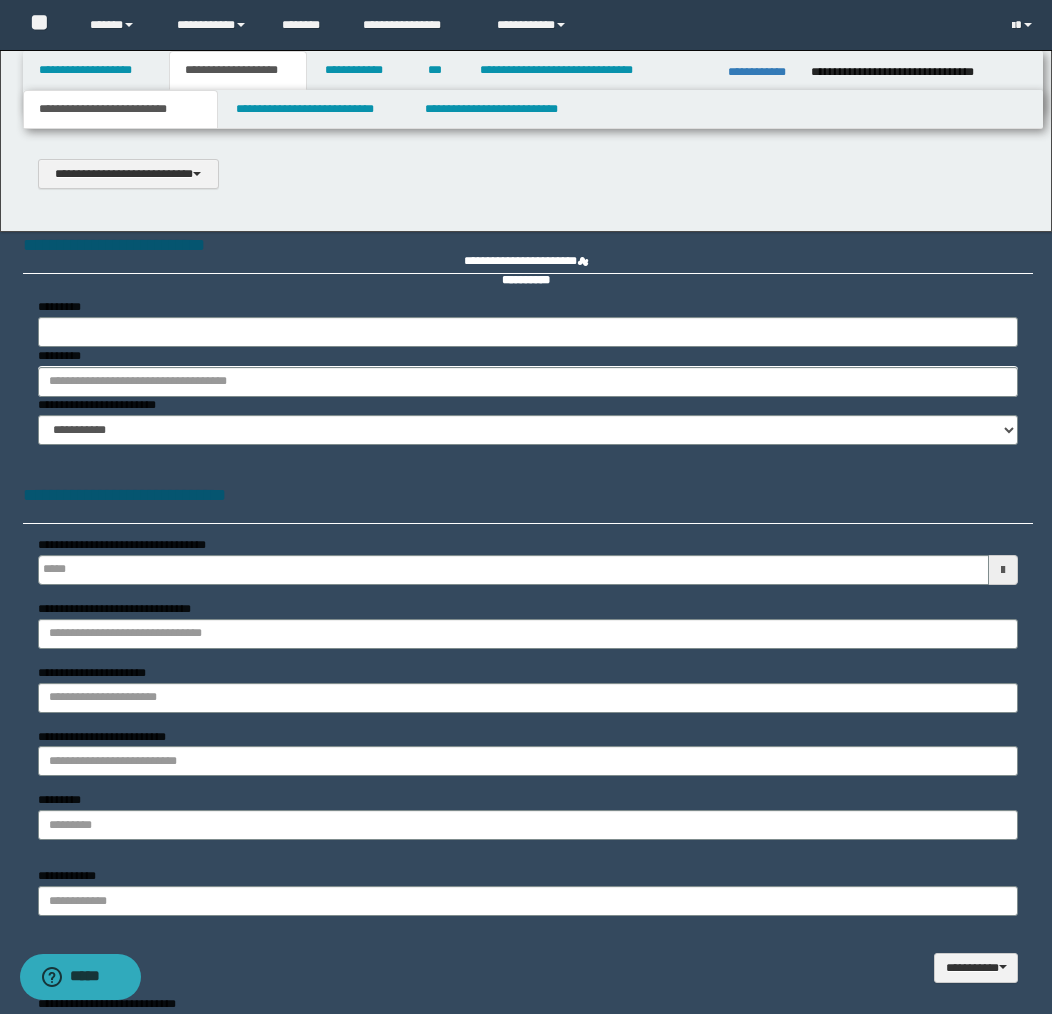 scroll, scrollTop: 0, scrollLeft: 0, axis: both 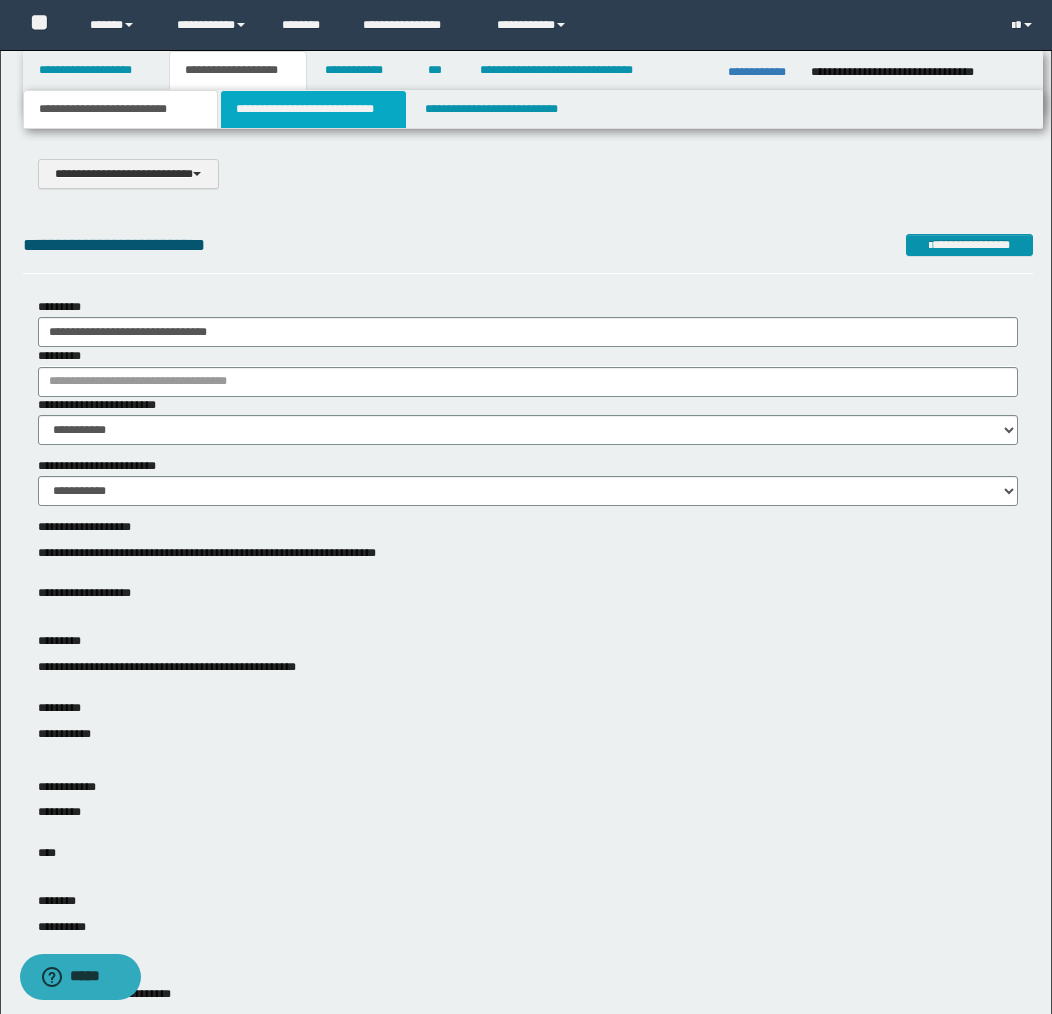 click on "**********" at bounding box center [314, 109] 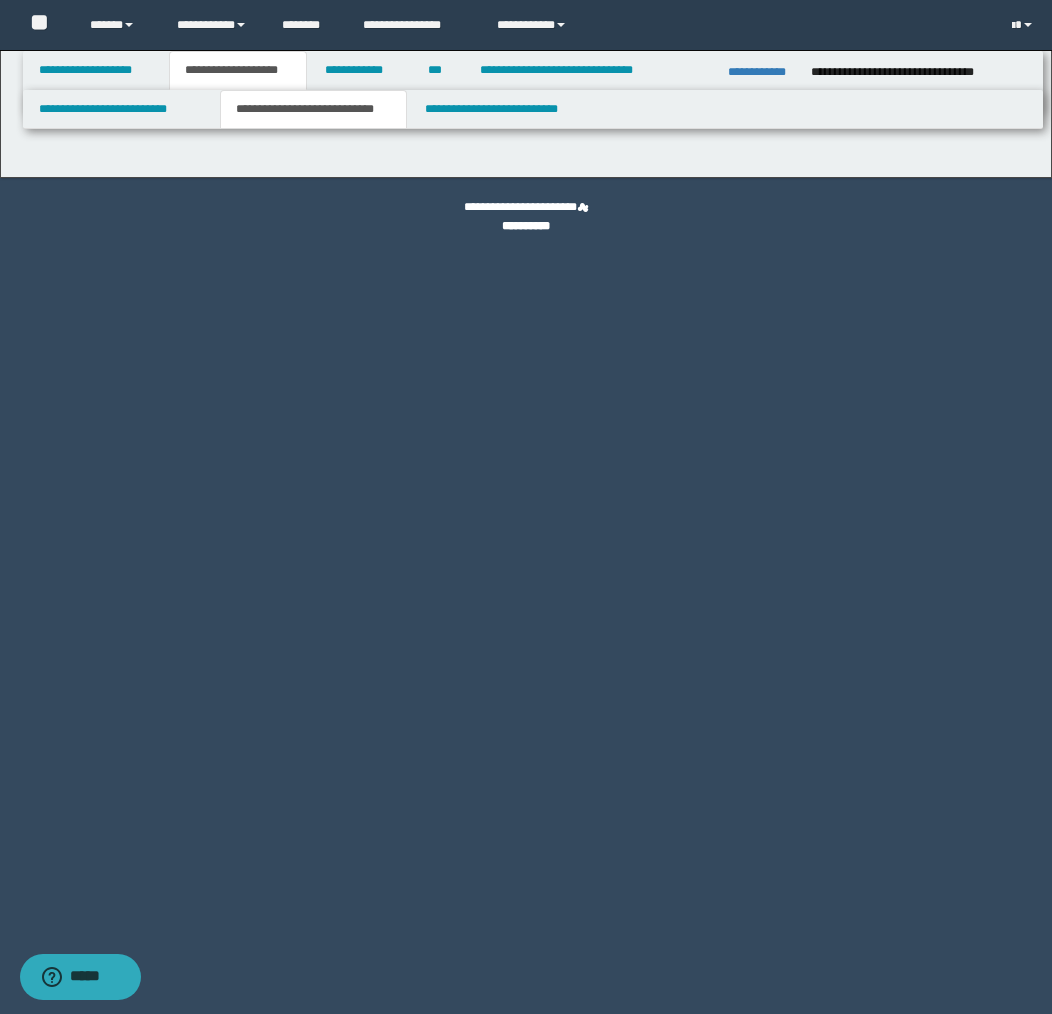 select on "*" 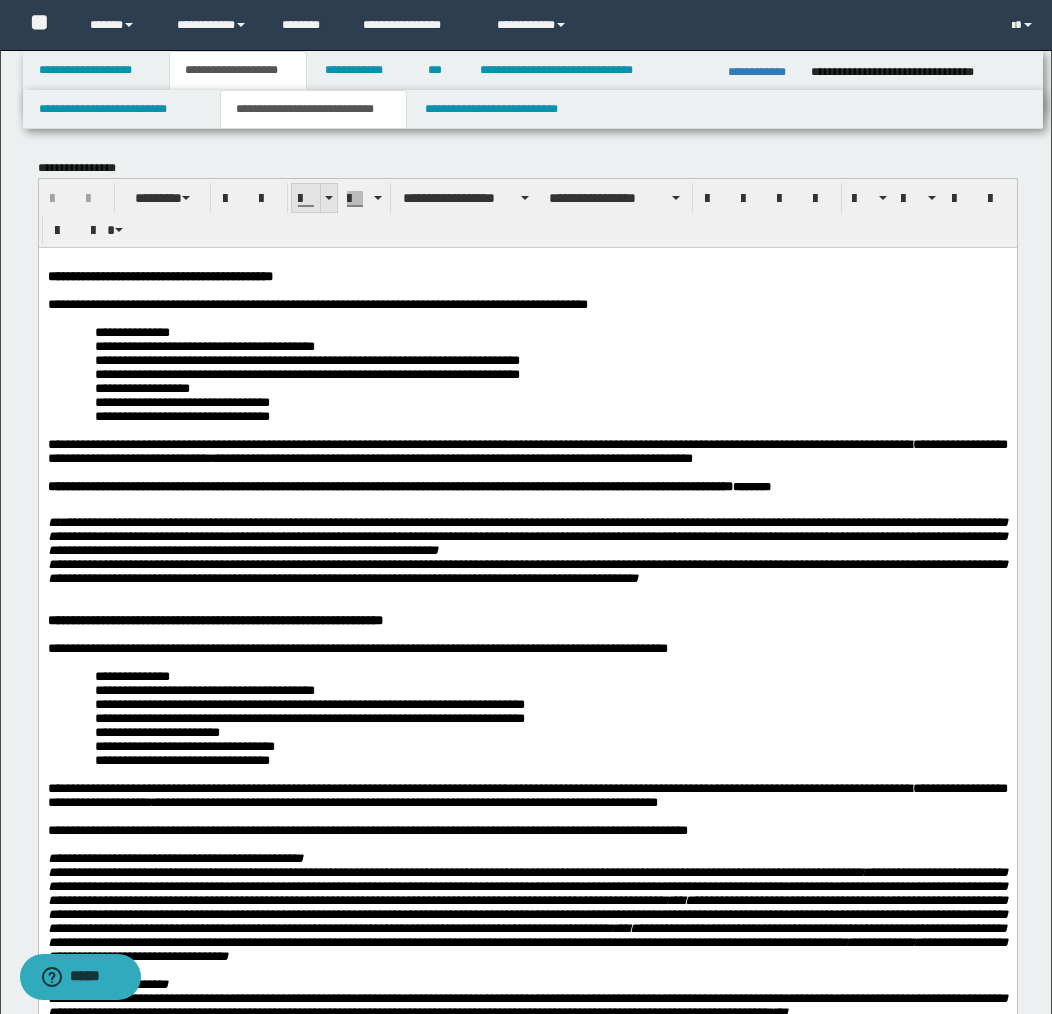 scroll, scrollTop: 0, scrollLeft: 0, axis: both 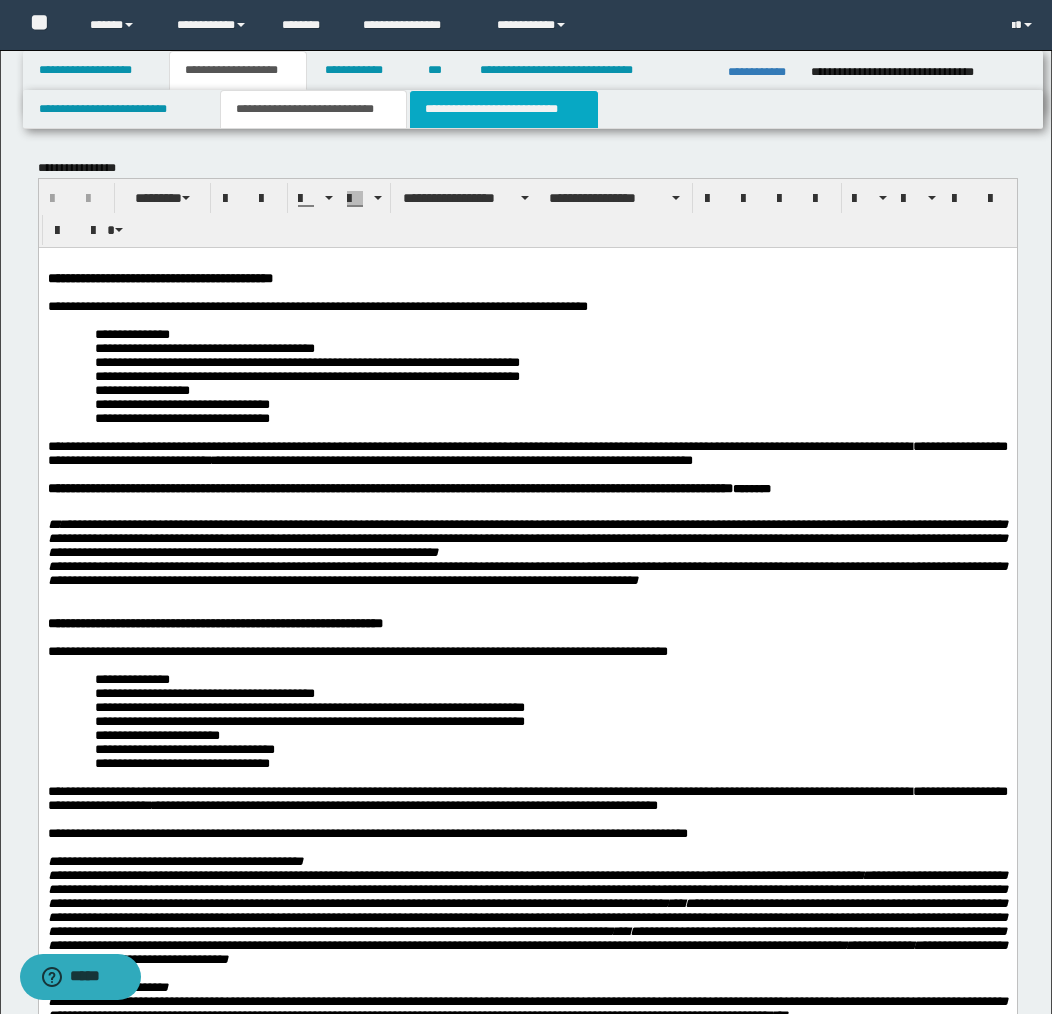 click on "**********" at bounding box center [504, 109] 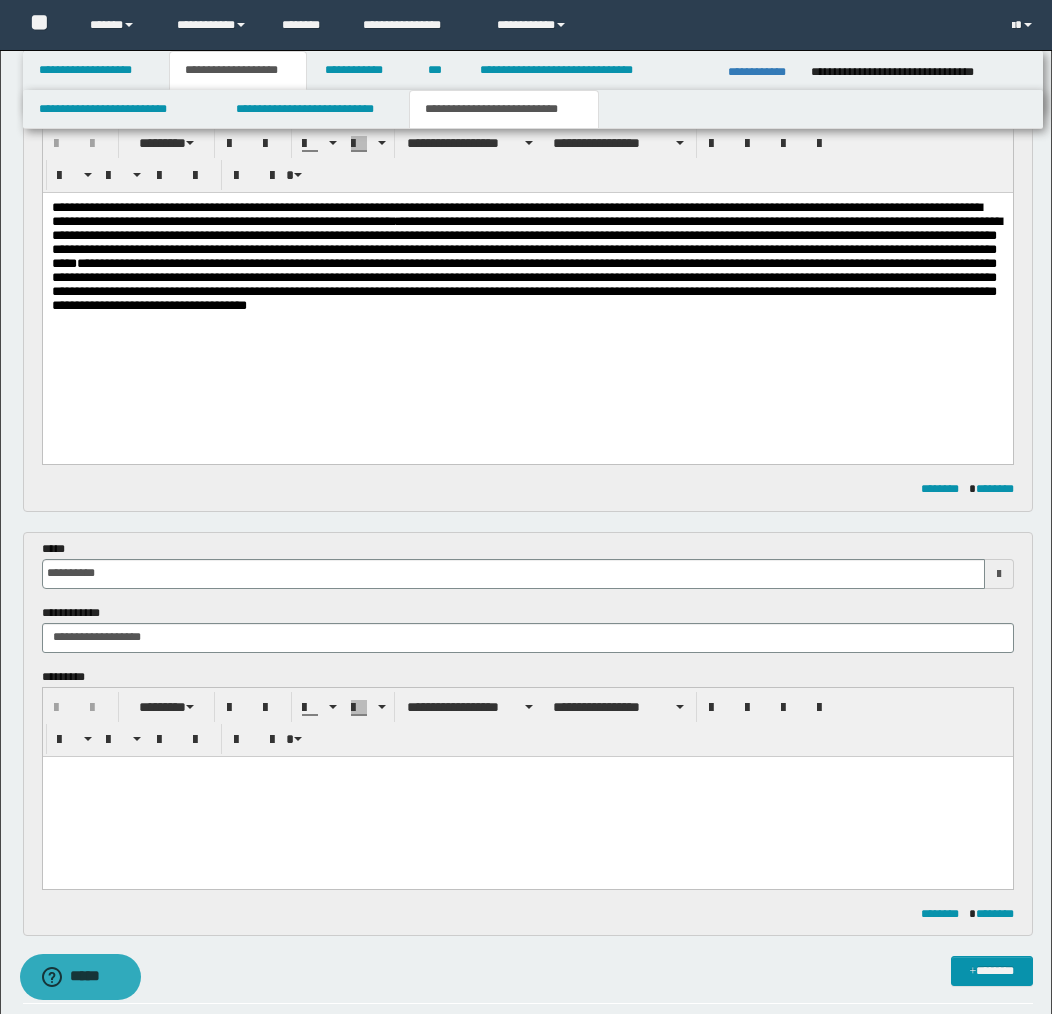 scroll, scrollTop: 252, scrollLeft: 0, axis: vertical 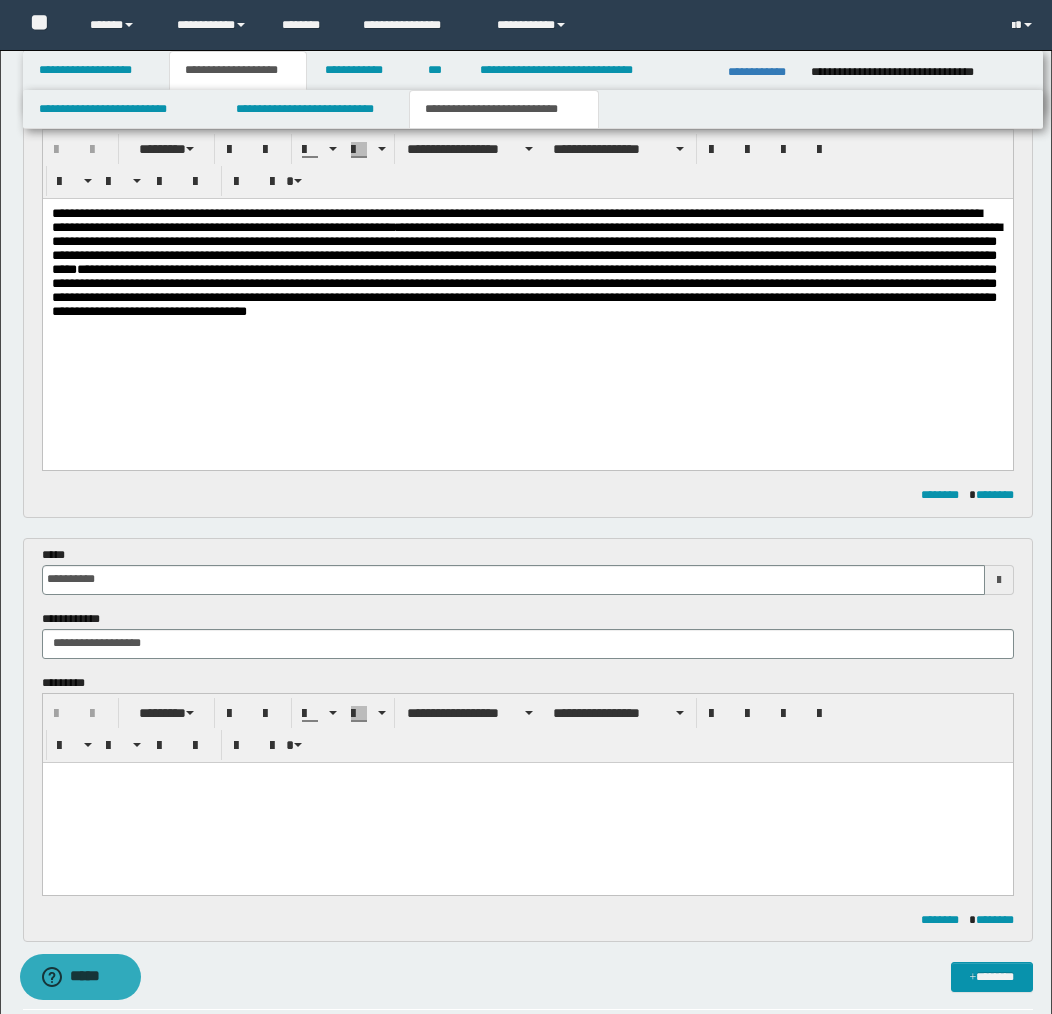 click at bounding box center [527, 777] 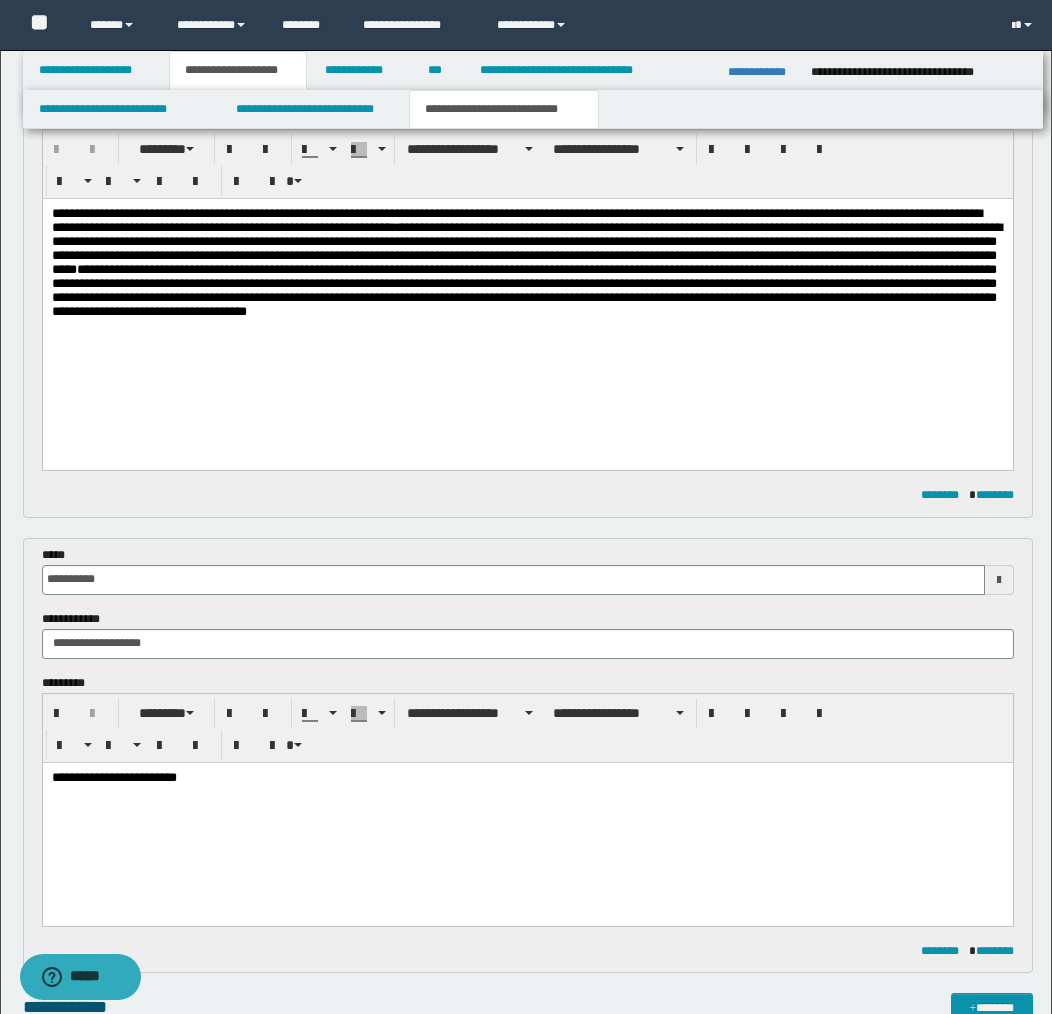 click on "**********" at bounding box center (527, 778) 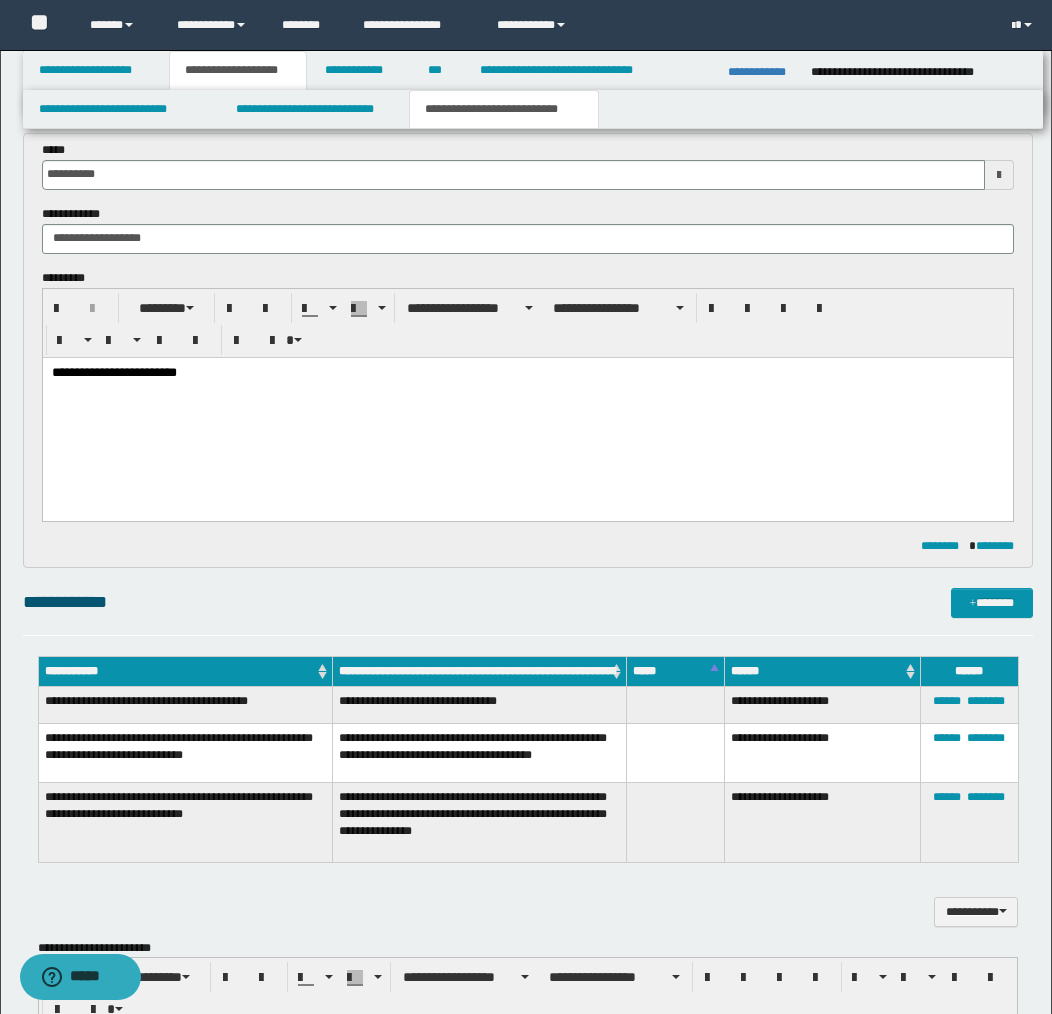 scroll, scrollTop: 664, scrollLeft: 0, axis: vertical 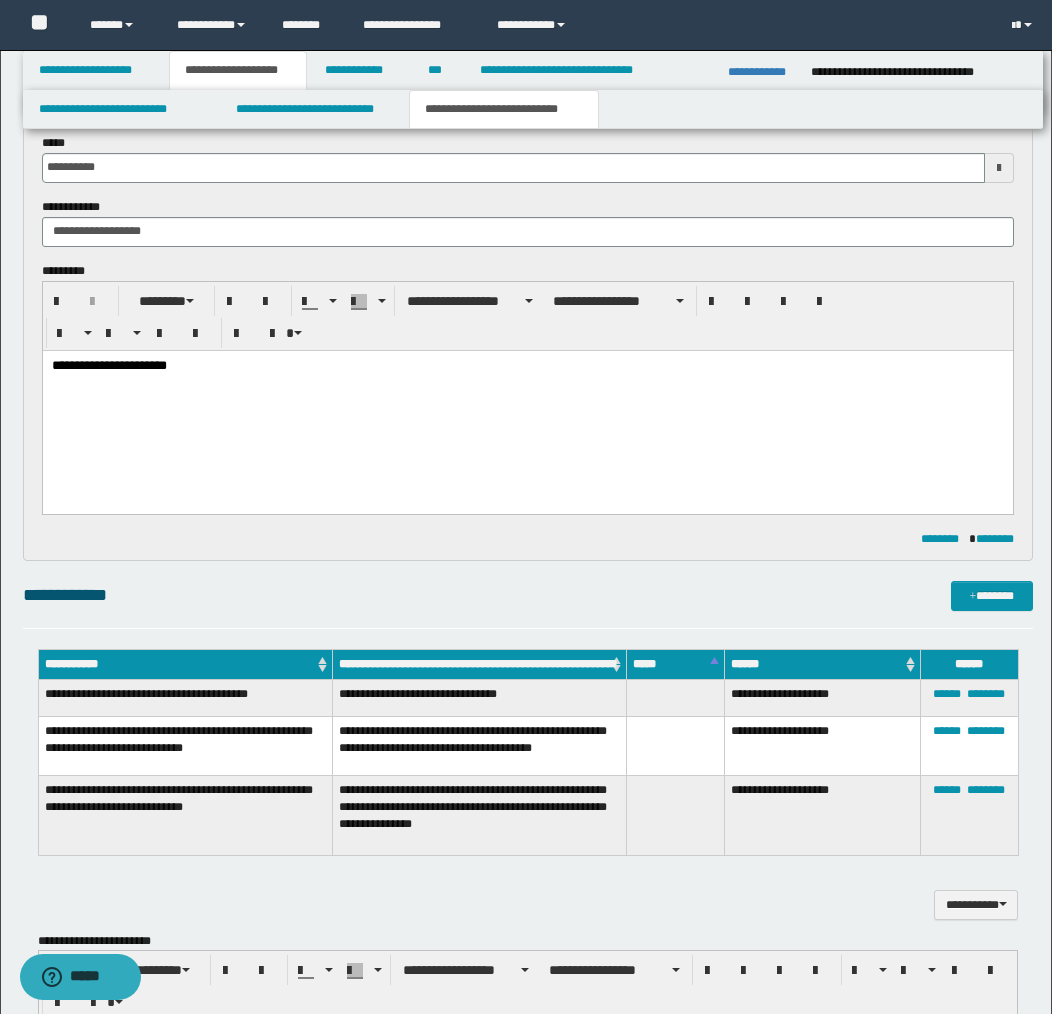 click on "**********" at bounding box center (527, 405) 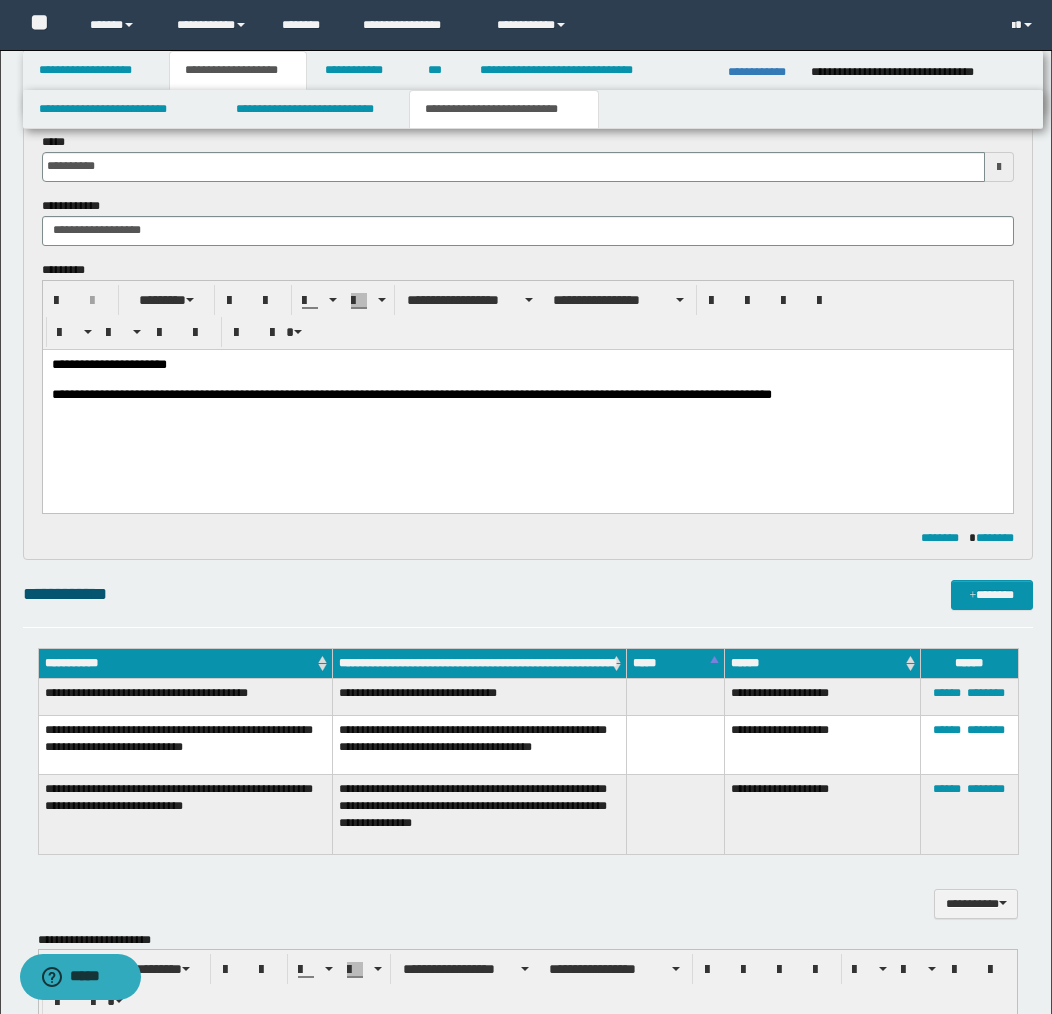 click on "**********" at bounding box center [527, 395] 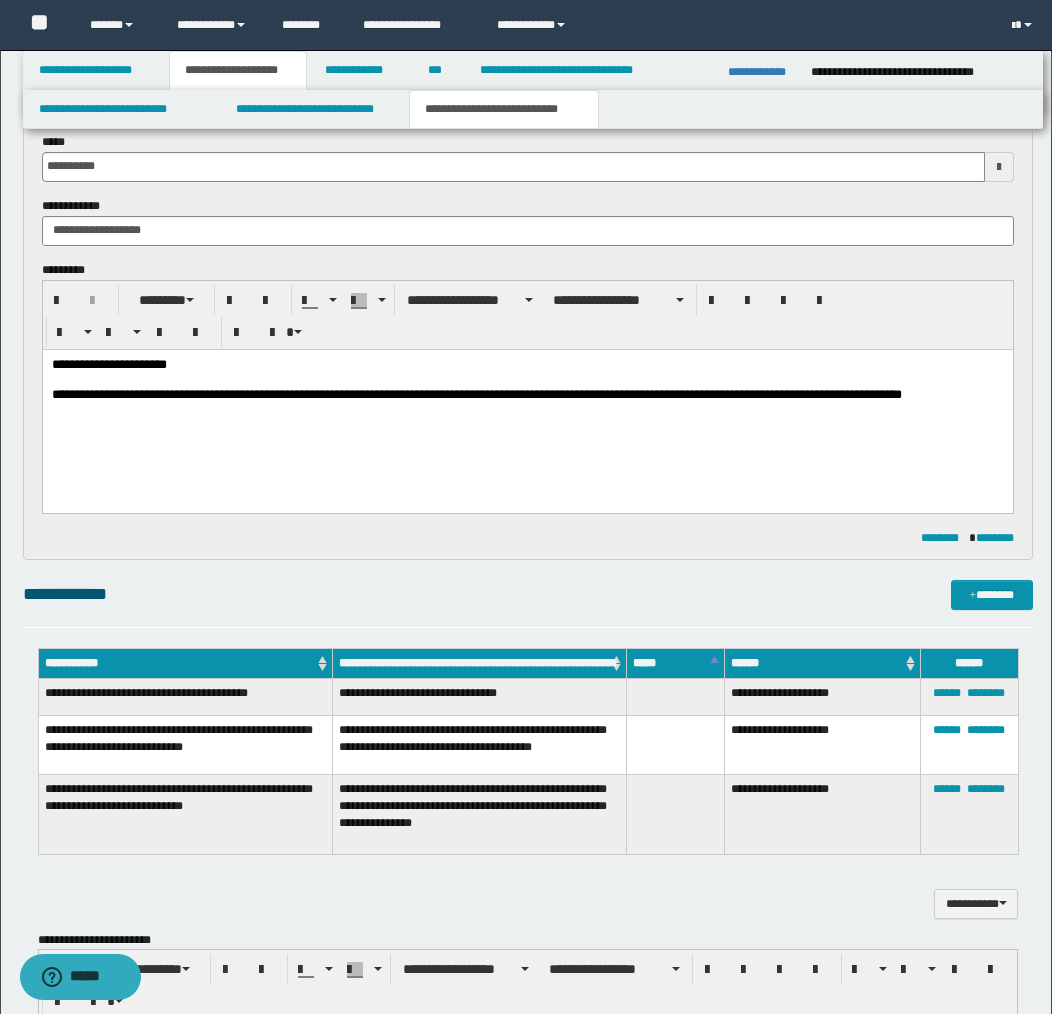 click on "**********" at bounding box center (527, 395) 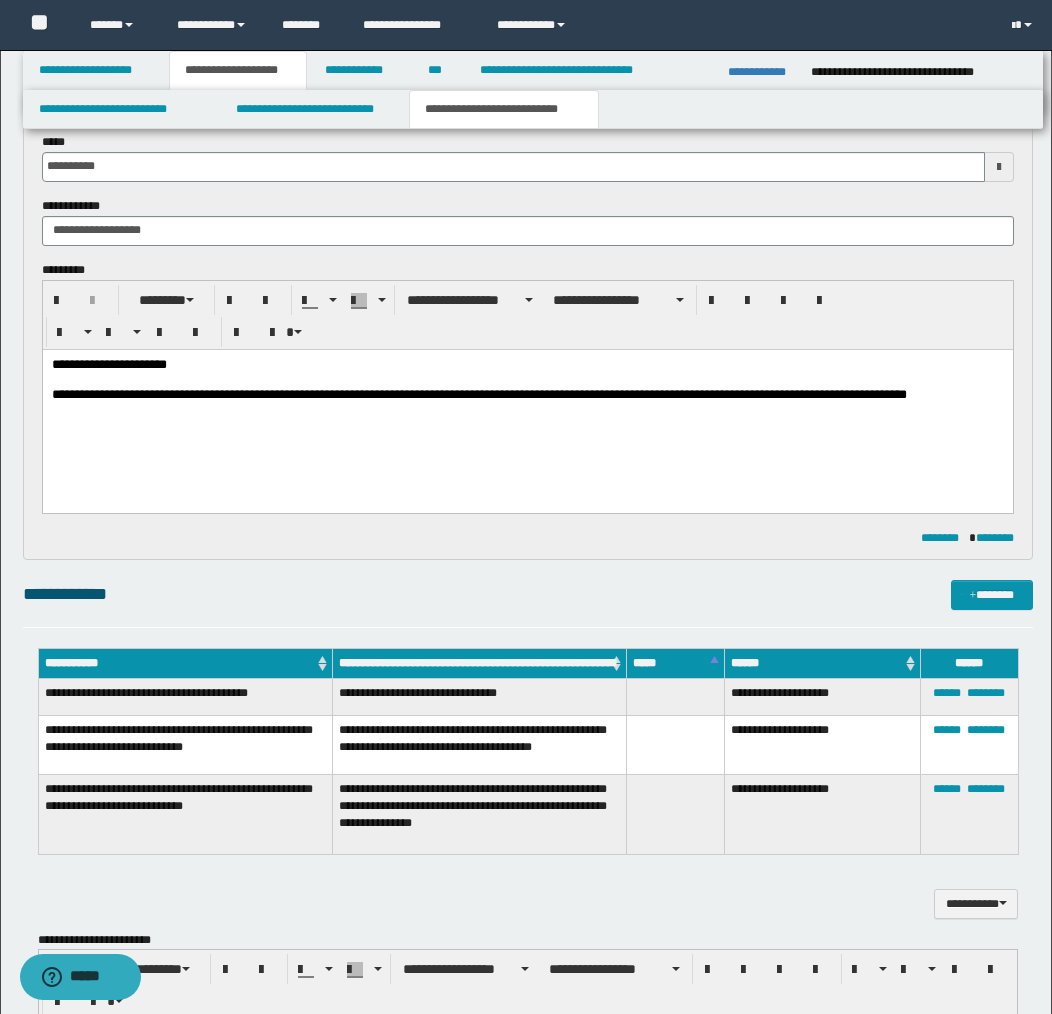 click on "**********" at bounding box center [527, 395] 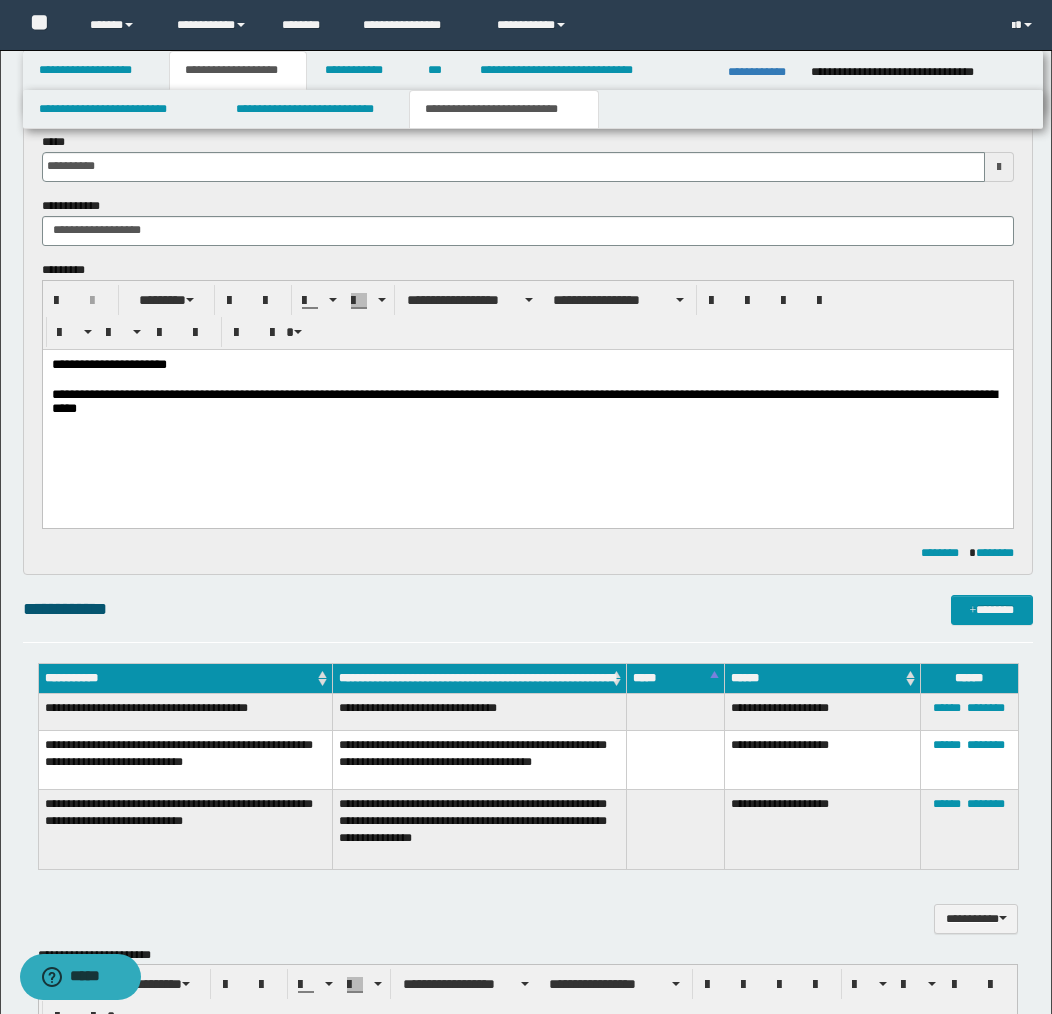 click on "**********" at bounding box center [527, 402] 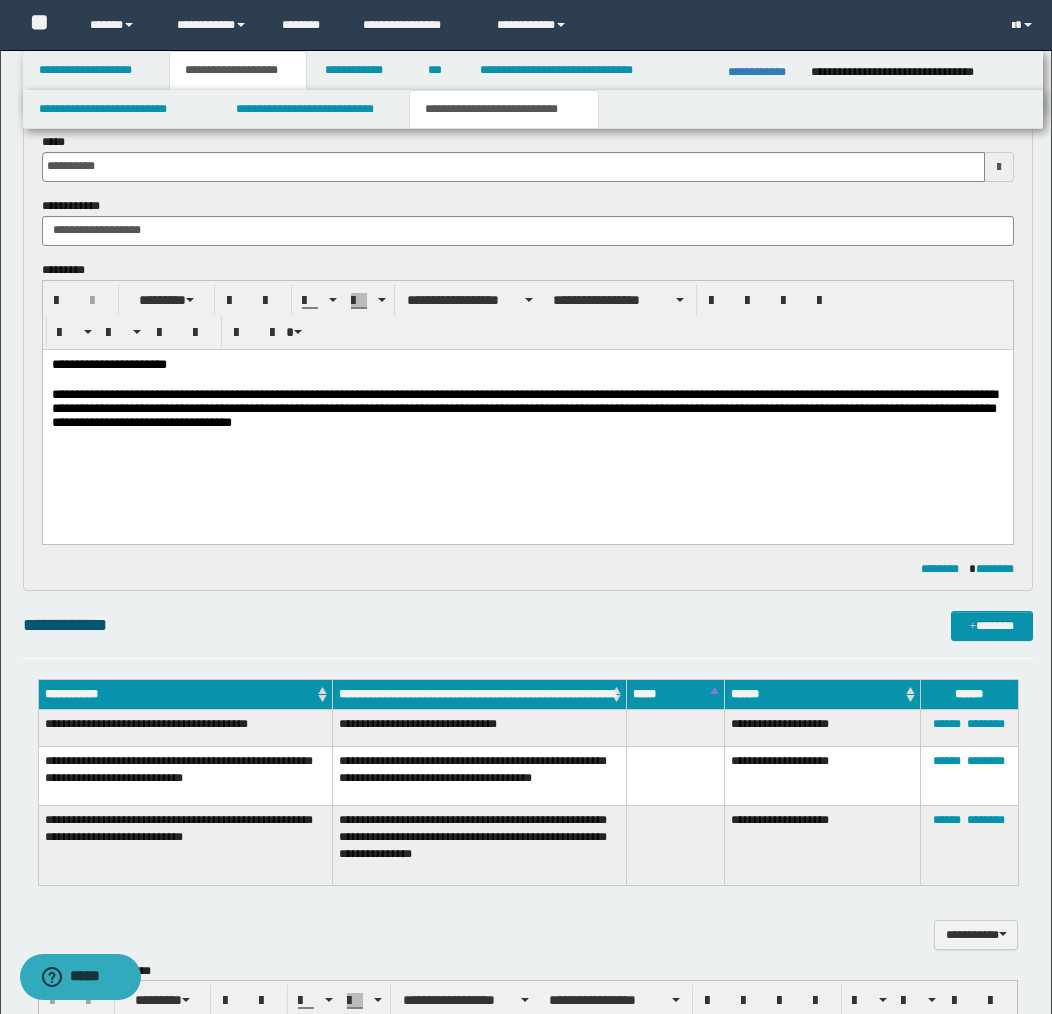 click on "**********" at bounding box center [527, 420] 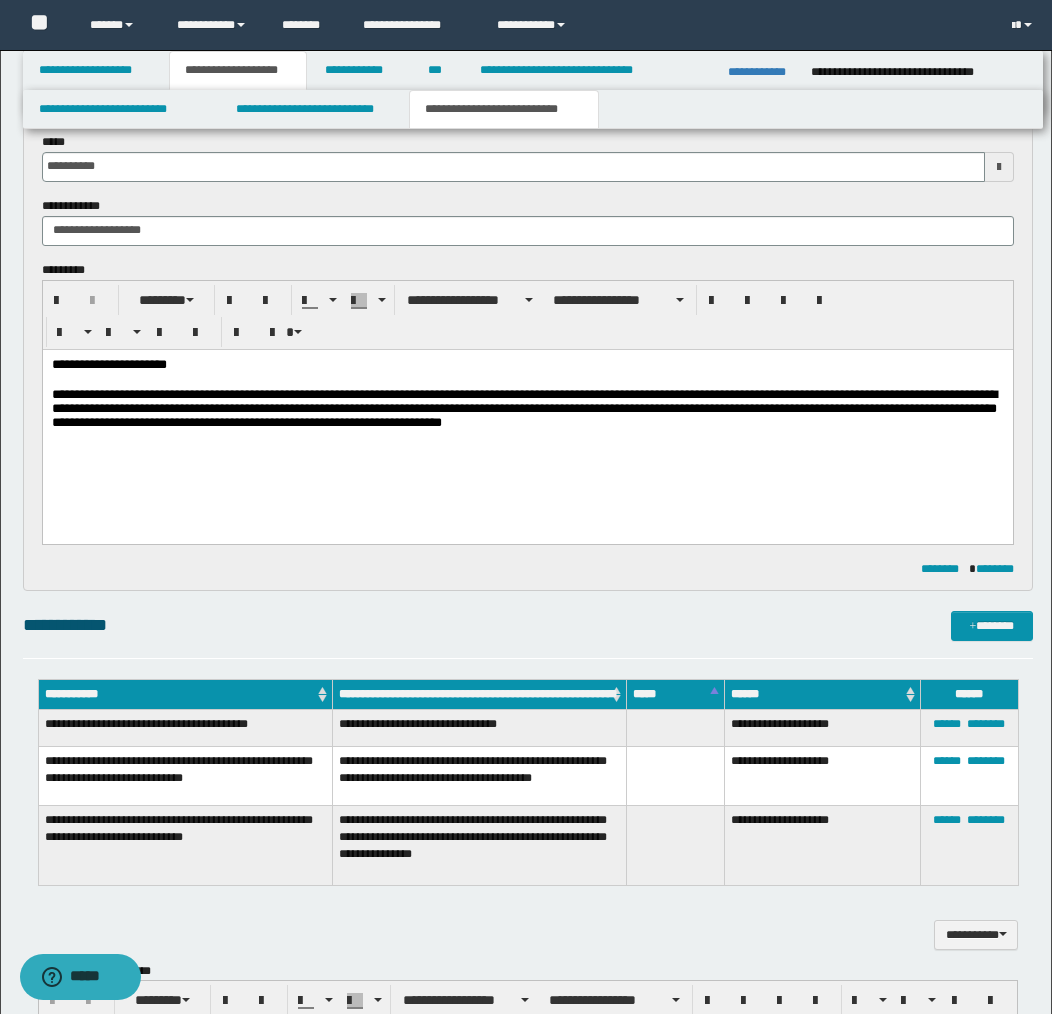 click on "**********" at bounding box center [527, 410] 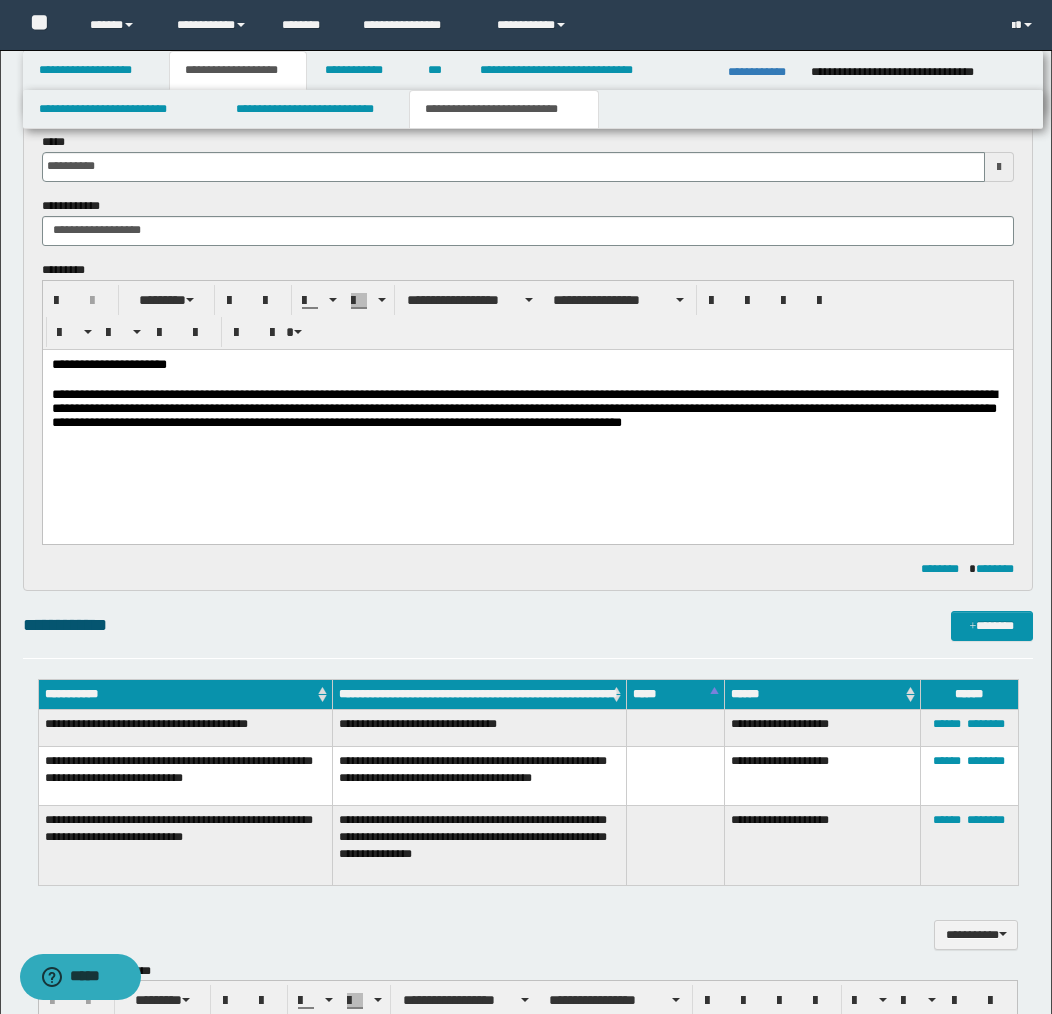 click on "**********" at bounding box center [527, 410] 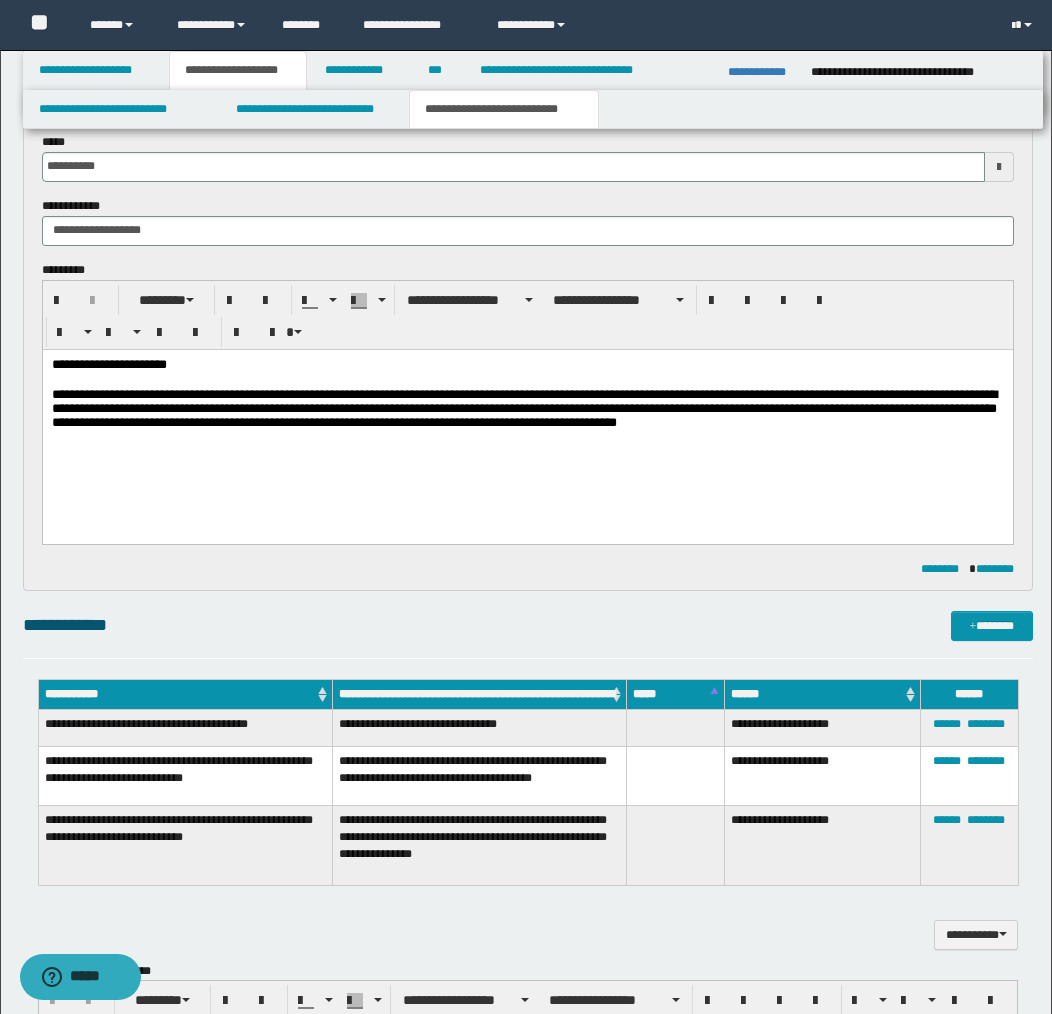 click on "**********" at bounding box center [527, 410] 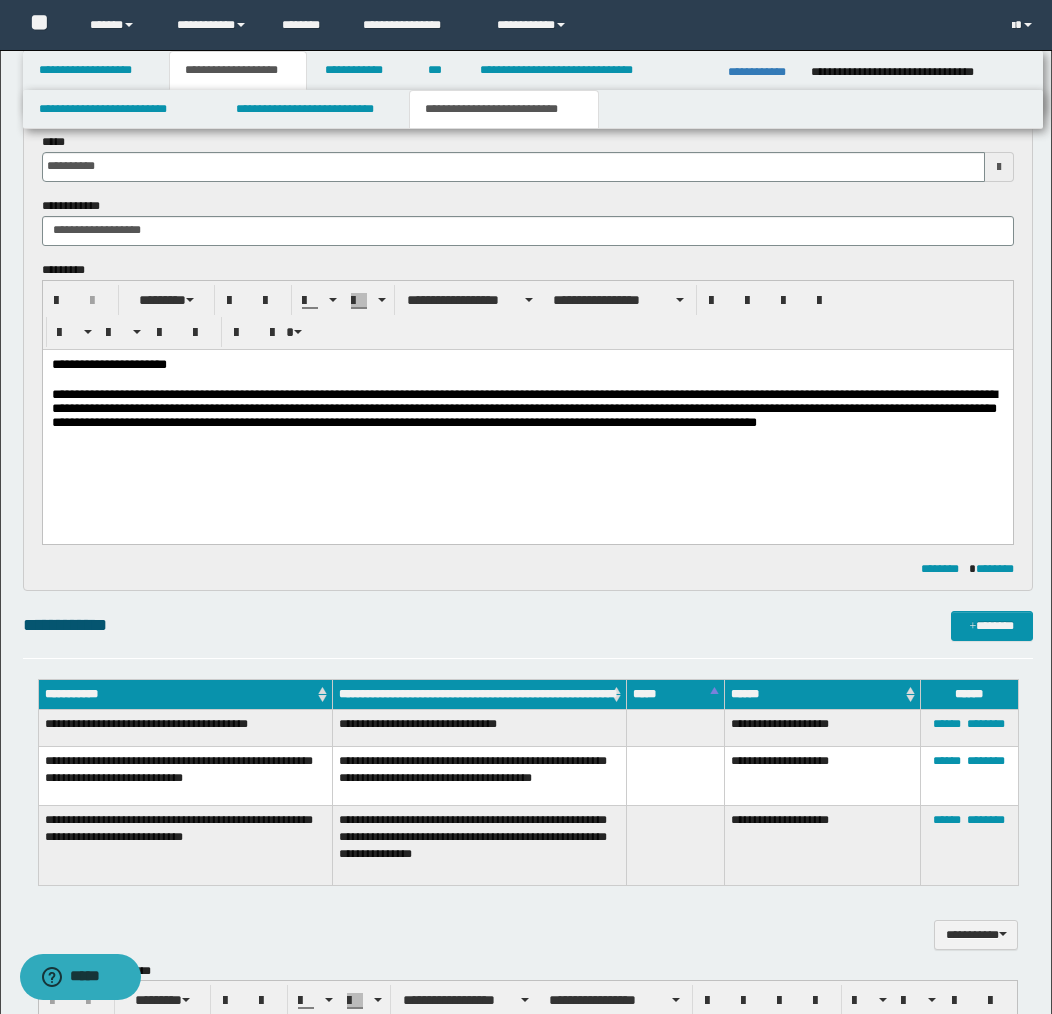 click on "**********" at bounding box center (527, 410) 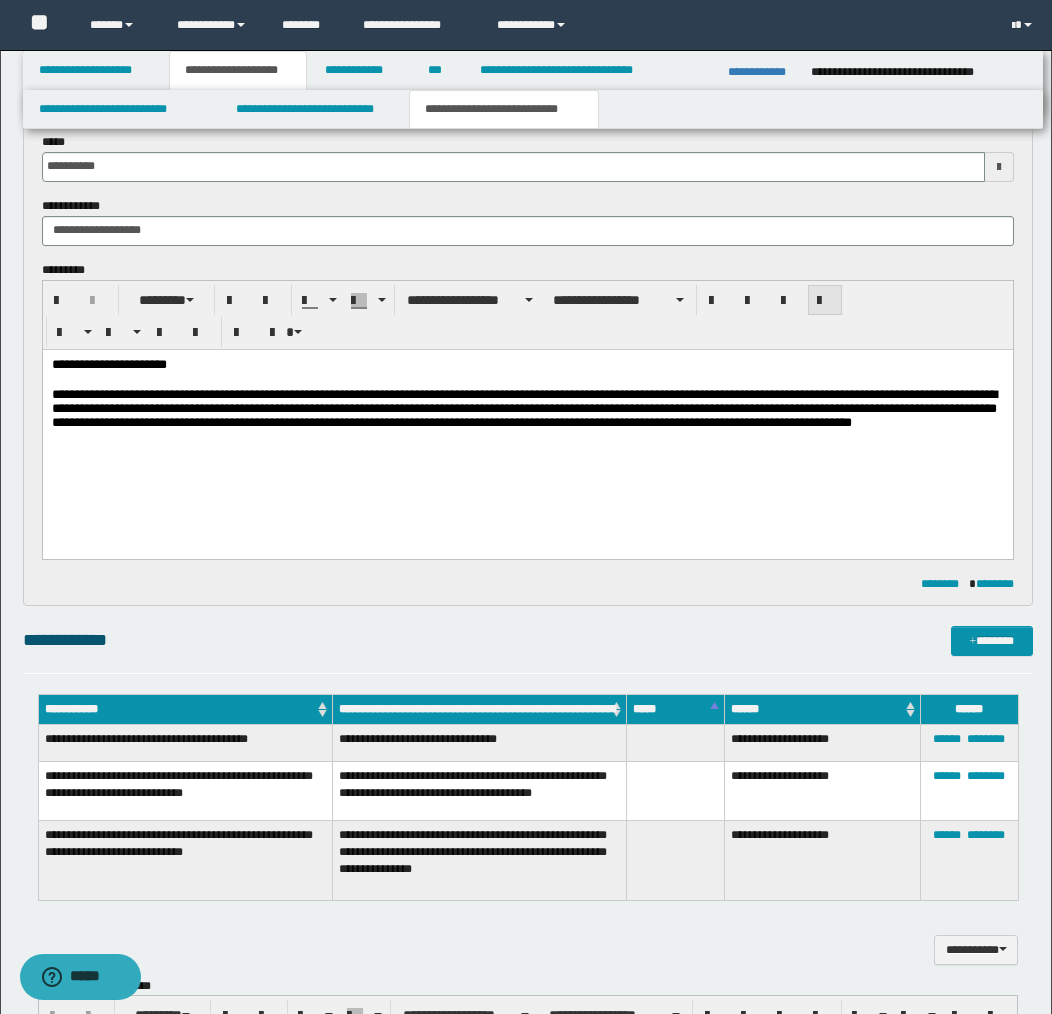 click at bounding box center (825, 301) 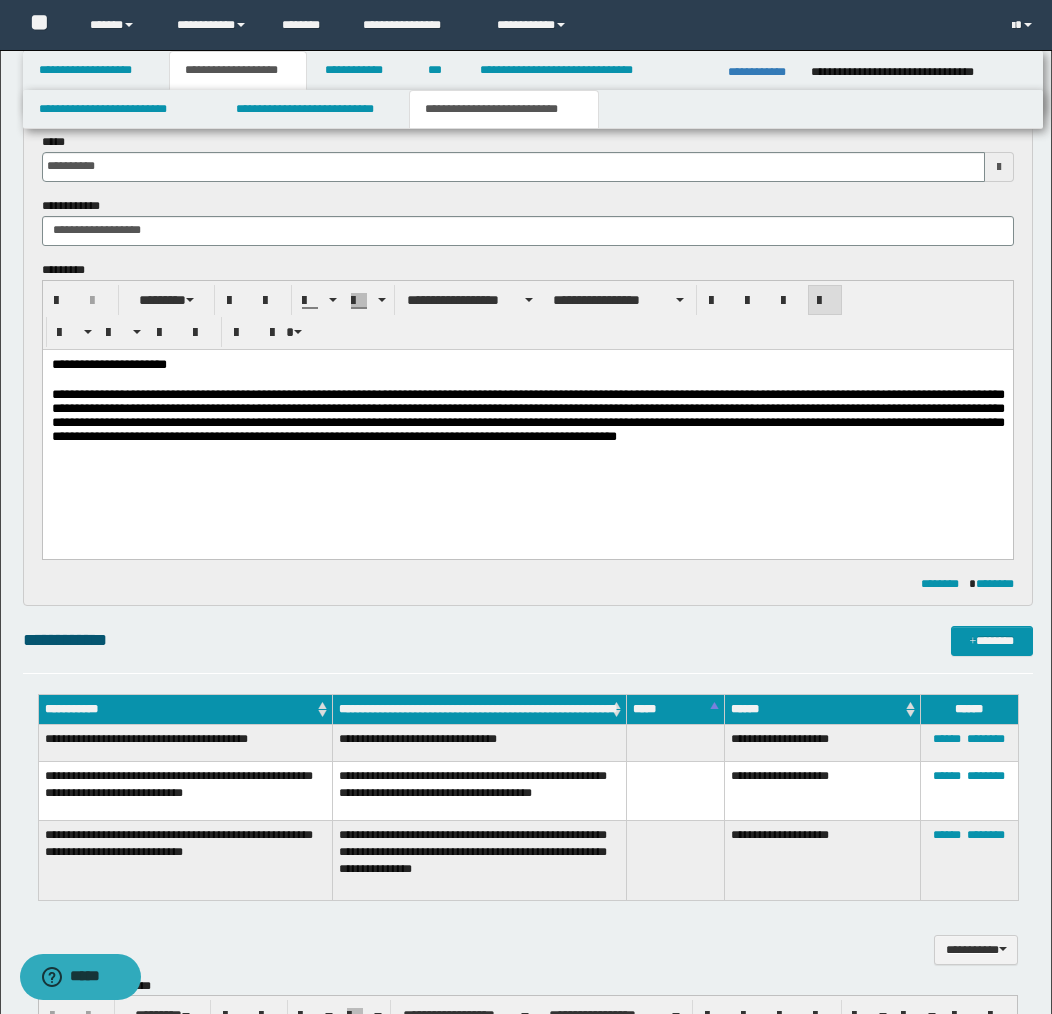 click on "**********" at bounding box center (527, 418) 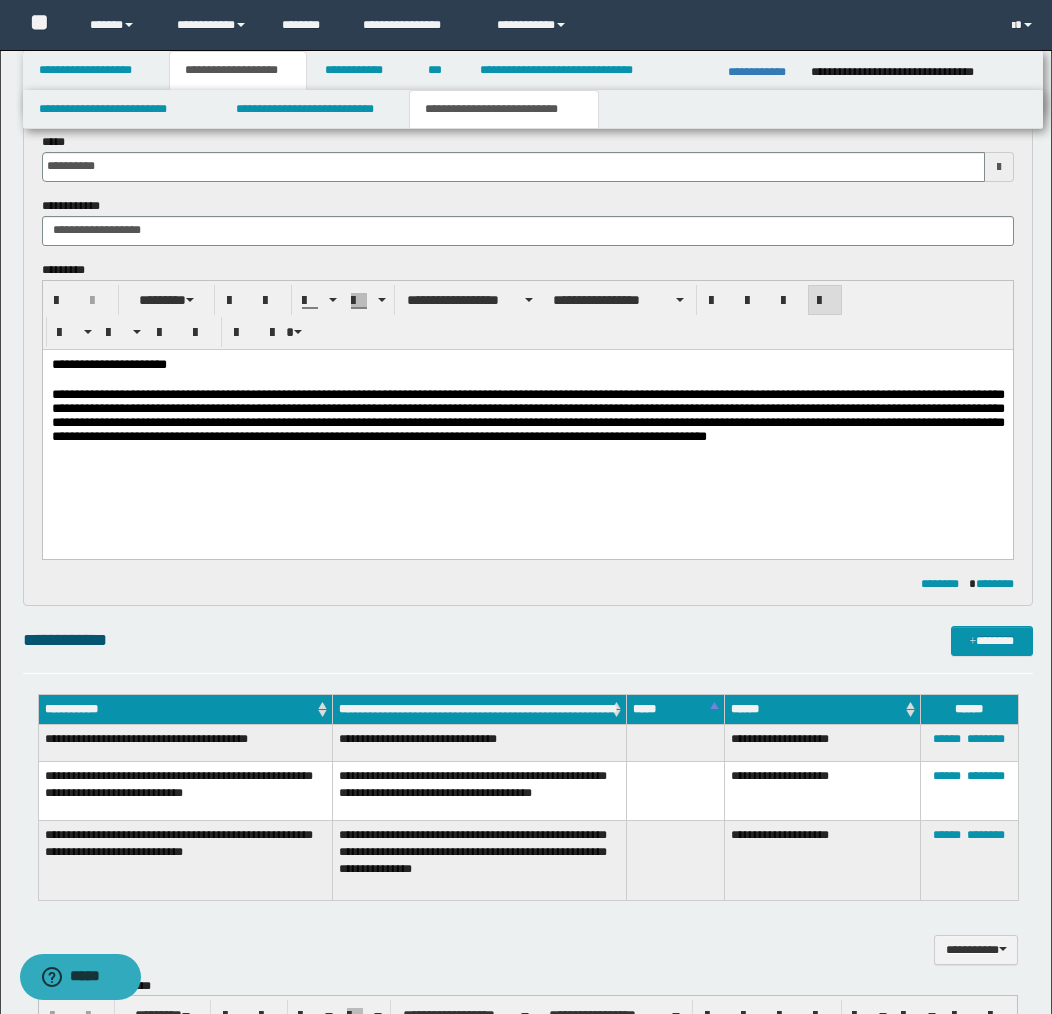 drag, startPoint x: 889, startPoint y: 438, endPoint x: 911, endPoint y: 456, distance: 28.42534 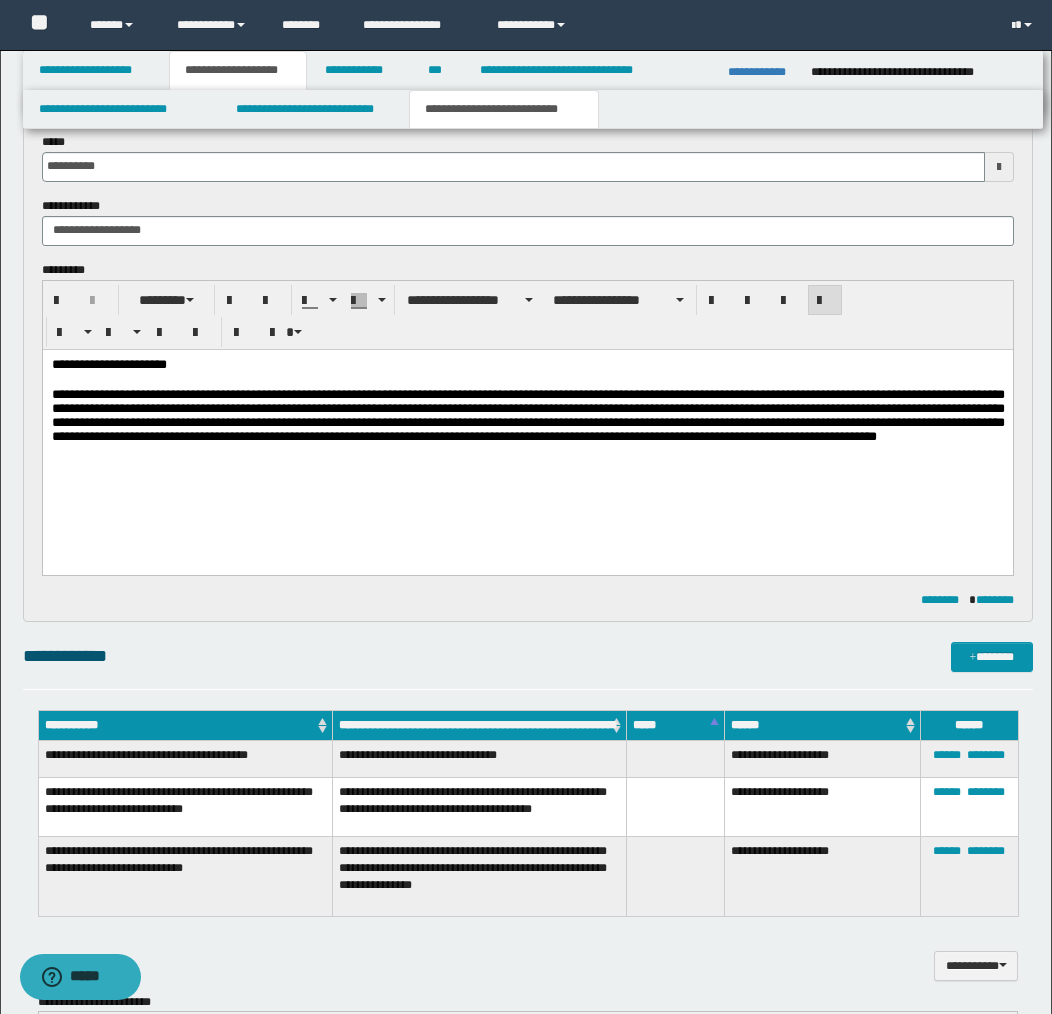 click on "**********" at bounding box center (527, 426) 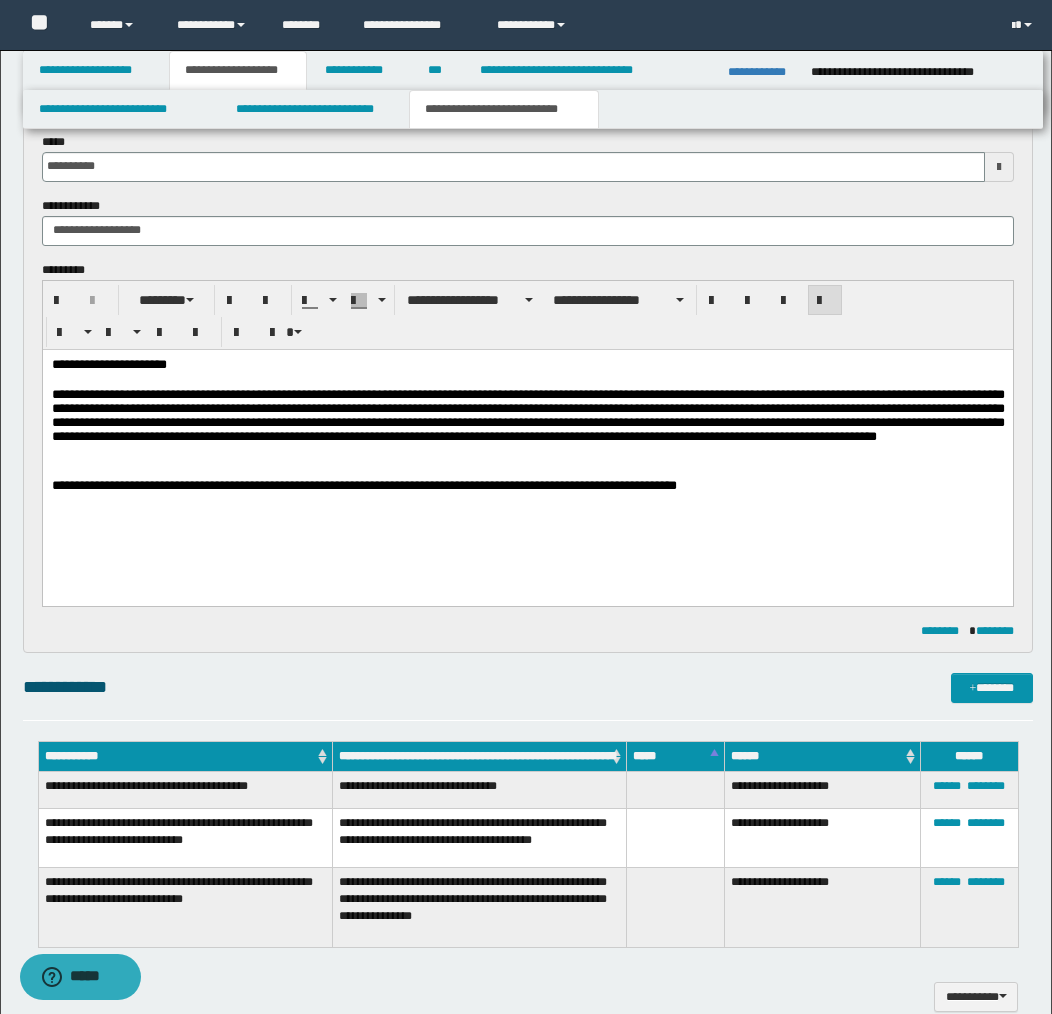 click on "**********" at bounding box center [527, 450] 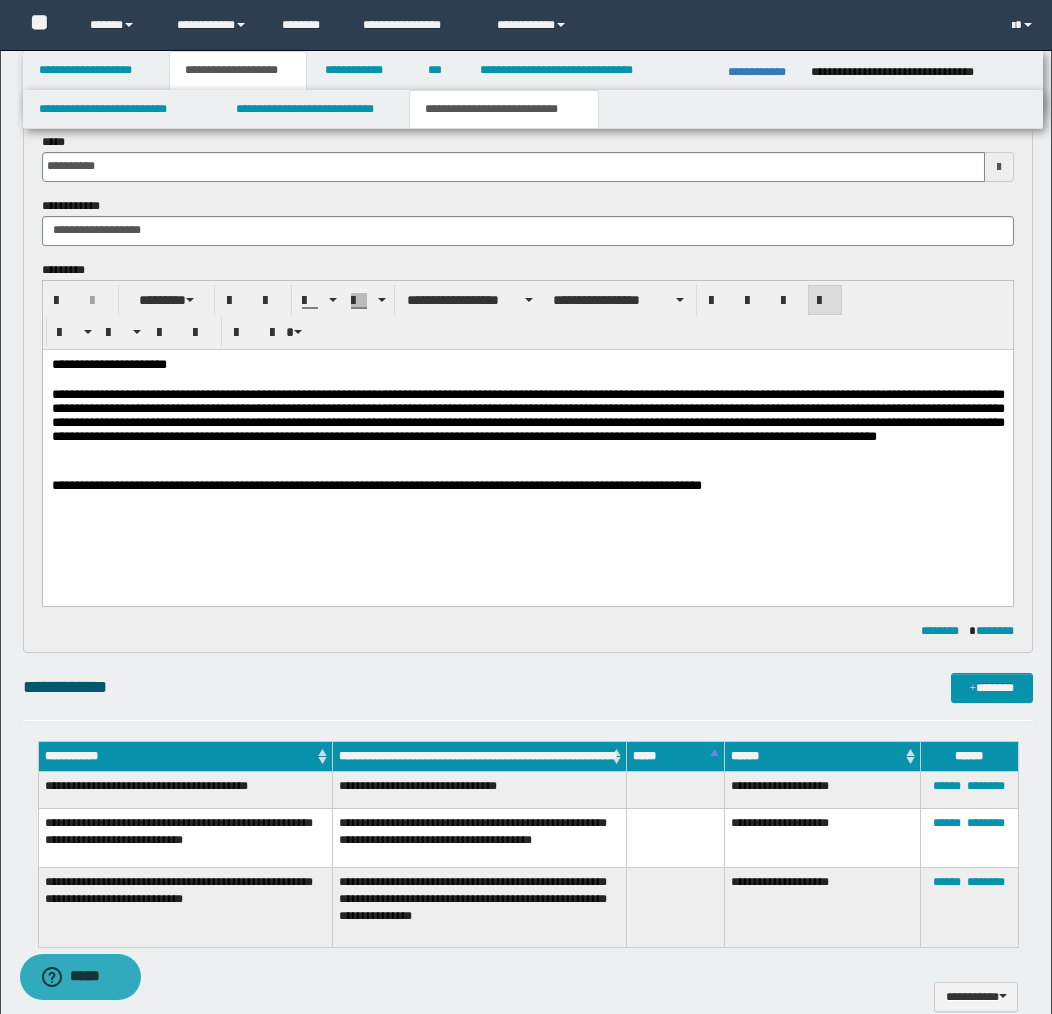 click on "**********" at bounding box center [527, 486] 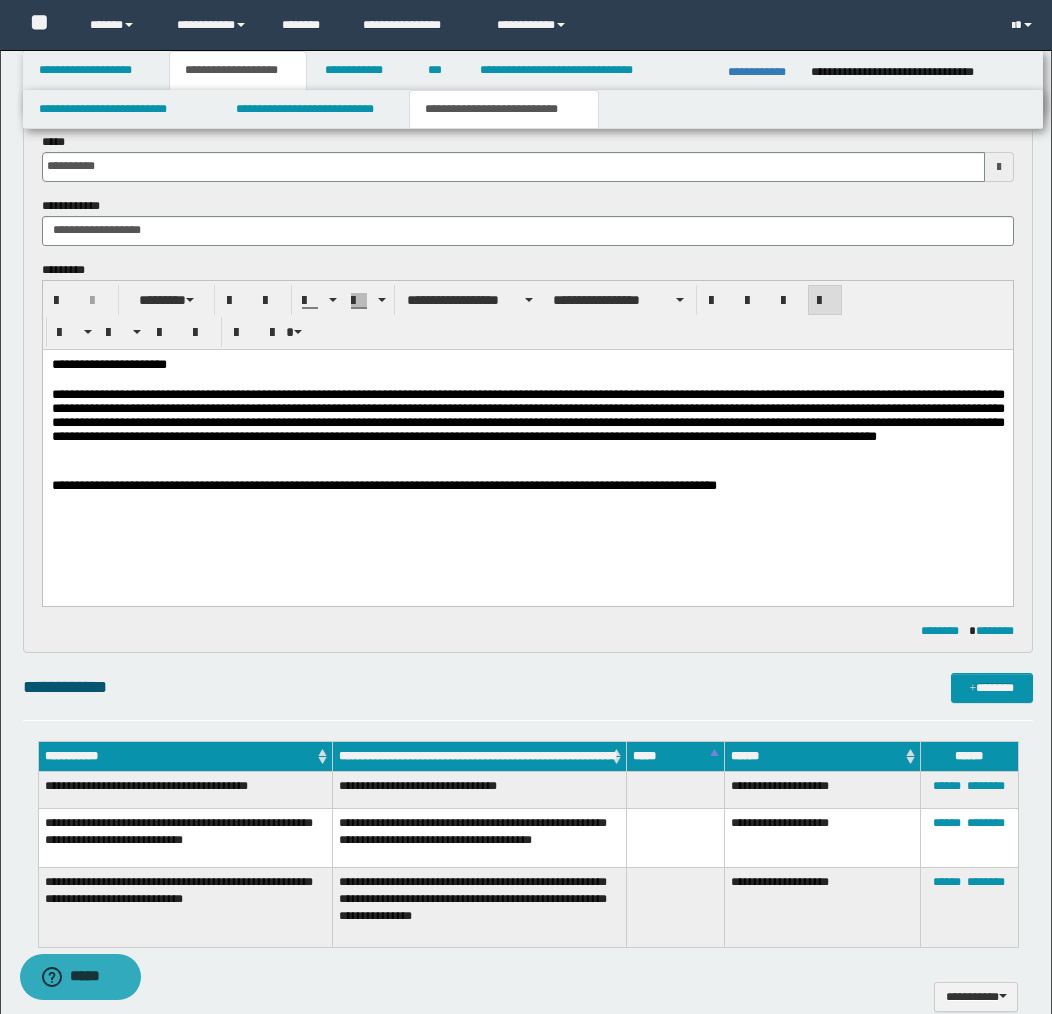 click on "**********" at bounding box center (527, 486) 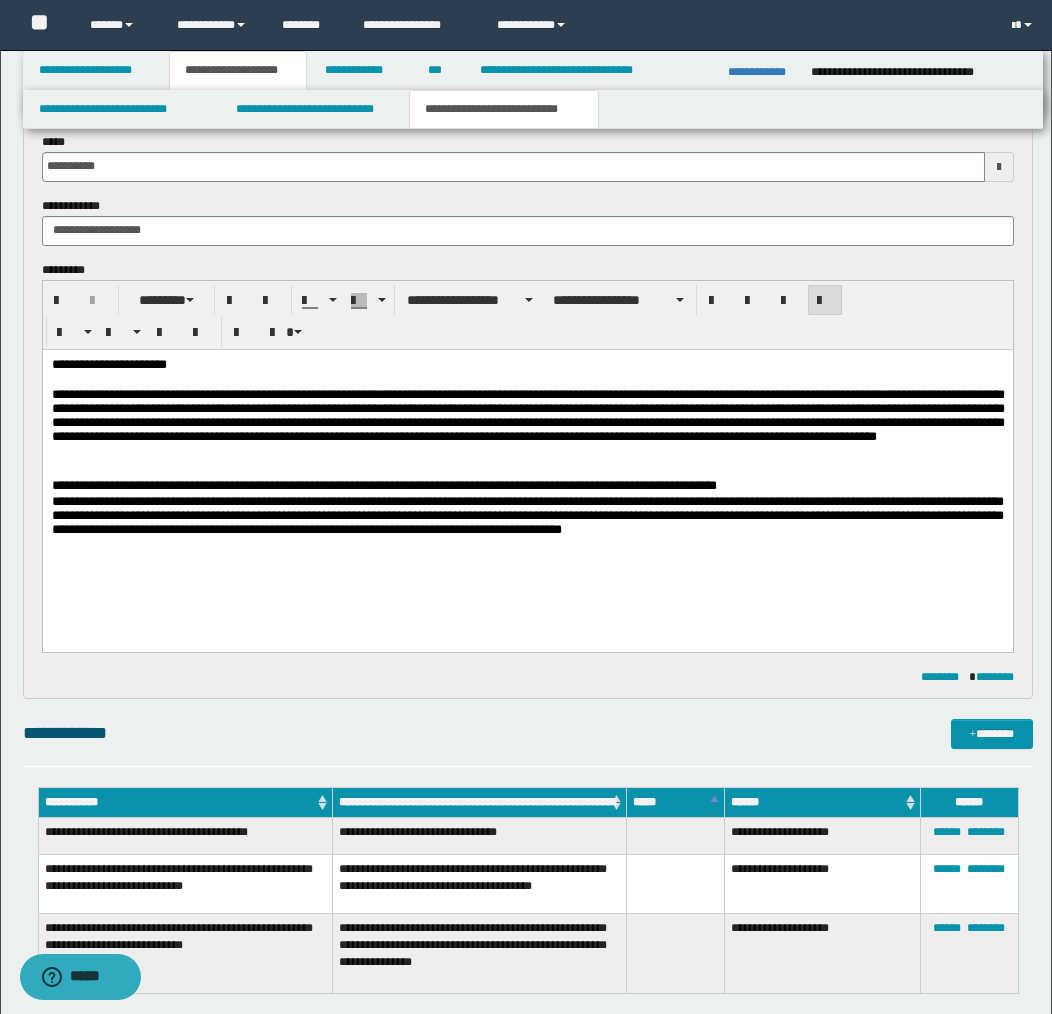 click on "**********" at bounding box center (527, 486) 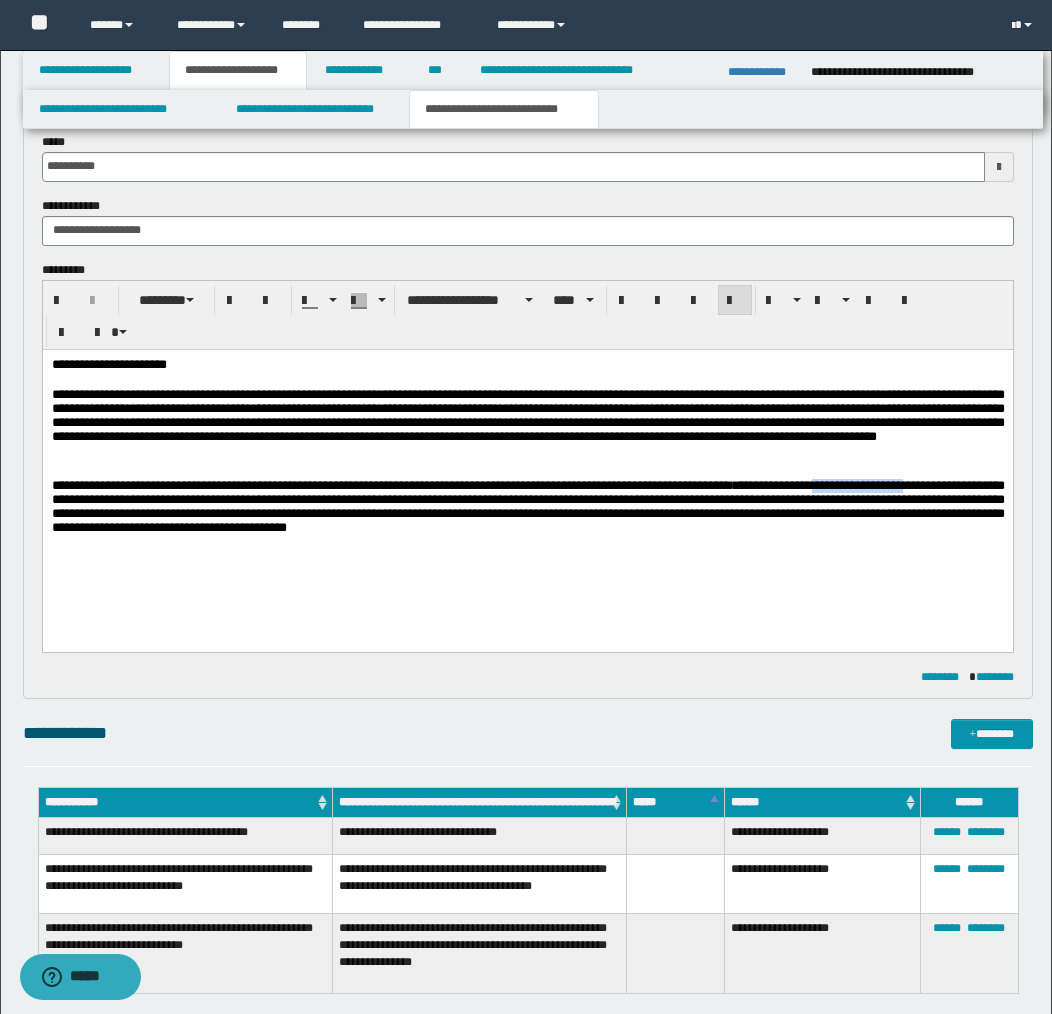 drag, startPoint x: 834, startPoint y: 487, endPoint x: 930, endPoint y: 486, distance: 96.00521 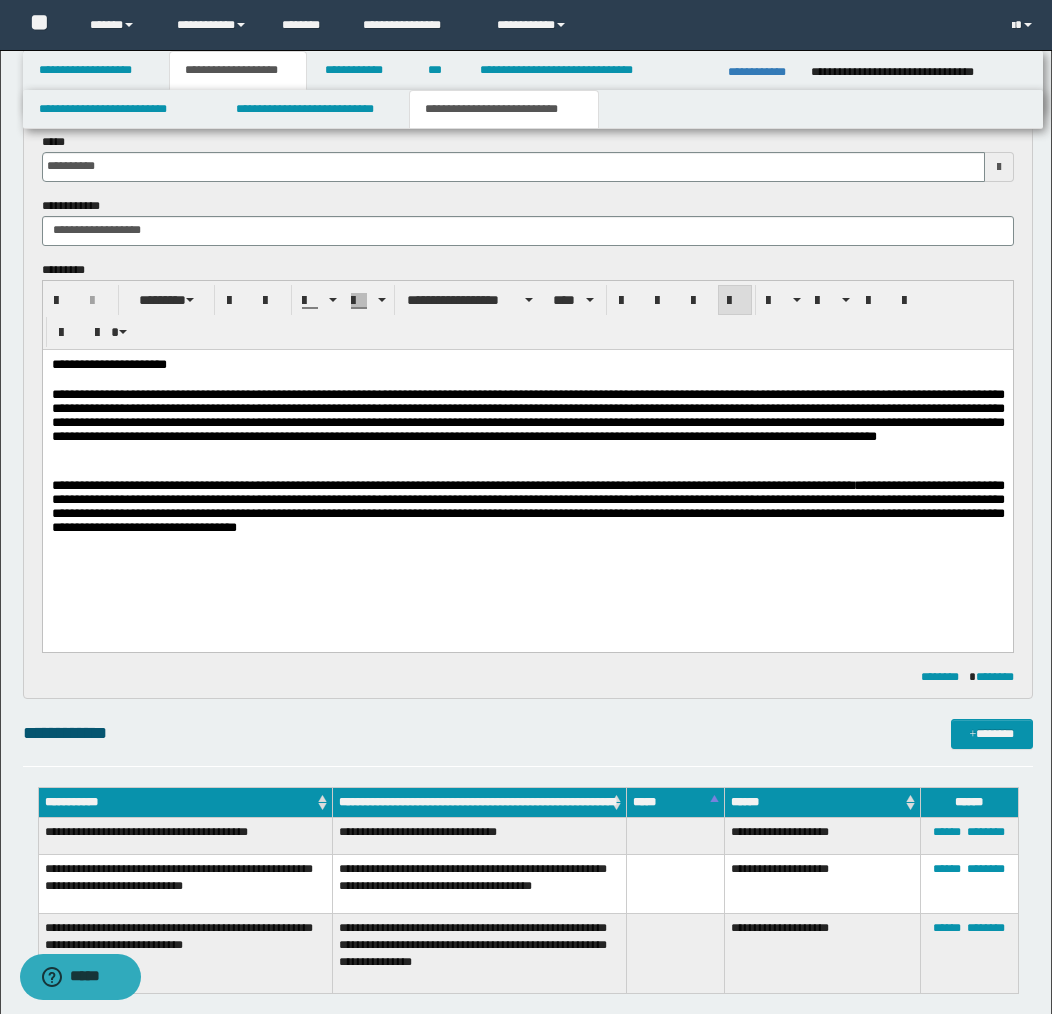 click on "**********" at bounding box center [527, 505] 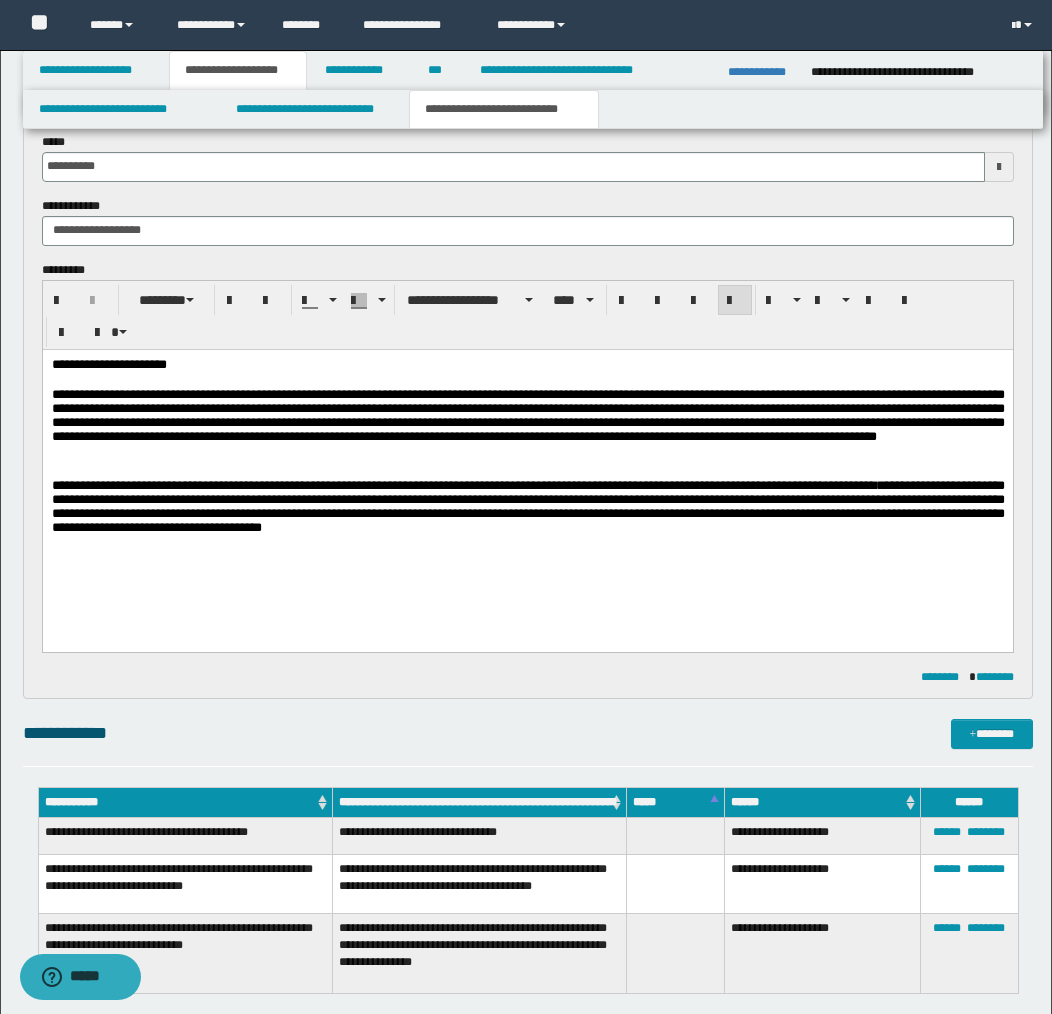 click on "**********" at bounding box center (527, 505) 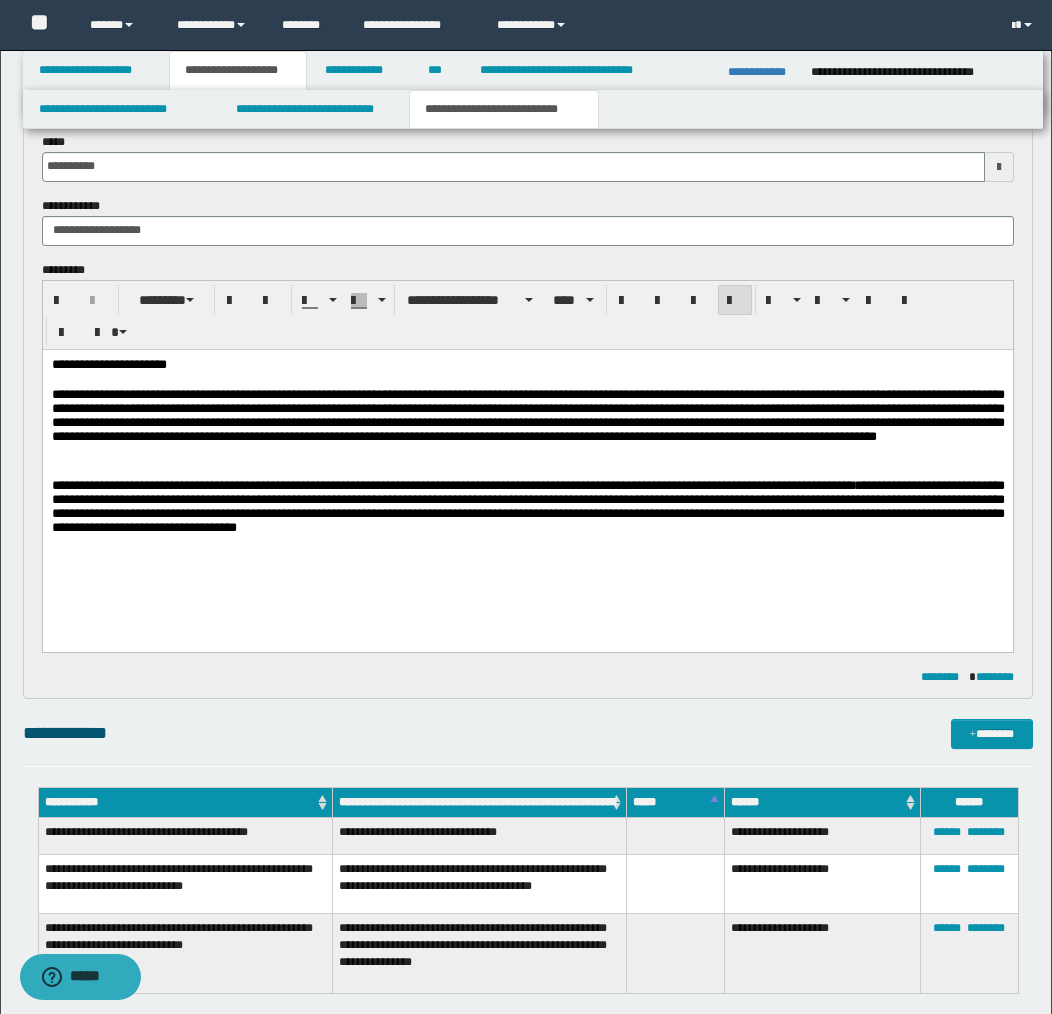 click on "**********" at bounding box center (527, 505) 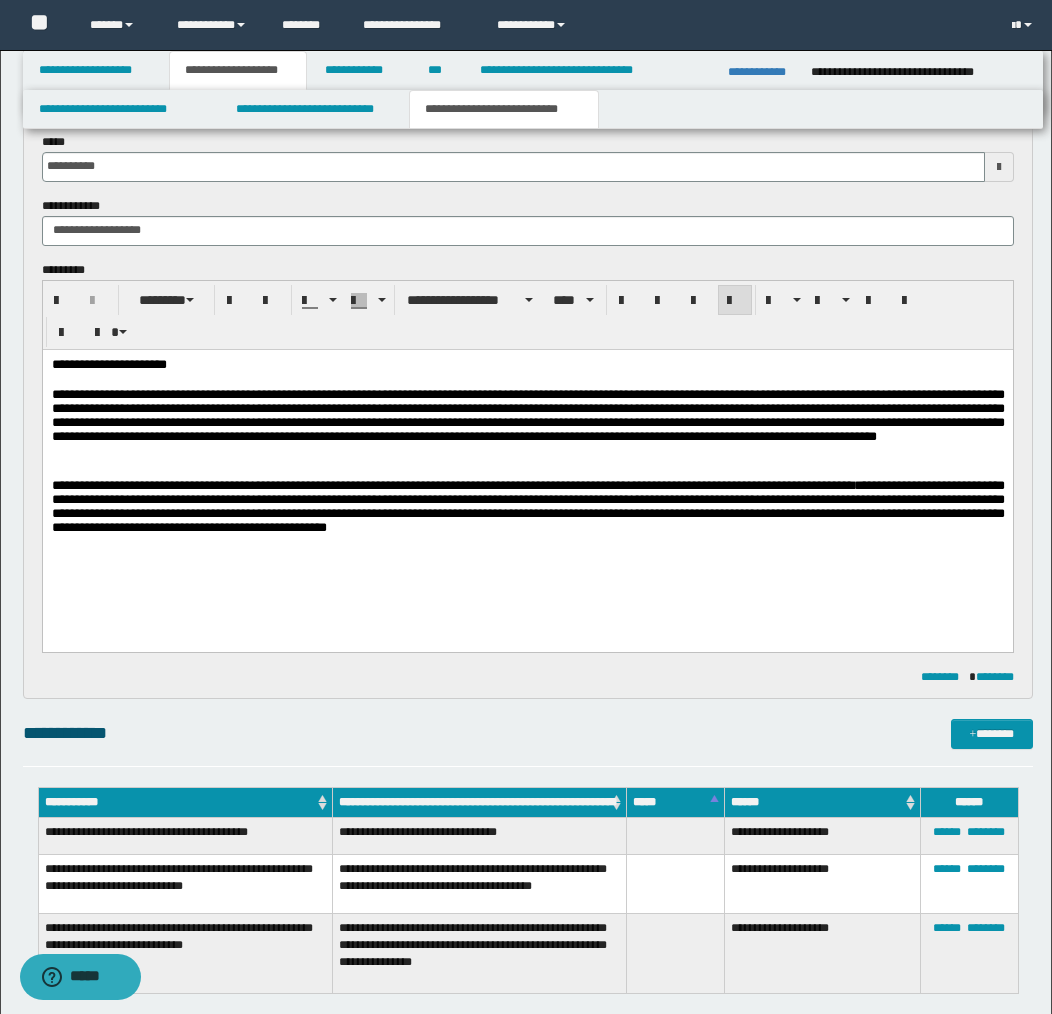 click on "**********" at bounding box center [527, 505] 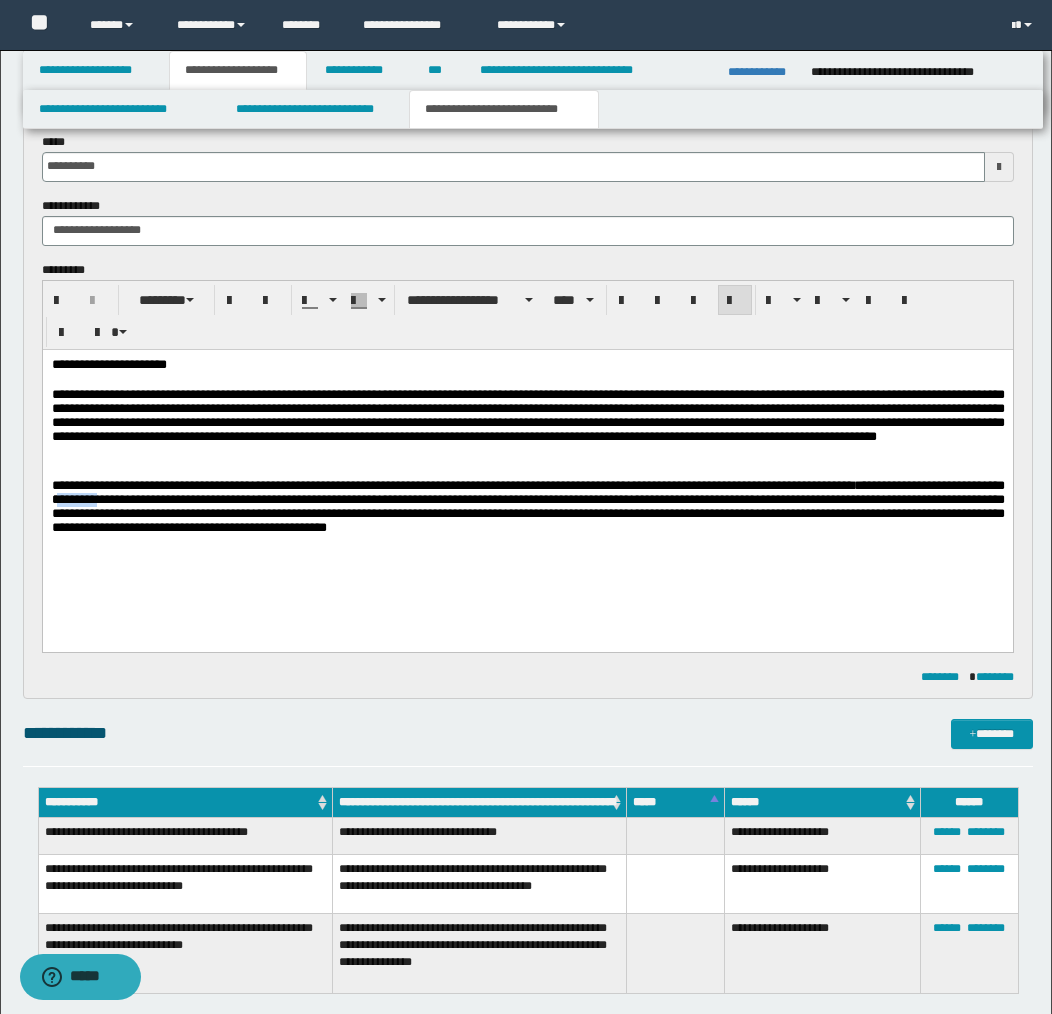 click on "**********" at bounding box center [527, 505] 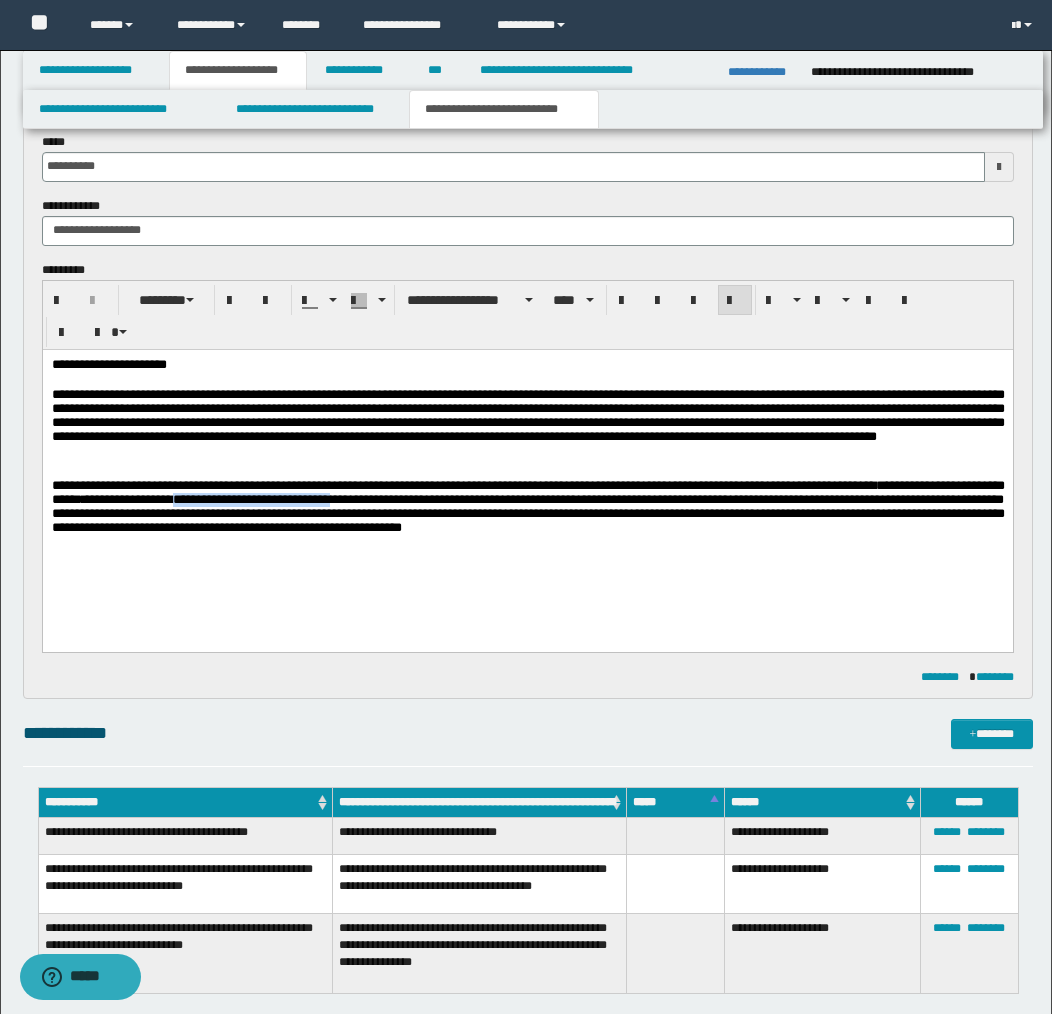 drag, startPoint x: 220, startPoint y: 502, endPoint x: 398, endPoint y: 504, distance: 178.01123 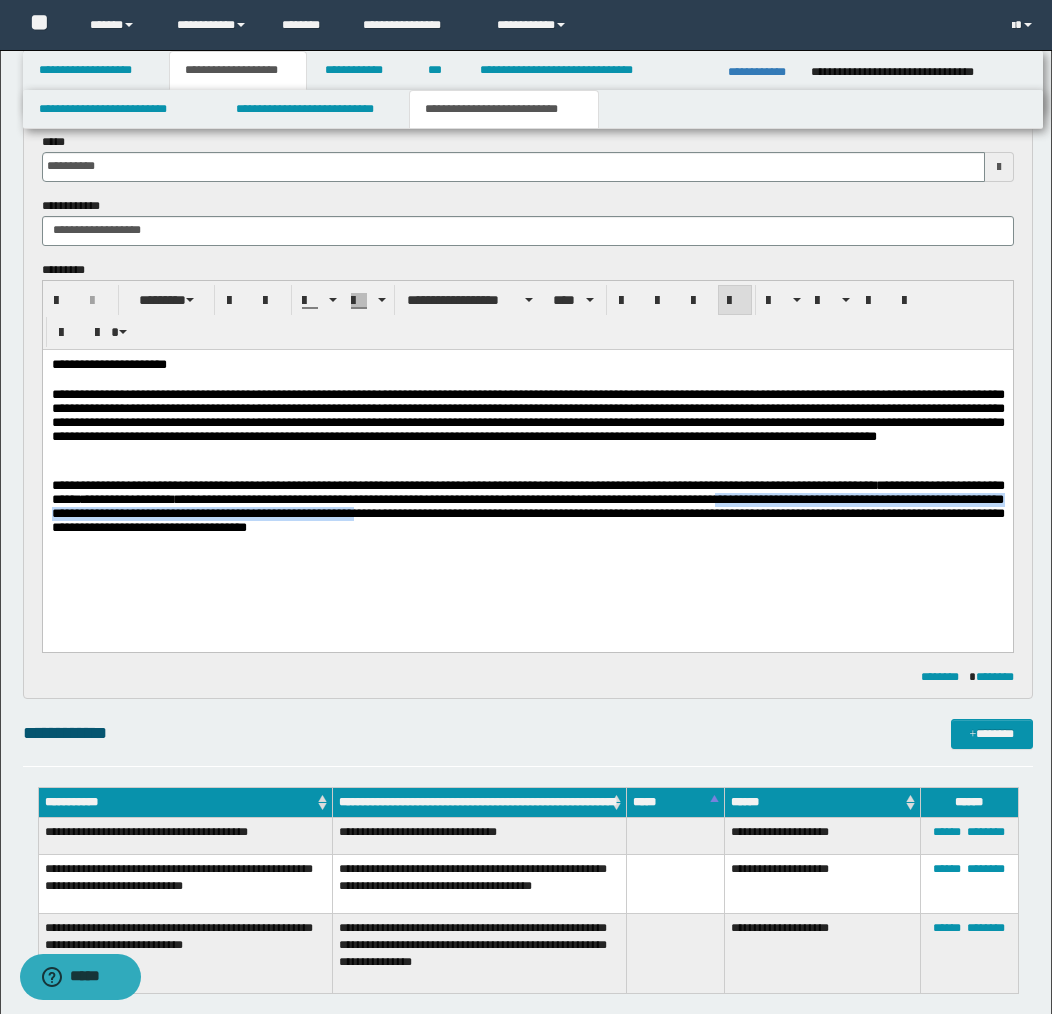 drag, startPoint x: 762, startPoint y: 507, endPoint x: 452, endPoint y: 518, distance: 310.1951 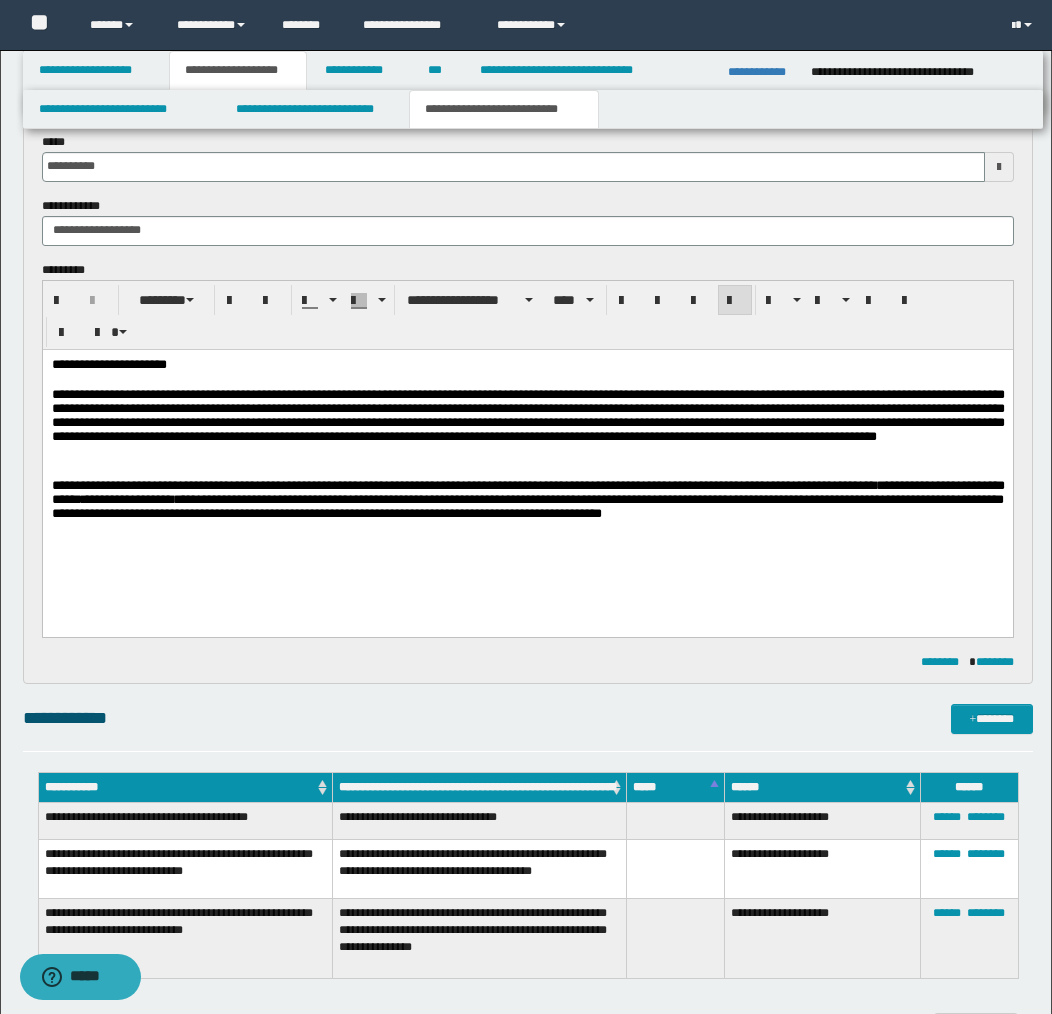 click on "**********" at bounding box center (527, 498) 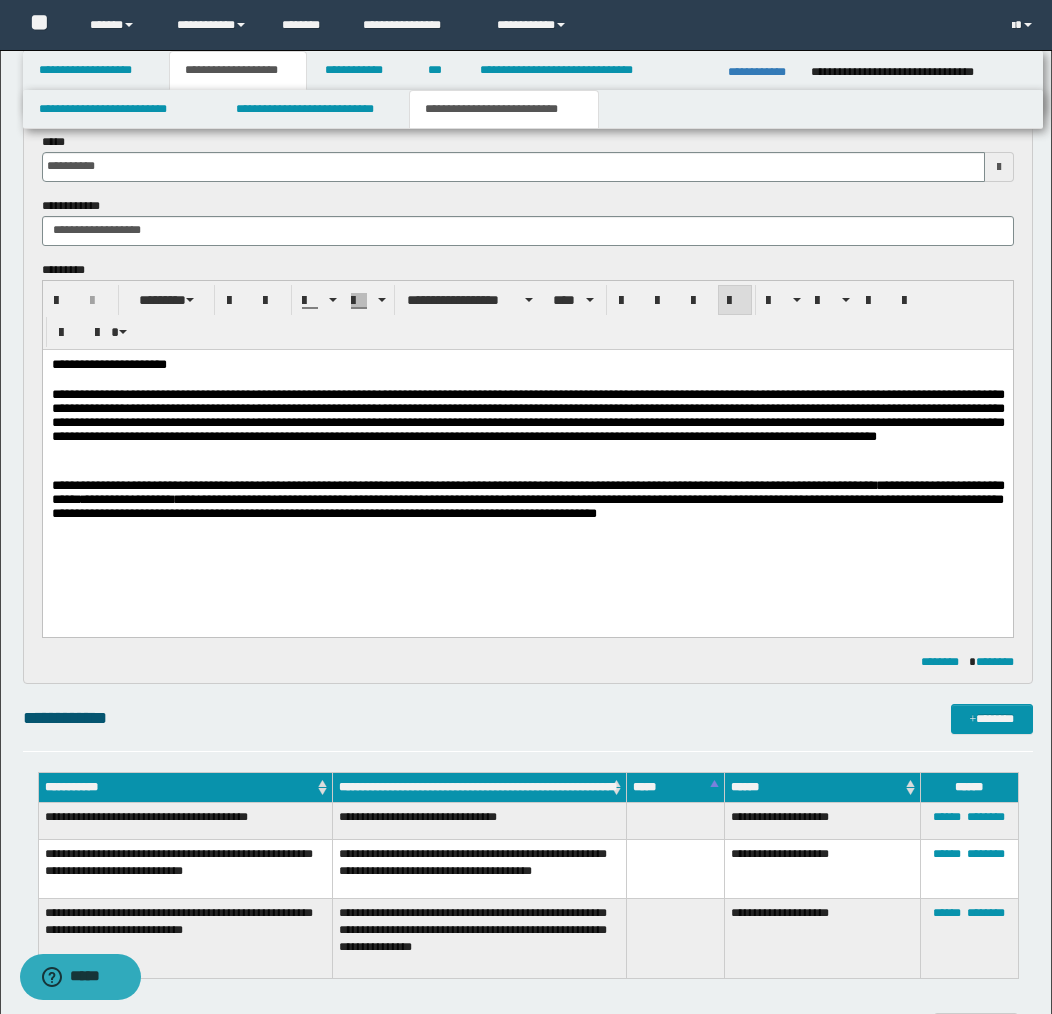 click on "**********" at bounding box center [527, 498] 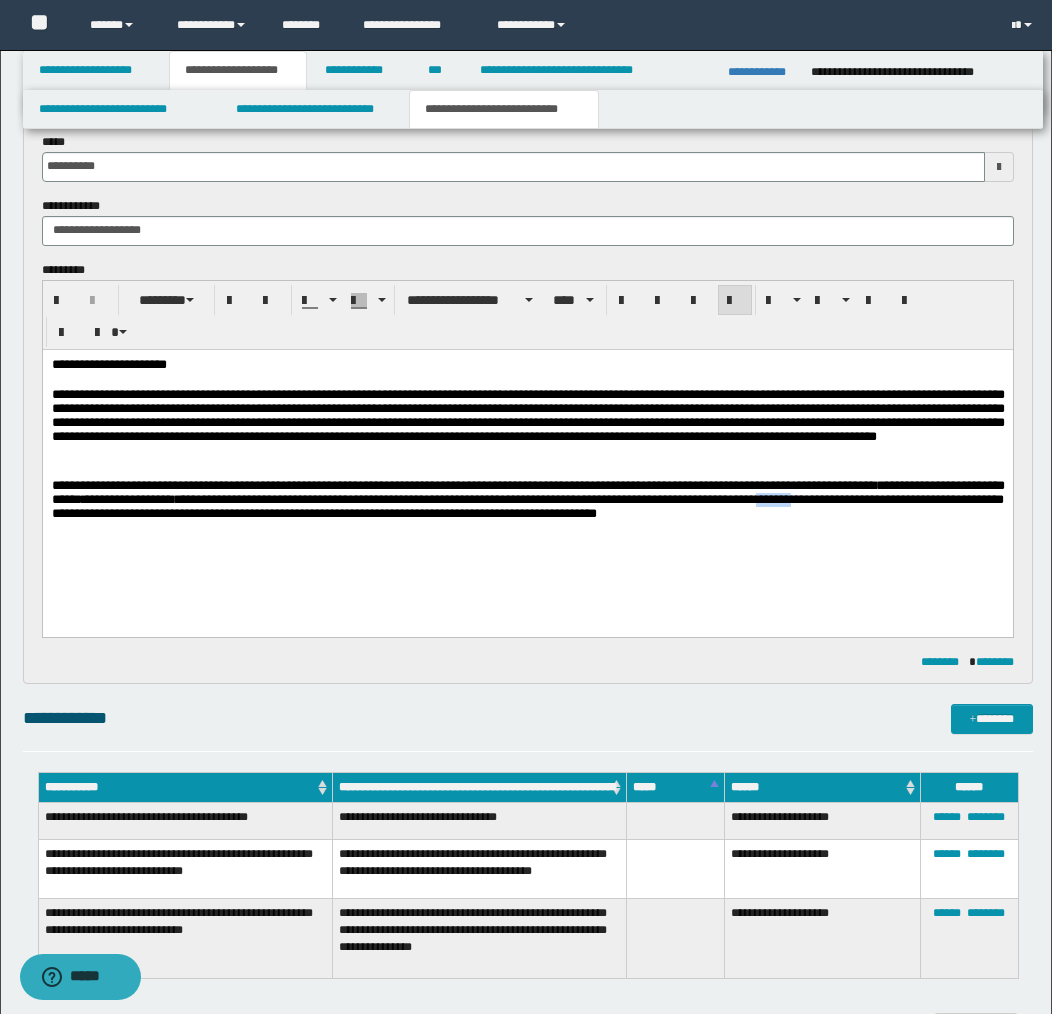 click on "**********" at bounding box center [527, 498] 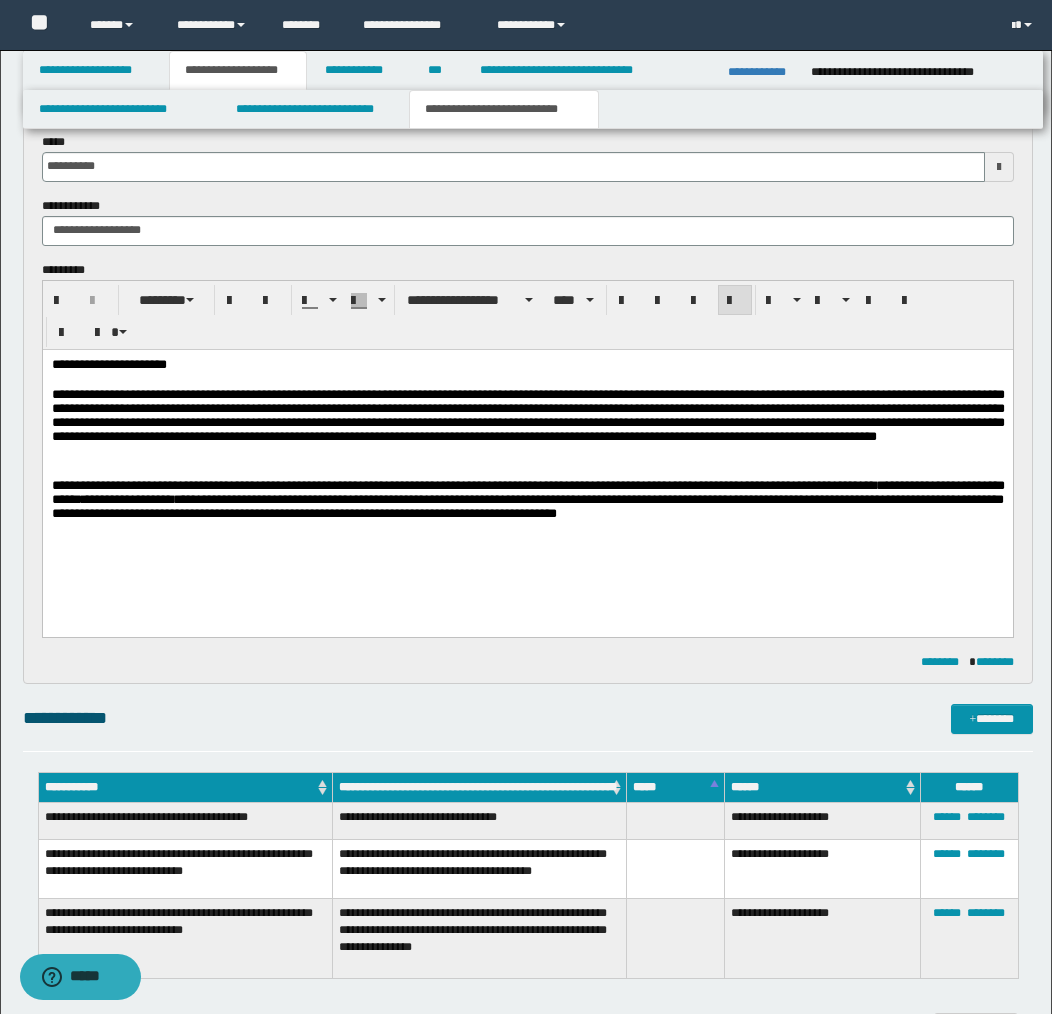 click on "**********" at bounding box center (527, 498) 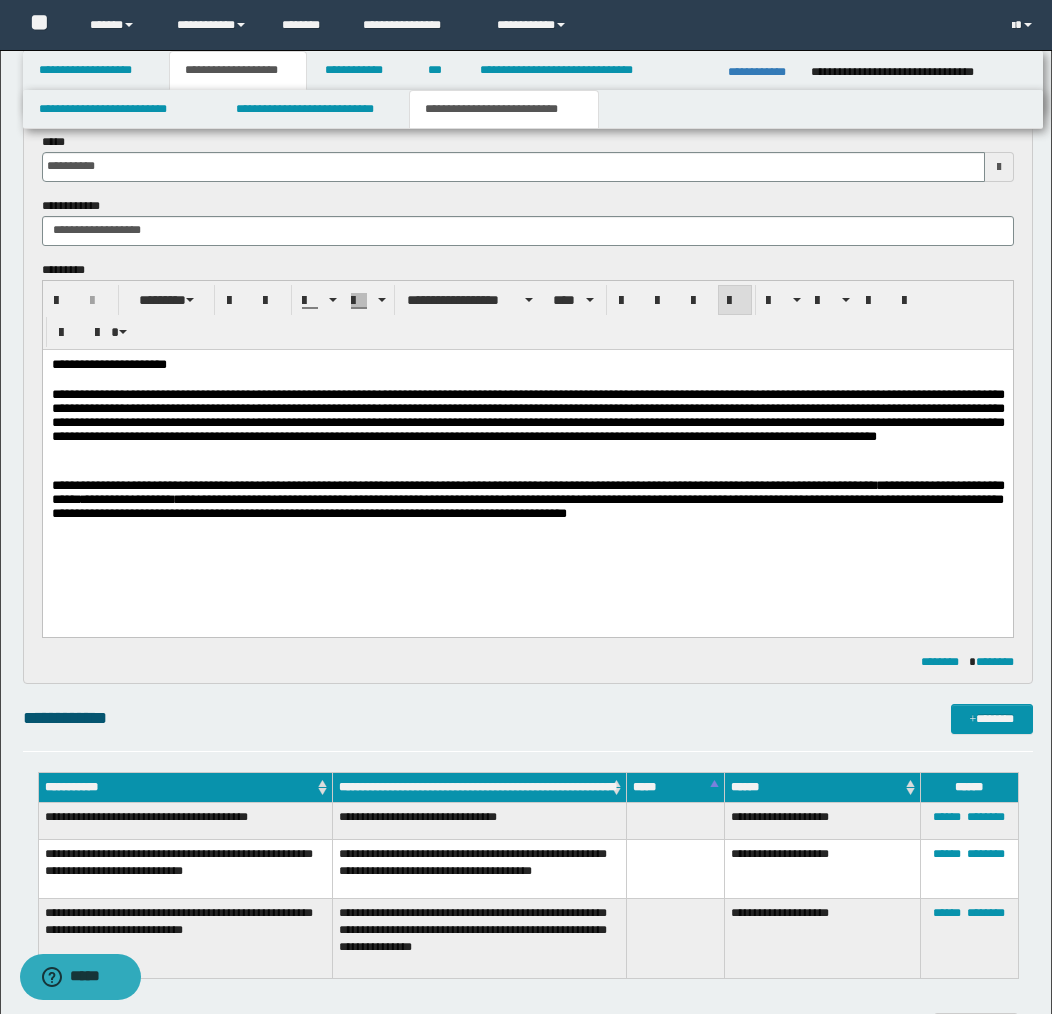 click on "**********" at bounding box center (527, 498) 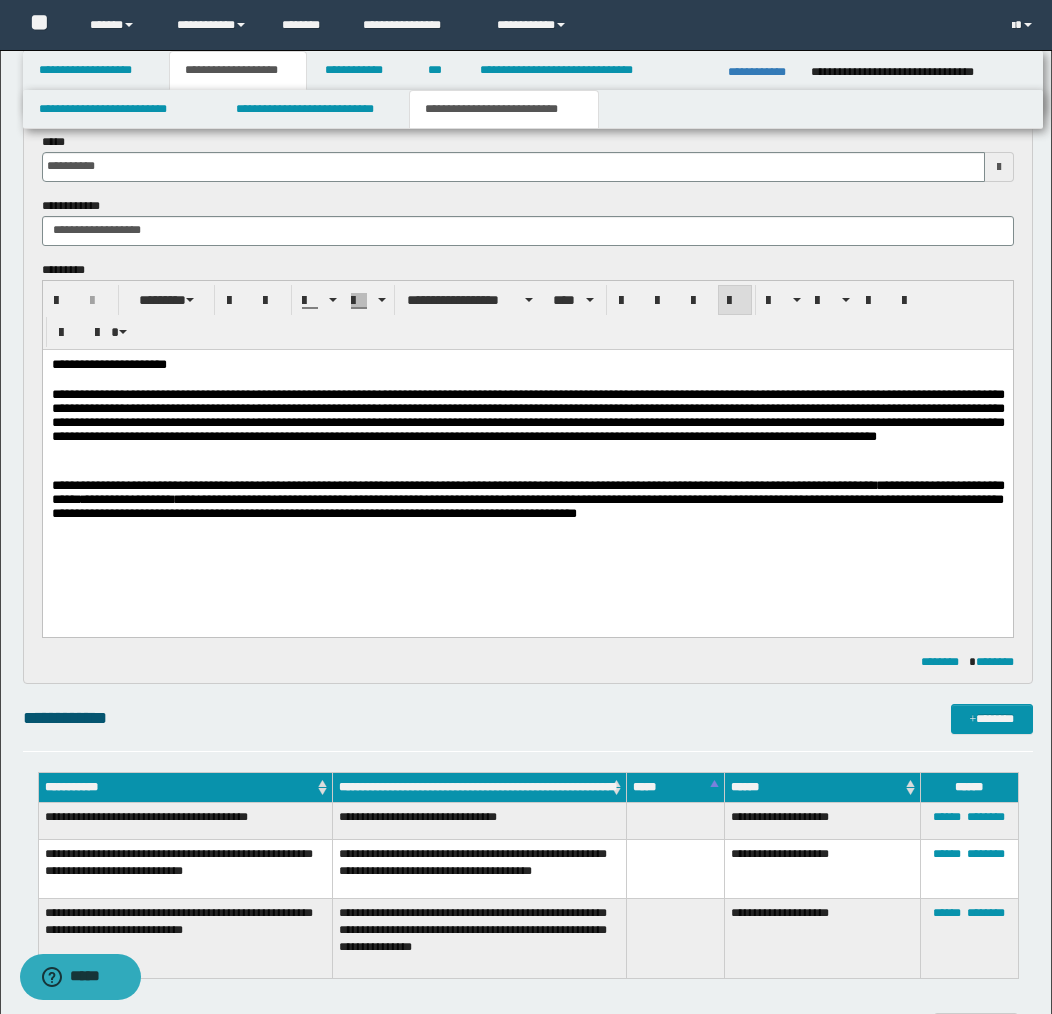 click on "**********" at bounding box center (527, 498) 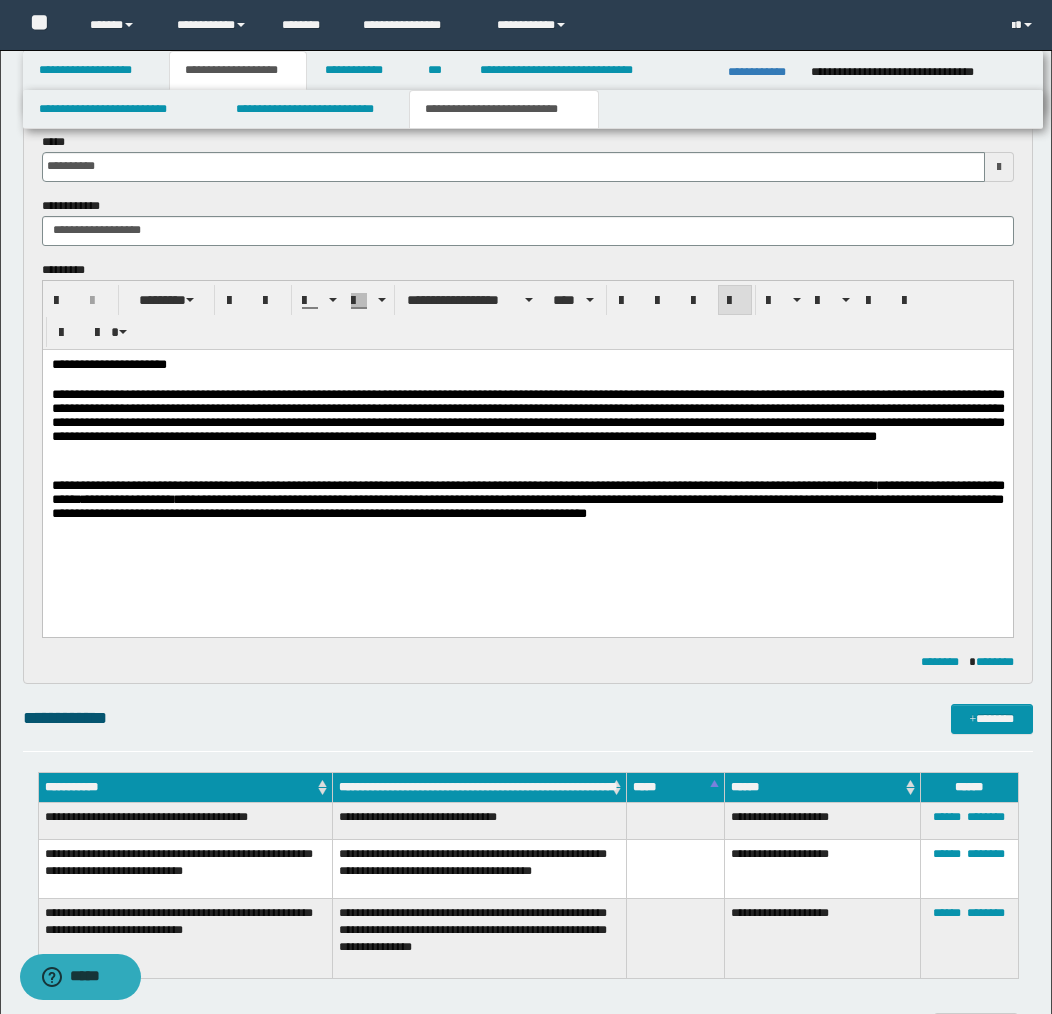 click on "**********" at bounding box center [527, 498] 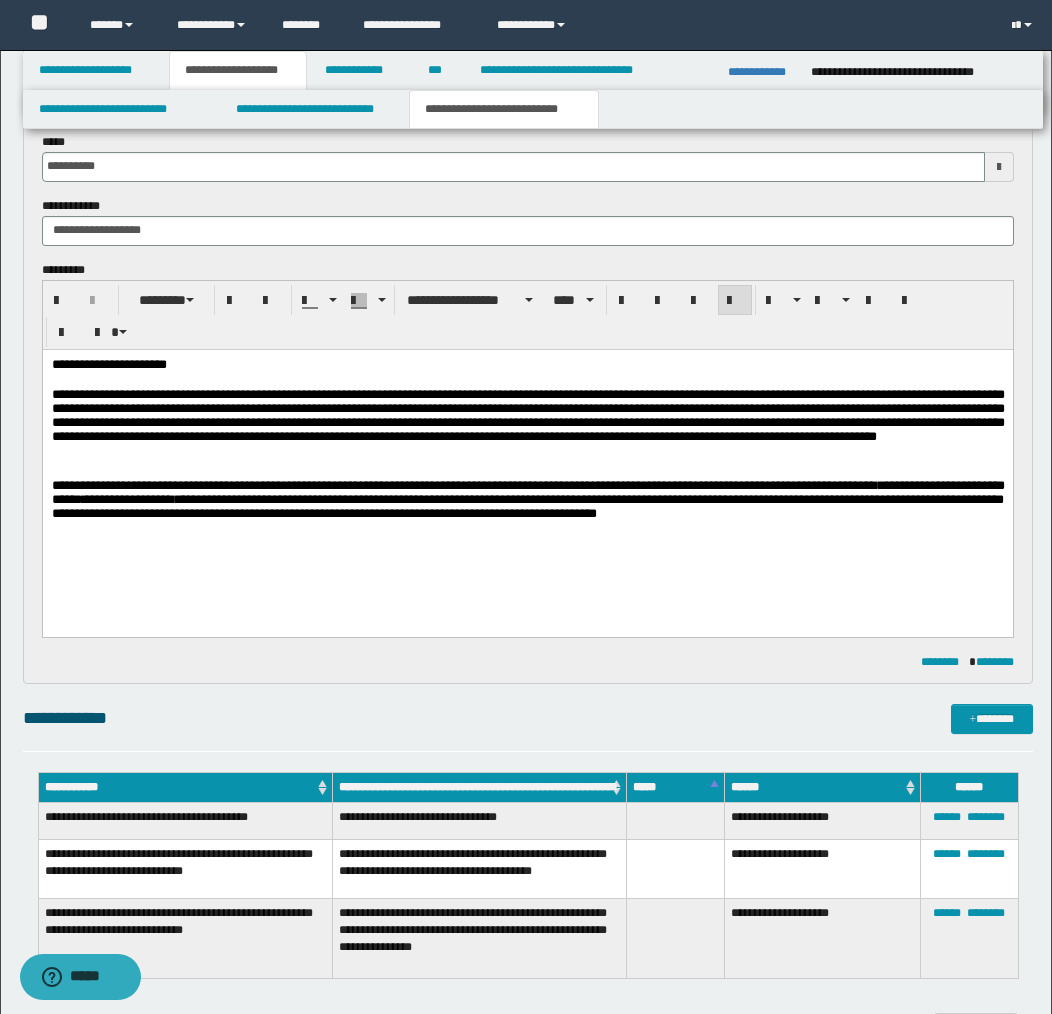 click on "**********" at bounding box center (527, 501) 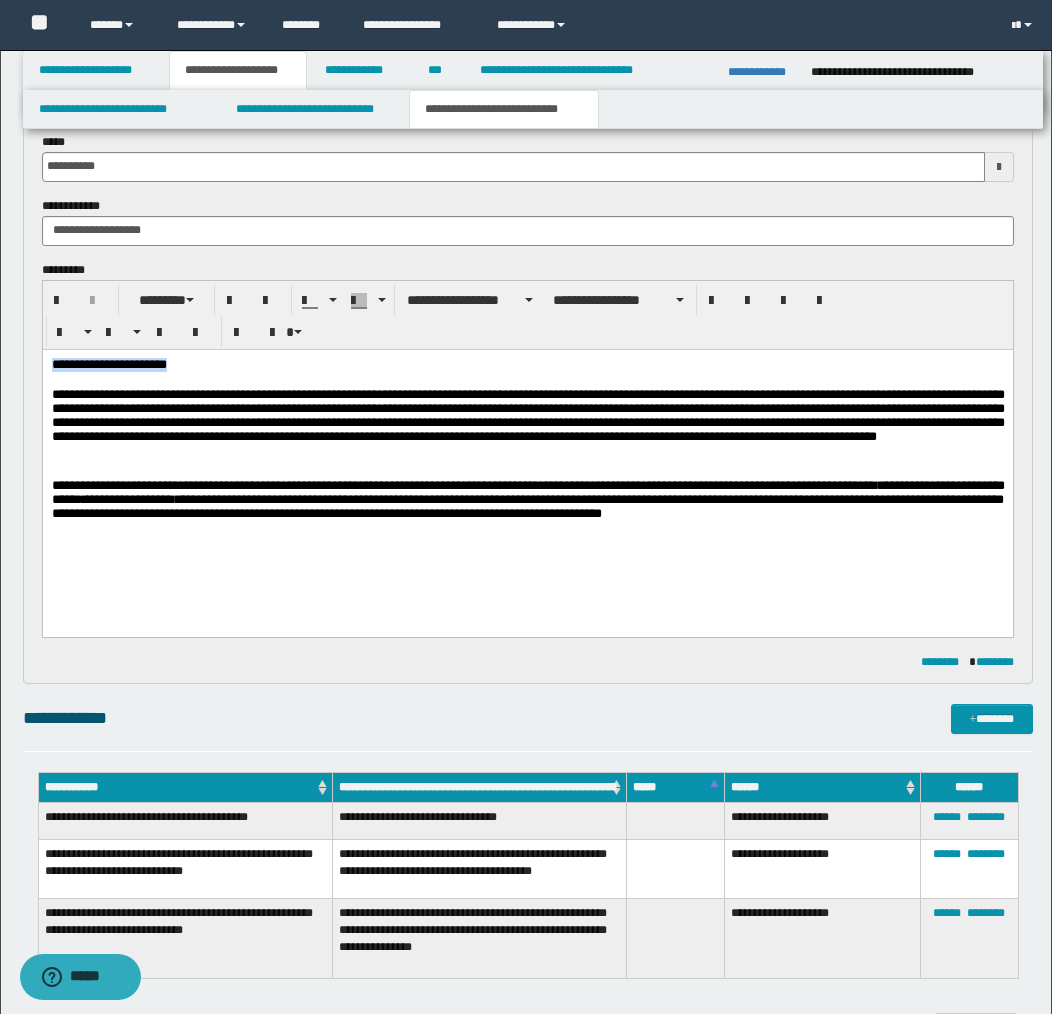 drag, startPoint x: 196, startPoint y: 366, endPoint x: 42, endPoint y: 365, distance: 154.00325 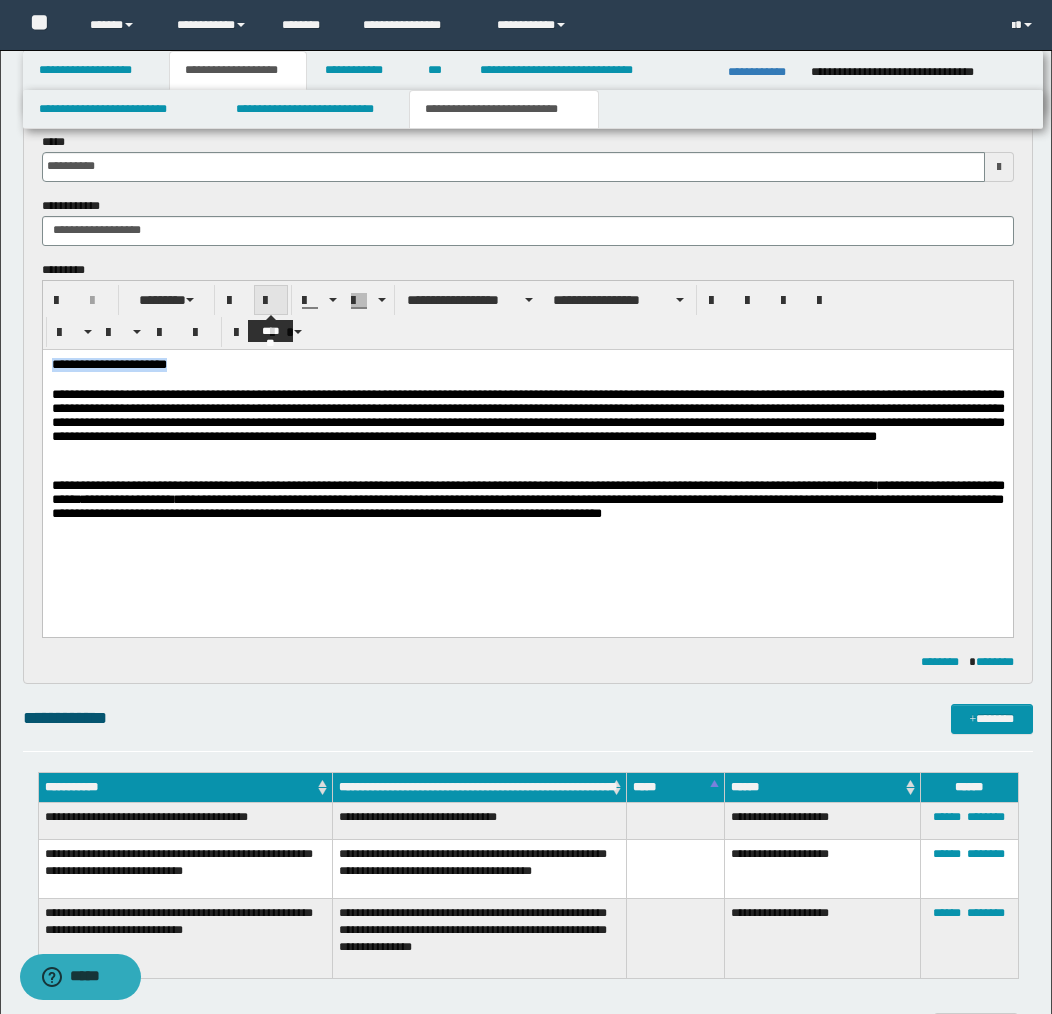 click at bounding box center [271, 301] 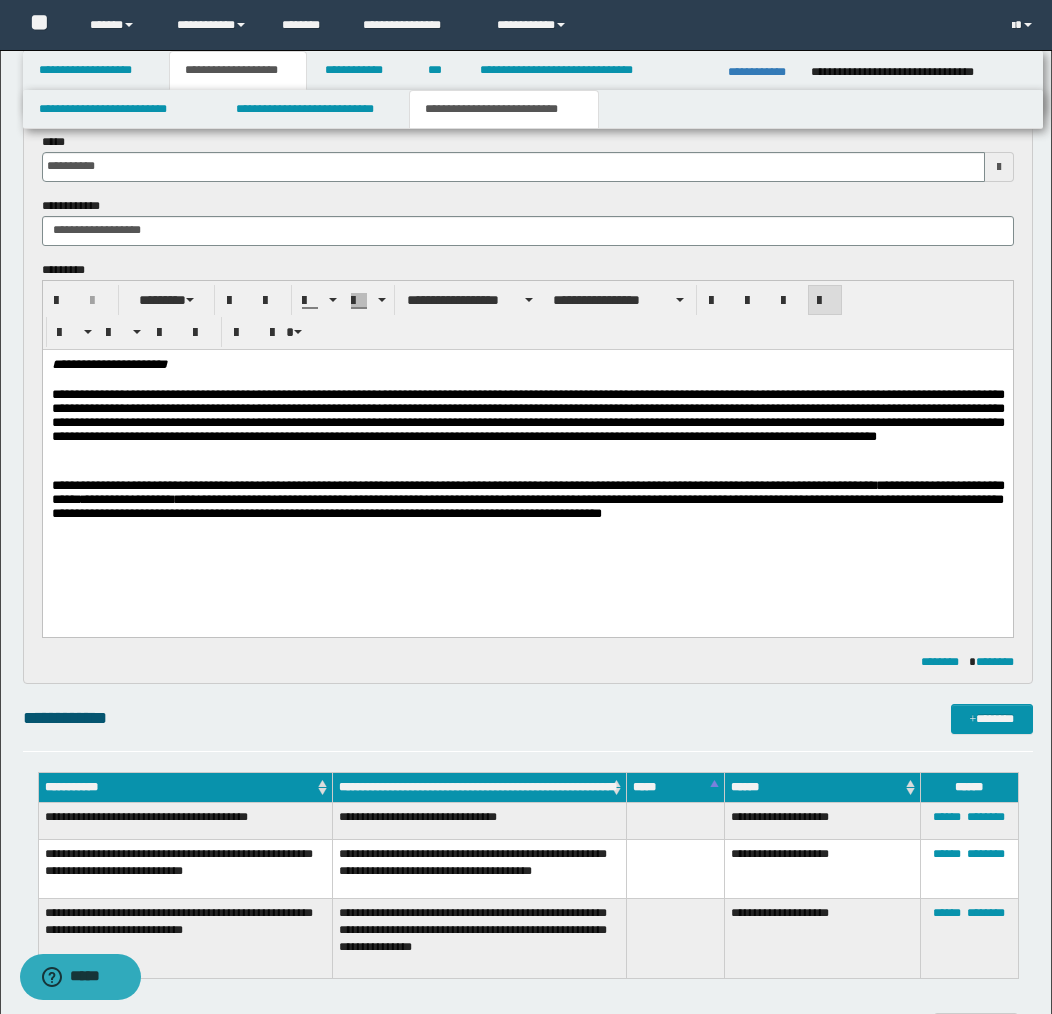 click at bounding box center [527, 471] 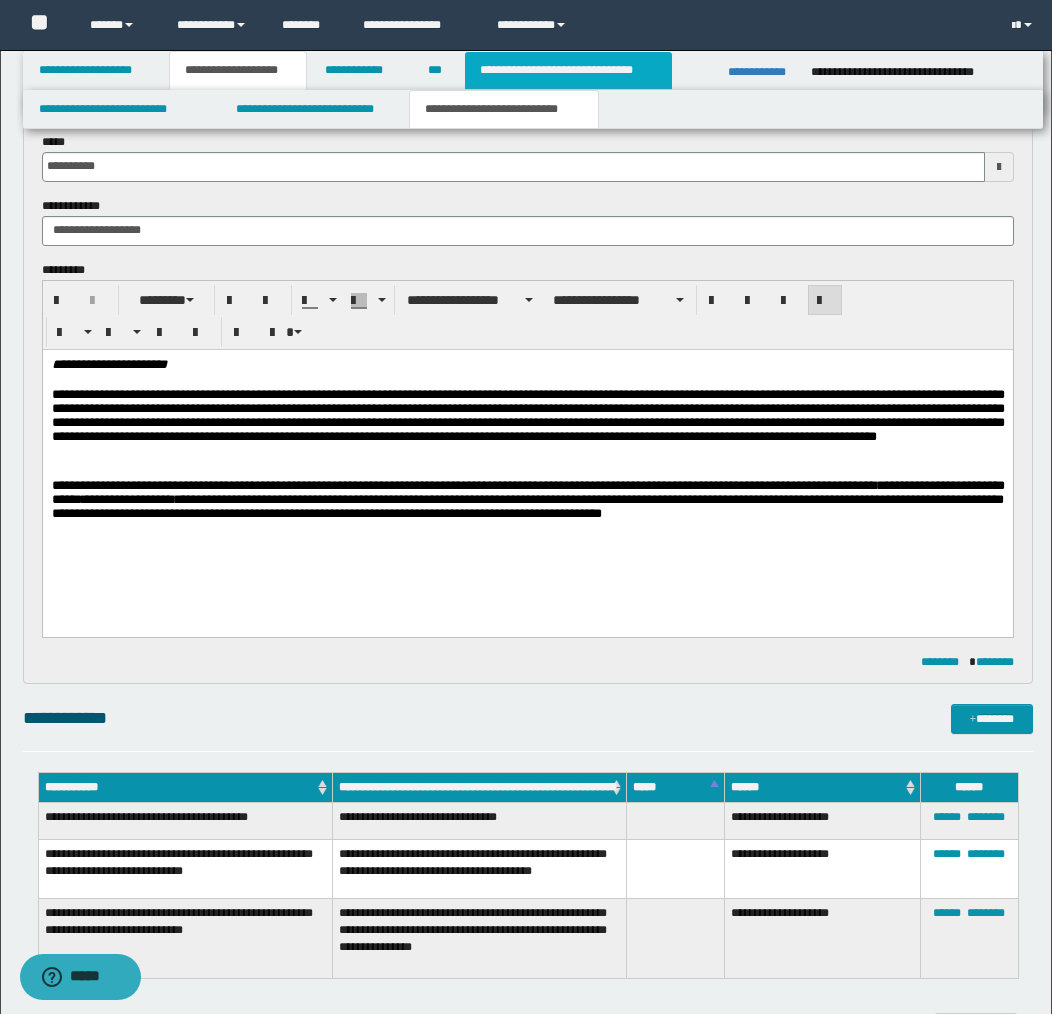 click on "**********" at bounding box center [568, 70] 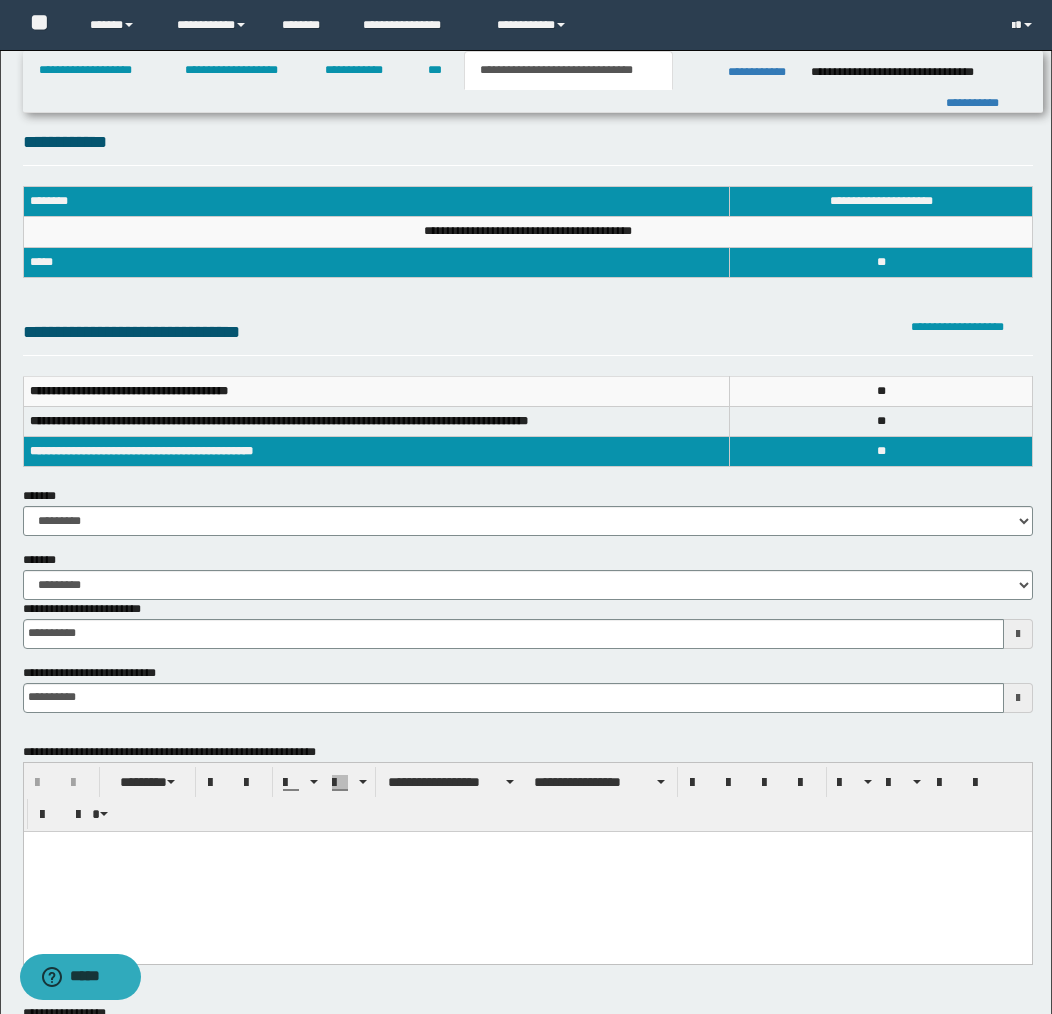 scroll, scrollTop: 0, scrollLeft: 0, axis: both 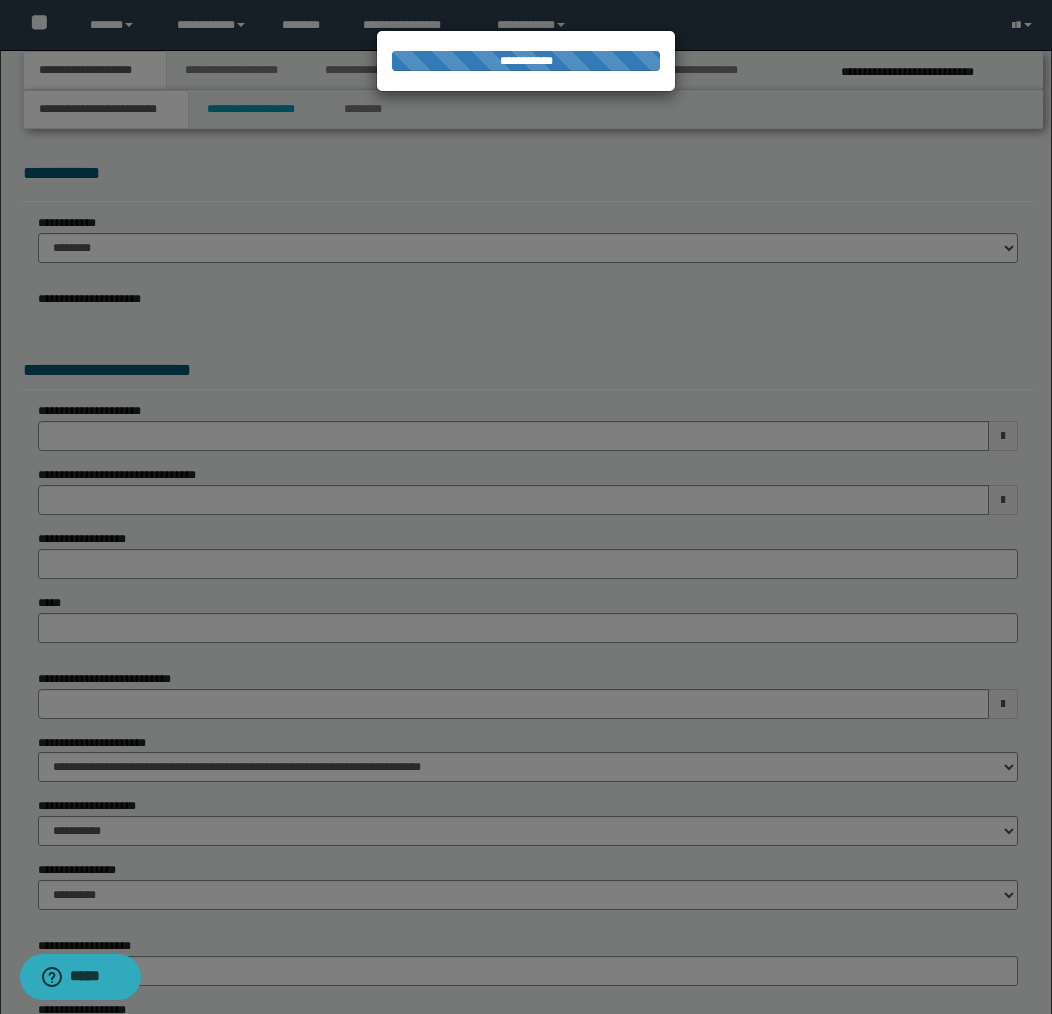 select on "*" 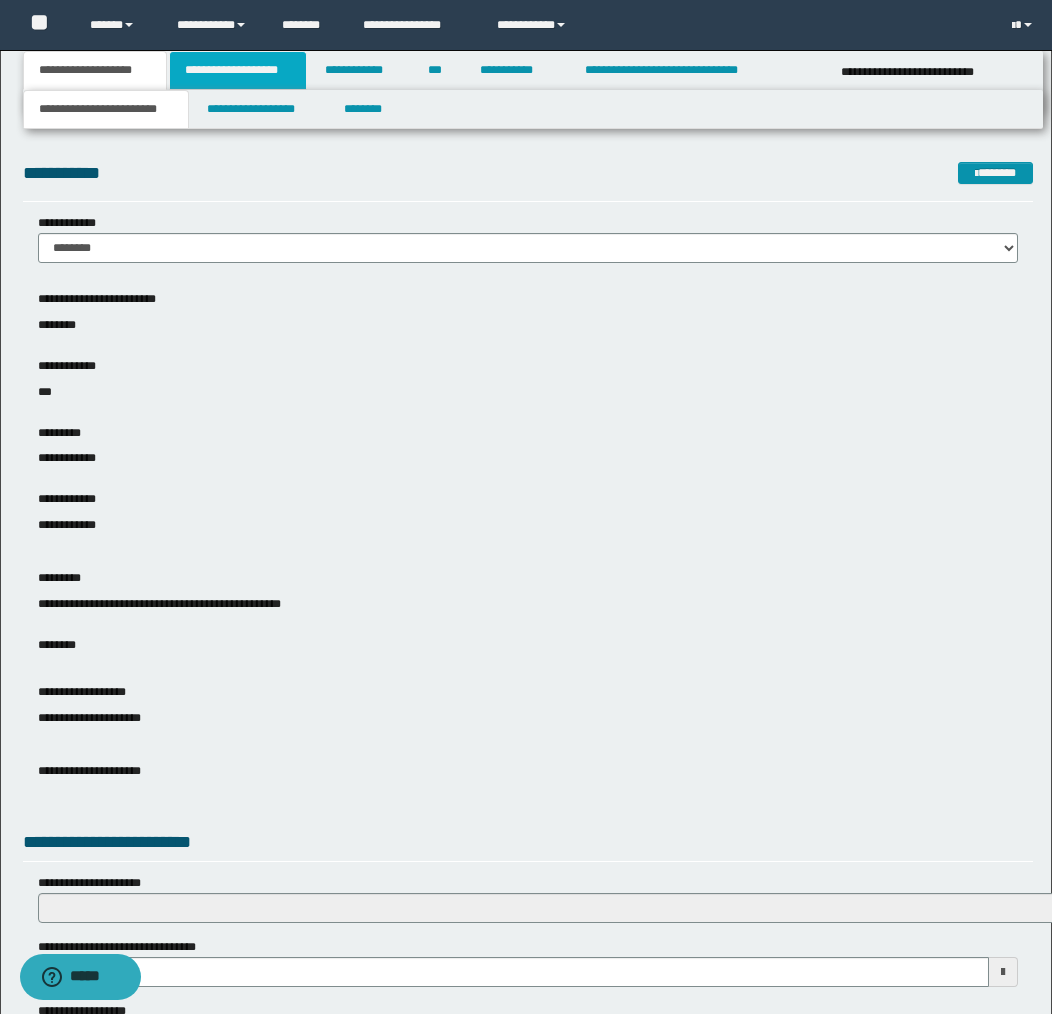 click on "**********" at bounding box center [238, 70] 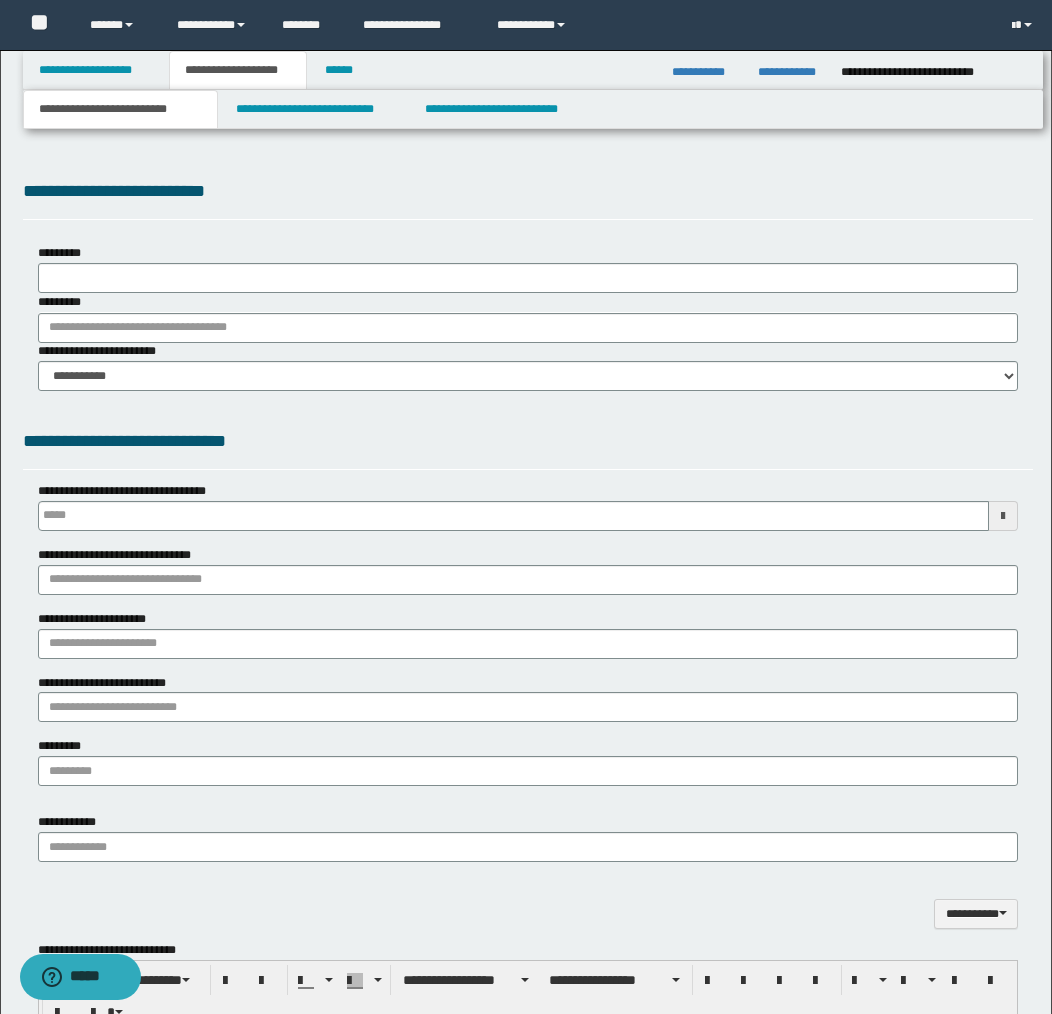 type 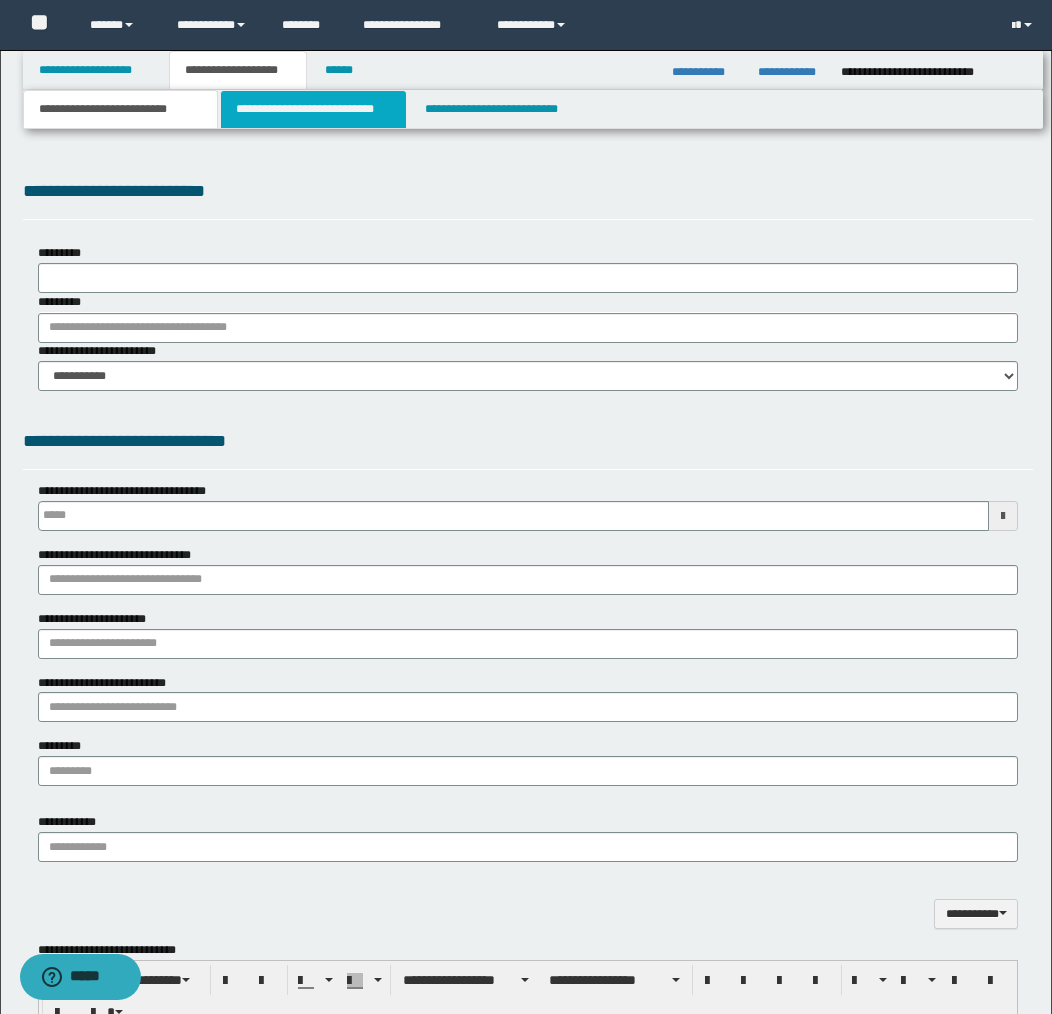 scroll, scrollTop: 0, scrollLeft: 0, axis: both 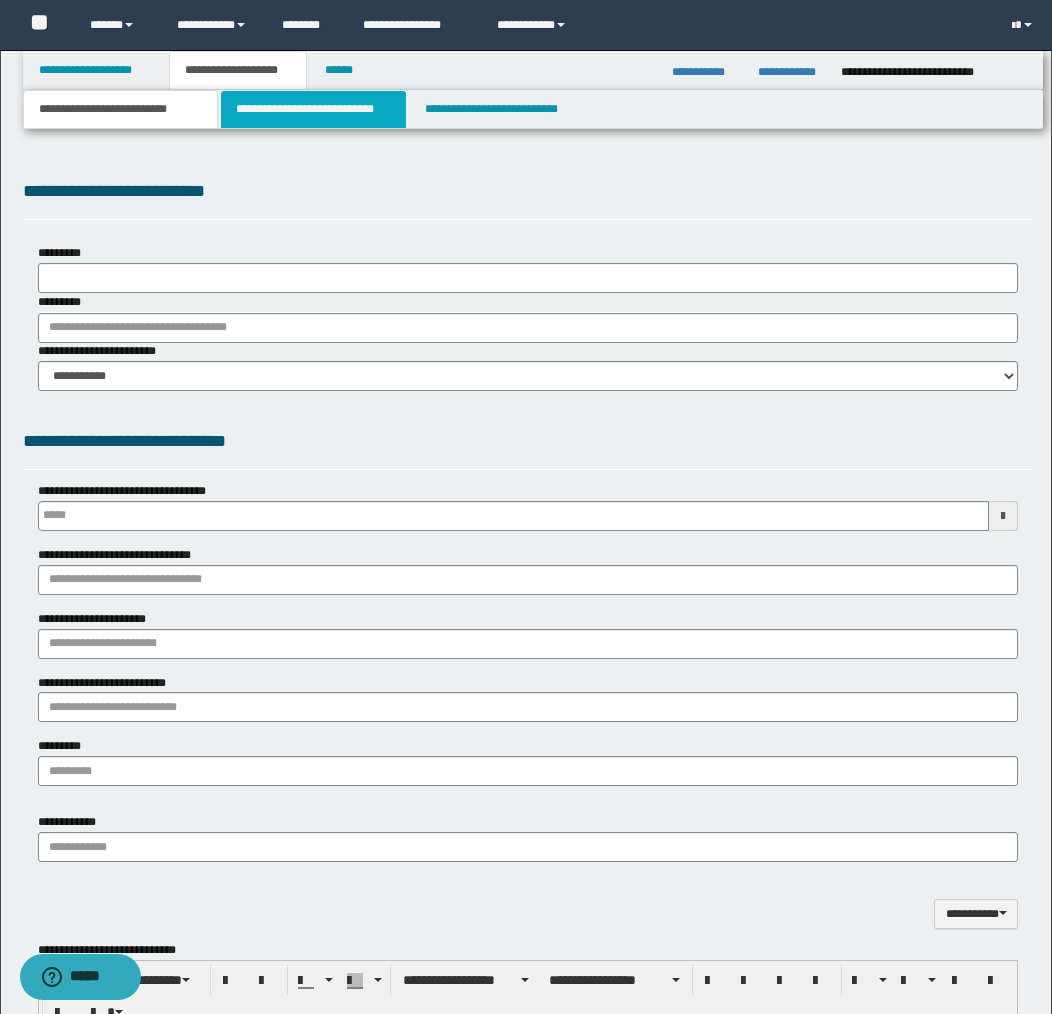 type on "**********" 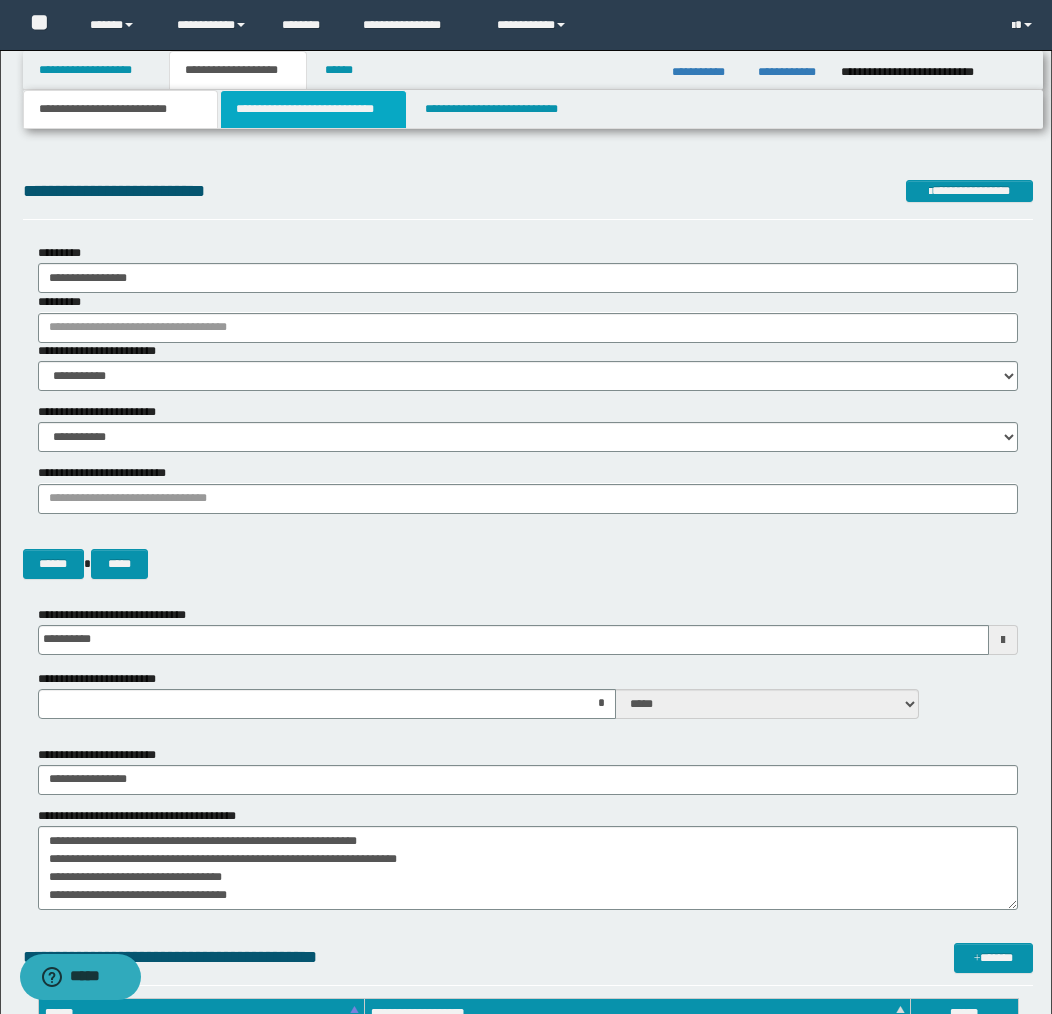 click on "**********" at bounding box center (314, 109) 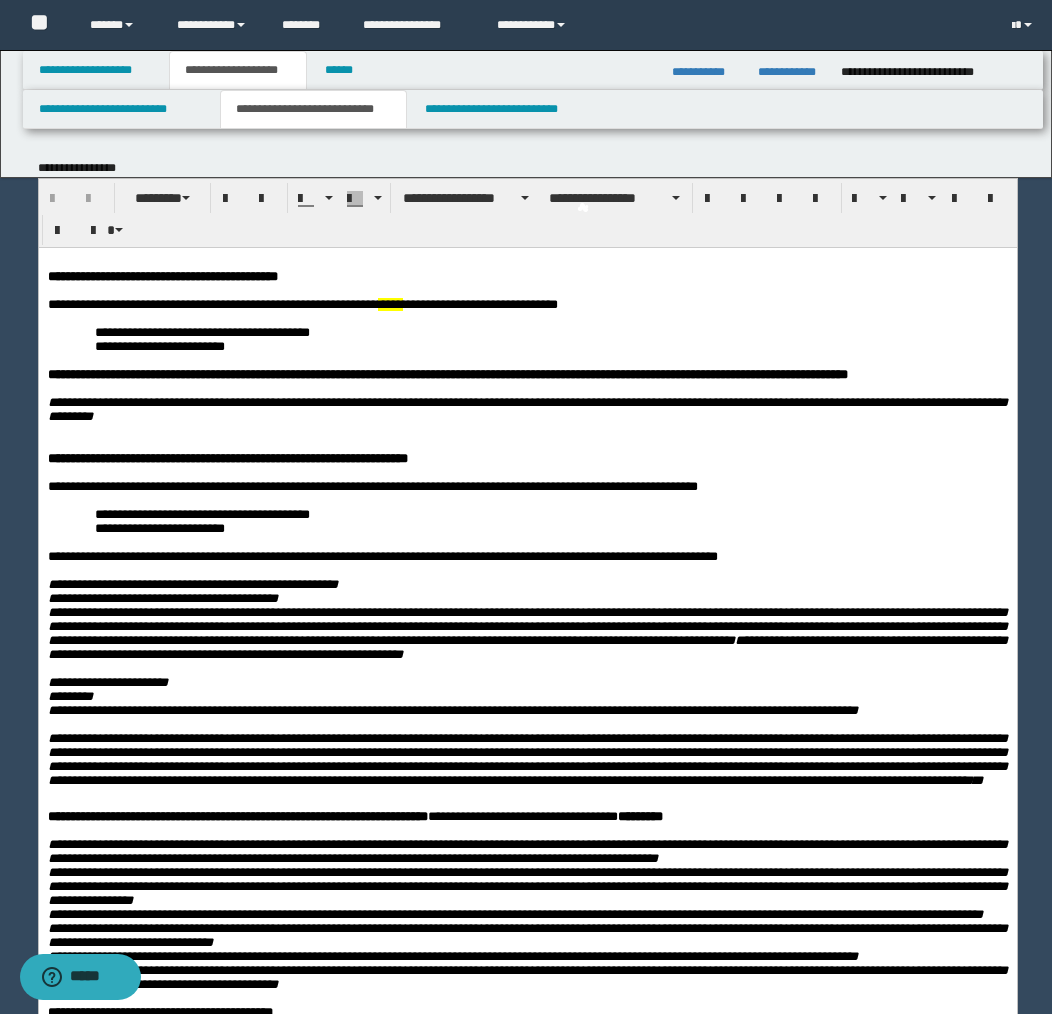 scroll, scrollTop: 0, scrollLeft: 0, axis: both 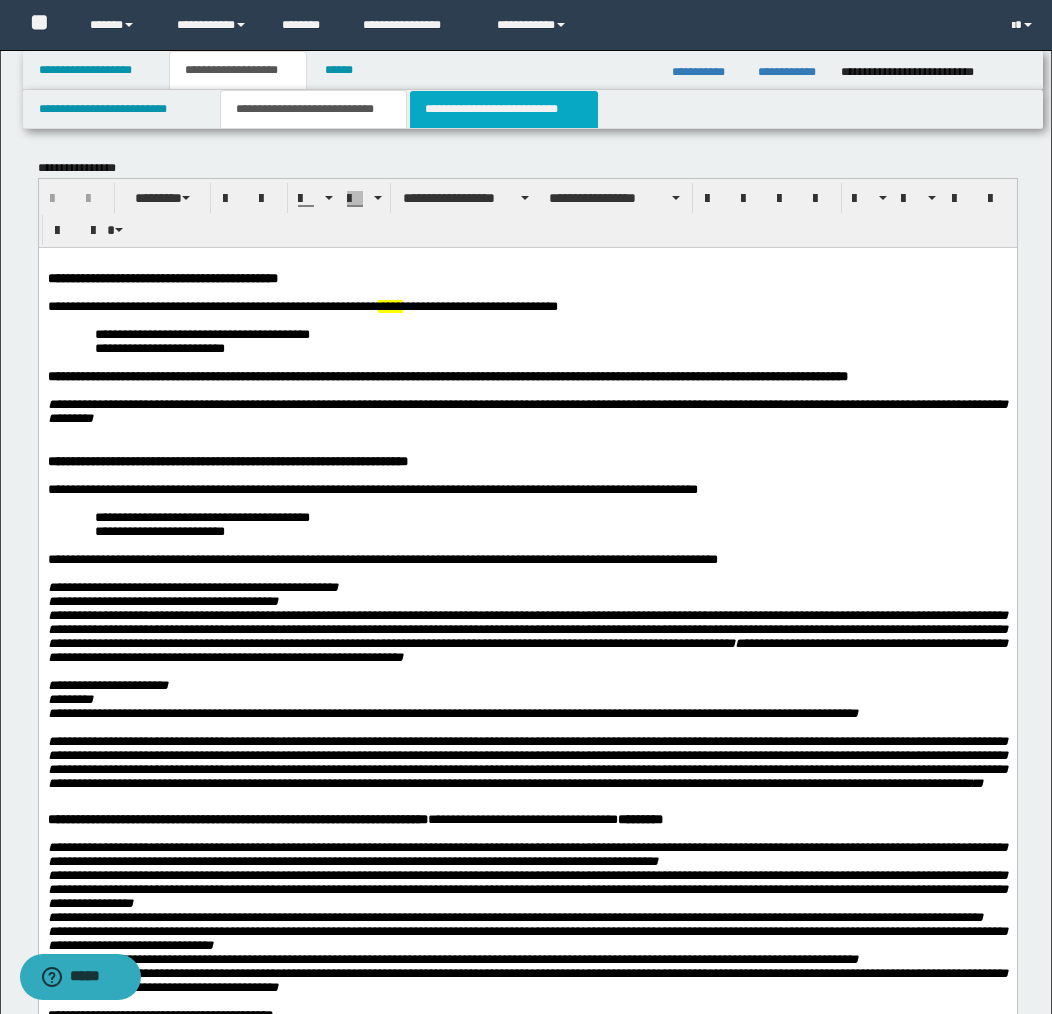 click on "**********" at bounding box center (504, 109) 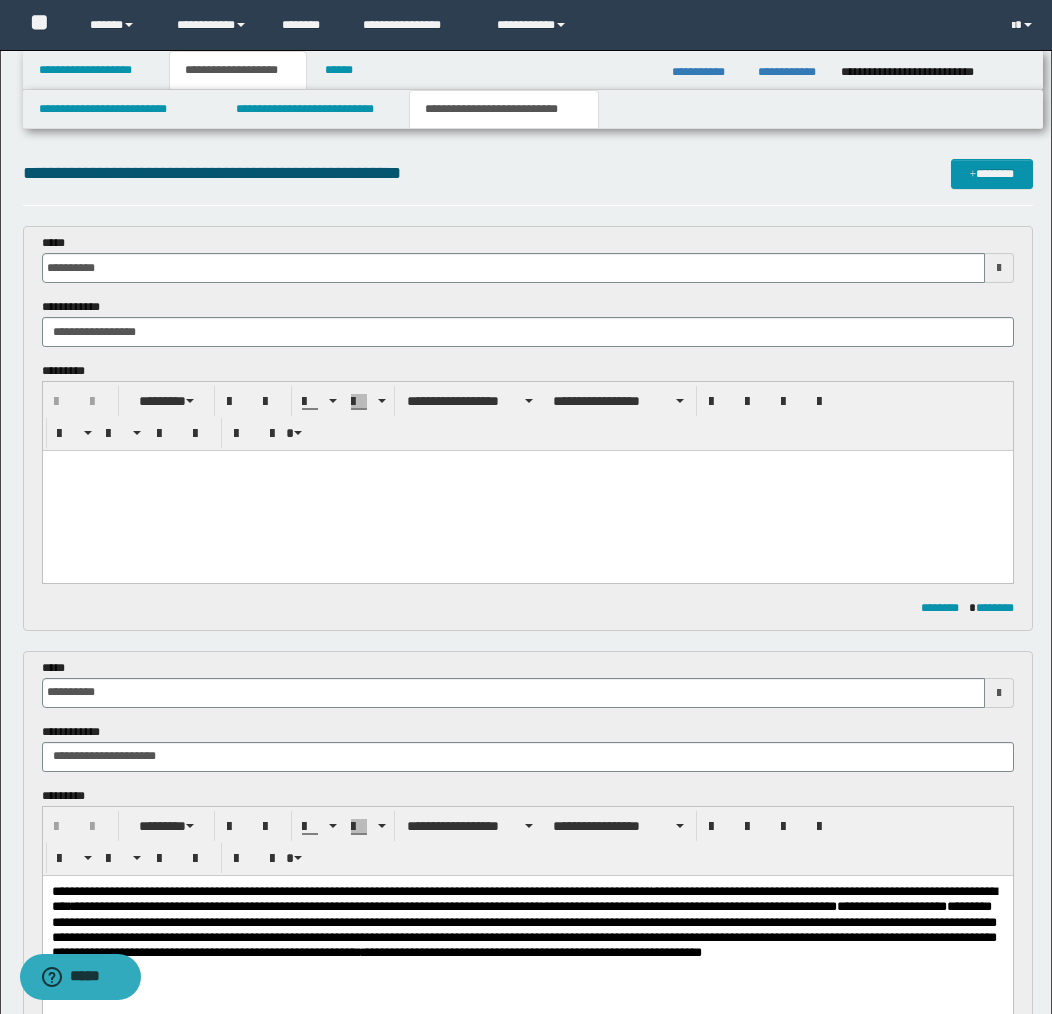 scroll, scrollTop: 0, scrollLeft: 0, axis: both 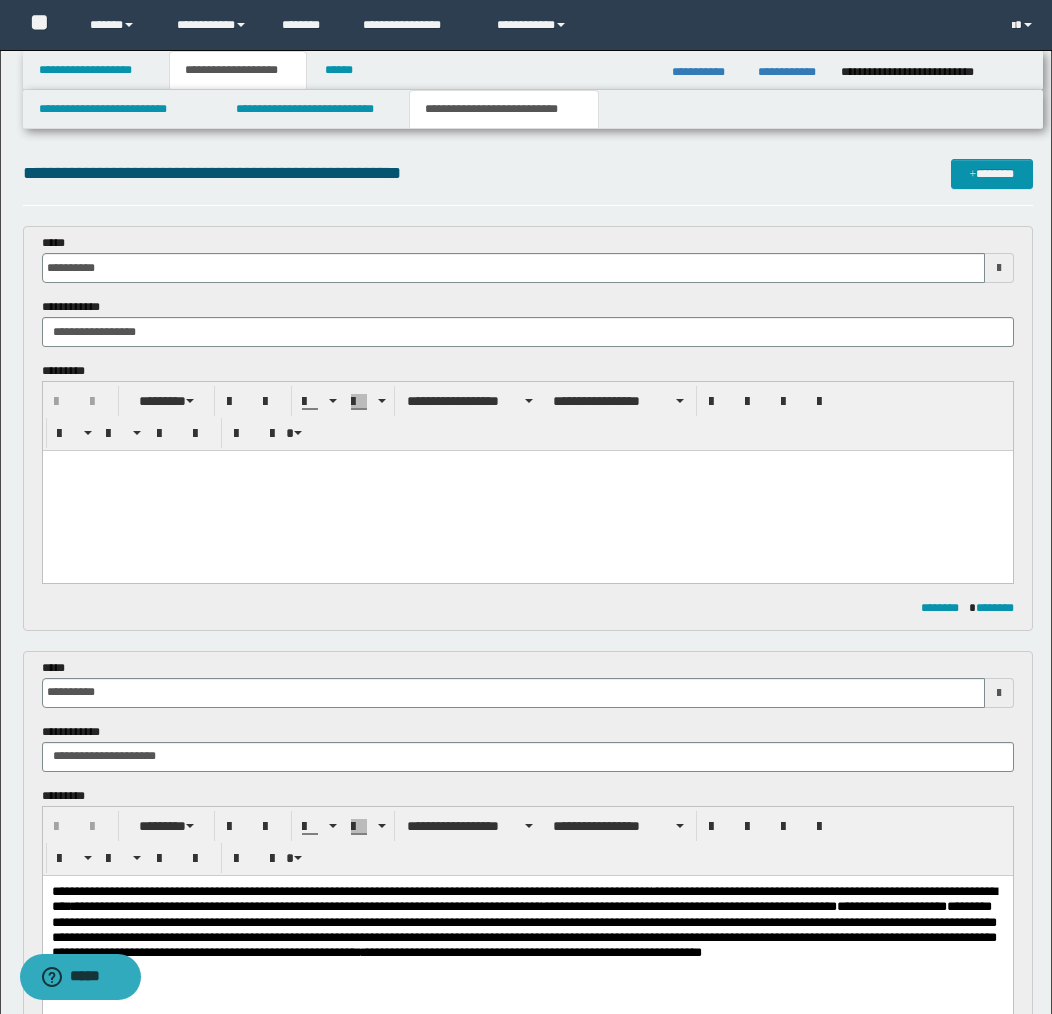 click at bounding box center (527, 491) 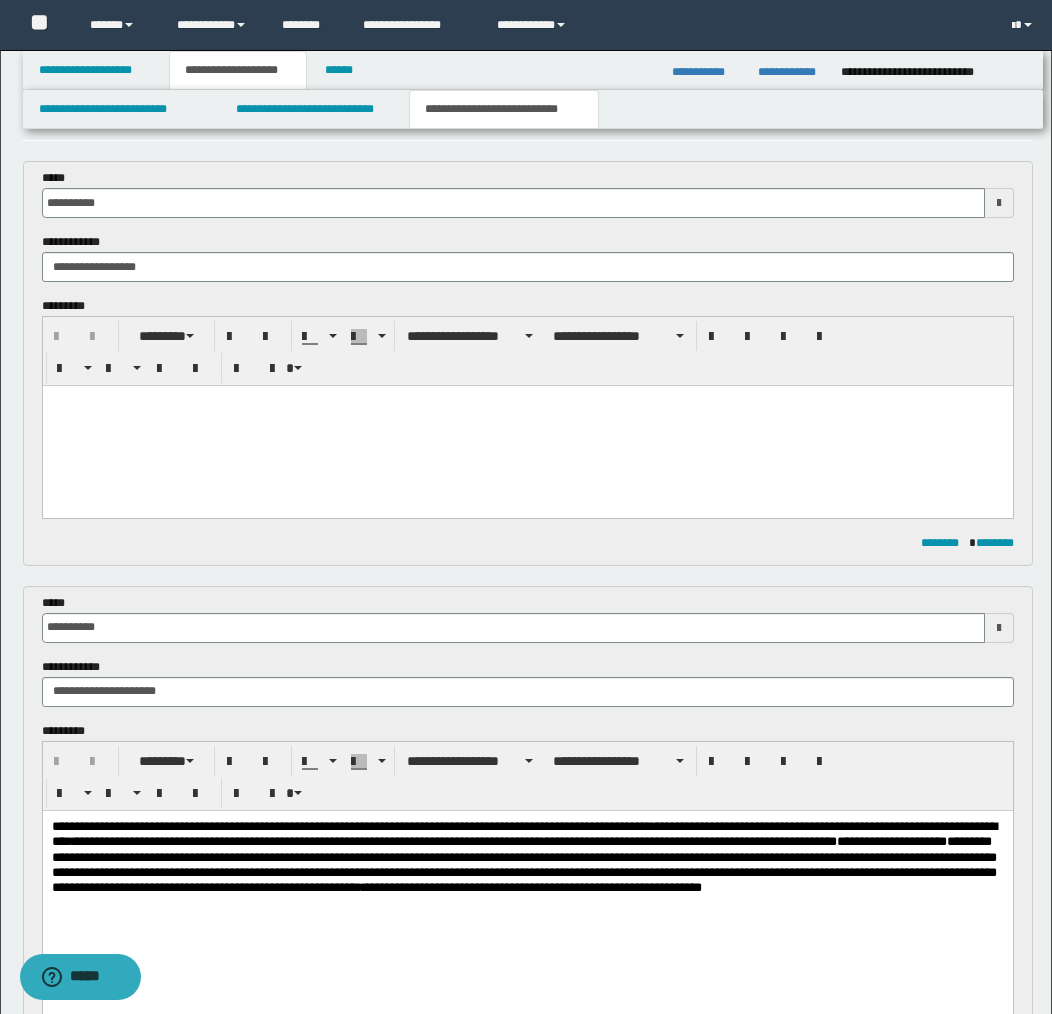 scroll, scrollTop: 67, scrollLeft: 0, axis: vertical 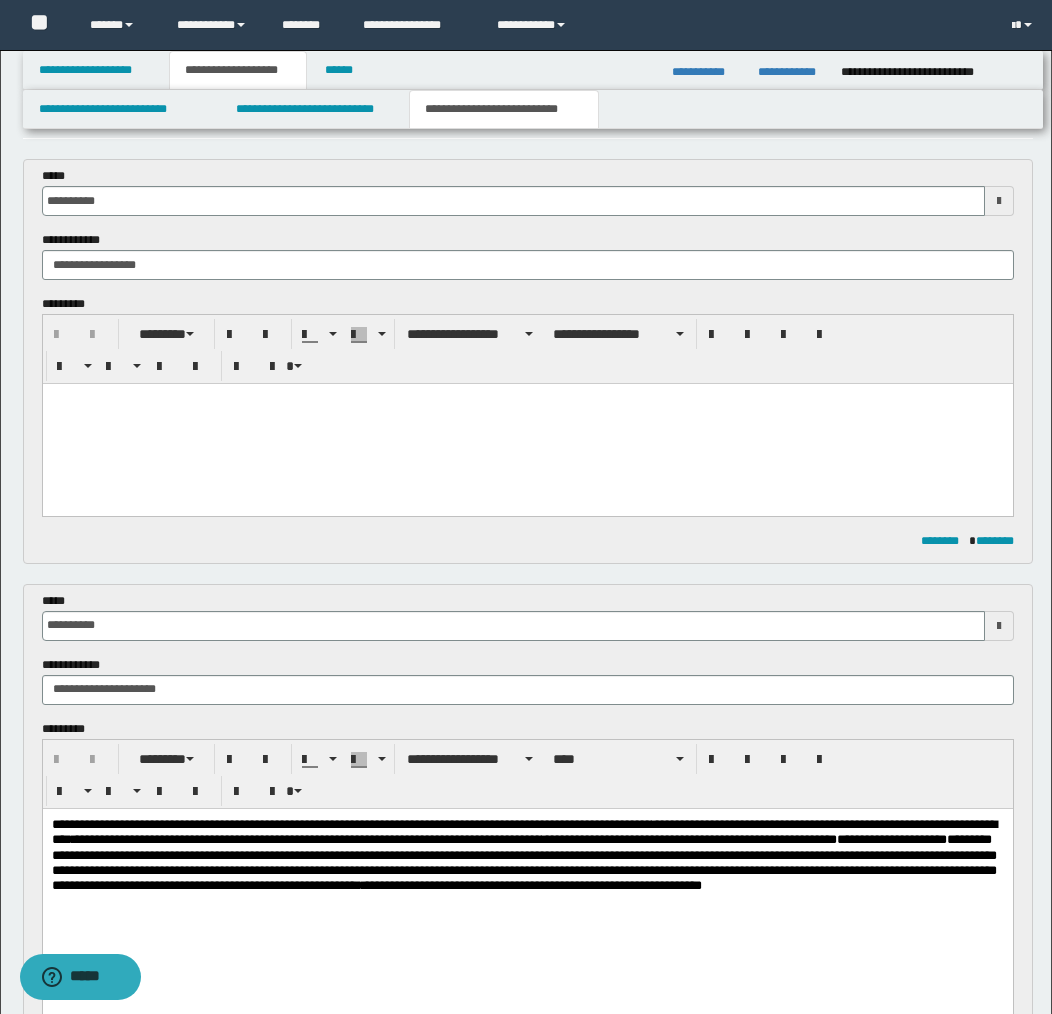 click on "**********" at bounding box center (441, 884) 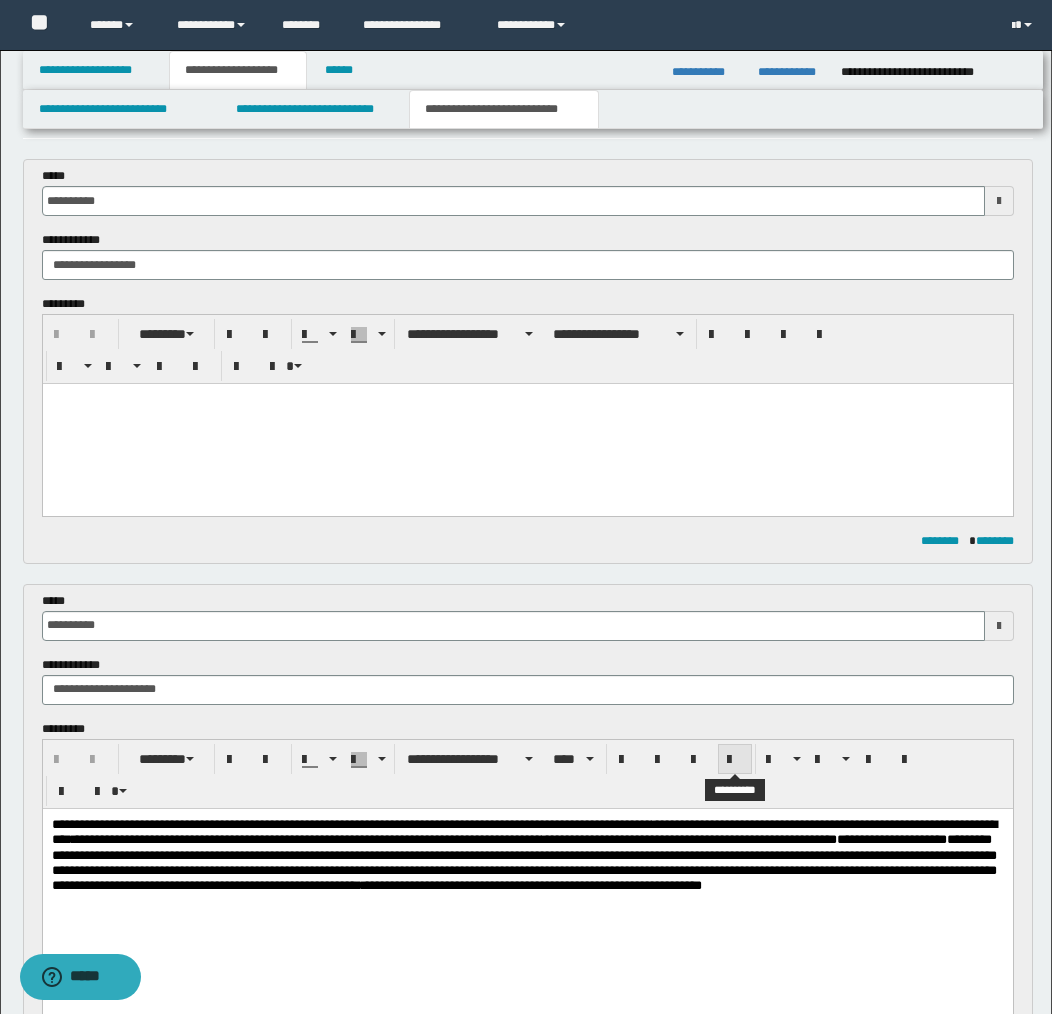 click at bounding box center (735, 760) 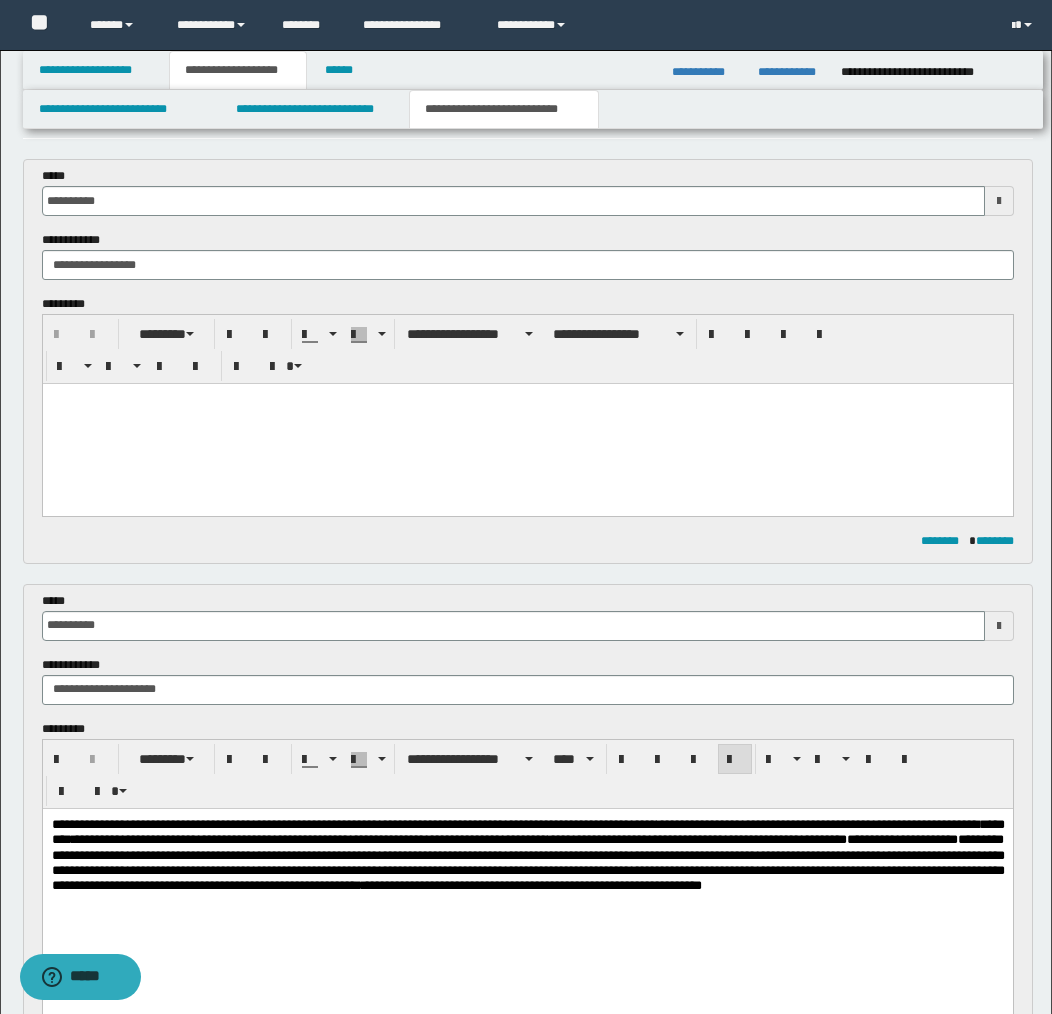 click at bounding box center (527, 424) 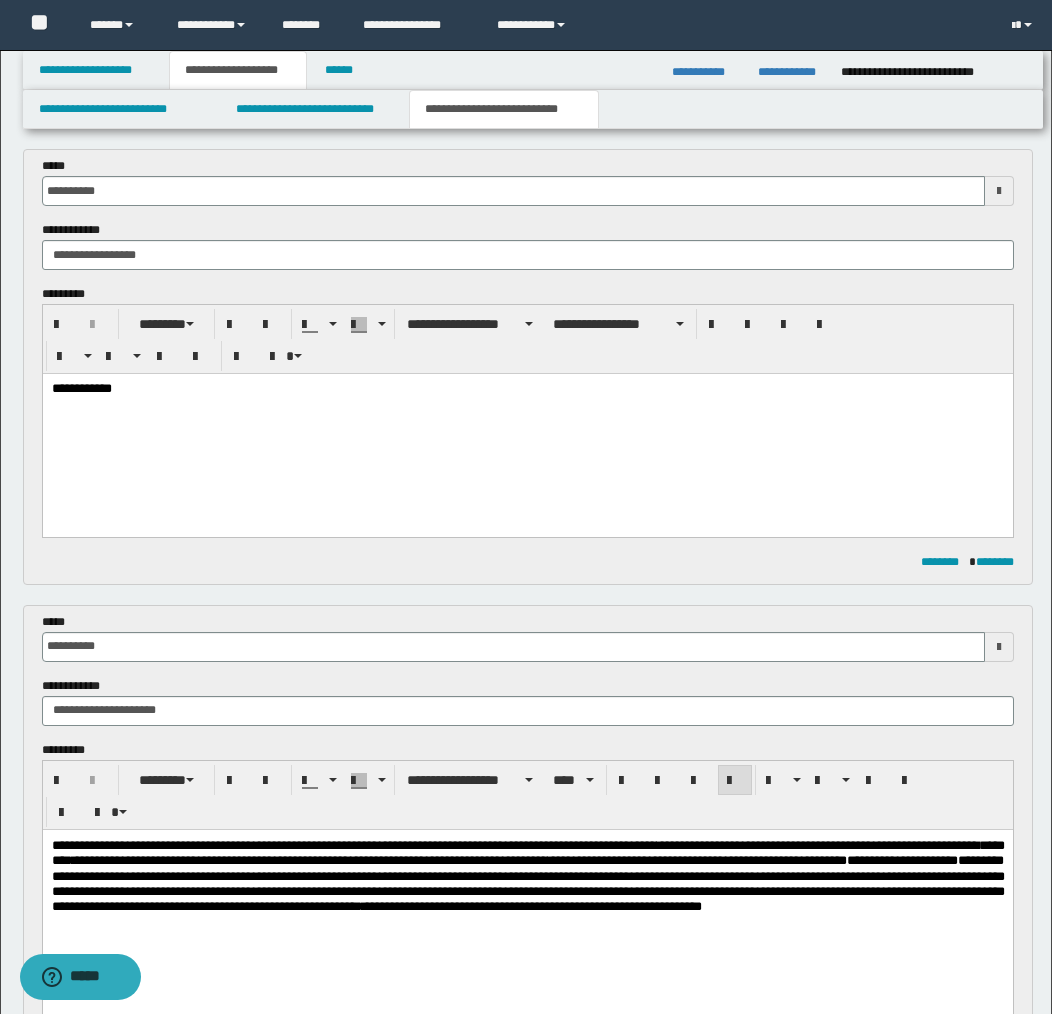 scroll, scrollTop: 71, scrollLeft: 0, axis: vertical 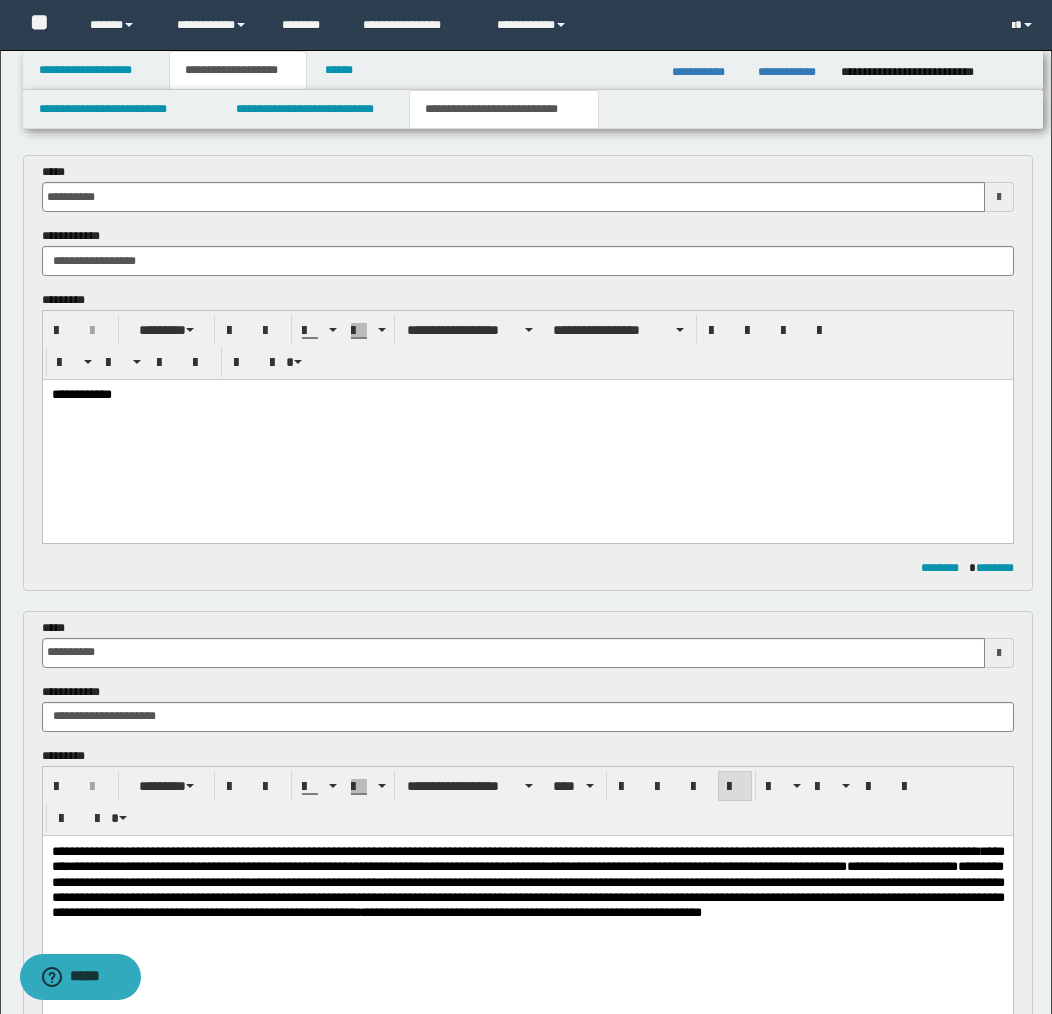 click on "**********" at bounding box center (527, 396) 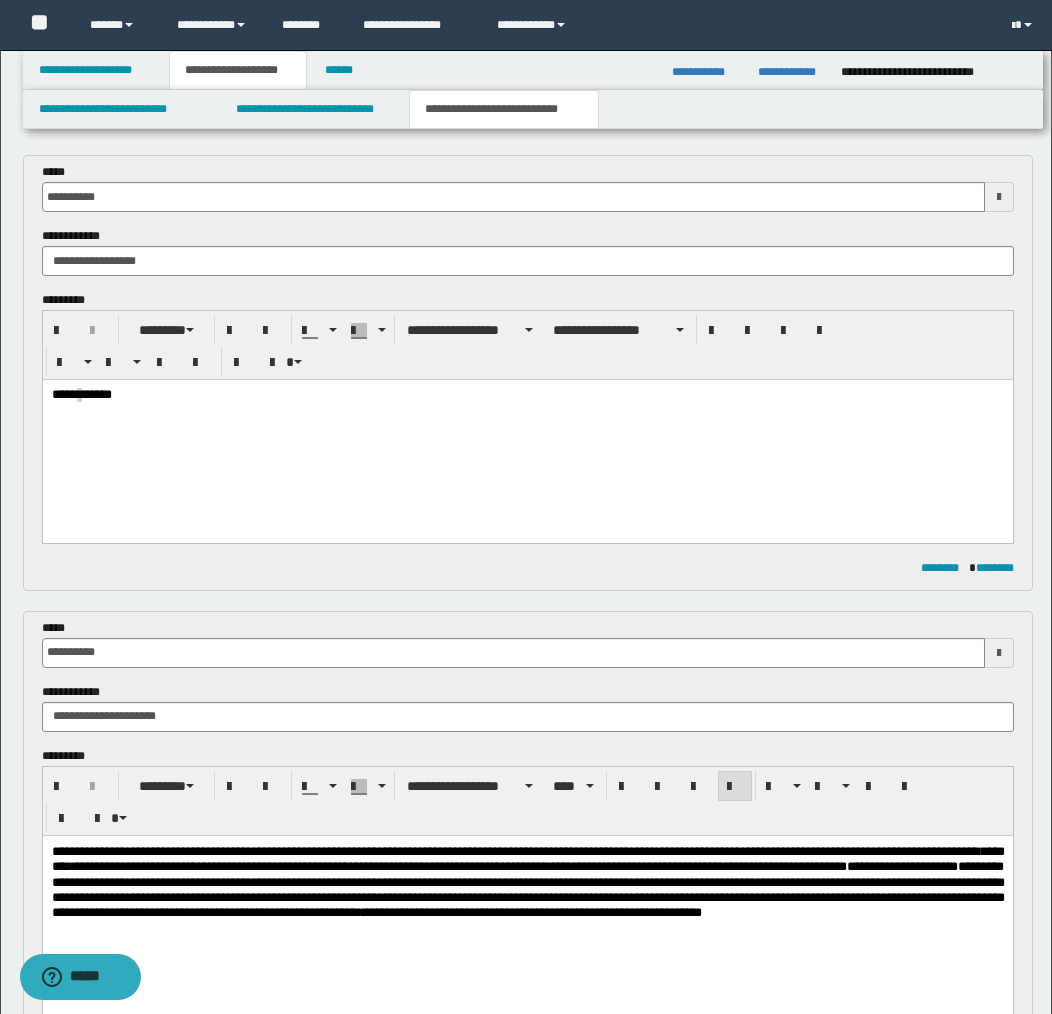 click on "**********" at bounding box center (527, 396) 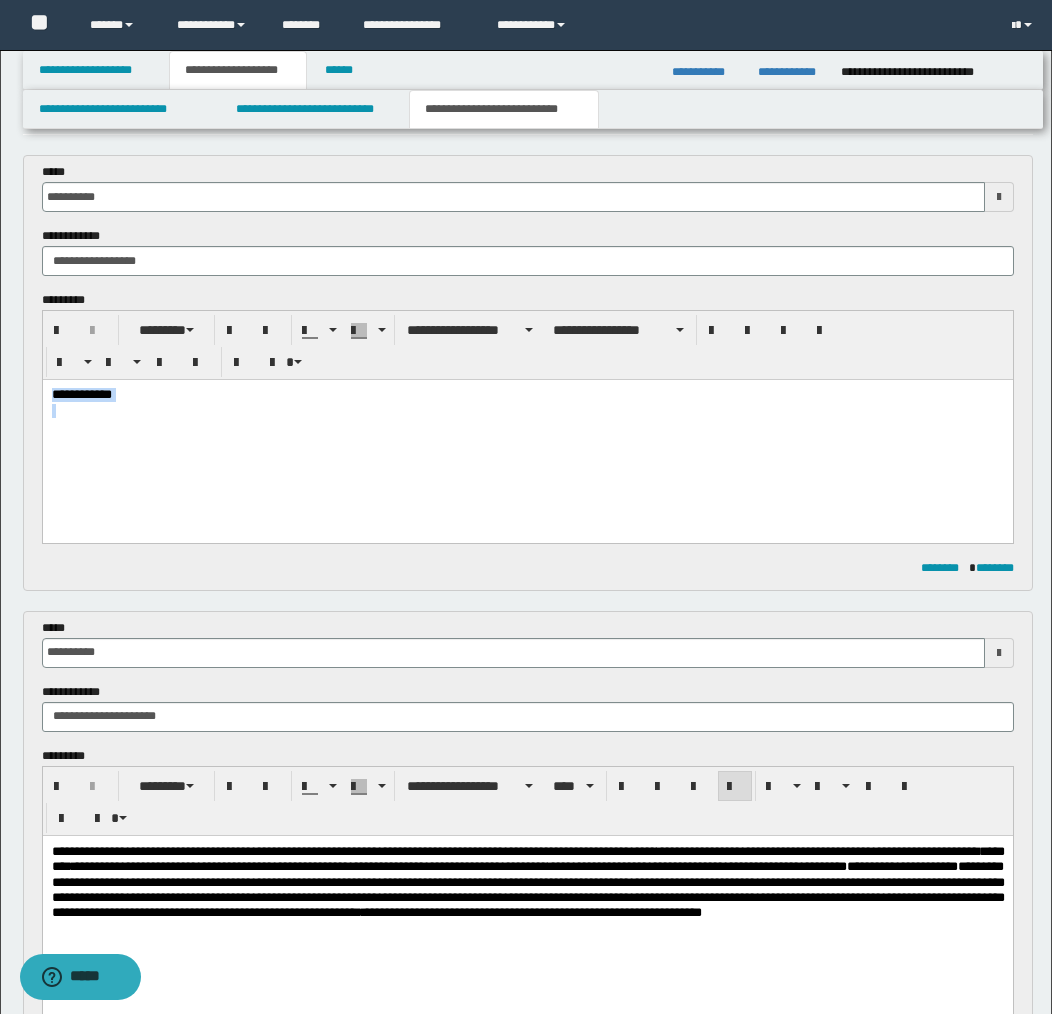 click on "**********" at bounding box center [527, 396] 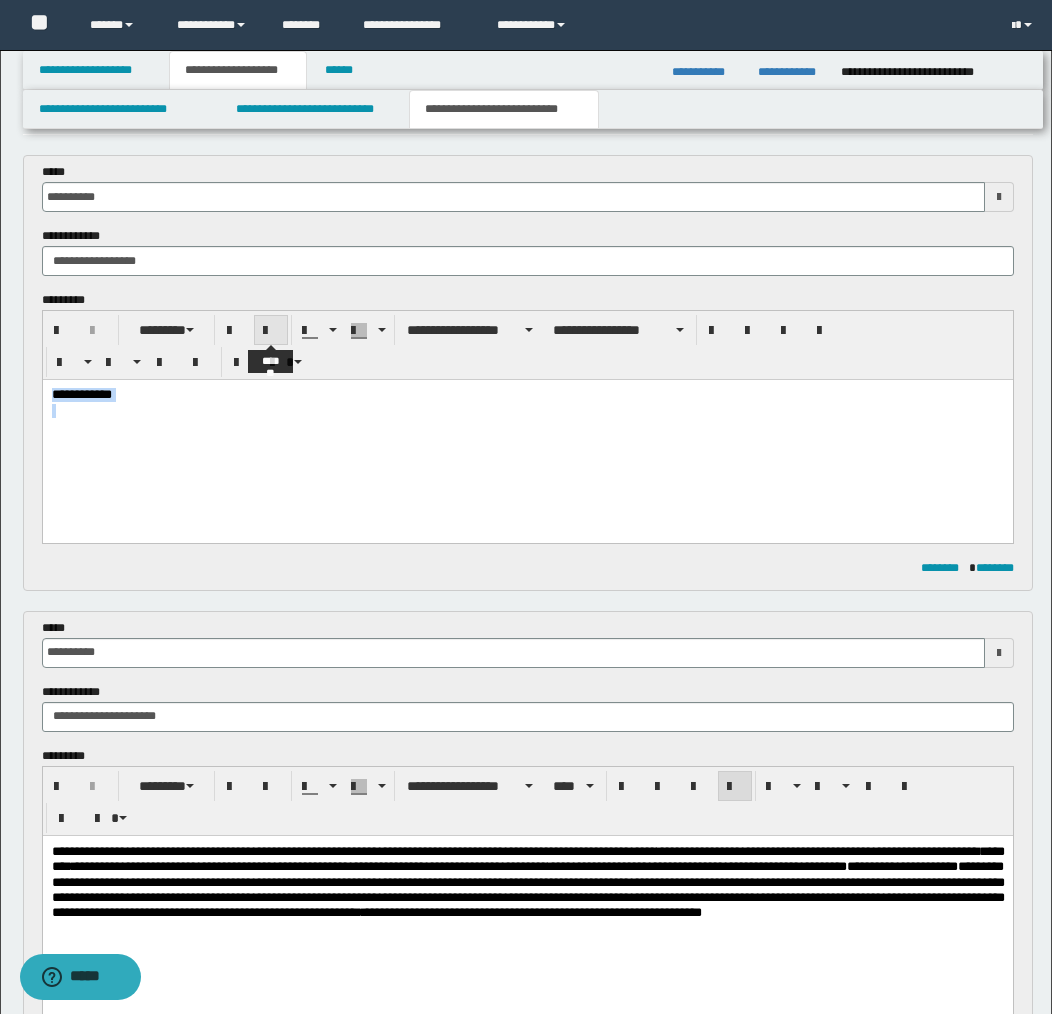 click at bounding box center (271, 331) 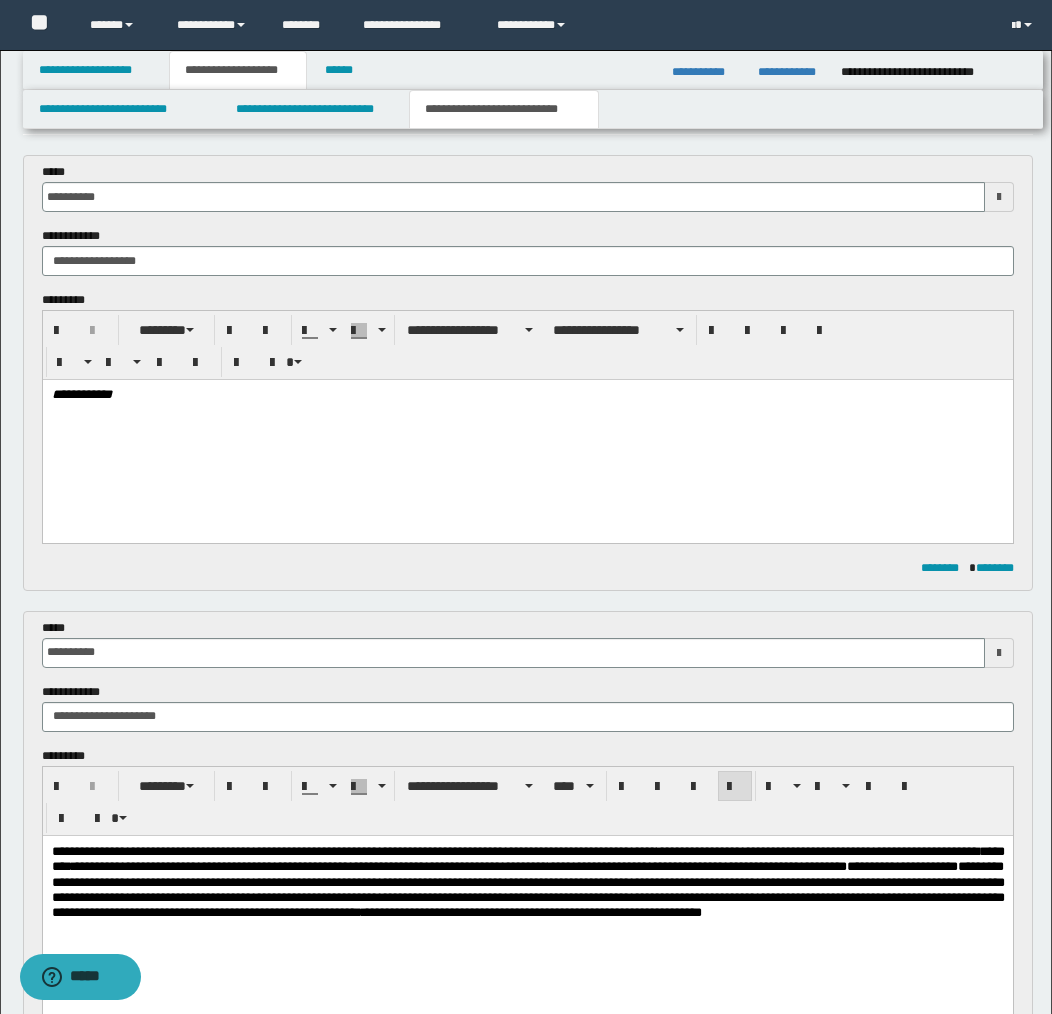 click at bounding box center (527, 425) 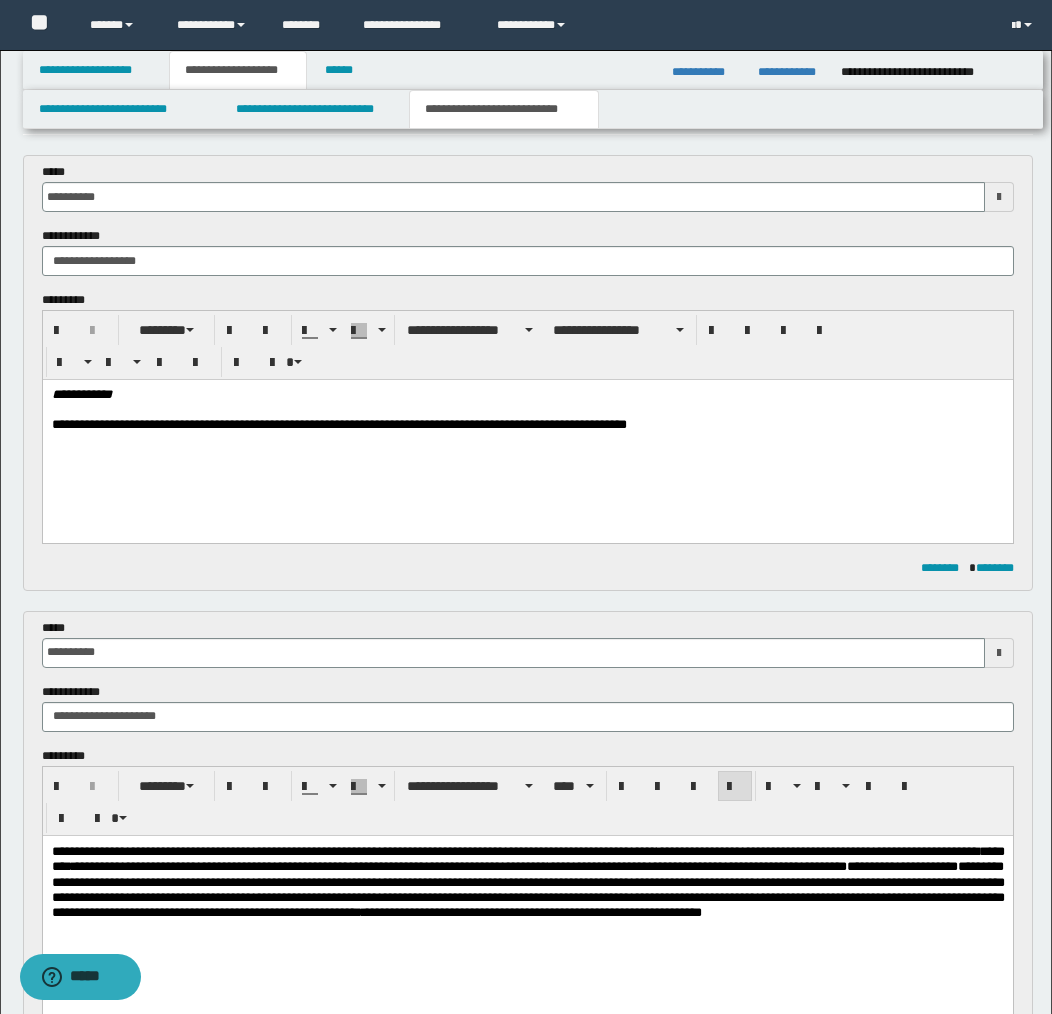 click on "**********" at bounding box center (527, 426) 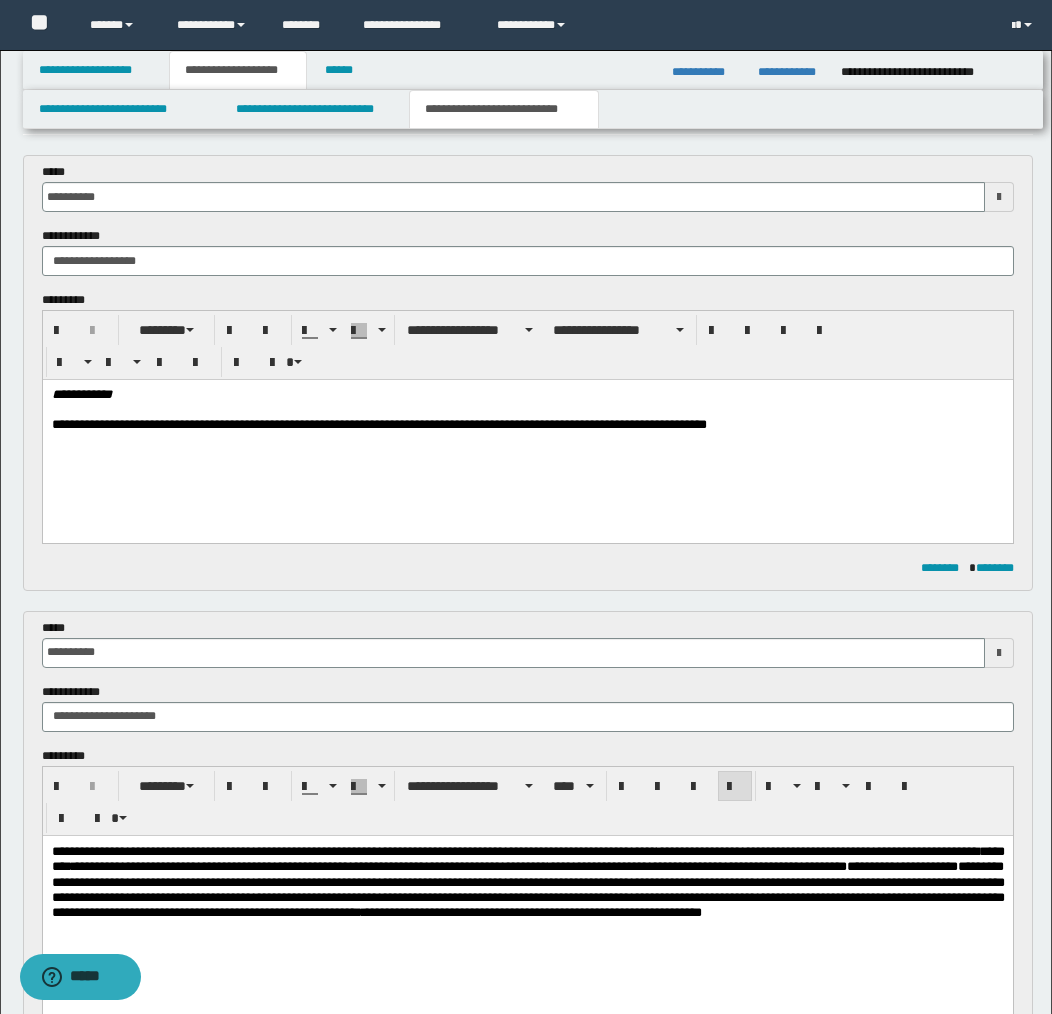 click on "**********" at bounding box center [527, 426] 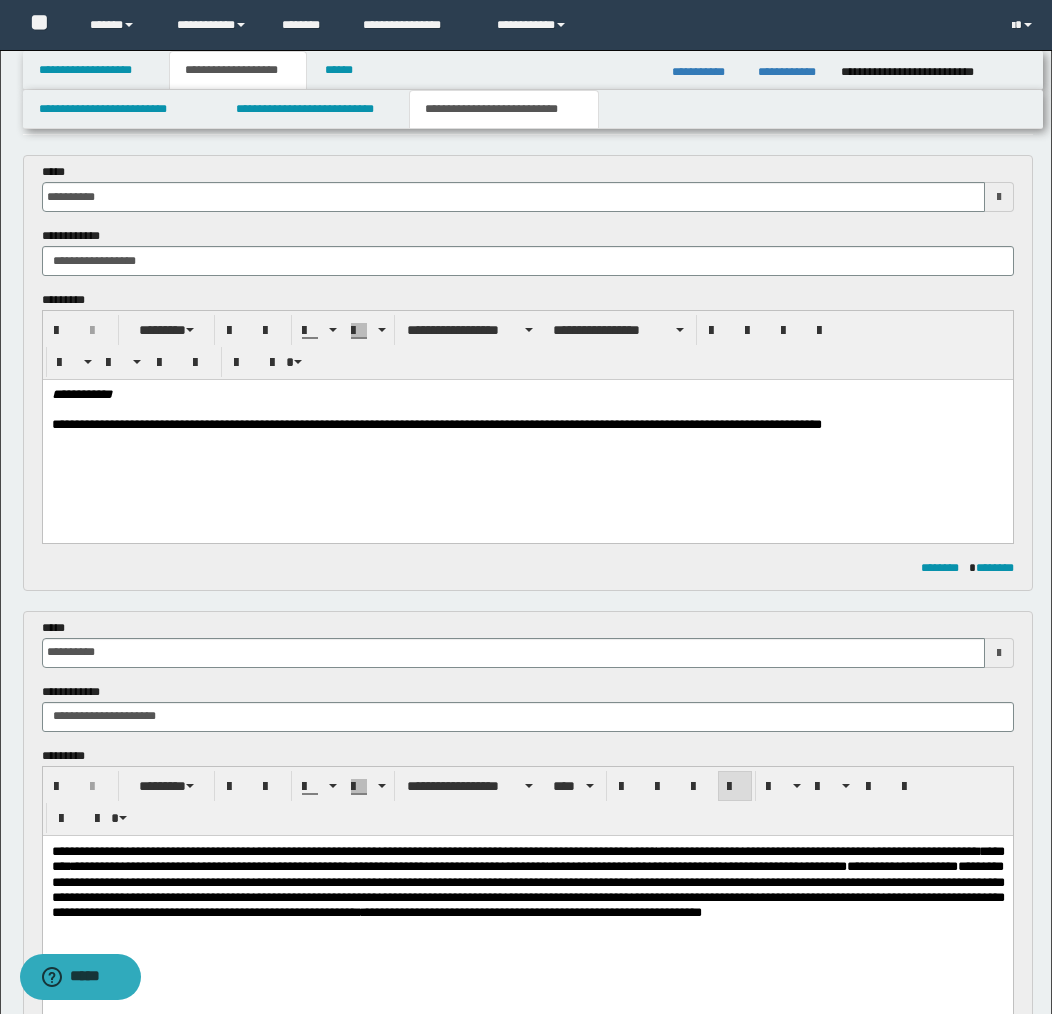 drag, startPoint x: 589, startPoint y: 426, endPoint x: 603, endPoint y: 429, distance: 14.3178215 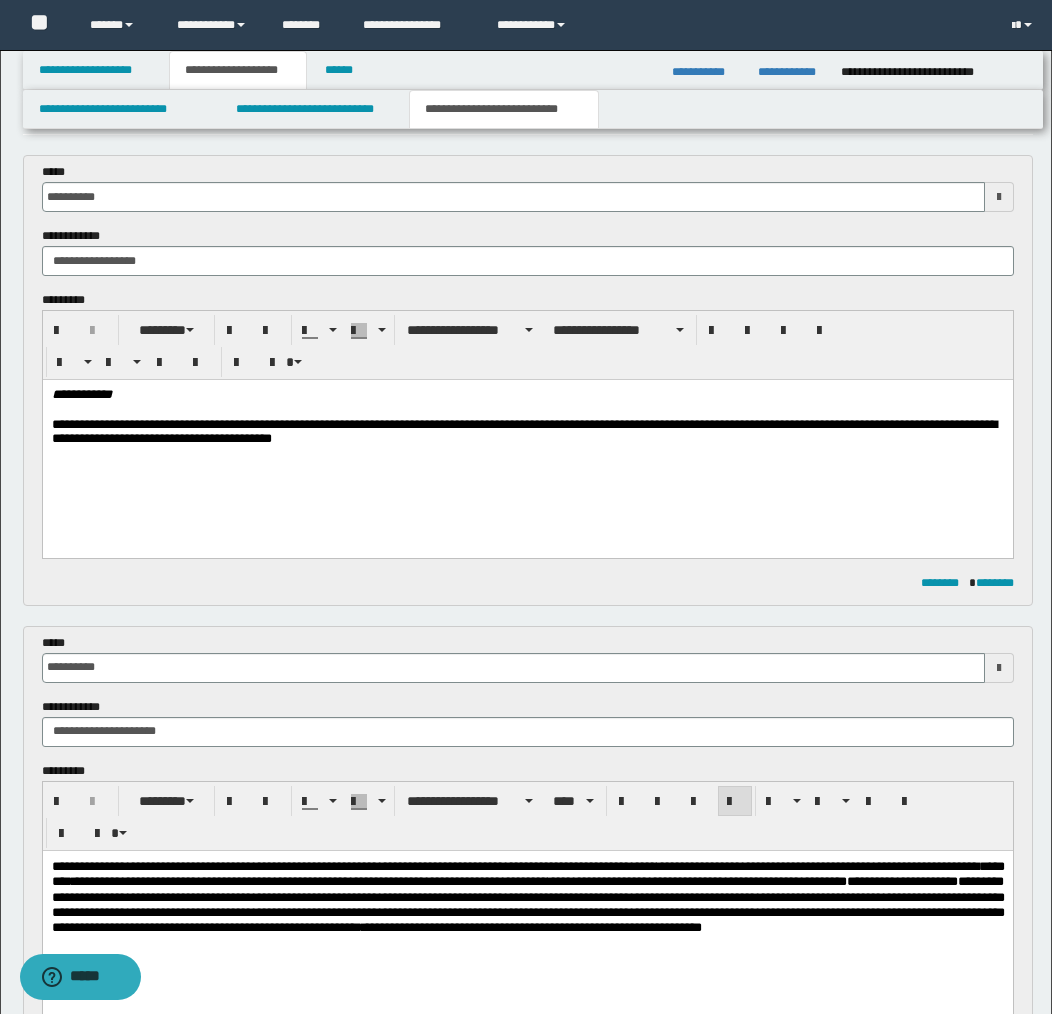 click on "**********" at bounding box center (527, 433) 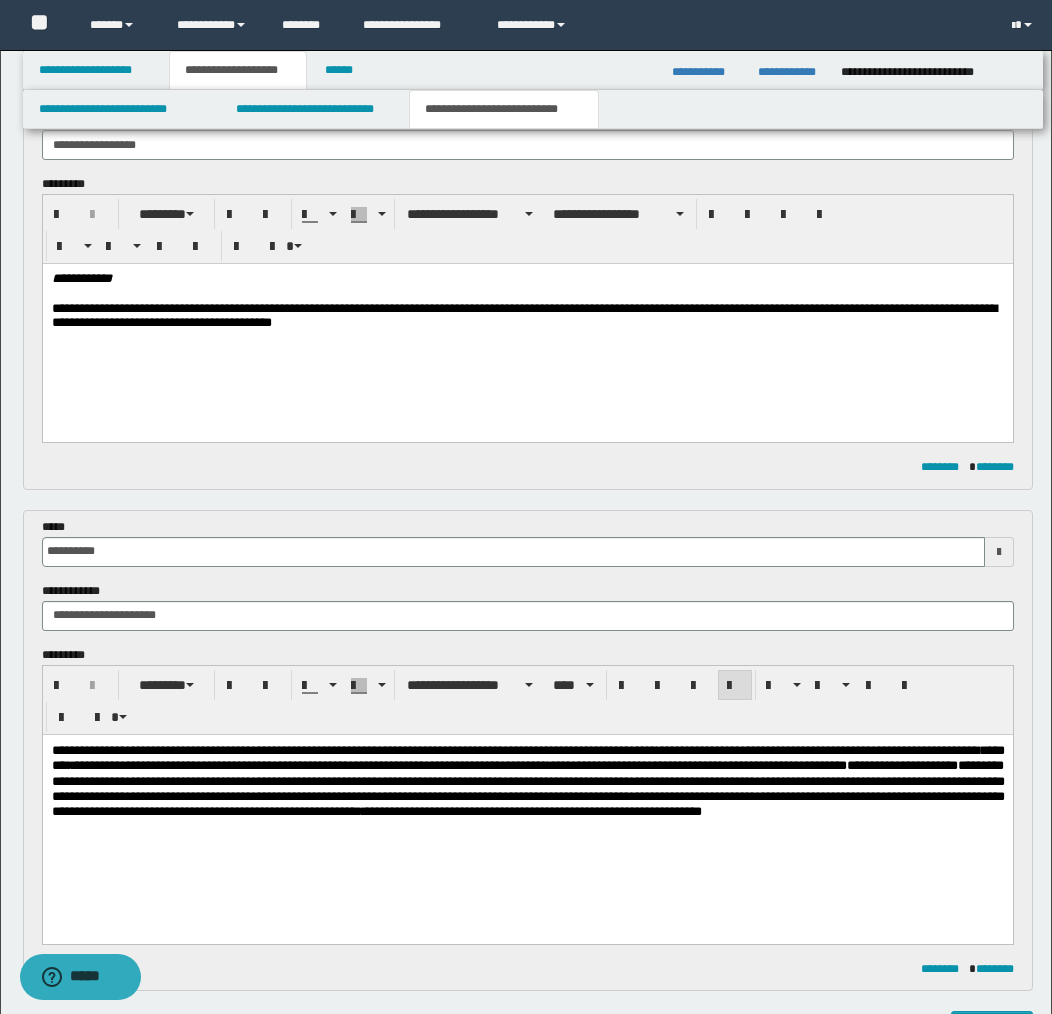 scroll, scrollTop: 159, scrollLeft: 0, axis: vertical 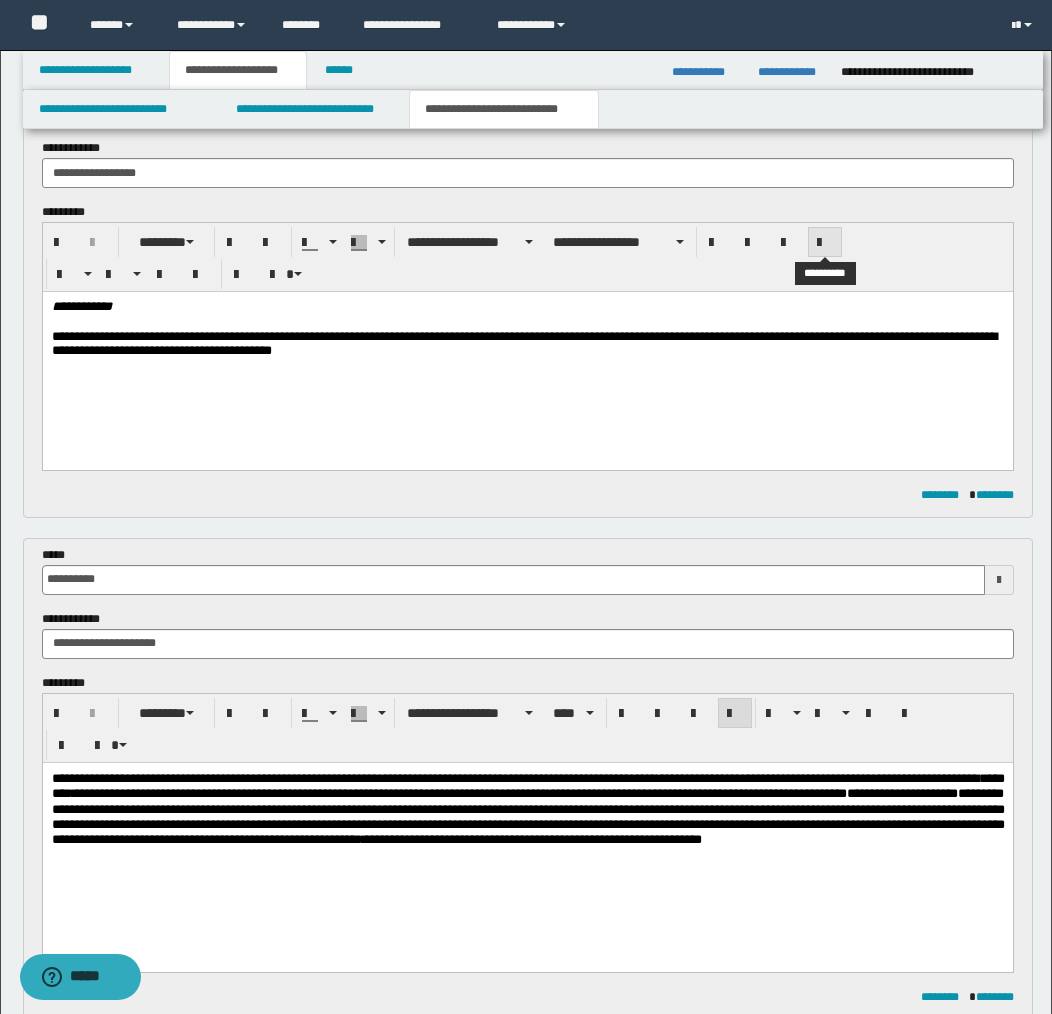 drag, startPoint x: 827, startPoint y: 241, endPoint x: 814, endPoint y: 254, distance: 18.384777 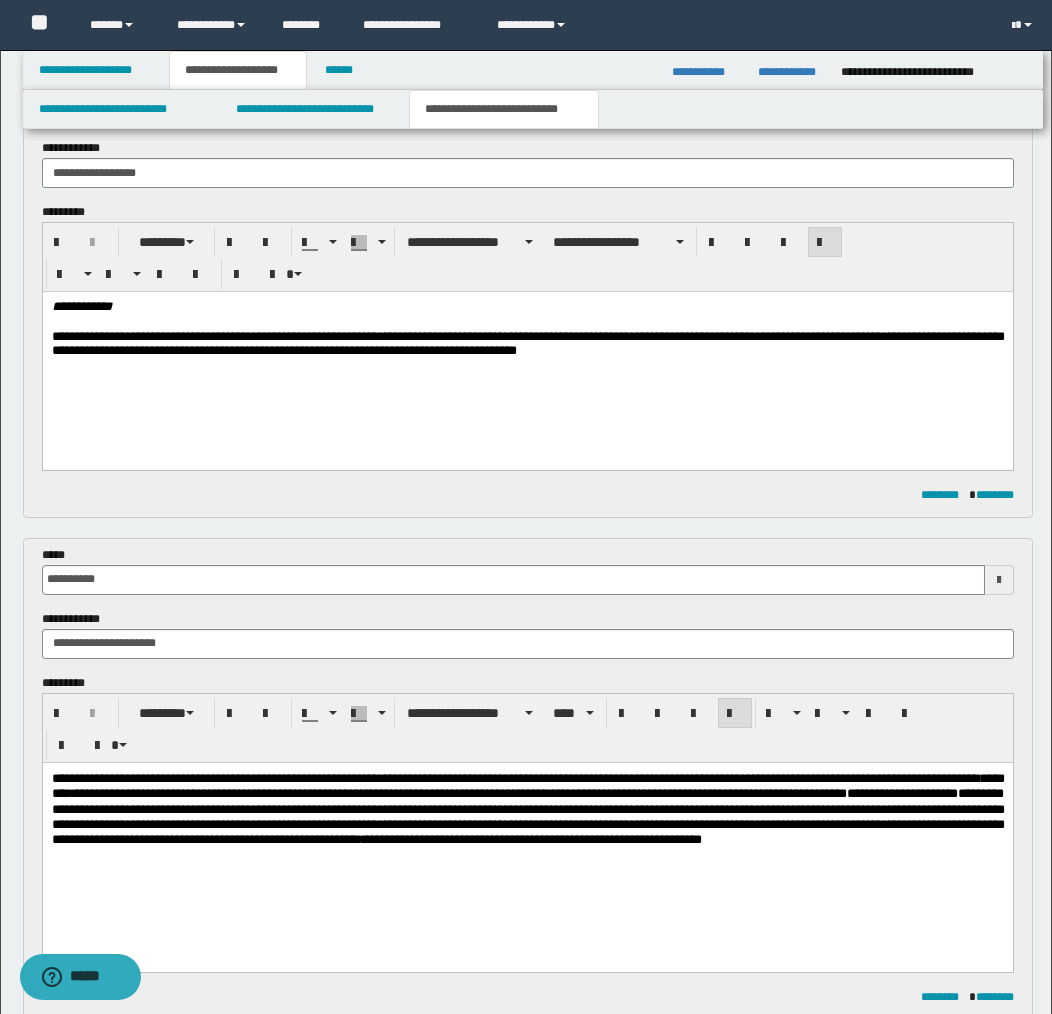 click on "**********" at bounding box center [527, 345] 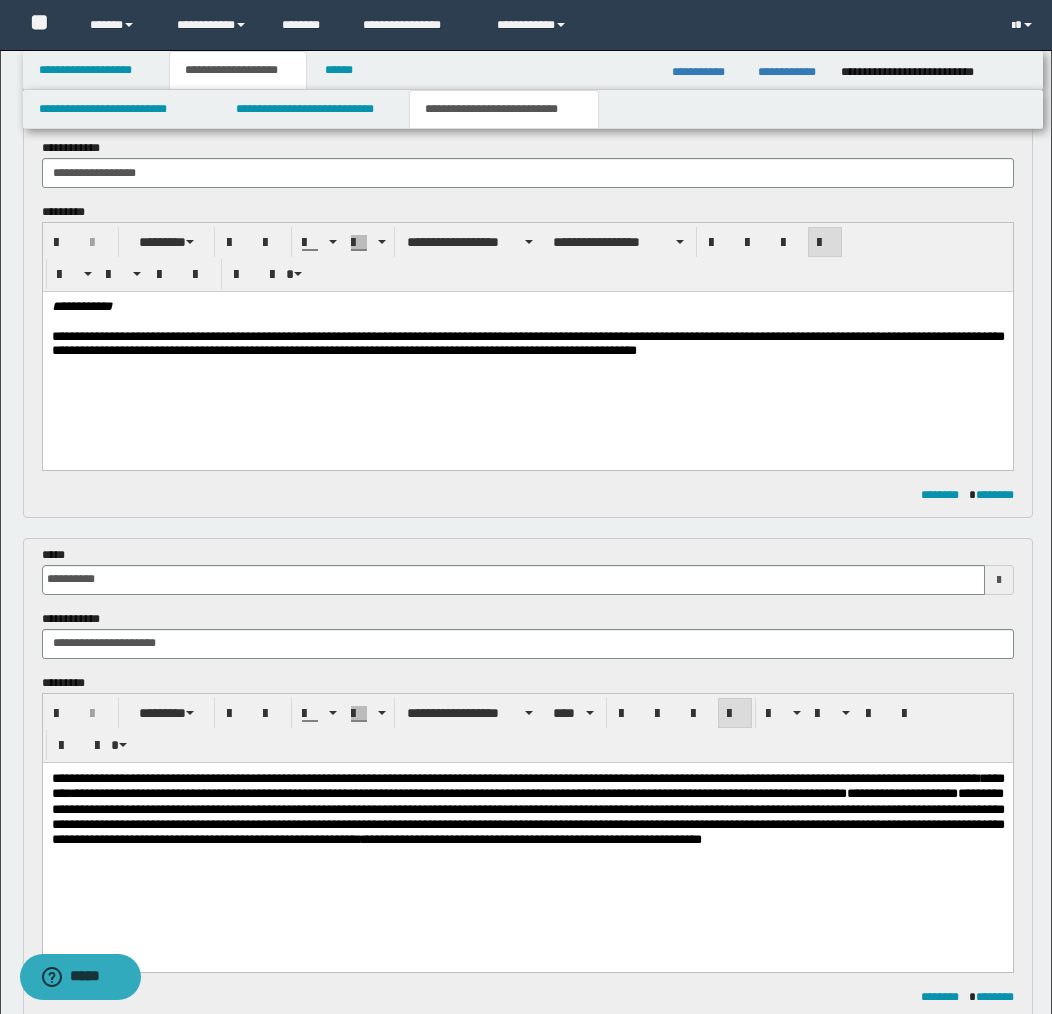click on "**********" at bounding box center [527, 345] 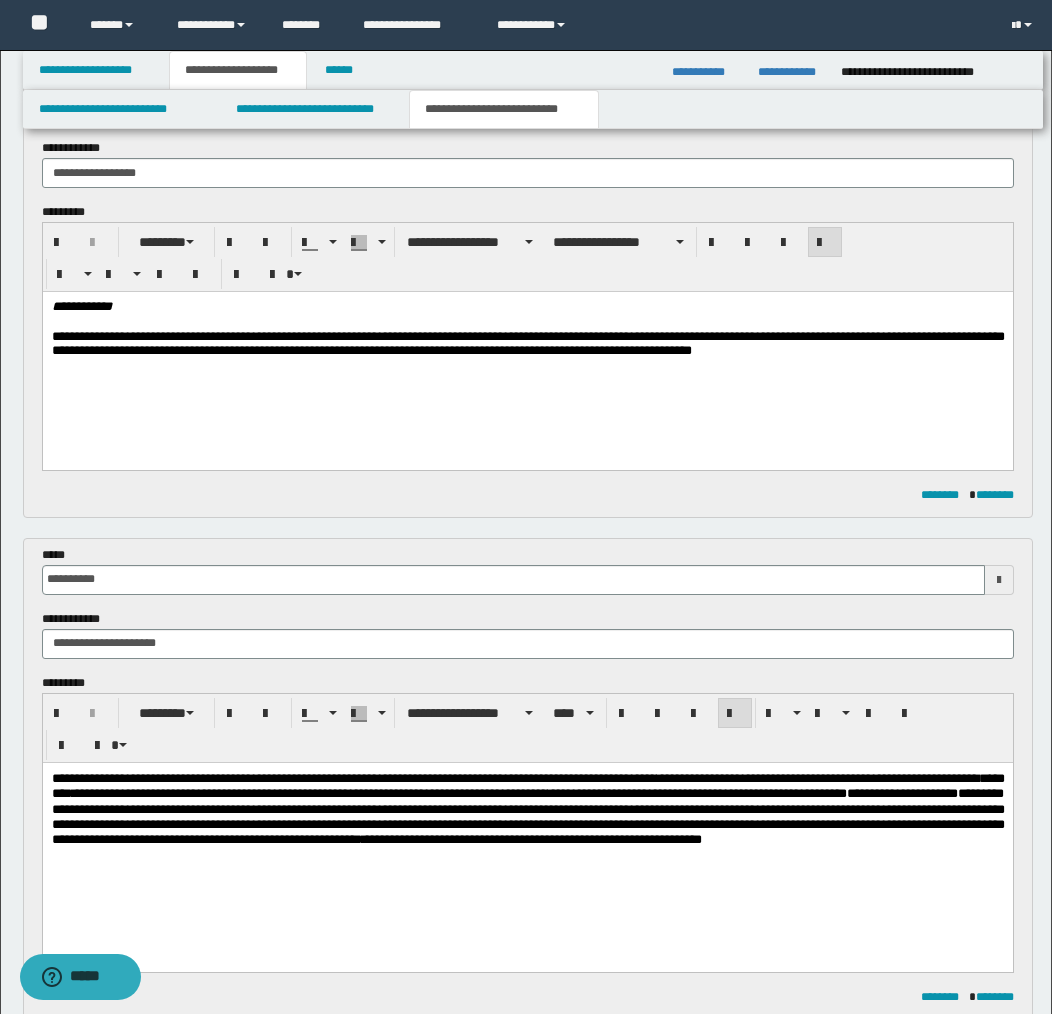 click on "**********" at bounding box center (527, 345) 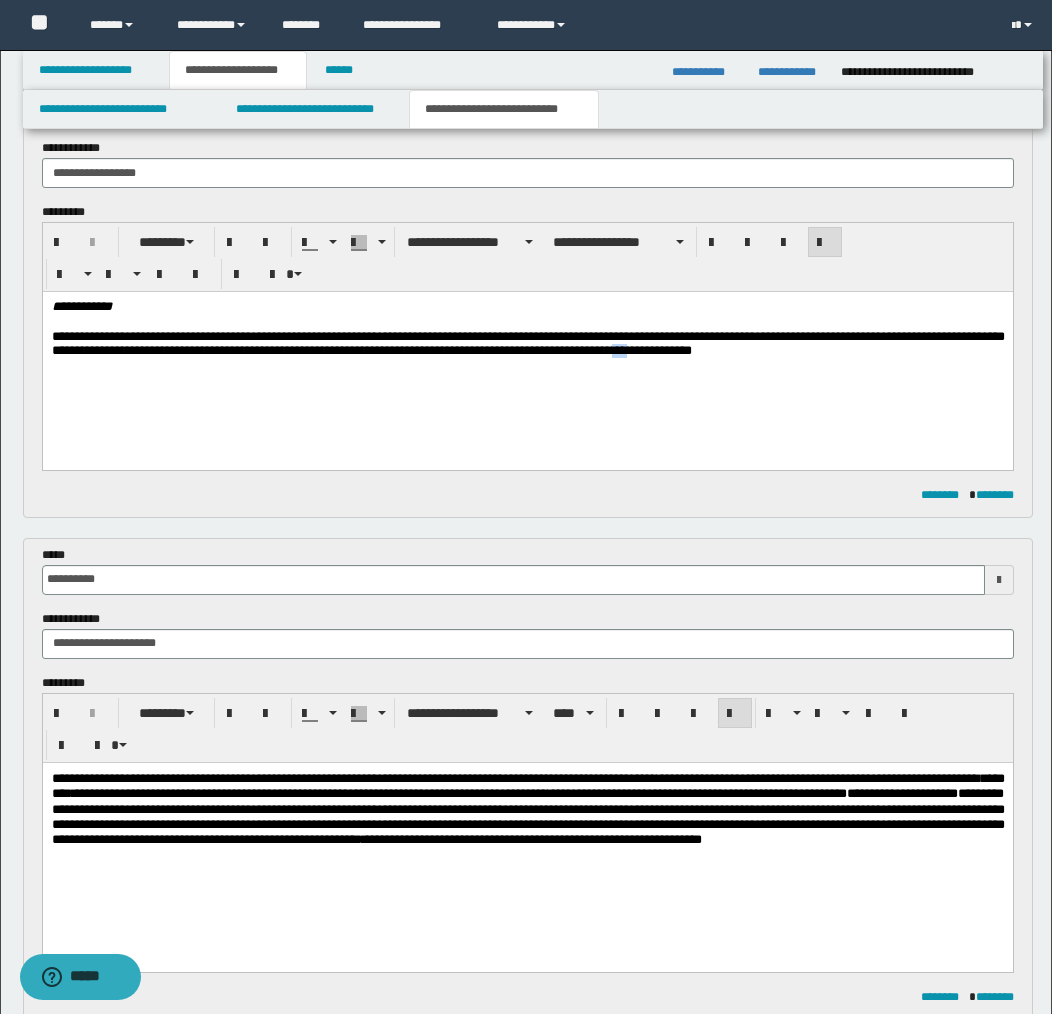 click on "**********" at bounding box center (527, 345) 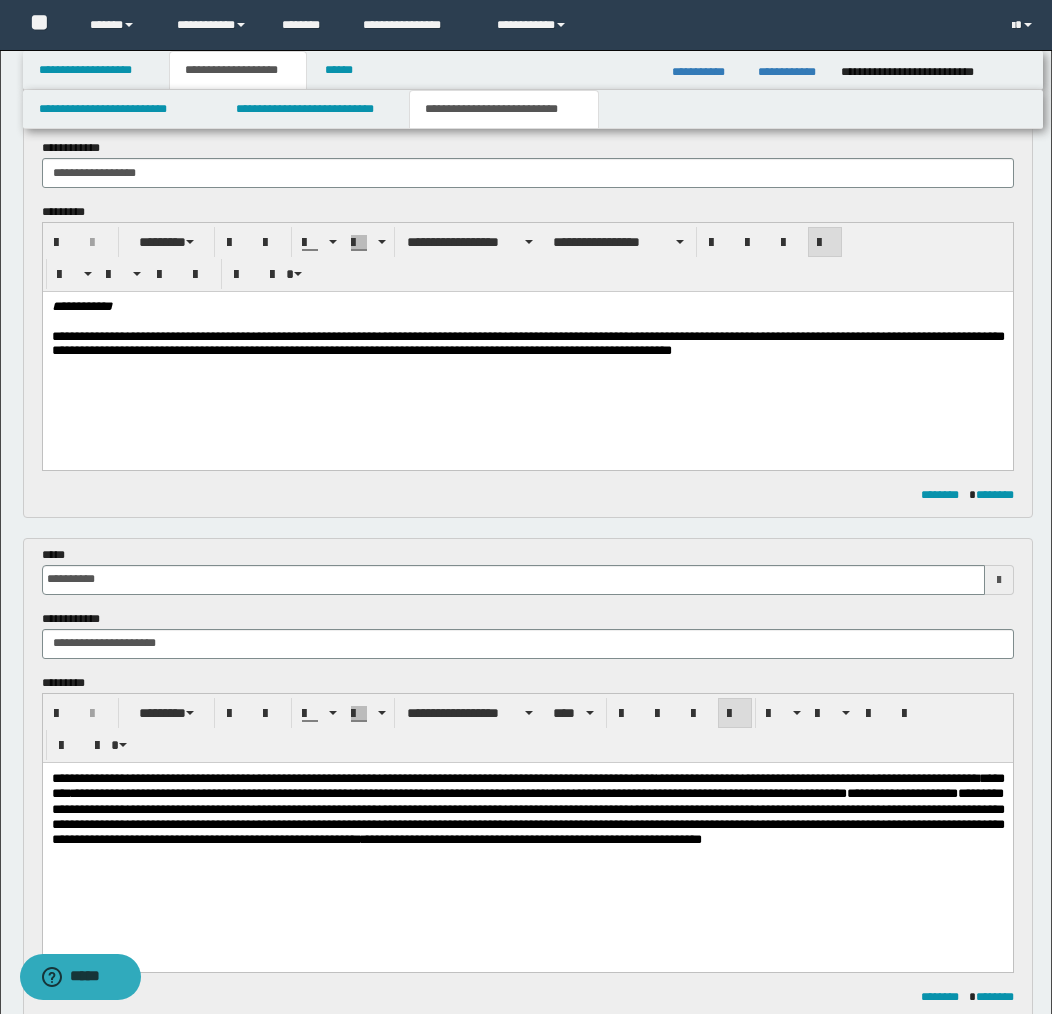 click on "**********" at bounding box center (527, 345) 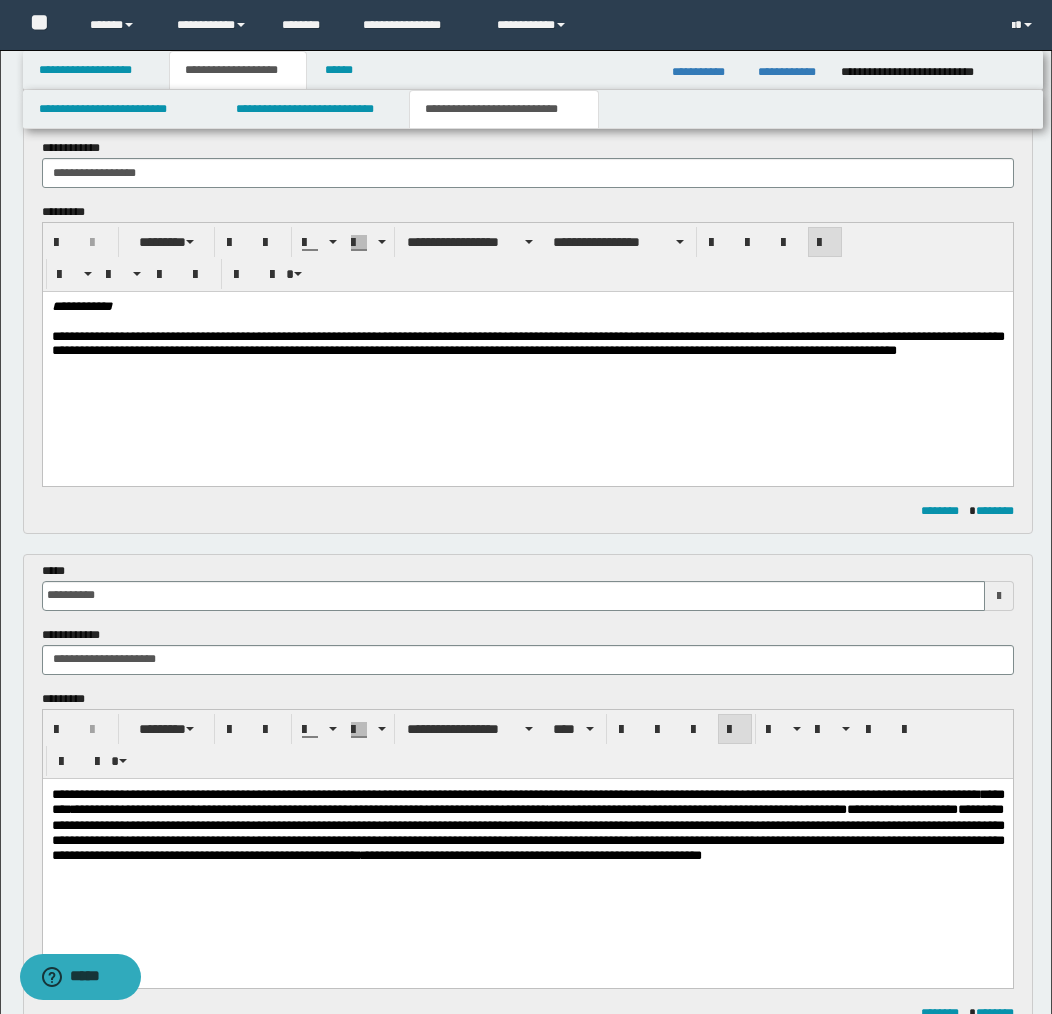 click on "**********" at bounding box center [527, 353] 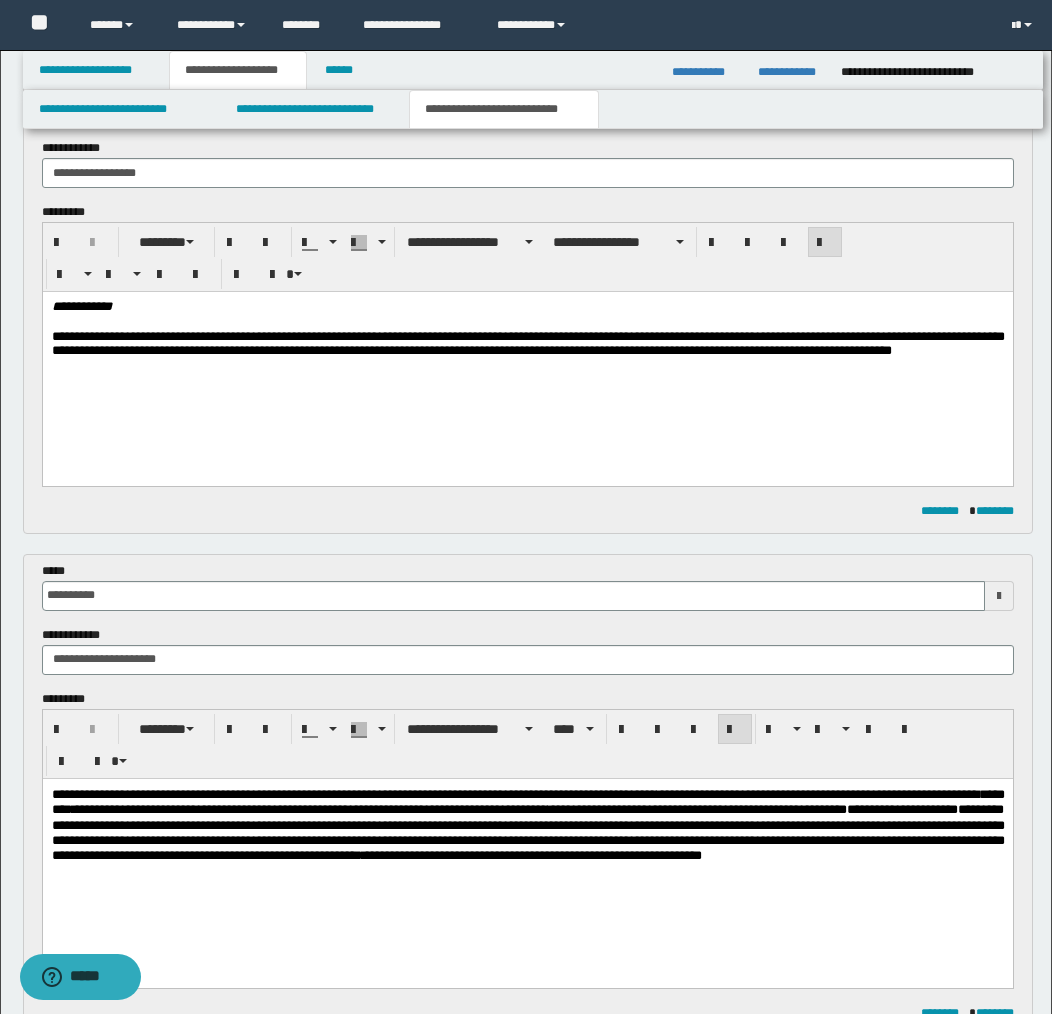 click on "**********" at bounding box center [527, 353] 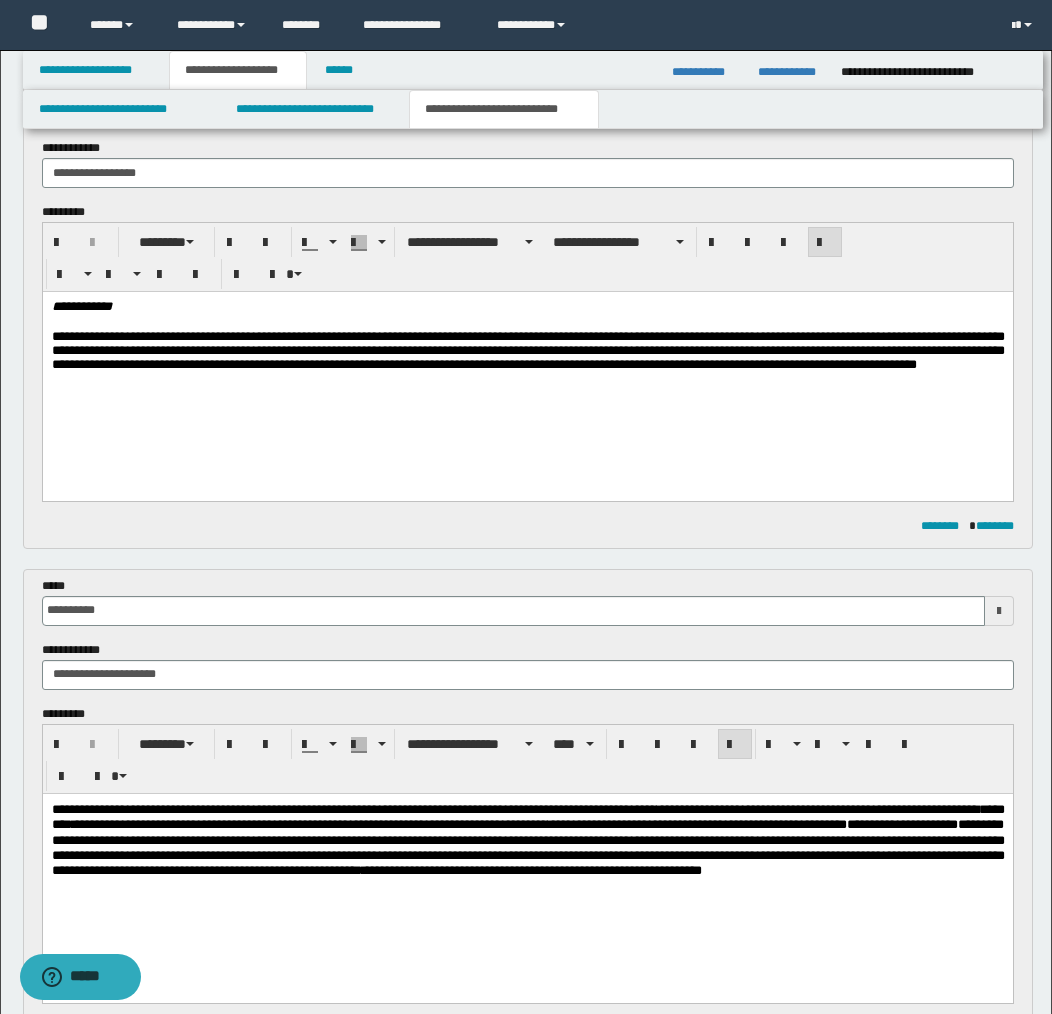 click on "**********" at bounding box center [527, 361] 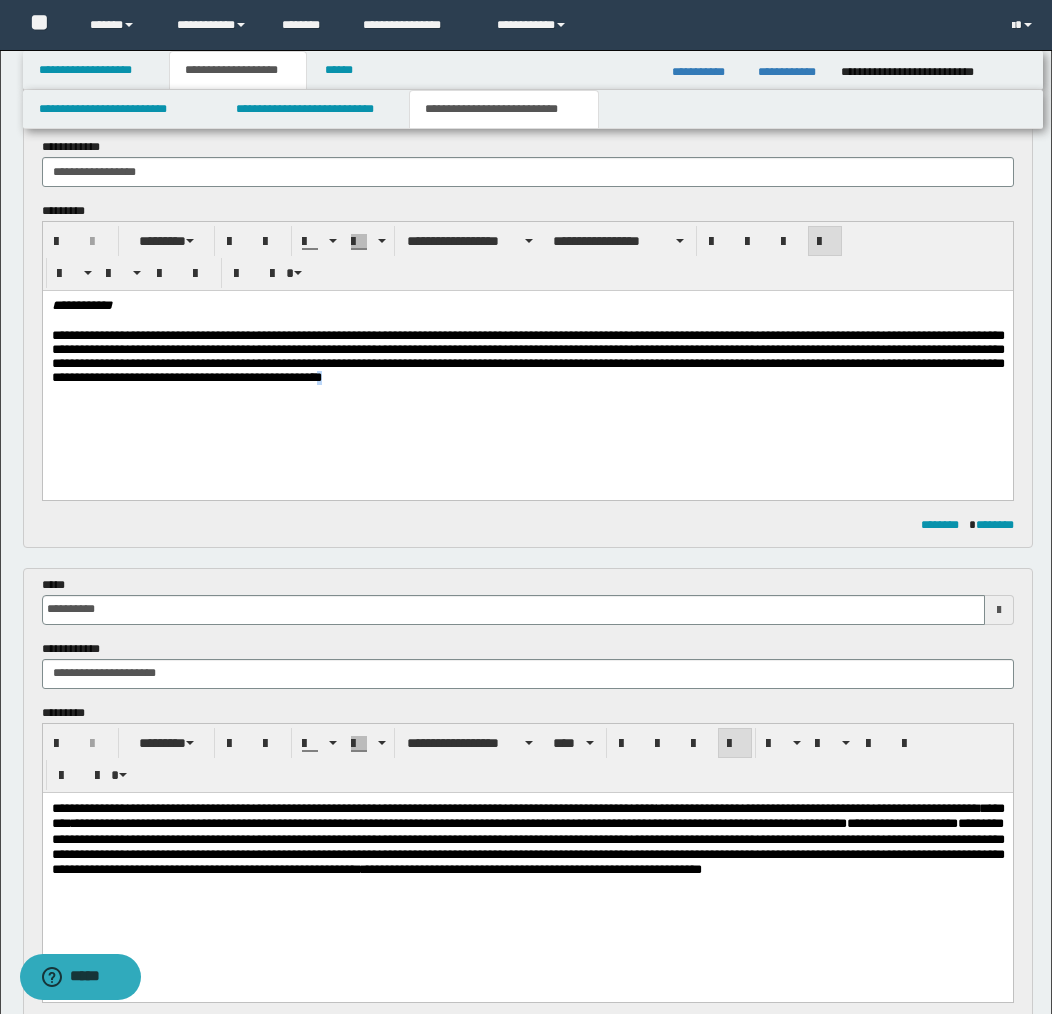 click on "**********" at bounding box center (527, 360) 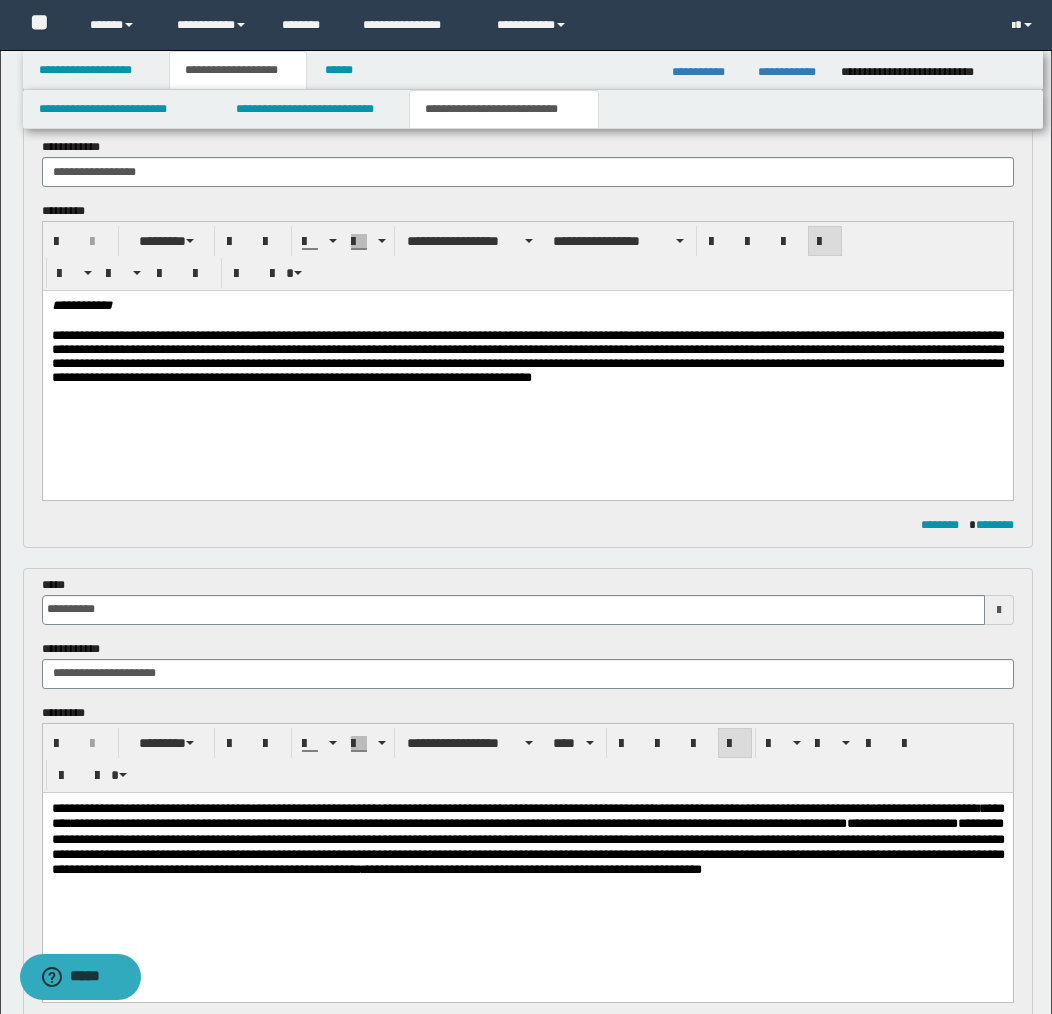 click on "**********" at bounding box center (527, 360) 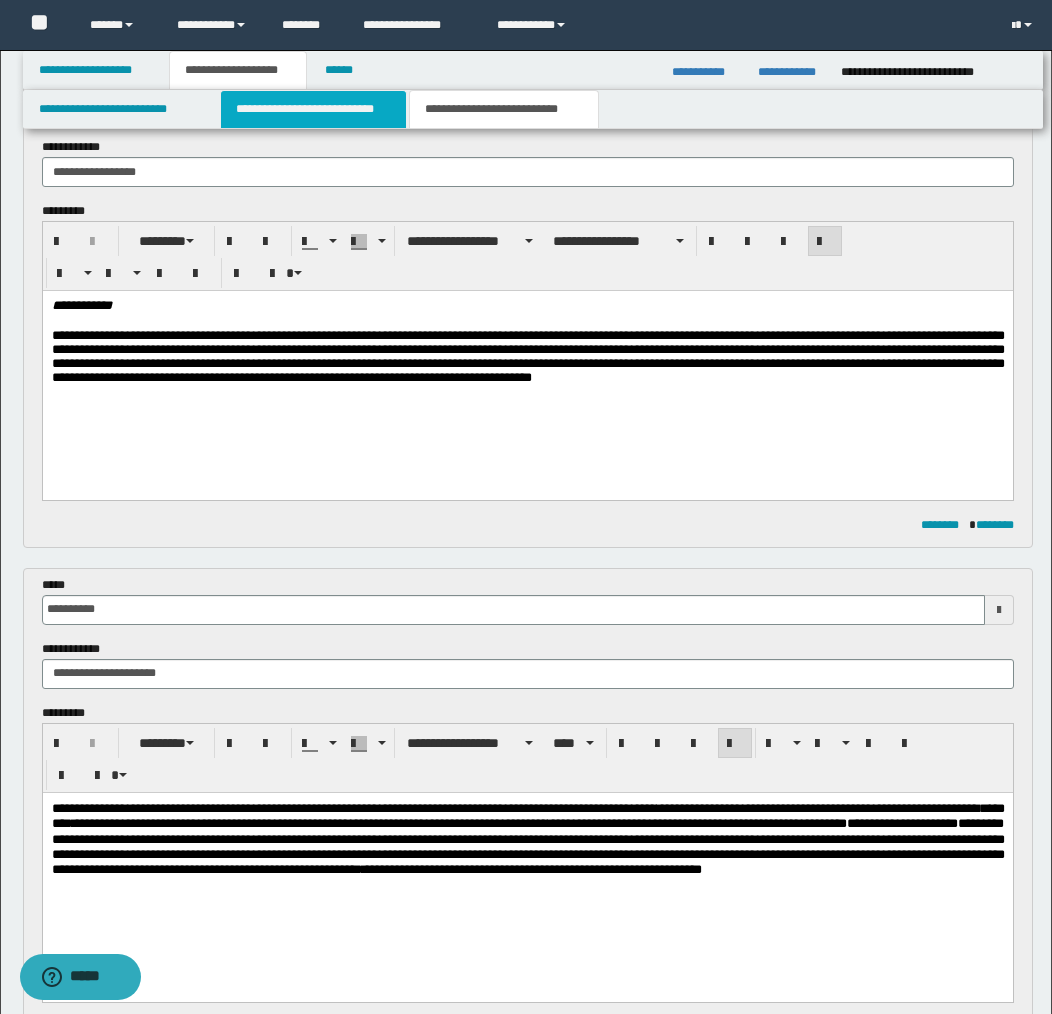 click on "**********" at bounding box center [314, 109] 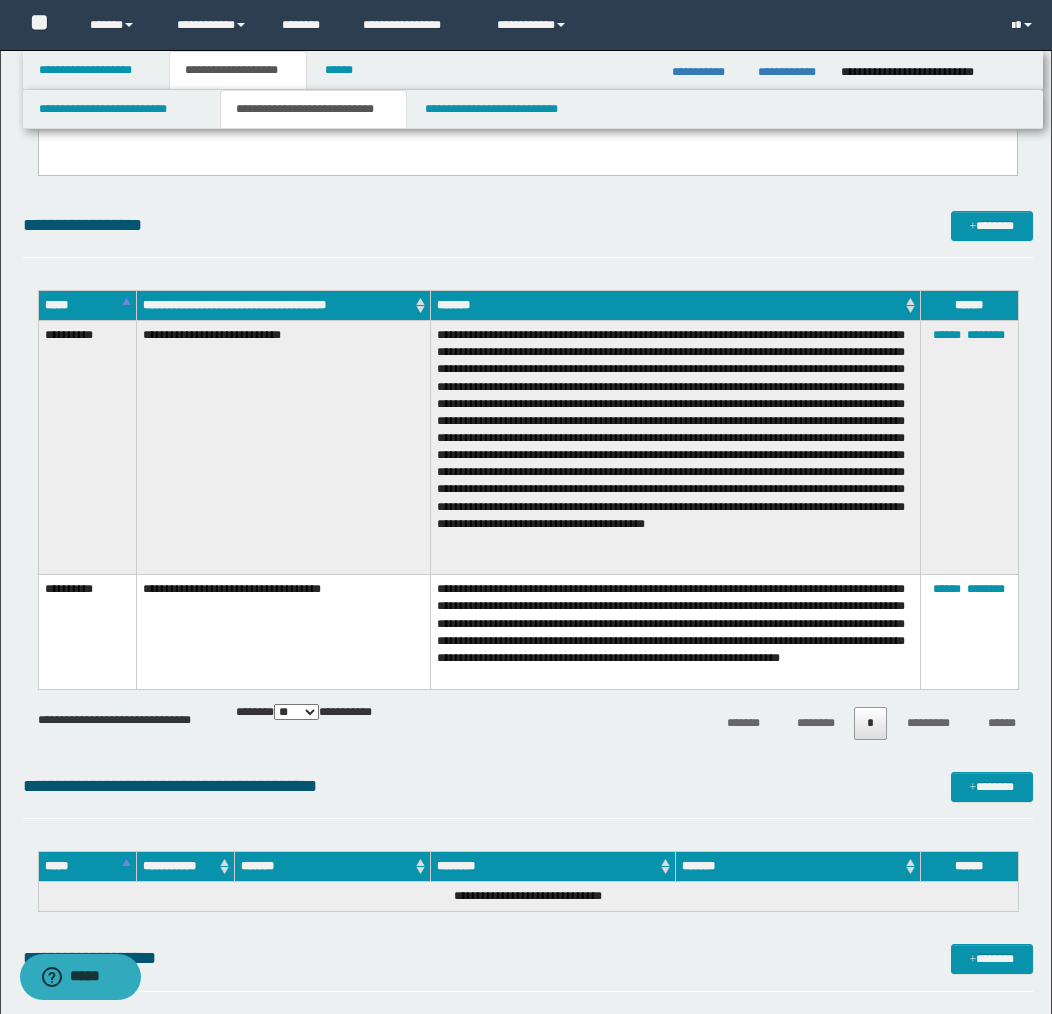 scroll, scrollTop: 1831, scrollLeft: 0, axis: vertical 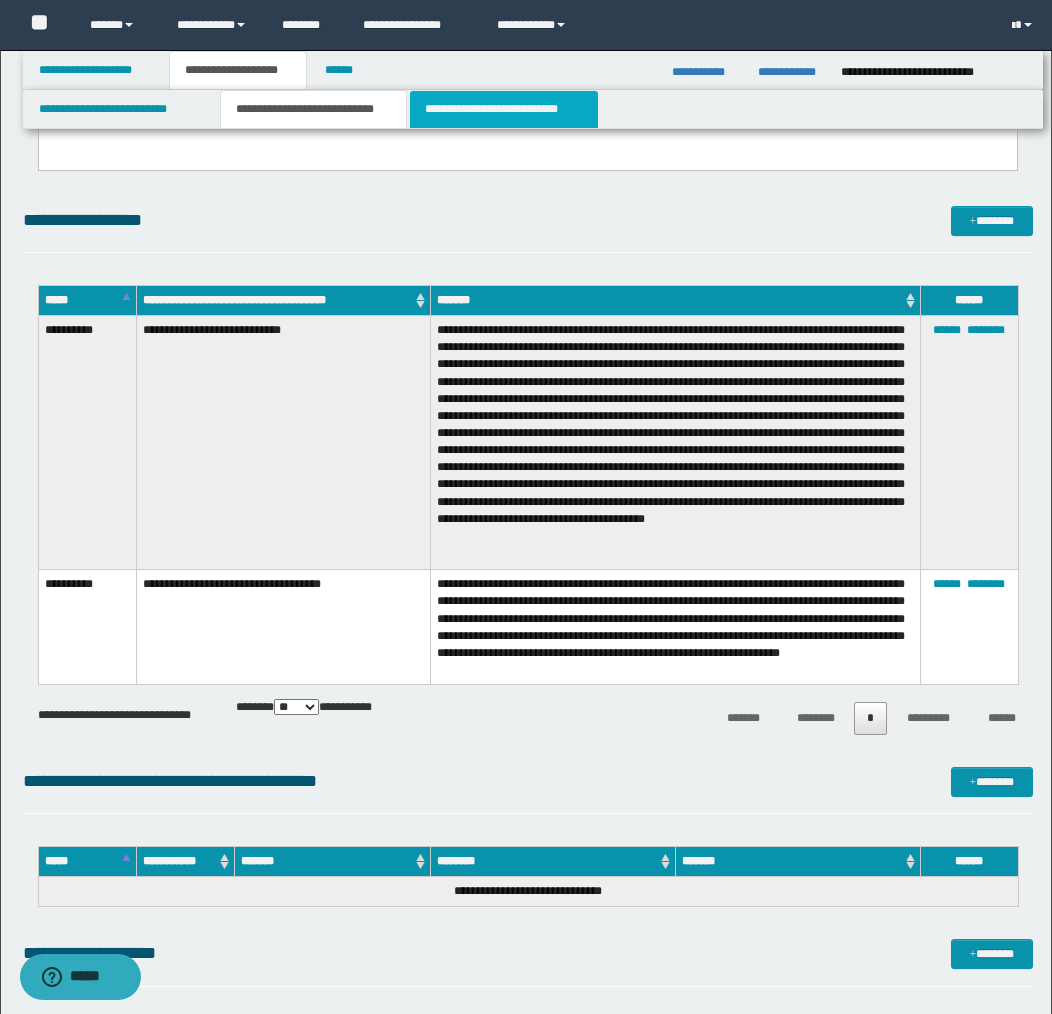 click on "**********" at bounding box center [504, 109] 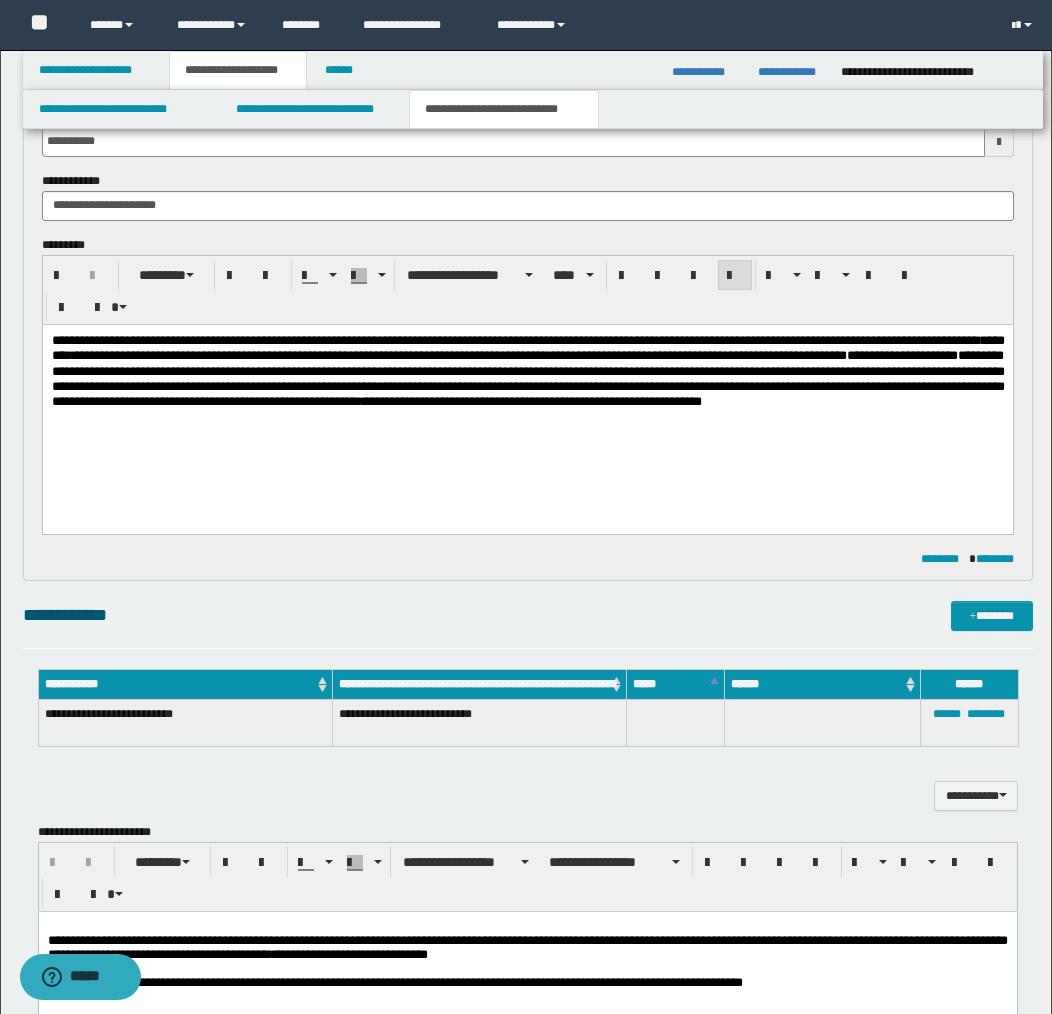 scroll, scrollTop: 620, scrollLeft: 0, axis: vertical 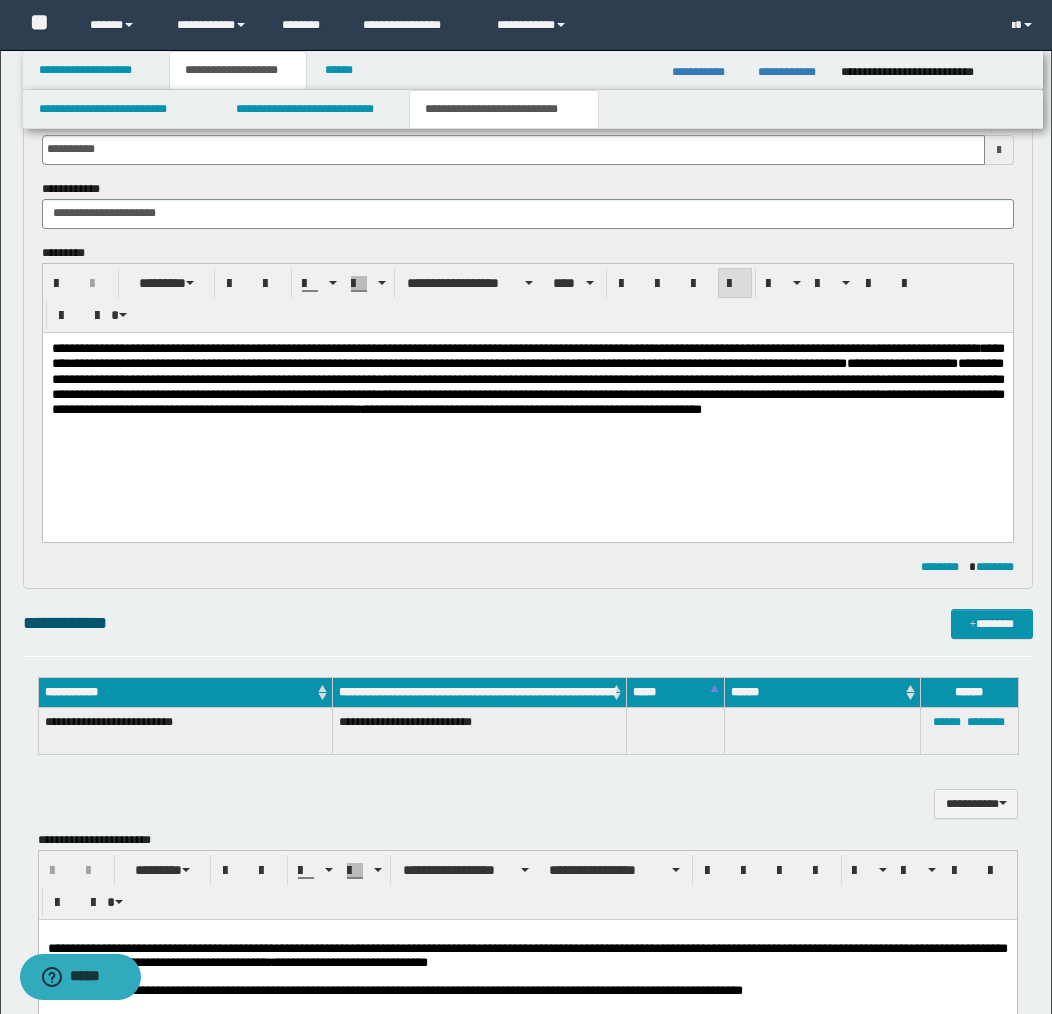 click on "**********" at bounding box center (527, 386) 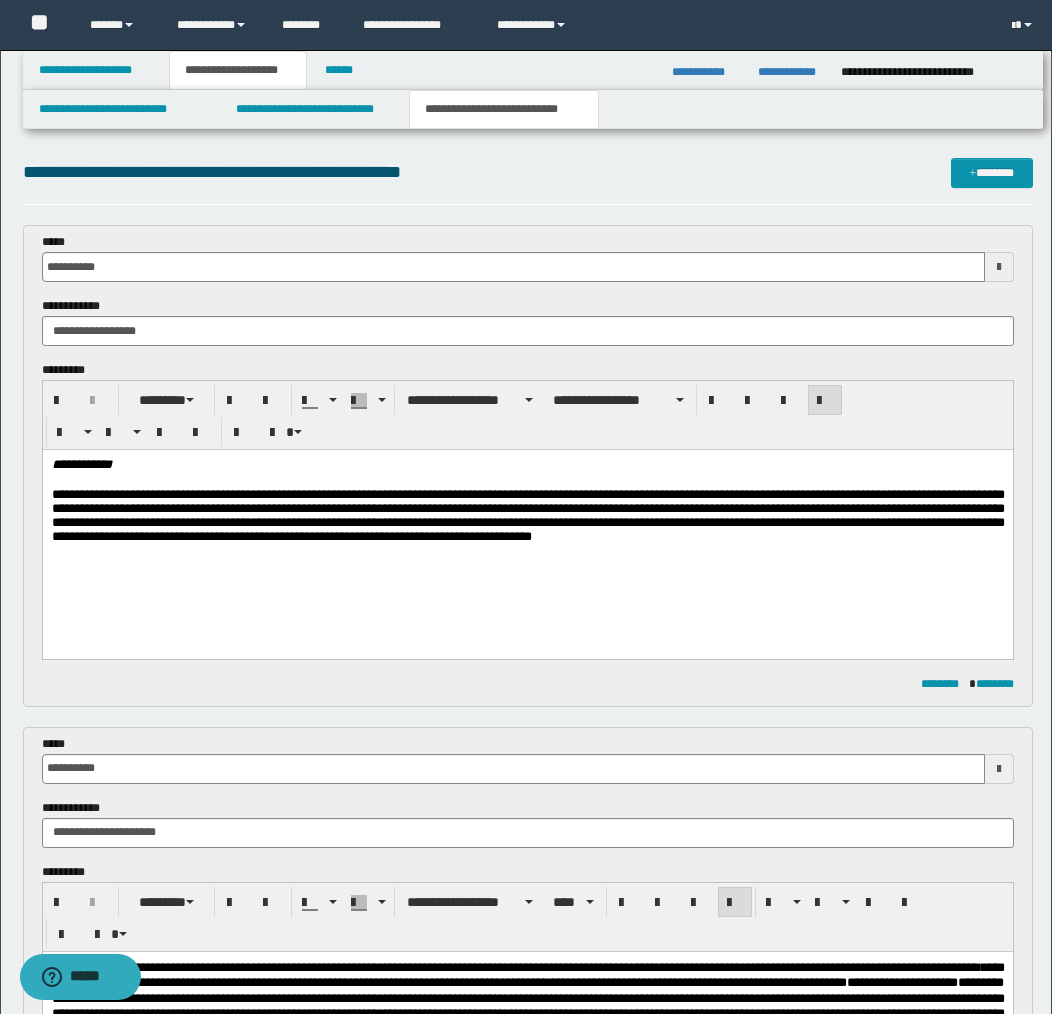 scroll, scrollTop: 0, scrollLeft: 0, axis: both 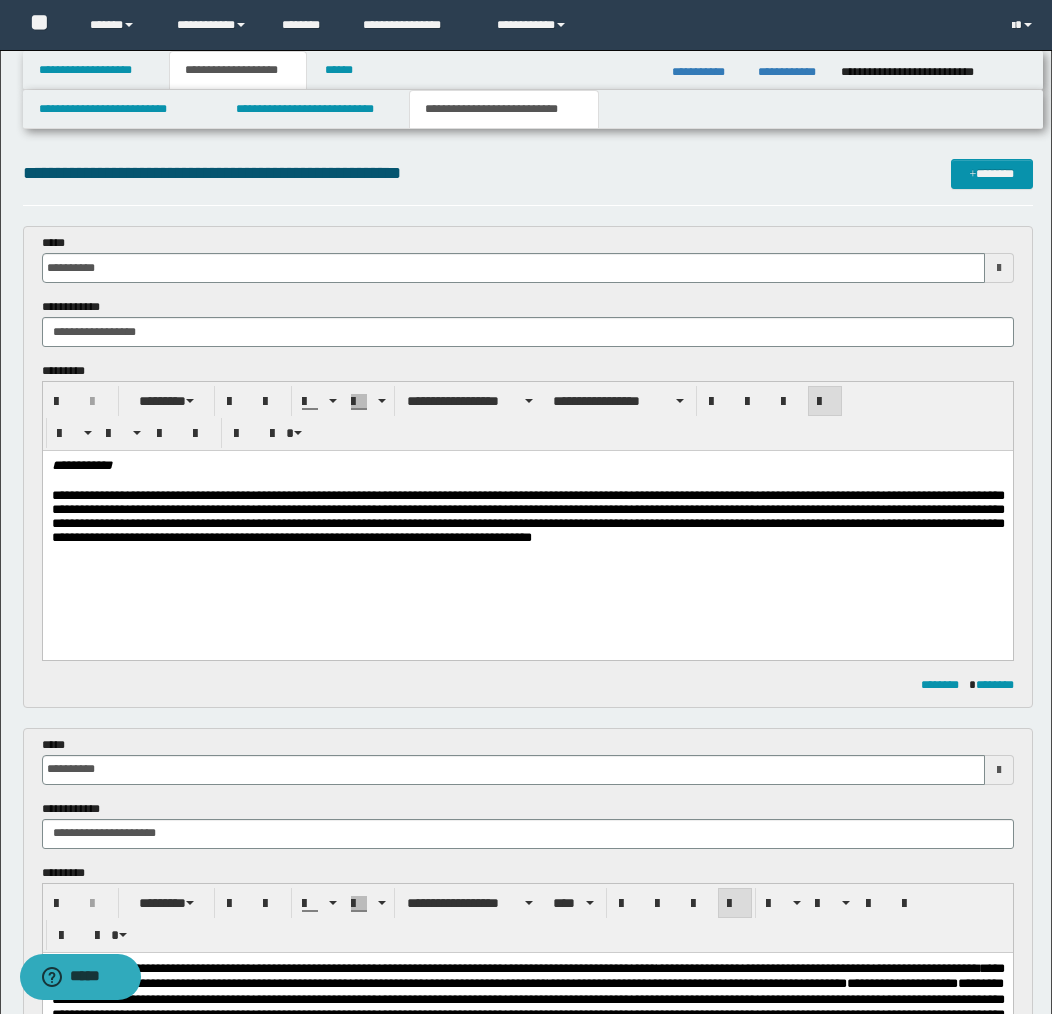 click on "**********" at bounding box center [527, 520] 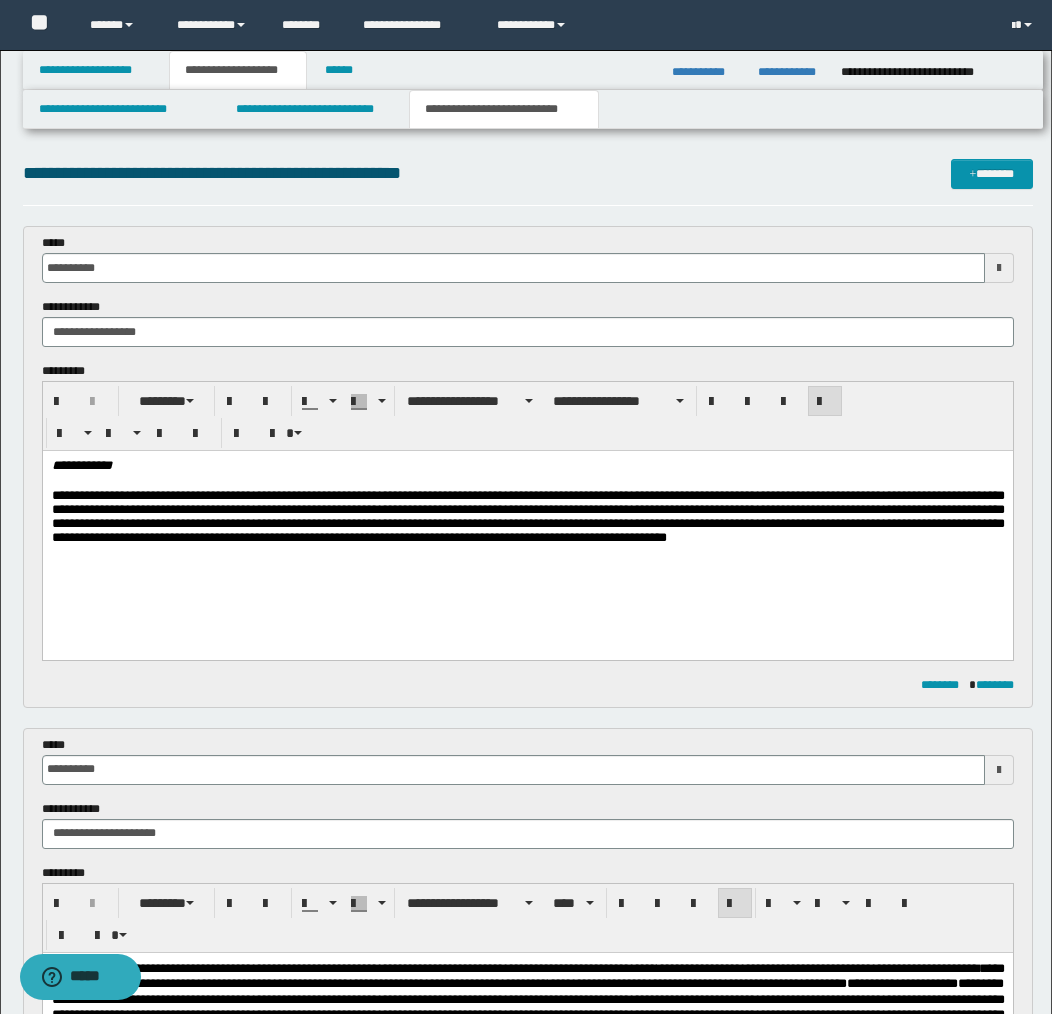 click on "**********" at bounding box center [527, 520] 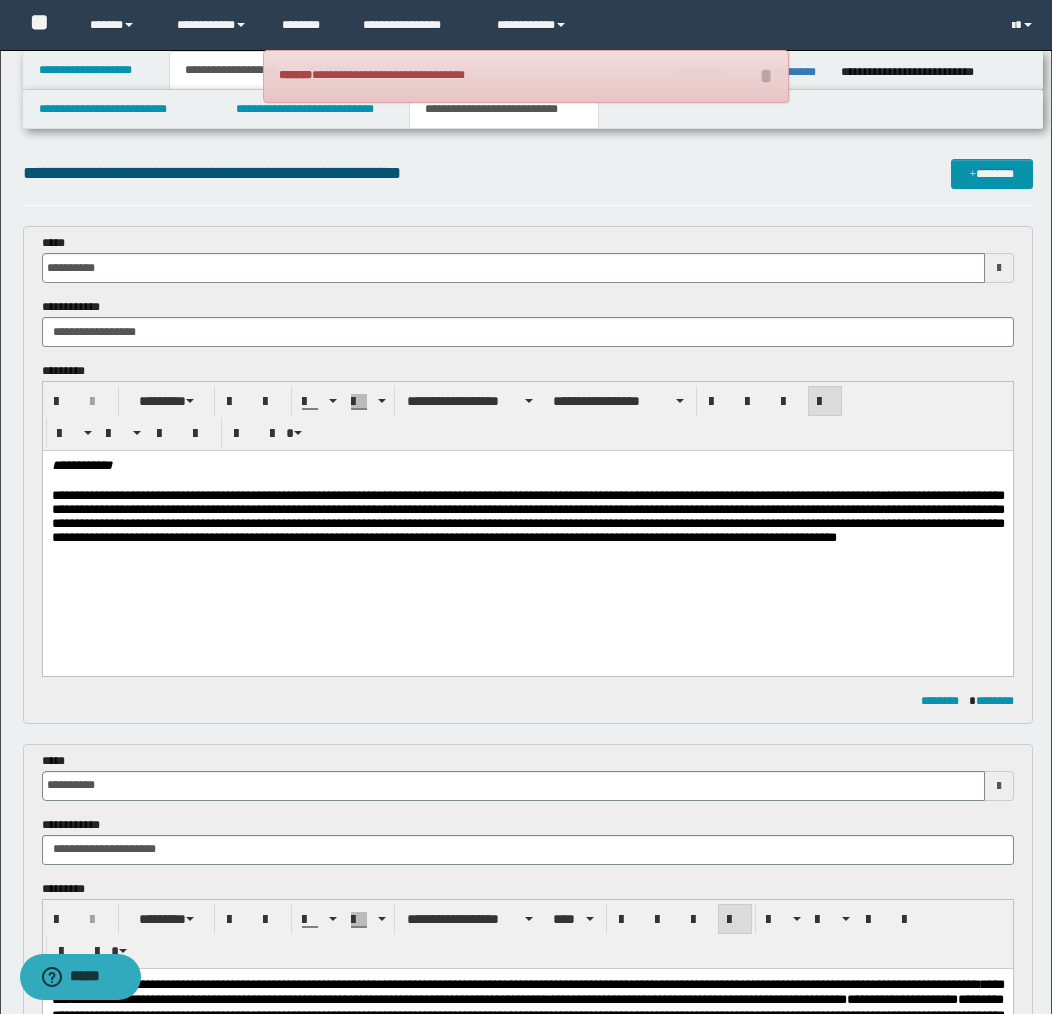 click on "**********" at bounding box center (527, 528) 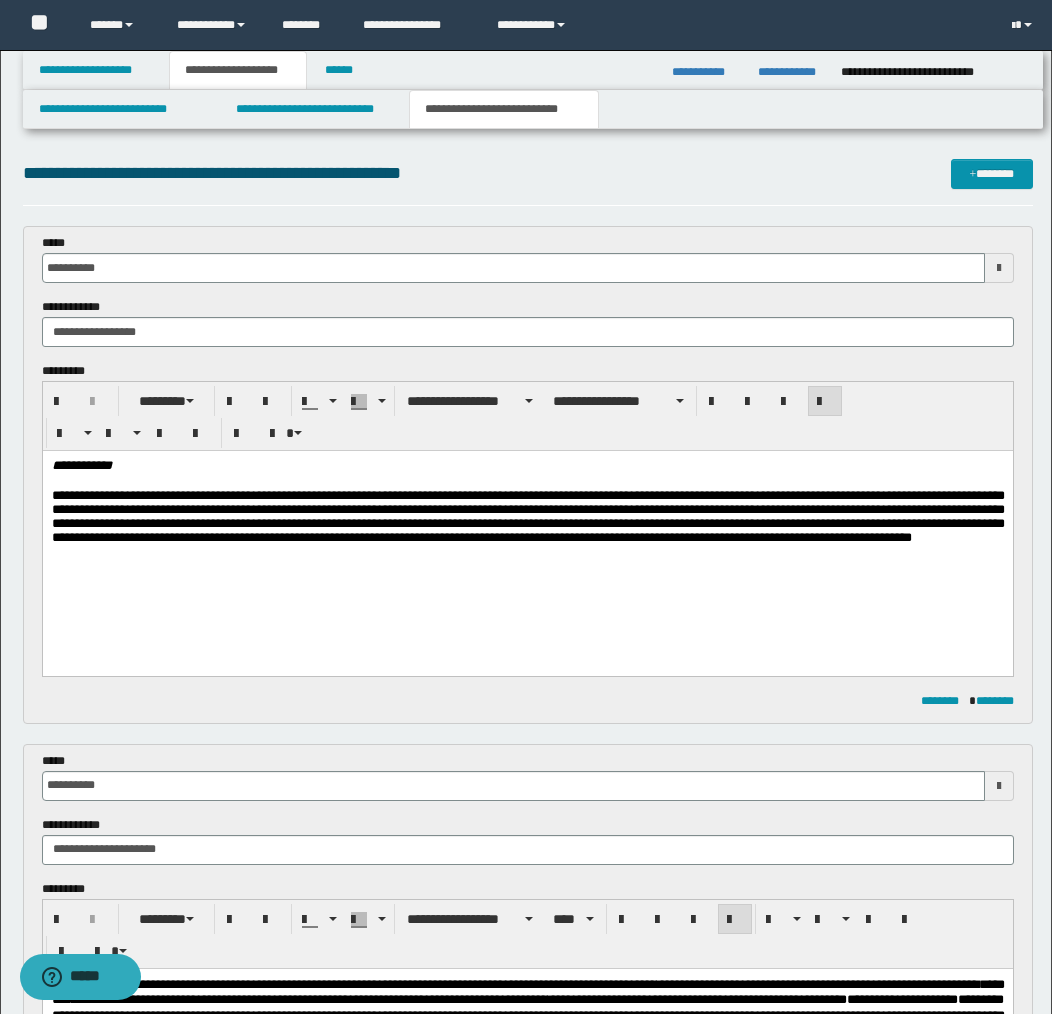 click on "**********" at bounding box center (527, 528) 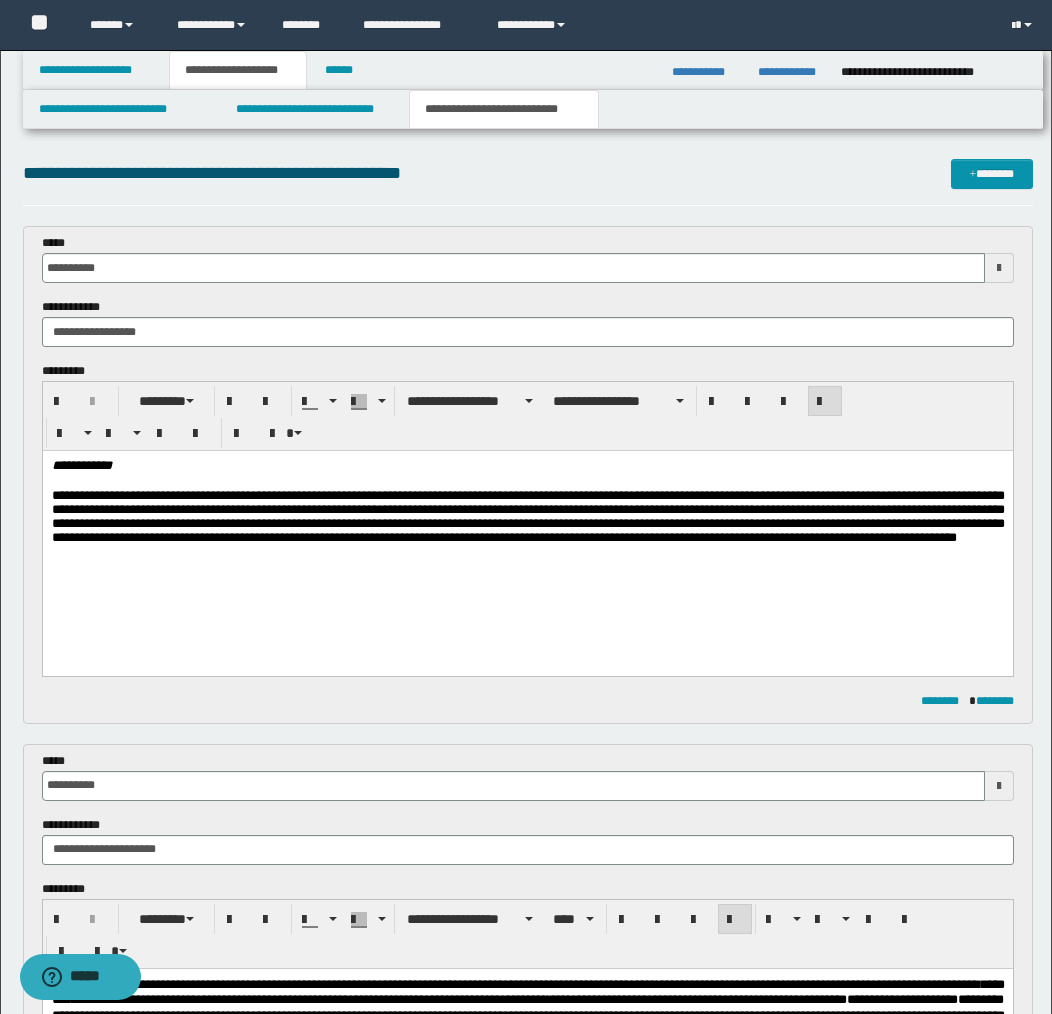 click on "**********" at bounding box center (527, 528) 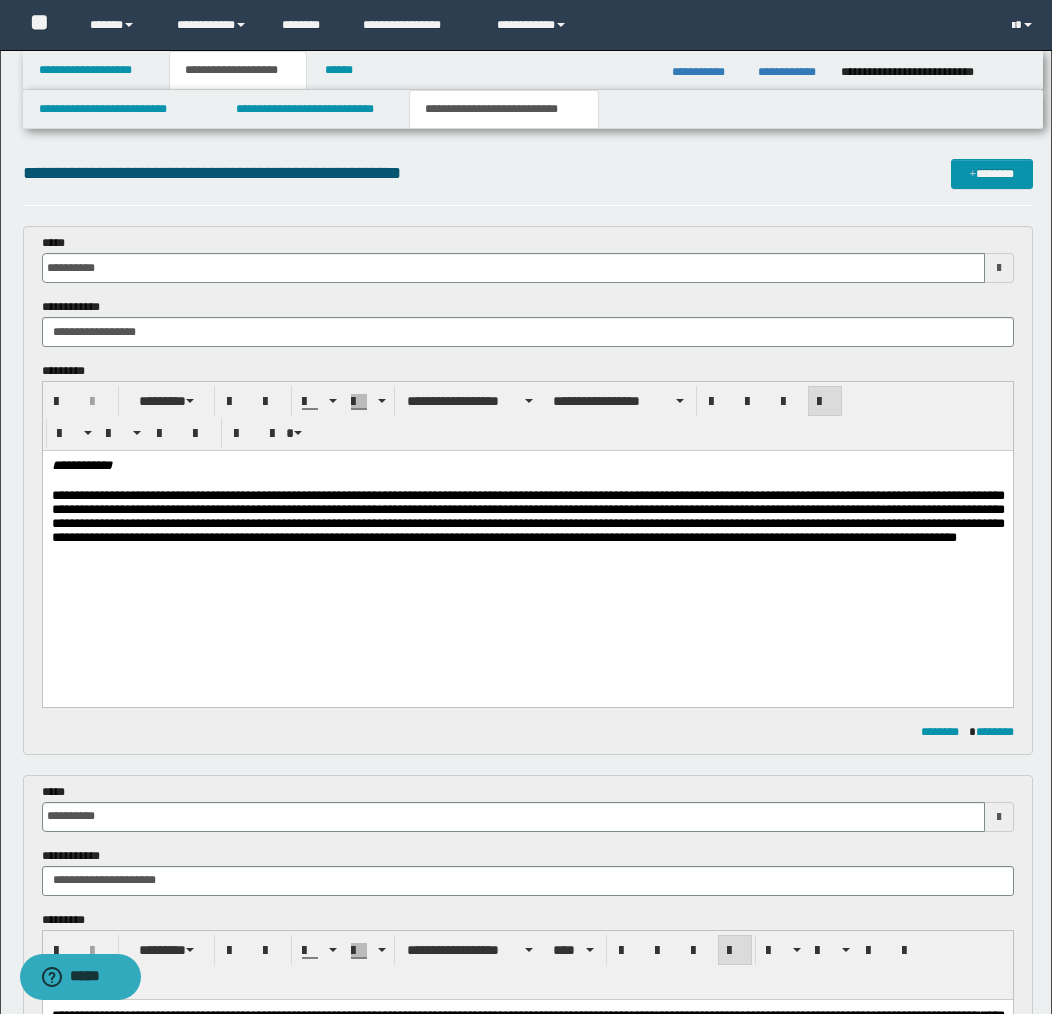 click on "**********" at bounding box center [527, 528] 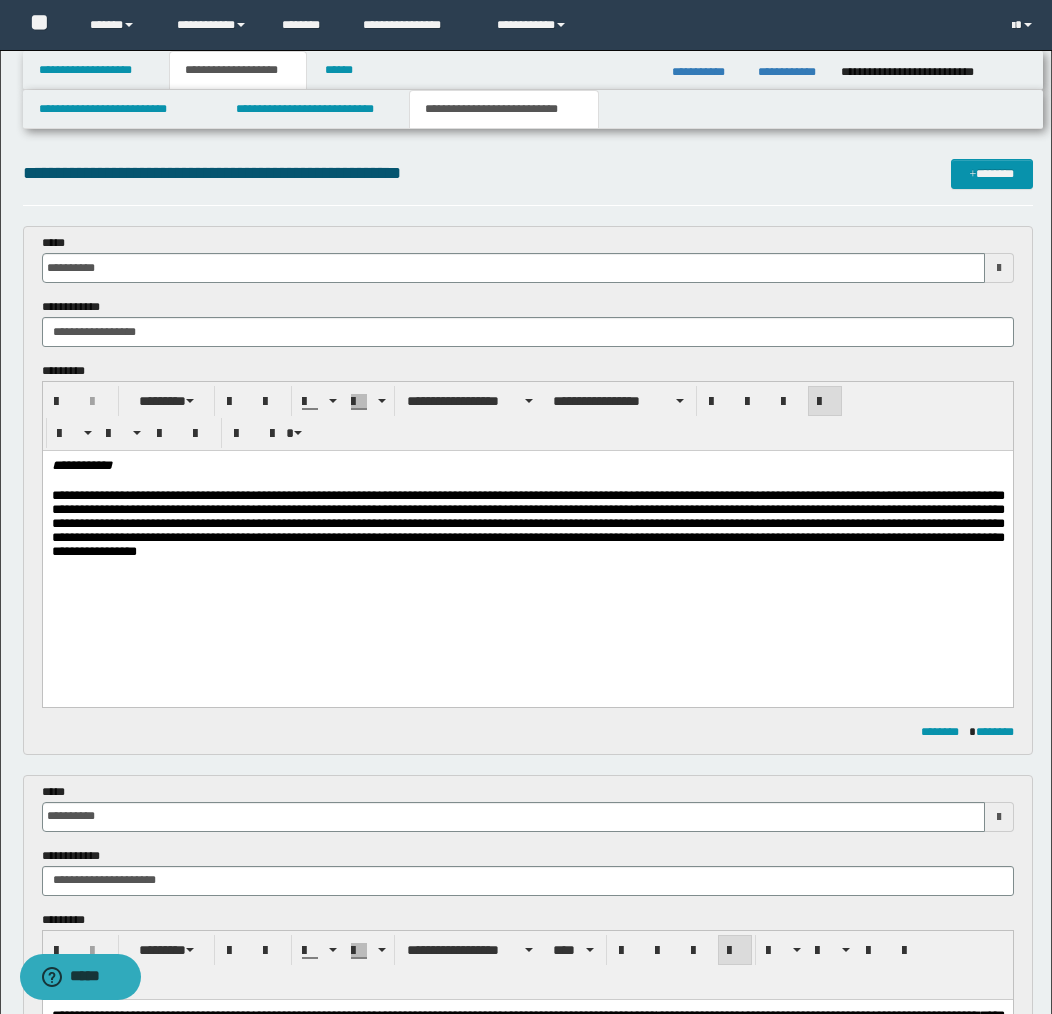 click on "**********" at bounding box center (527, 528) 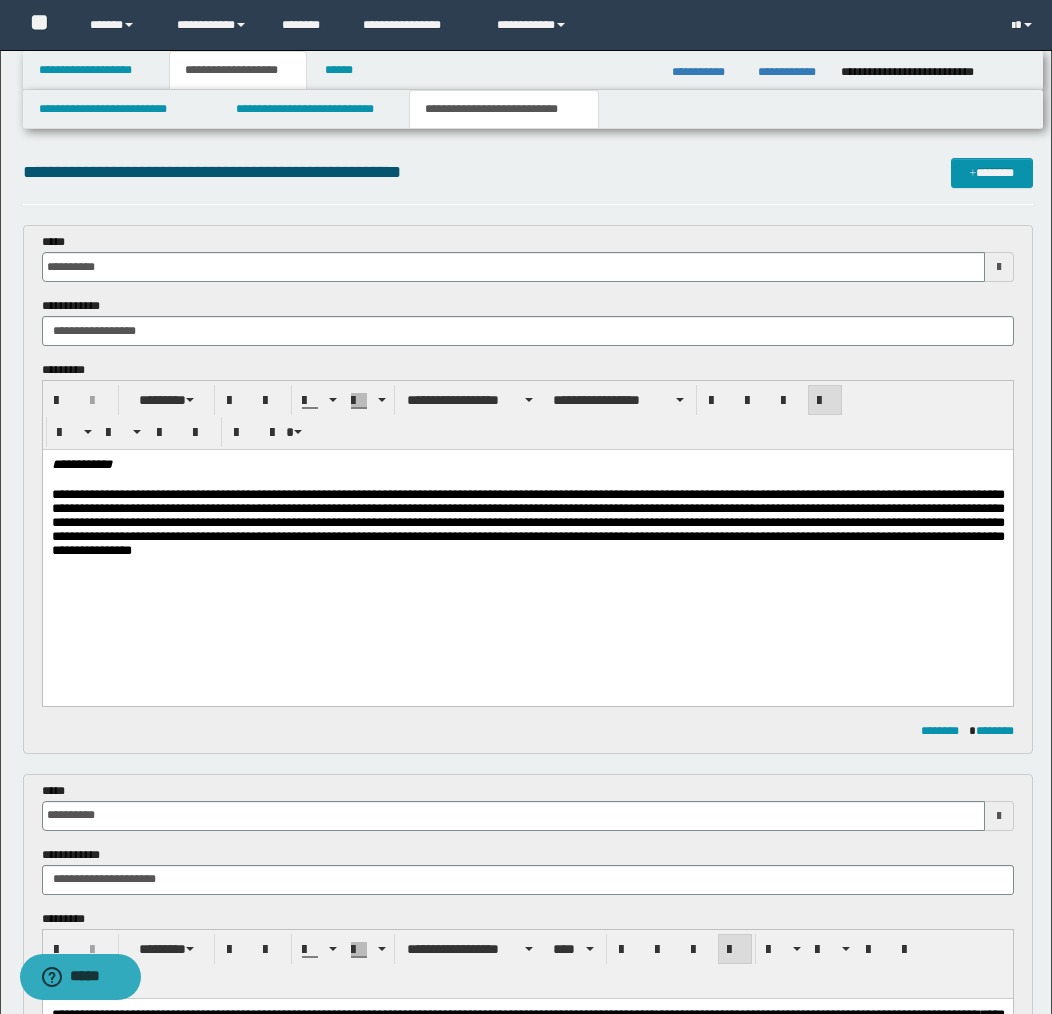 click on "**********" at bounding box center (527, 527) 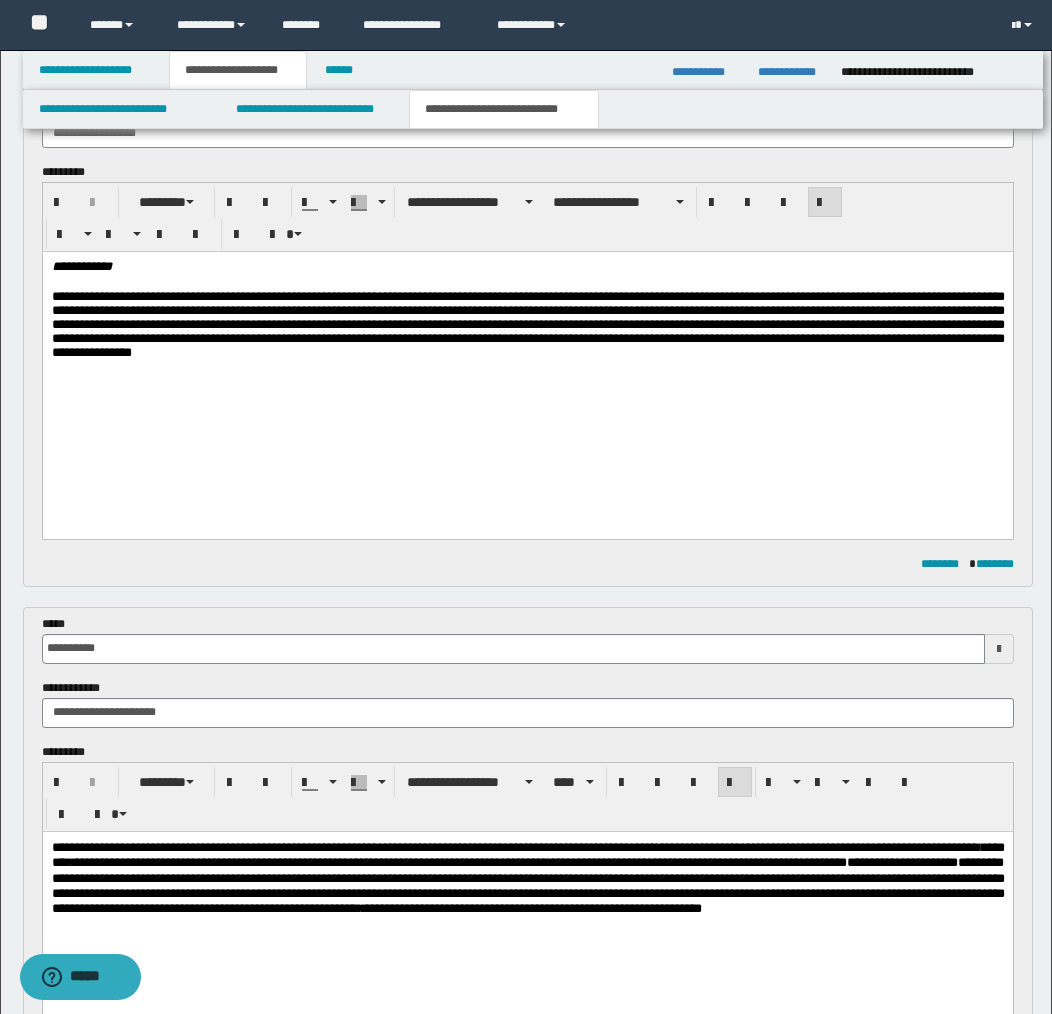 scroll, scrollTop: 107, scrollLeft: 0, axis: vertical 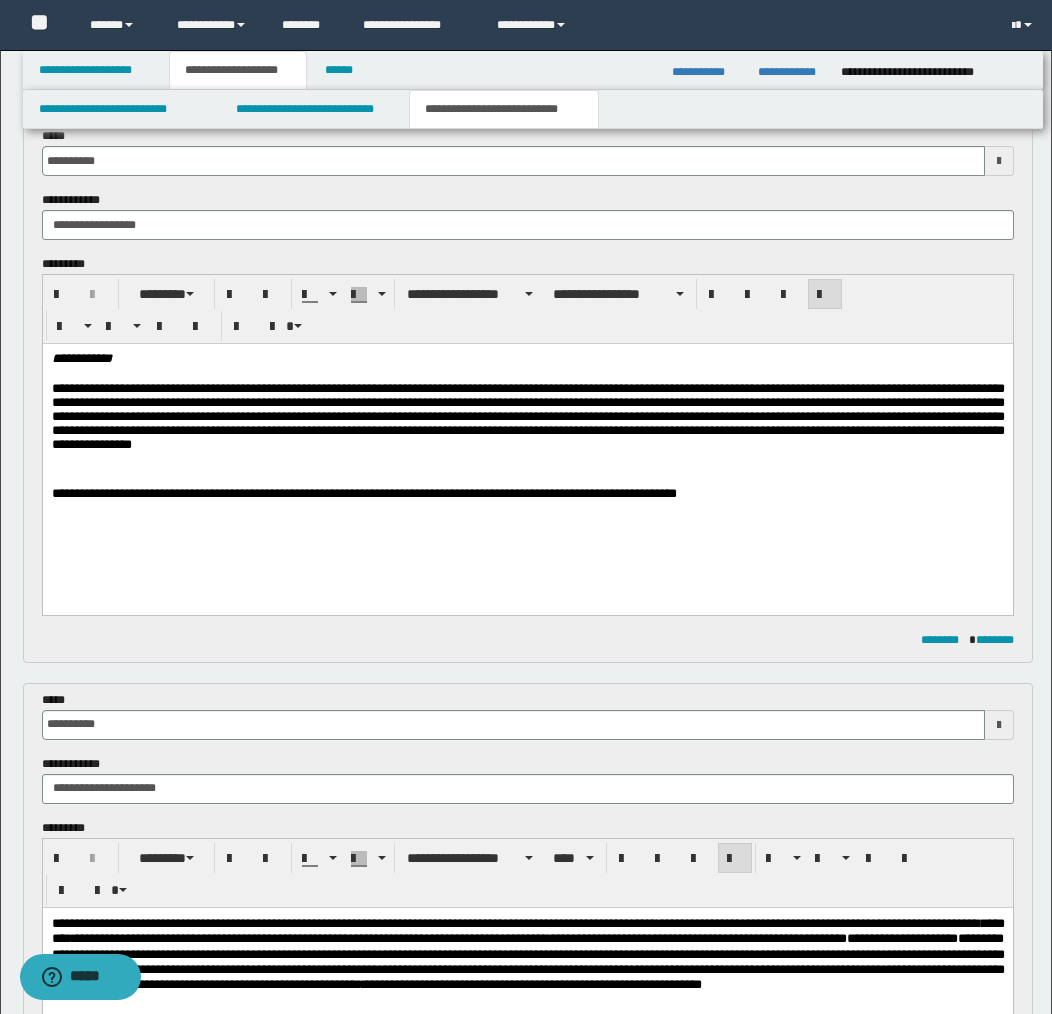 click at bounding box center (527, 480) 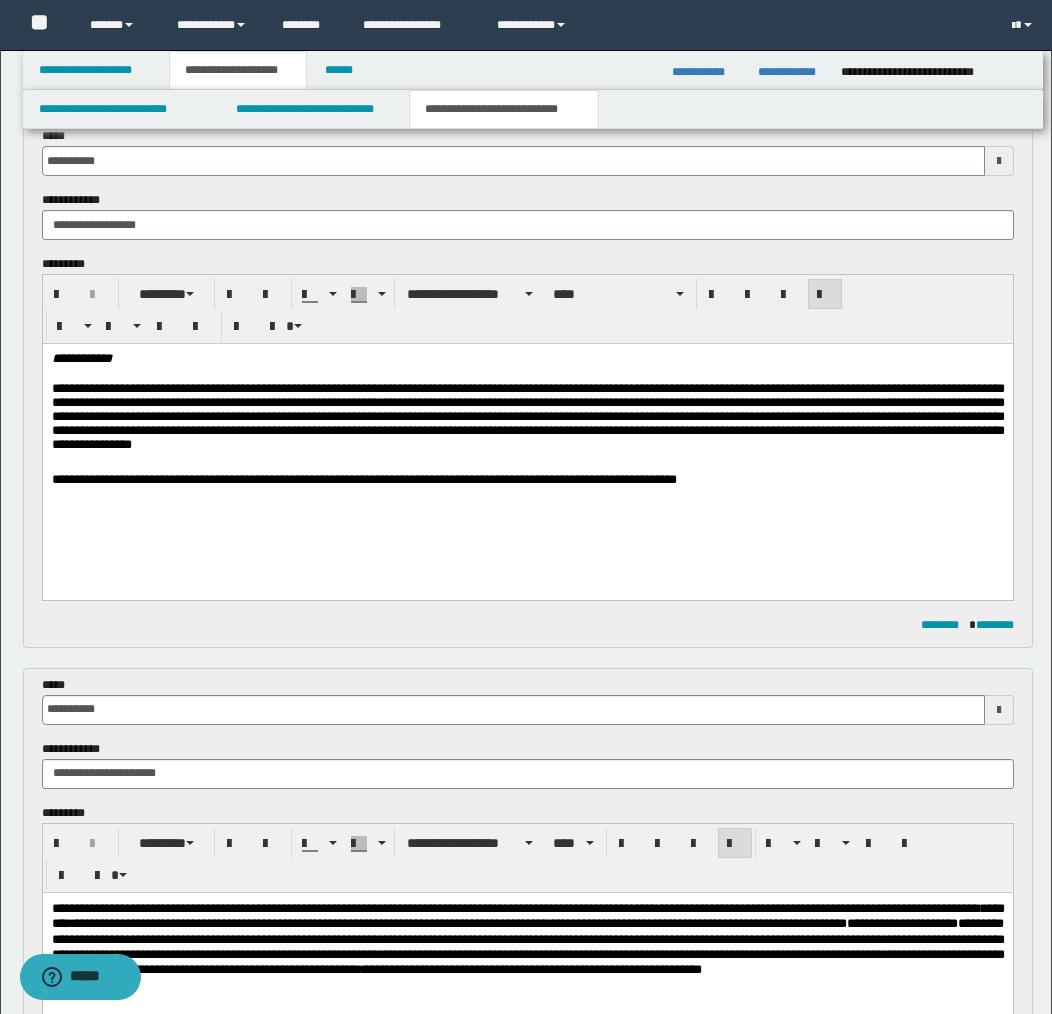 click on "**********" at bounding box center (363, 479) 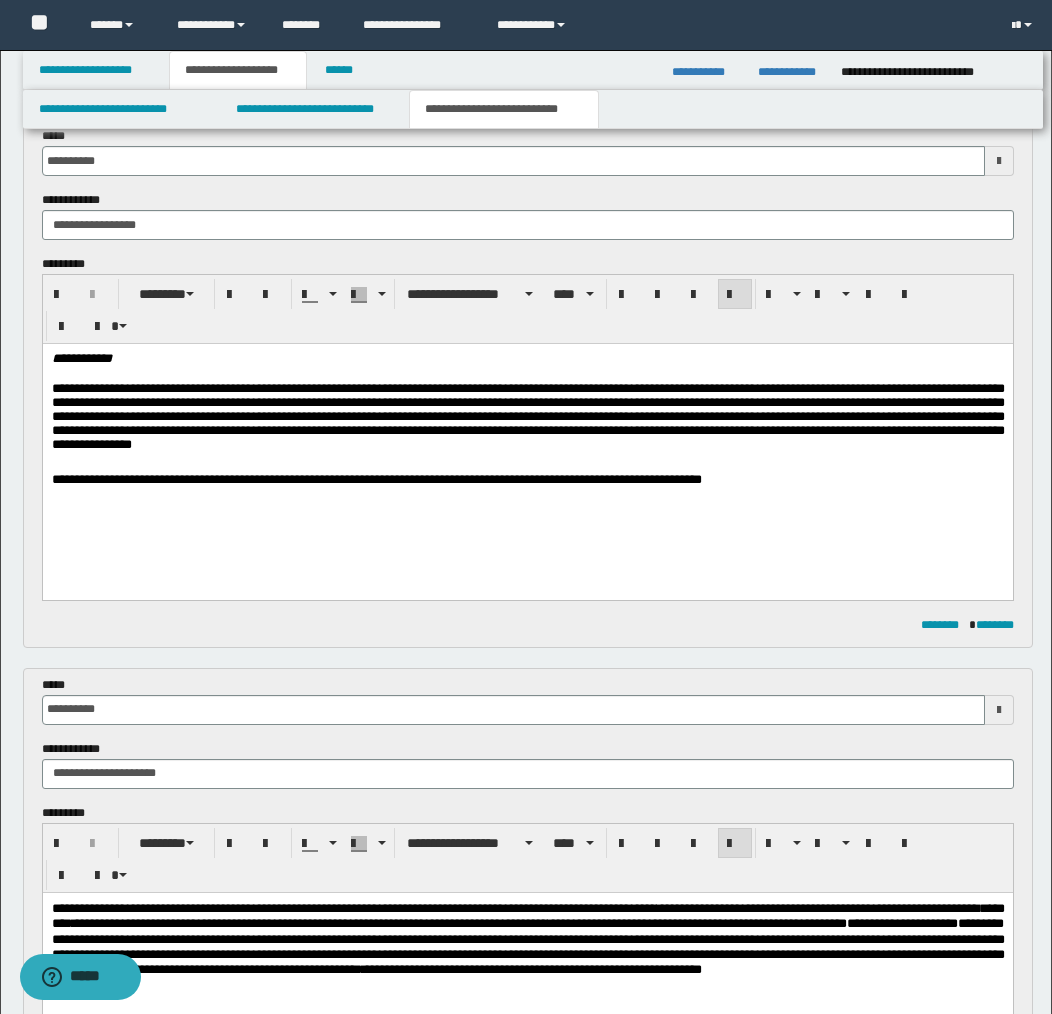 click on "**********" at bounding box center [376, 479] 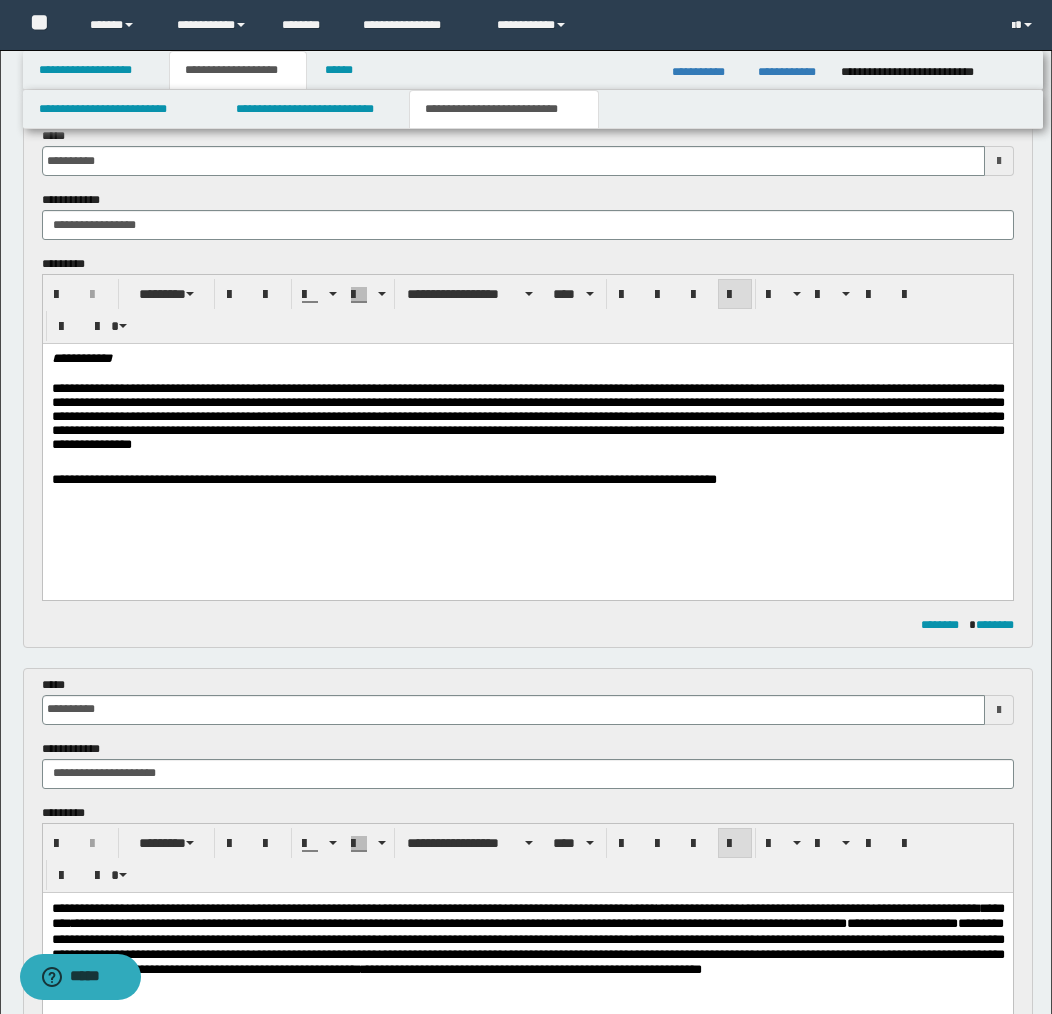 drag, startPoint x: 767, startPoint y: 486, endPoint x: 848, endPoint y: 500, distance: 82.20097 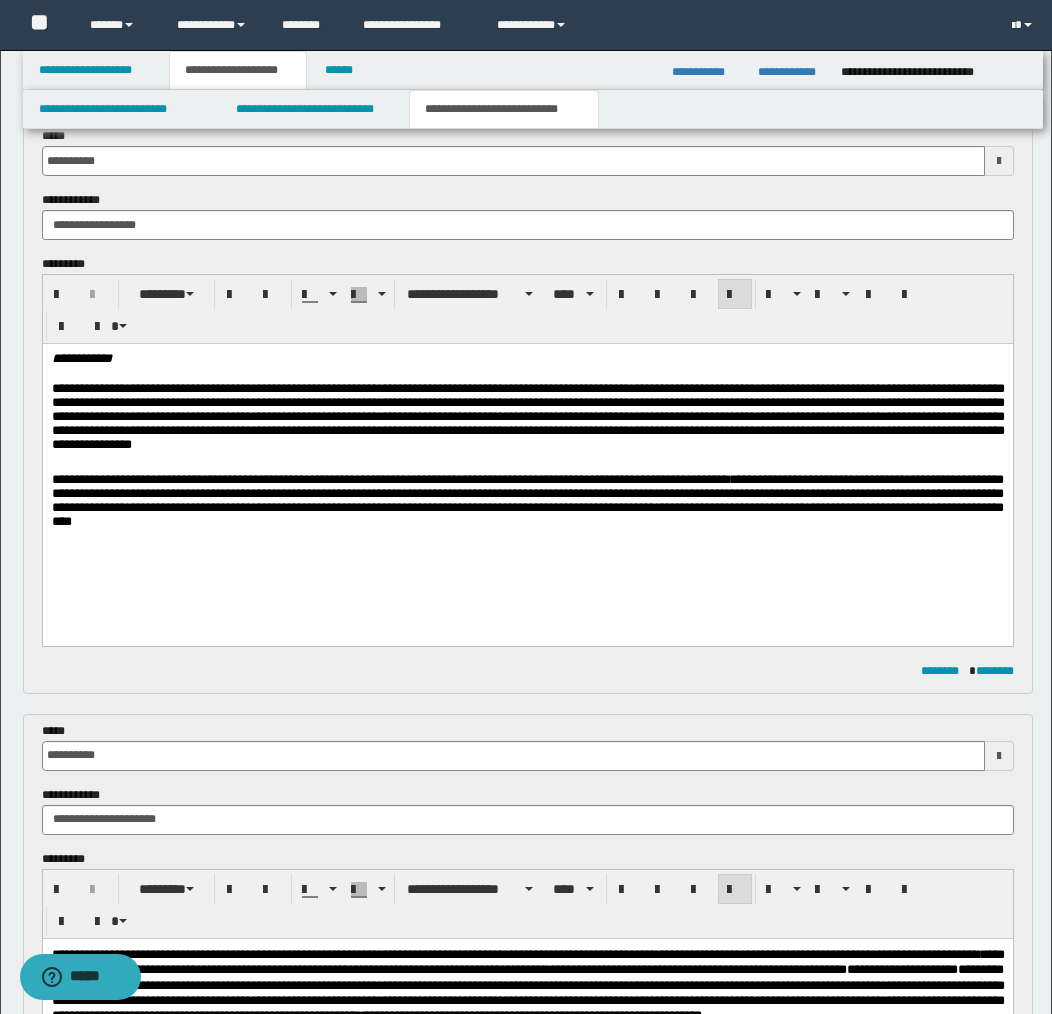 click on "**********" at bounding box center [527, 500] 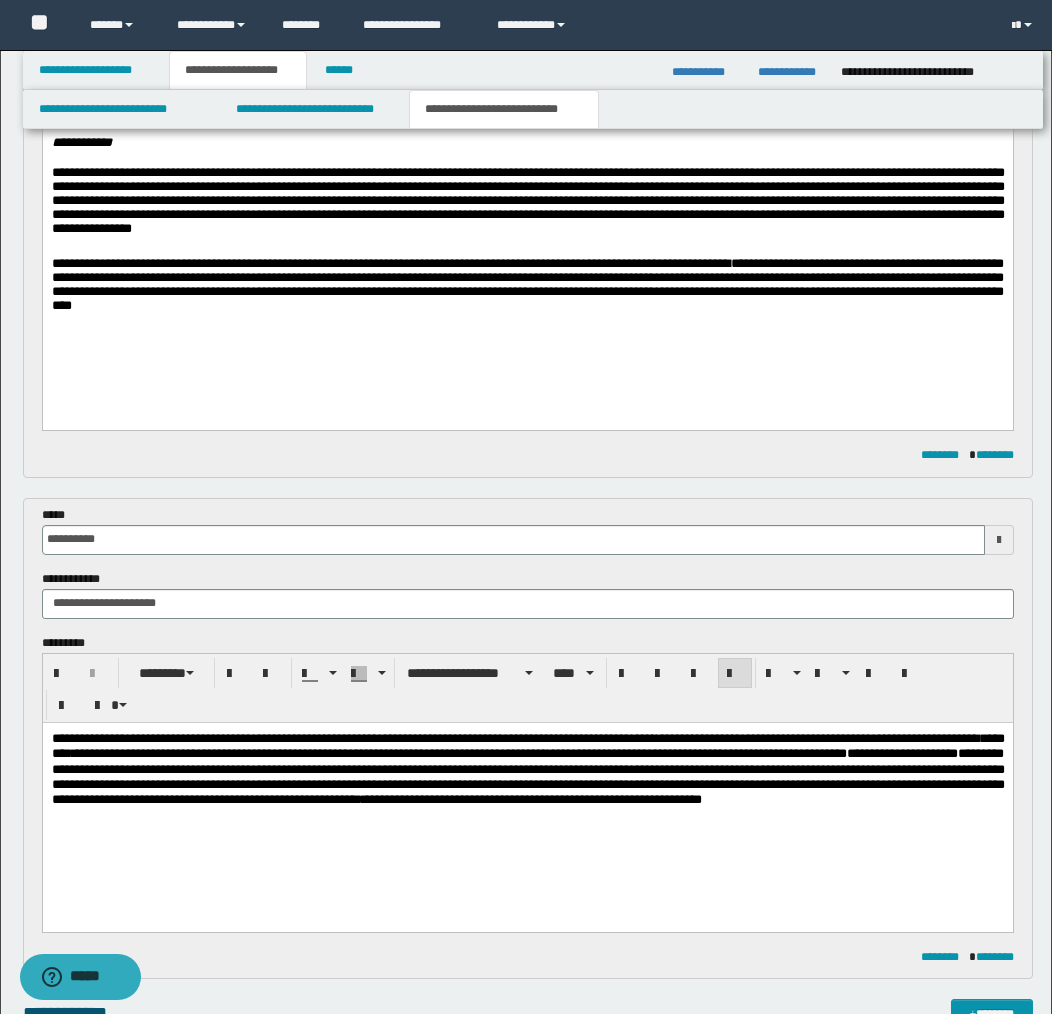 scroll, scrollTop: 248, scrollLeft: 0, axis: vertical 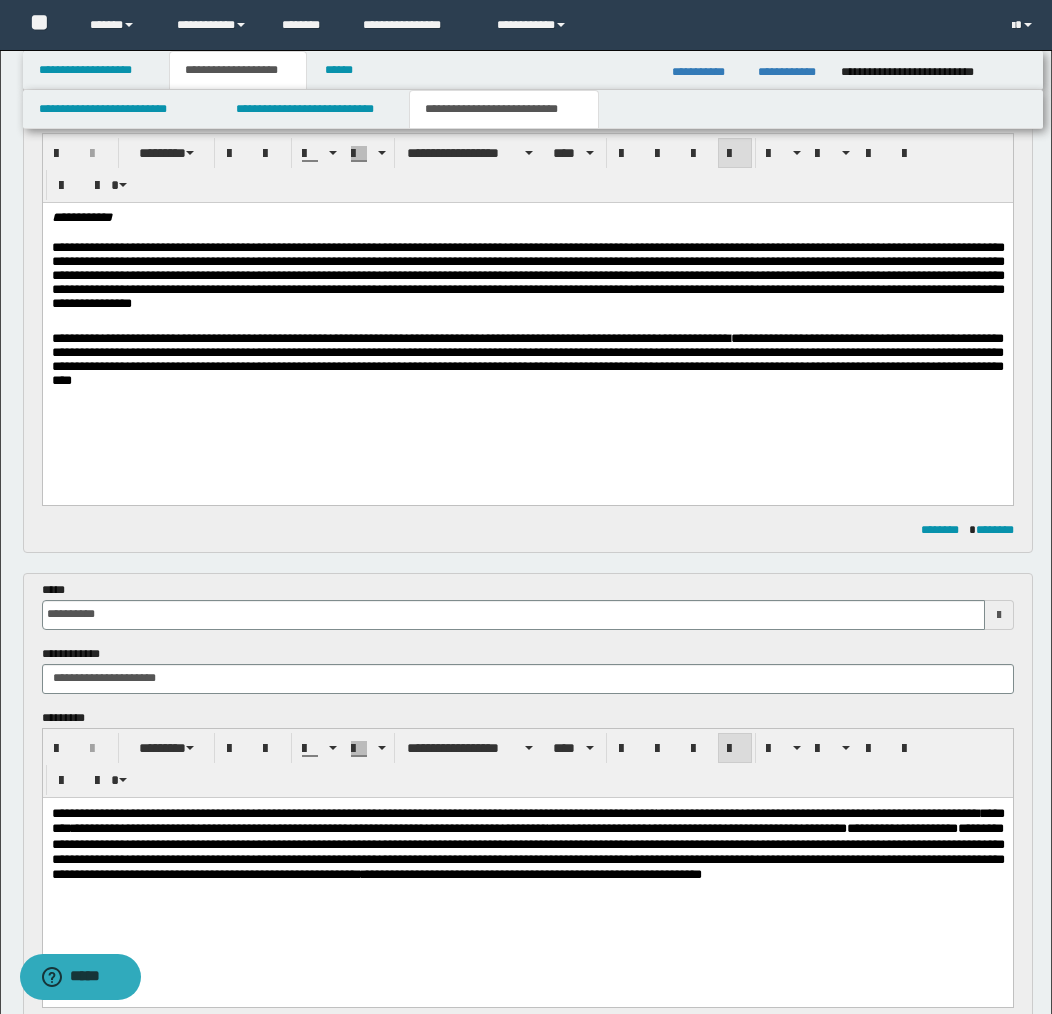 click on "**********" at bounding box center (527, 359) 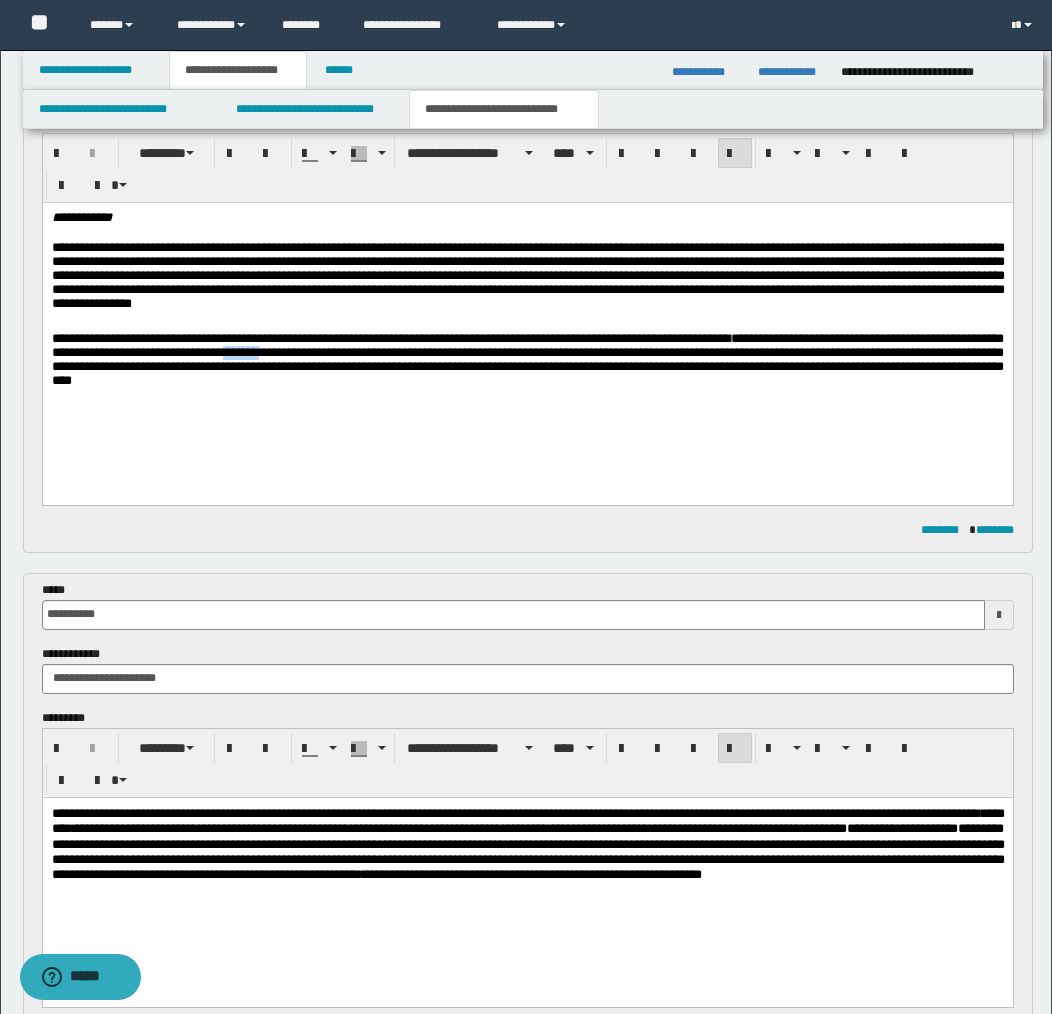 click on "**********" at bounding box center [527, 359] 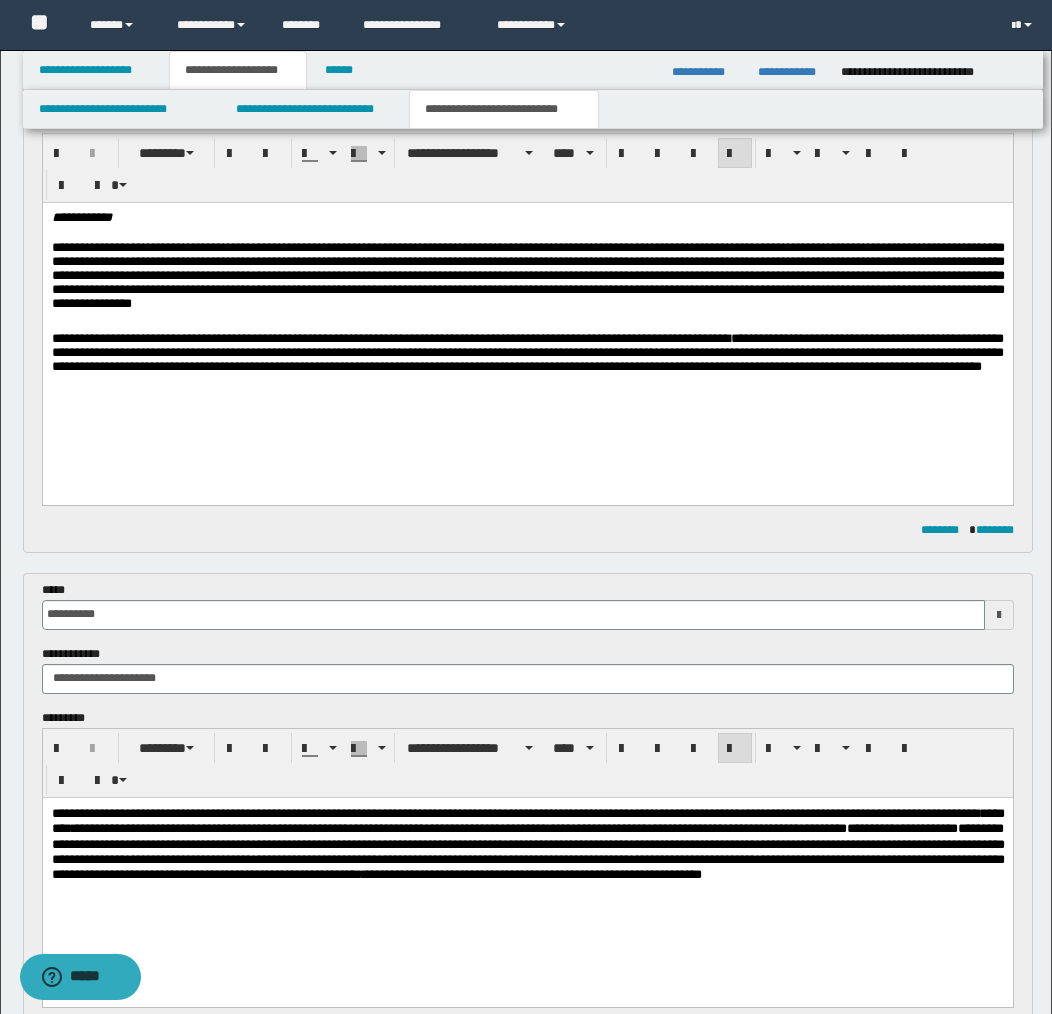 click on "**********" at bounding box center [527, 352] 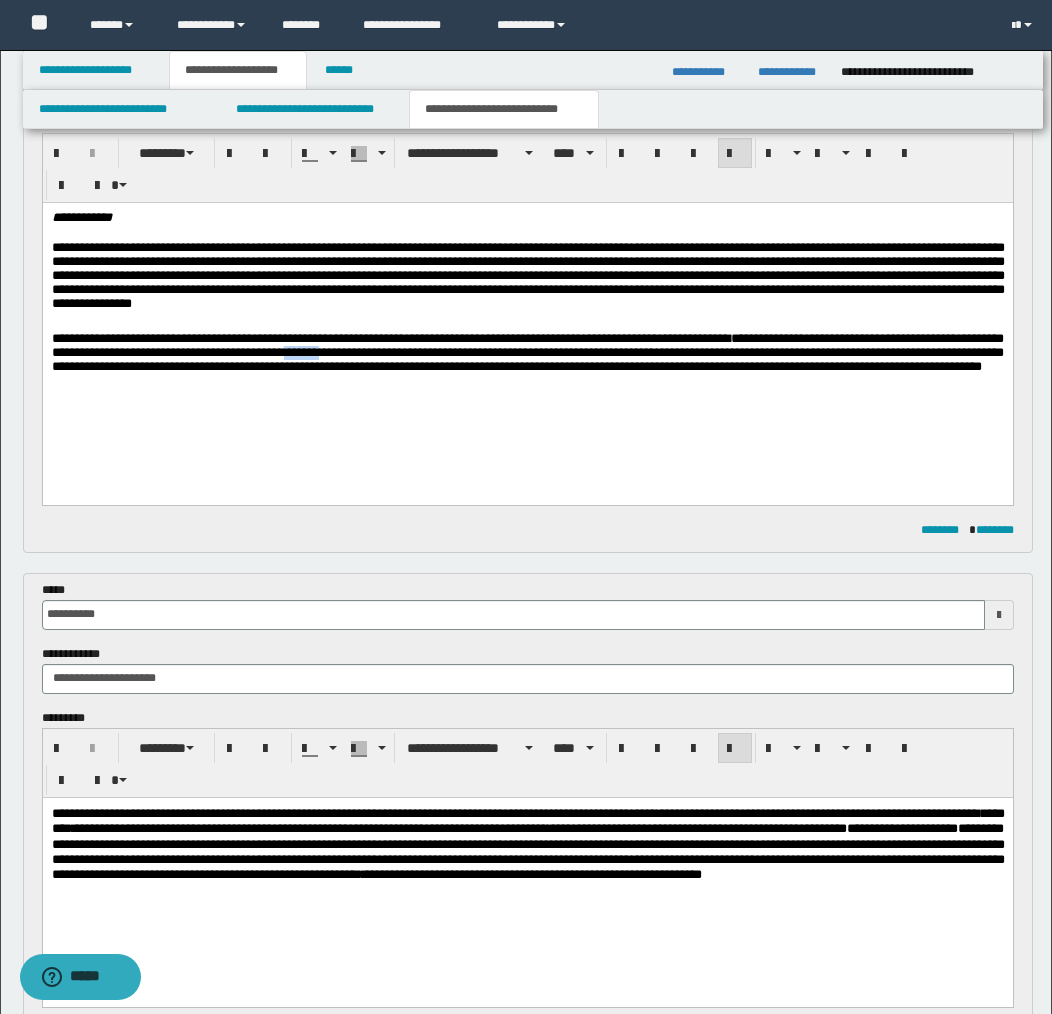 click on "**********" at bounding box center [527, 352] 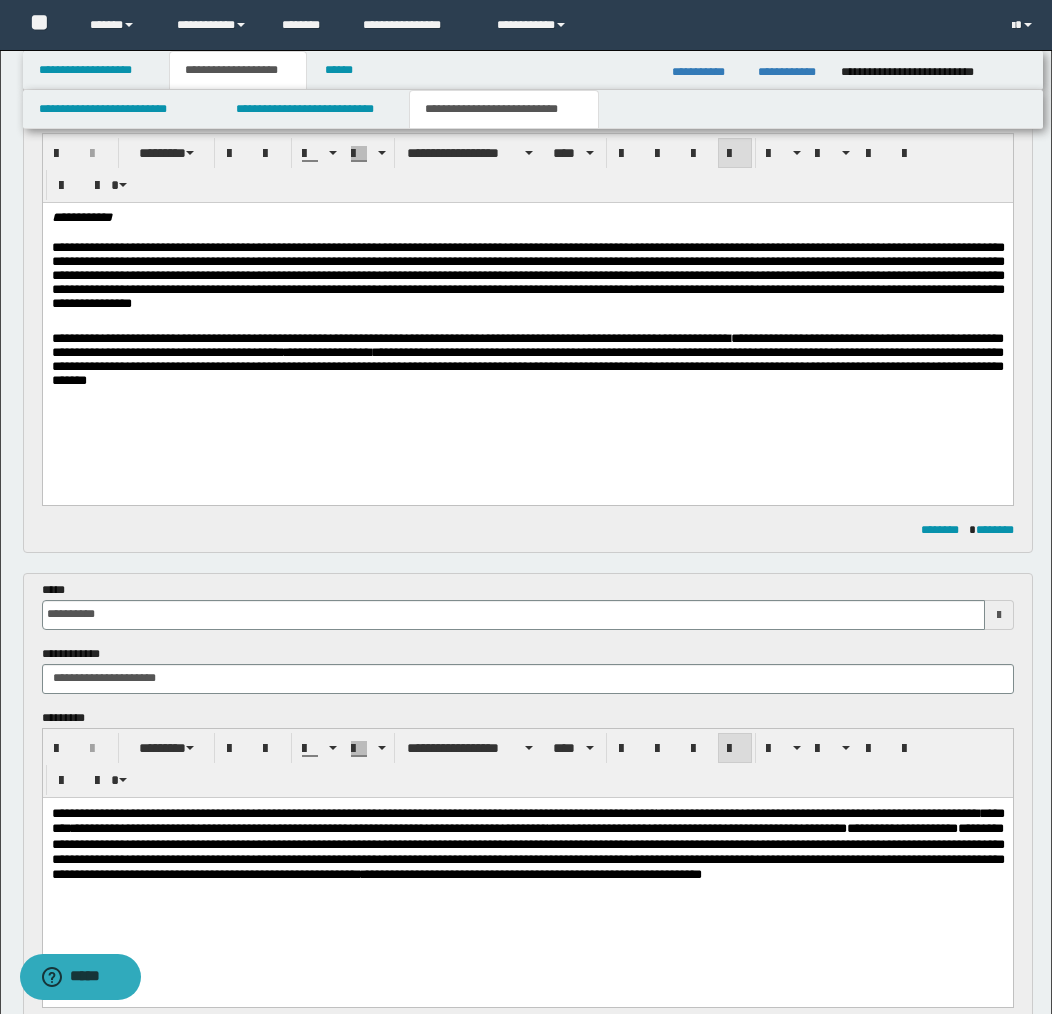 click on "**********" at bounding box center (527, 359) 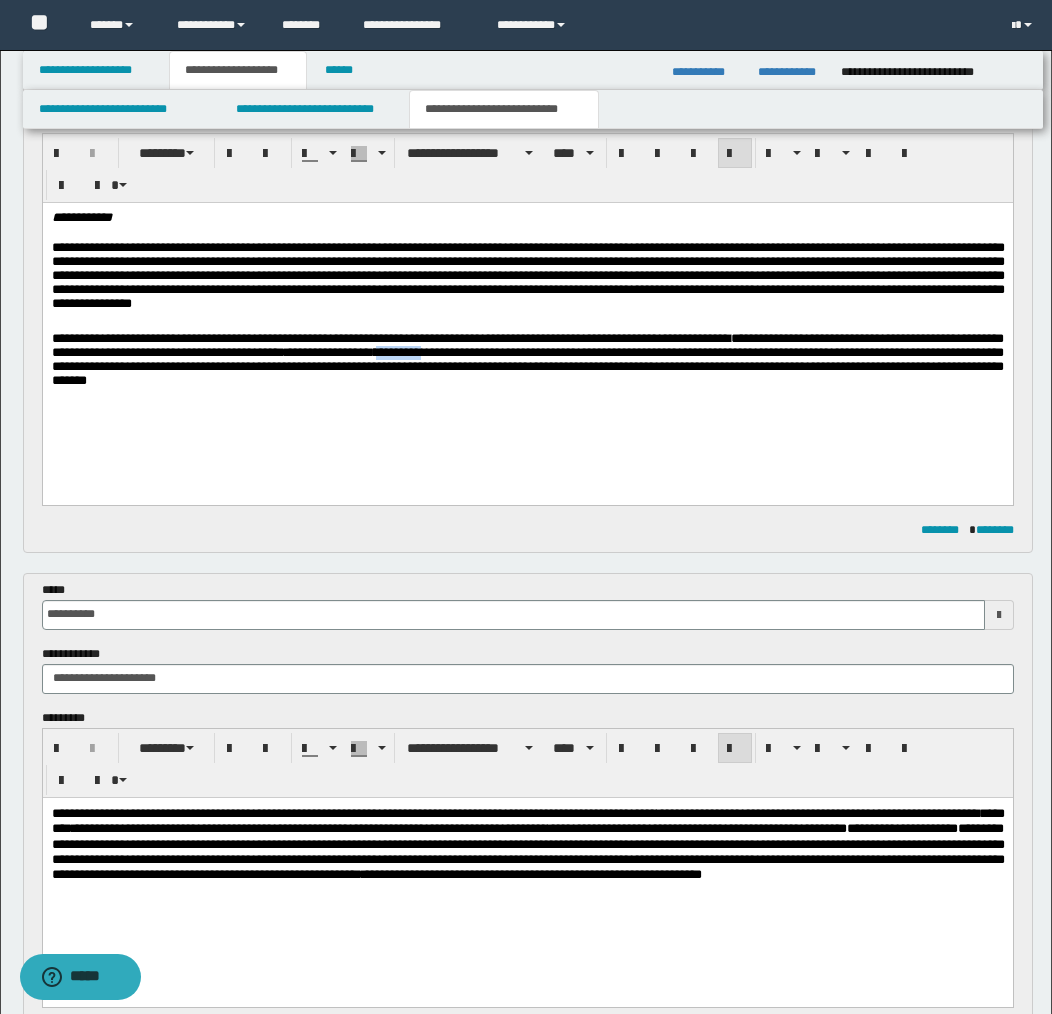 click on "**********" at bounding box center (527, 359) 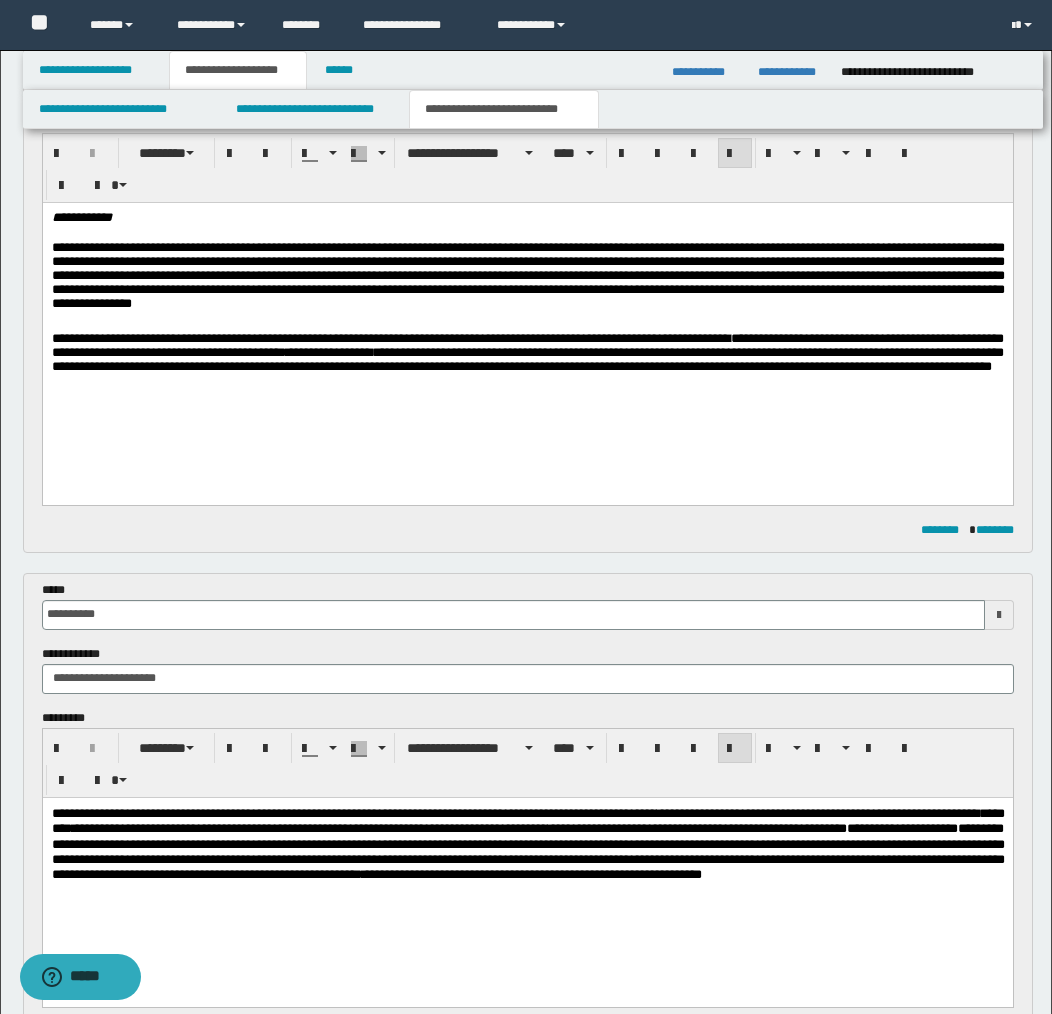 click on "**********" at bounding box center (527, 352) 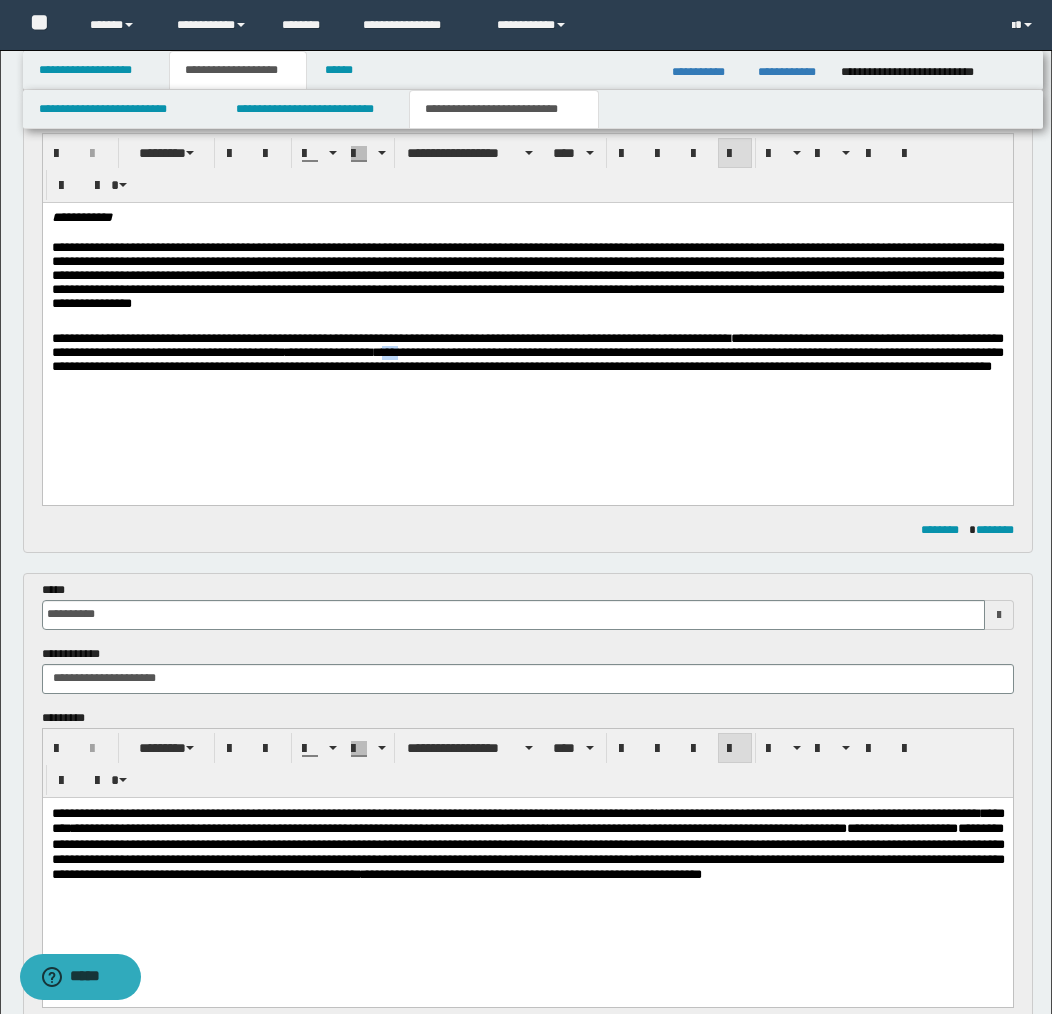 click on "**********" at bounding box center [527, 352] 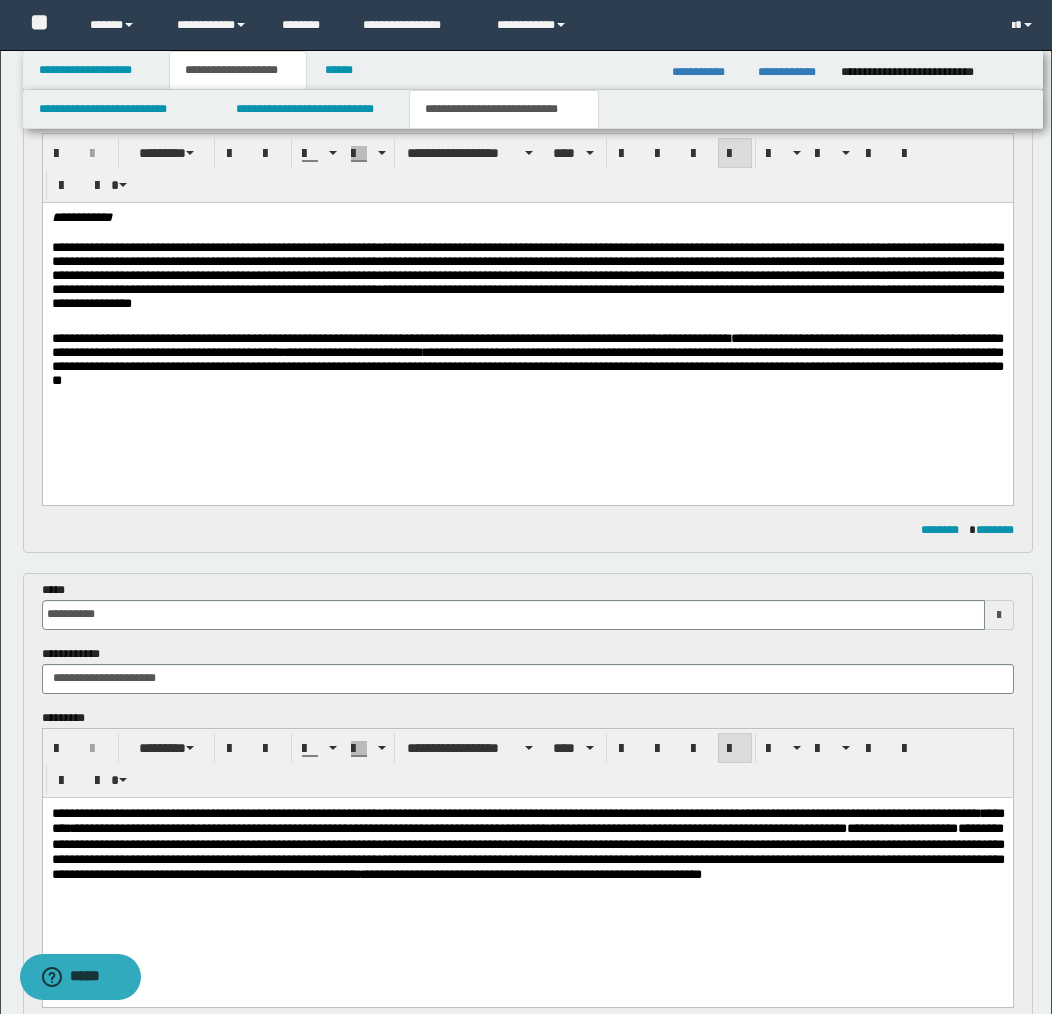 click on "**********" at bounding box center [527, 359] 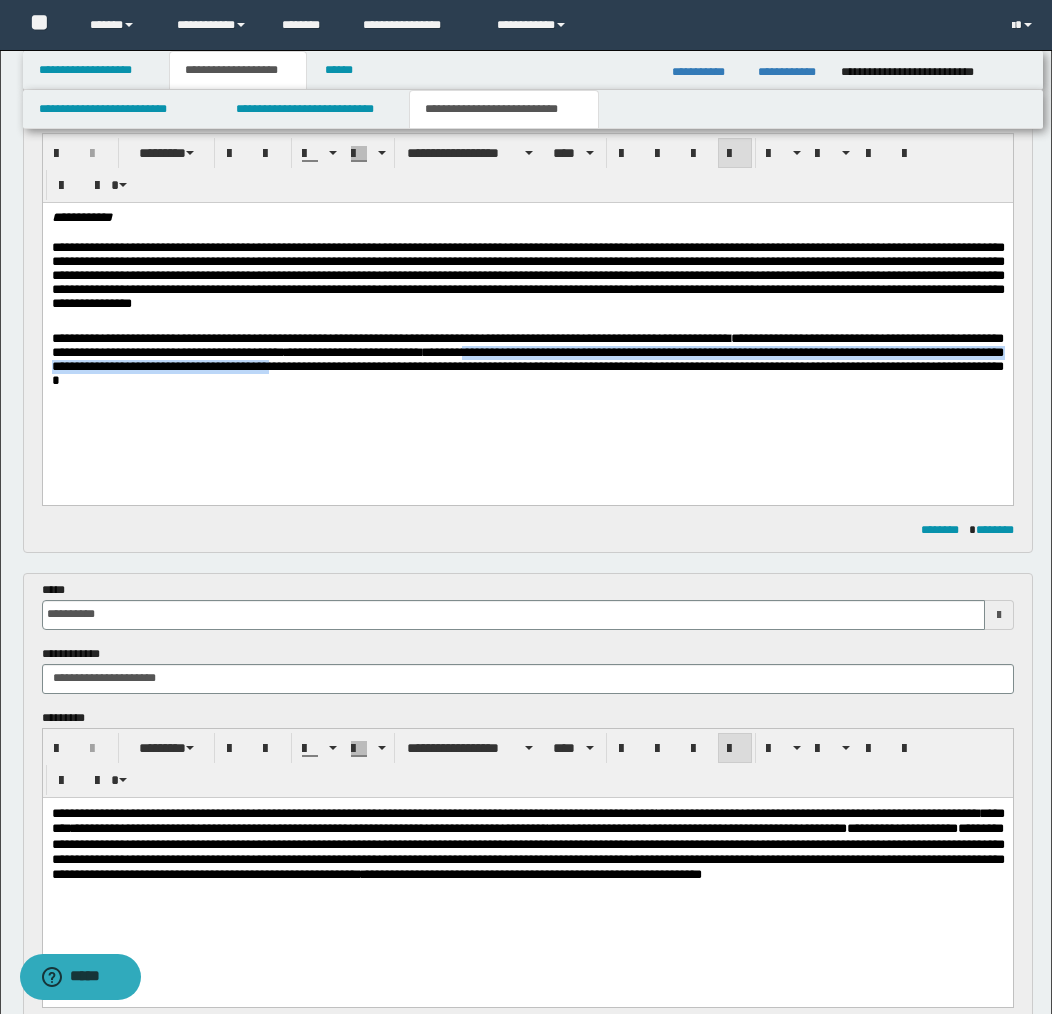 drag, startPoint x: 622, startPoint y: 359, endPoint x: 493, endPoint y: 378, distance: 130.39172 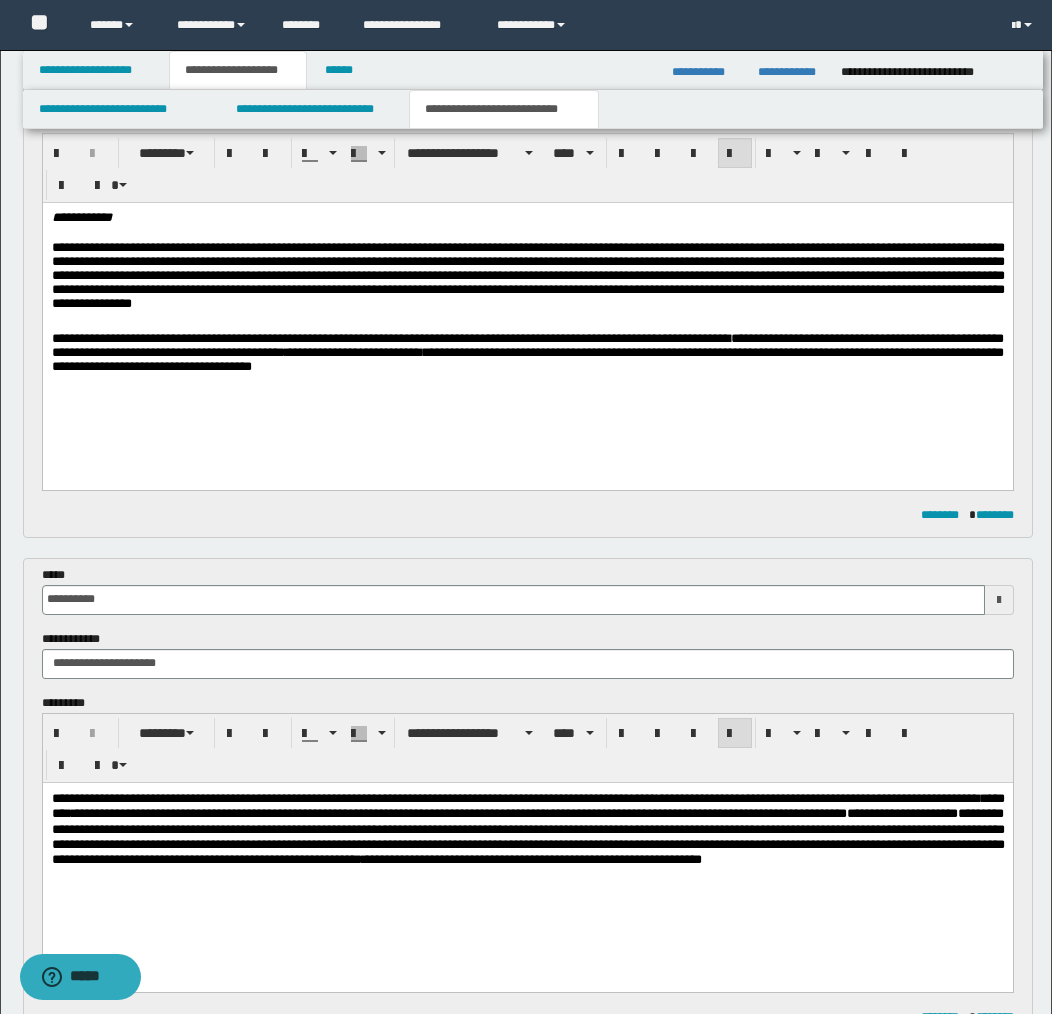click on "**********" at bounding box center [527, 352] 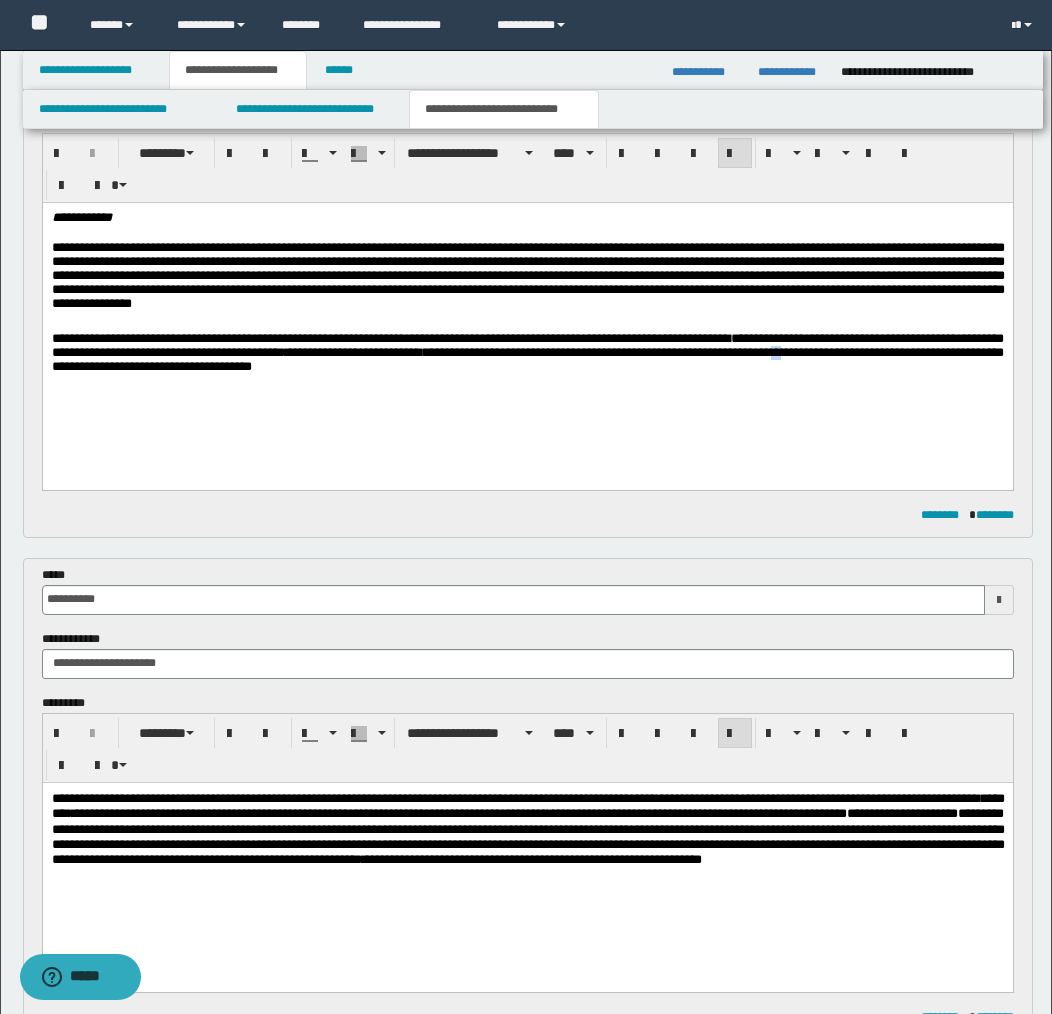 click on "**********" at bounding box center (527, 352) 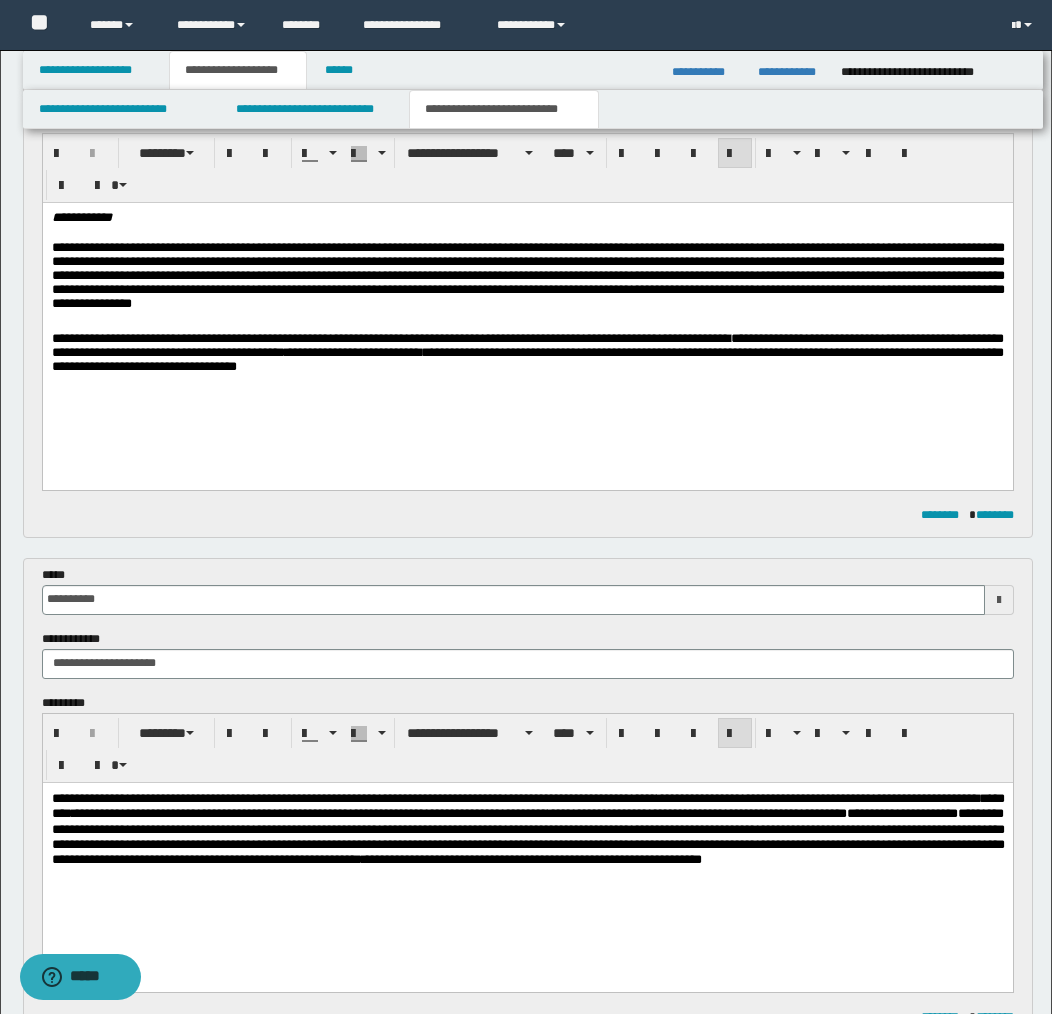 click on "**********" at bounding box center [527, 317] 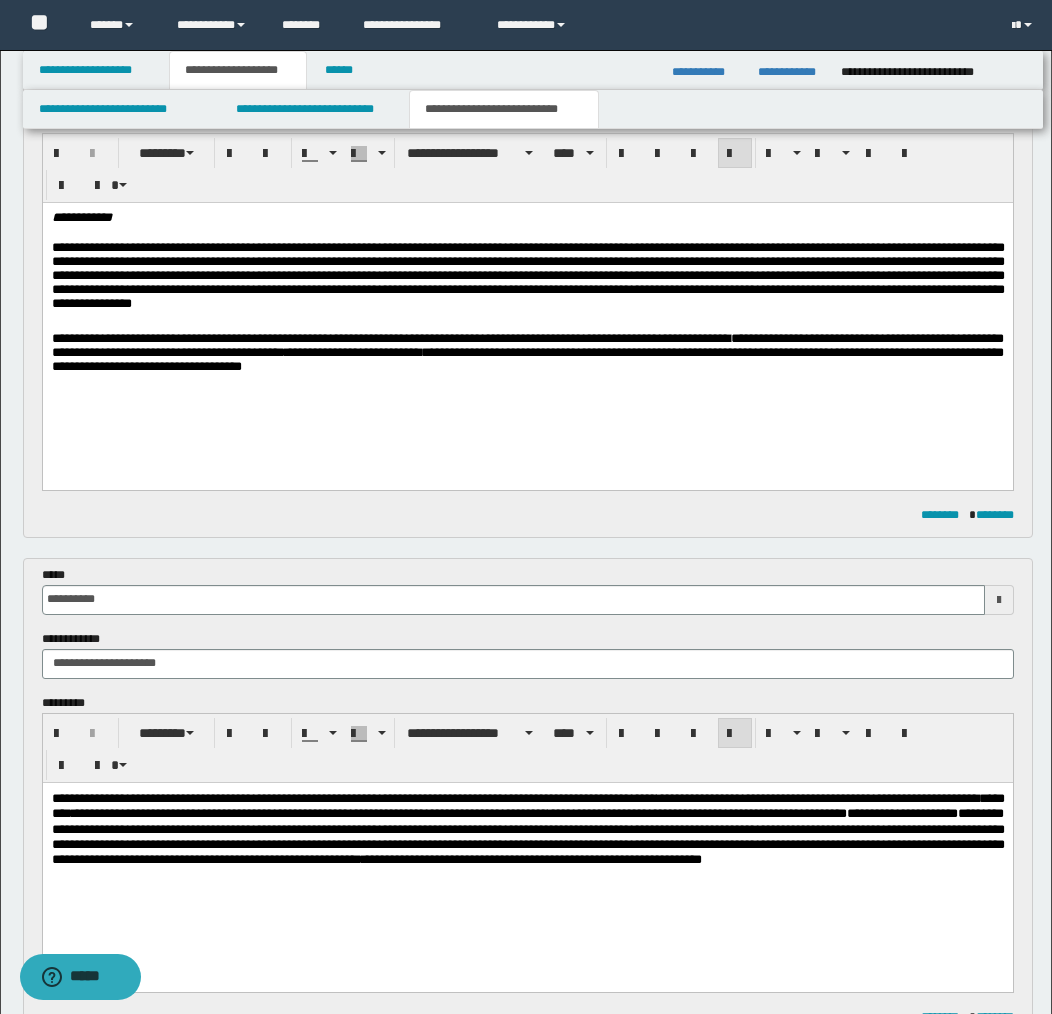 click on "**********" at bounding box center (527, 353) 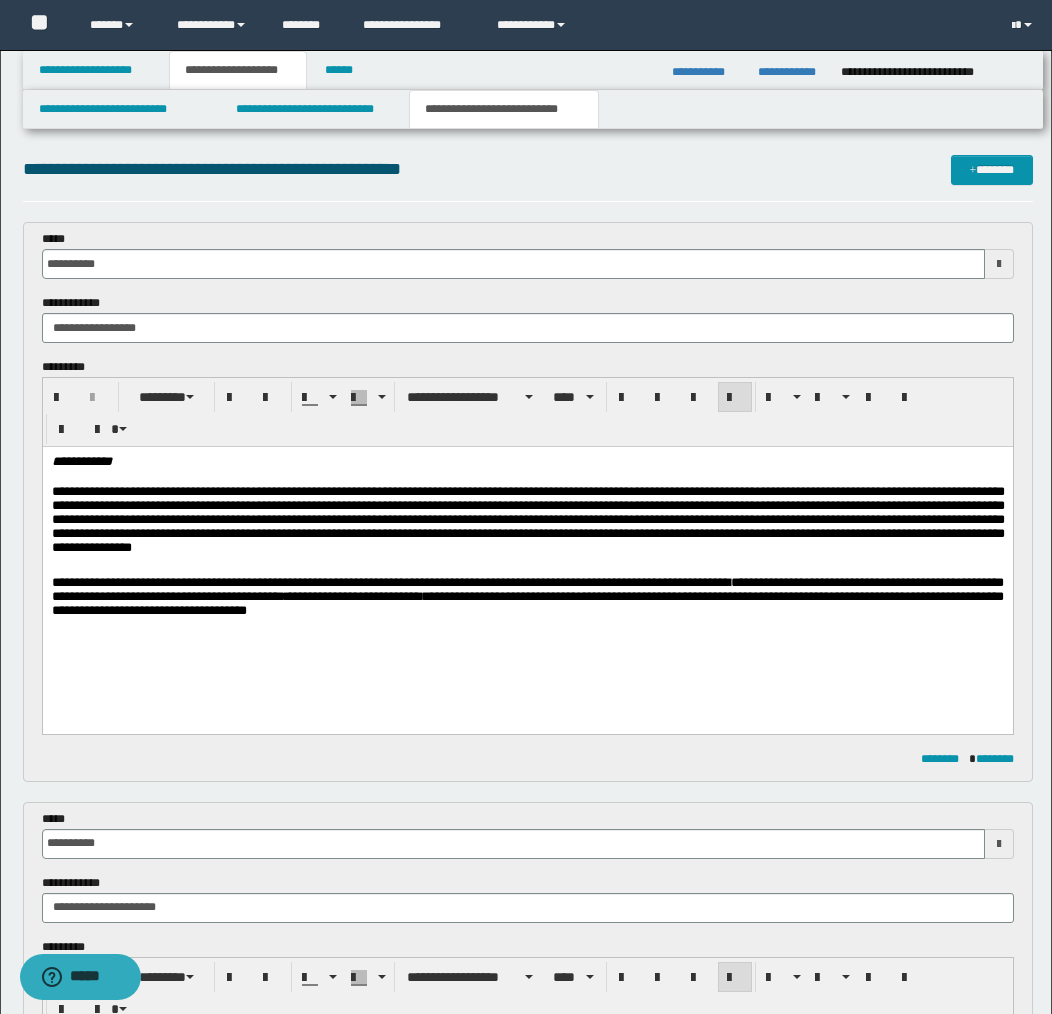 scroll, scrollTop: 0, scrollLeft: 0, axis: both 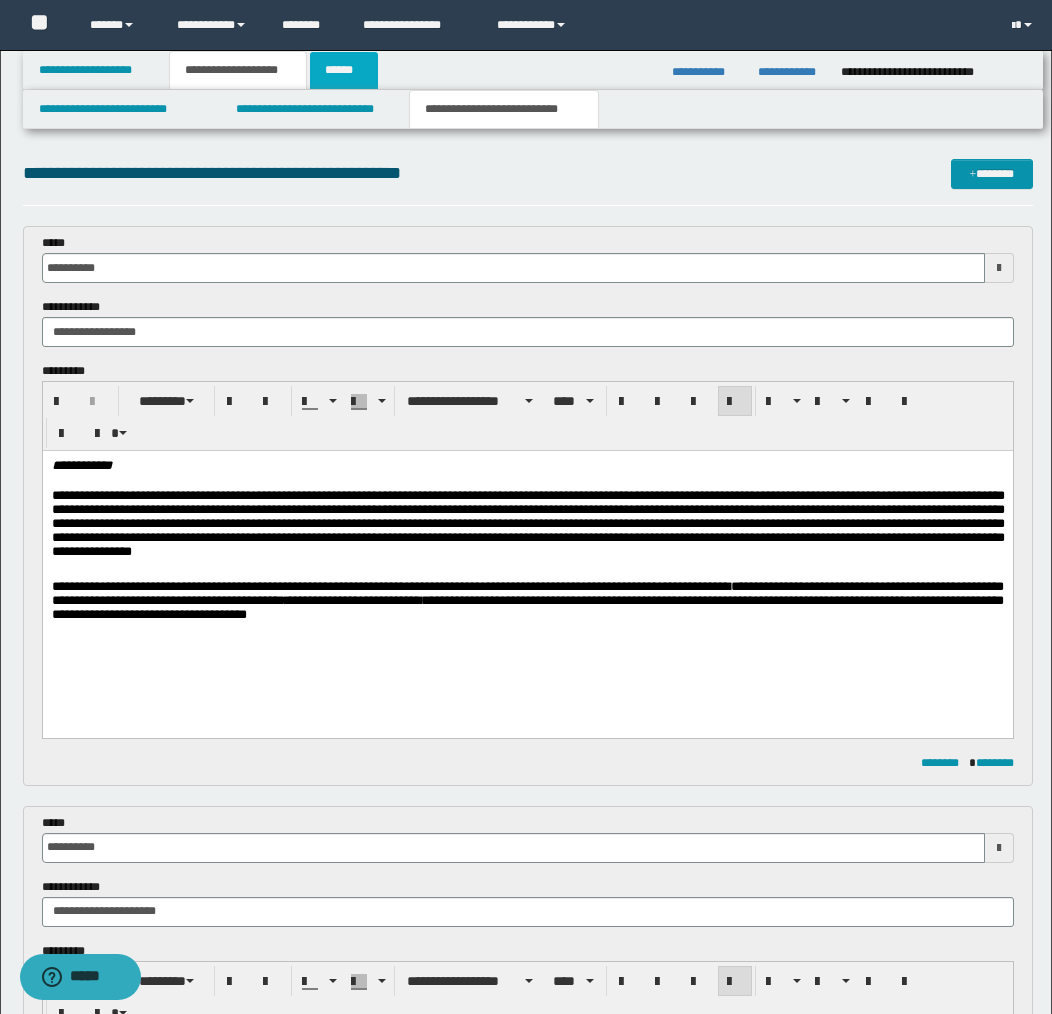 click on "******" at bounding box center [344, 70] 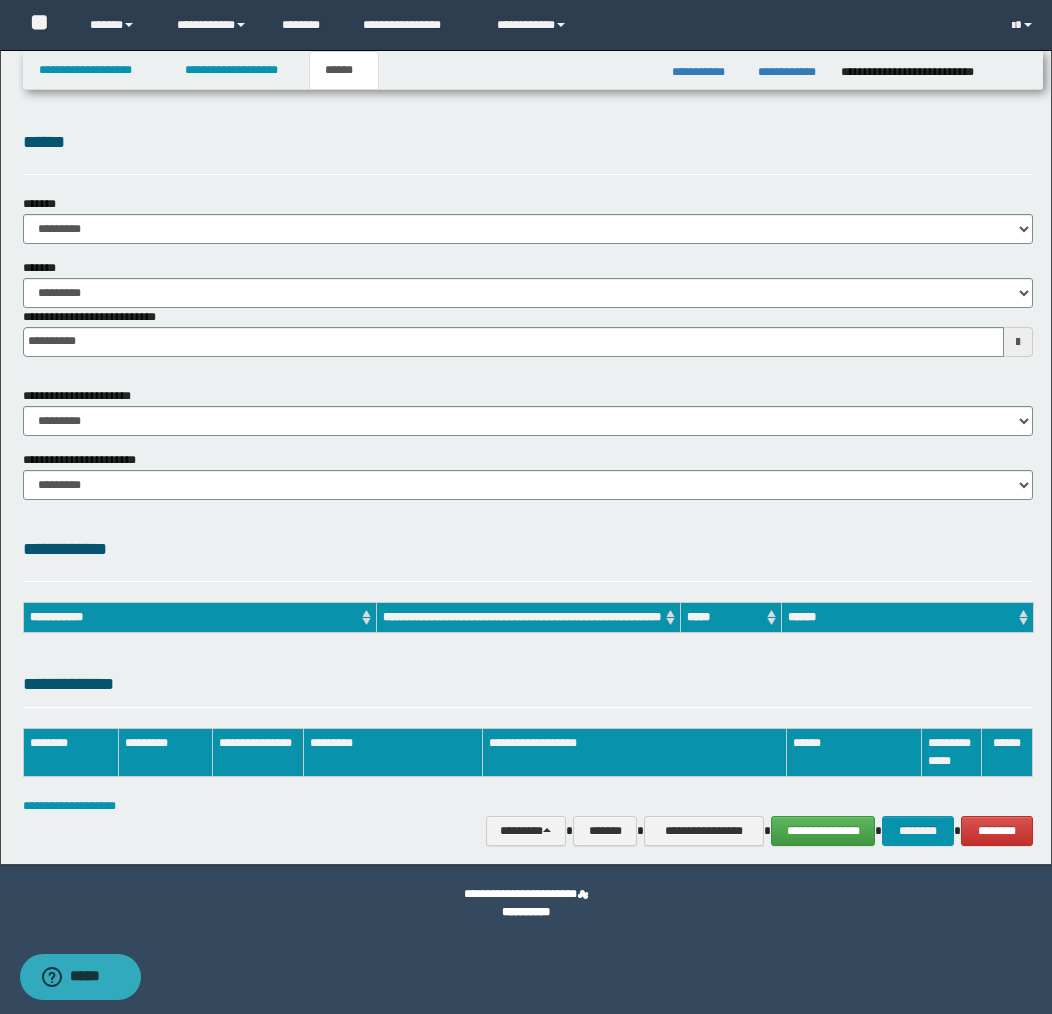 scroll, scrollTop: 0, scrollLeft: 0, axis: both 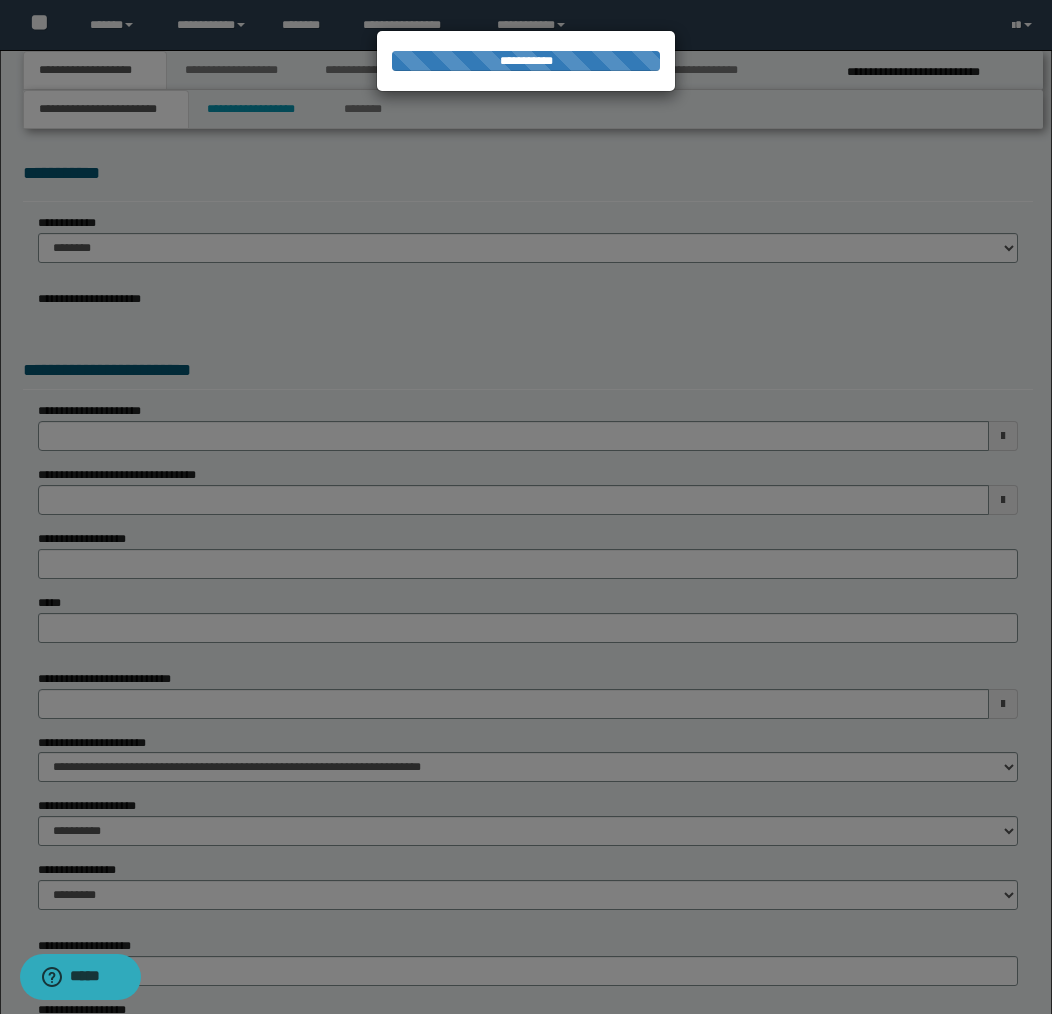 select on "*" 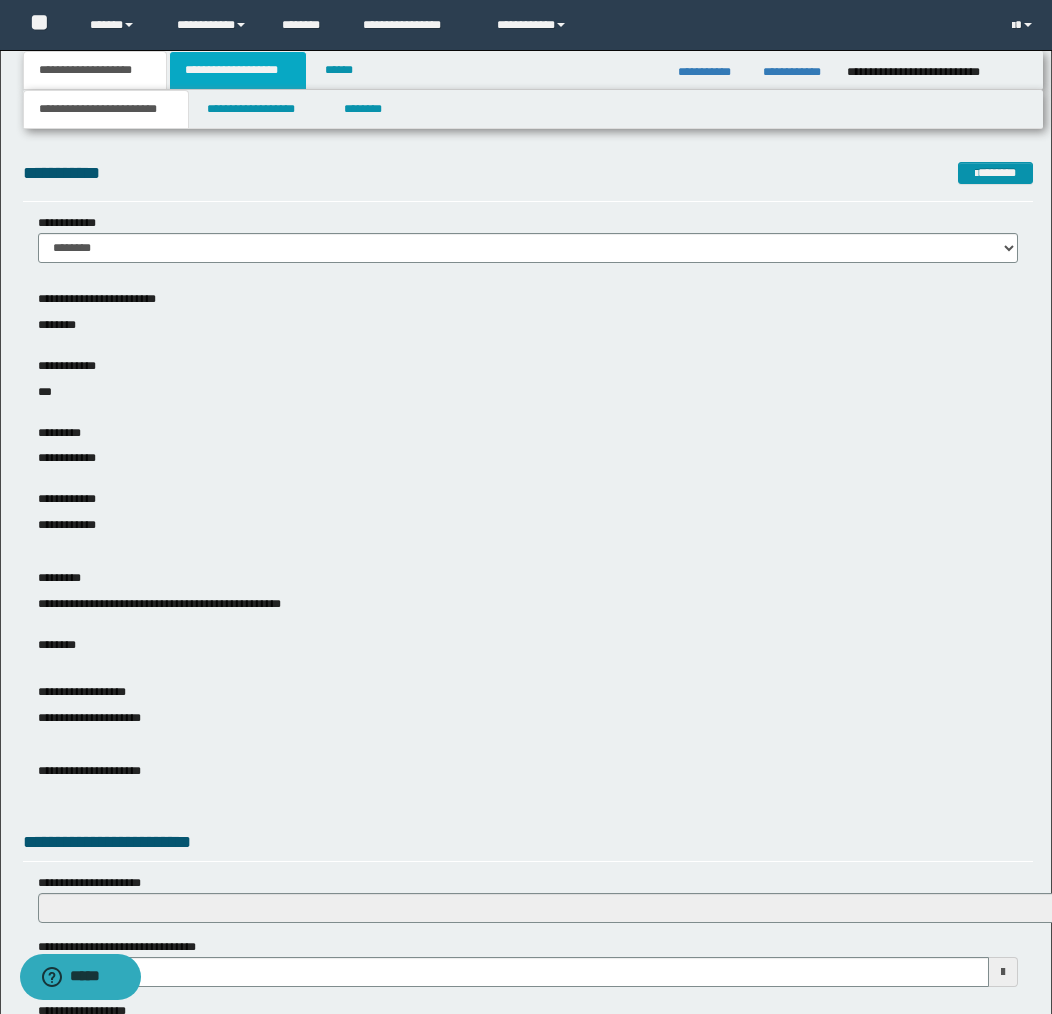 click on "**********" at bounding box center (238, 70) 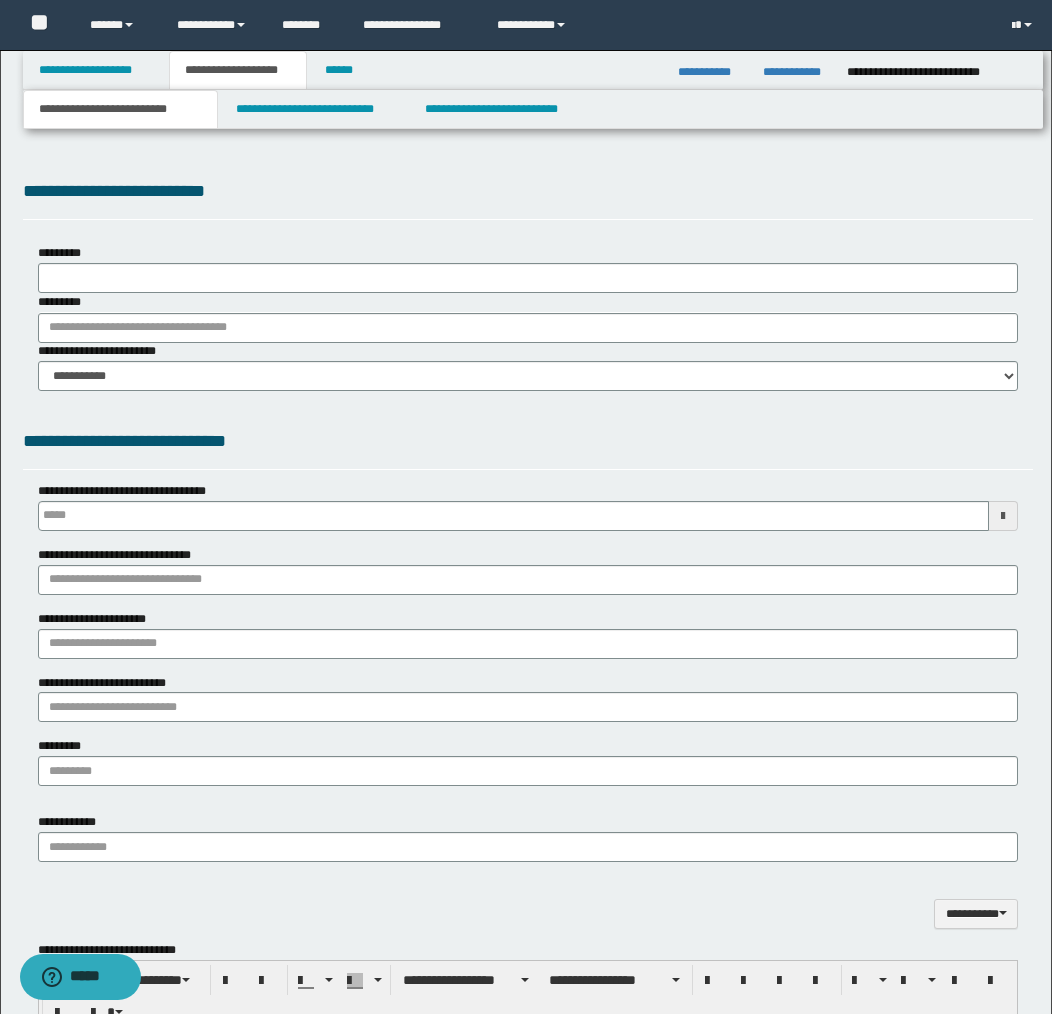 scroll, scrollTop: 0, scrollLeft: 0, axis: both 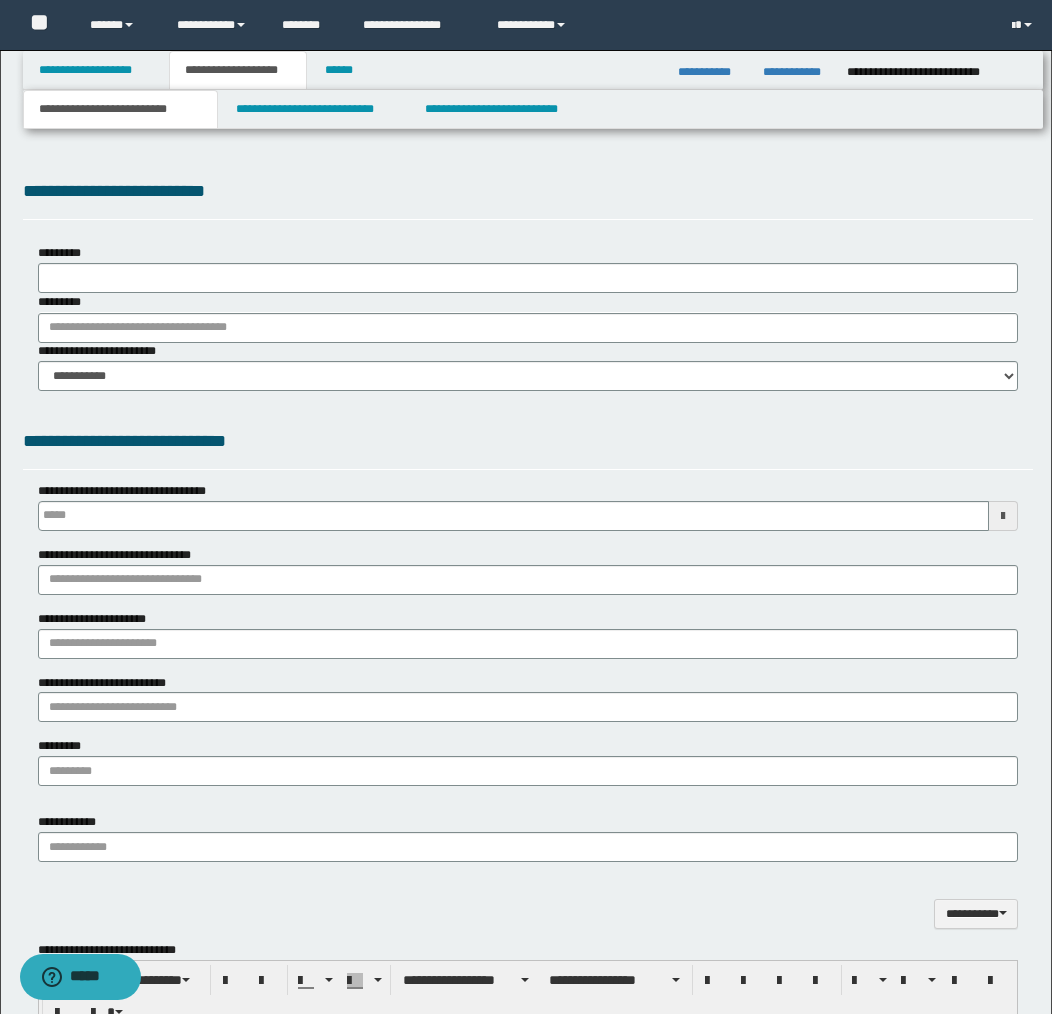 type on "**********" 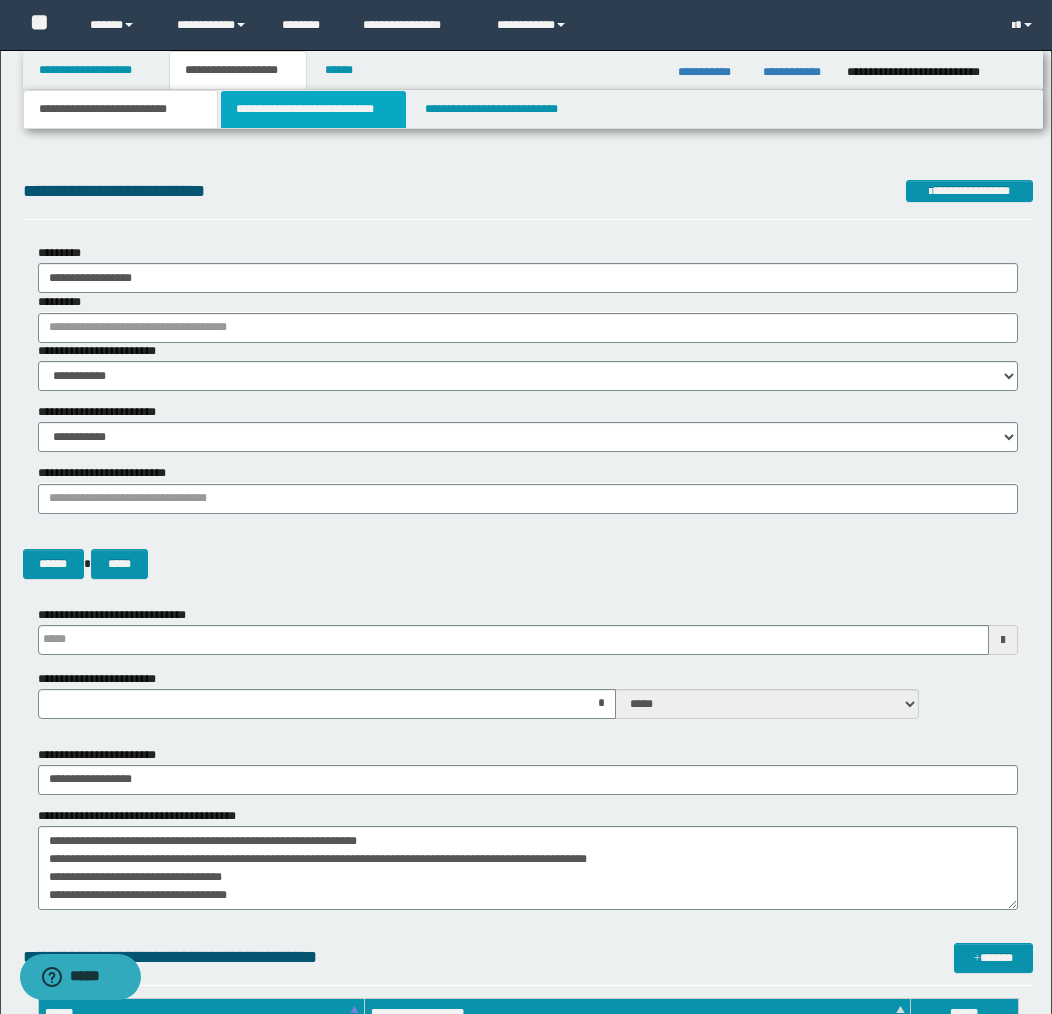 click on "**********" at bounding box center (314, 109) 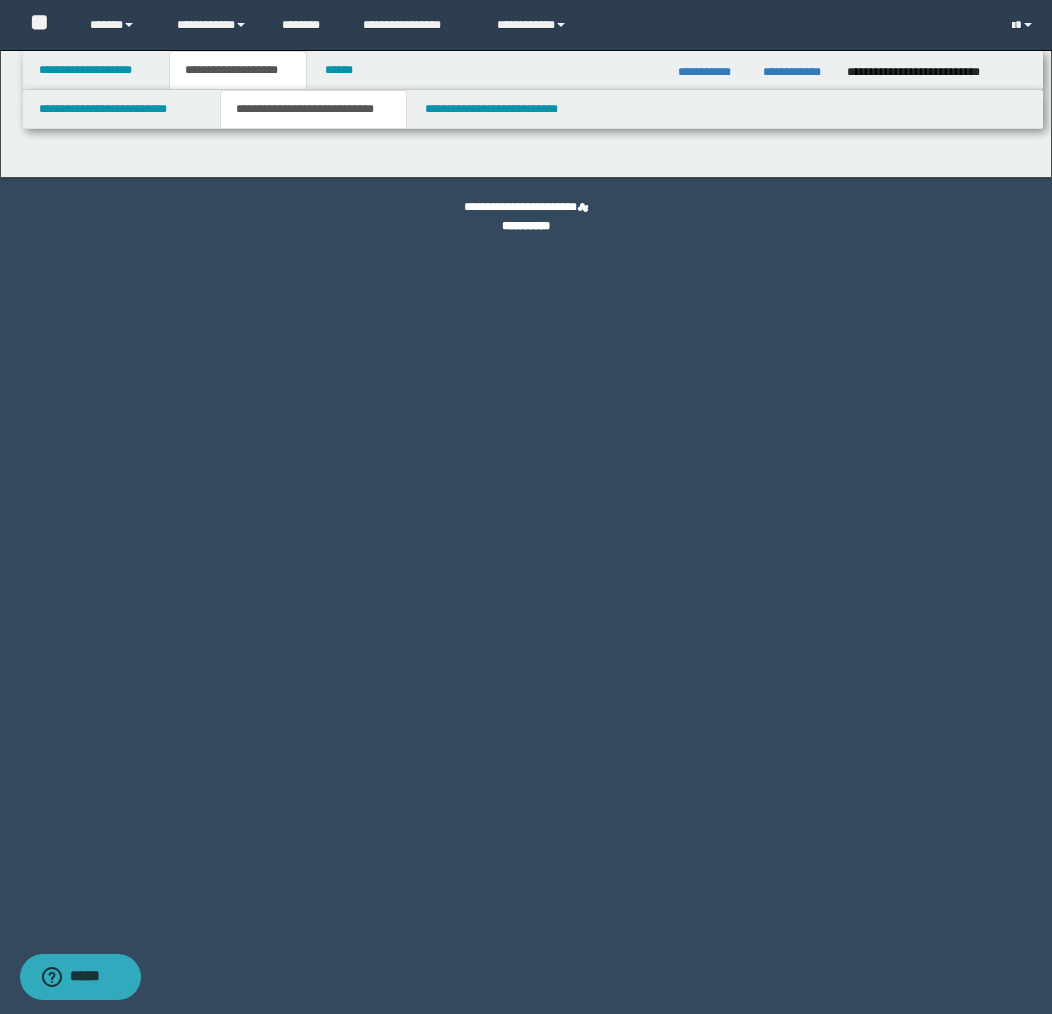 select on "*" 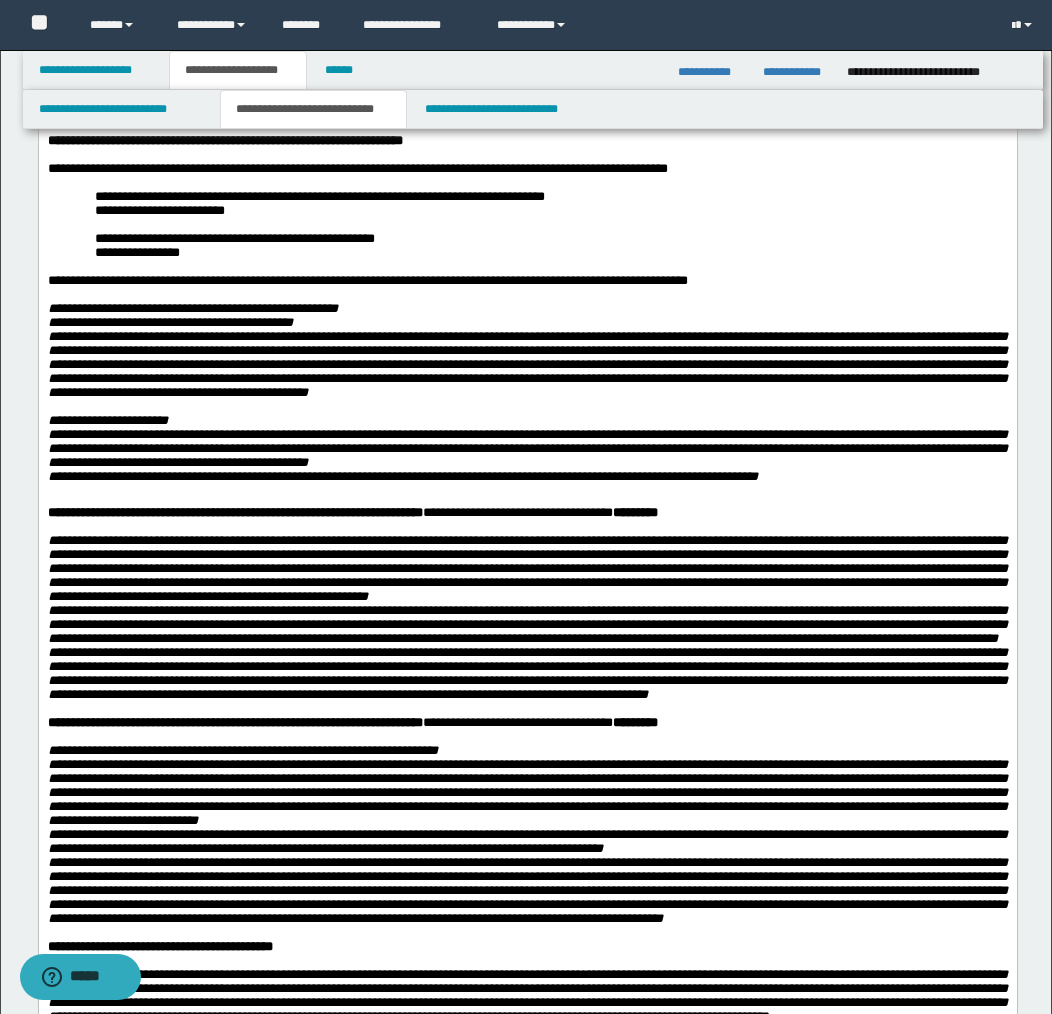 scroll, scrollTop: 353, scrollLeft: 0, axis: vertical 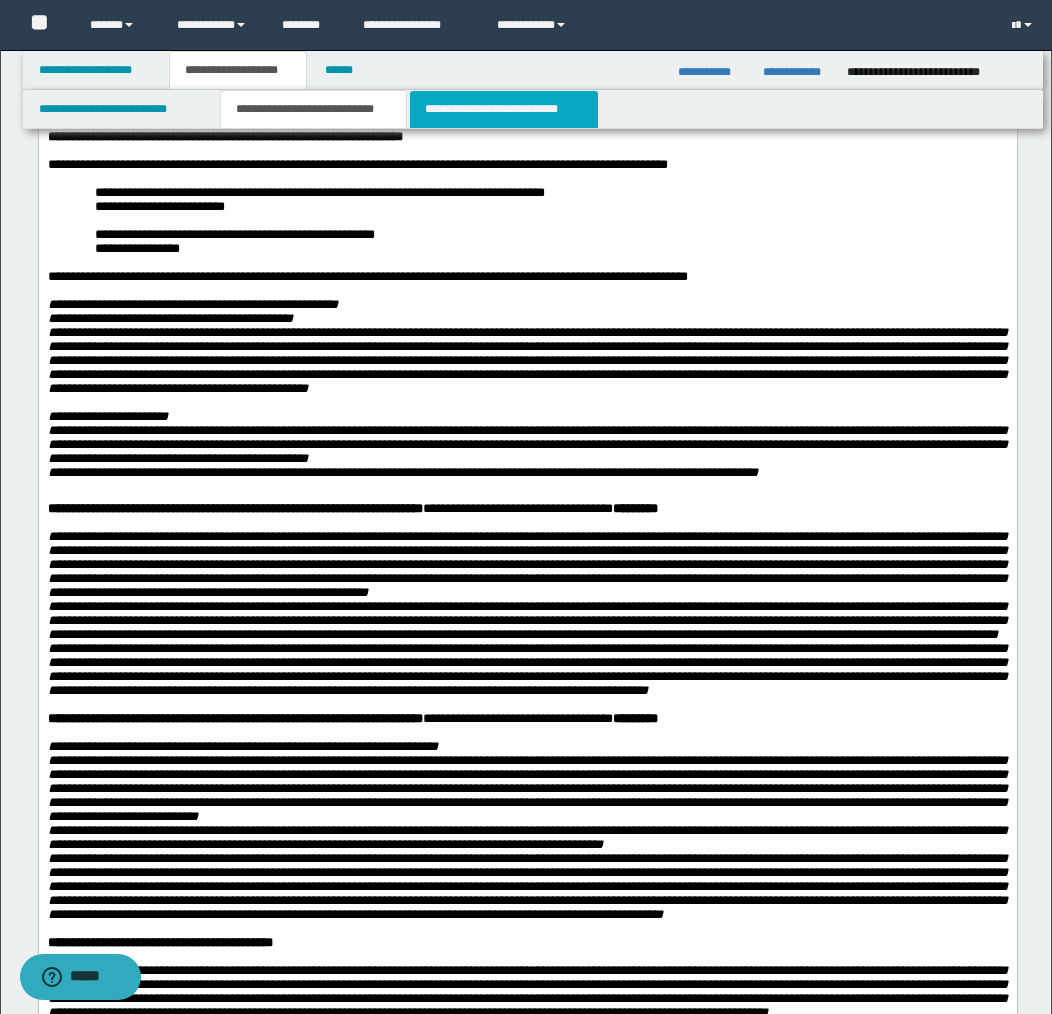 click on "**********" at bounding box center [504, 109] 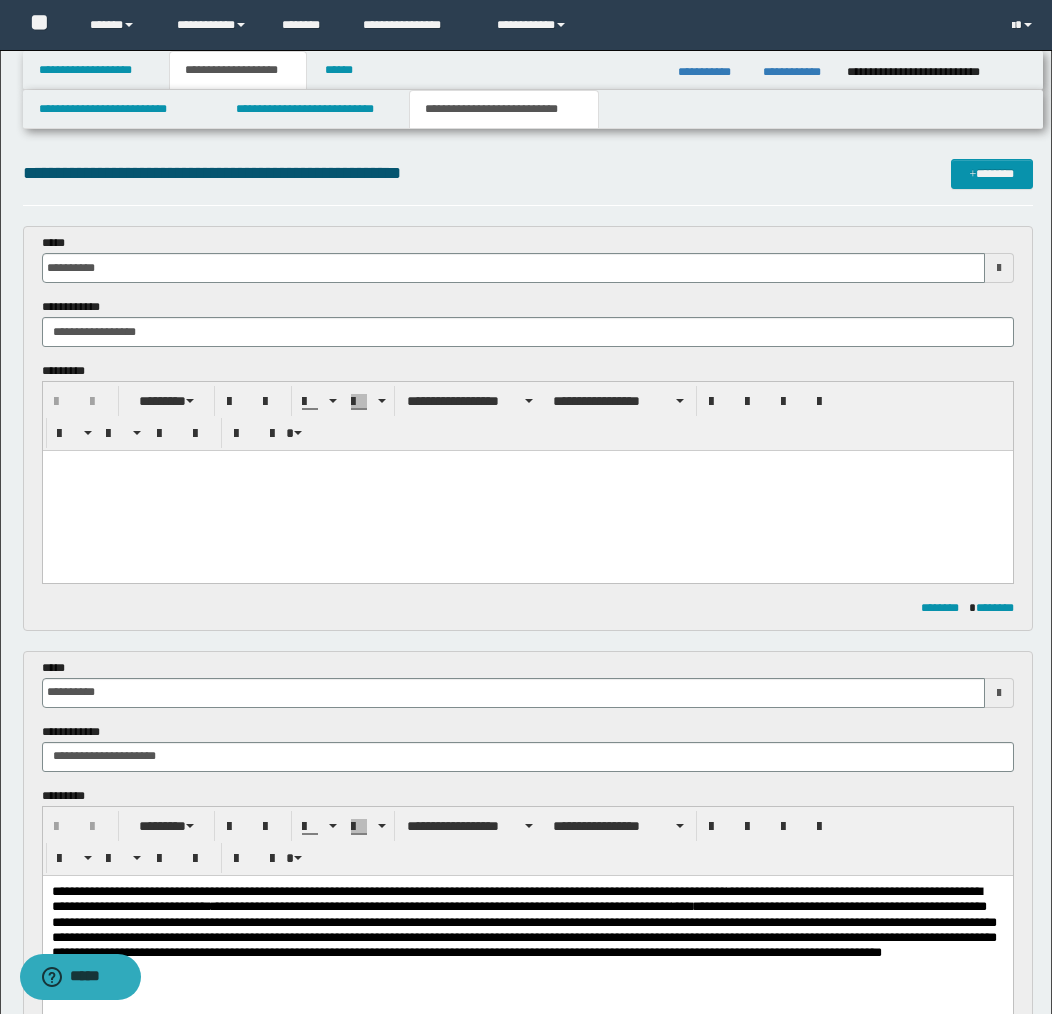 scroll, scrollTop: 0, scrollLeft: 0, axis: both 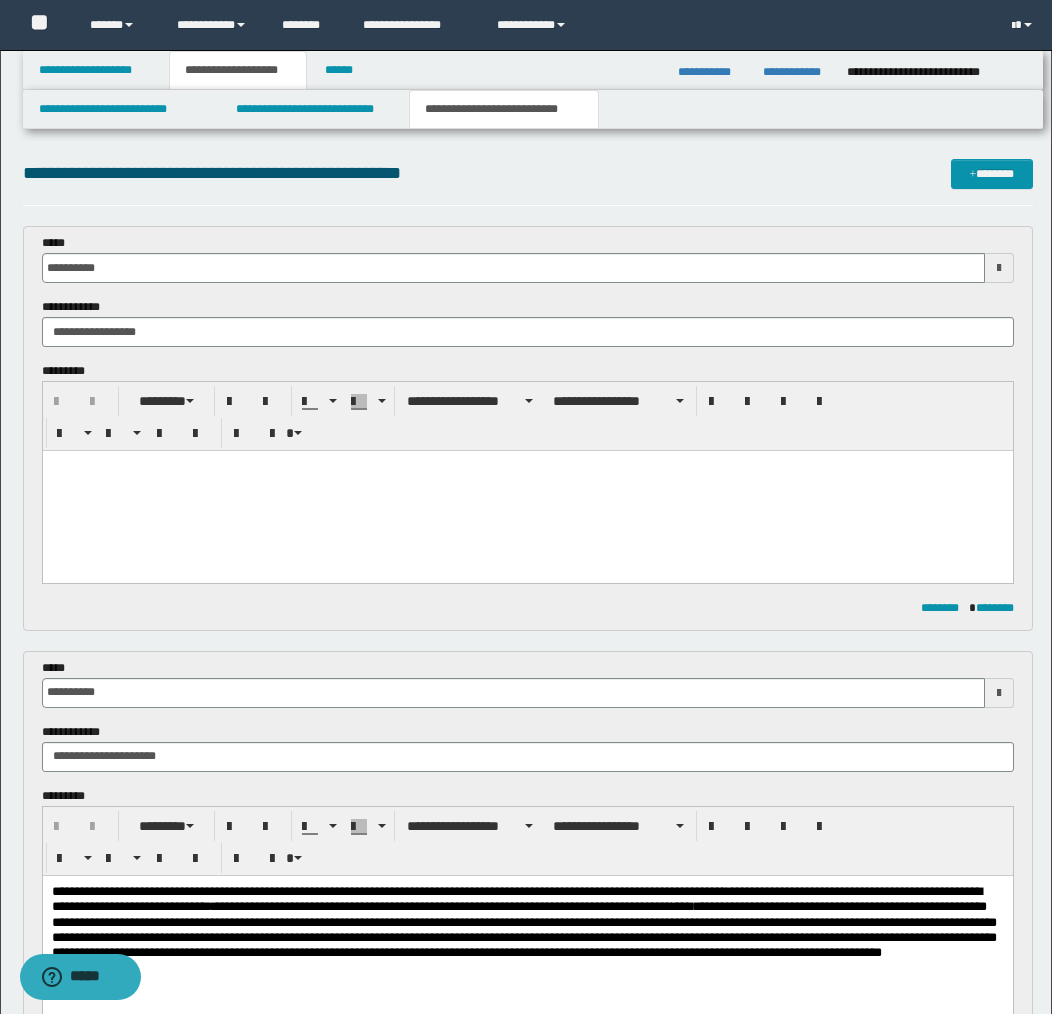 click at bounding box center (527, 491) 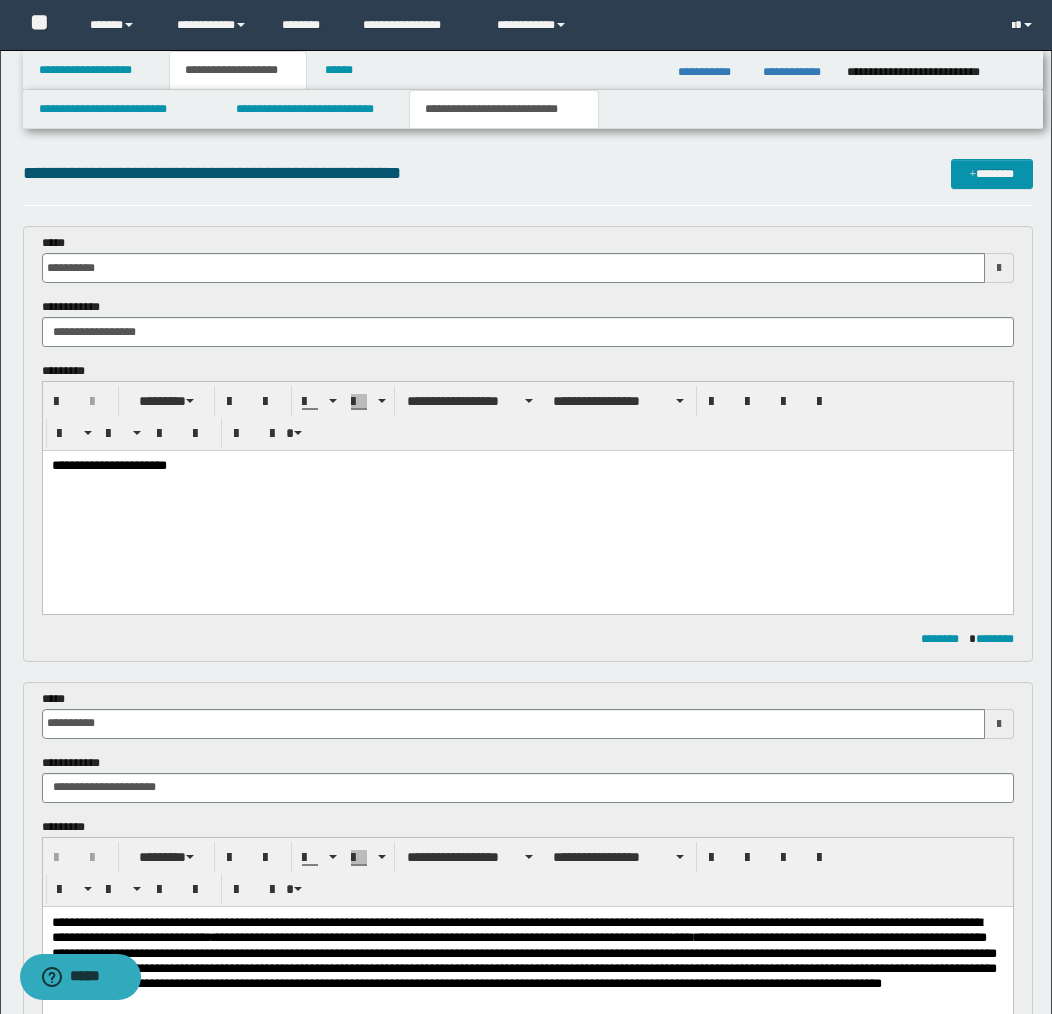 click on "**********" at bounding box center [527, 467] 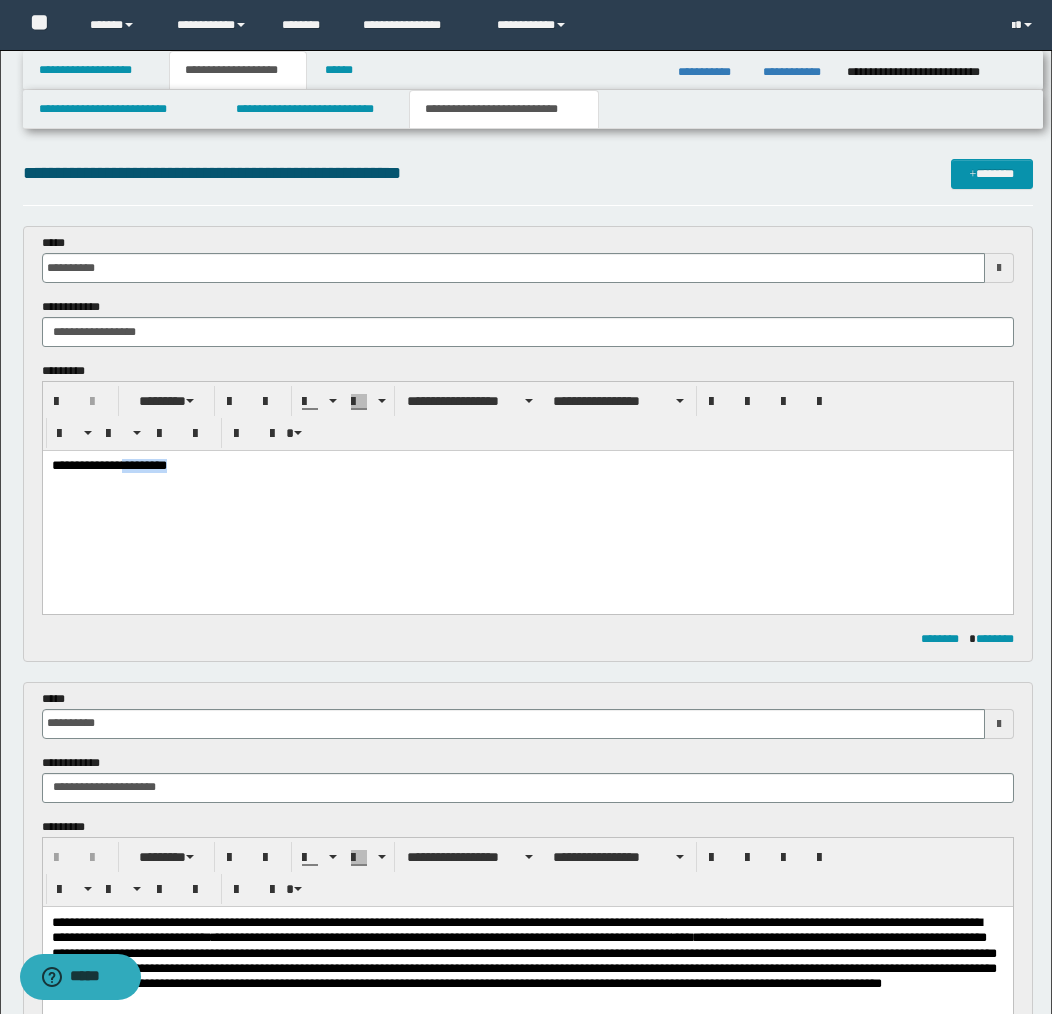 click on "**********" at bounding box center (527, 467) 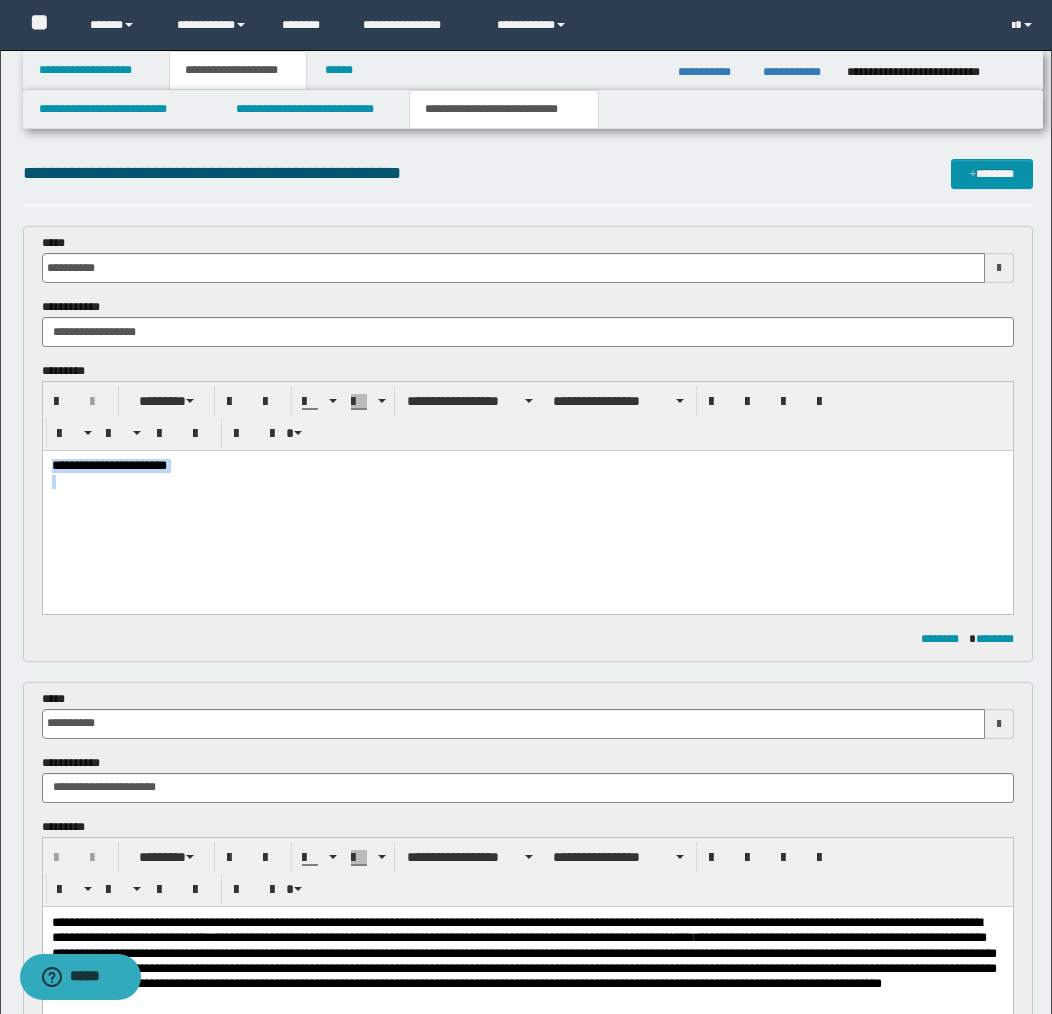 click on "**********" at bounding box center [527, 467] 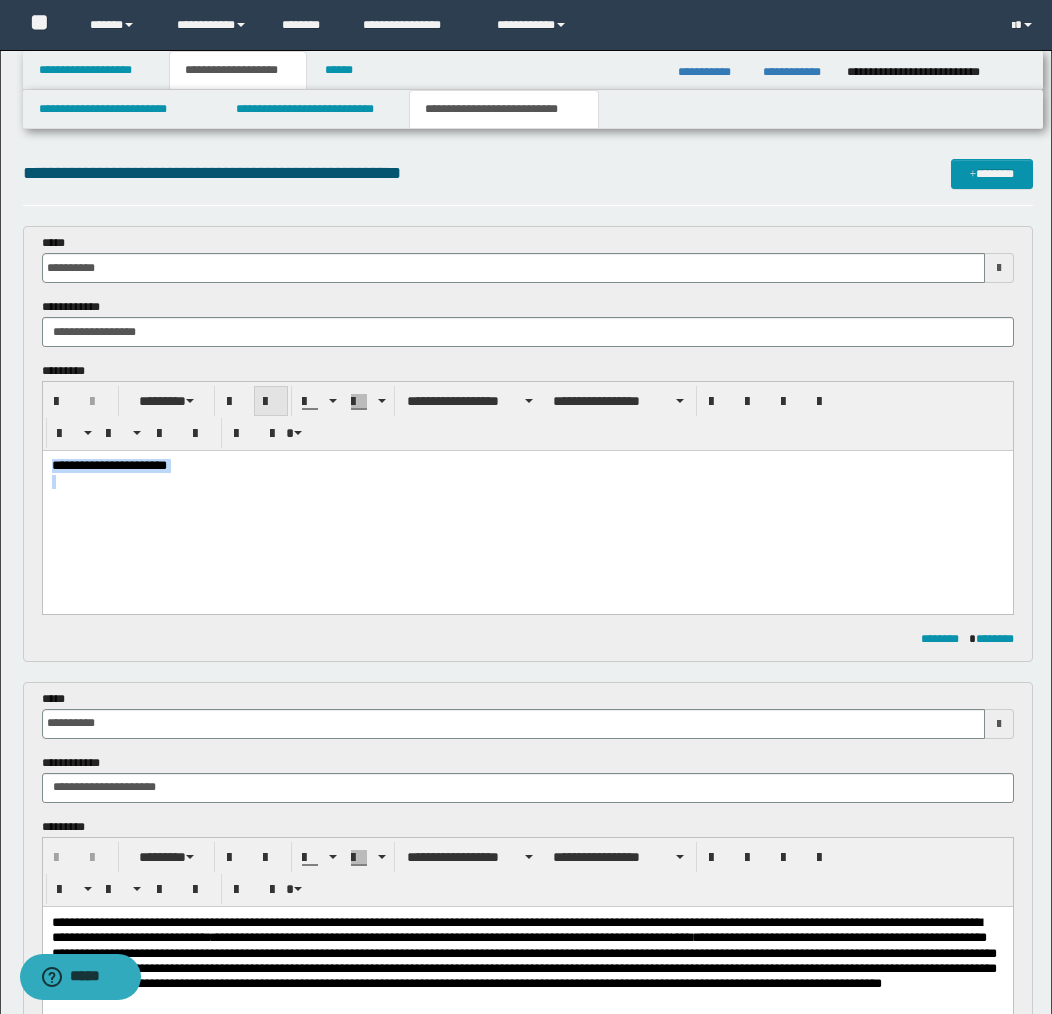 click at bounding box center [271, 402] 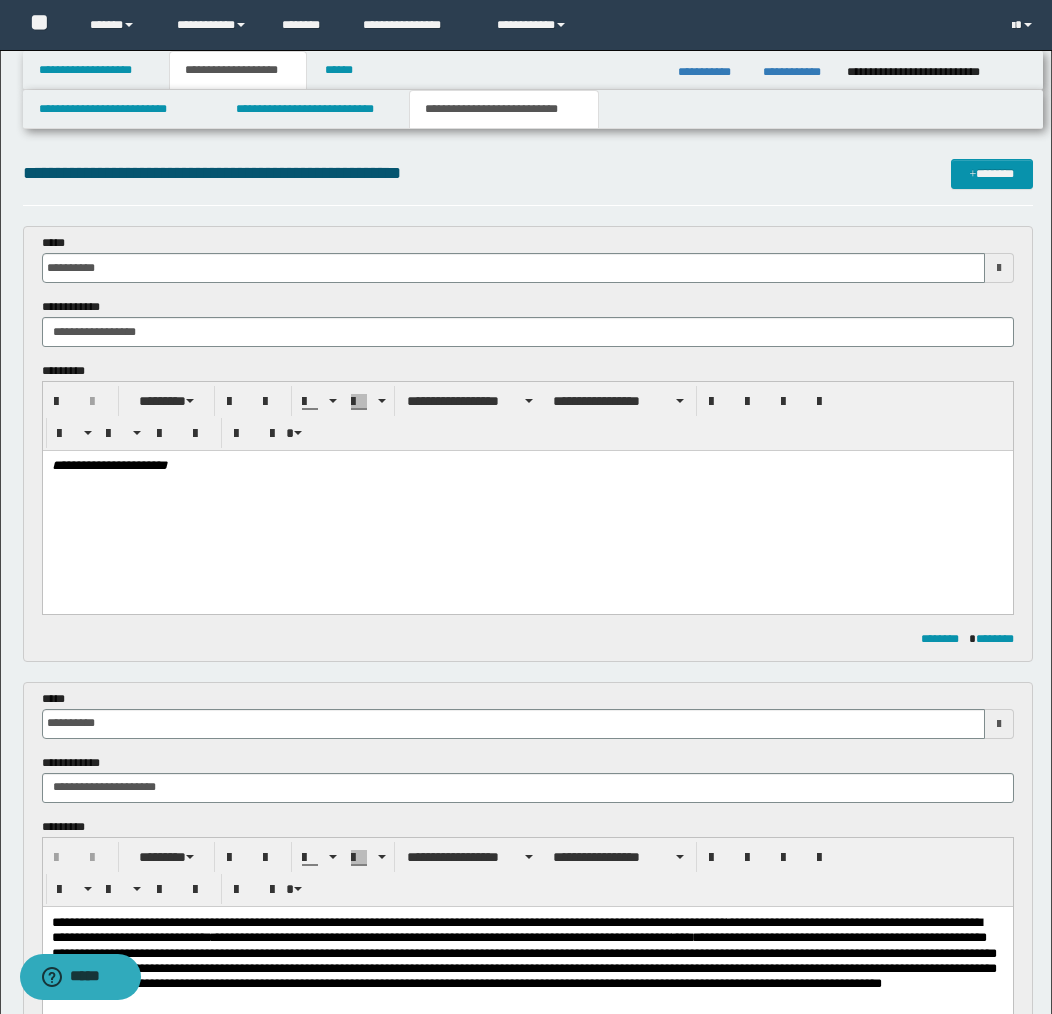 click at bounding box center [527, 496] 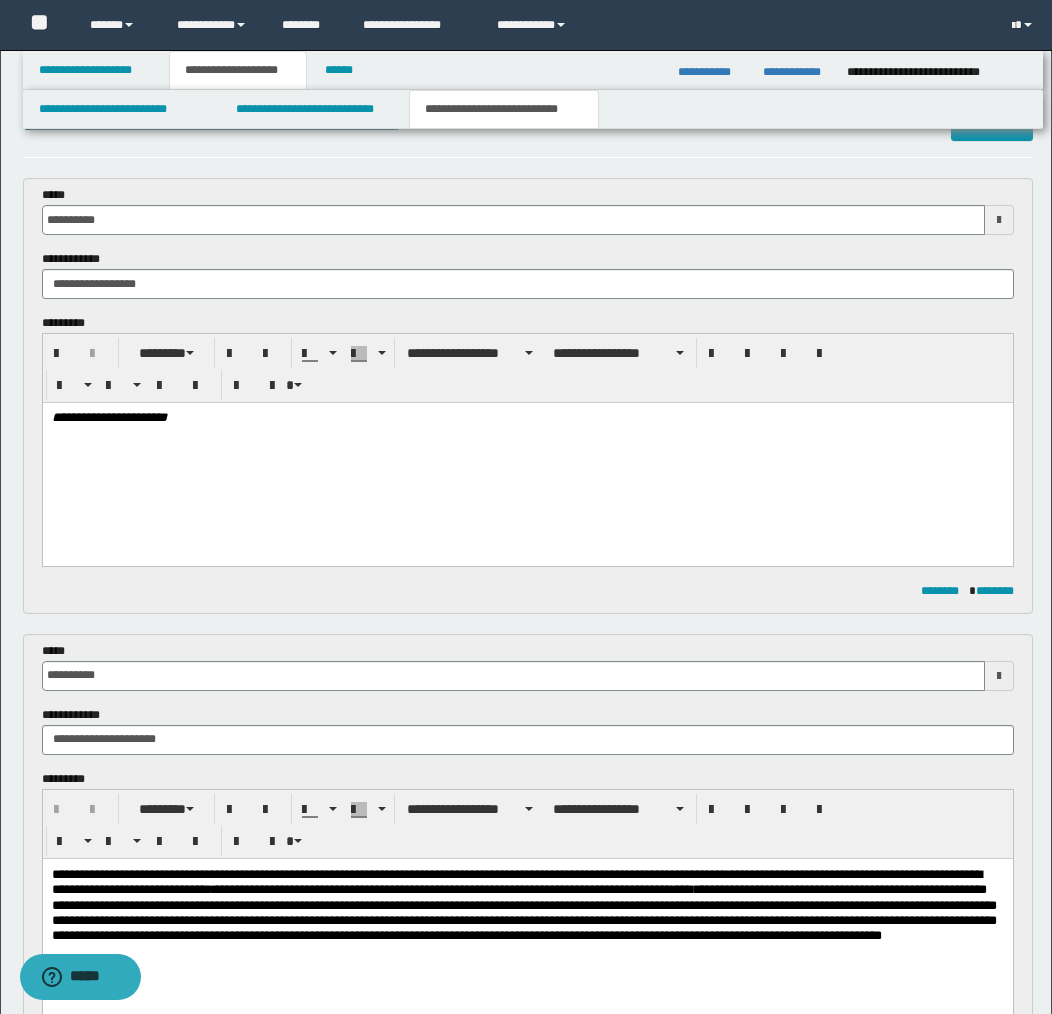 scroll, scrollTop: 0, scrollLeft: 0, axis: both 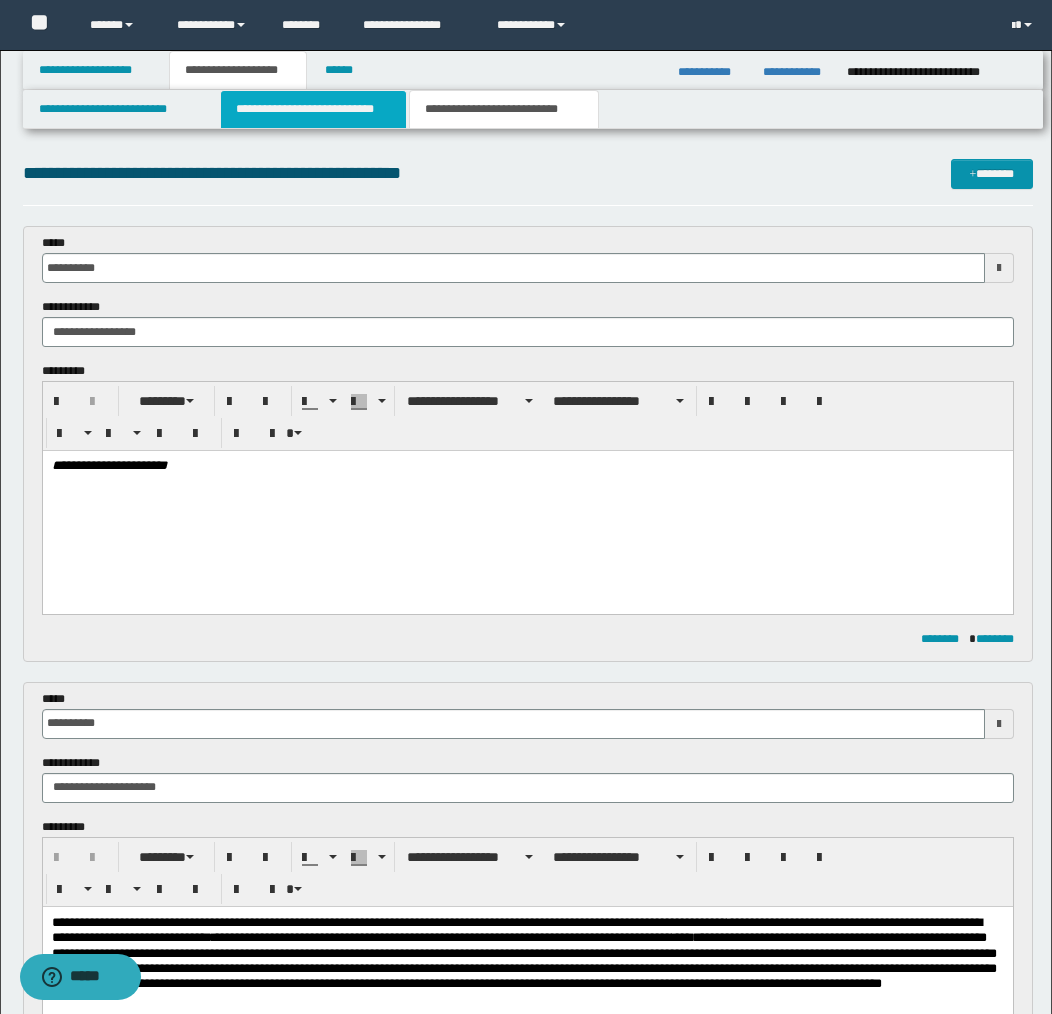 click on "**********" at bounding box center (314, 109) 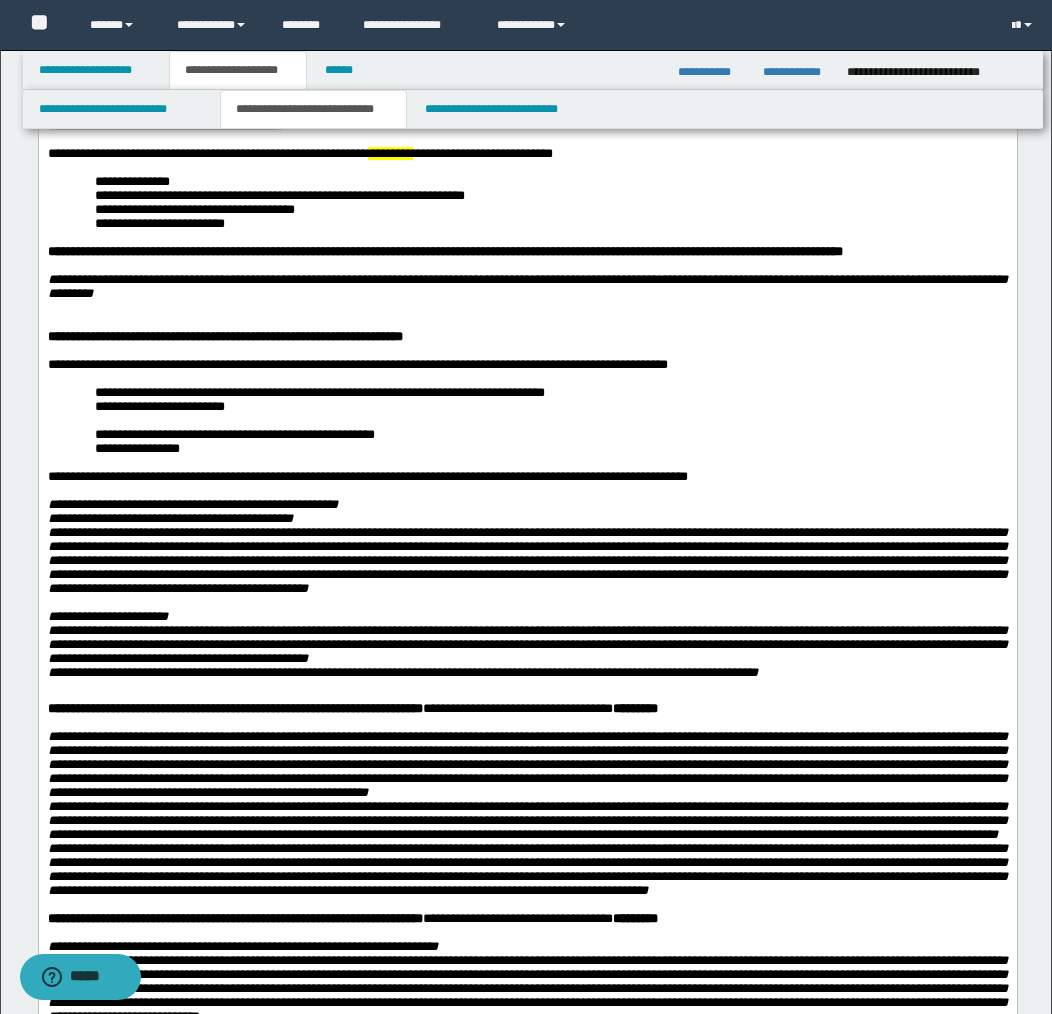 scroll, scrollTop: 0, scrollLeft: 0, axis: both 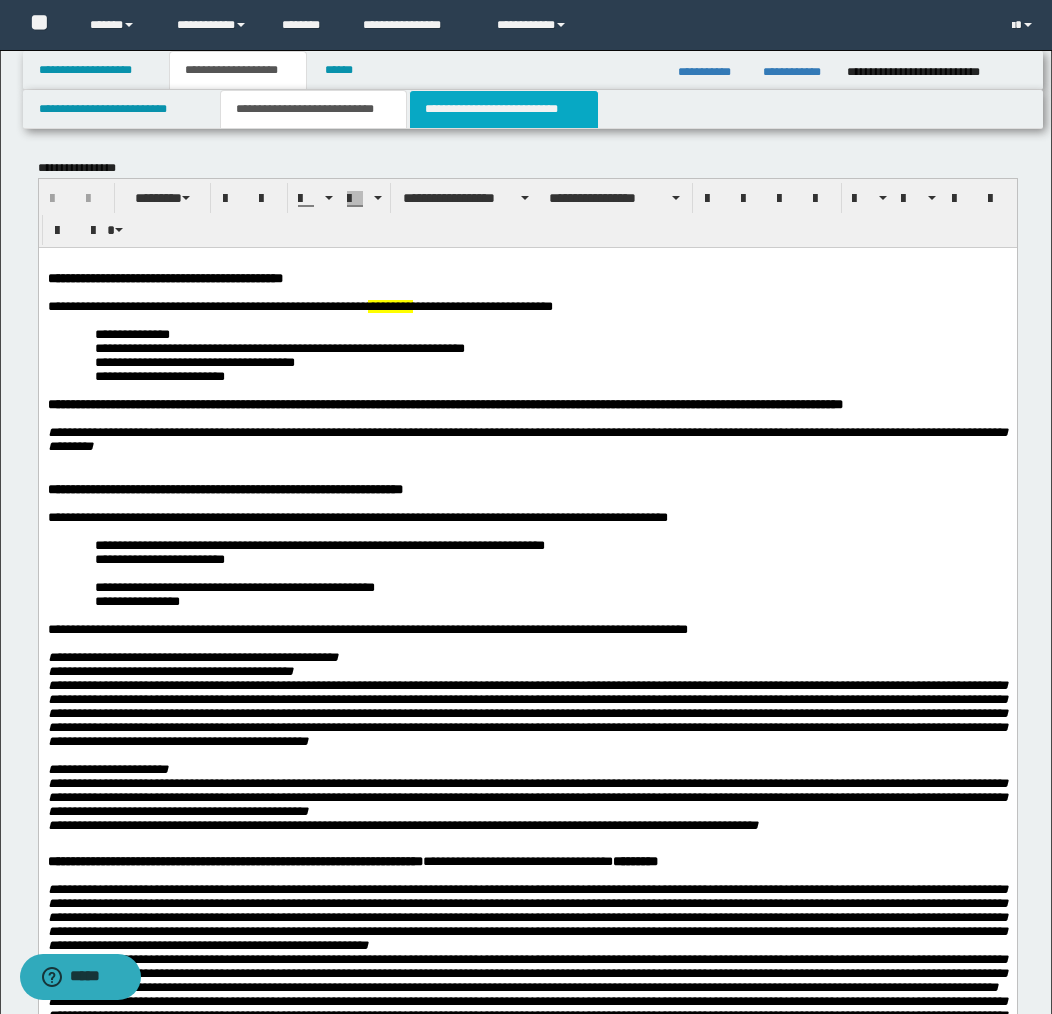click on "**********" at bounding box center (504, 109) 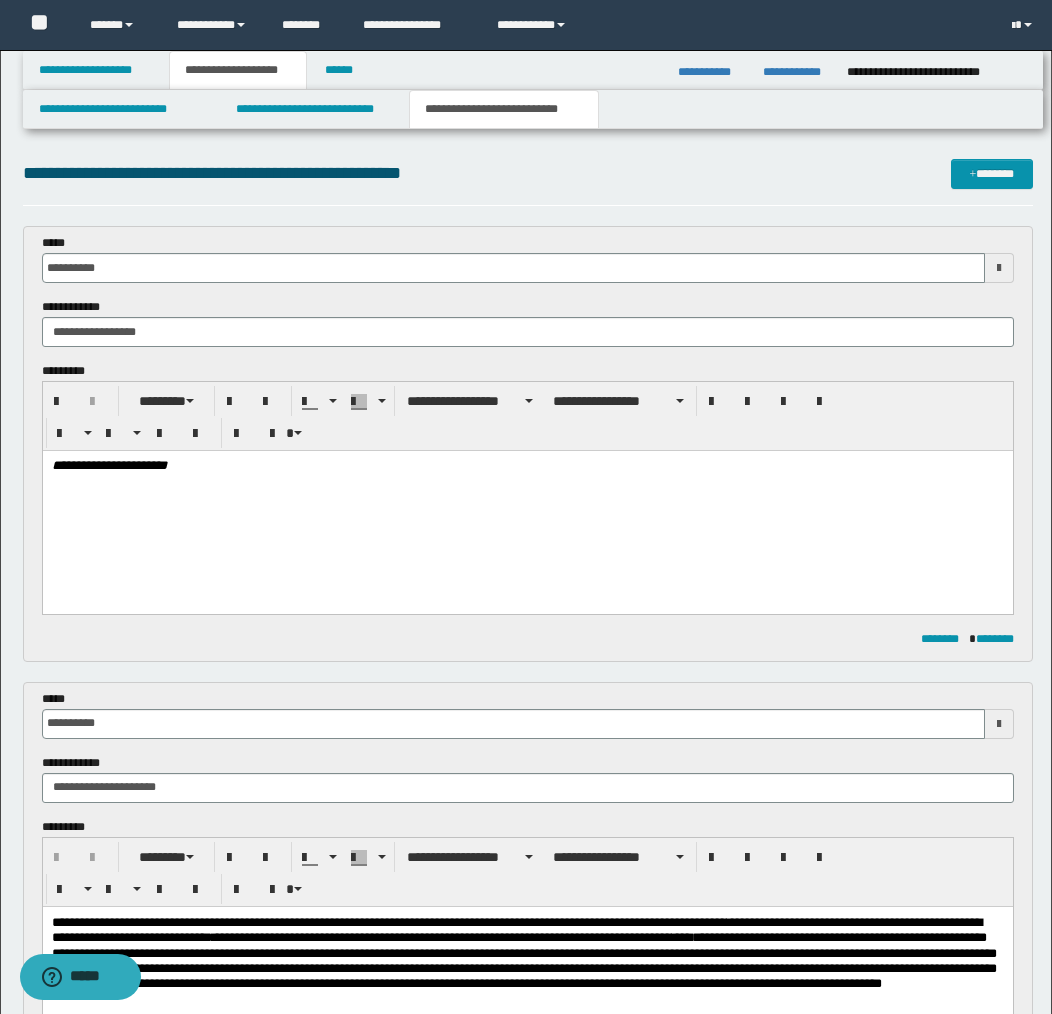 click at bounding box center (527, 496) 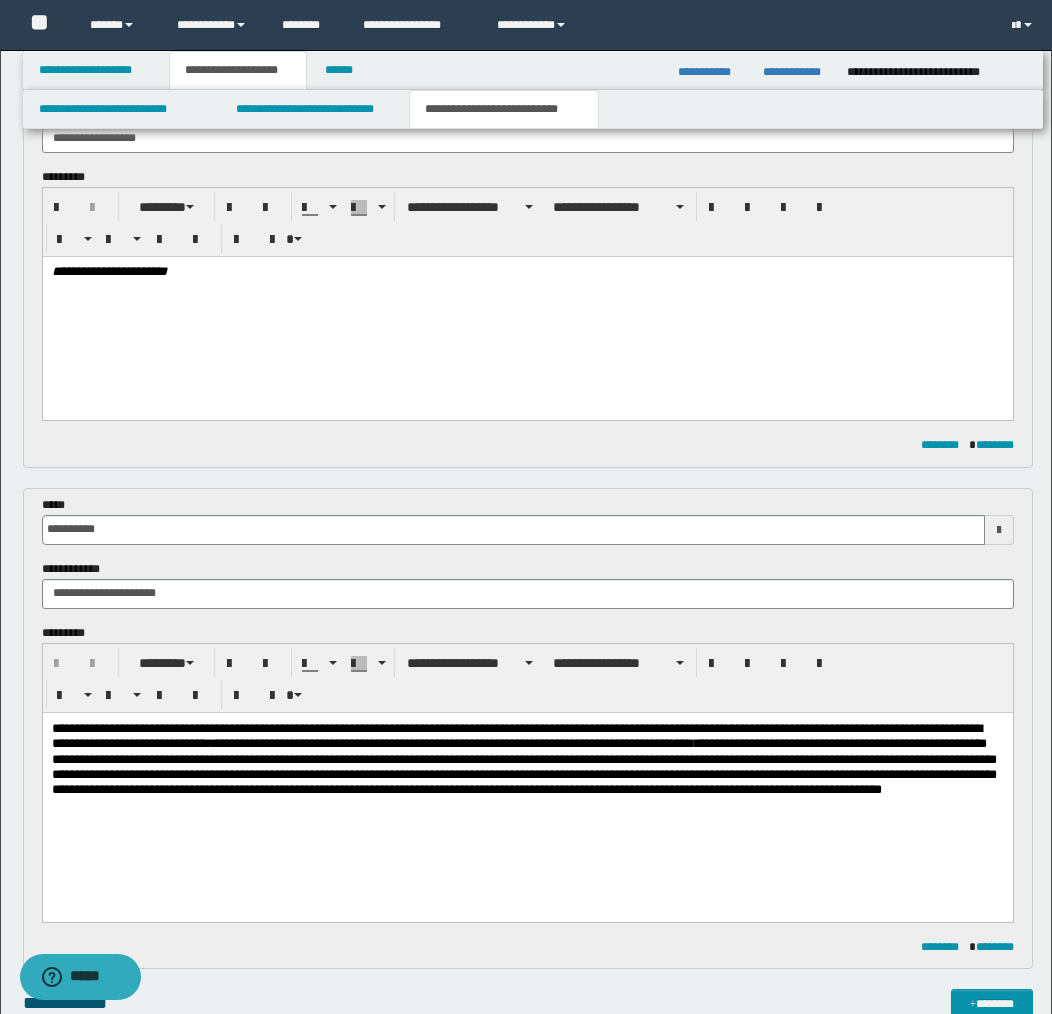 scroll, scrollTop: 187, scrollLeft: 0, axis: vertical 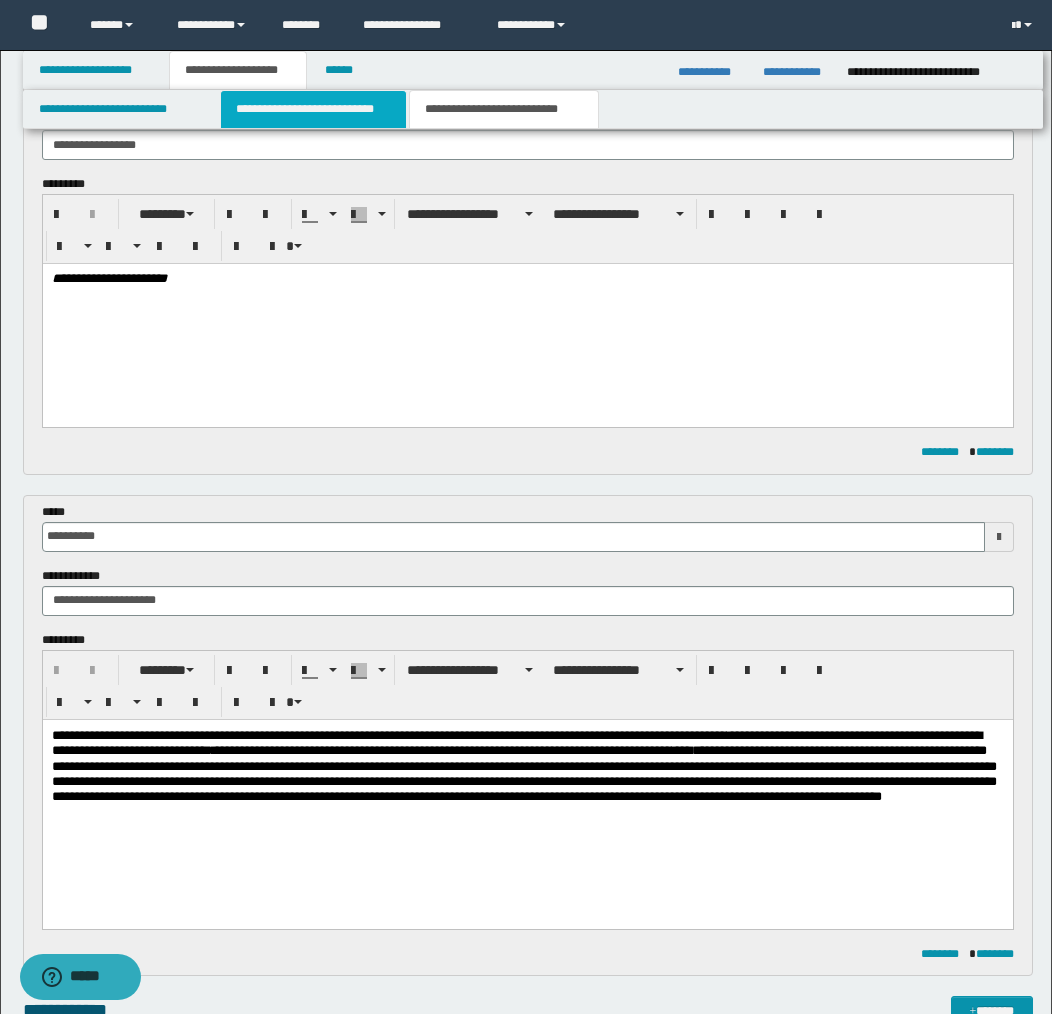 click on "**********" at bounding box center (314, 109) 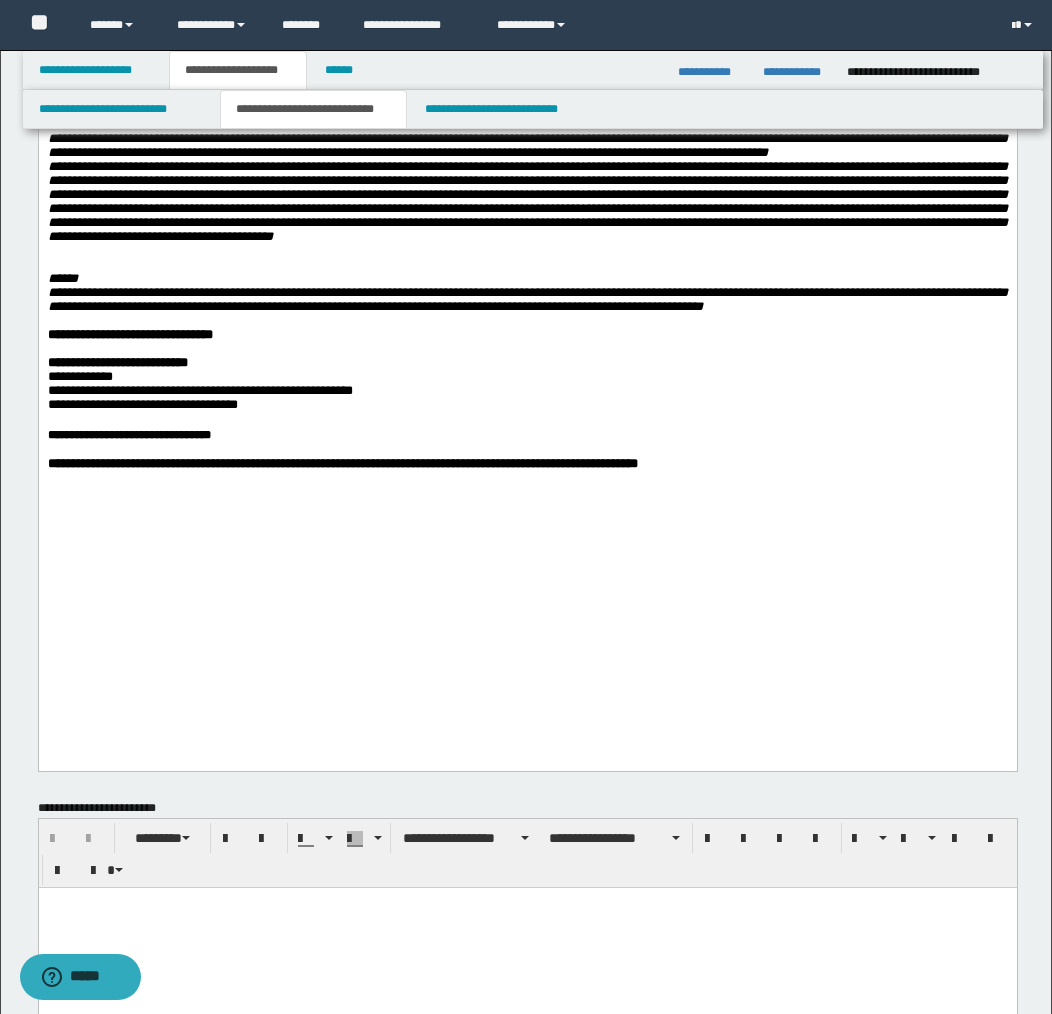 scroll, scrollTop: 1216, scrollLeft: 0, axis: vertical 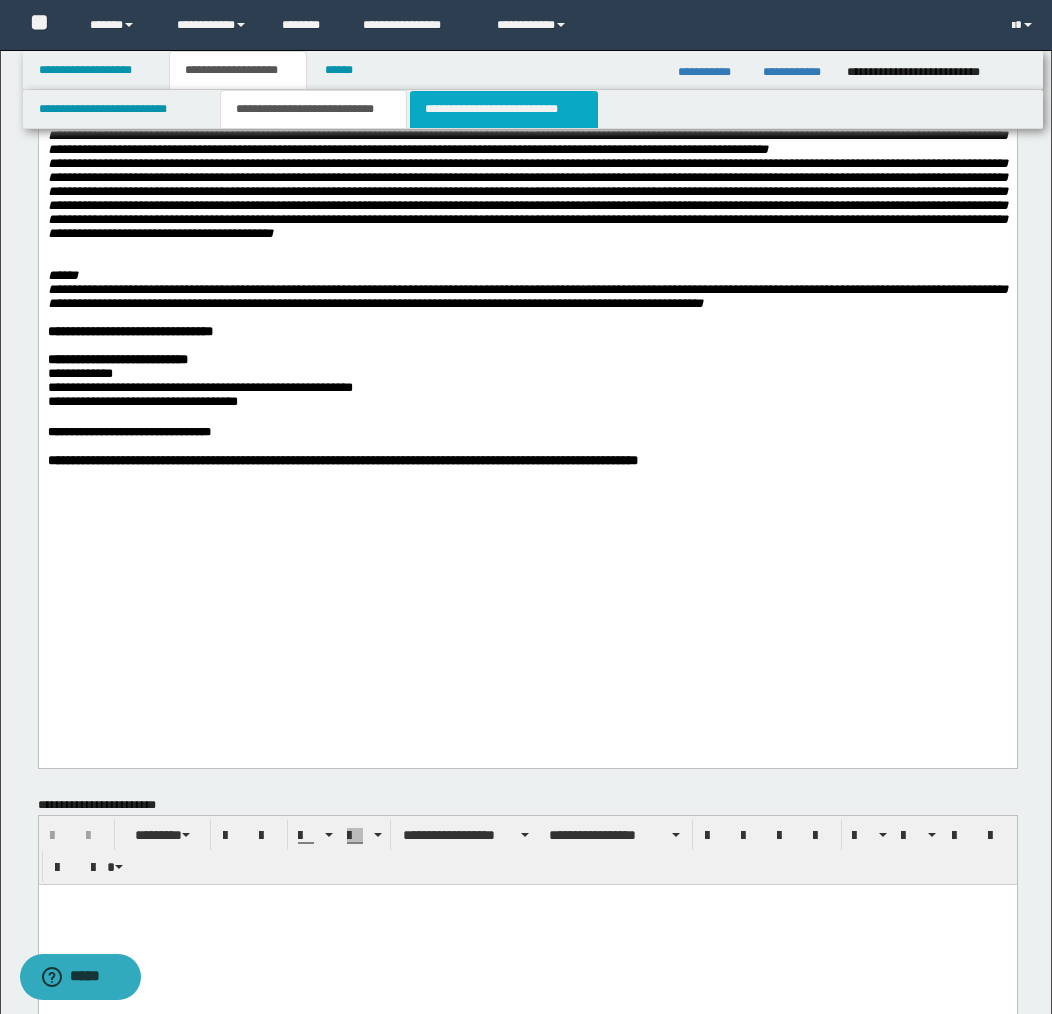 click on "**********" at bounding box center [504, 109] 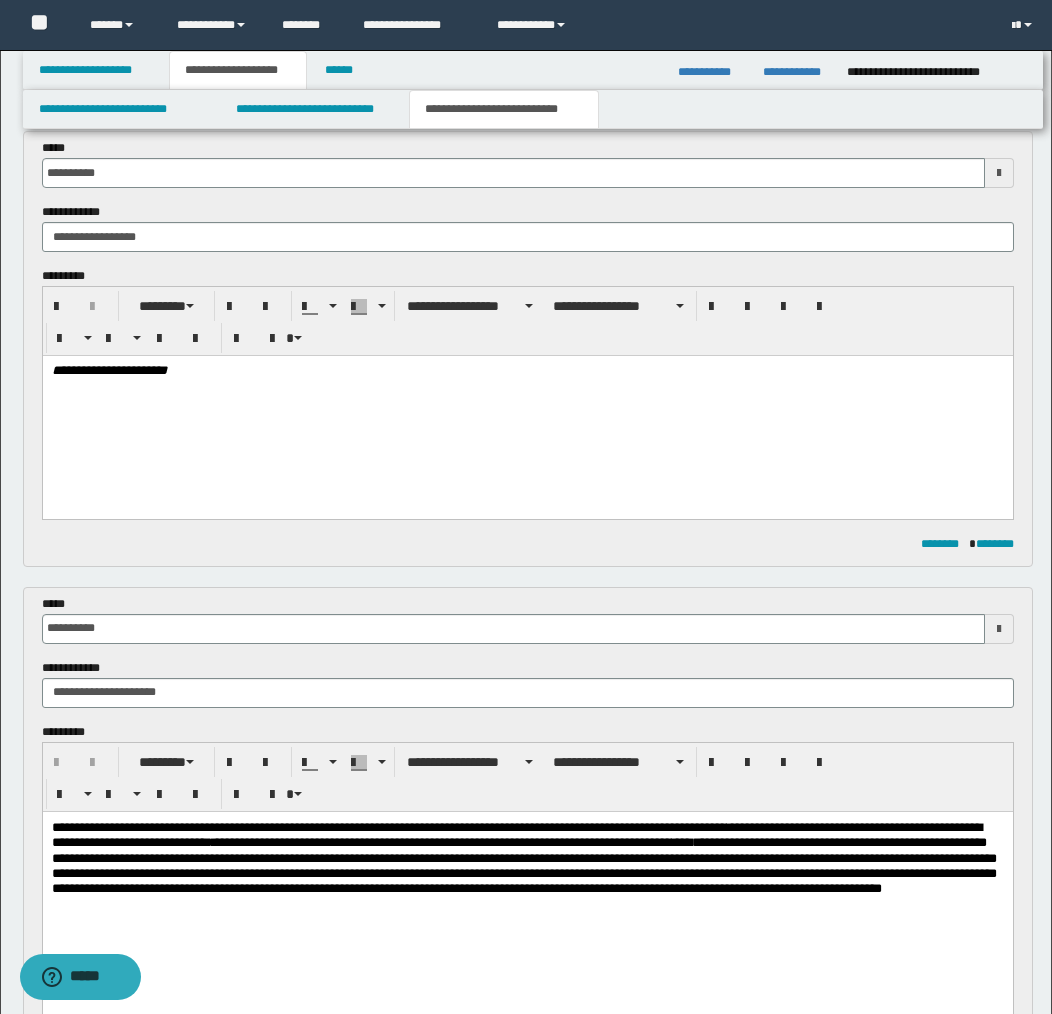scroll, scrollTop: 59, scrollLeft: 0, axis: vertical 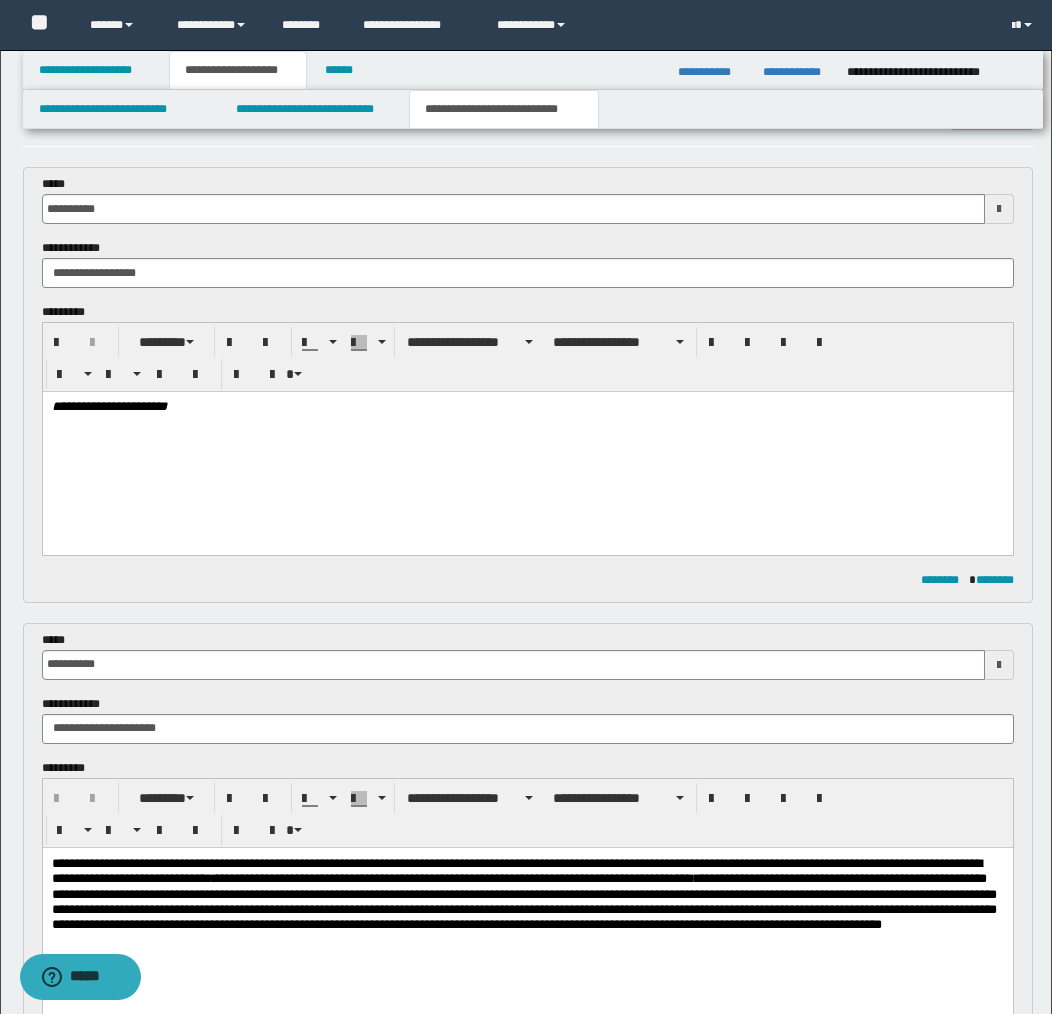 drag, startPoint x: 59, startPoint y: 448, endPoint x: 178, endPoint y: 430, distance: 120.353645 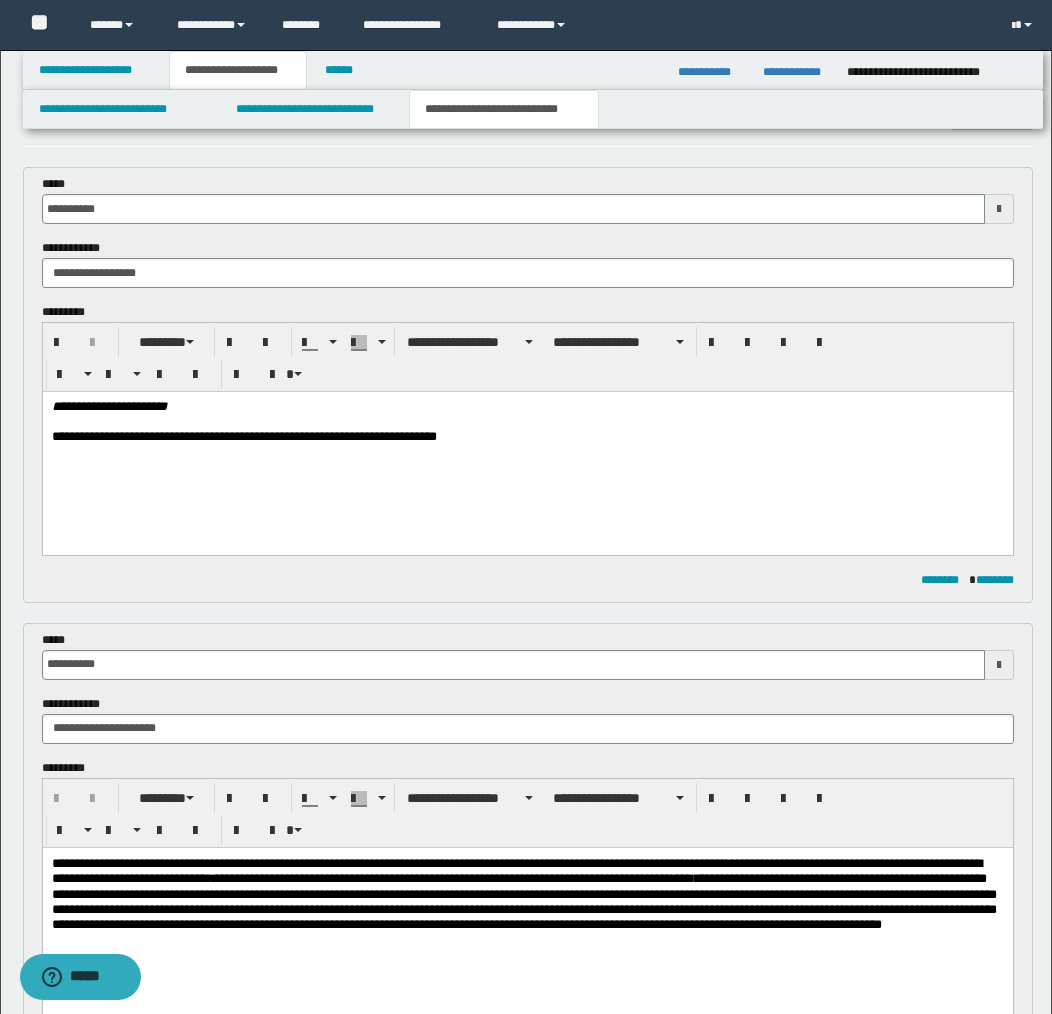click on "**********" at bounding box center [527, 438] 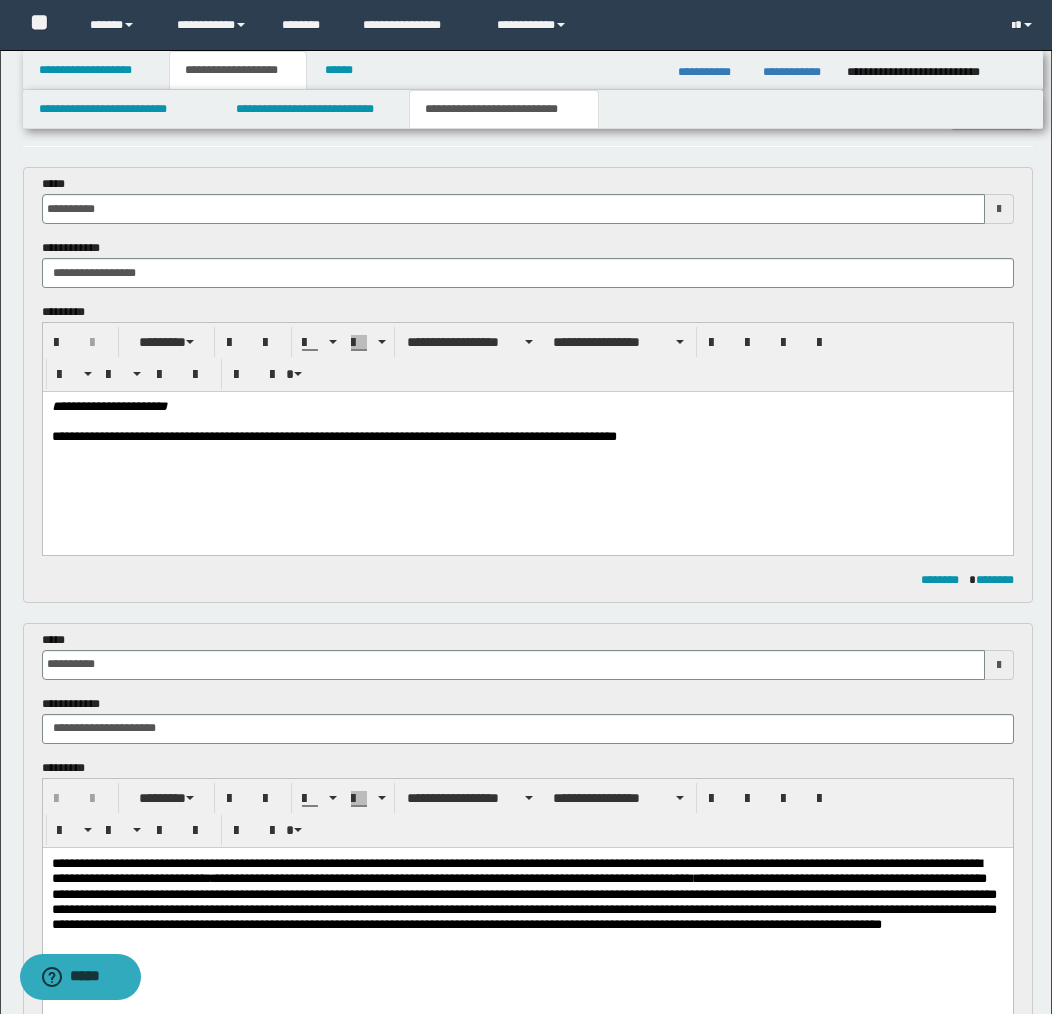 click on "**********" at bounding box center (527, 438) 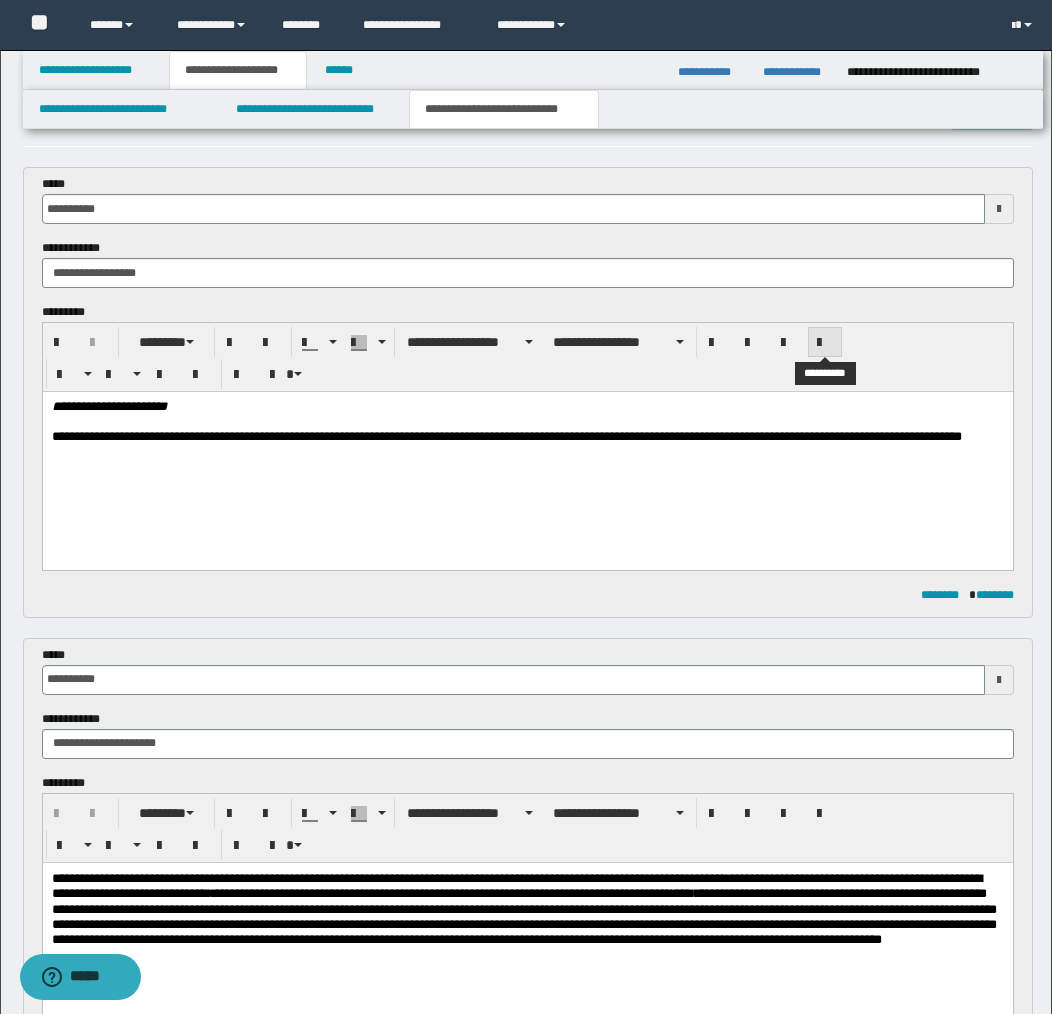 click at bounding box center (825, 343) 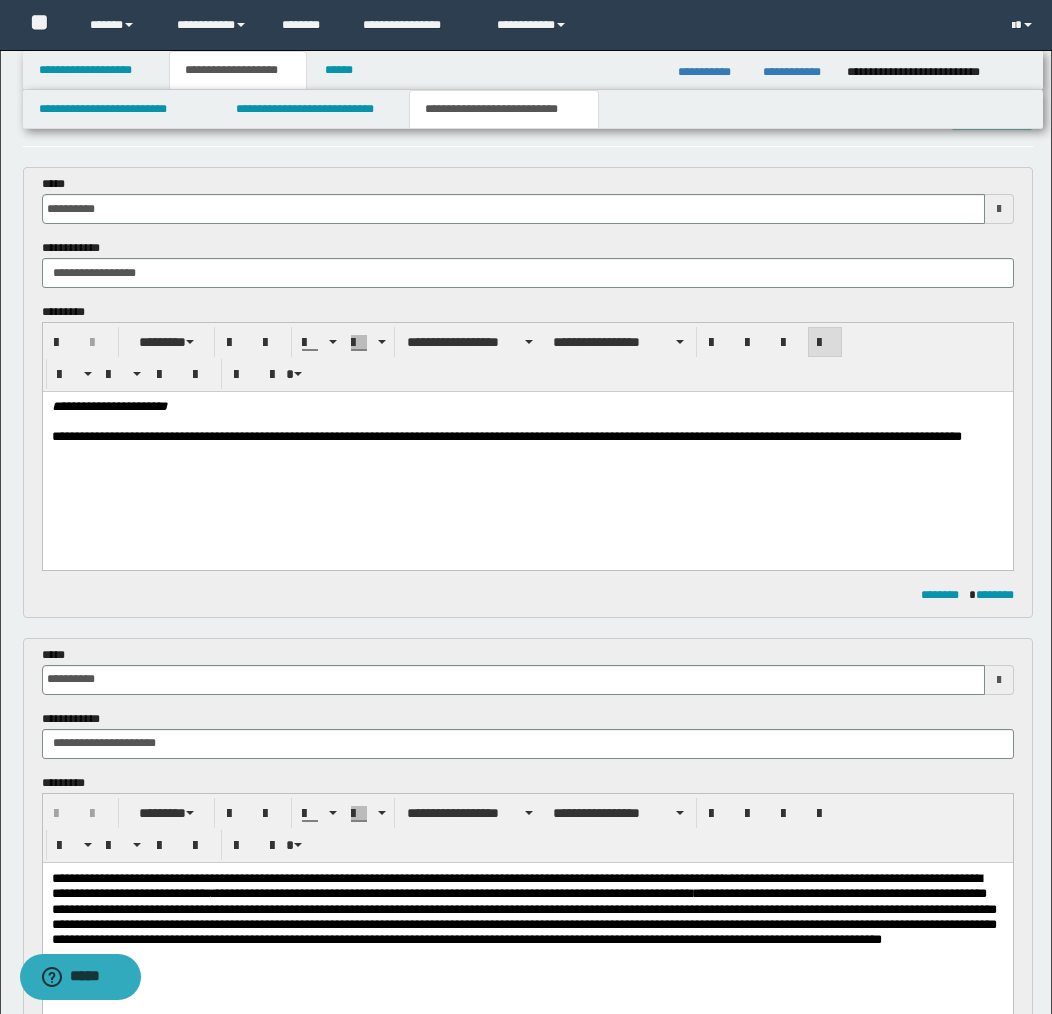 click on "**********" at bounding box center (527, 445) 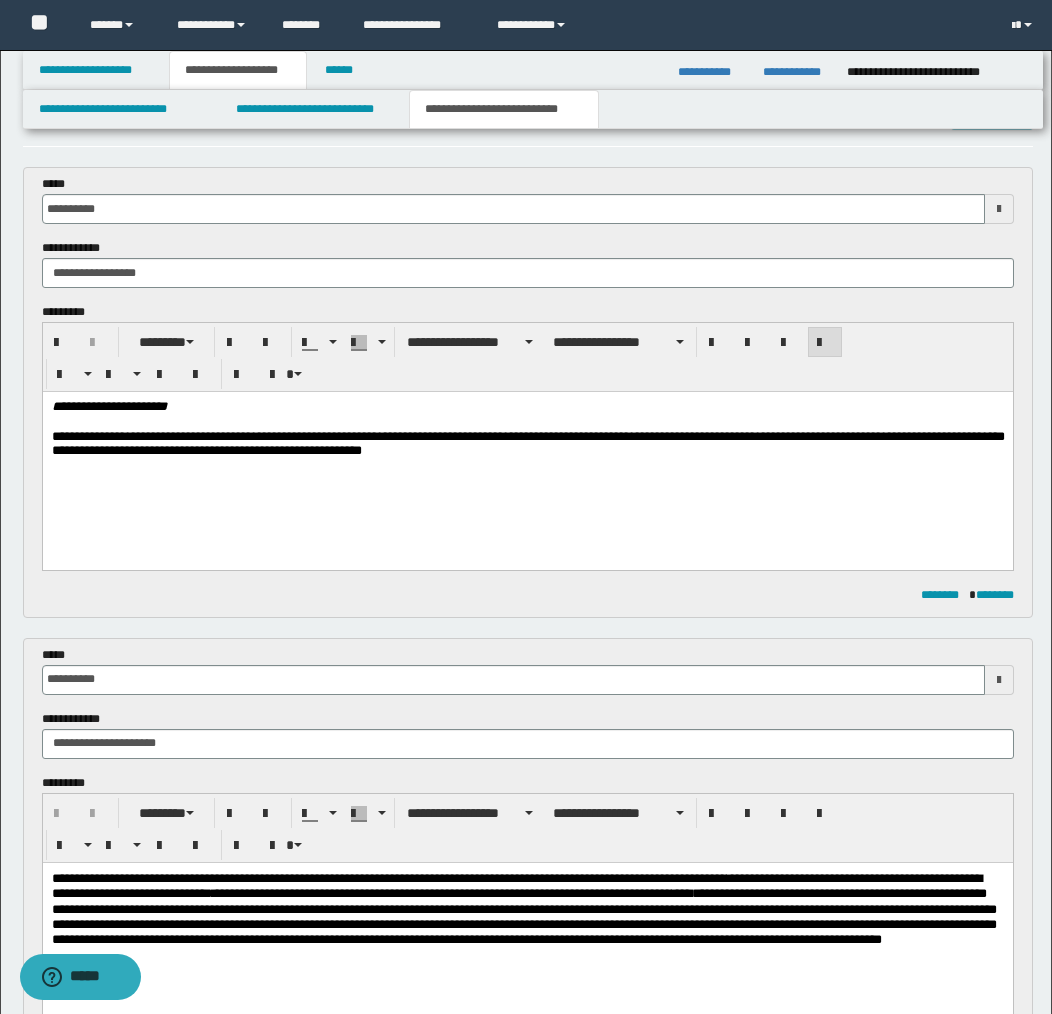 click on "**********" at bounding box center [527, 445] 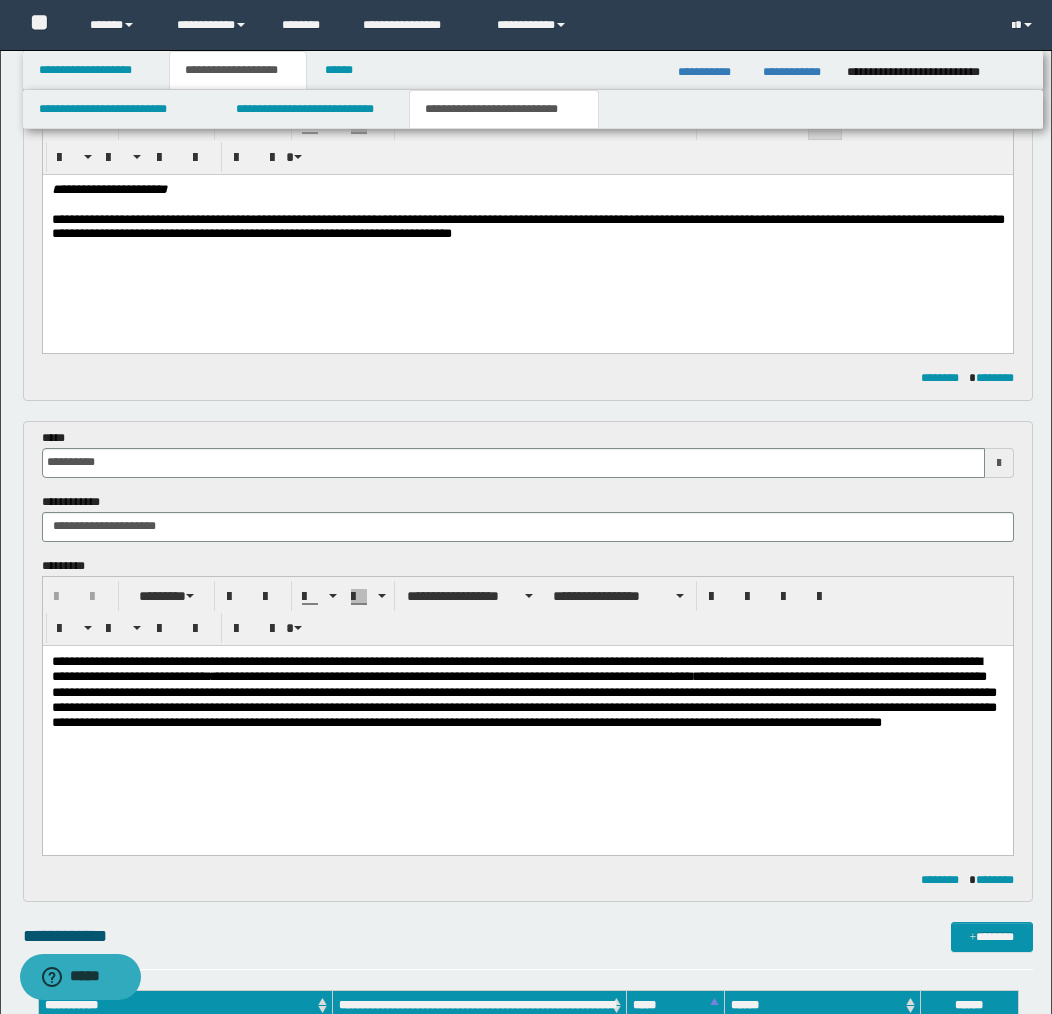 scroll, scrollTop: 257, scrollLeft: 0, axis: vertical 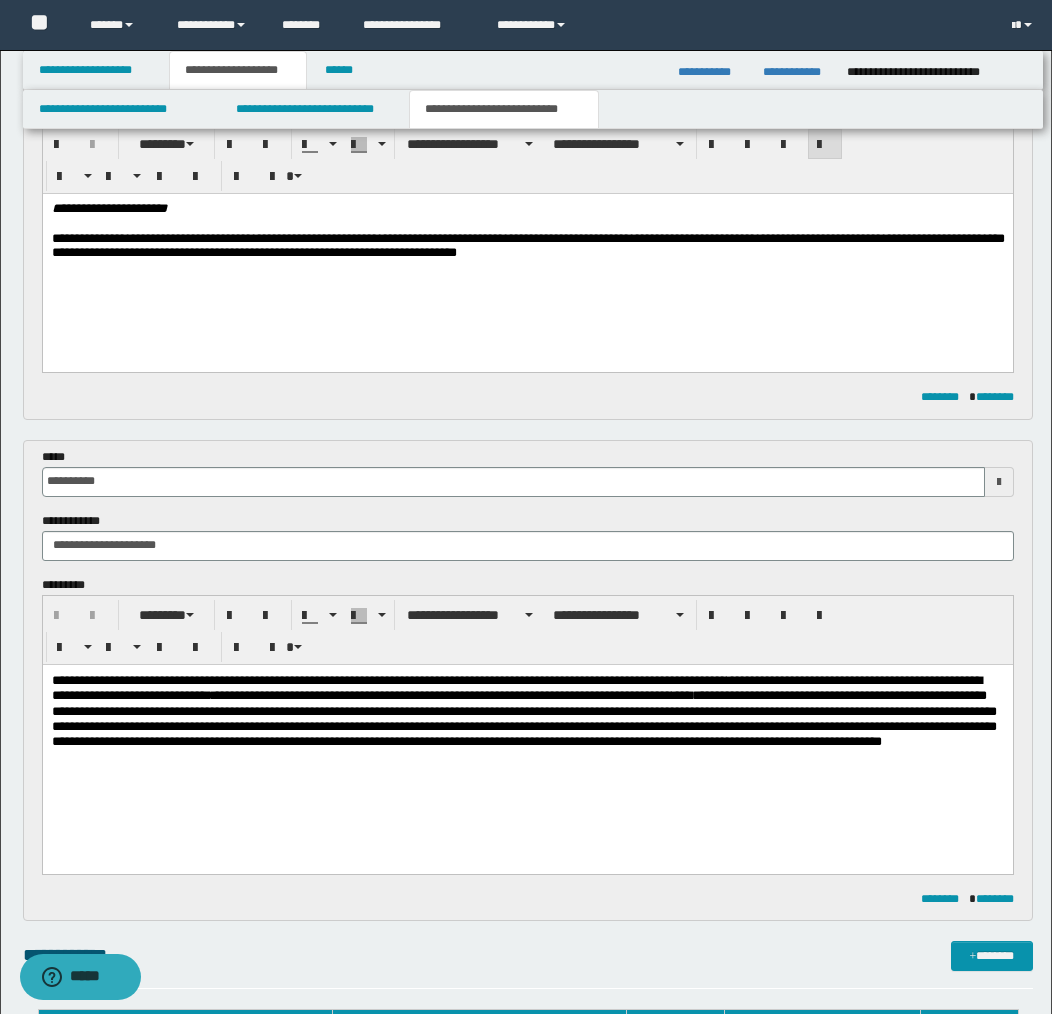 click on "**********" at bounding box center (527, 247) 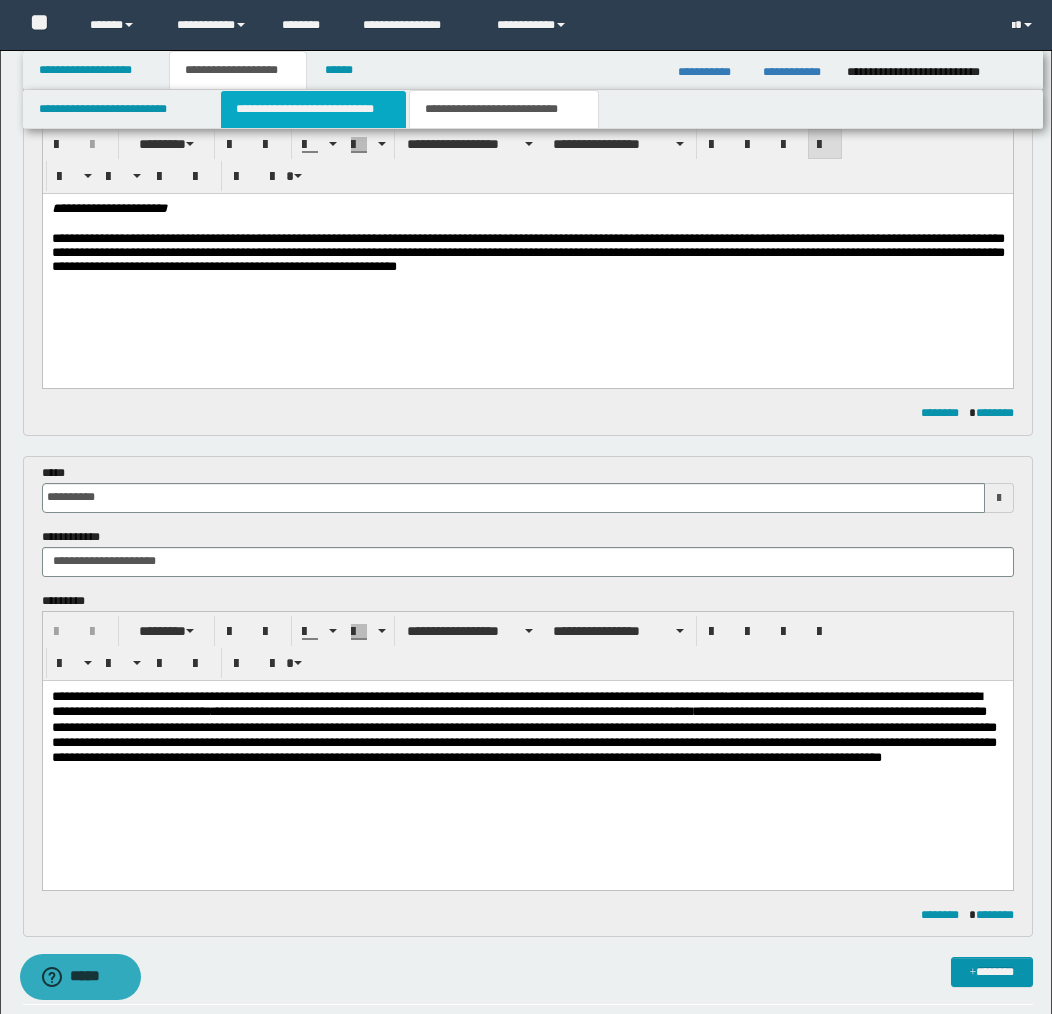click on "**********" at bounding box center (314, 109) 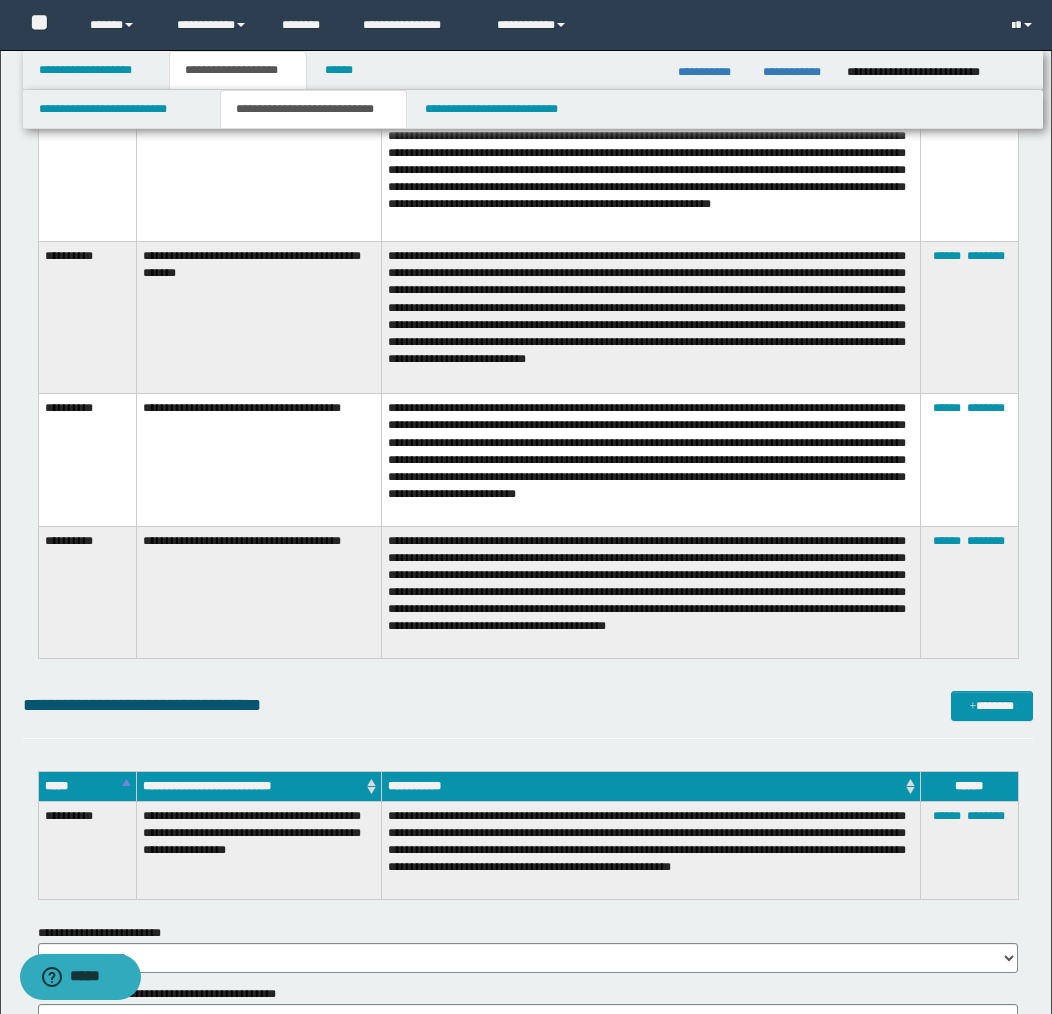 scroll, scrollTop: 5376, scrollLeft: 0, axis: vertical 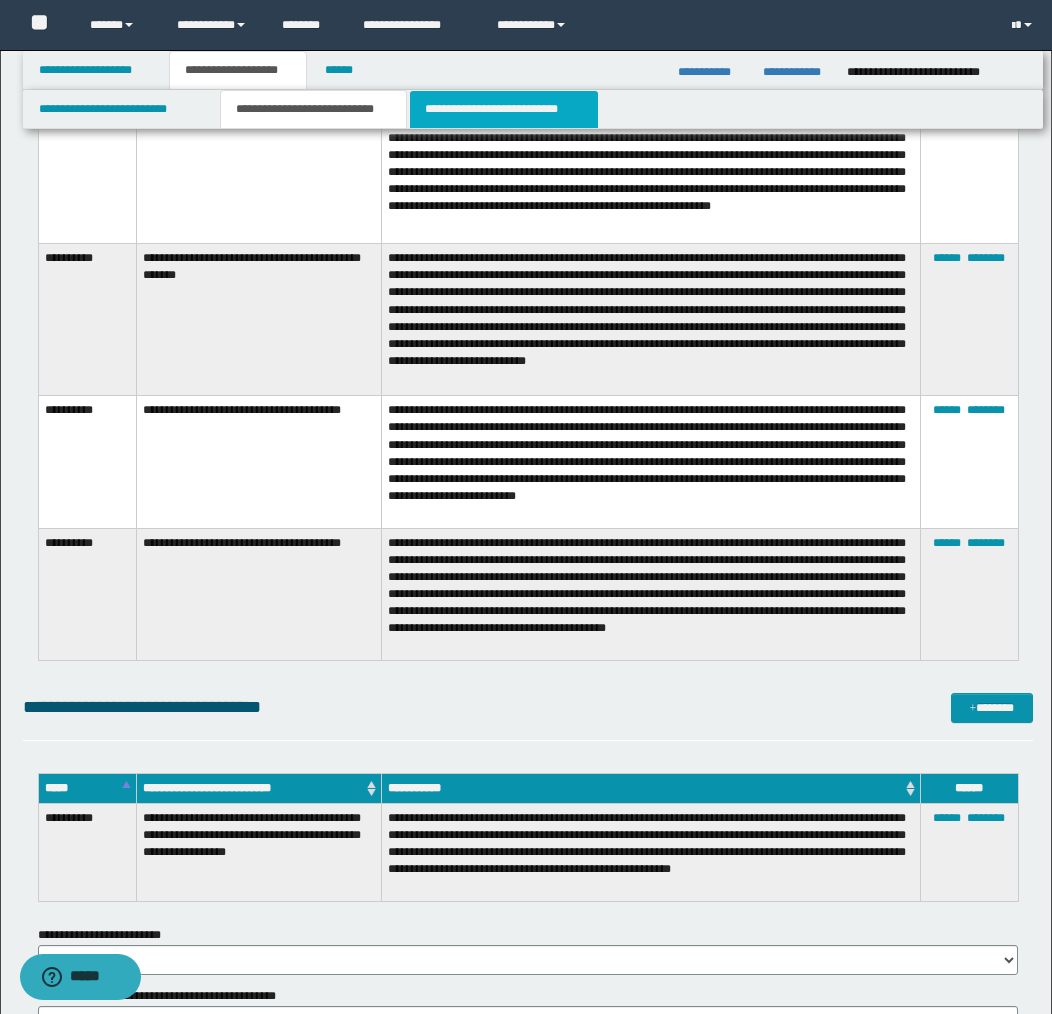 click on "**********" at bounding box center [504, 109] 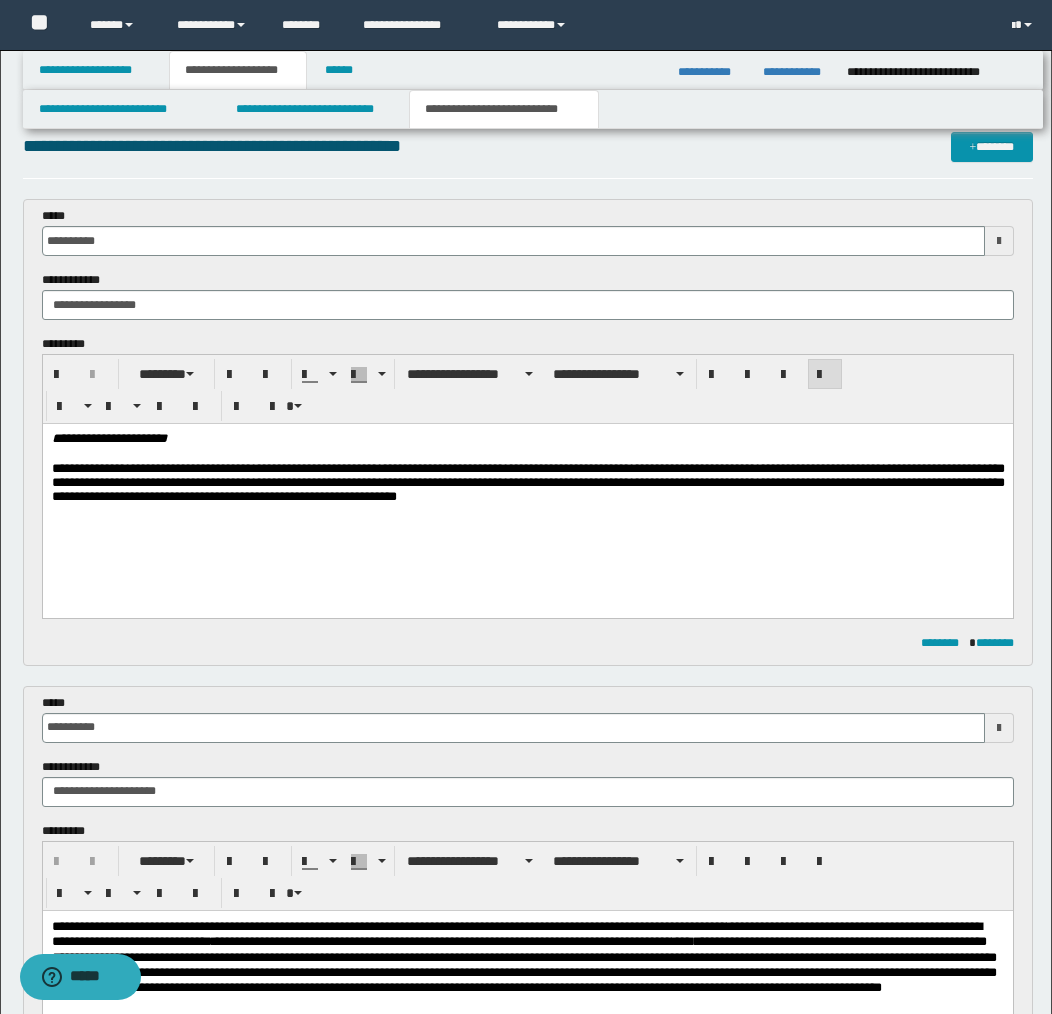 scroll, scrollTop: 0, scrollLeft: 0, axis: both 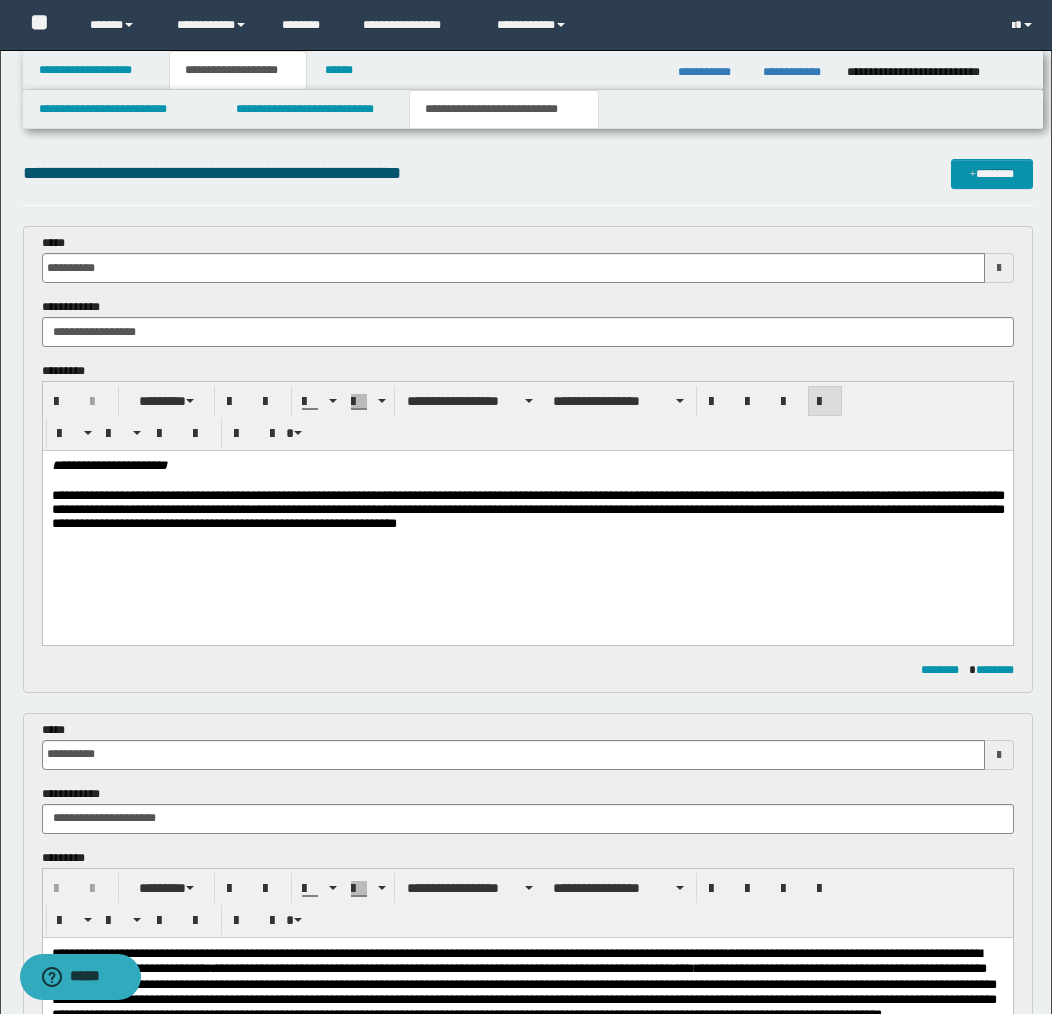 click on "**********" at bounding box center [527, 512] 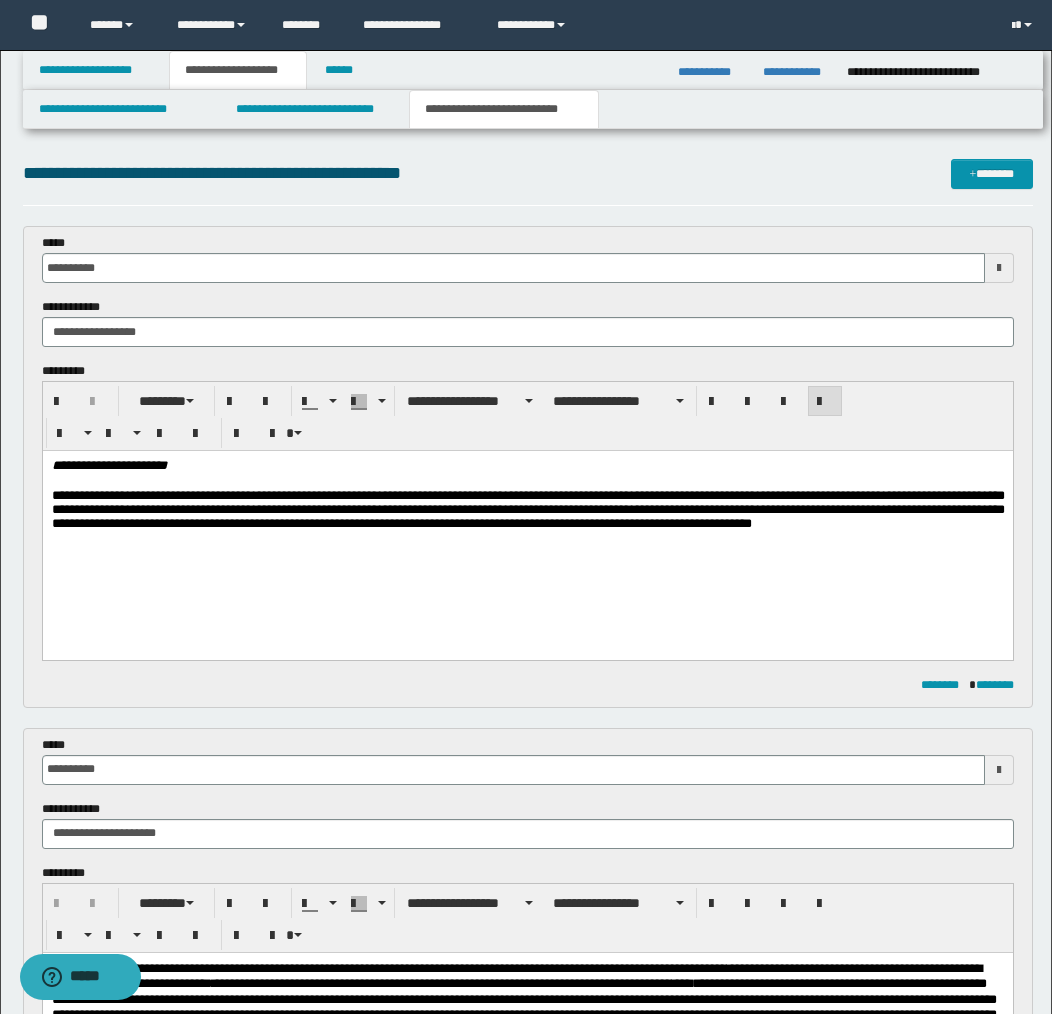 click on "**********" at bounding box center (527, 520) 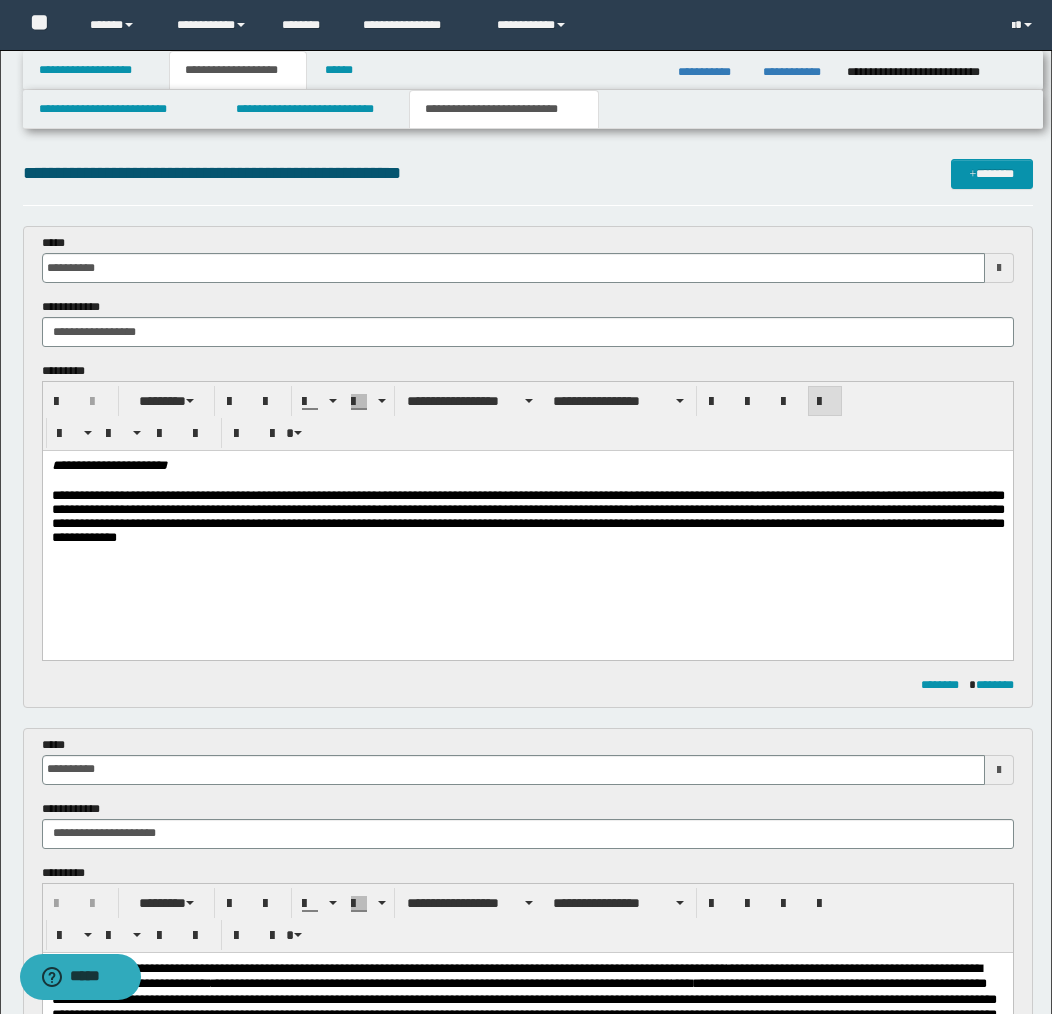 click on "**********" at bounding box center [527, 520] 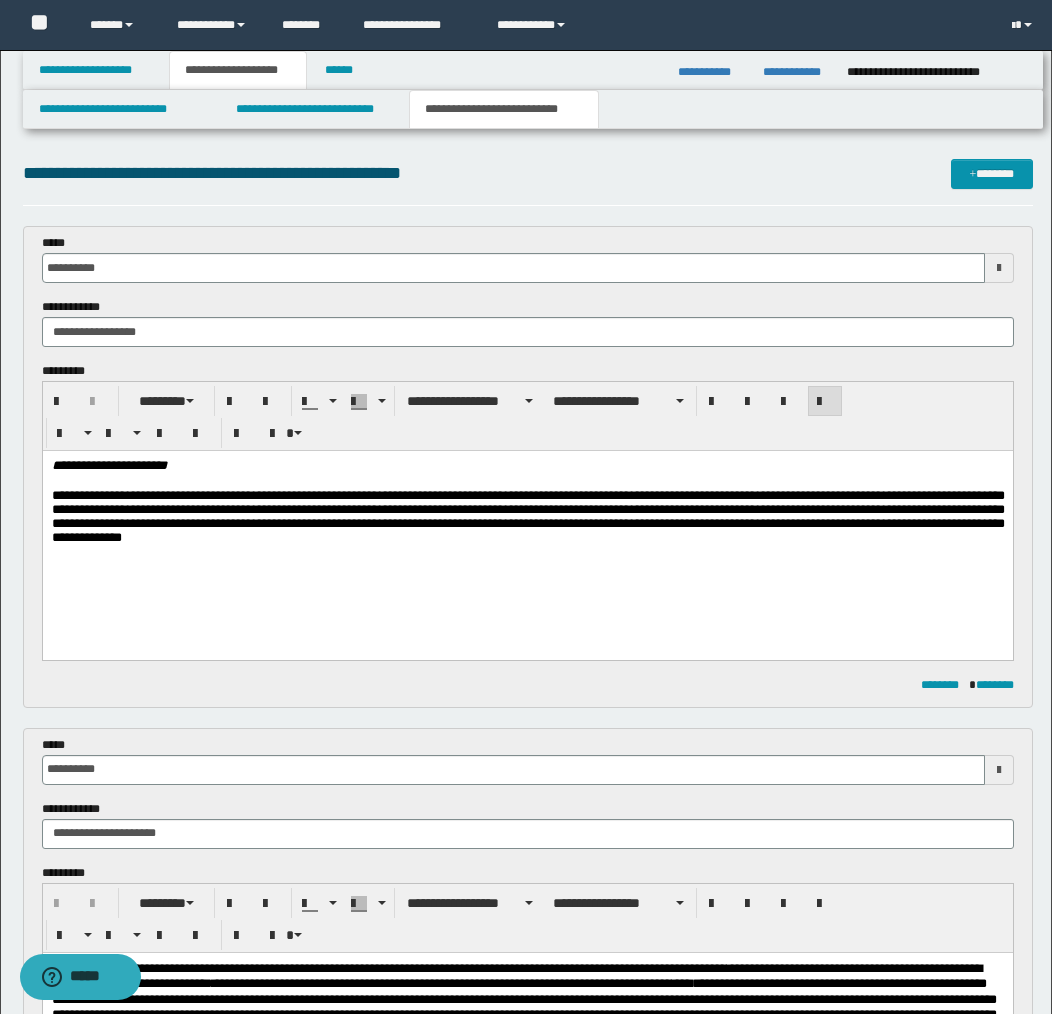 click on "**********" at bounding box center (527, 520) 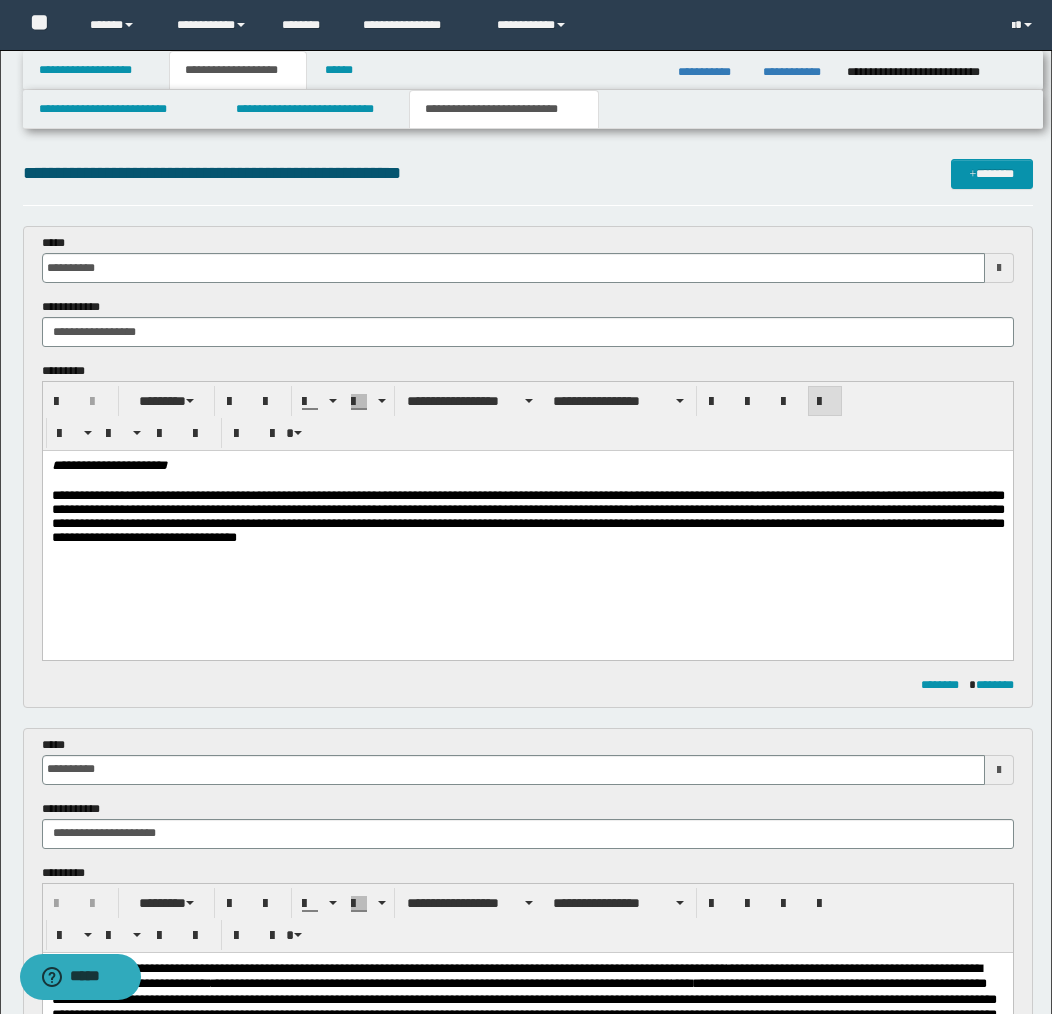 click on "**********" at bounding box center (527, 520) 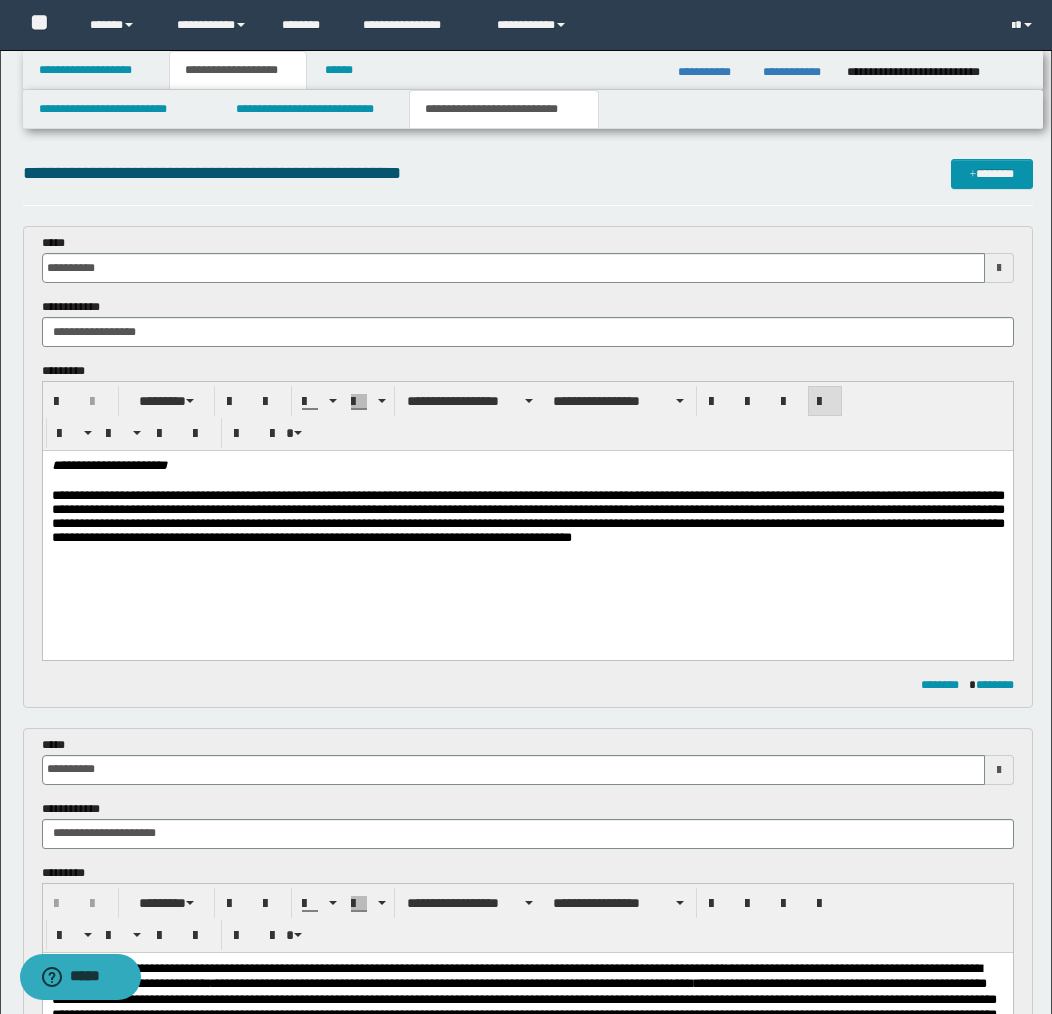 click on "**********" at bounding box center (527, 520) 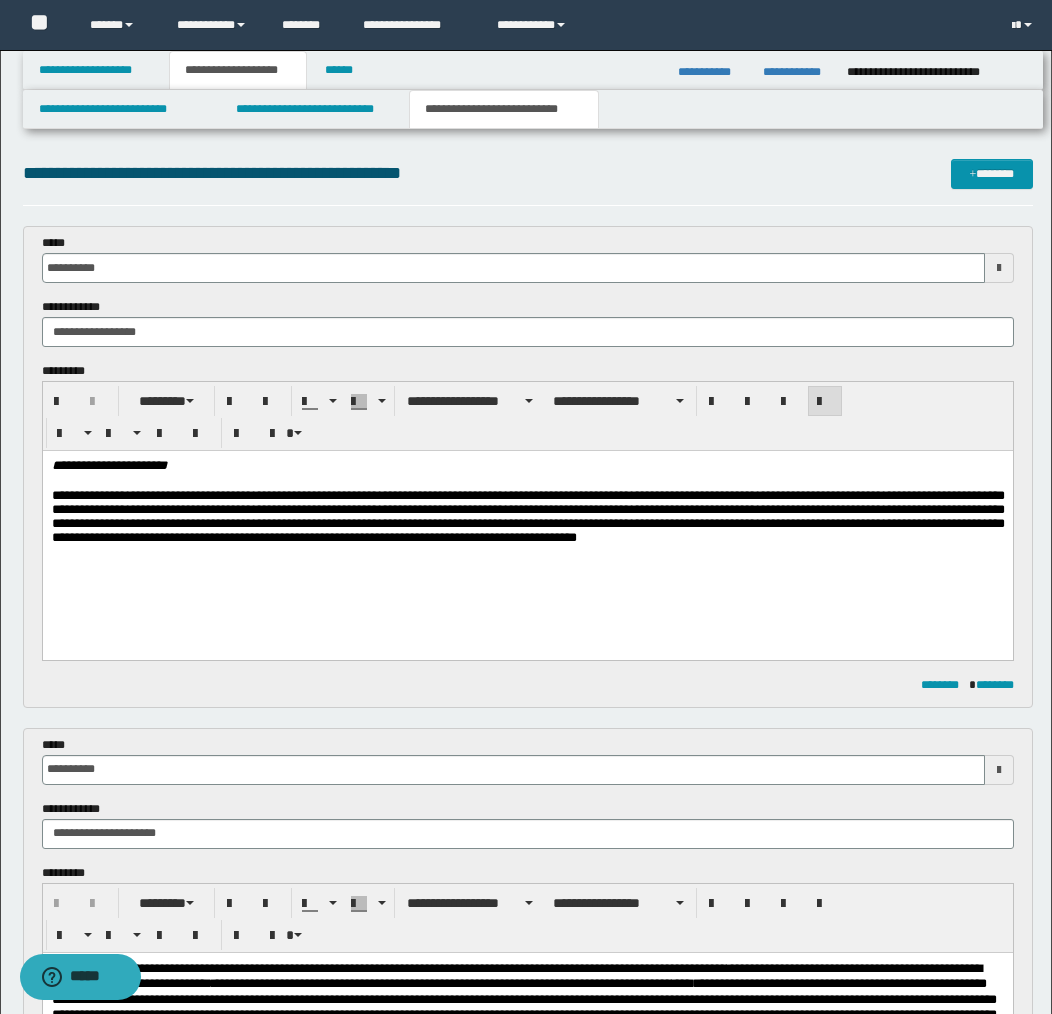 click on "**********" at bounding box center [527, 520] 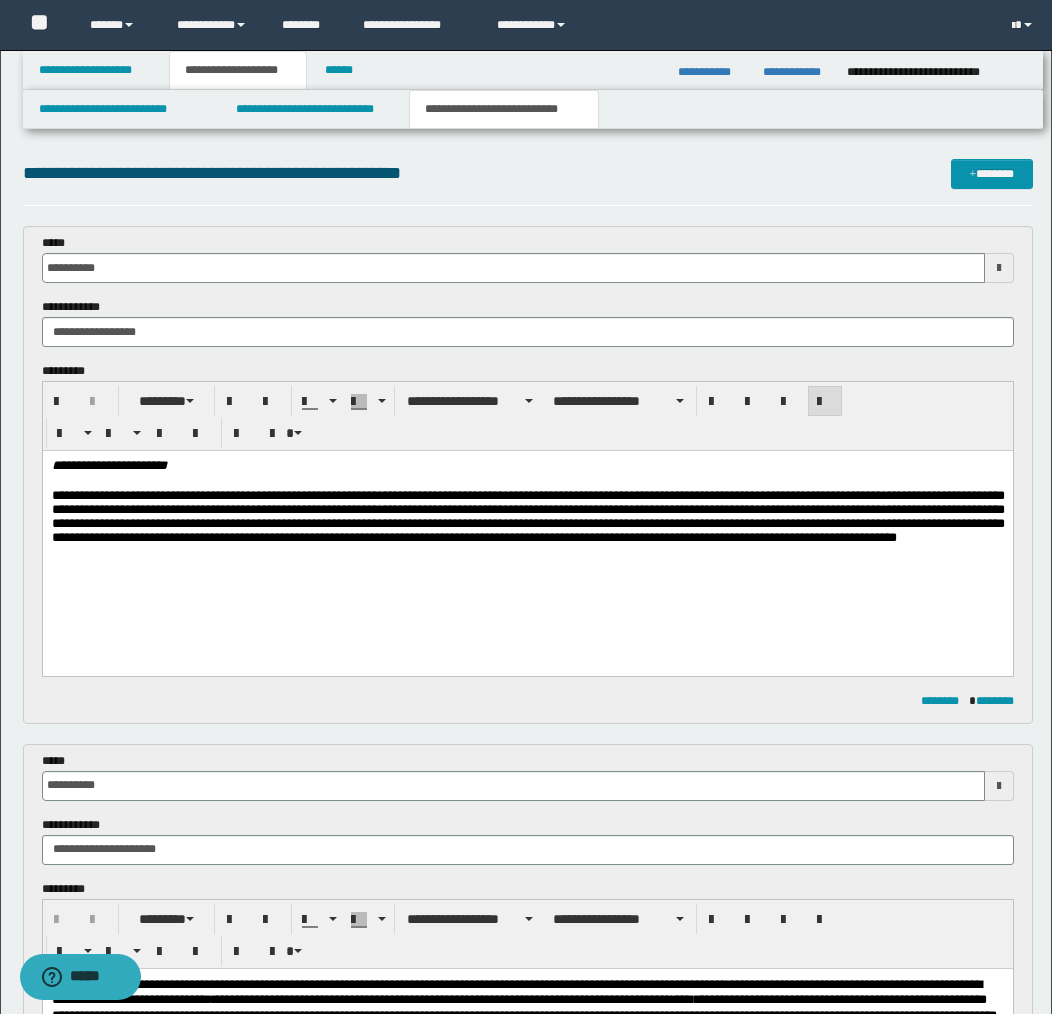 click on "**********" at bounding box center [527, 528] 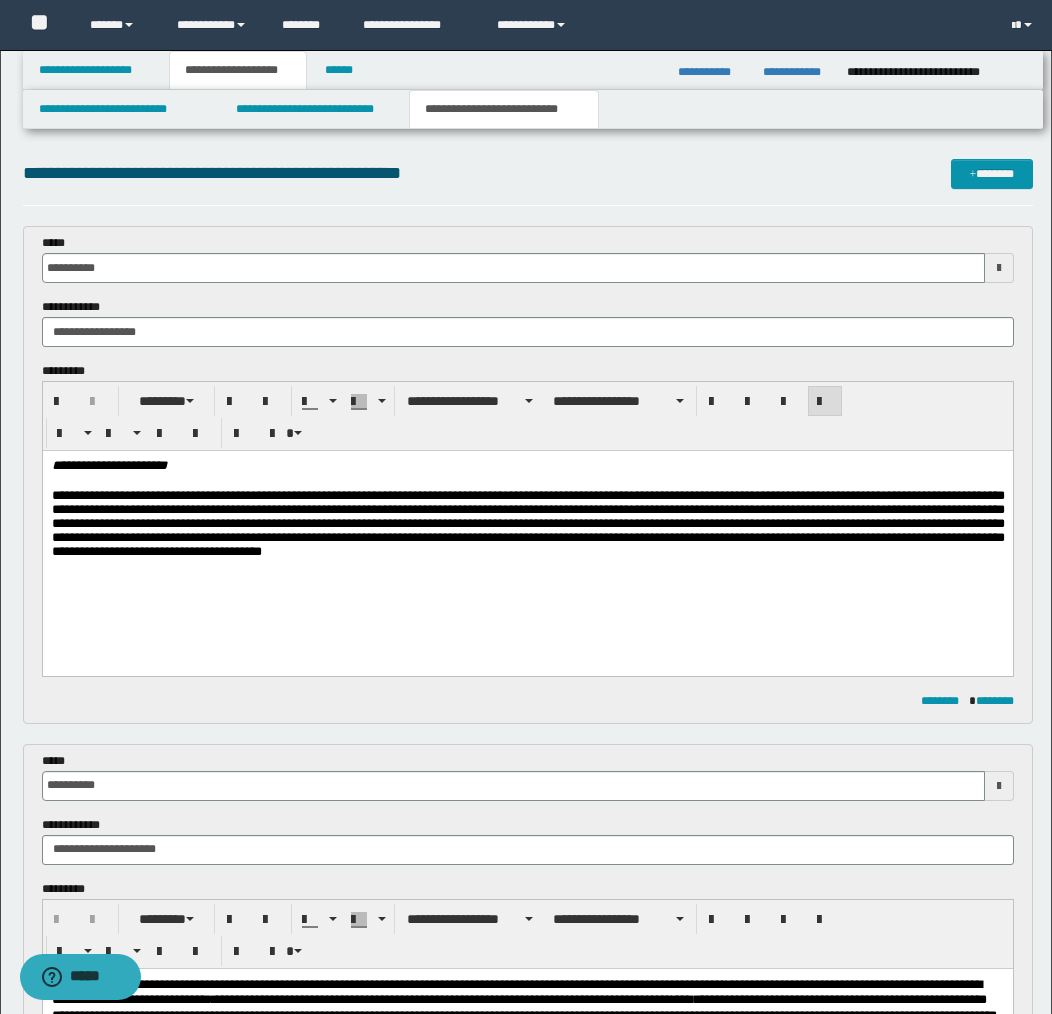 click on "**********" at bounding box center (527, 528) 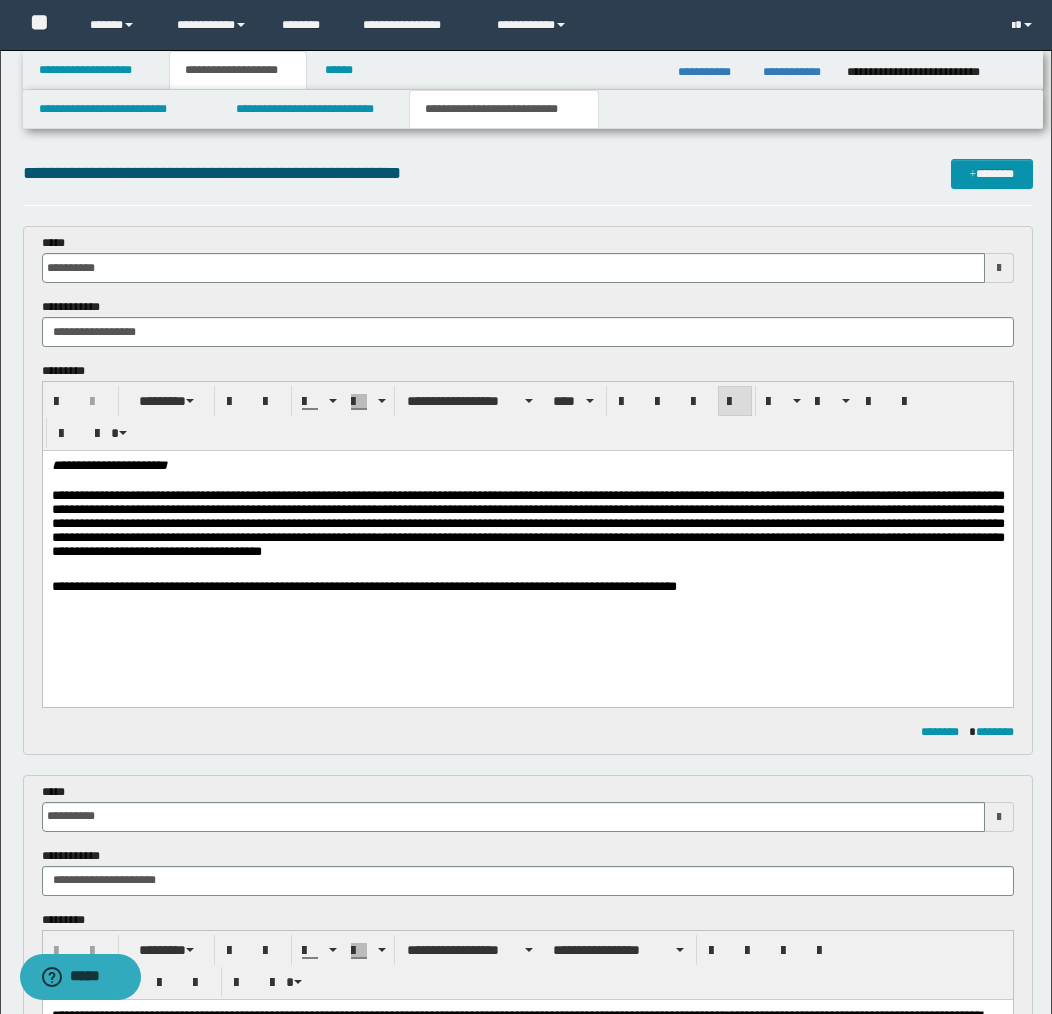 click on "**********" at bounding box center [527, 528] 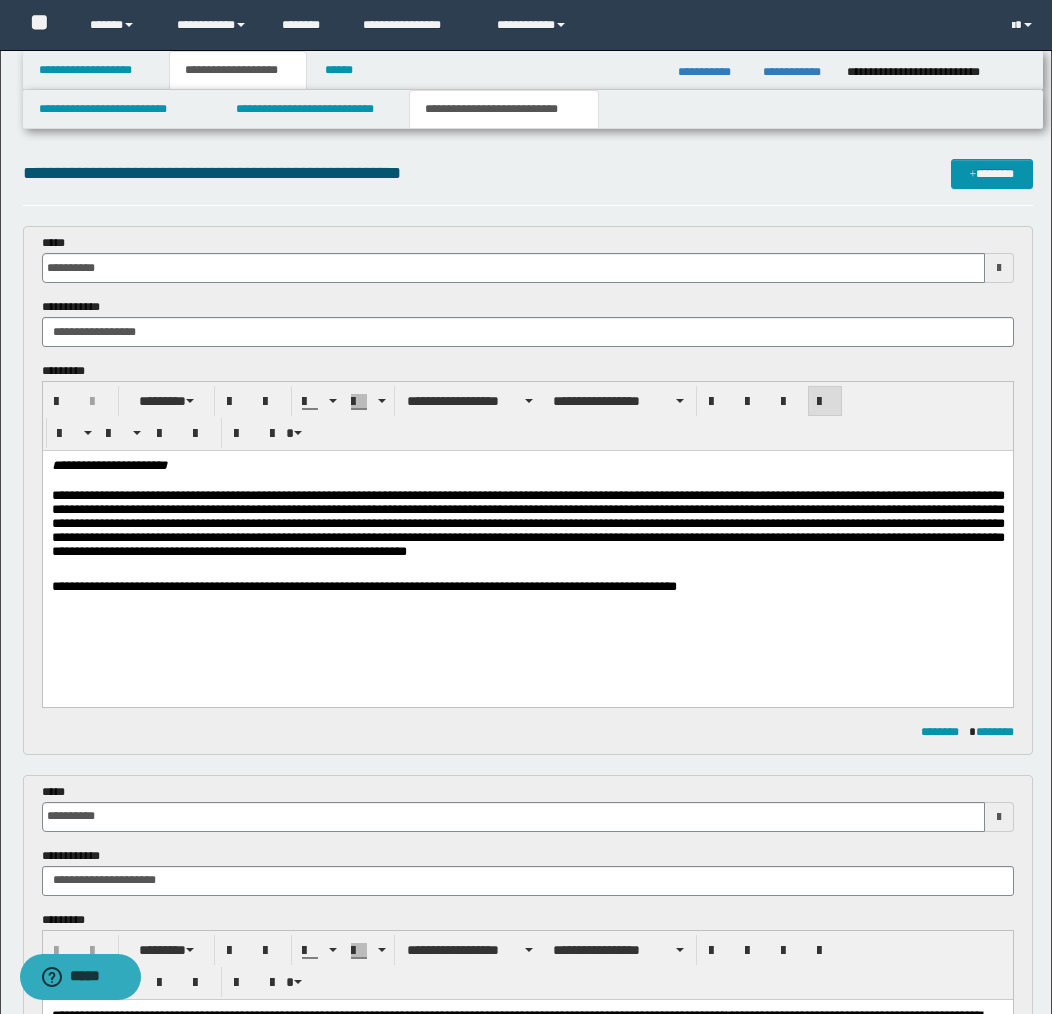 click on "**********" at bounding box center (527, 528) 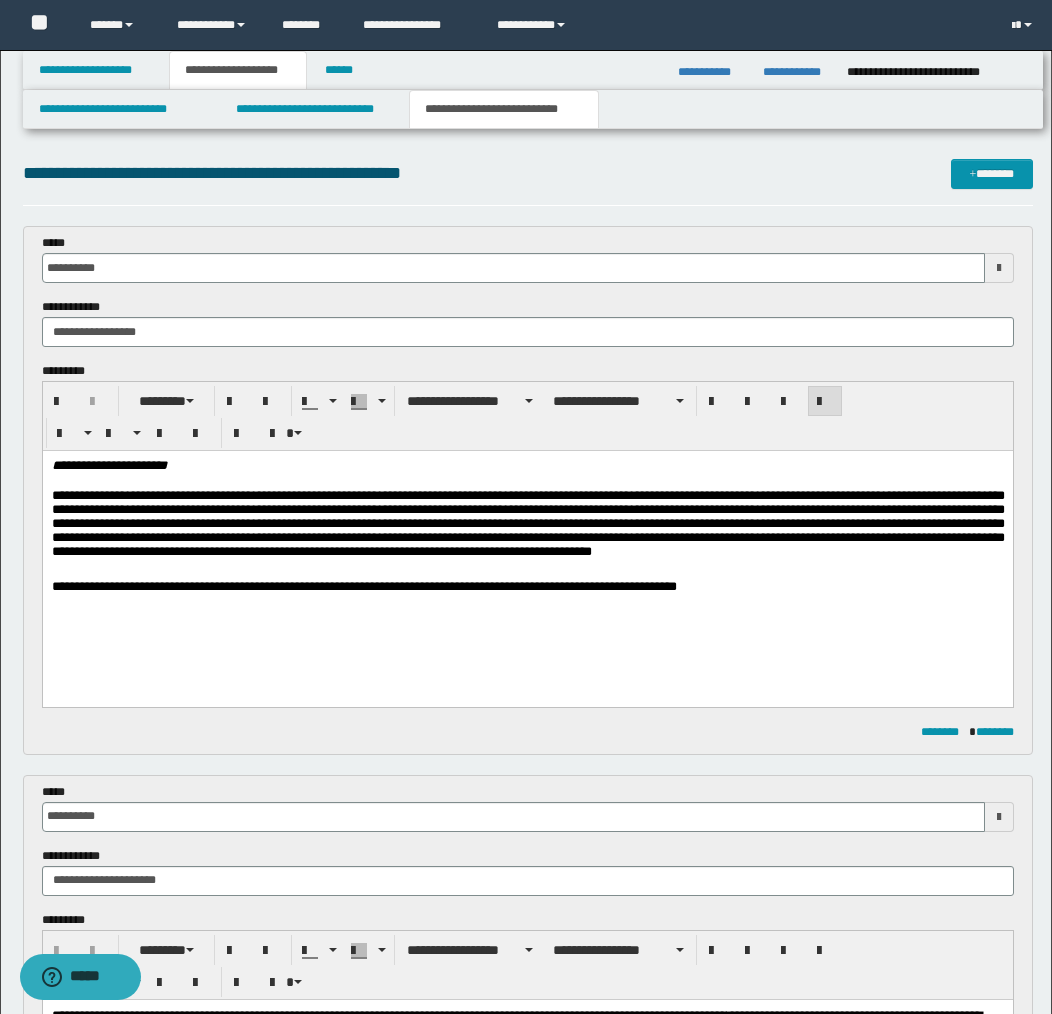 click on "**********" at bounding box center [527, 551] 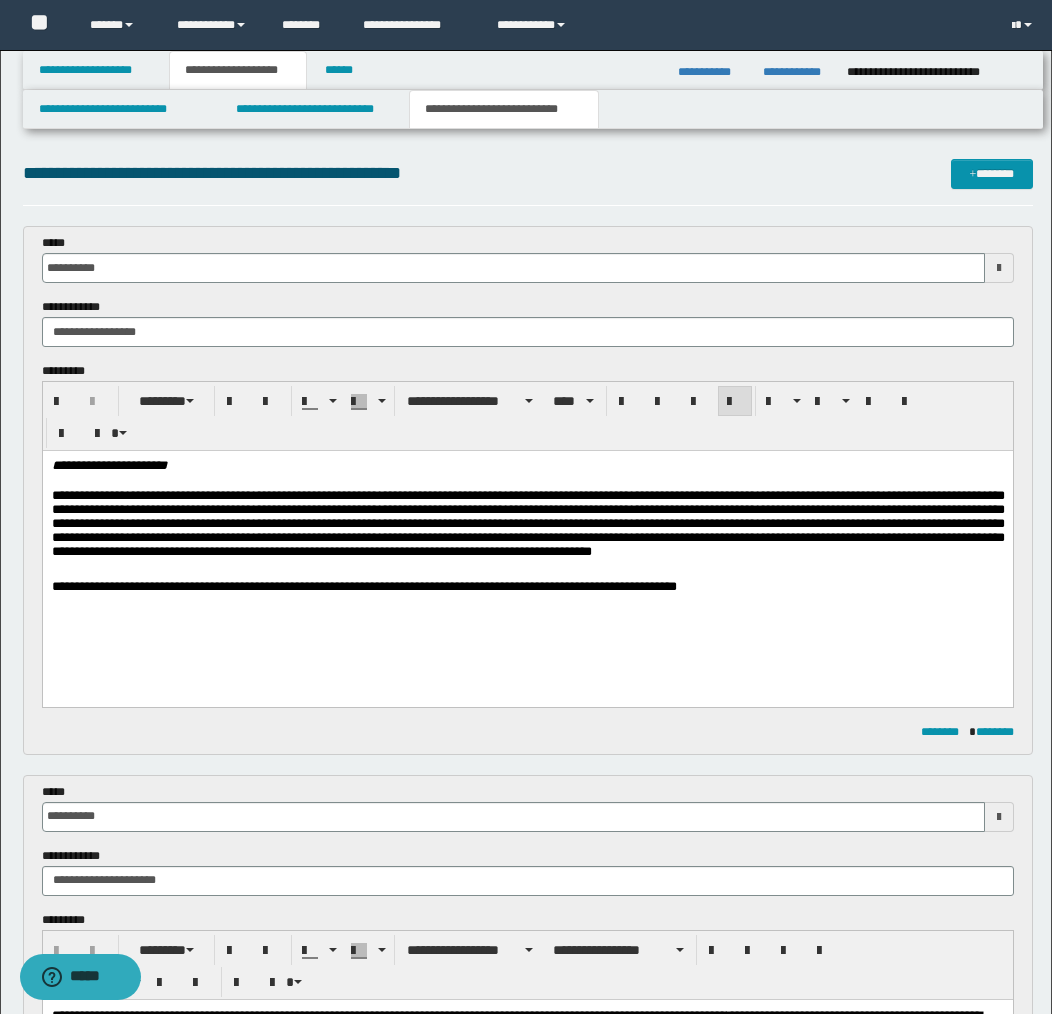 click on "**********" at bounding box center [363, 586] 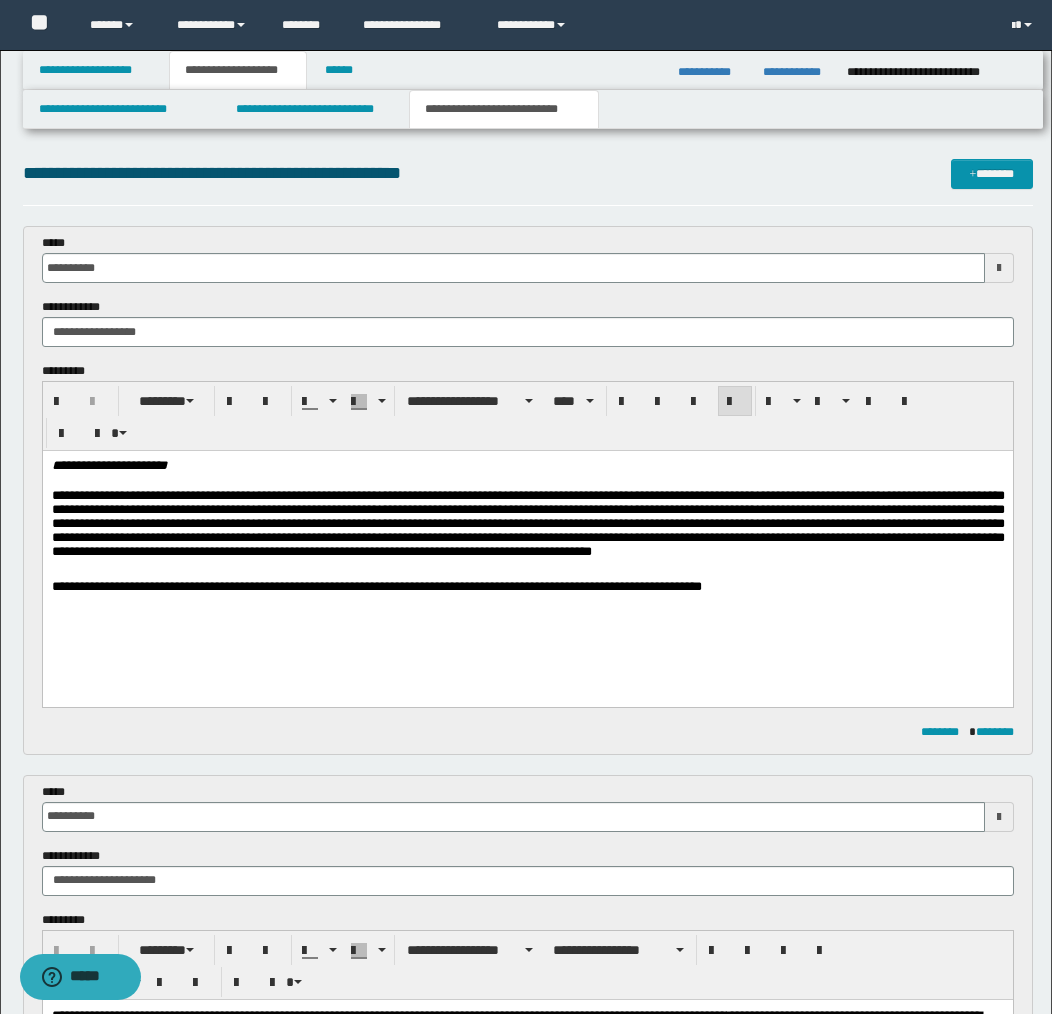 drag, startPoint x: 99, startPoint y: 491, endPoint x: 125, endPoint y: 515, distance: 35.383614 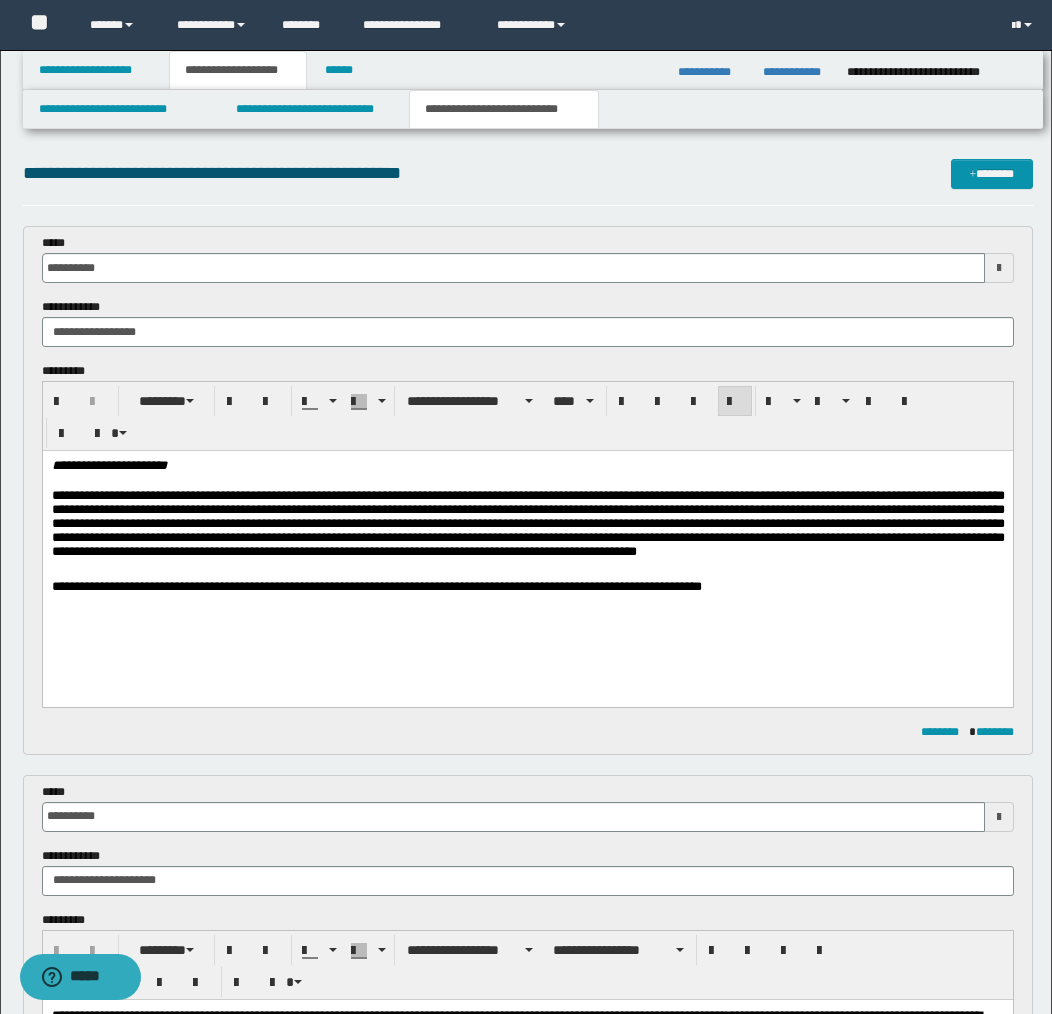 click on "**********" at bounding box center (376, 586) 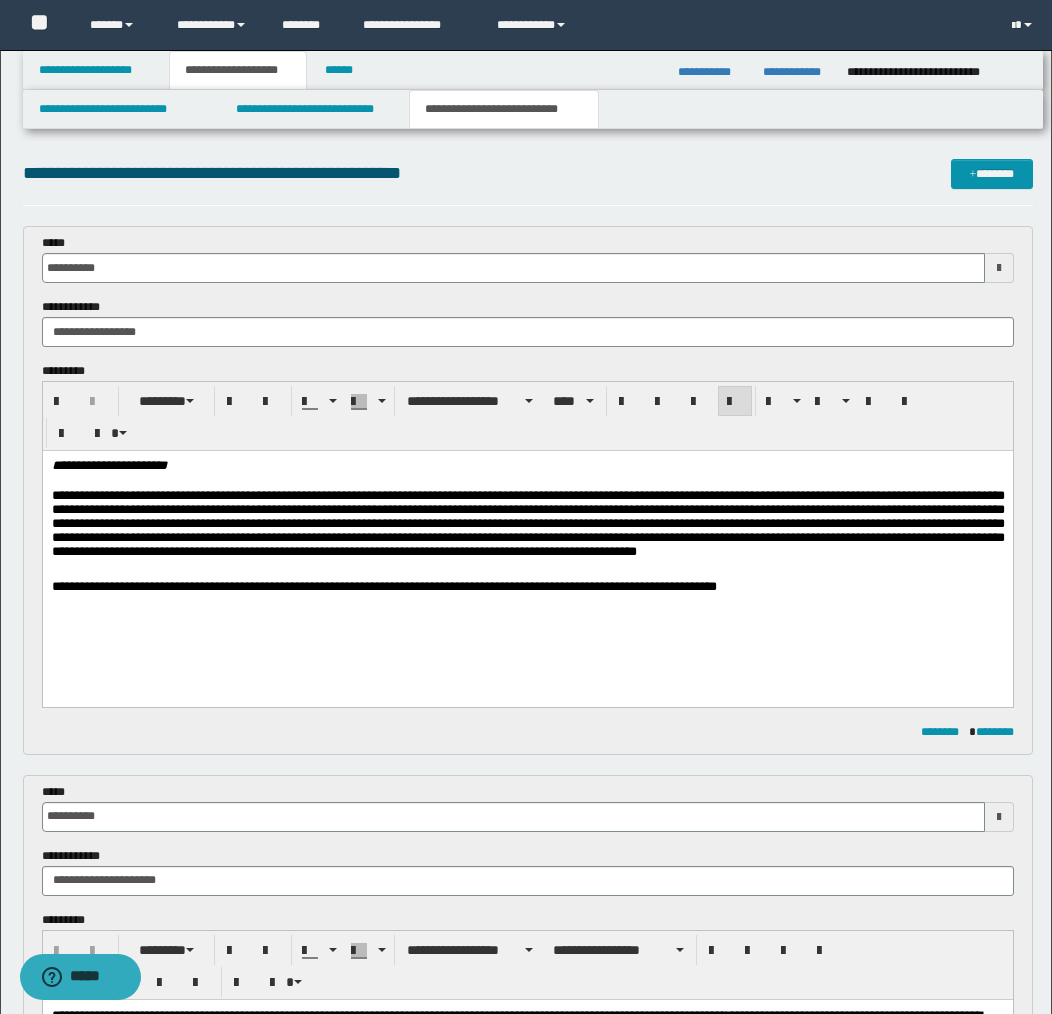 click on "**********" at bounding box center [527, 587] 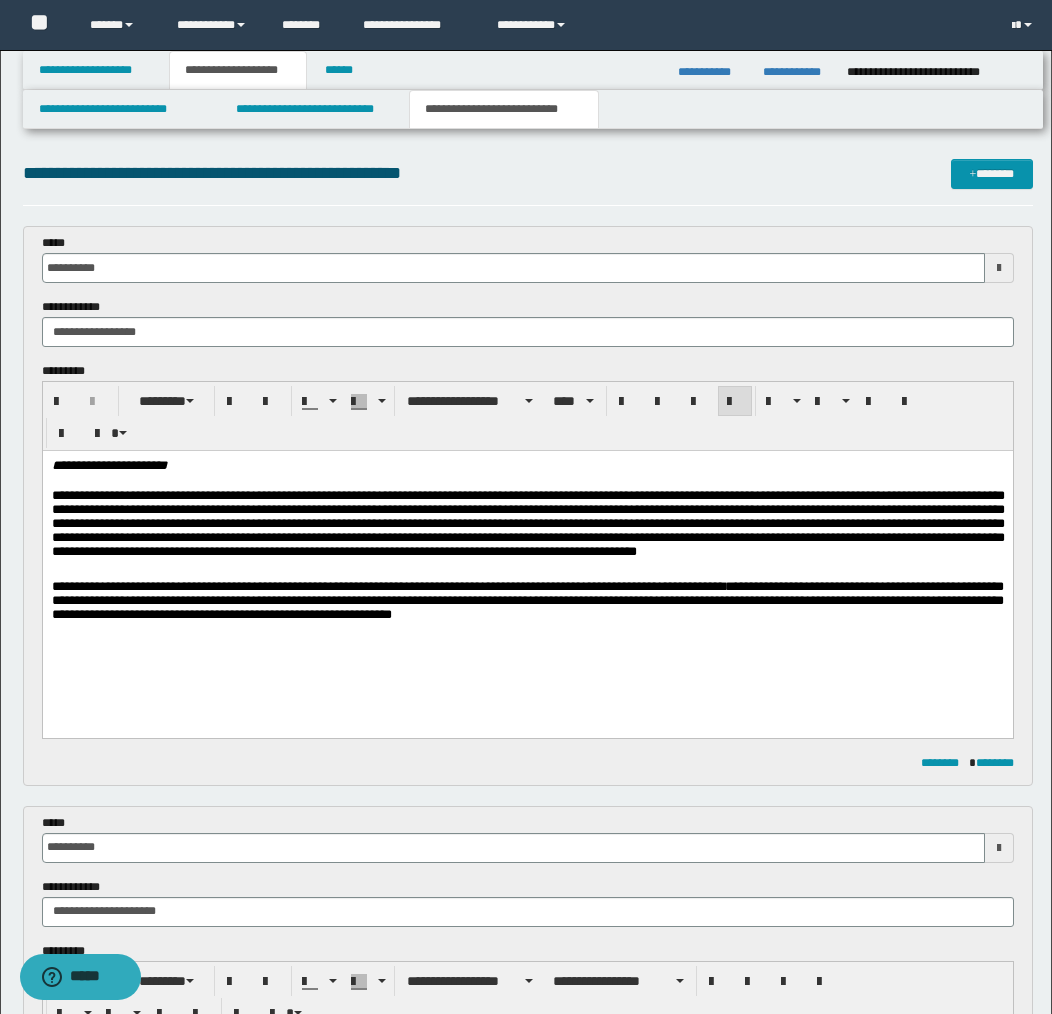 click on "**********" at bounding box center [527, 600] 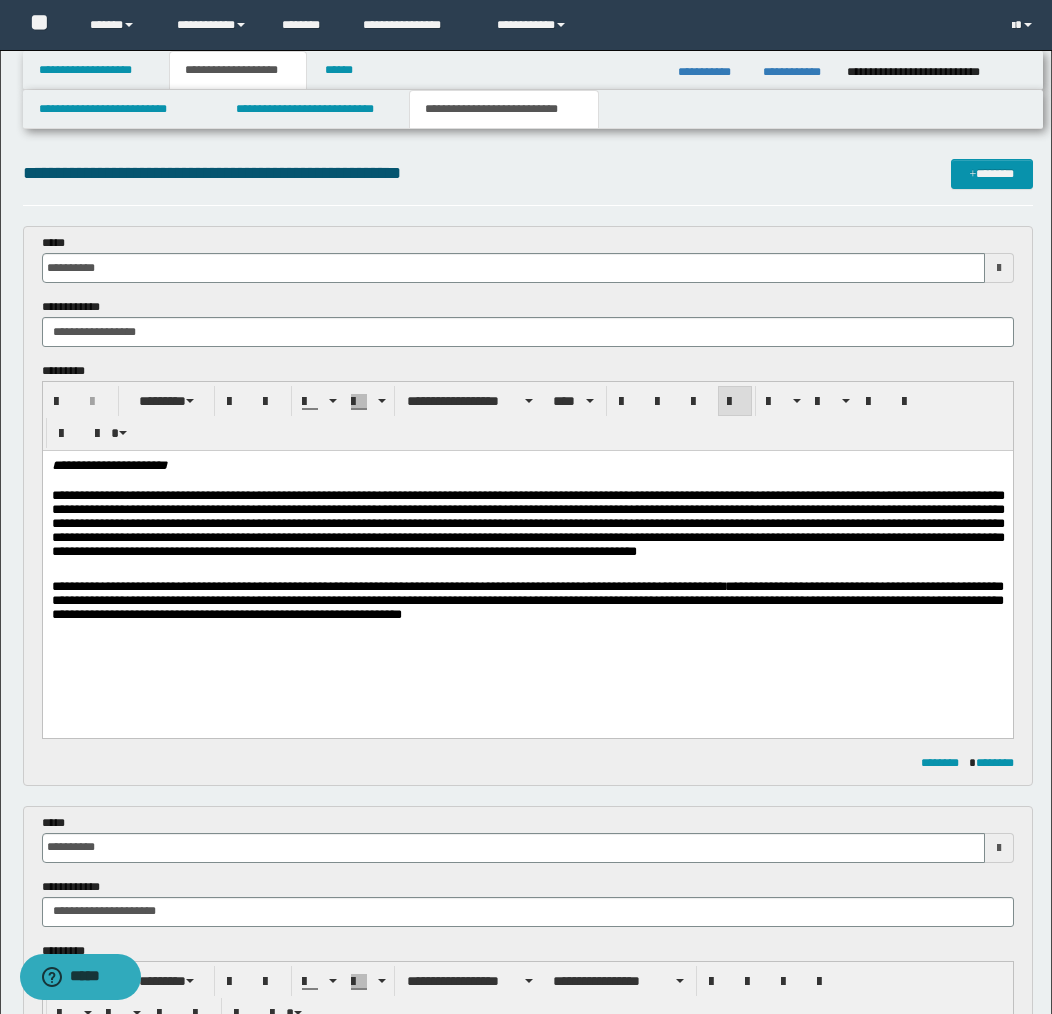click on "**********" at bounding box center [527, 600] 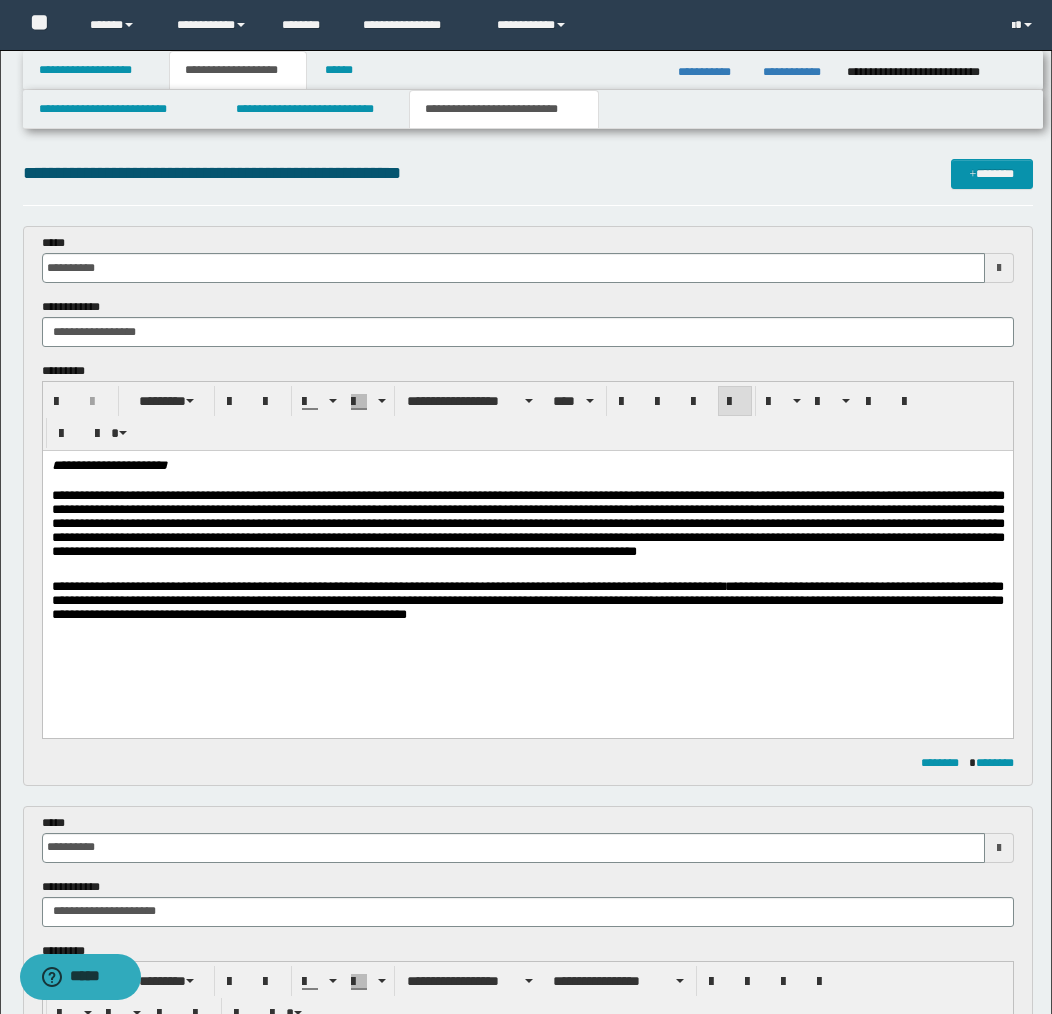 click on "**********" at bounding box center (527, 600) 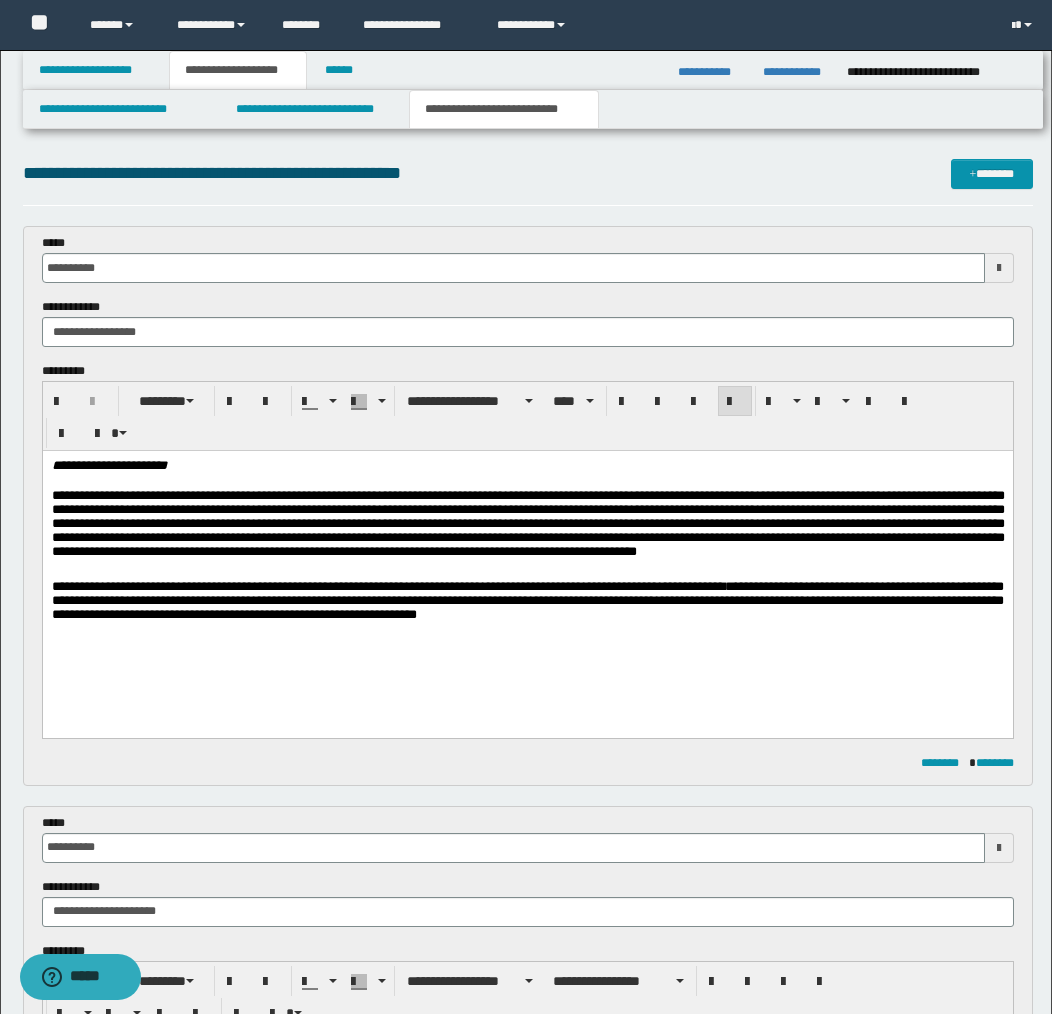 click on "**********" at bounding box center (527, 600) 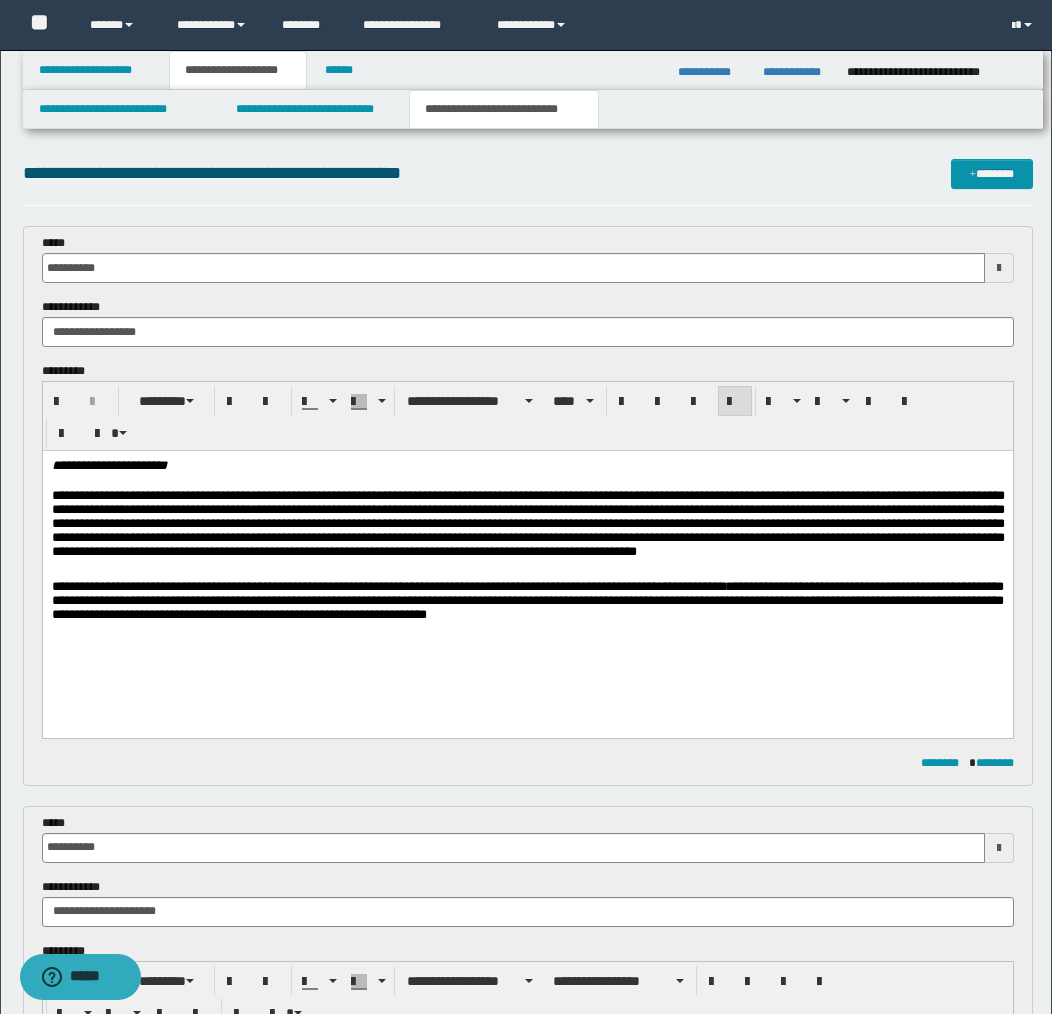 click on "**********" at bounding box center (527, 600) 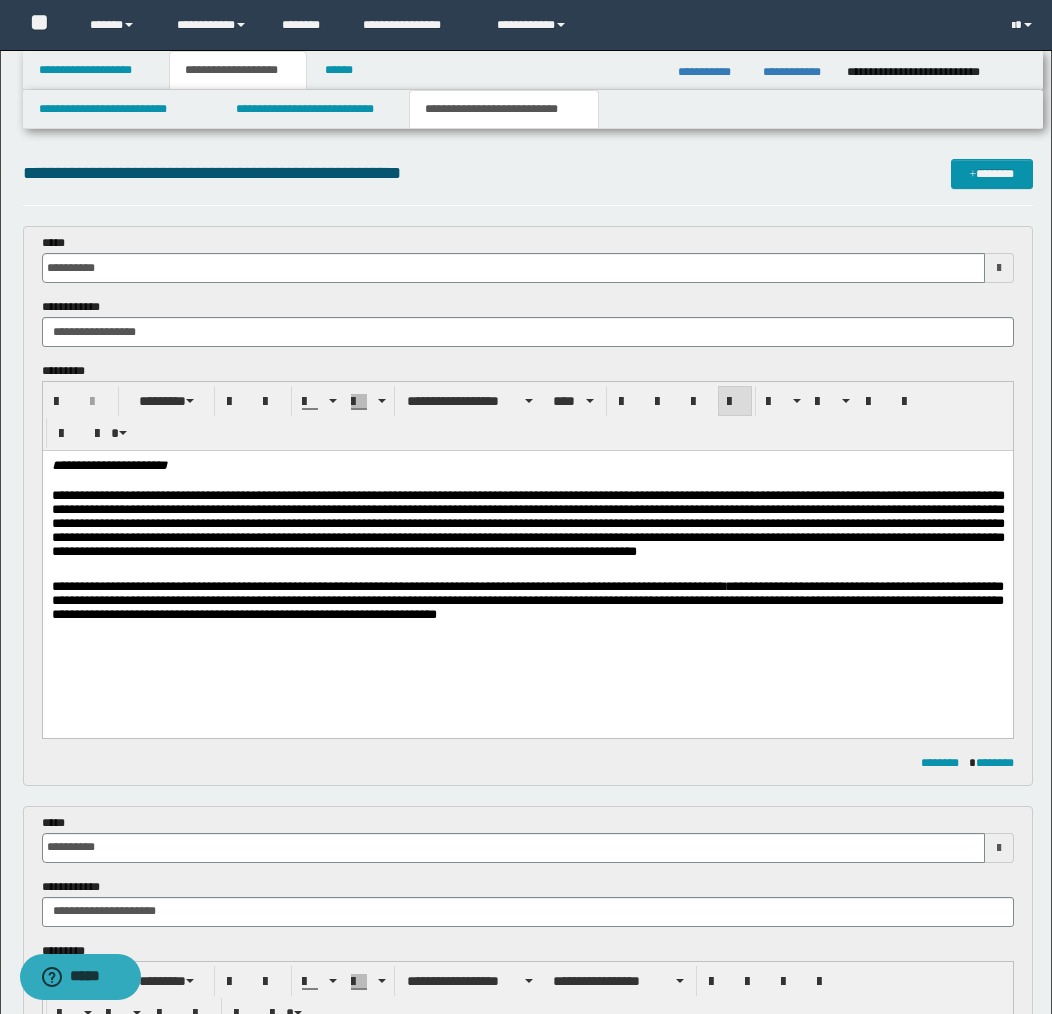 click on "**********" at bounding box center [527, 600] 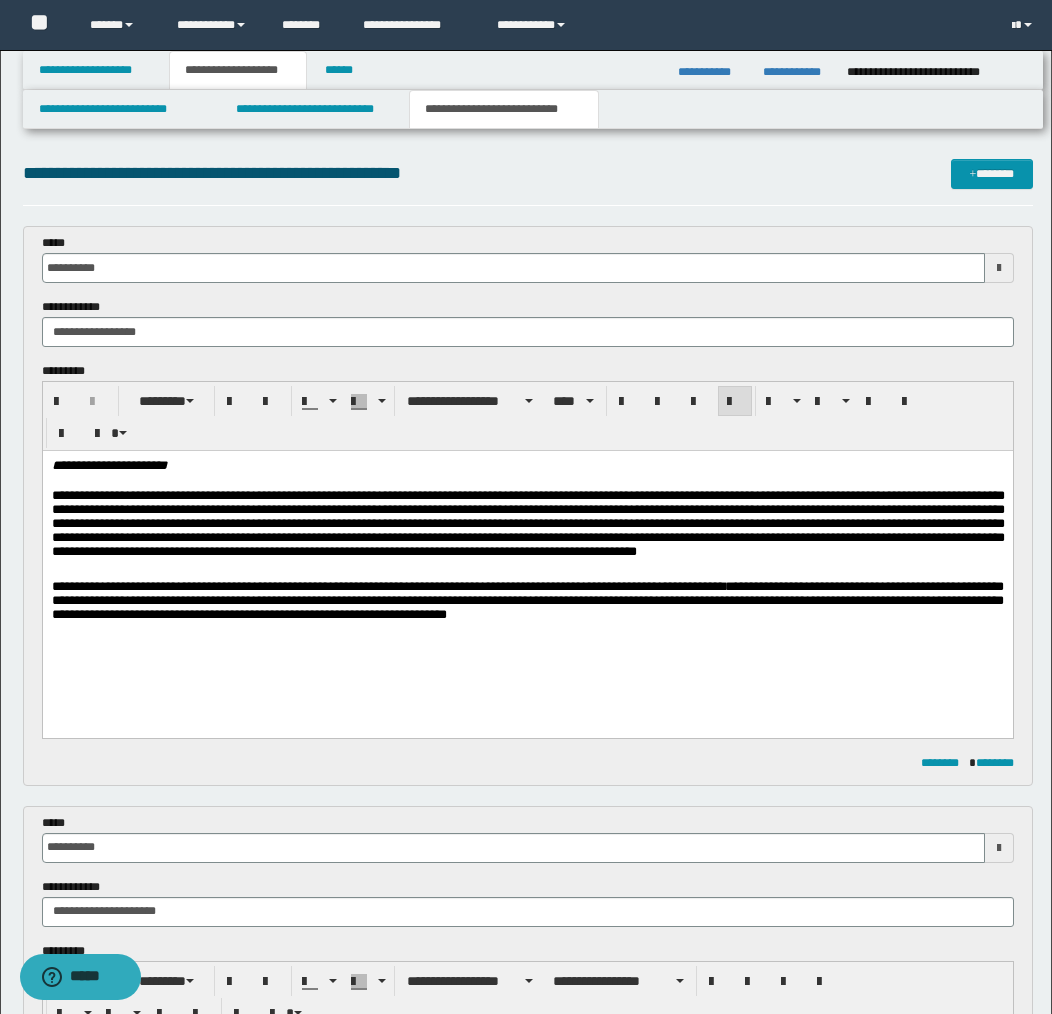 click on "**********" at bounding box center [527, 600] 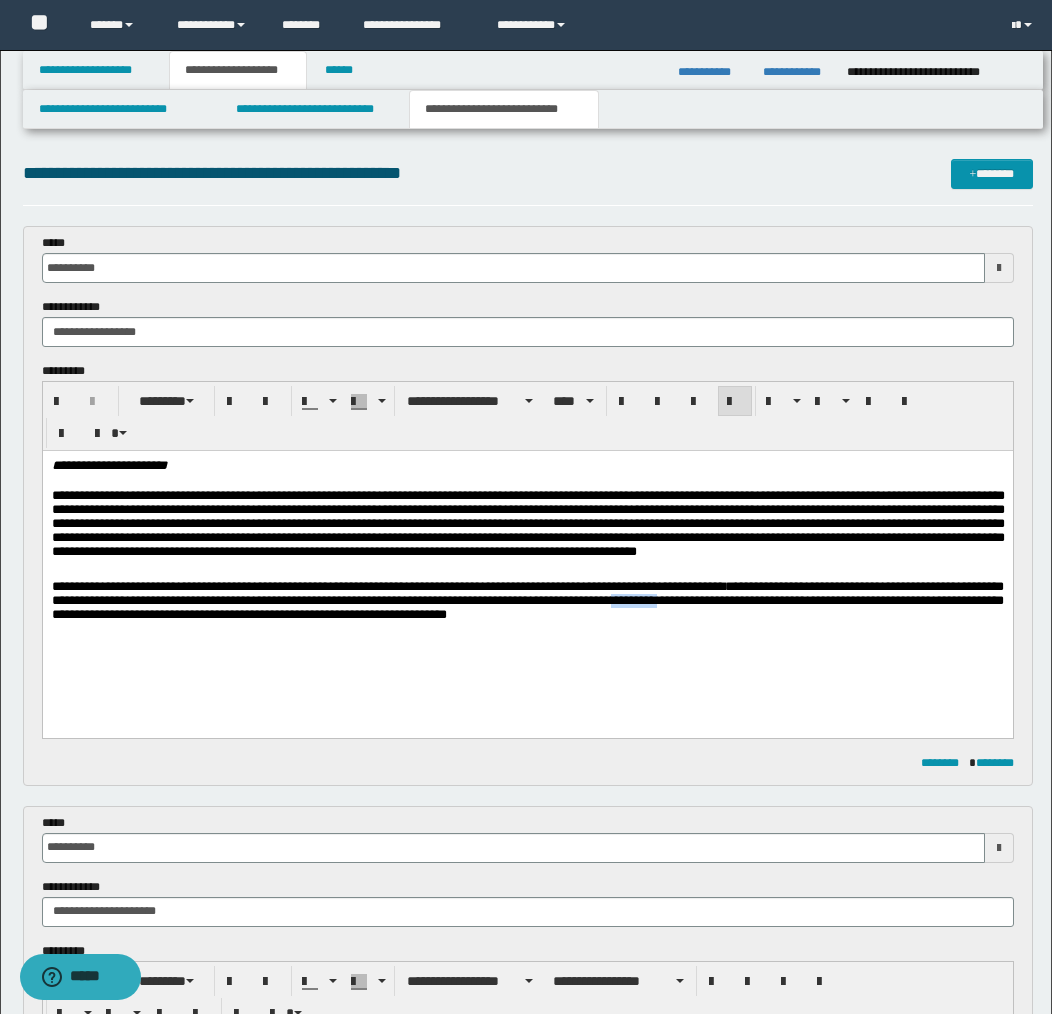 click on "**********" at bounding box center [527, 600] 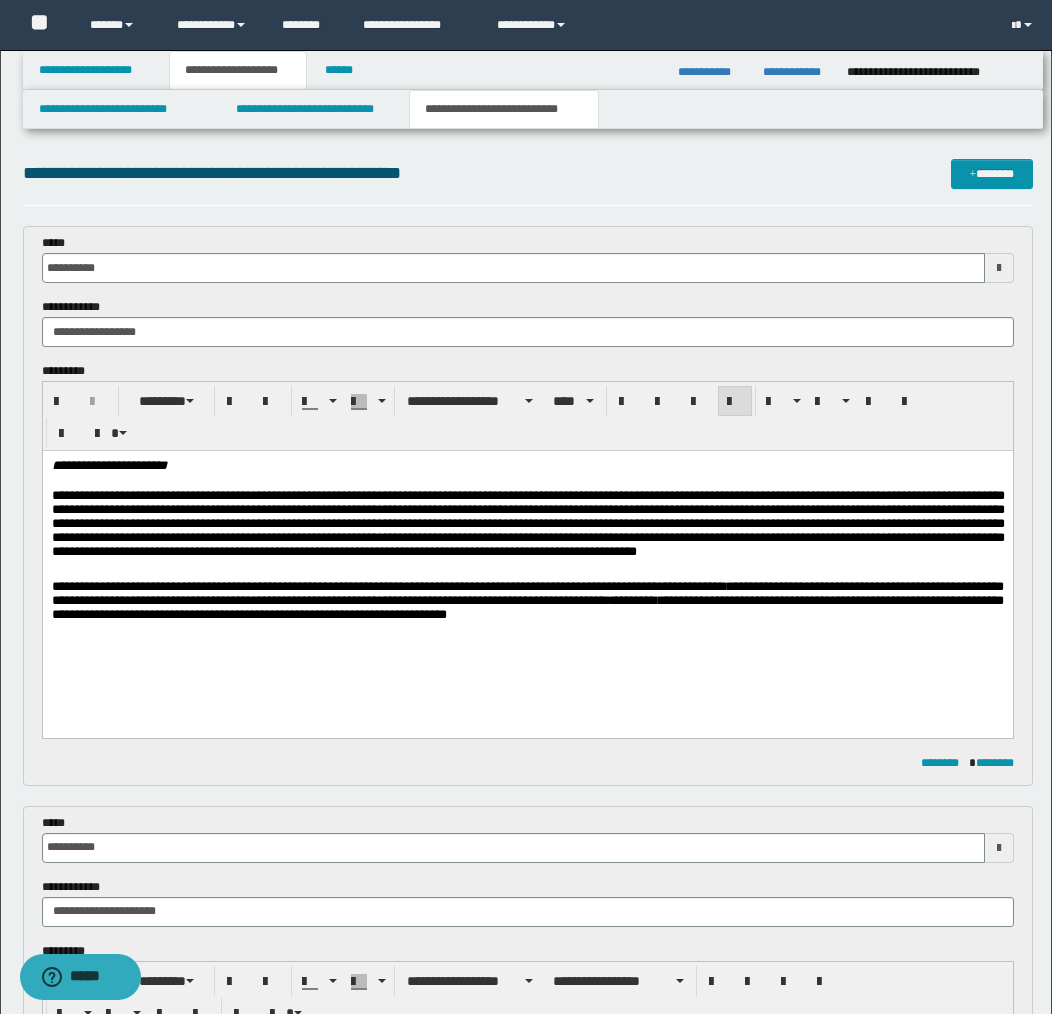 click on "**********" at bounding box center (527, 600) 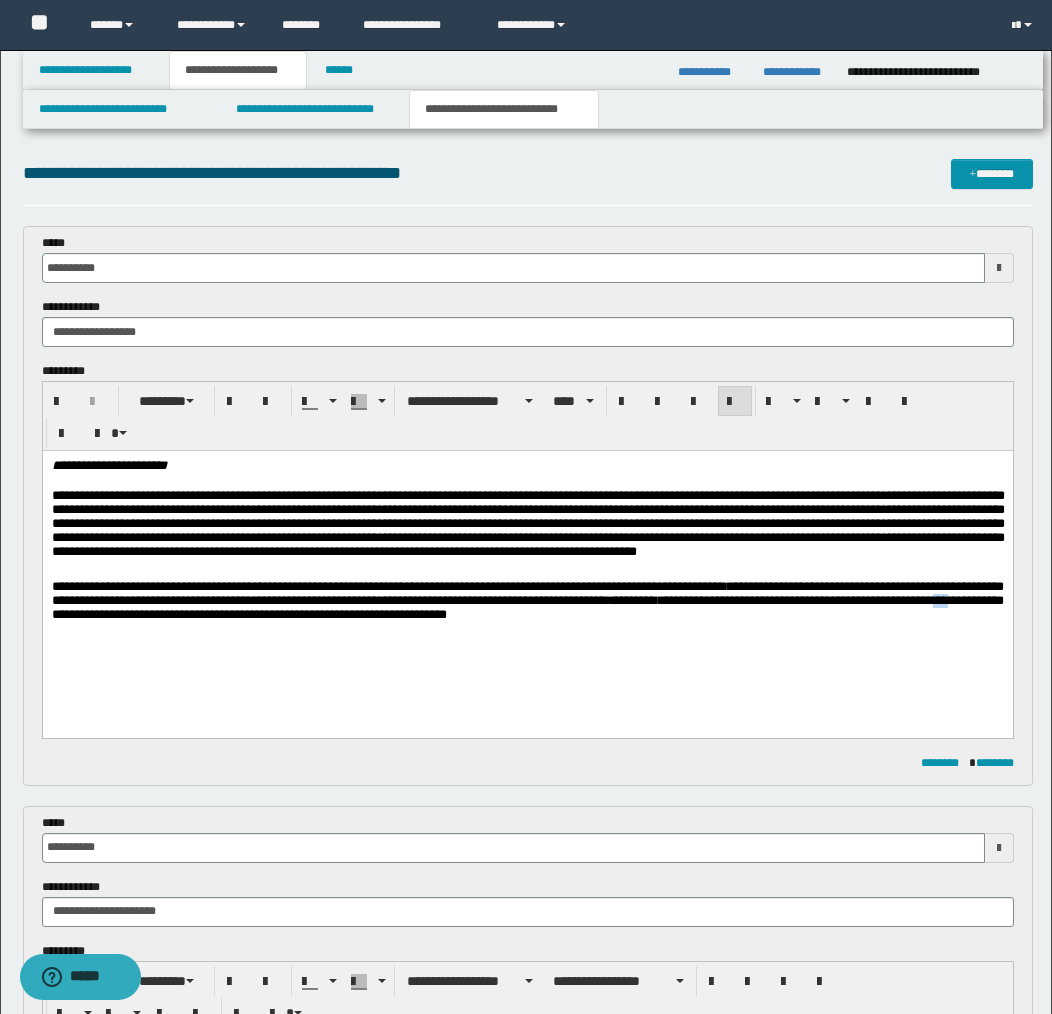 click on "**********" at bounding box center [527, 600] 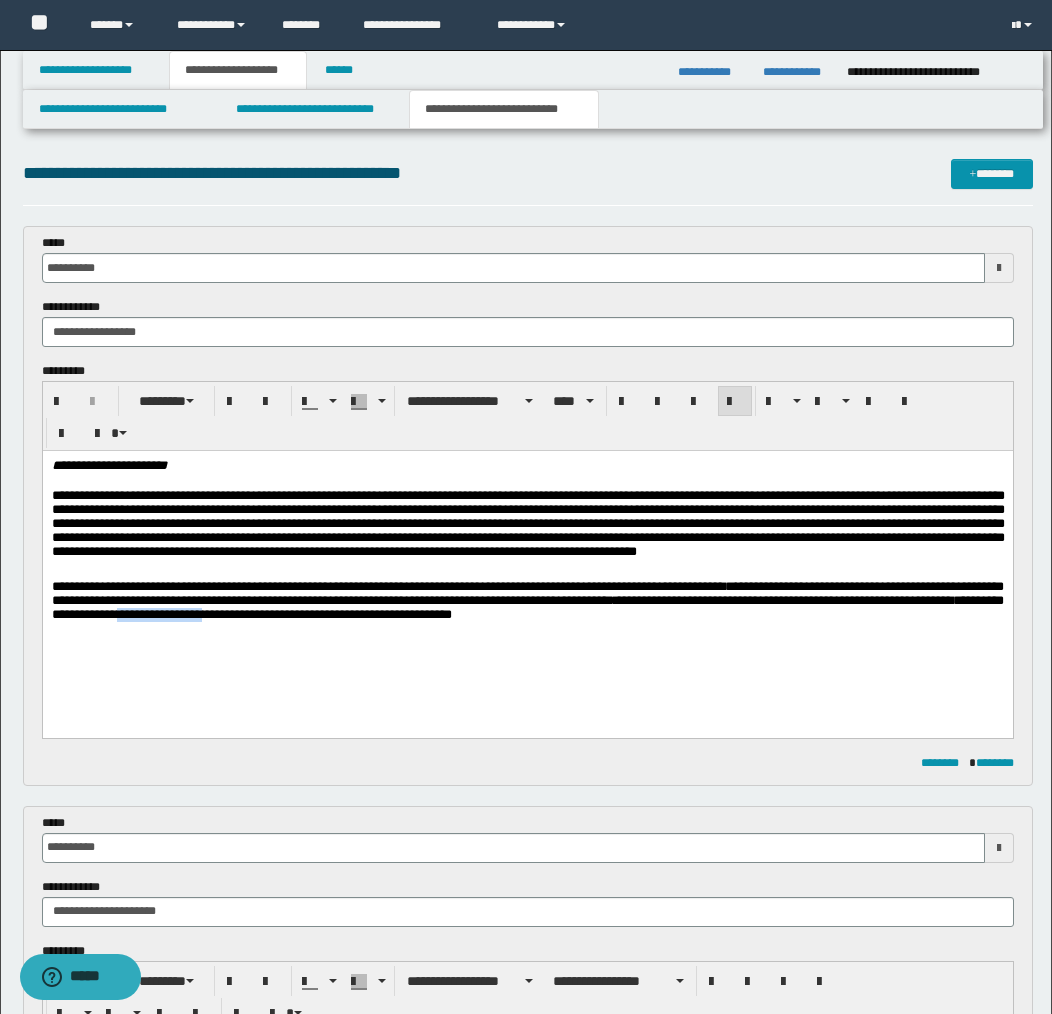 drag, startPoint x: 240, startPoint y: 622, endPoint x: 329, endPoint y: 625, distance: 89.050545 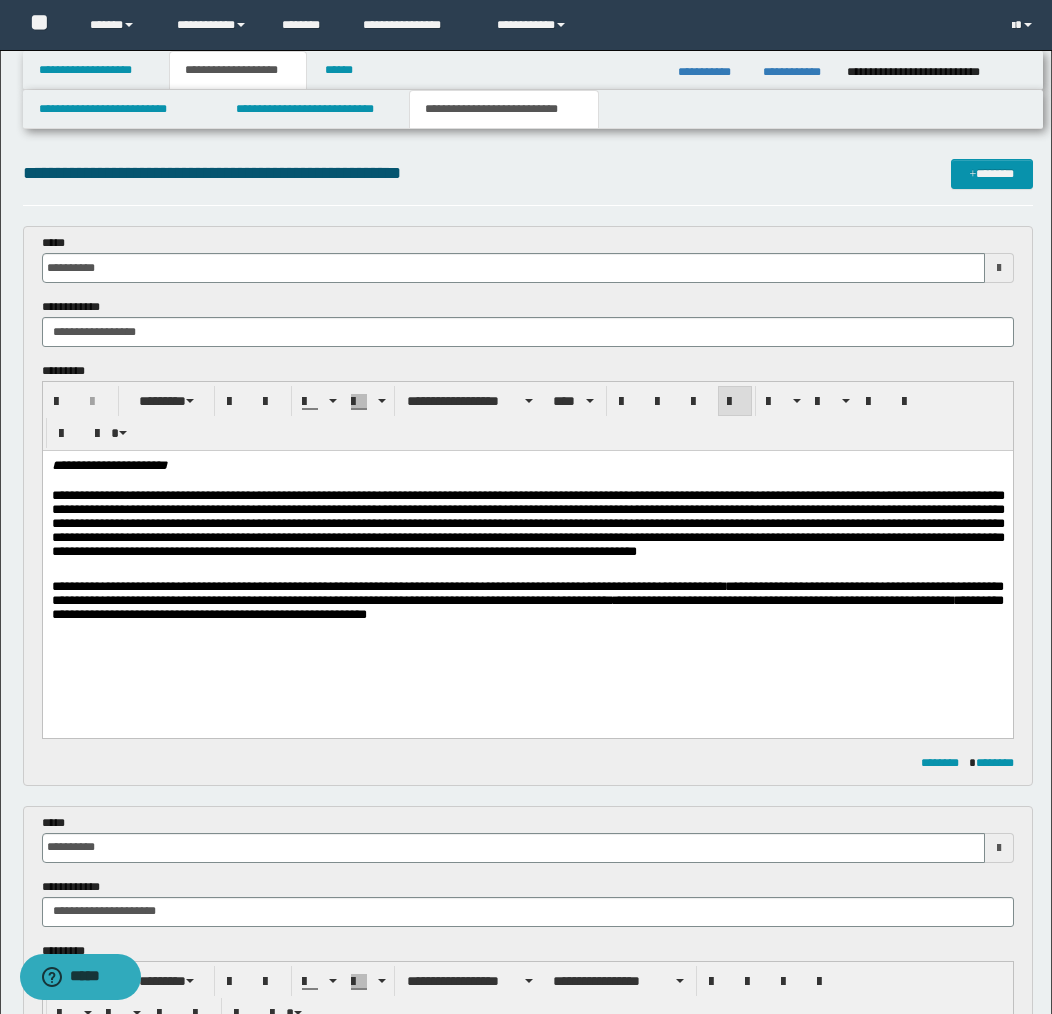 click on "**********" at bounding box center [527, 600] 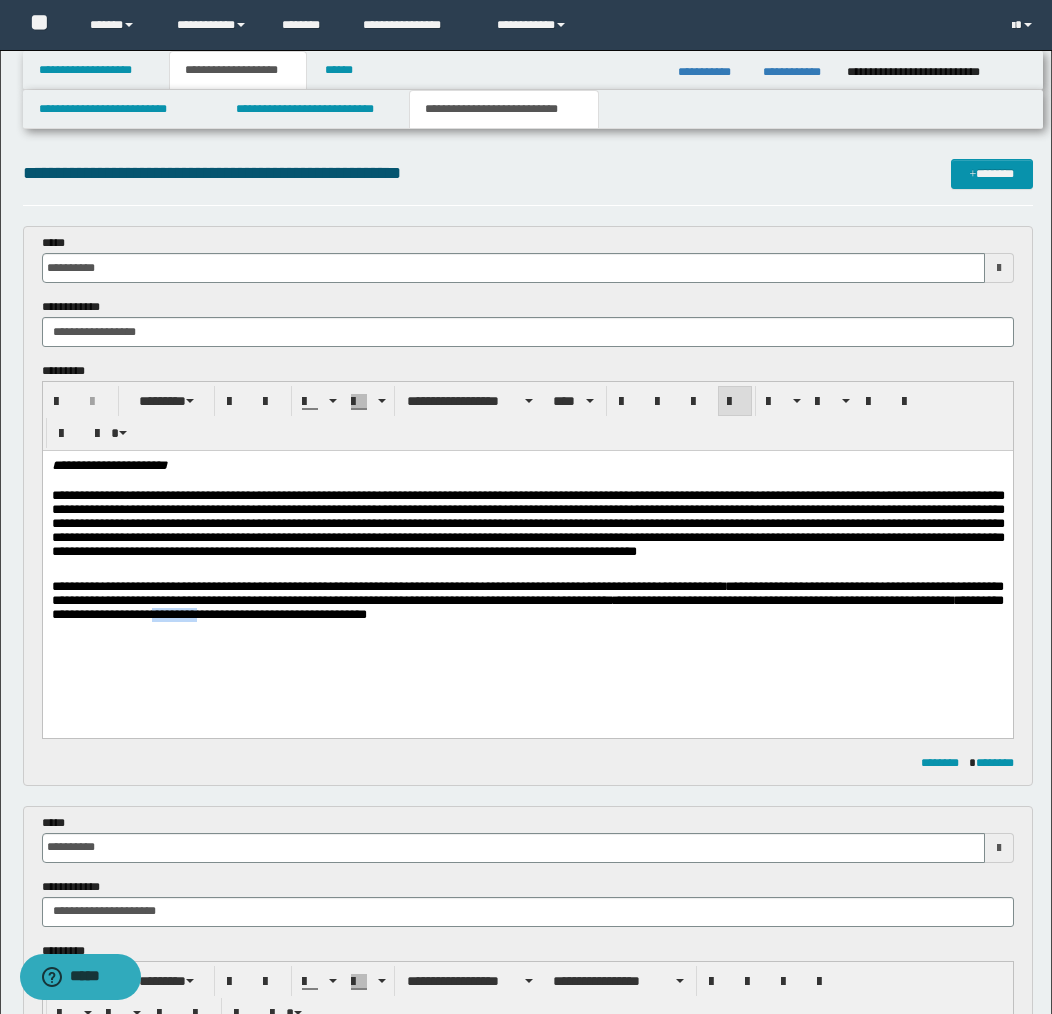 click on "**********" at bounding box center [527, 600] 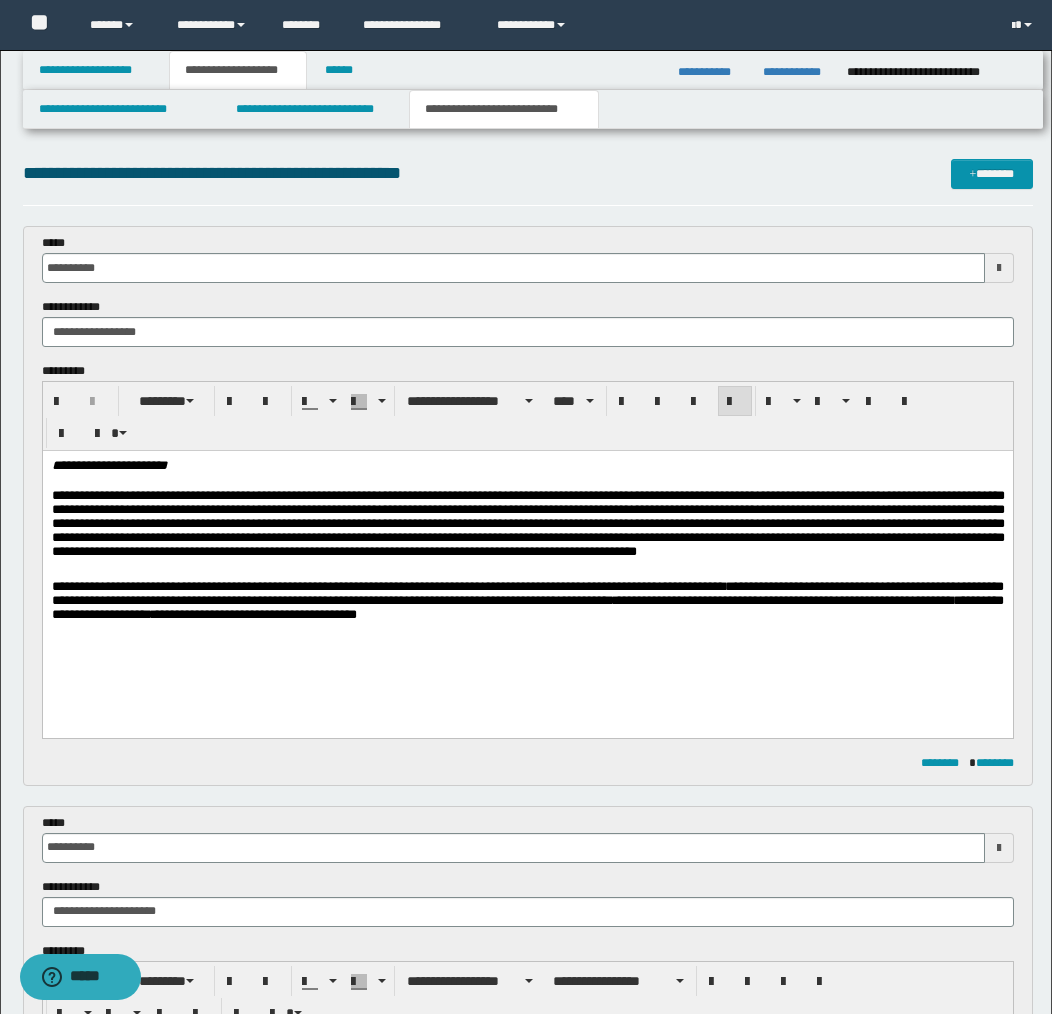click on "**********" at bounding box center (527, 601) 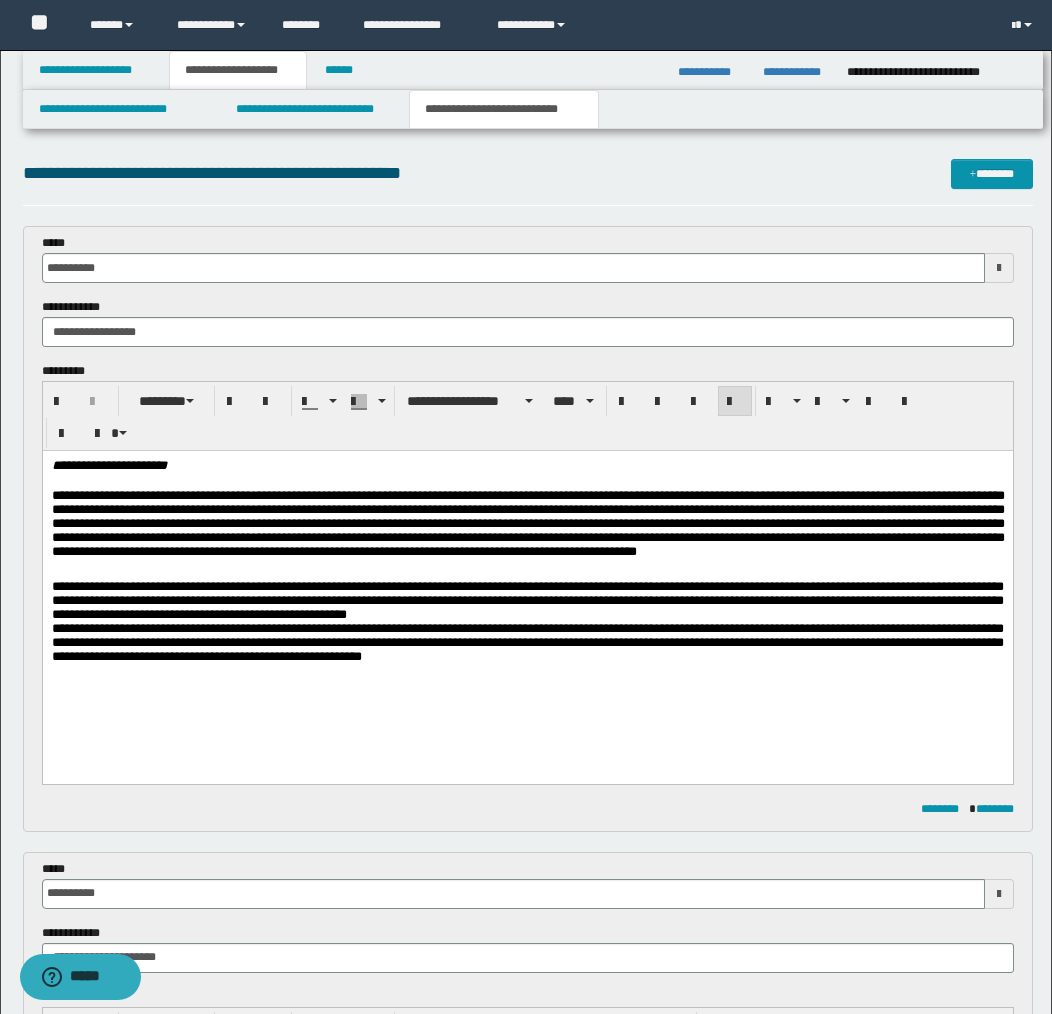 click on "**********" at bounding box center [527, 601] 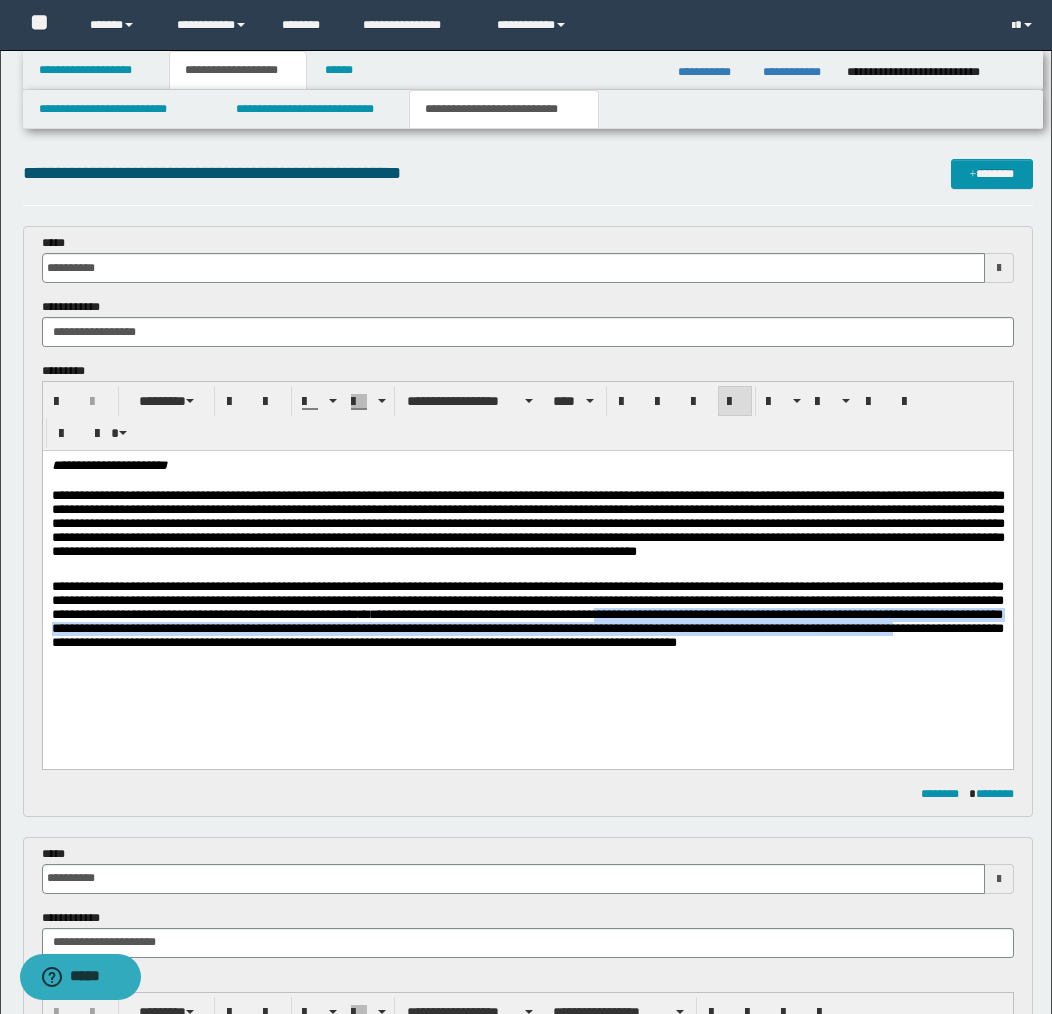 drag, startPoint x: 777, startPoint y: 620, endPoint x: 199, endPoint y: 649, distance: 578.72705 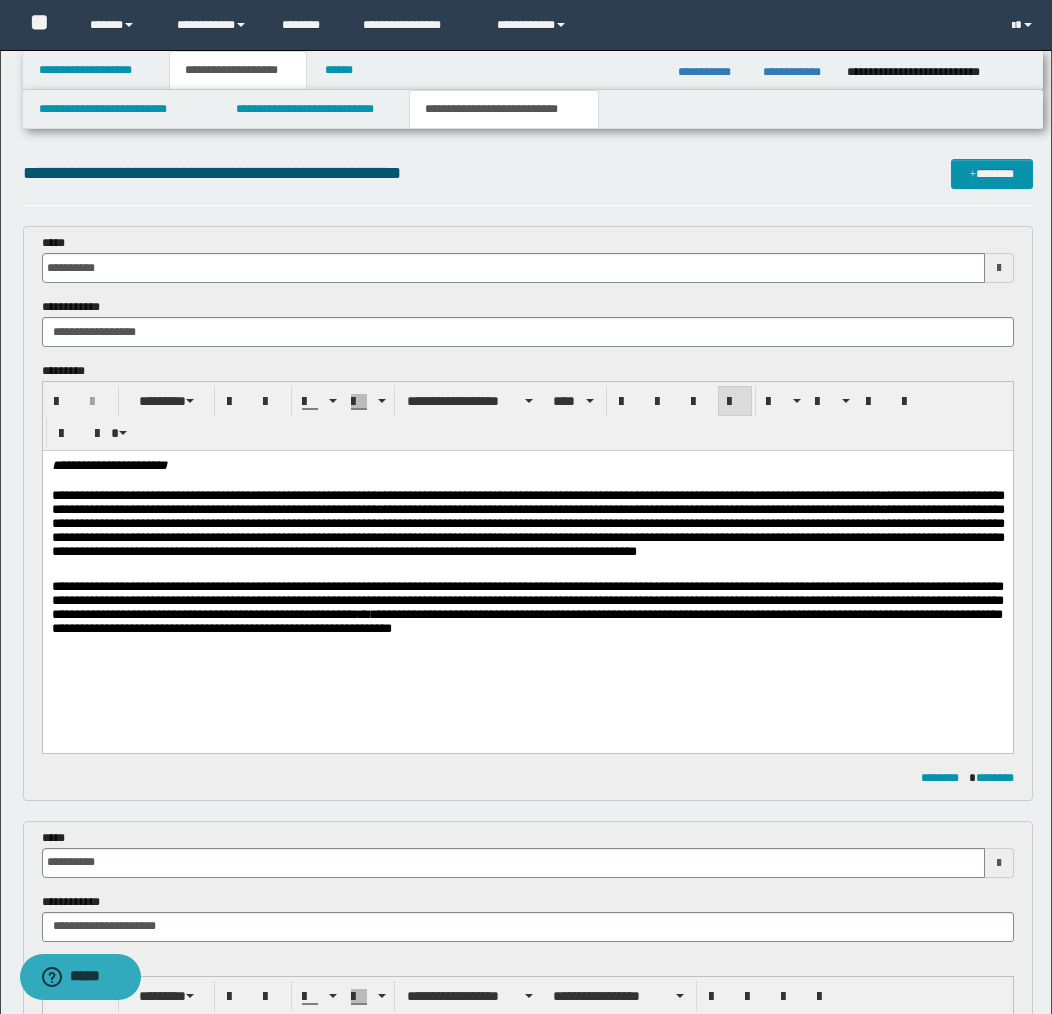 click on "**********" at bounding box center [526, 621] 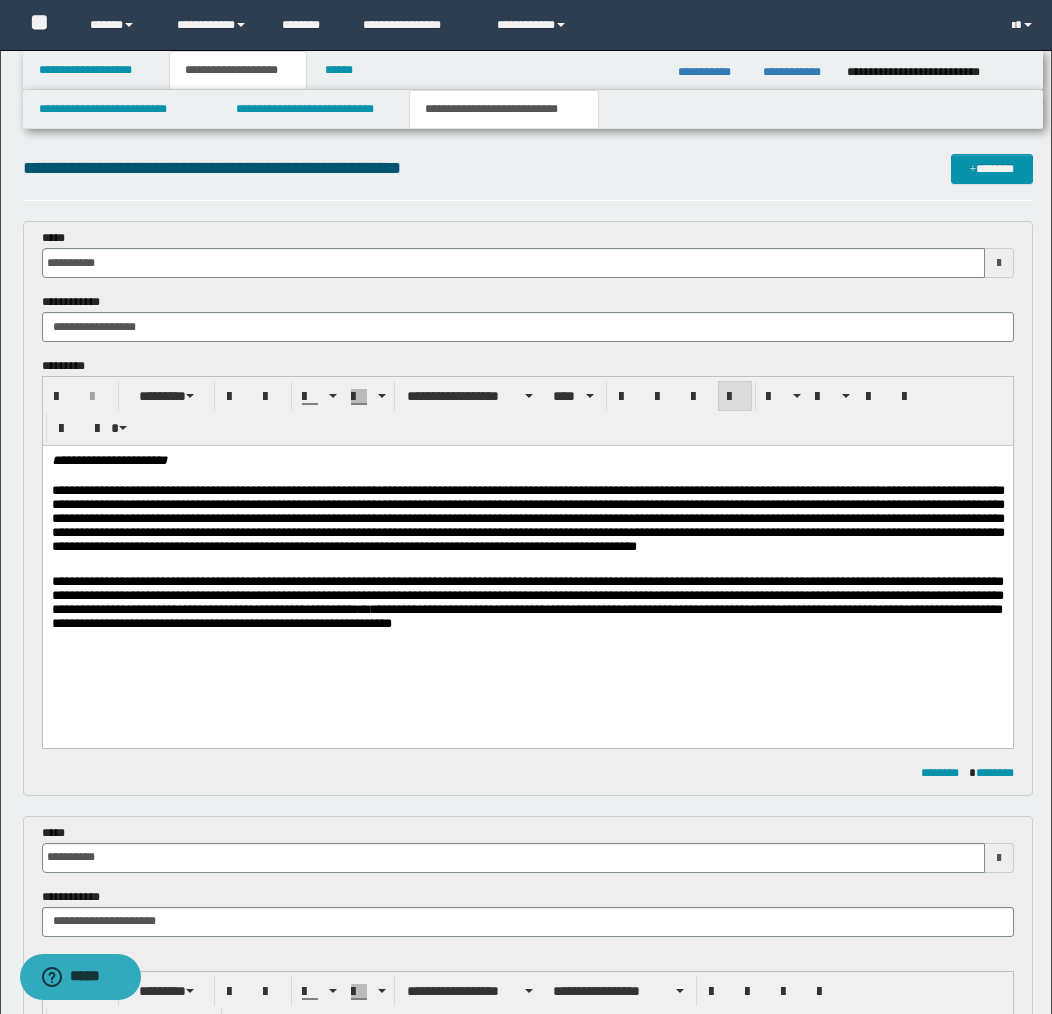 click on "**********" at bounding box center (527, 603) 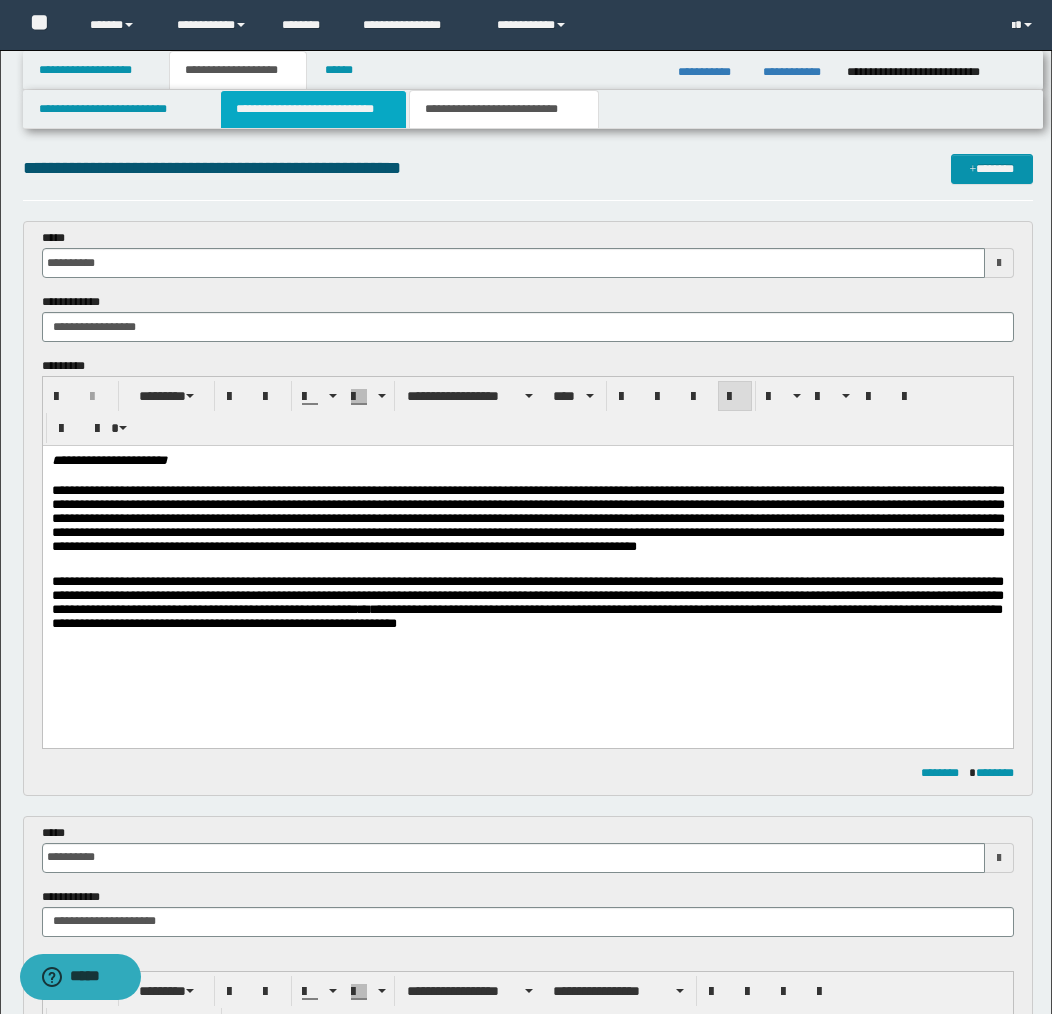 click on "**********" at bounding box center (314, 109) 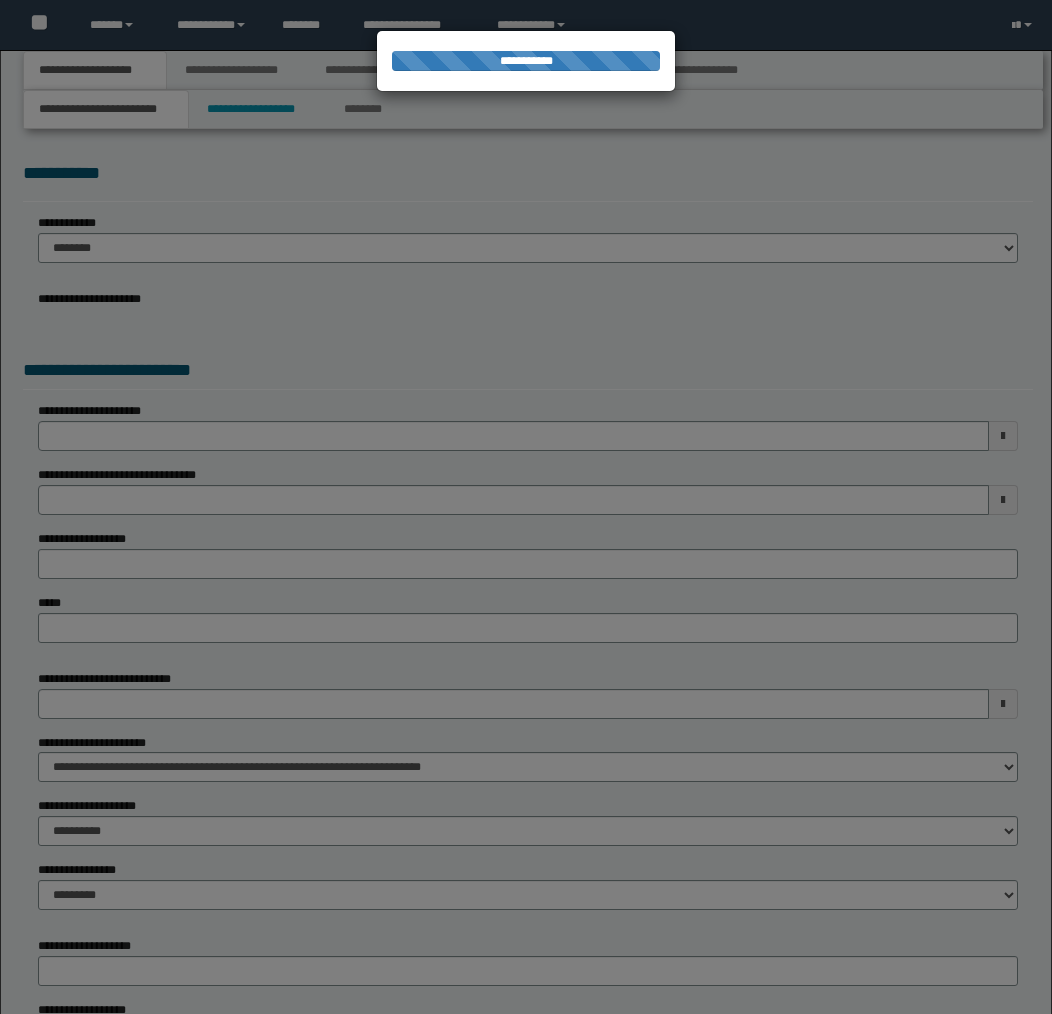 scroll, scrollTop: 0, scrollLeft: 0, axis: both 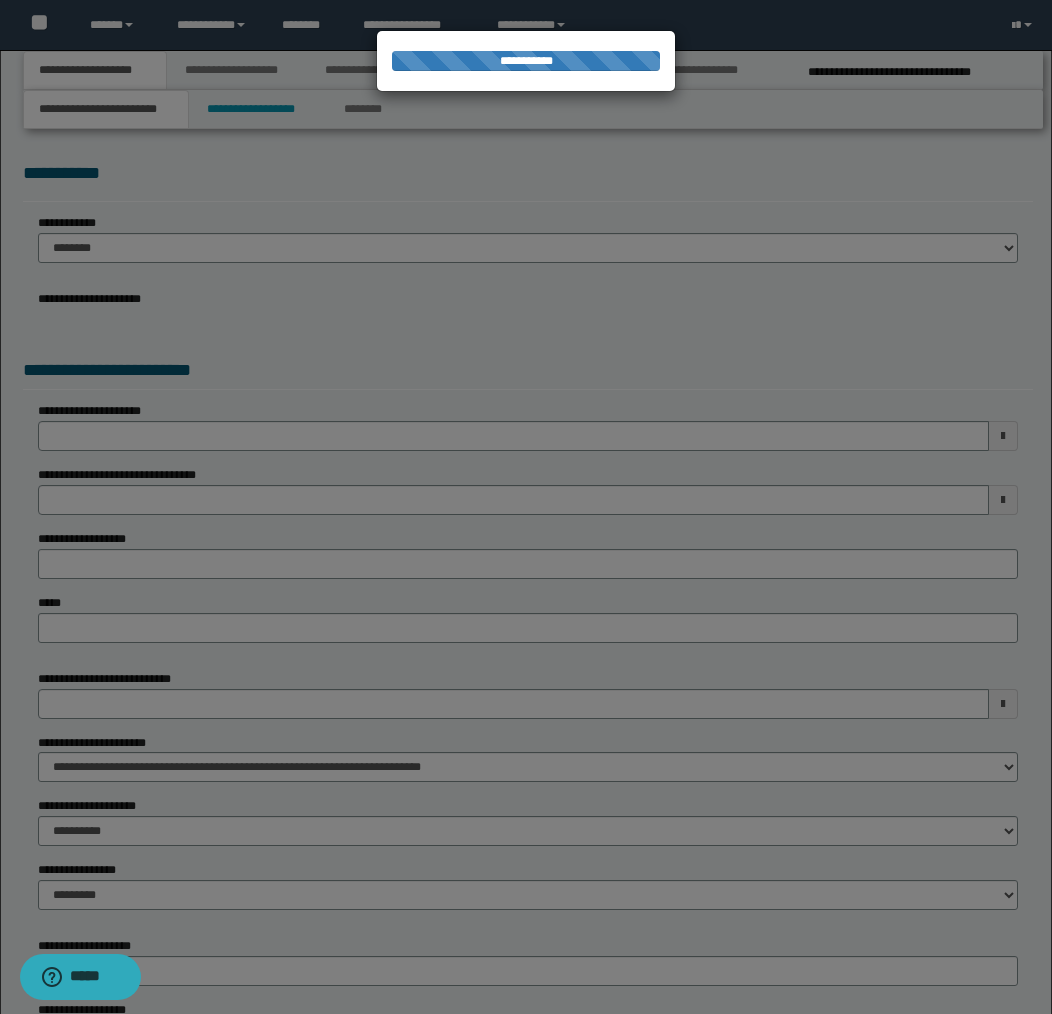select on "*" 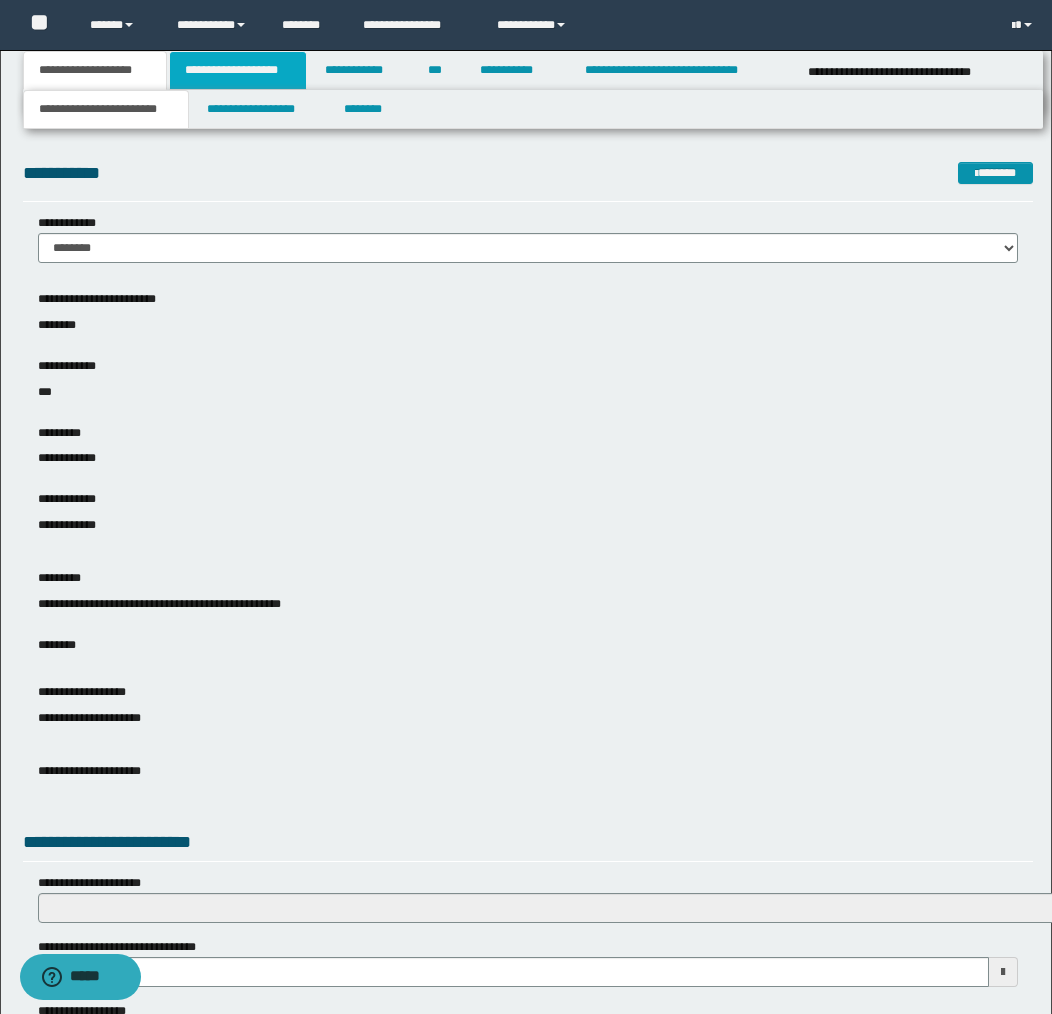 click on "**********" at bounding box center (238, 70) 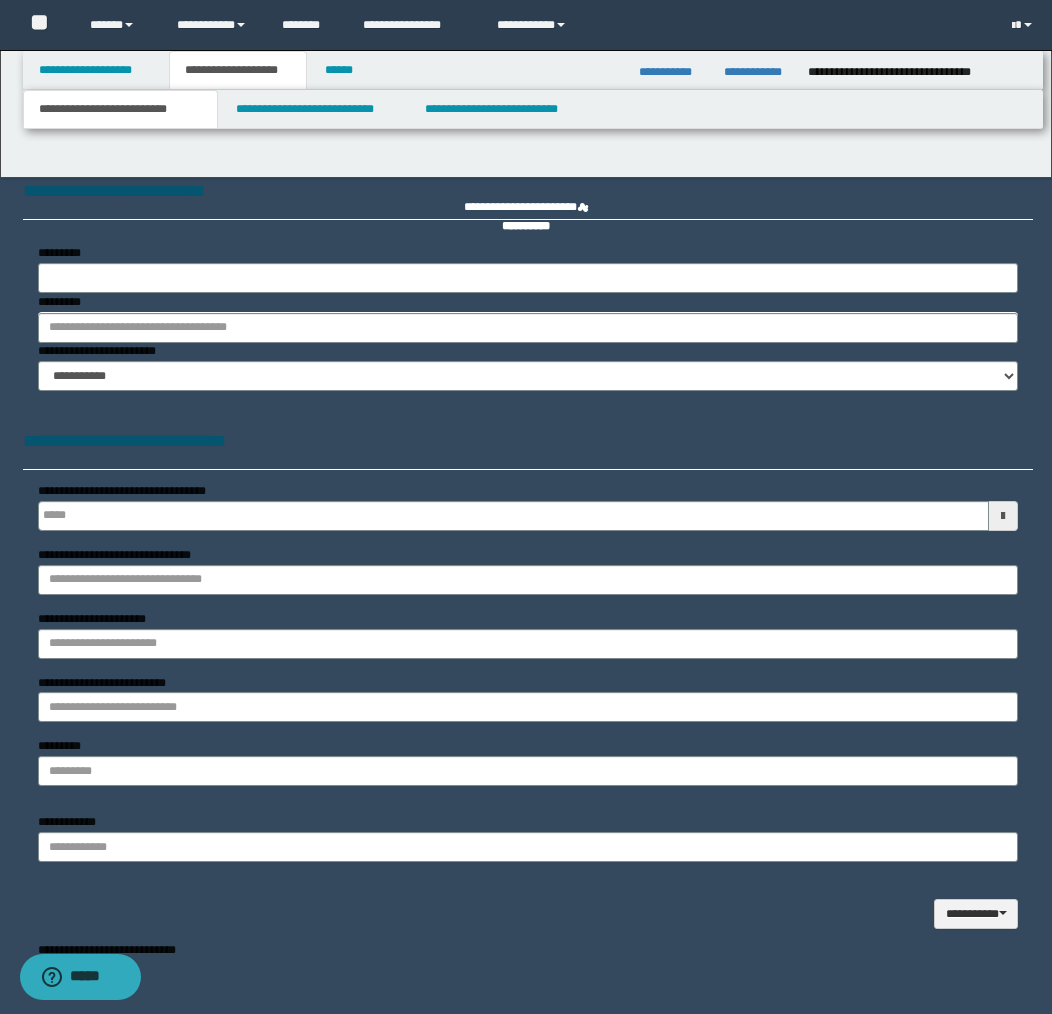 type 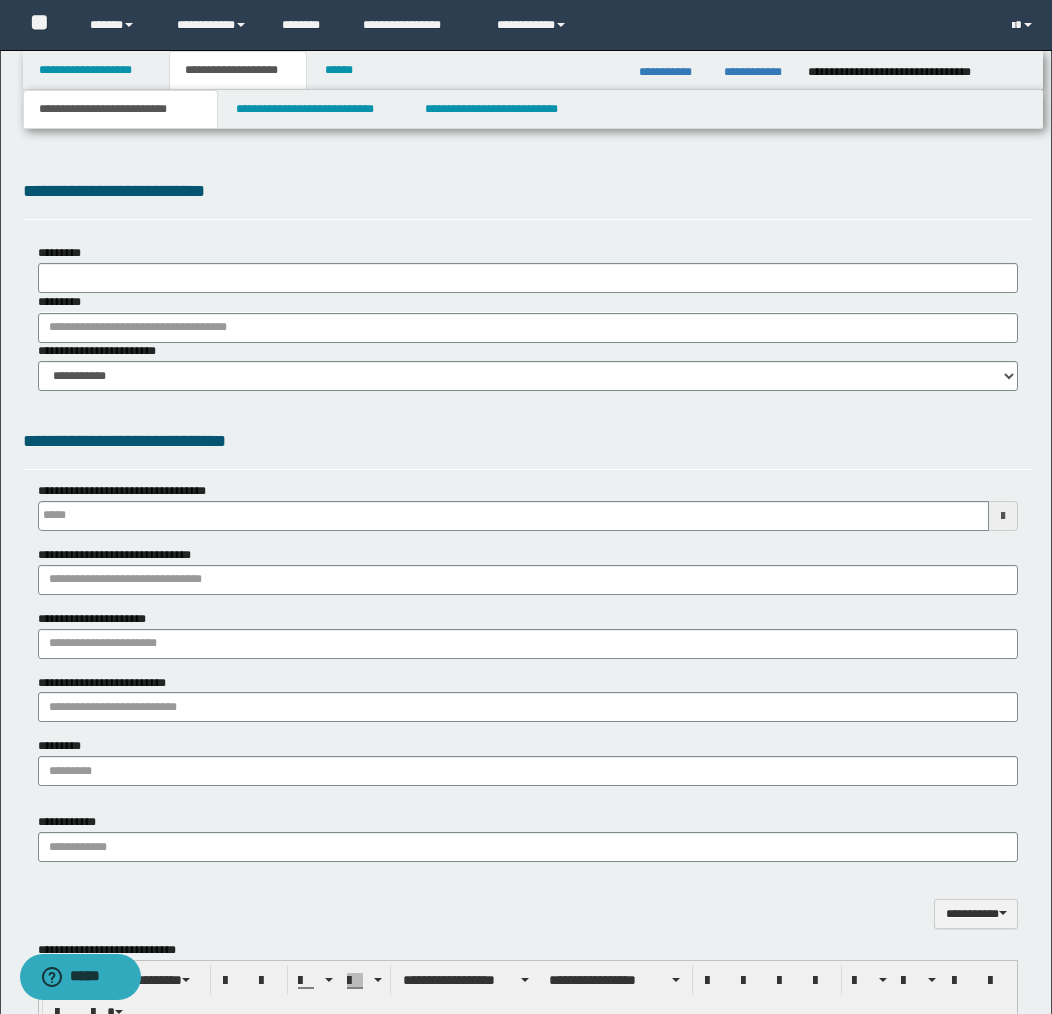 scroll, scrollTop: 0, scrollLeft: 0, axis: both 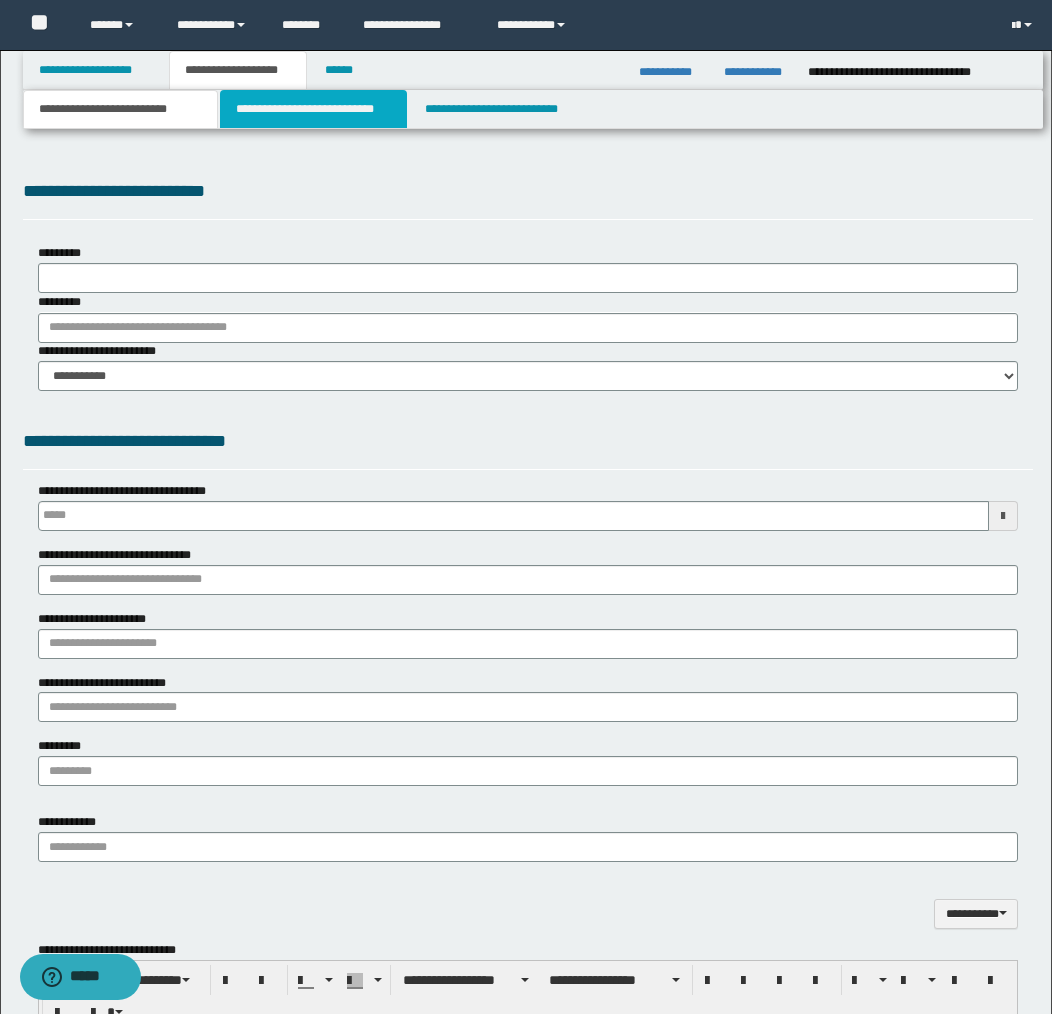 type on "**********" 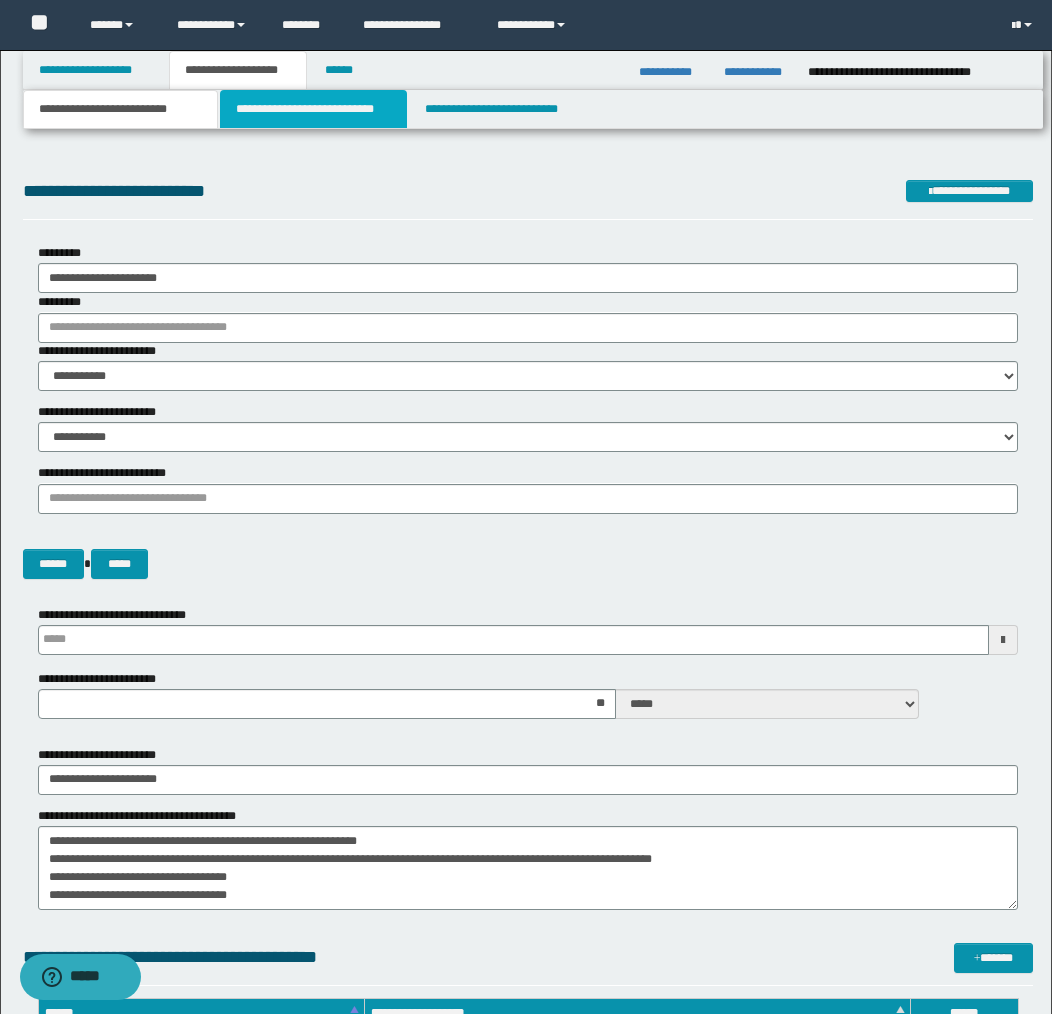click on "**********" at bounding box center (314, 109) 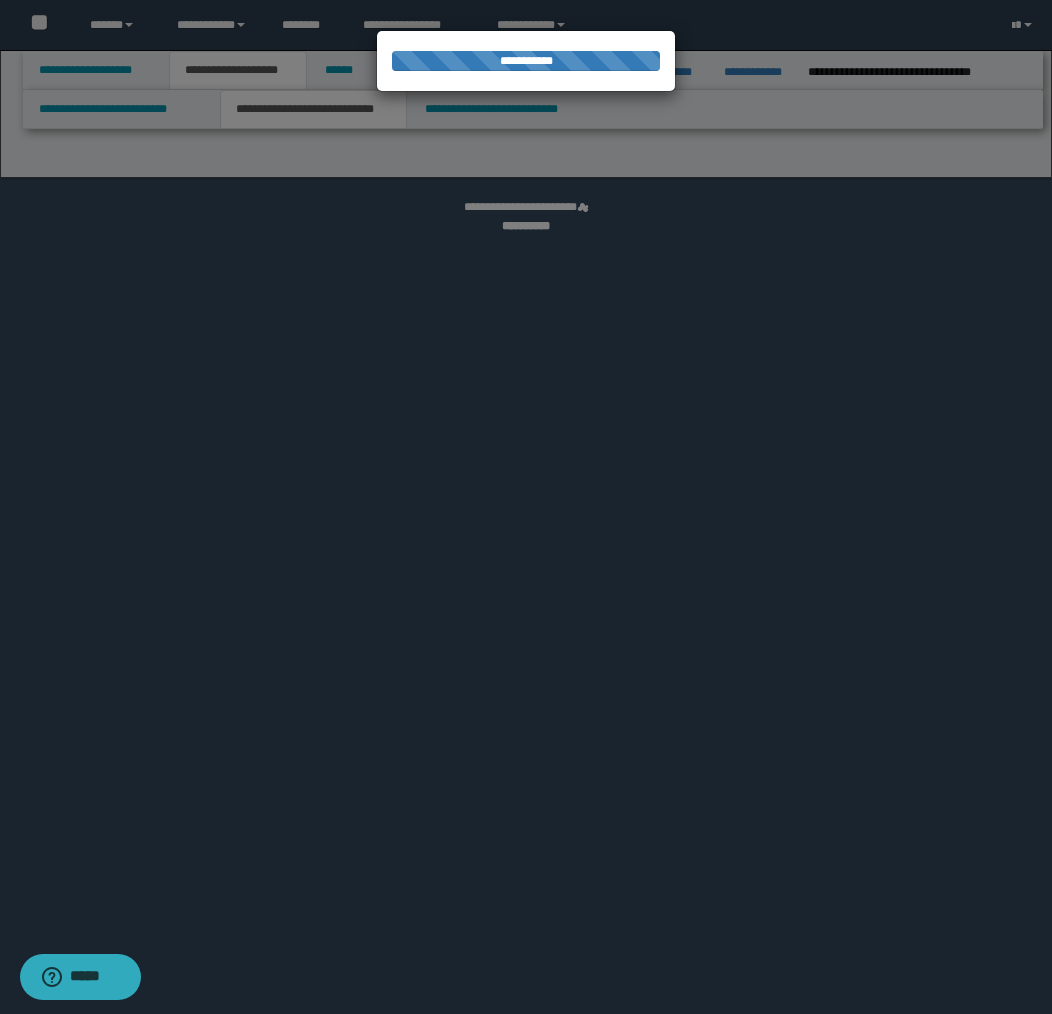 select on "*" 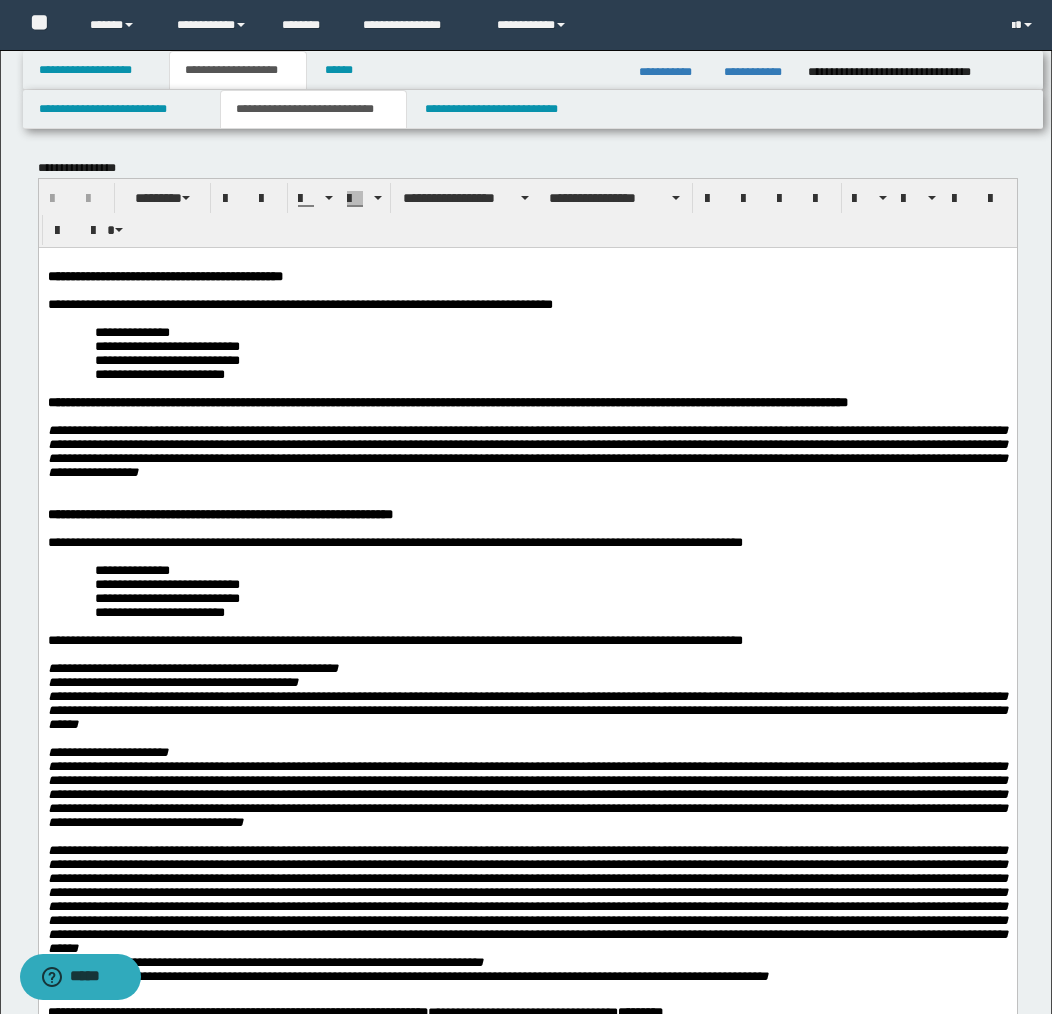 scroll, scrollTop: 0, scrollLeft: 0, axis: both 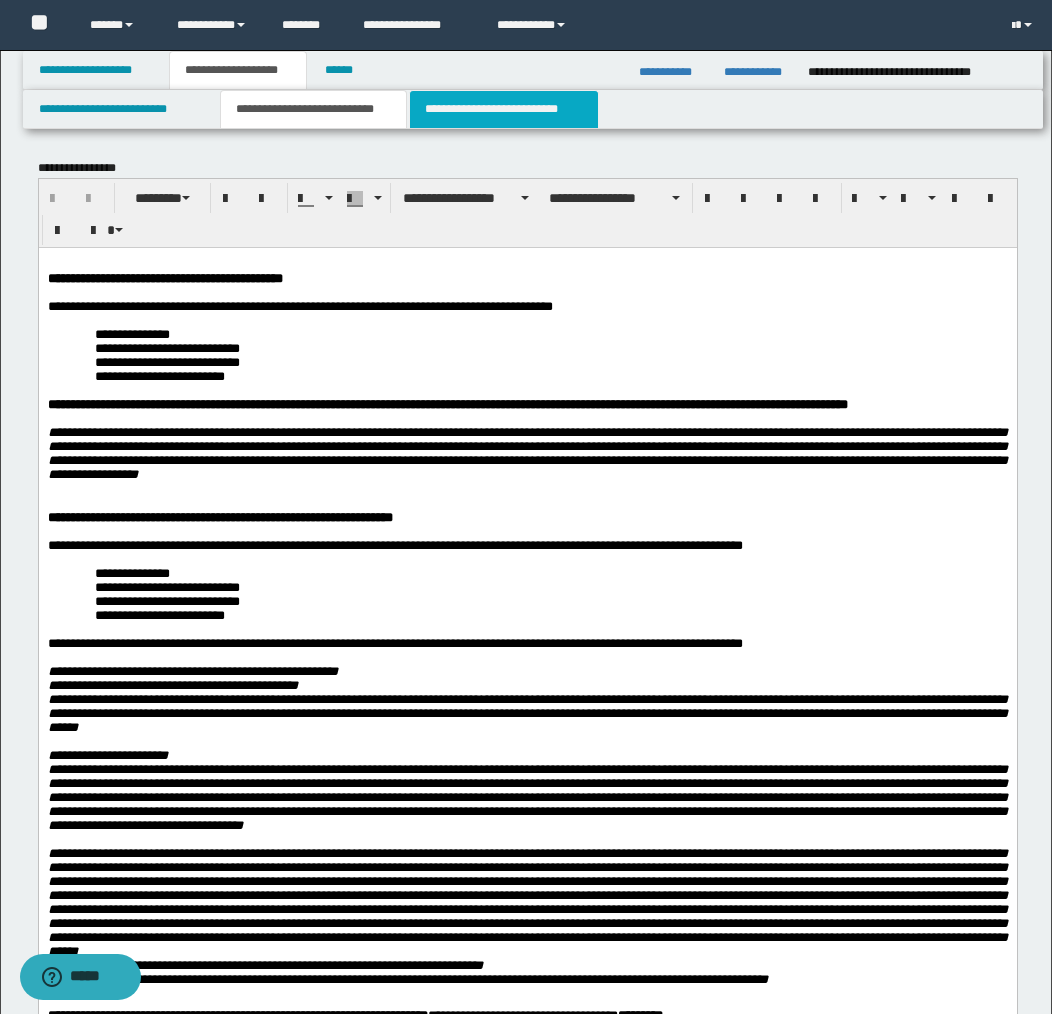 click on "**********" at bounding box center (504, 109) 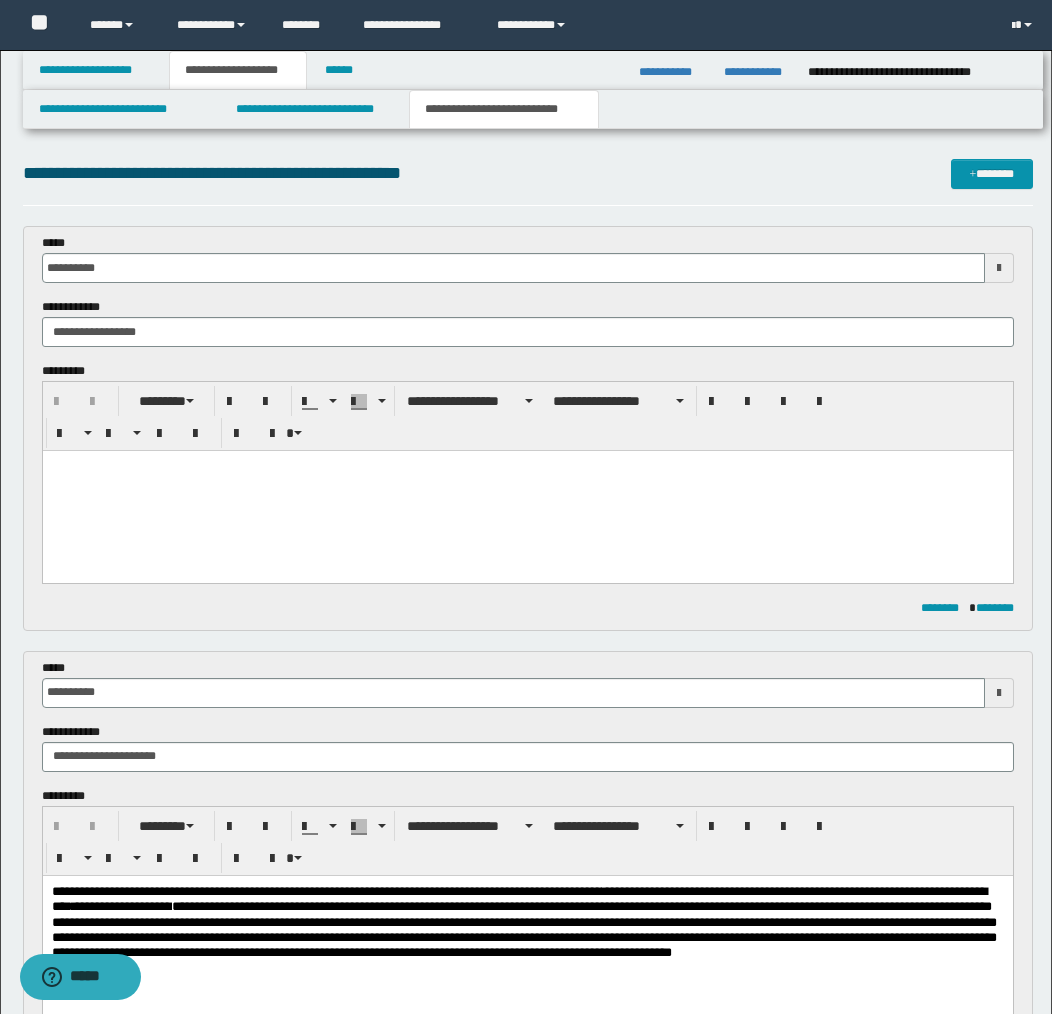 scroll, scrollTop: 0, scrollLeft: 0, axis: both 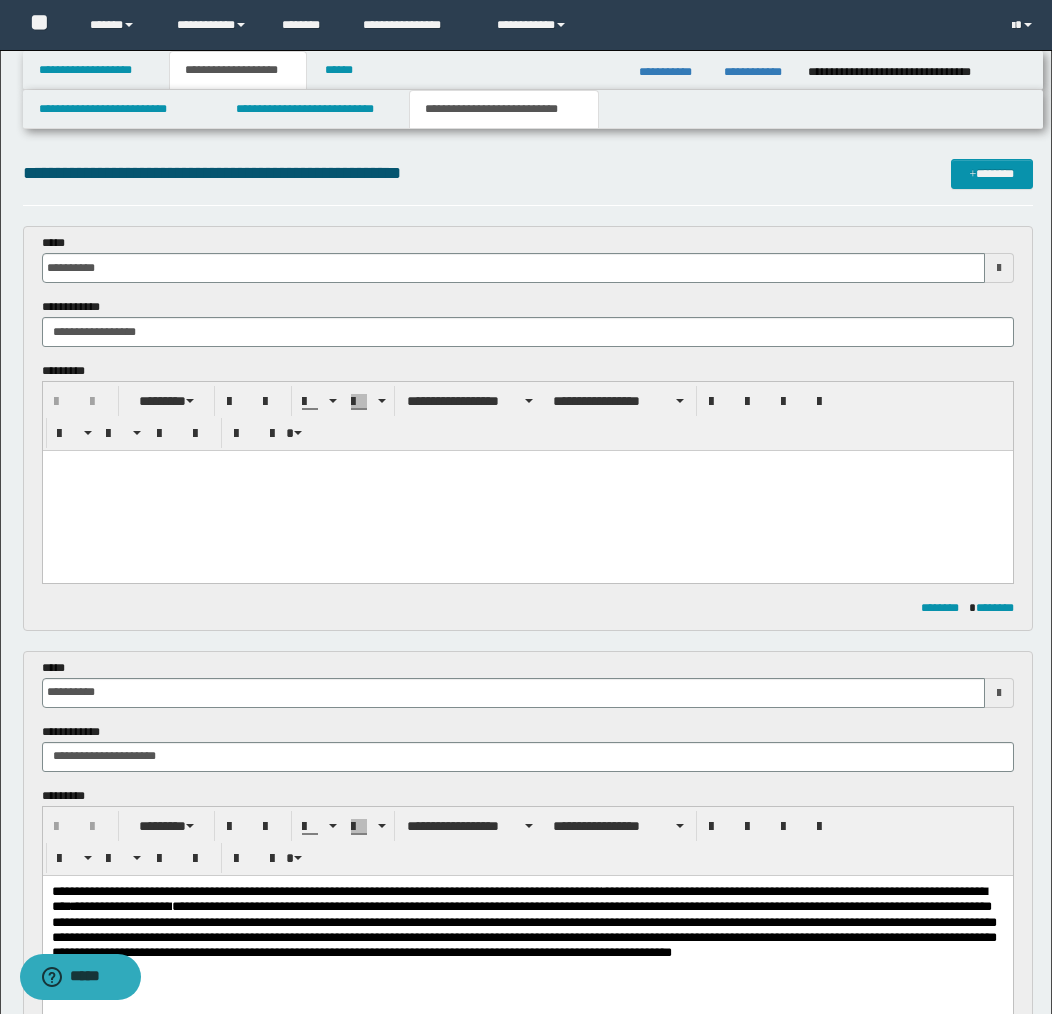 click at bounding box center (527, 491) 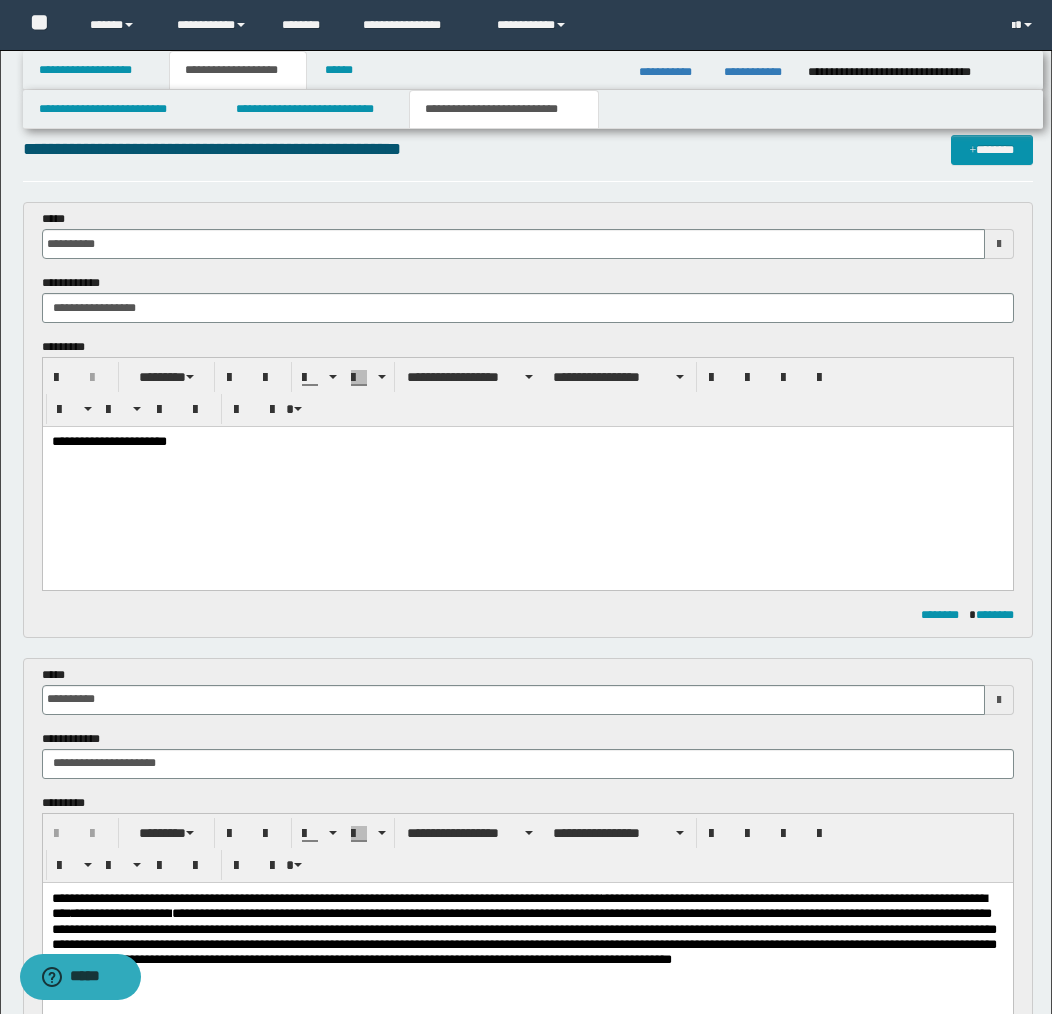 scroll, scrollTop: 22, scrollLeft: 0, axis: vertical 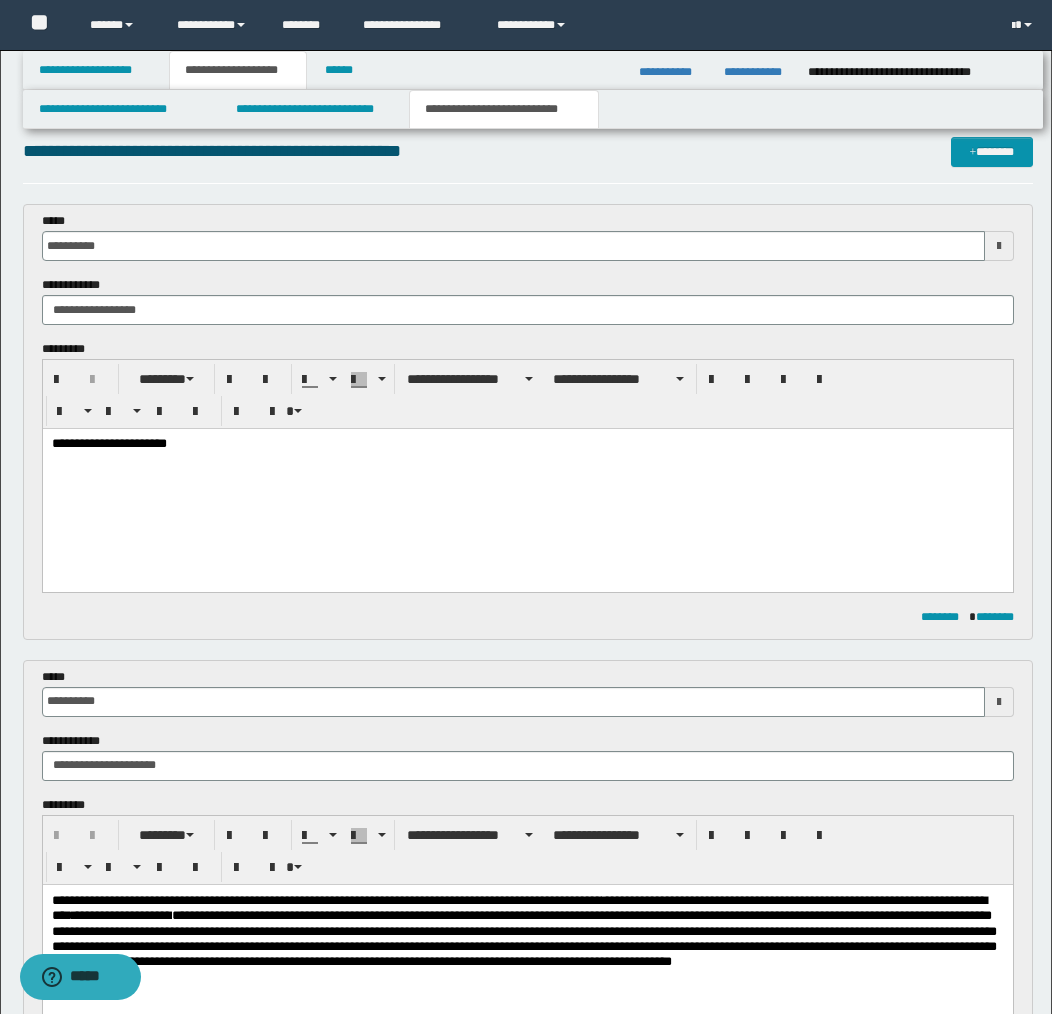 click on "**********" at bounding box center [527, 445] 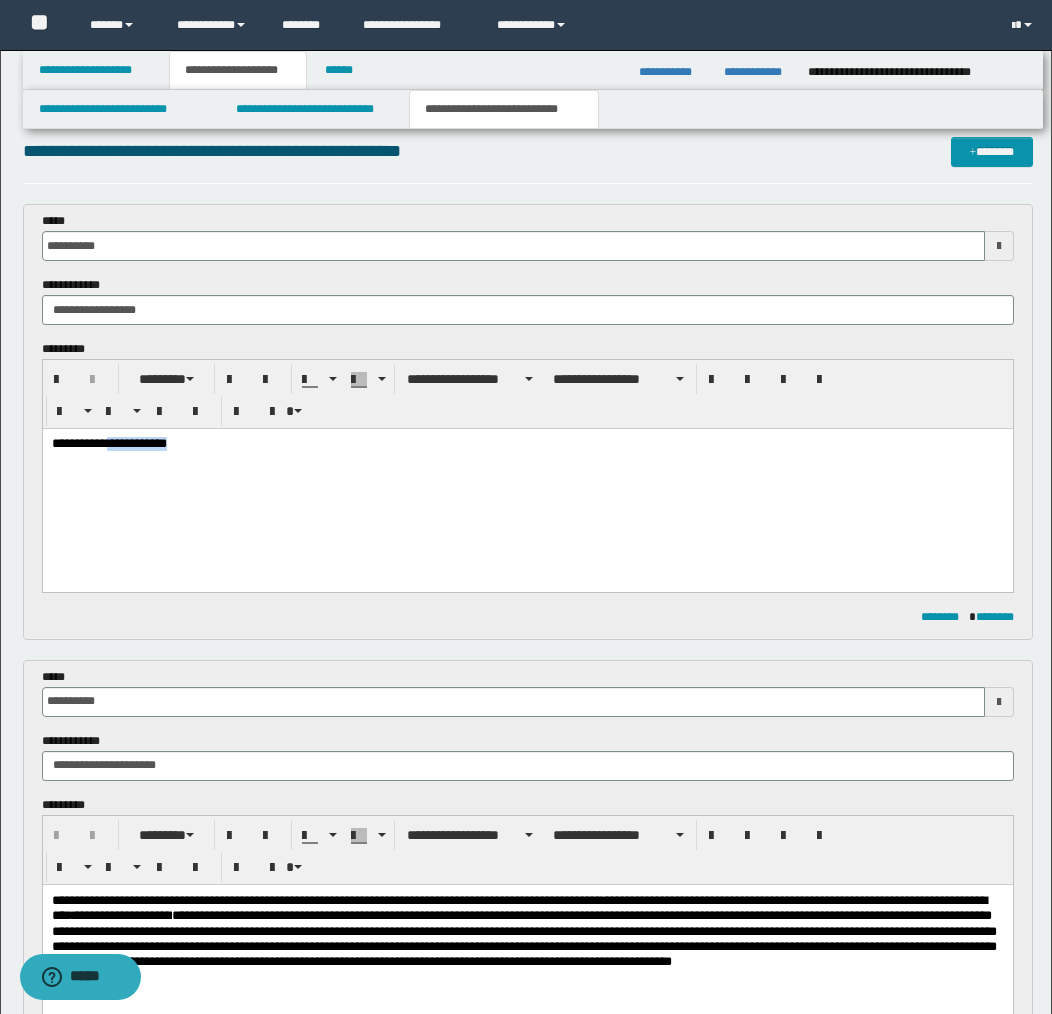 click on "**********" at bounding box center [527, 445] 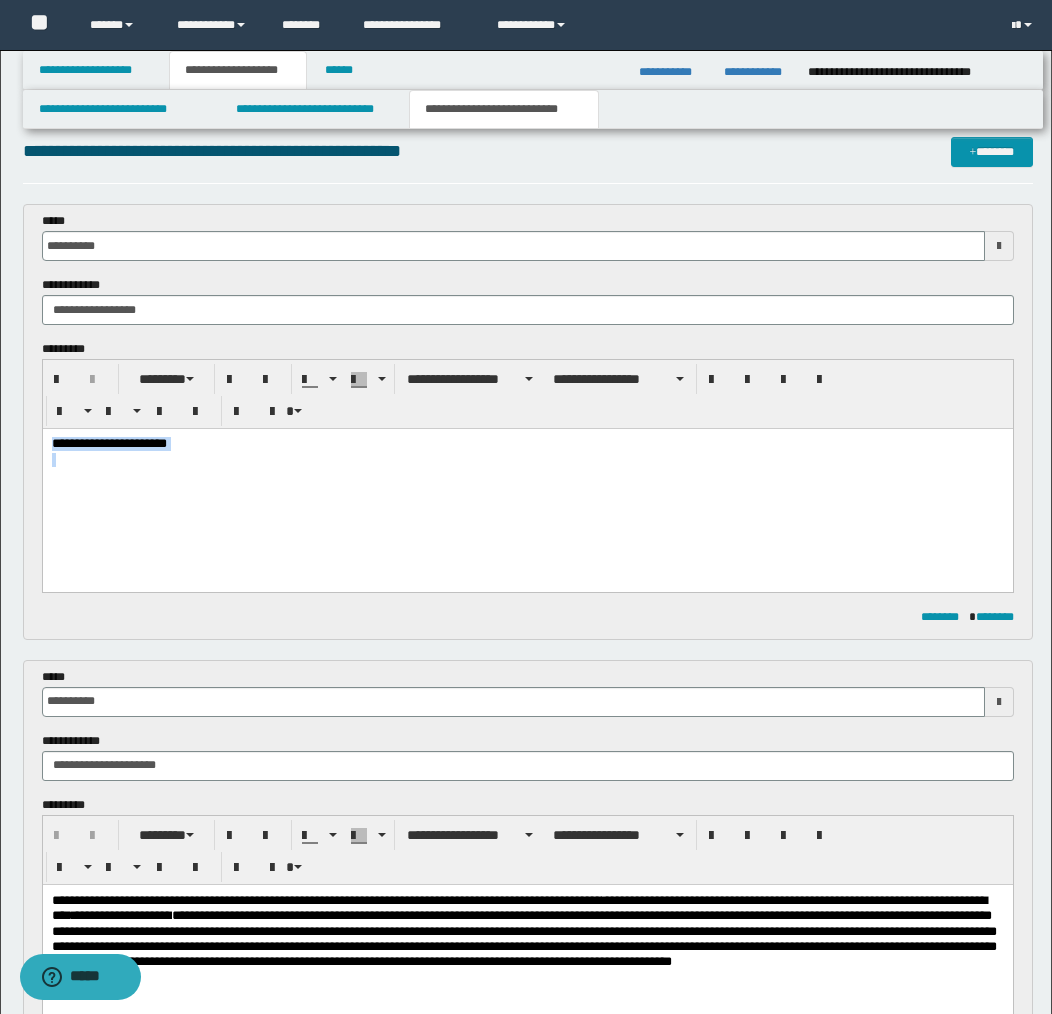click on "**********" at bounding box center (527, 445) 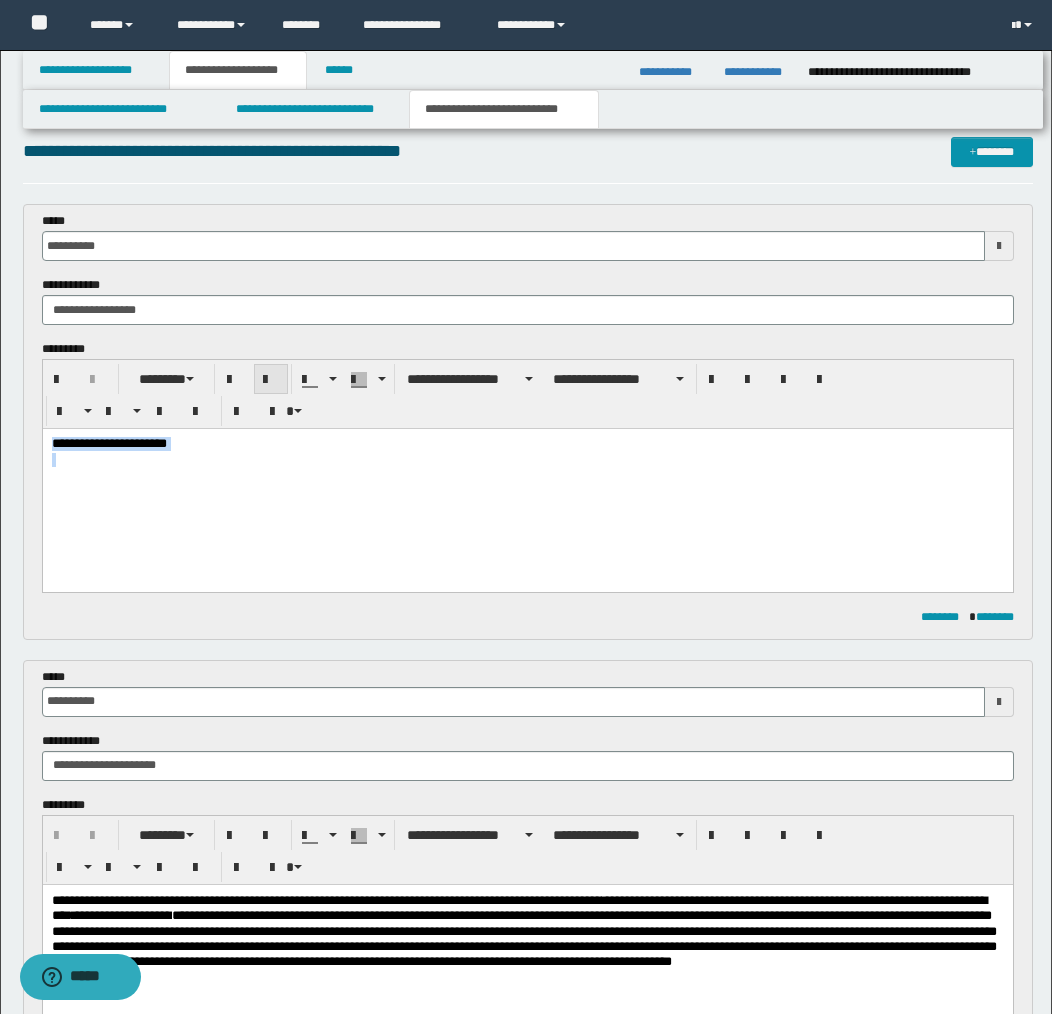 click at bounding box center (271, 379) 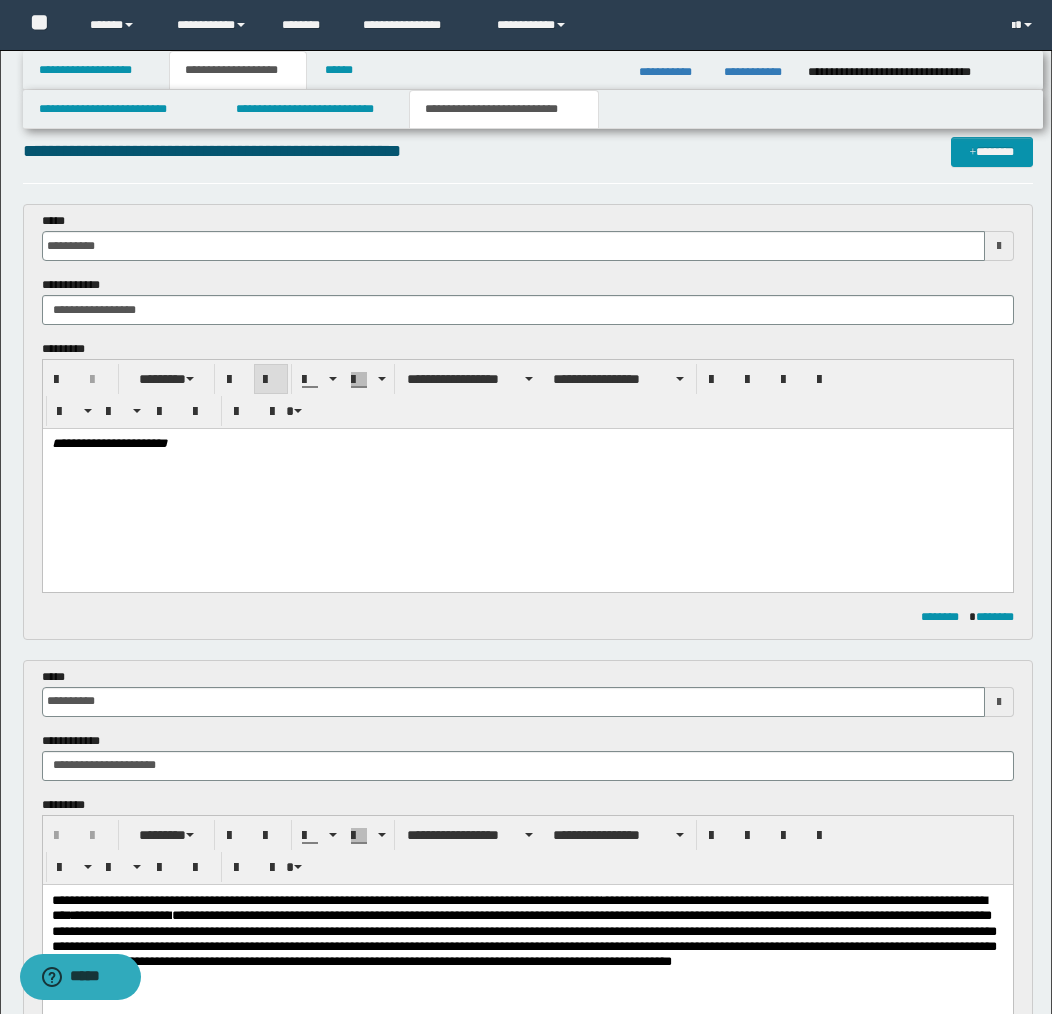 click on "**********" at bounding box center [527, 484] 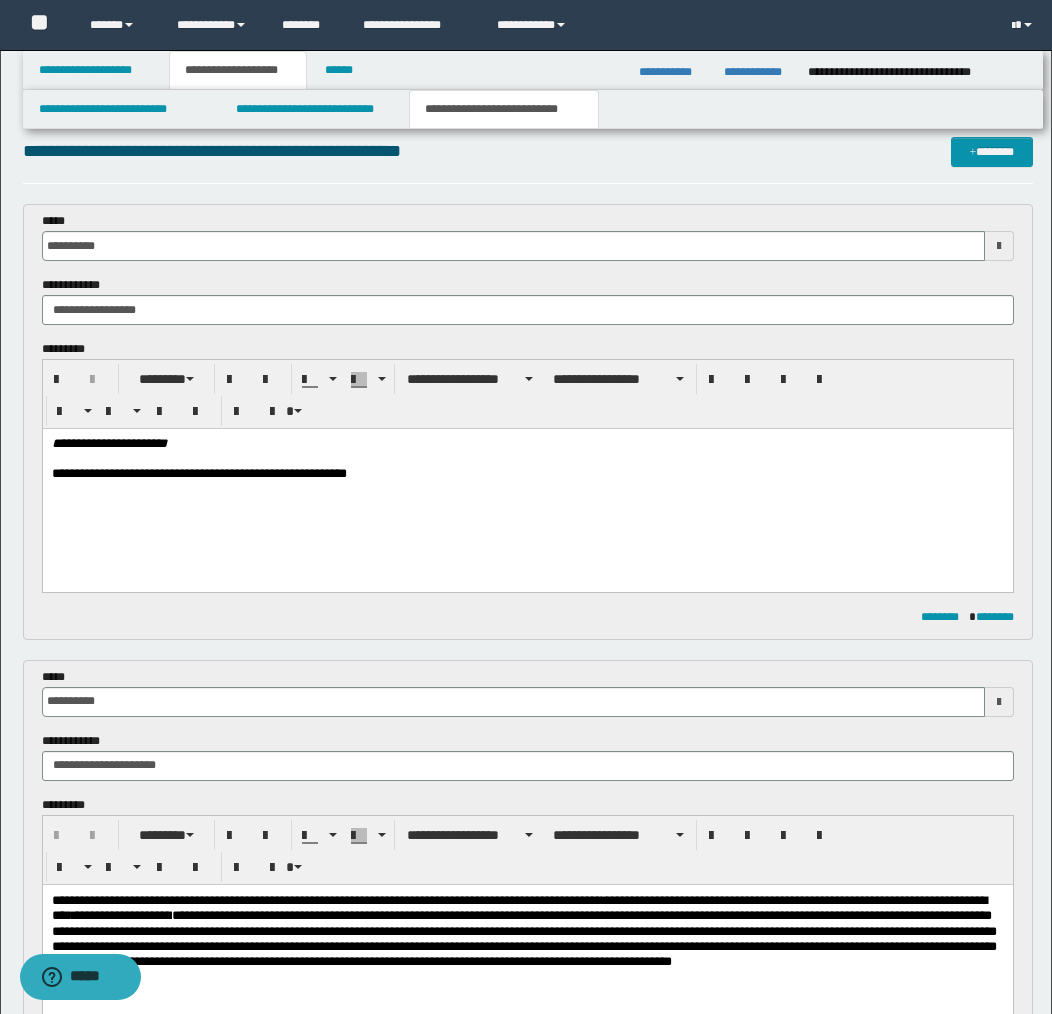 click on "**********" at bounding box center [527, 475] 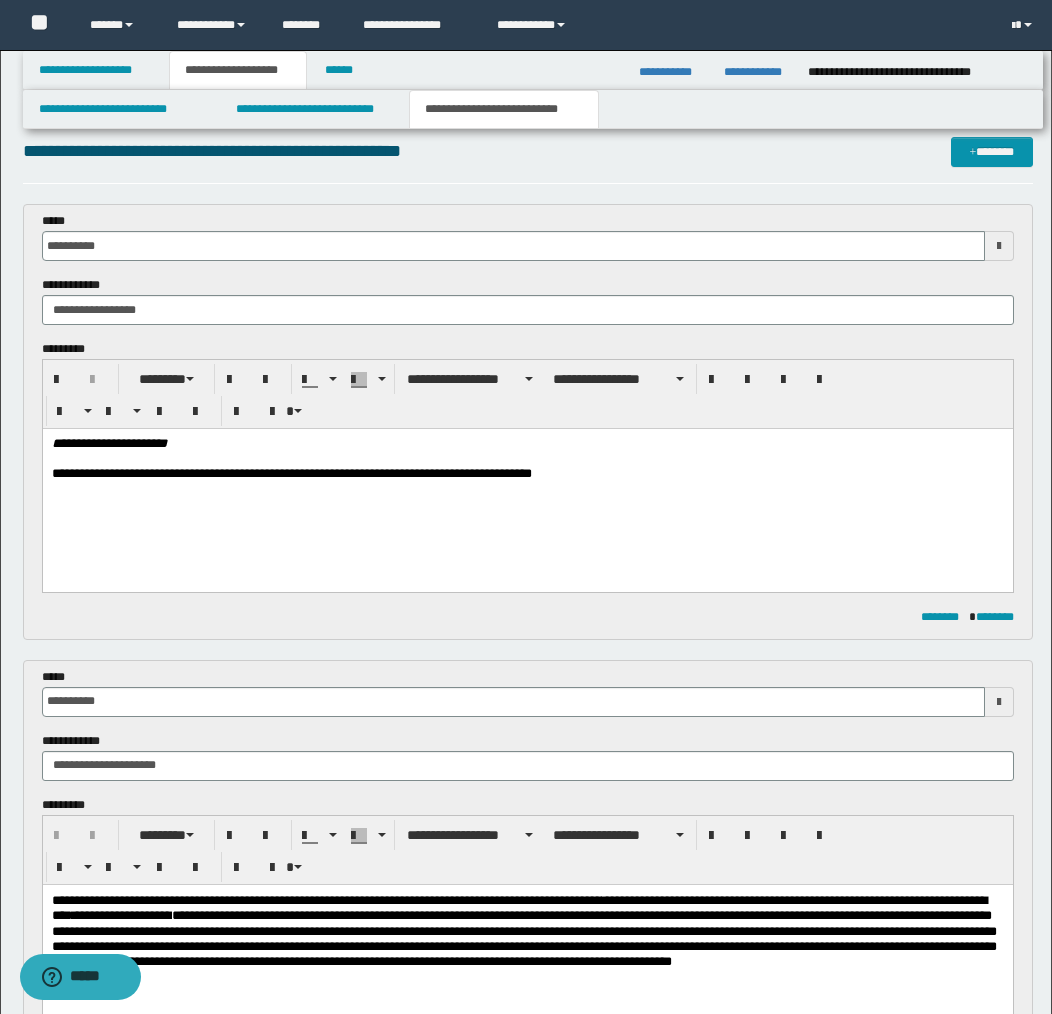 drag, startPoint x: 587, startPoint y: 475, endPoint x: 612, endPoint y: 488, distance: 28.178005 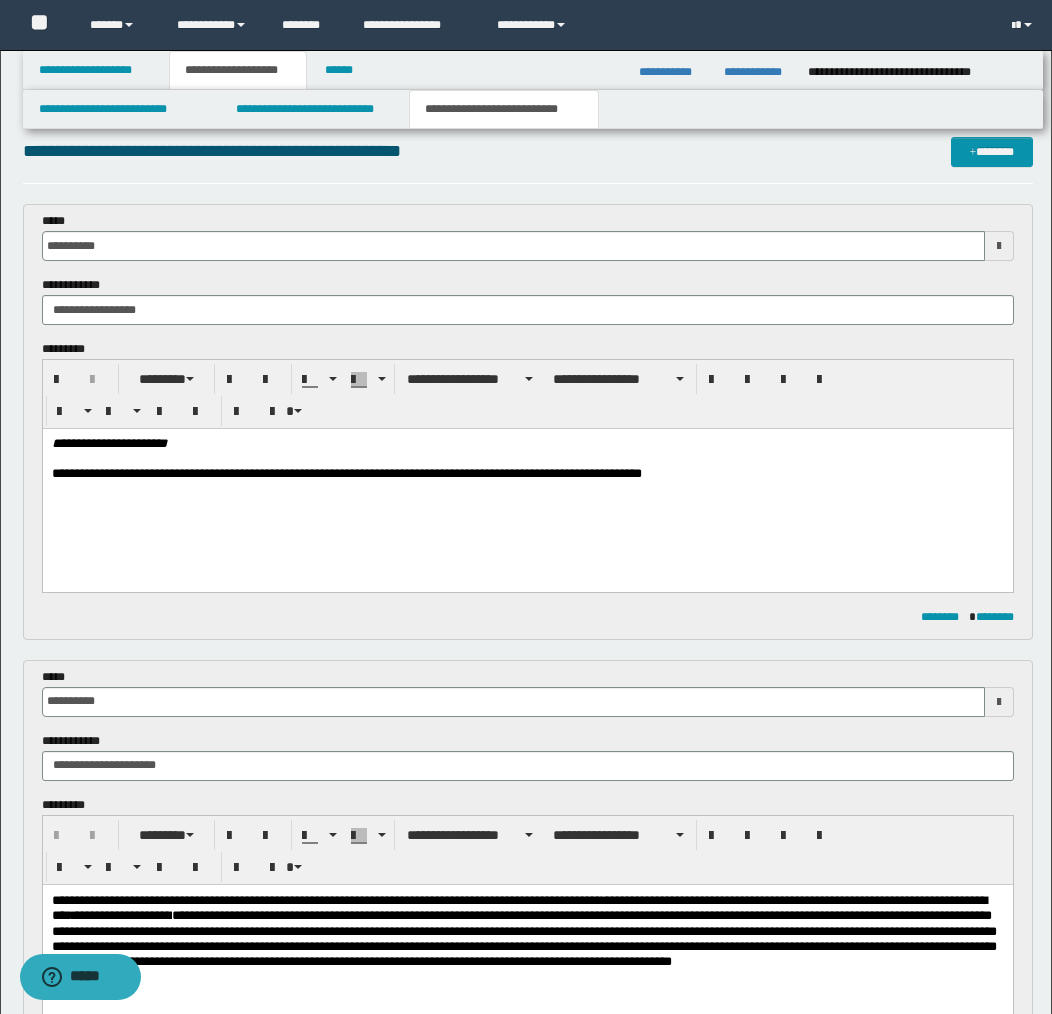 click on "**********" at bounding box center (527, 475) 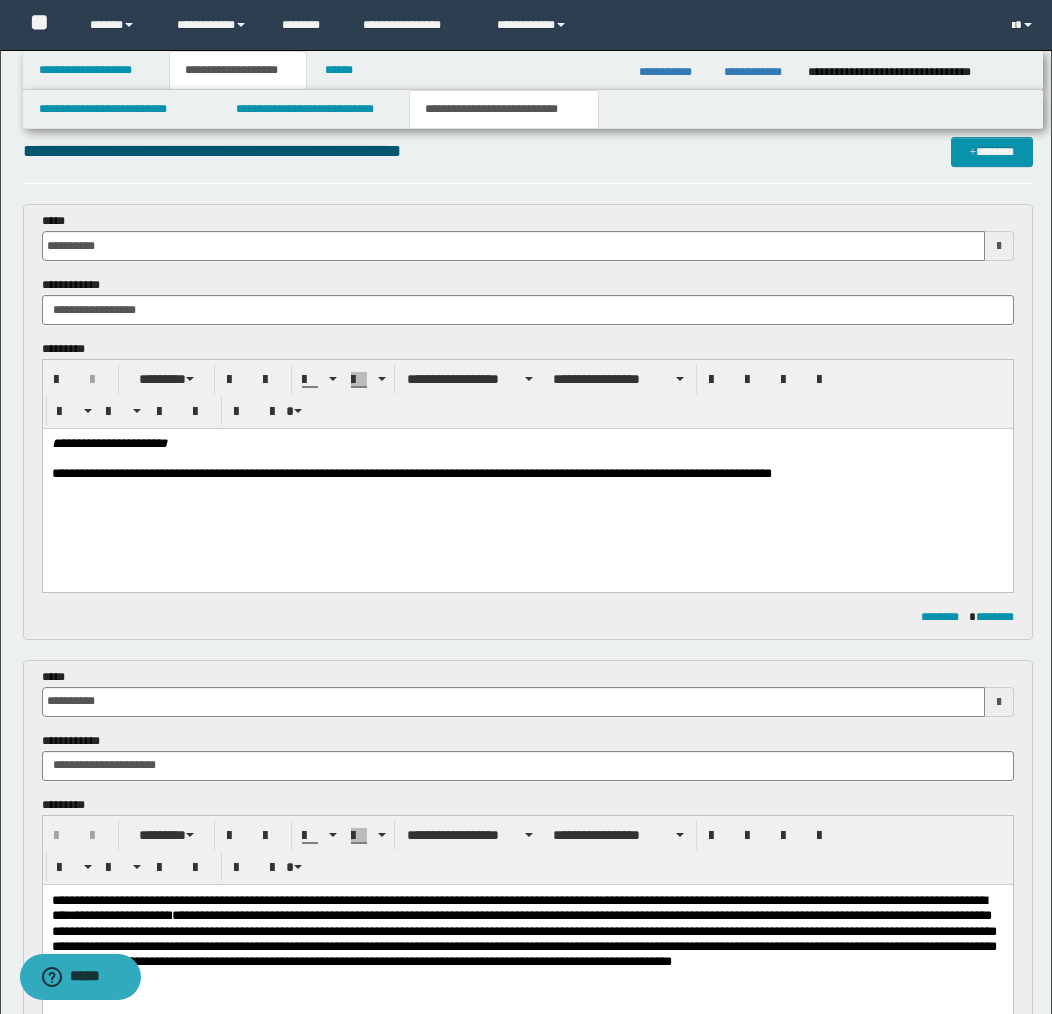 click on "**********" at bounding box center [527, 475] 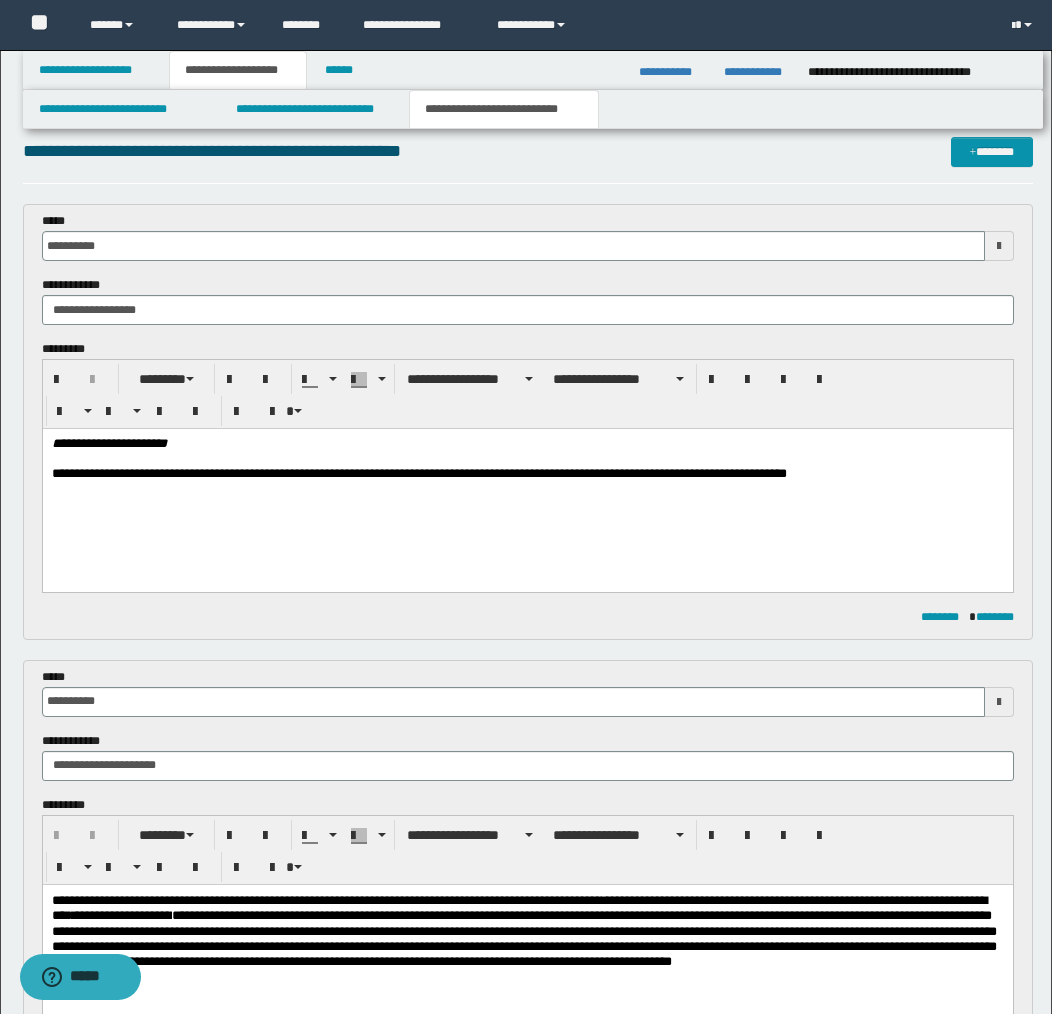 click on "**********" at bounding box center (527, 475) 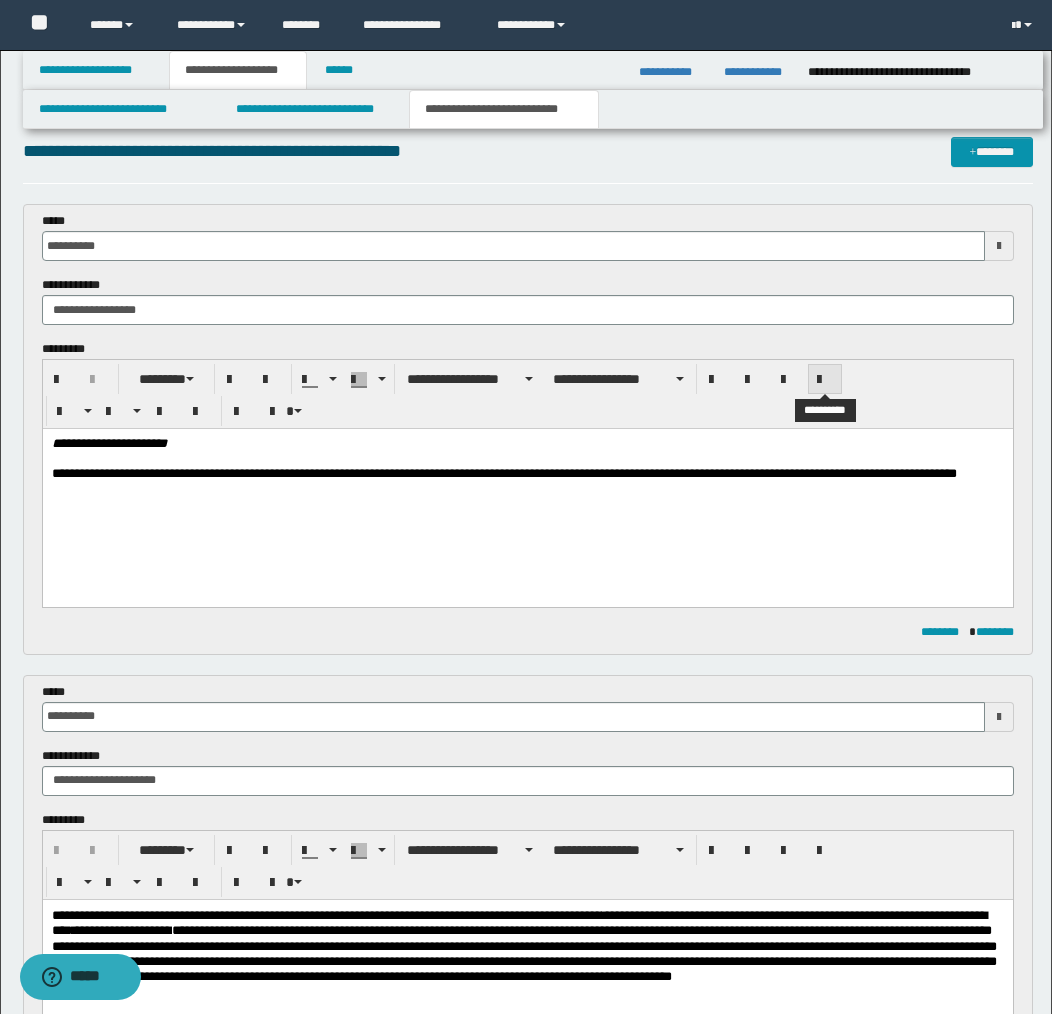 click at bounding box center (825, 380) 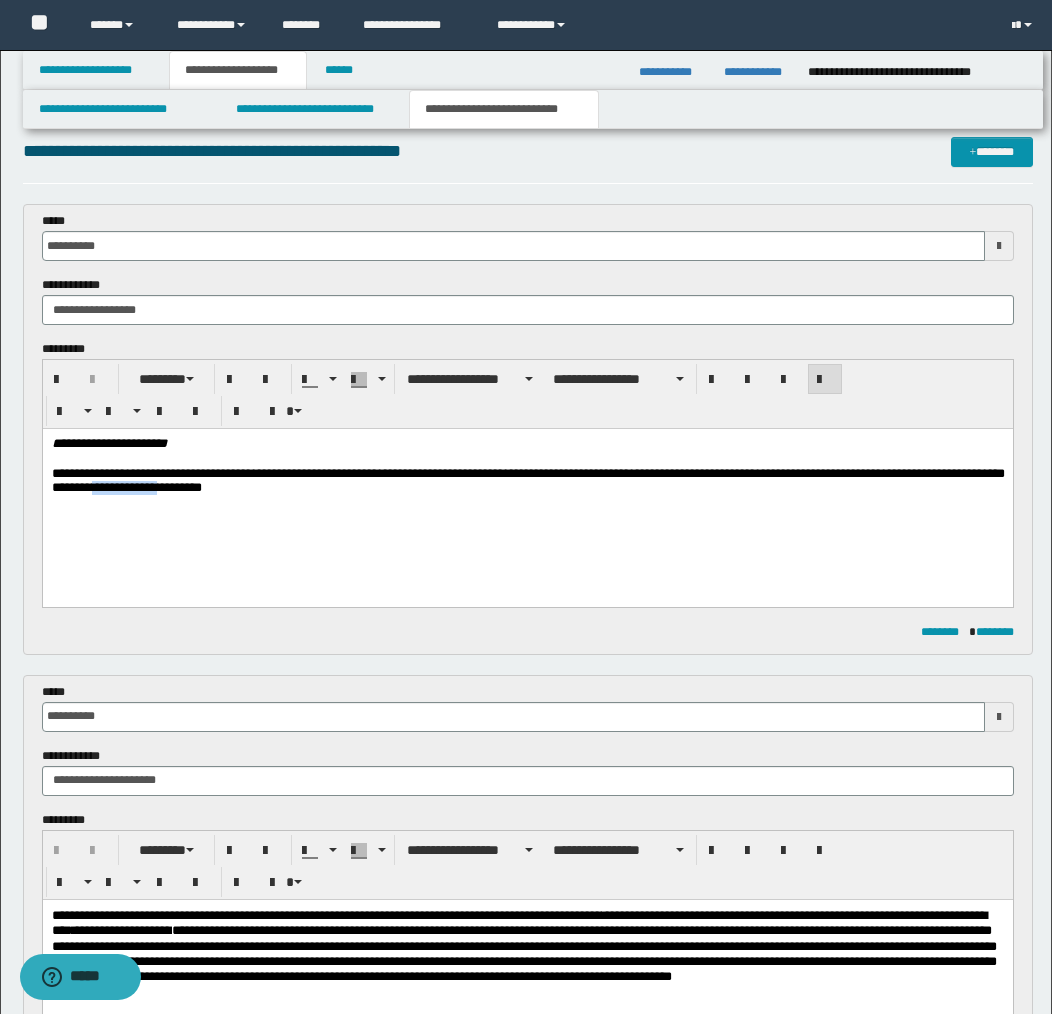 drag, startPoint x: 202, startPoint y: 488, endPoint x: 269, endPoint y: 490, distance: 67.02985 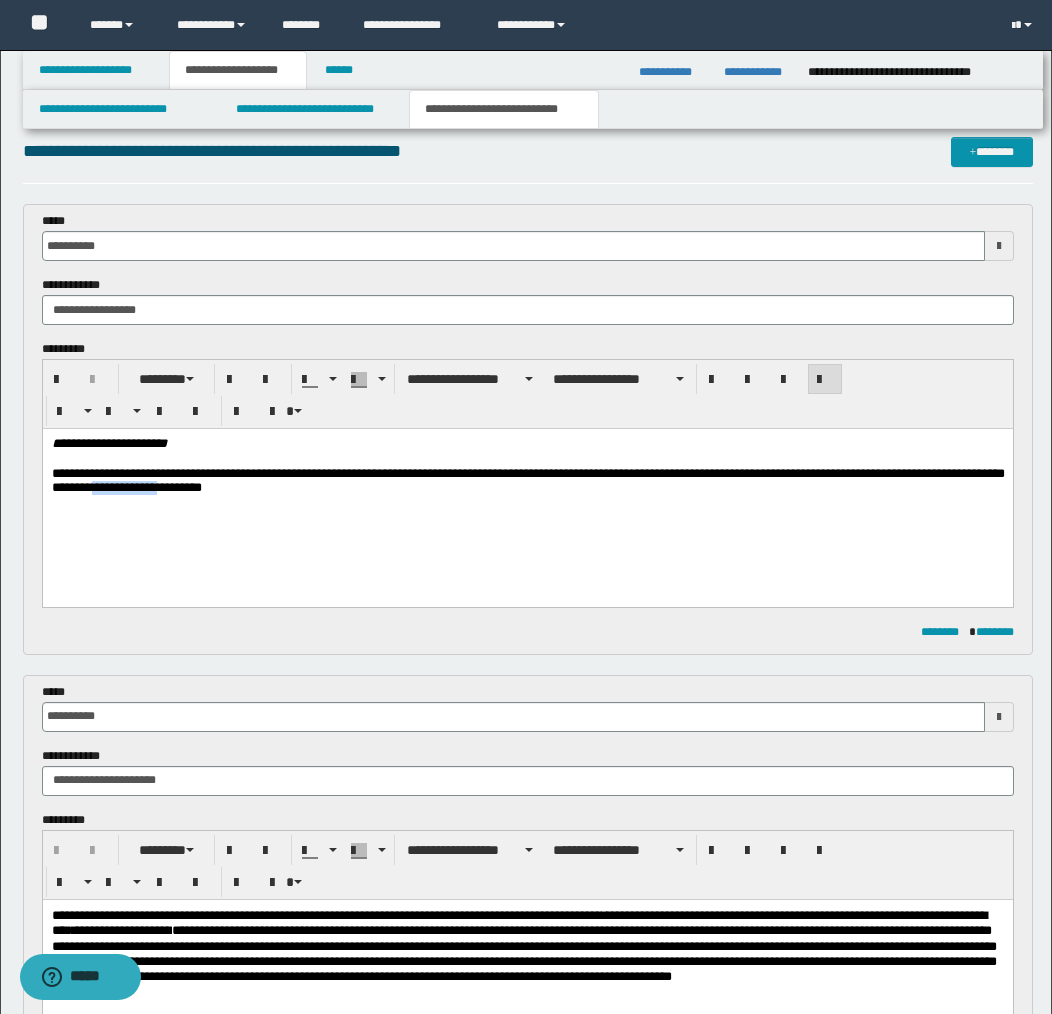 click on "**********" at bounding box center (527, 482) 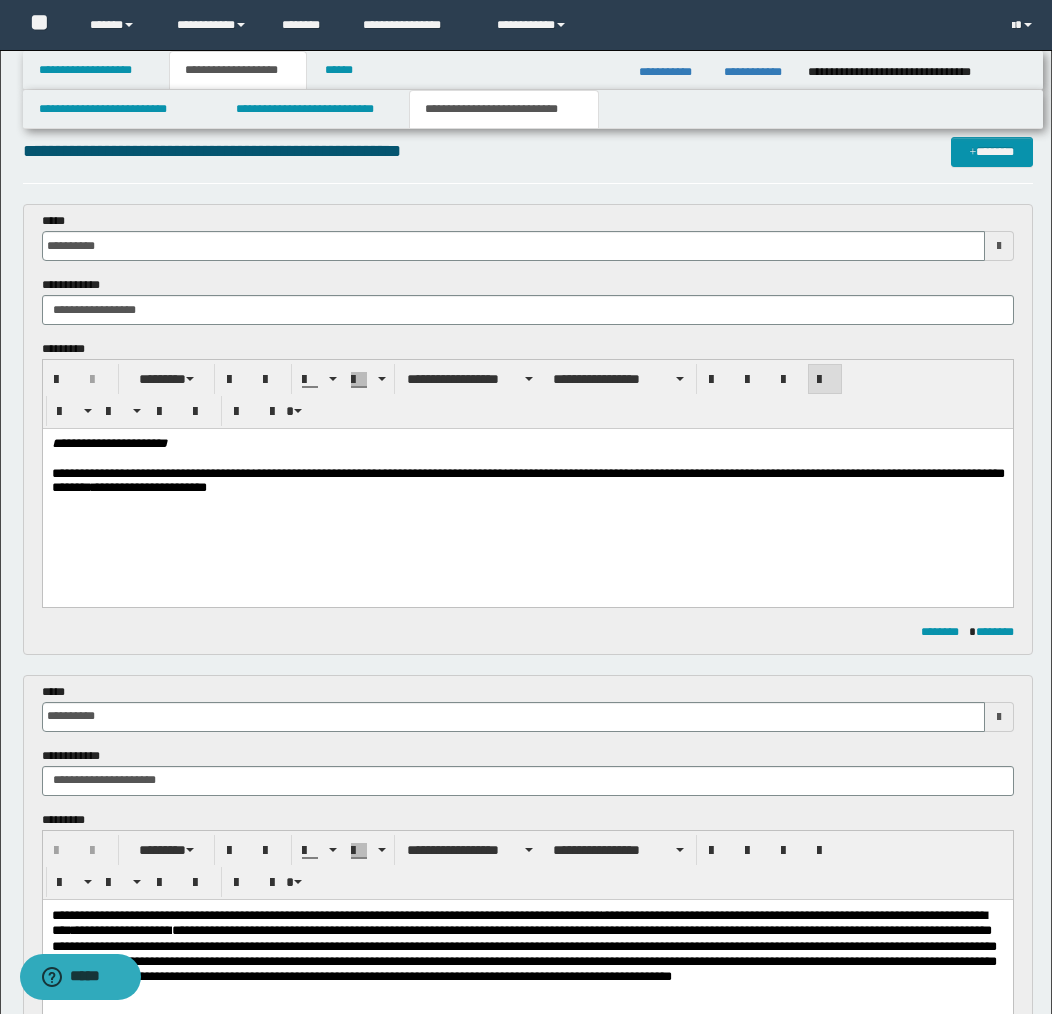 click on "**********" at bounding box center (527, 482) 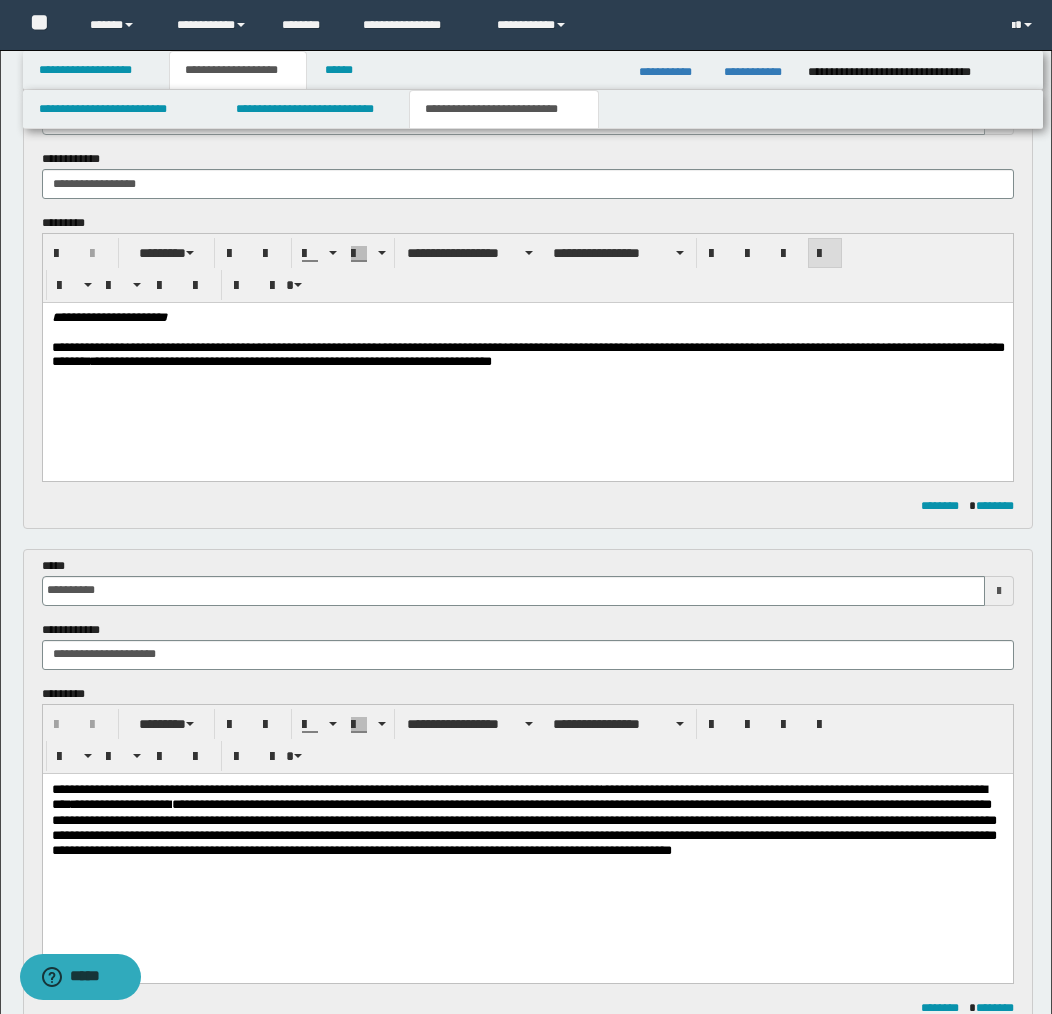 scroll, scrollTop: 143, scrollLeft: 0, axis: vertical 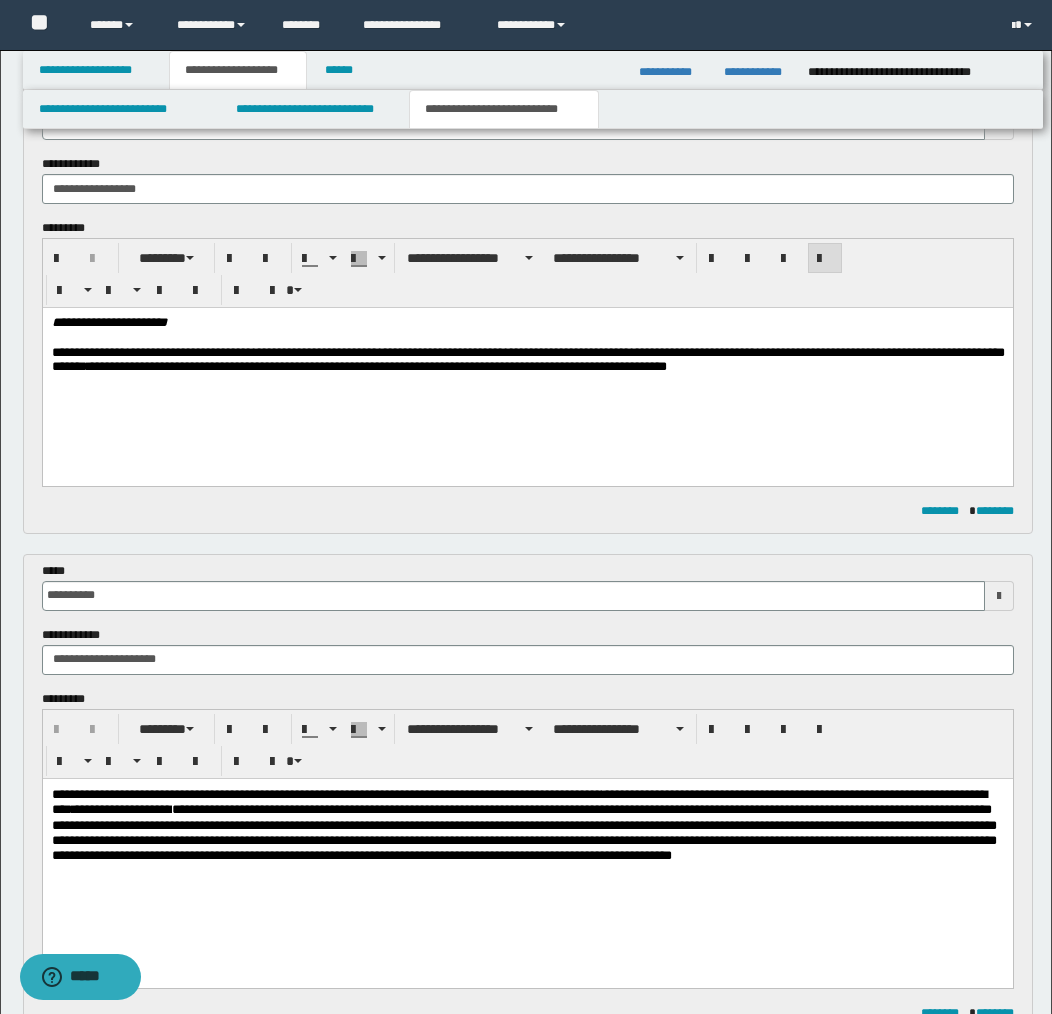 click on "**********" at bounding box center [527, 361] 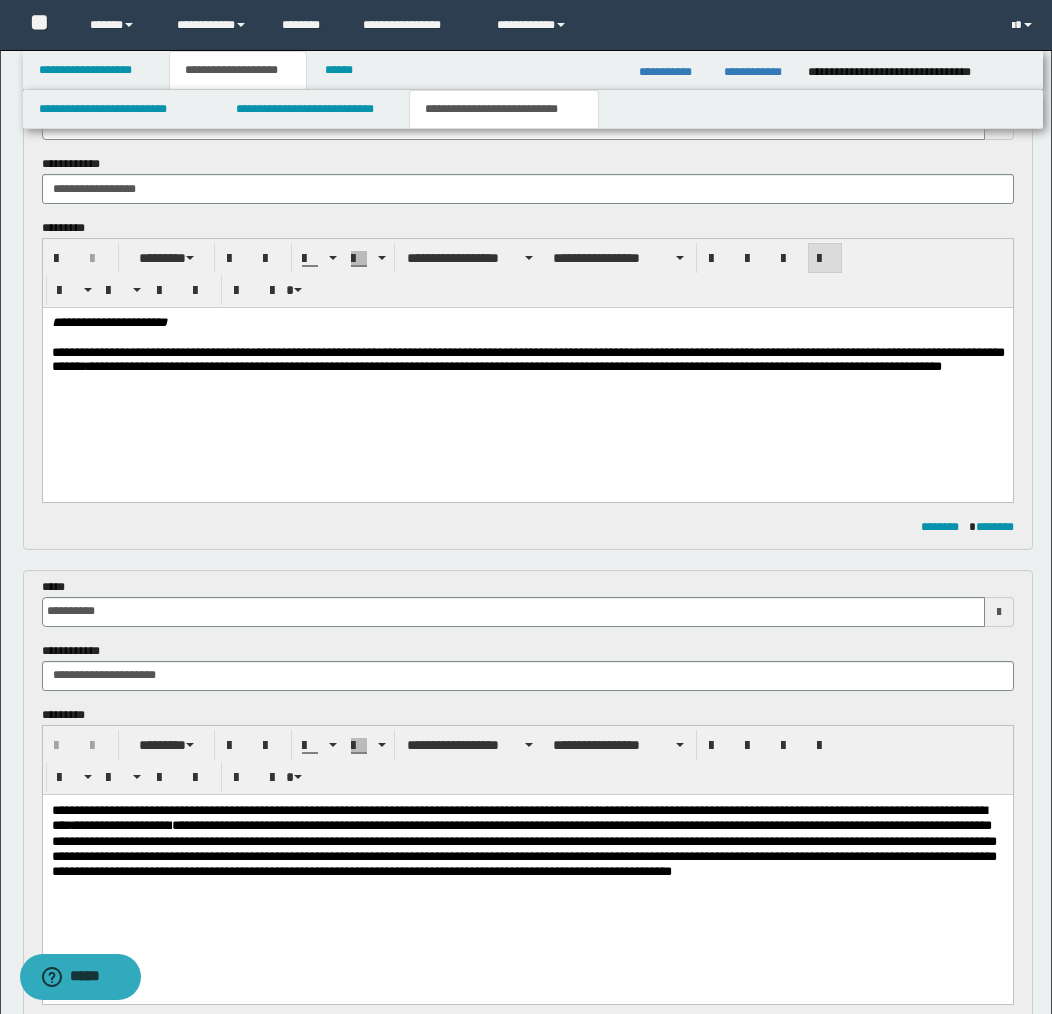 click on "**********" at bounding box center [527, 369] 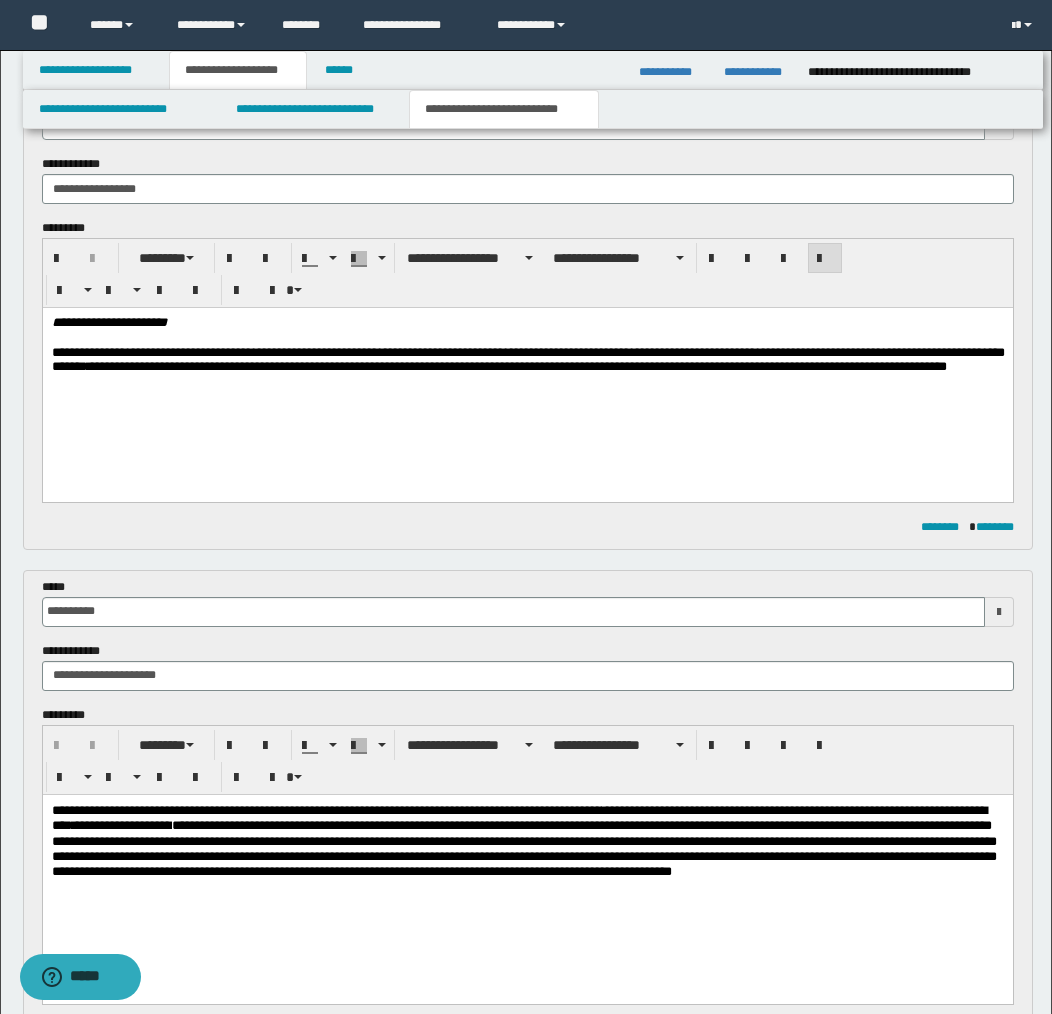click on "**********" at bounding box center [527, 379] 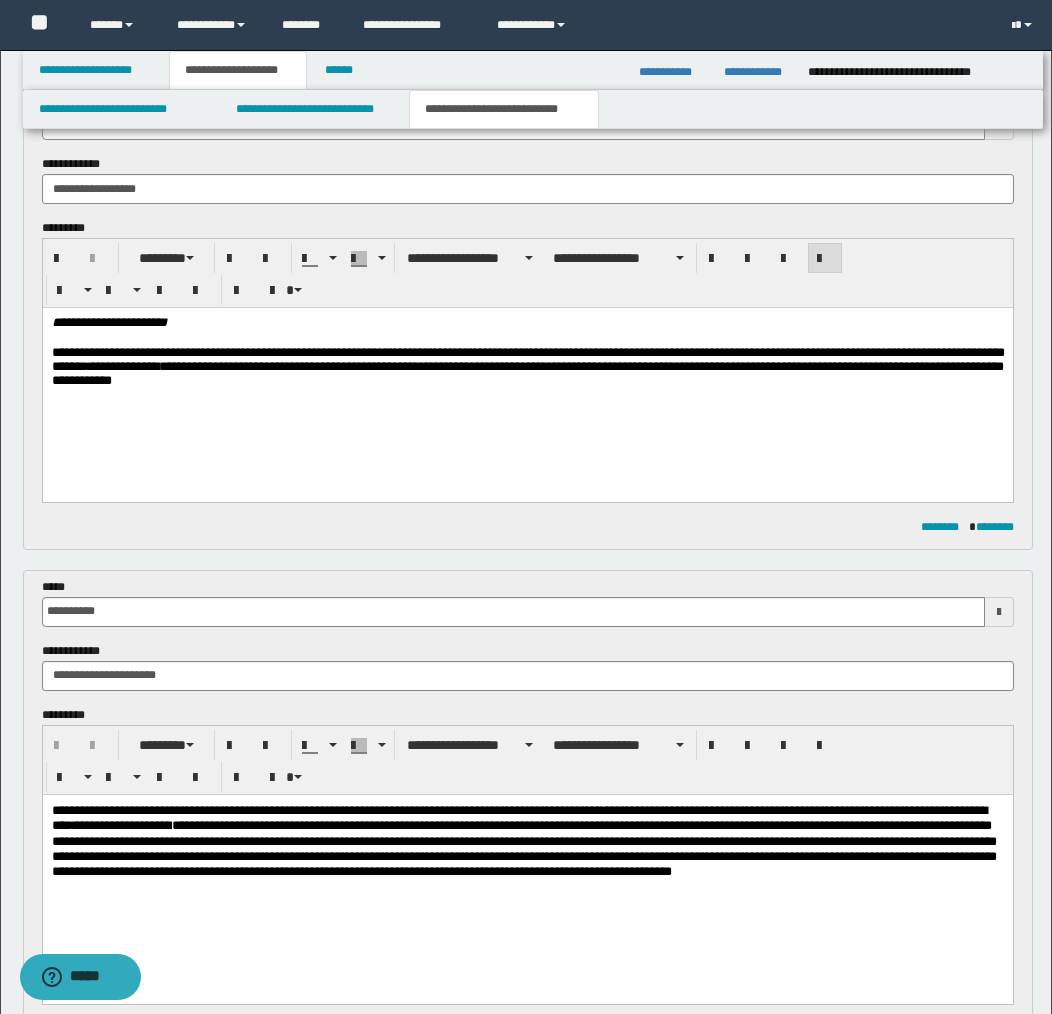 click on "**********" at bounding box center (527, 369) 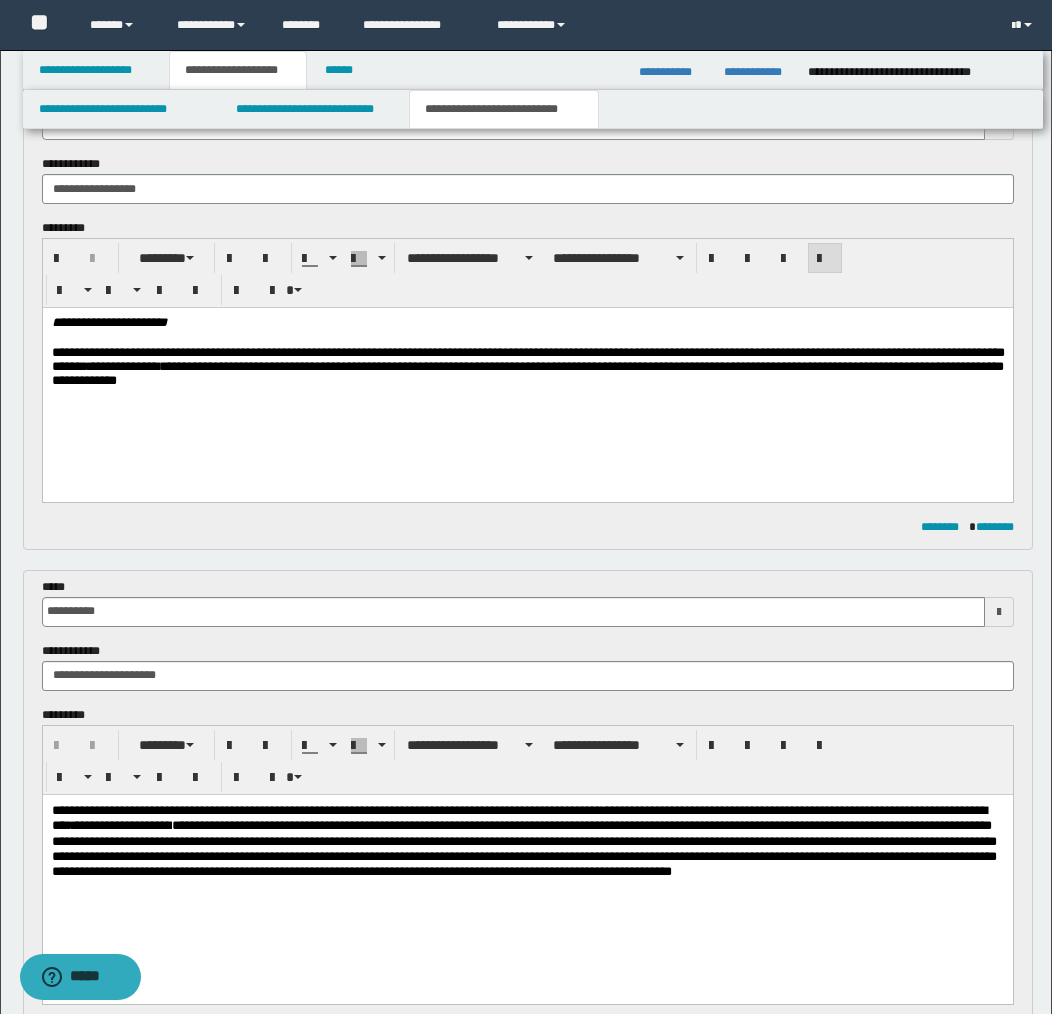 scroll, scrollTop: 128, scrollLeft: 0, axis: vertical 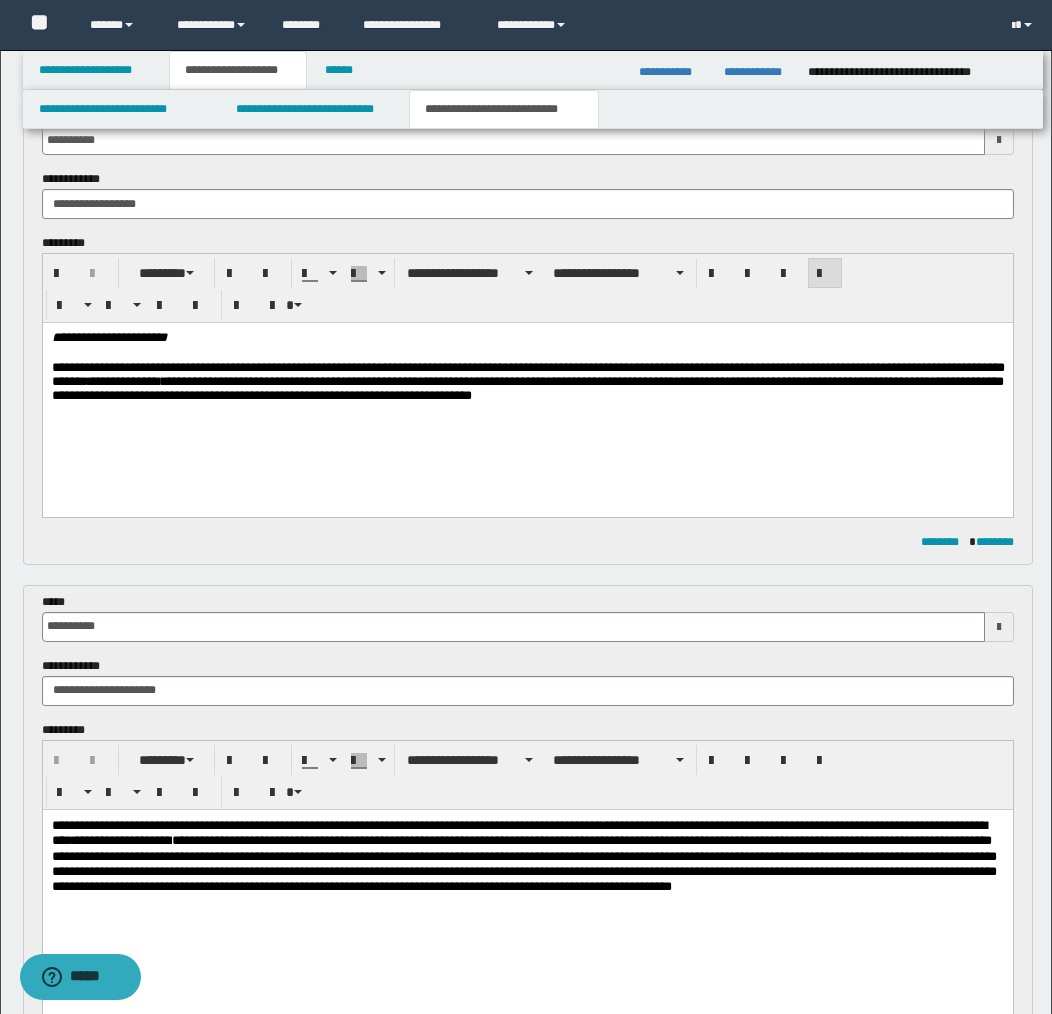 click on "**********" at bounding box center [527, 384] 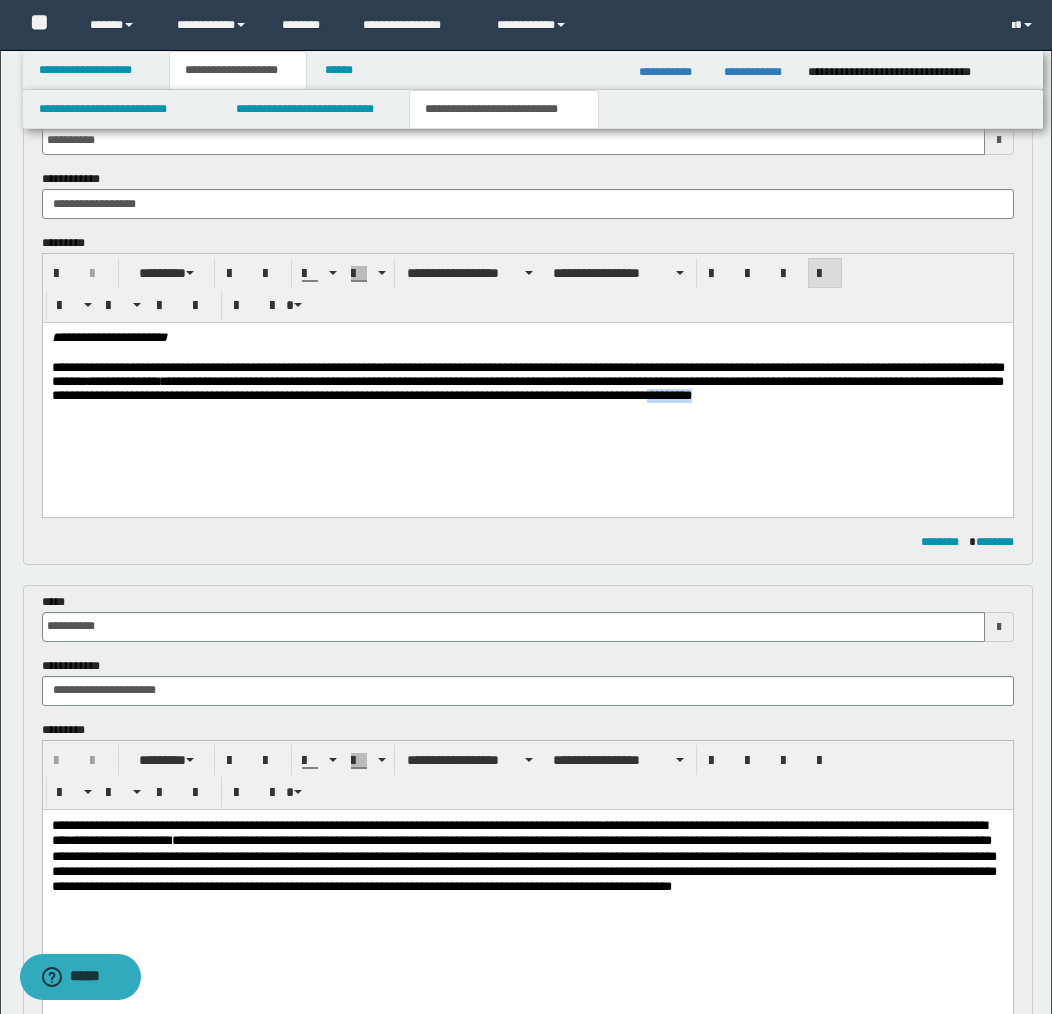 drag, startPoint x: 856, startPoint y: 398, endPoint x: 935, endPoint y: 397, distance: 79.00633 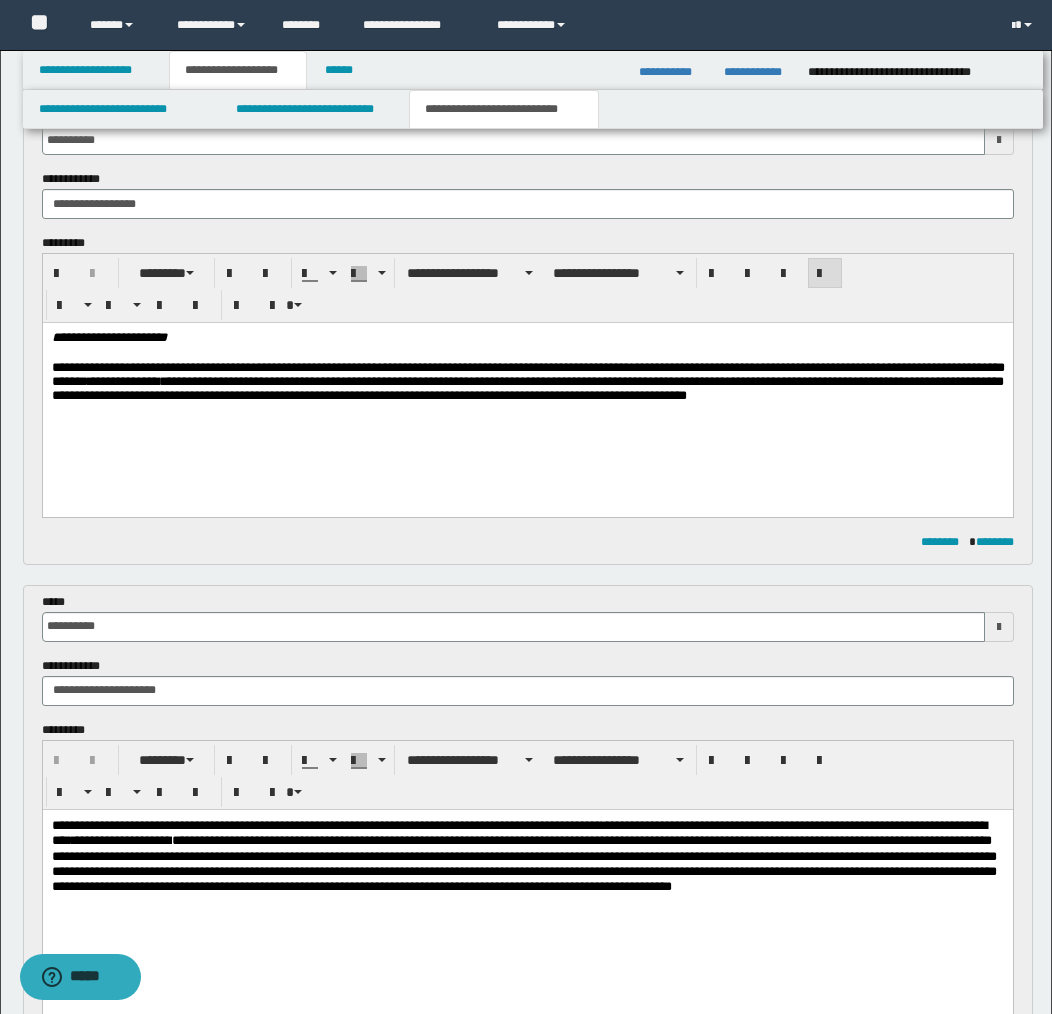 click on "**********" at bounding box center [527, 384] 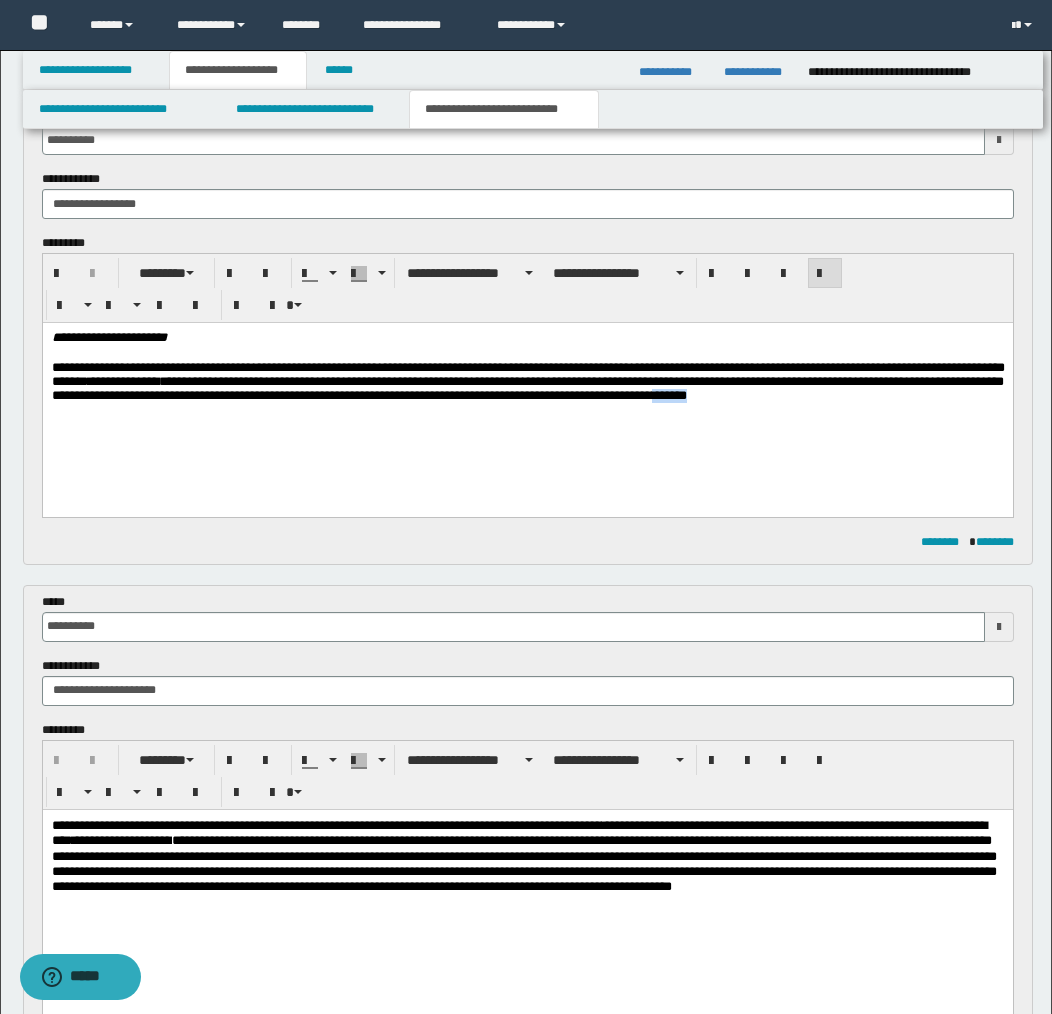 click on "**********" at bounding box center [527, 384] 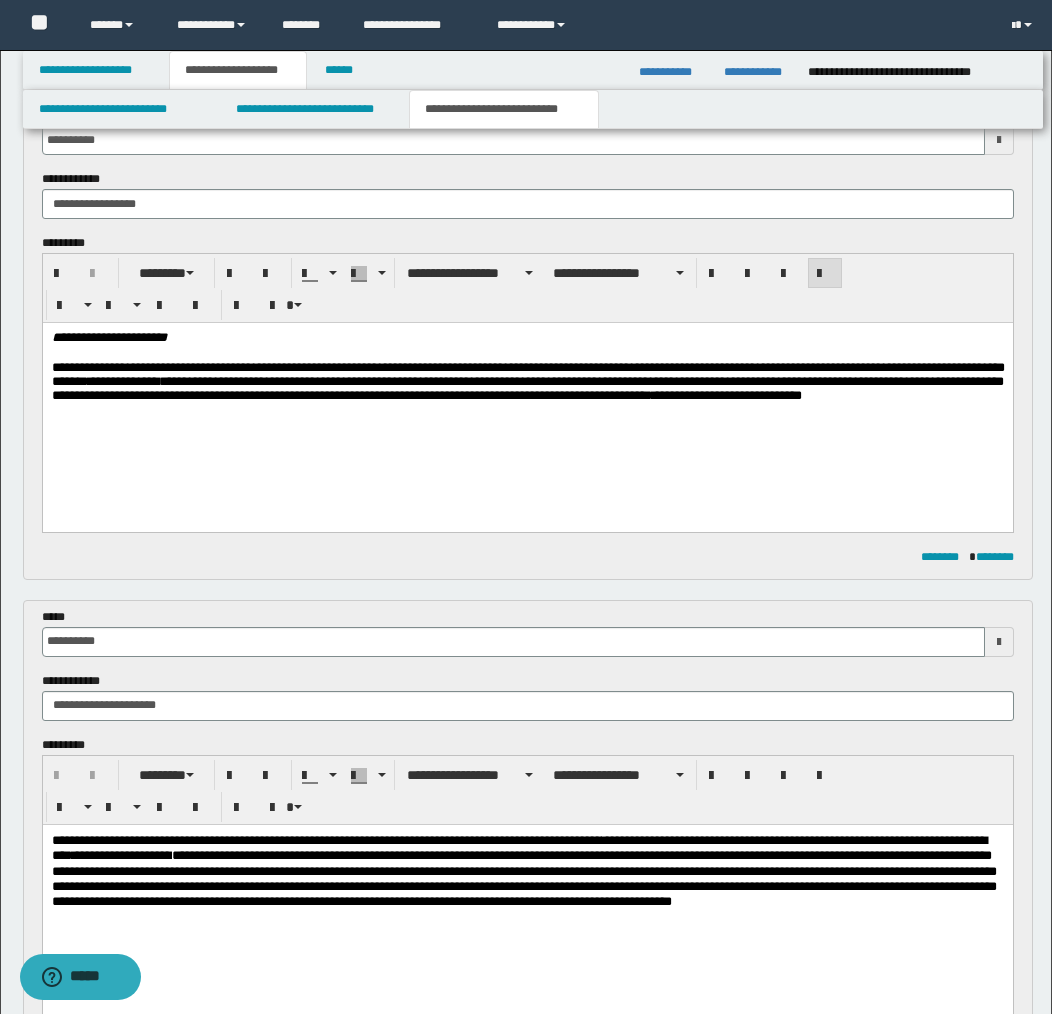 click on "**********" at bounding box center [527, 402] 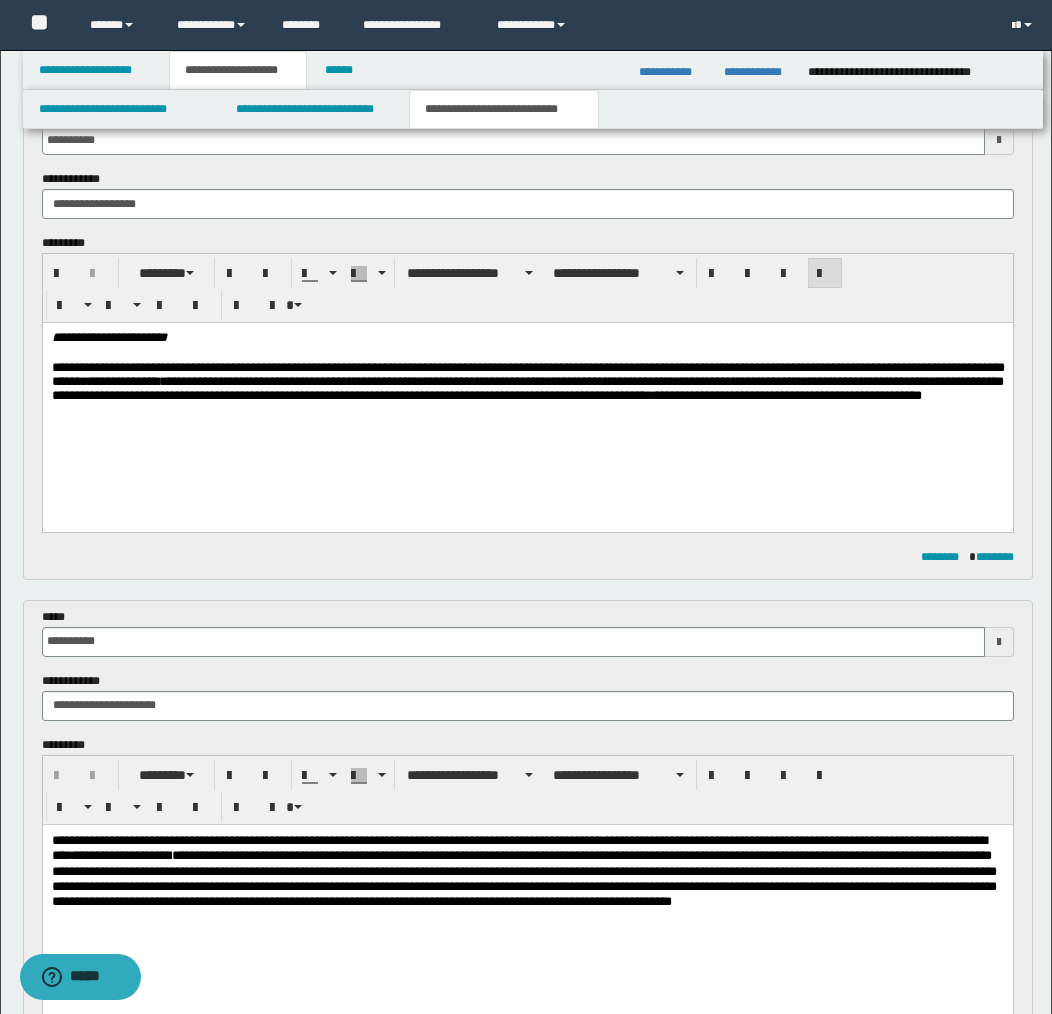 scroll, scrollTop: 127, scrollLeft: 0, axis: vertical 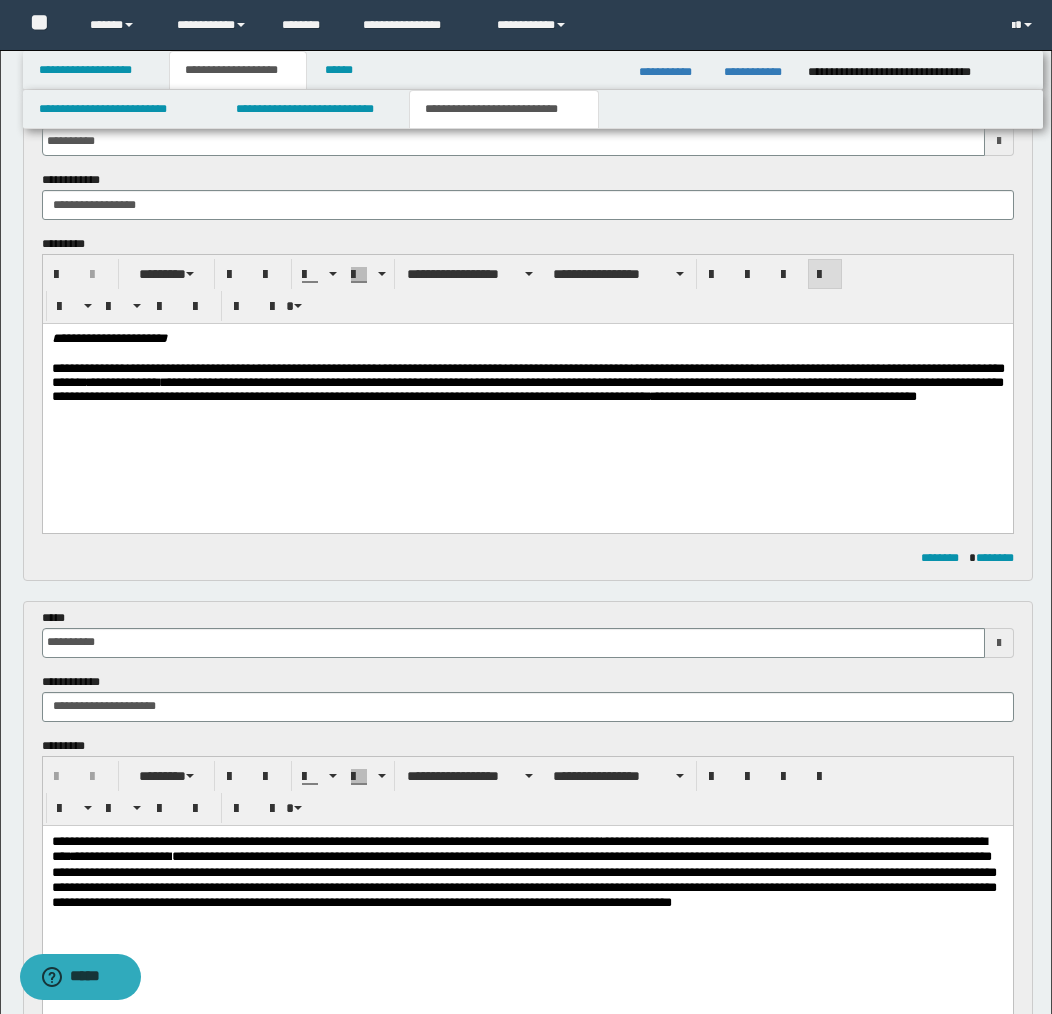 click on "**********" at bounding box center [527, 393] 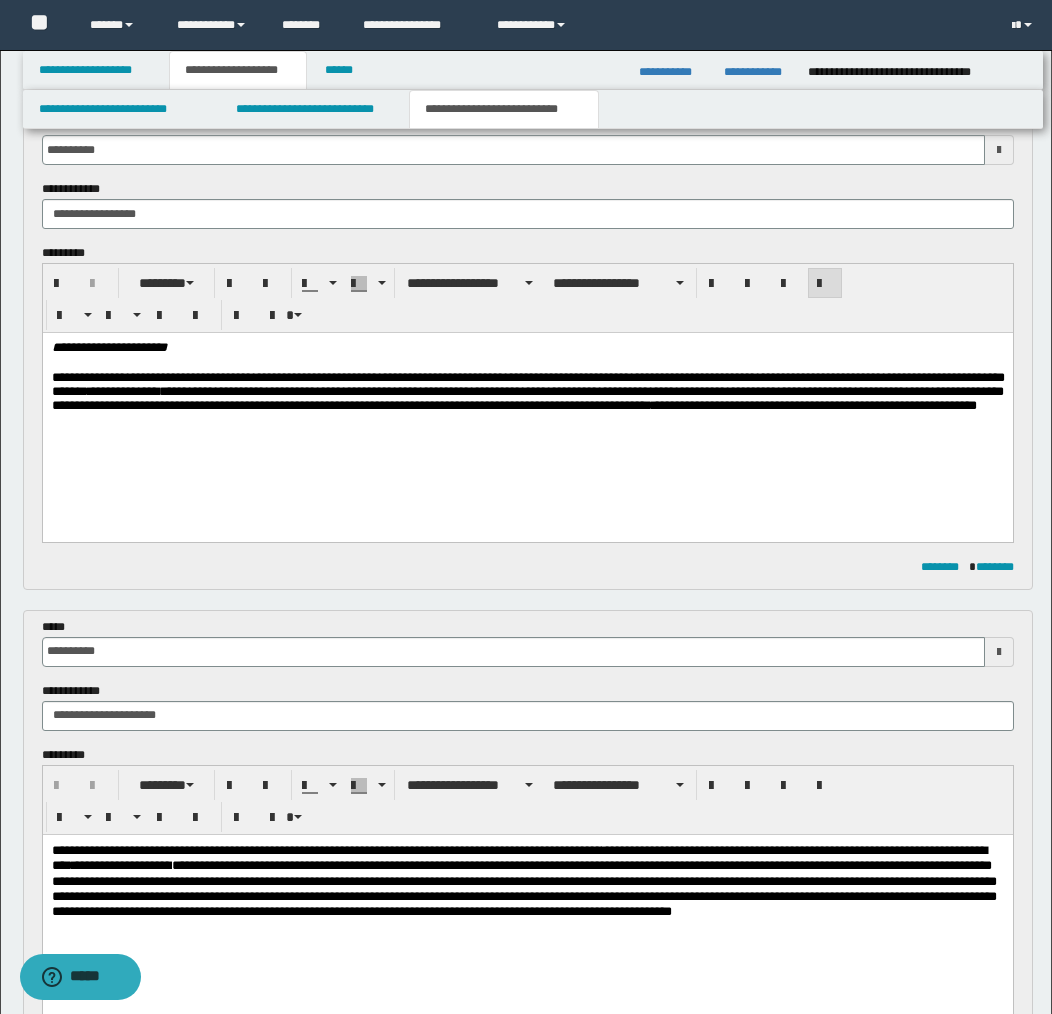 scroll, scrollTop: 122, scrollLeft: 0, axis: vertical 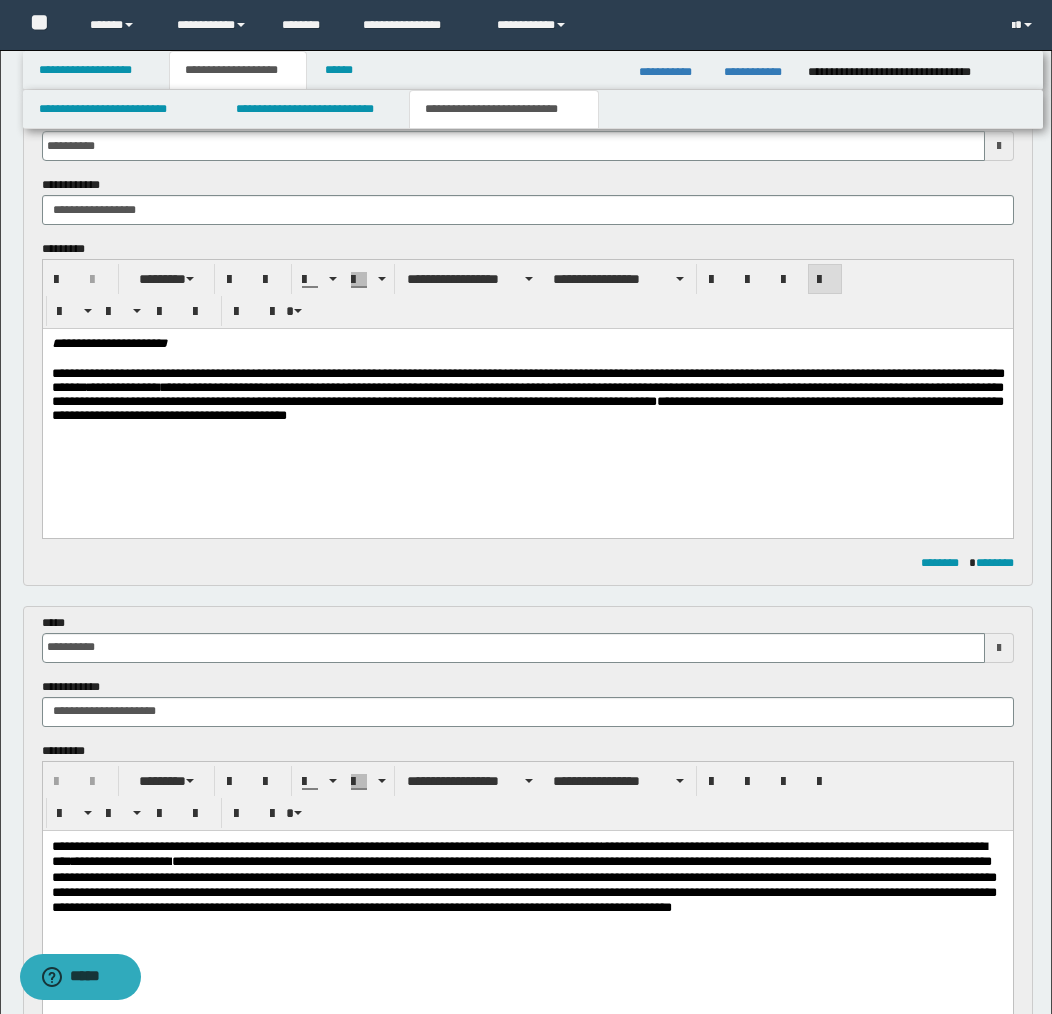 click on "**********" at bounding box center (527, 398) 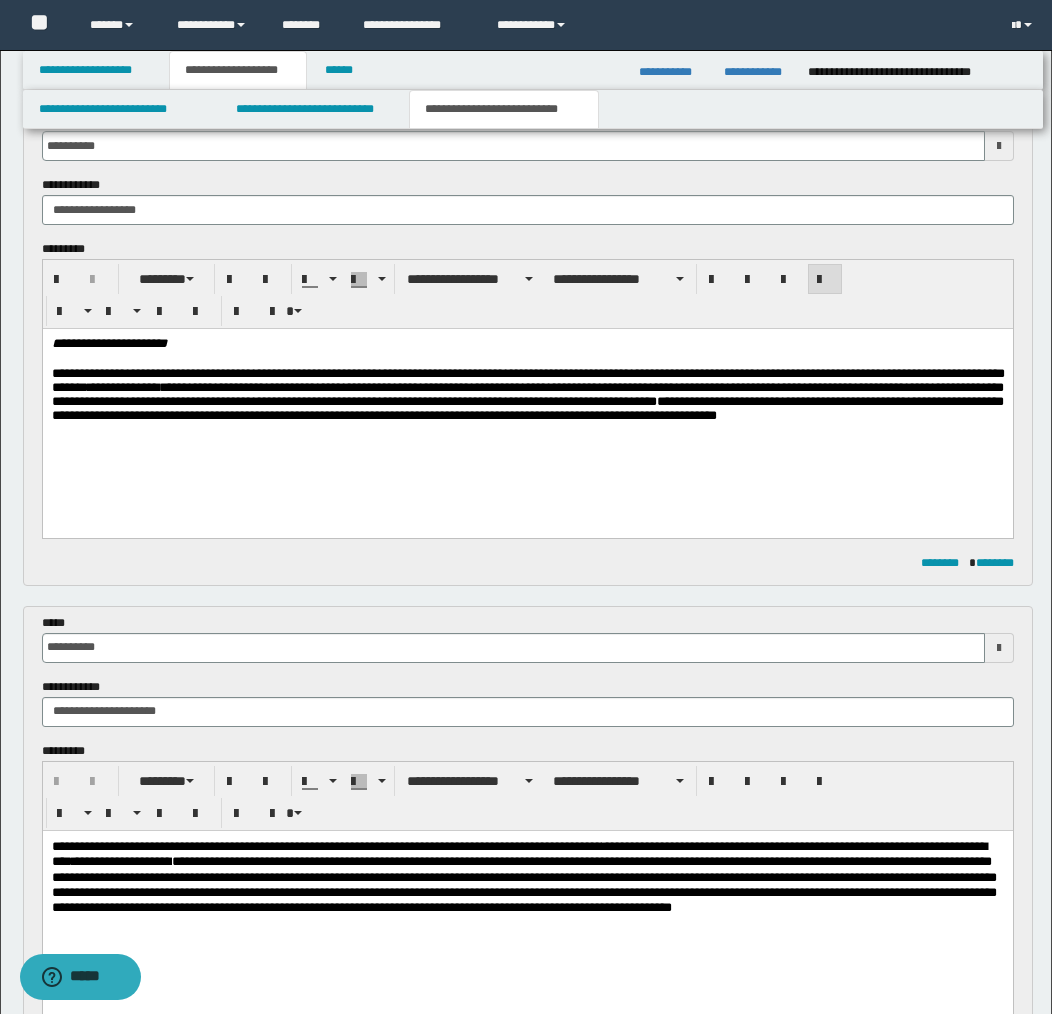 drag, startPoint x: 967, startPoint y: 429, endPoint x: 906, endPoint y: 429, distance: 61 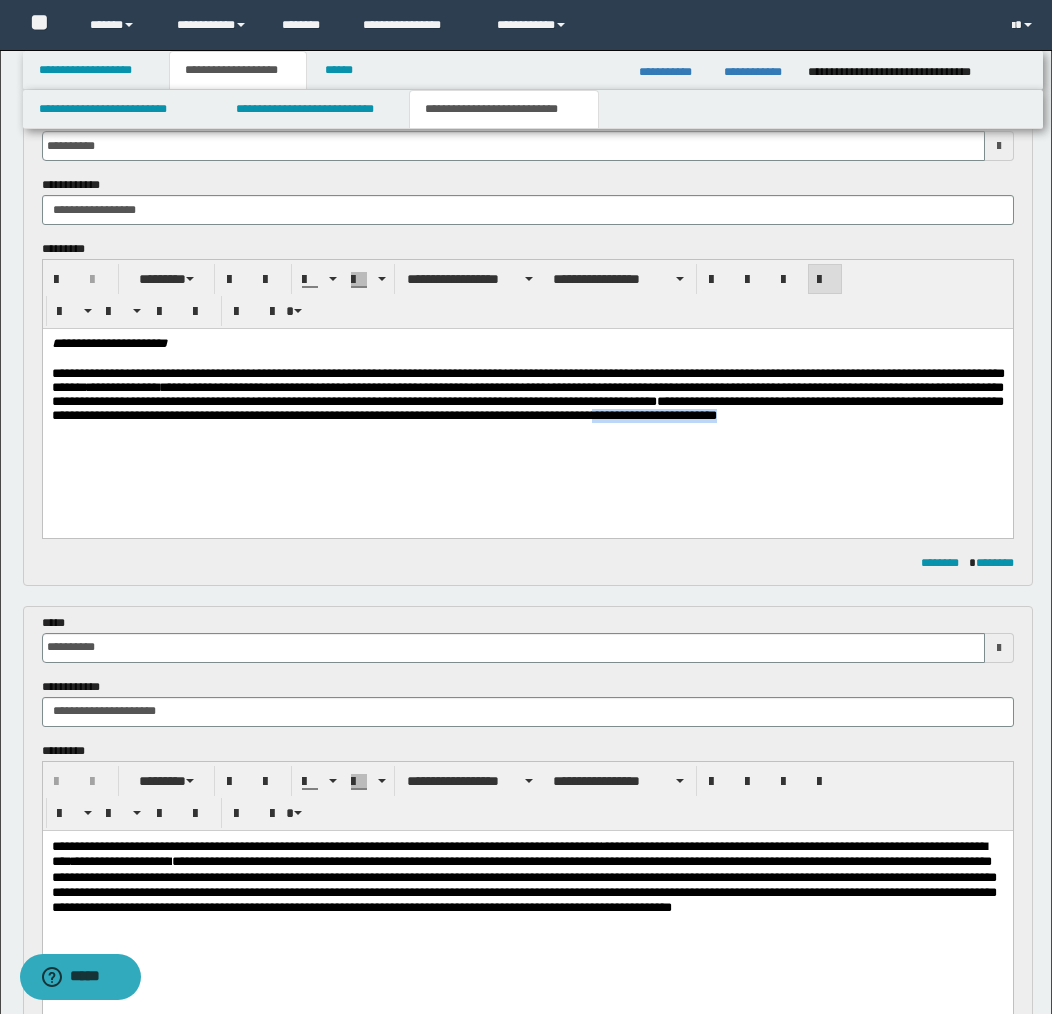 drag, startPoint x: 849, startPoint y: 422, endPoint x: 867, endPoint y: 443, distance: 27.658634 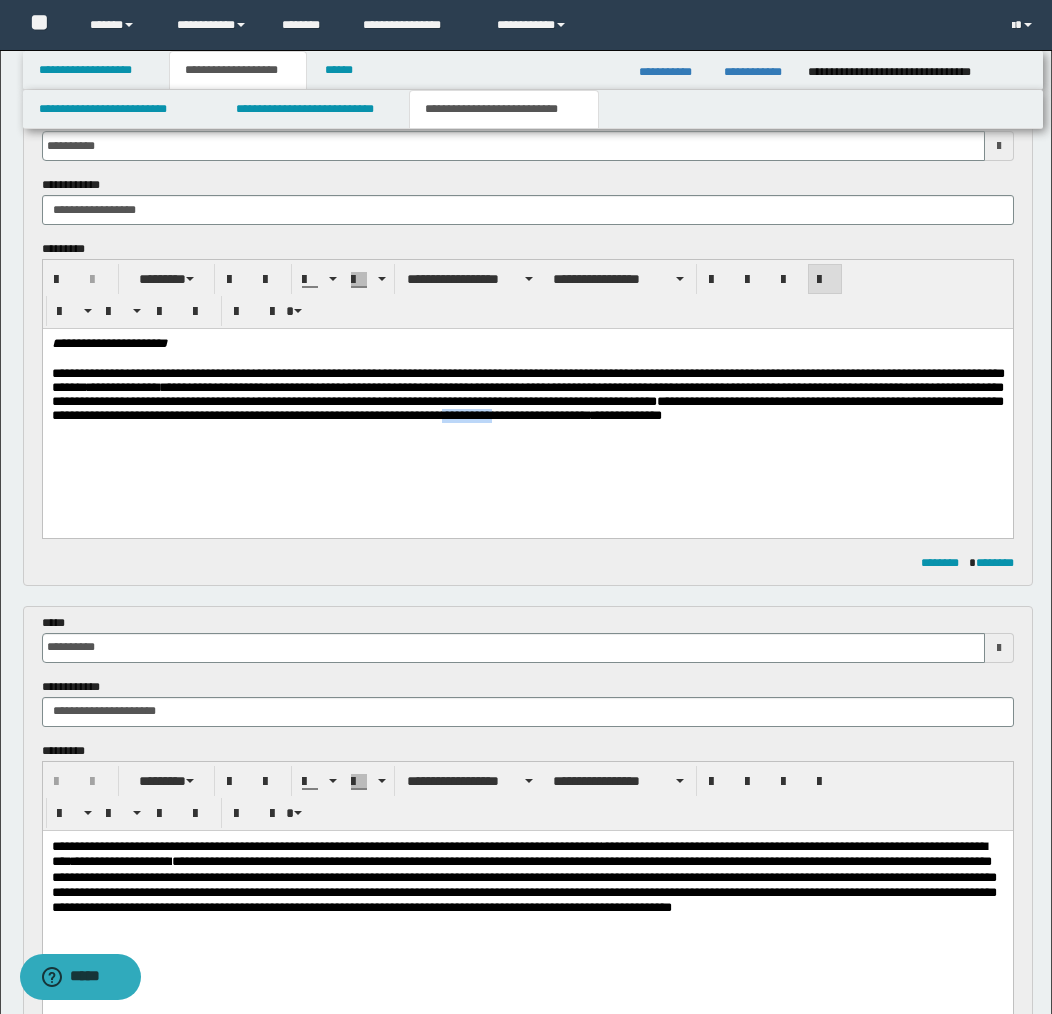 click on "**********" at bounding box center [527, 408] 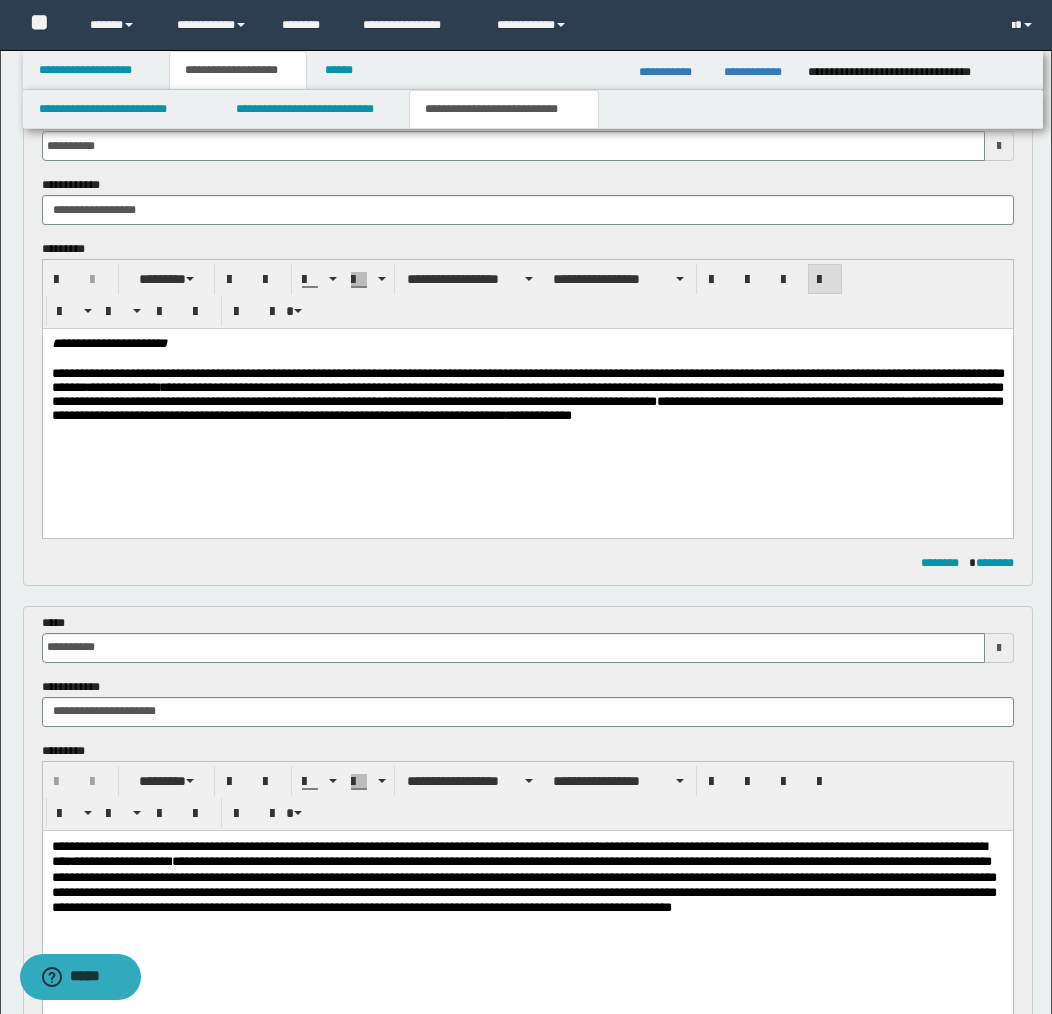 scroll, scrollTop: 123, scrollLeft: 0, axis: vertical 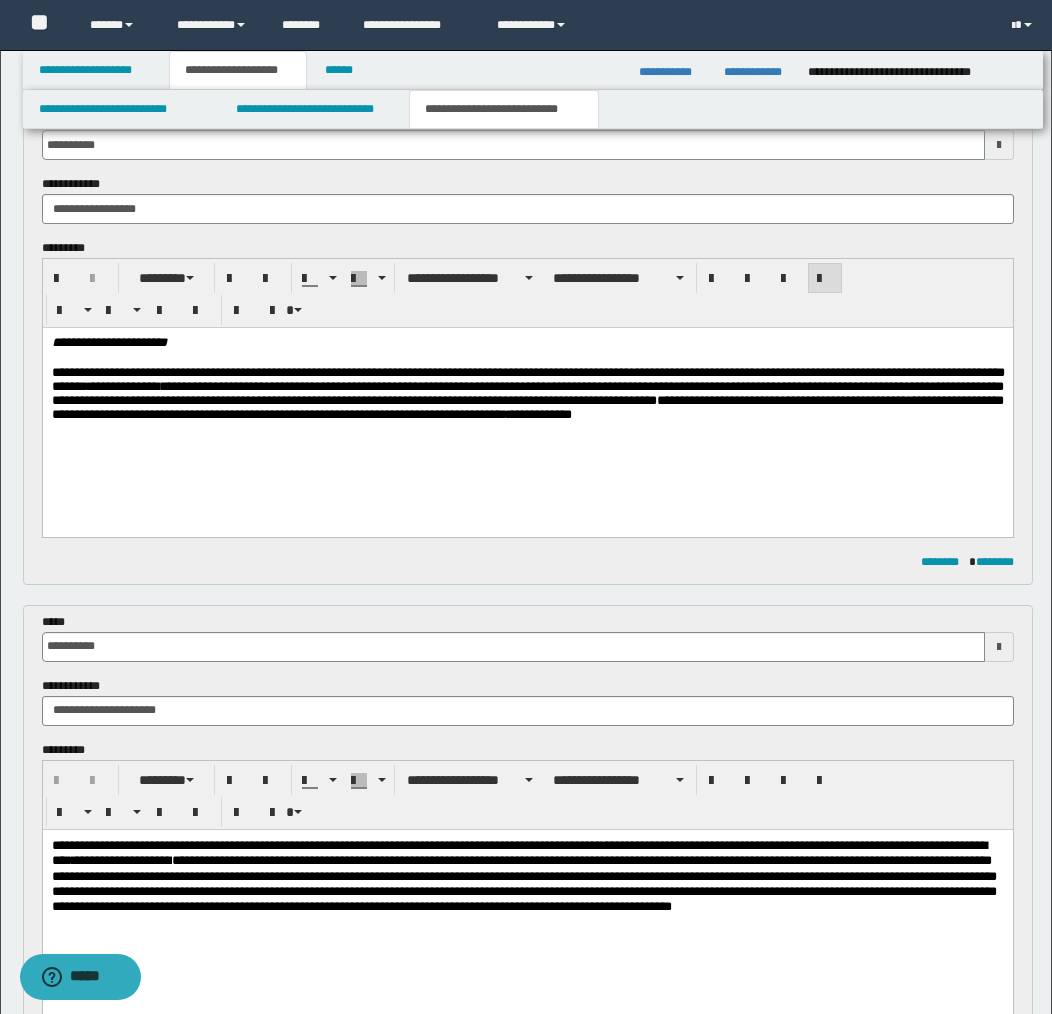 click on "**********" at bounding box center (527, 407) 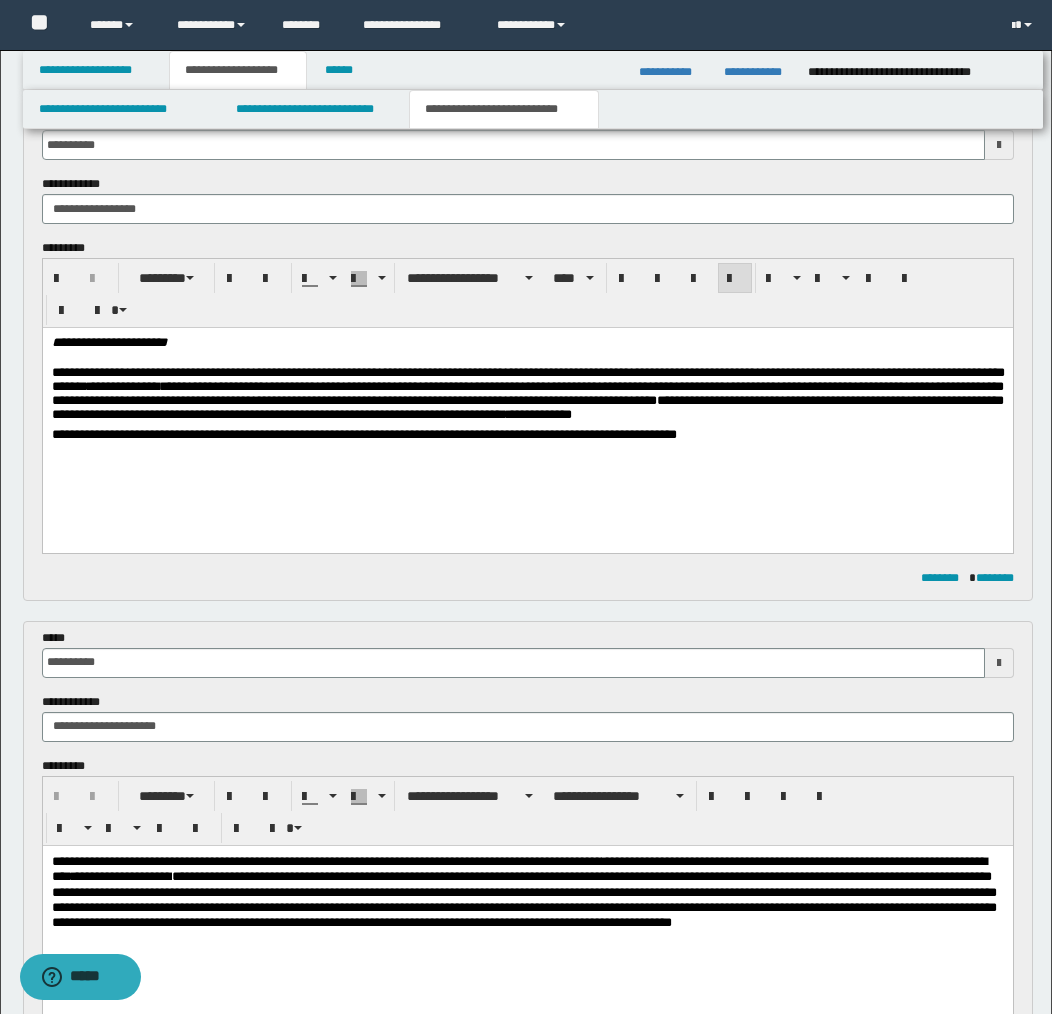 click on "**********" at bounding box center [363, 434] 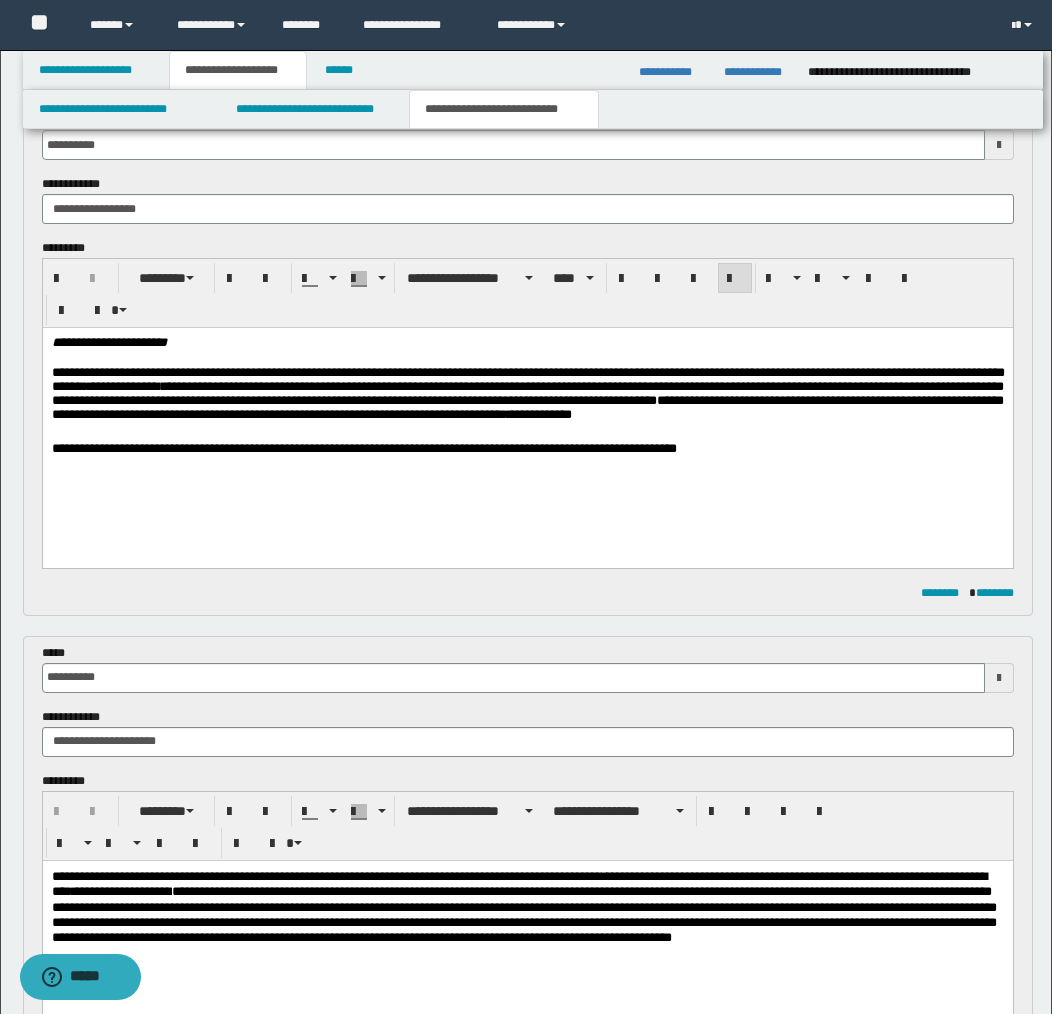 click on "**********" at bounding box center [363, 448] 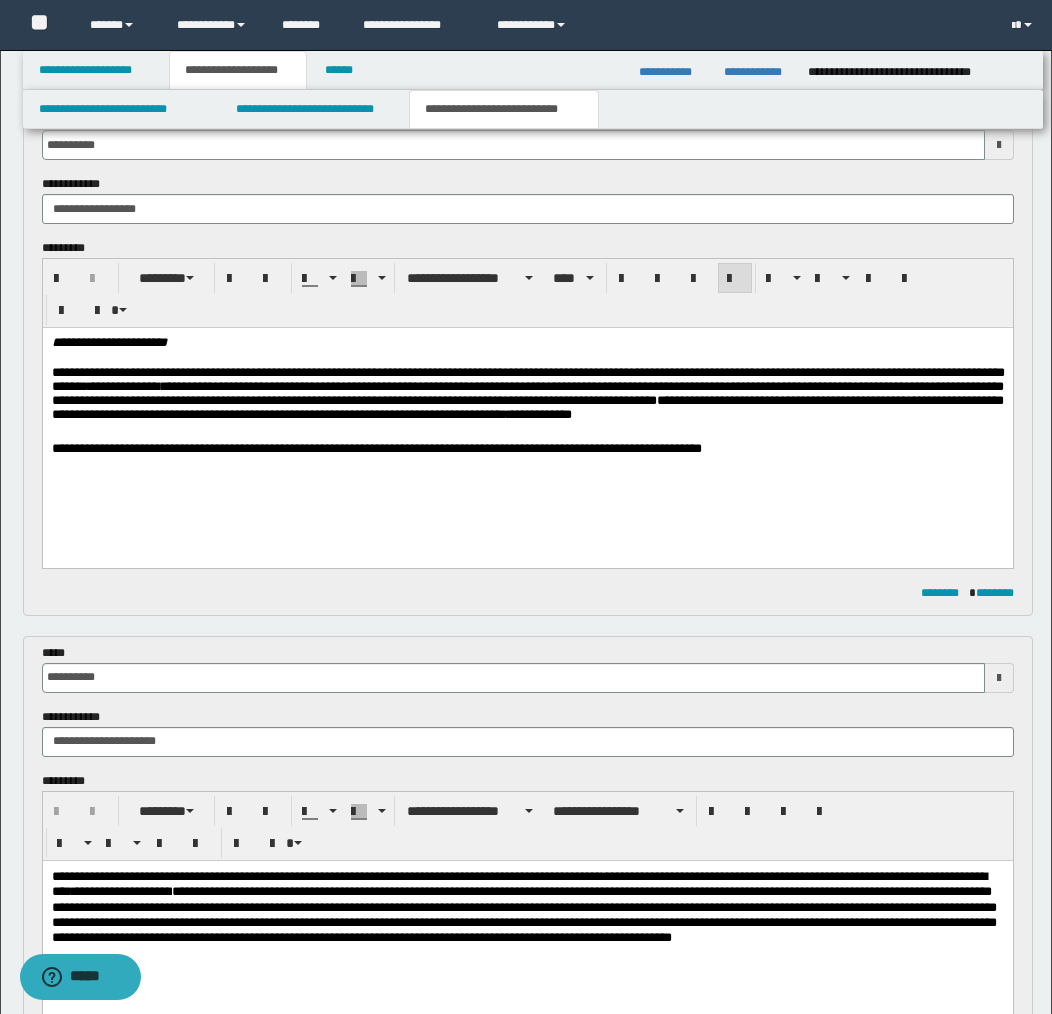 click on "**********" at bounding box center (527, 397) 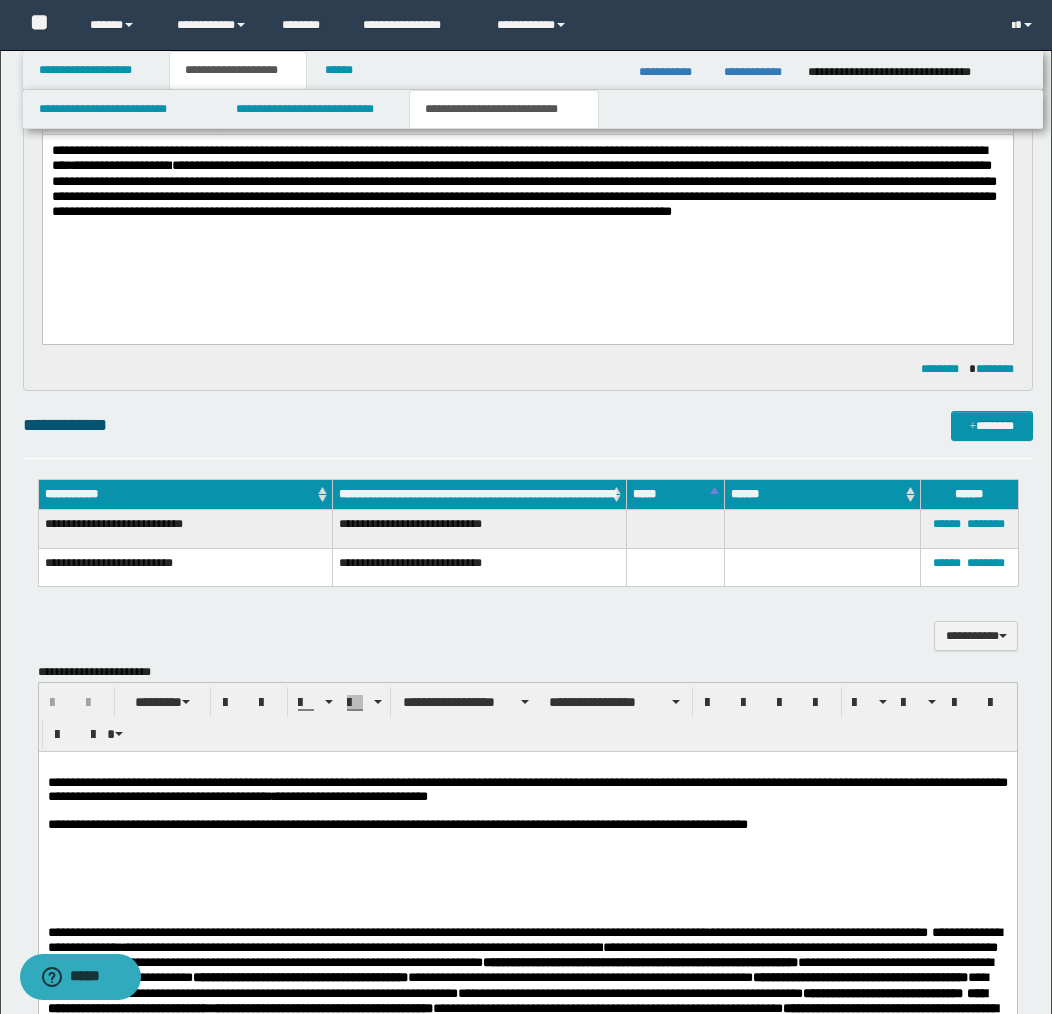 scroll, scrollTop: 958, scrollLeft: 0, axis: vertical 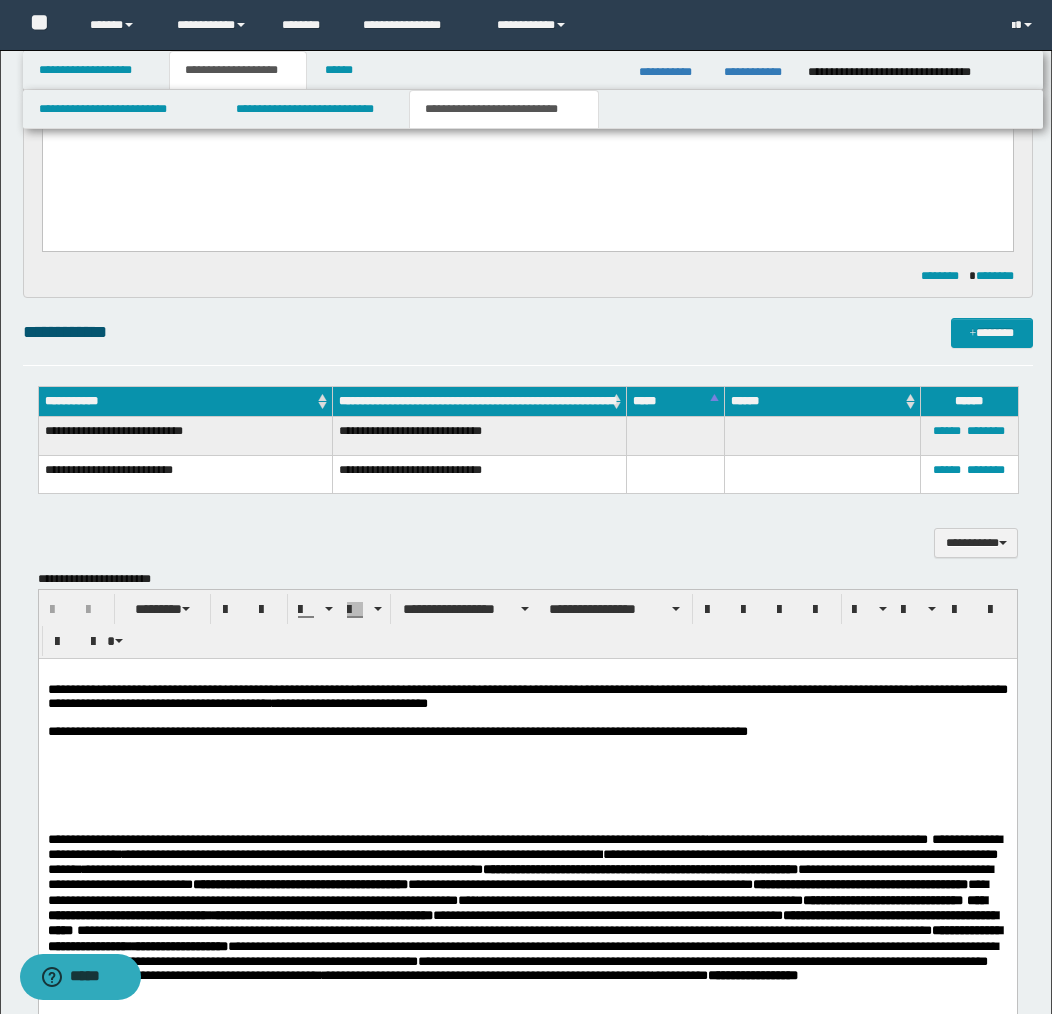 click on "**********" at bounding box center (527, 929) 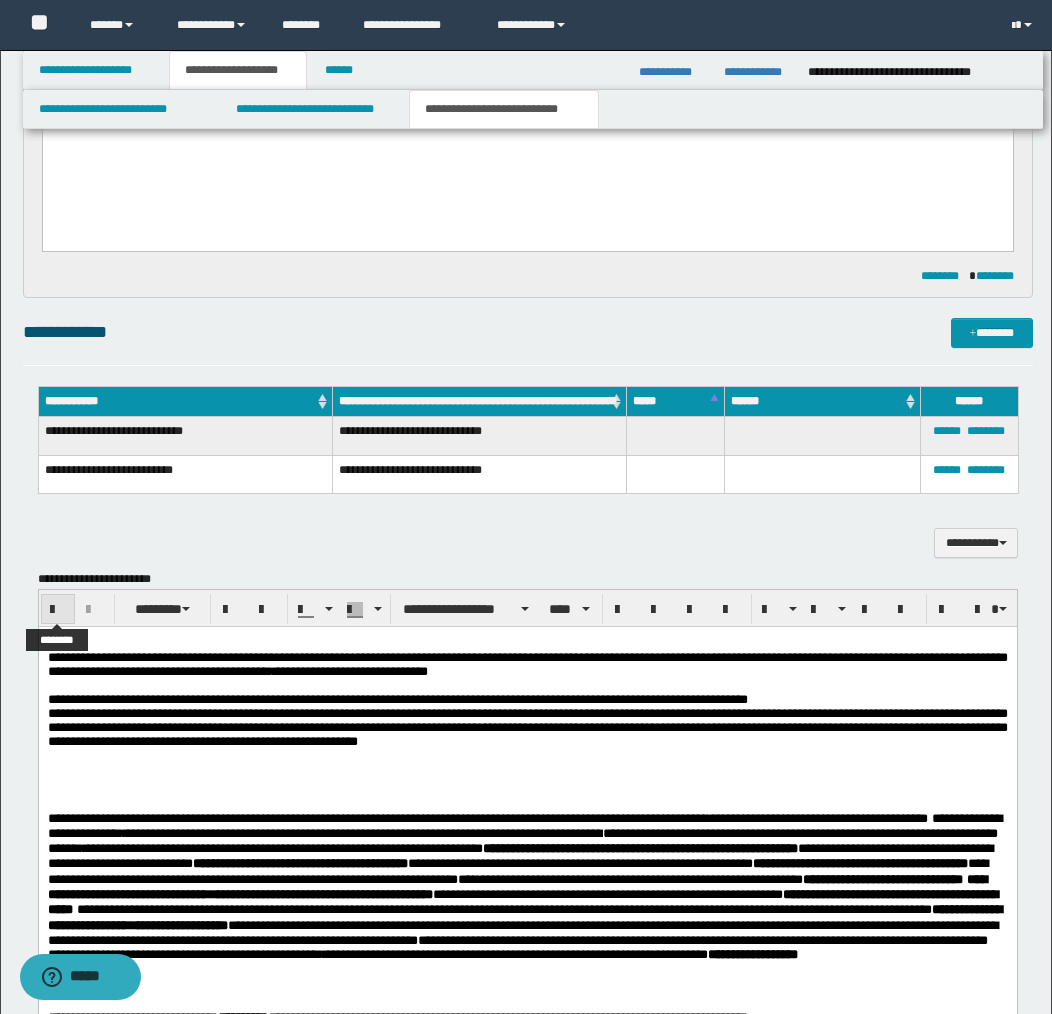 click at bounding box center (58, 610) 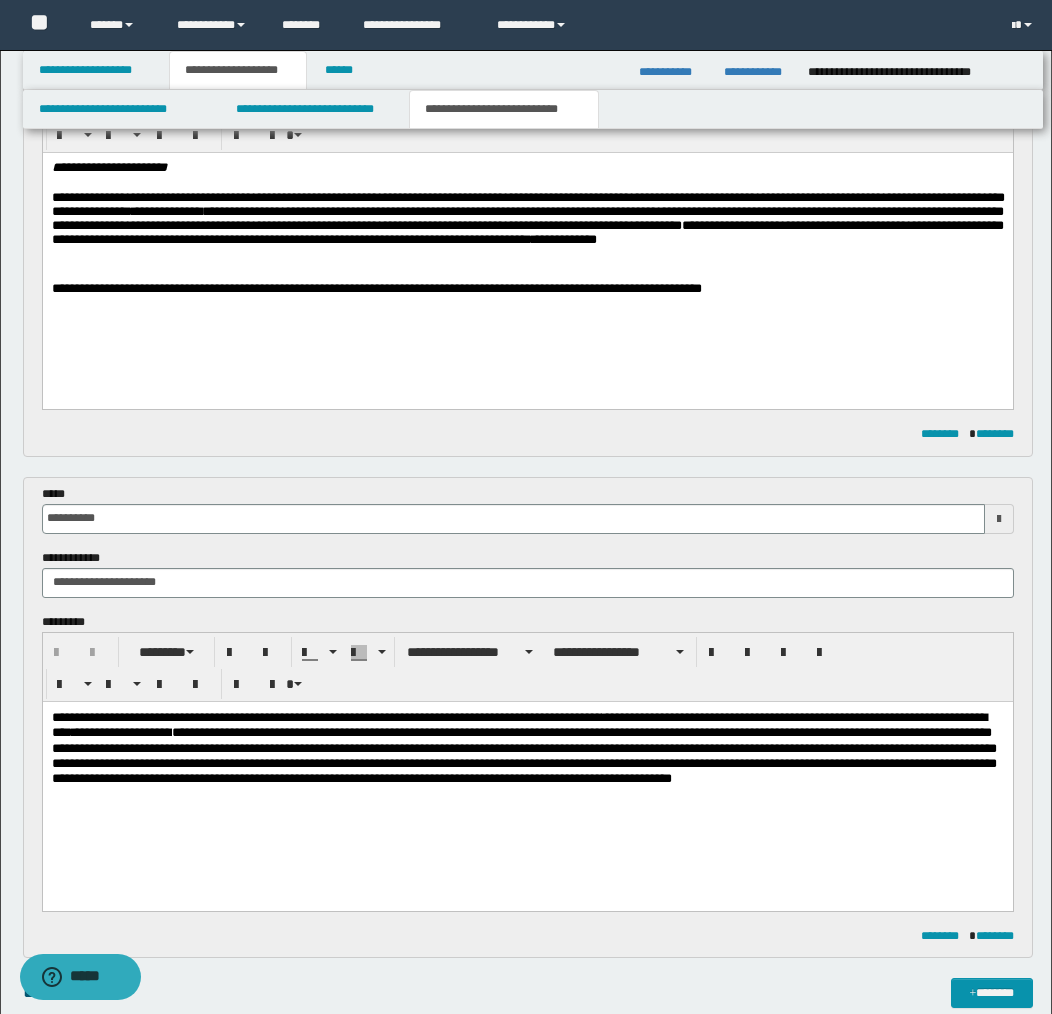 scroll, scrollTop: 242, scrollLeft: 0, axis: vertical 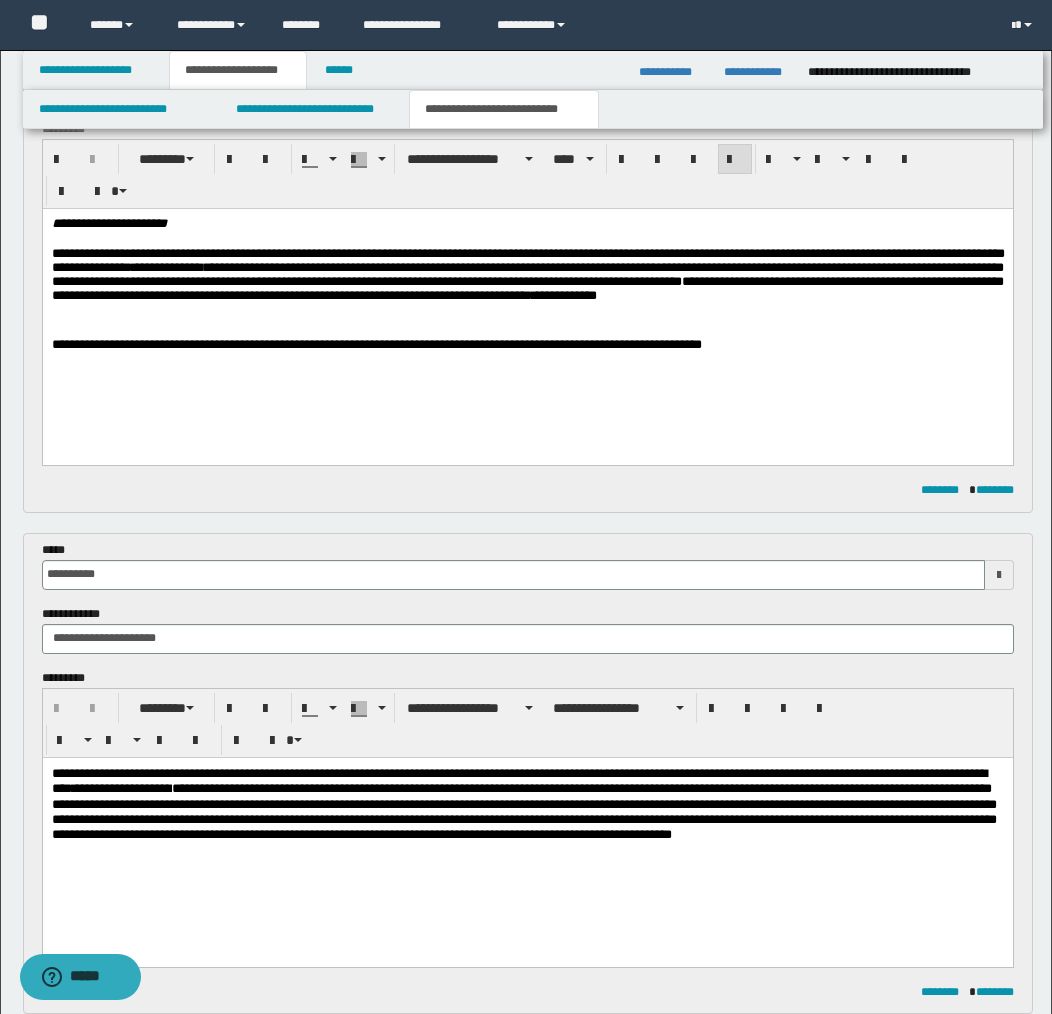 click on "**********" at bounding box center [527, 309] 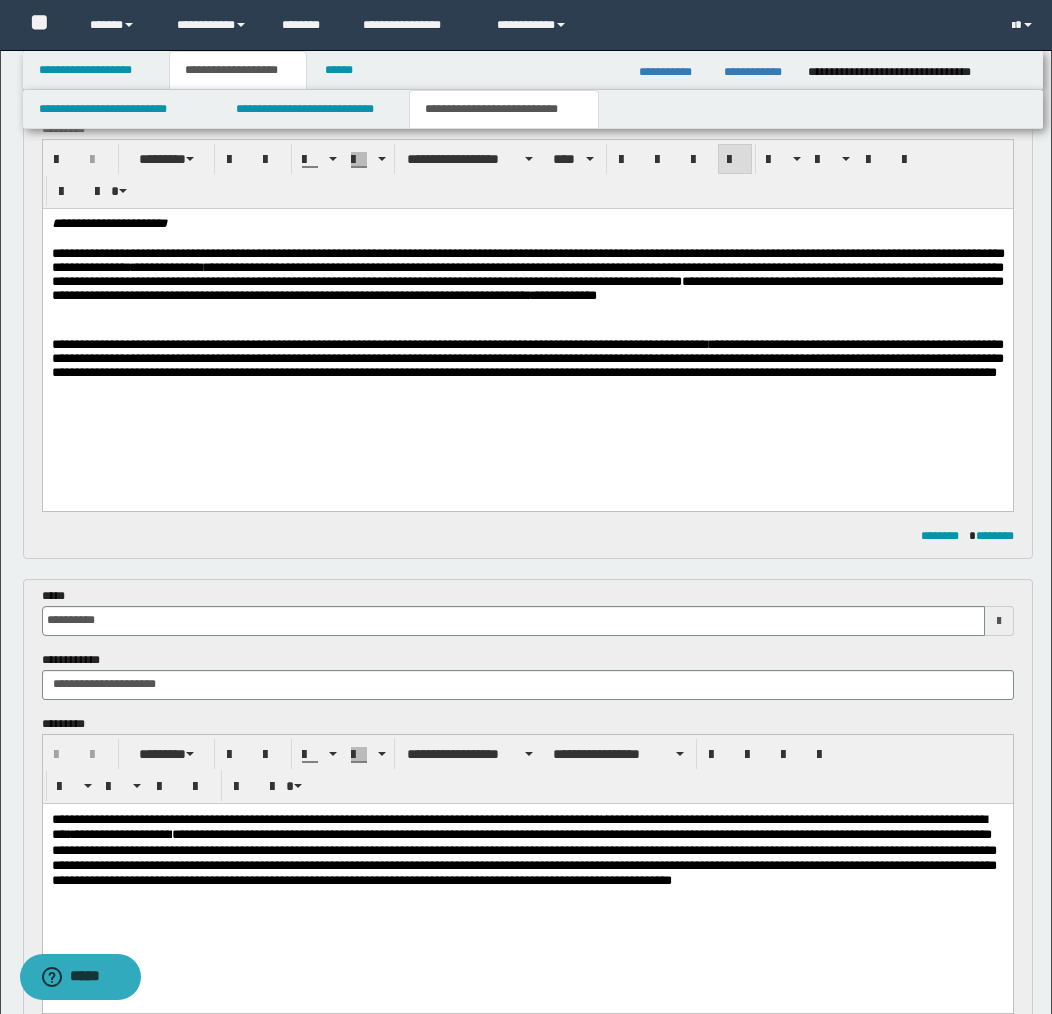 click on "**********" at bounding box center (527, 358) 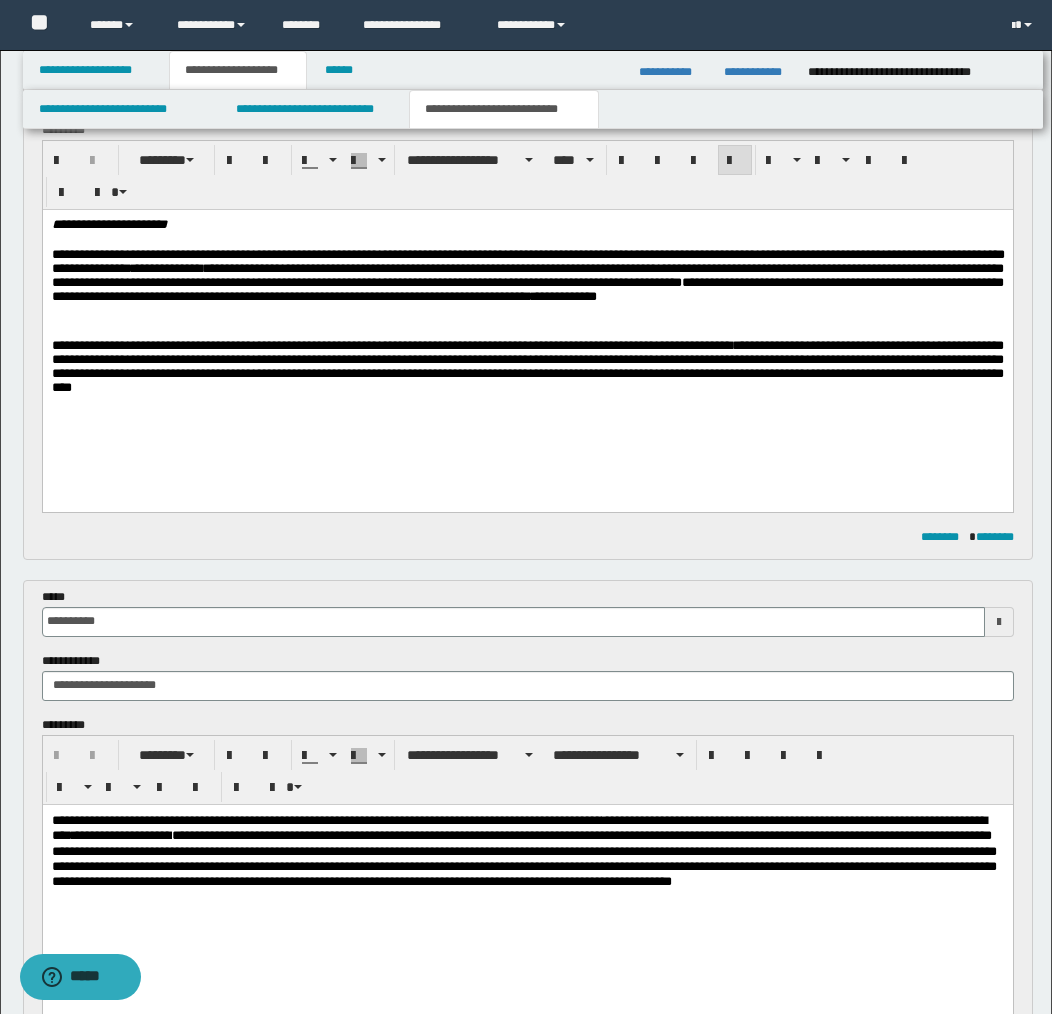 click on "**********" at bounding box center (527, 366) 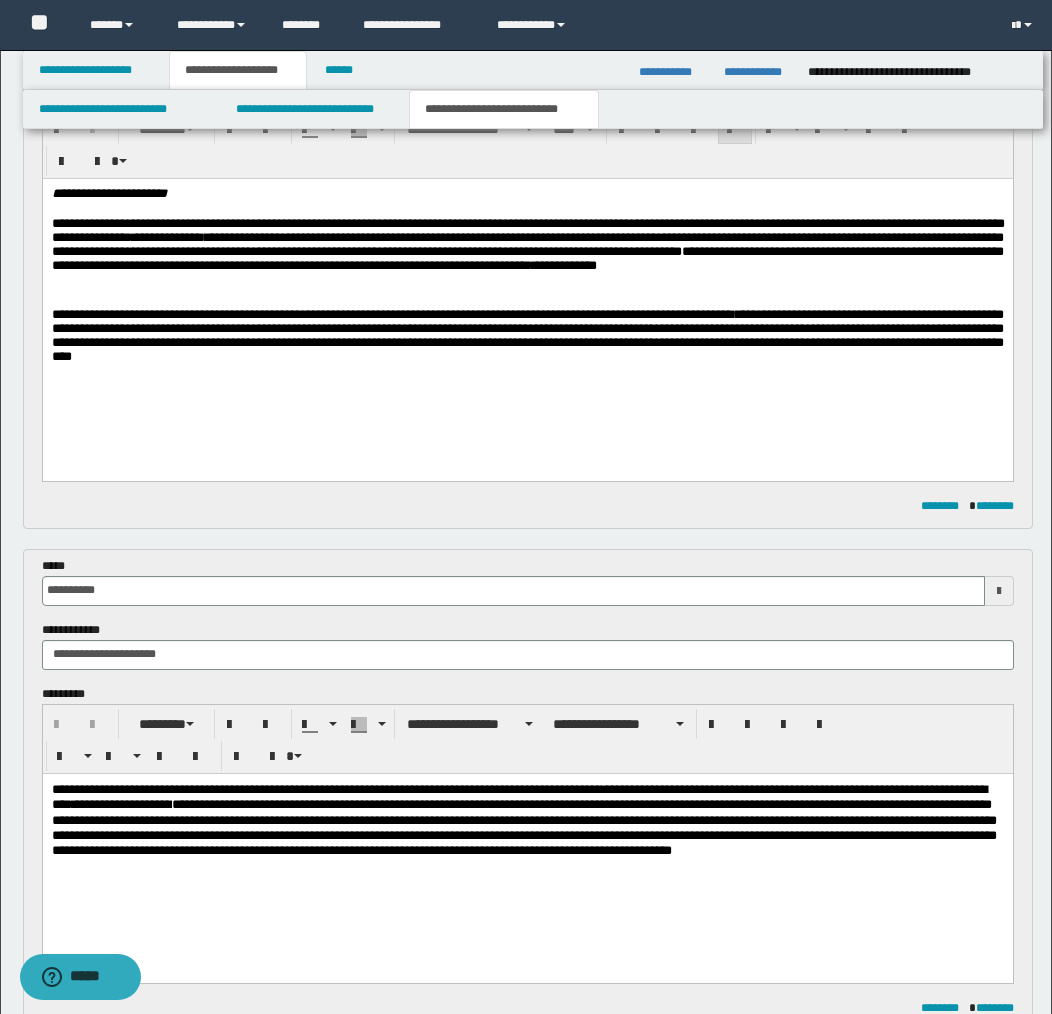 scroll, scrollTop: 270, scrollLeft: 0, axis: vertical 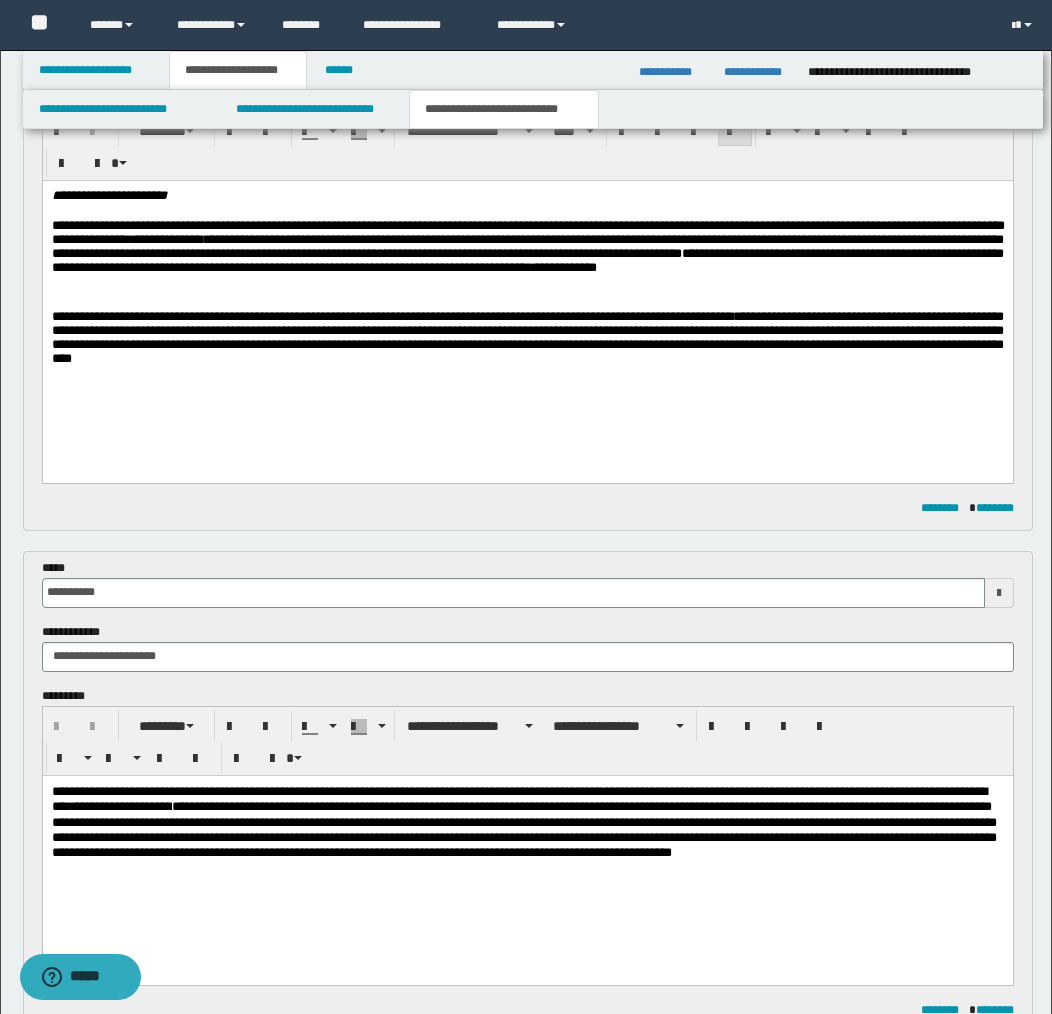 click on "**********" at bounding box center [527, 337] 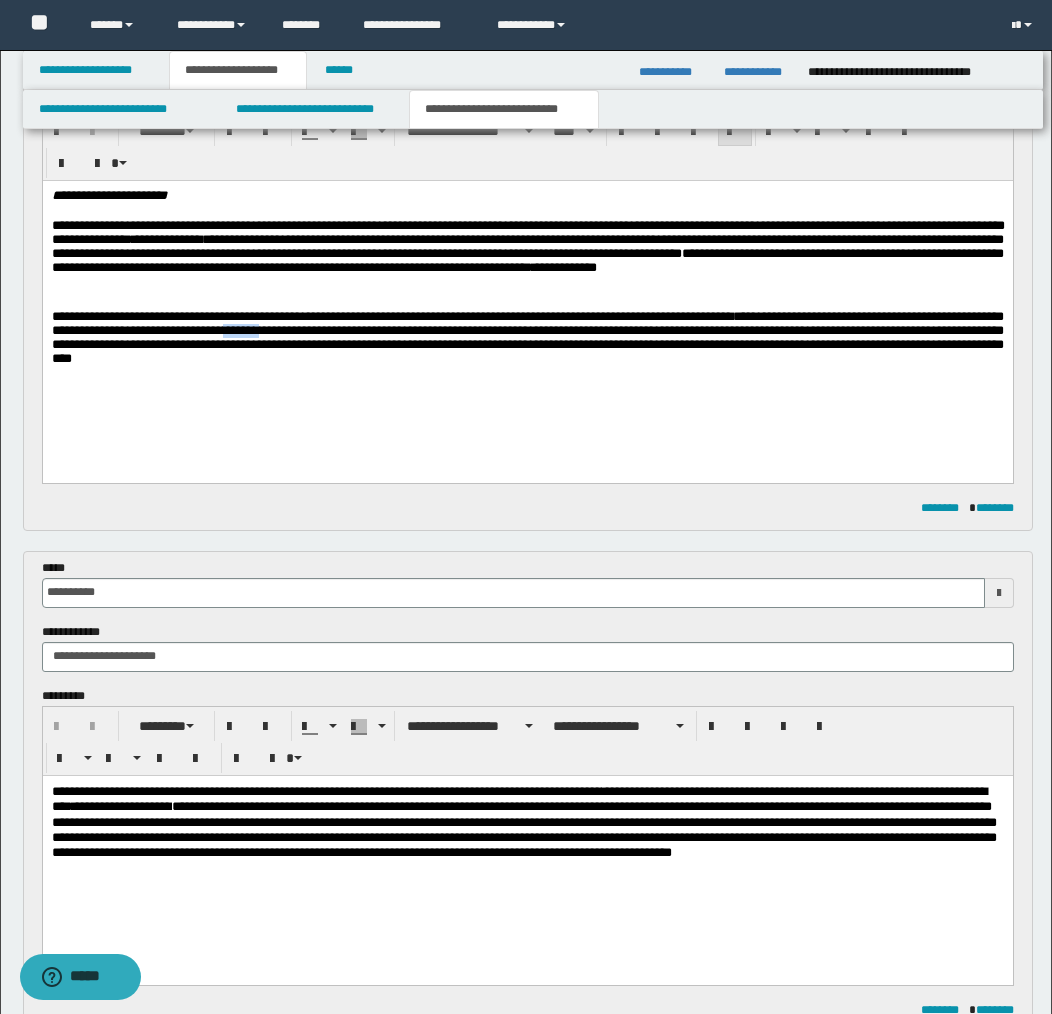 click on "**********" at bounding box center [527, 337] 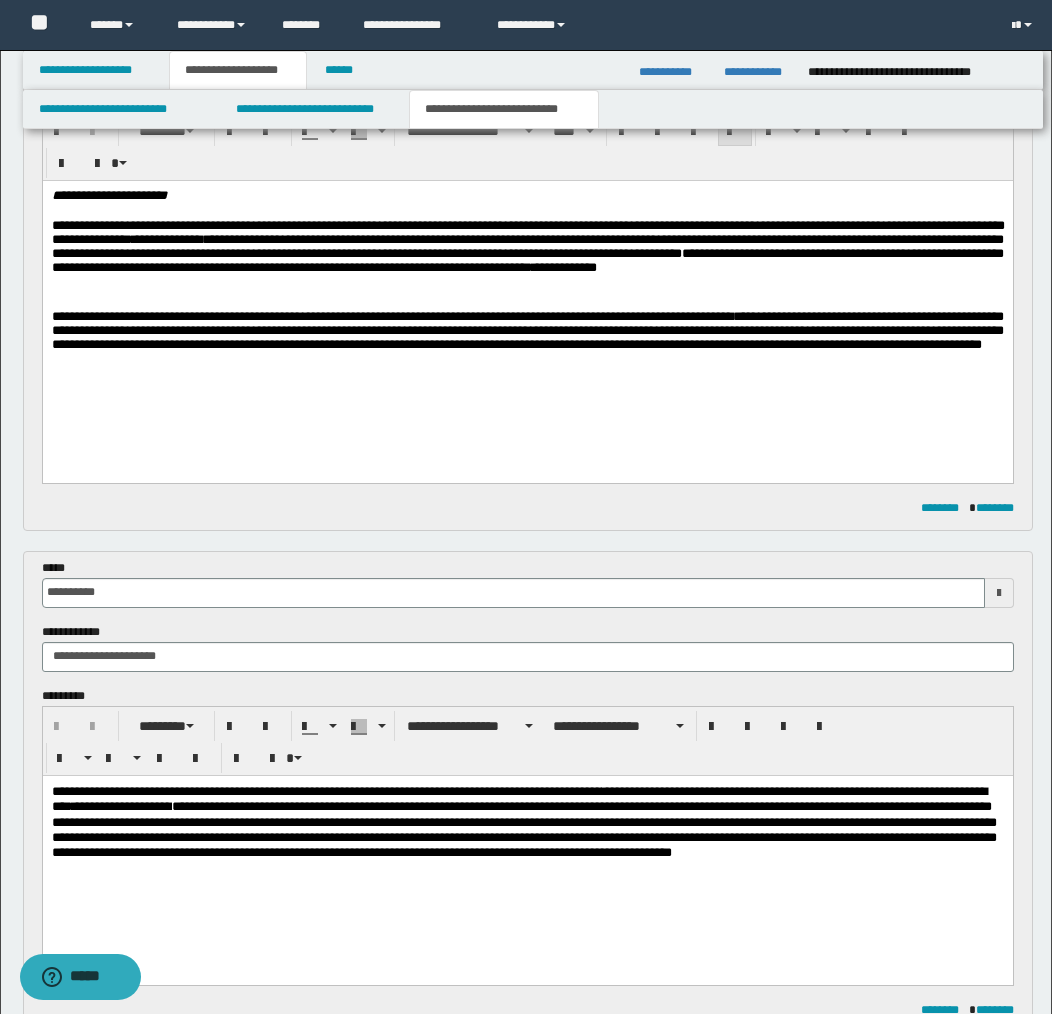 click on "**********" at bounding box center [527, 330] 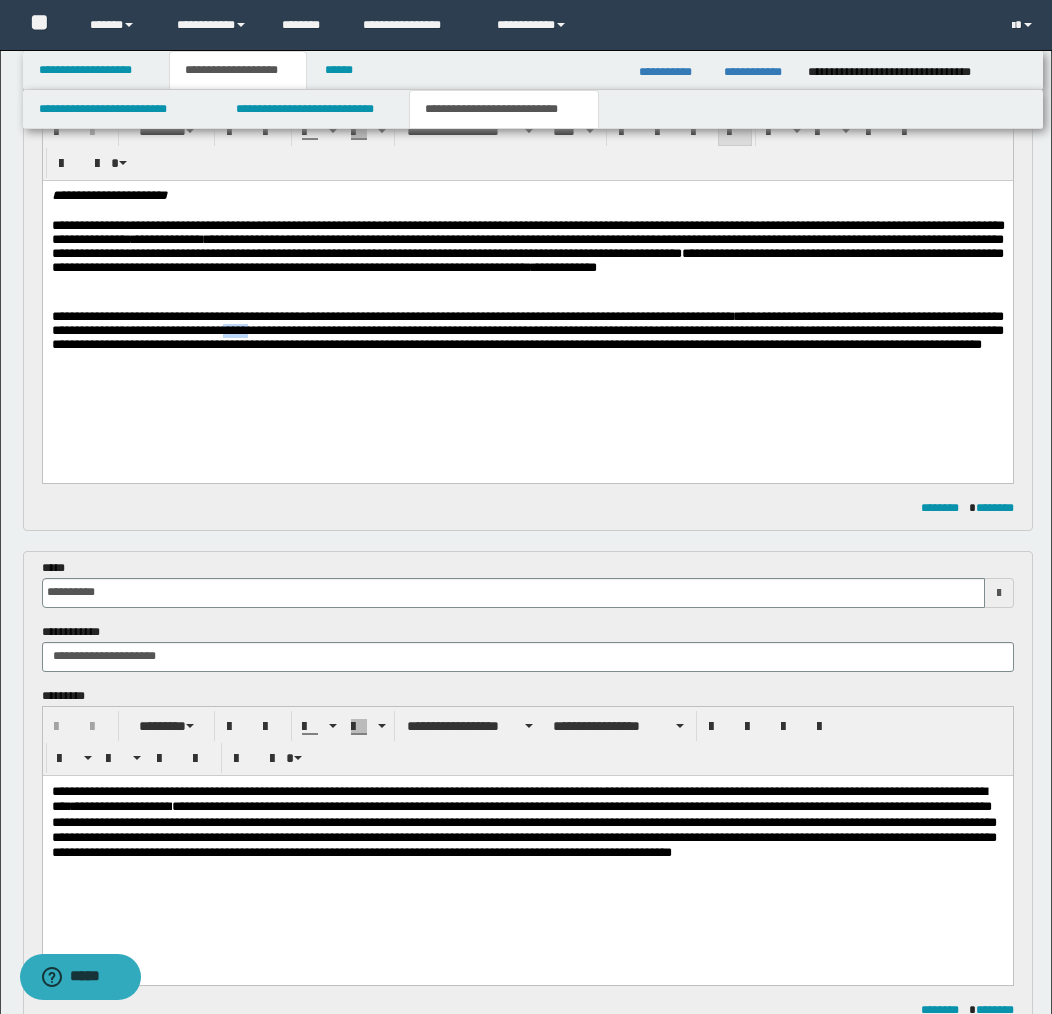 click on "**********" at bounding box center (527, 330) 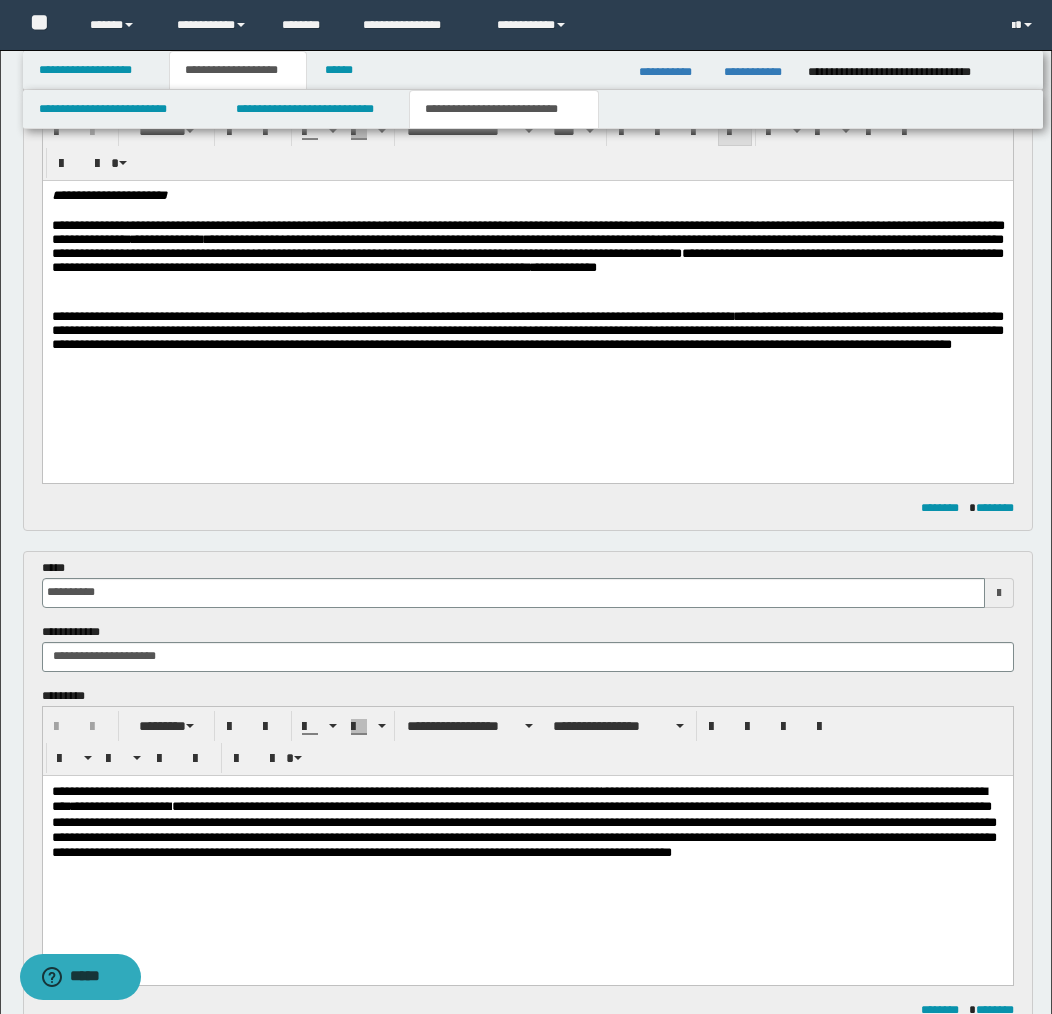 click on "**********" at bounding box center (527, 330) 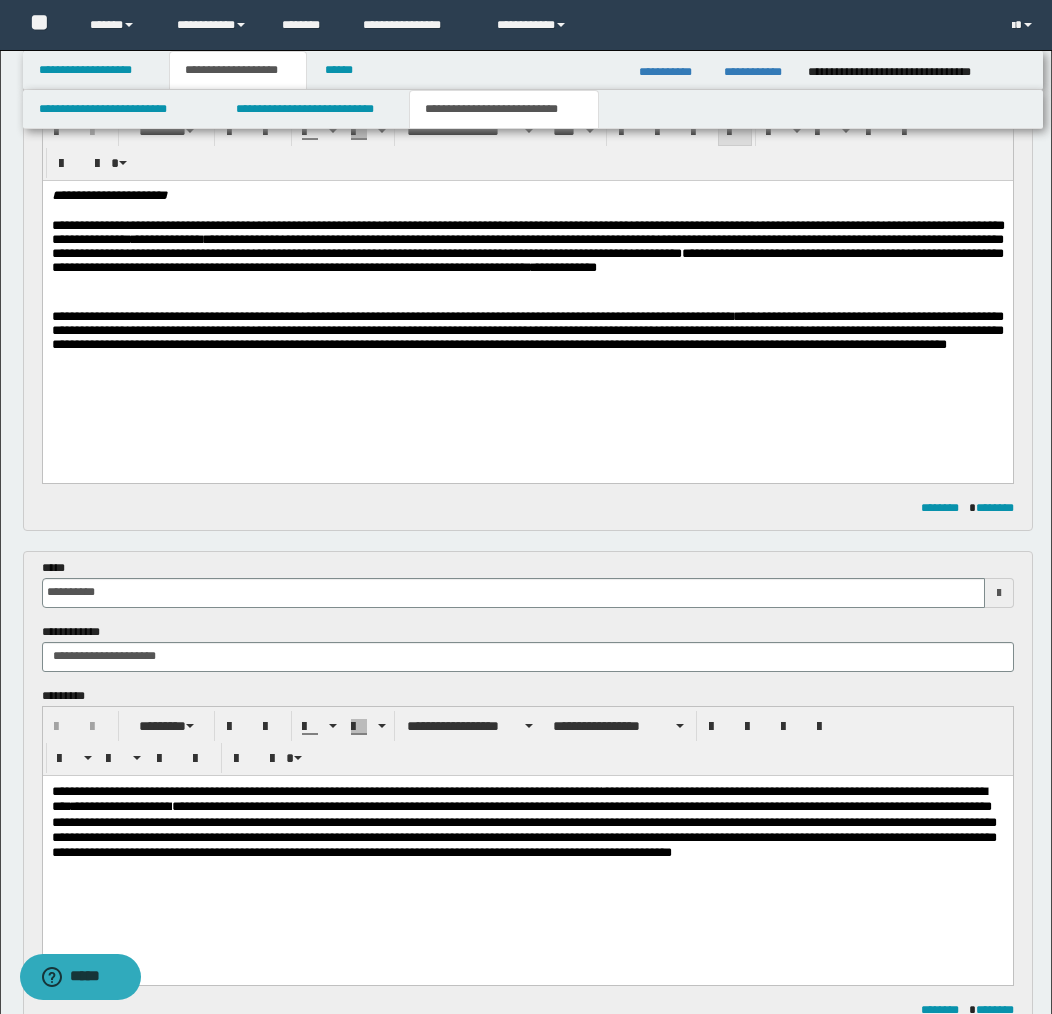 click on "**********" at bounding box center (527, 330) 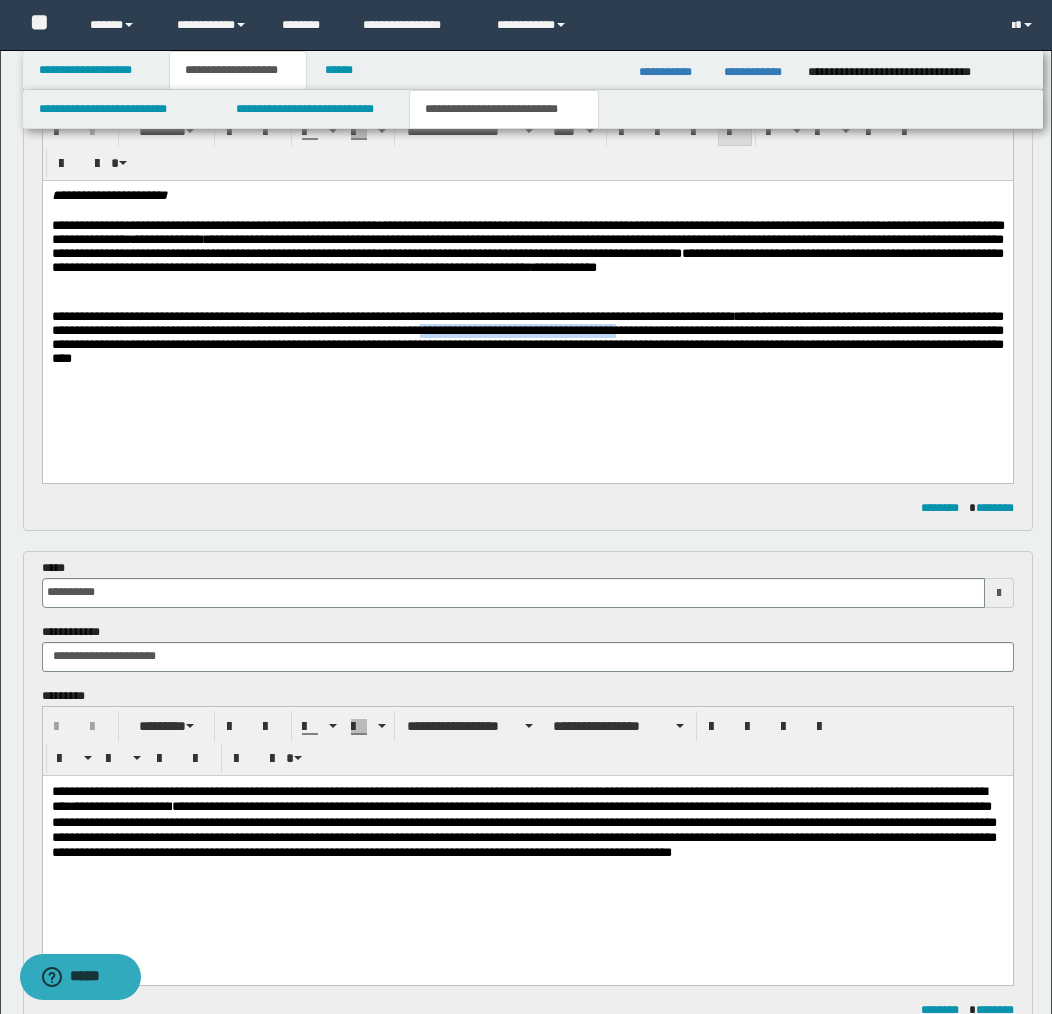 drag, startPoint x: 559, startPoint y: 337, endPoint x: 774, endPoint y: 333, distance: 215.0372 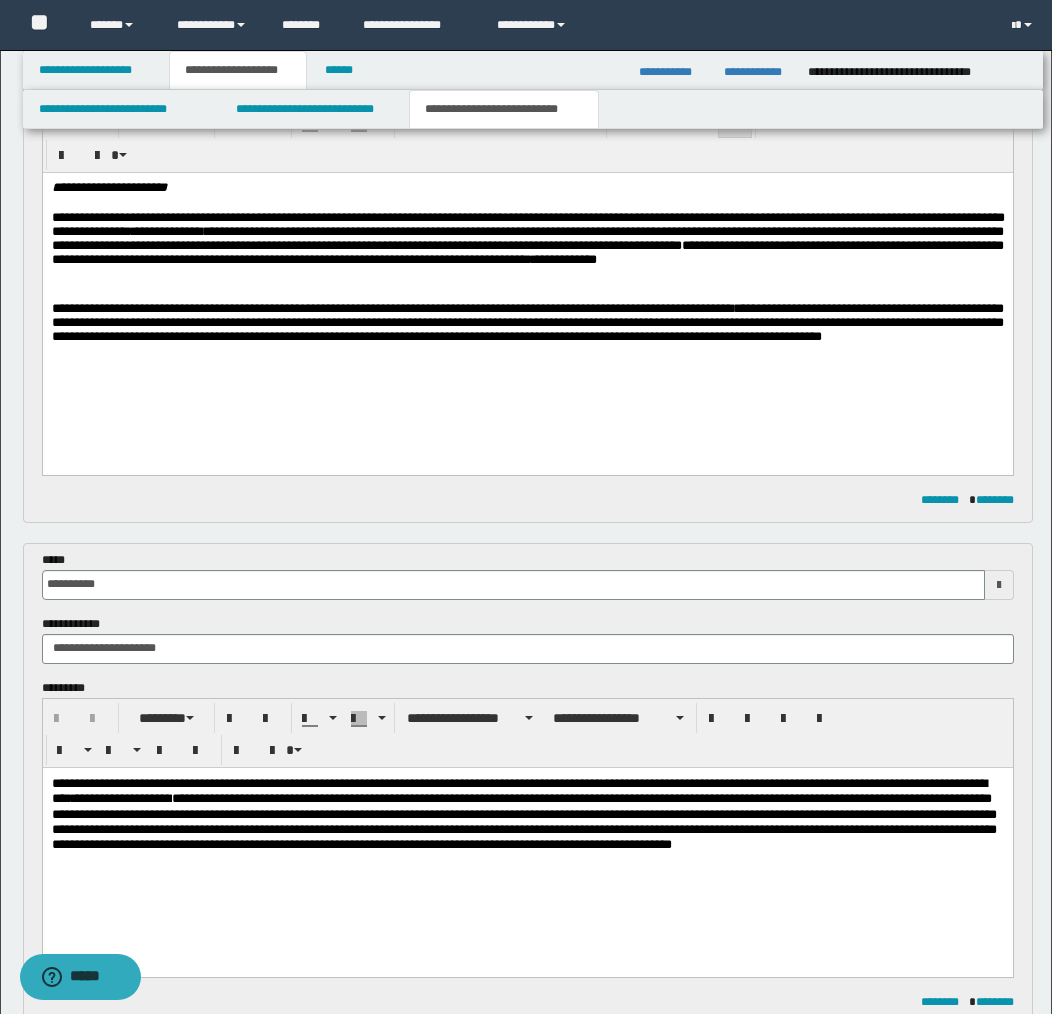 scroll, scrollTop: 276, scrollLeft: 0, axis: vertical 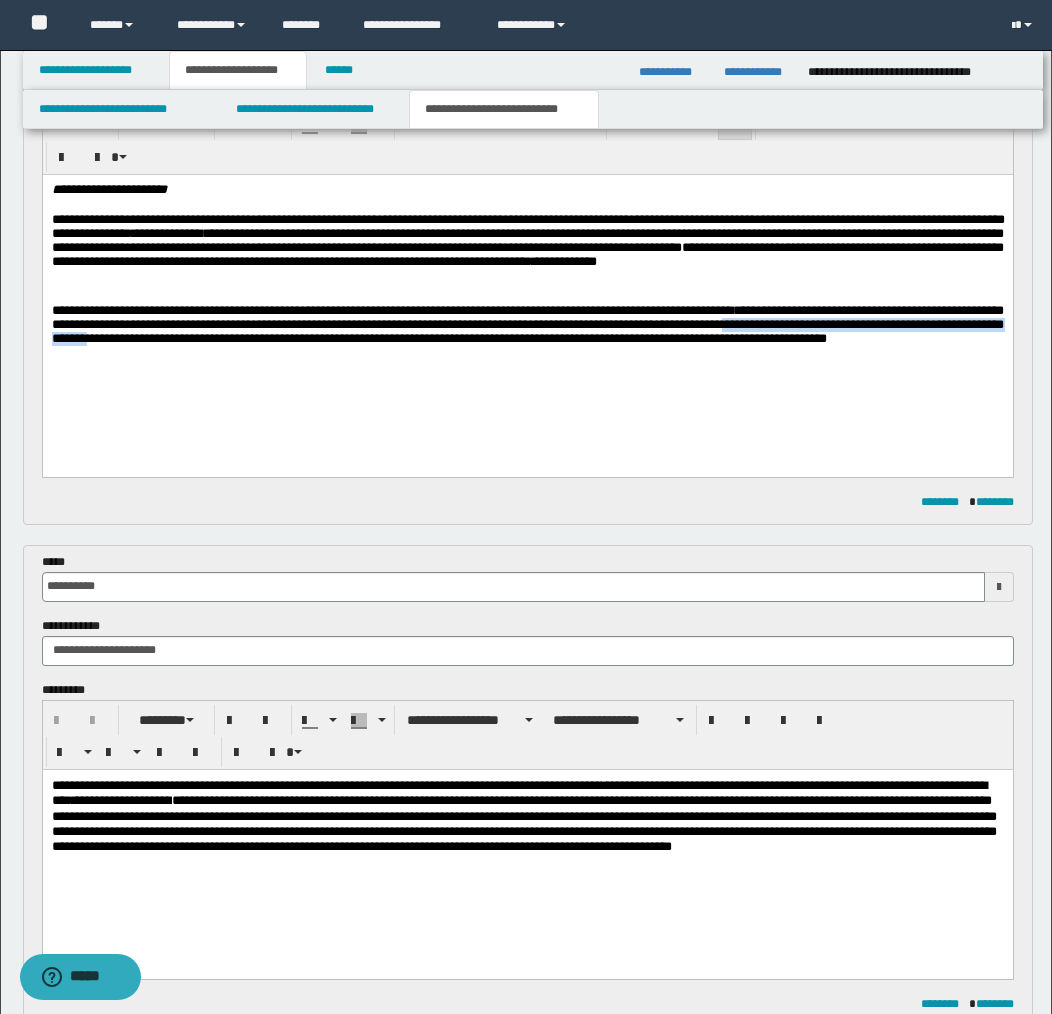 drag, startPoint x: 890, startPoint y: 332, endPoint x: 290, endPoint y: 343, distance: 600.1008 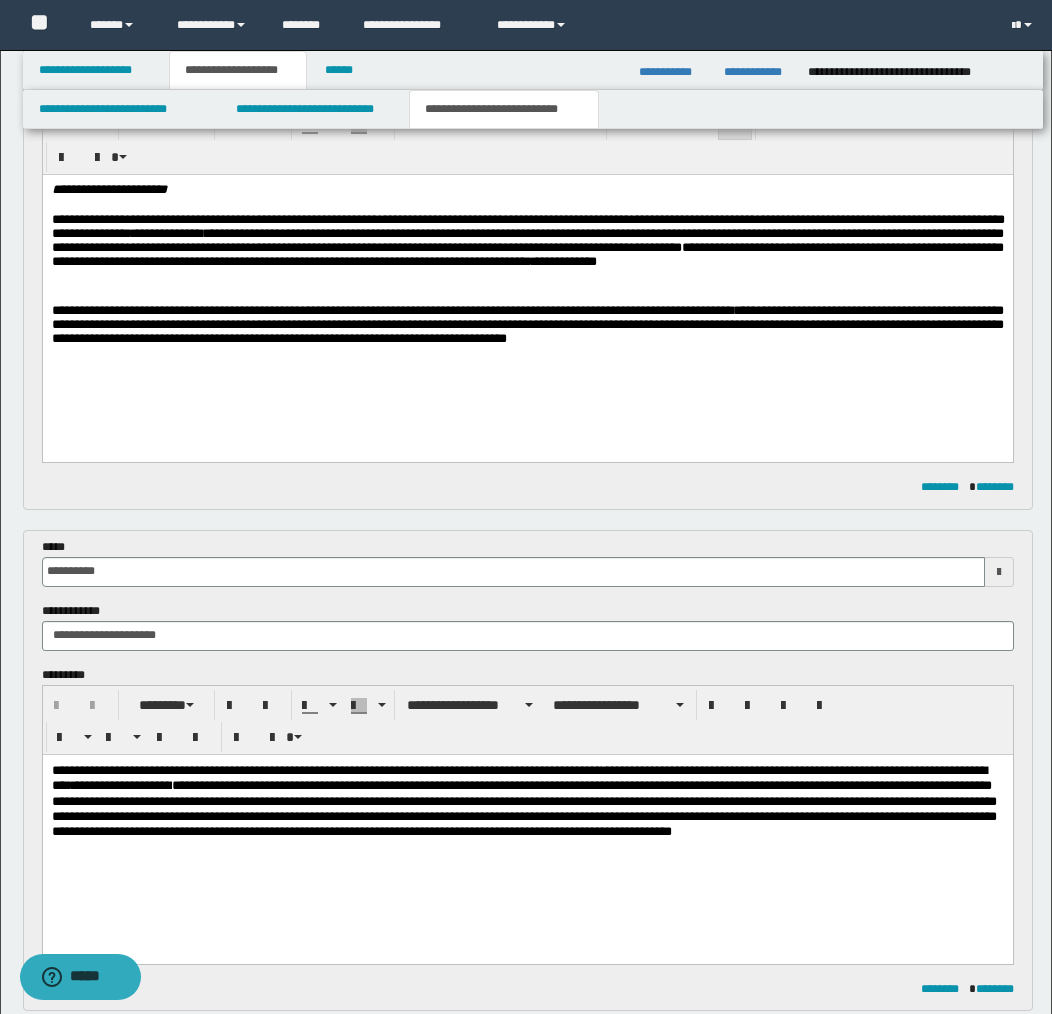 click on "**********" at bounding box center (527, 325) 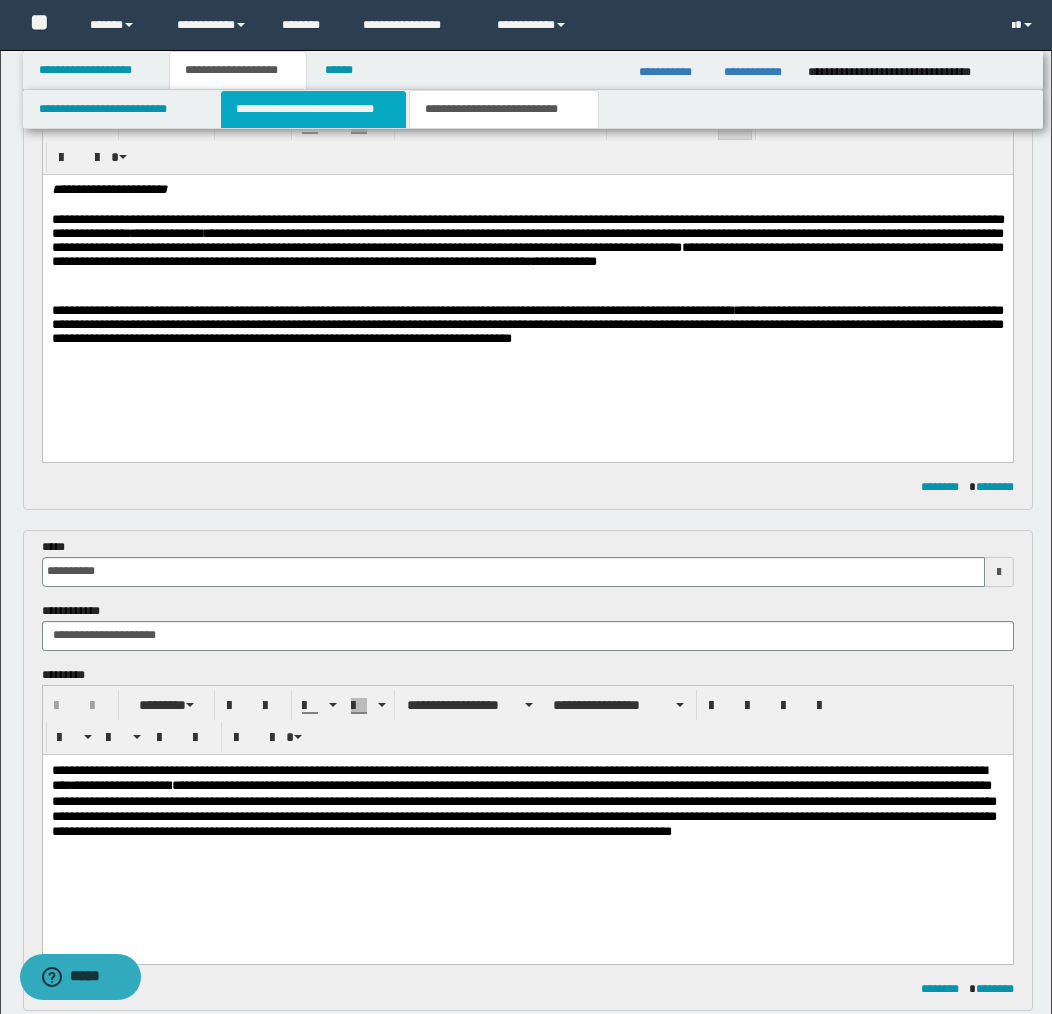 click on "**********" at bounding box center (314, 109) 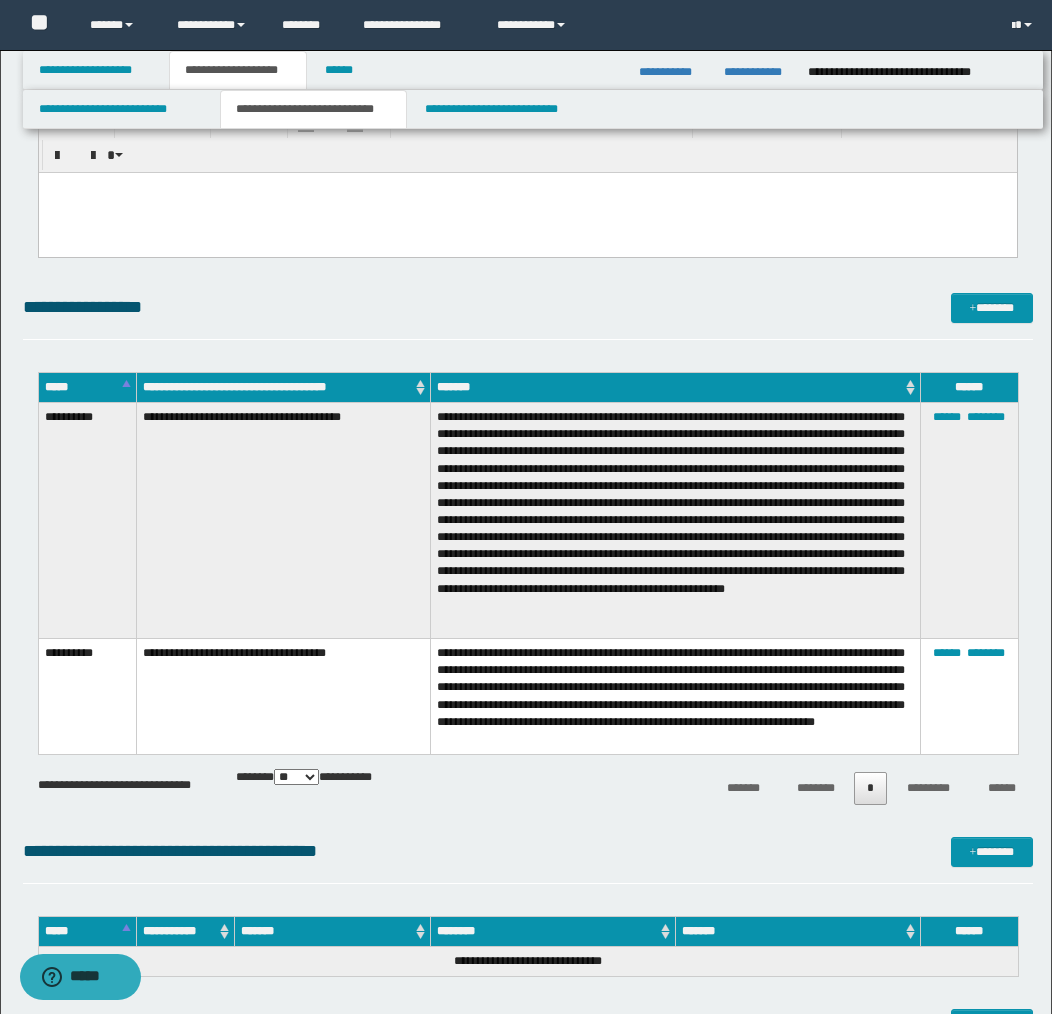 scroll, scrollTop: 277, scrollLeft: 0, axis: vertical 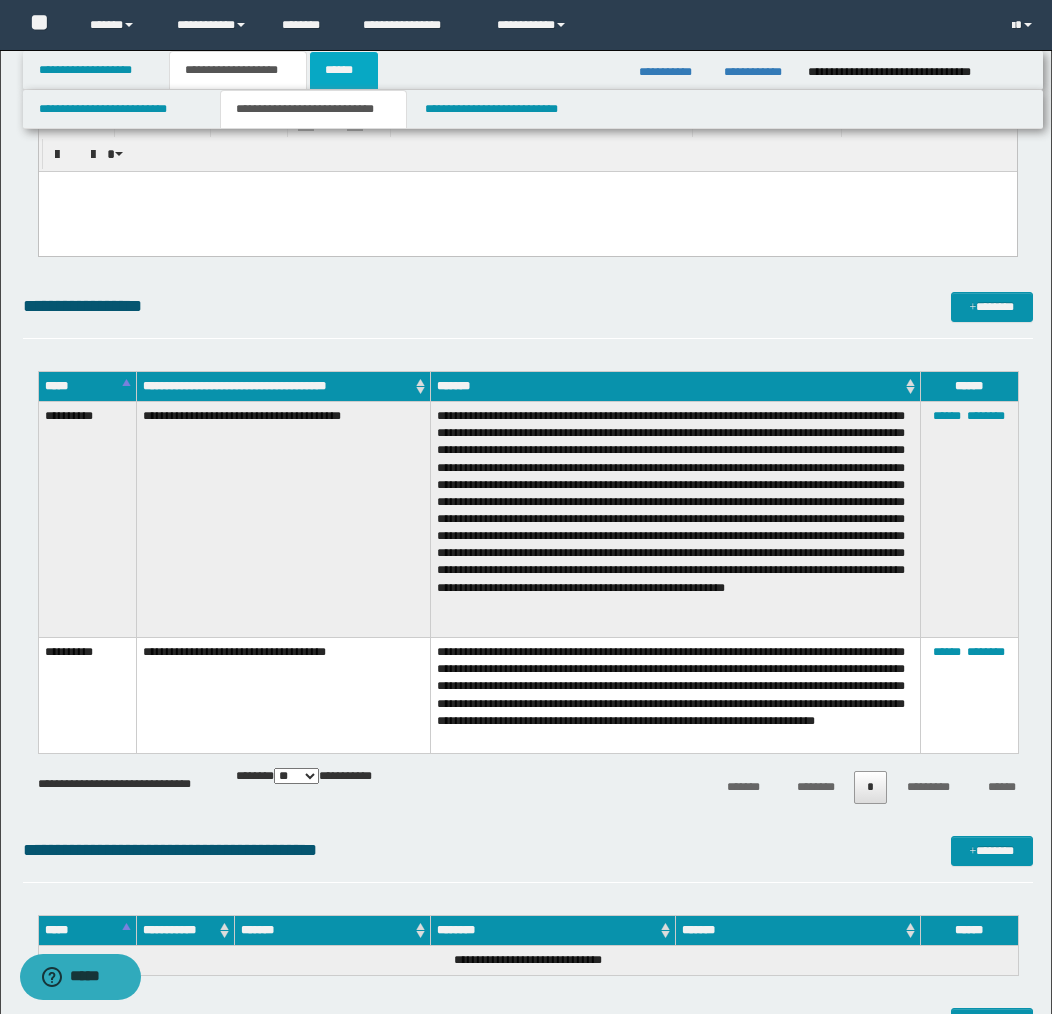click on "******" at bounding box center (344, 70) 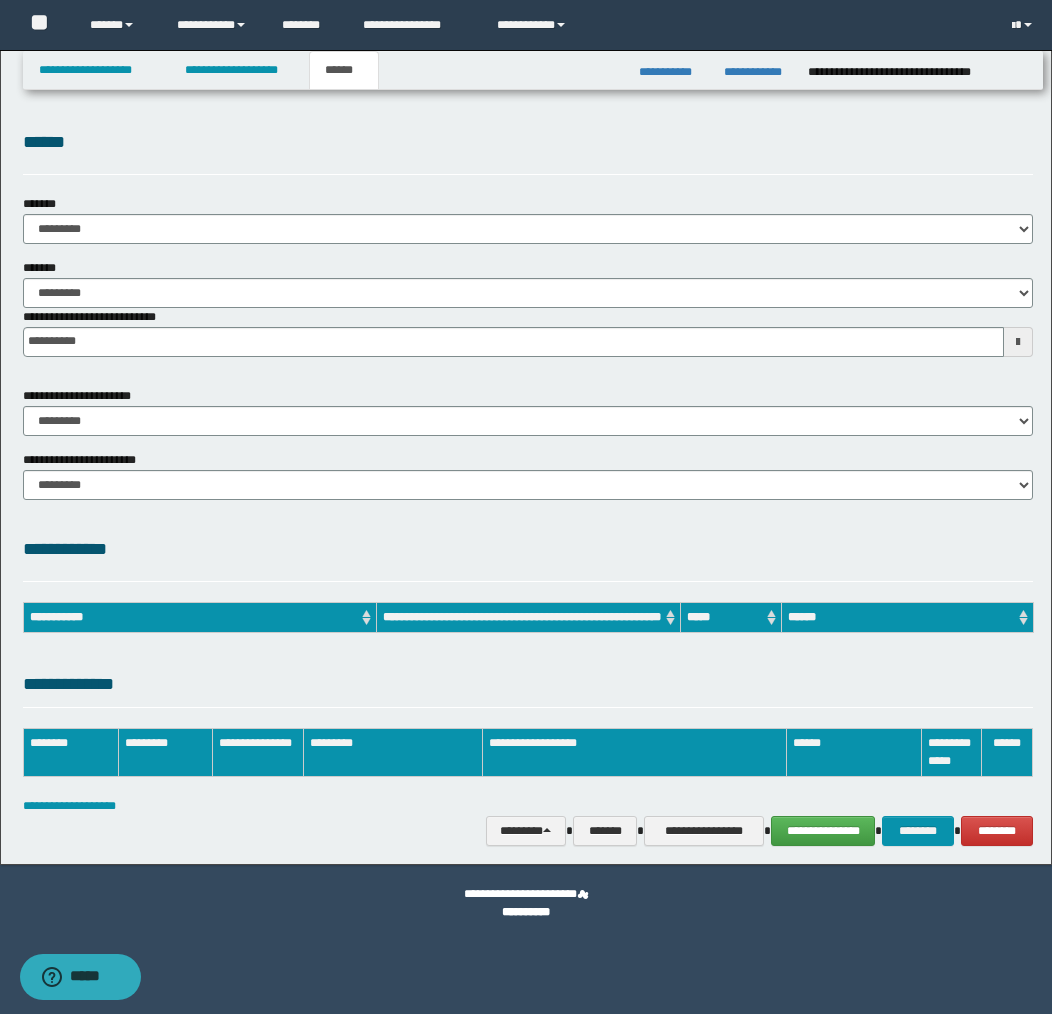 scroll, scrollTop: 0, scrollLeft: 0, axis: both 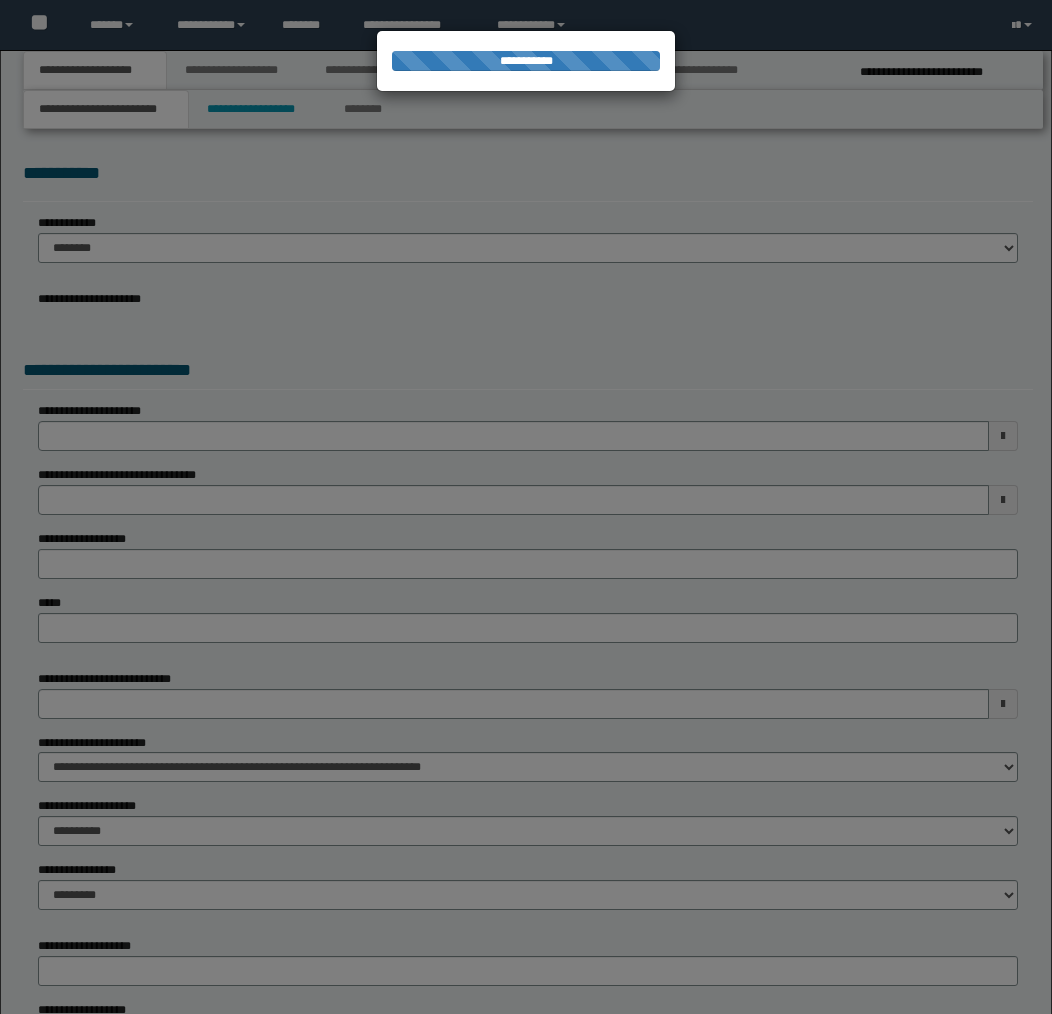 select on "*" 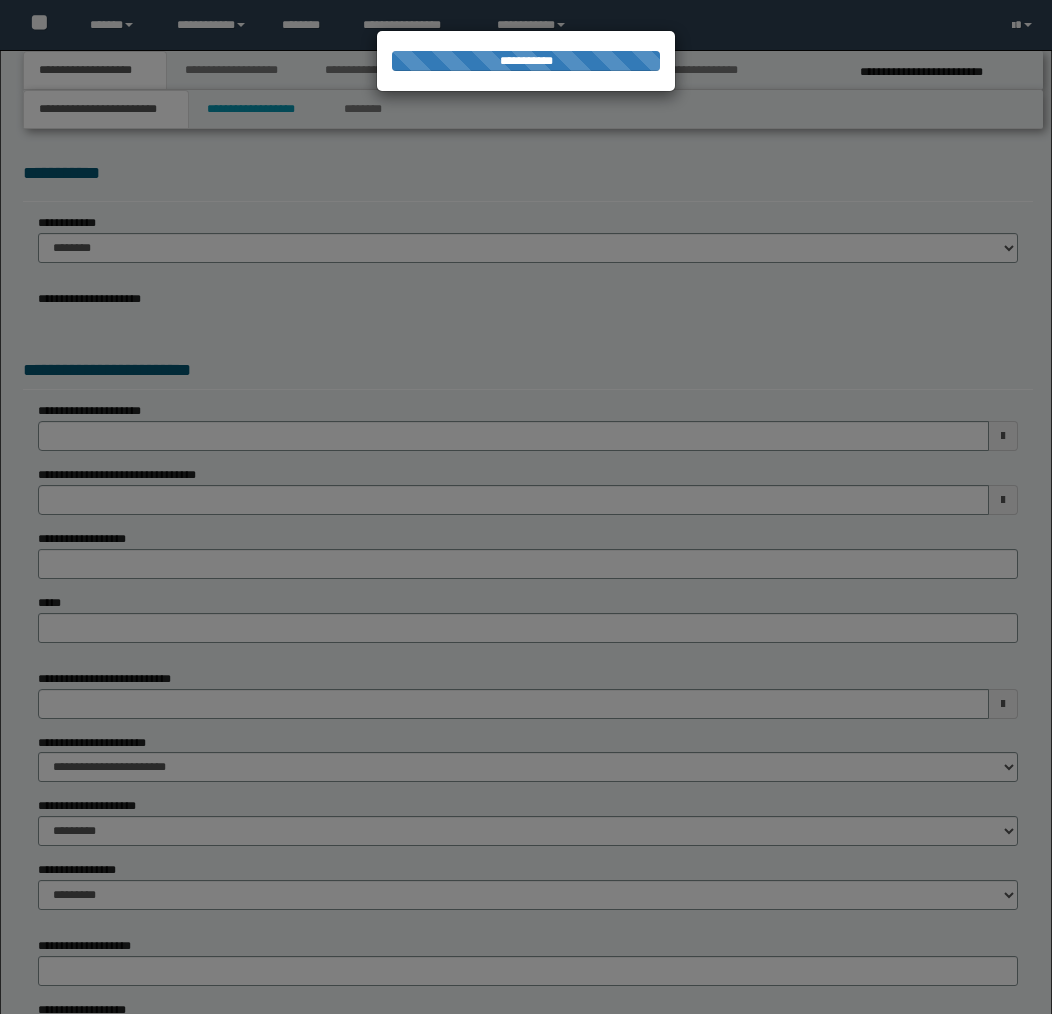 type on "**********" 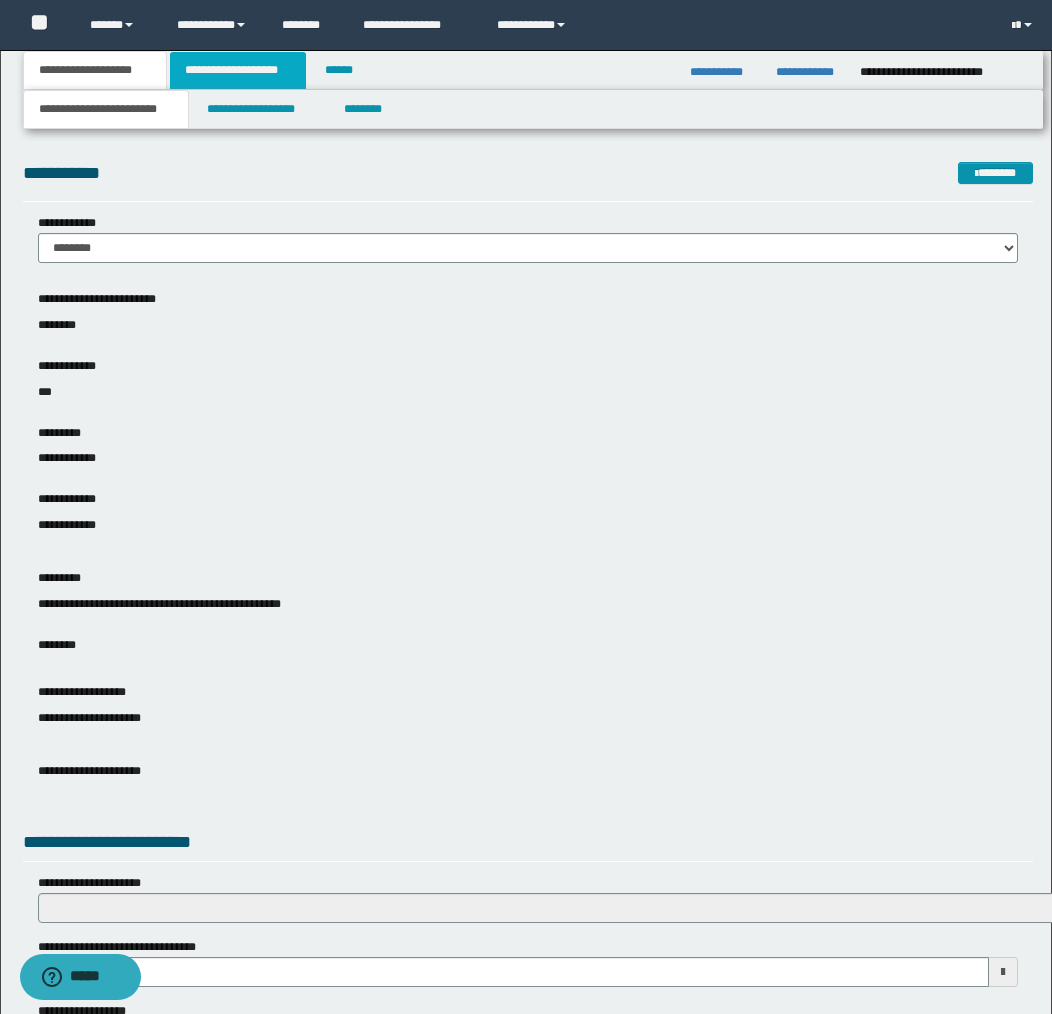 click on "**********" at bounding box center [238, 70] 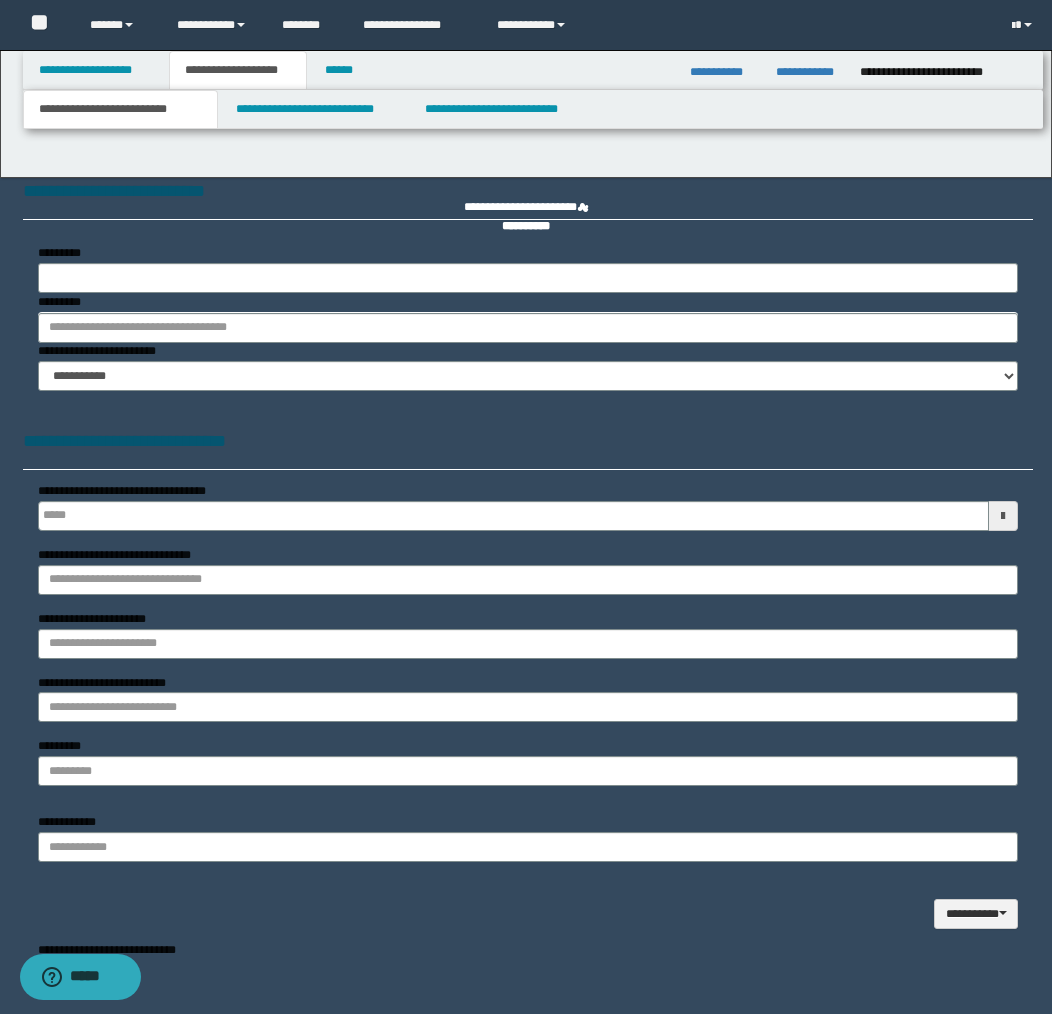 type 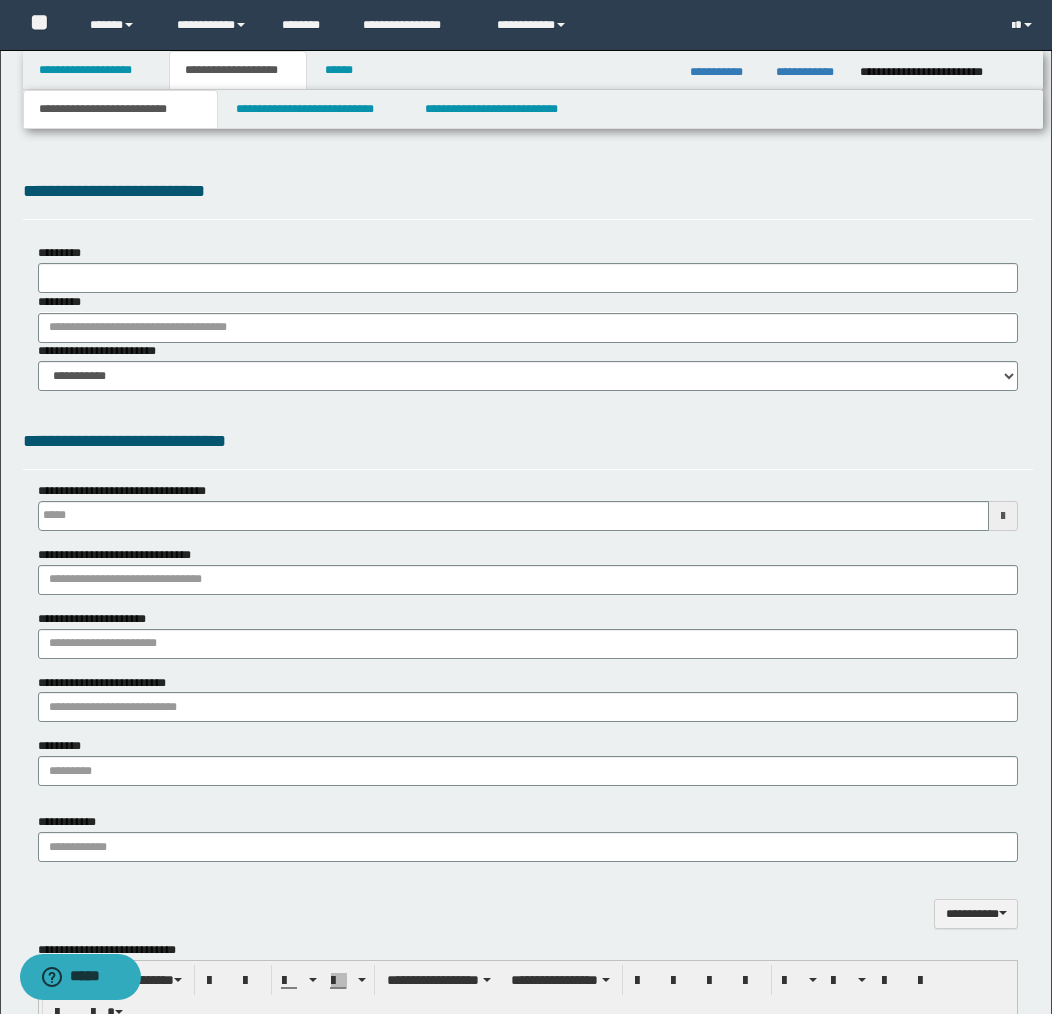 type on "**********" 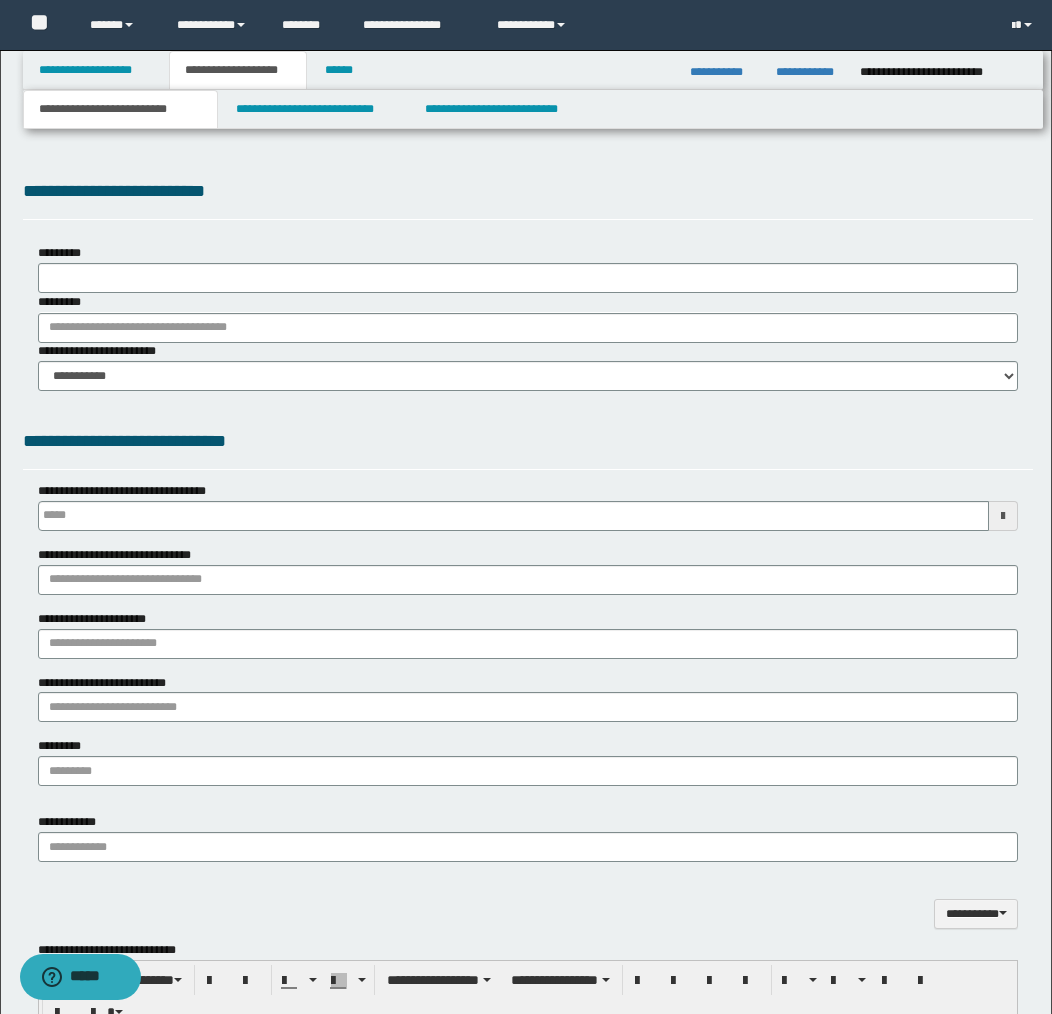select on "*" 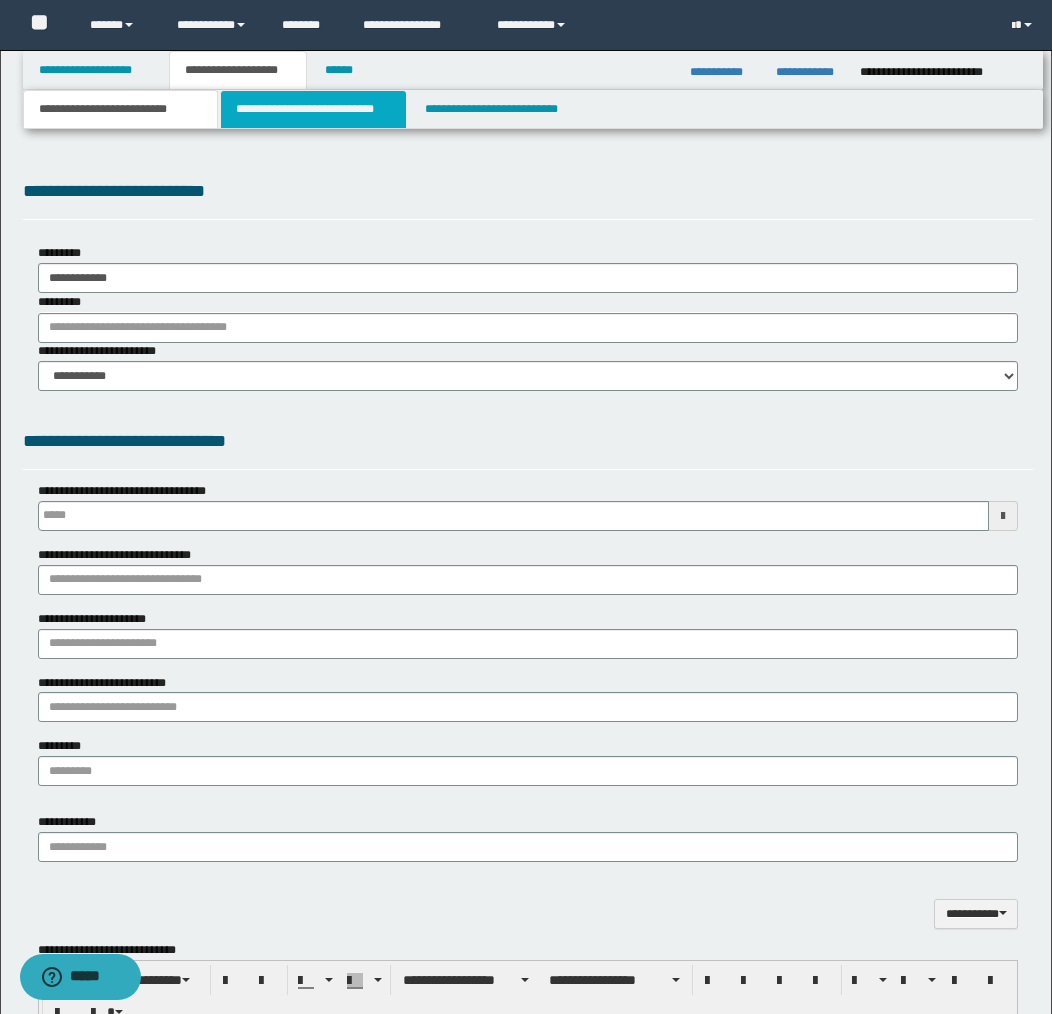 scroll, scrollTop: 0, scrollLeft: 0, axis: both 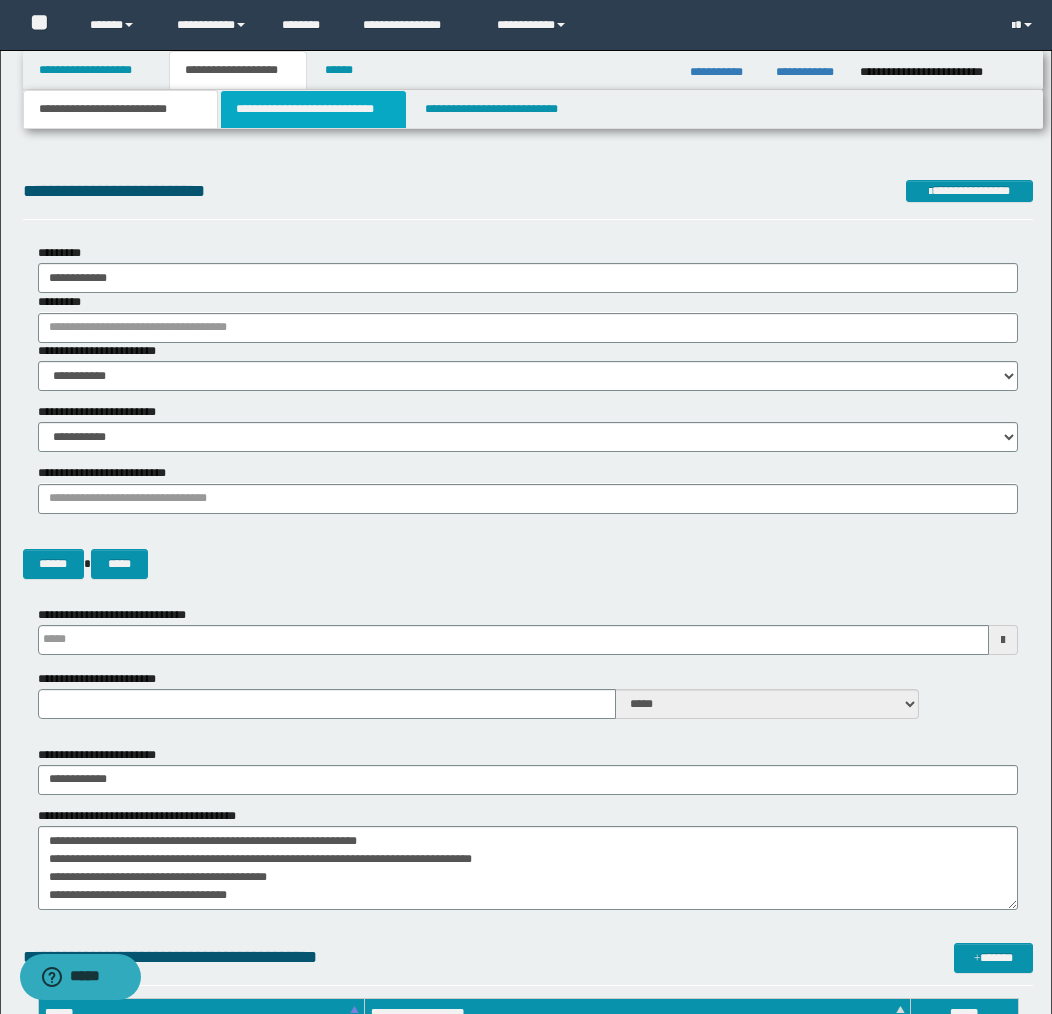 click on "**********" at bounding box center (314, 109) 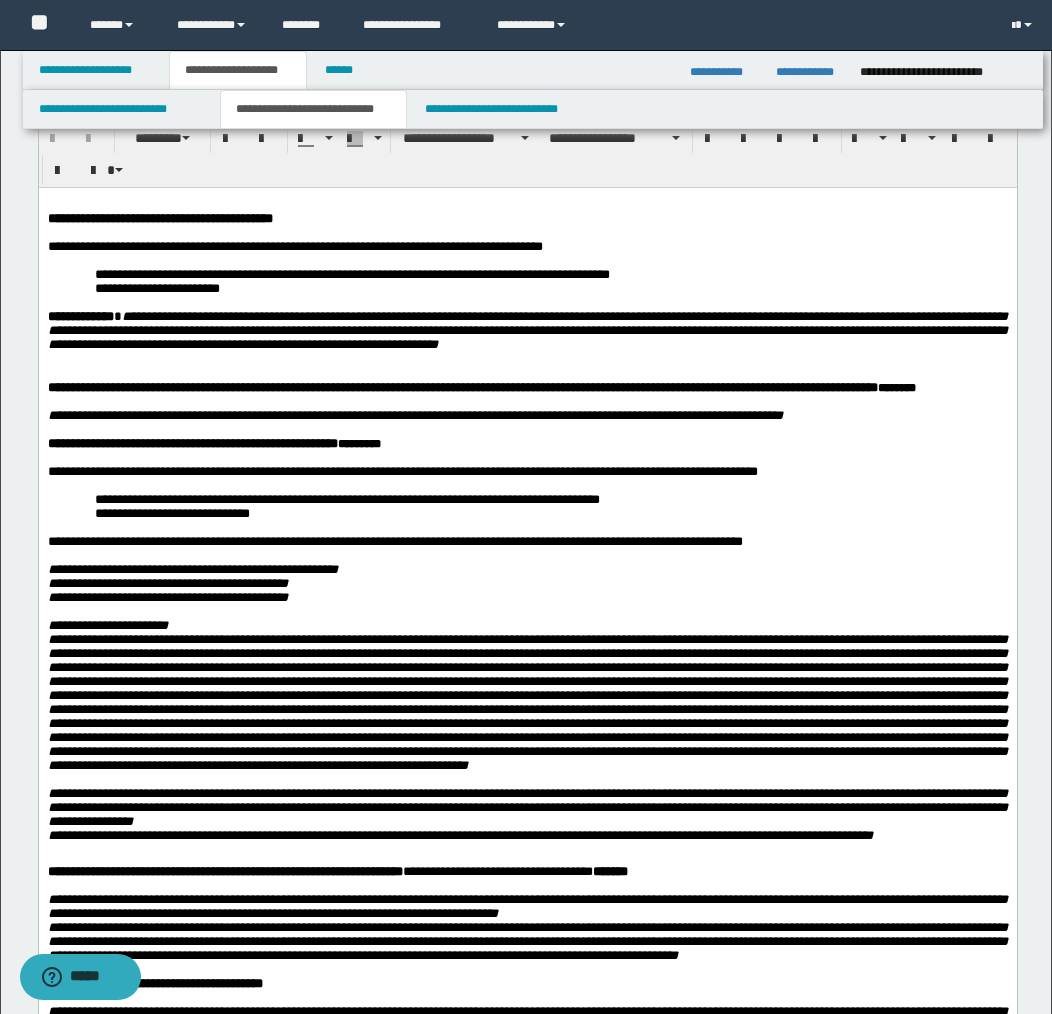 scroll, scrollTop: 59, scrollLeft: 0, axis: vertical 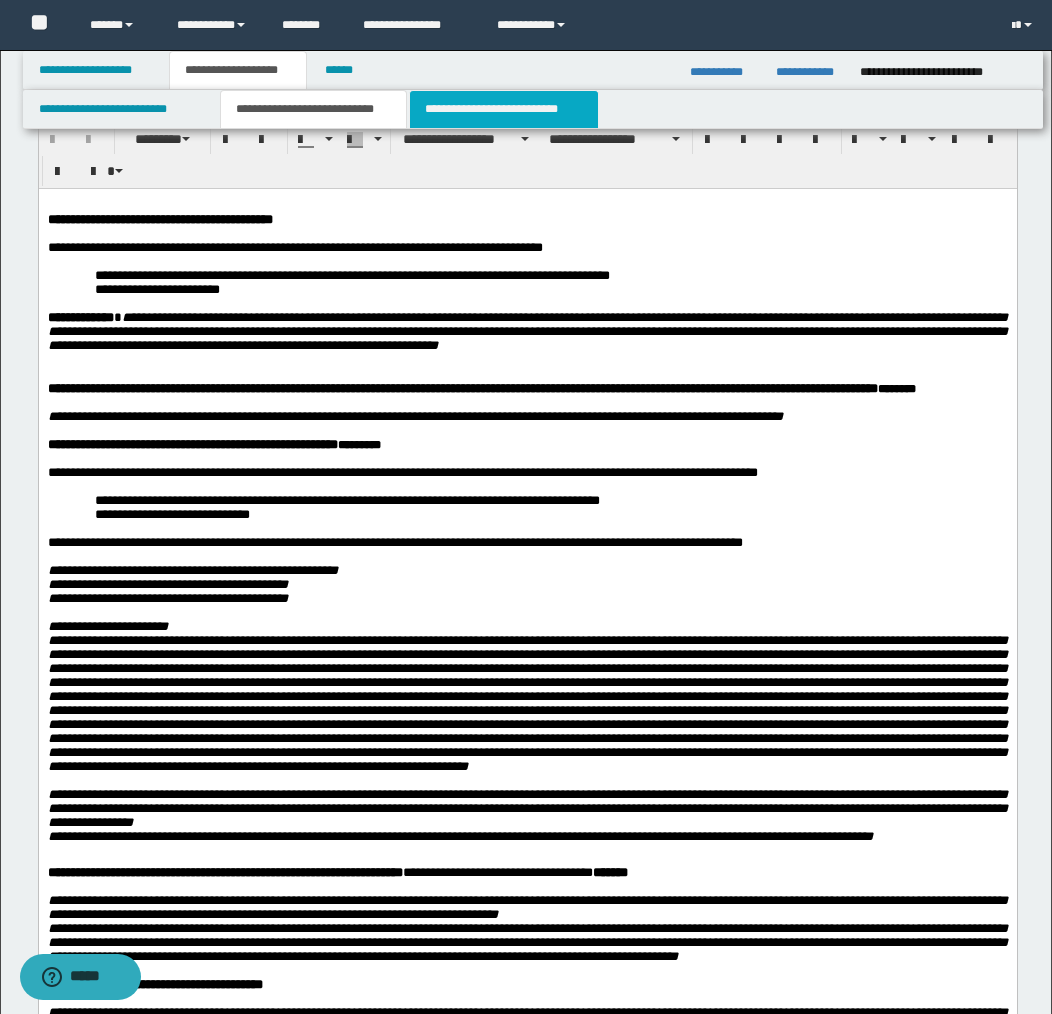 click on "**********" at bounding box center [504, 109] 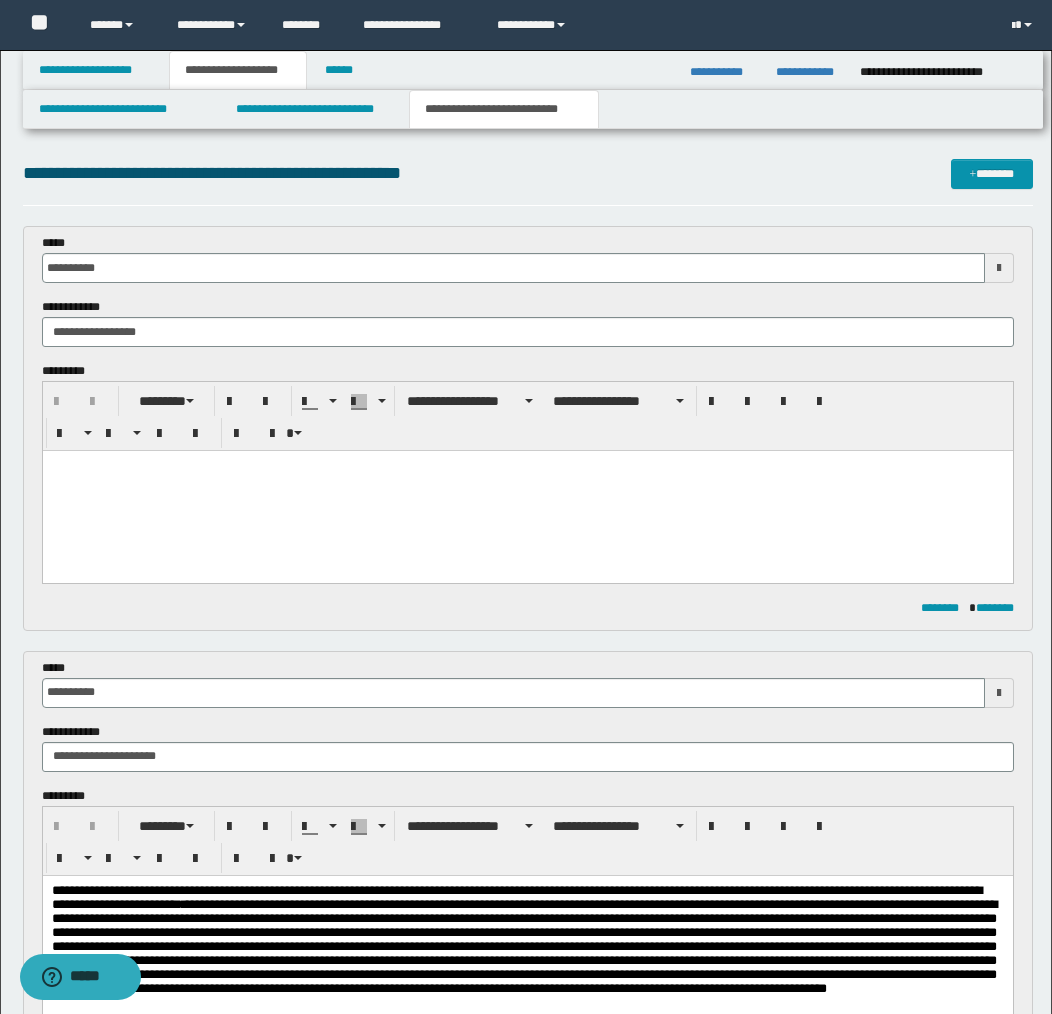 scroll, scrollTop: 0, scrollLeft: 0, axis: both 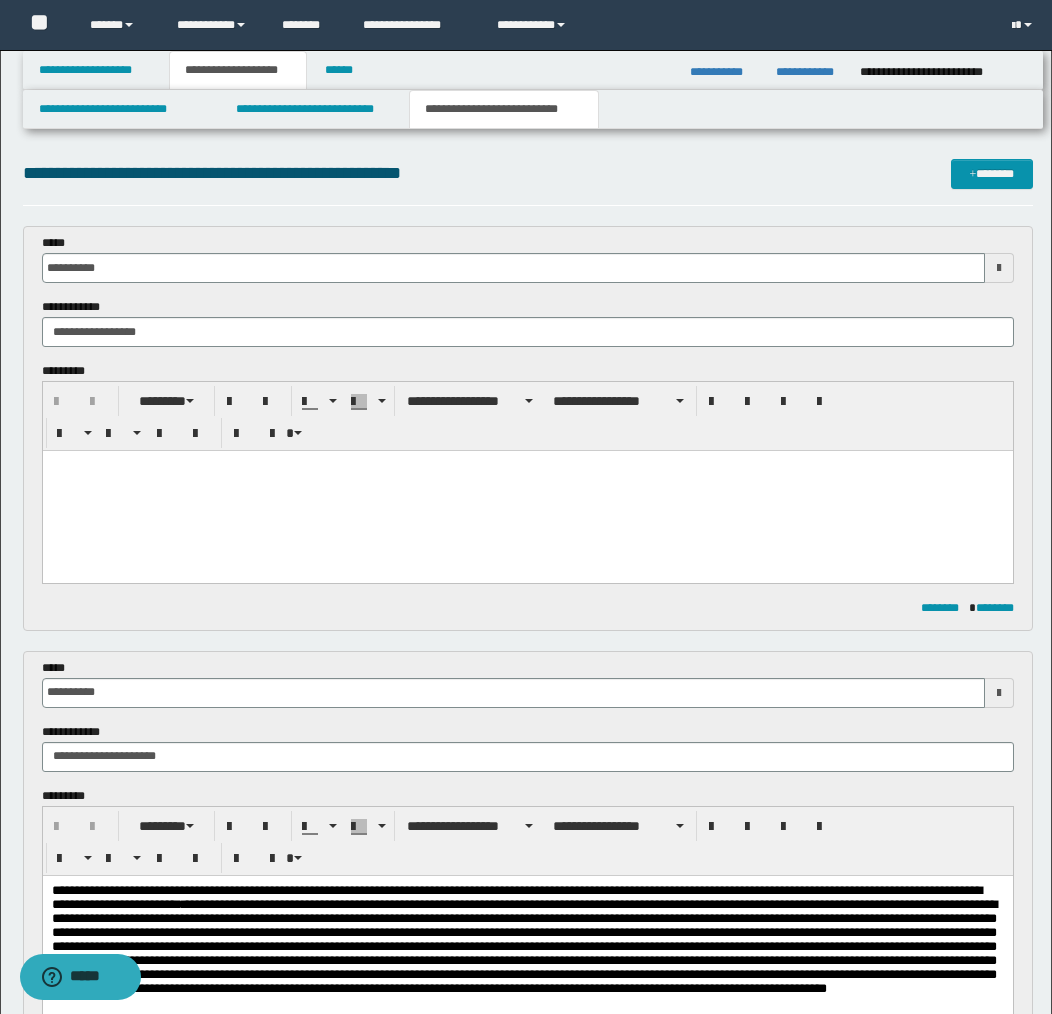 click at bounding box center [527, 491] 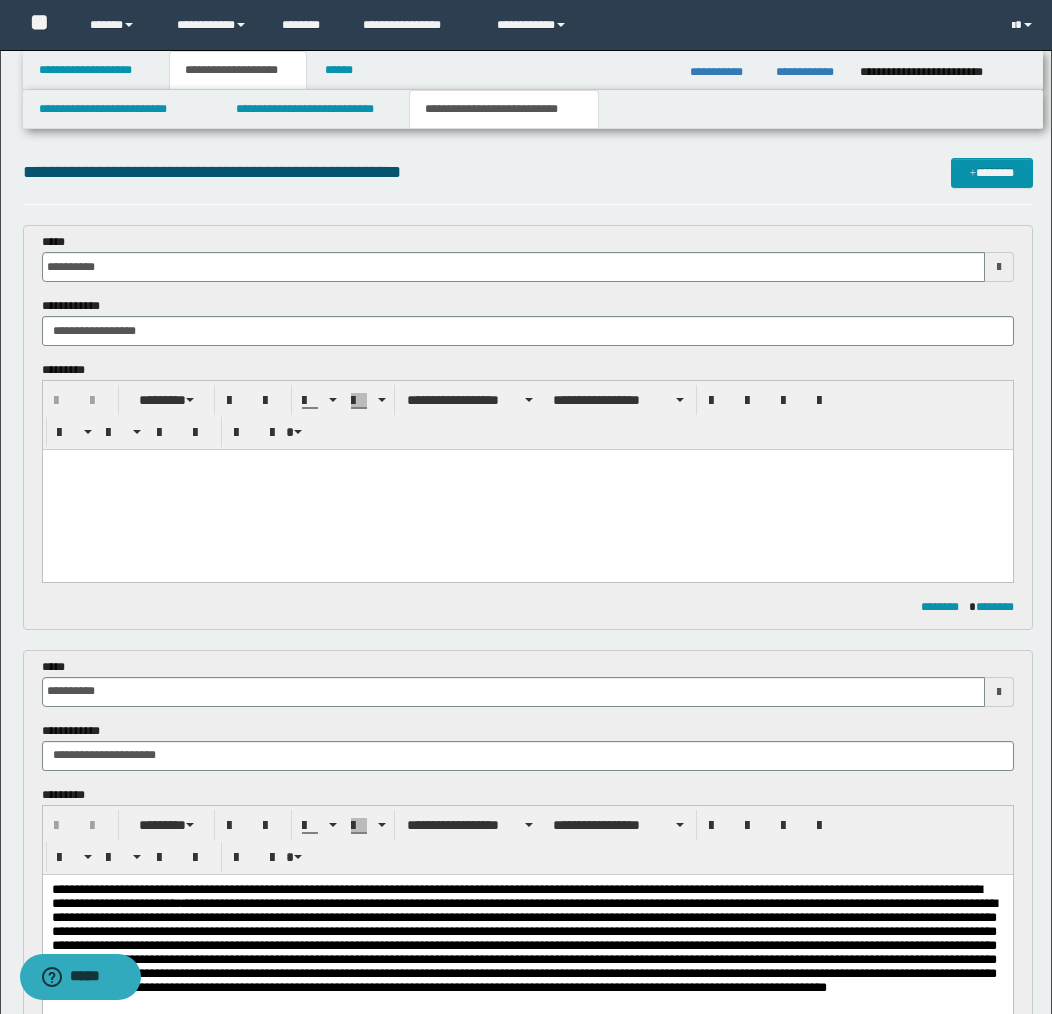 type 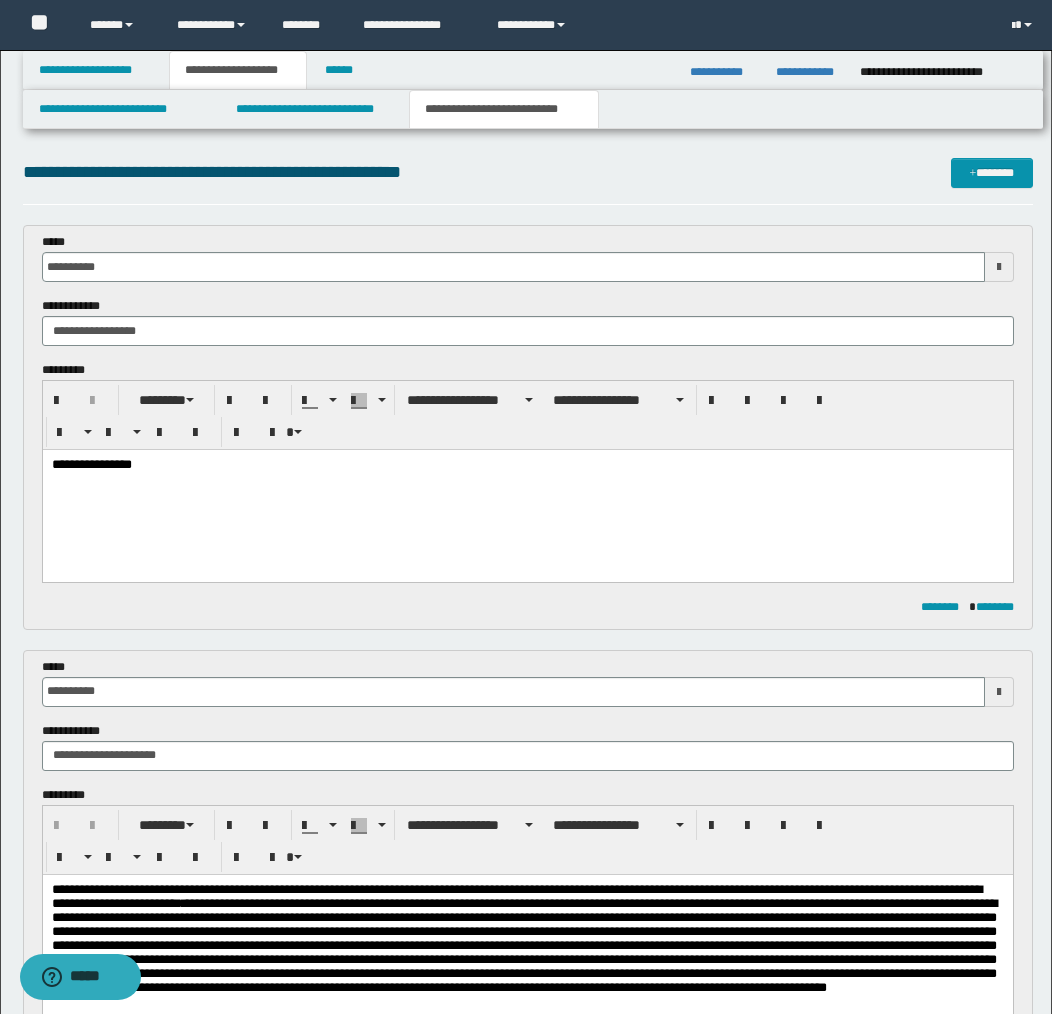 click on "**********" at bounding box center (527, 466) 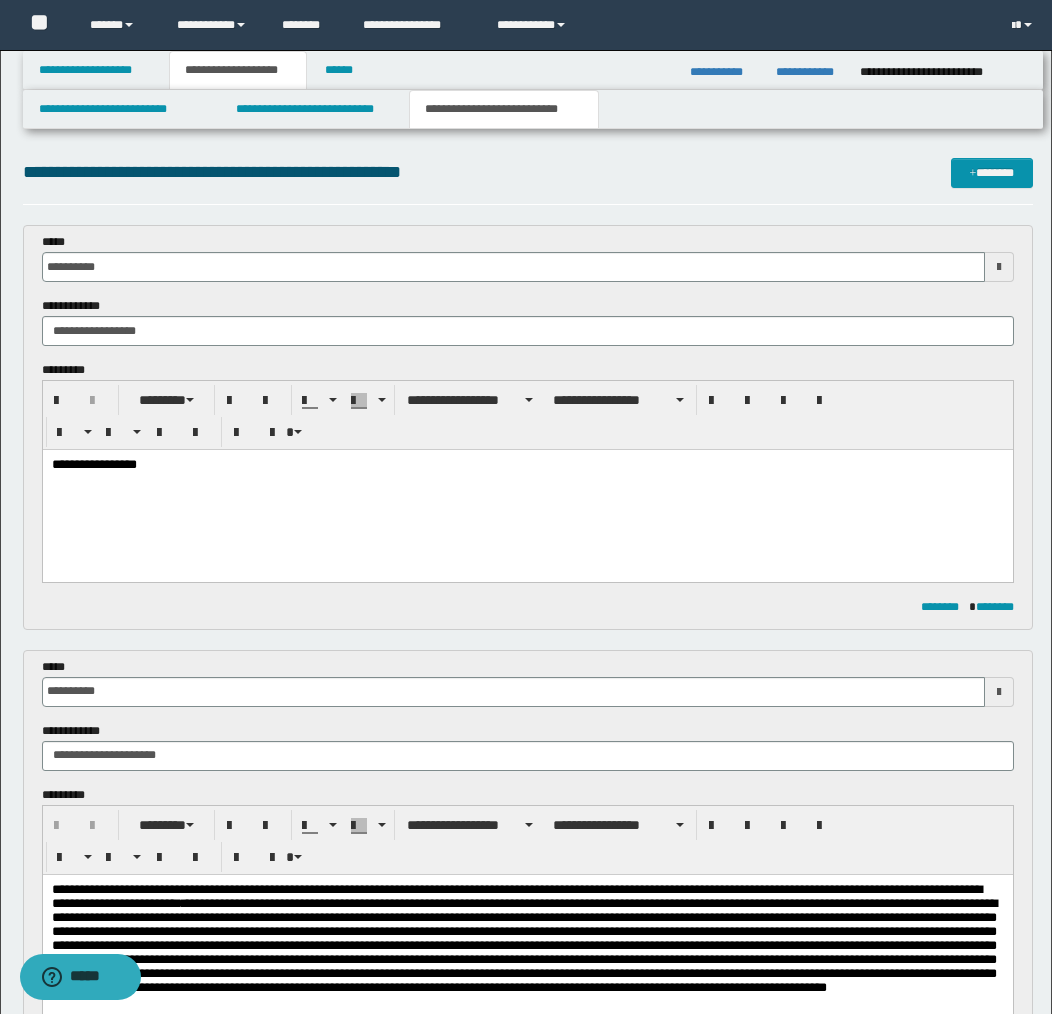 click on "**********" at bounding box center [527, 491] 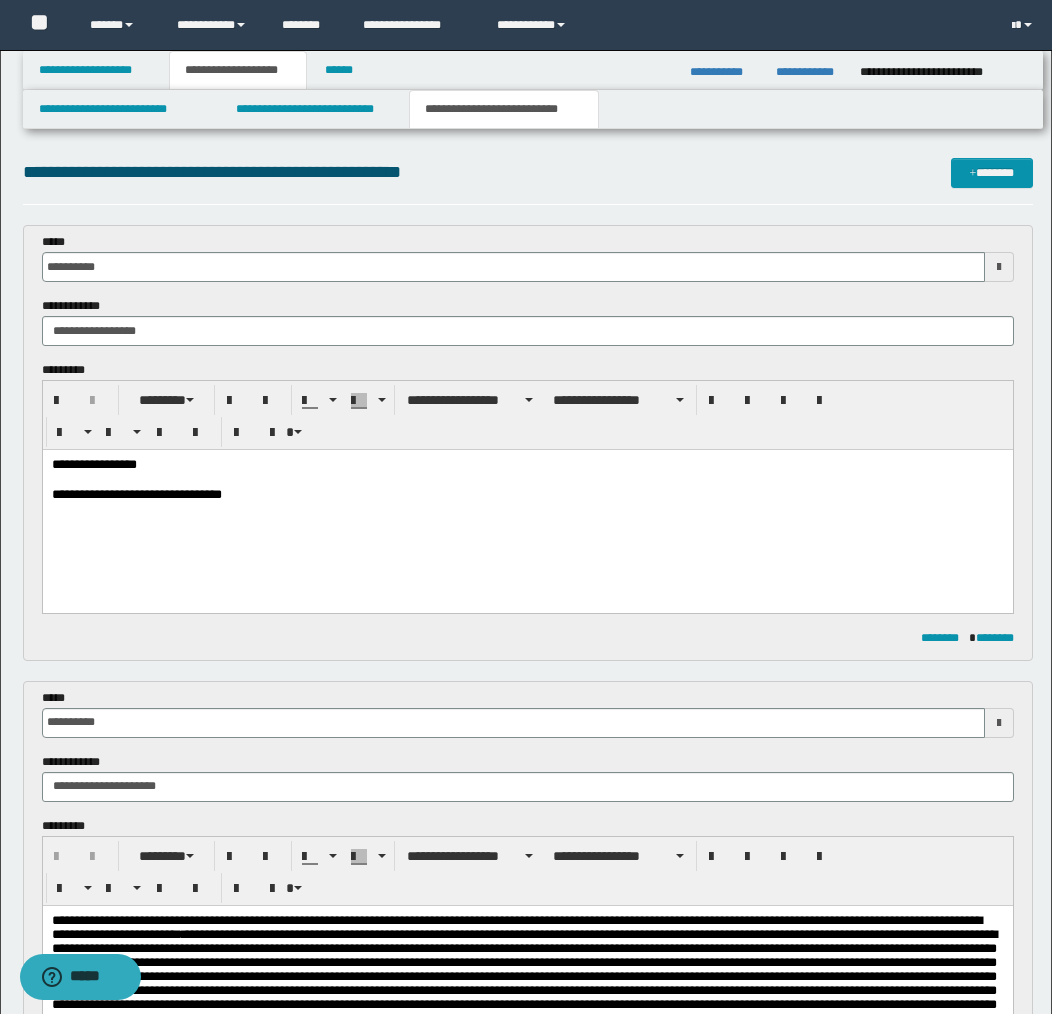 click on "**********" at bounding box center [527, 466] 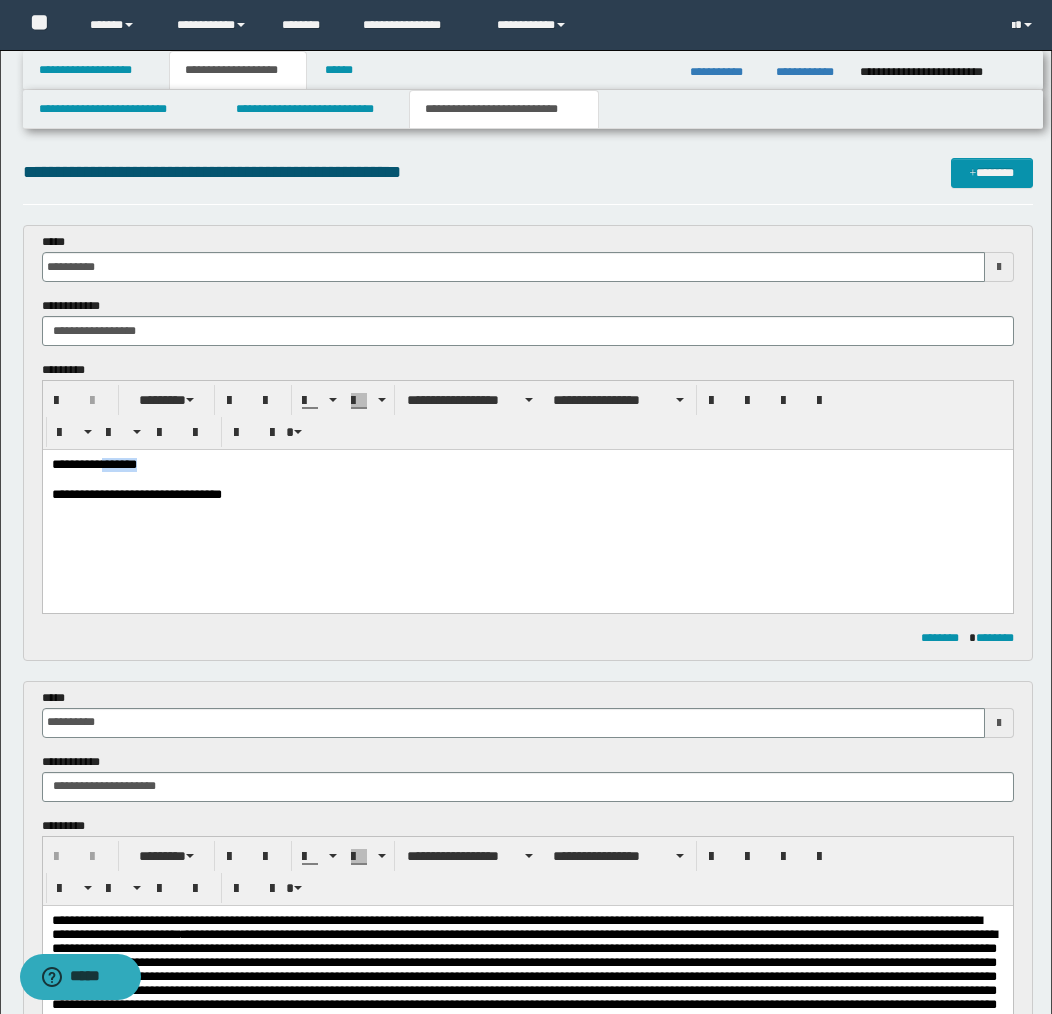 click on "**********" at bounding box center (527, 466) 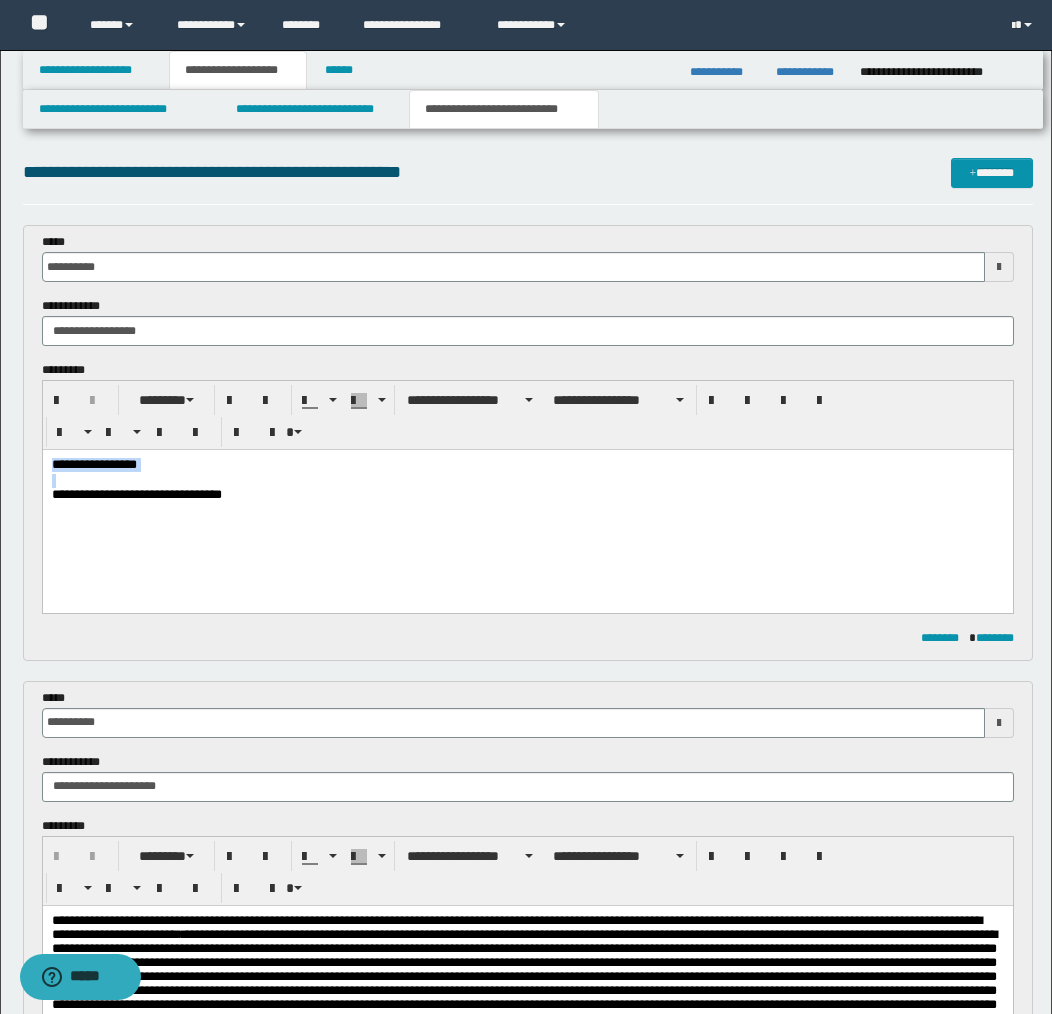 click on "**********" at bounding box center [527, 466] 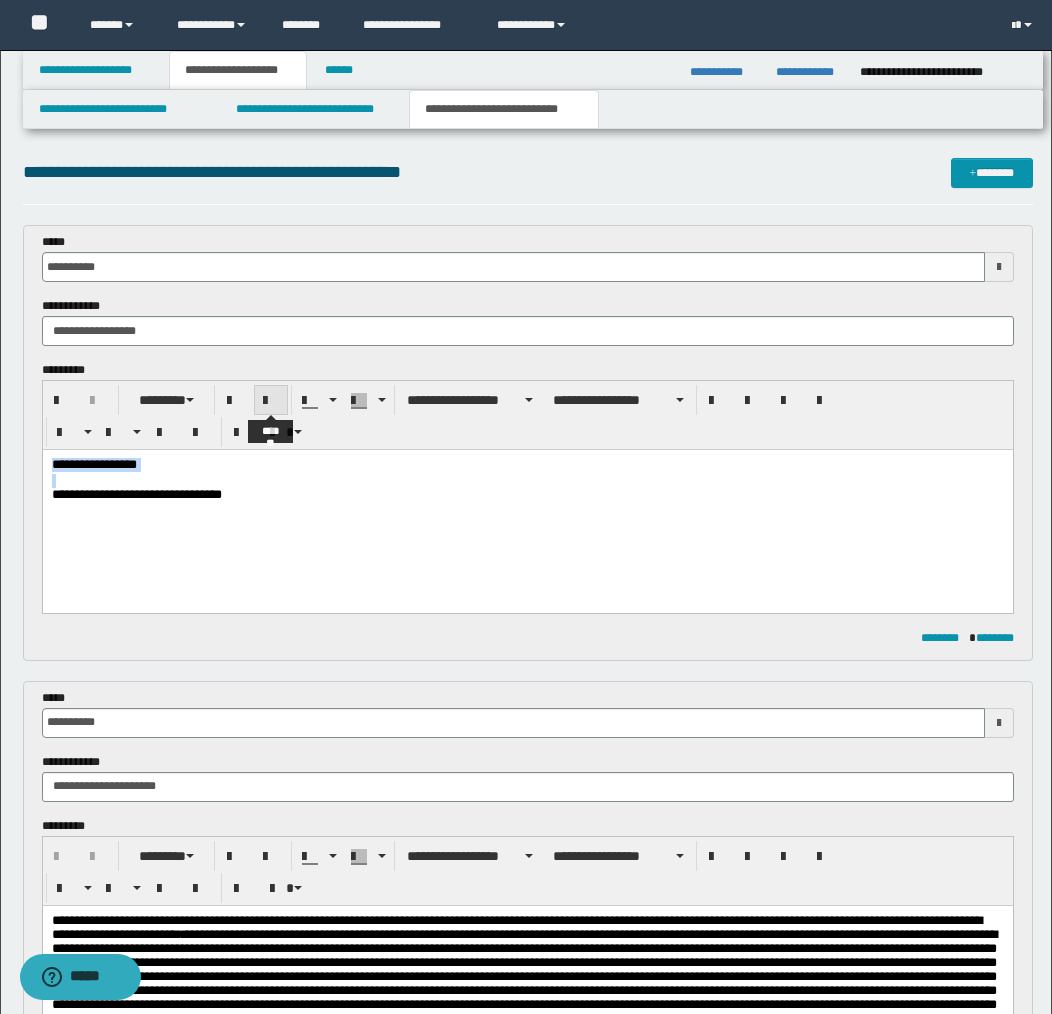 click at bounding box center [271, 401] 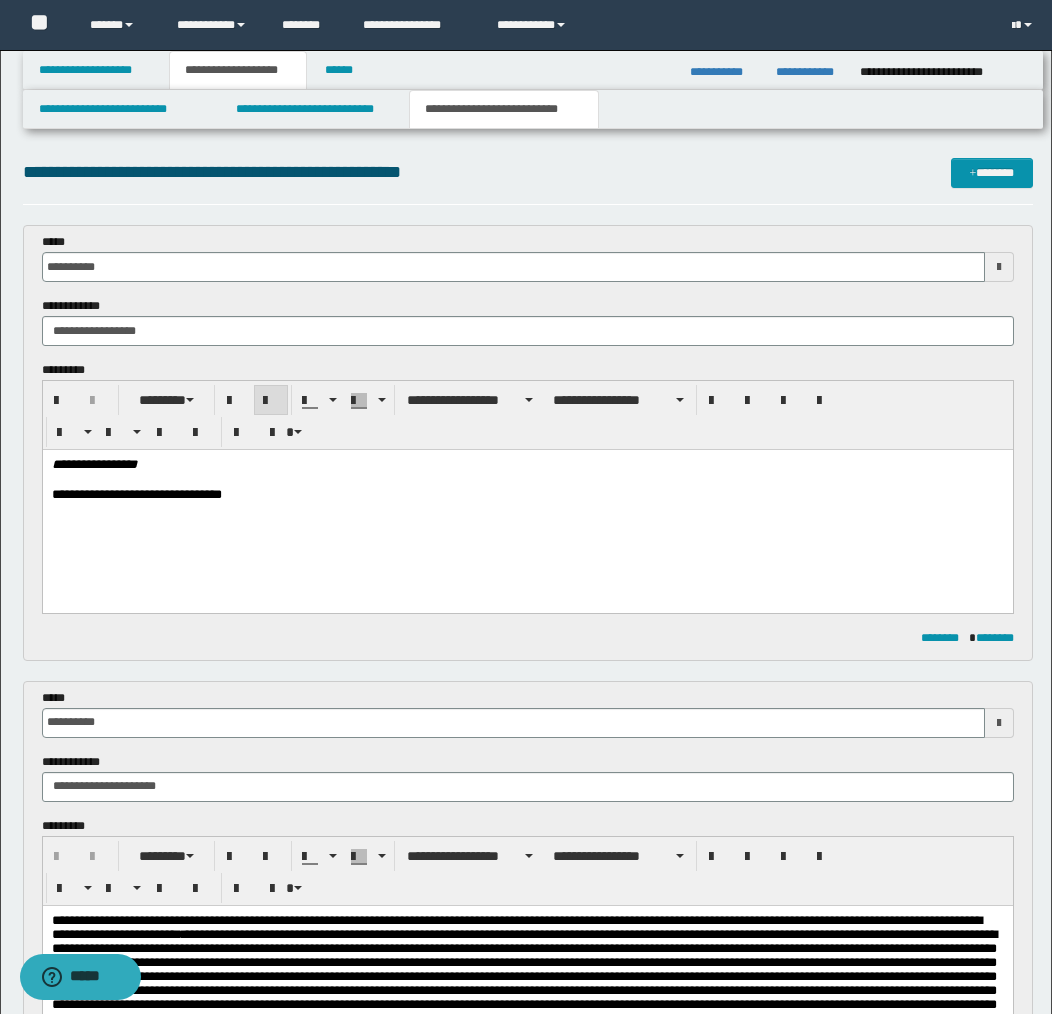 click on "**********" at bounding box center (527, 496) 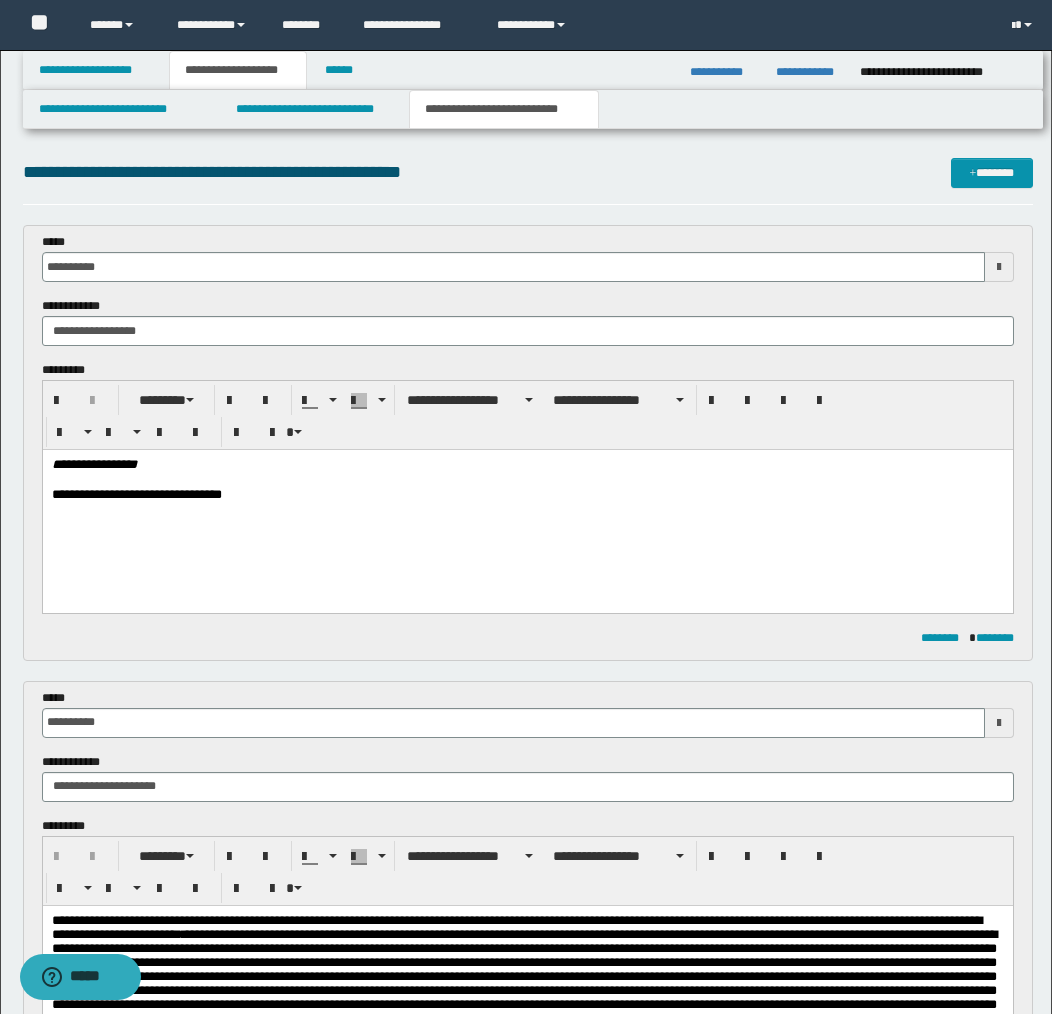 click on "**********" at bounding box center (527, 496) 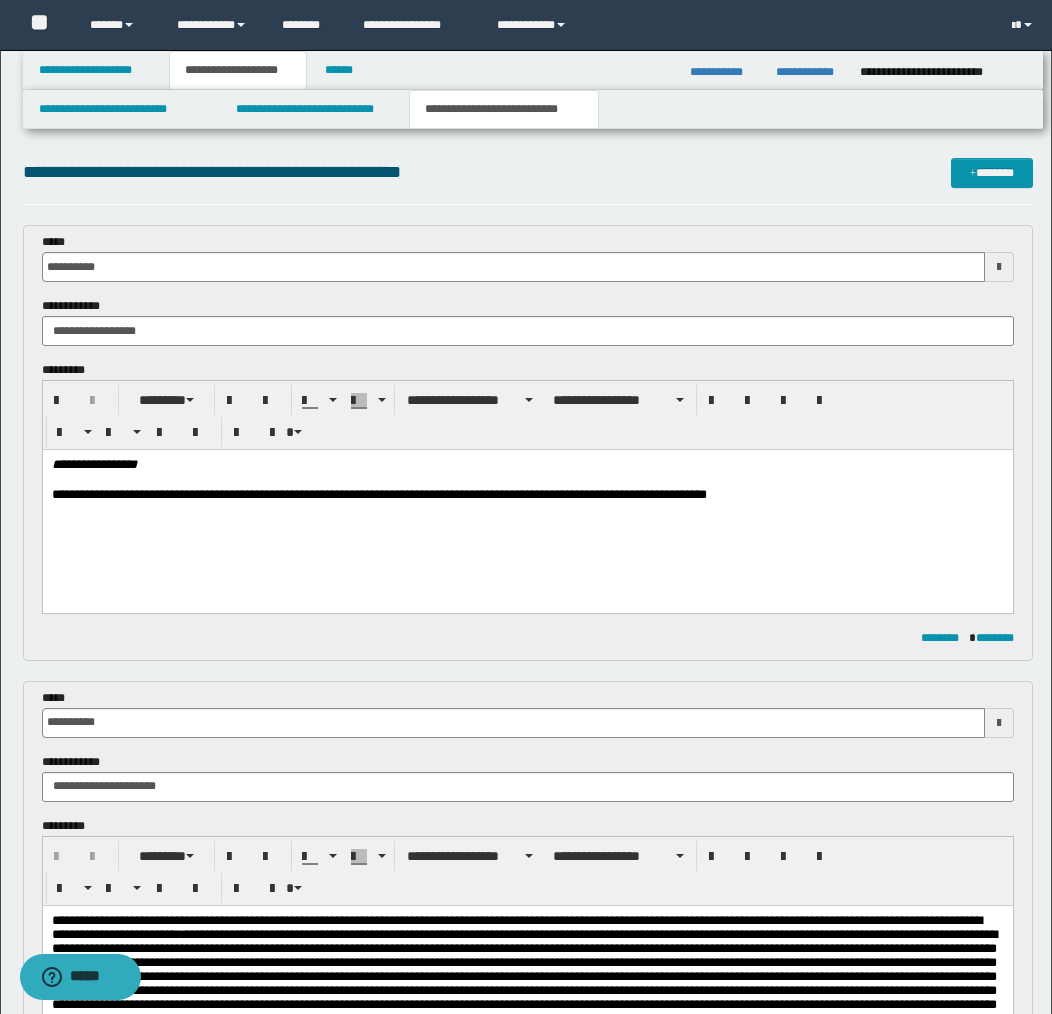 click on "**********" at bounding box center (527, 496) 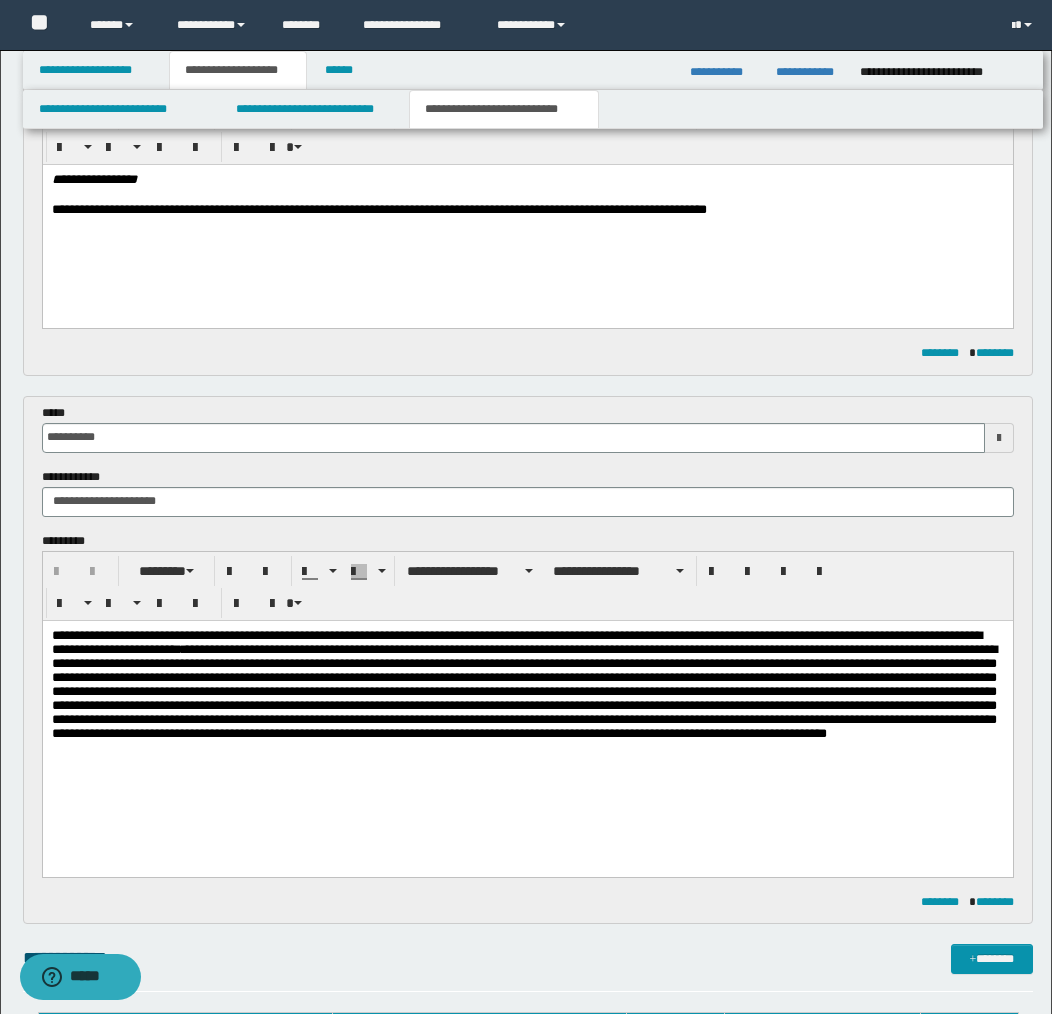 scroll, scrollTop: 288, scrollLeft: 0, axis: vertical 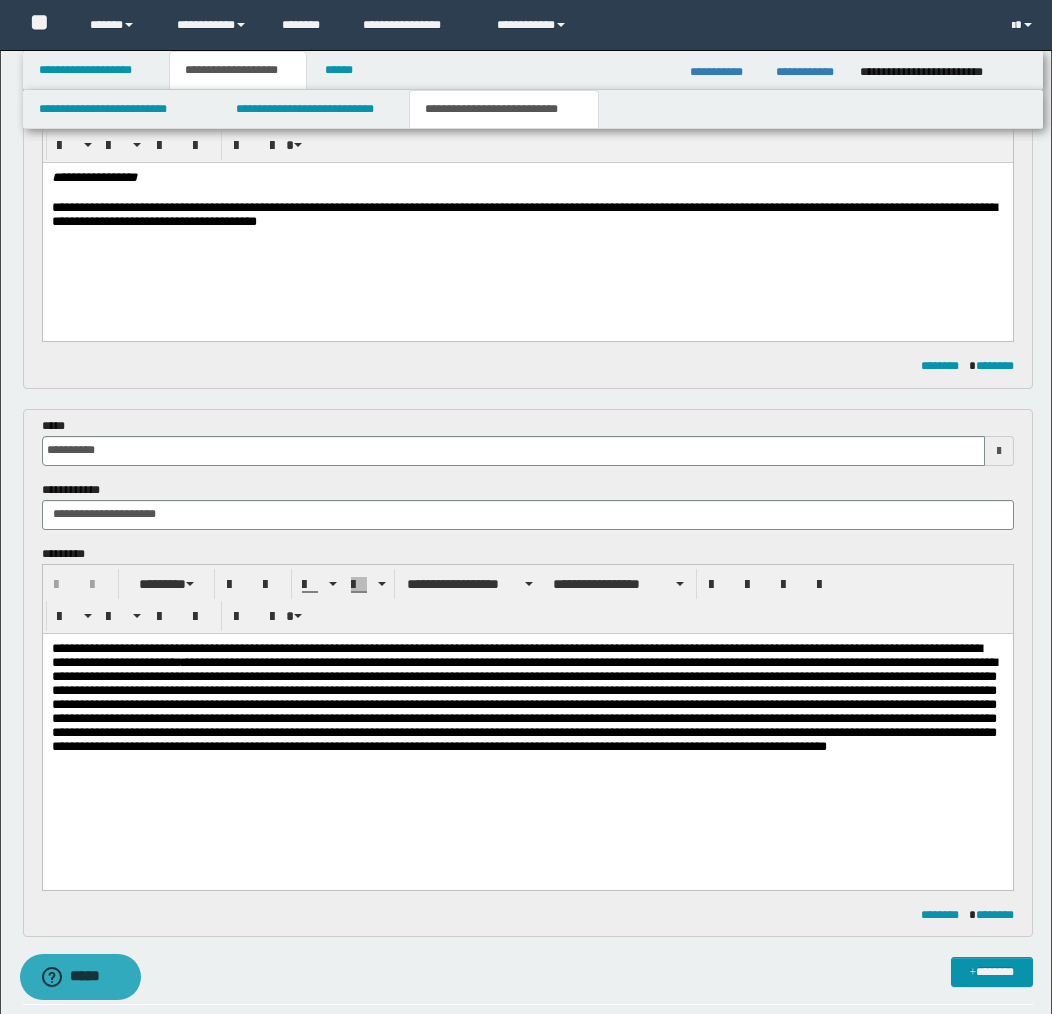 click on "**********" at bounding box center [527, 216] 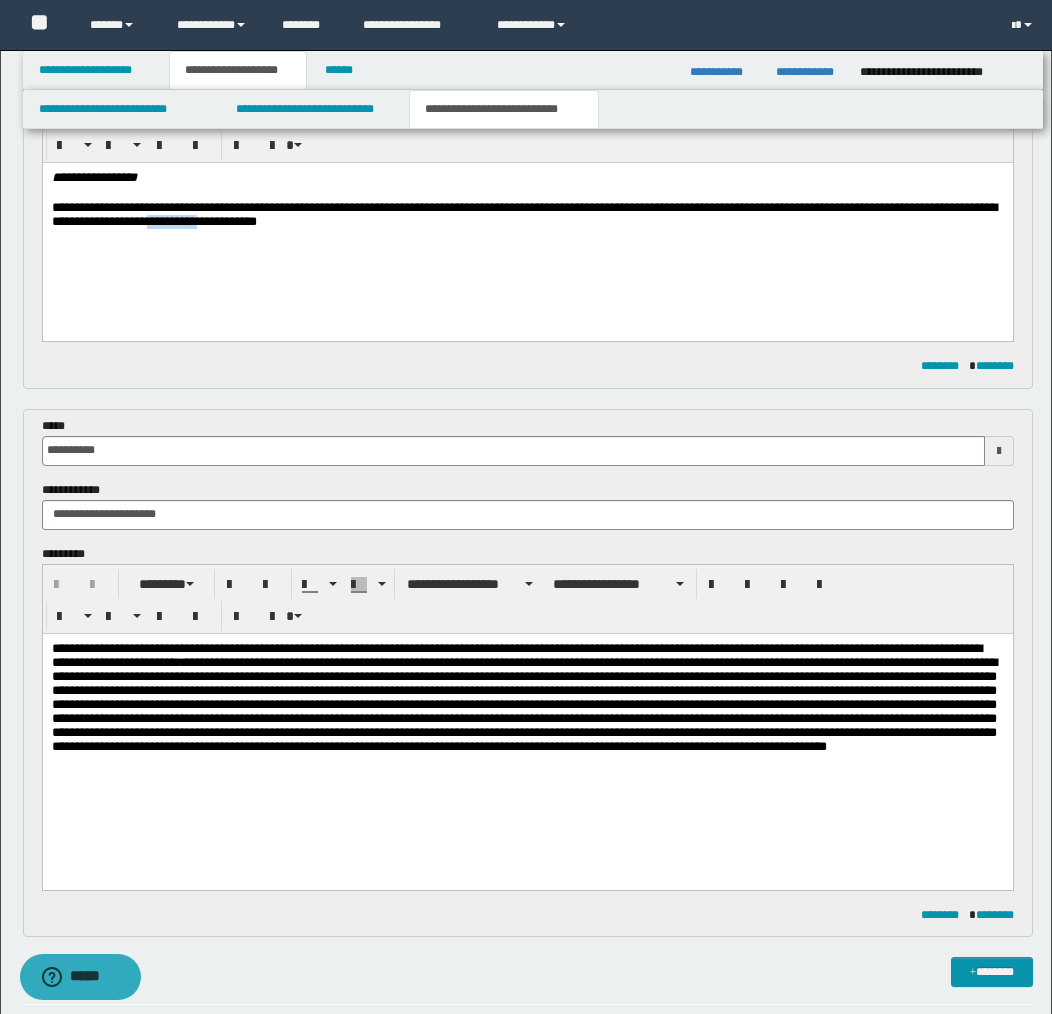 click on "**********" at bounding box center [527, 216] 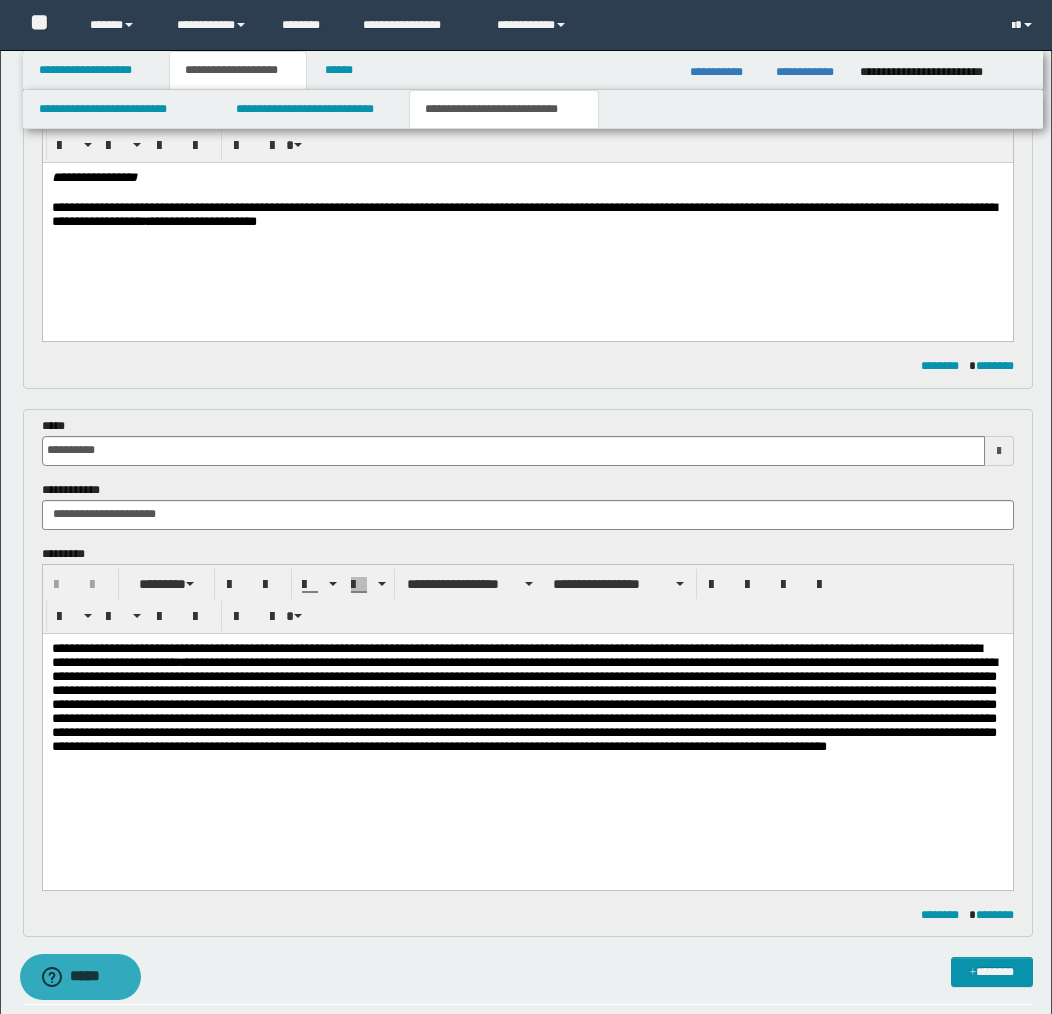 click on "**********" at bounding box center (527, 216) 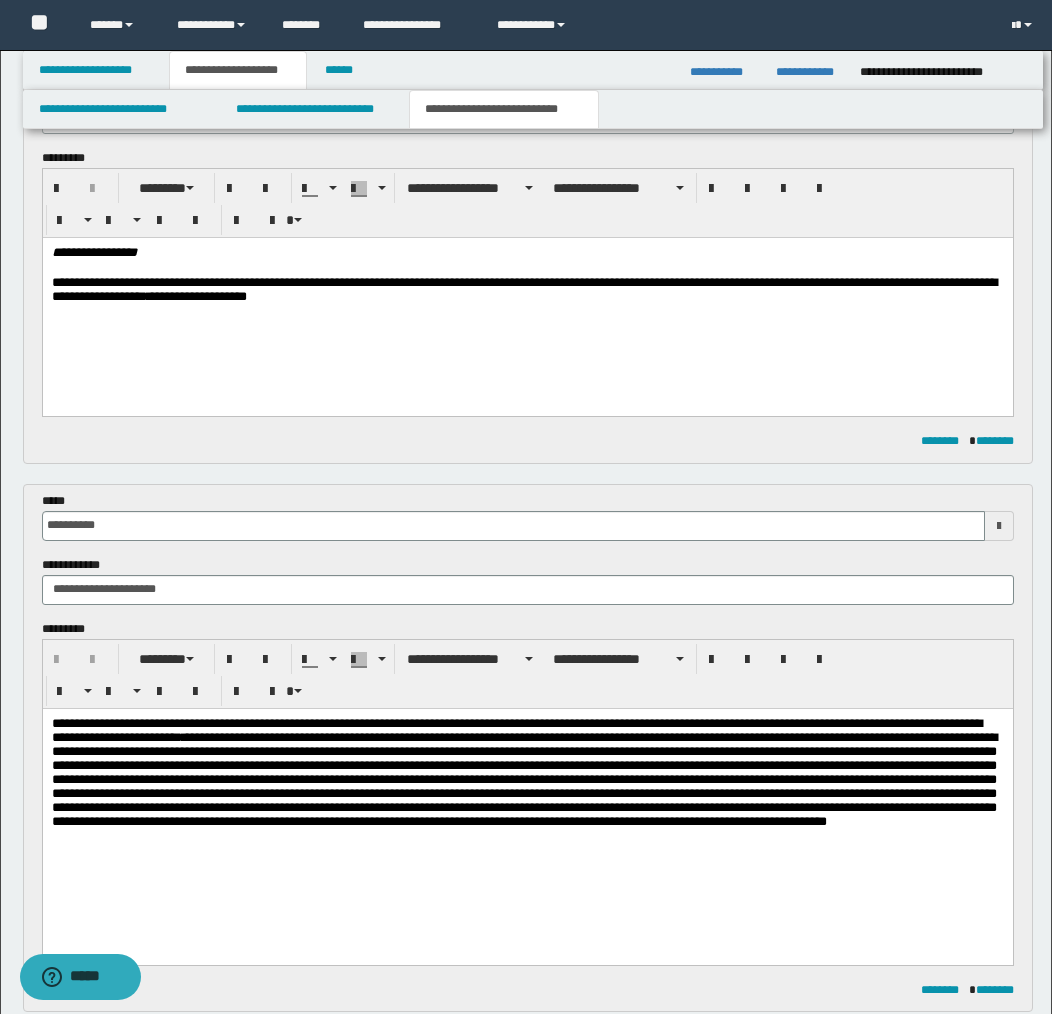 scroll, scrollTop: 198, scrollLeft: 0, axis: vertical 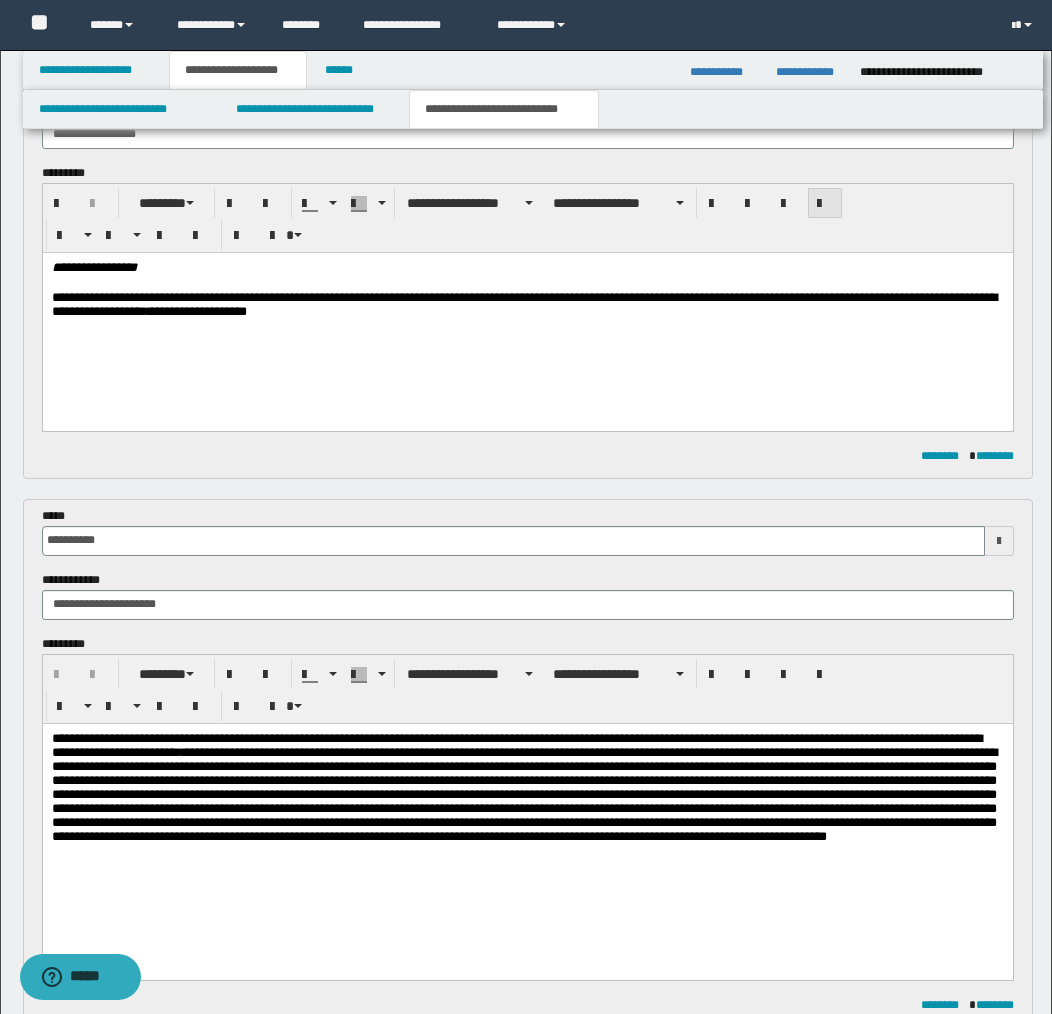 click at bounding box center (825, 204) 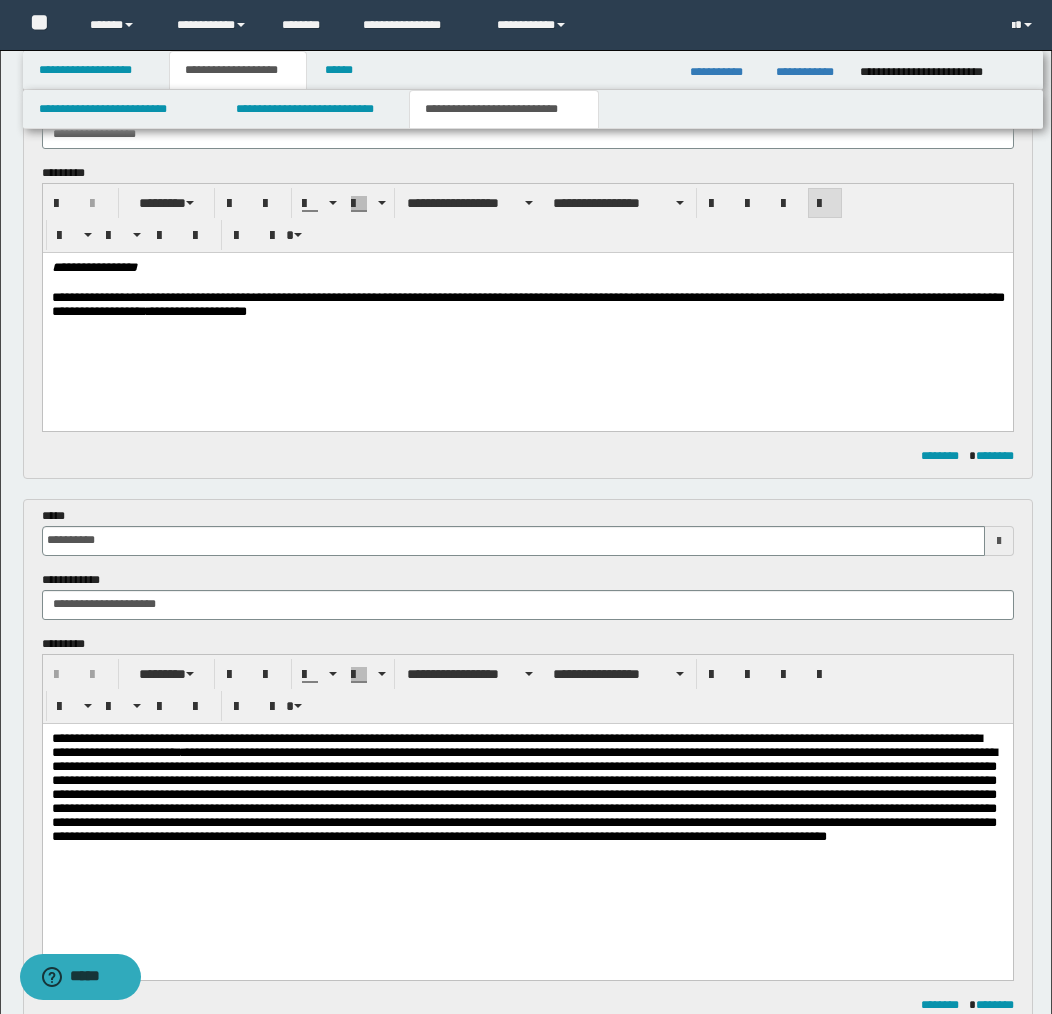 click on "**********" at bounding box center (527, 306) 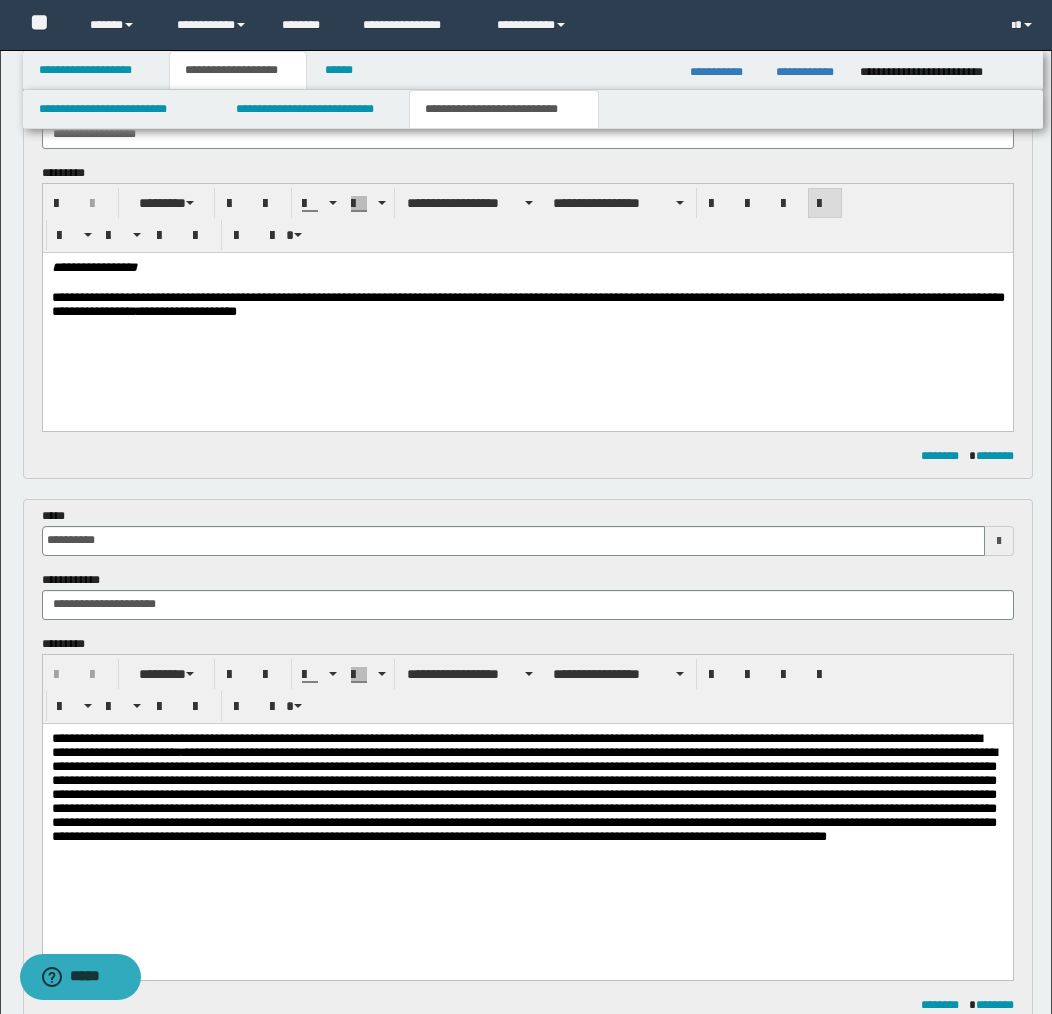 click on "**********" at bounding box center (527, 306) 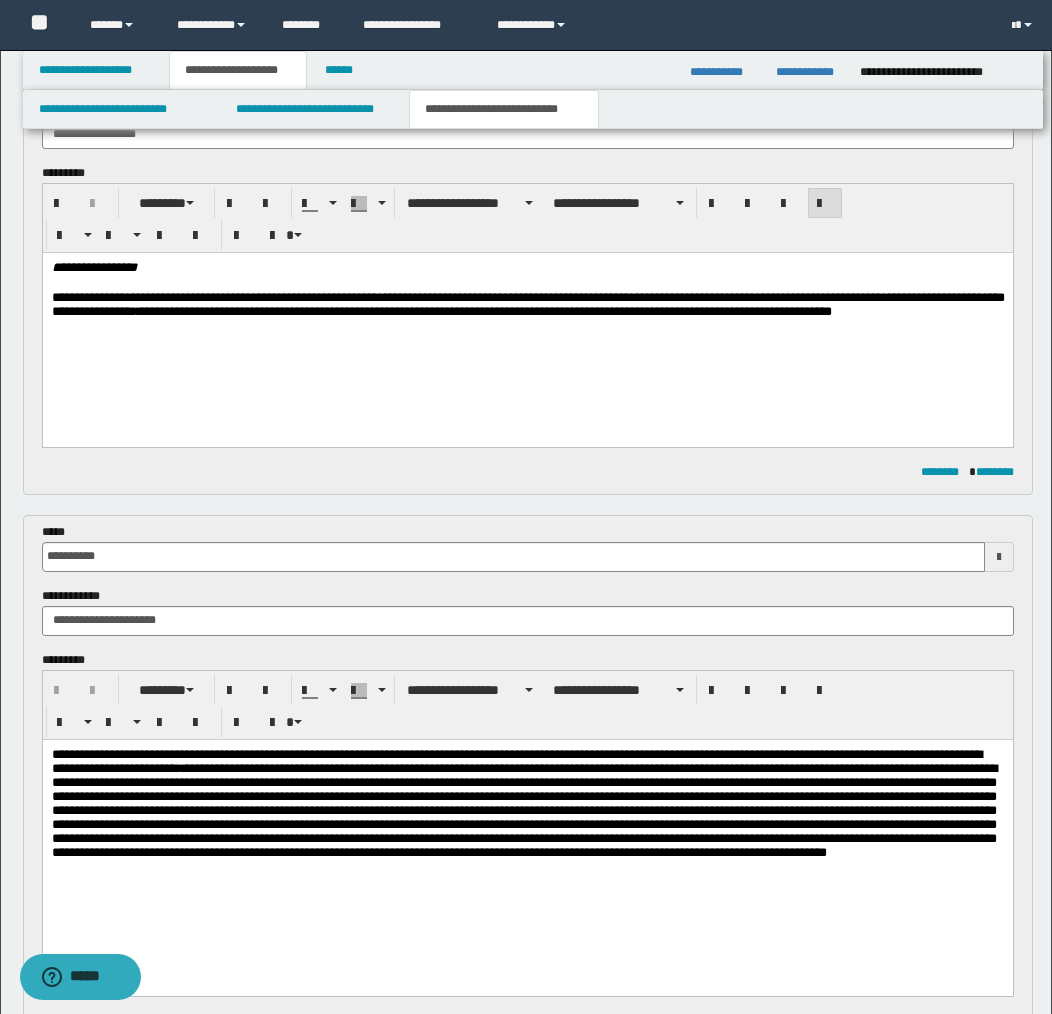 click on "**********" at bounding box center [527, 314] 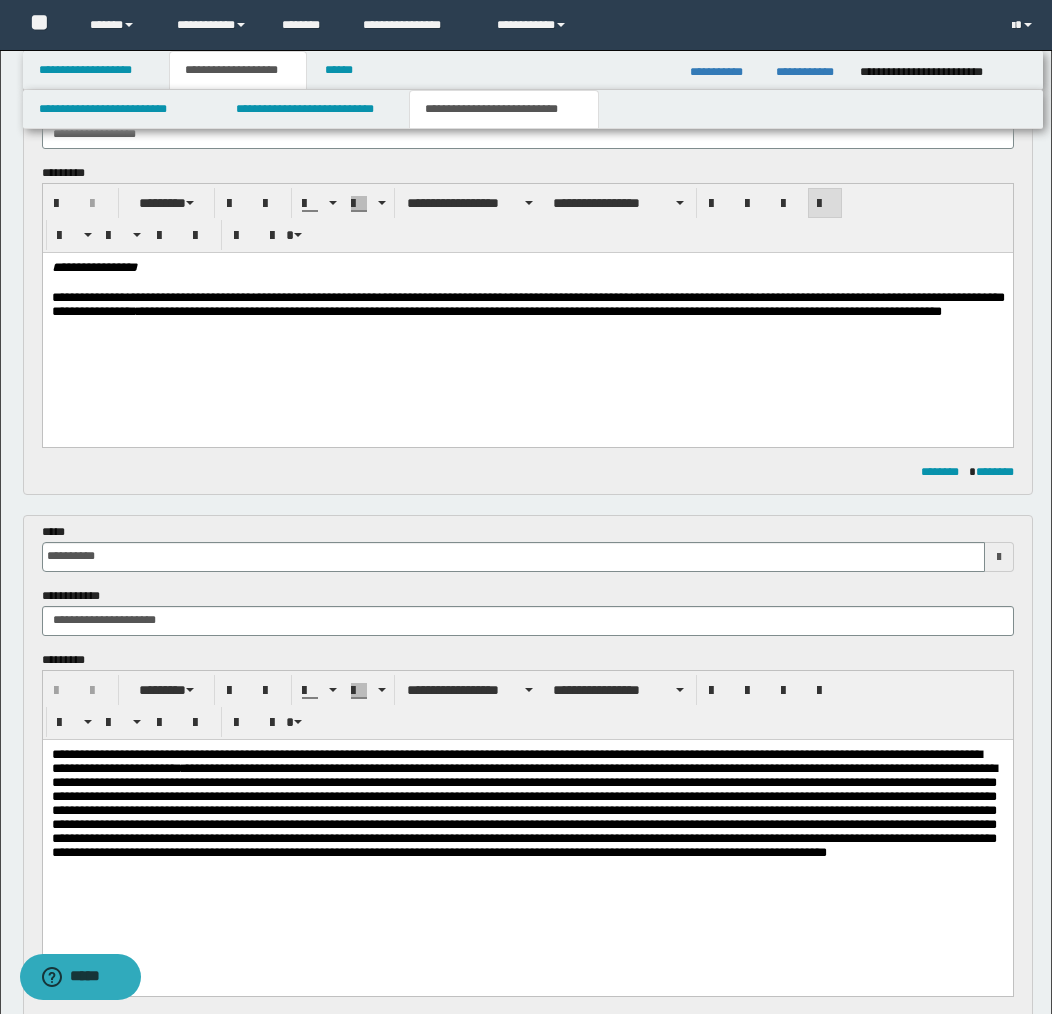 click on "**********" at bounding box center [527, 314] 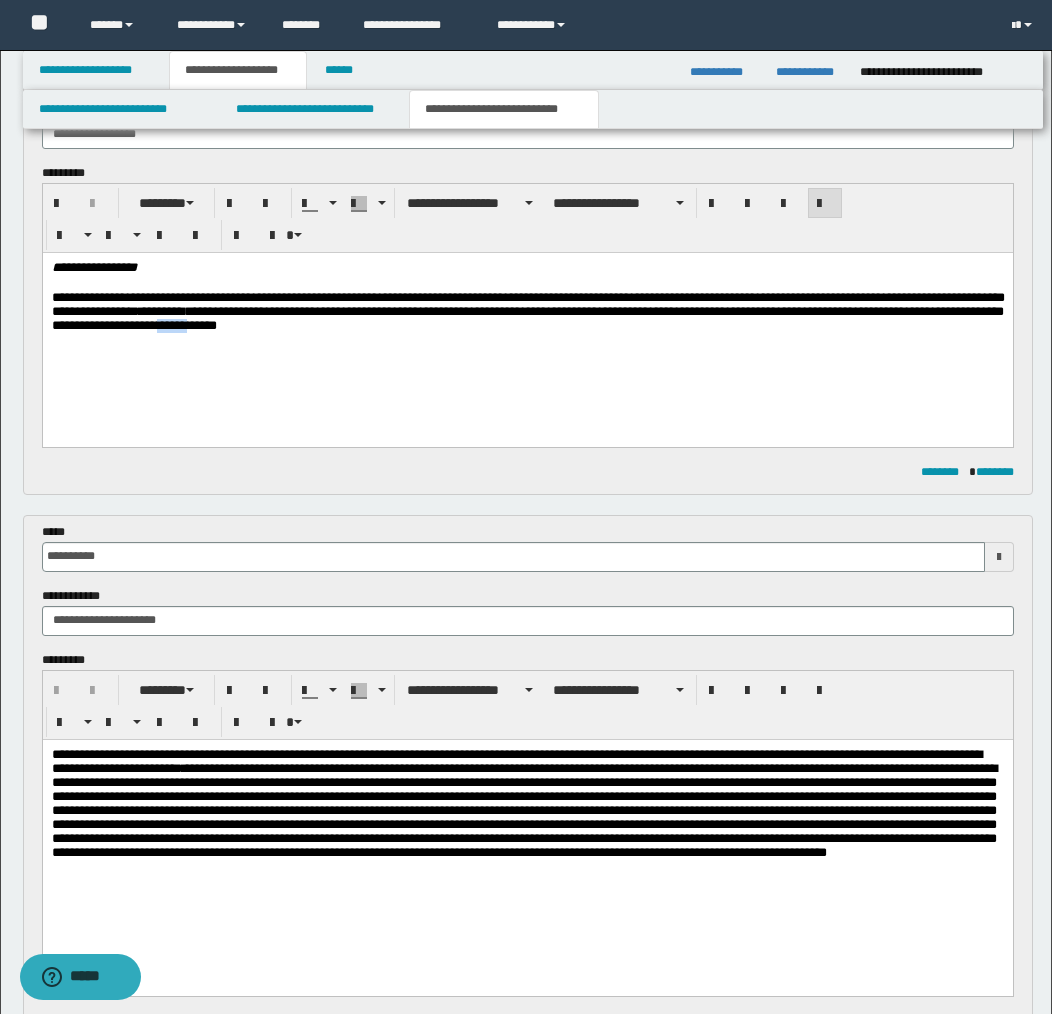 click on "**********" at bounding box center [527, 314] 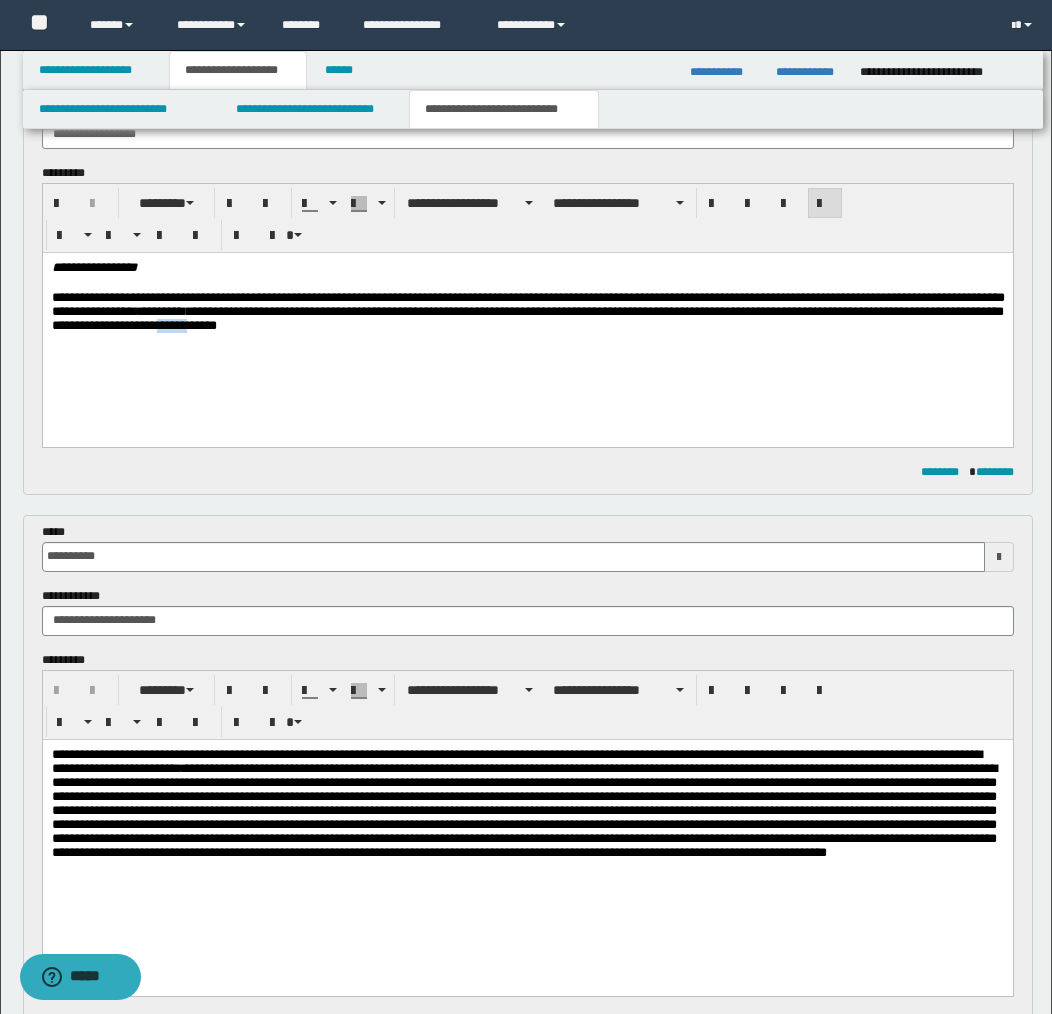 click on "**********" at bounding box center (527, 314) 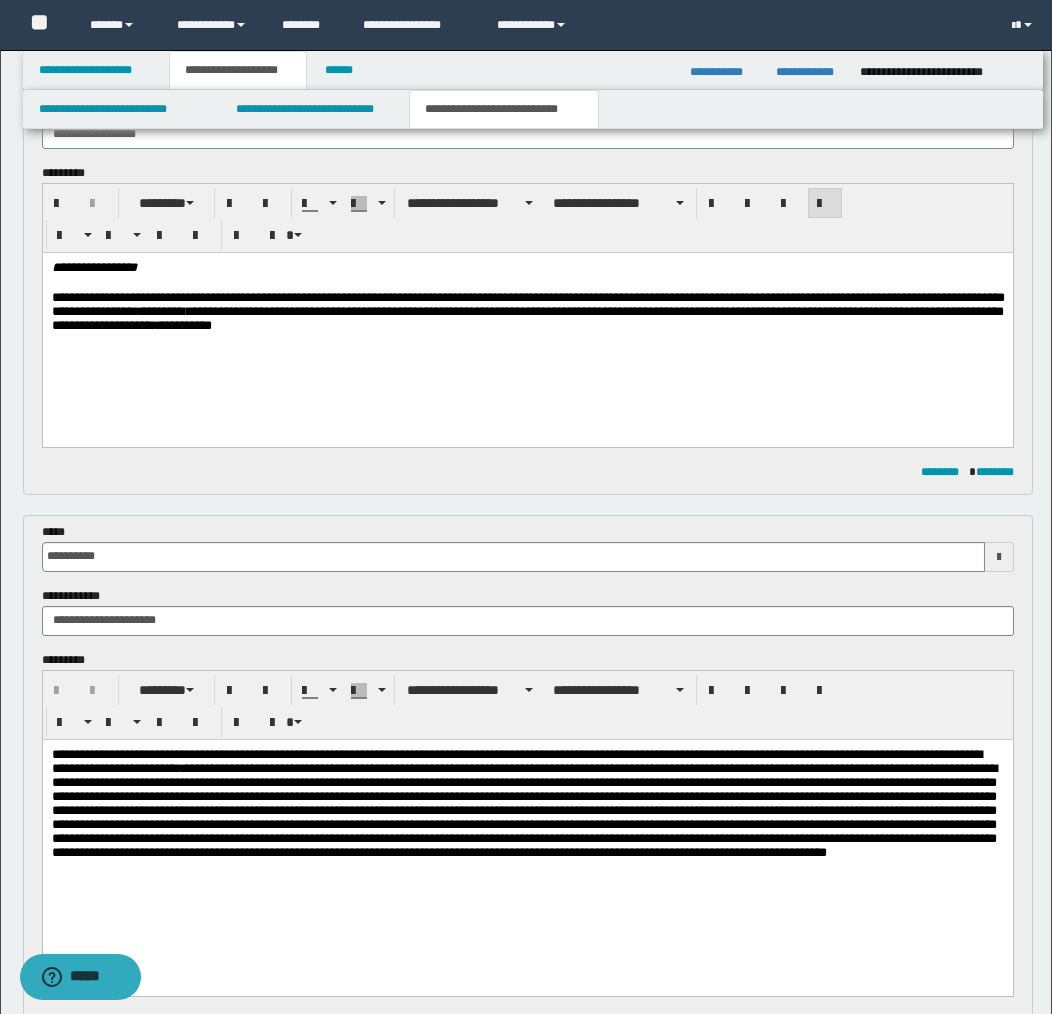 click on "**********" at bounding box center [527, 314] 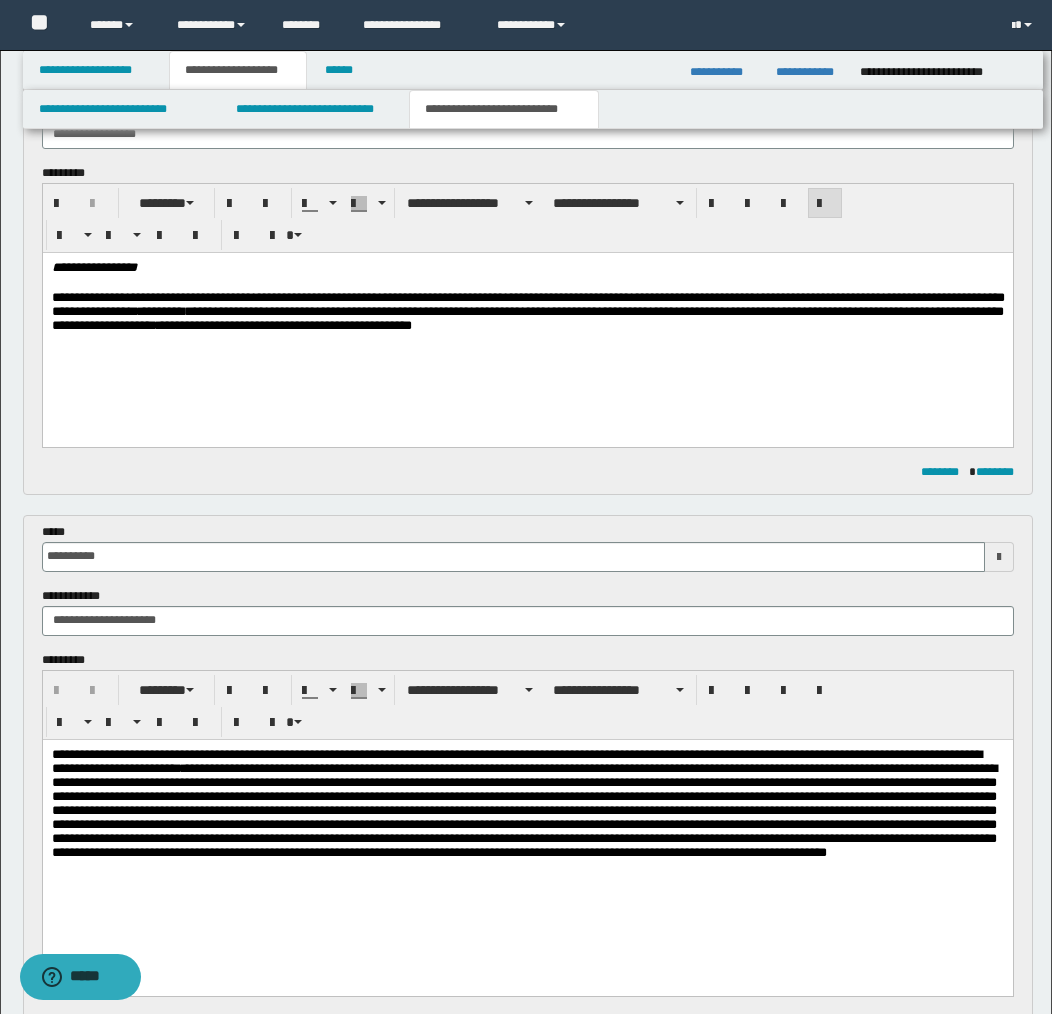 scroll, scrollTop: 197, scrollLeft: 0, axis: vertical 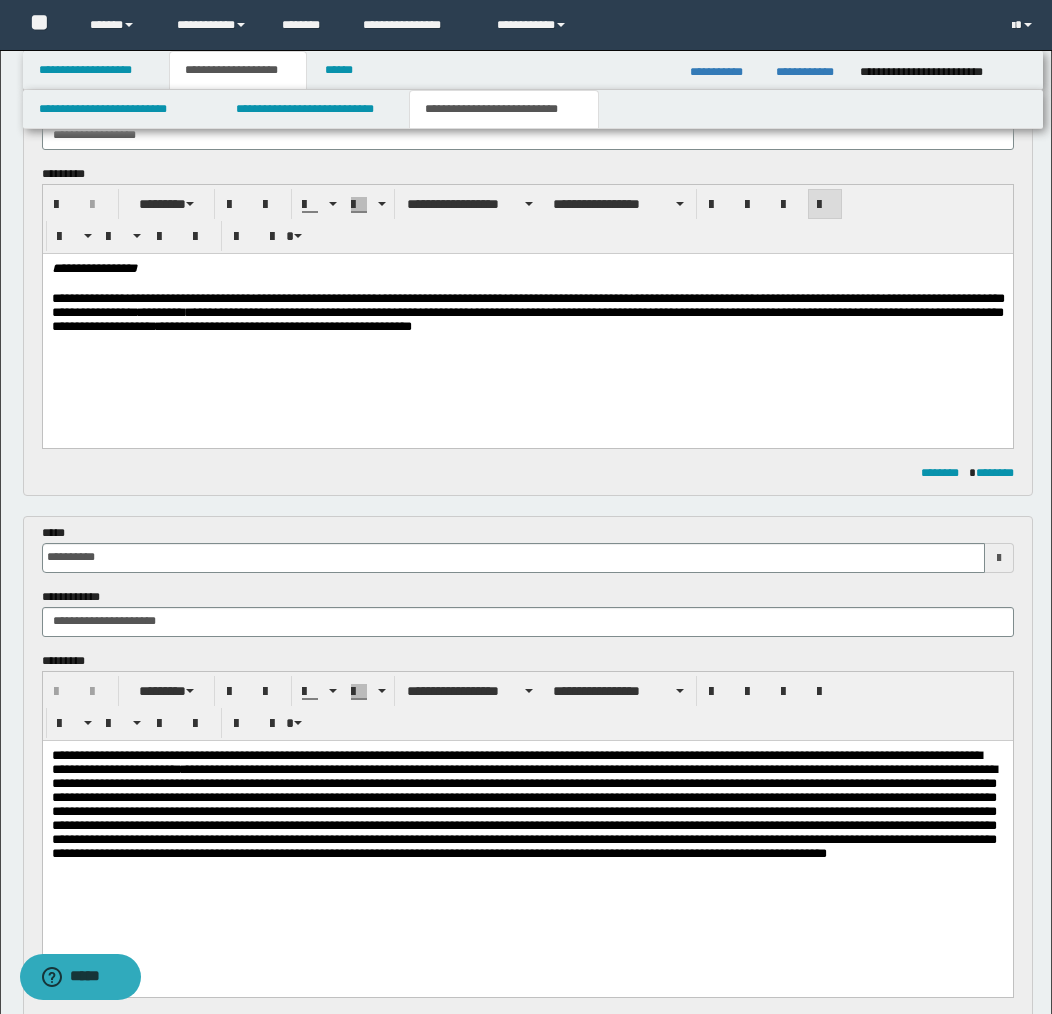 drag, startPoint x: 538, startPoint y: 331, endPoint x: 687, endPoint y: 336, distance: 149.08386 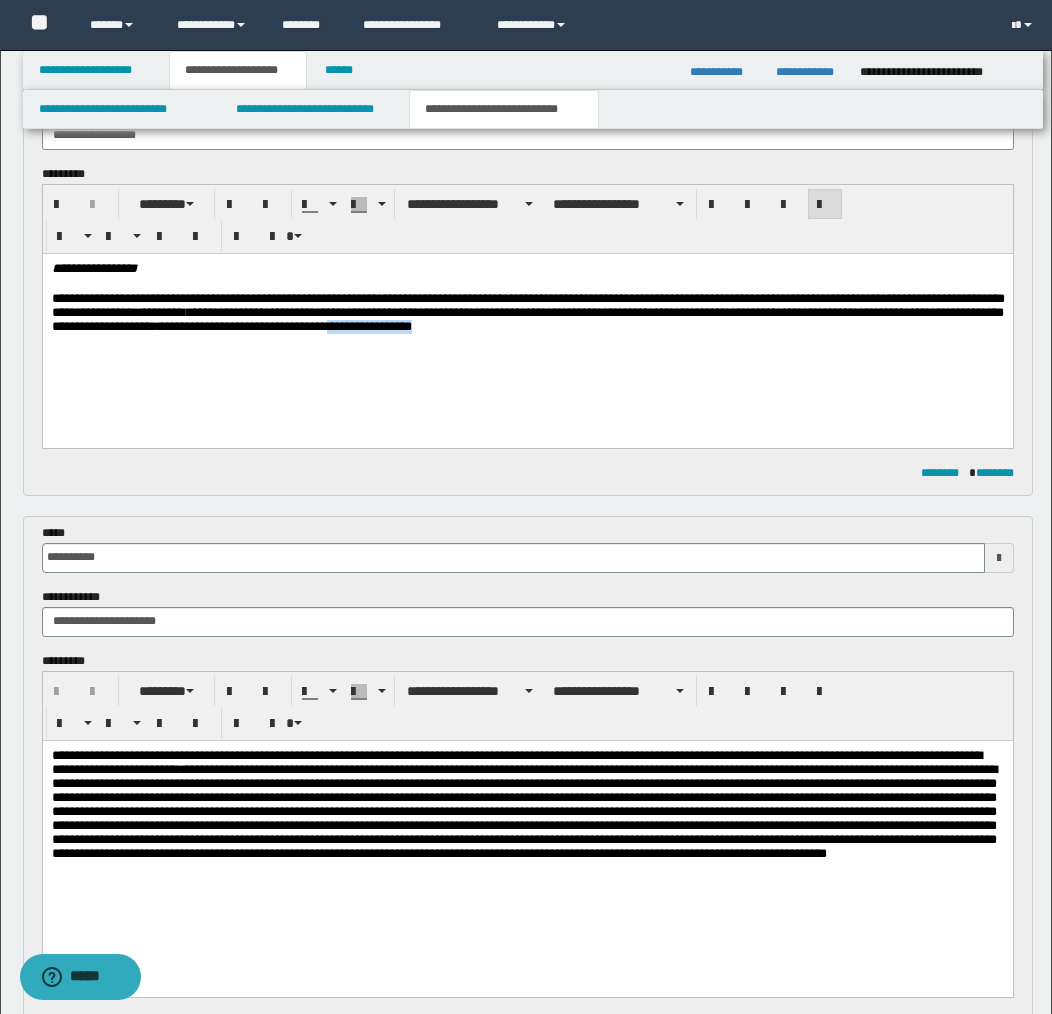 drag, startPoint x: 658, startPoint y: 336, endPoint x: 540, endPoint y: 329, distance: 118.20744 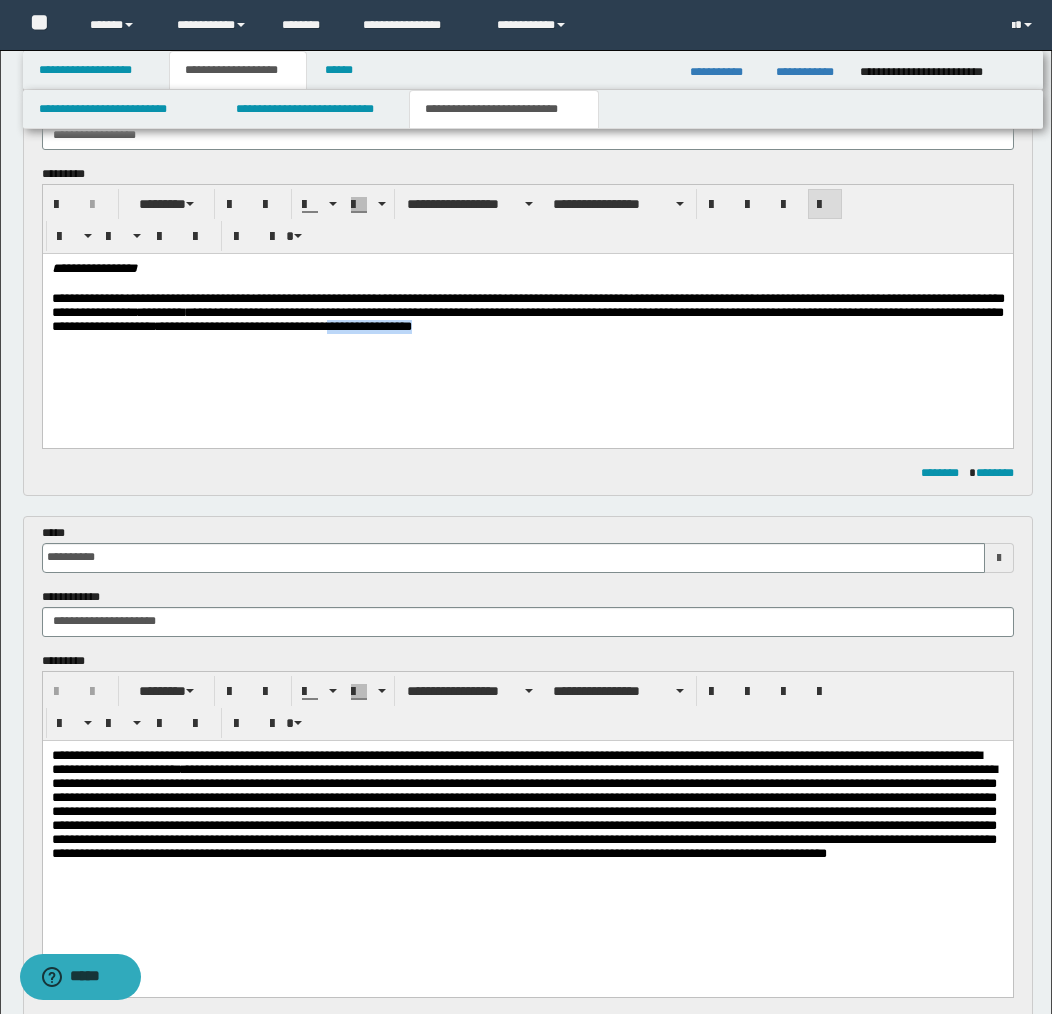 click on "**********" at bounding box center (527, 315) 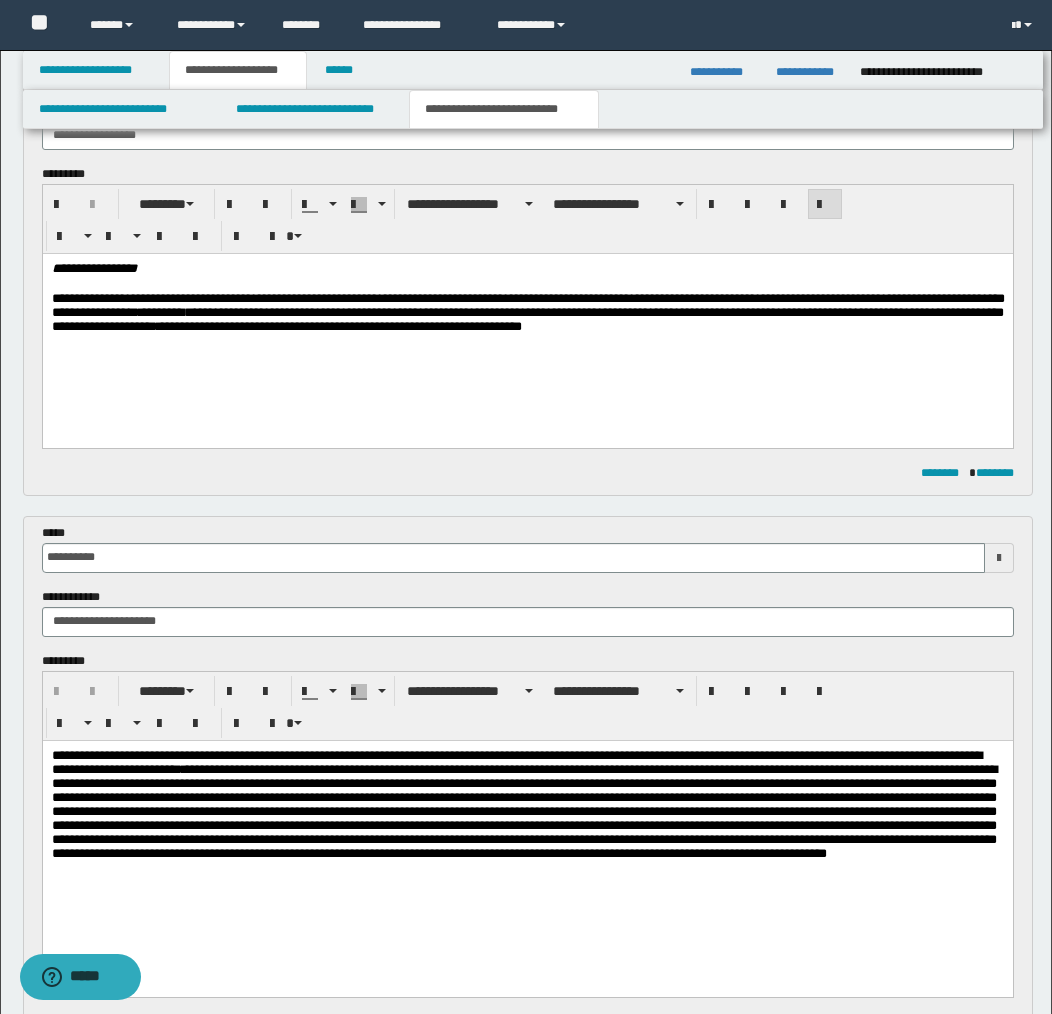 click on "**********" at bounding box center [527, 315] 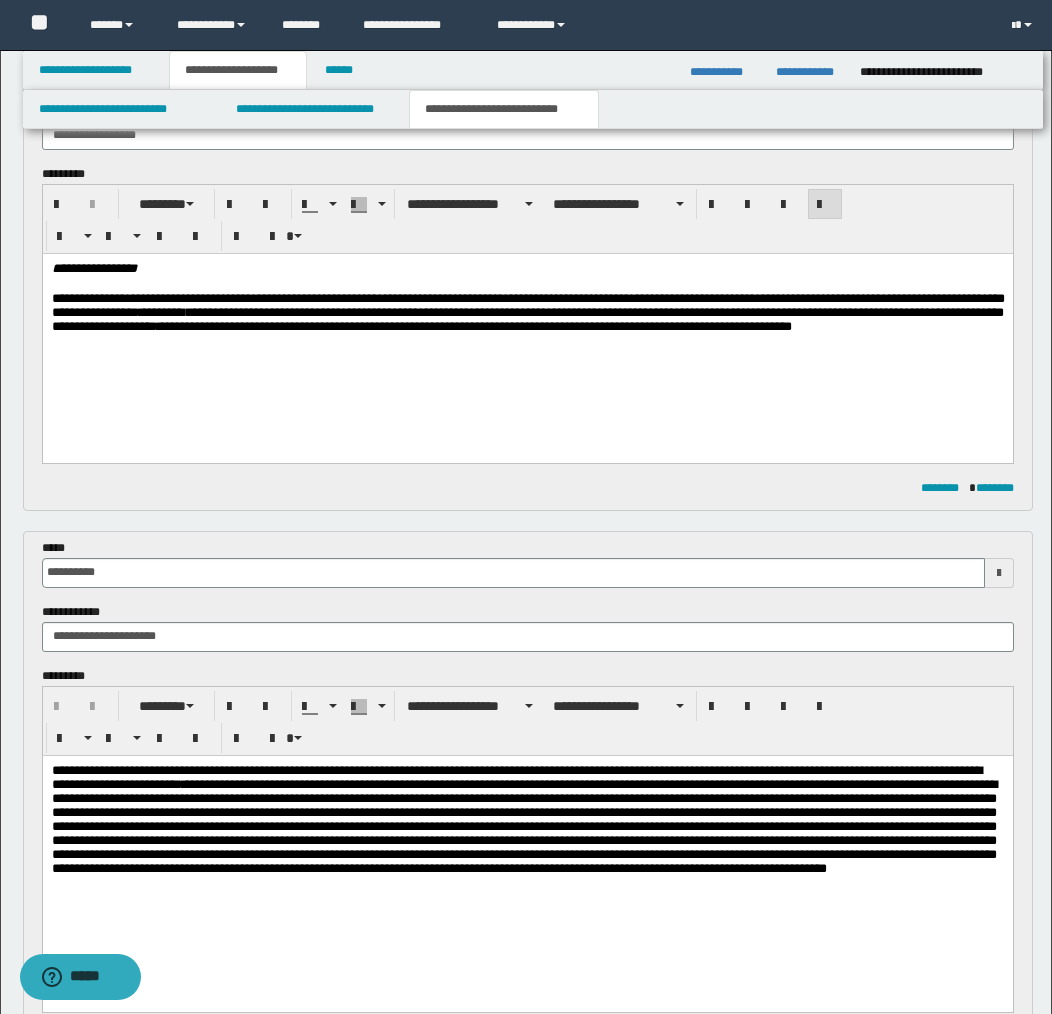 click on "**********" at bounding box center [527, 323] 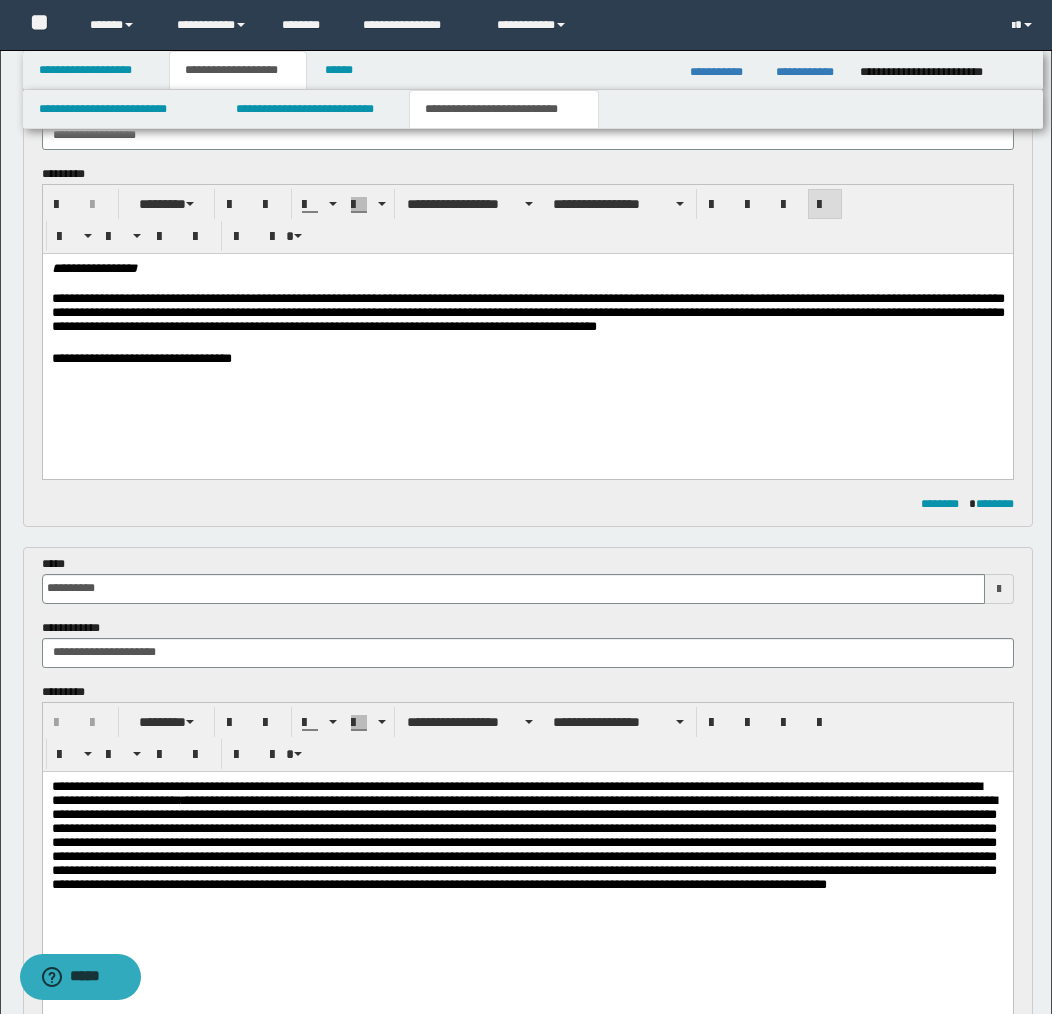 click on "**********" at bounding box center (527, 315) 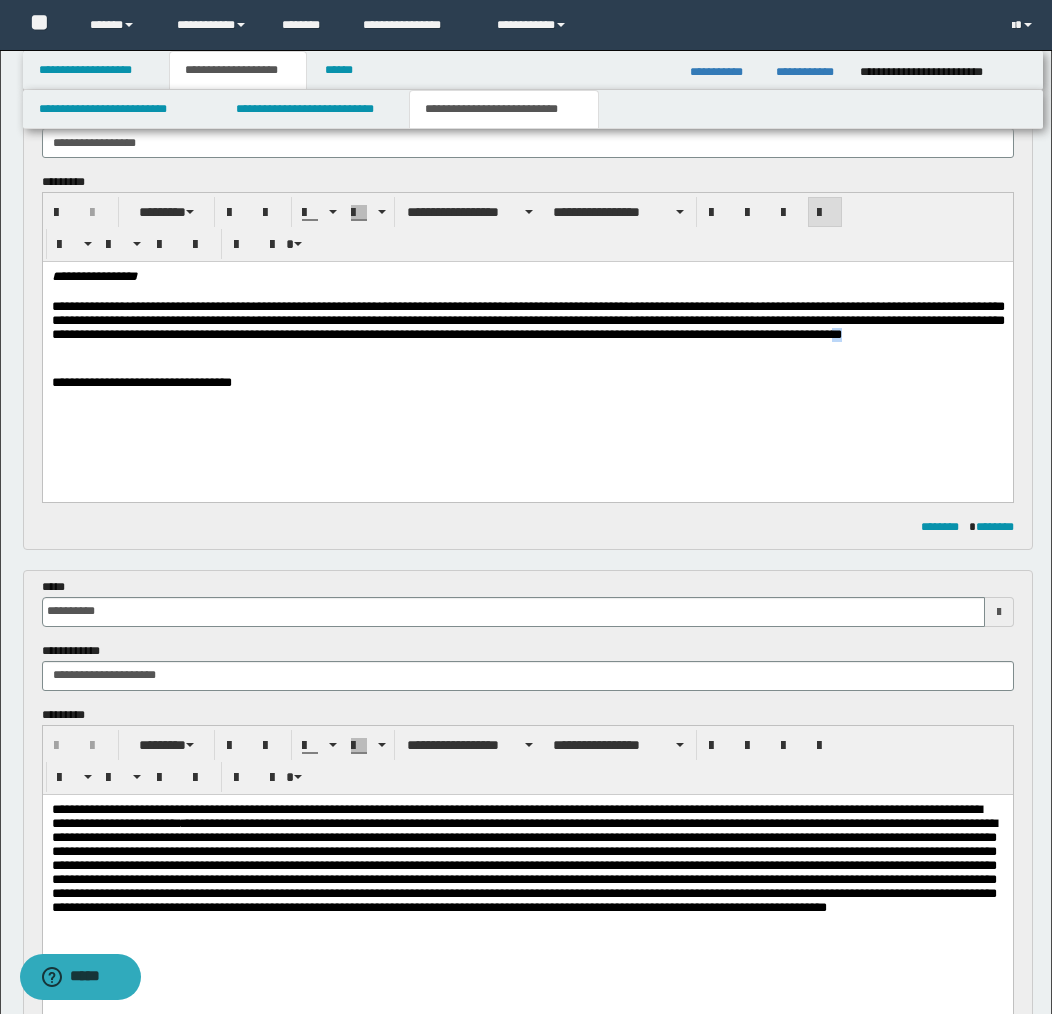 drag, startPoint x: 122, startPoint y: 355, endPoint x: 138, endPoint y: 345, distance: 18.867962 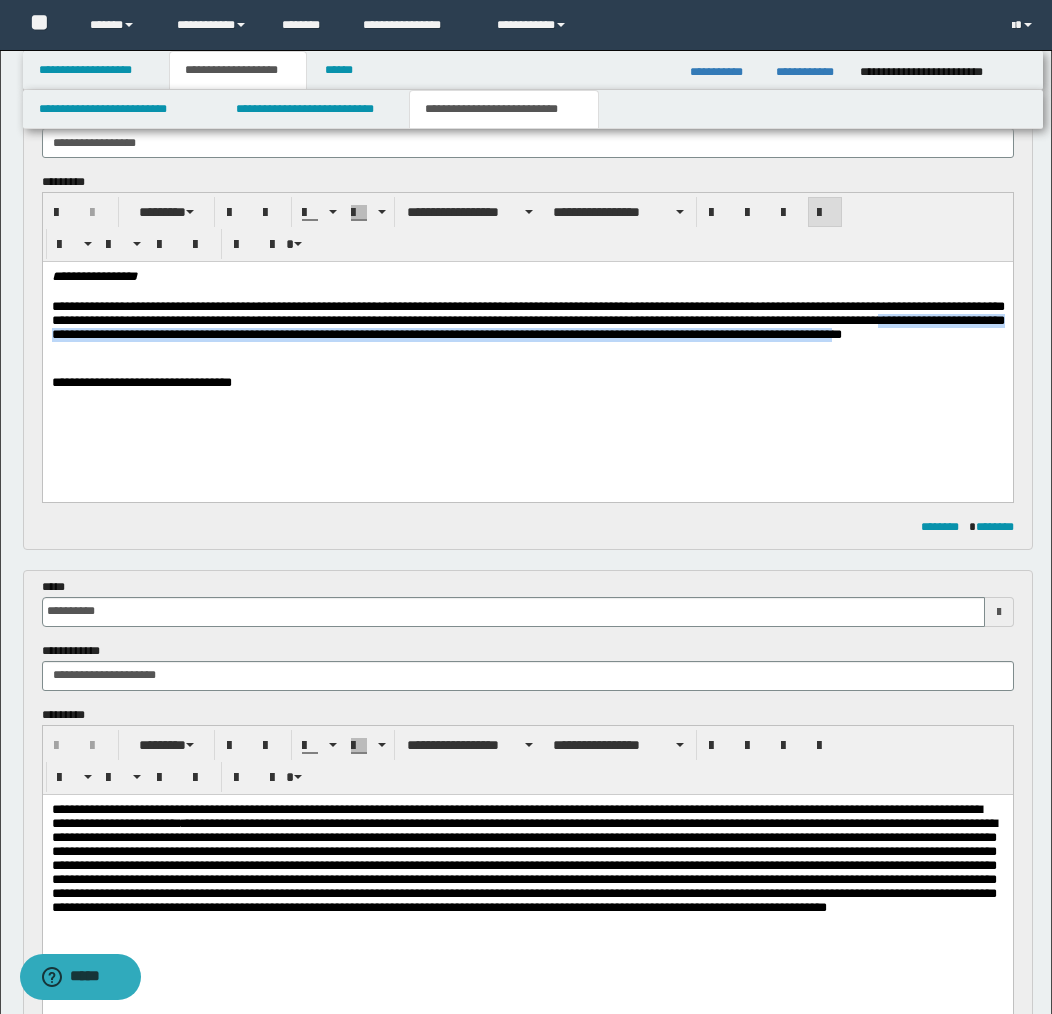 scroll, scrollTop: 188, scrollLeft: 0, axis: vertical 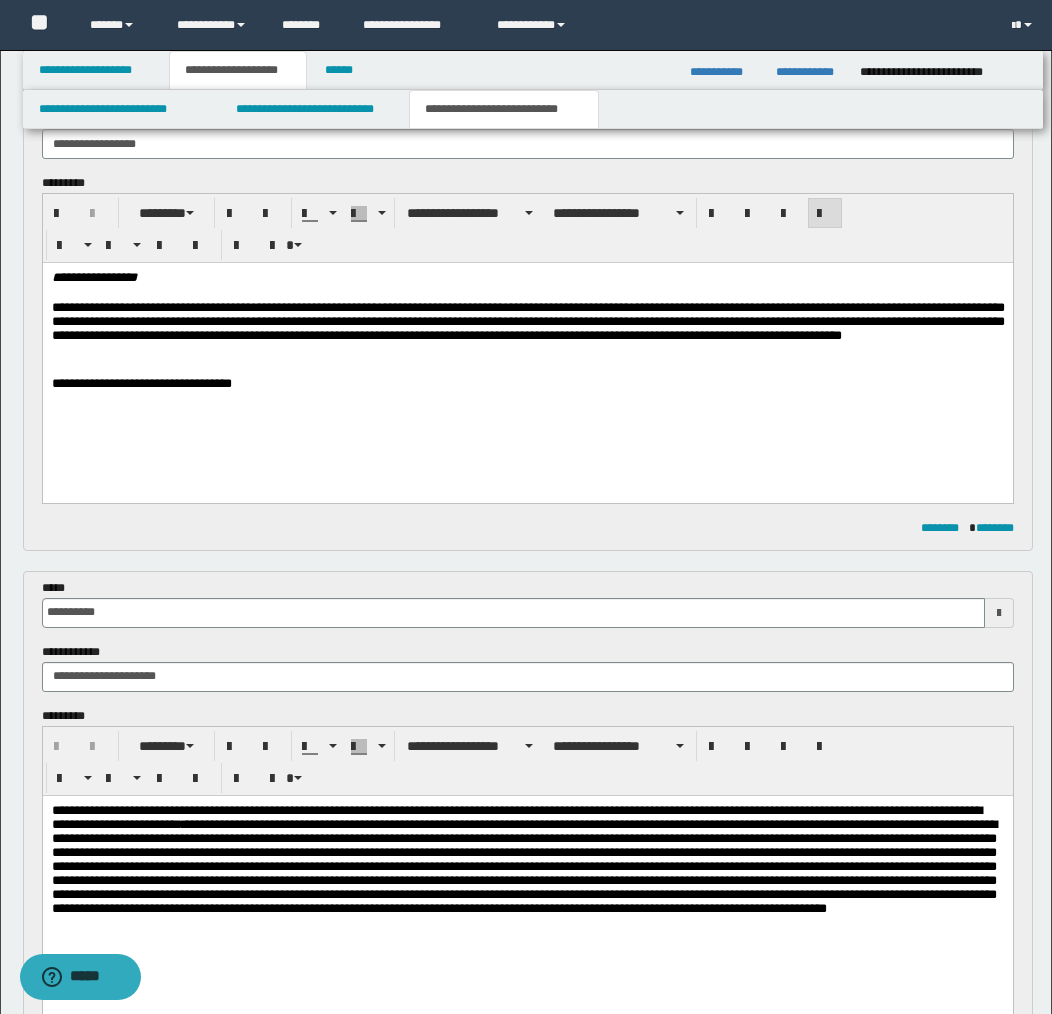 click on "**********" at bounding box center [527, 332] 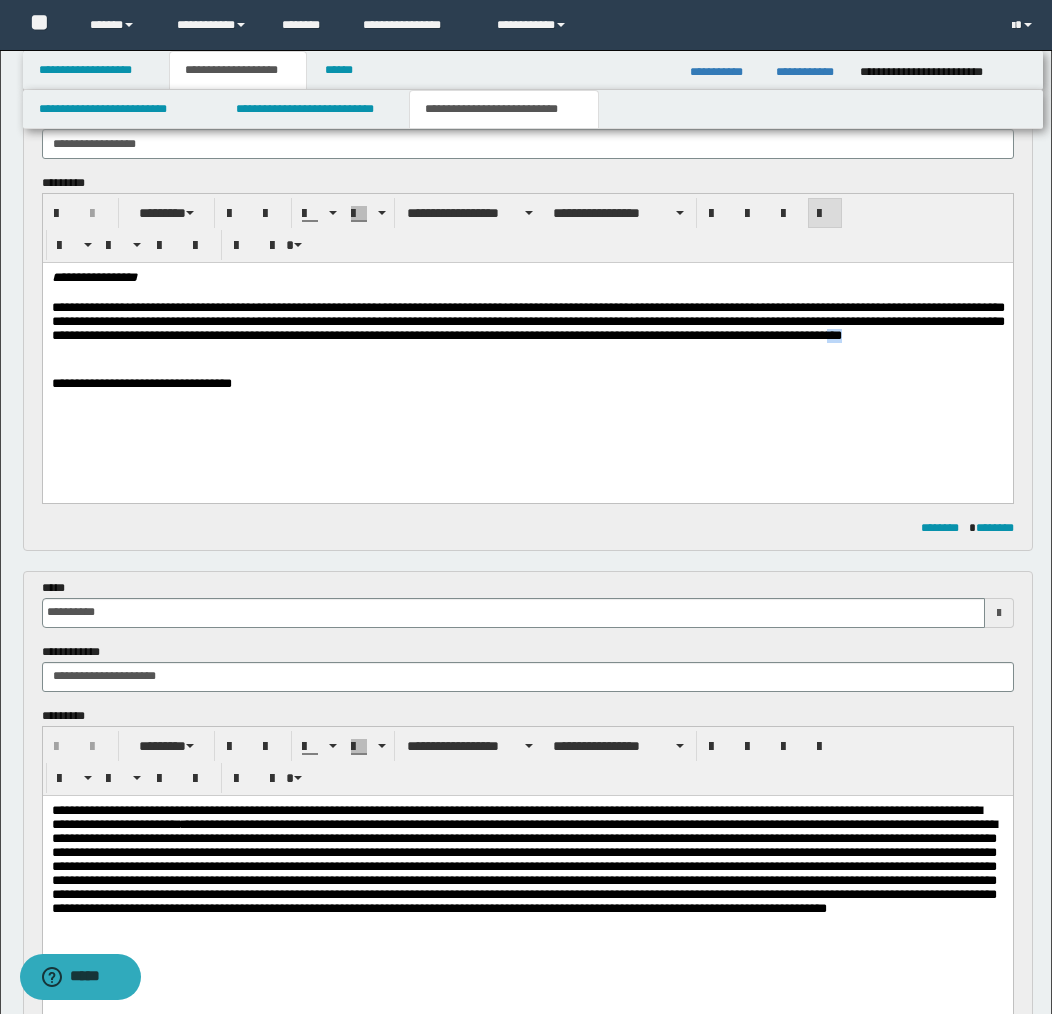 drag, startPoint x: 145, startPoint y: 360, endPoint x: 119, endPoint y: 360, distance: 26 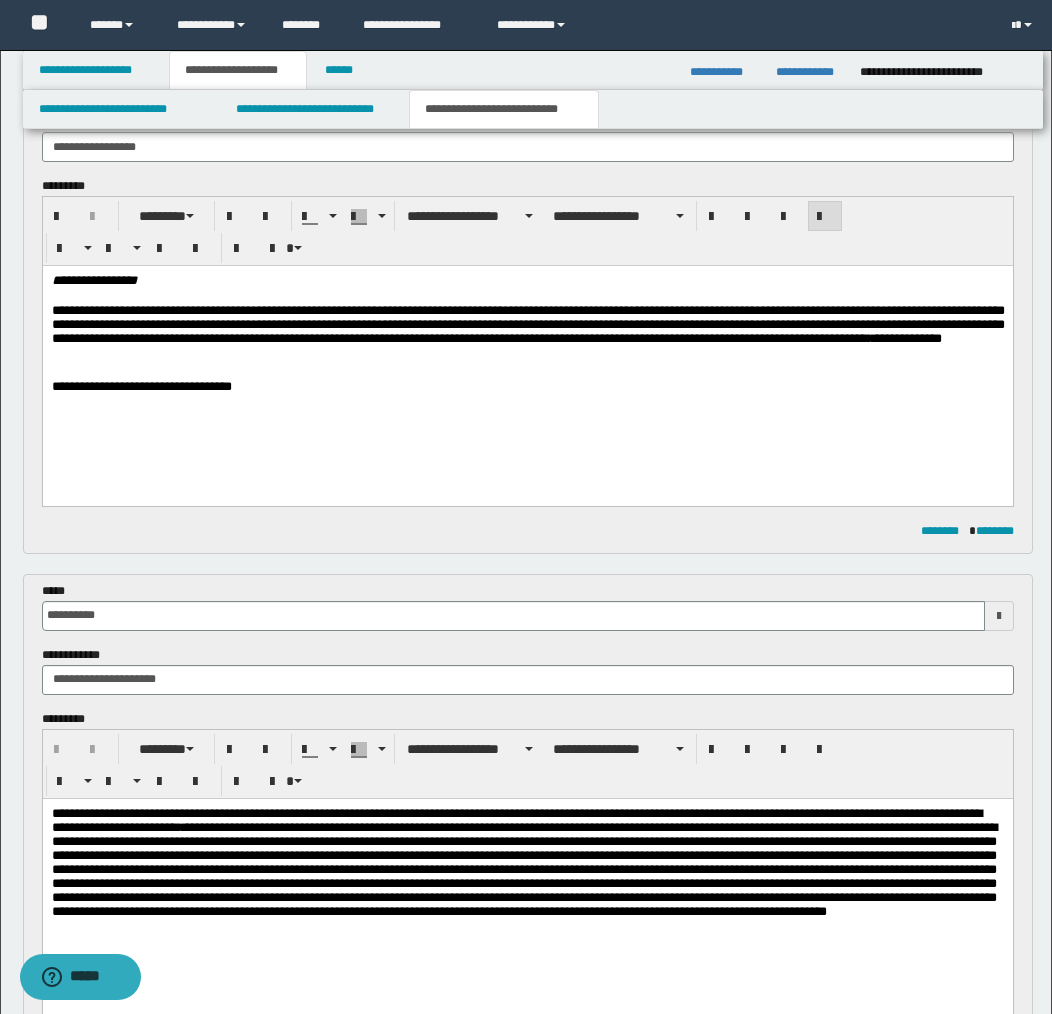 click on "**********" at bounding box center [527, 335] 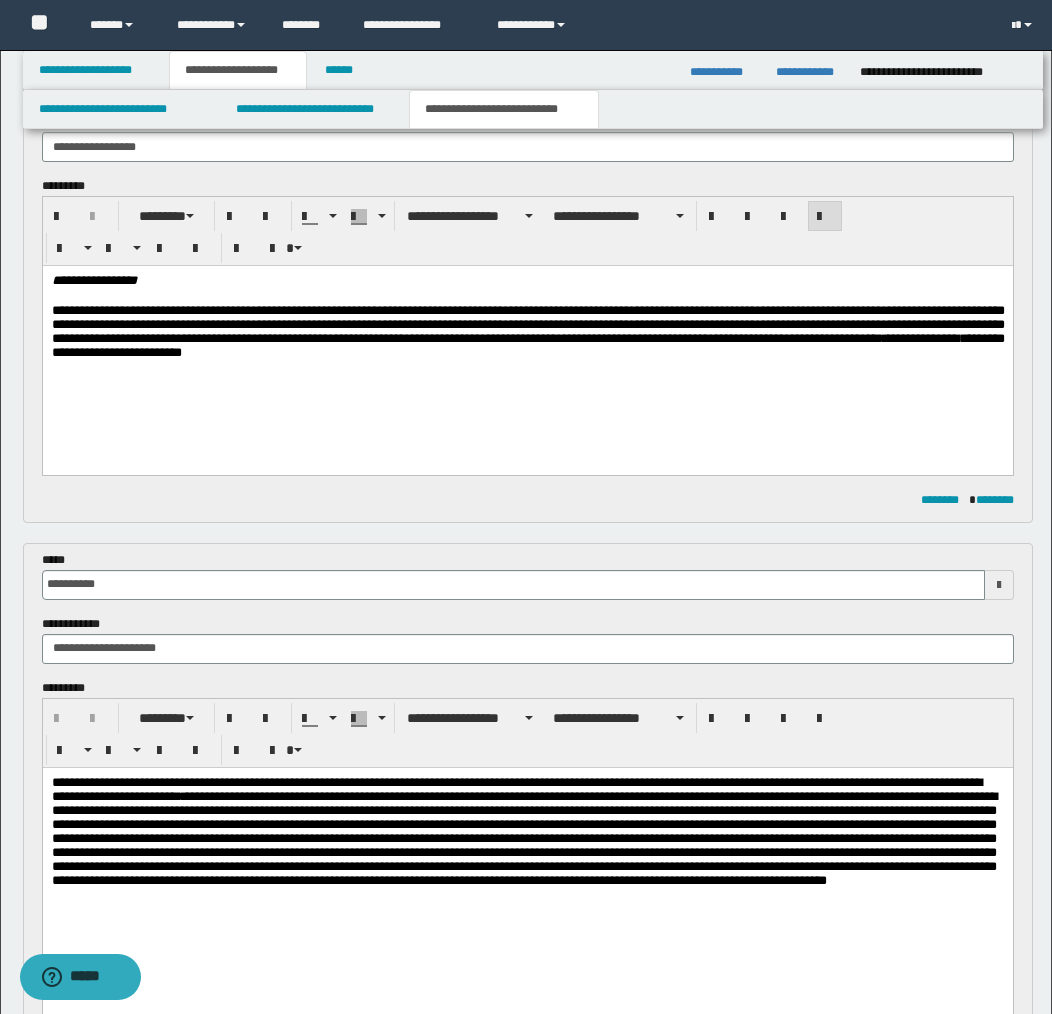 click on "**********" at bounding box center (527, 335) 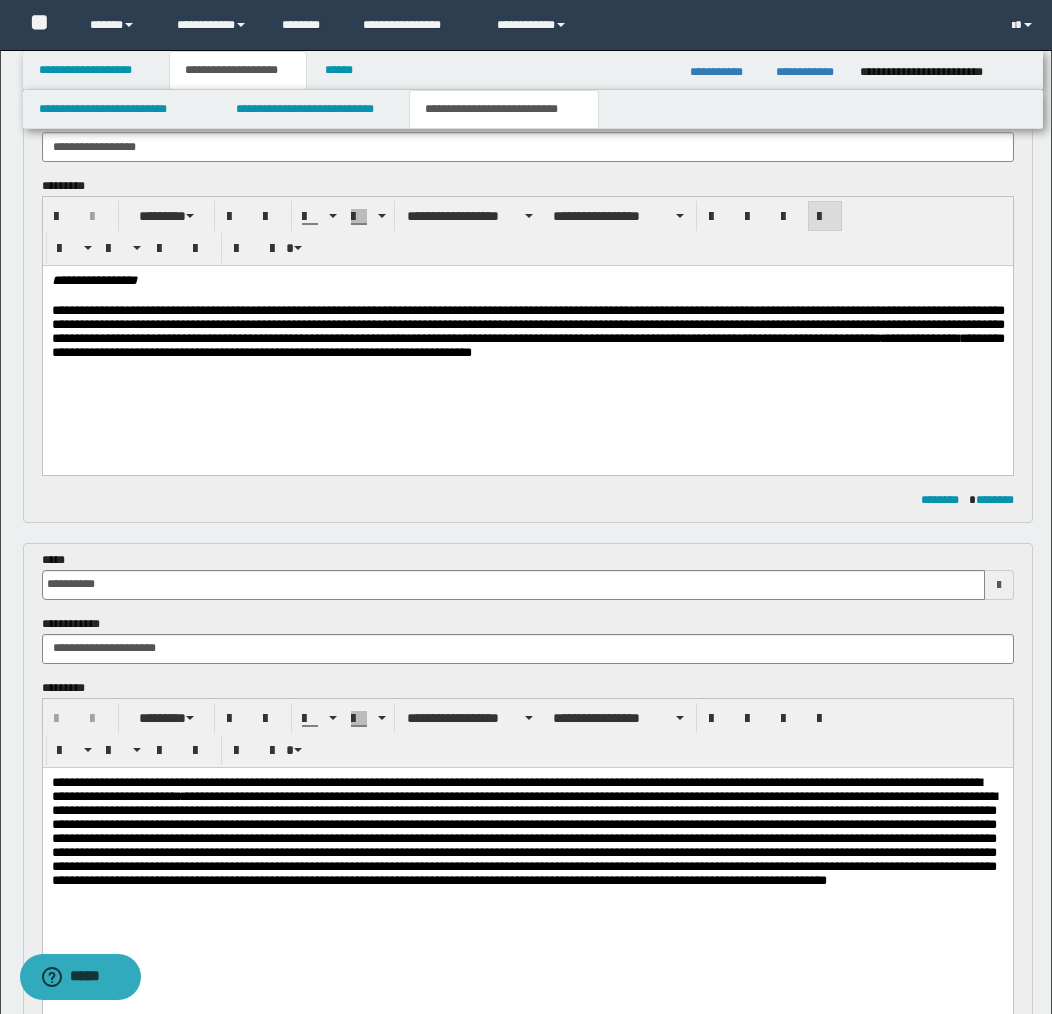 click on "**********" at bounding box center (527, 335) 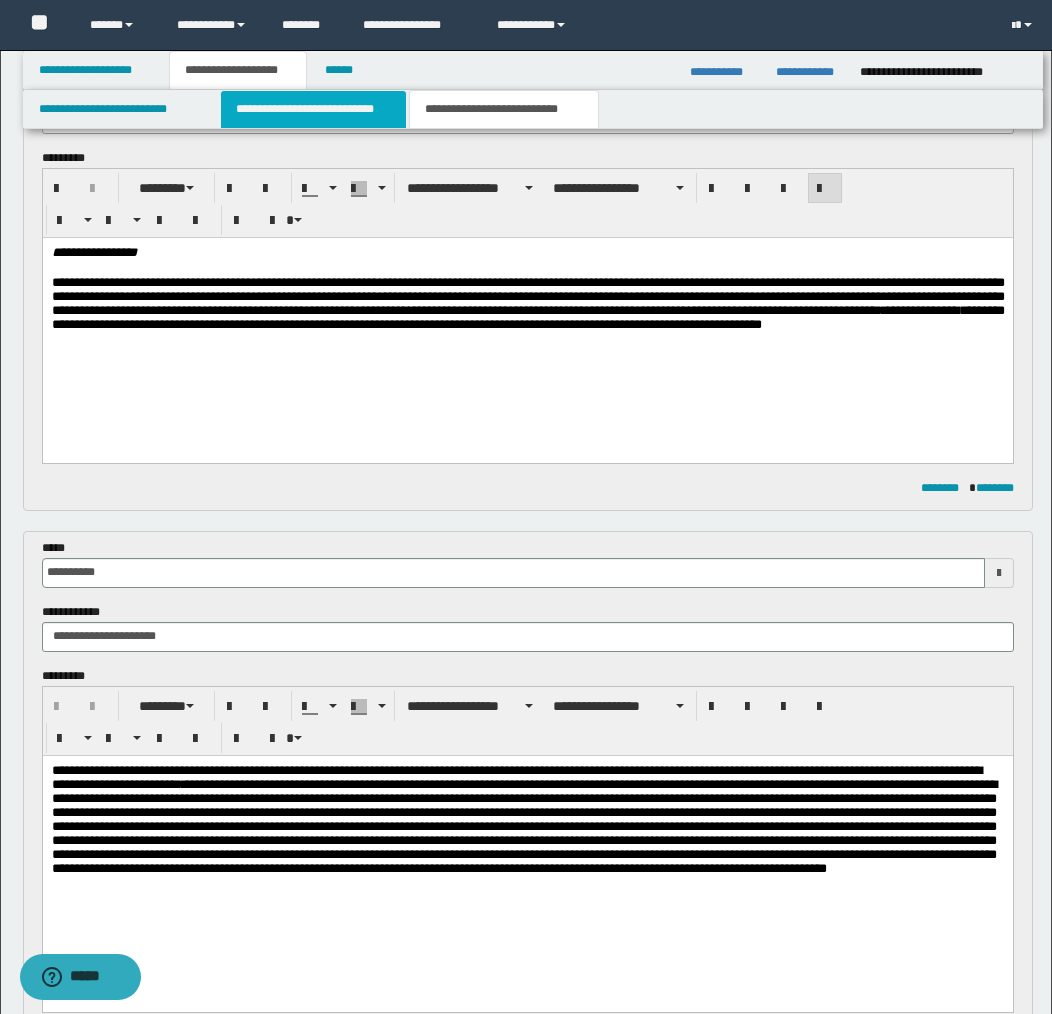 click on "**********" at bounding box center (314, 109) 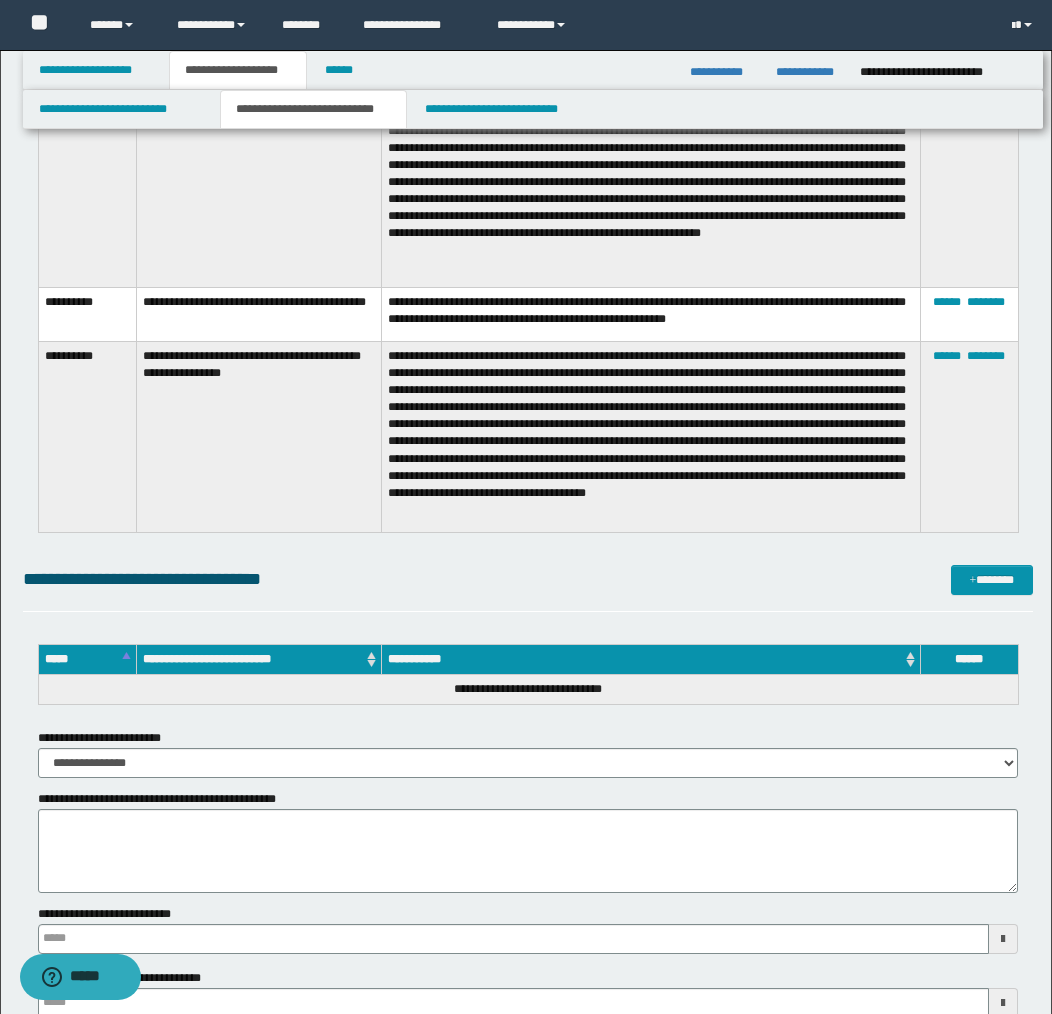scroll, scrollTop: 2276, scrollLeft: 0, axis: vertical 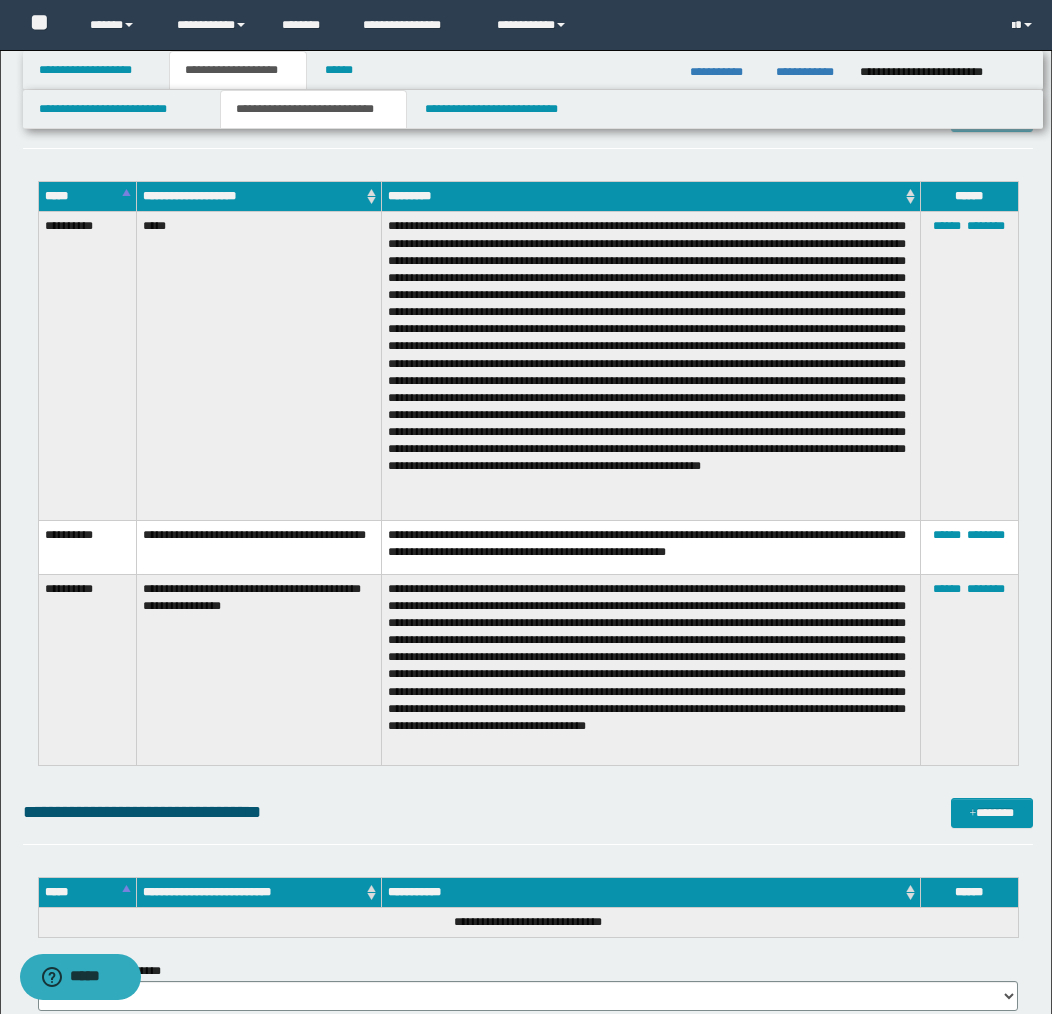 click on "**********" at bounding box center (650, 669) 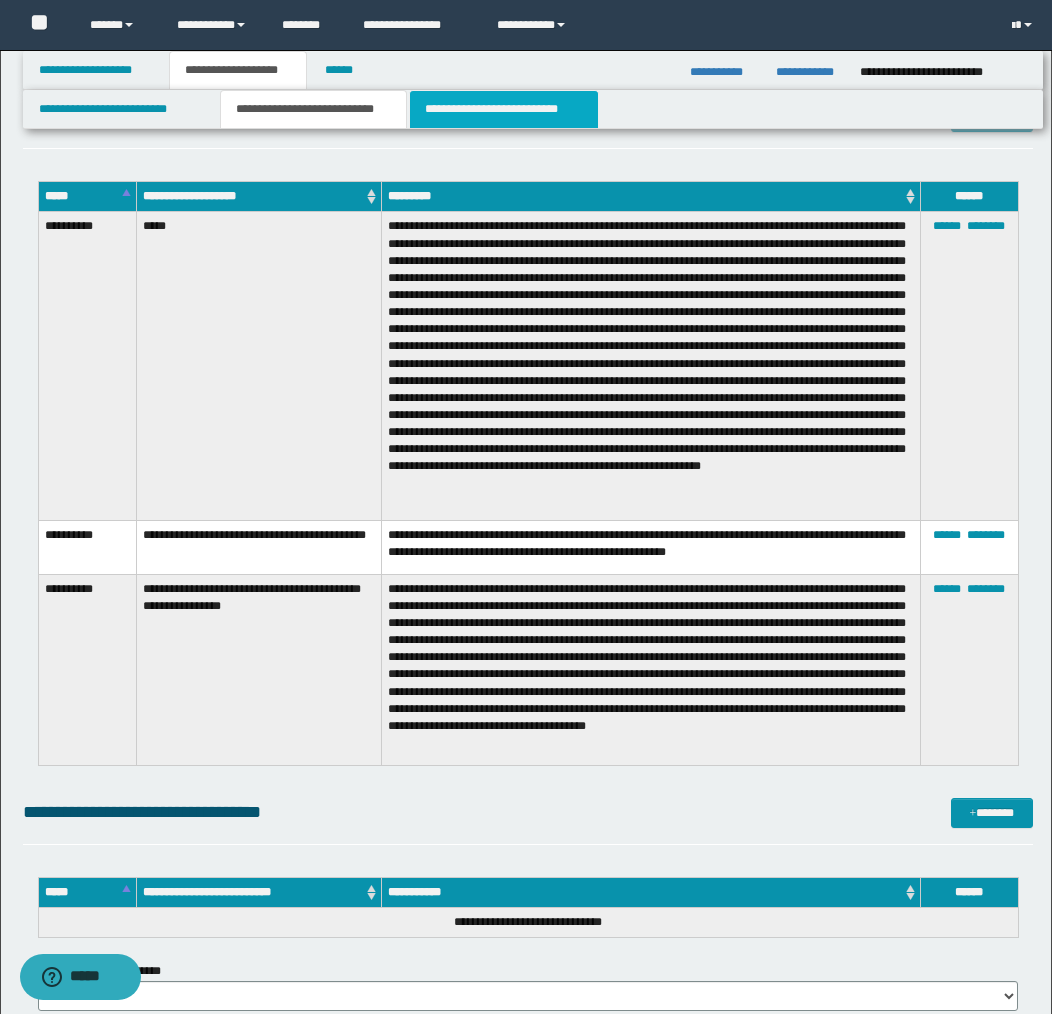 click on "**********" at bounding box center [504, 109] 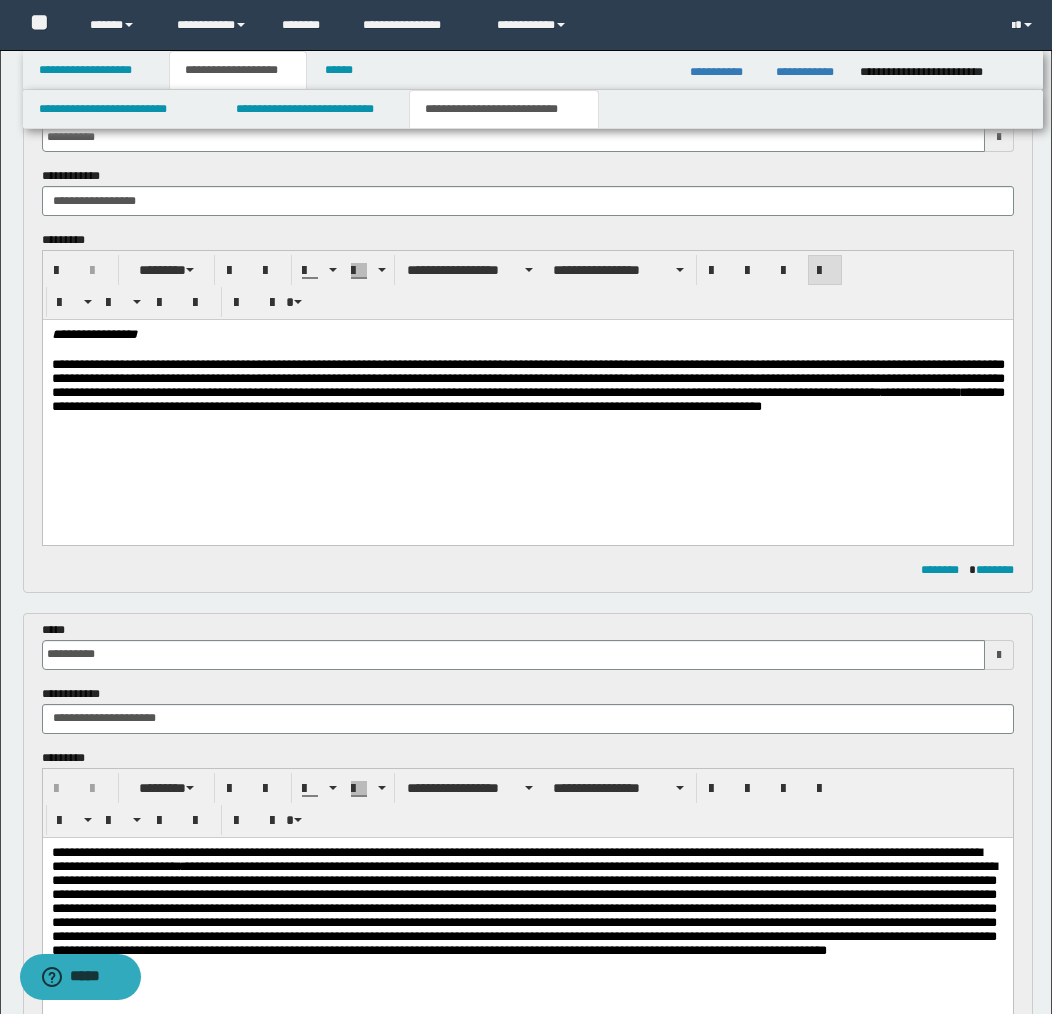 scroll, scrollTop: 80, scrollLeft: 0, axis: vertical 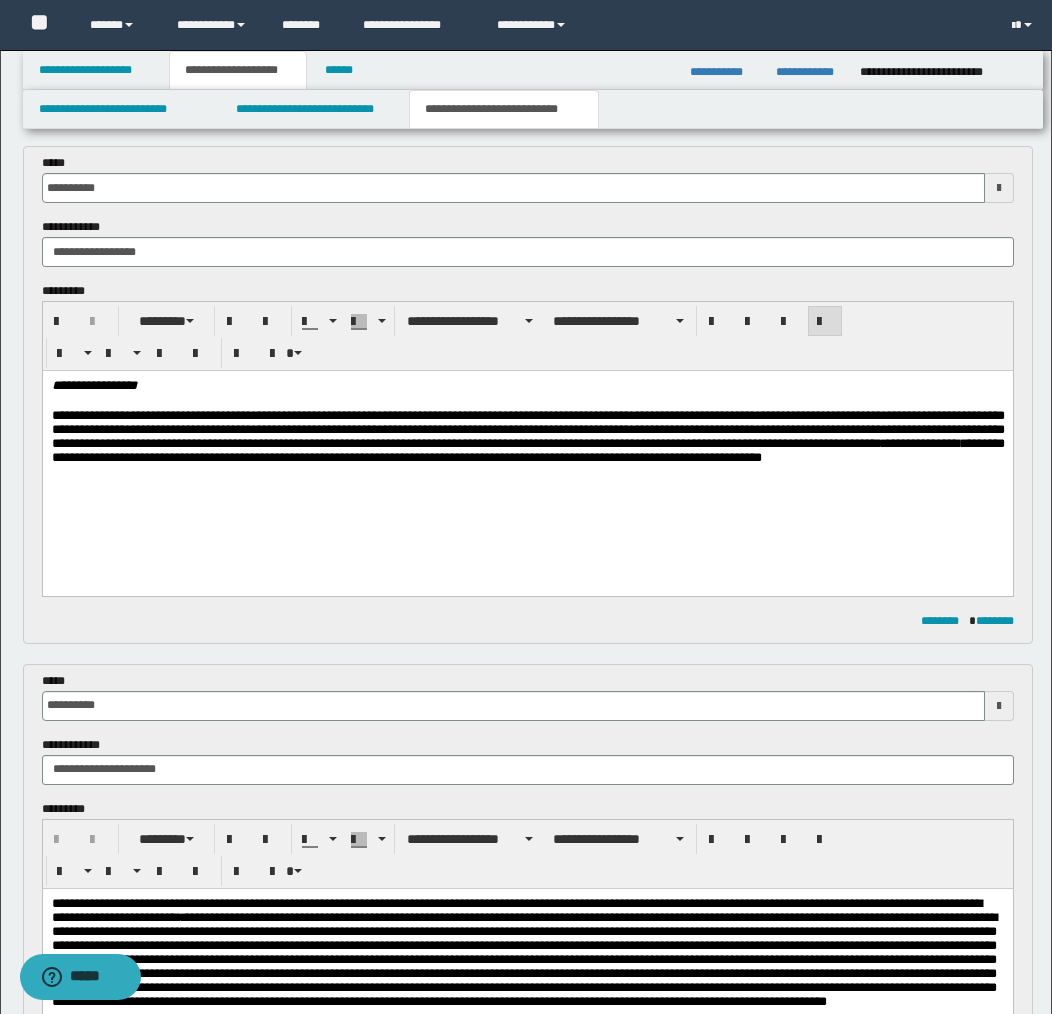 click on "**********" at bounding box center (527, 448) 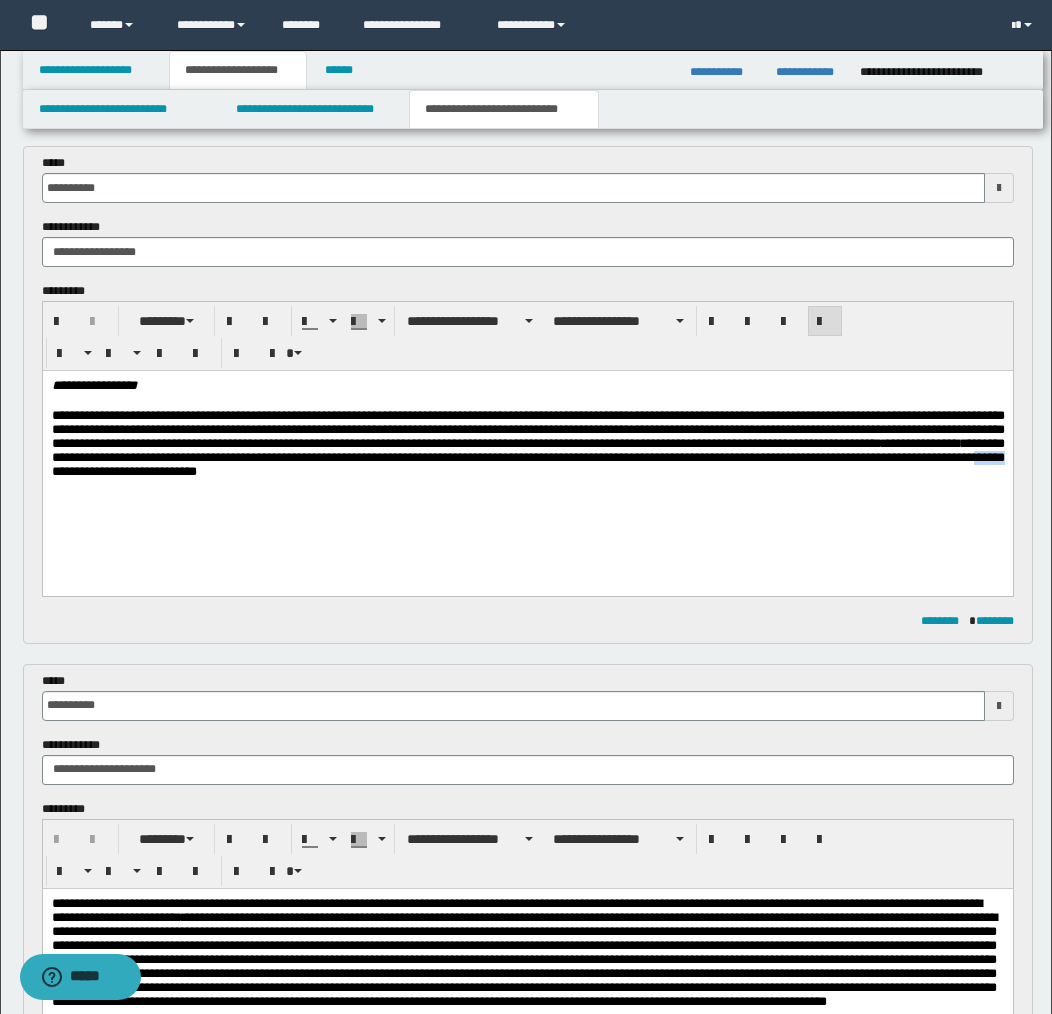 drag, startPoint x: 347, startPoint y: 481, endPoint x: 314, endPoint y: 479, distance: 33.06055 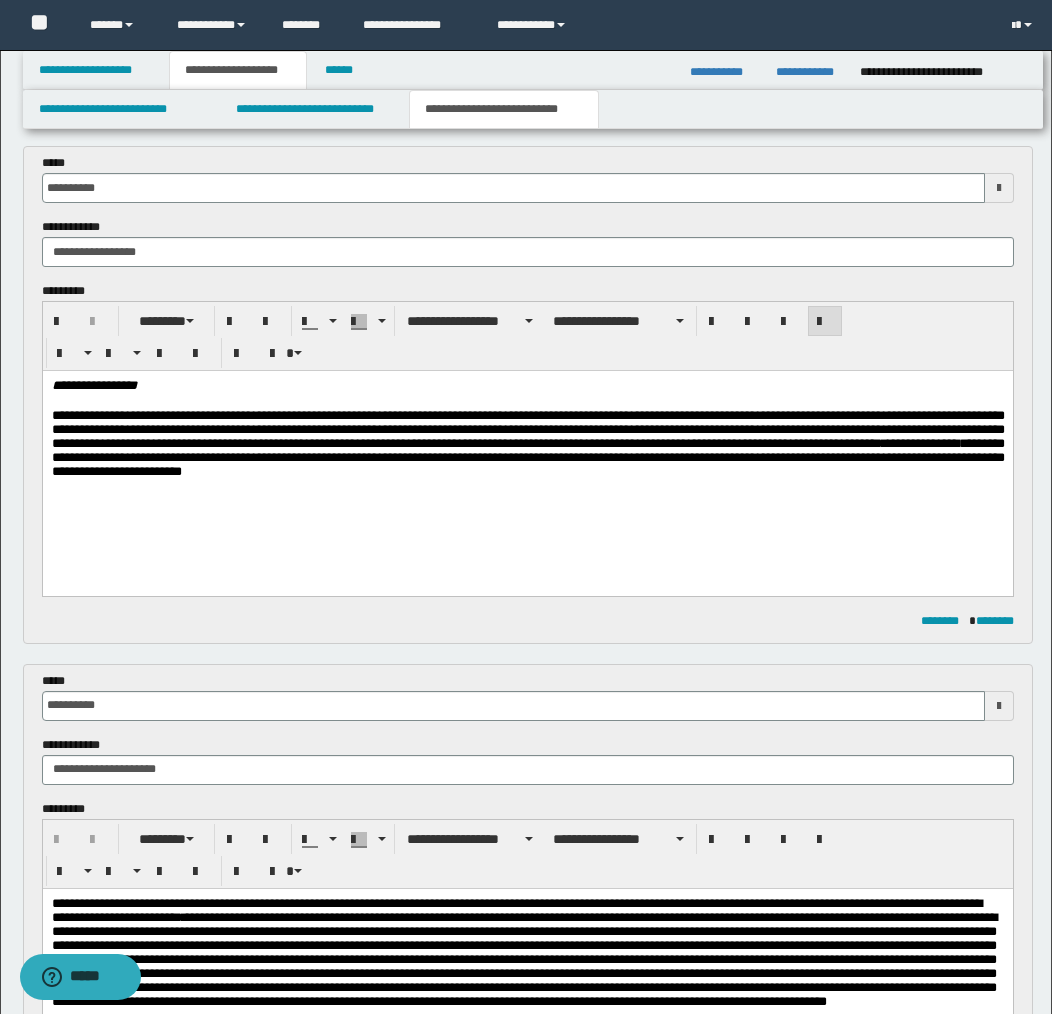 click on "**********" at bounding box center (527, 448) 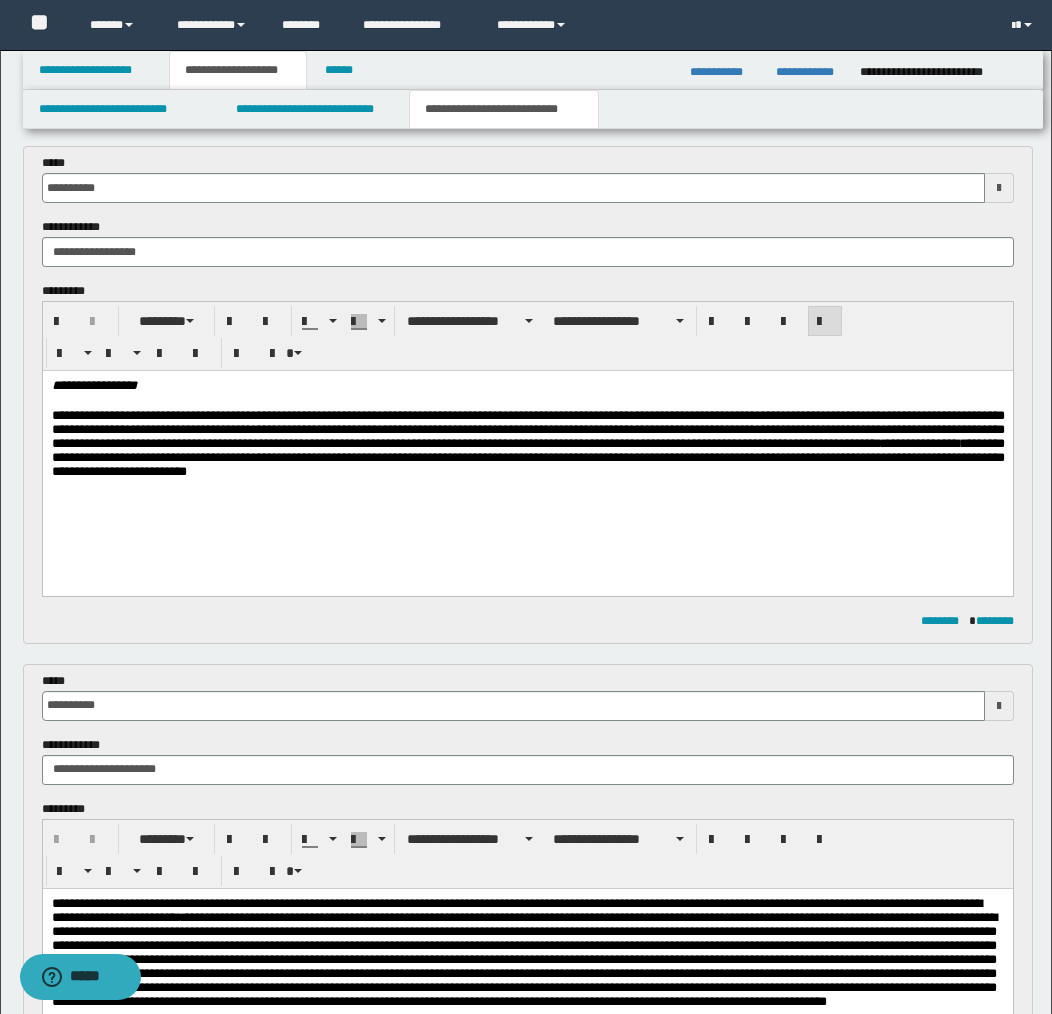 click on "**********" at bounding box center (527, 448) 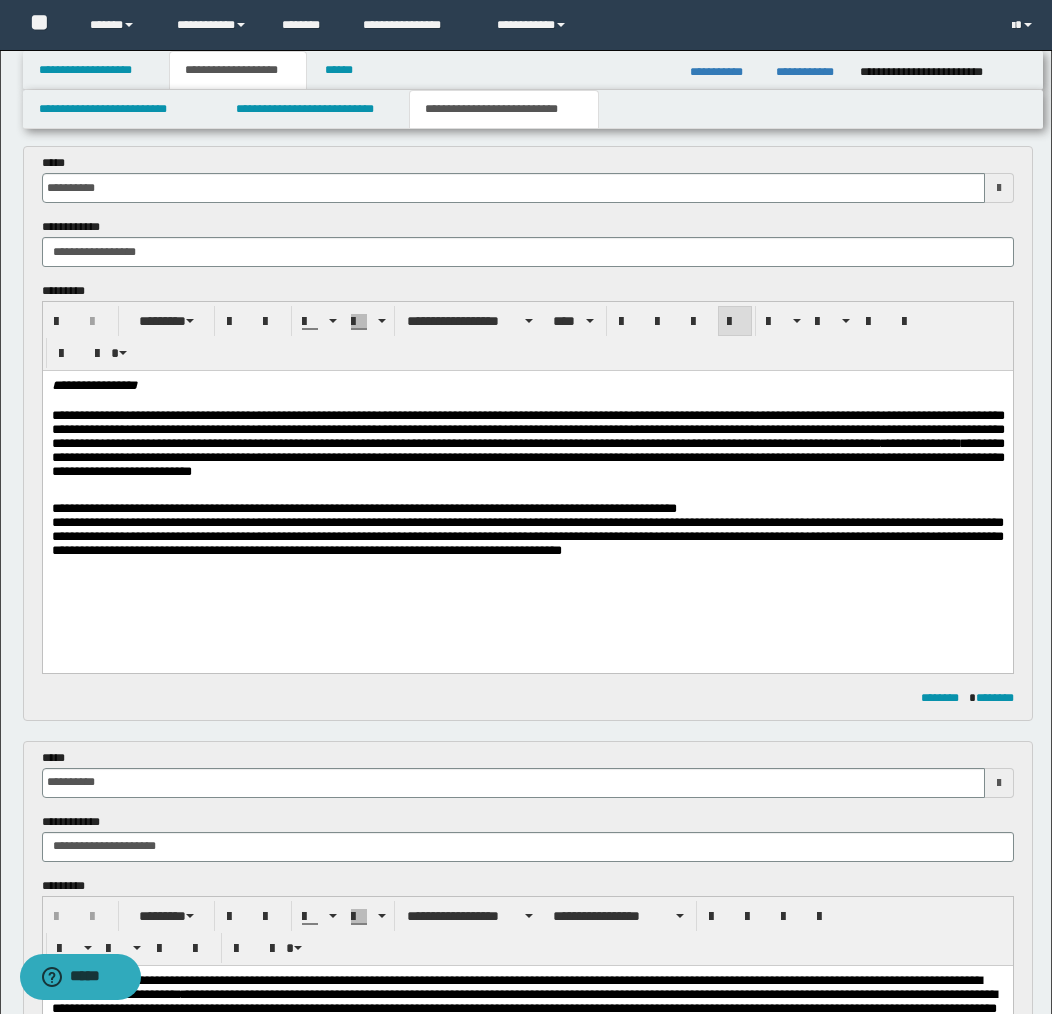 click on "**********" at bounding box center (527, 509) 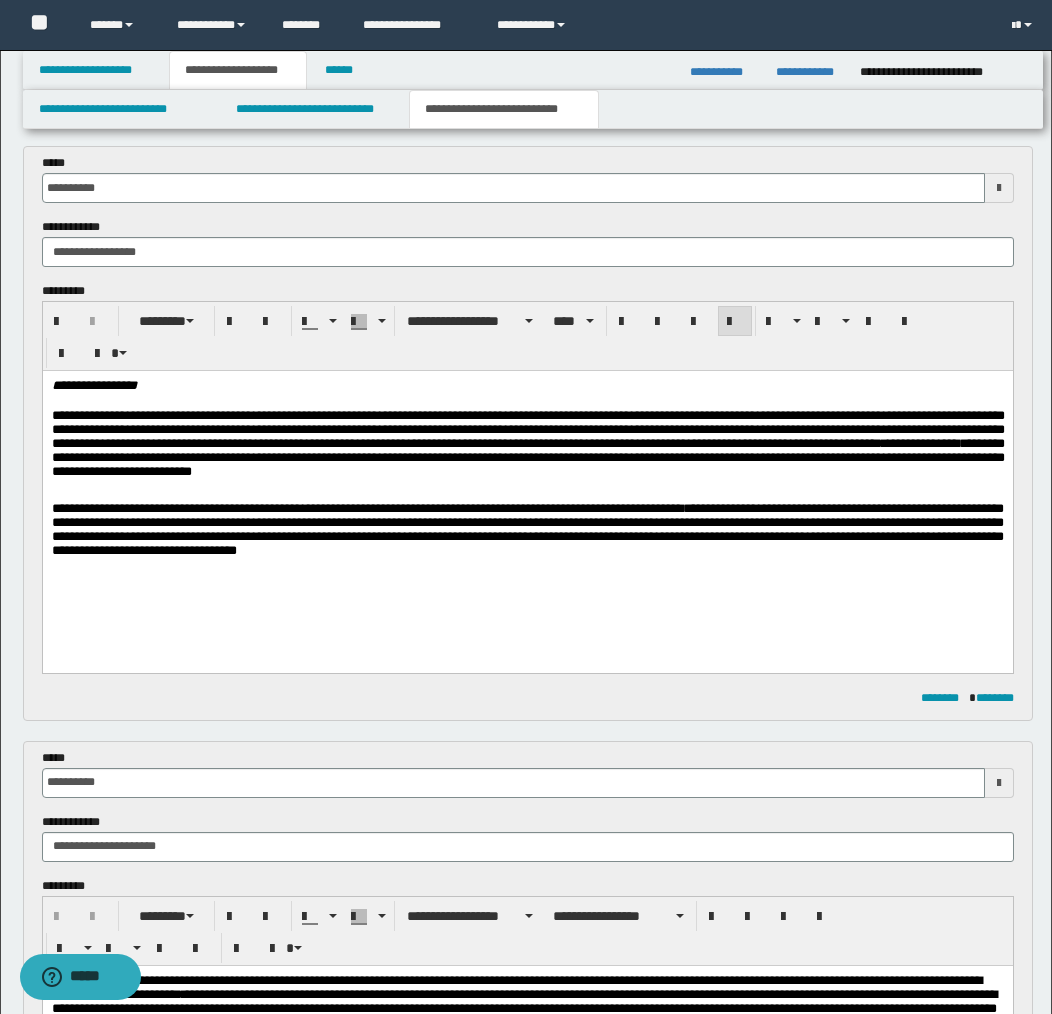 click on "**********" at bounding box center [366, 508] 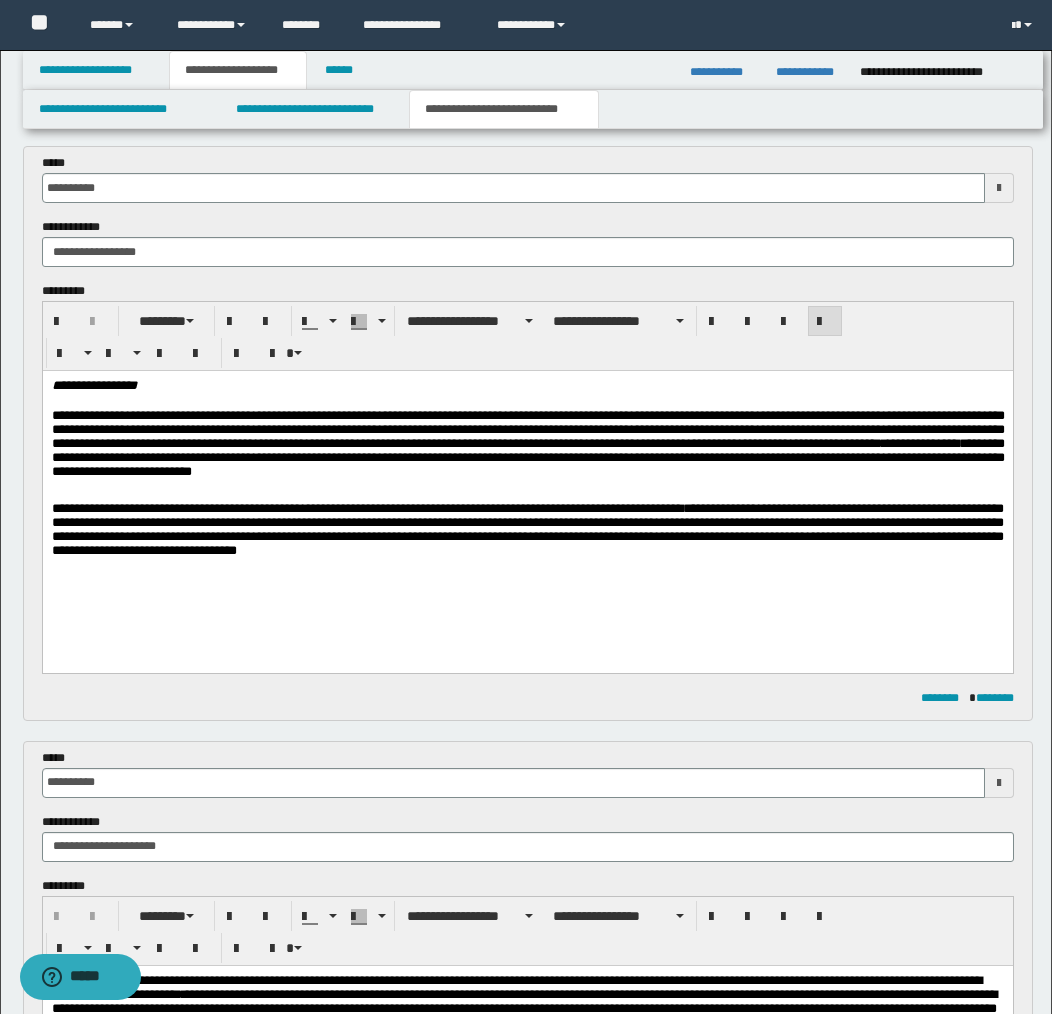 click on "**********" at bounding box center (527, 448) 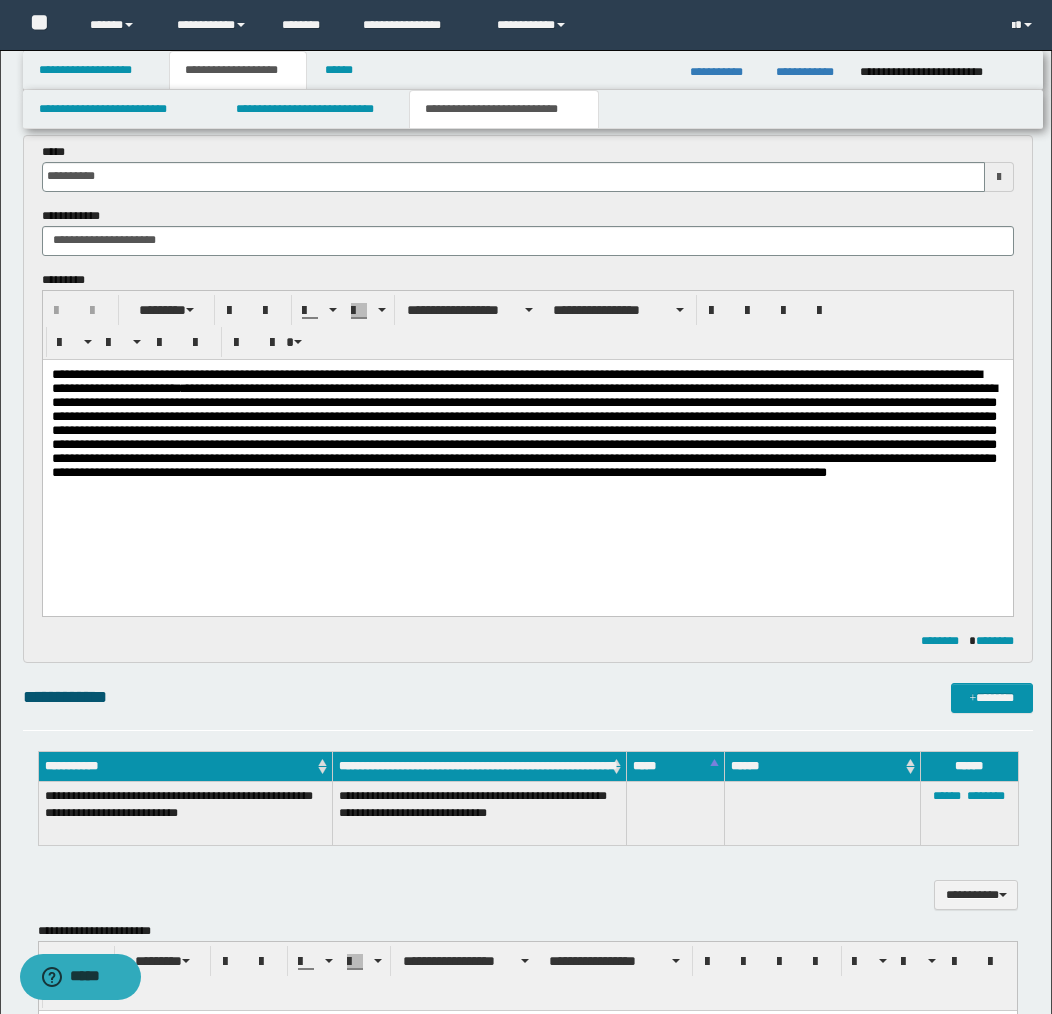 scroll, scrollTop: 590, scrollLeft: 0, axis: vertical 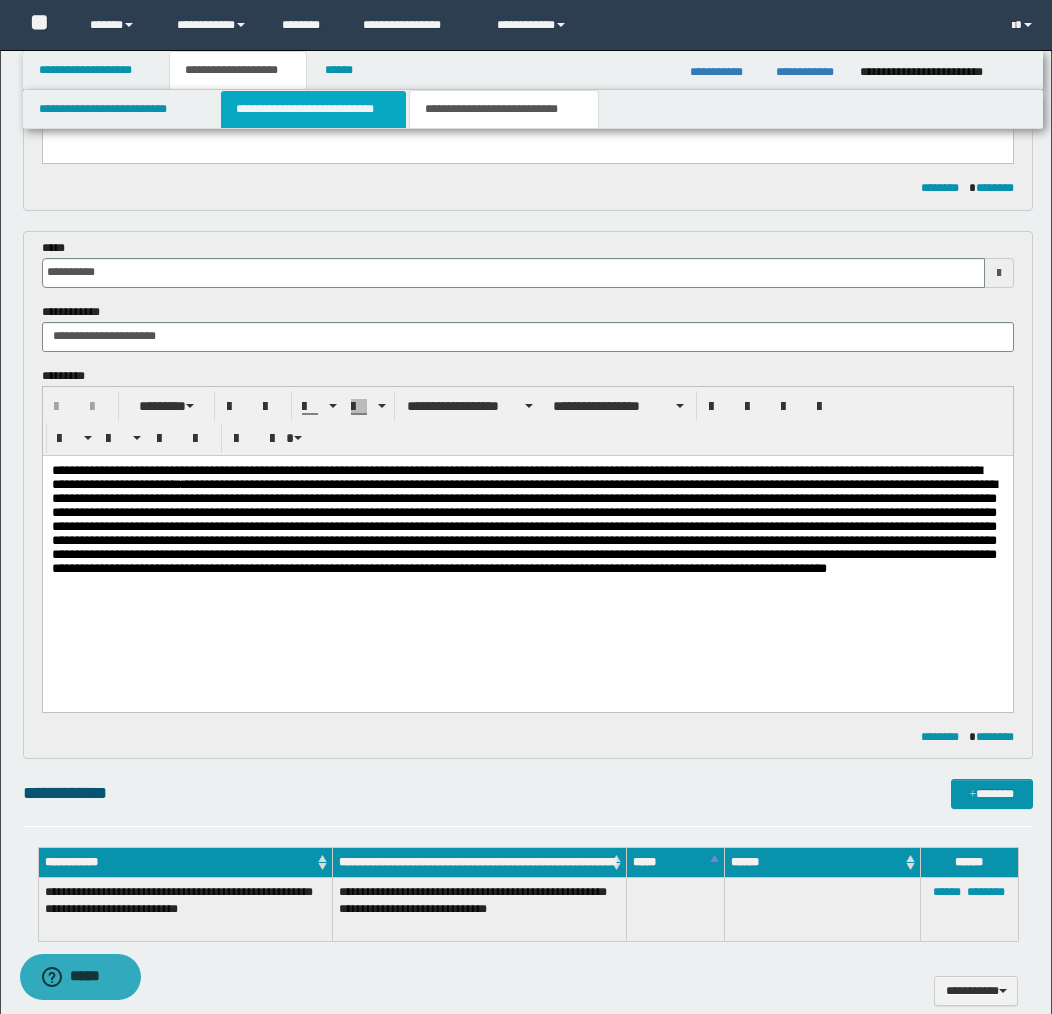 click on "**********" at bounding box center (314, 109) 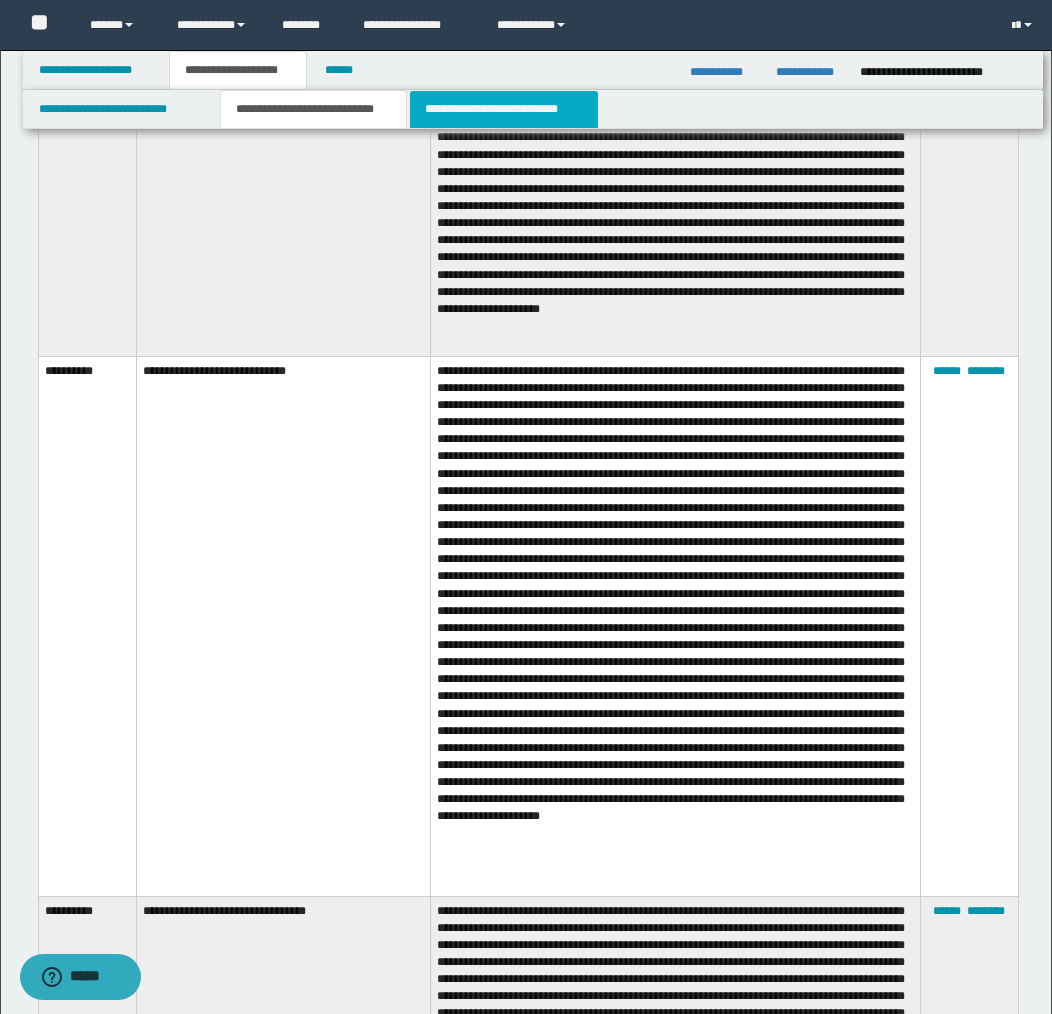 click on "**********" at bounding box center (504, 109) 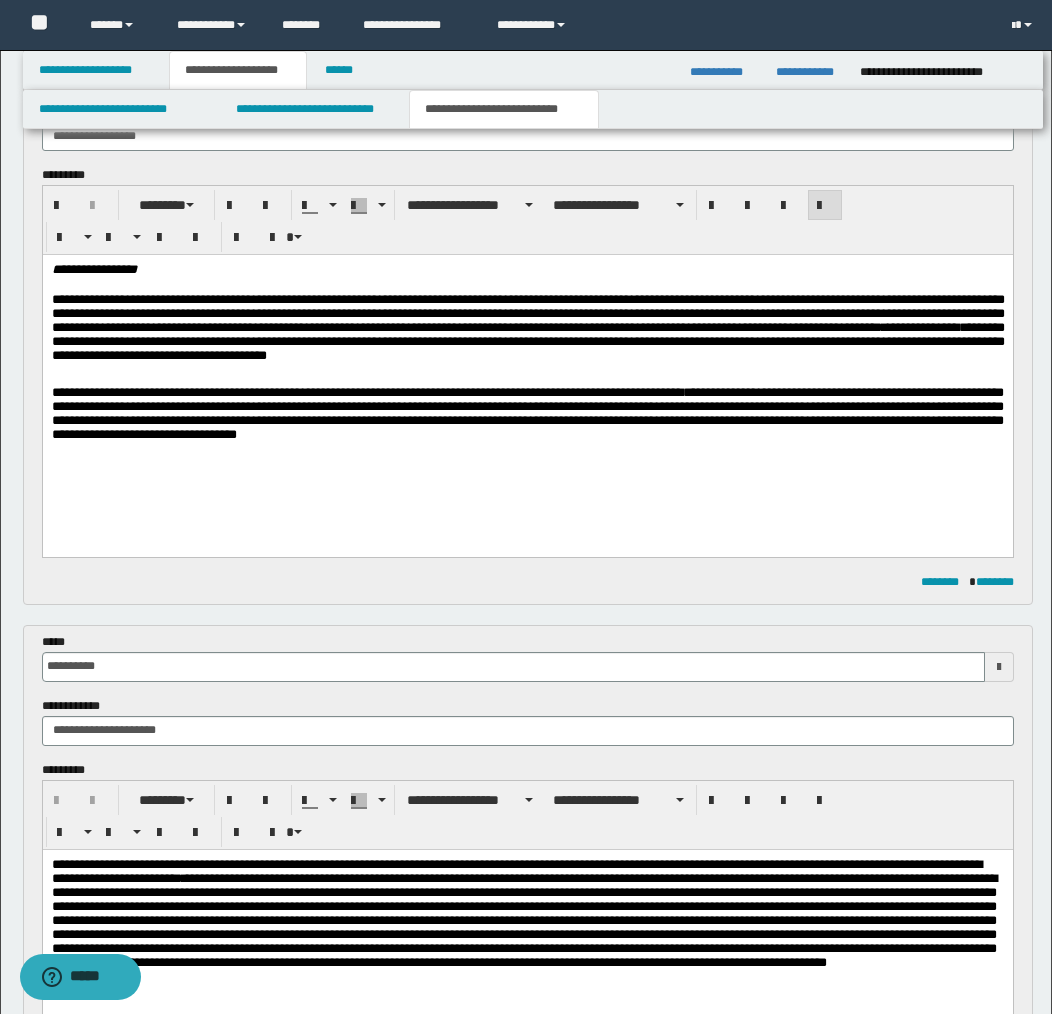 scroll, scrollTop: 0, scrollLeft: 0, axis: both 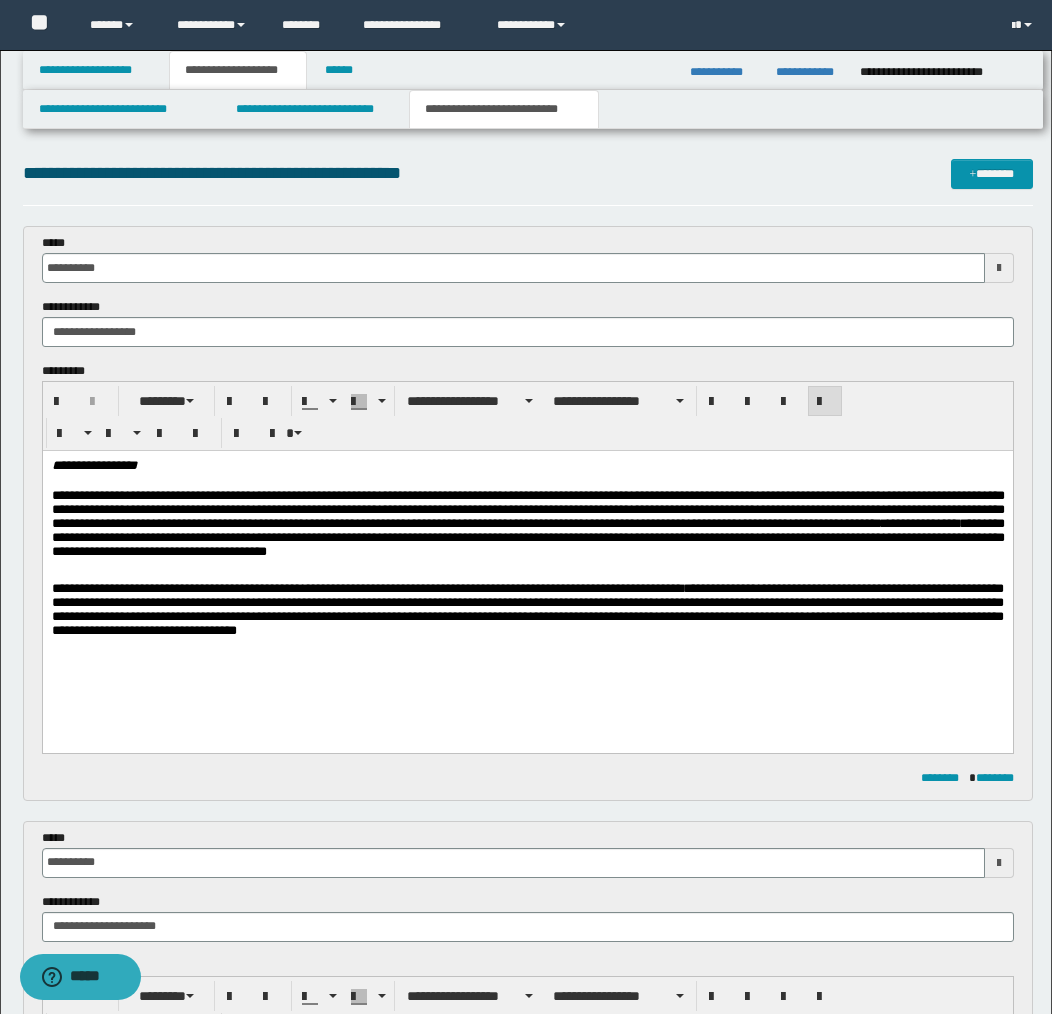 click on "**********" at bounding box center (527, 528) 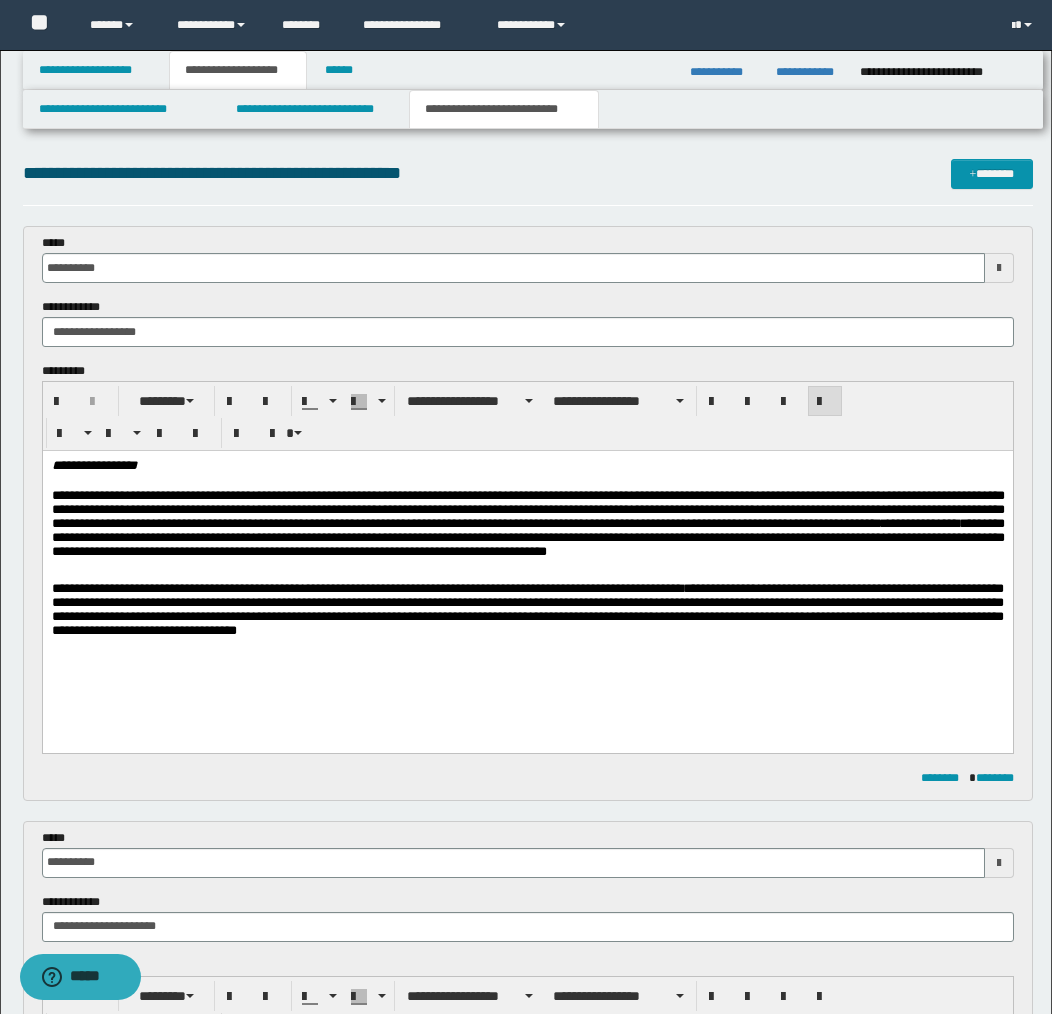 click on "**********" at bounding box center (527, 528) 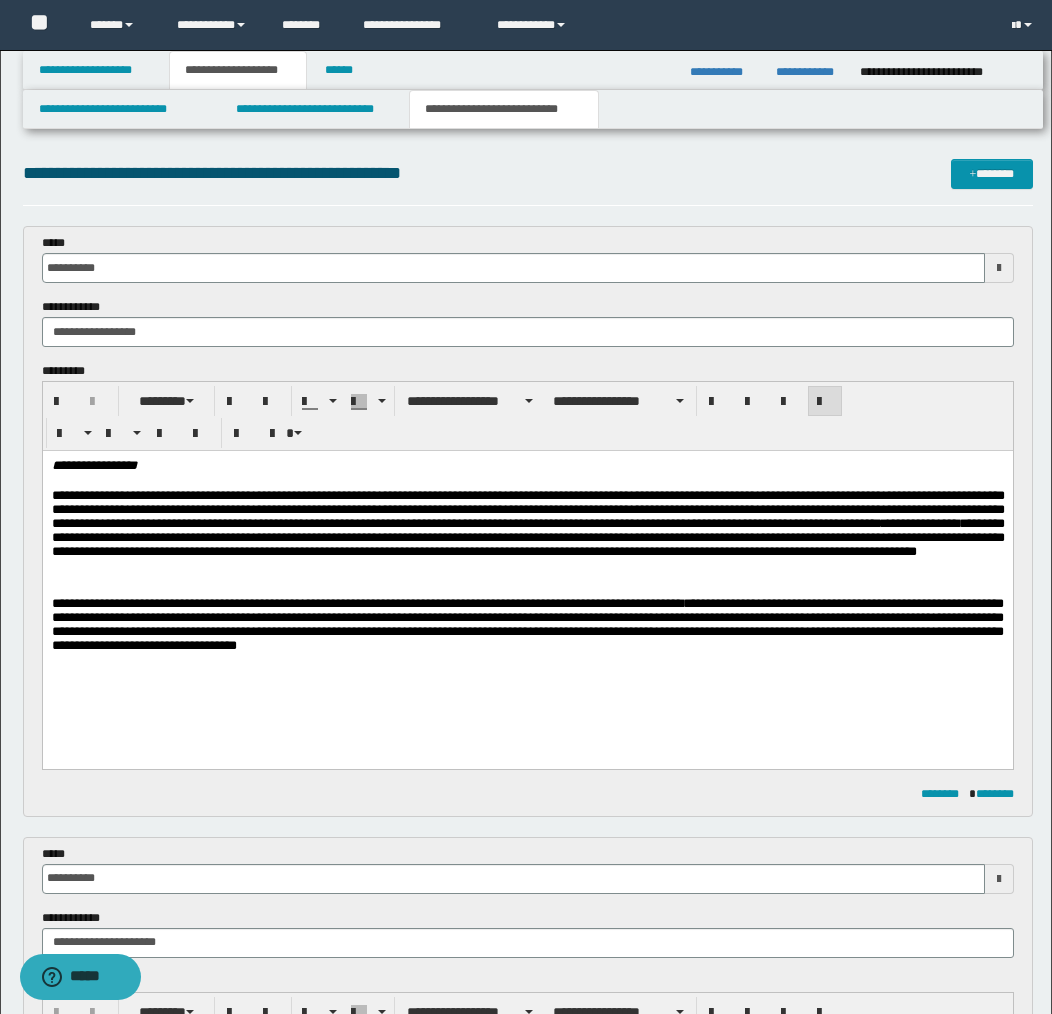 click on "**********" at bounding box center [527, 535] 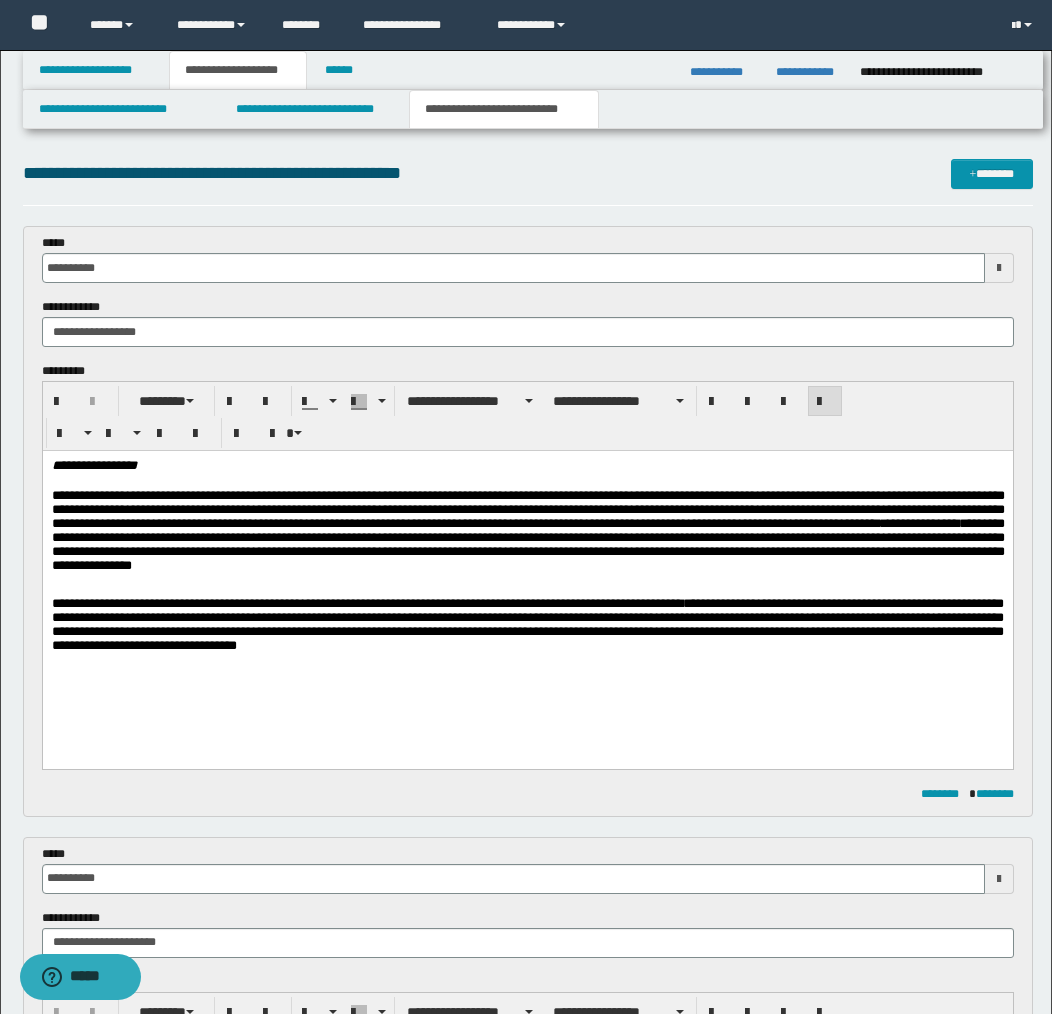 click on "**********" at bounding box center [366, 603] 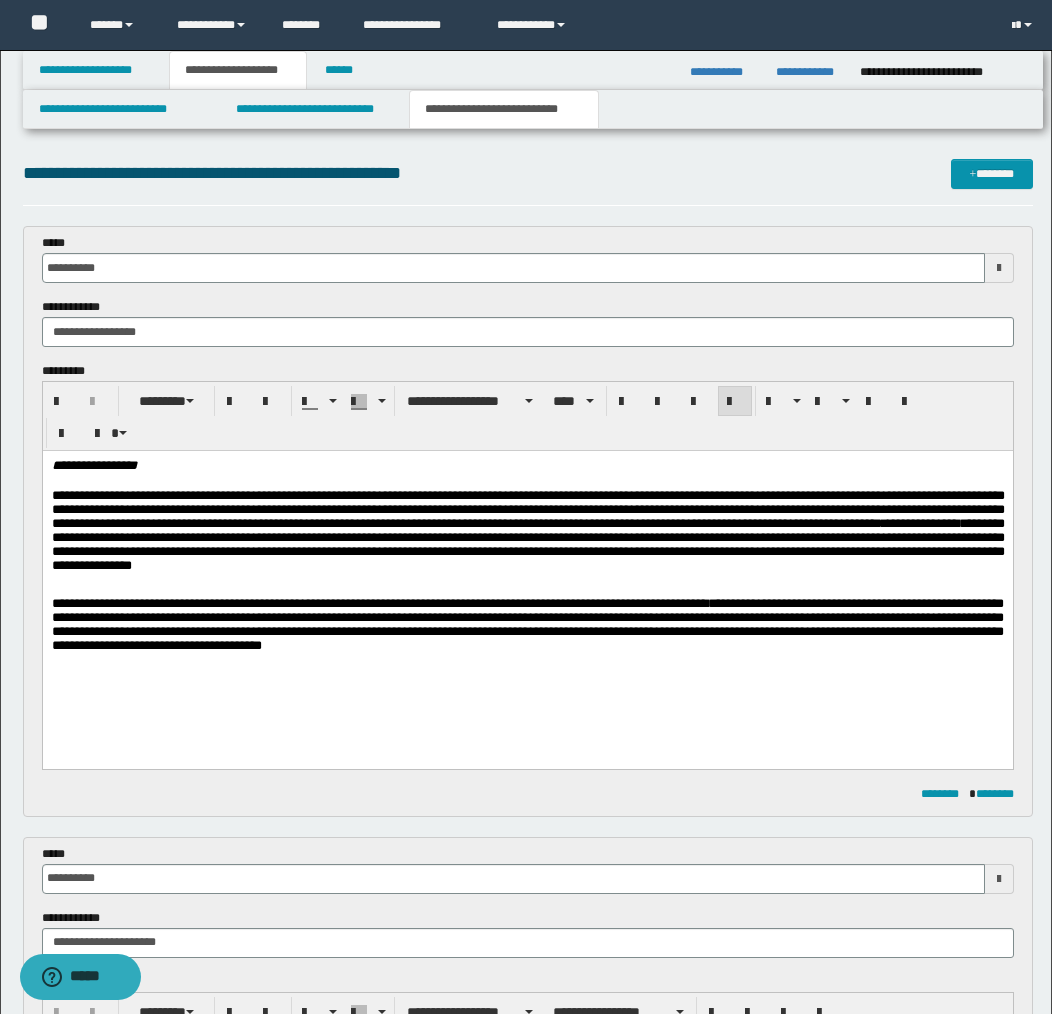 scroll, scrollTop: 2, scrollLeft: 0, axis: vertical 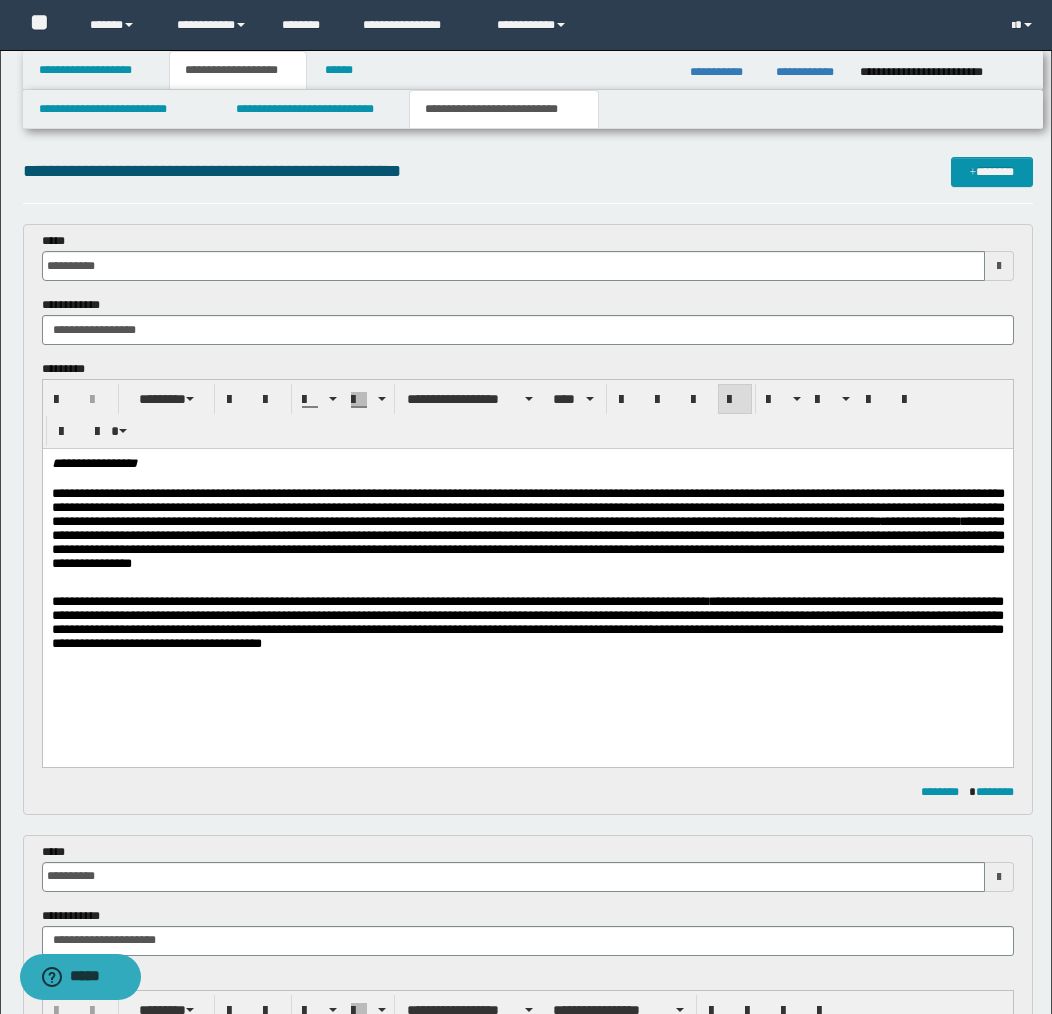 click on "**********" at bounding box center (379, 601) 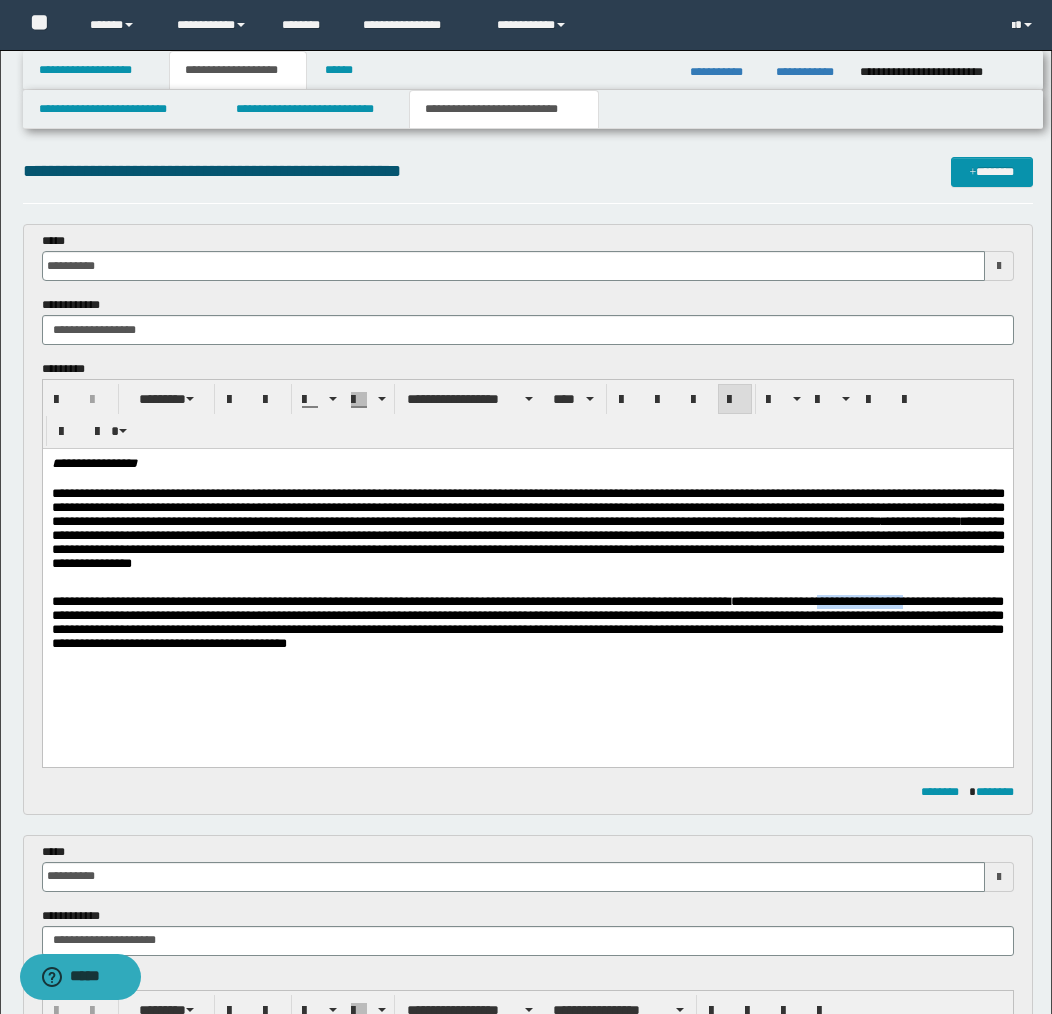 drag, startPoint x: 835, startPoint y: 602, endPoint x: 930, endPoint y: 601, distance: 95.005264 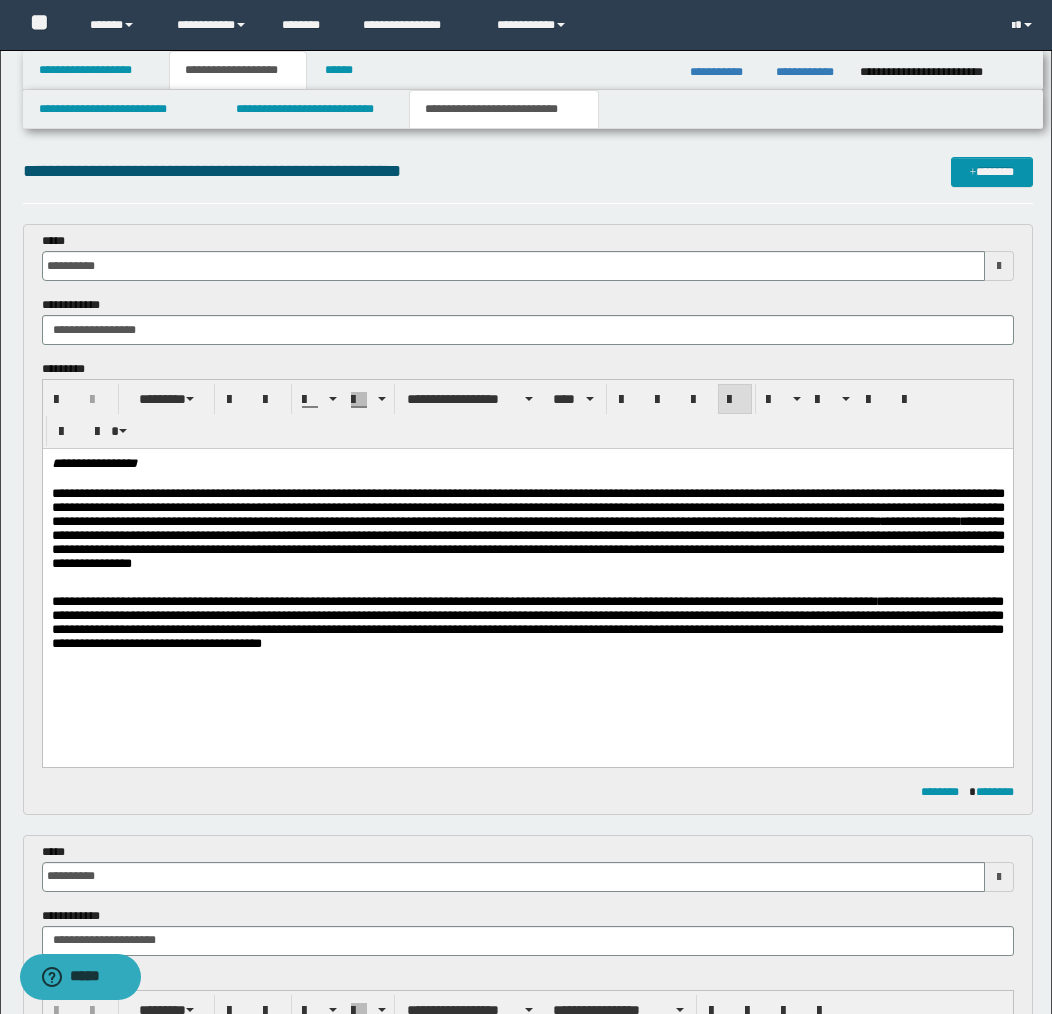 drag, startPoint x: 956, startPoint y: 602, endPoint x: 963, endPoint y: 612, distance: 12.206555 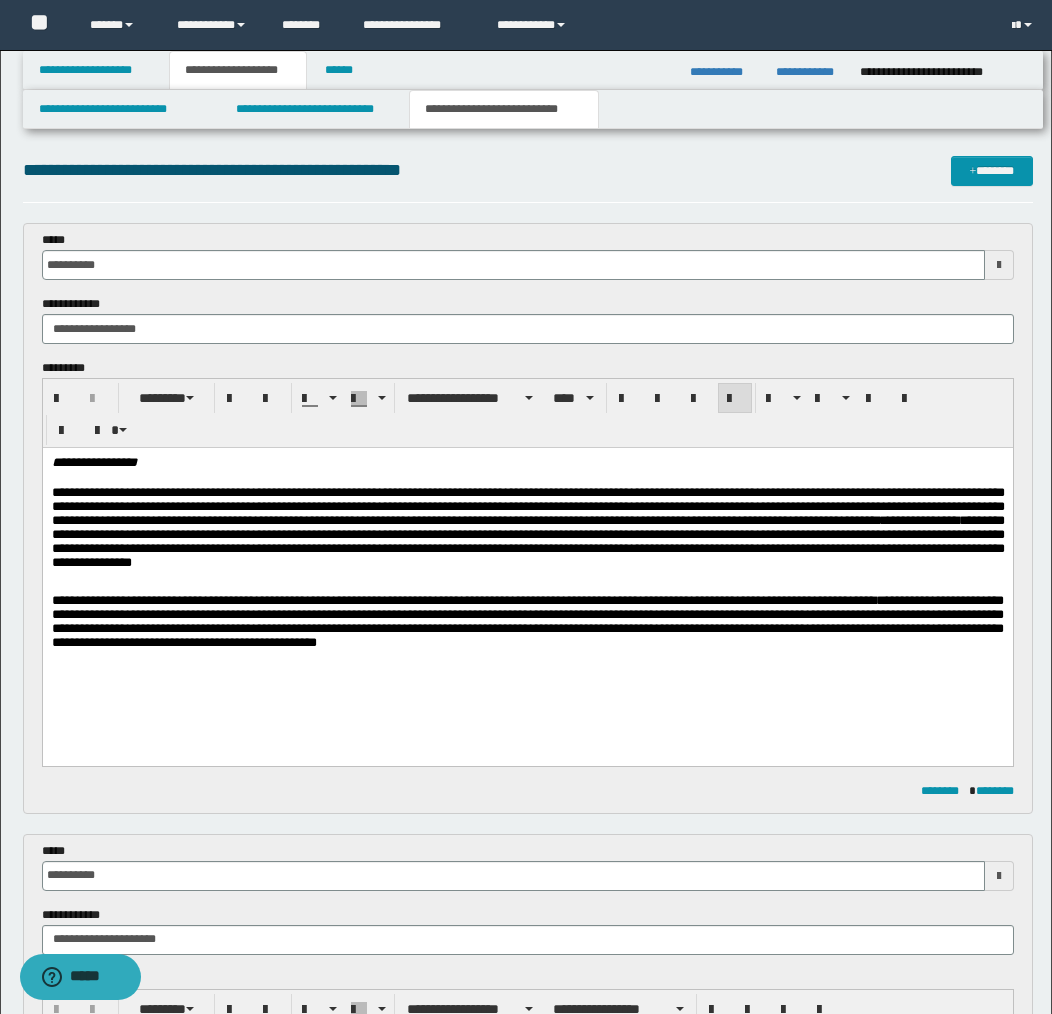 click on "**********" at bounding box center (527, 621) 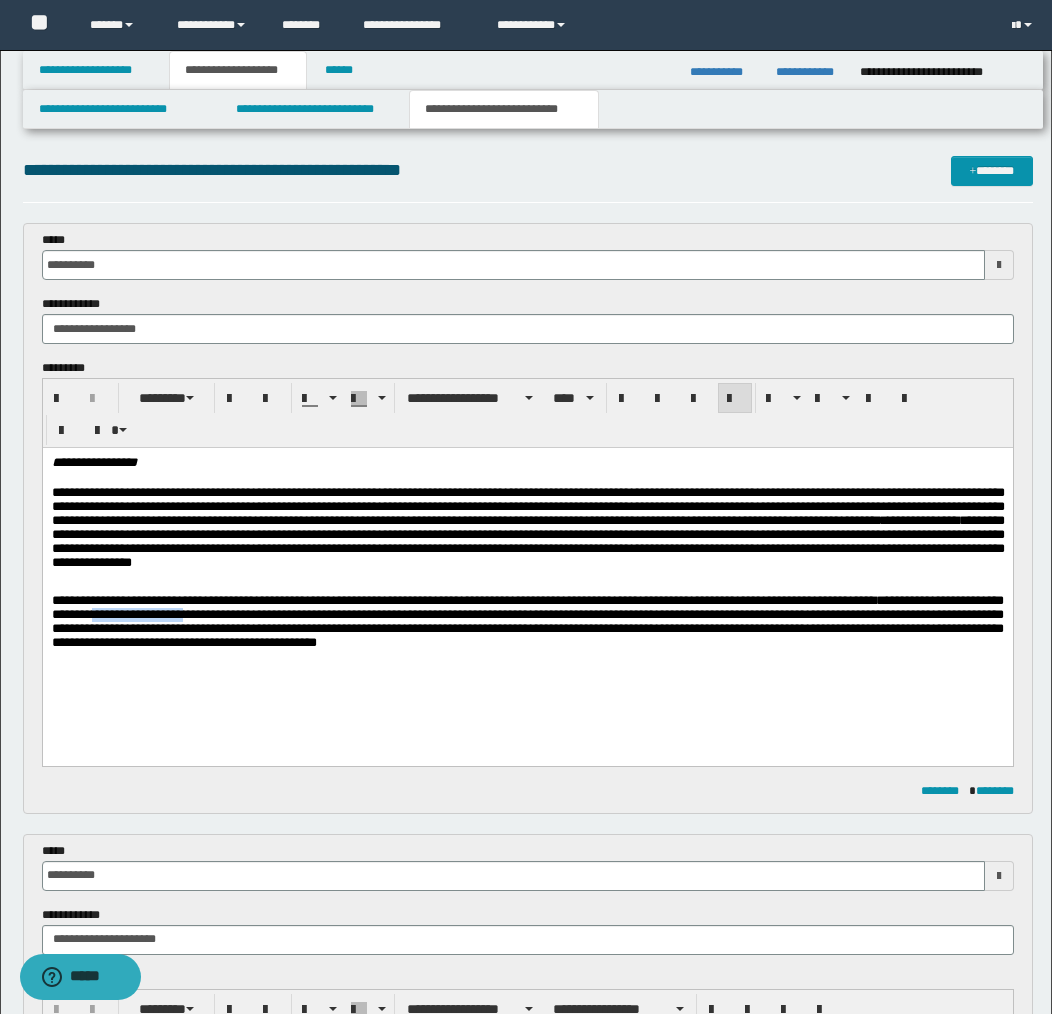 drag, startPoint x: 159, startPoint y: 616, endPoint x: 256, endPoint y: 618, distance: 97.020615 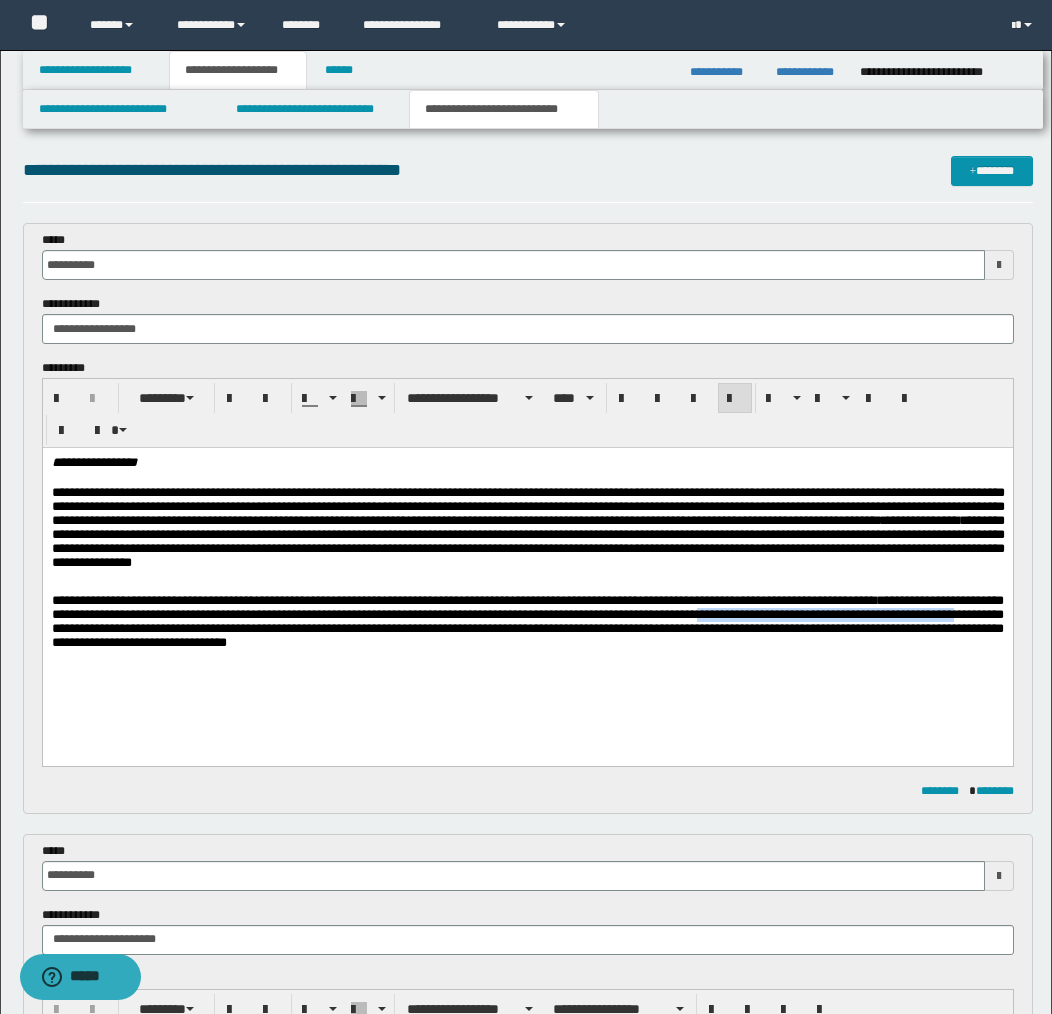drag, startPoint x: 782, startPoint y: 621, endPoint x: 96, endPoint y: 638, distance: 686.21063 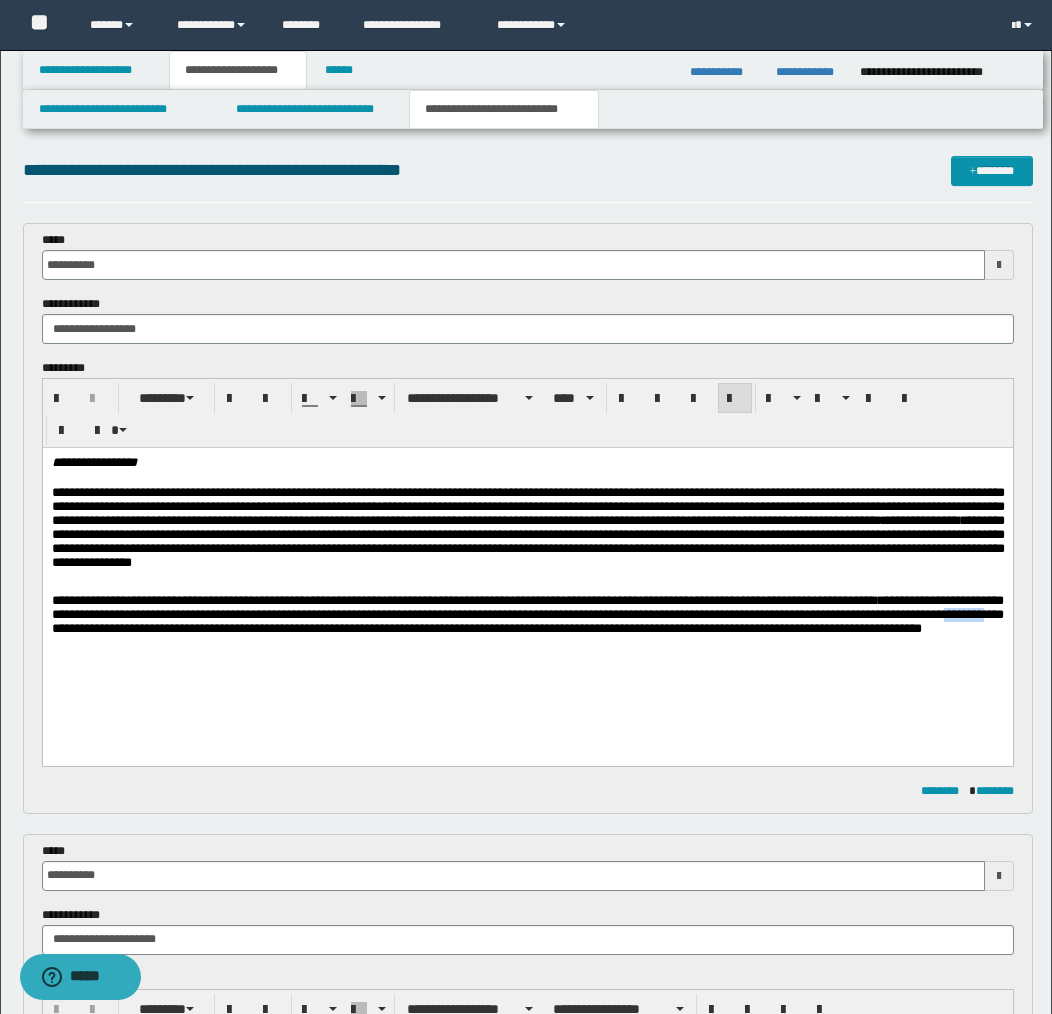 drag, startPoint x: 88, startPoint y: 634, endPoint x: 145, endPoint y: 633, distance: 57.00877 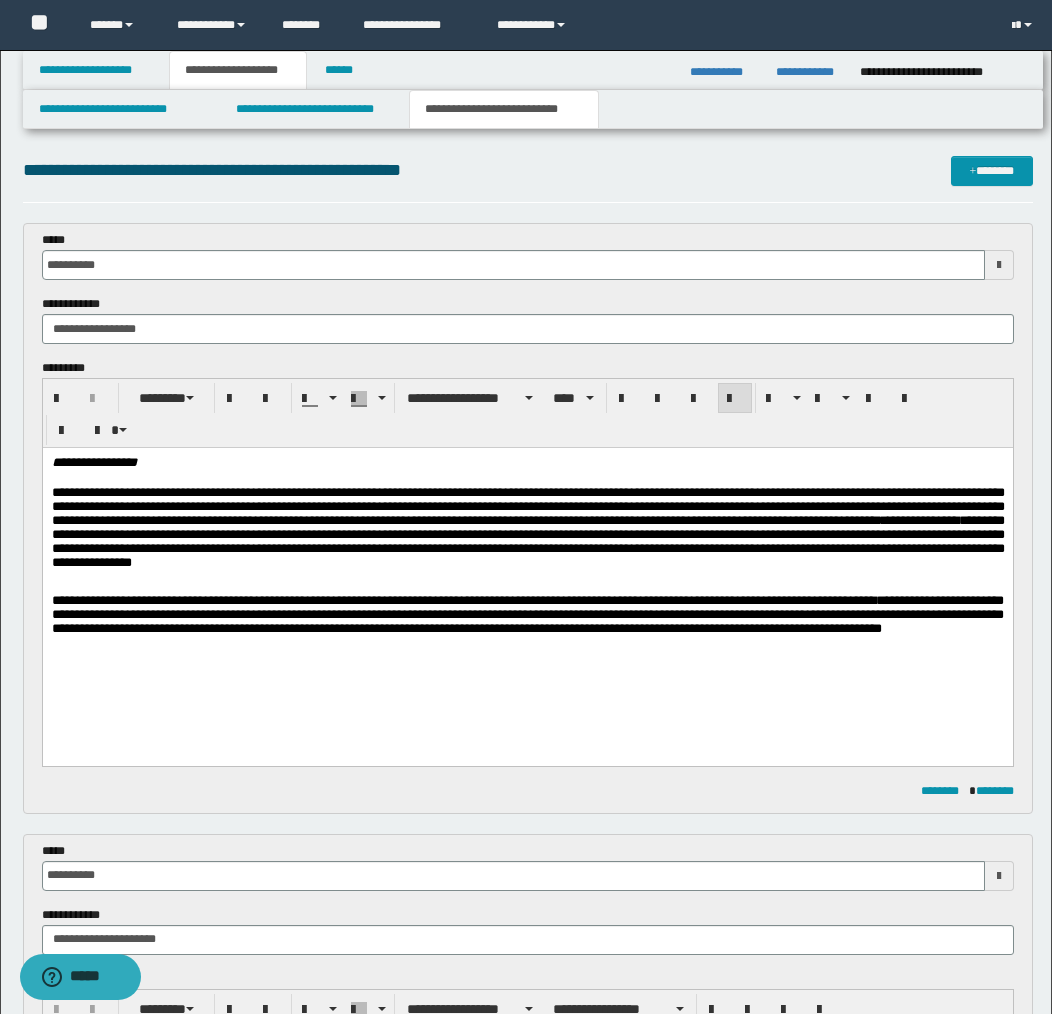 click on "**********" at bounding box center (527, 614) 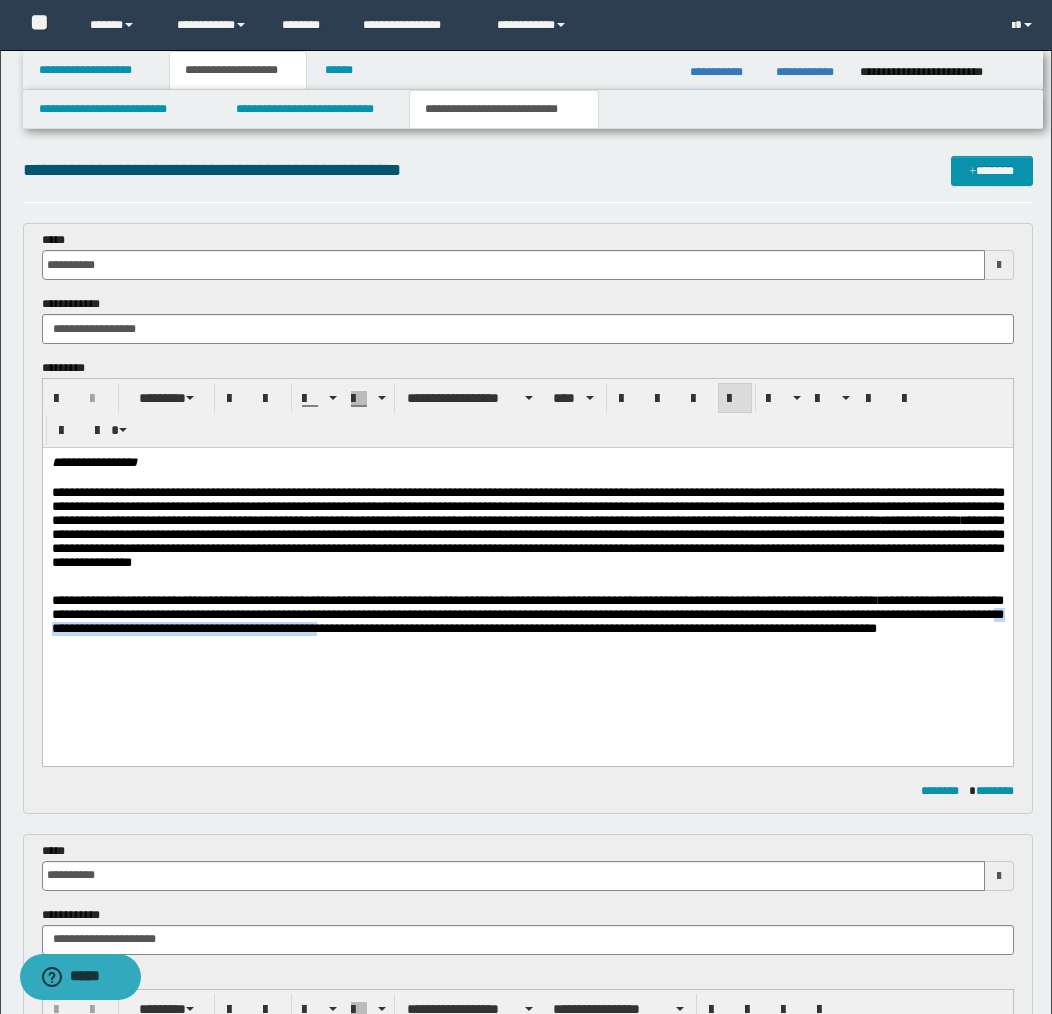 drag, startPoint x: 148, startPoint y: 633, endPoint x: 436, endPoint y: 640, distance: 288.08505 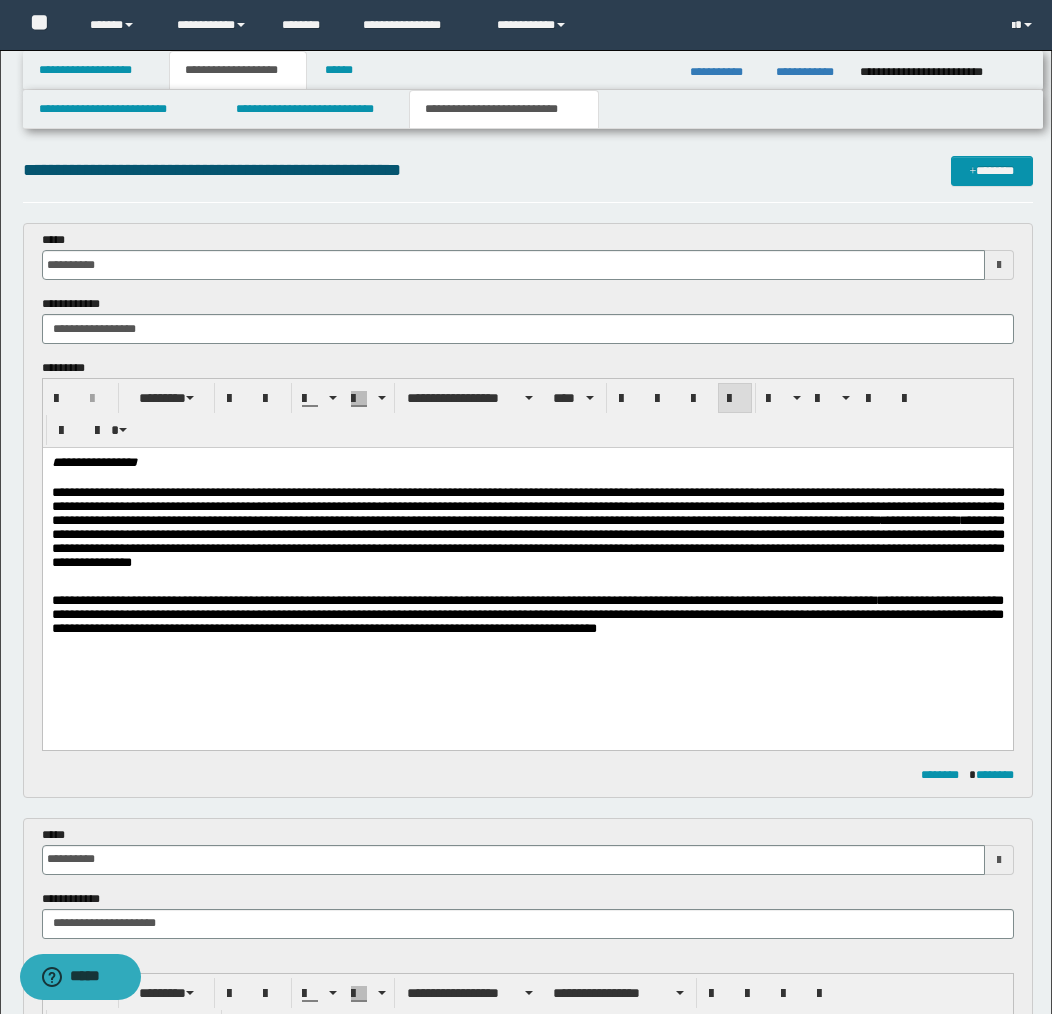 click on "**********" at bounding box center [527, 615] 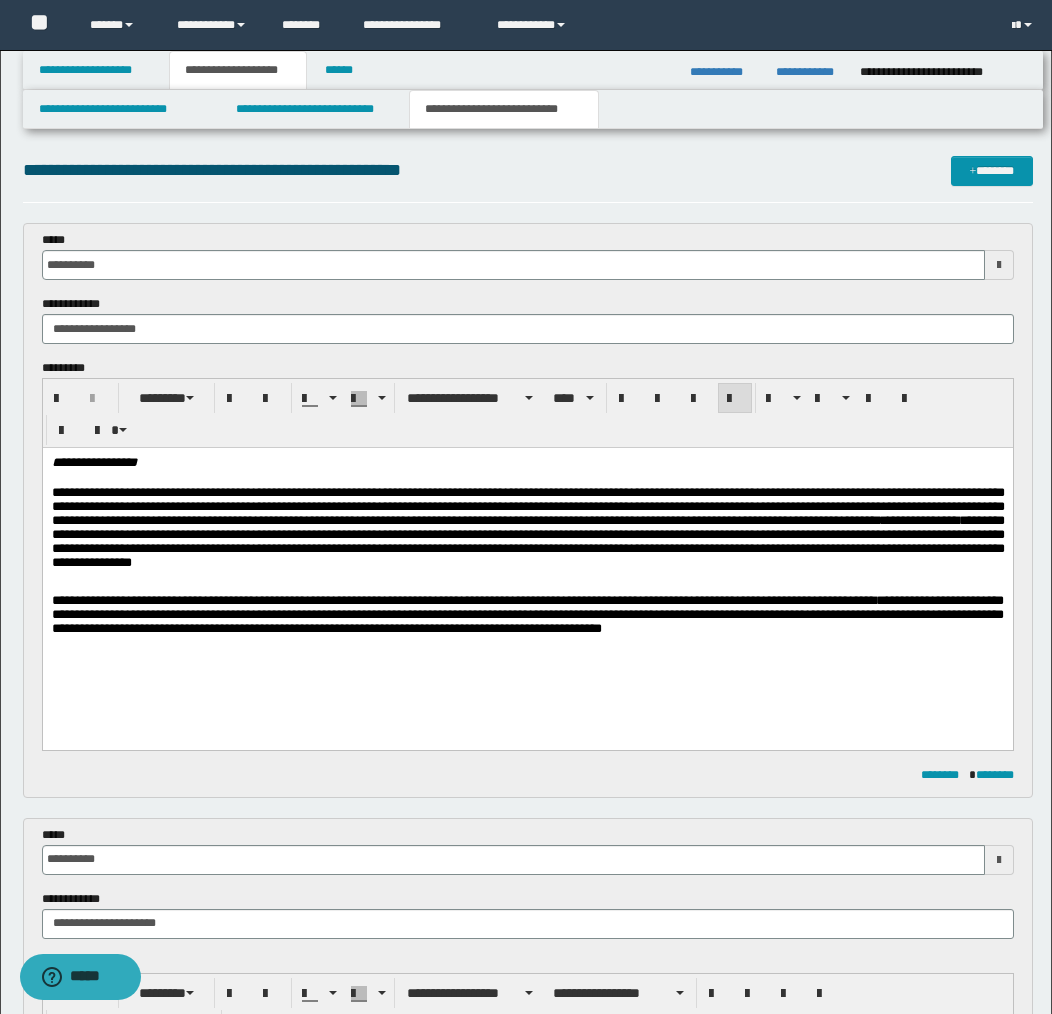 scroll, scrollTop: 2, scrollLeft: 0, axis: vertical 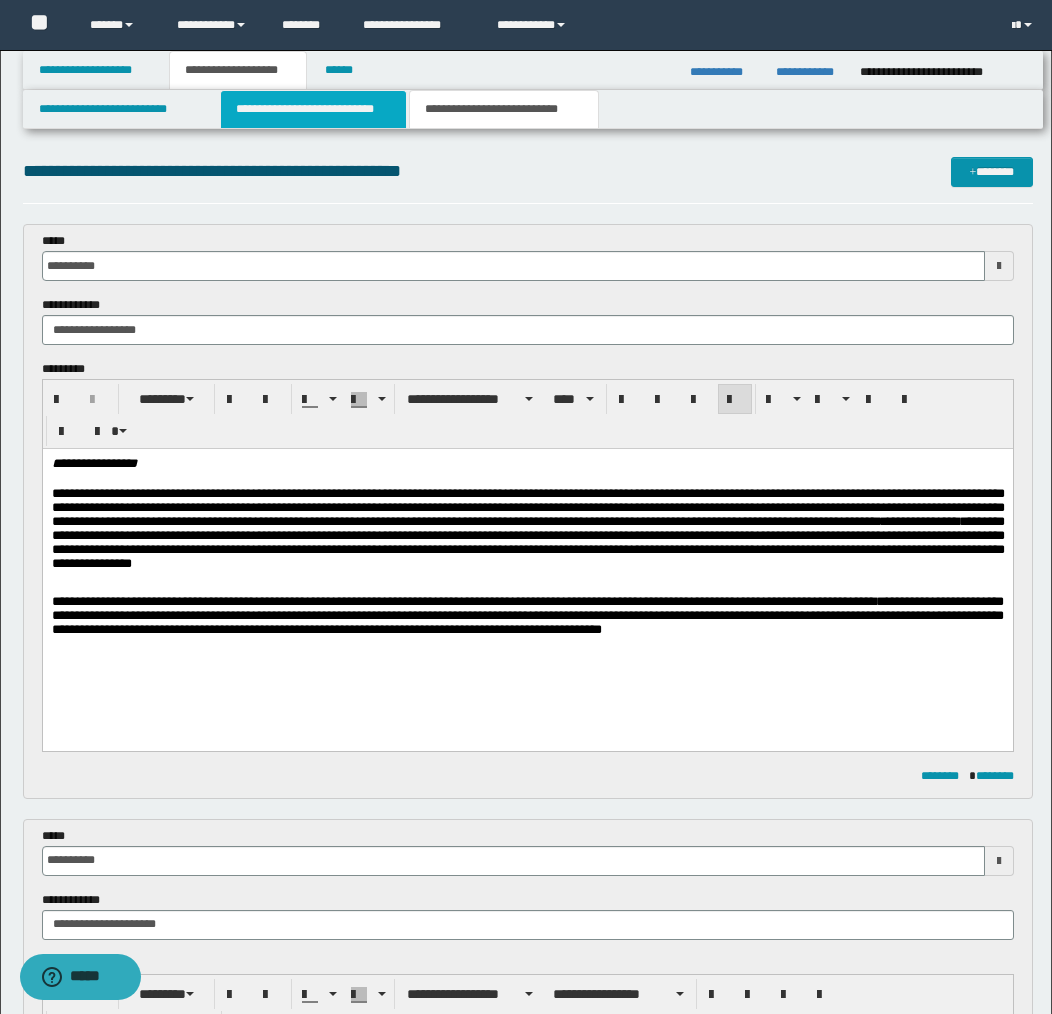 drag, startPoint x: 326, startPoint y: 106, endPoint x: 339, endPoint y: 111, distance: 13.928389 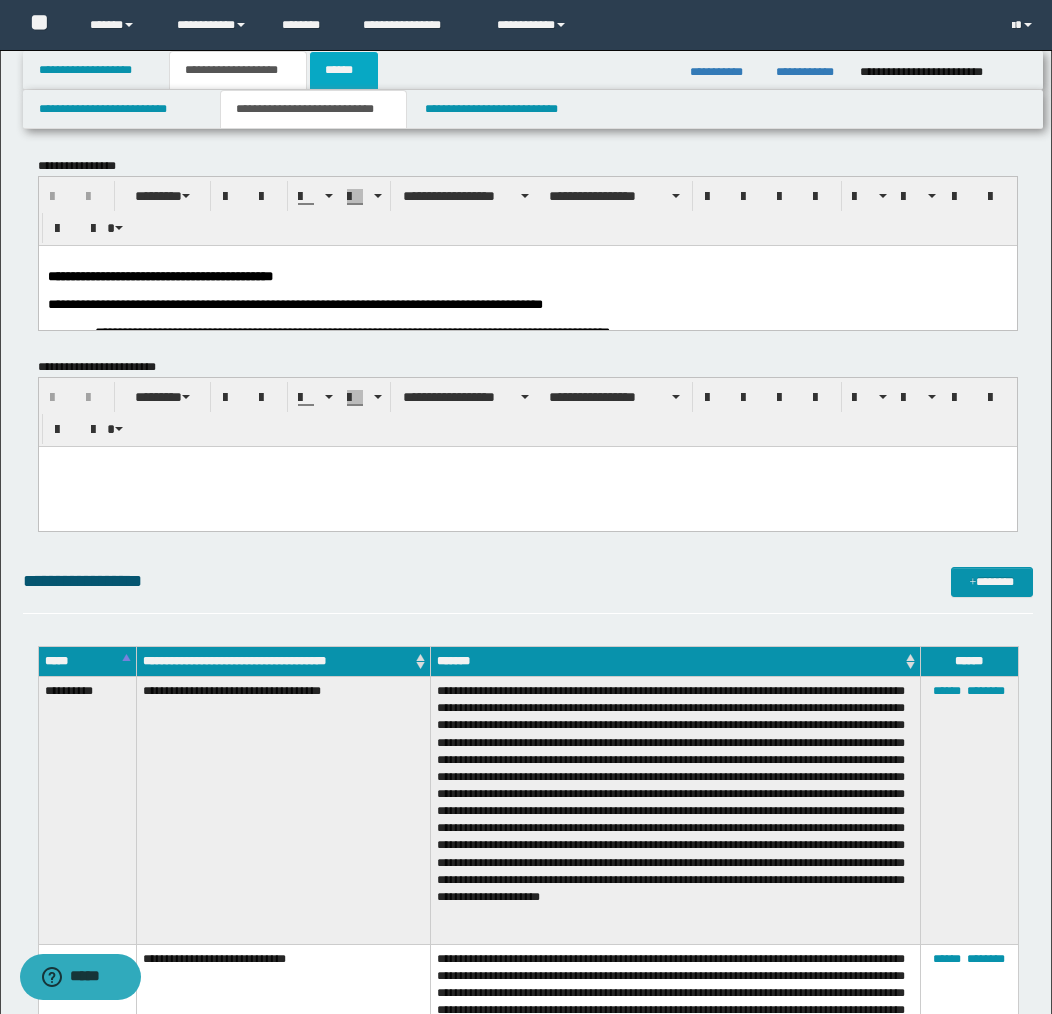 click on "******" at bounding box center (344, 70) 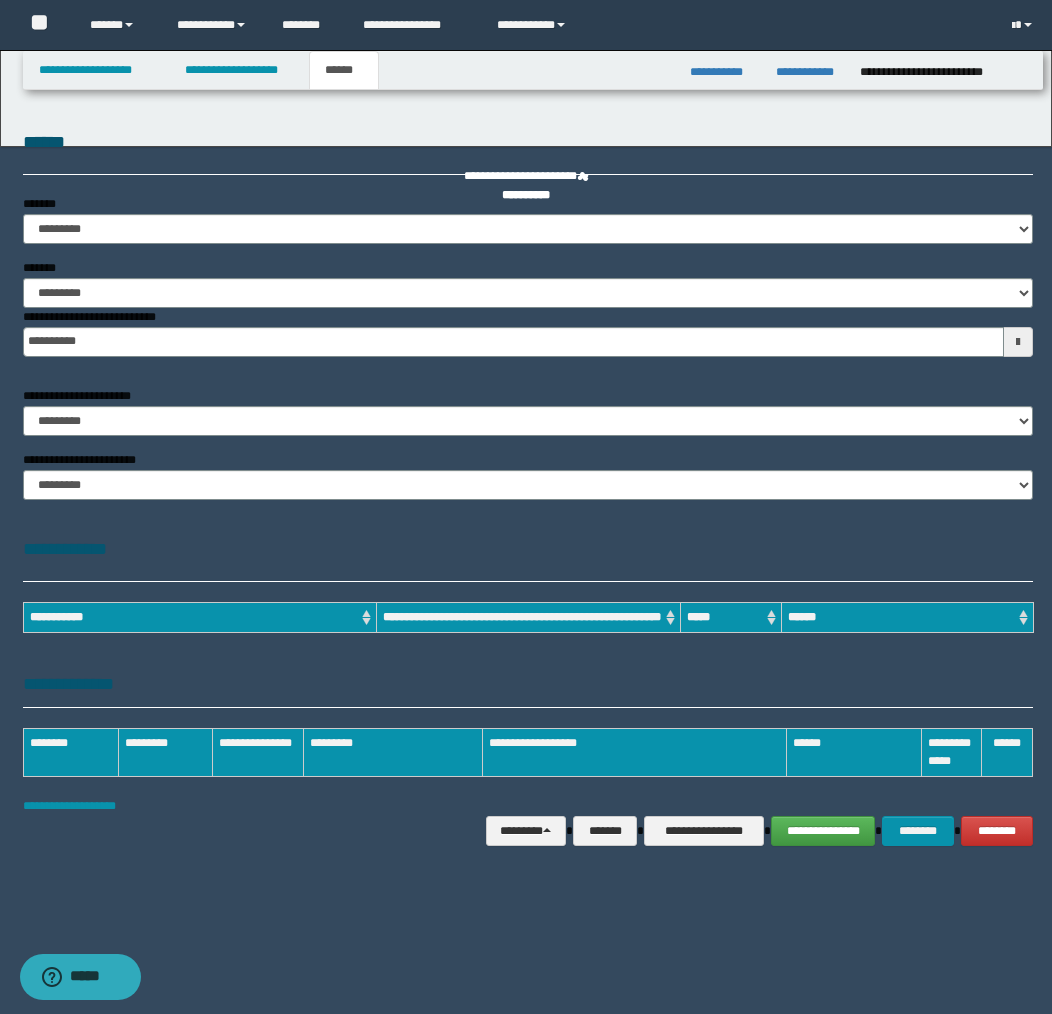 scroll, scrollTop: 0, scrollLeft: 0, axis: both 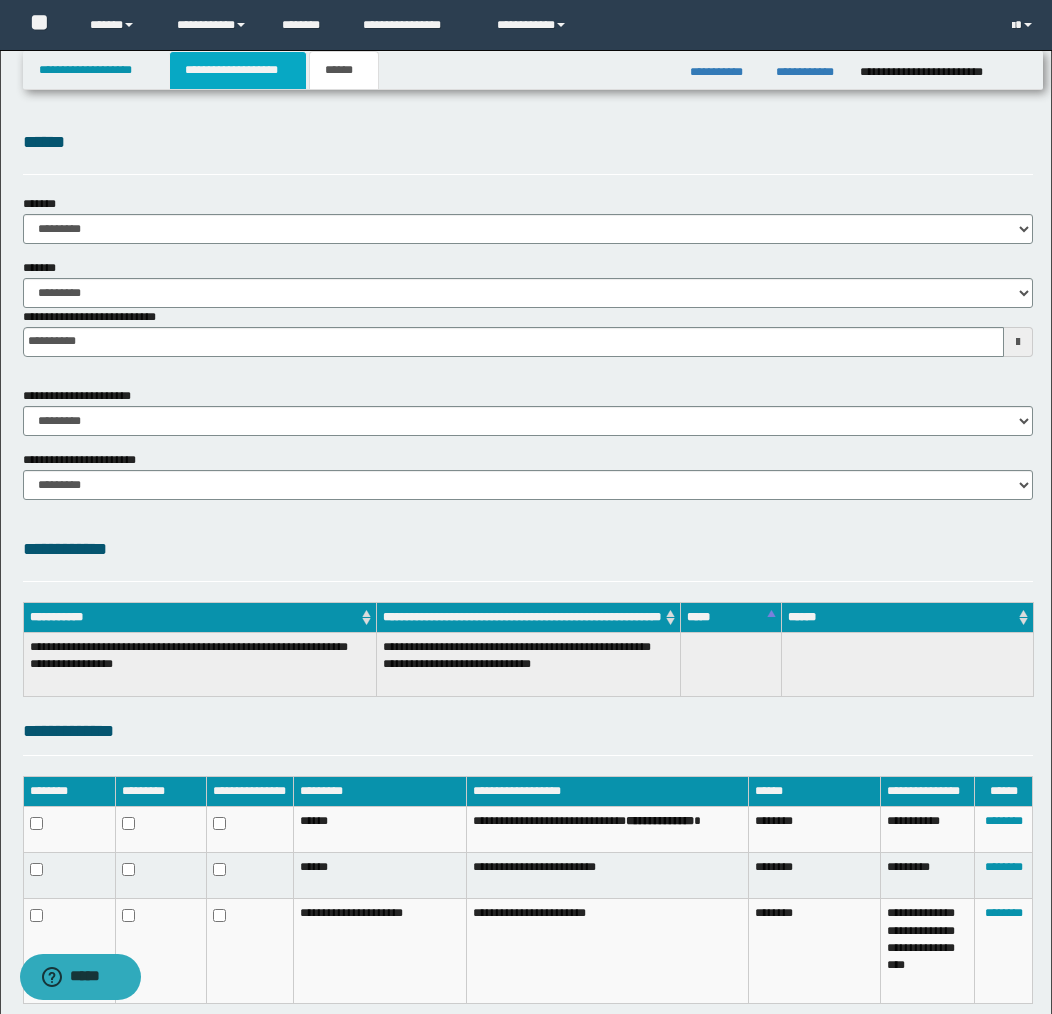 click on "**********" at bounding box center (238, 70) 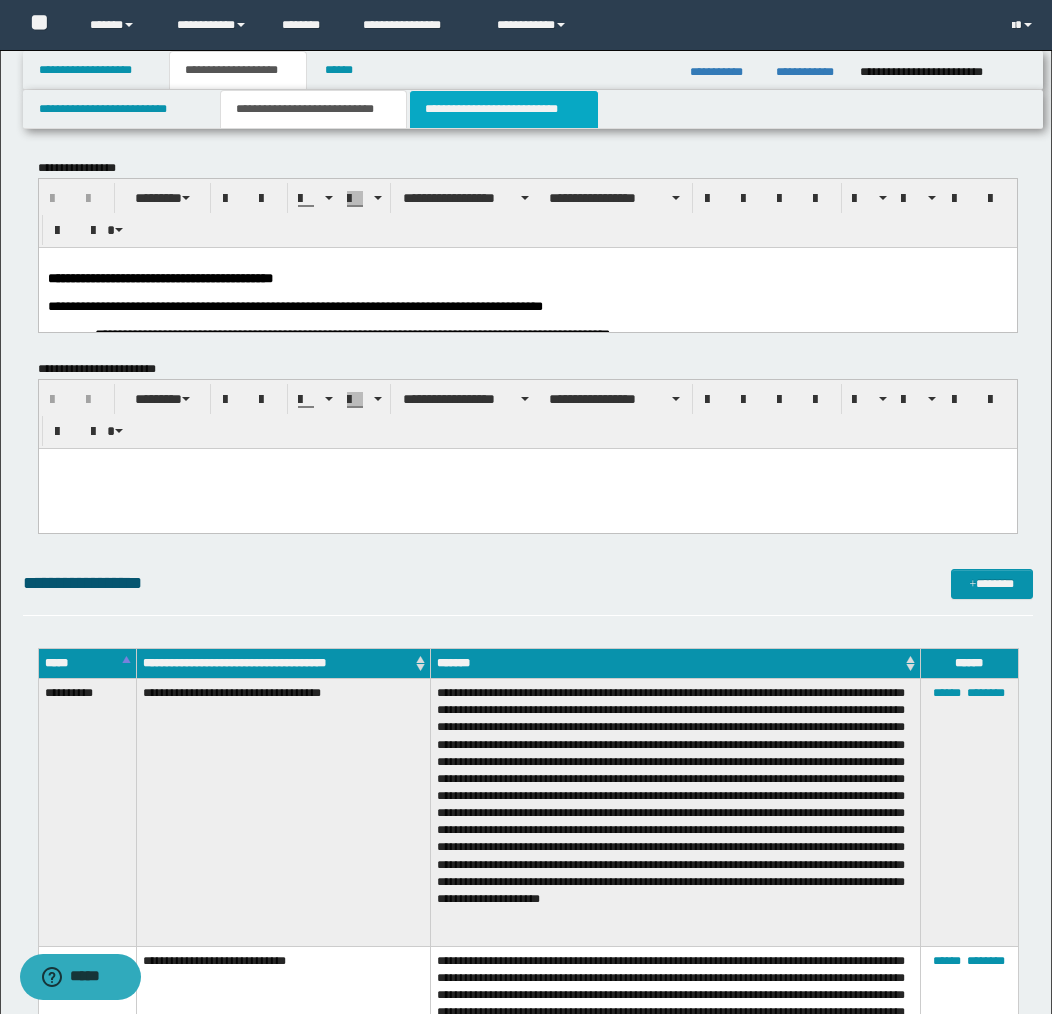 click on "**********" at bounding box center (504, 109) 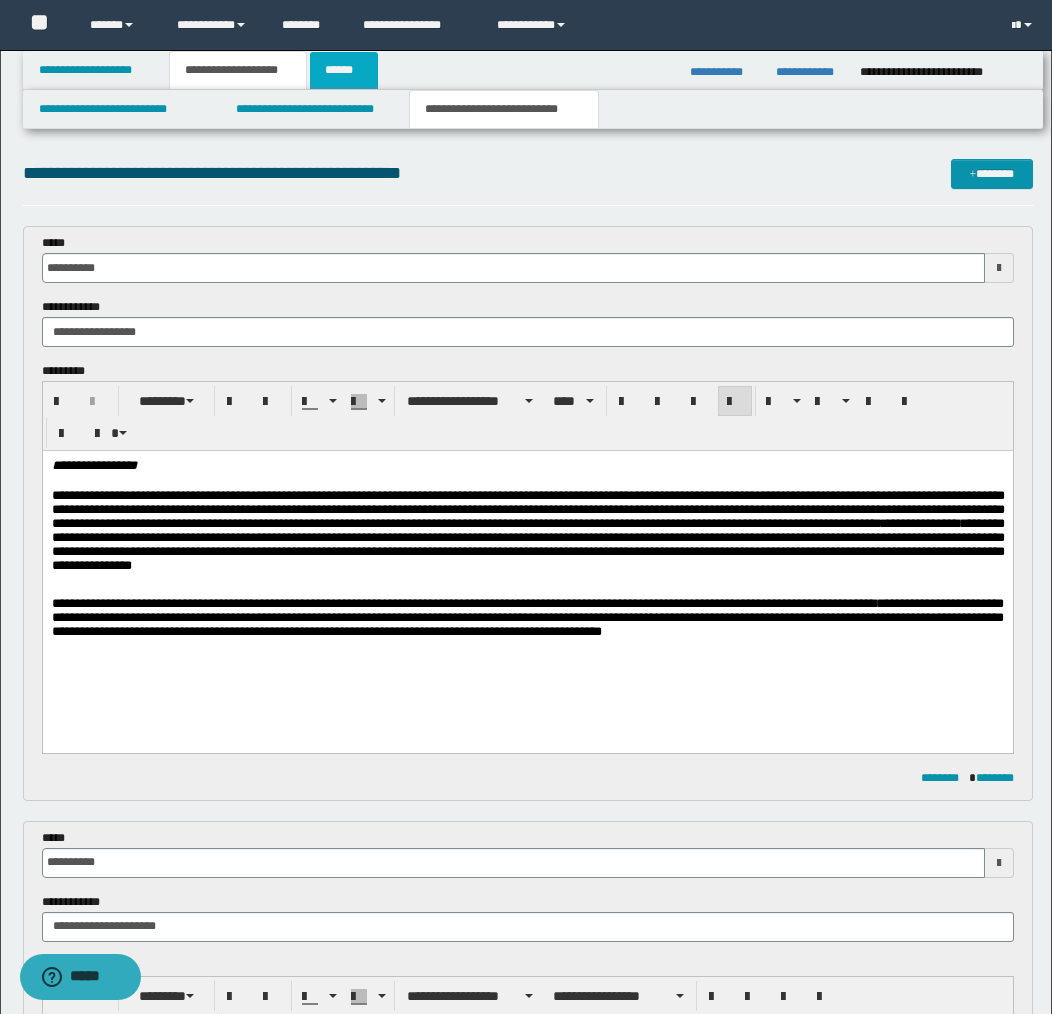 click on "******" at bounding box center (344, 70) 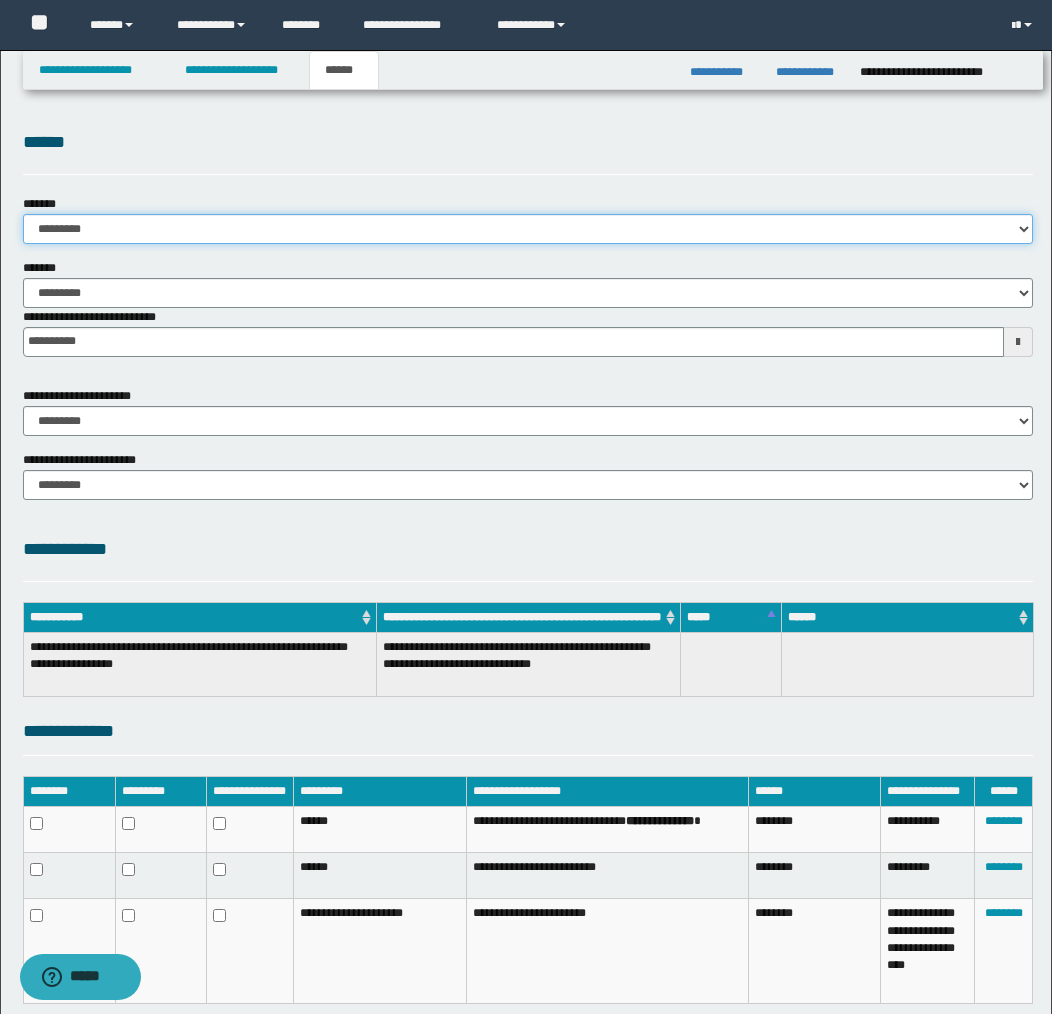 click on "**********" at bounding box center [528, 229] 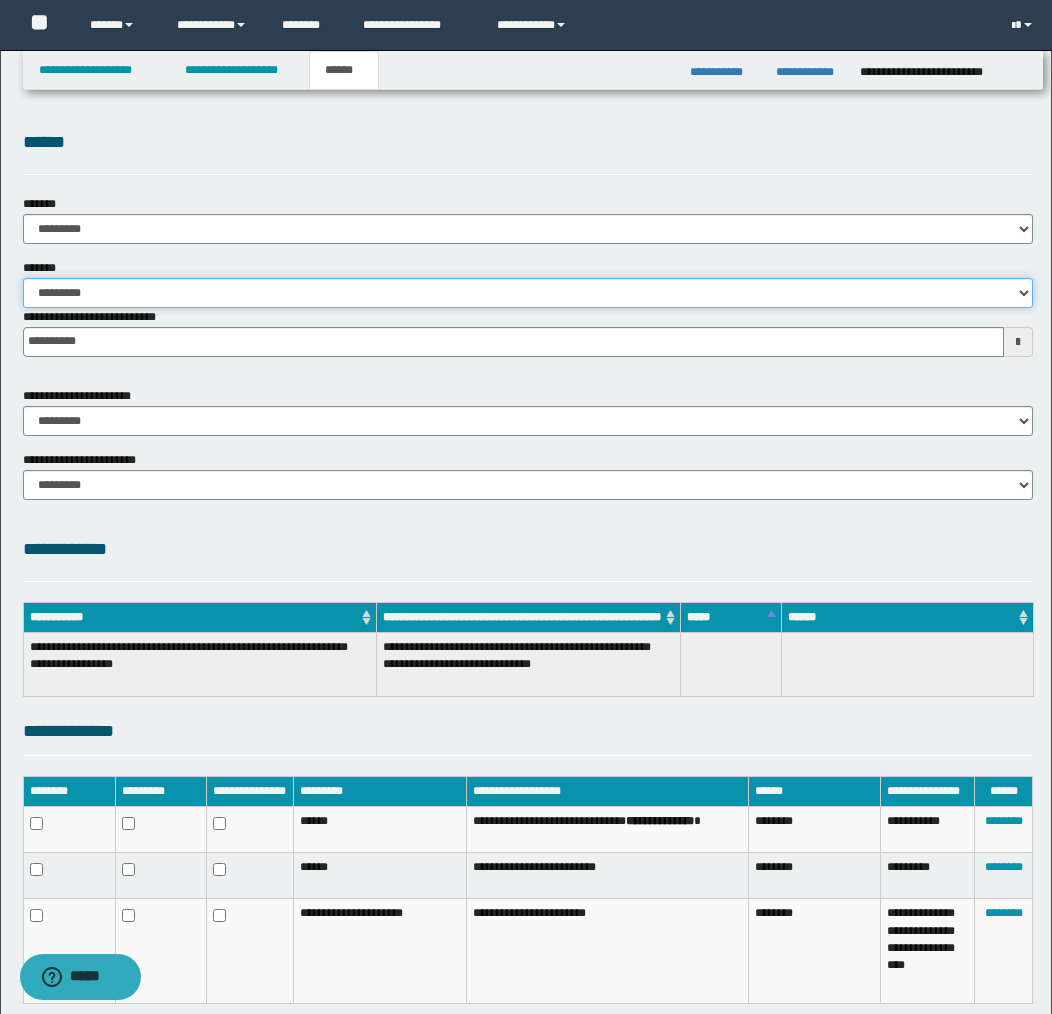 click on "**********" at bounding box center (528, 293) 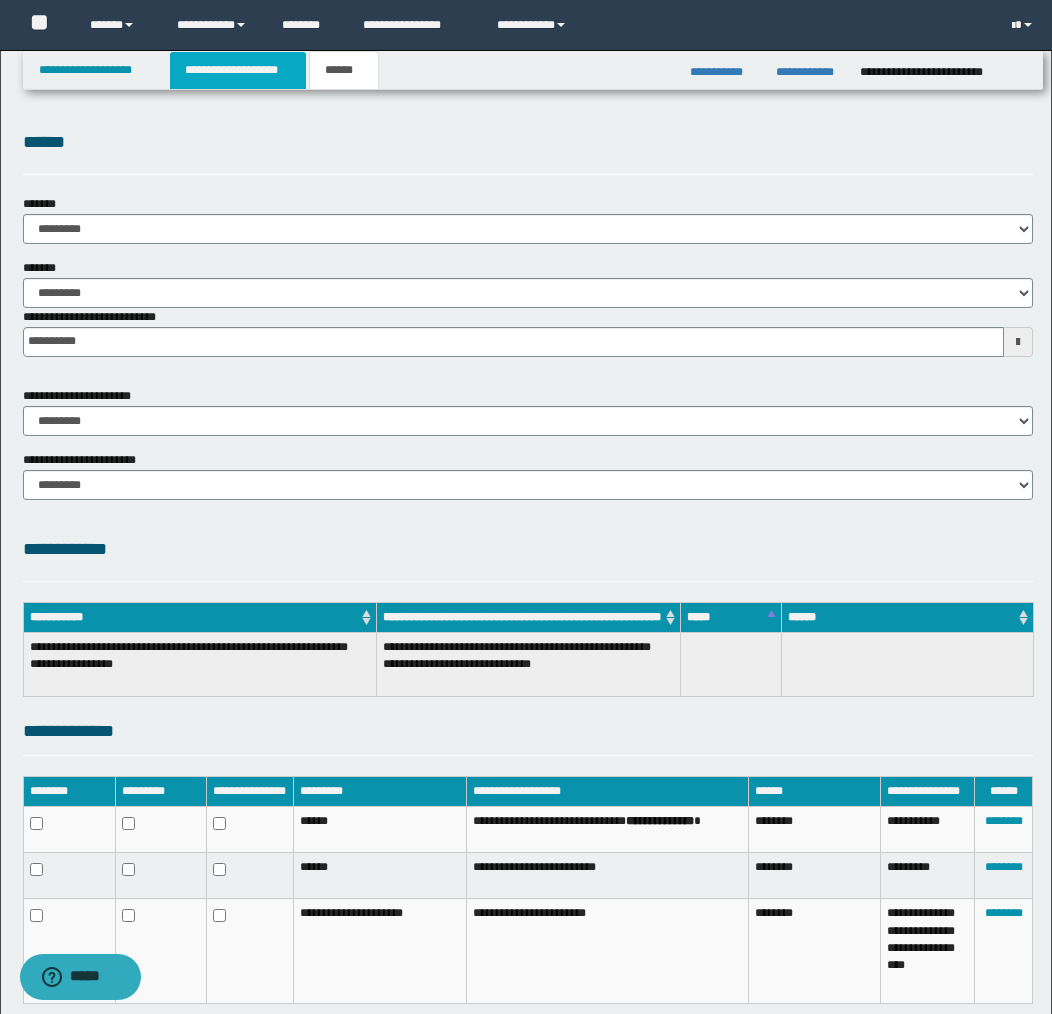 click on "**********" at bounding box center [238, 70] 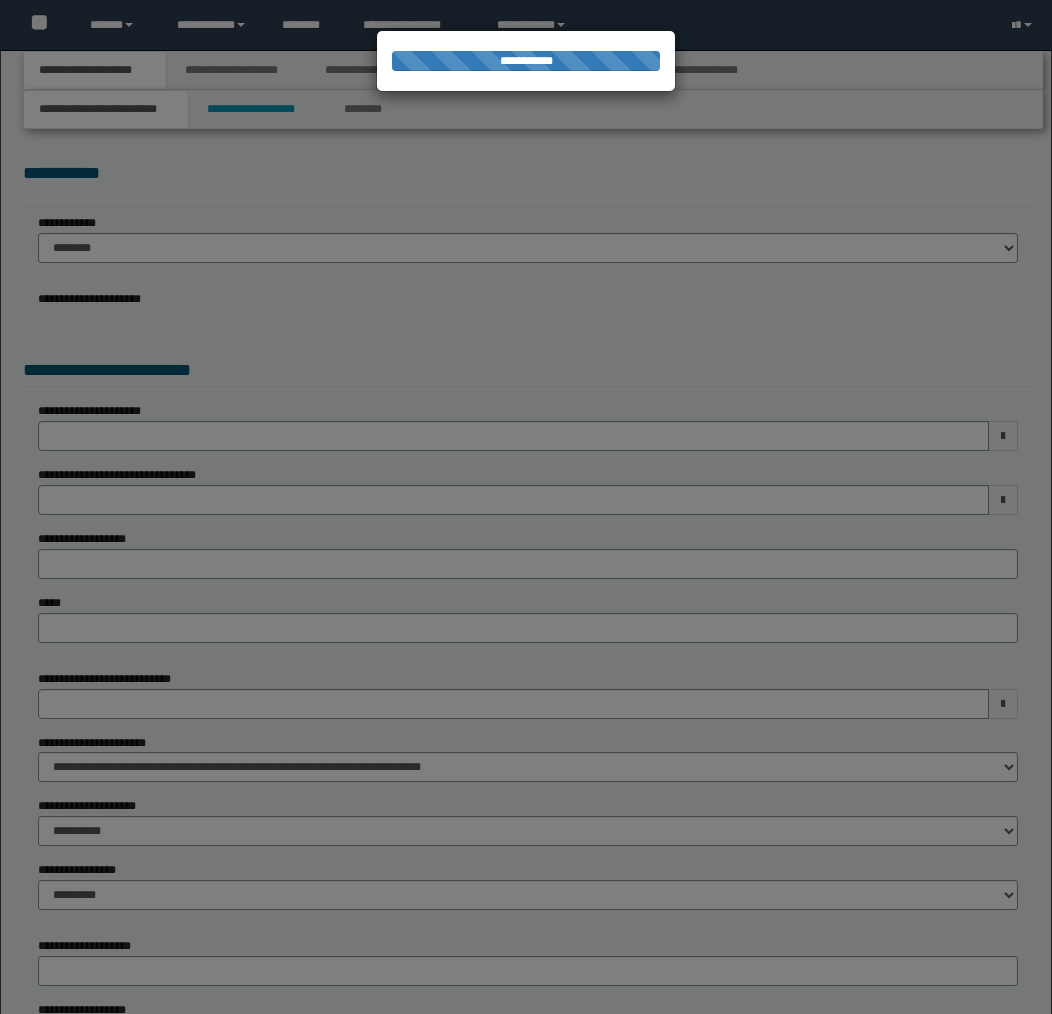 scroll, scrollTop: 0, scrollLeft: 0, axis: both 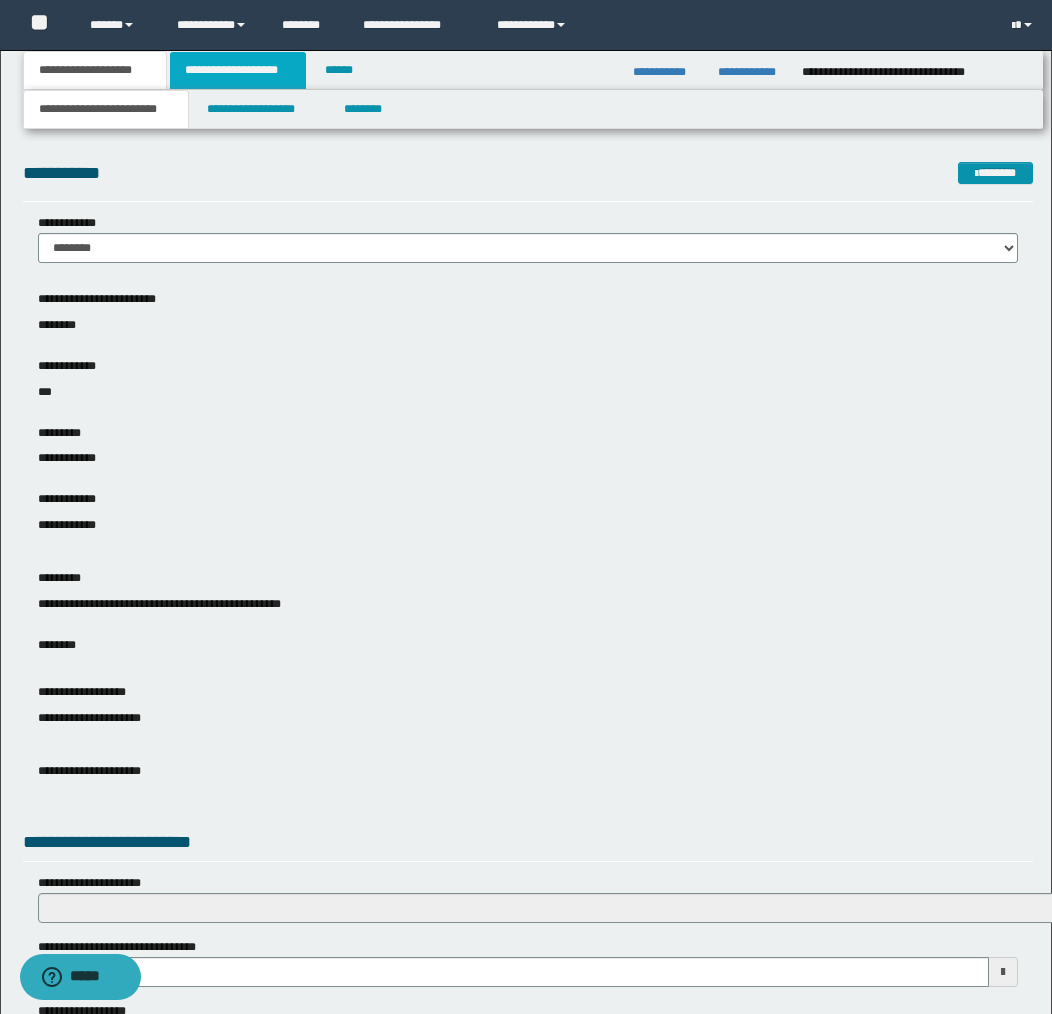 click on "**********" at bounding box center (238, 70) 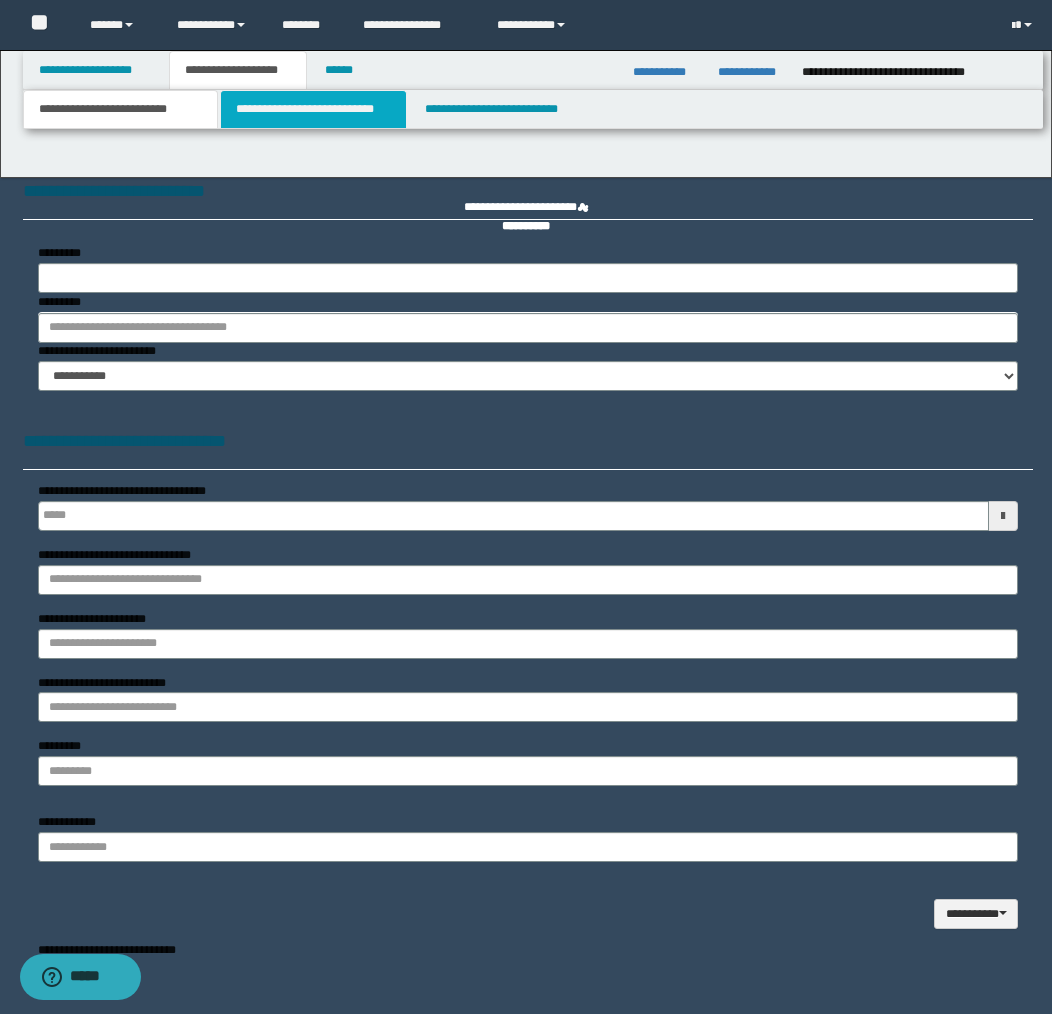 type 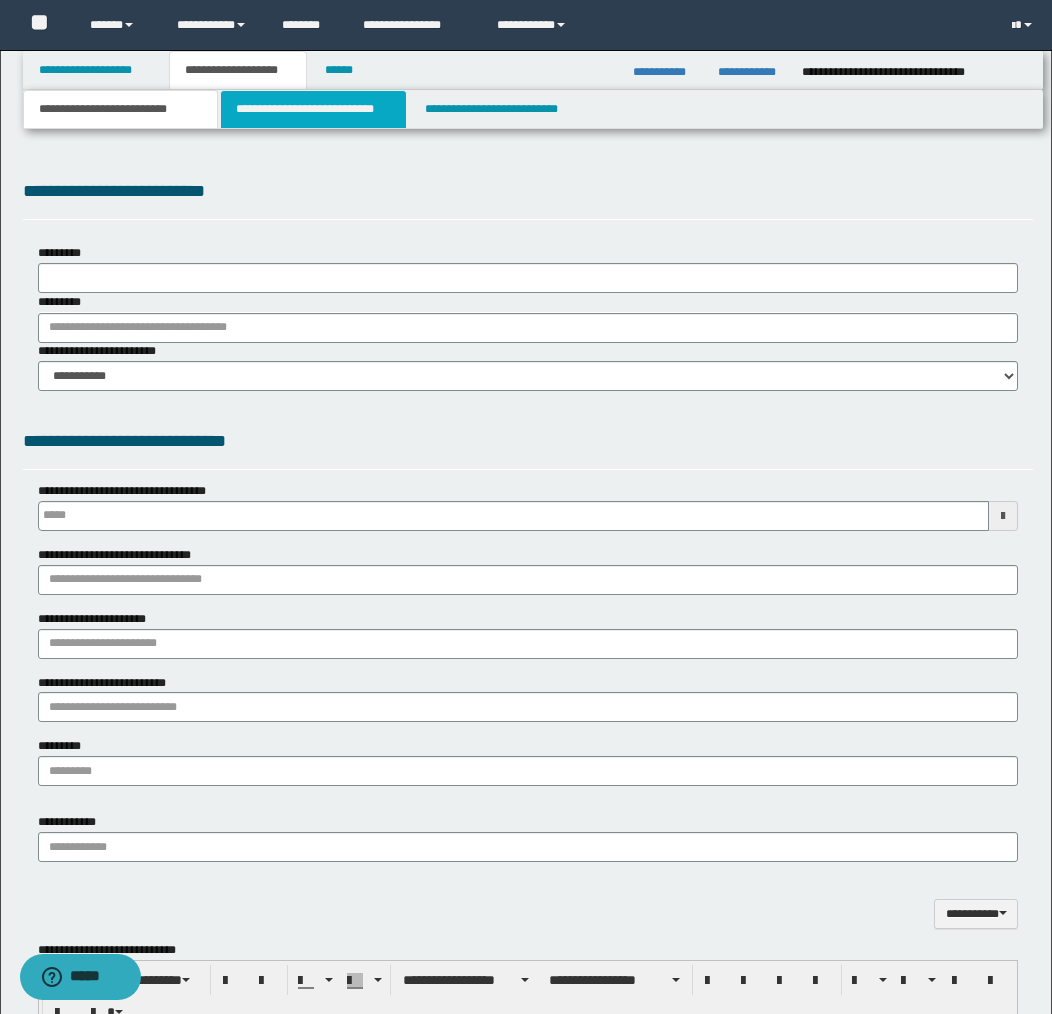 type on "**********" 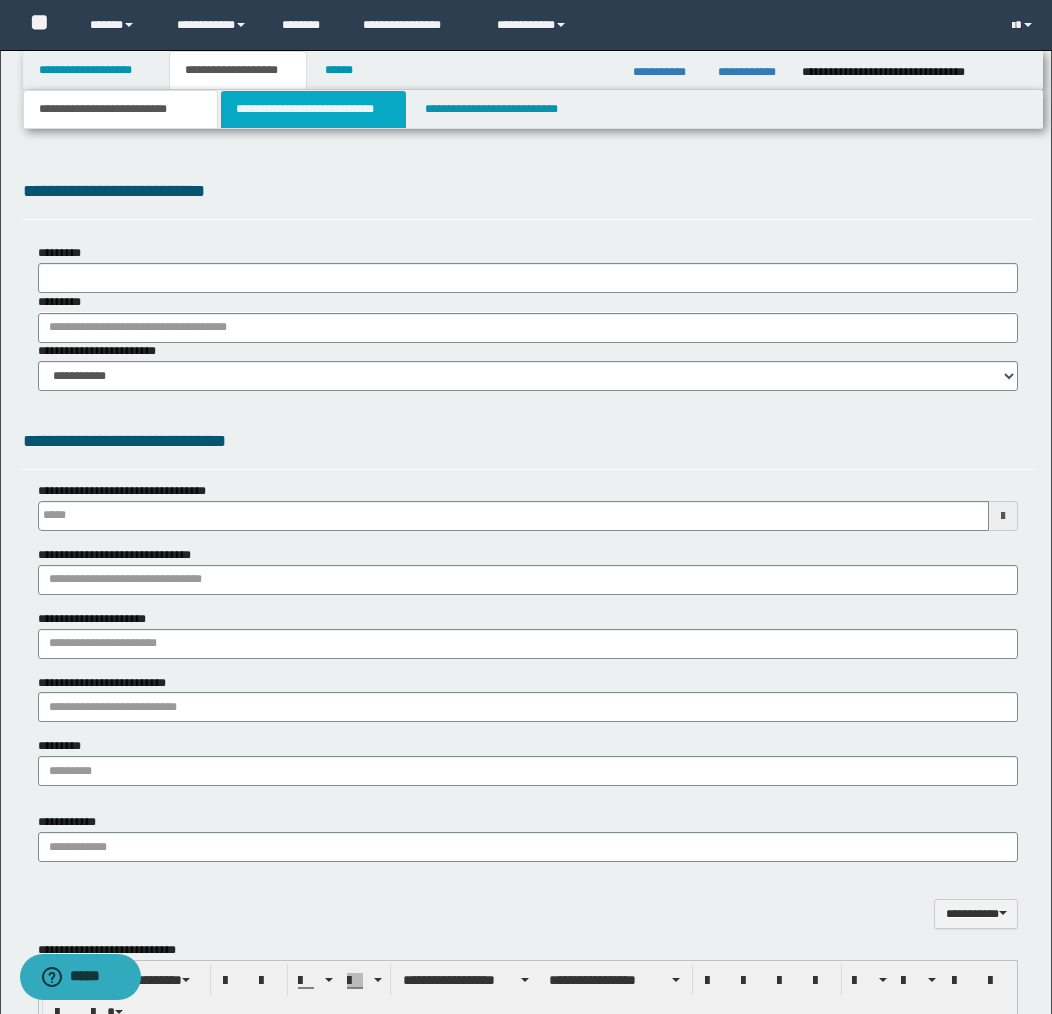 select on "*" 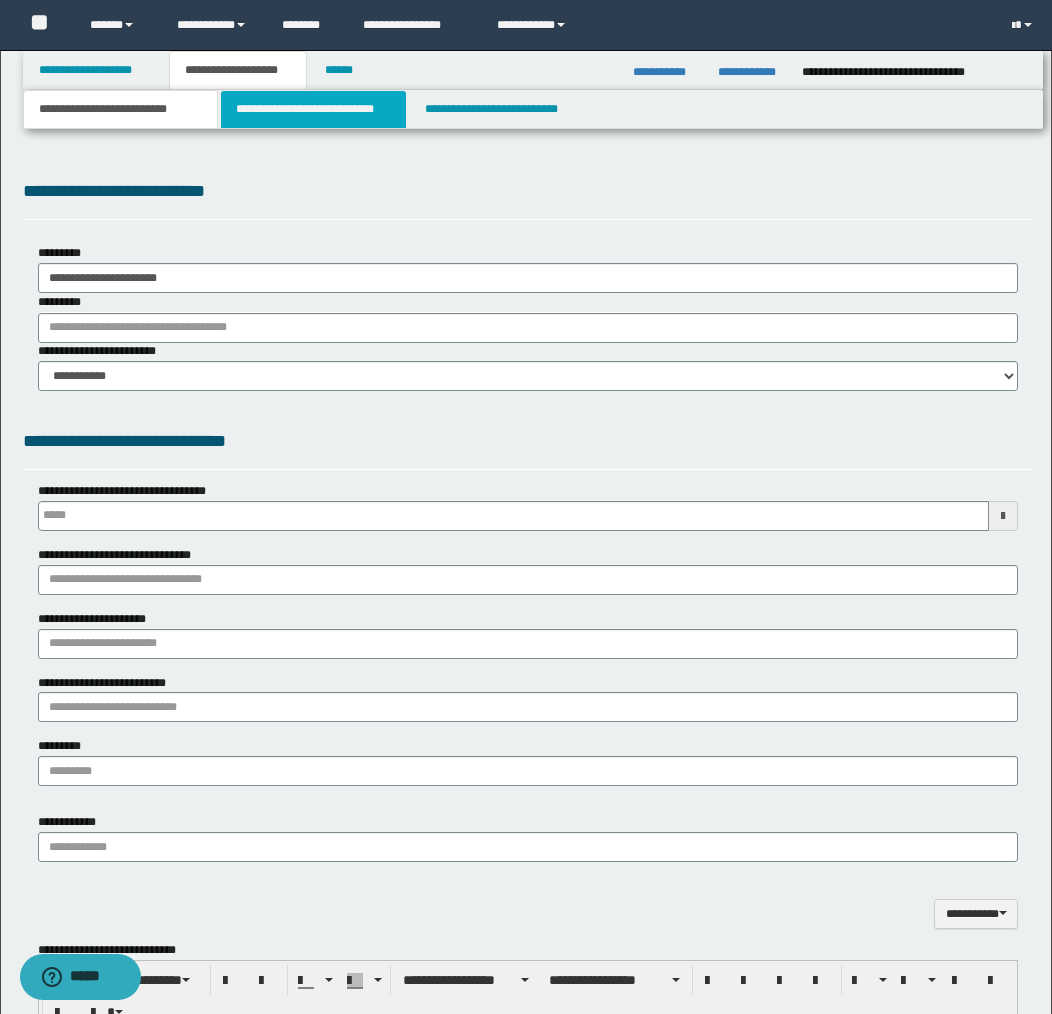 scroll, scrollTop: 0, scrollLeft: 0, axis: both 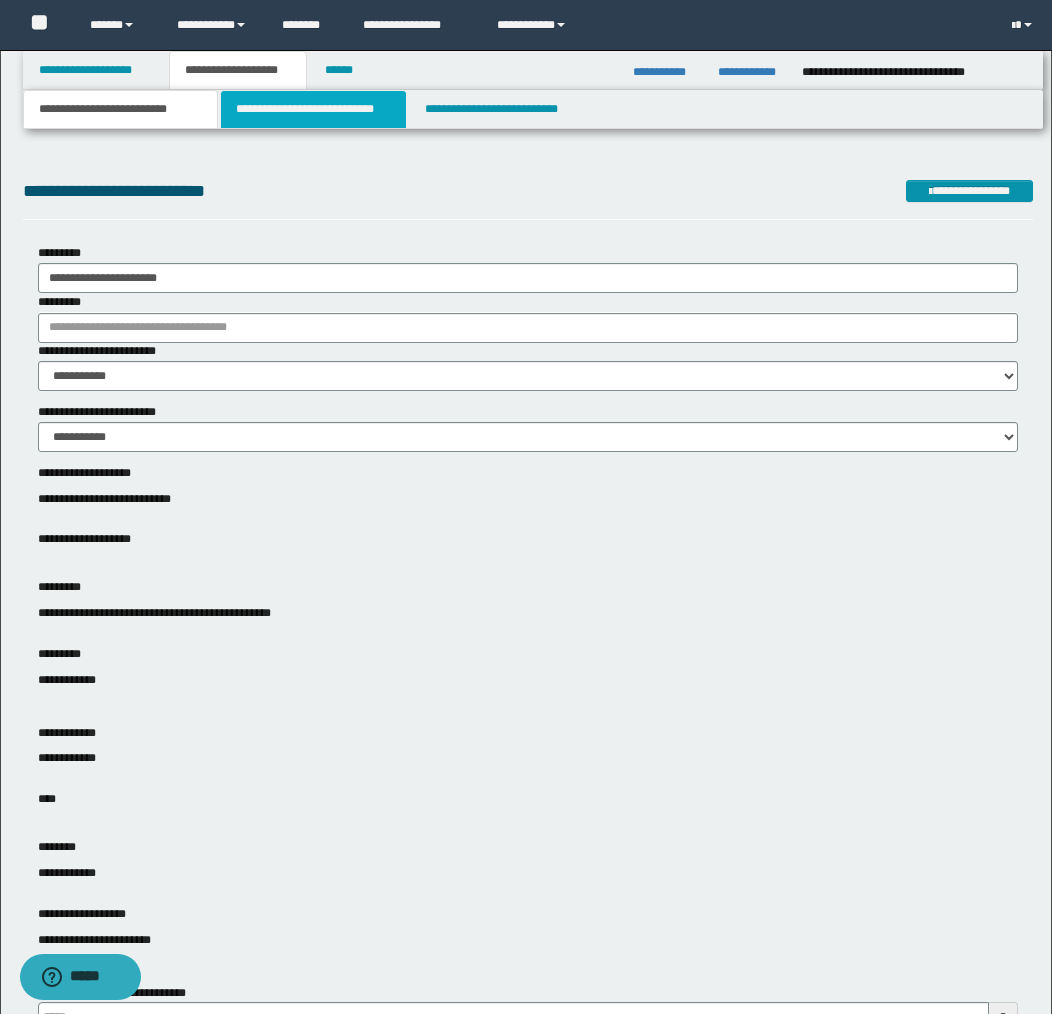 click on "**********" at bounding box center (314, 109) 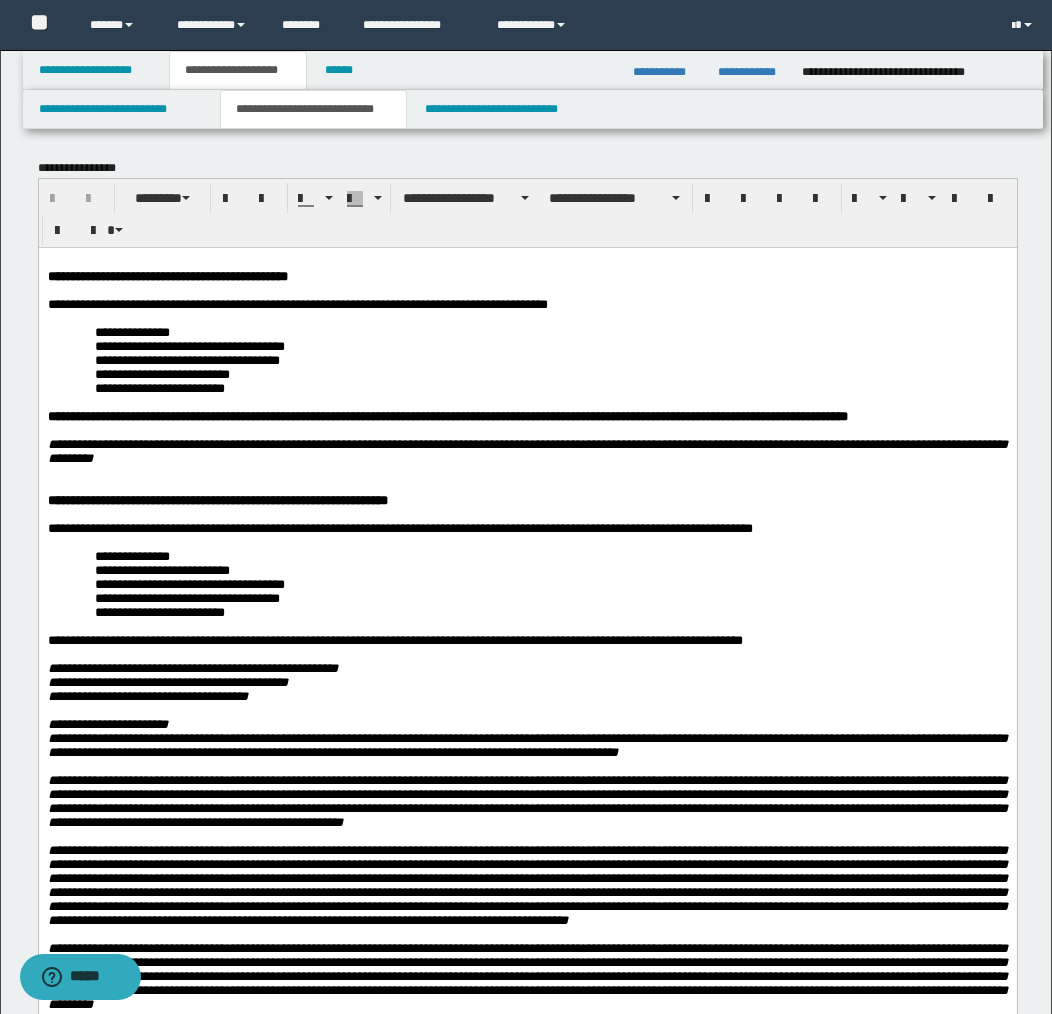scroll, scrollTop: 0, scrollLeft: 0, axis: both 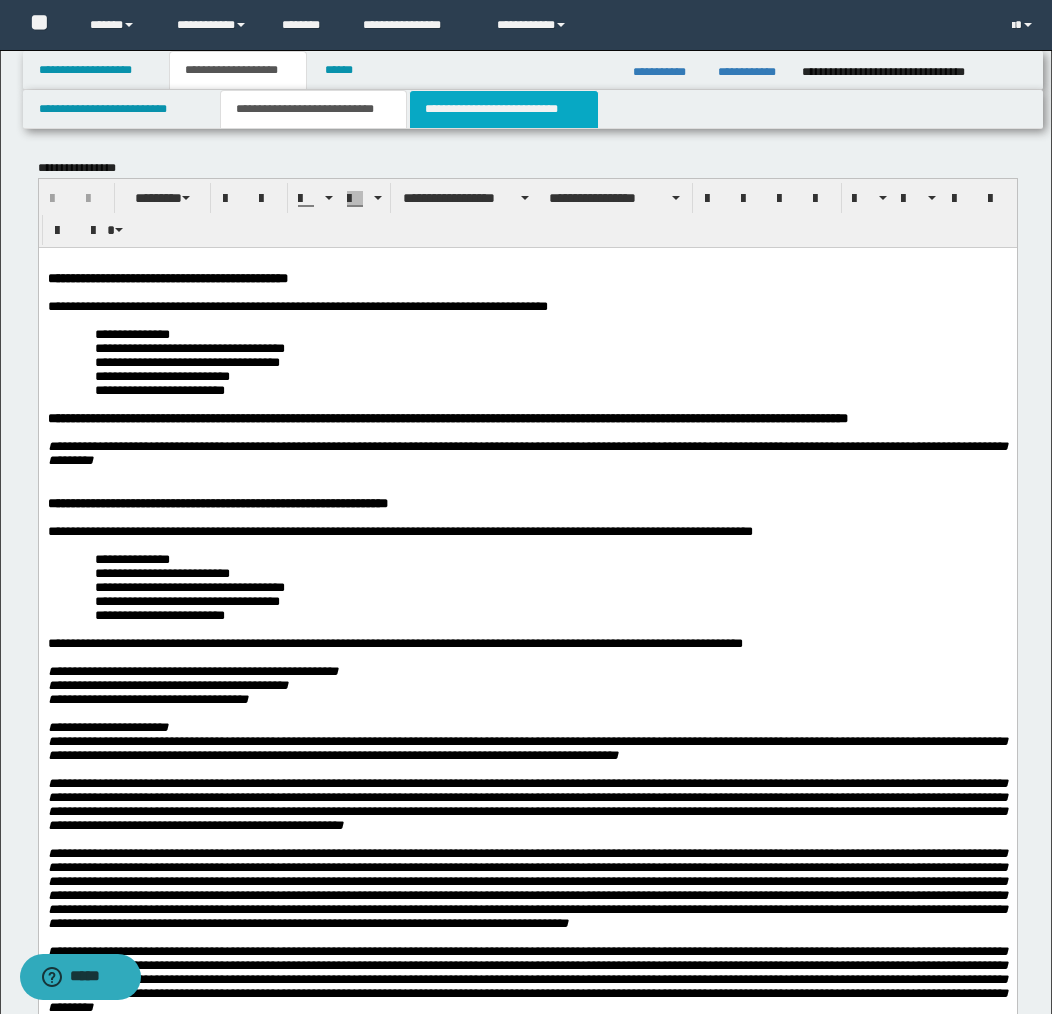 click on "**********" at bounding box center (504, 109) 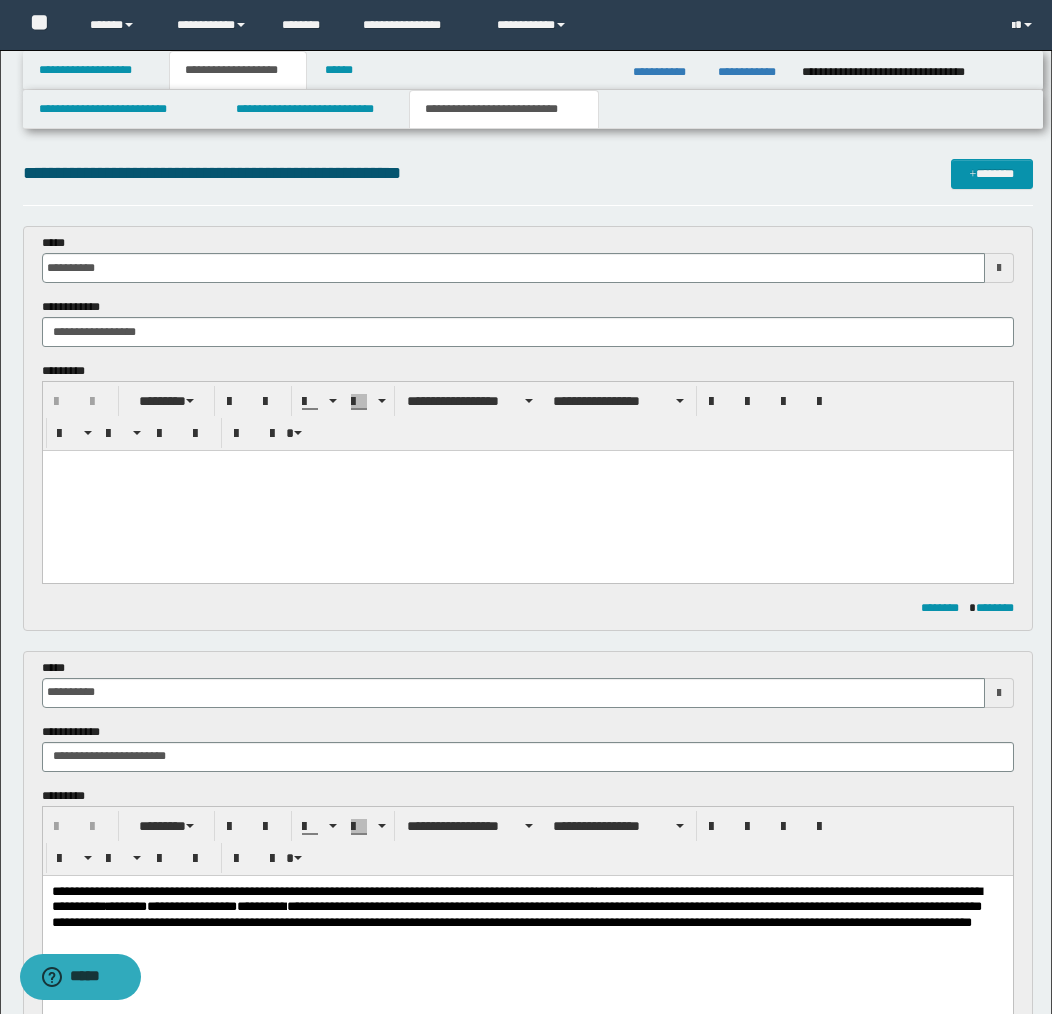 scroll, scrollTop: 0, scrollLeft: 0, axis: both 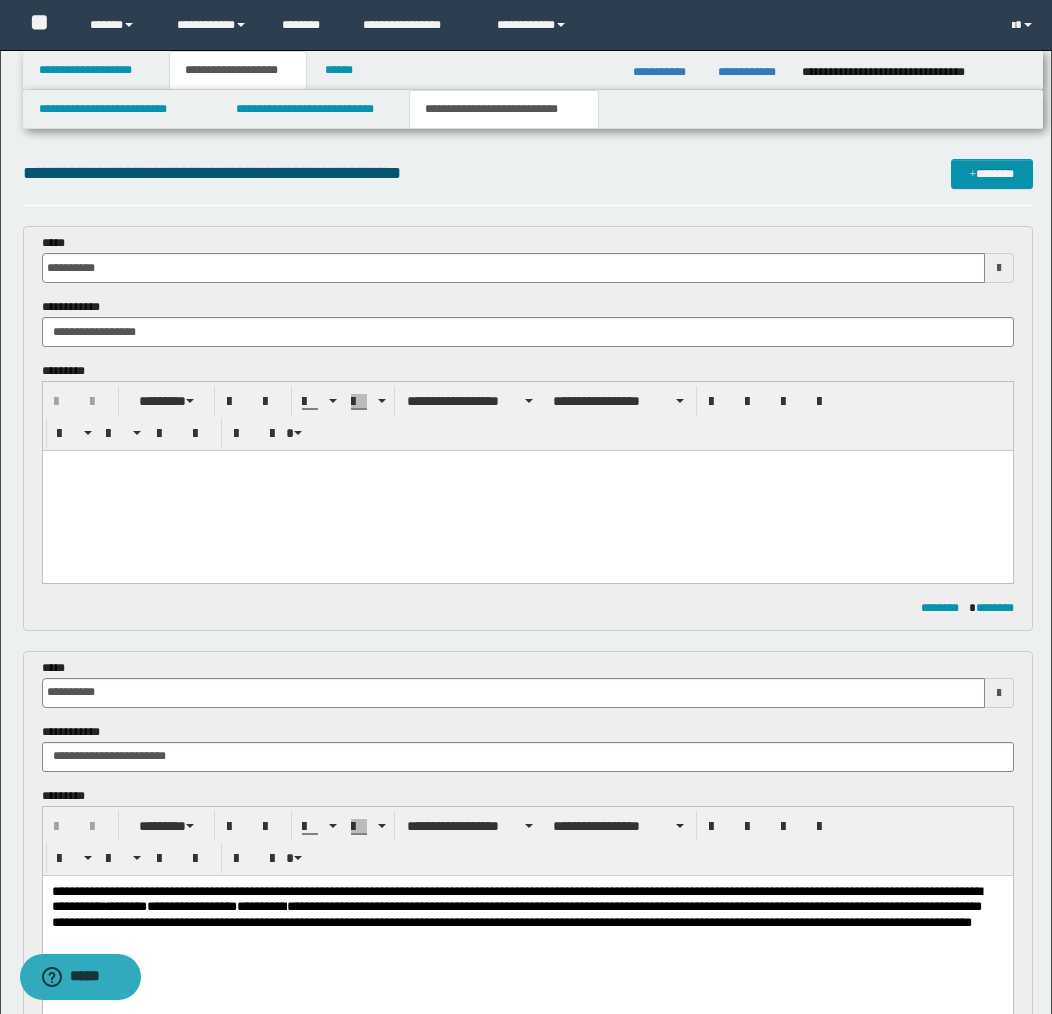 click at bounding box center [527, 466] 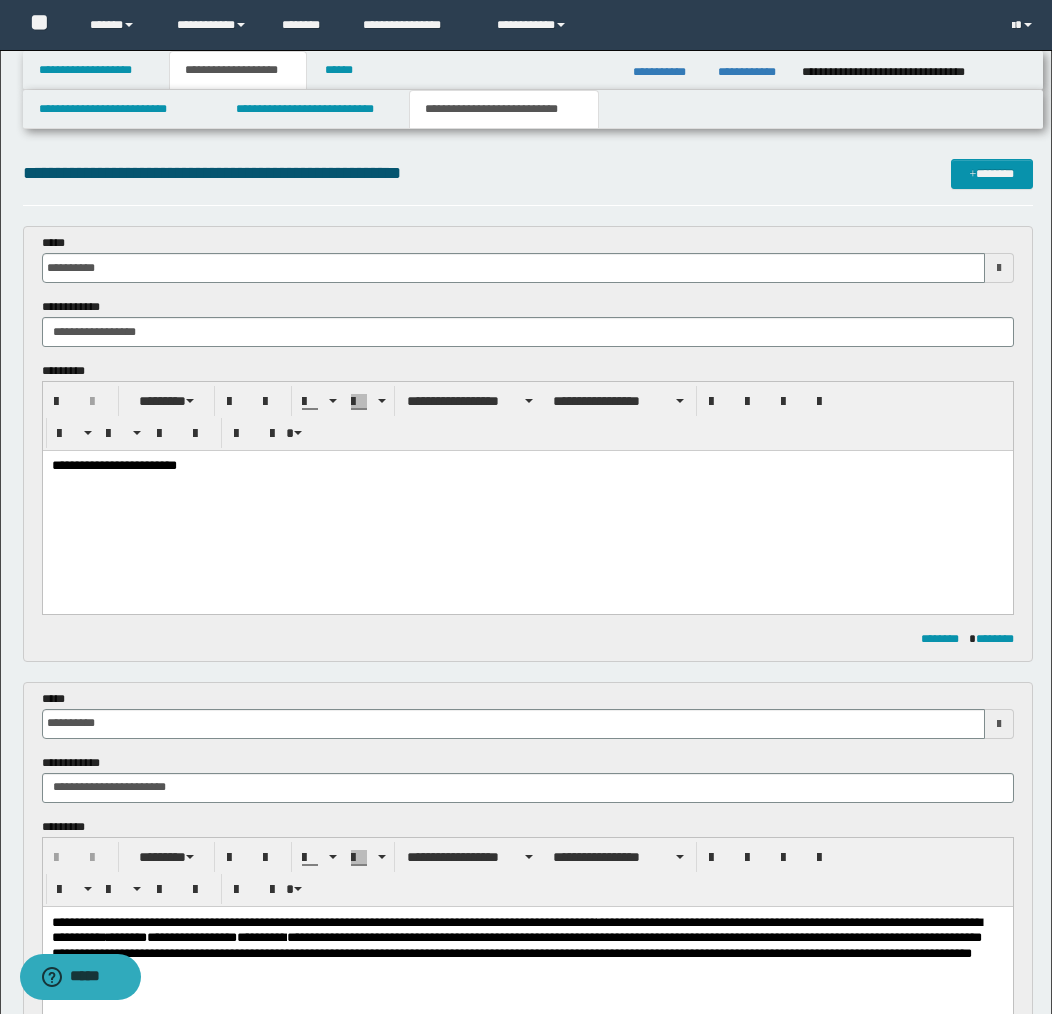 click at bounding box center (527, 496) 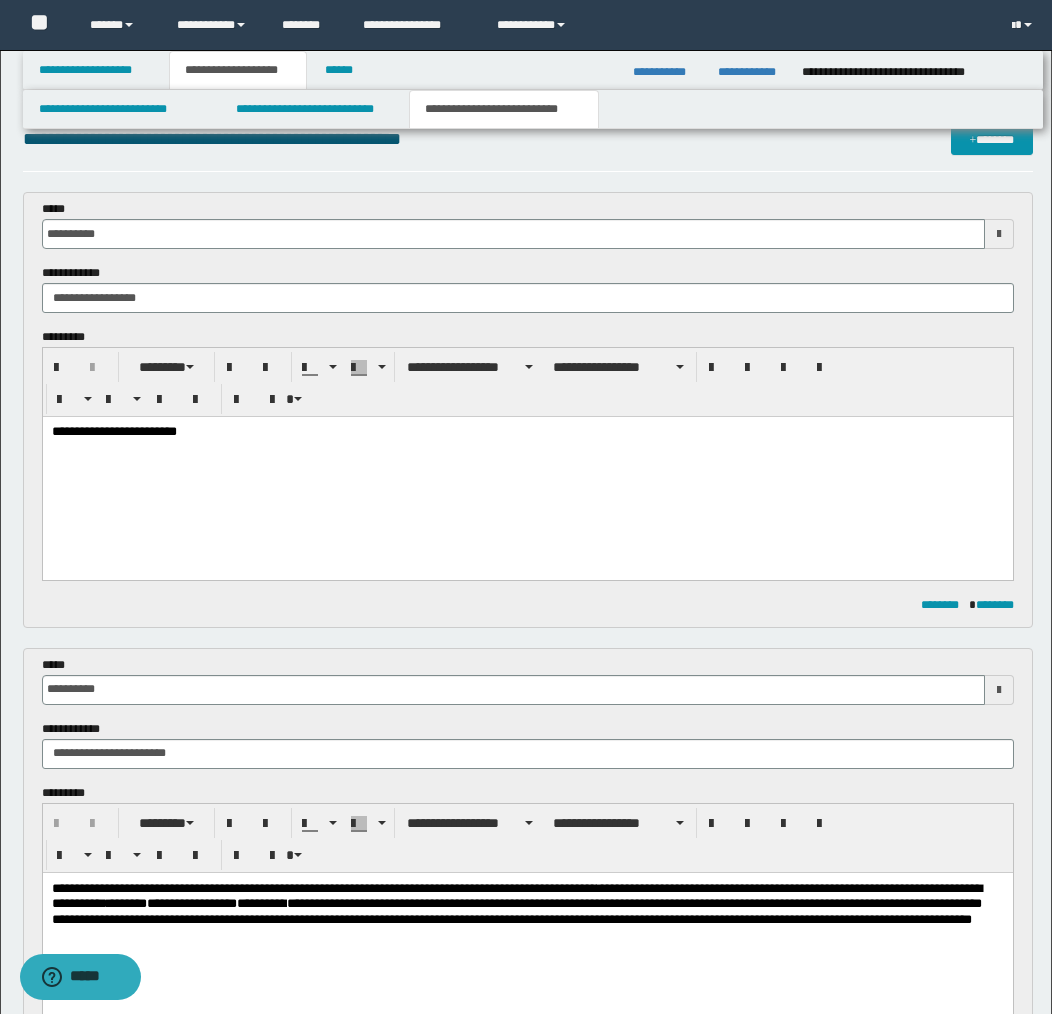 scroll, scrollTop: 27, scrollLeft: 0, axis: vertical 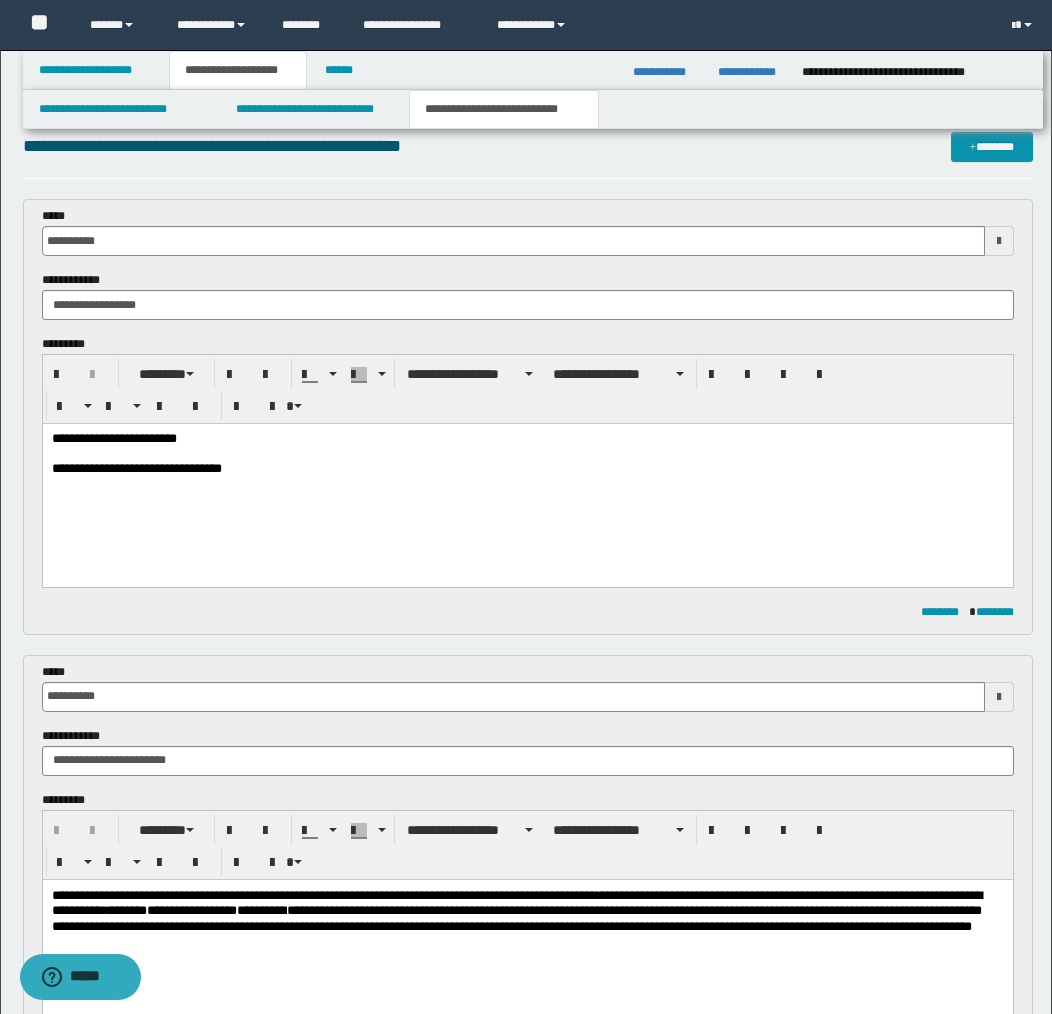 click on "**********" at bounding box center (527, 470) 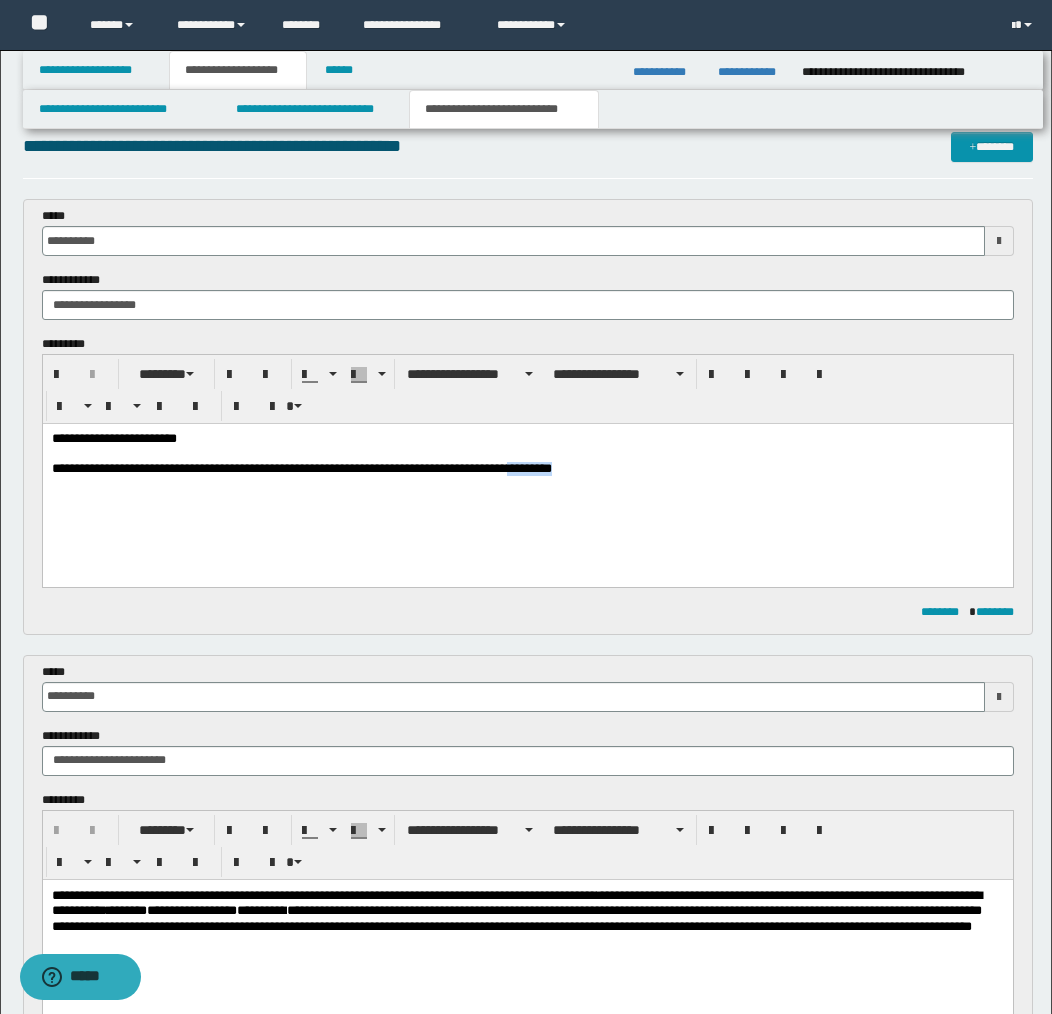 drag, startPoint x: 547, startPoint y: 471, endPoint x: 616, endPoint y: 470, distance: 69.00725 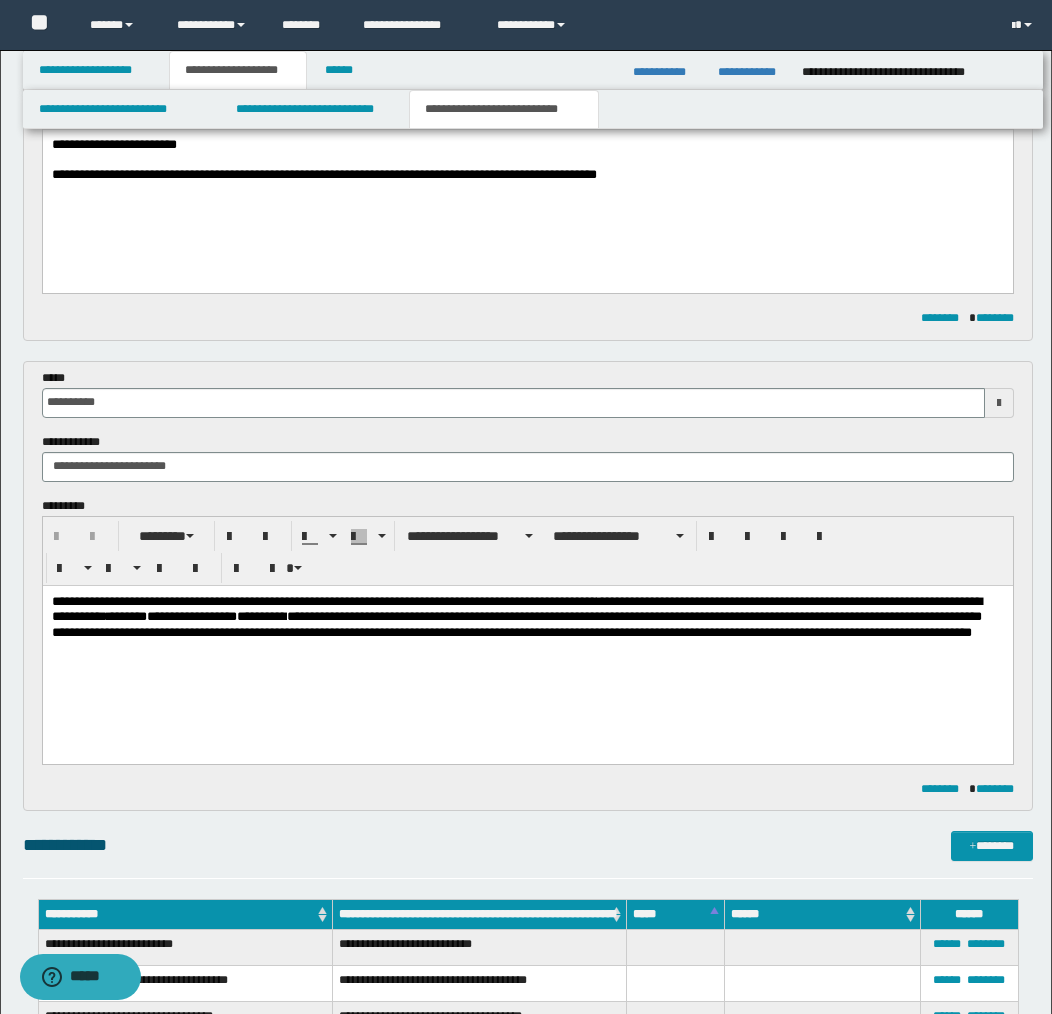 scroll, scrollTop: 318, scrollLeft: 0, axis: vertical 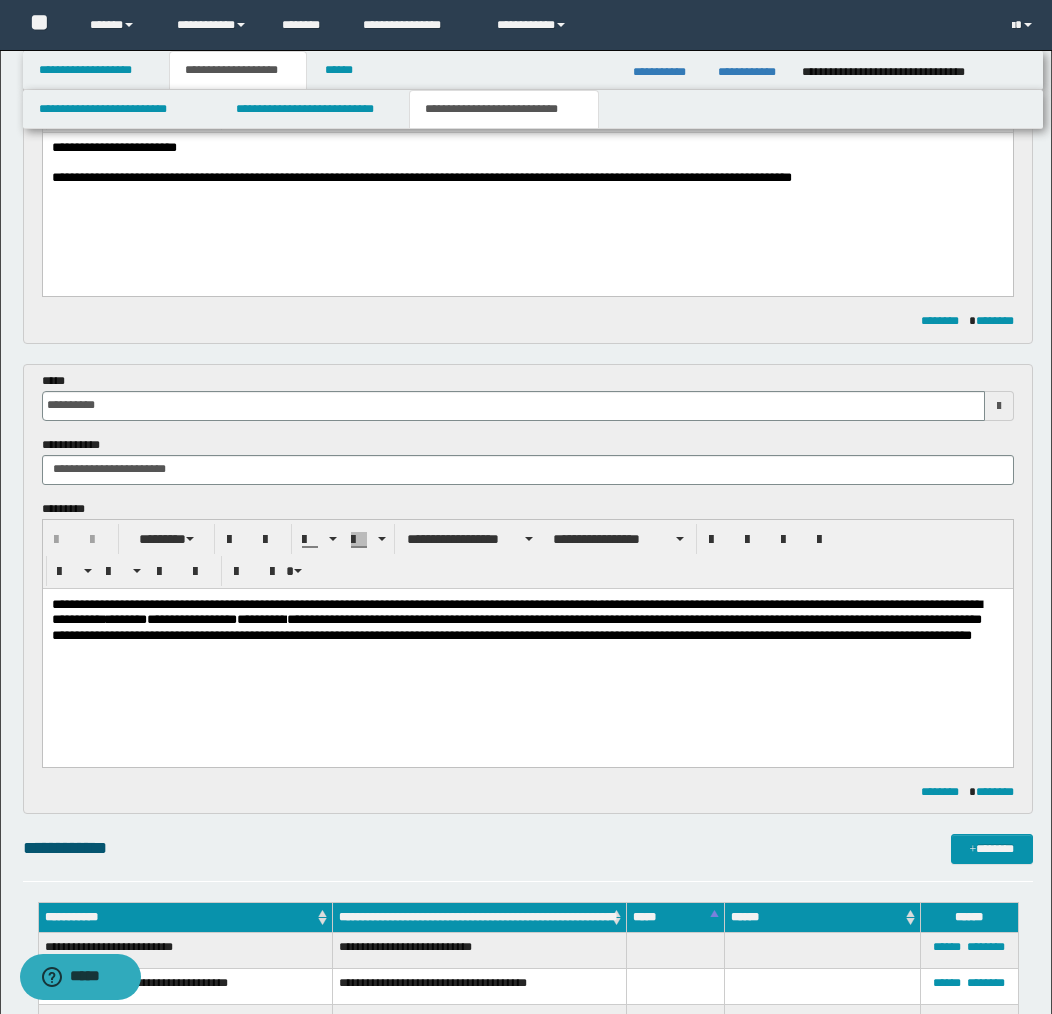 click on "**********" at bounding box center (527, 179) 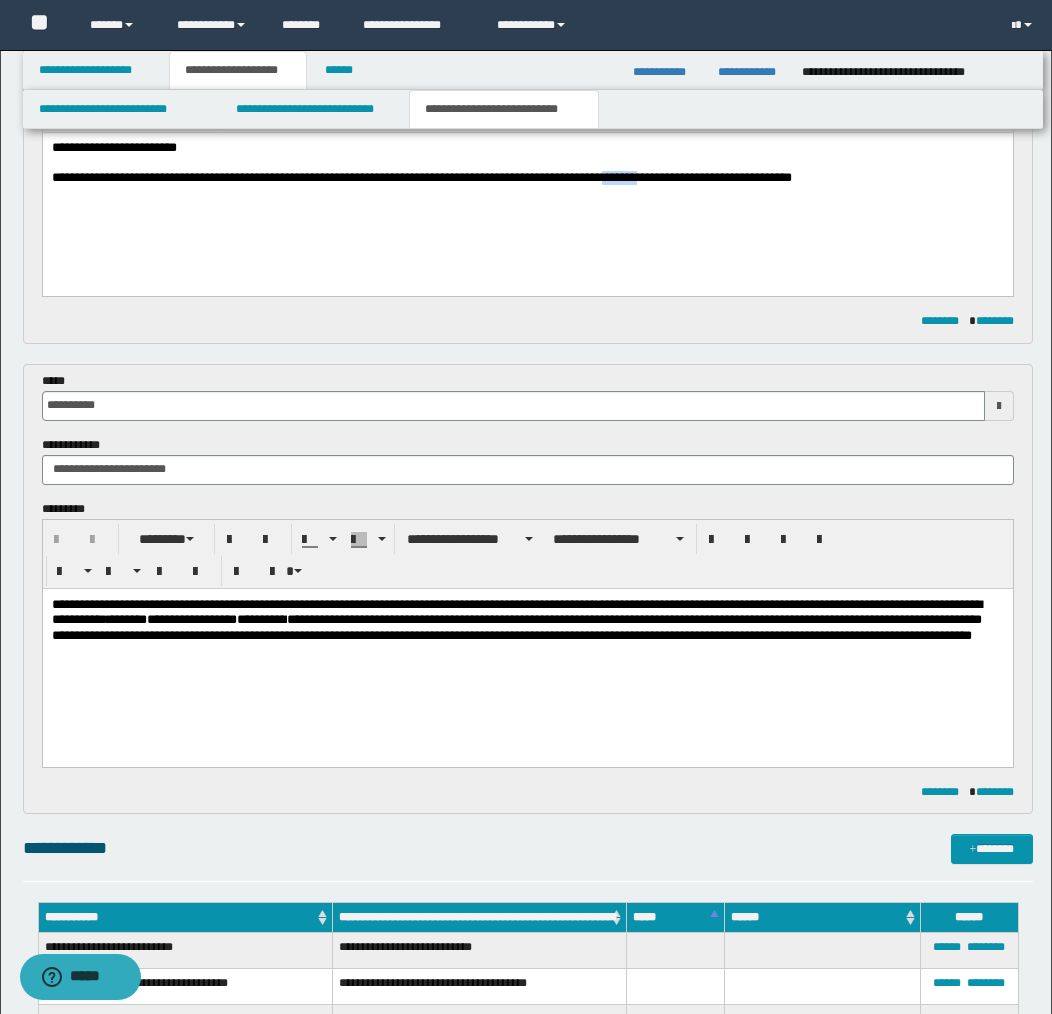 click on "**********" at bounding box center (527, 179) 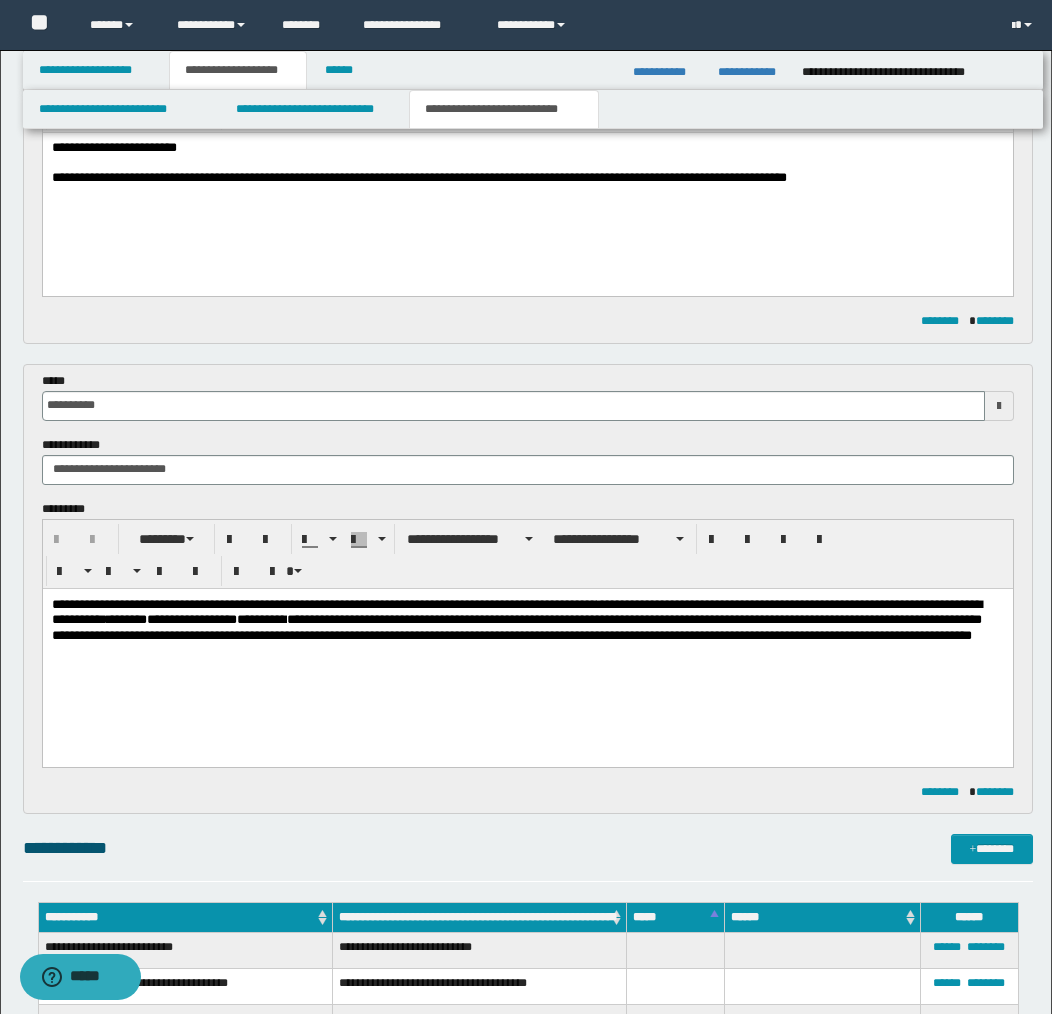 click on "**********" at bounding box center (527, 179) 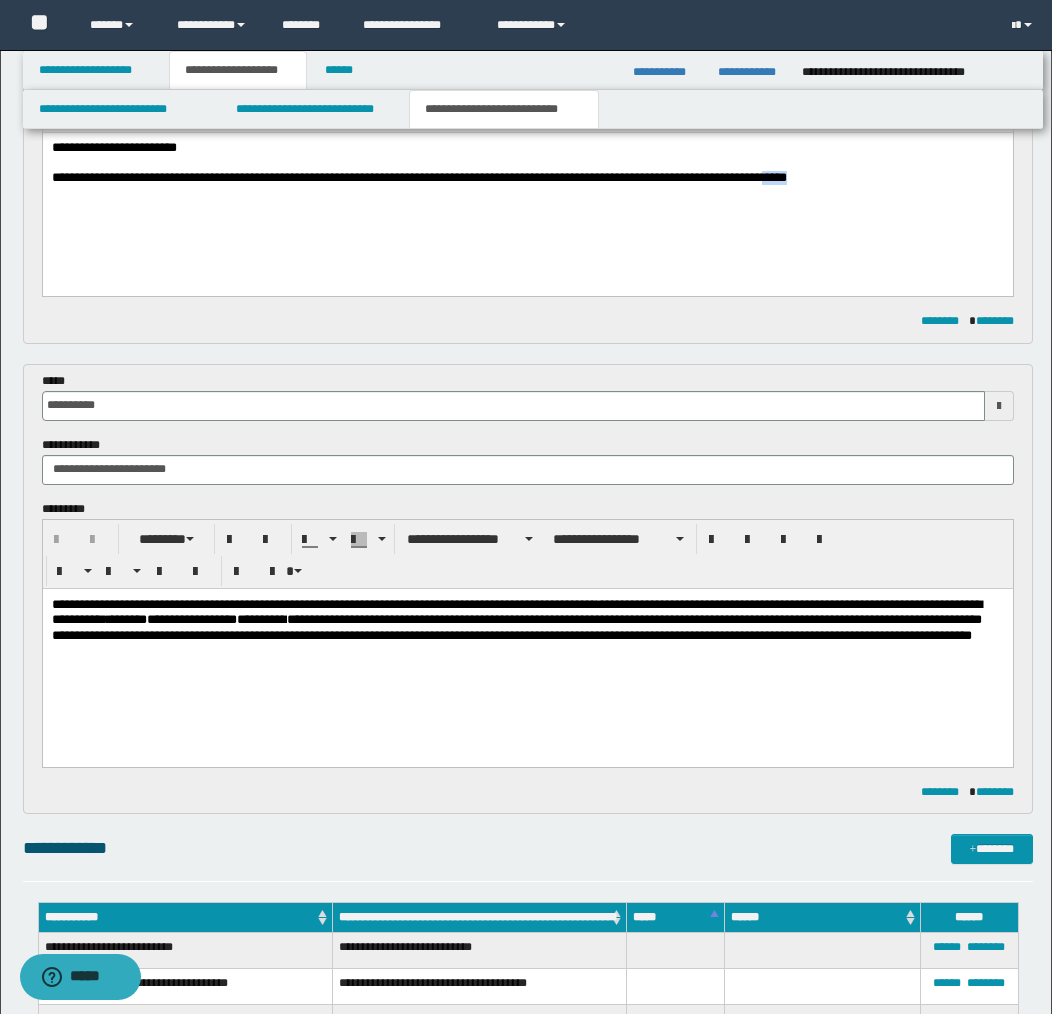 click on "**********" at bounding box center [527, 179] 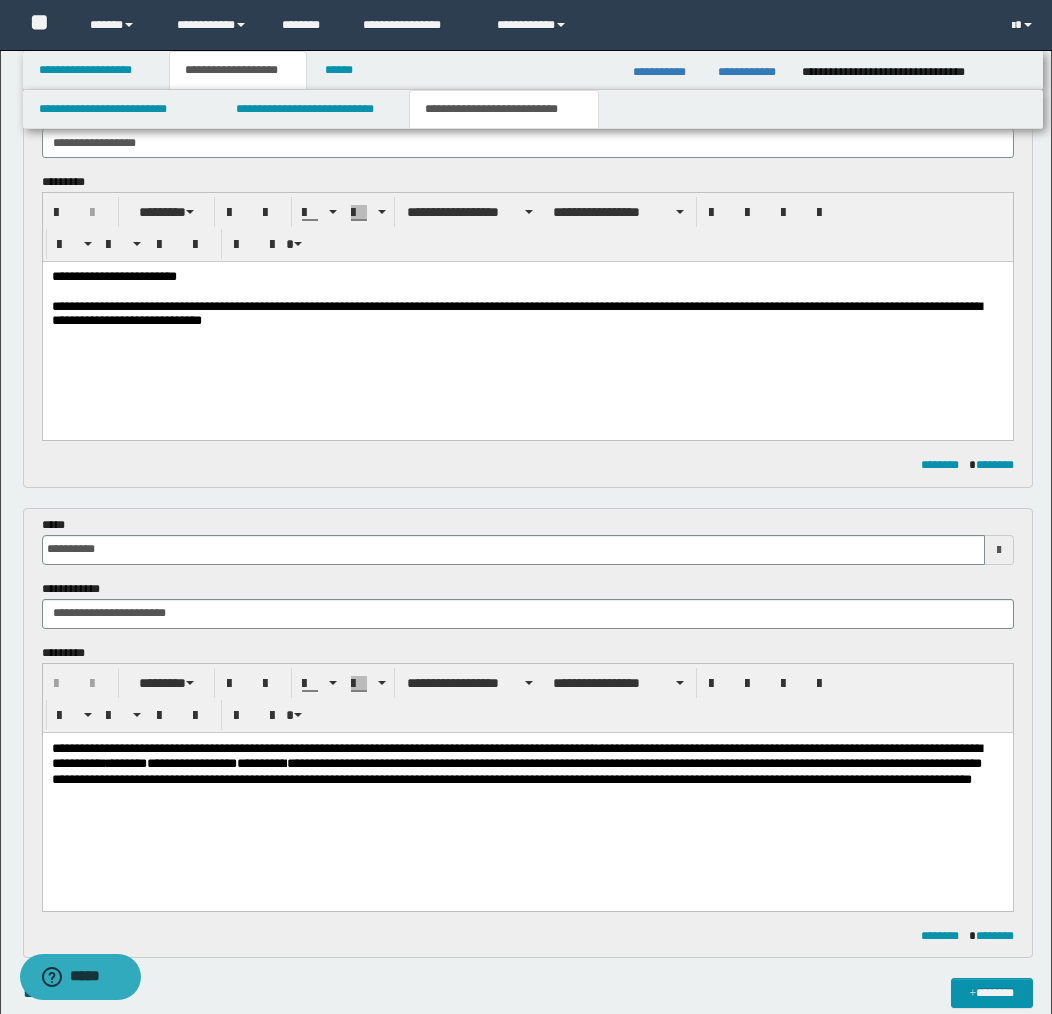 scroll, scrollTop: 184, scrollLeft: 0, axis: vertical 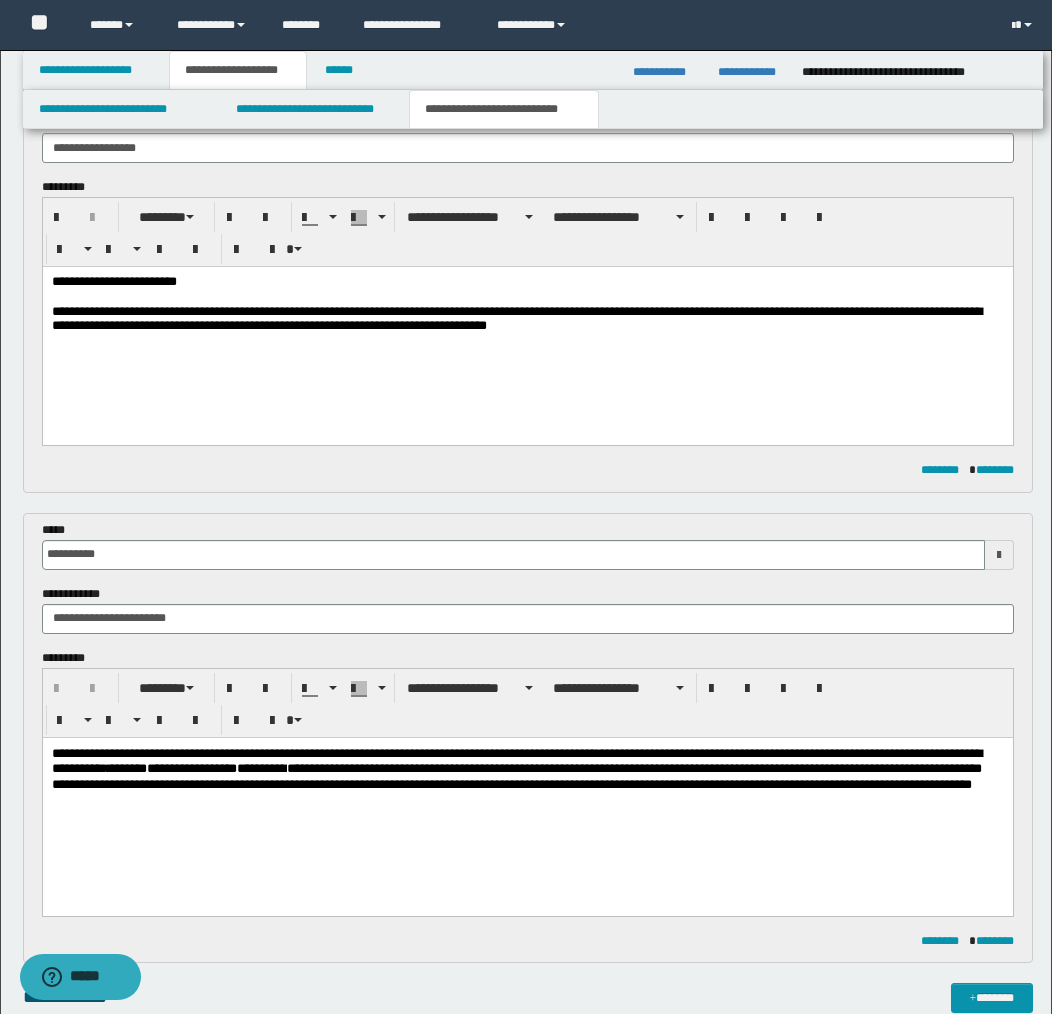 click on "**********" at bounding box center [527, 320] 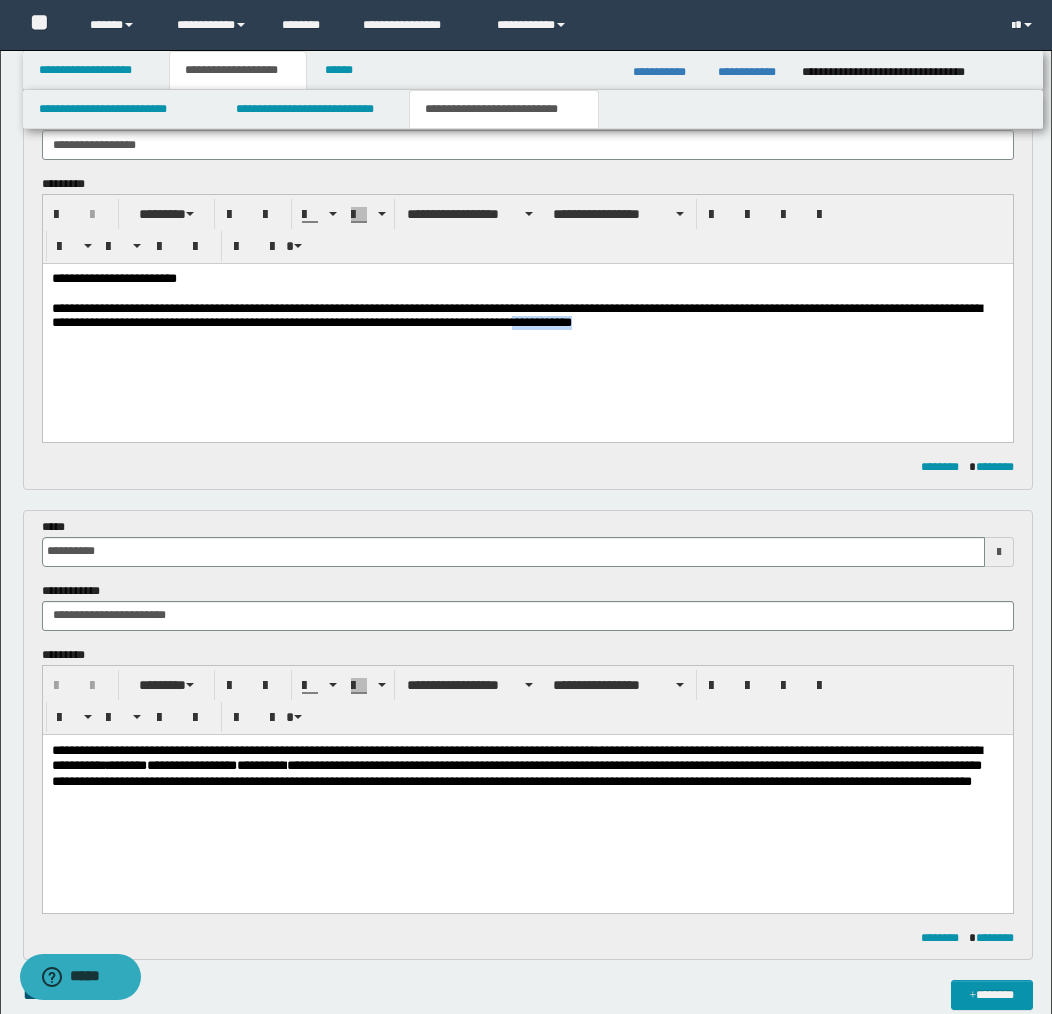drag, startPoint x: 639, startPoint y: 326, endPoint x: 733, endPoint y: 328, distance: 94.02127 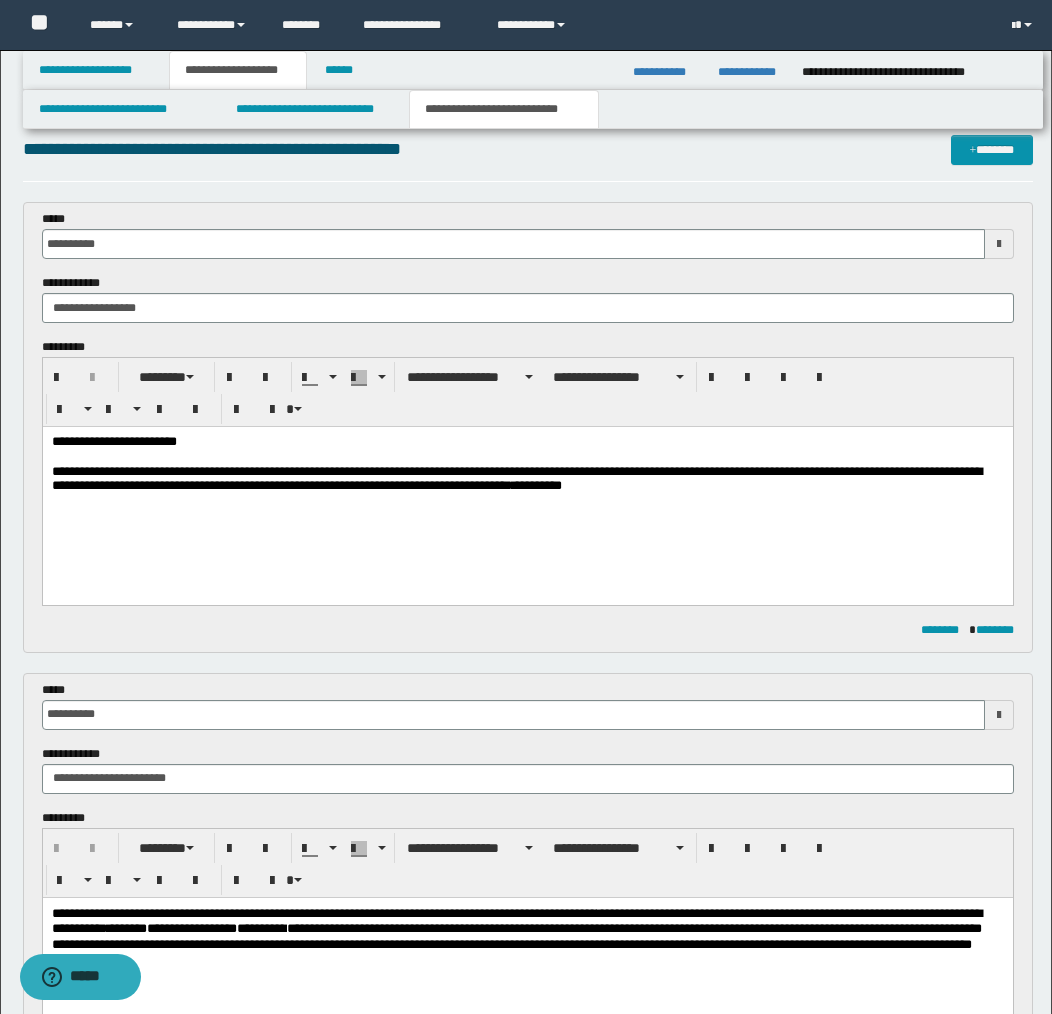 scroll, scrollTop: 3, scrollLeft: 0, axis: vertical 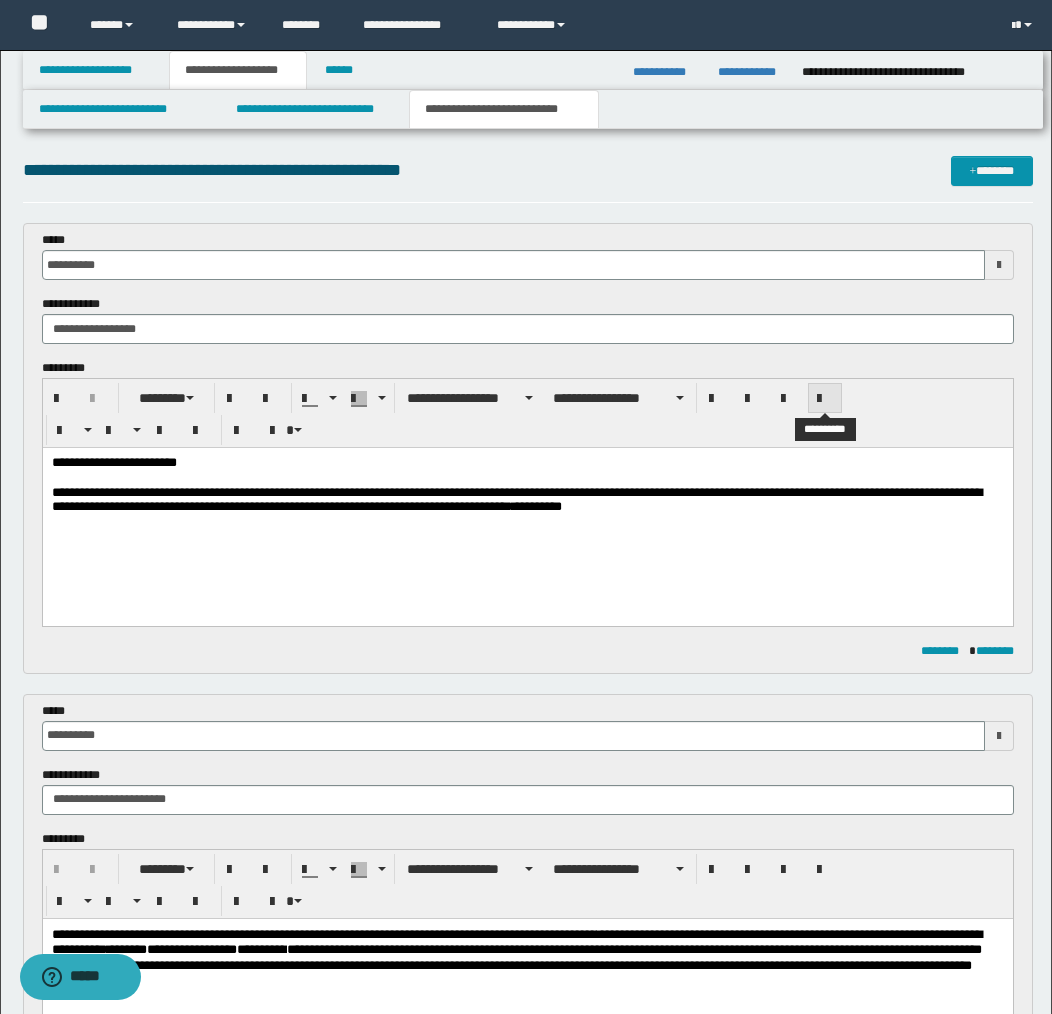 click at bounding box center (825, 399) 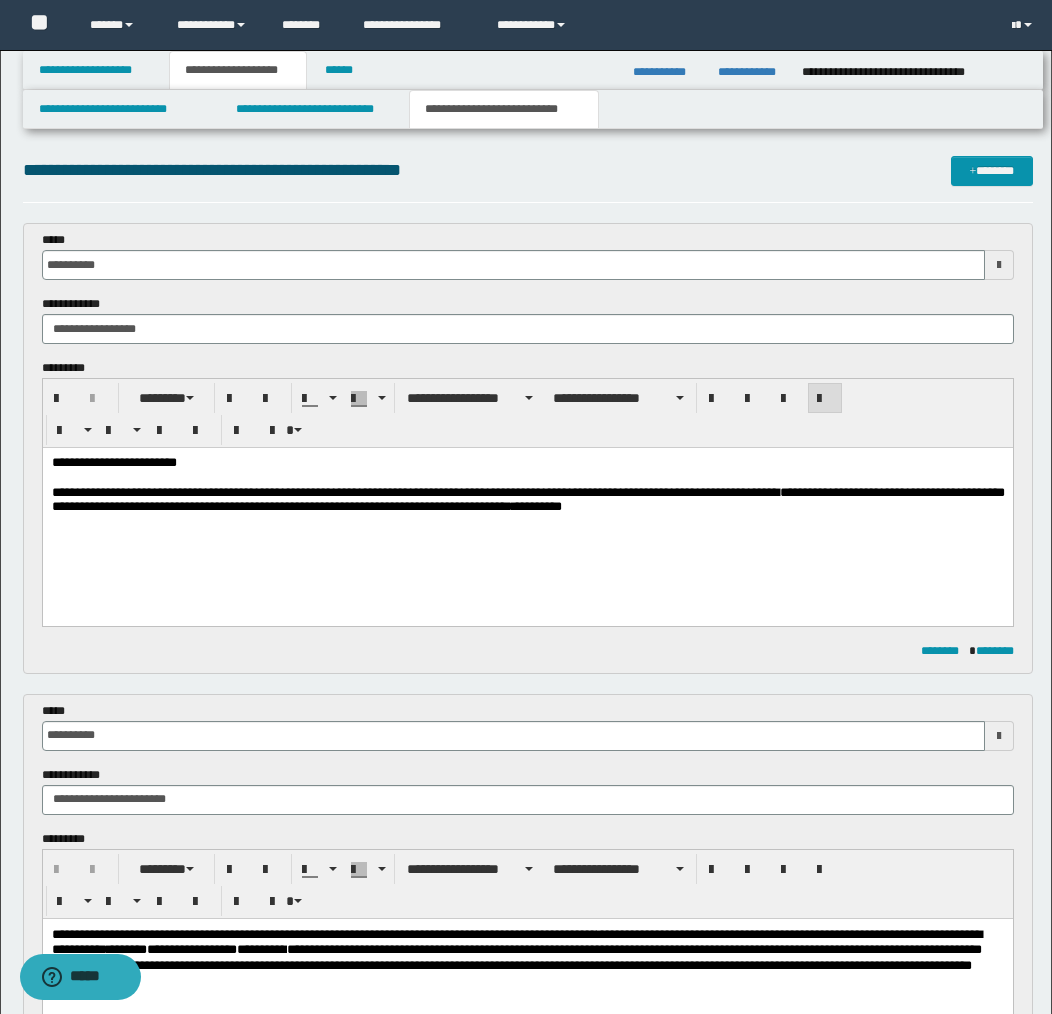 click on "**********" at bounding box center (527, 501) 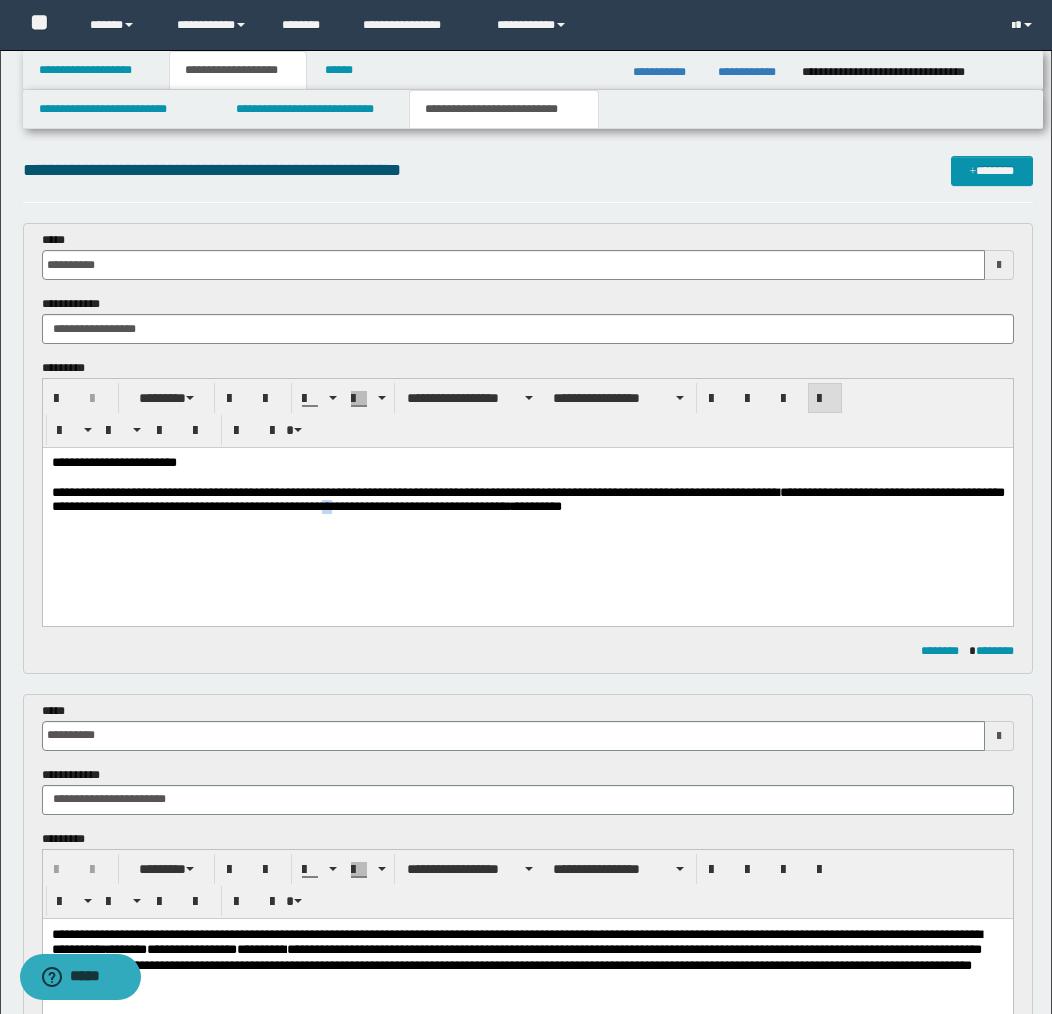click on "**********" at bounding box center (527, 501) 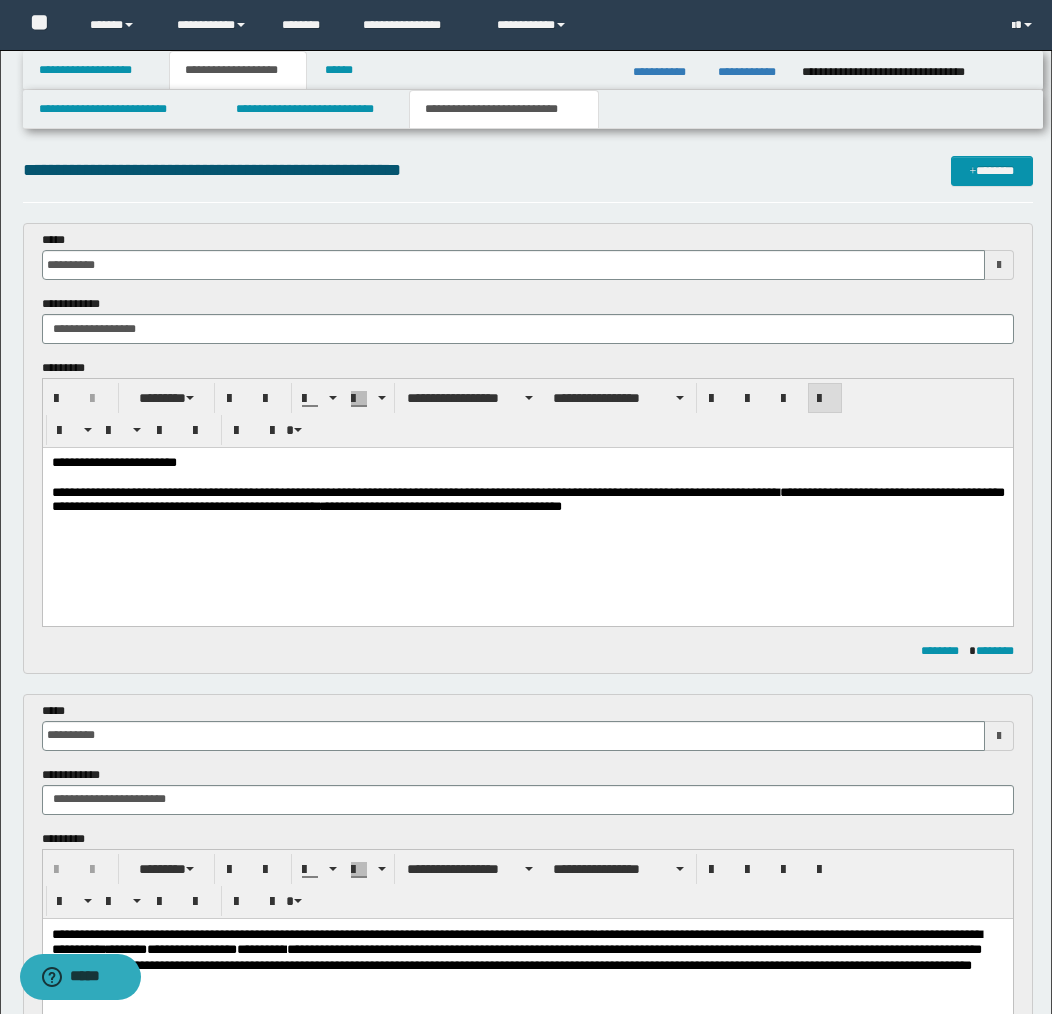 click on "**********" at bounding box center [527, 501] 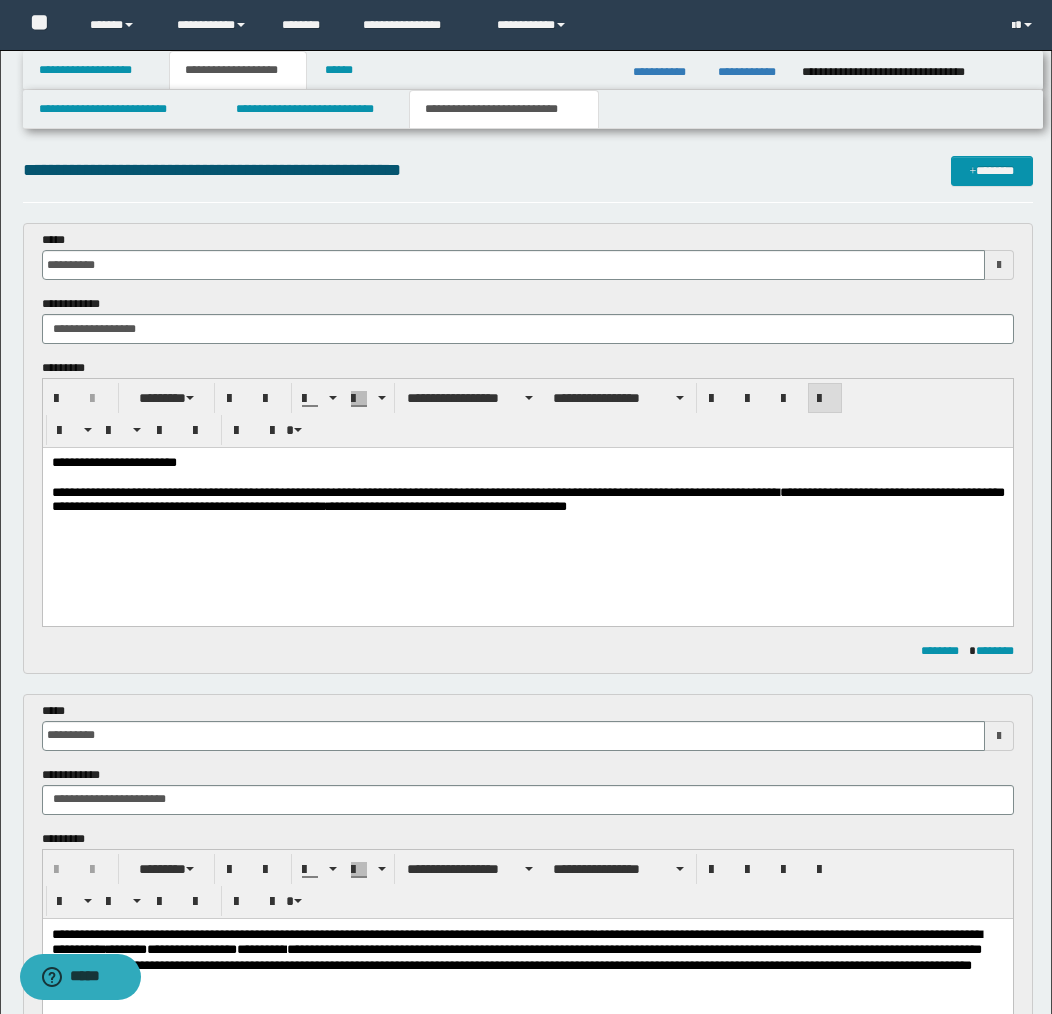 click on "**********" at bounding box center [527, 501] 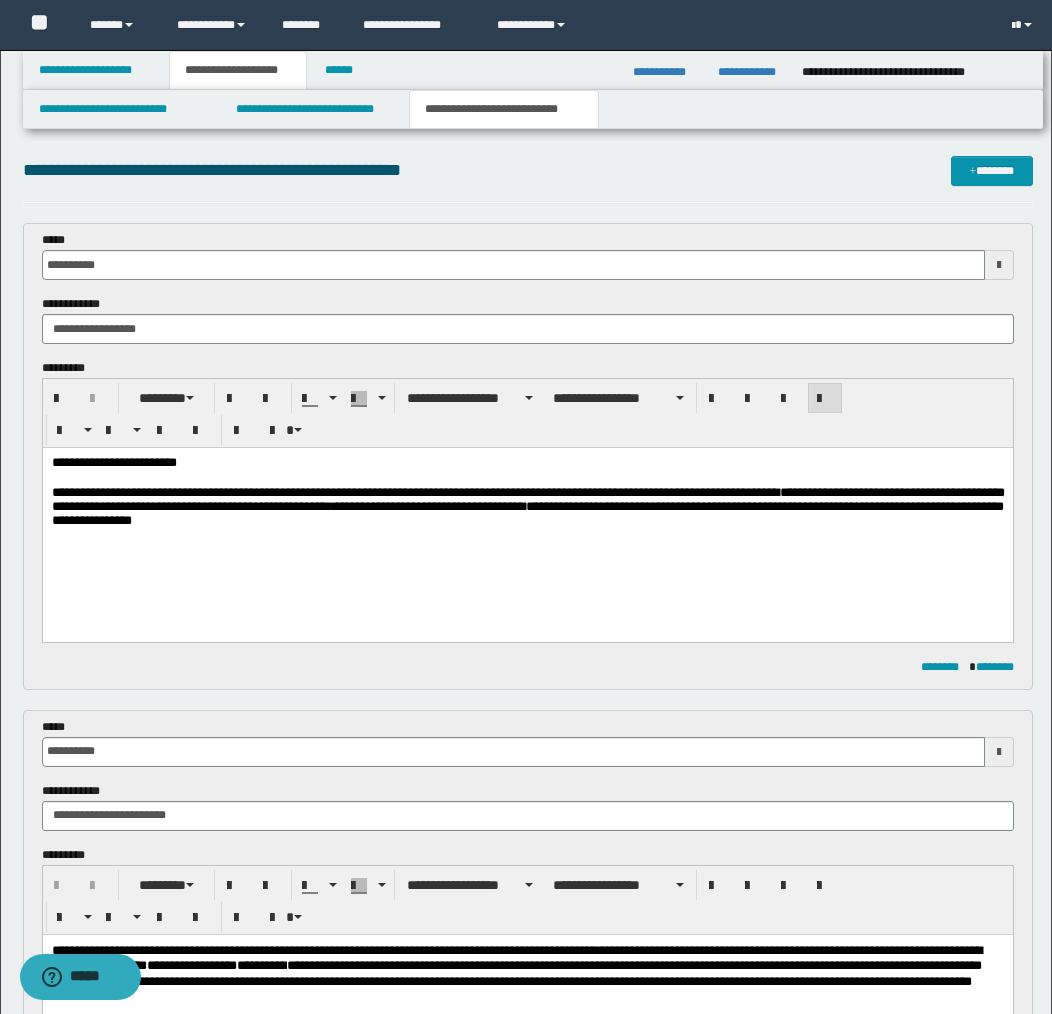 click on "**********" at bounding box center [527, 509] 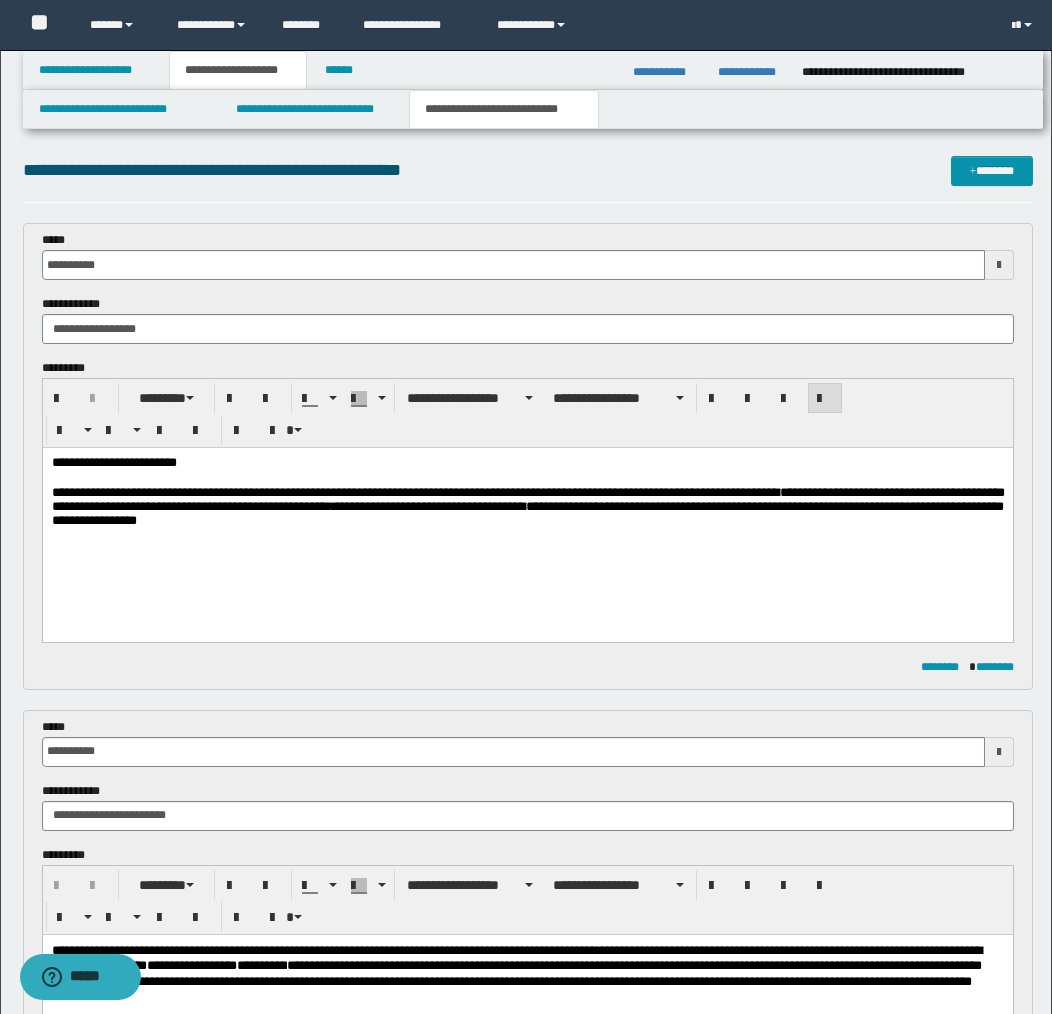 click on "**********" at bounding box center (527, 509) 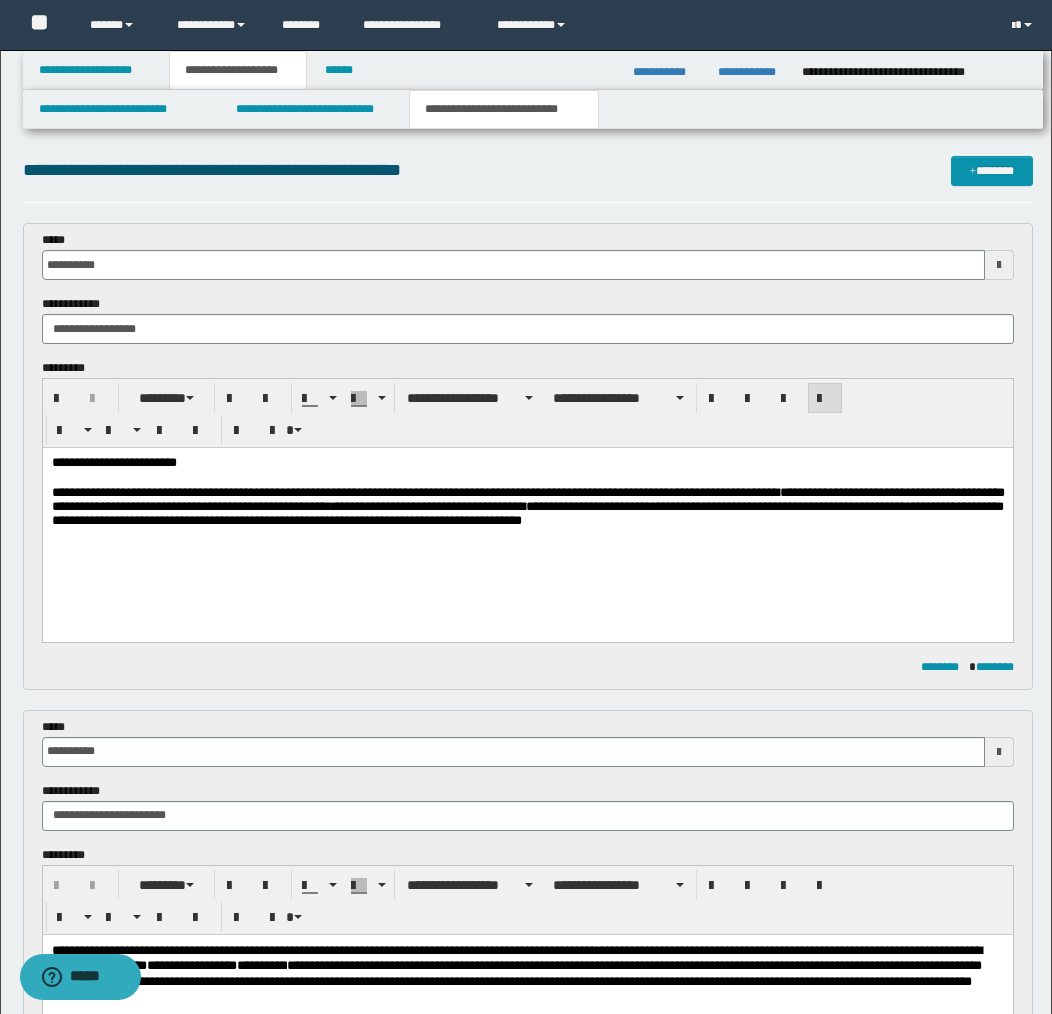 click on "**********" at bounding box center (527, 509) 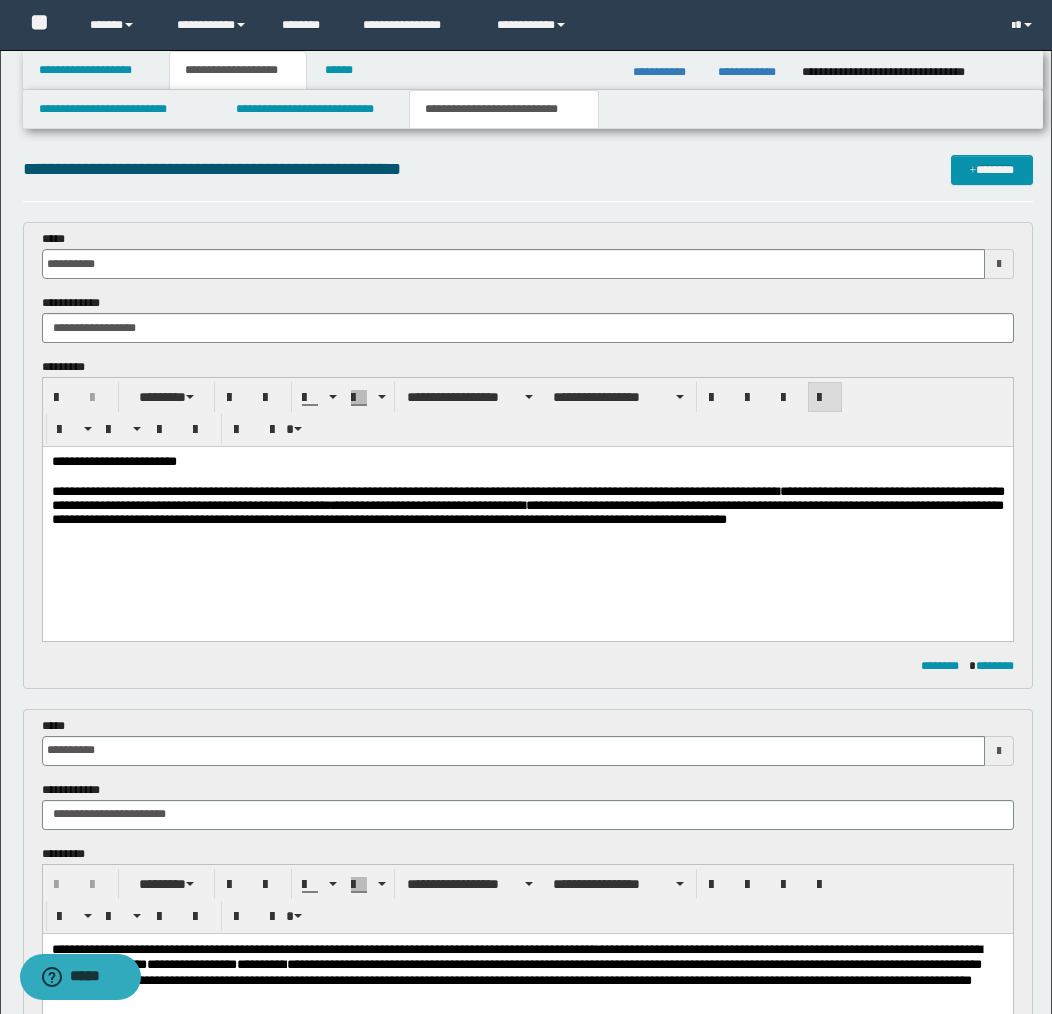 scroll, scrollTop: 5, scrollLeft: 0, axis: vertical 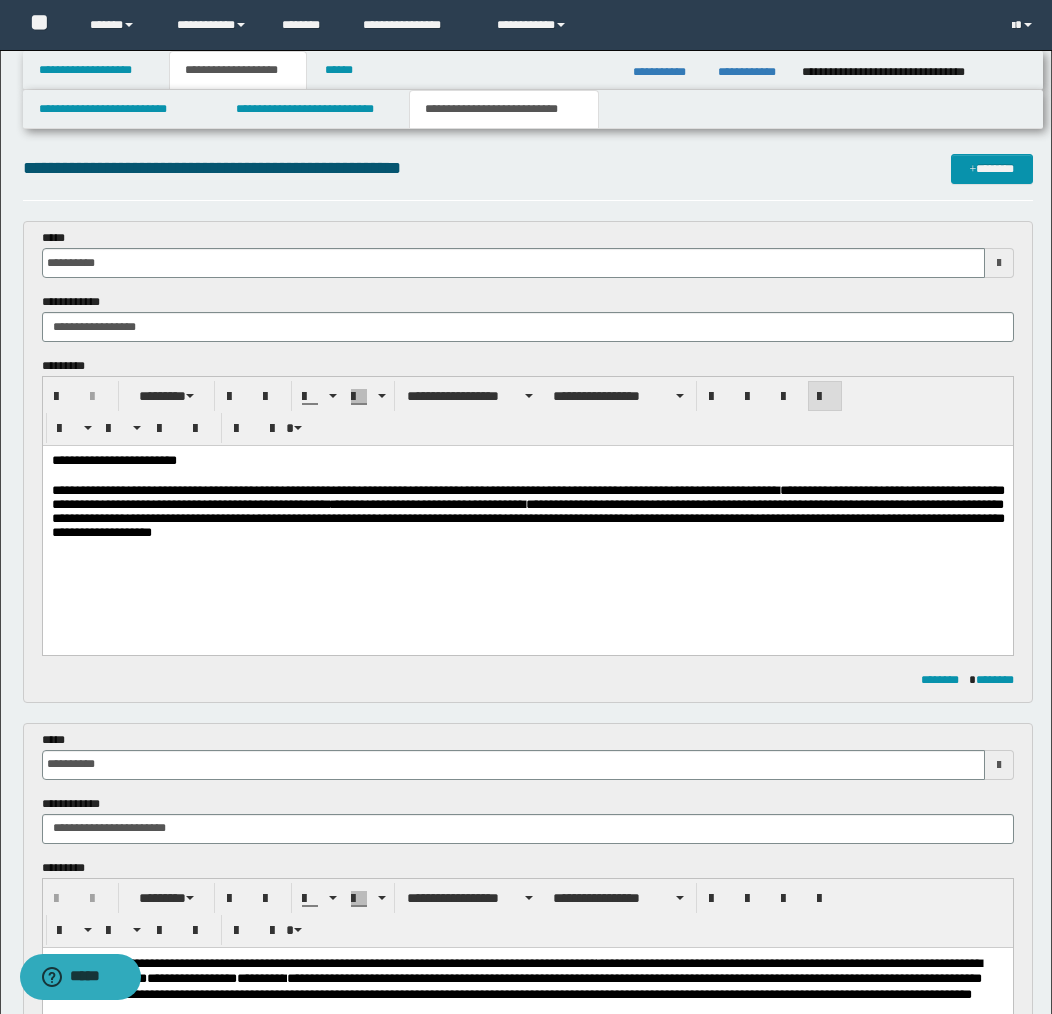 click on "**********" at bounding box center (527, 515) 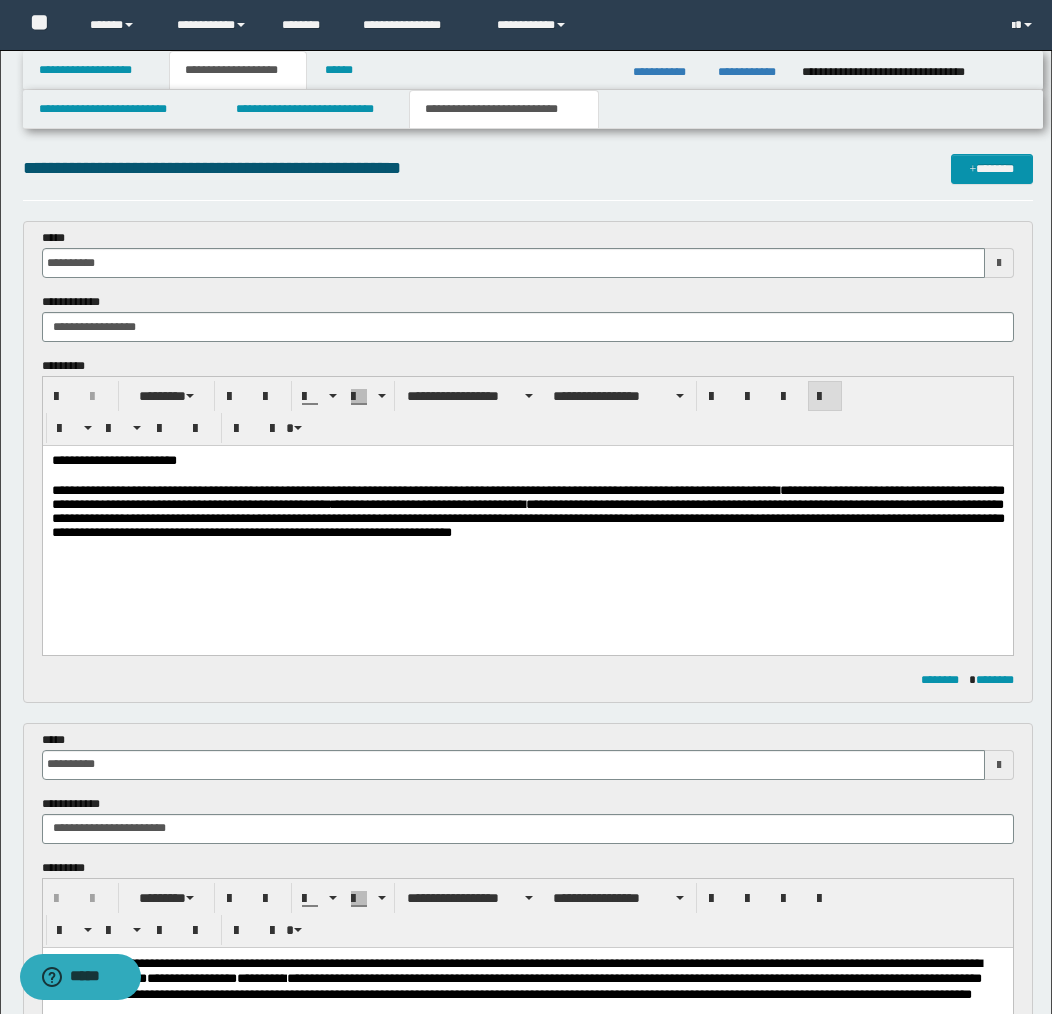 click on "**********" at bounding box center [527, 515] 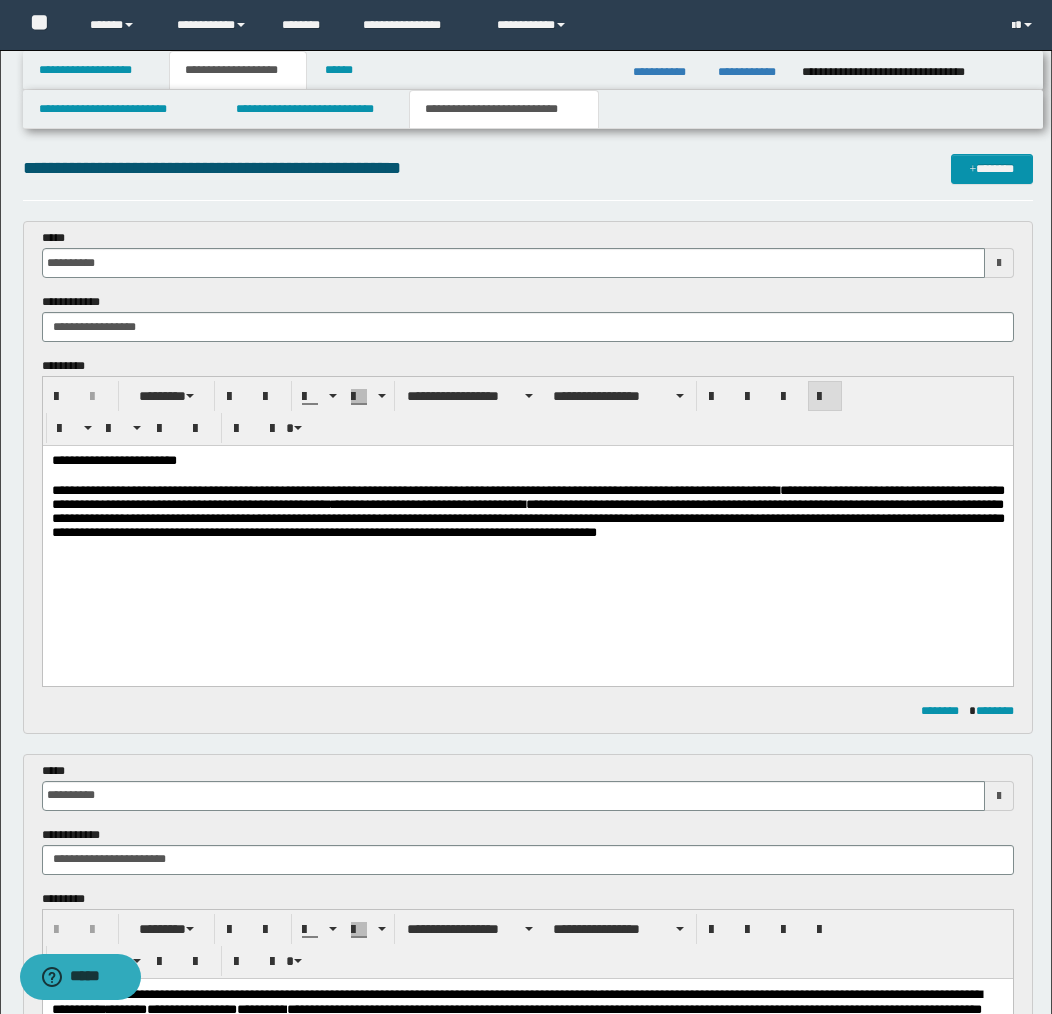 click on "**********" at bounding box center [527, 515] 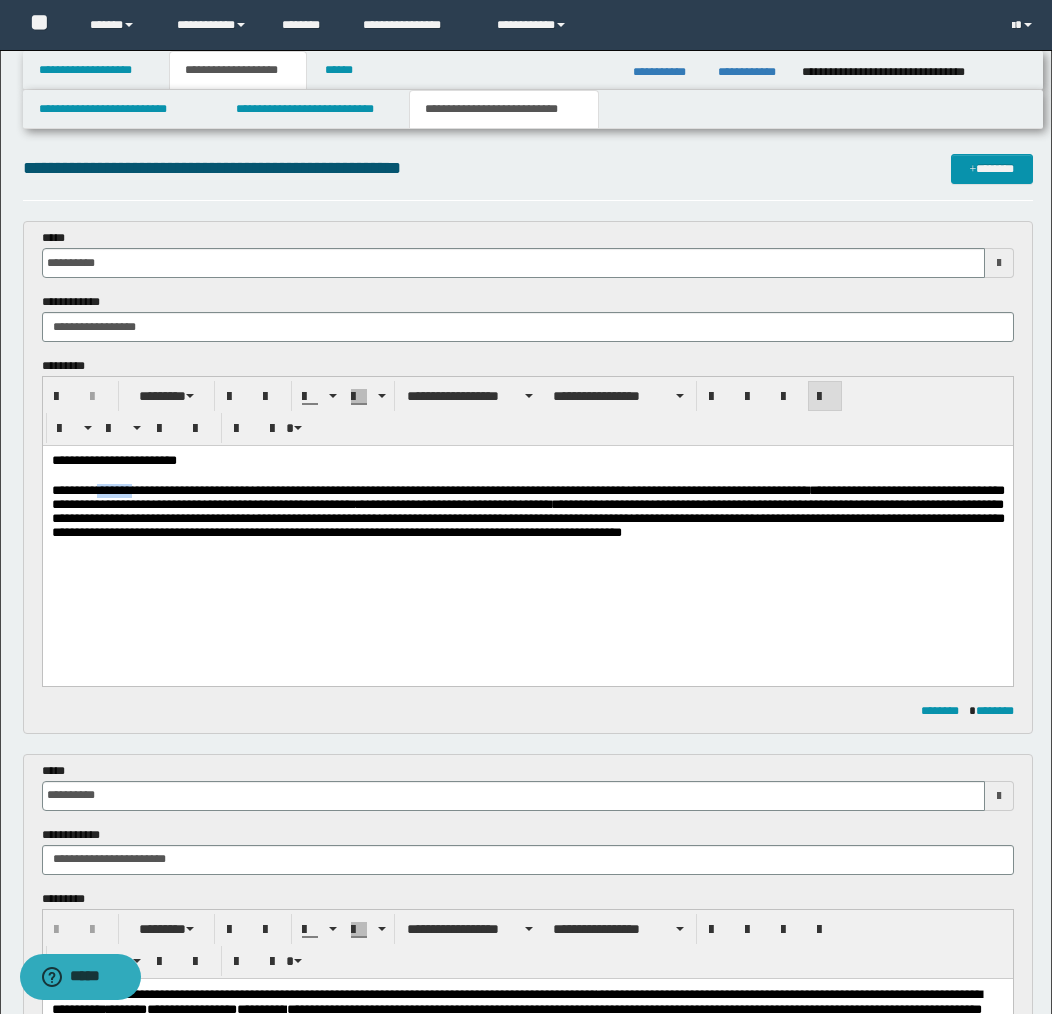 click on "**********" at bounding box center (527, 515) 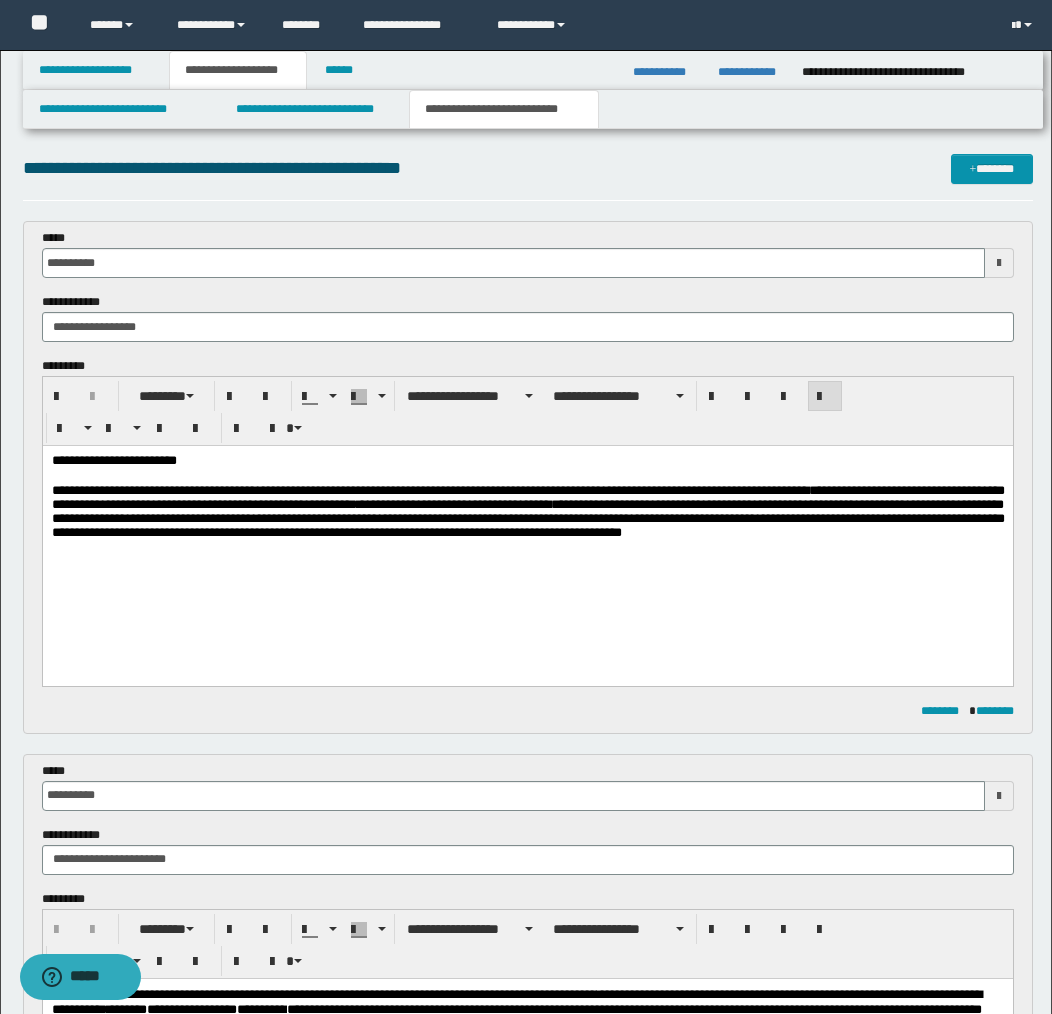 click on "**********" at bounding box center (527, 515) 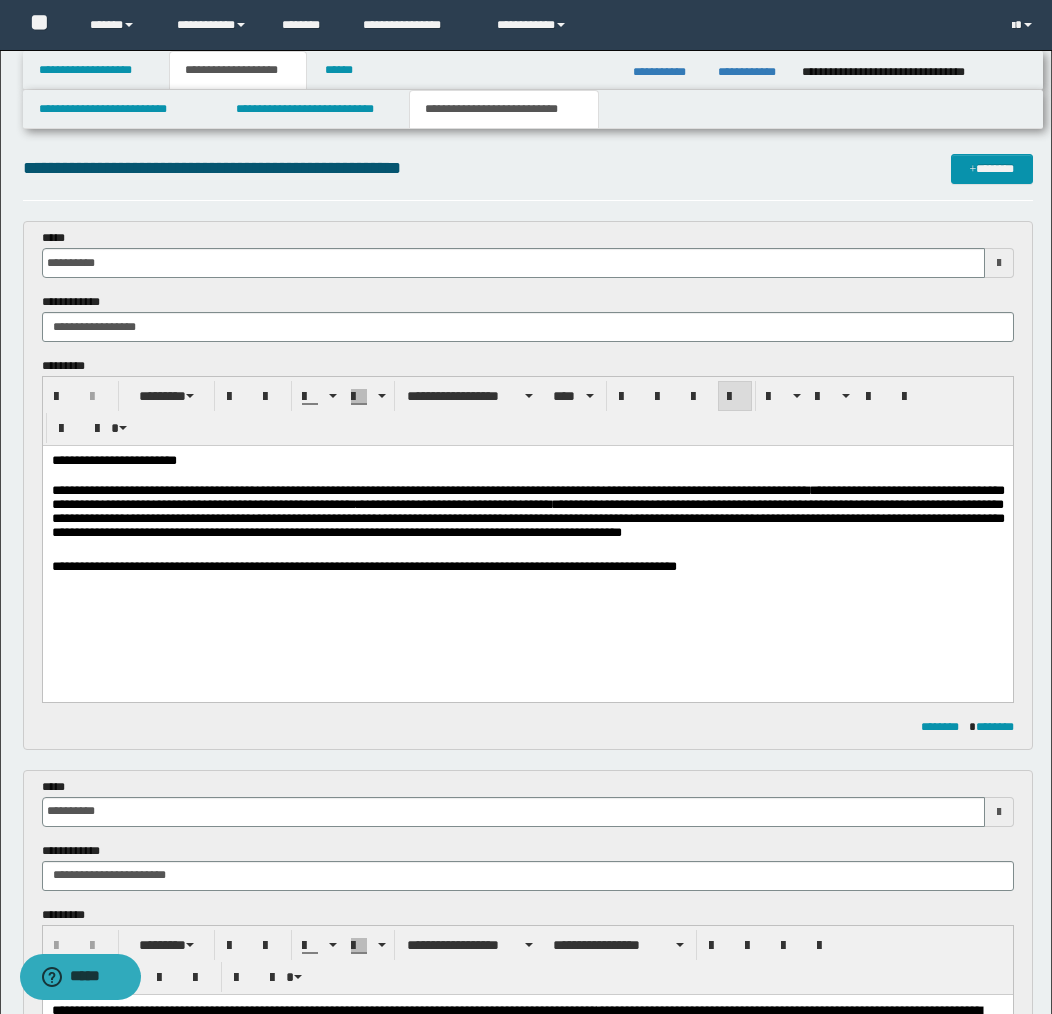 click on "**********" at bounding box center (527, 546) 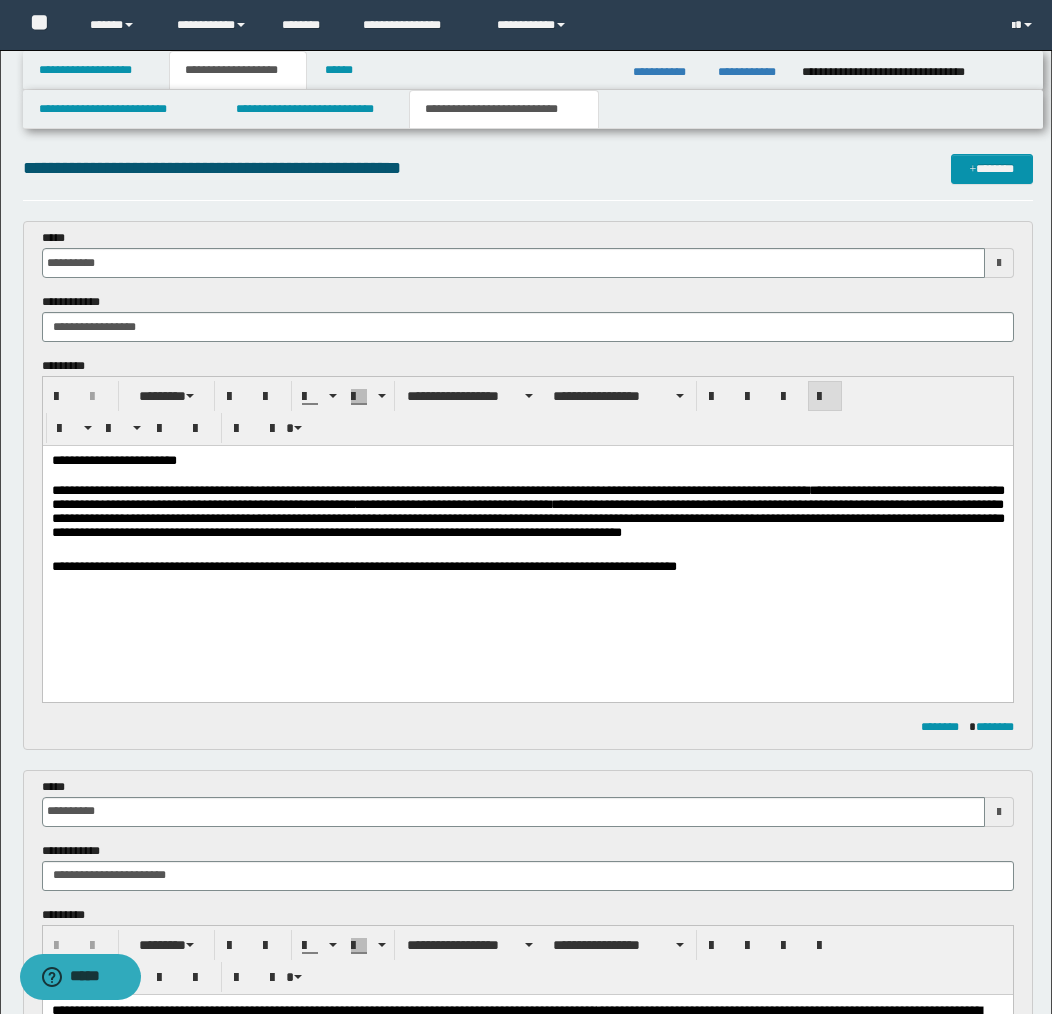 drag, startPoint x: 327, startPoint y: 566, endPoint x: 339, endPoint y: 584, distance: 21.633308 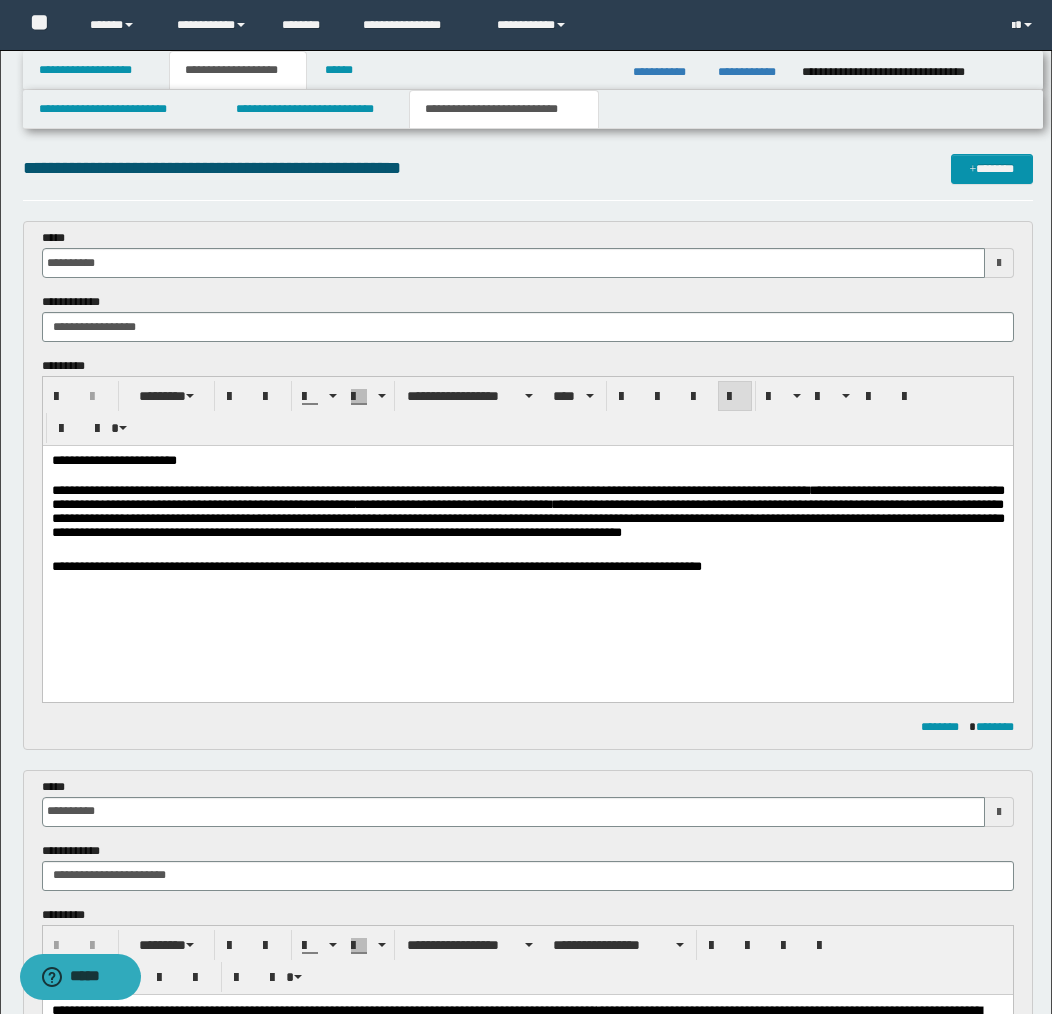 click on "**********" at bounding box center [527, 567] 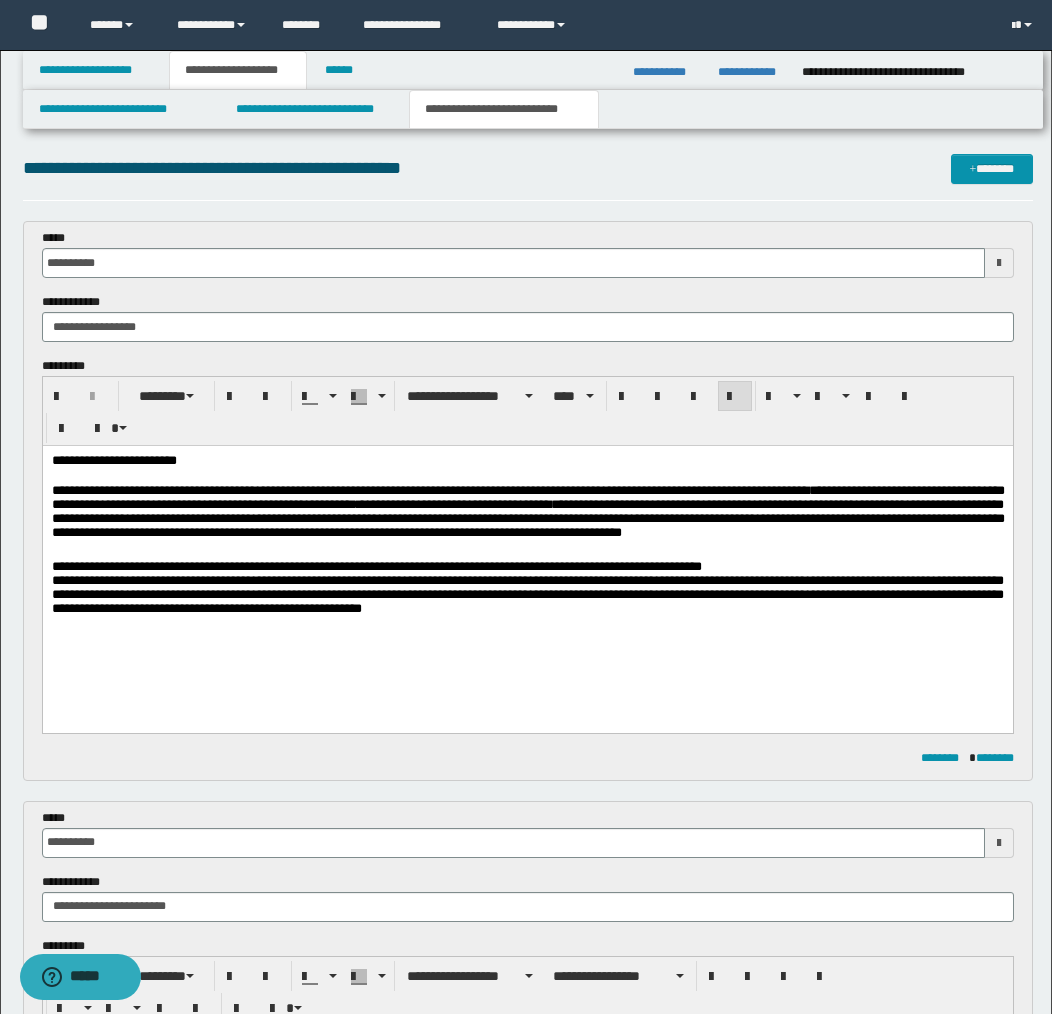 click on "**********" at bounding box center [527, 567] 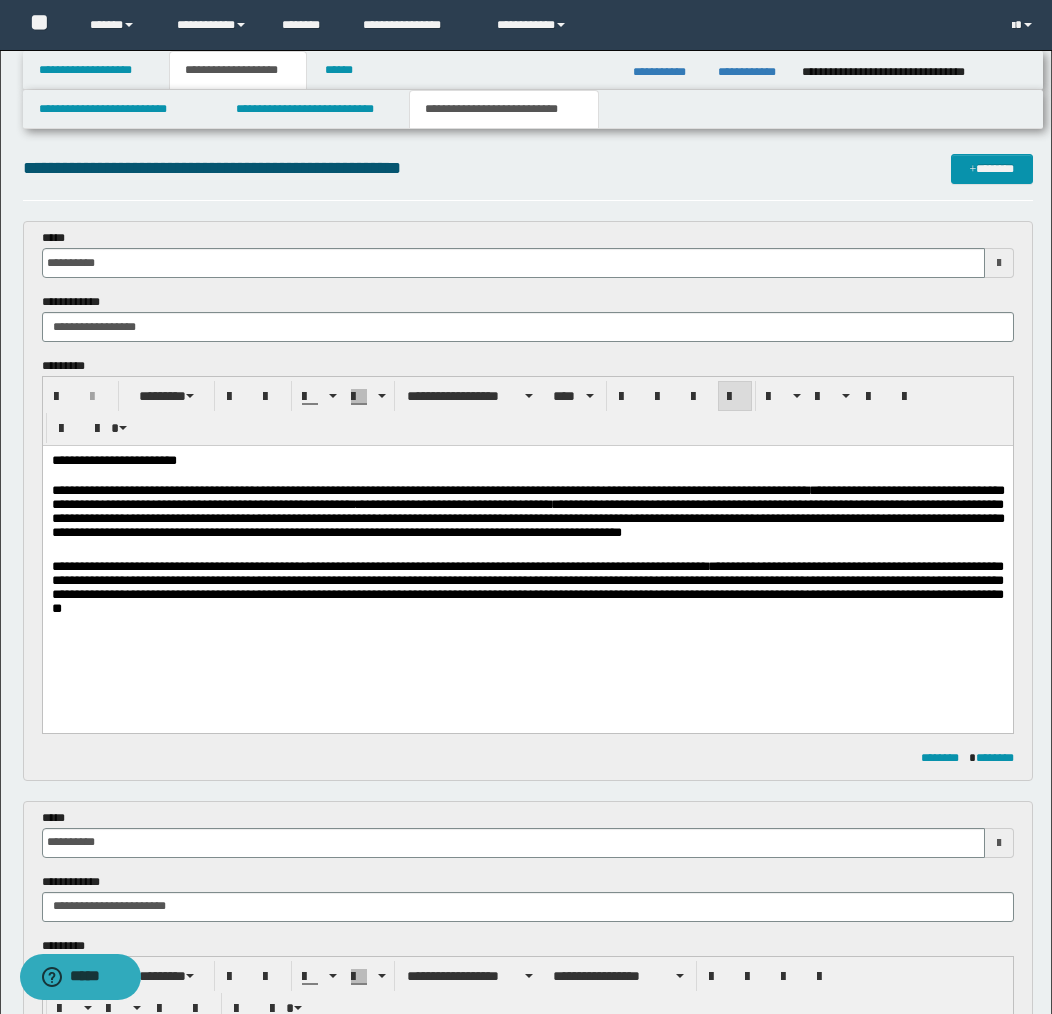 click on "**********" at bounding box center (379, 566) 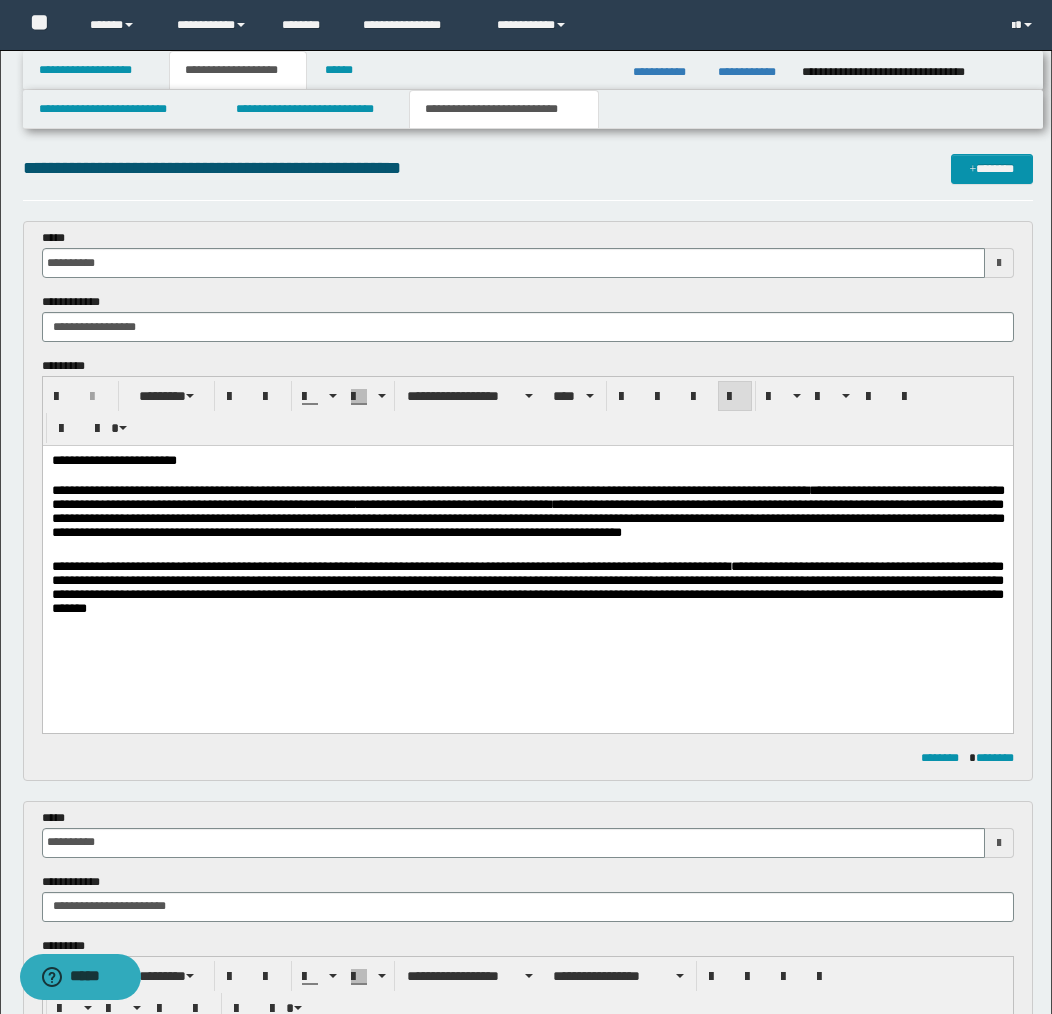 drag, startPoint x: 898, startPoint y: 569, endPoint x: 900, endPoint y: 581, distance: 12.165525 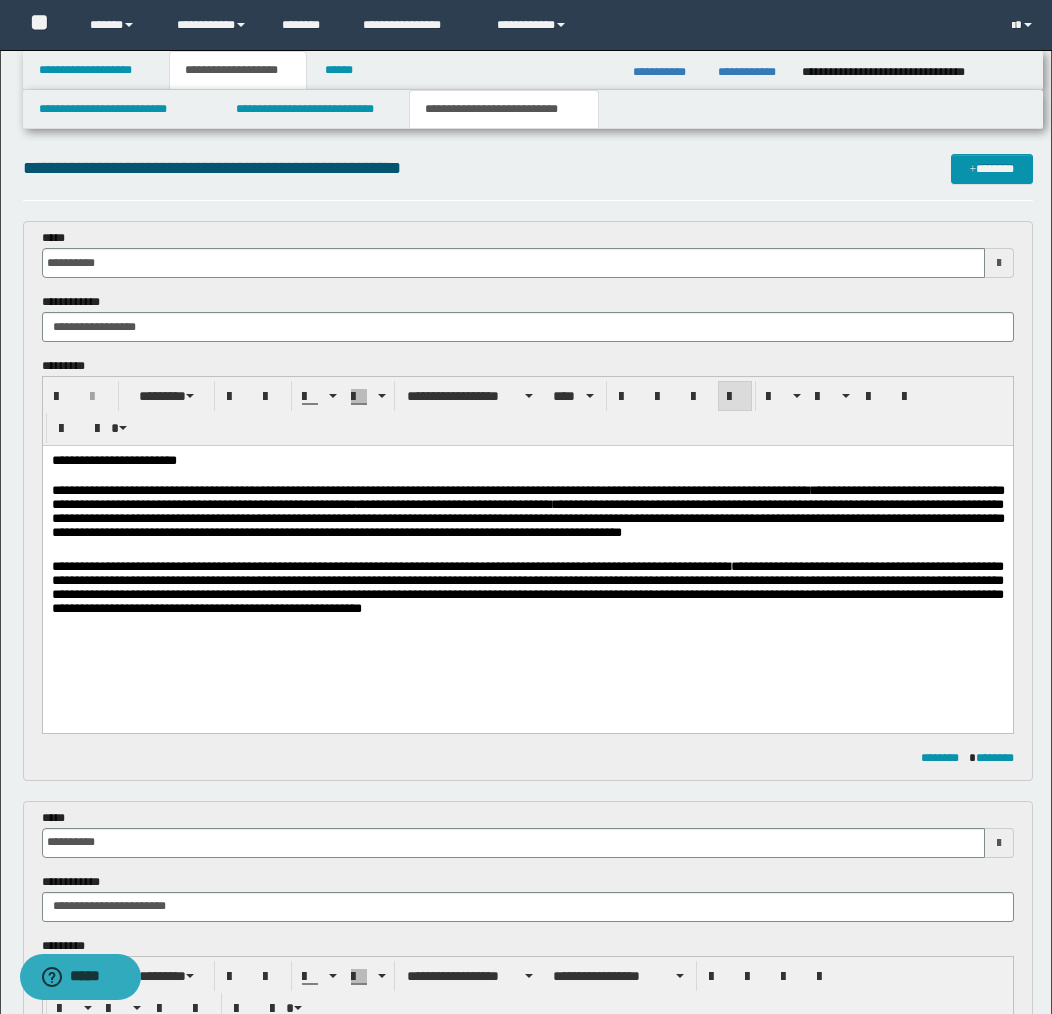 click on "**********" at bounding box center (527, 587) 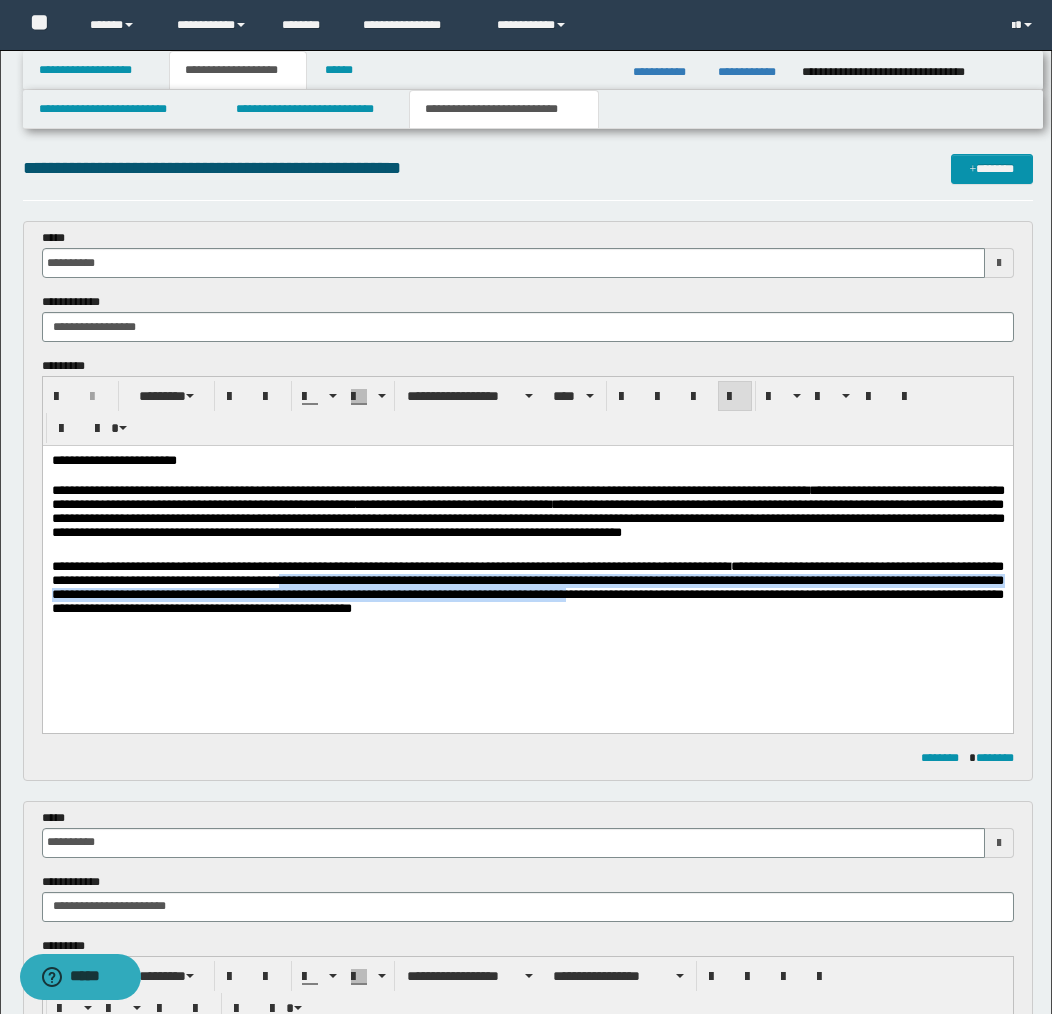 drag, startPoint x: 357, startPoint y: 587, endPoint x: 757, endPoint y: 589, distance: 400.005 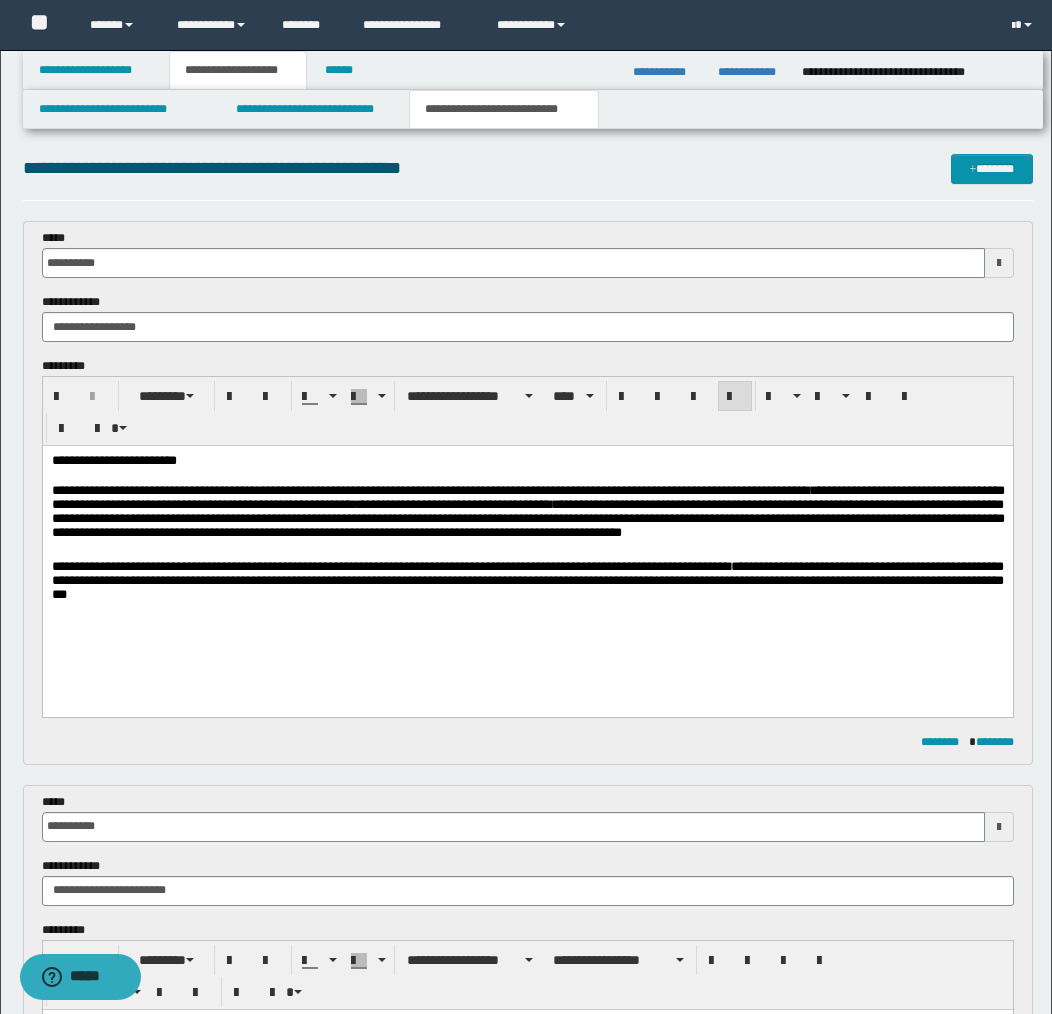 click on "**********" at bounding box center (527, 580) 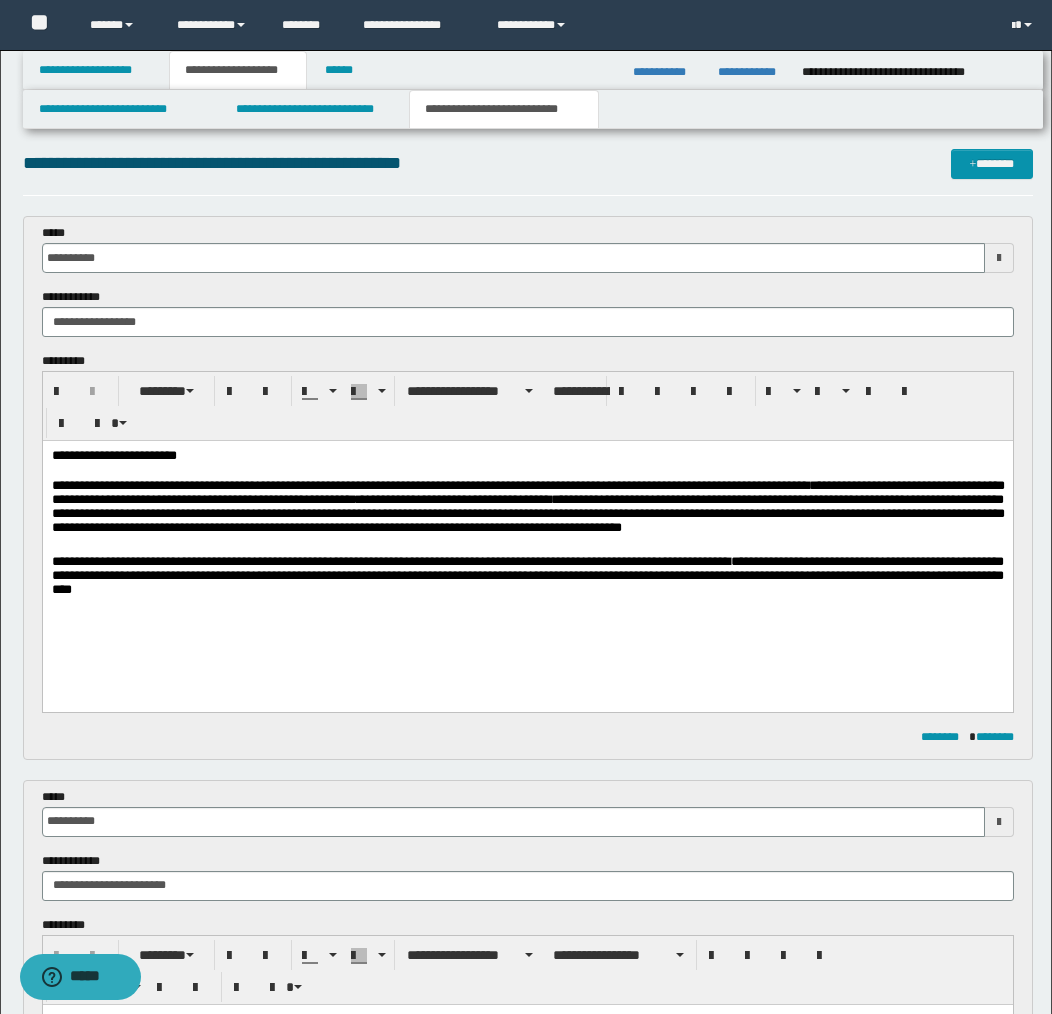 click on "**********" at bounding box center [527, 457] 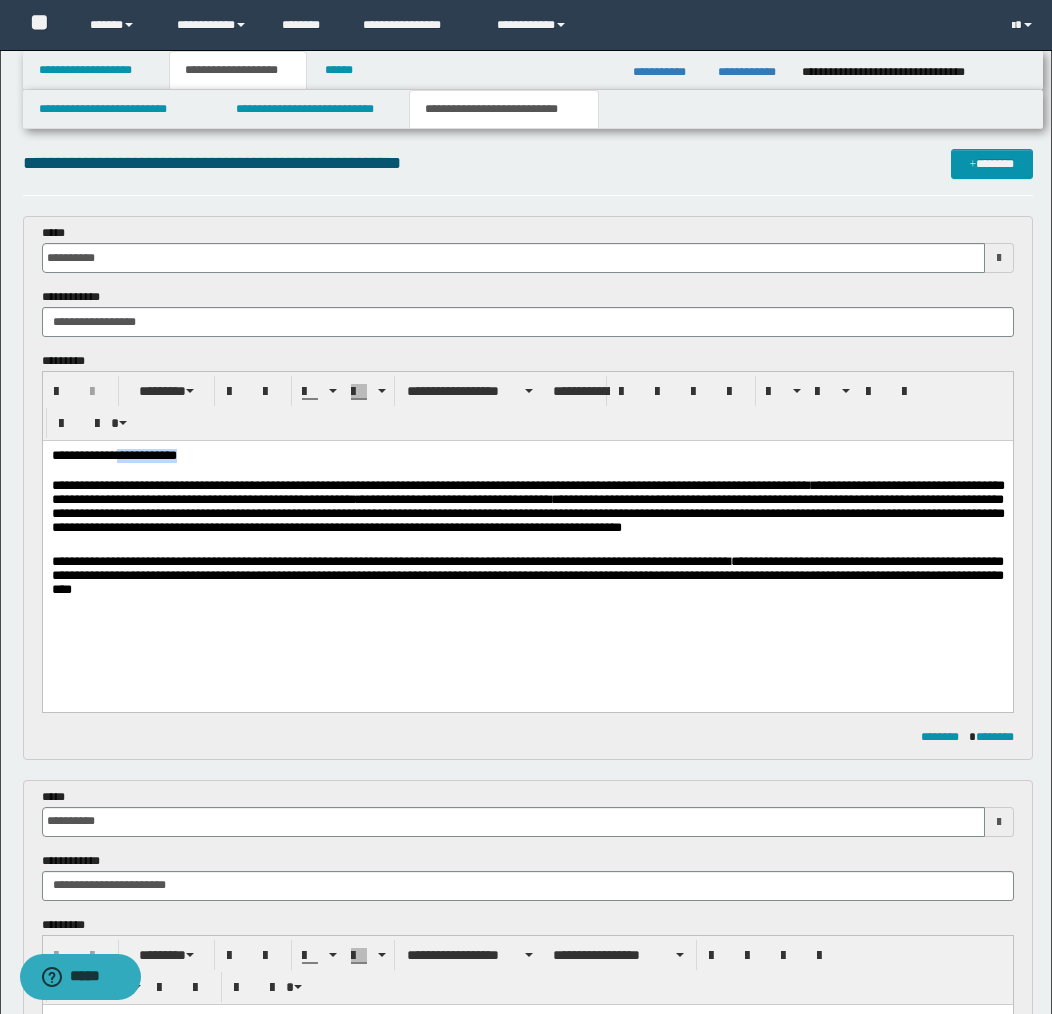 click on "**********" at bounding box center [527, 457] 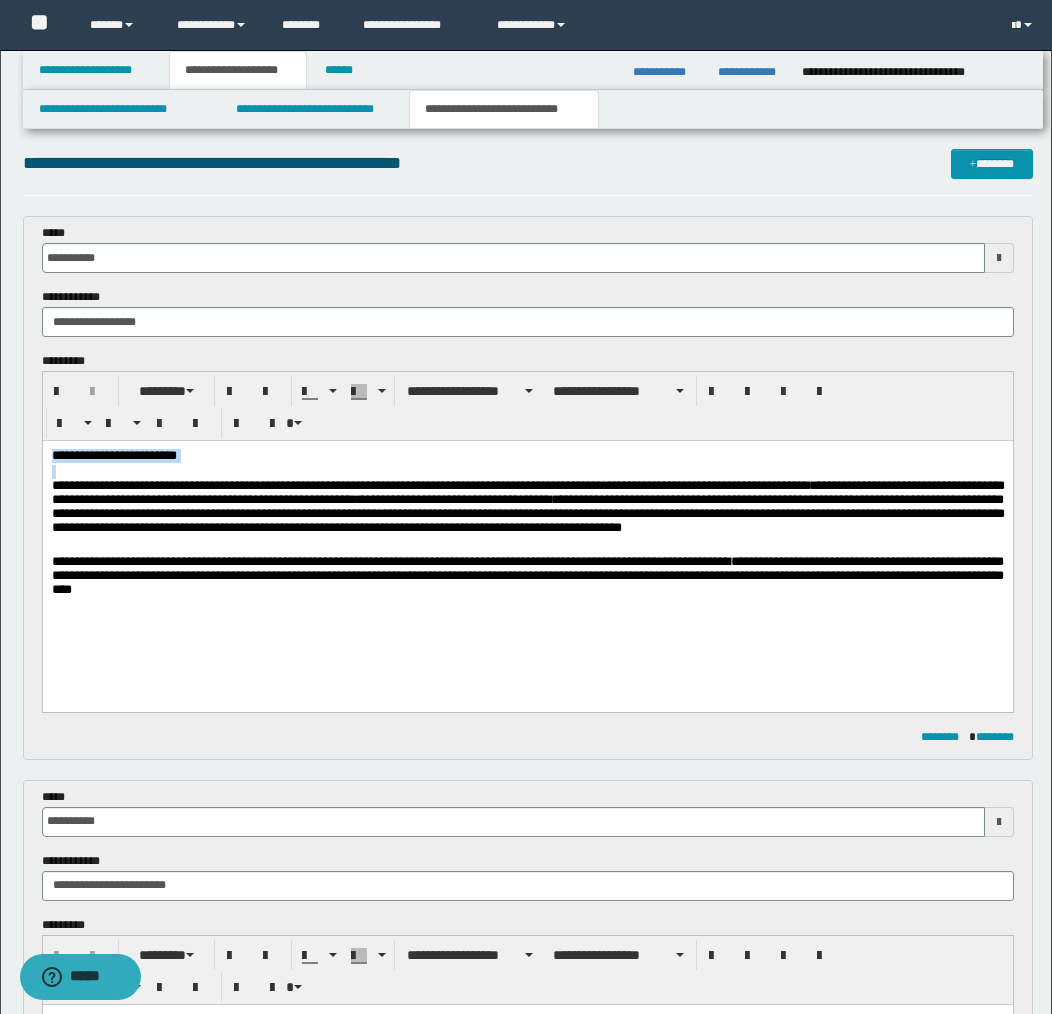 click on "**********" at bounding box center [527, 457] 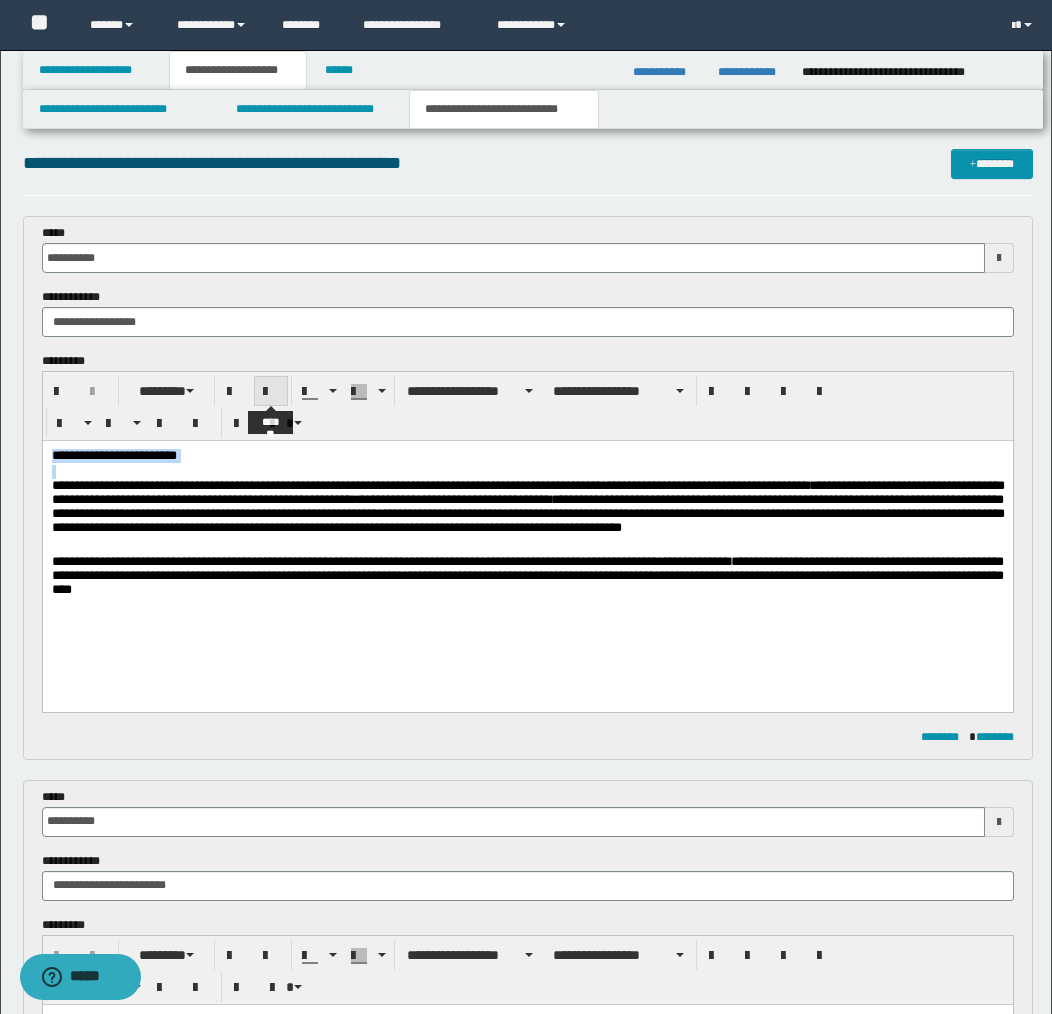 click at bounding box center (271, 392) 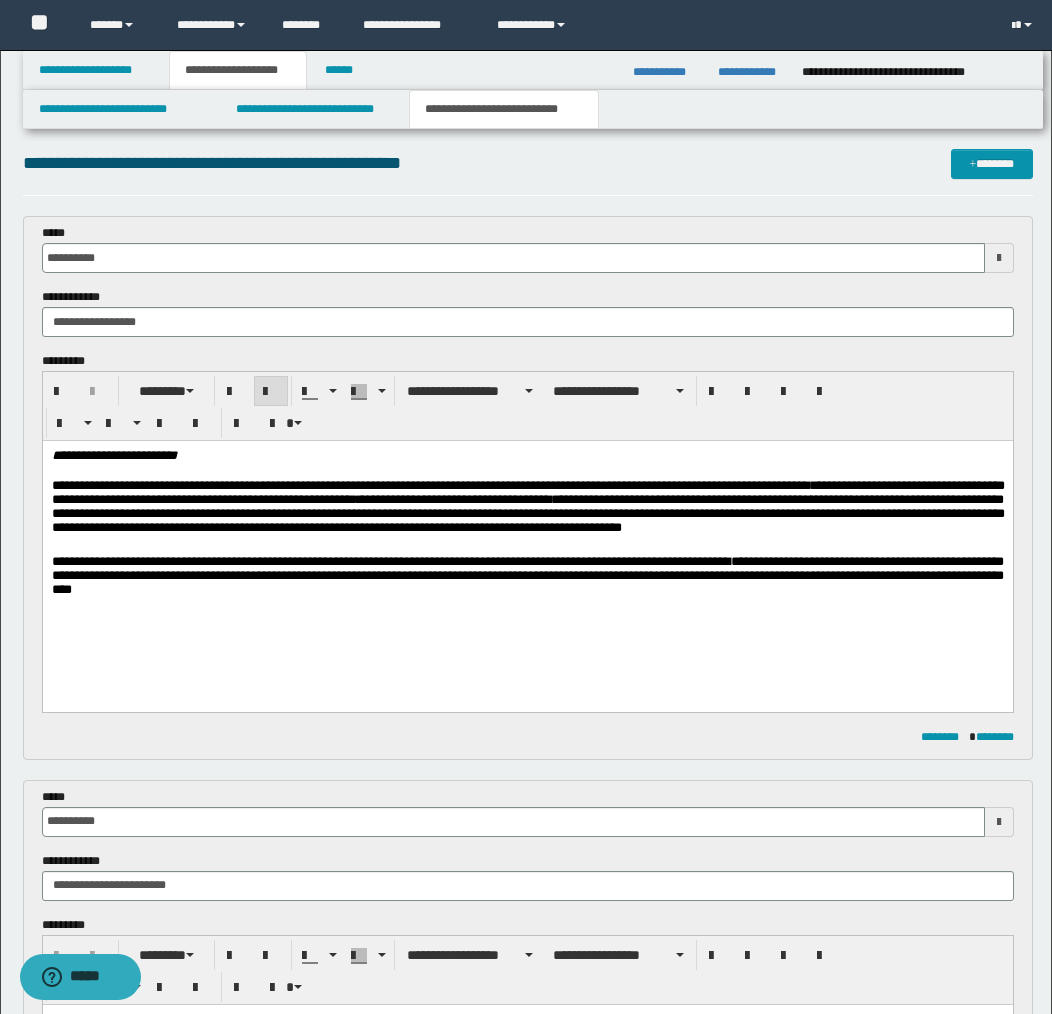 click on "**********" at bounding box center [527, 548] 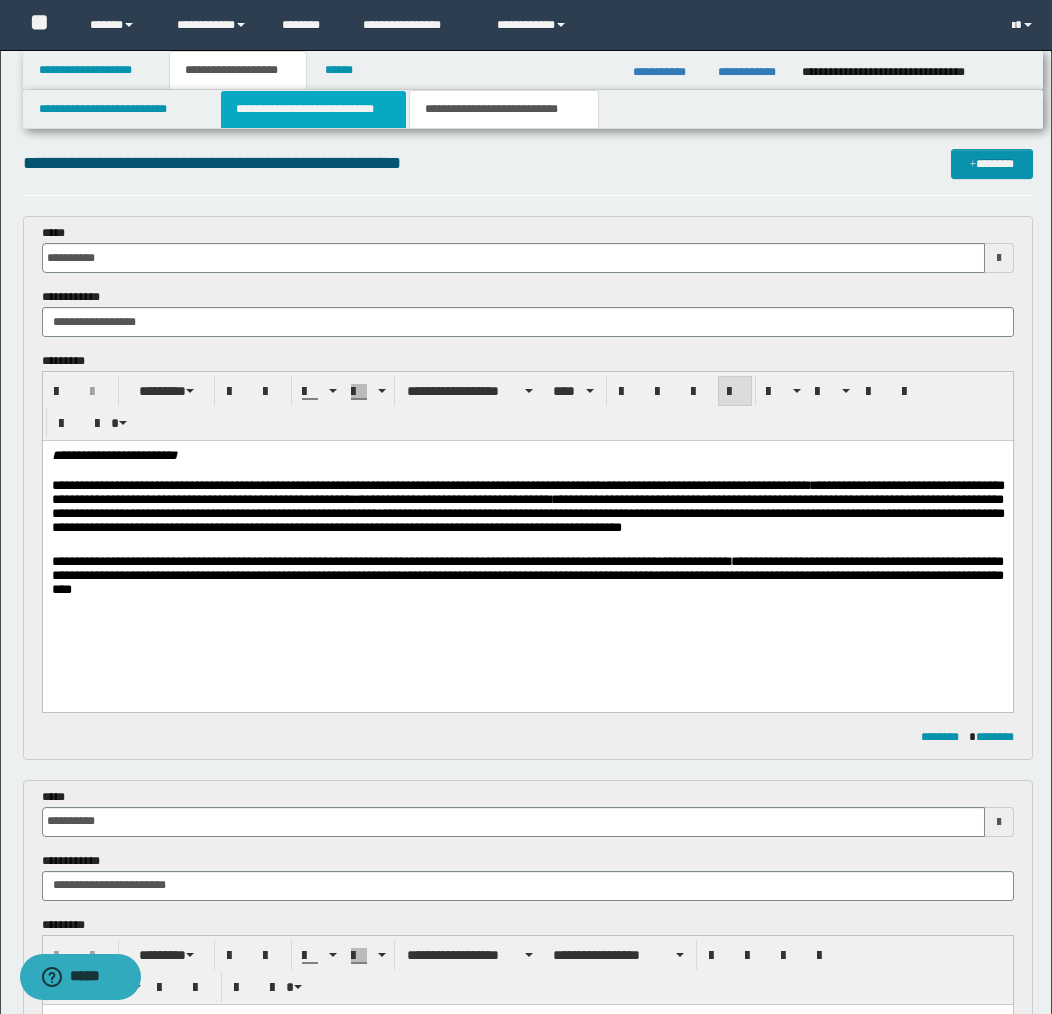 click on "**********" at bounding box center [314, 109] 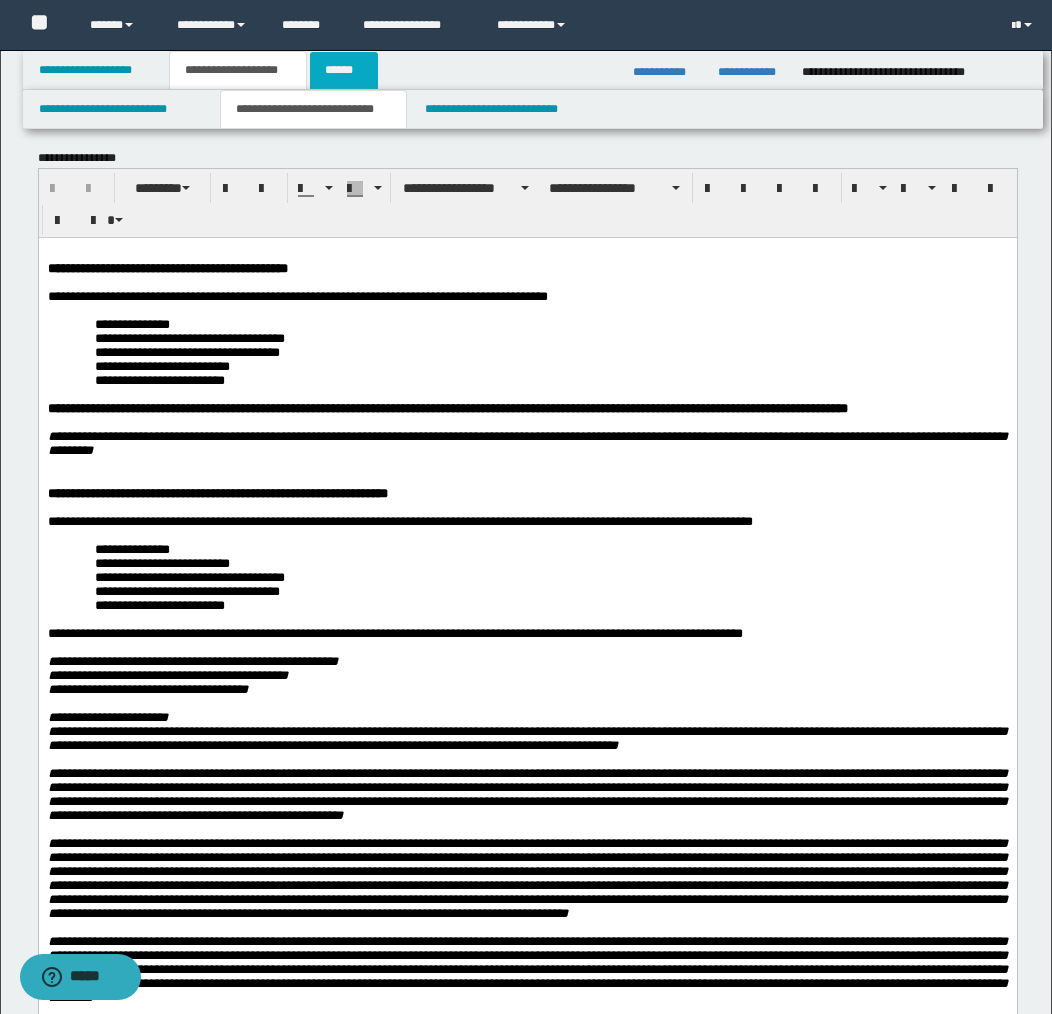 click on "******" at bounding box center [344, 70] 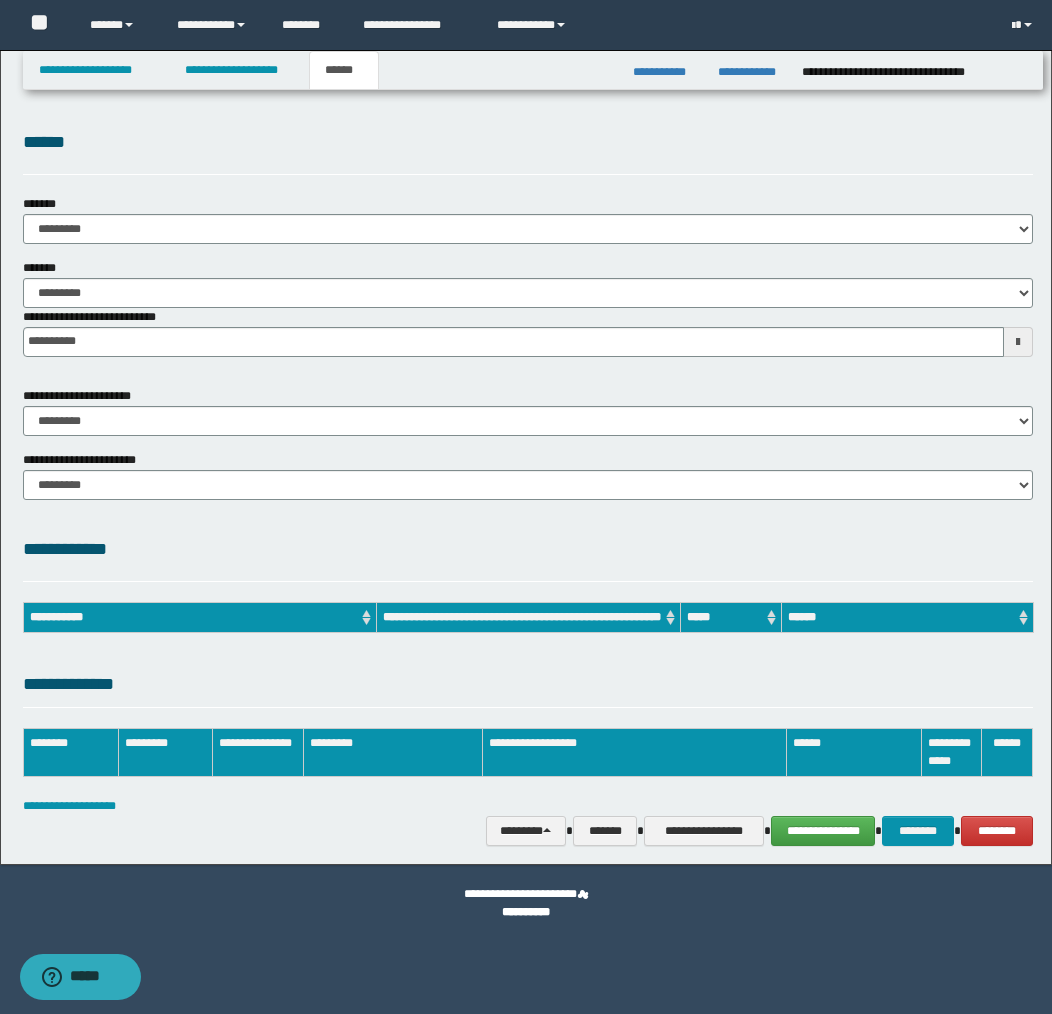 scroll, scrollTop: 0, scrollLeft: 0, axis: both 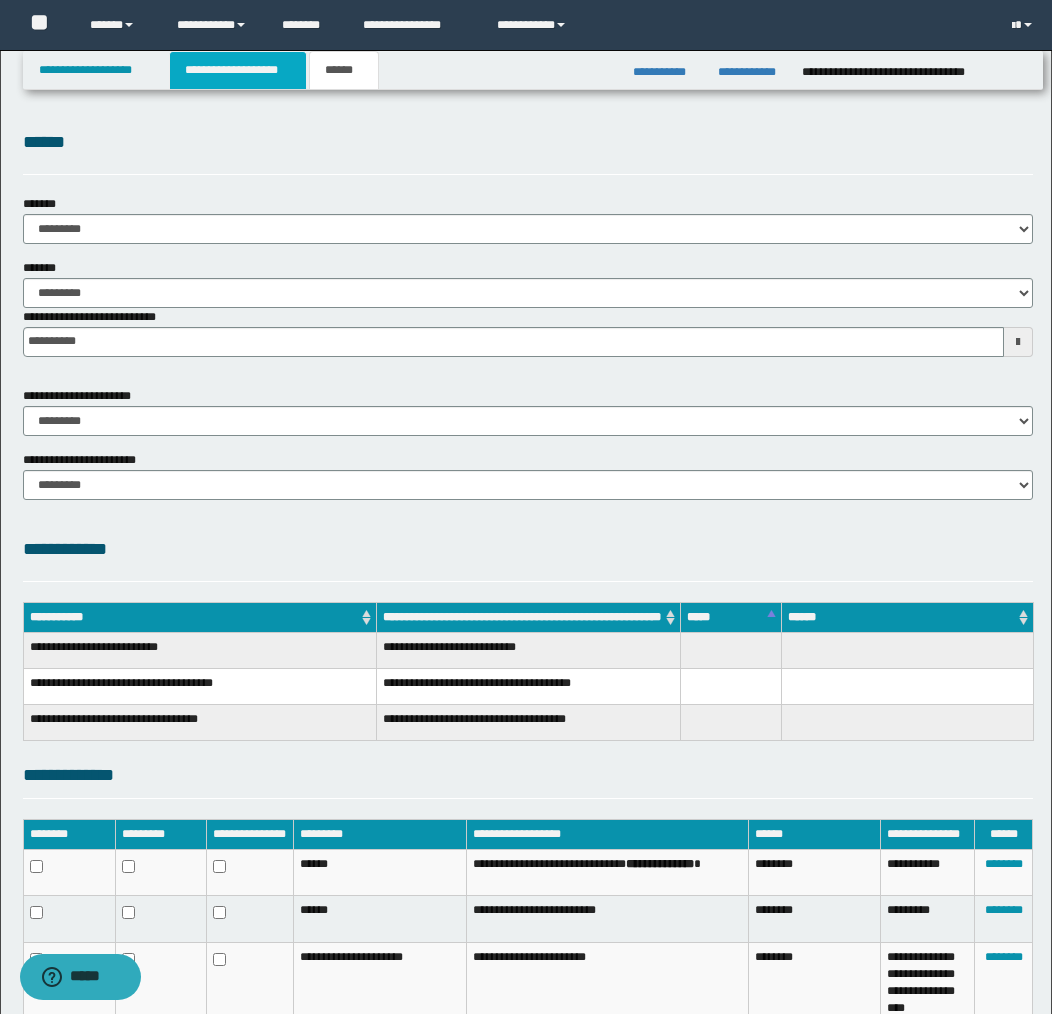 click on "**********" at bounding box center (238, 70) 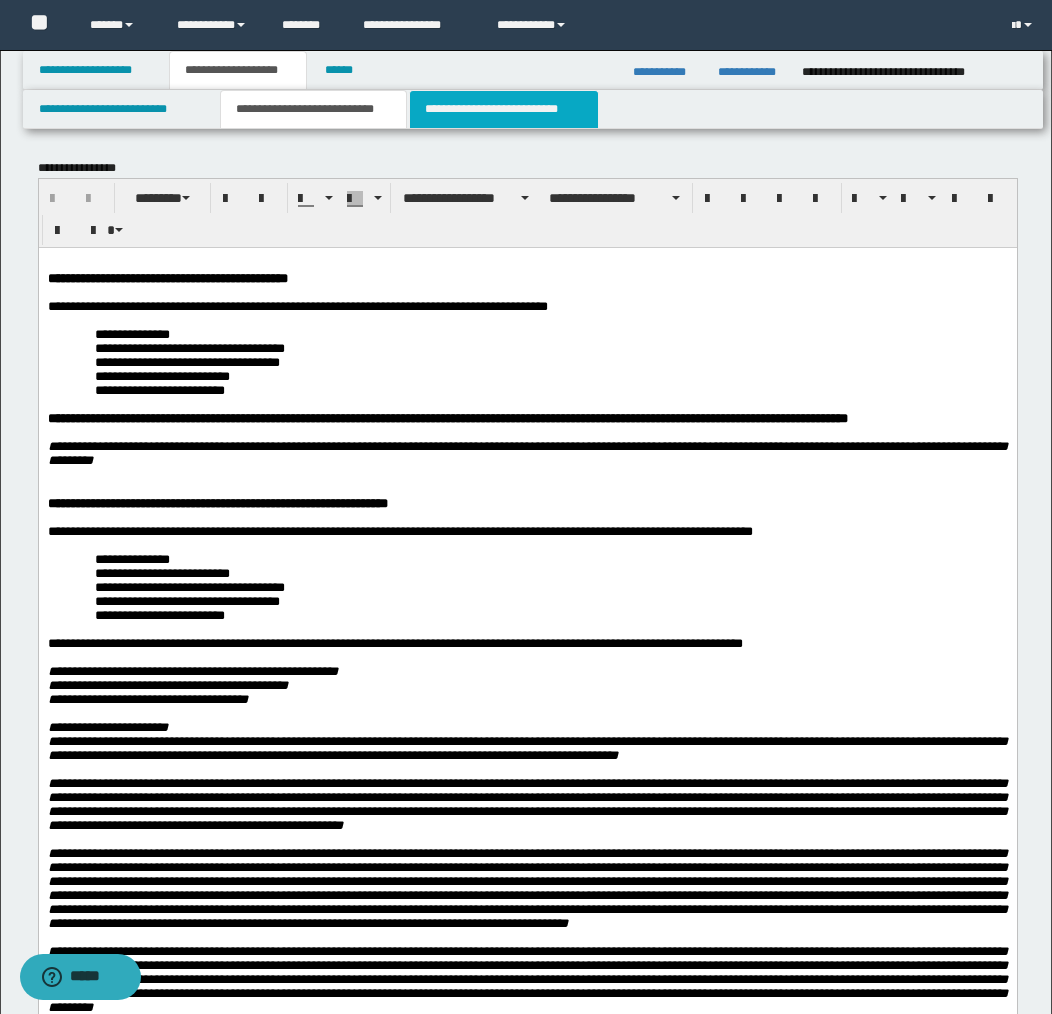 click on "**********" at bounding box center [504, 109] 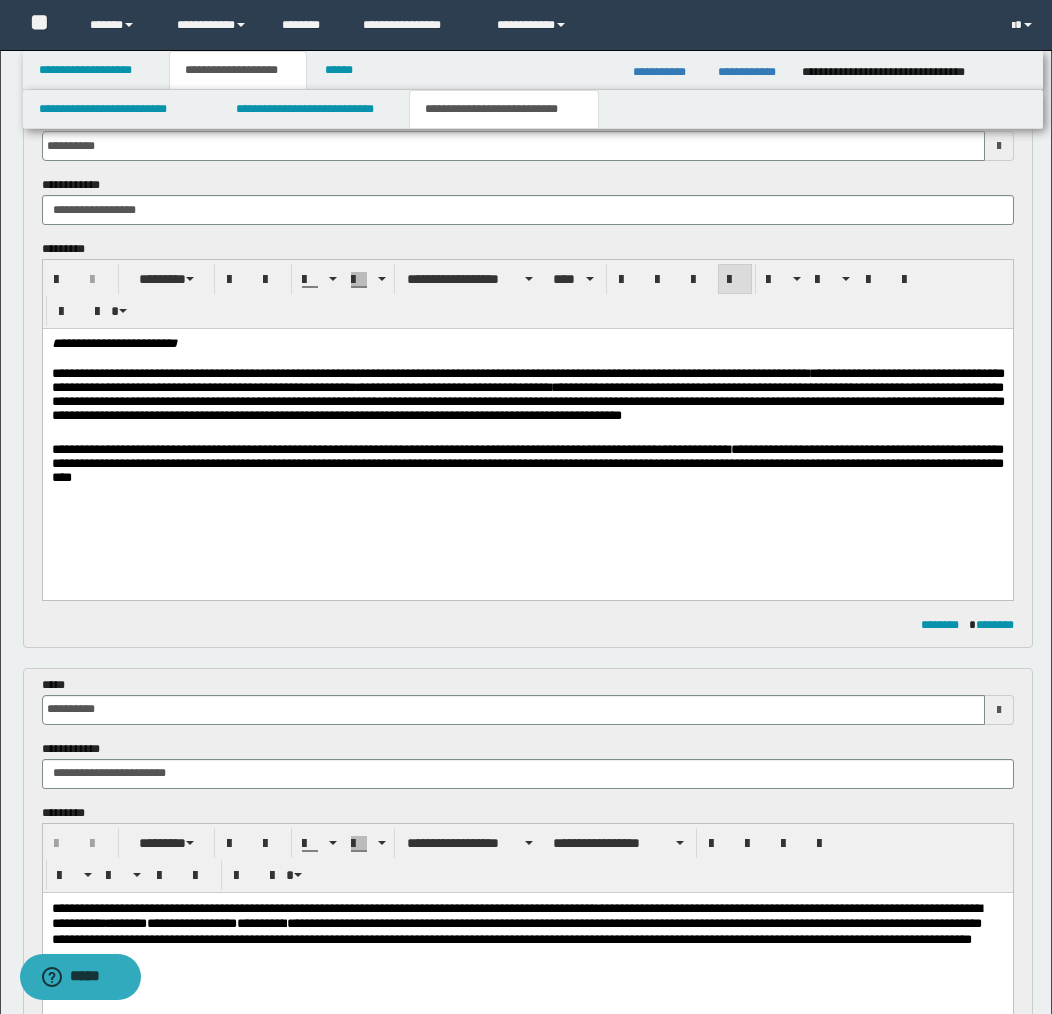 scroll, scrollTop: 115, scrollLeft: 0, axis: vertical 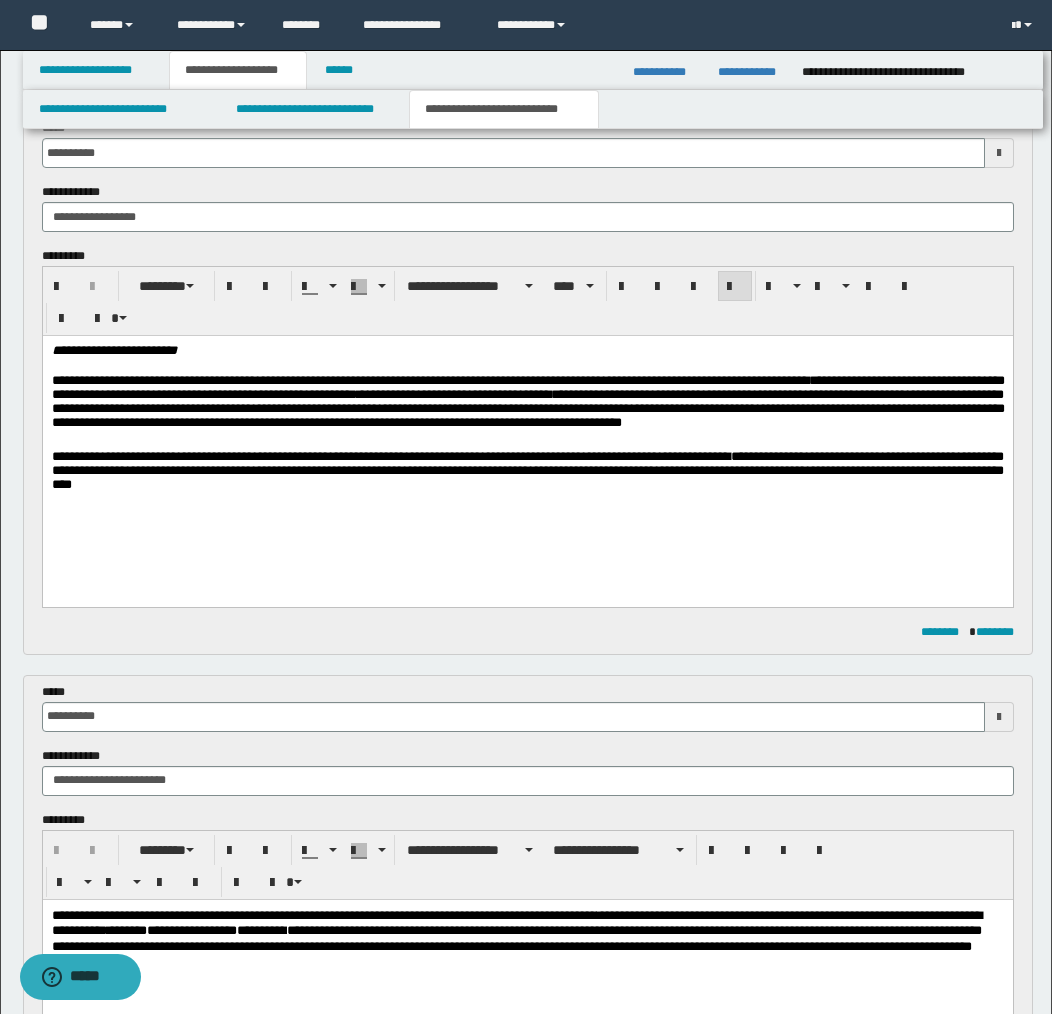 click on "**********" at bounding box center [390, 456] 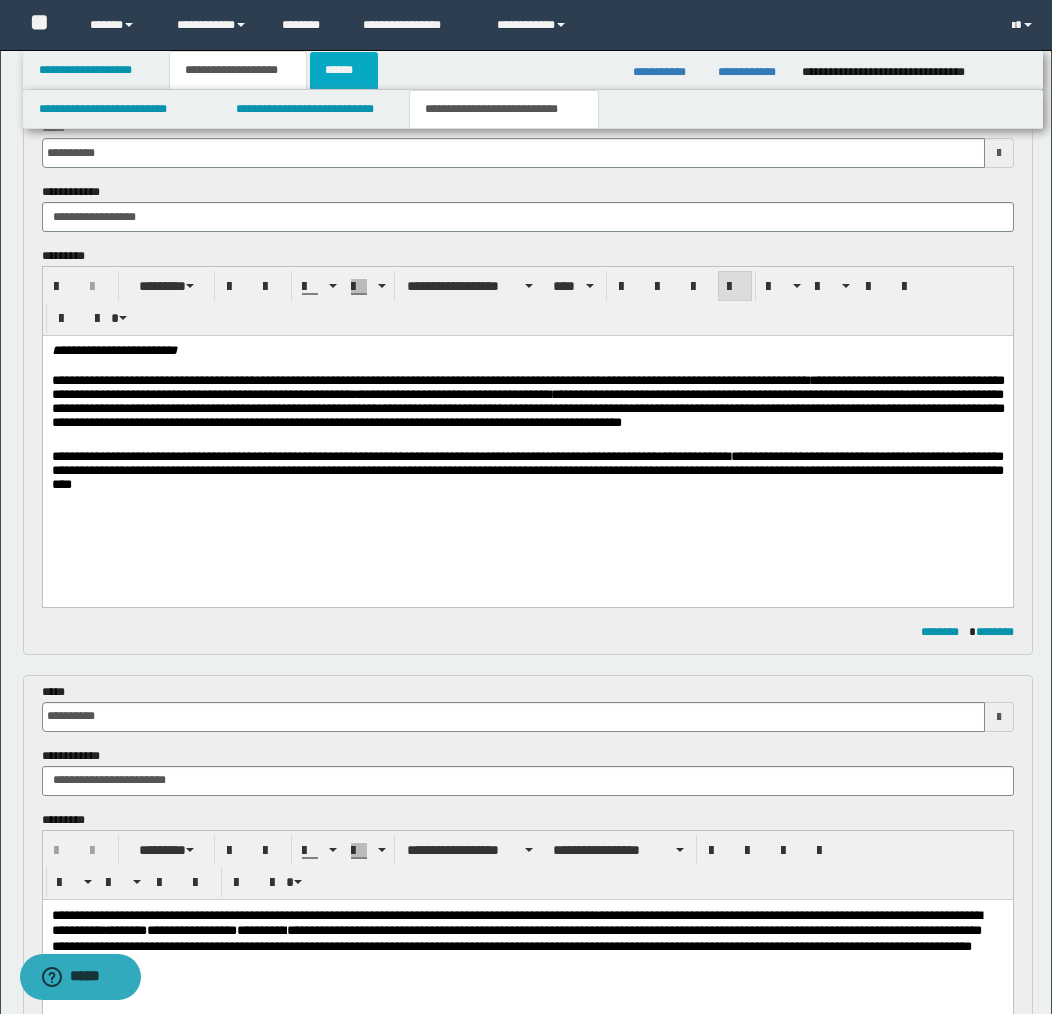 click on "******" at bounding box center [344, 70] 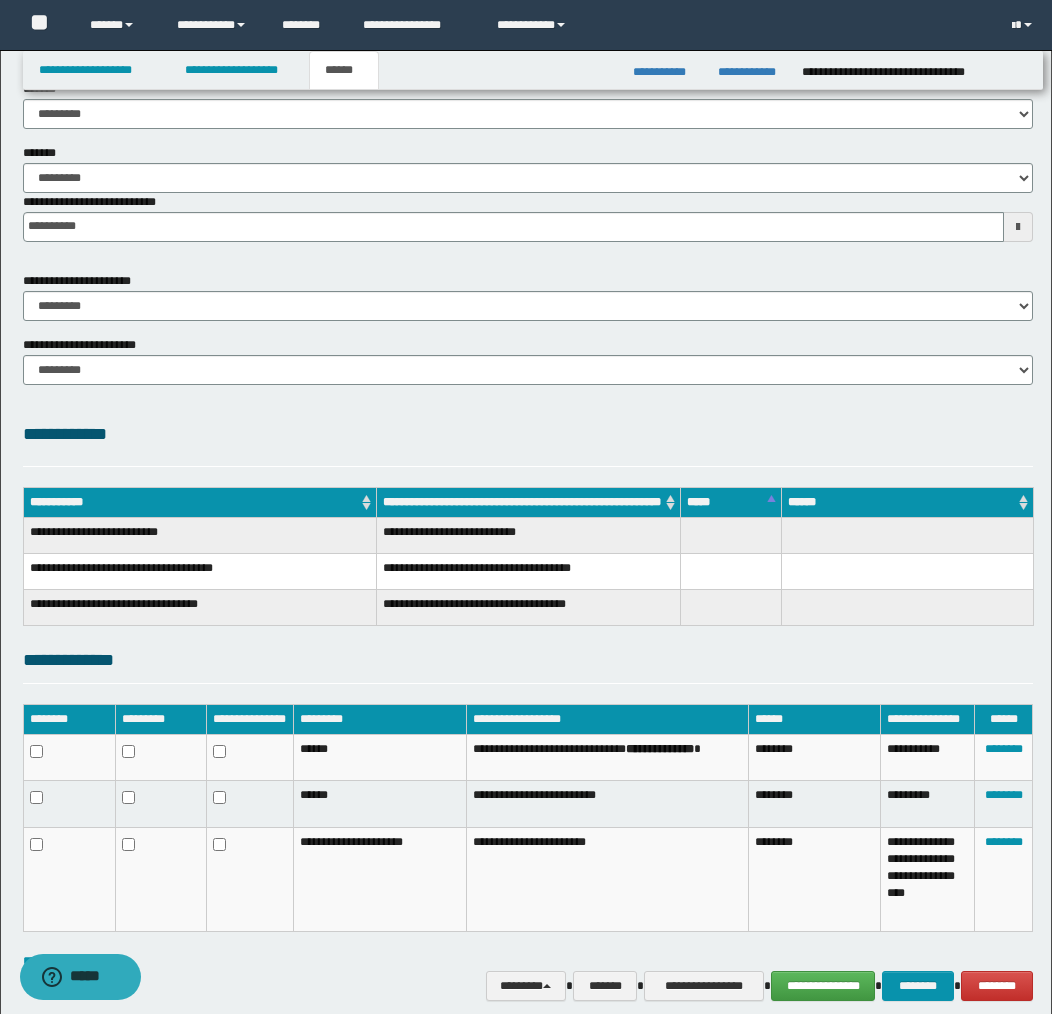 scroll, scrollTop: 84, scrollLeft: 0, axis: vertical 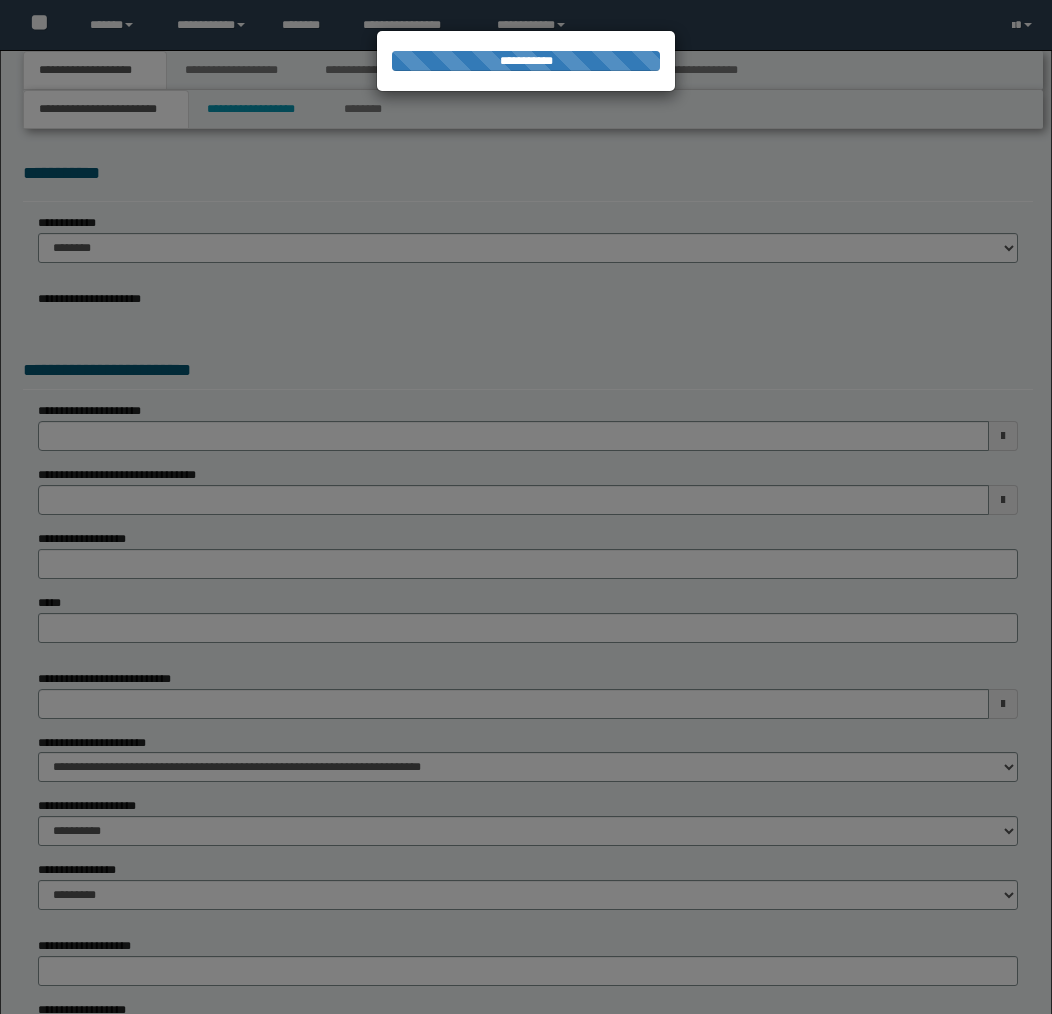 select on "*" 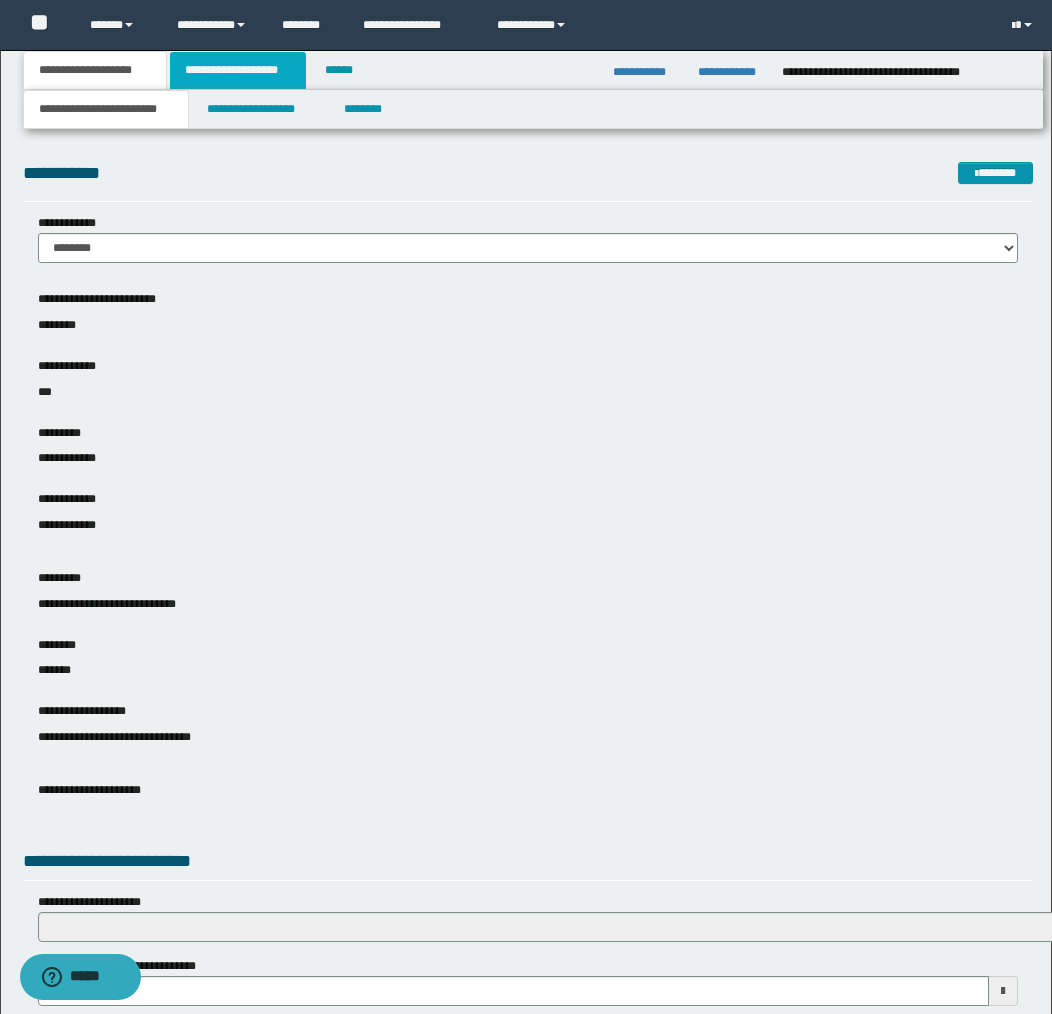 click on "**********" at bounding box center [238, 70] 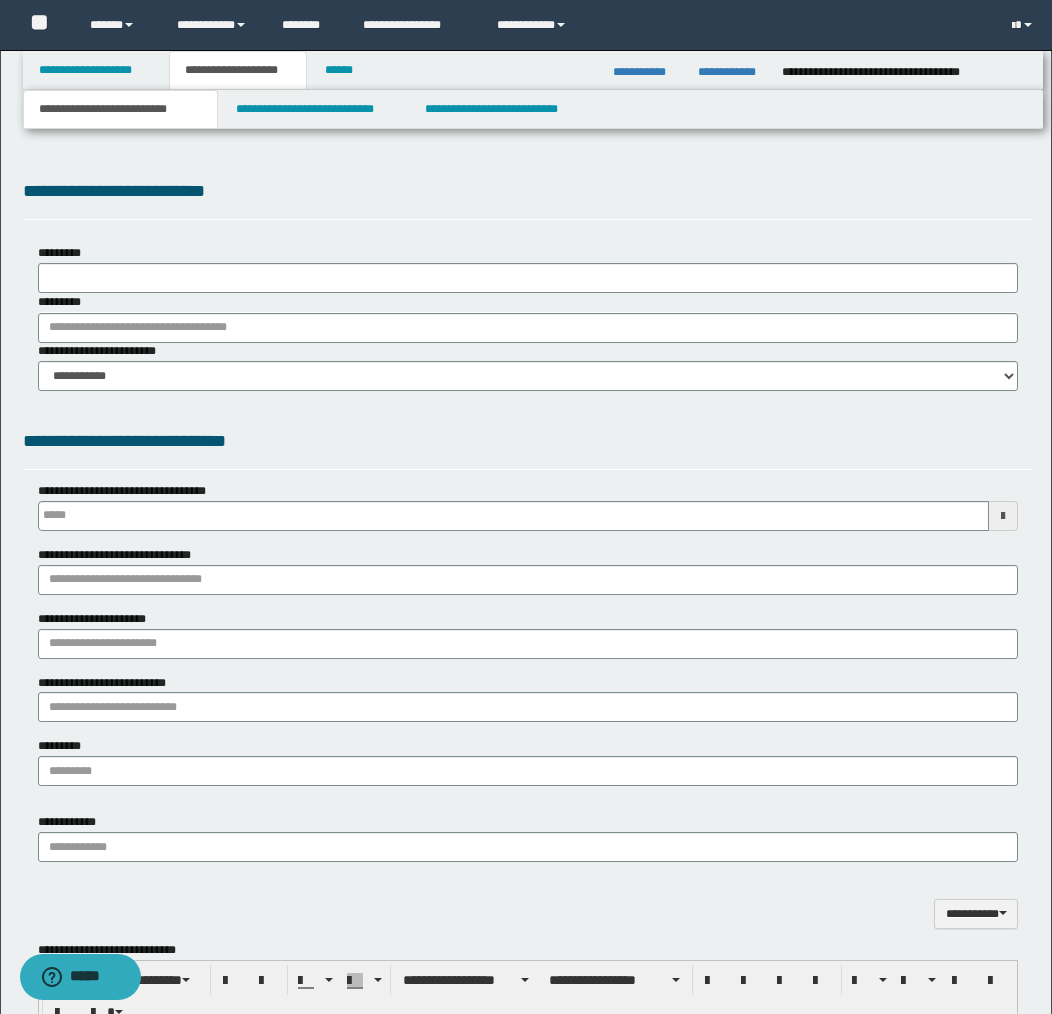 type 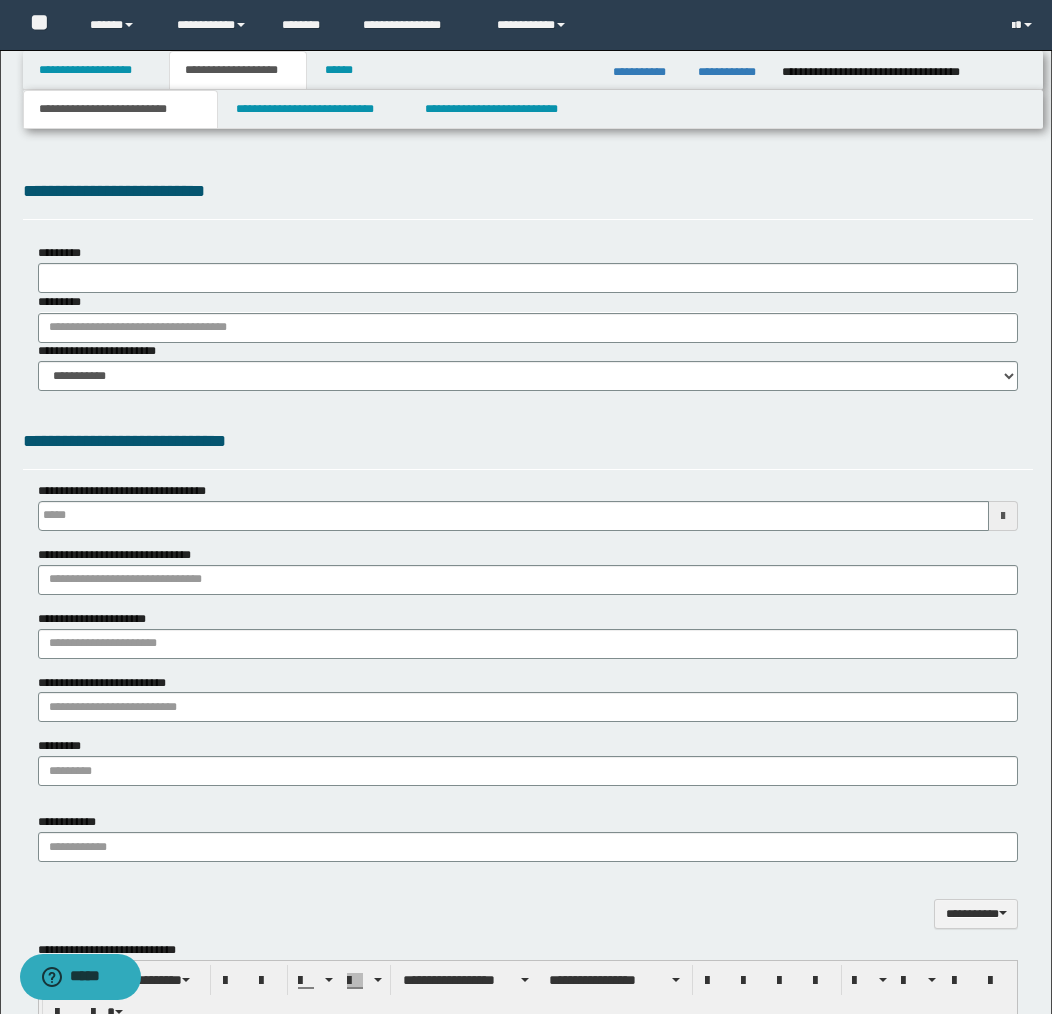 scroll, scrollTop: 0, scrollLeft: 0, axis: both 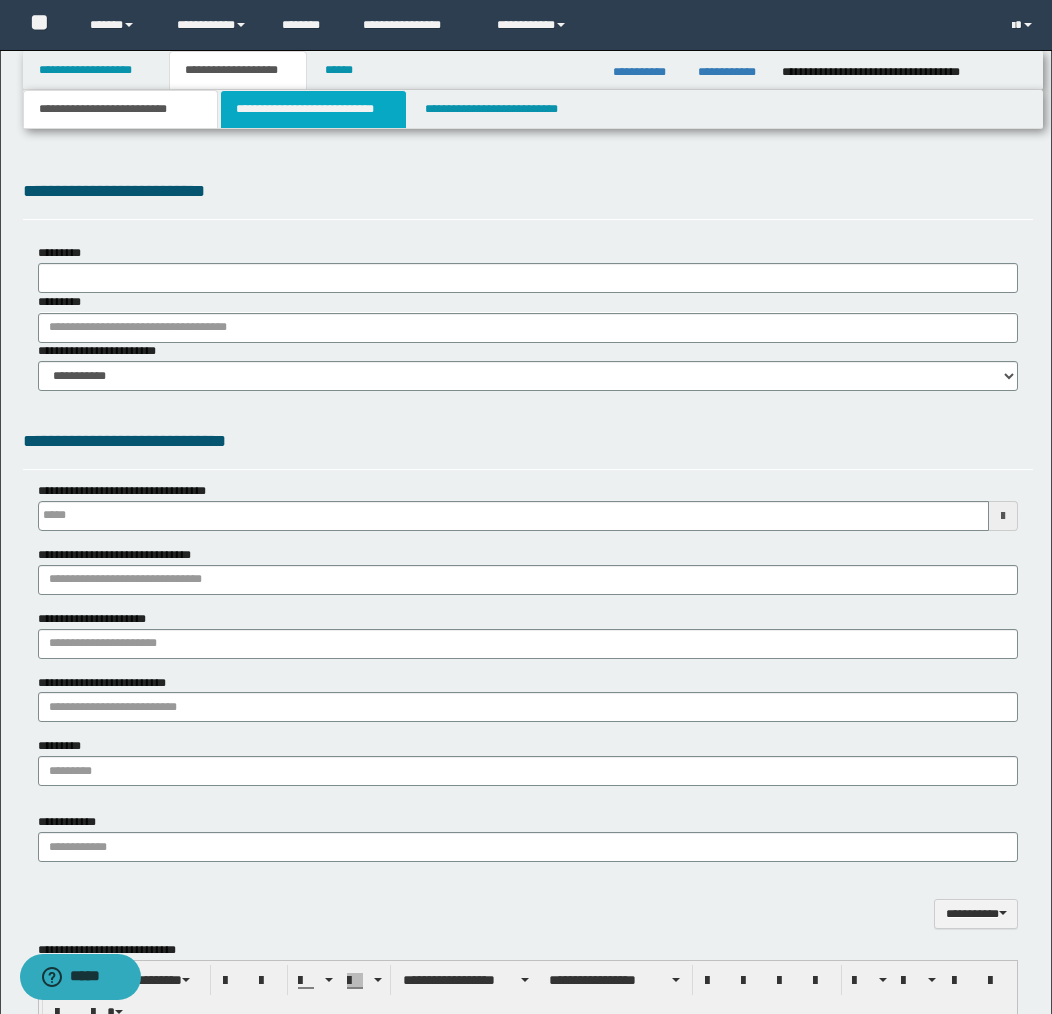 type on "**********" 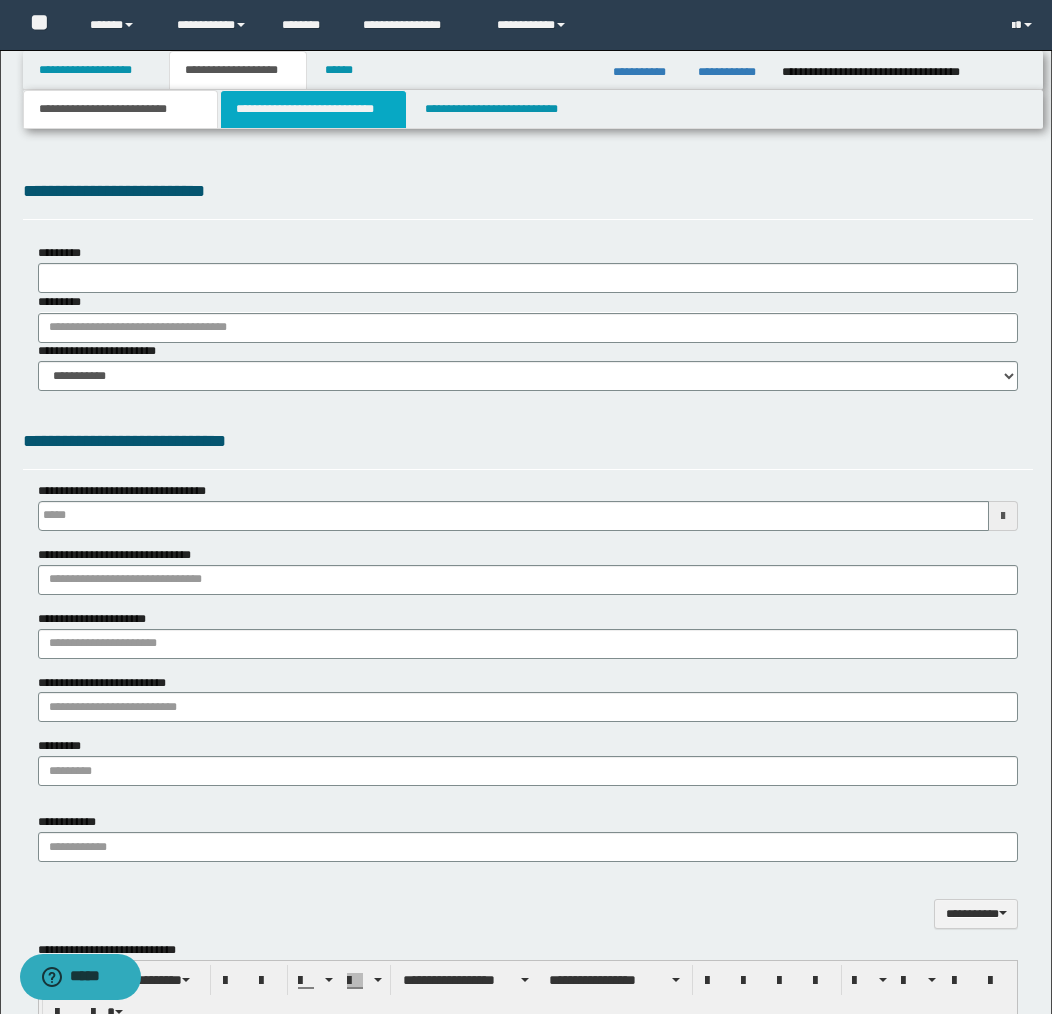 select on "*" 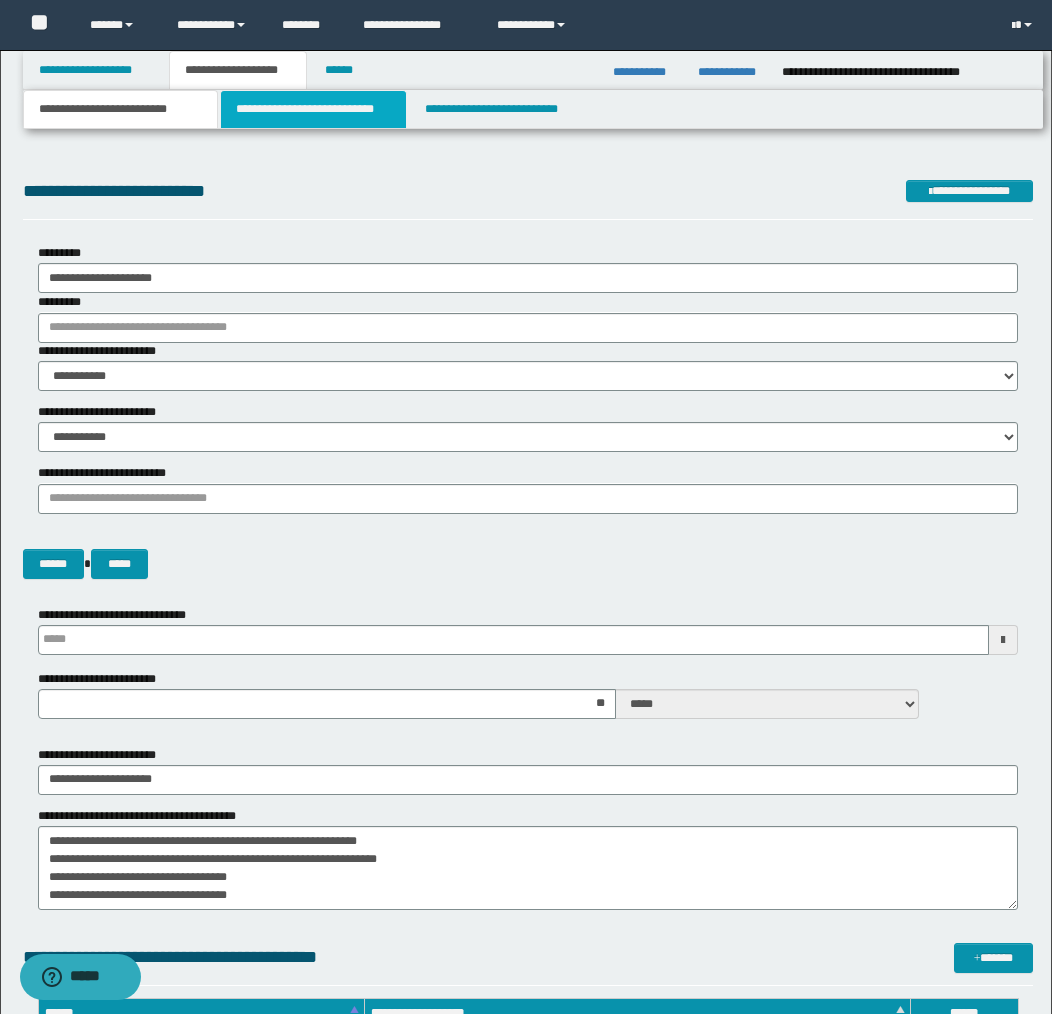 click on "**********" at bounding box center (314, 109) 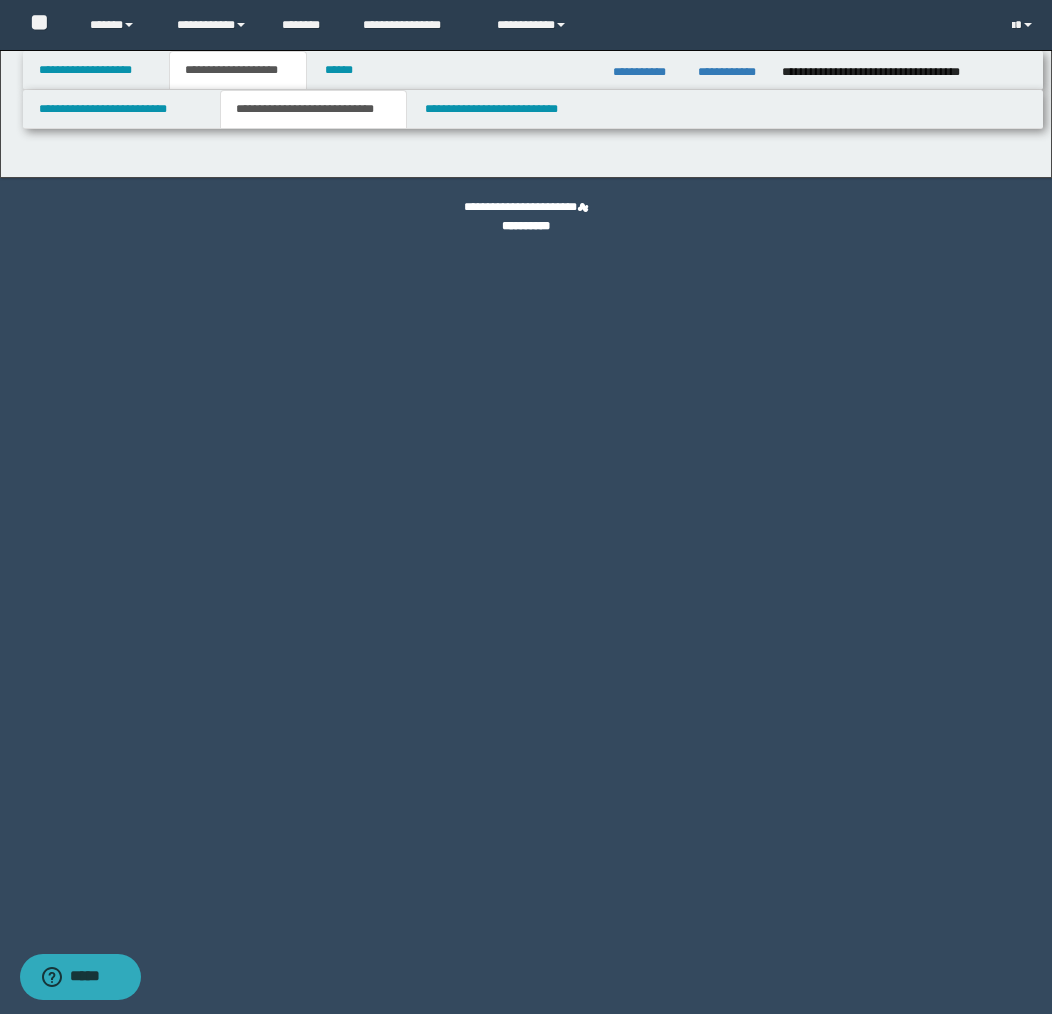 select on "*" 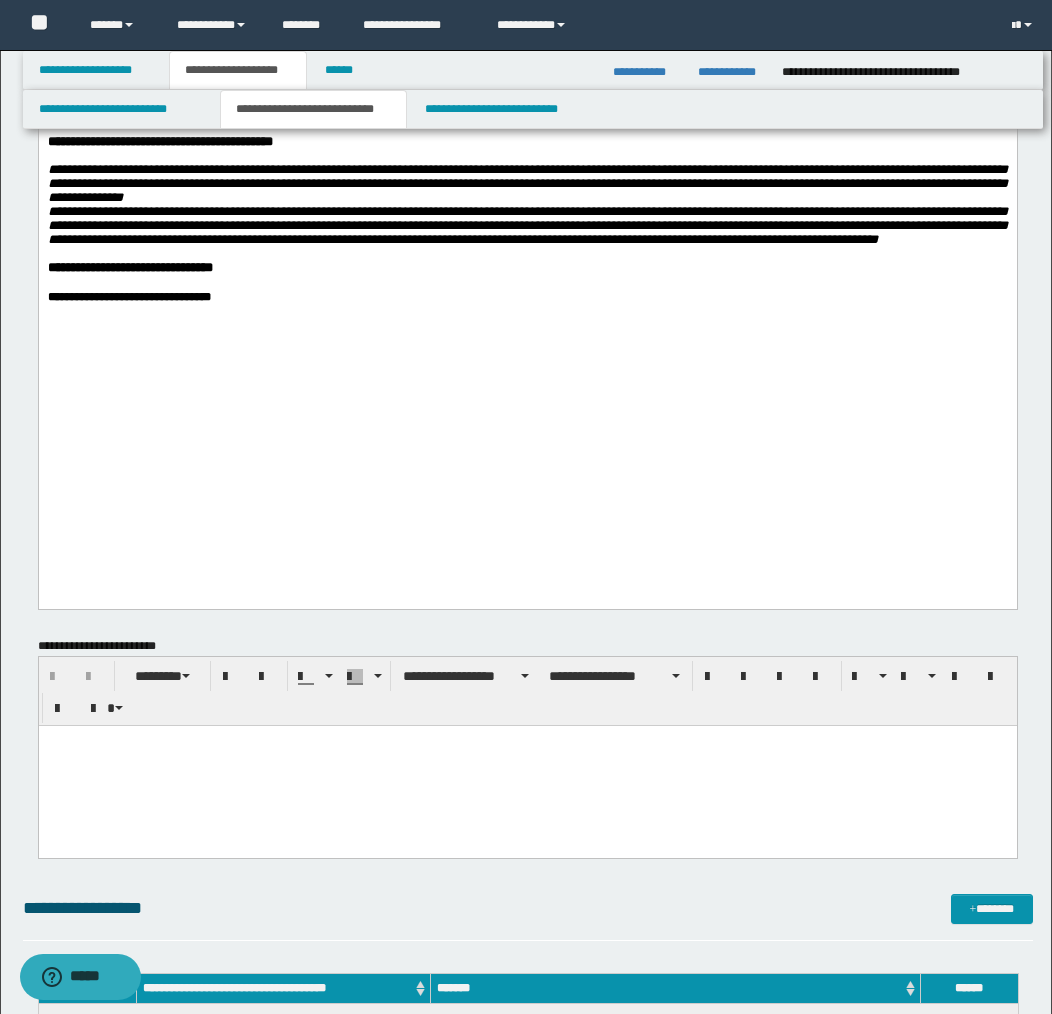 scroll, scrollTop: 1222, scrollLeft: 0, axis: vertical 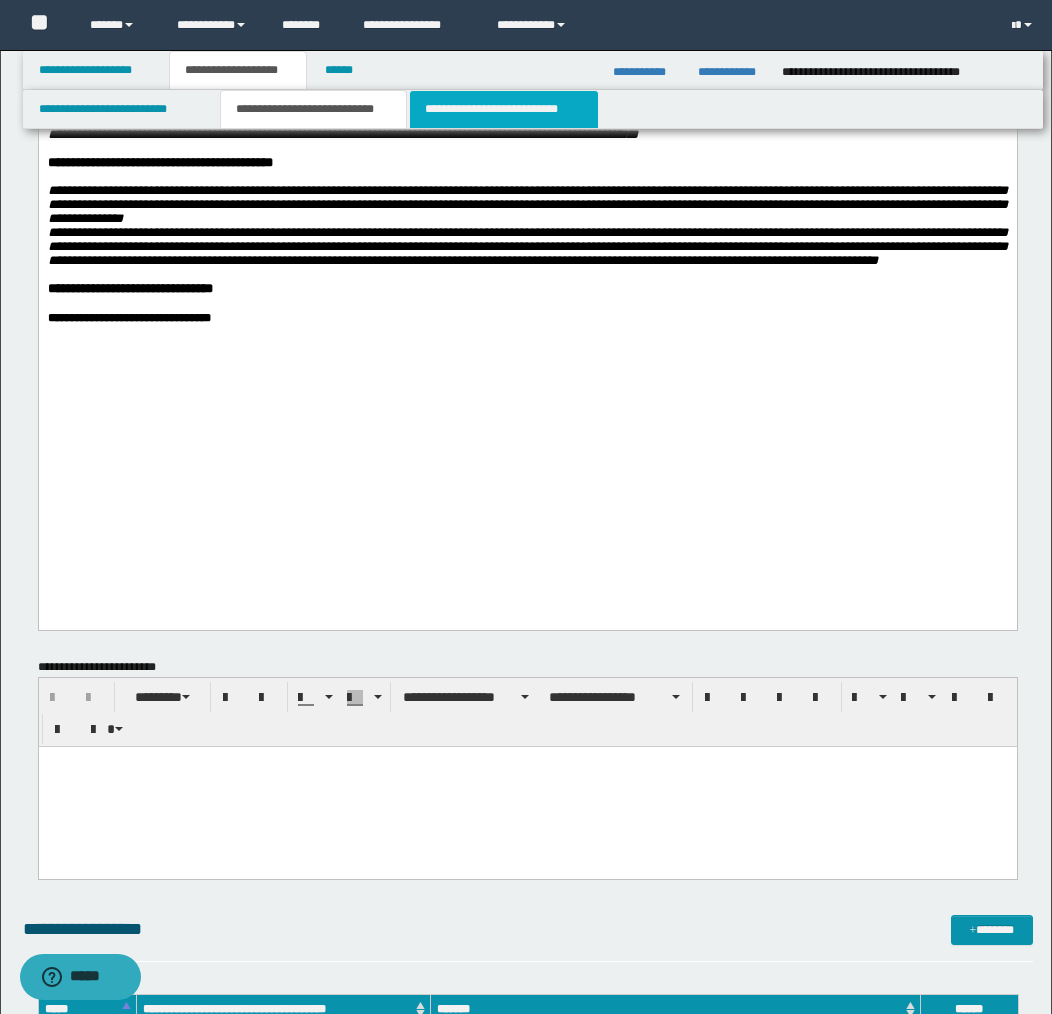 click on "**********" at bounding box center (504, 109) 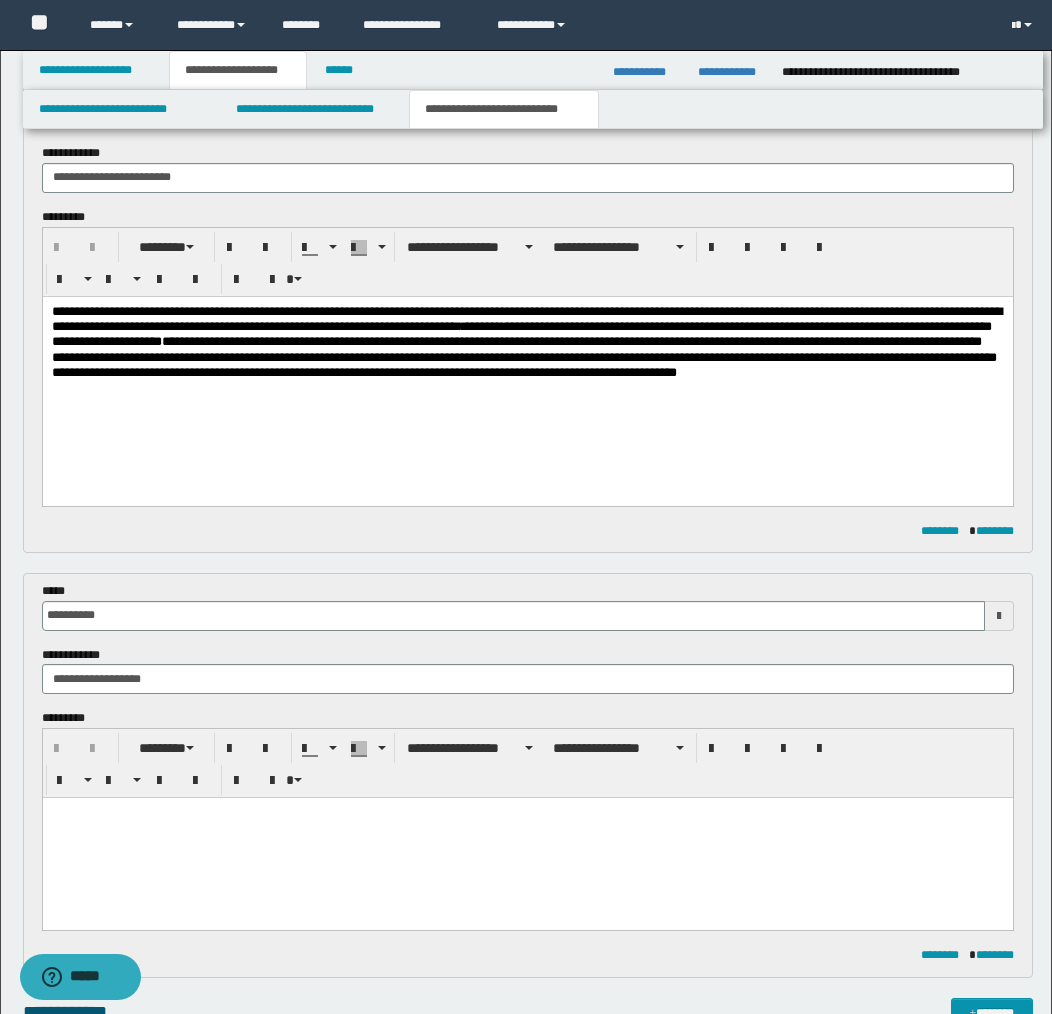 scroll, scrollTop: 693, scrollLeft: 0, axis: vertical 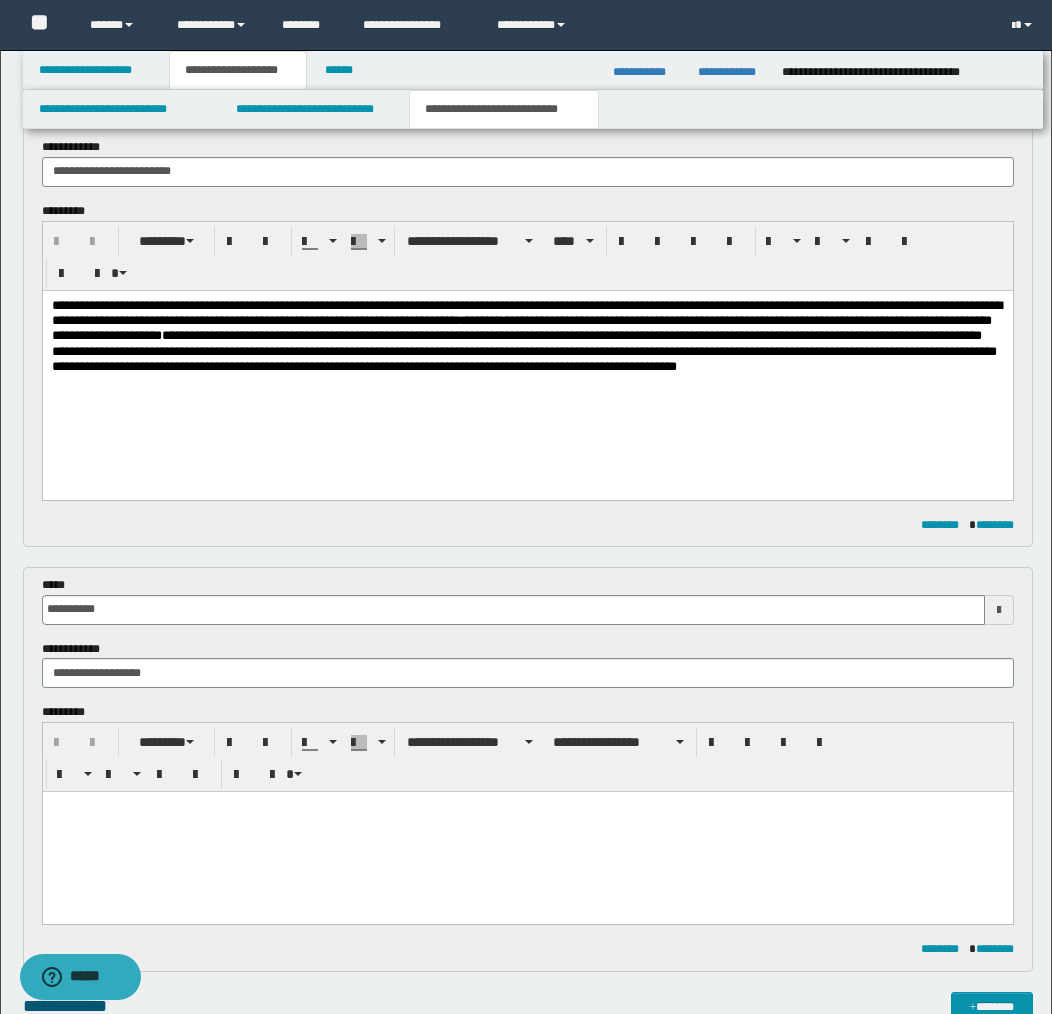 click on "**********" at bounding box center [106, 334] 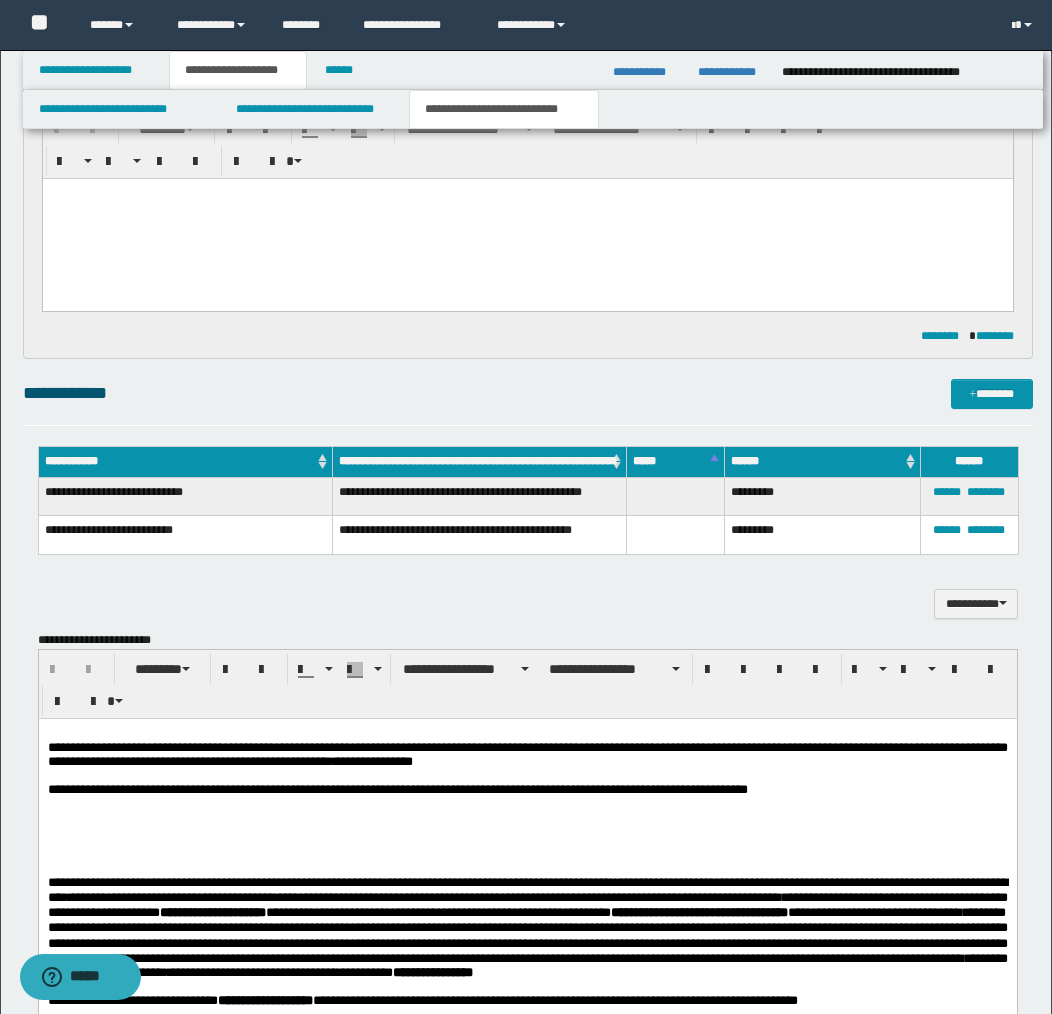 scroll, scrollTop: 1309, scrollLeft: 0, axis: vertical 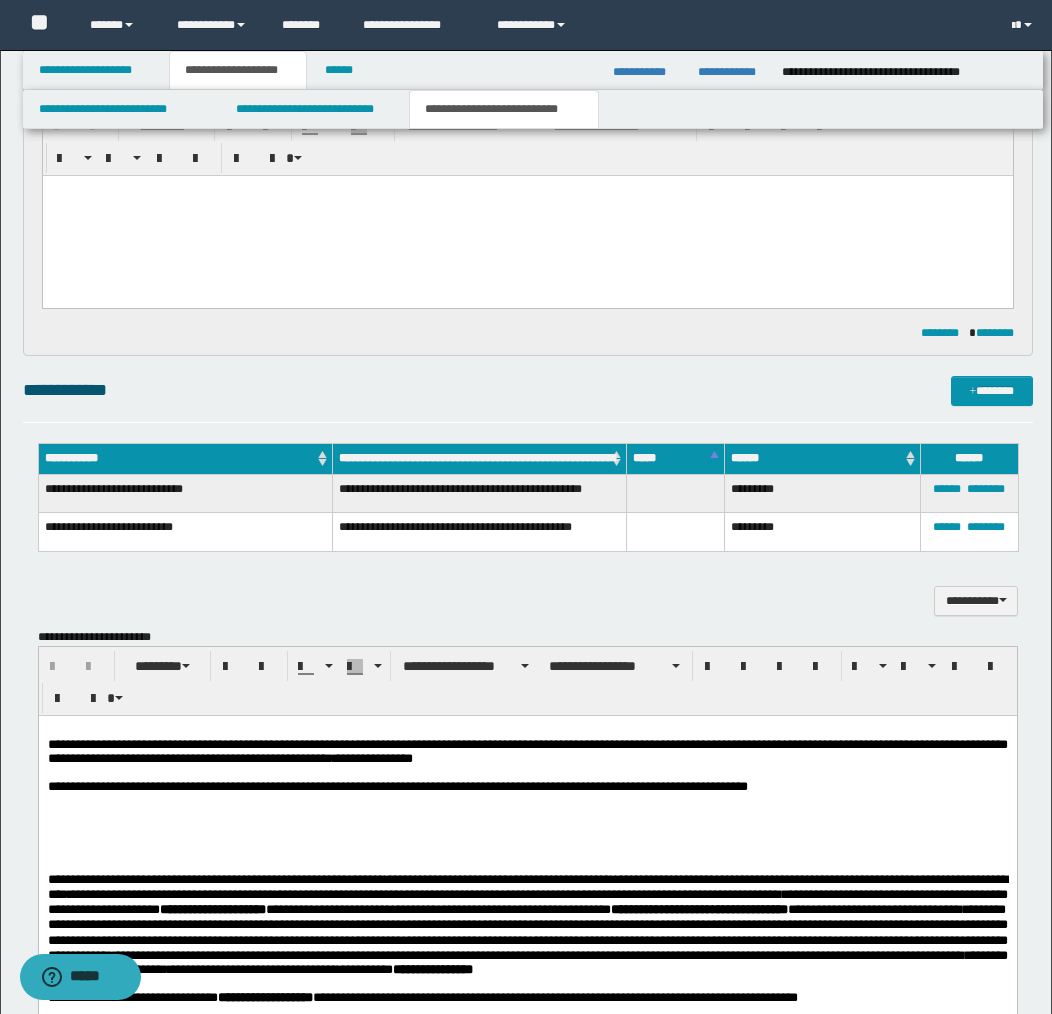 click at bounding box center [527, 216] 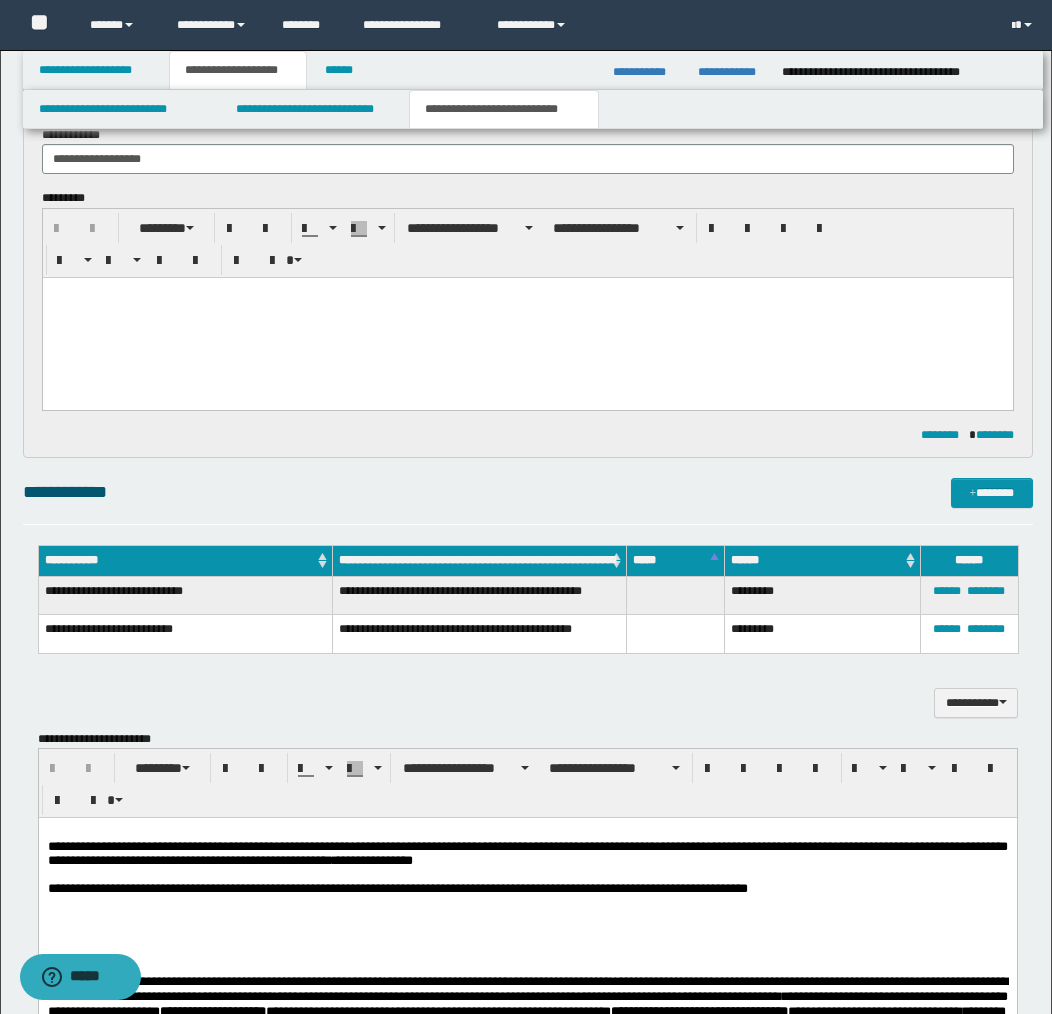 scroll, scrollTop: 1202, scrollLeft: 0, axis: vertical 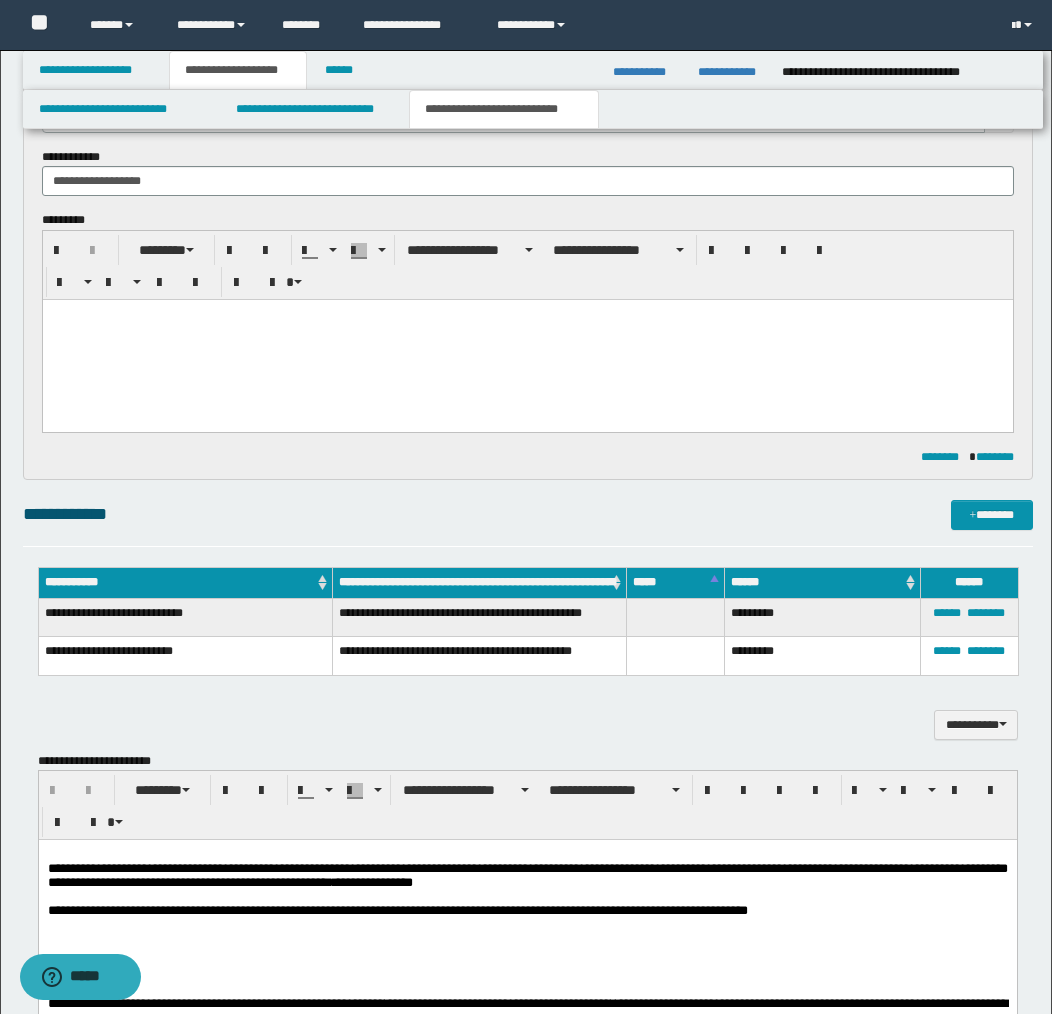 type 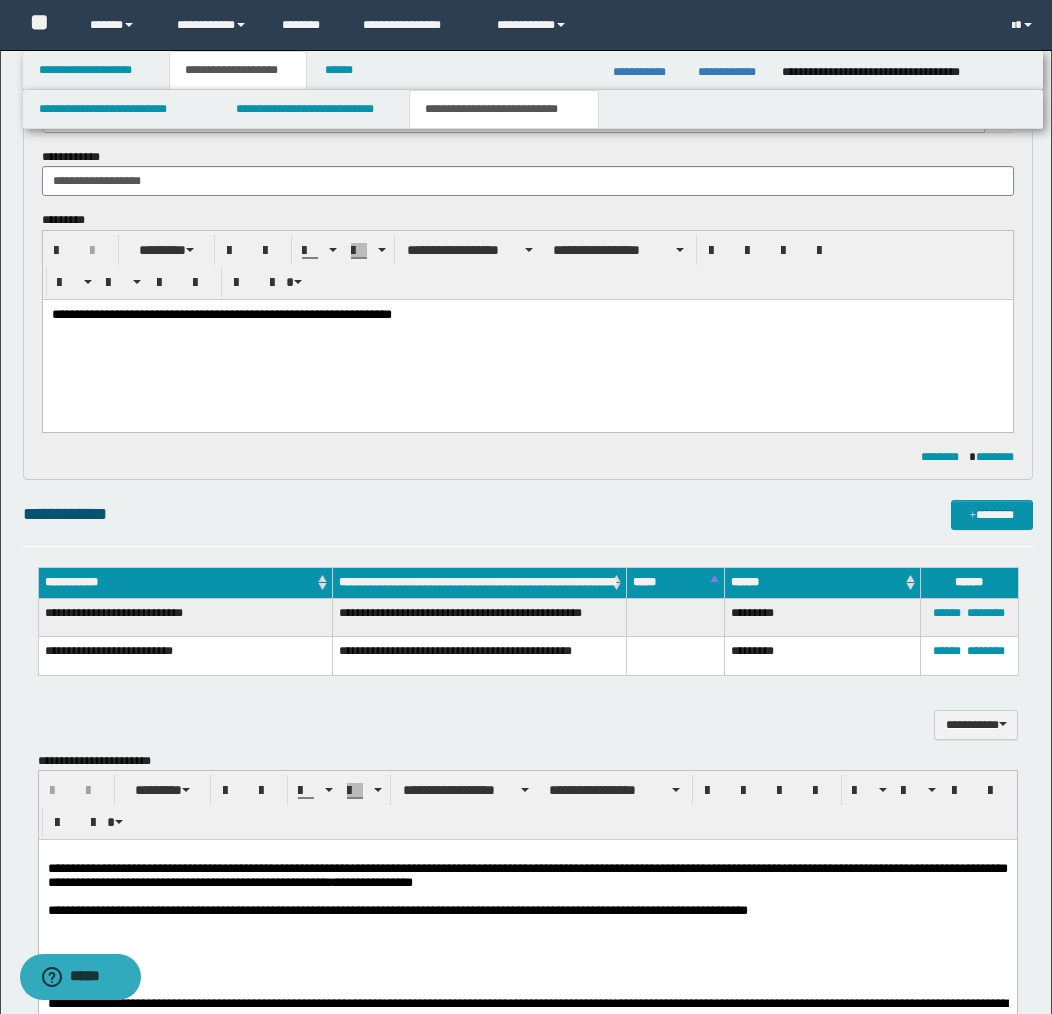 click on "**********" at bounding box center [527, 316] 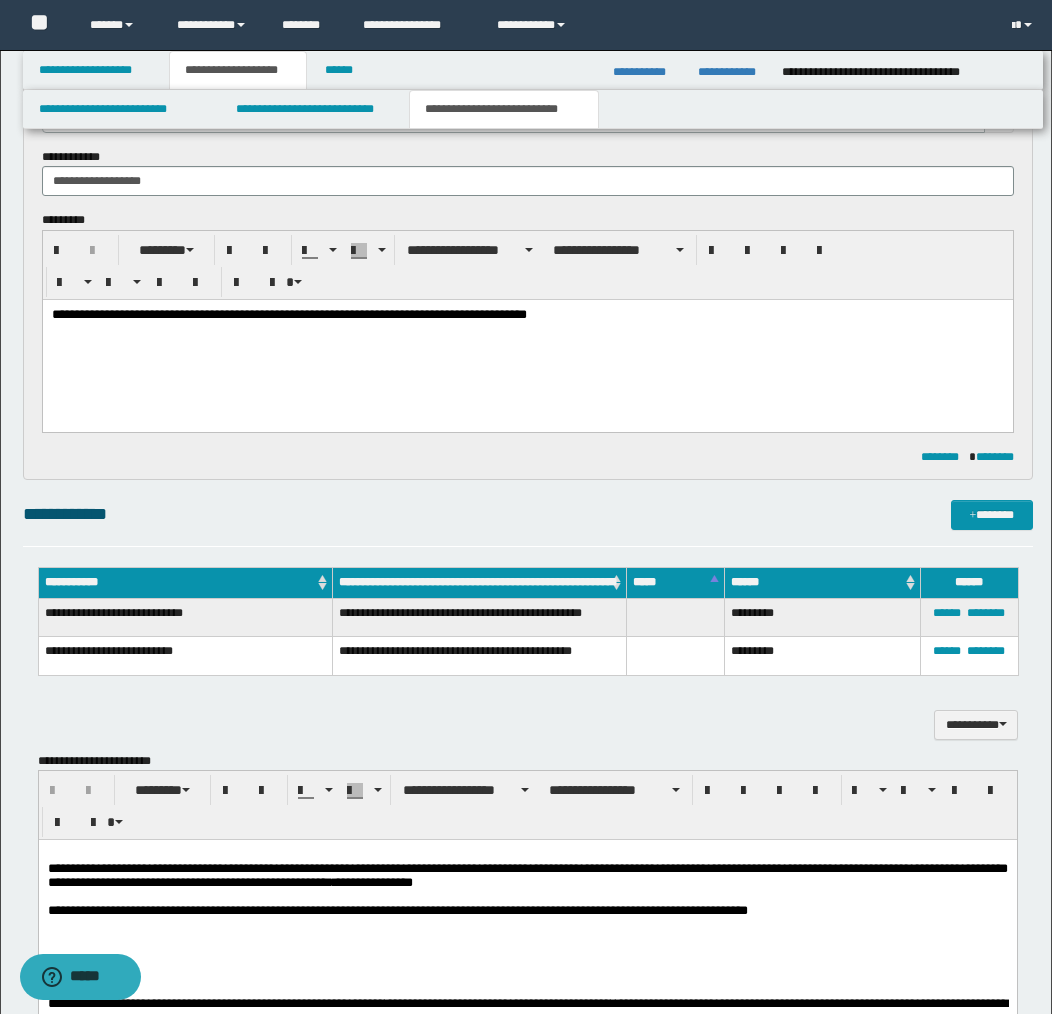 click on "**********" at bounding box center (527, 316) 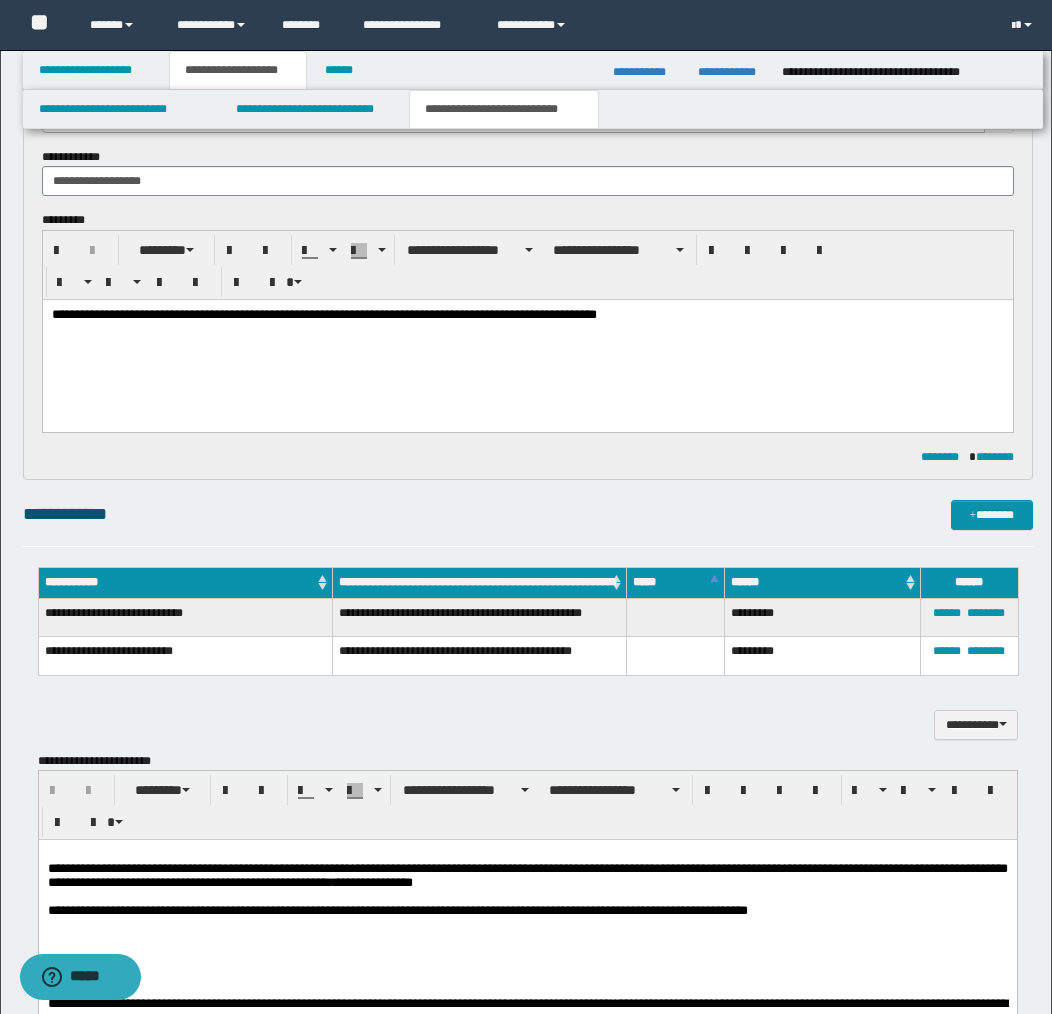 click on "**********" at bounding box center (527, 316) 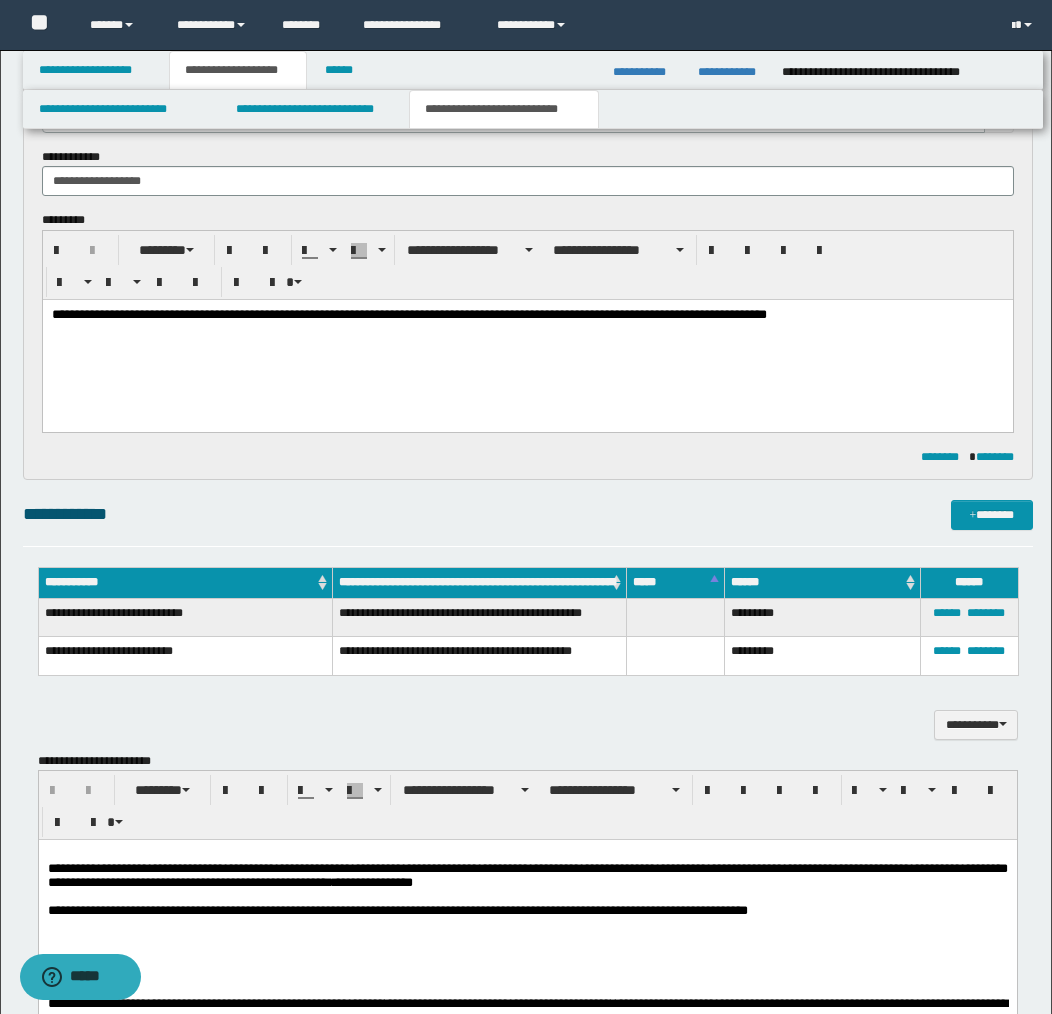 click on "**********" at bounding box center (527, 316) 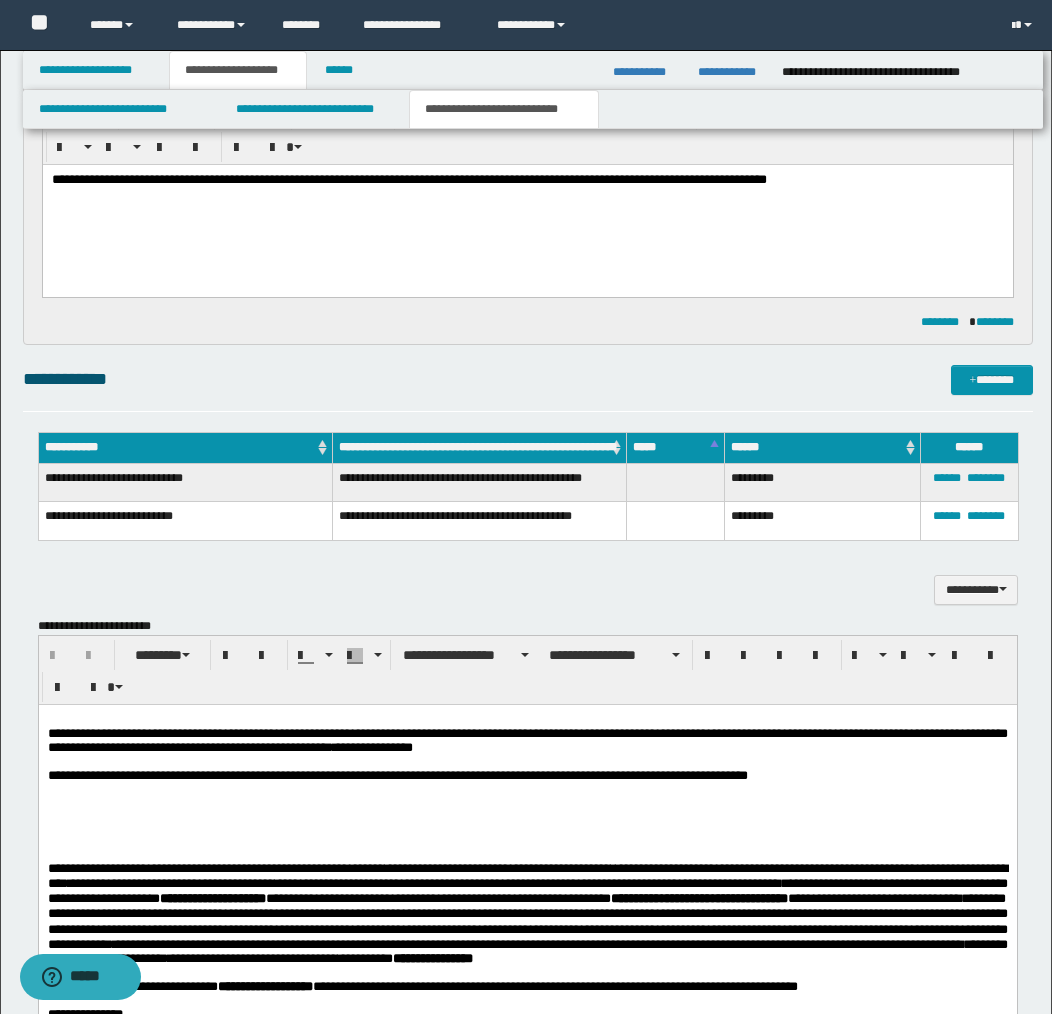 scroll, scrollTop: 1321, scrollLeft: 0, axis: vertical 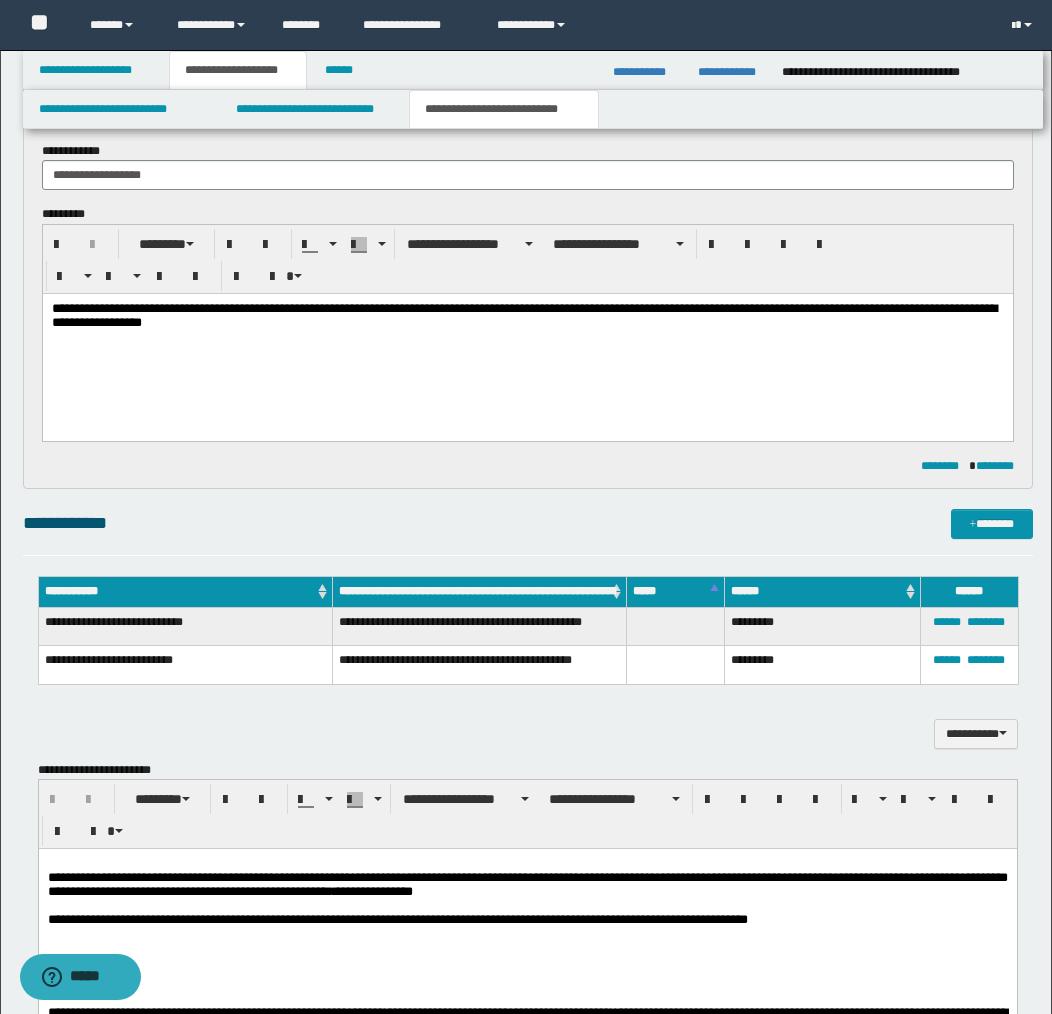 click on "**********" at bounding box center [527, 317] 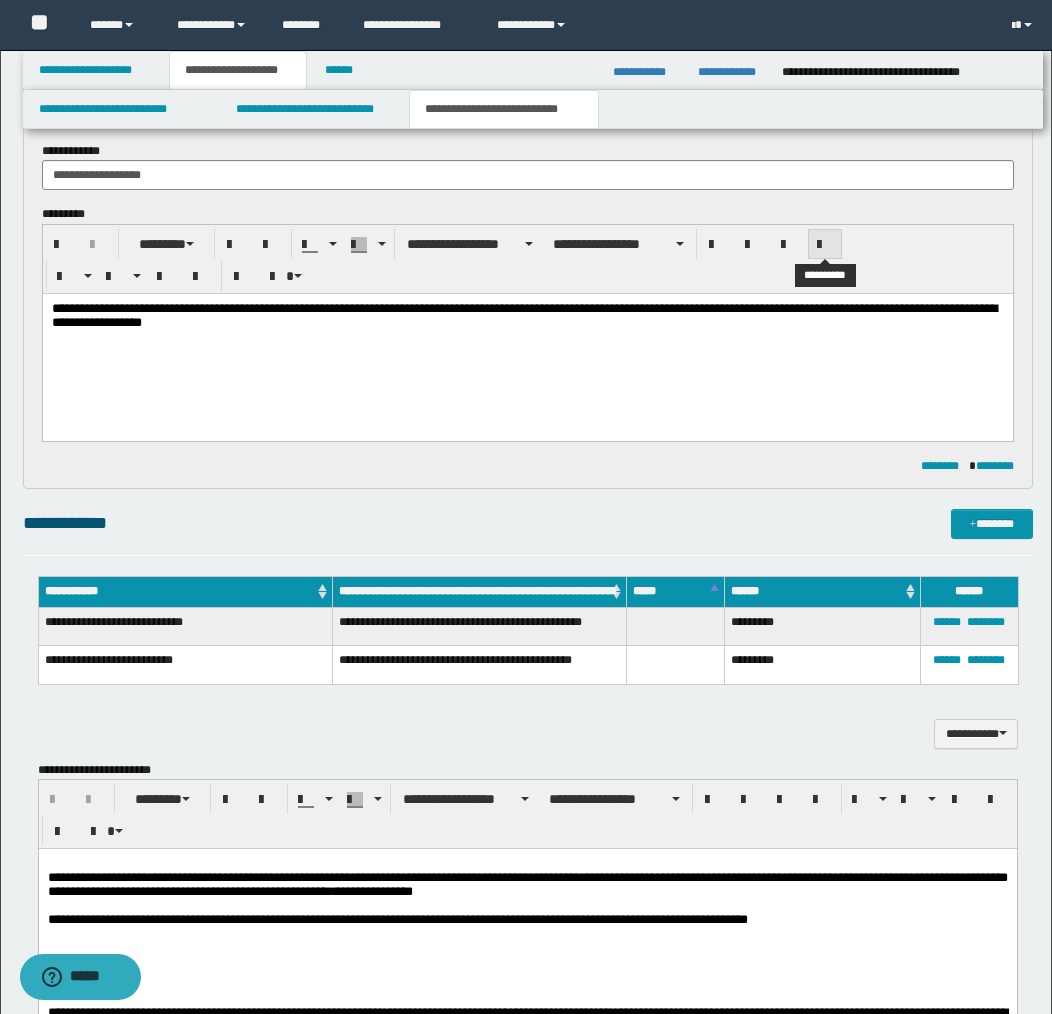 click at bounding box center [825, 245] 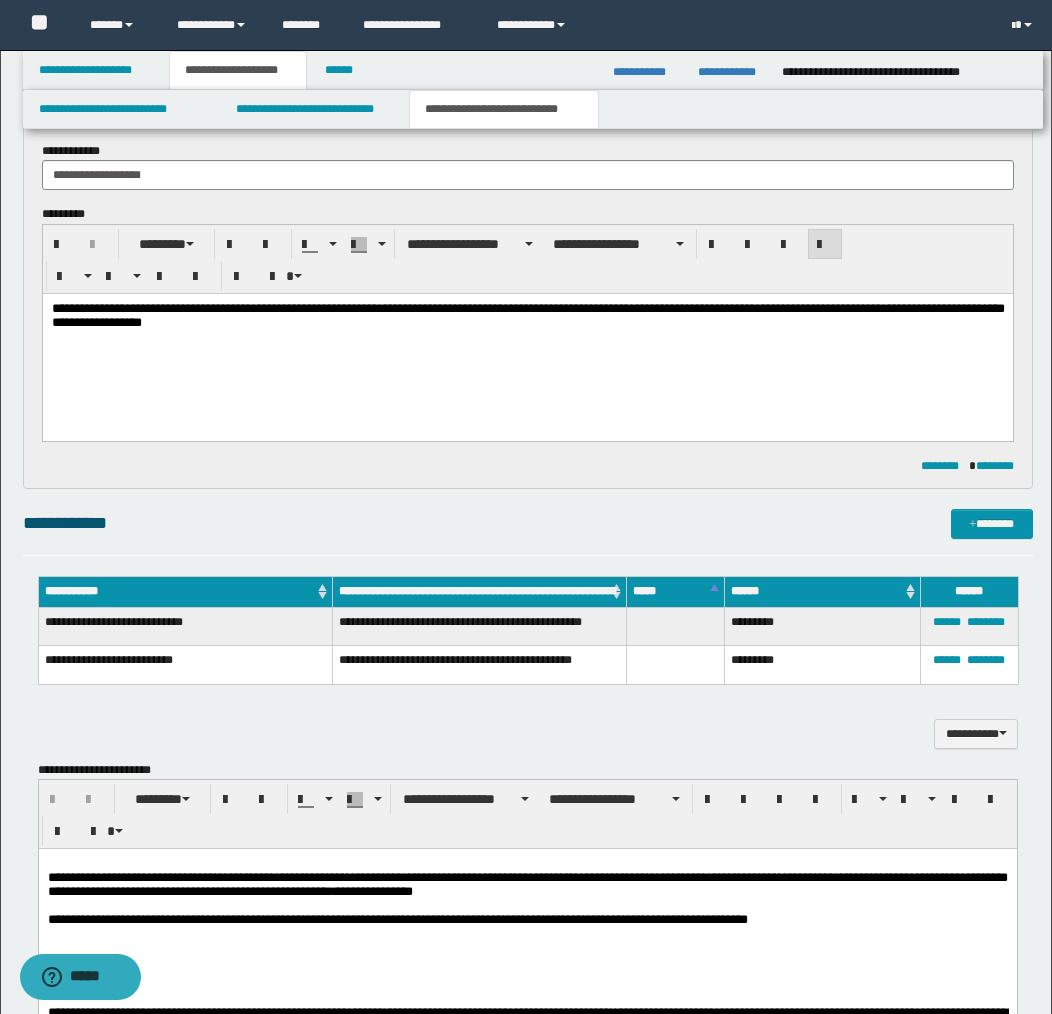 click on "**********" at bounding box center (527, 317) 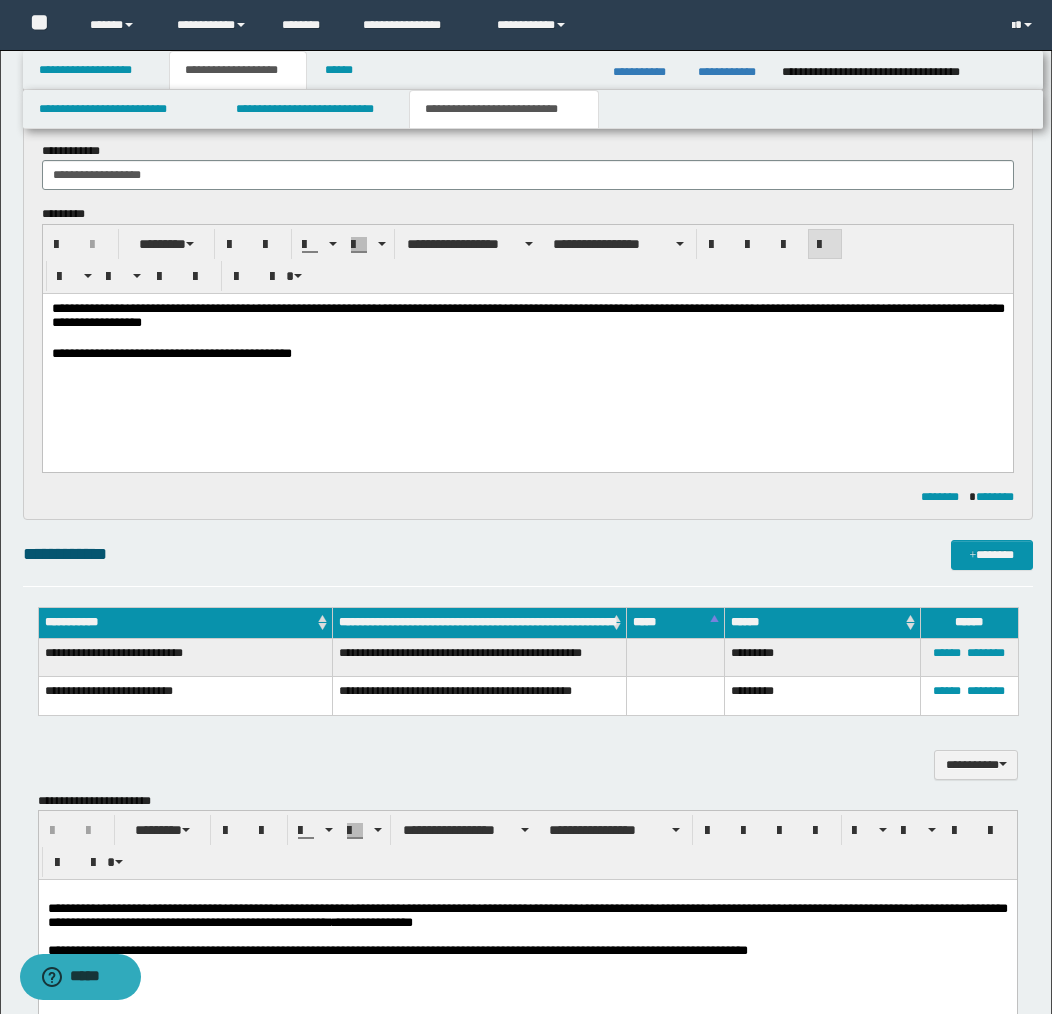 click on "**********" at bounding box center [527, 317] 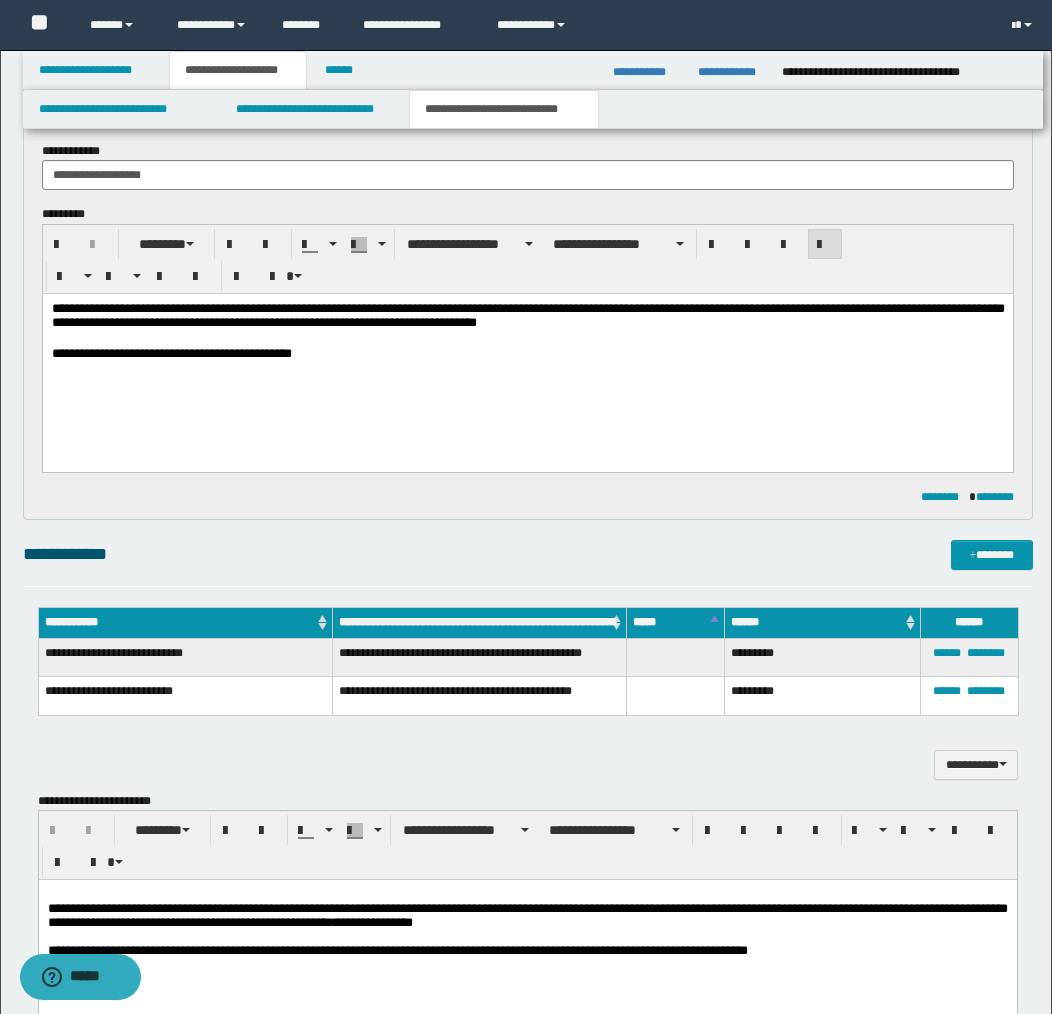 click on "**********" at bounding box center [527, 317] 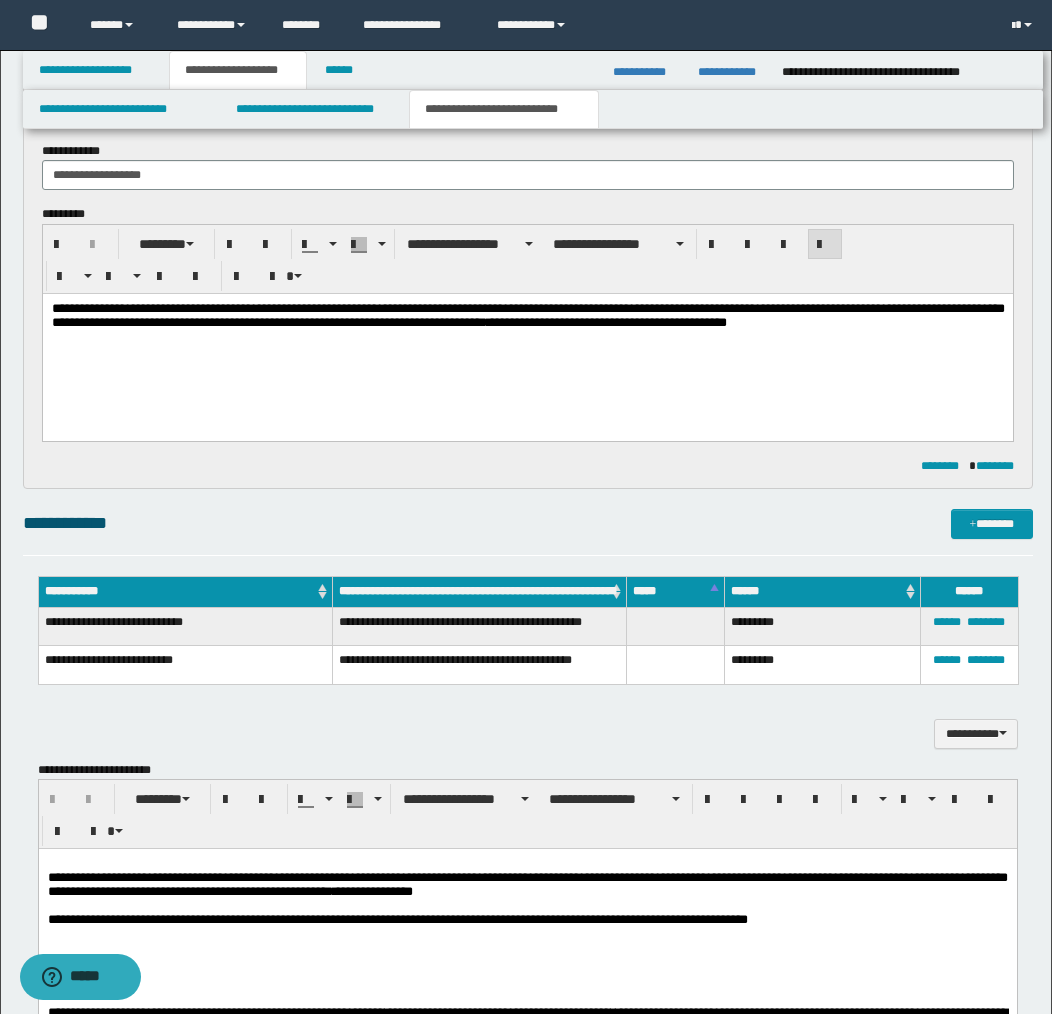 click on "**********" at bounding box center [527, 317] 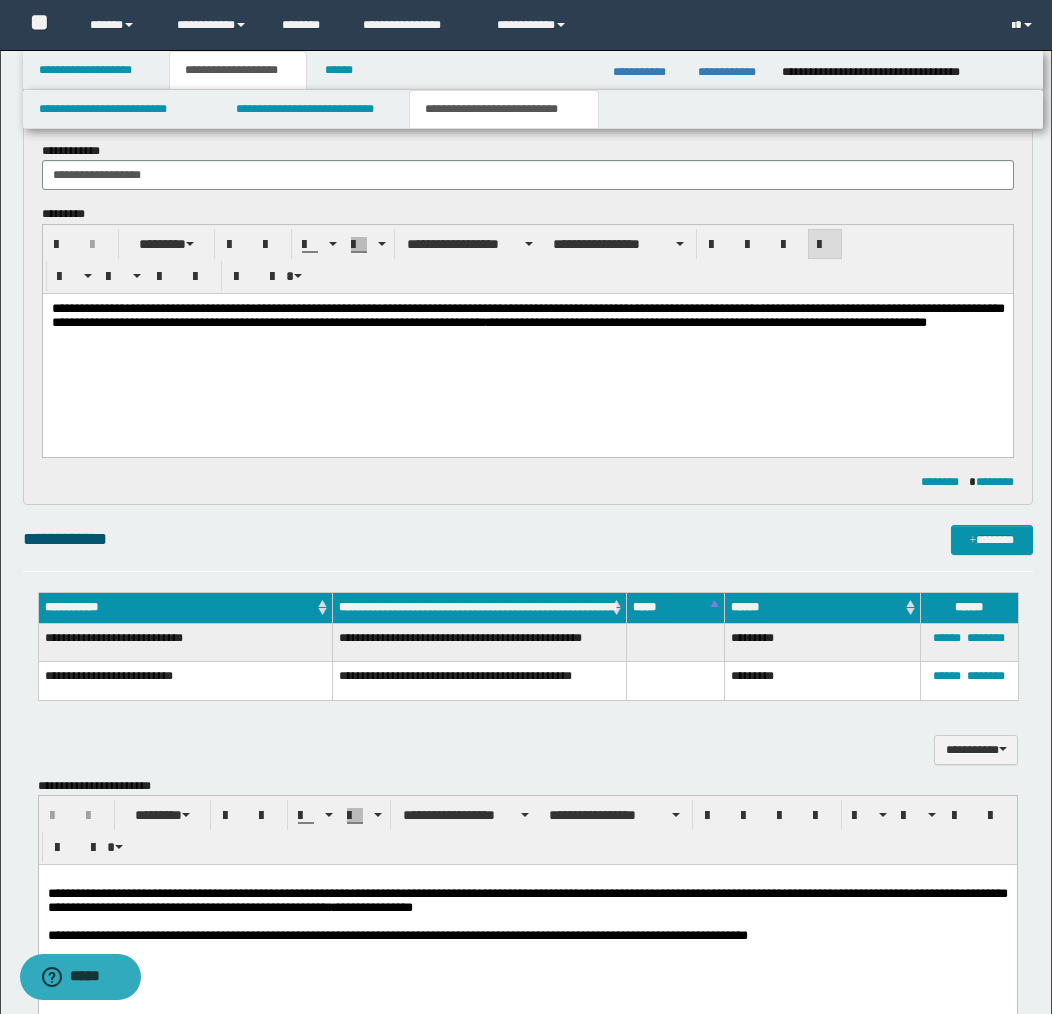 click on "**********" at bounding box center [527, 325] 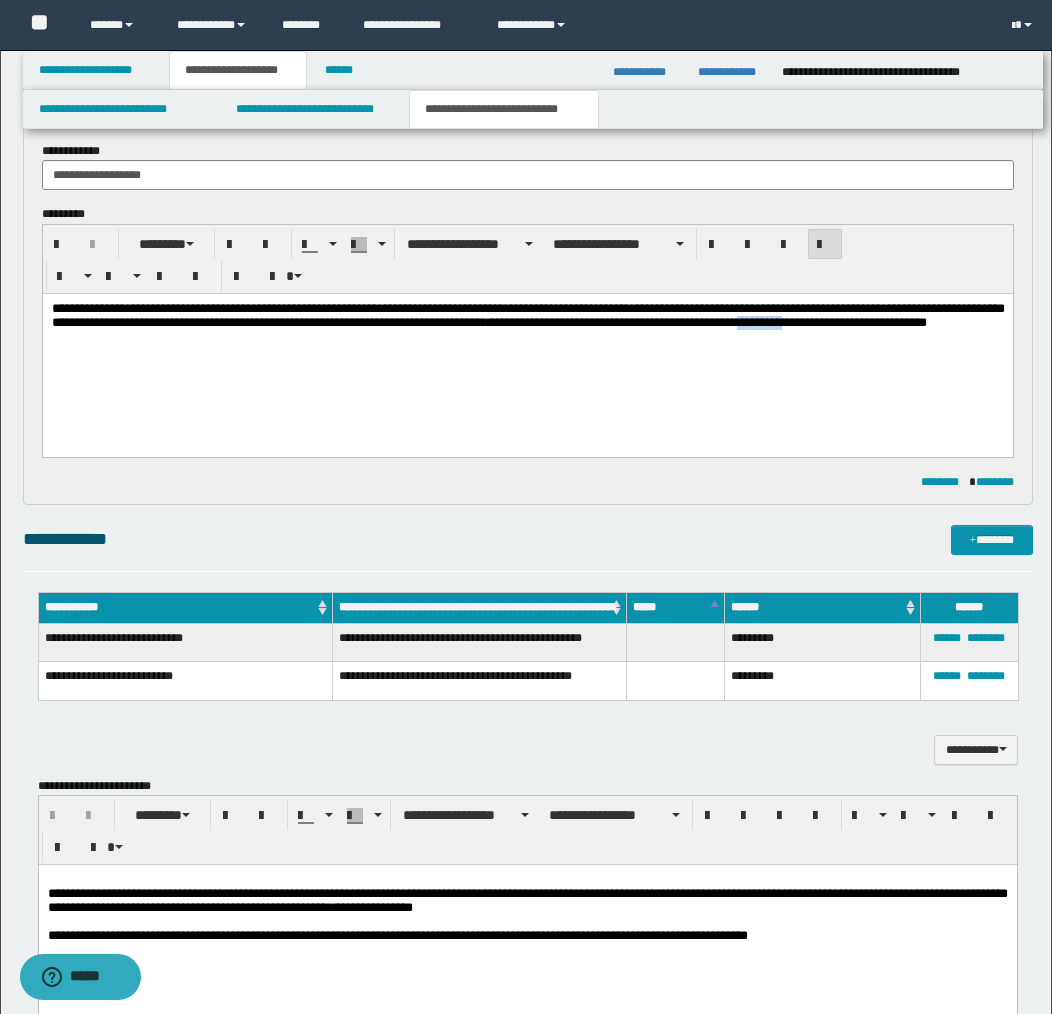 click on "**********" at bounding box center [527, 325] 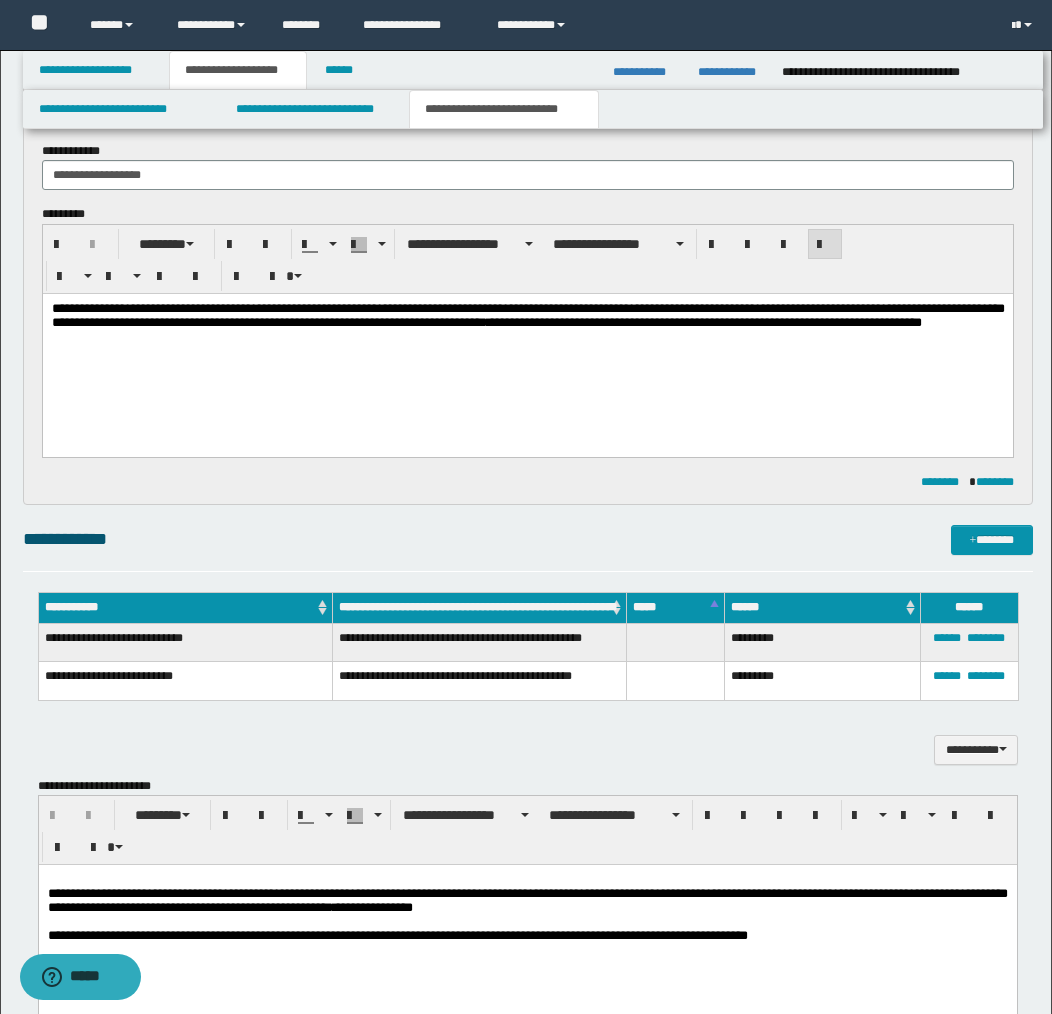 click on "**********" at bounding box center (527, 325) 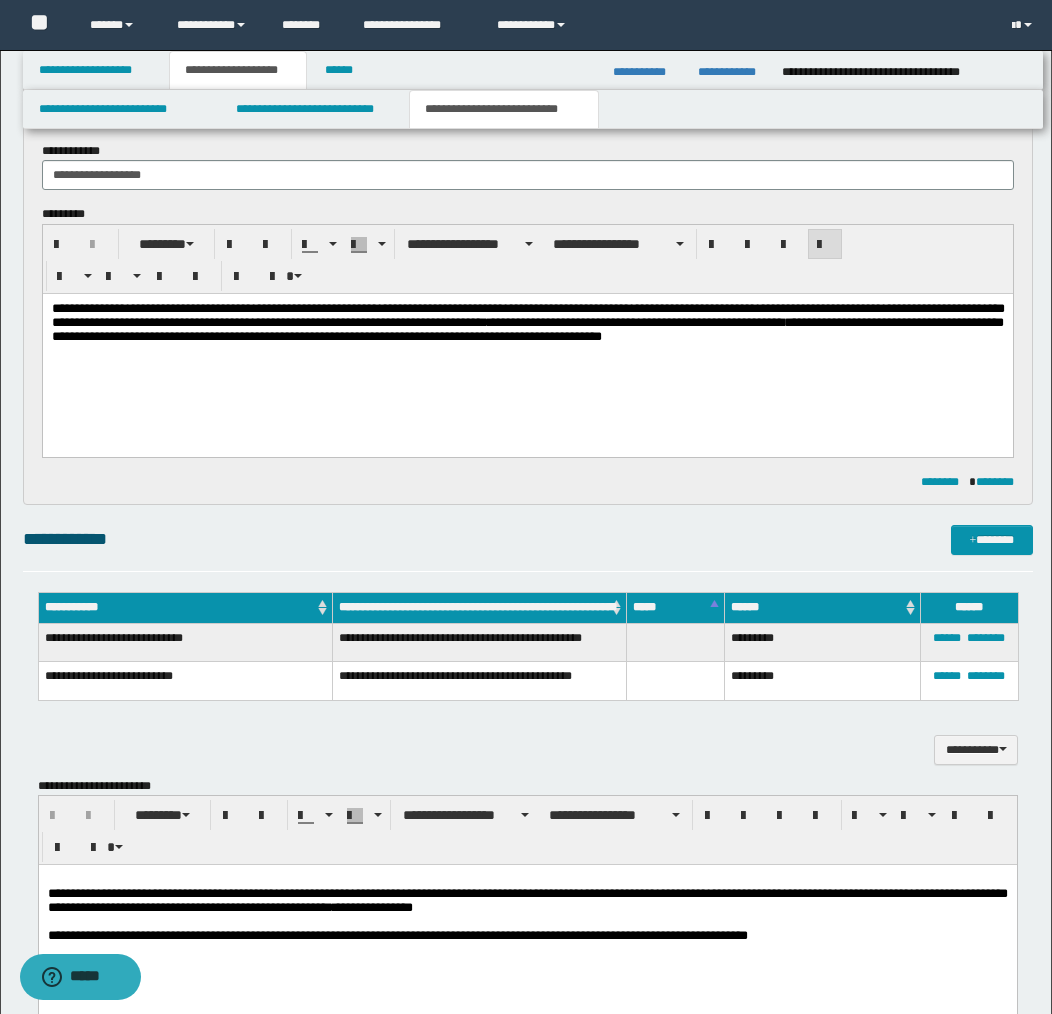 click on "**********" at bounding box center [527, 325] 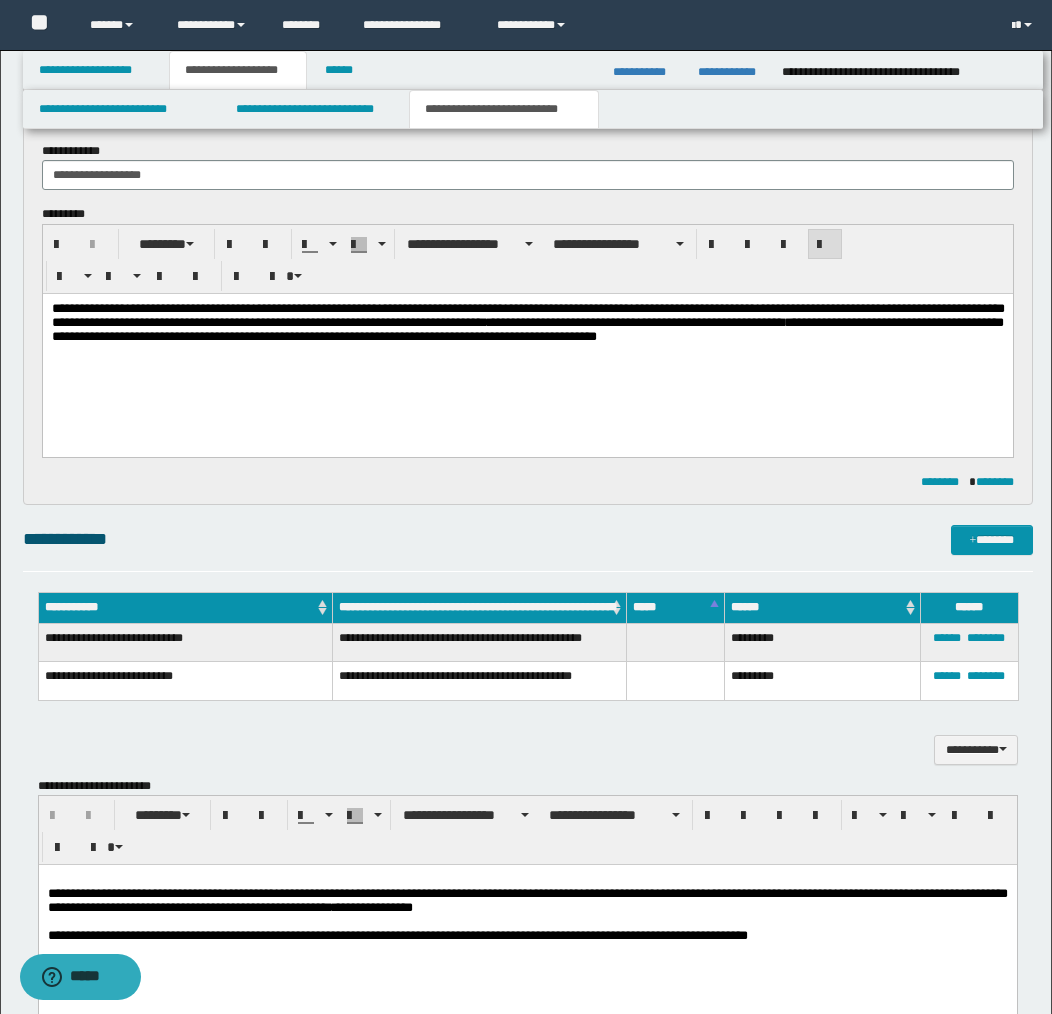 click on "**********" at bounding box center (527, 325) 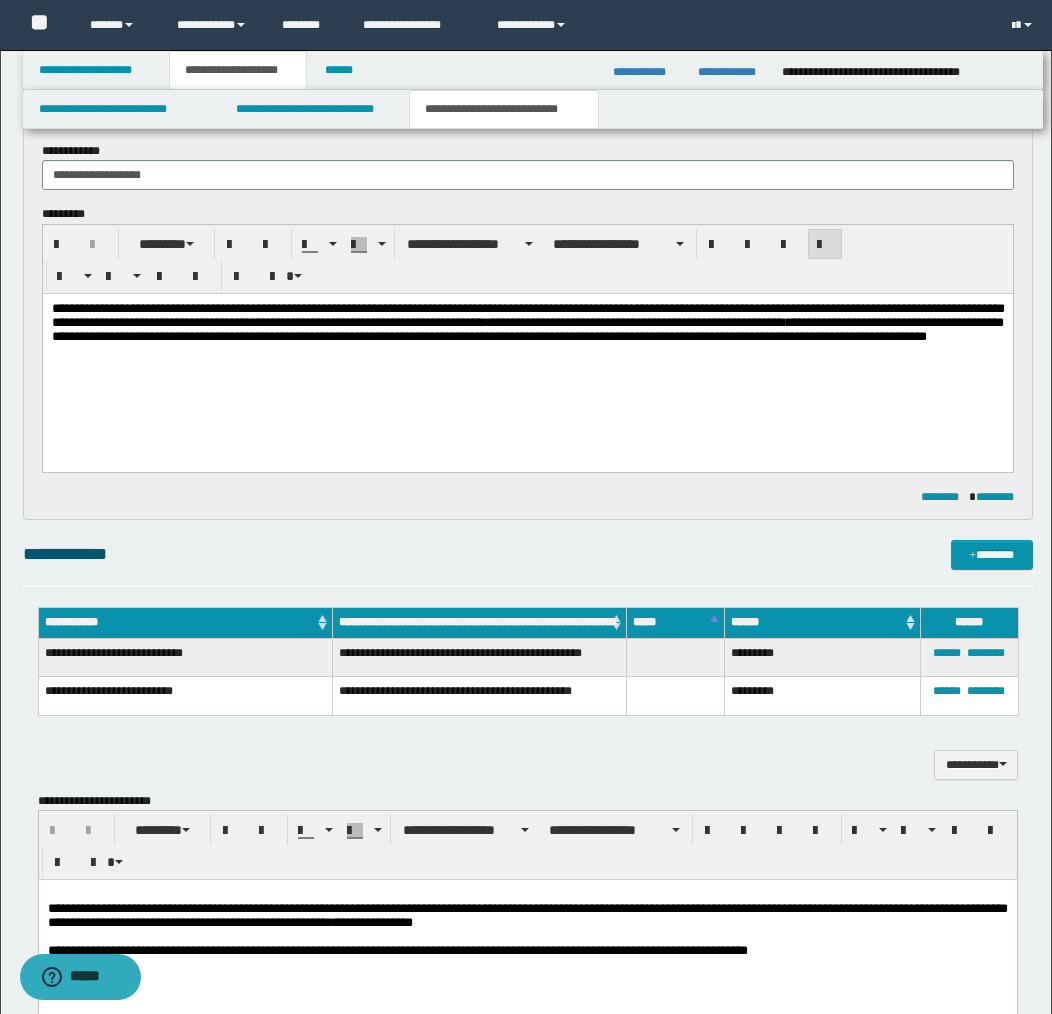 click on "**********" at bounding box center [527, 333] 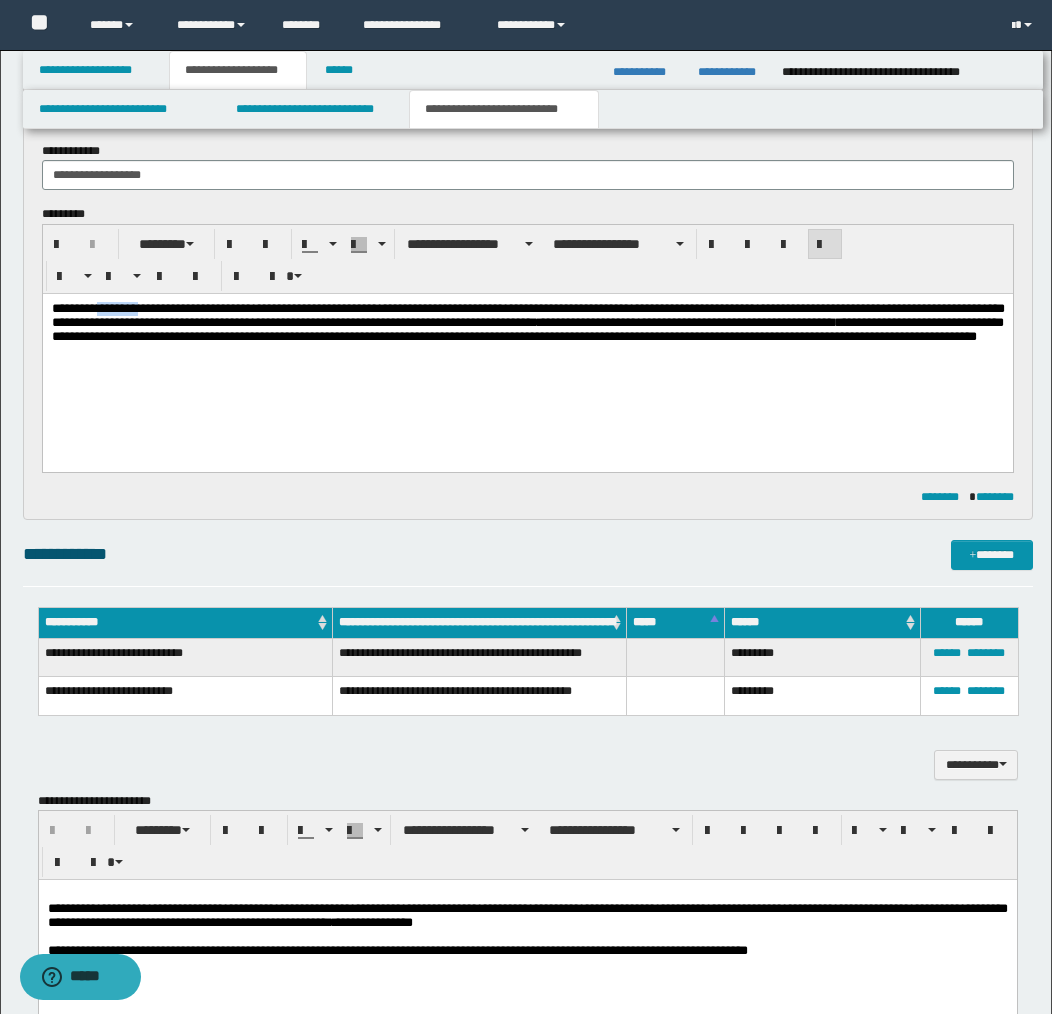 click on "**********" at bounding box center (527, 333) 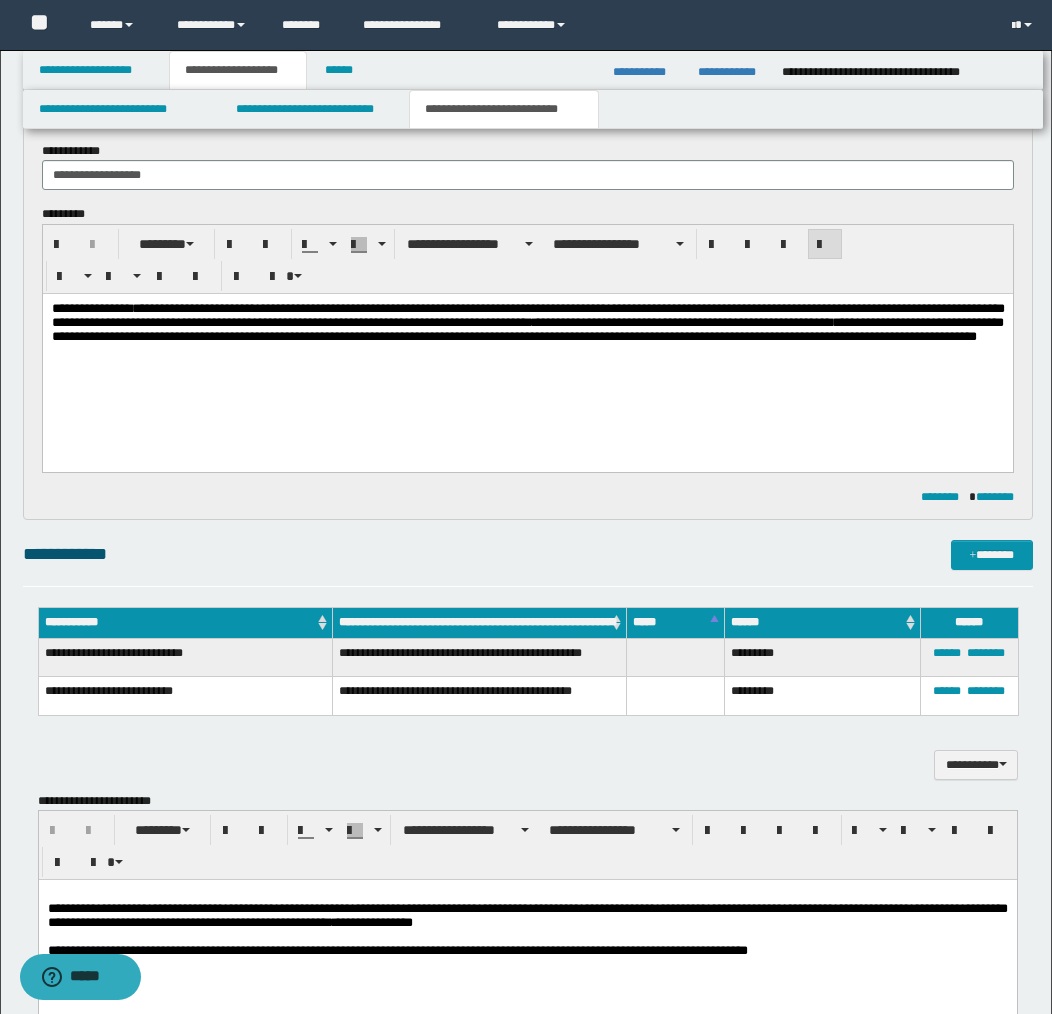 click on "**********" at bounding box center (527, 333) 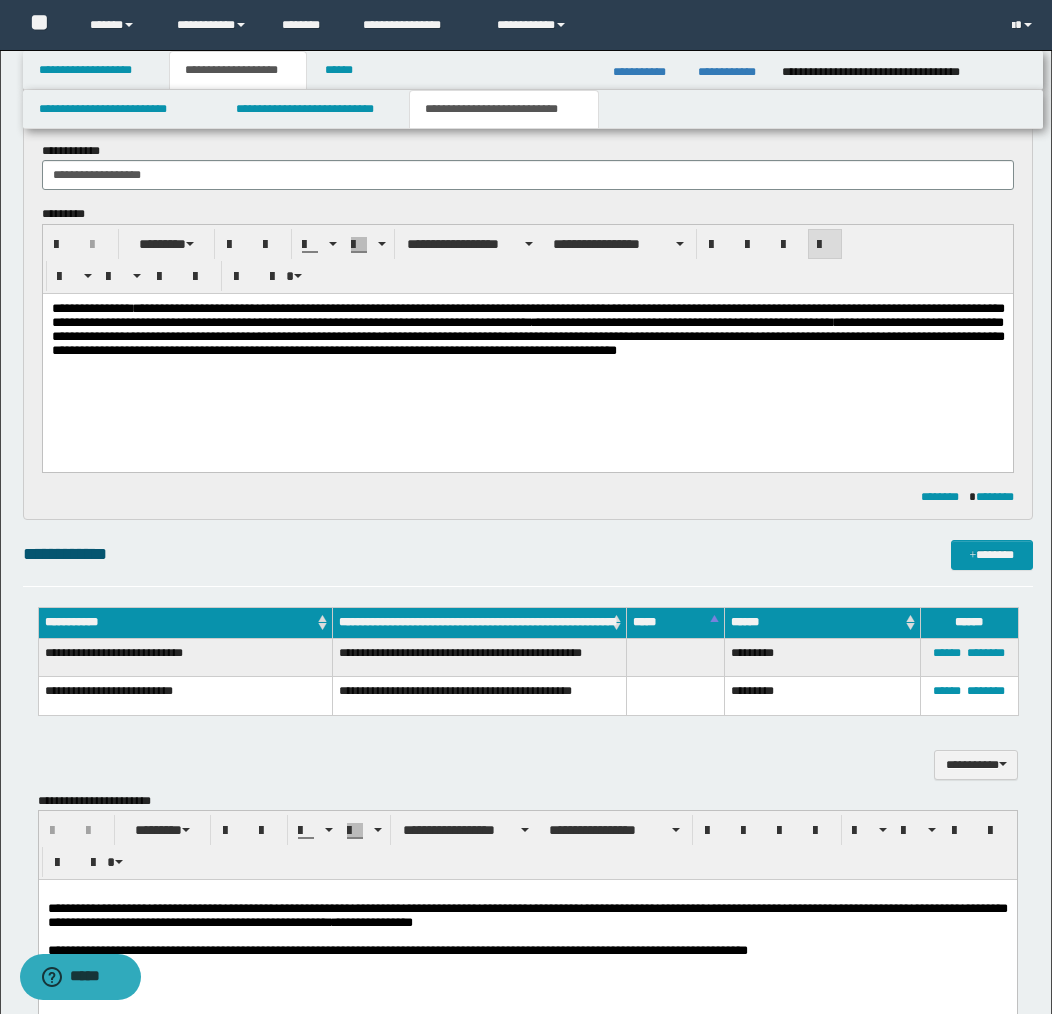 click on "**********" at bounding box center (527, 333) 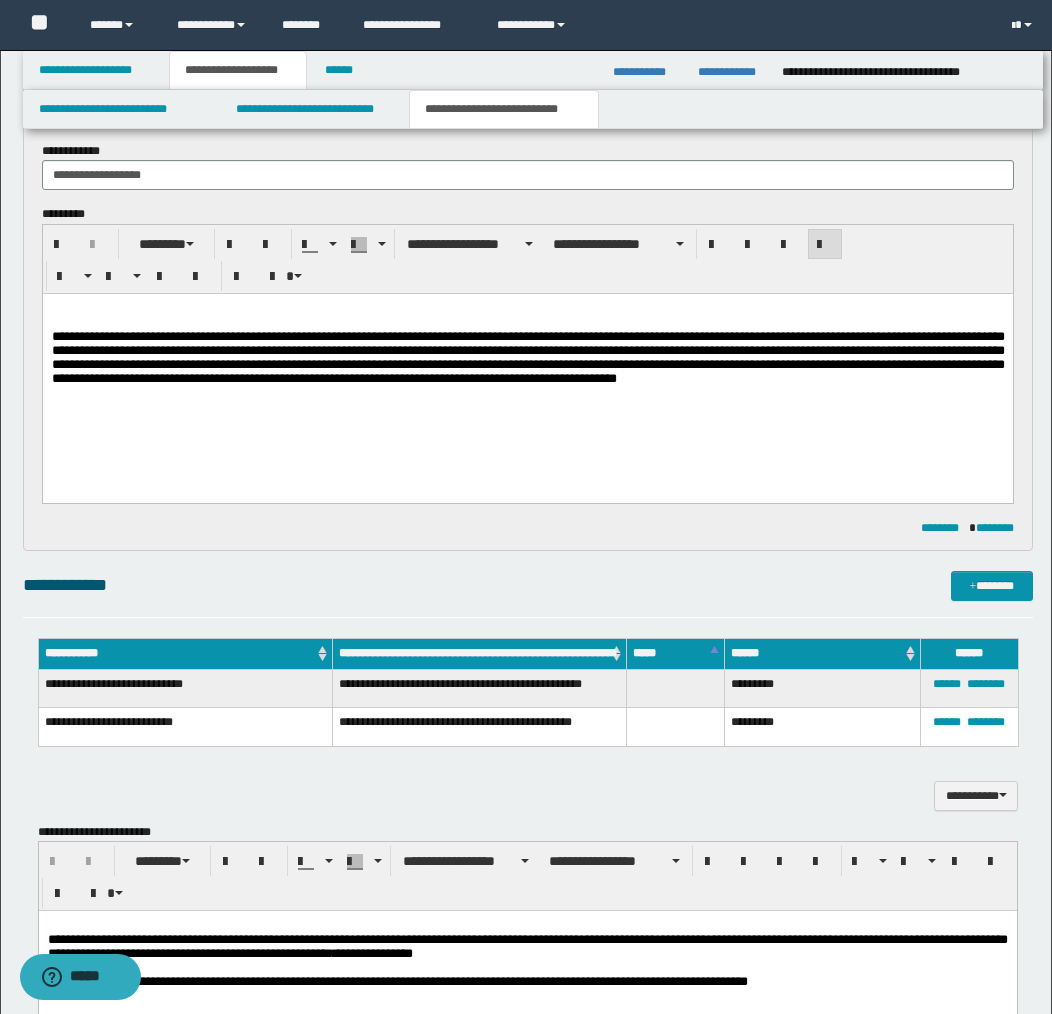 click at bounding box center (527, 323) 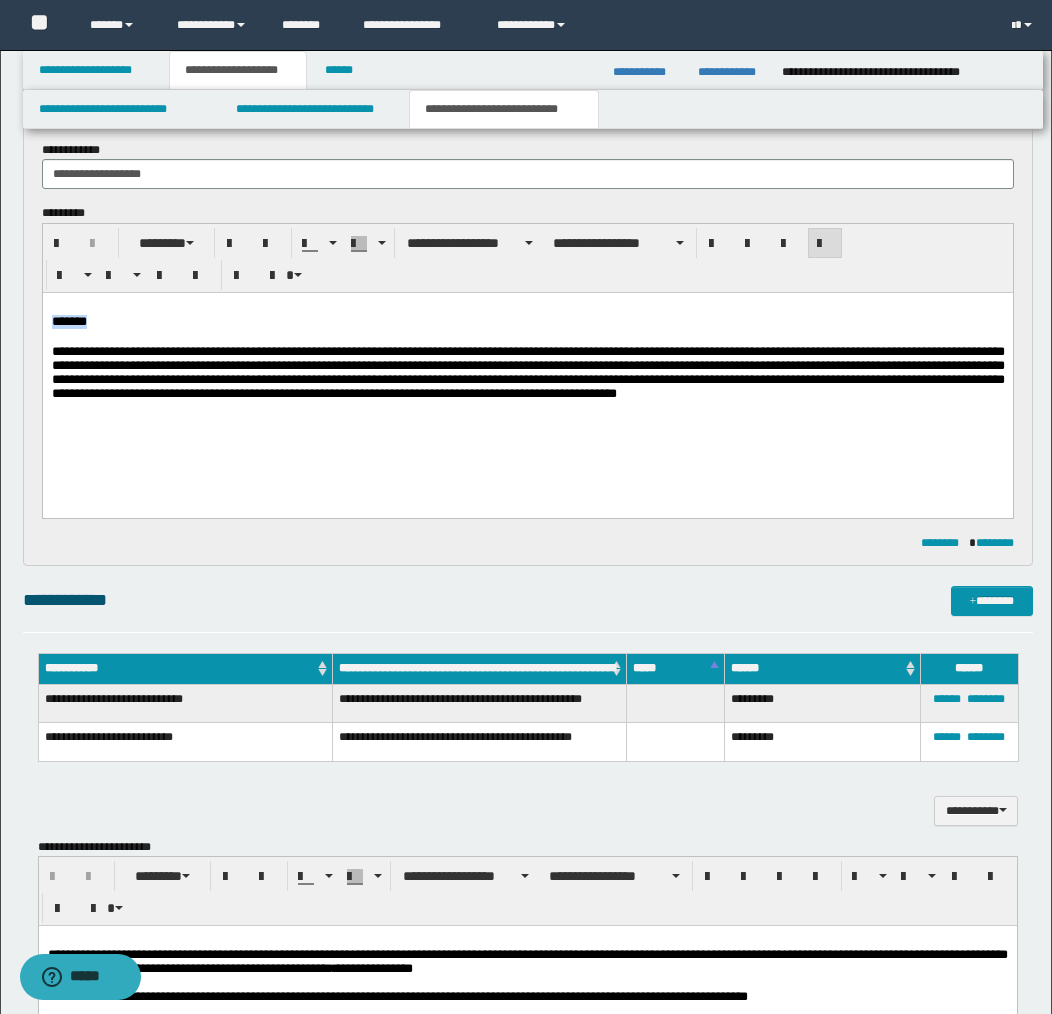drag, startPoint x: 95, startPoint y: 323, endPoint x: 33, endPoint y: 319, distance: 62.1289 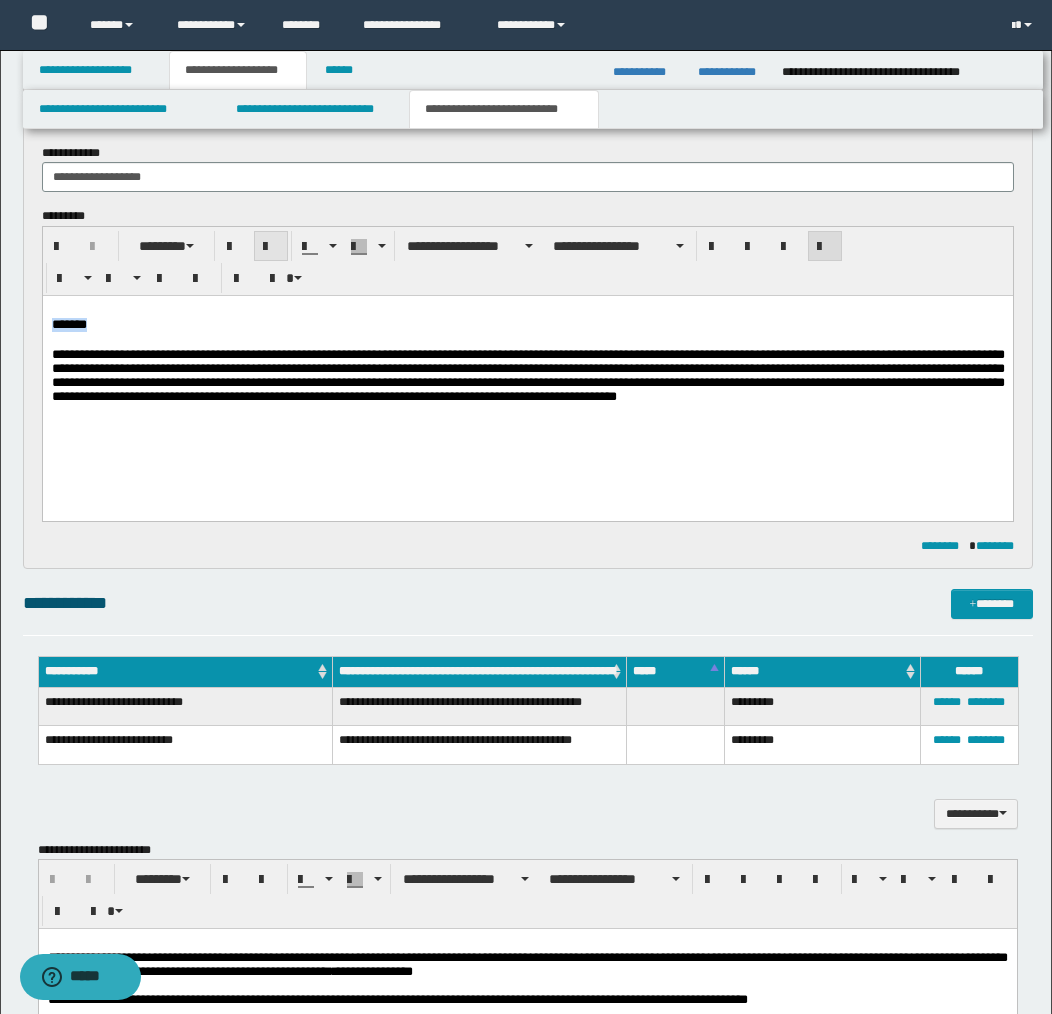 click at bounding box center [271, 247] 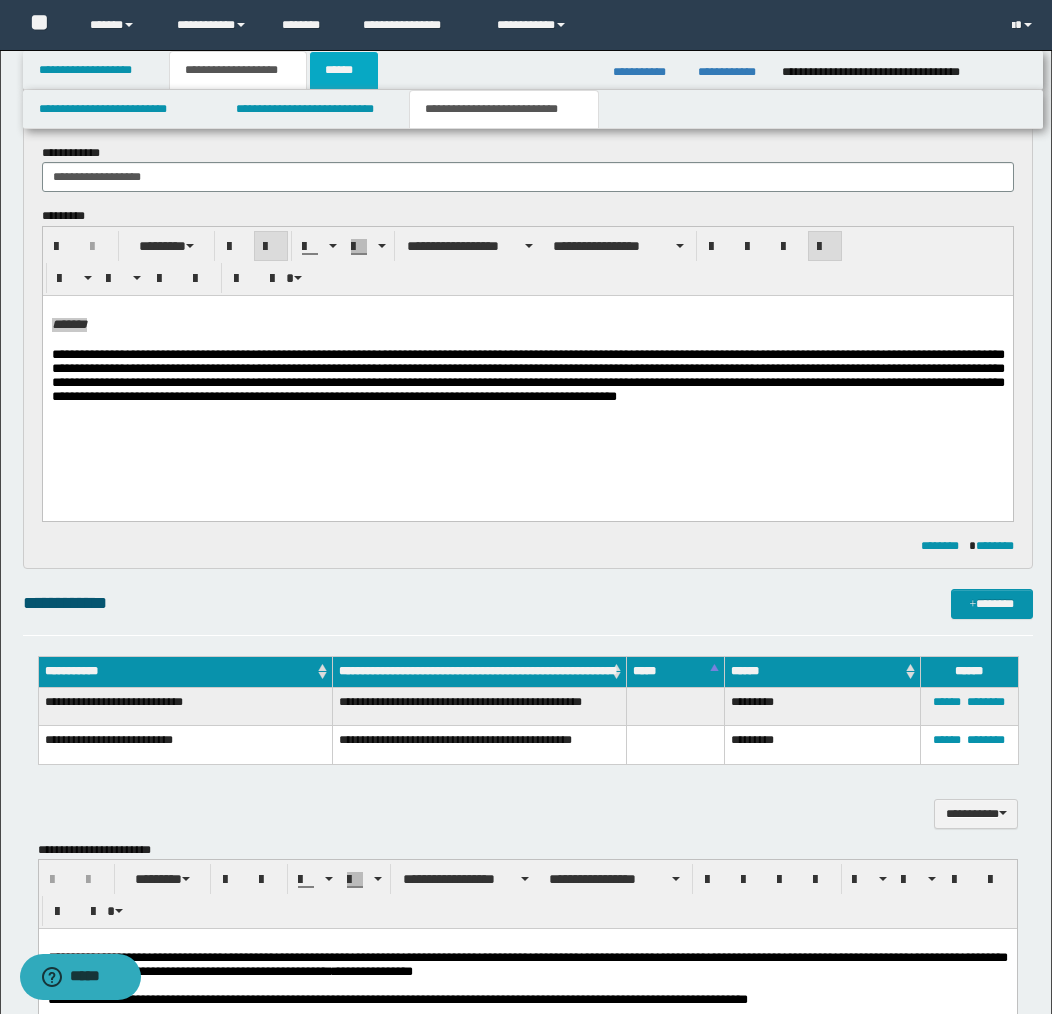 click on "******" at bounding box center (344, 70) 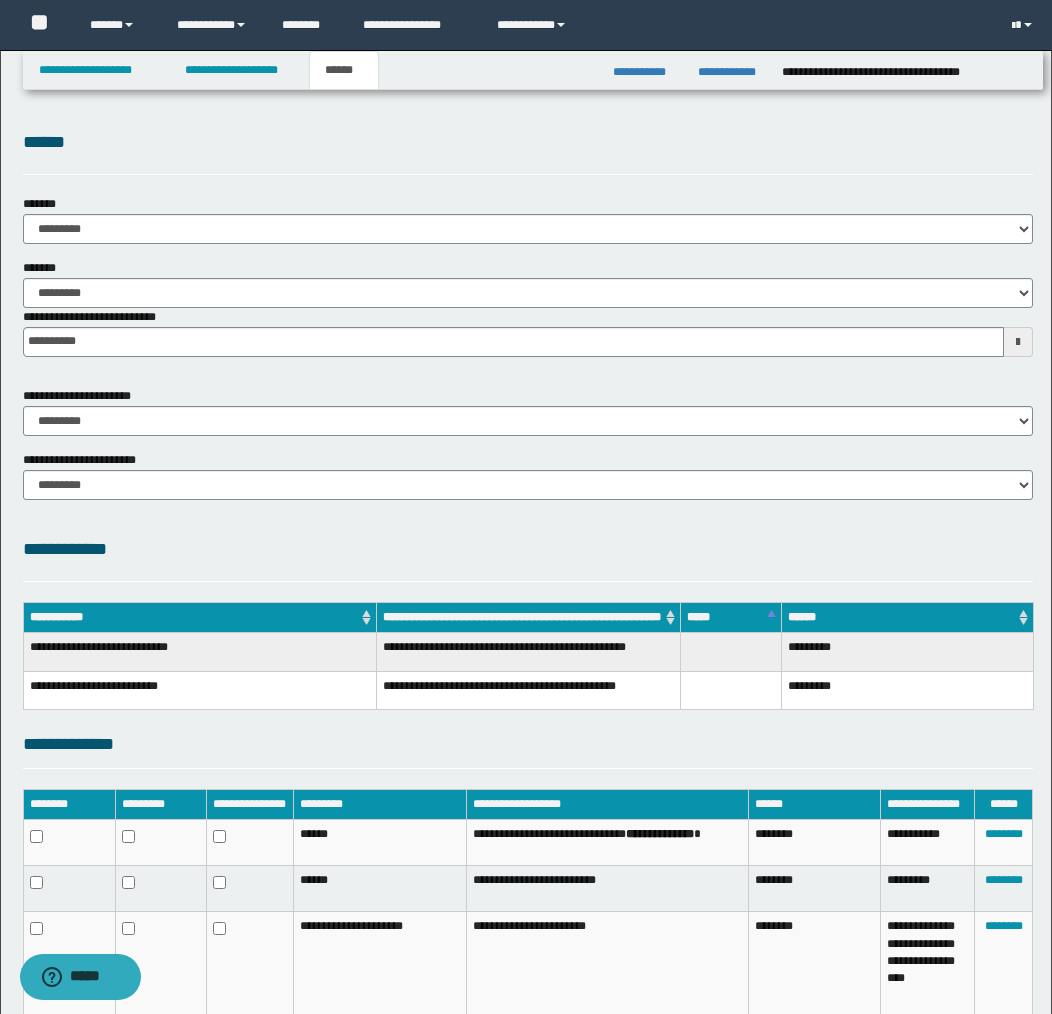 scroll, scrollTop: 0, scrollLeft: 0, axis: both 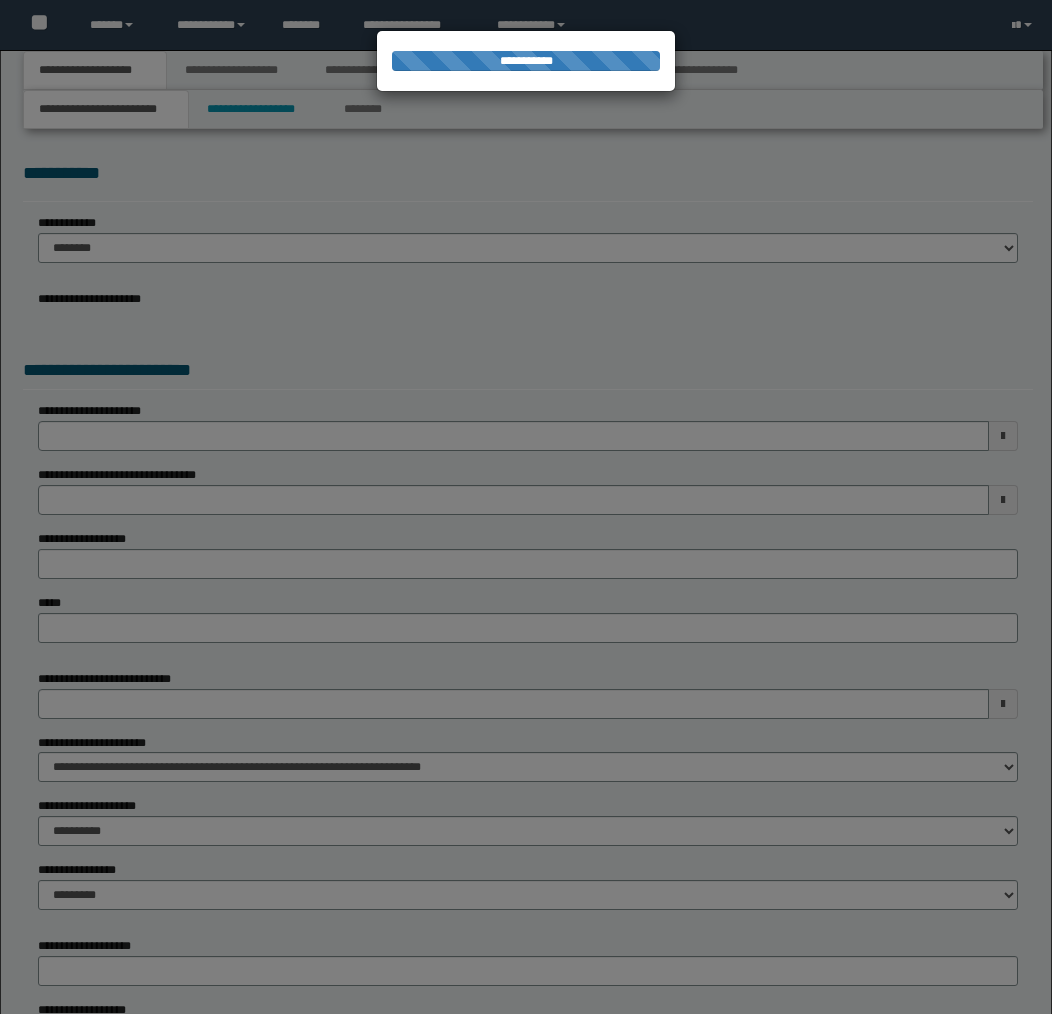 select on "*" 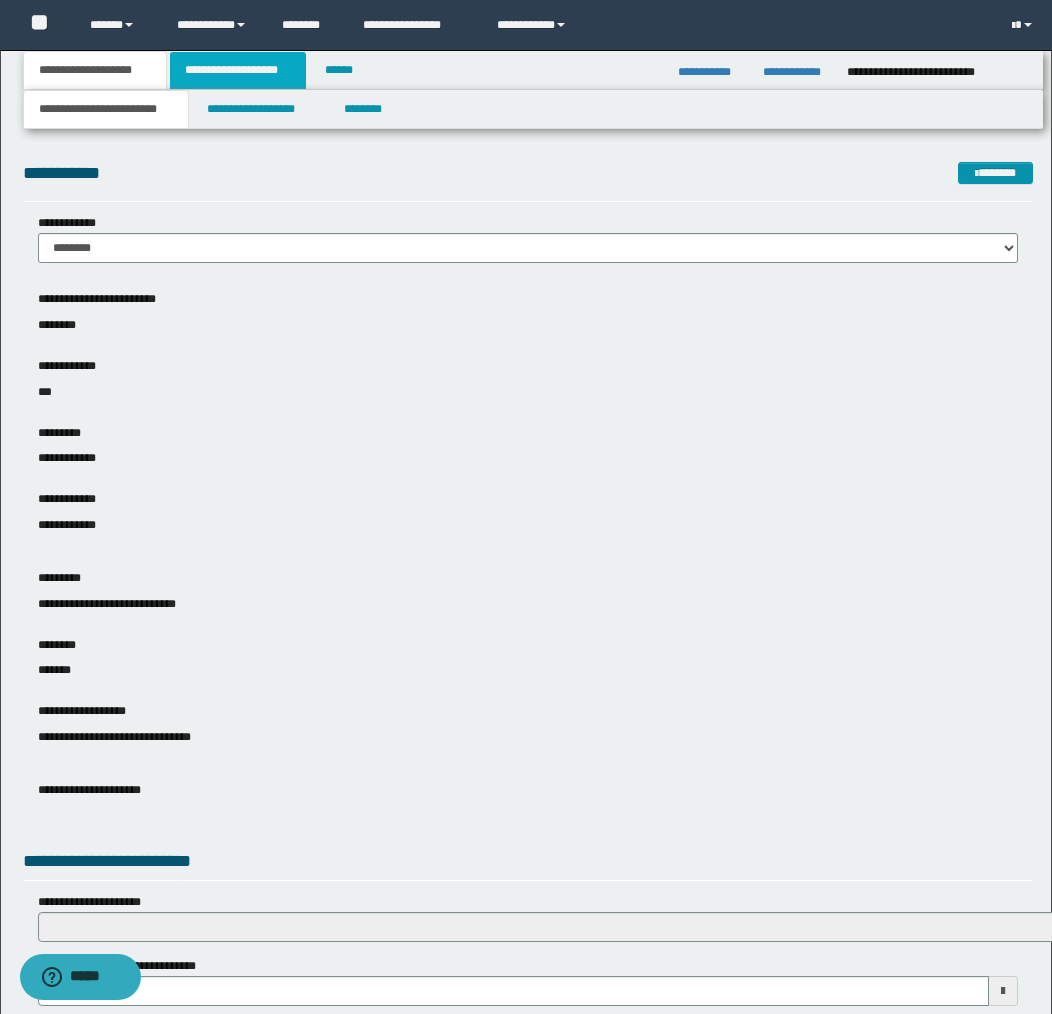 click on "**********" at bounding box center [238, 70] 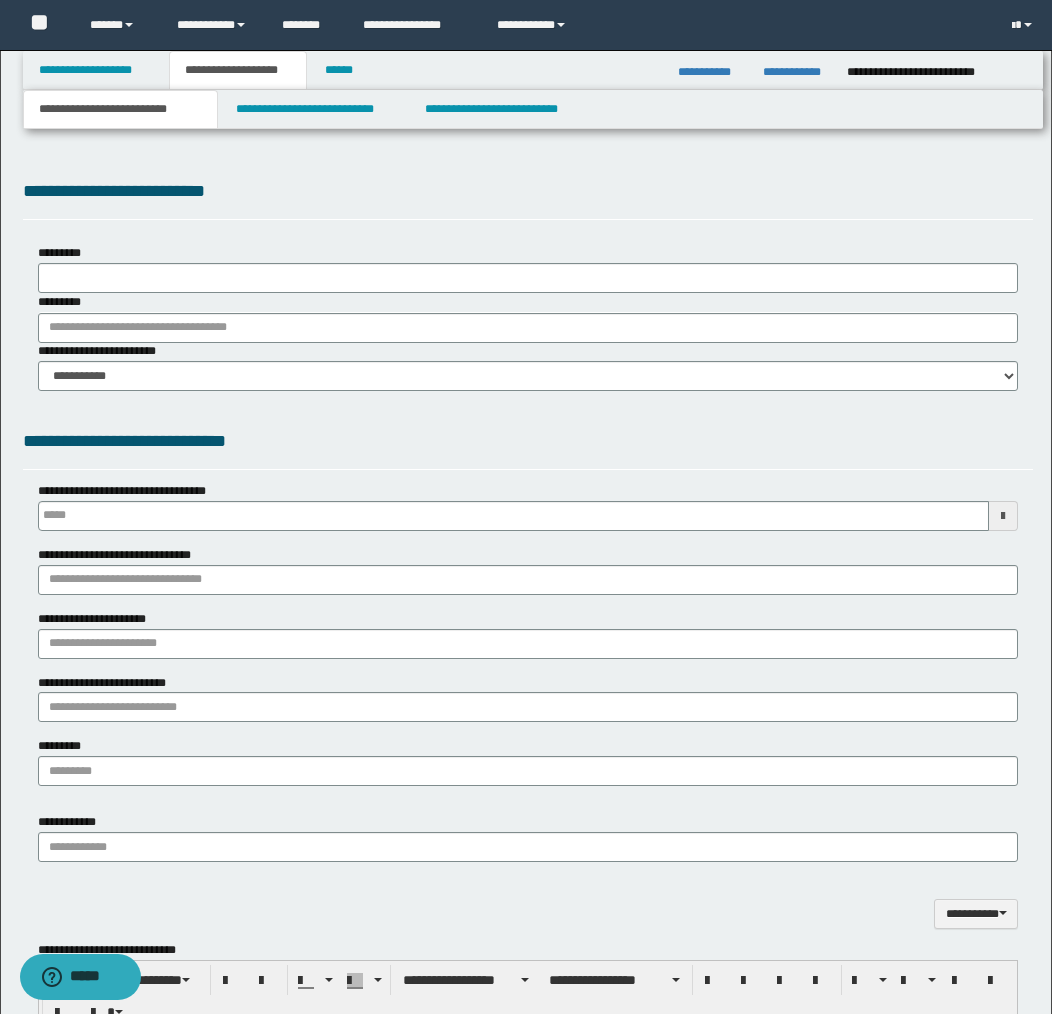 type 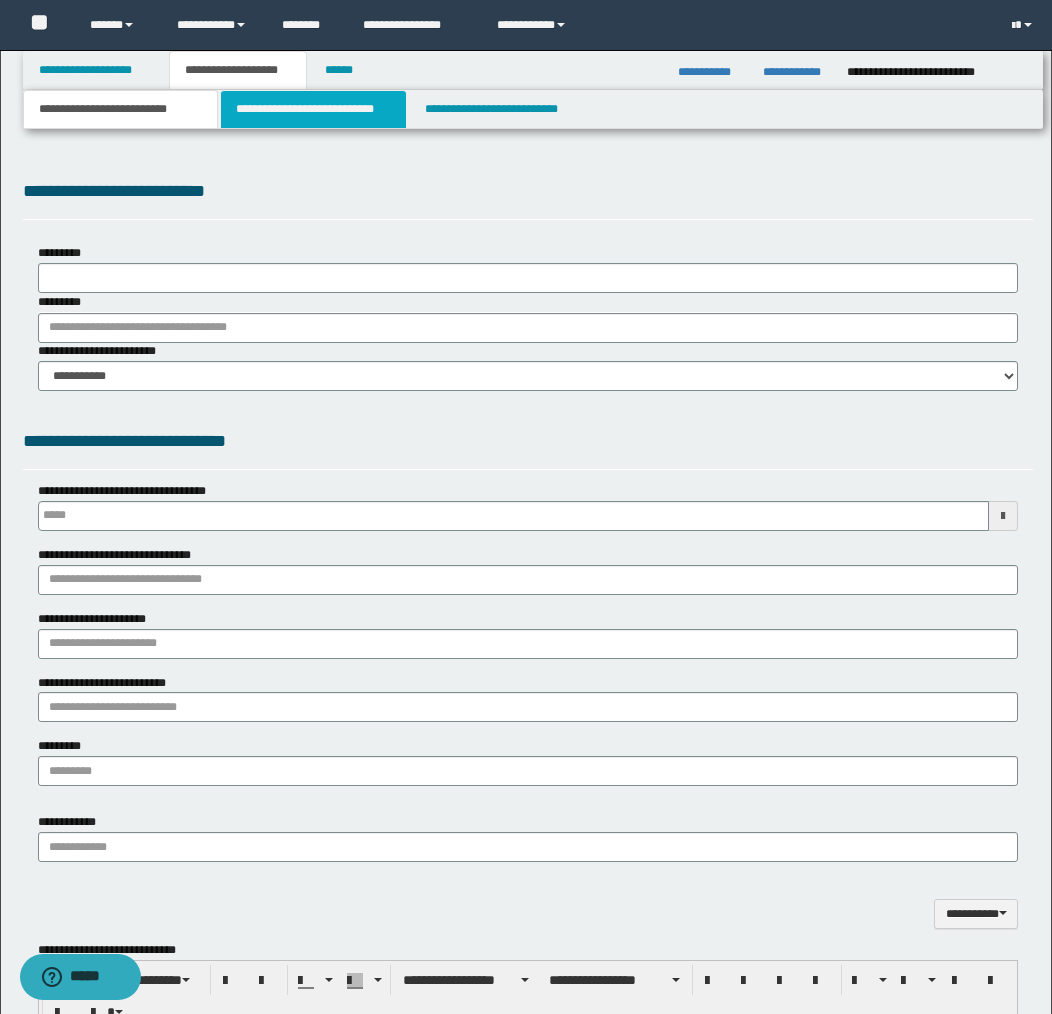 scroll, scrollTop: 0, scrollLeft: 0, axis: both 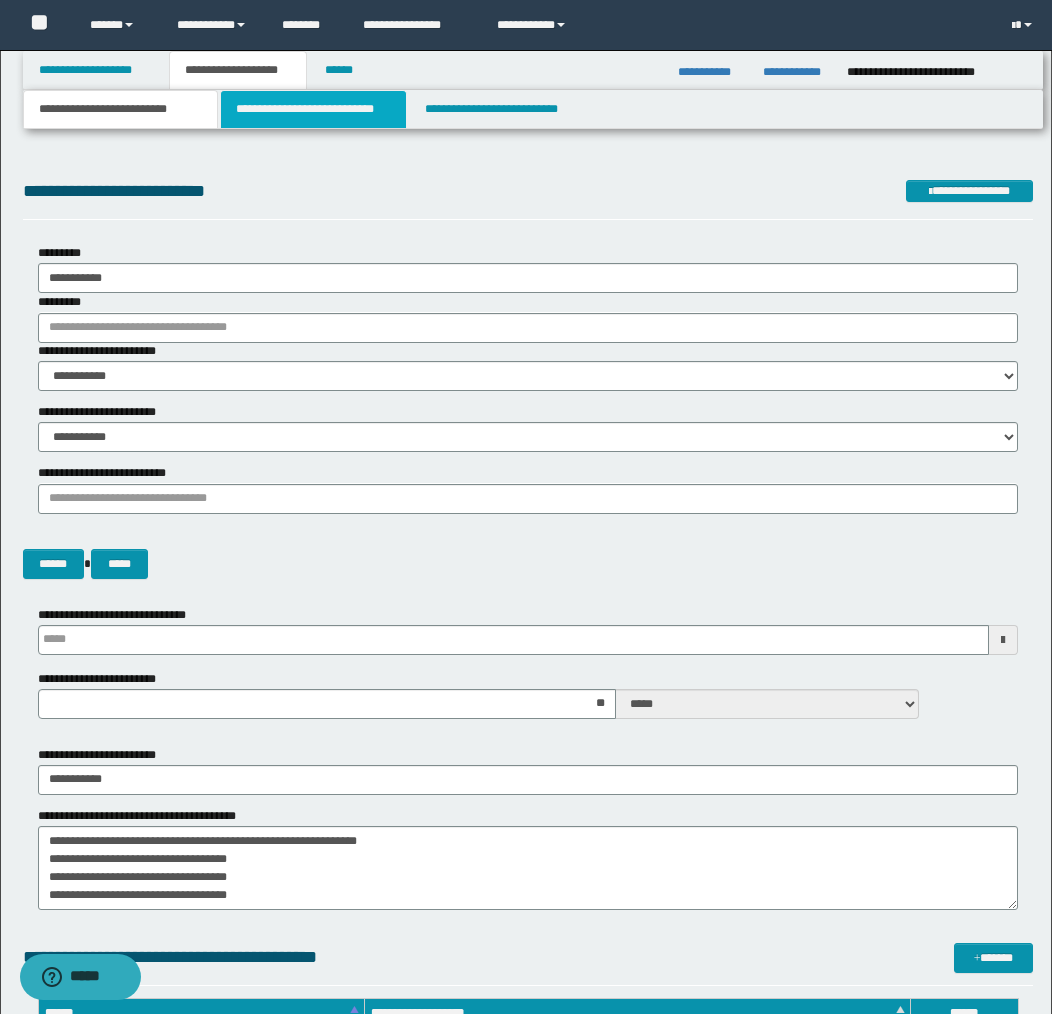 click on "**********" at bounding box center [314, 109] 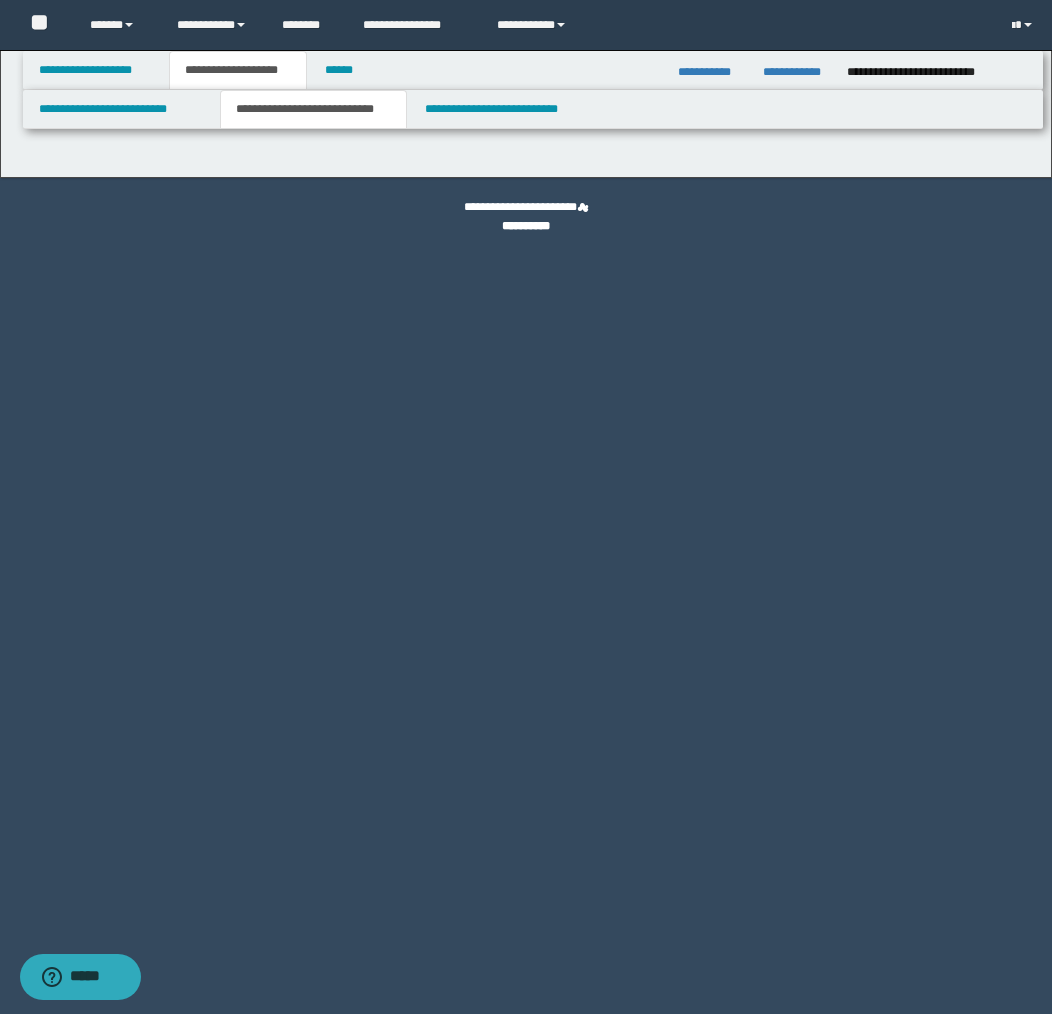 select on "*" 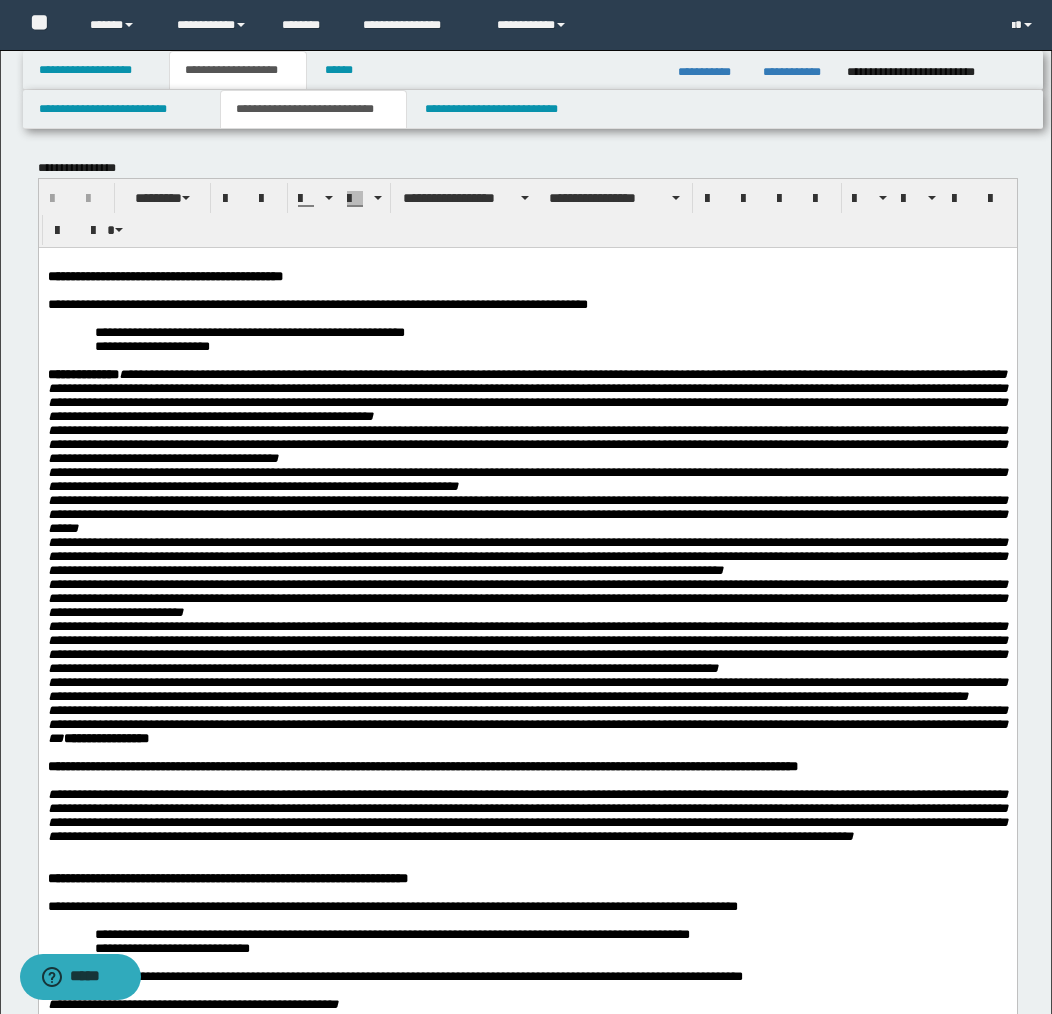 scroll, scrollTop: 0, scrollLeft: 0, axis: both 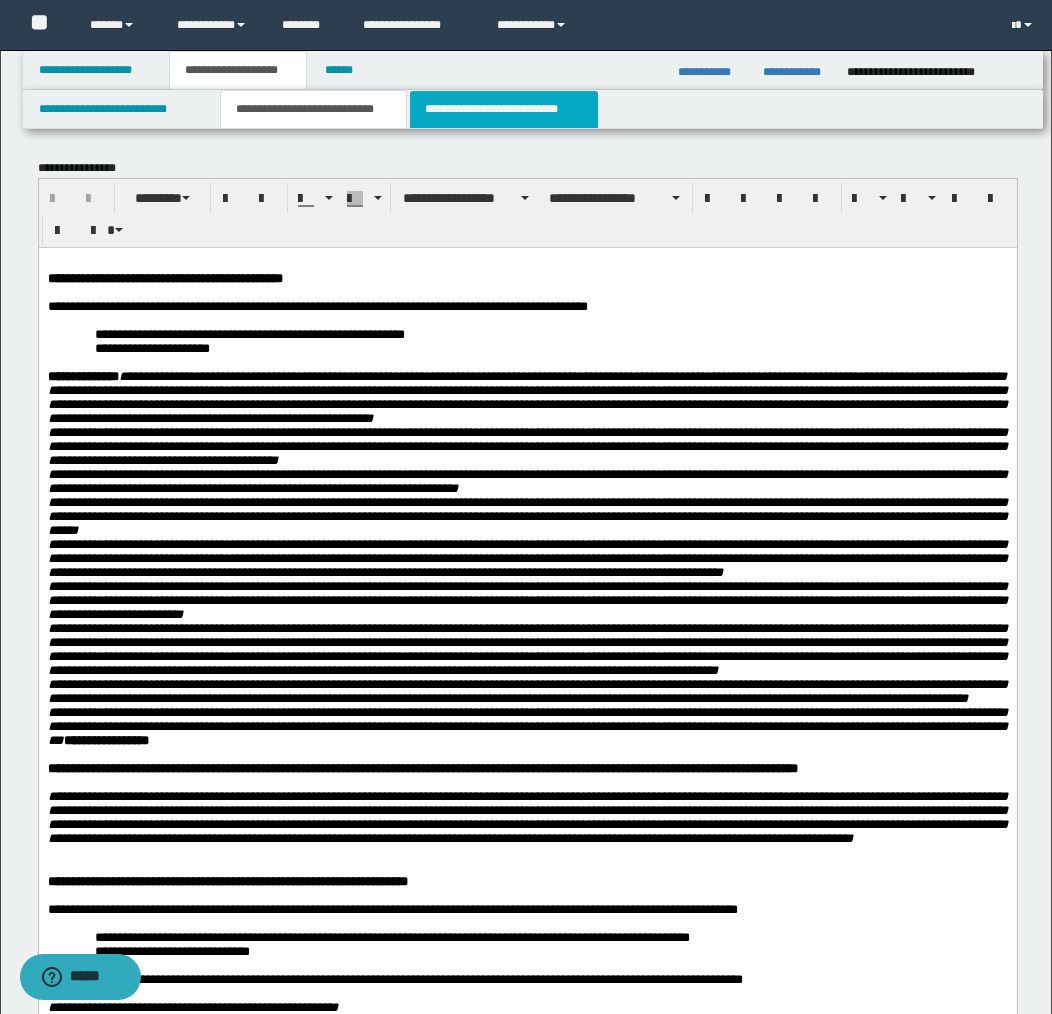 click on "**********" at bounding box center [504, 109] 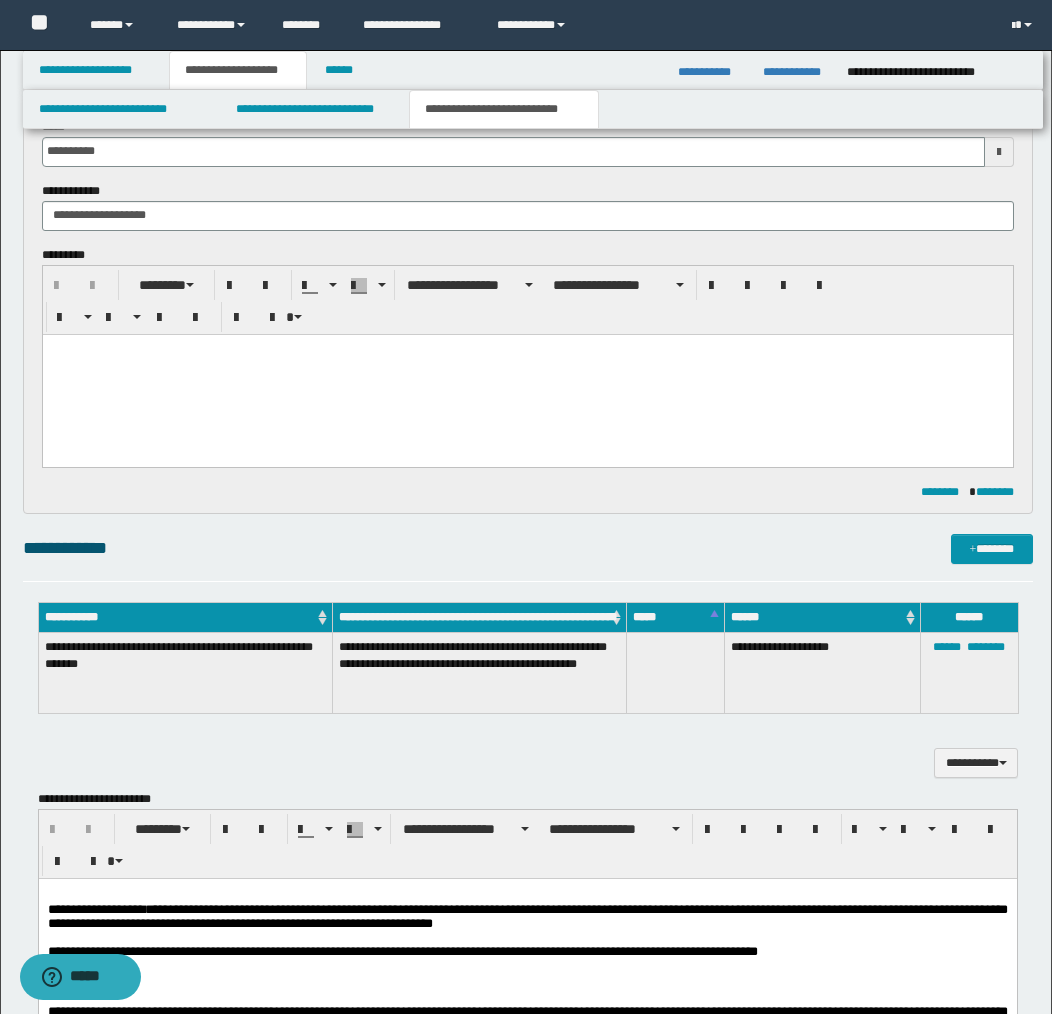 scroll, scrollTop: 652, scrollLeft: 0, axis: vertical 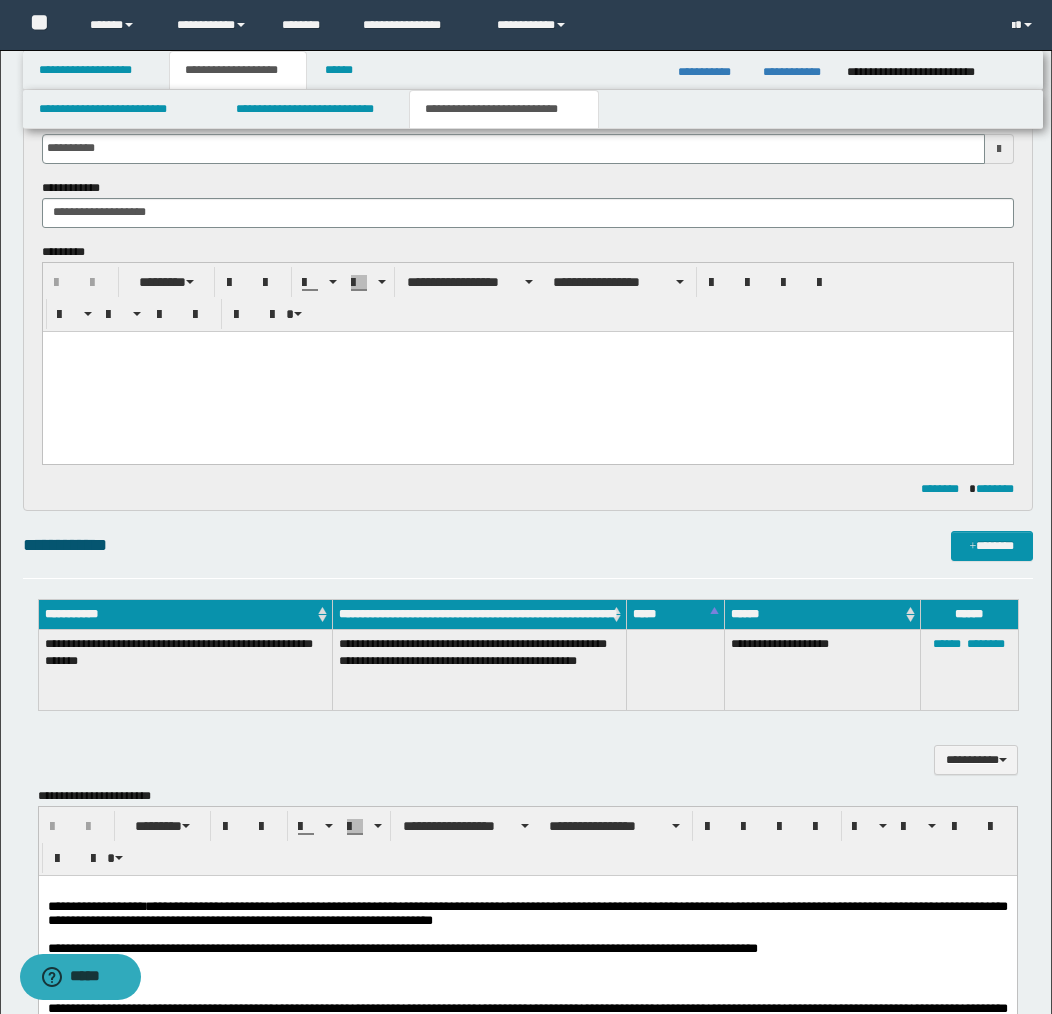 drag, startPoint x: 256, startPoint y: 375, endPoint x: 338, endPoint y: 389, distance: 83.18654 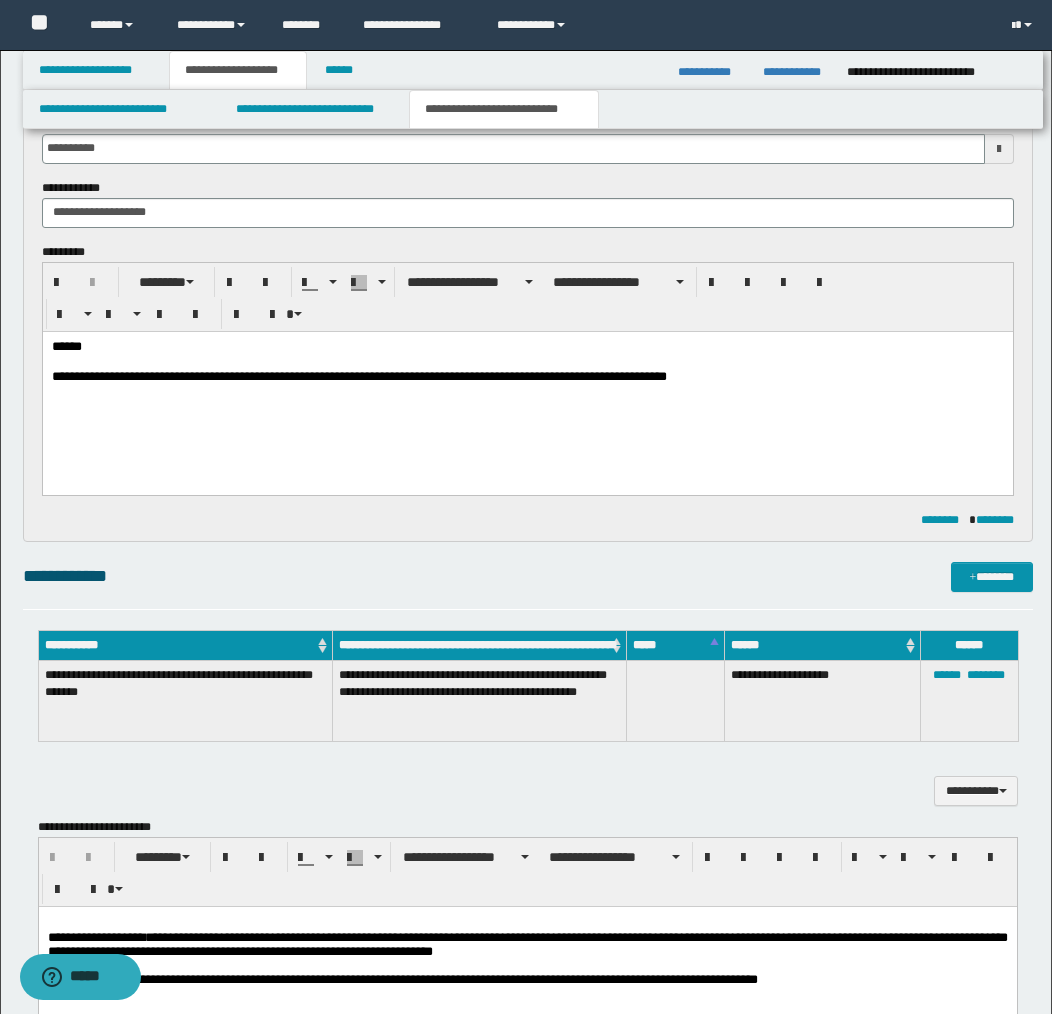 click on "**********" at bounding box center (527, 377) 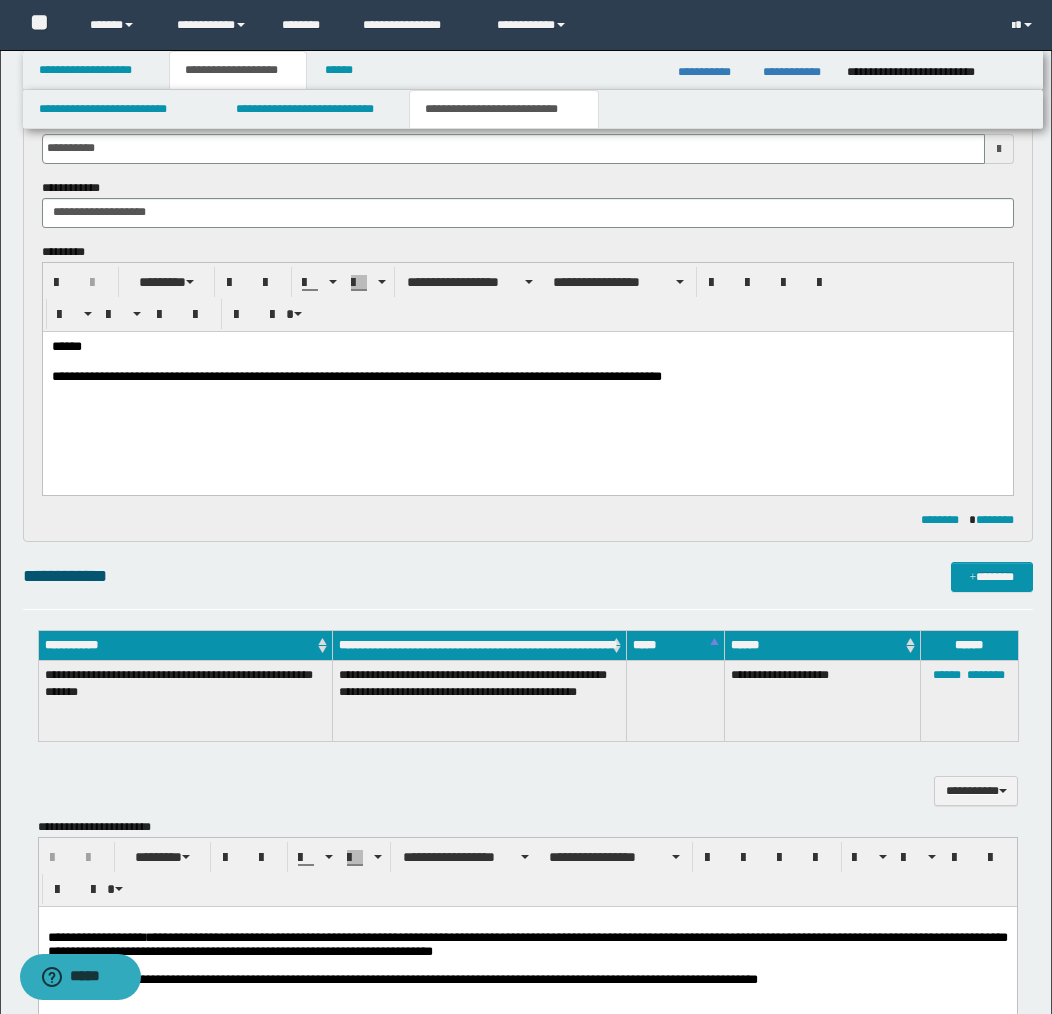 click on "**********" at bounding box center [527, 377] 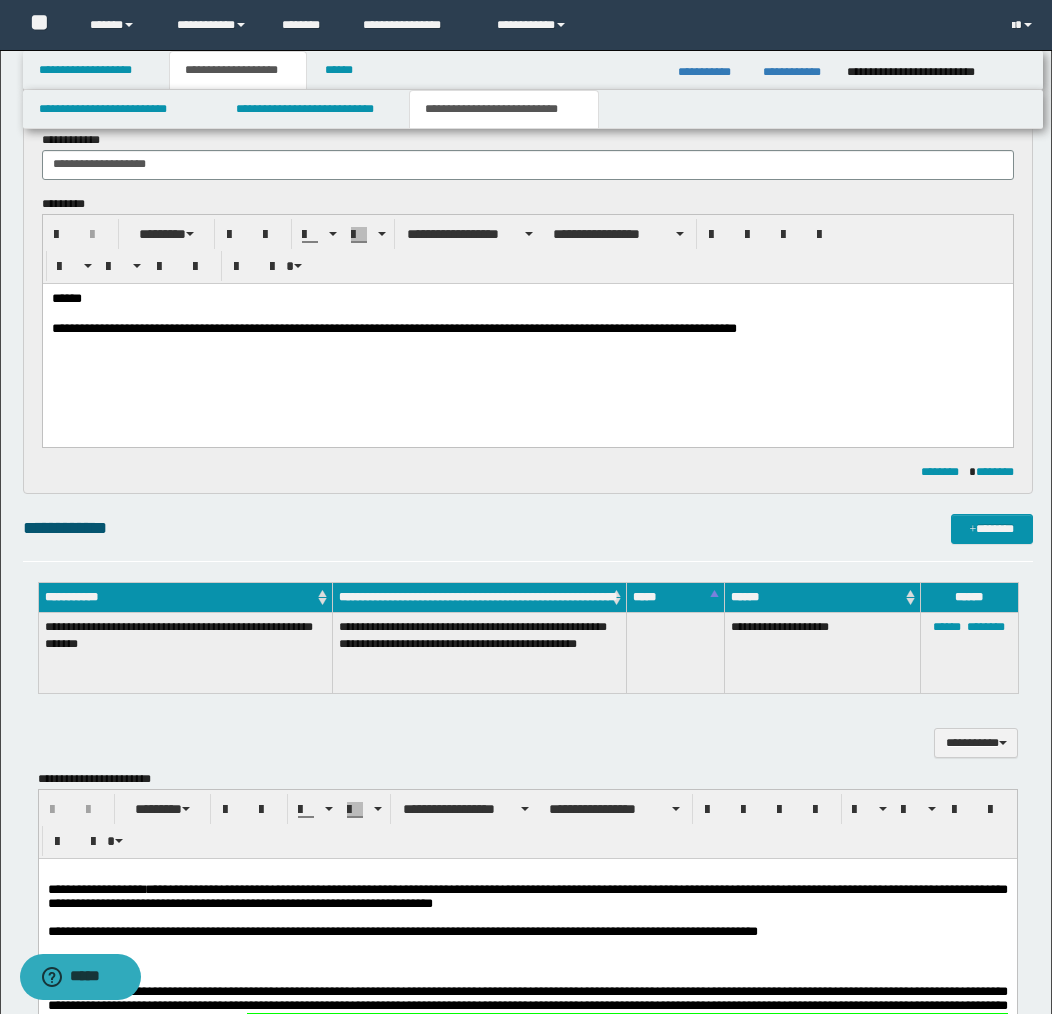 scroll, scrollTop: 694, scrollLeft: 0, axis: vertical 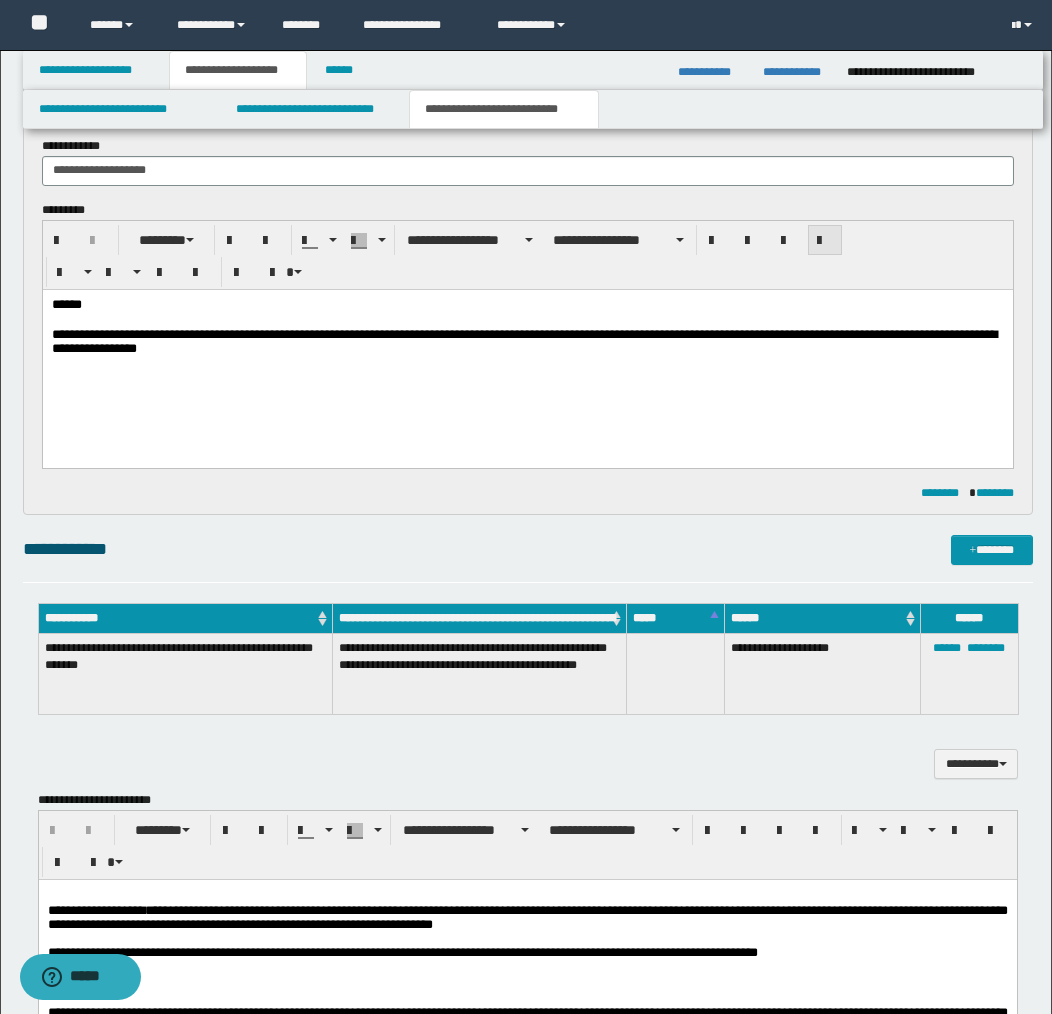 click at bounding box center (825, 241) 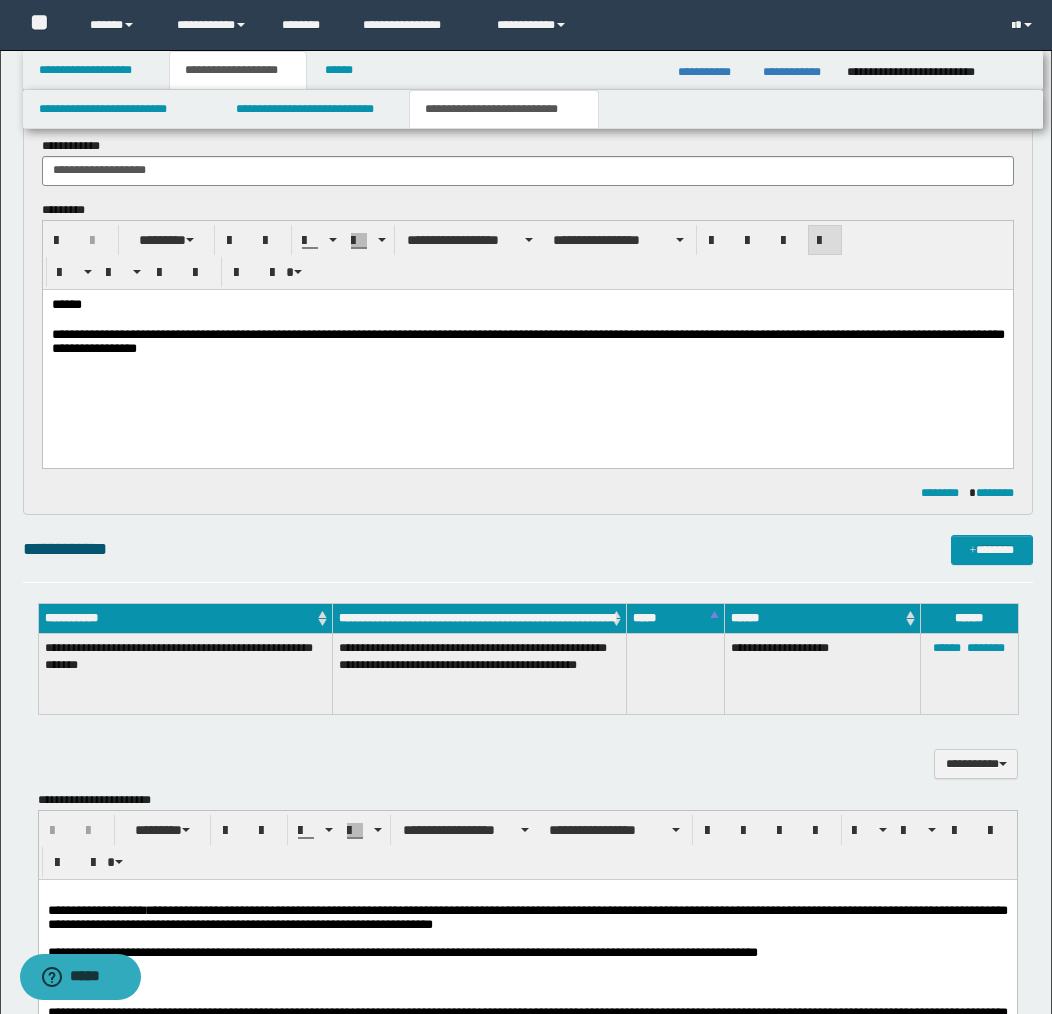 click on "**********" at bounding box center [527, 342] 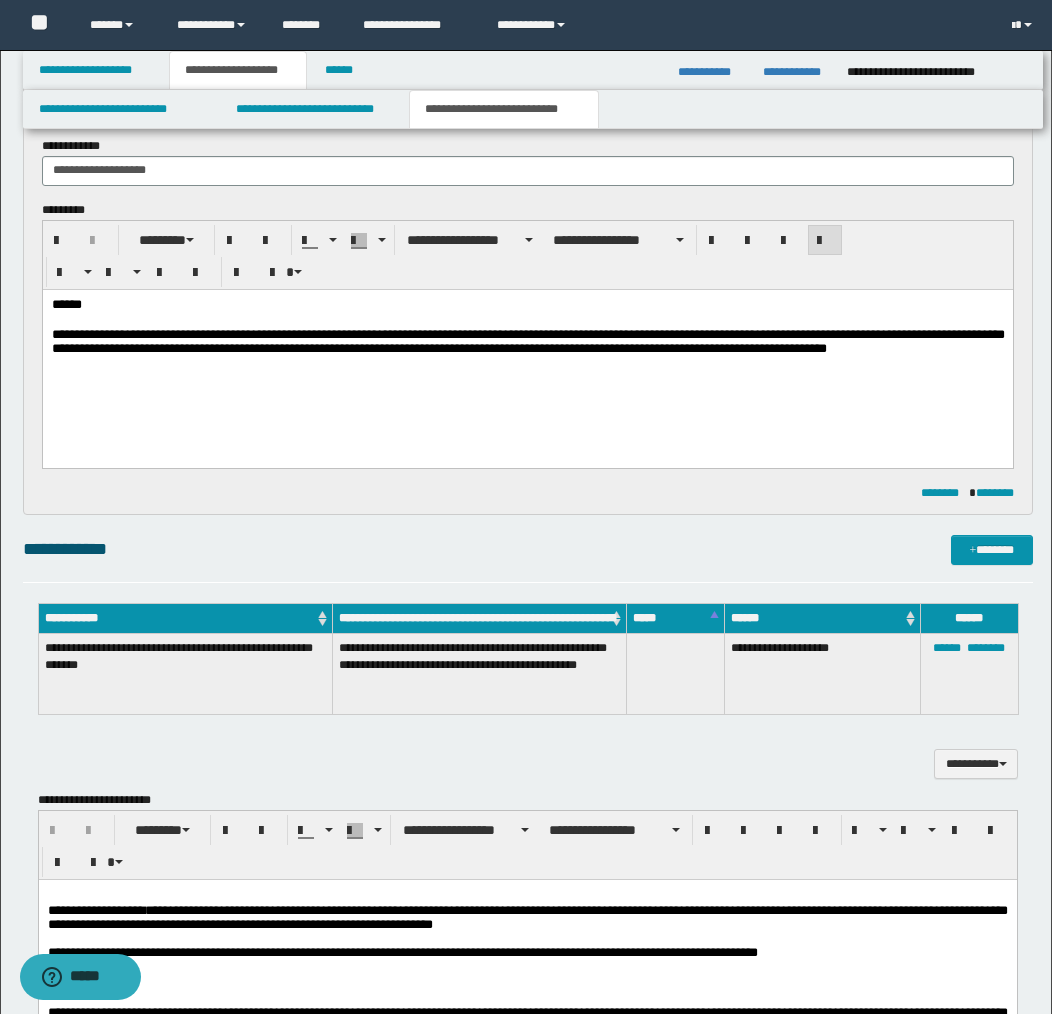 click on "**********" at bounding box center [527, 342] 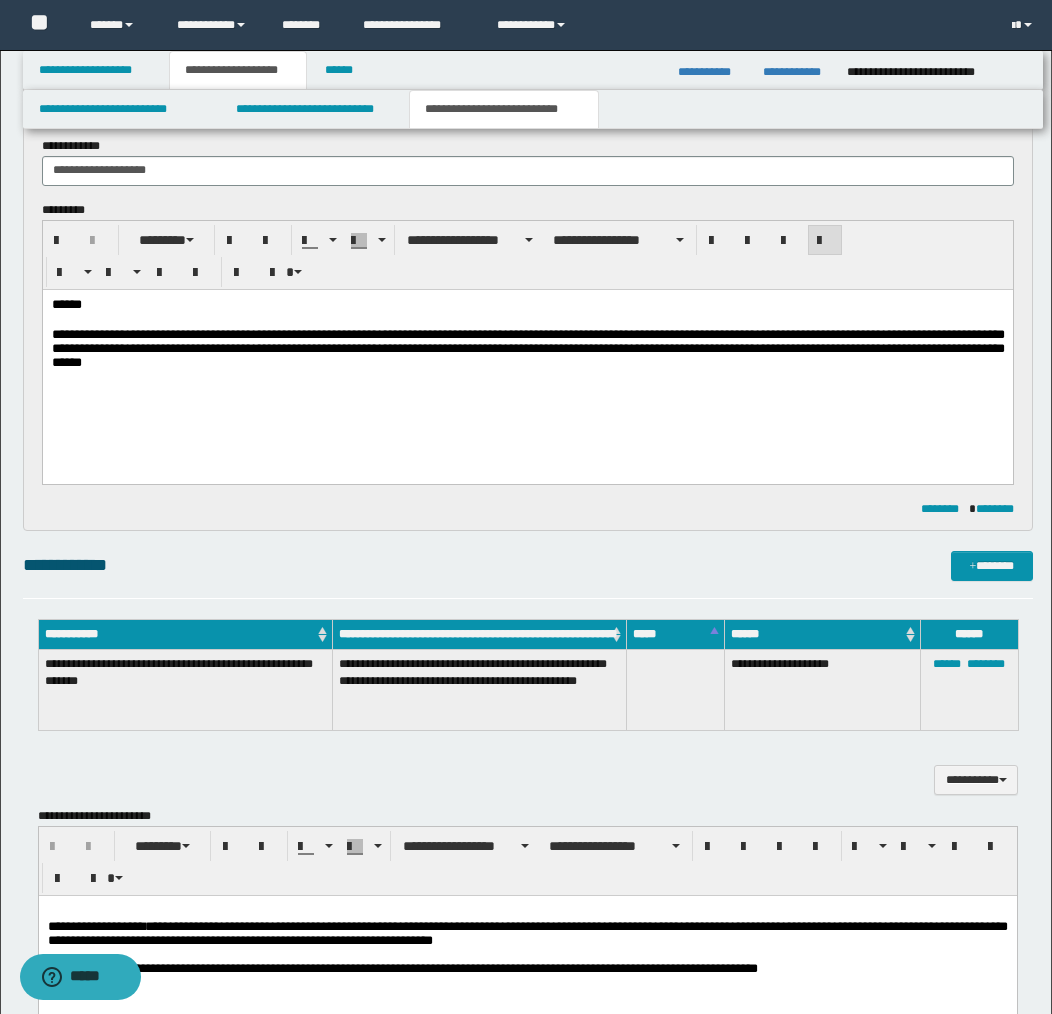 click on "**********" at bounding box center (527, 350) 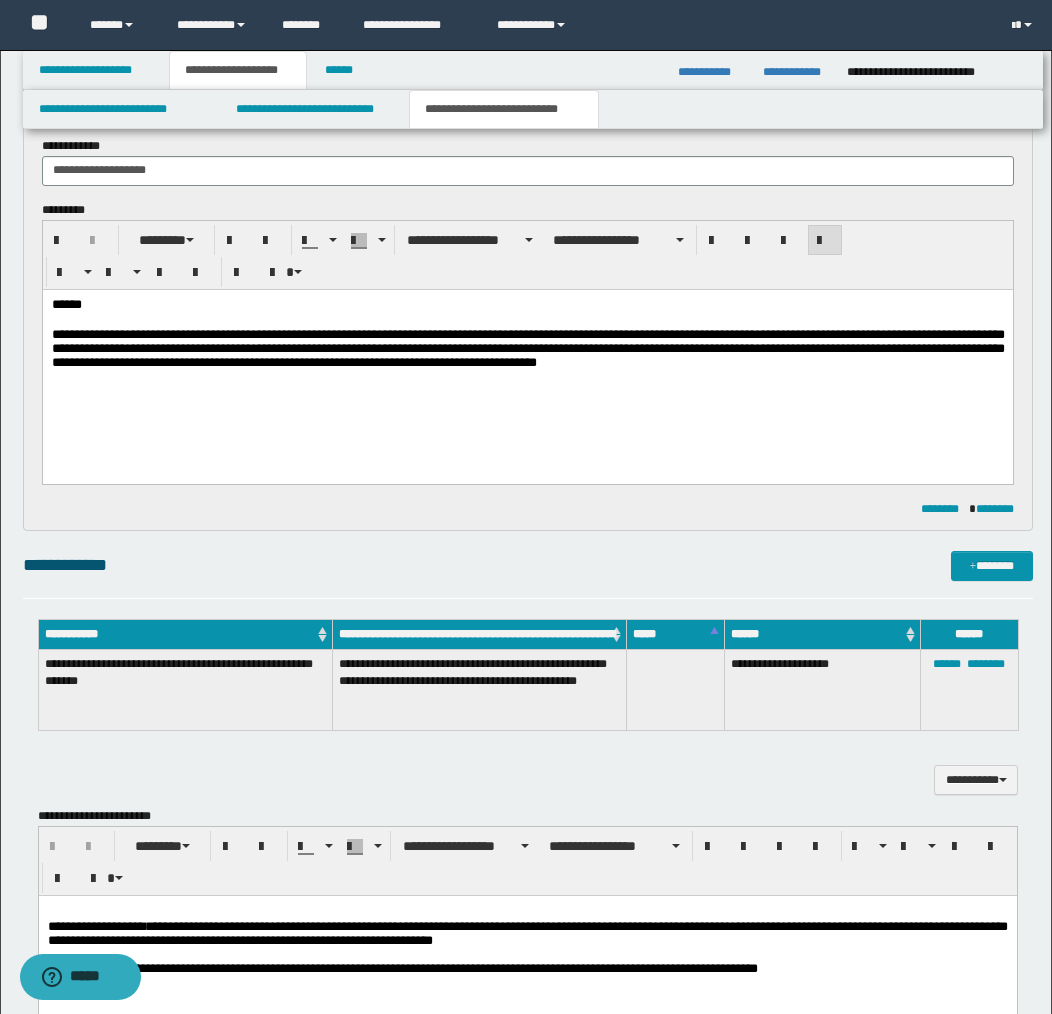 click on "**********" at bounding box center (527, 350) 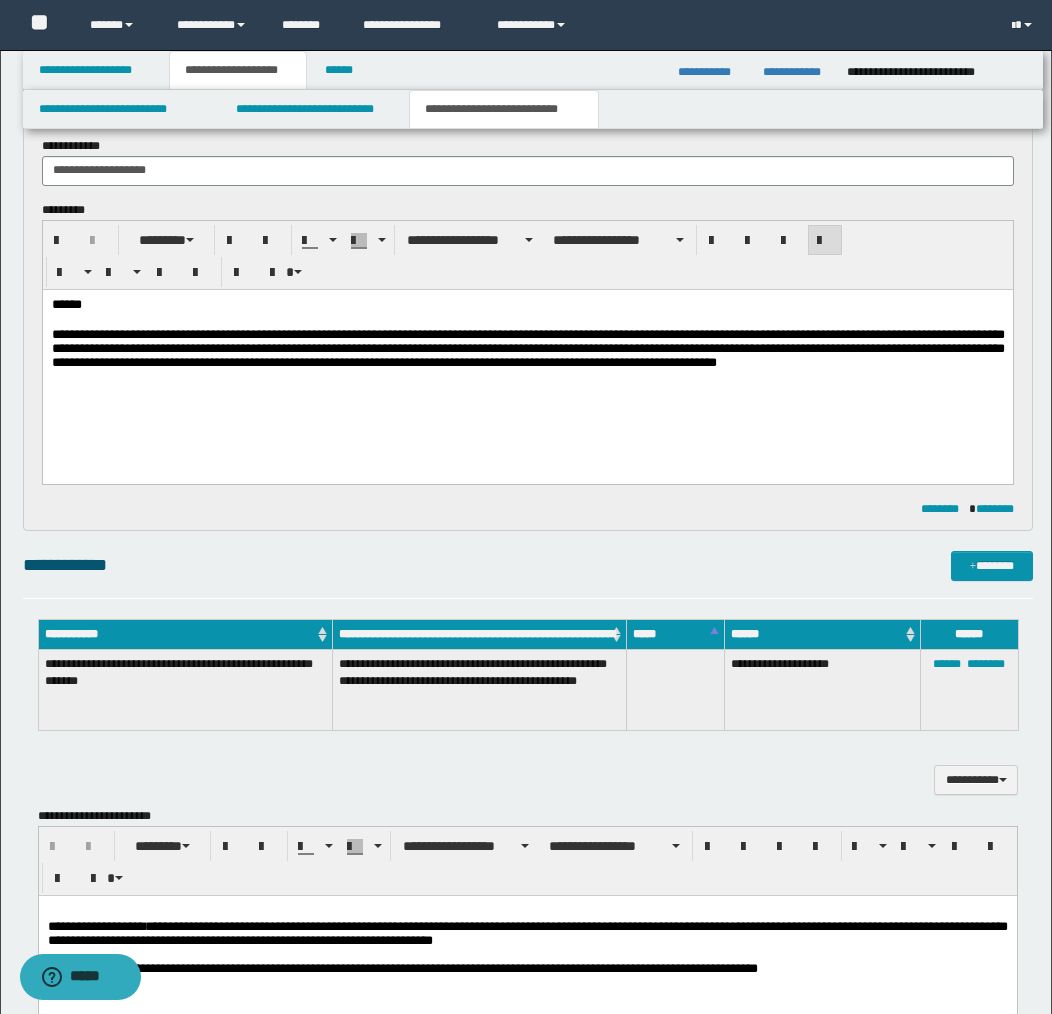 click on "**********" at bounding box center (527, 350) 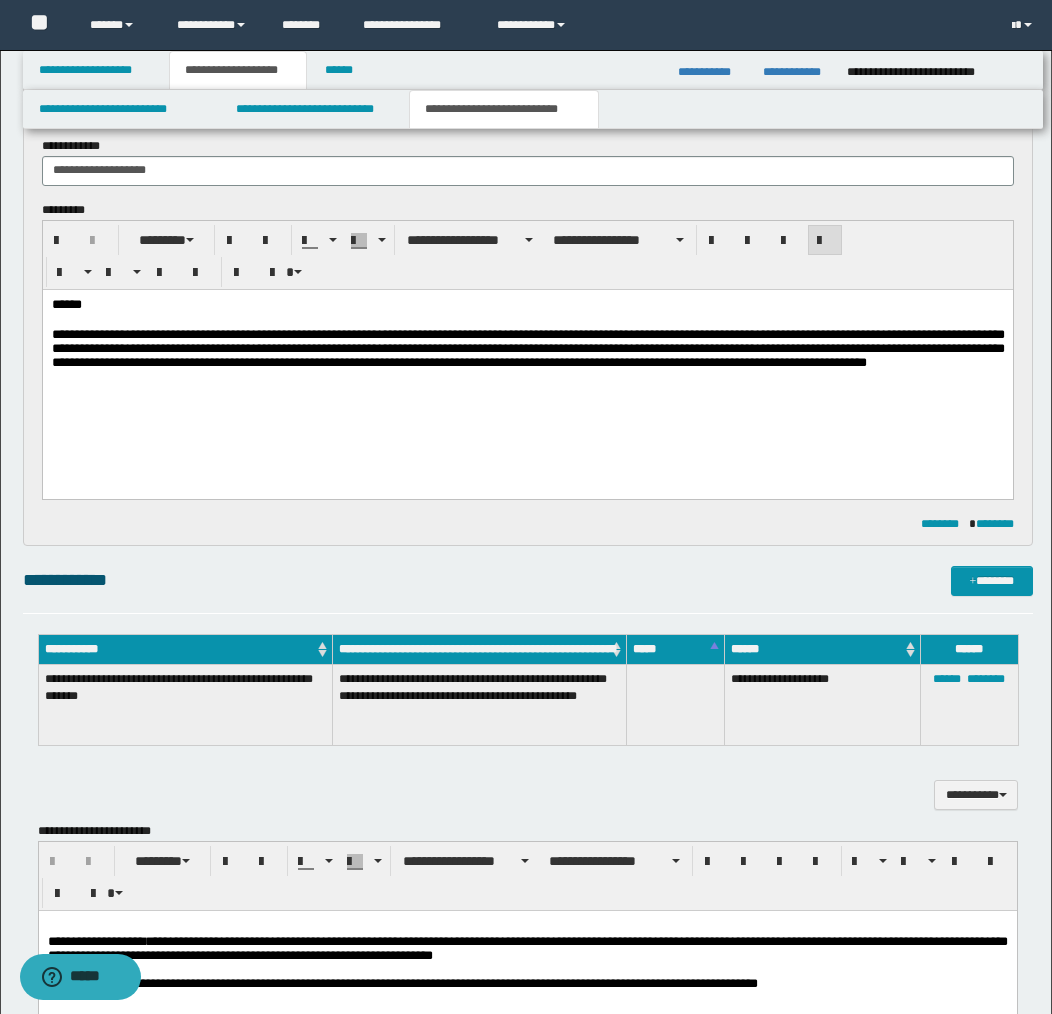 drag, startPoint x: 956, startPoint y: 368, endPoint x: 708, endPoint y: 309, distance: 254.92155 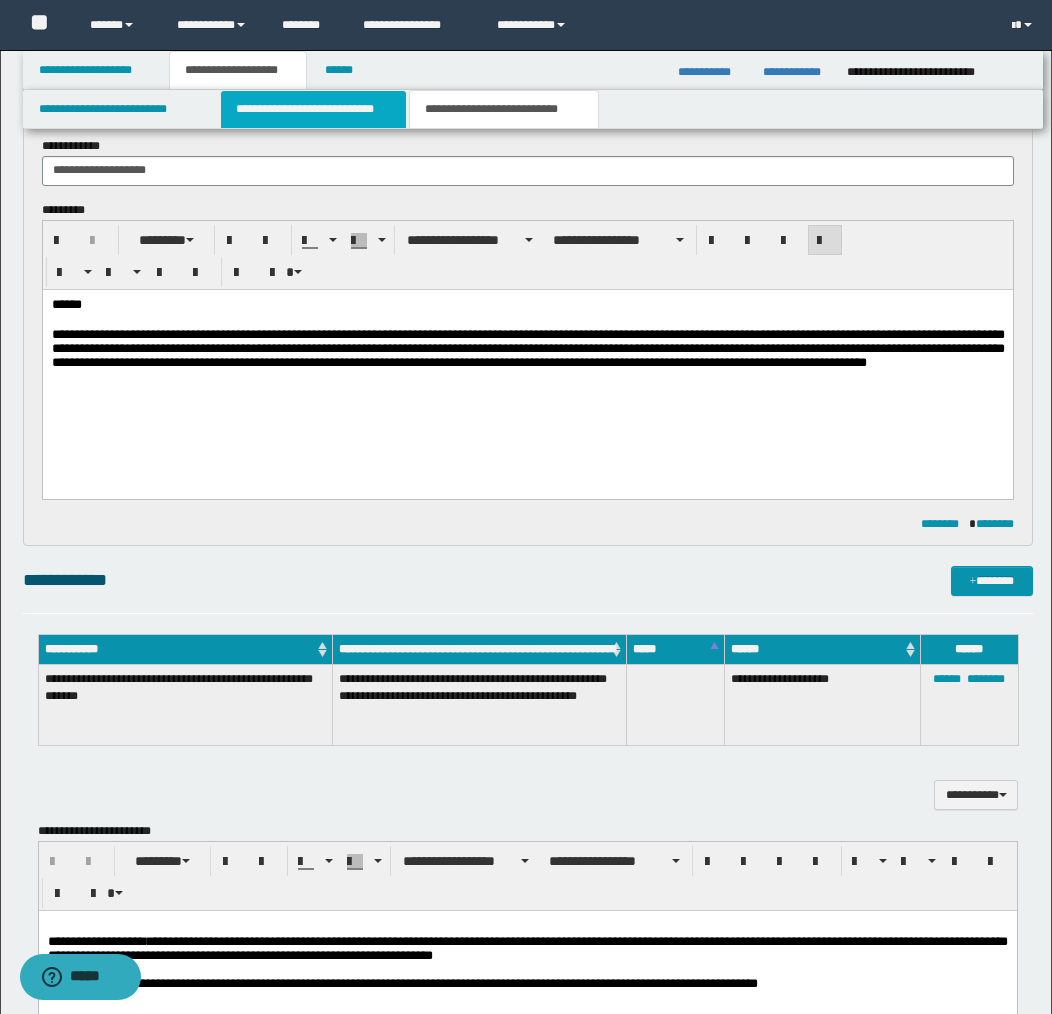 click on "**********" at bounding box center (314, 109) 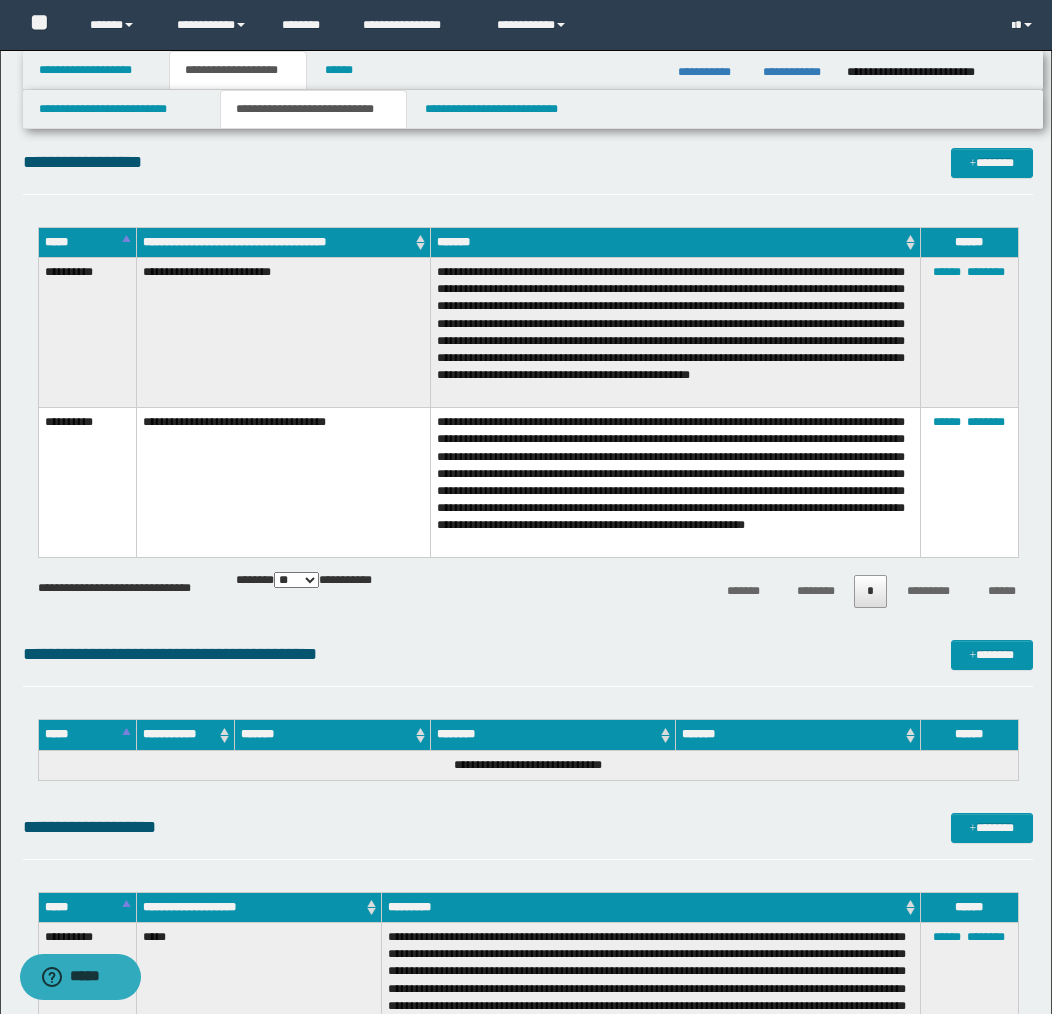 scroll, scrollTop: 0, scrollLeft: 0, axis: both 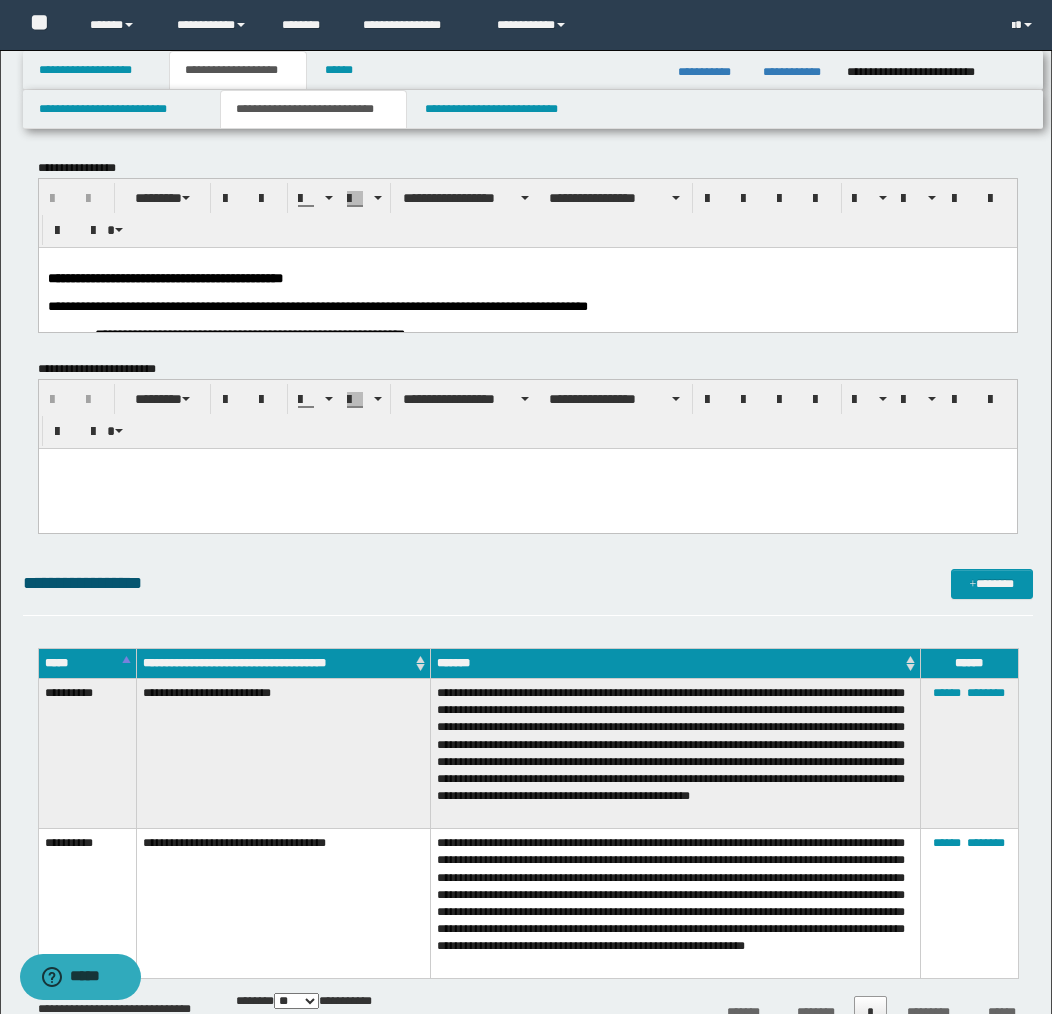 click on "**********" at bounding box center (527, 984) 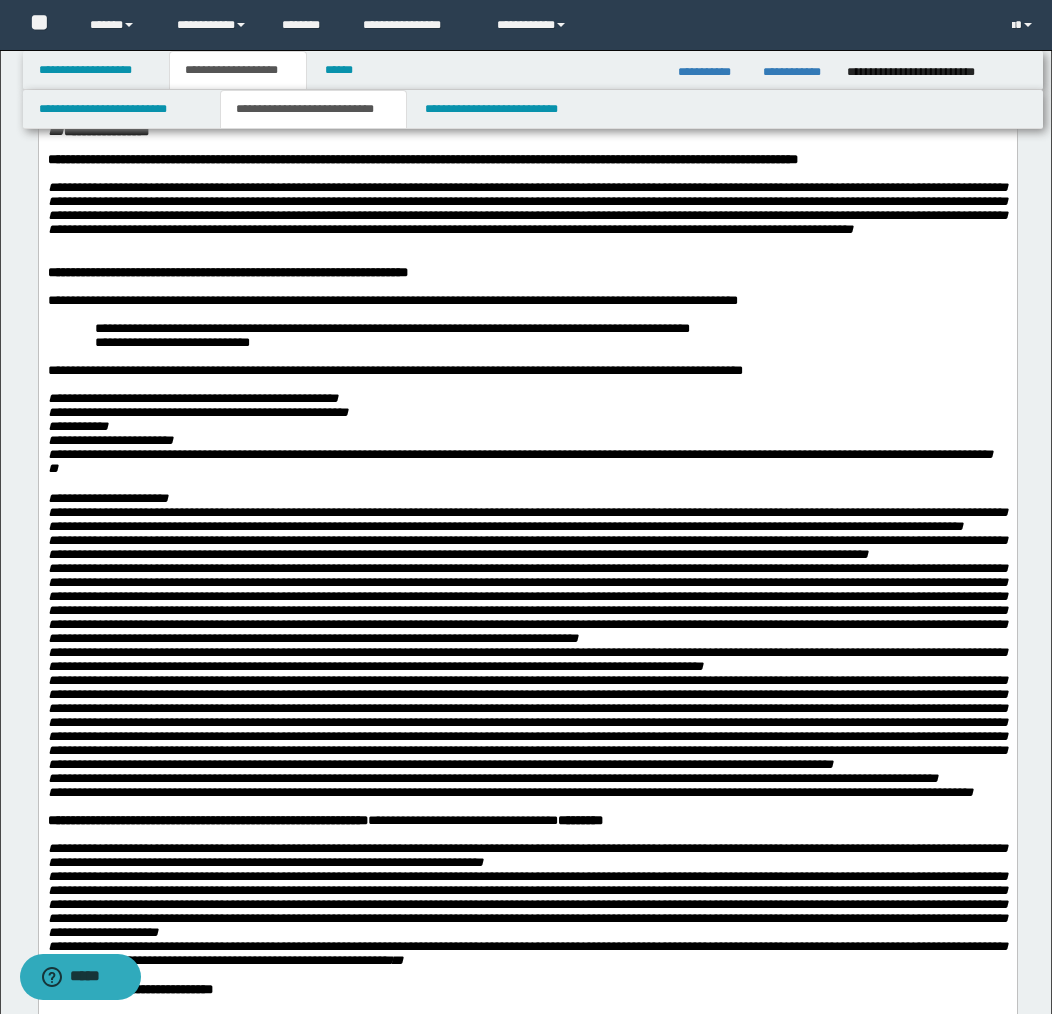 scroll, scrollTop: 576, scrollLeft: 0, axis: vertical 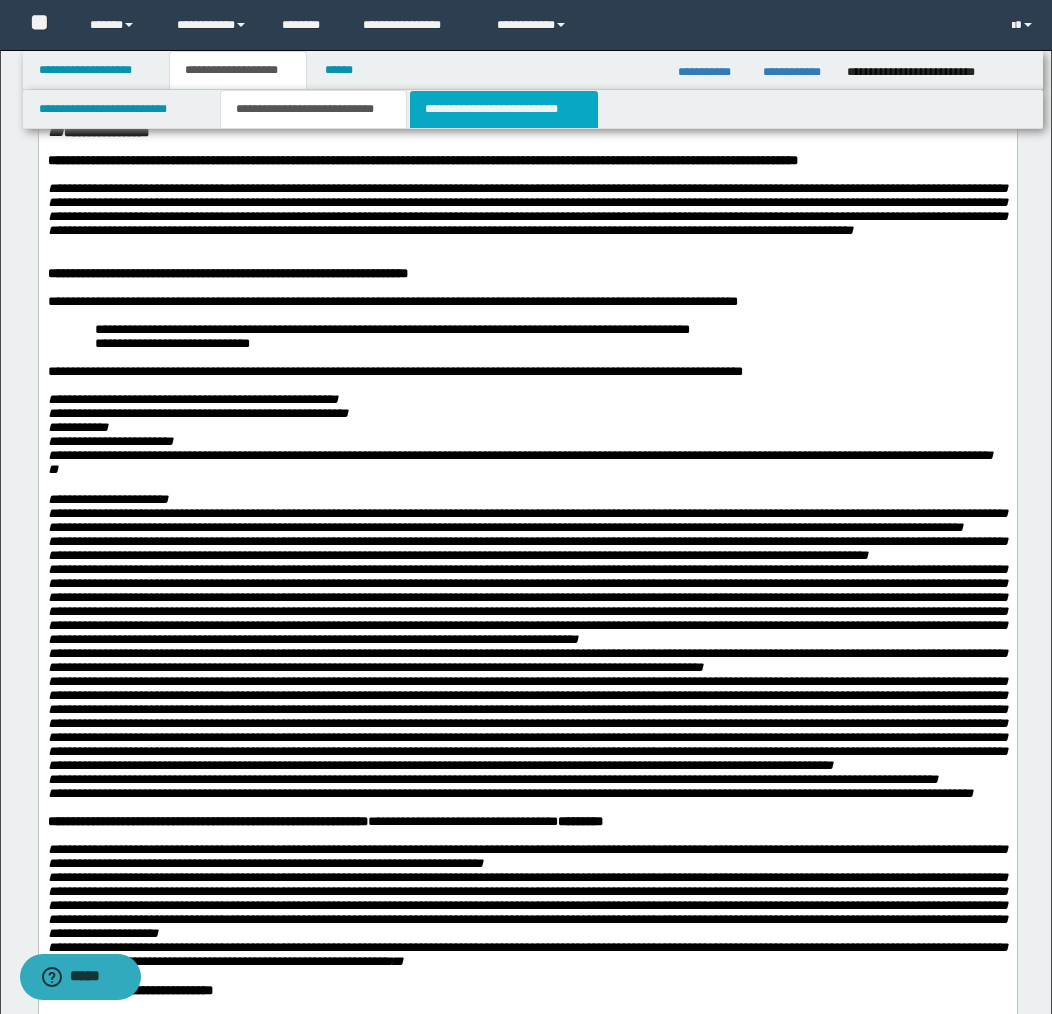 click on "**********" at bounding box center (504, 109) 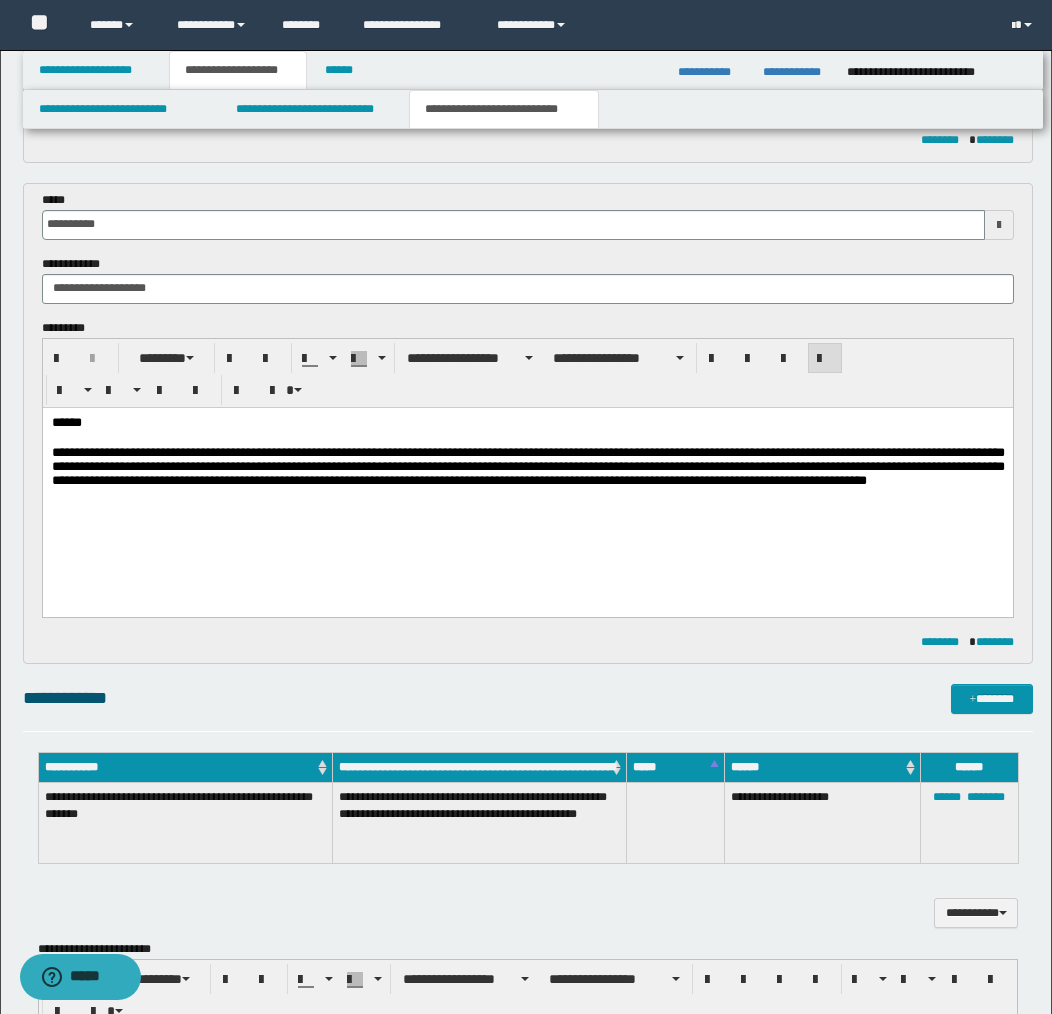 click on "**********" at bounding box center (527, 476) 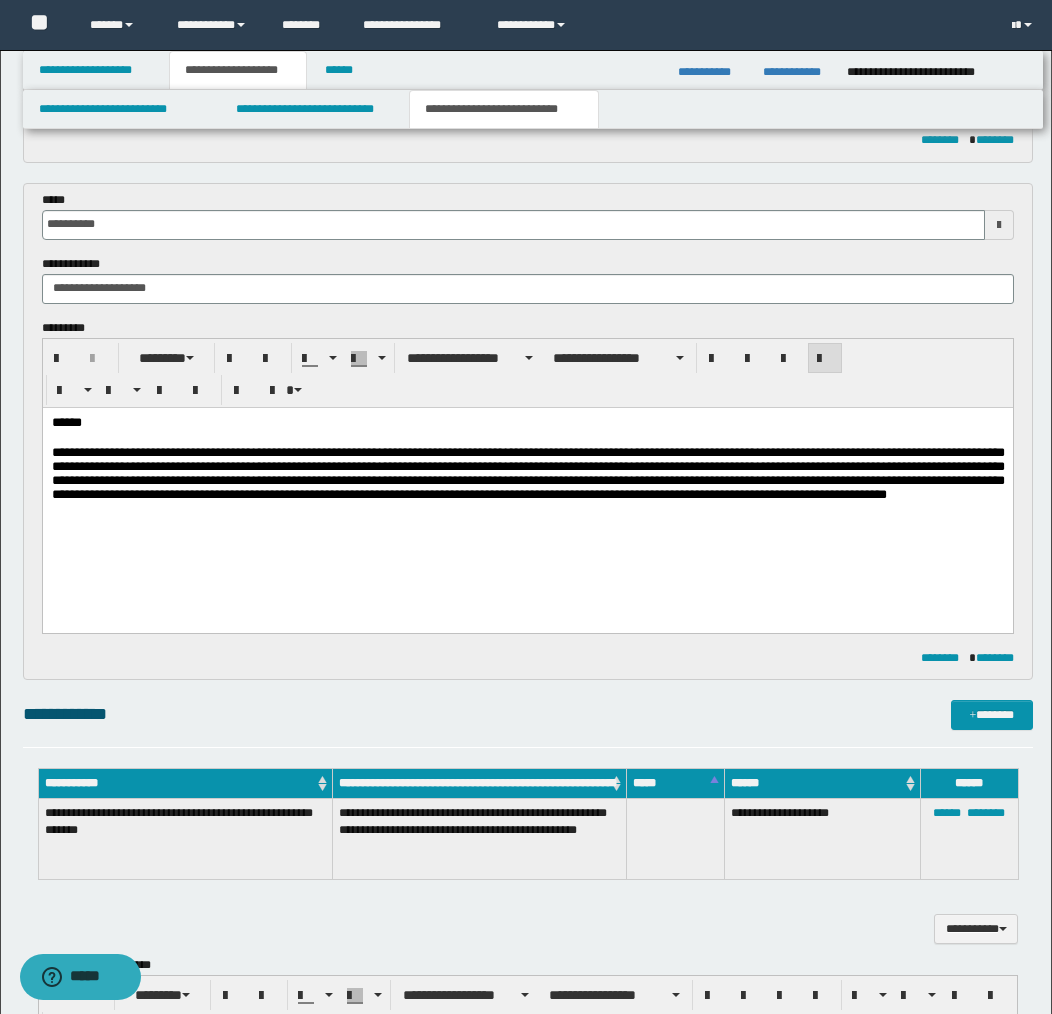 click on "**********" at bounding box center (527, 484) 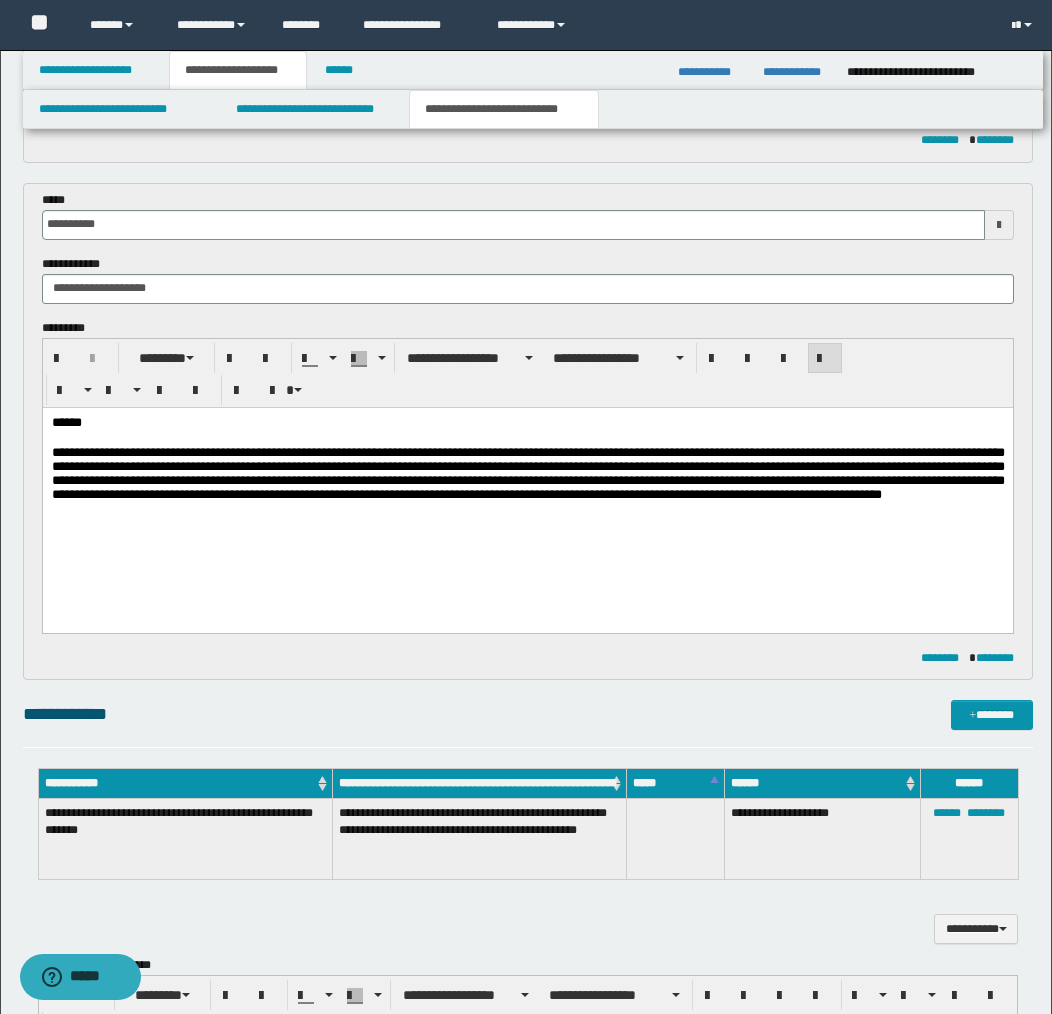 click on "**********" at bounding box center (527, 484) 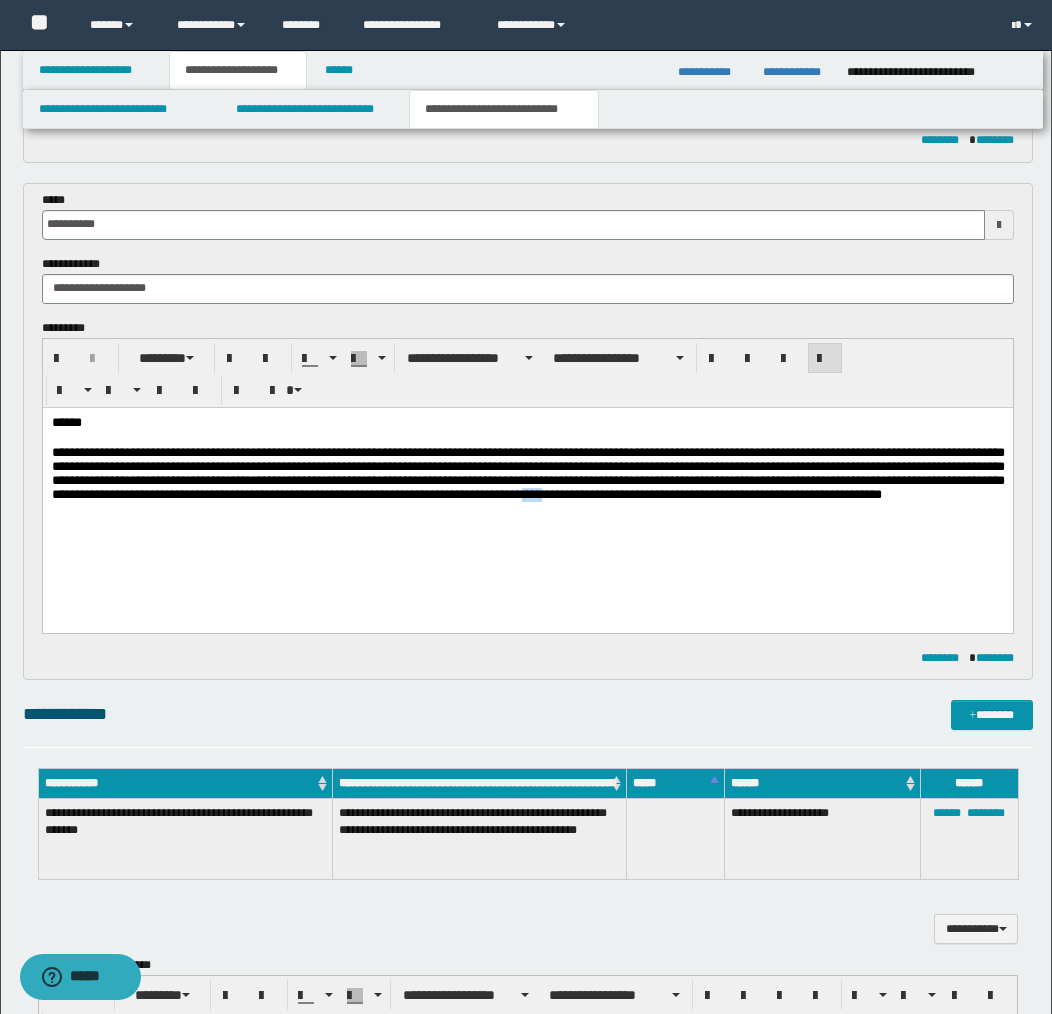 click on "**********" at bounding box center (527, 484) 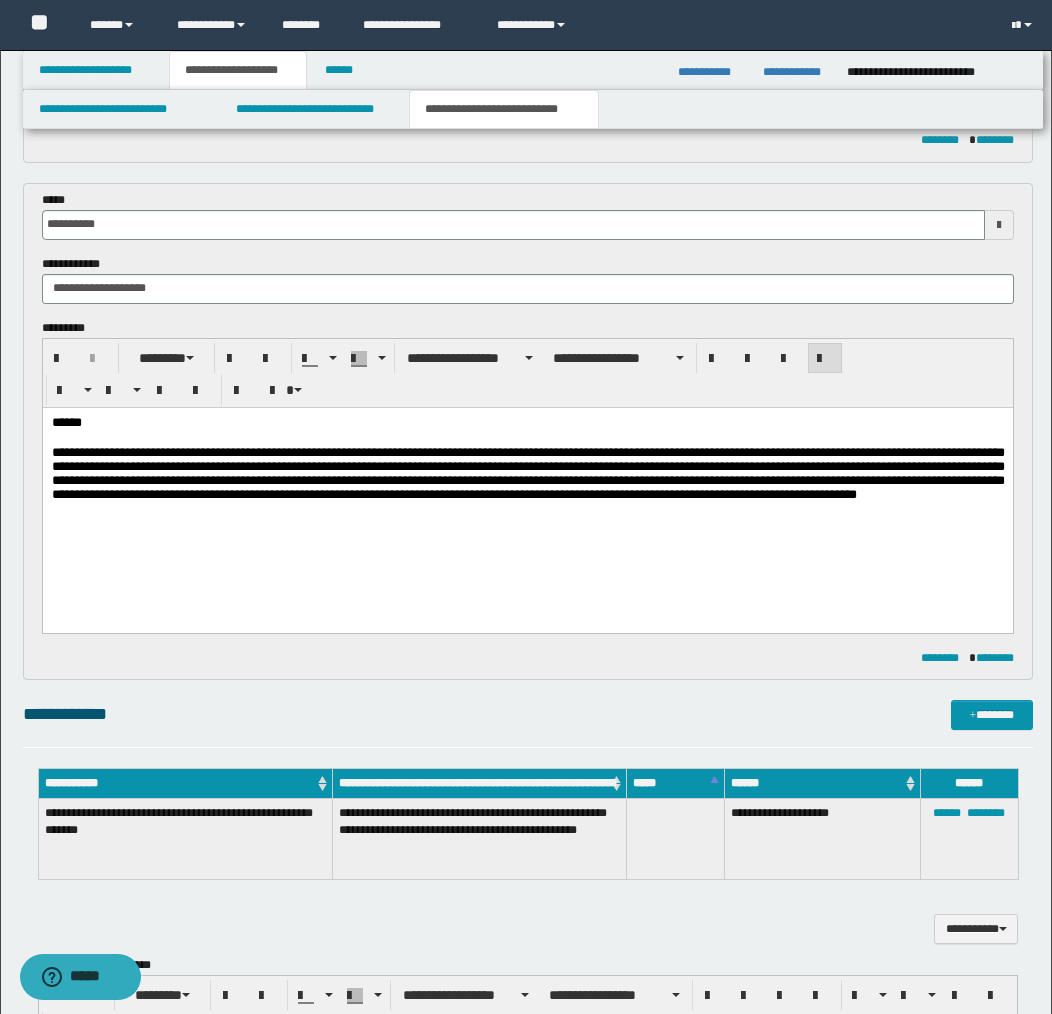click on "**********" at bounding box center (527, 484) 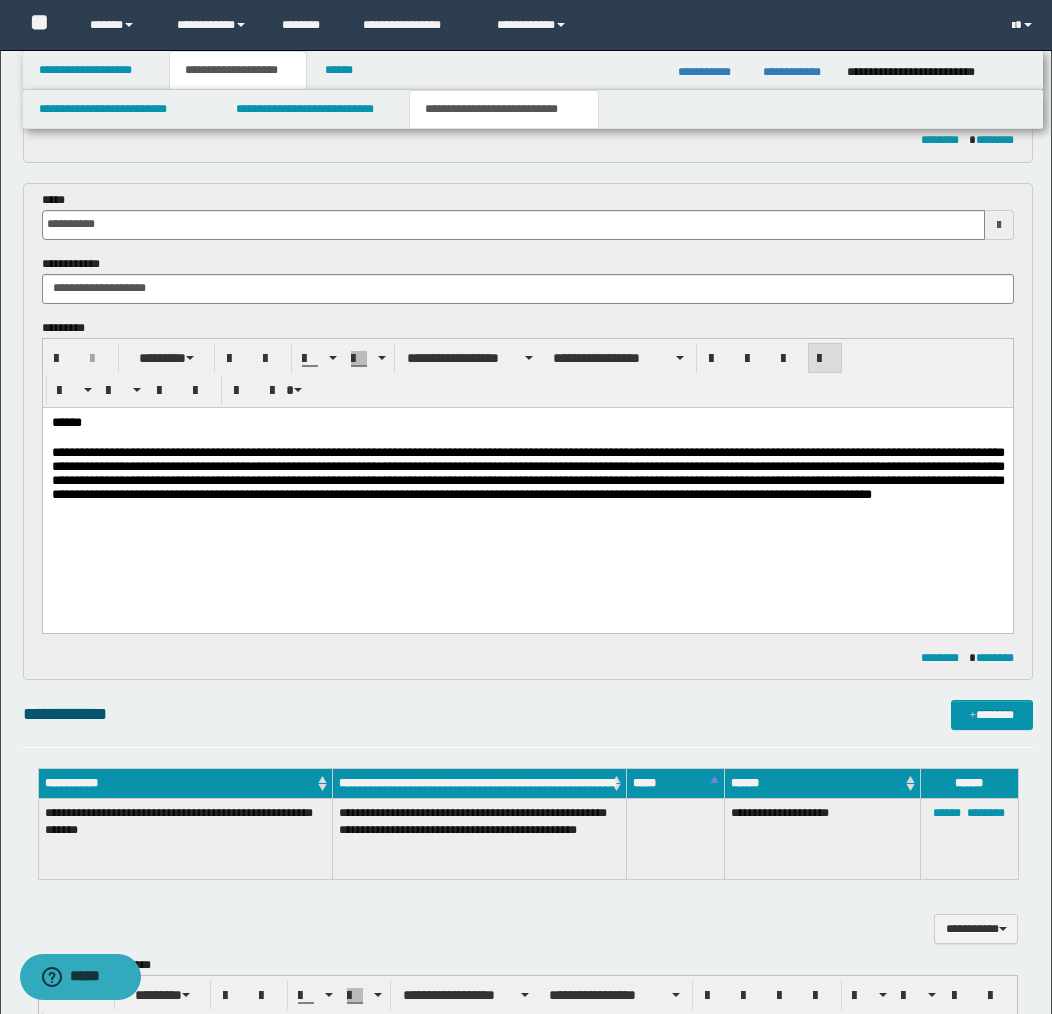 click on "**********" at bounding box center [527, 484] 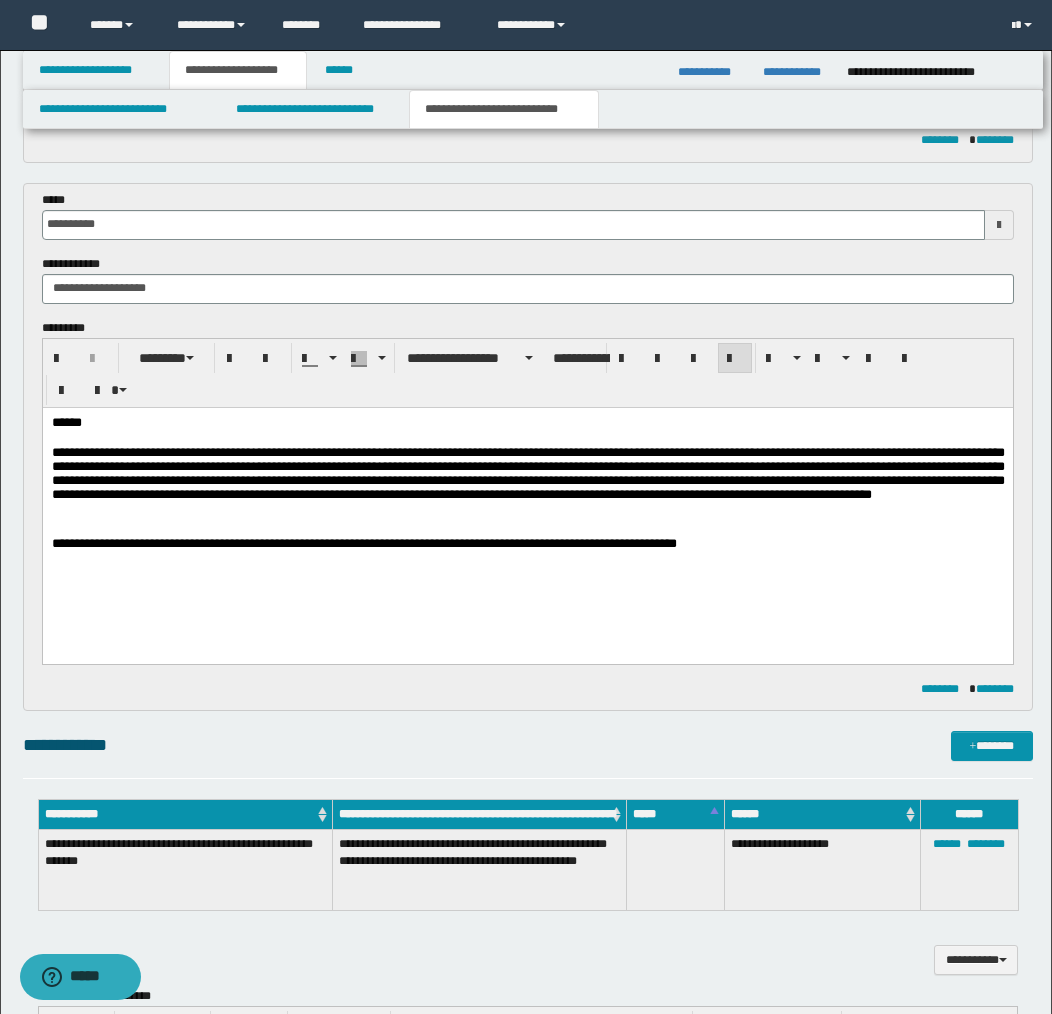 click on "**********" at bounding box center (527, 484) 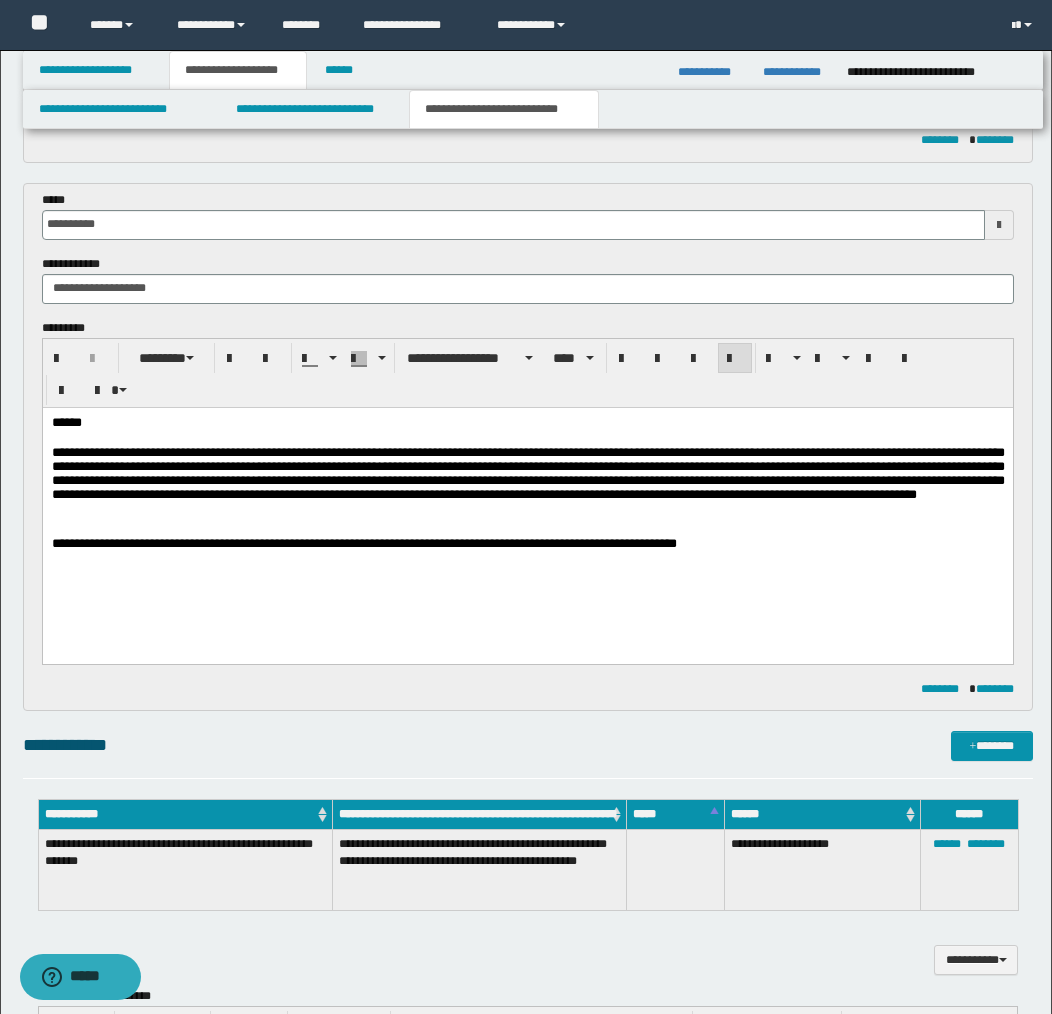 click on "**********" at bounding box center (363, 542) 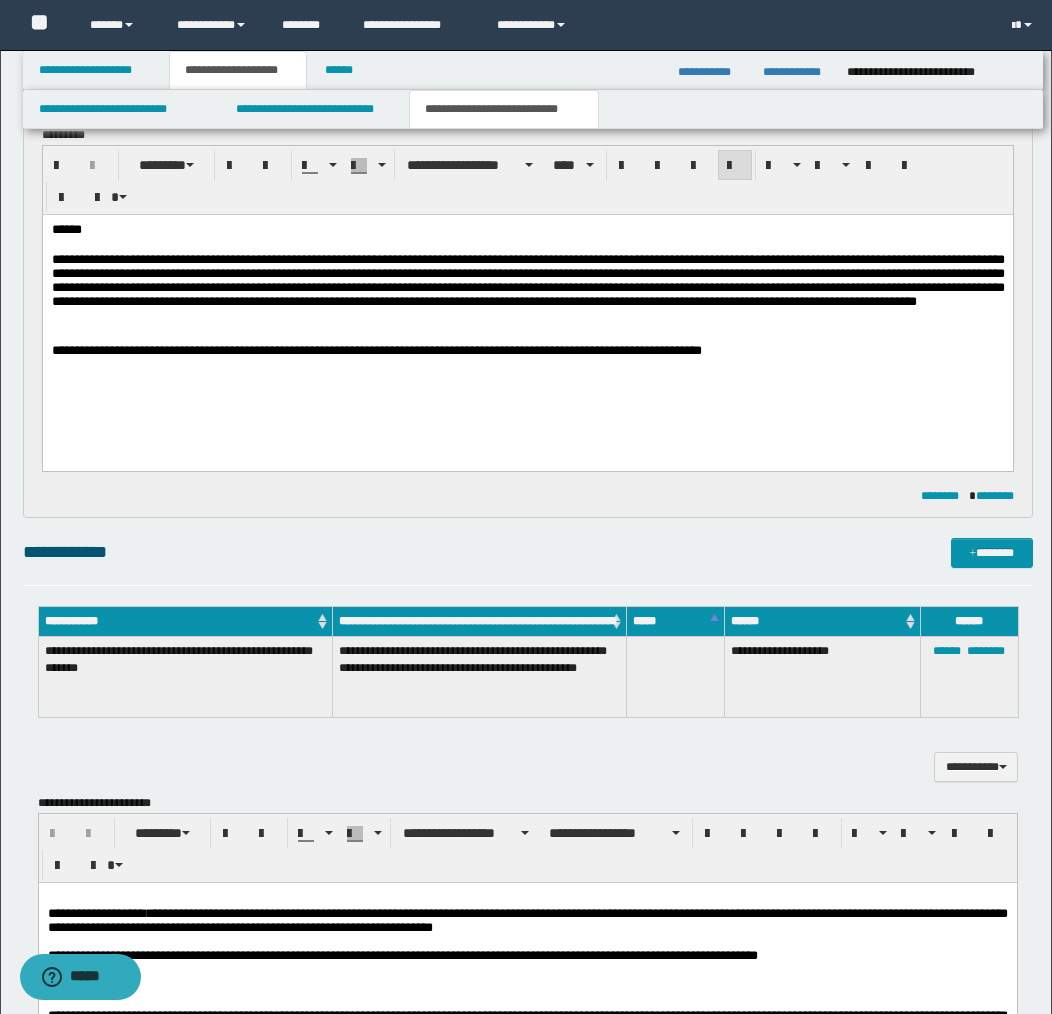 scroll, scrollTop: 768, scrollLeft: 0, axis: vertical 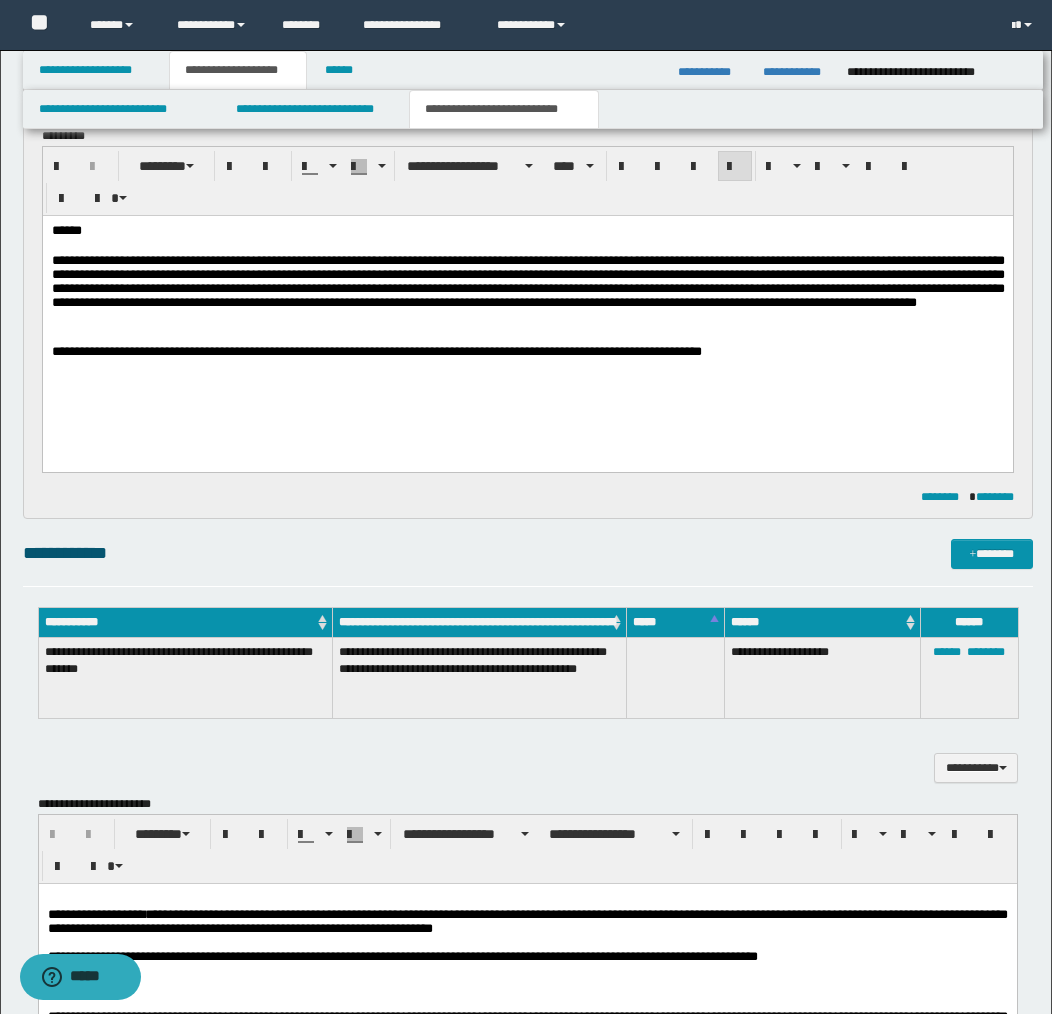 click on "**********" at bounding box center (376, 350) 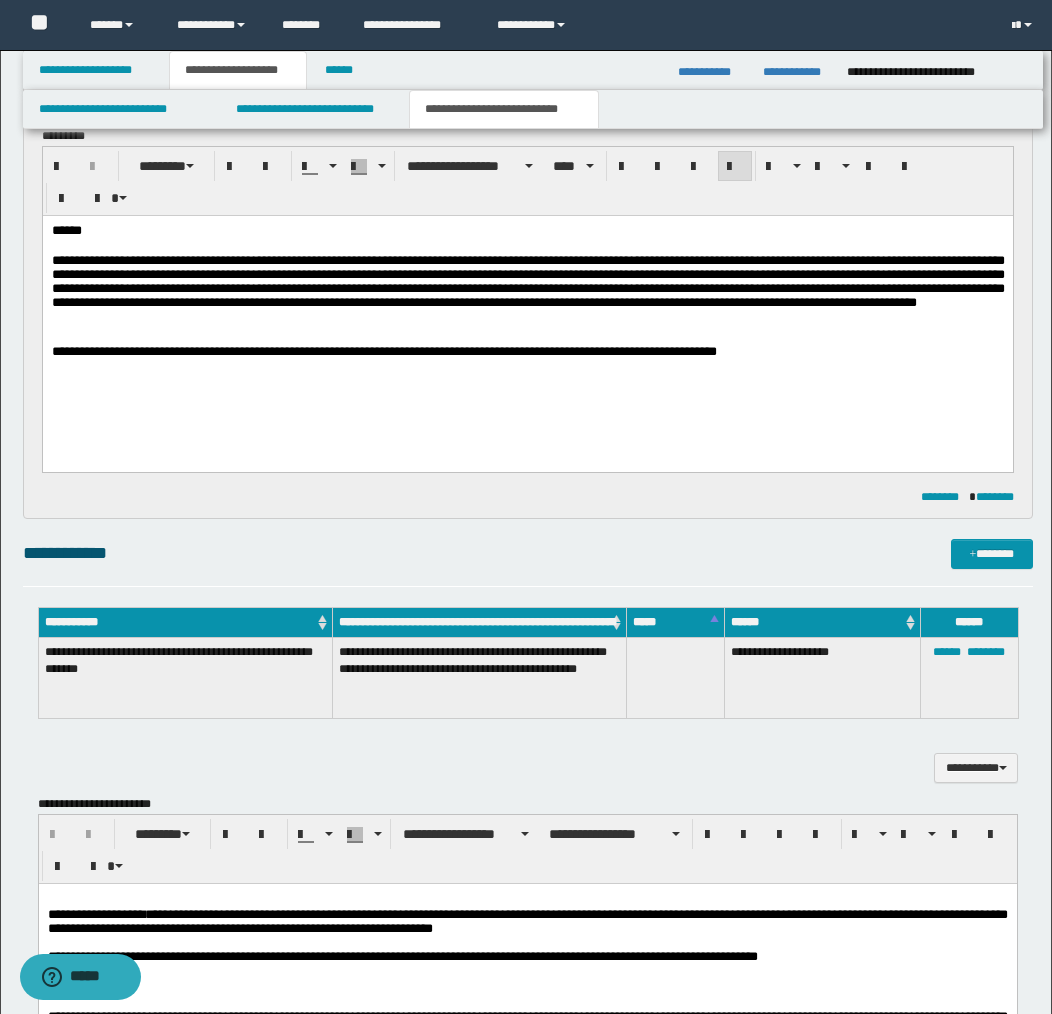 click on "**********" at bounding box center [527, 351] 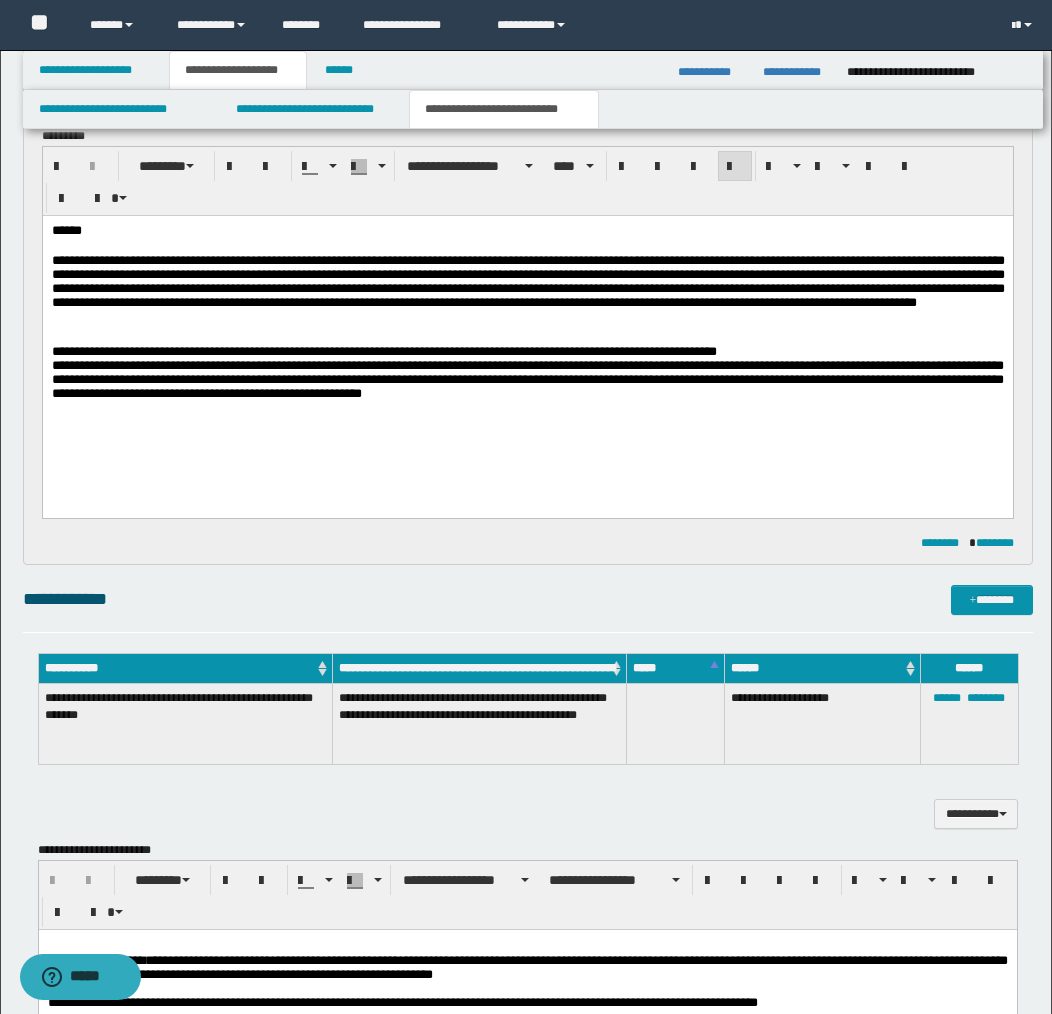 click on "**********" at bounding box center (527, 351) 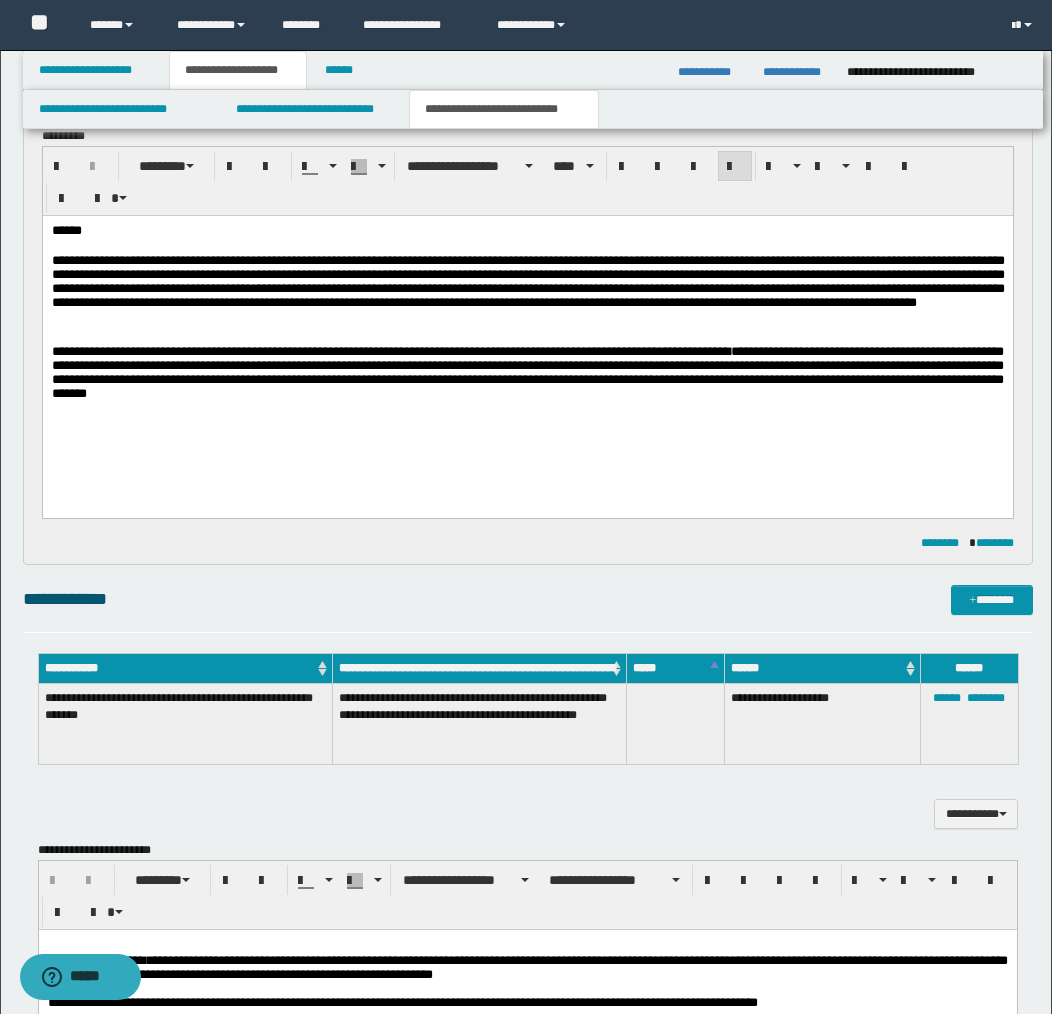 click on "**********" at bounding box center (527, 371) 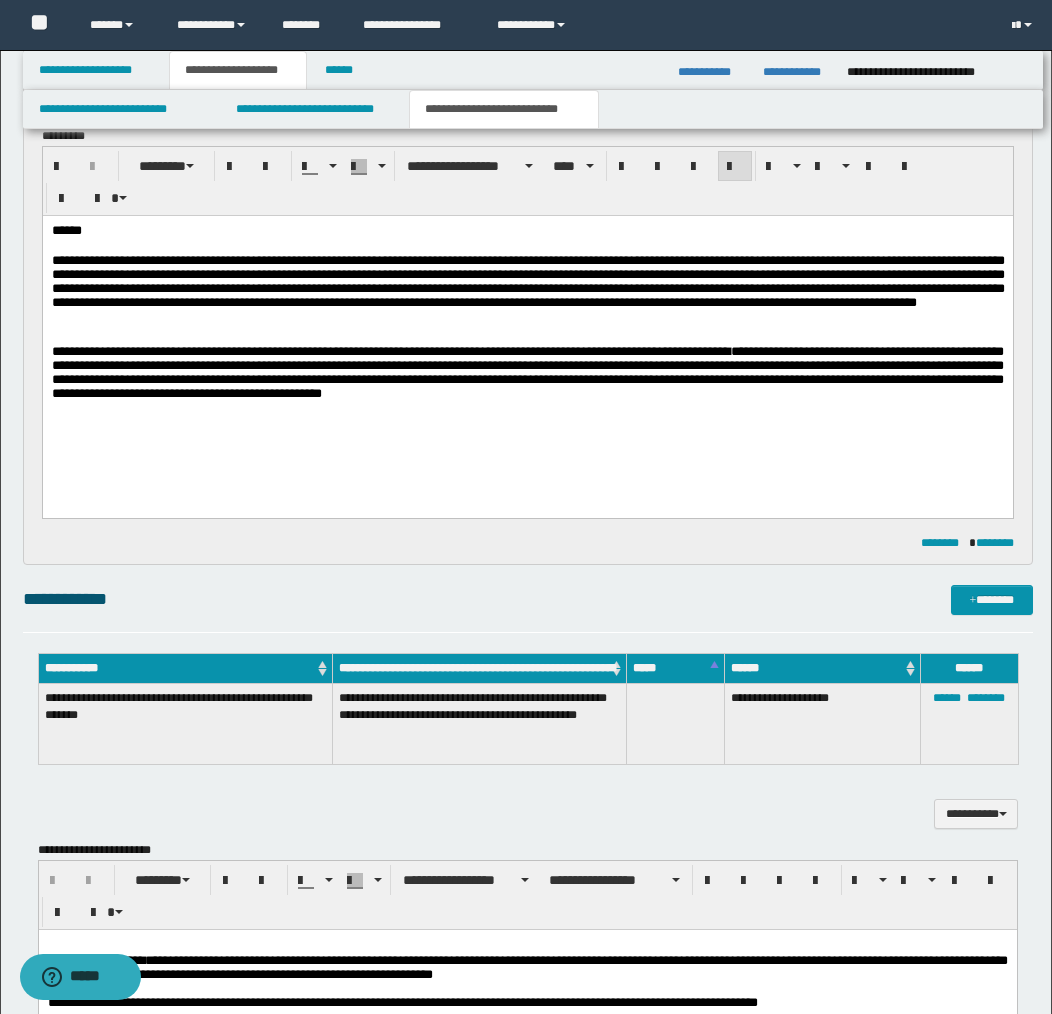 drag, startPoint x: 143, startPoint y: 372, endPoint x: 155, endPoint y: 374, distance: 12.165525 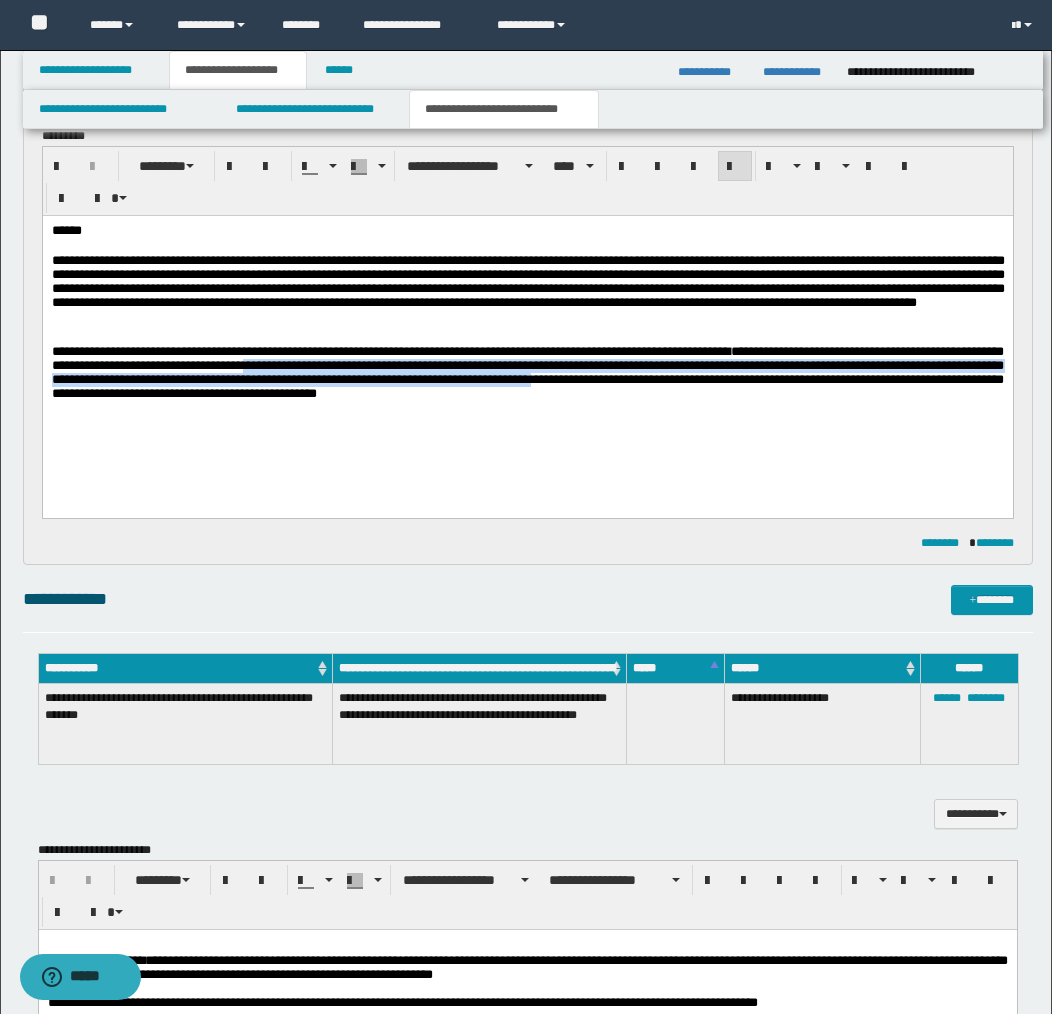 drag, startPoint x: 319, startPoint y: 370, endPoint x: 700, endPoint y: 384, distance: 381.25714 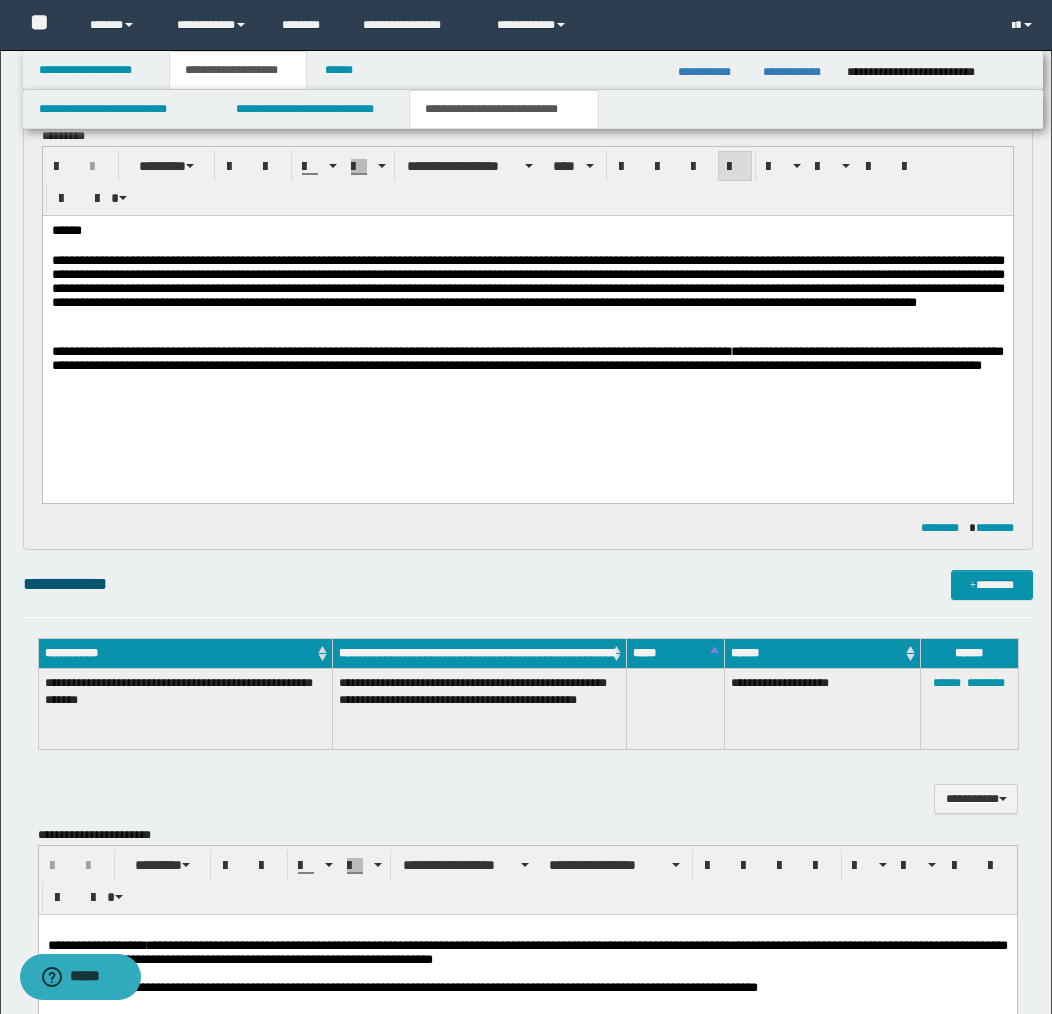 drag, startPoint x: 738, startPoint y: 415, endPoint x: 287, endPoint y: 413, distance: 451.00443 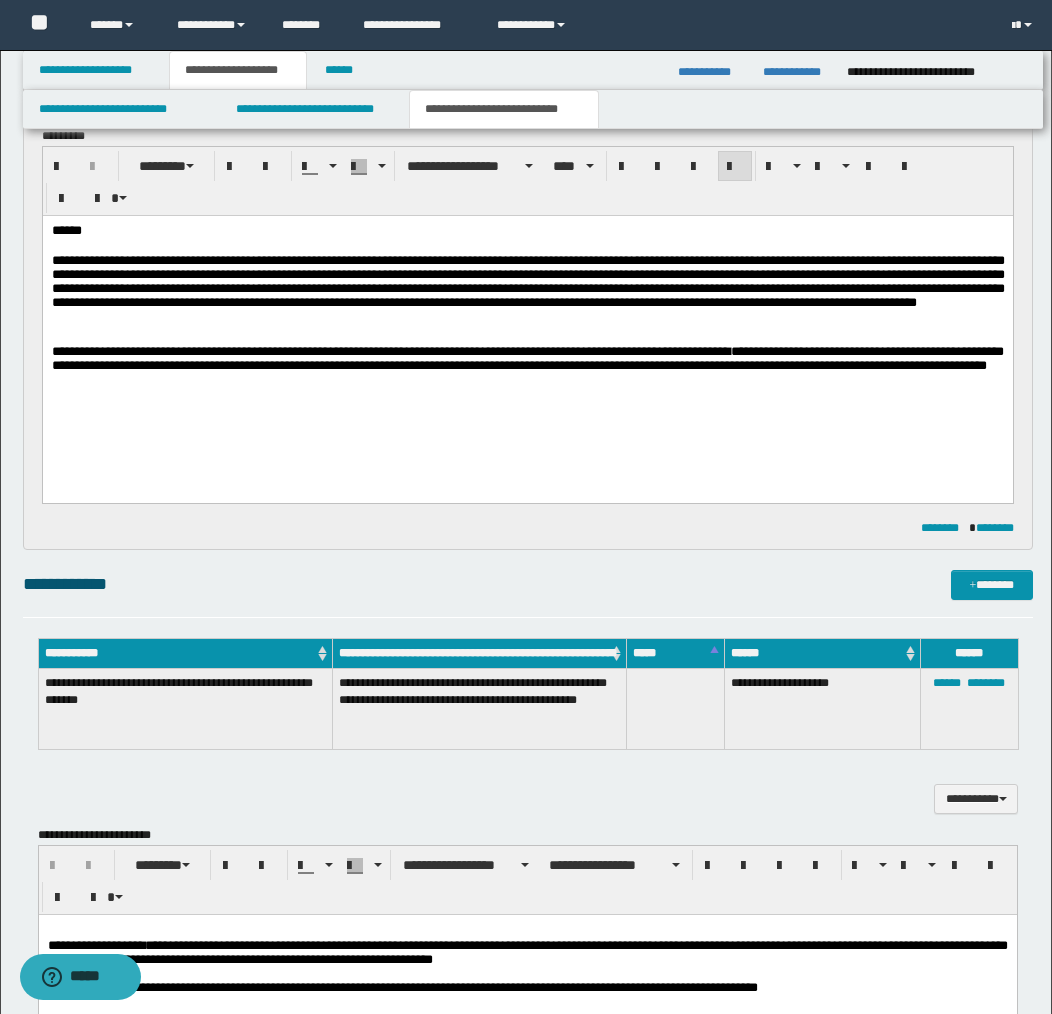 click on "******" at bounding box center (527, 231) 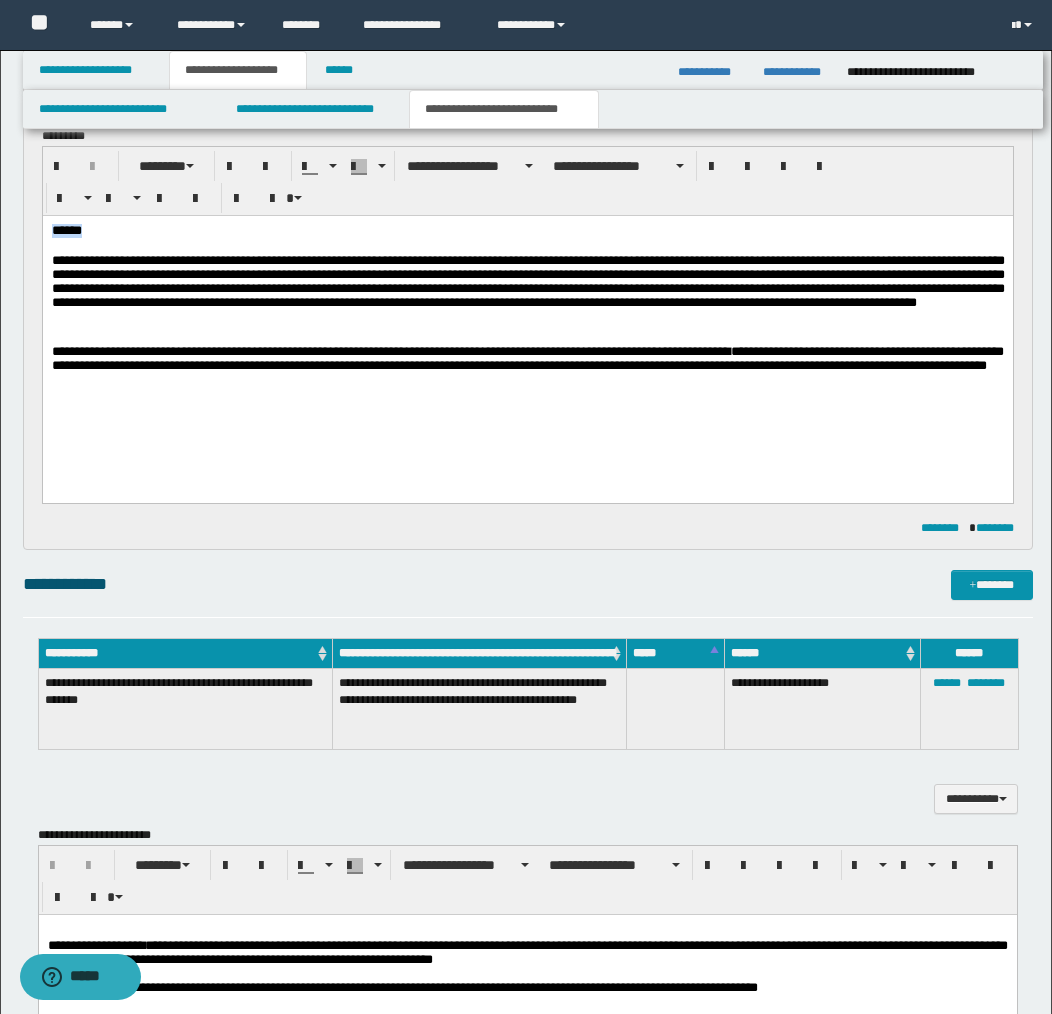 click on "******" at bounding box center [527, 231] 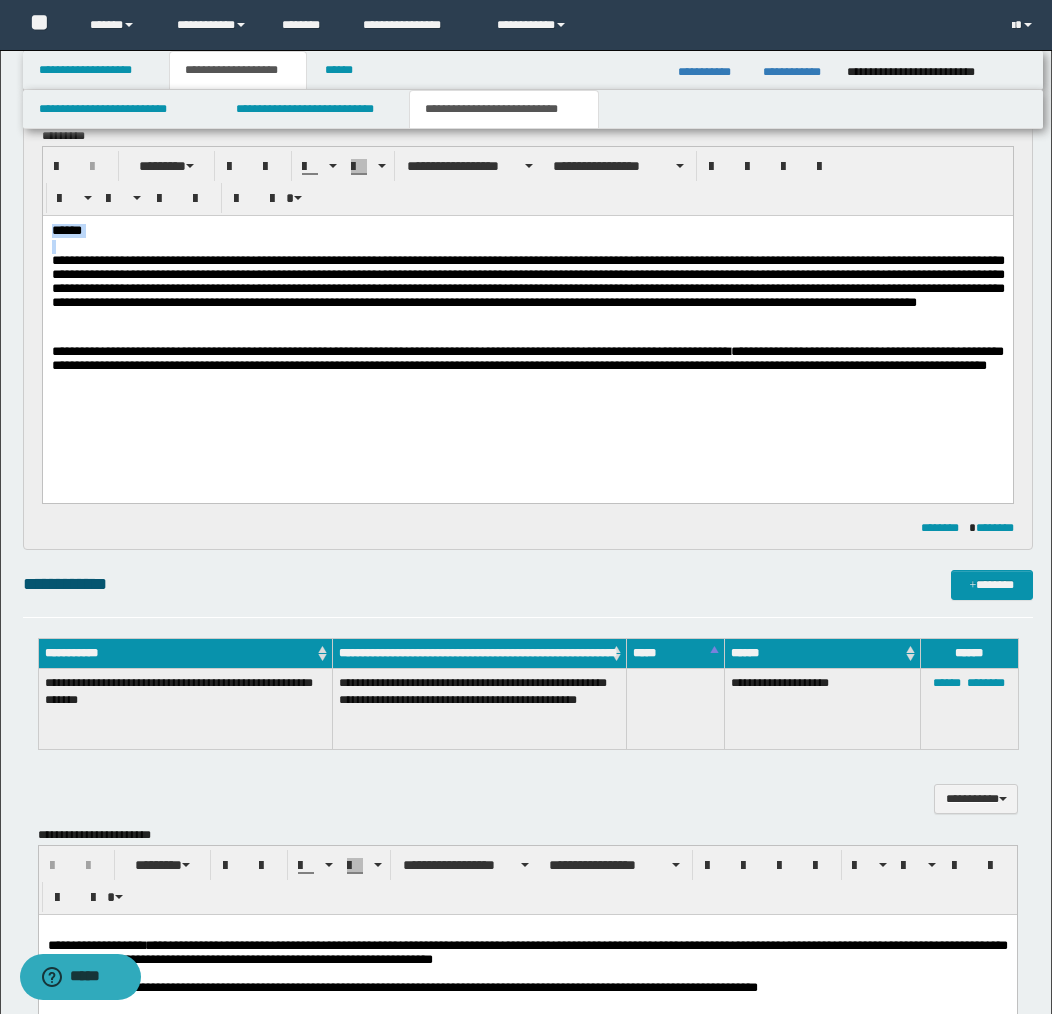 click on "******" at bounding box center [527, 231] 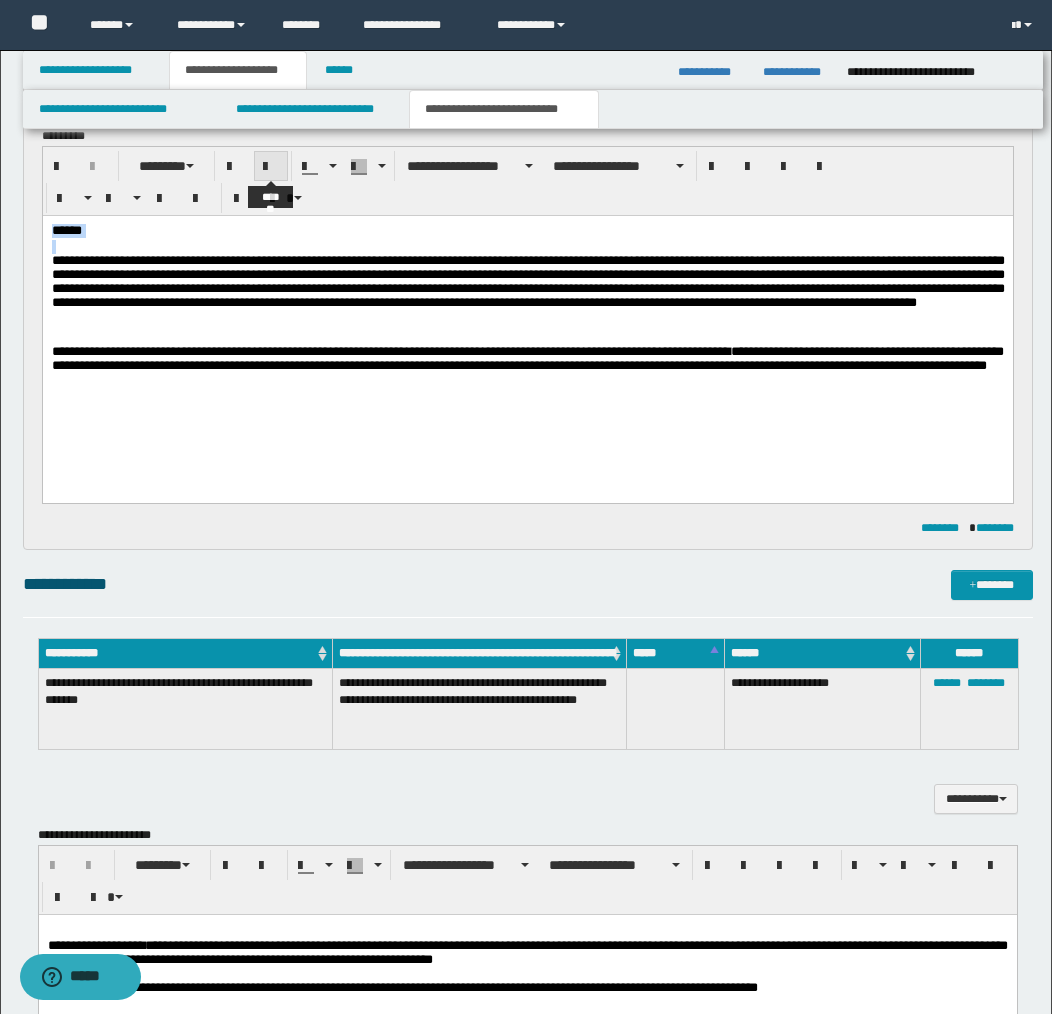 click at bounding box center (271, 167) 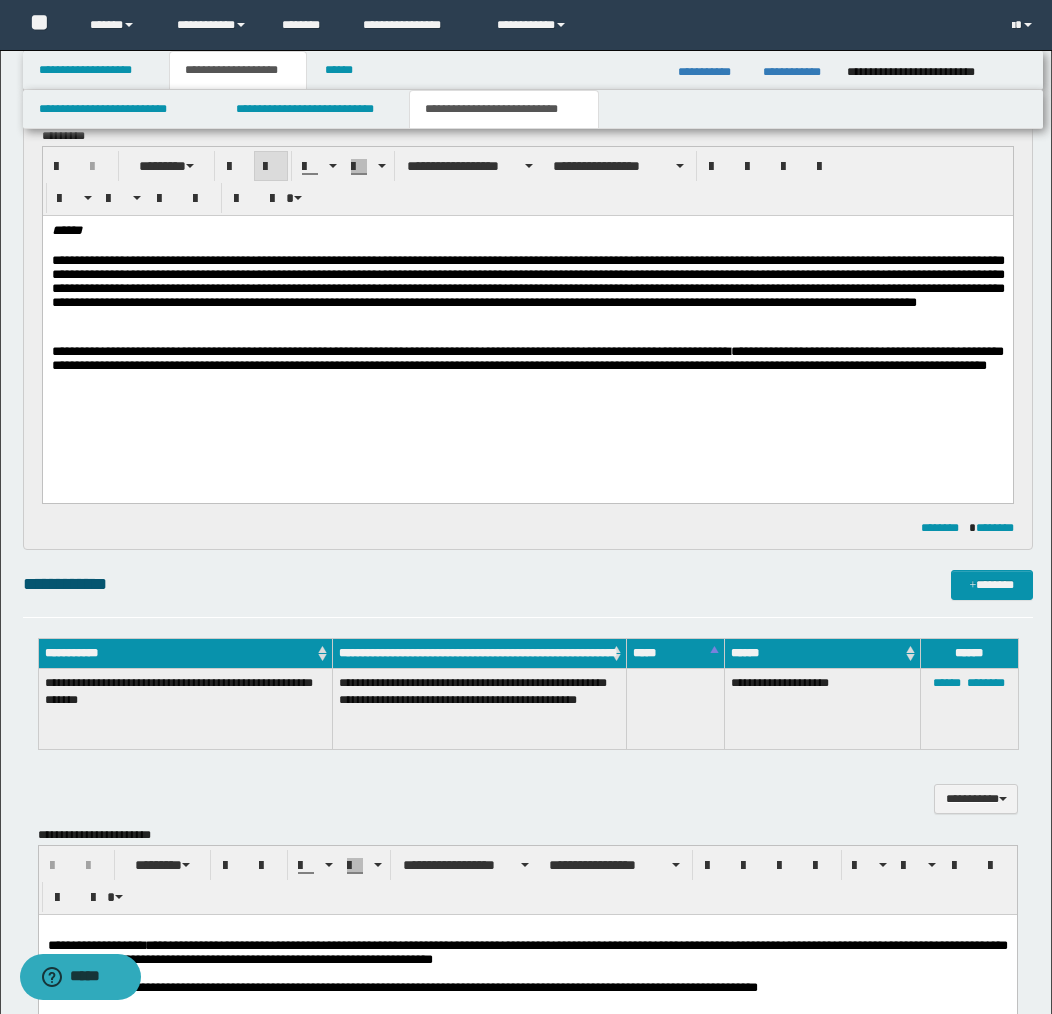 click at bounding box center (527, 337) 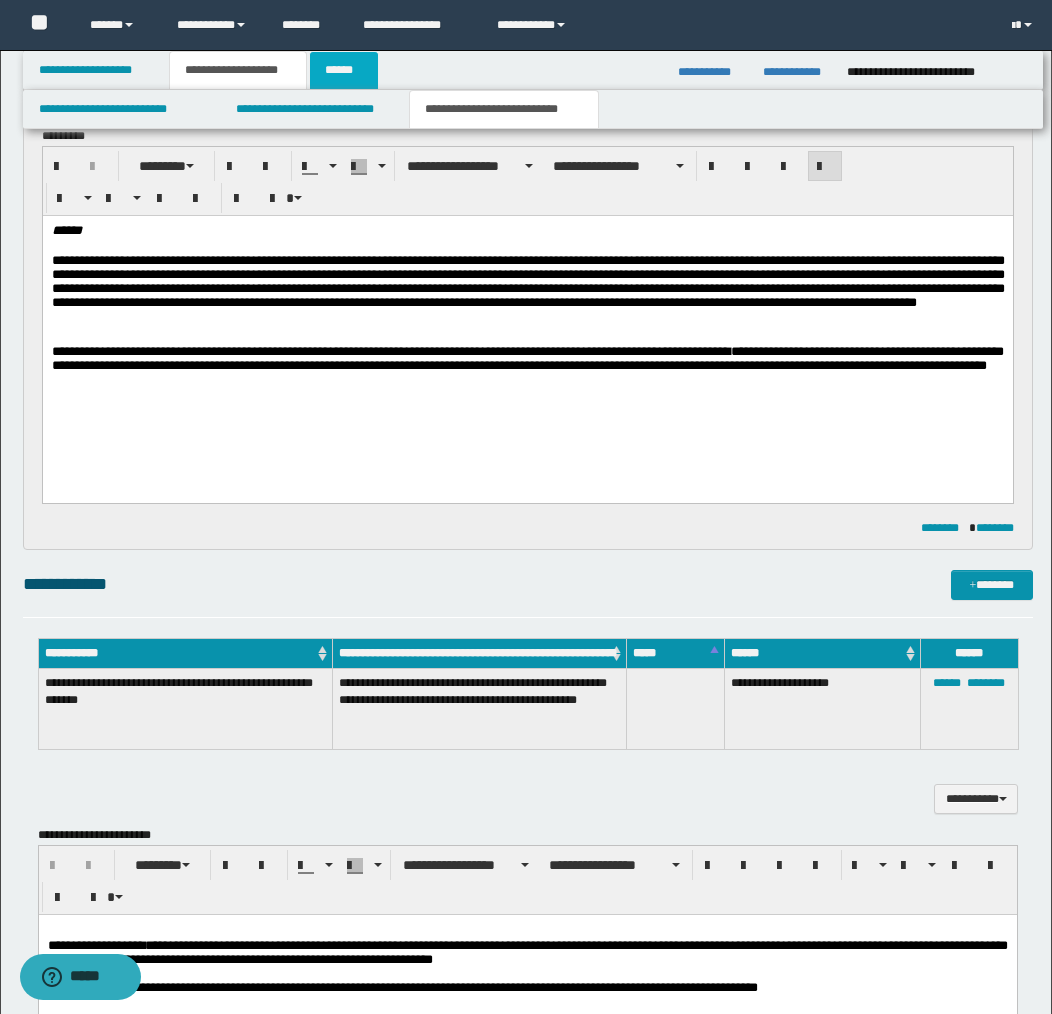 click on "******" at bounding box center (344, 70) 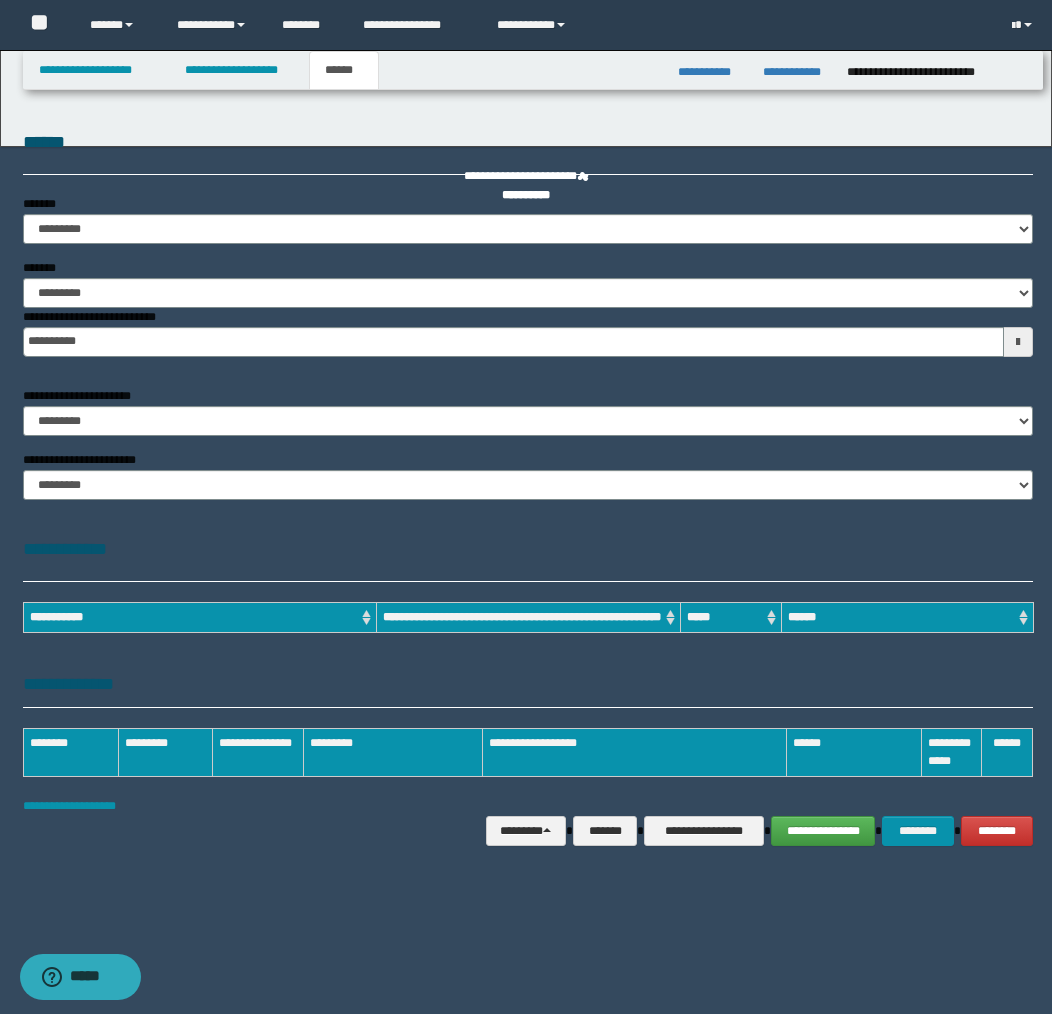 scroll, scrollTop: 0, scrollLeft: 0, axis: both 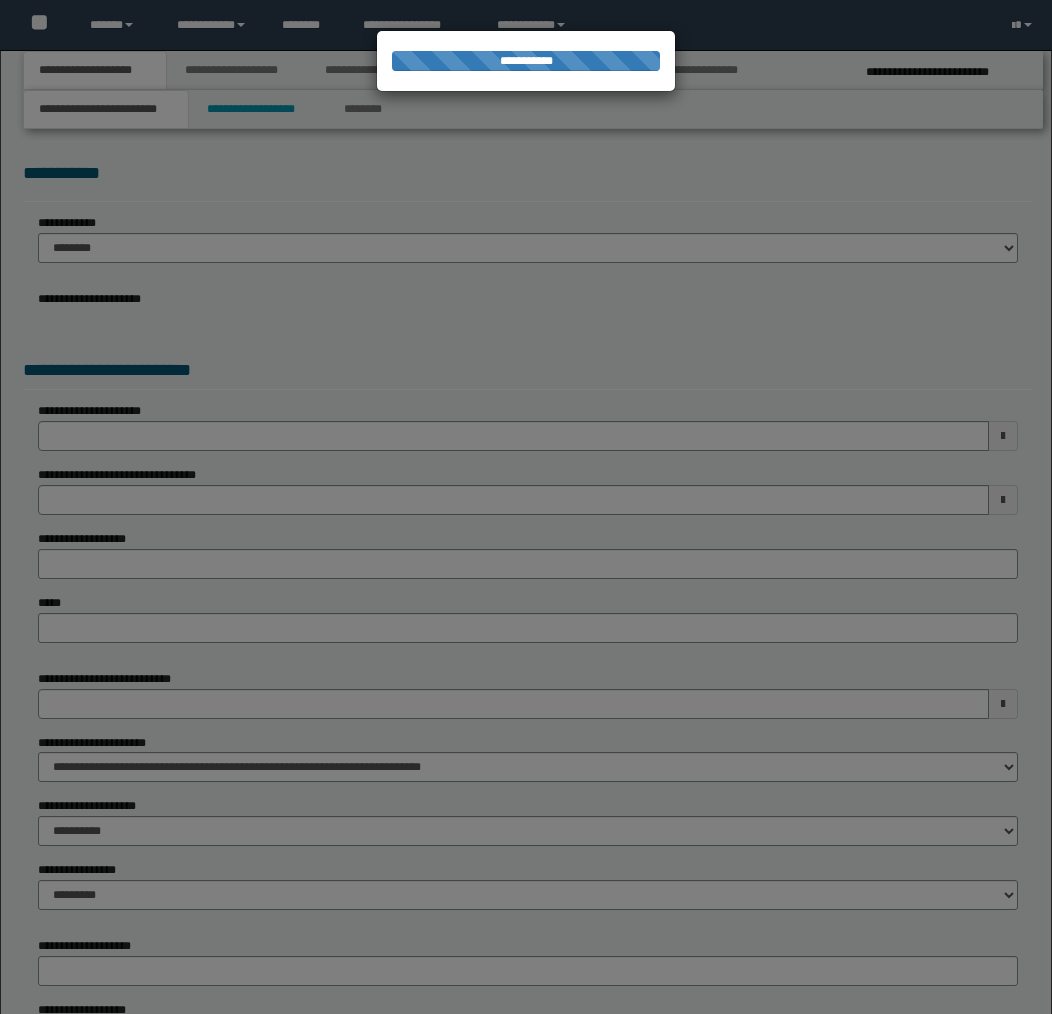 select on "*" 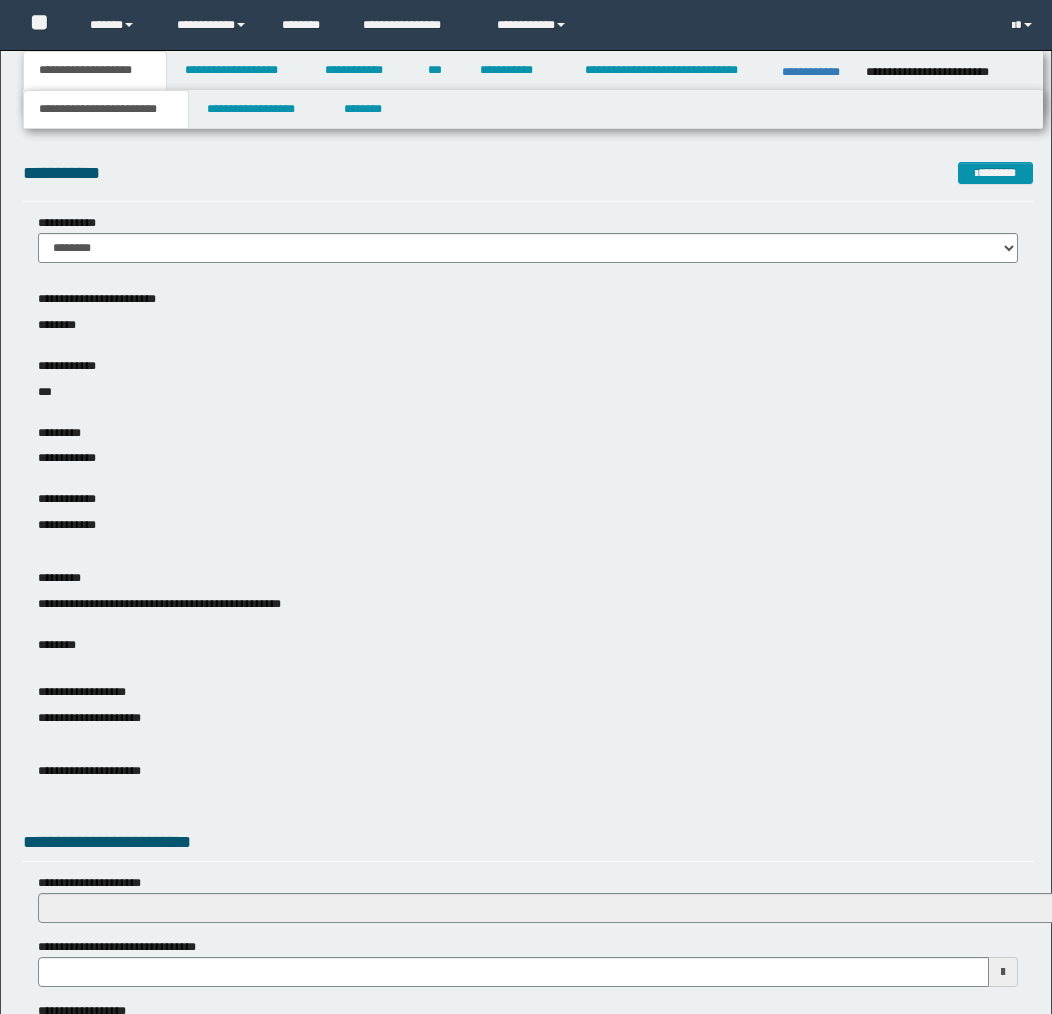 scroll, scrollTop: 0, scrollLeft: 0, axis: both 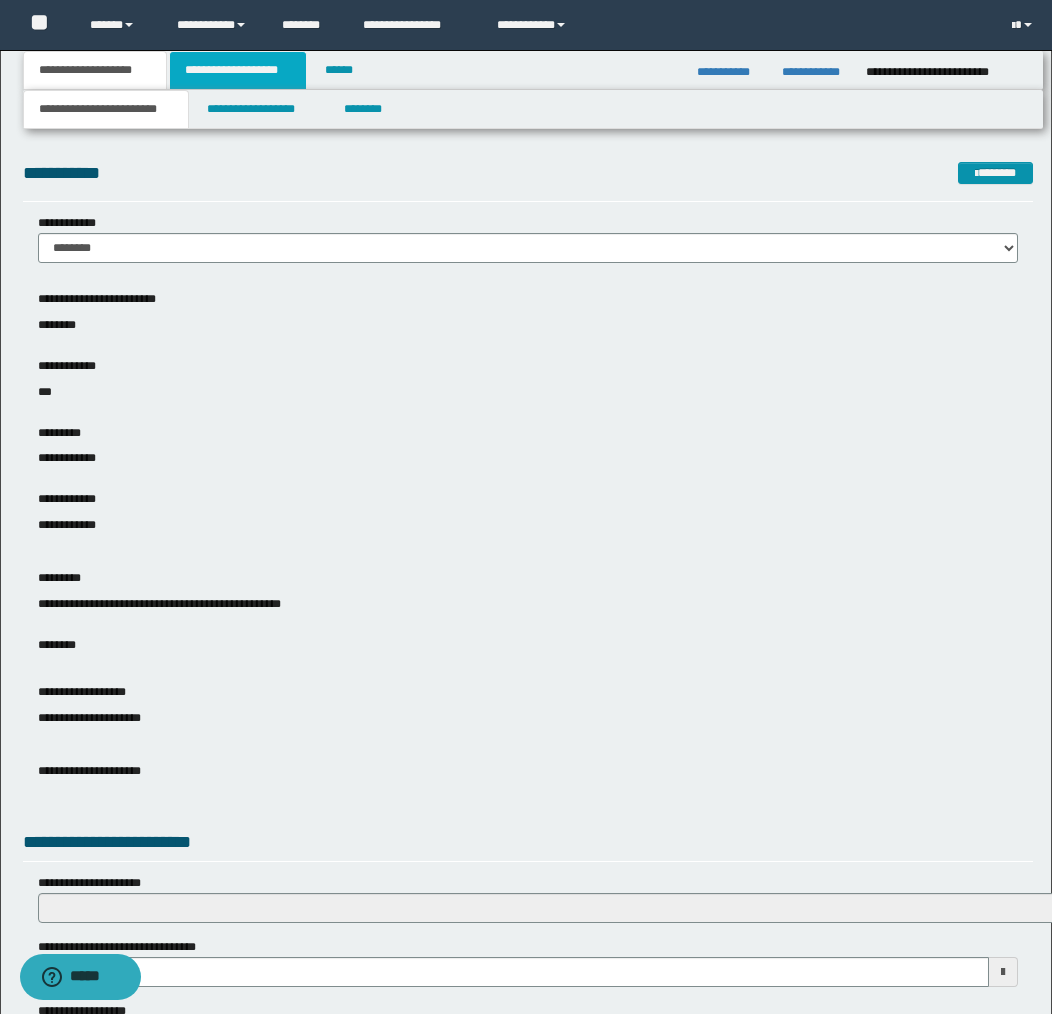 click on "**********" at bounding box center [238, 70] 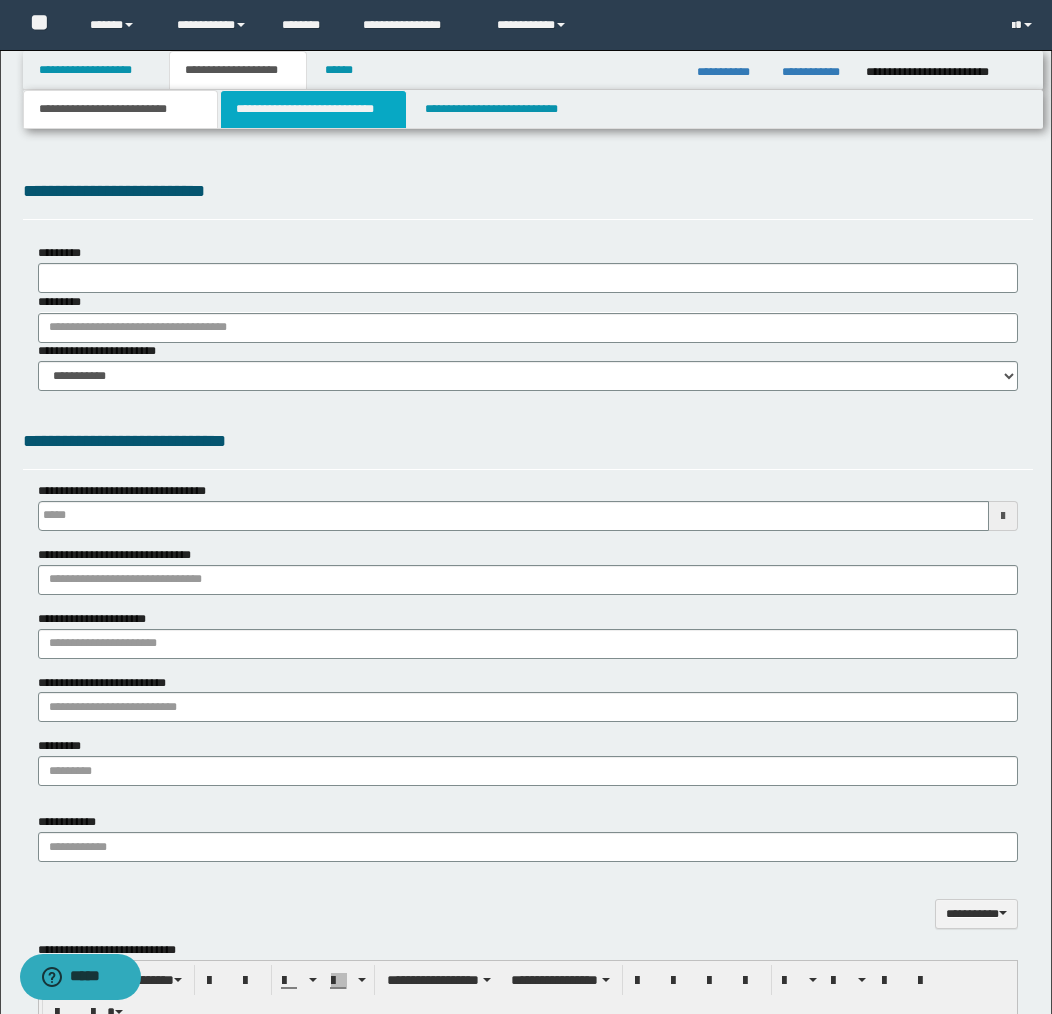 type 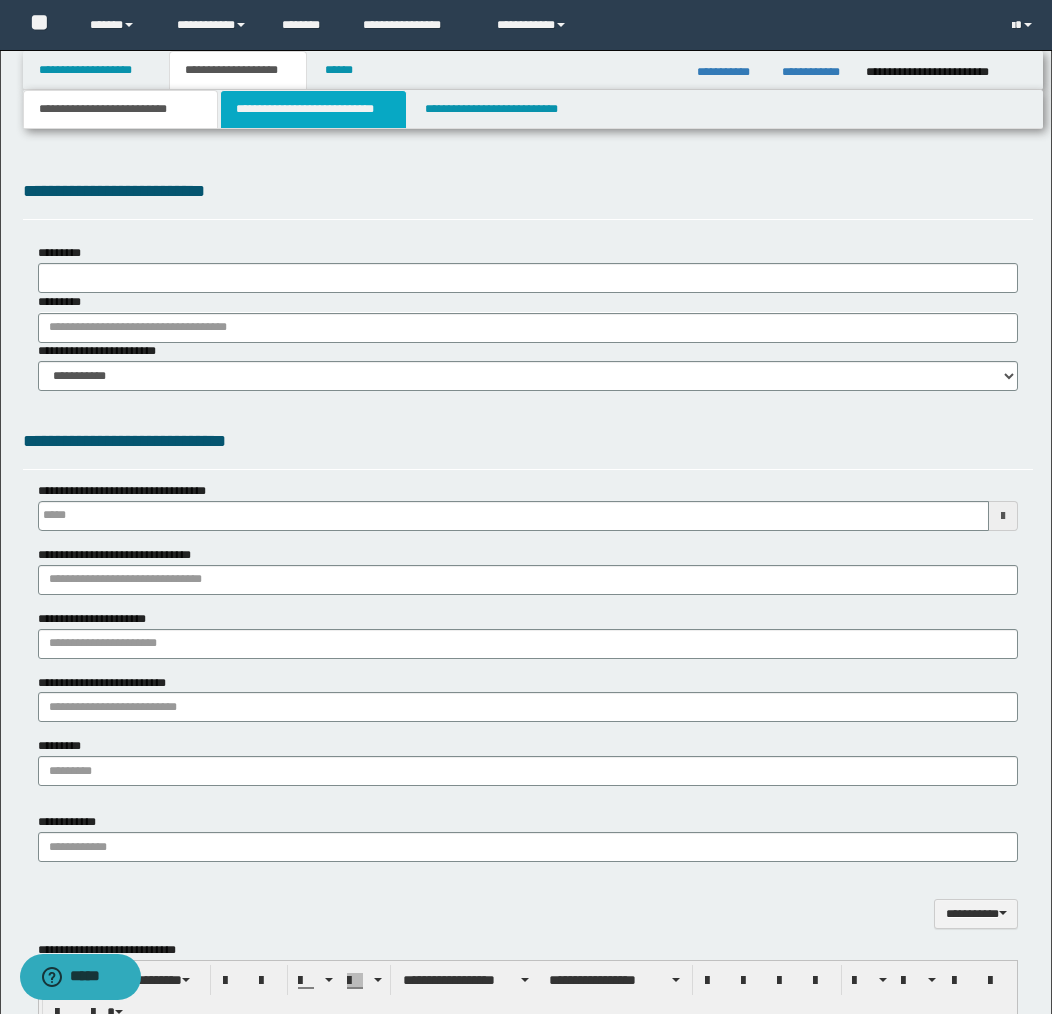 scroll, scrollTop: 0, scrollLeft: 0, axis: both 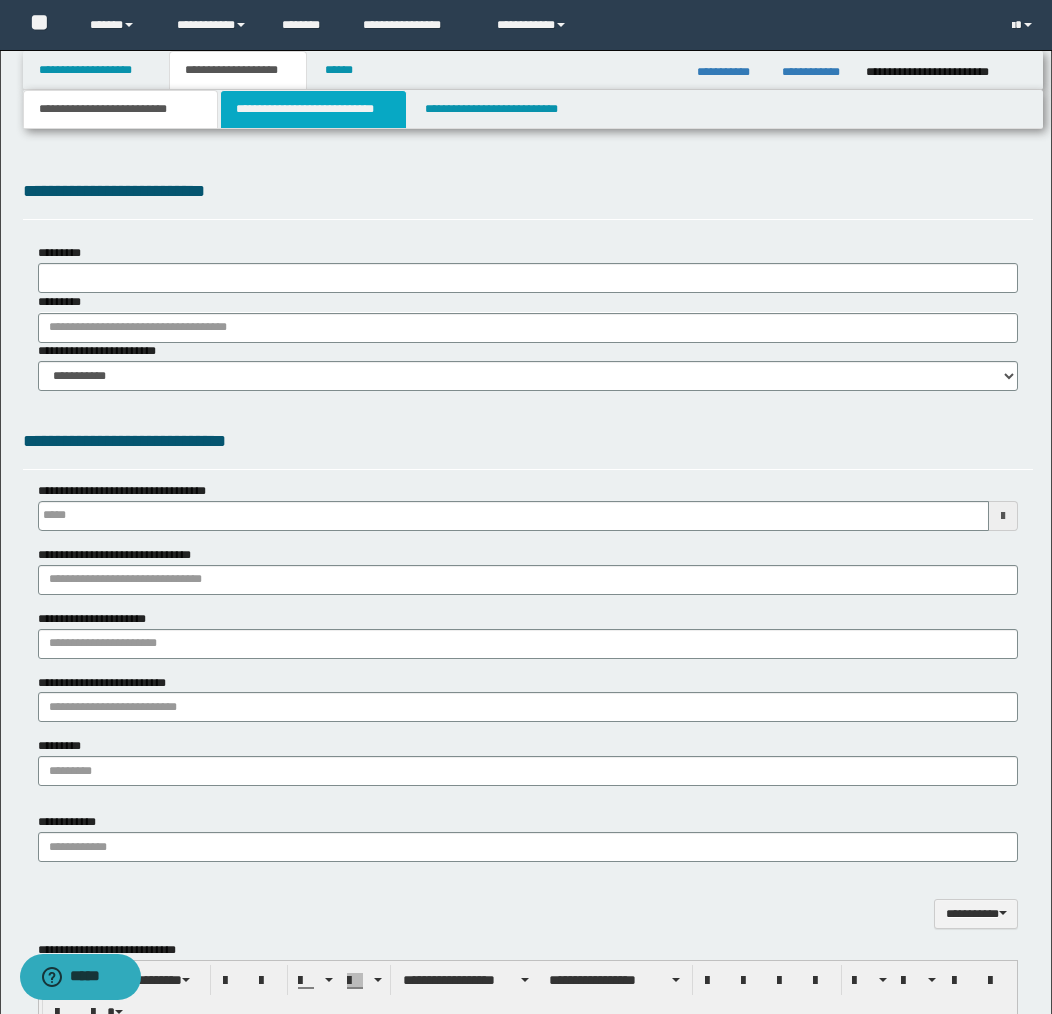 type on "**********" 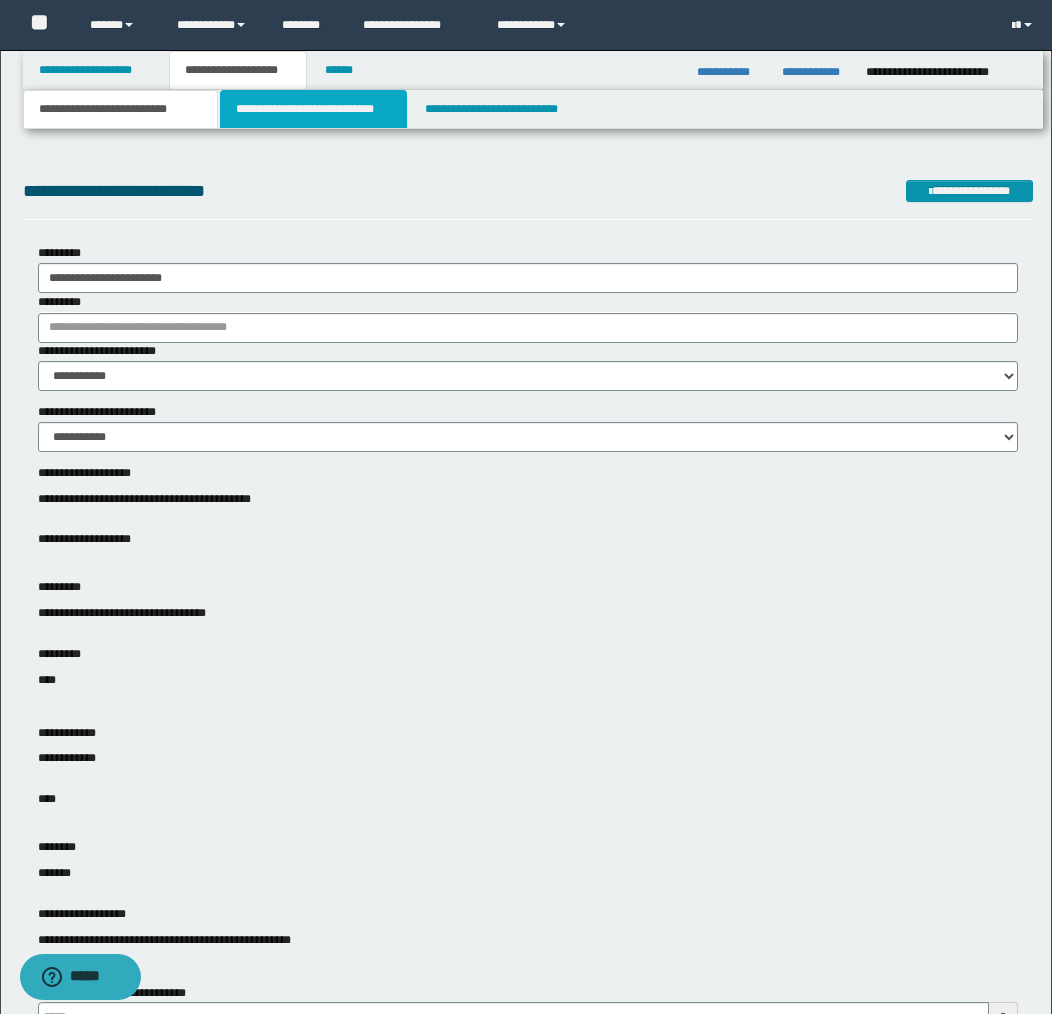 drag, startPoint x: 314, startPoint y: 114, endPoint x: 281, endPoint y: 256, distance: 145.78409 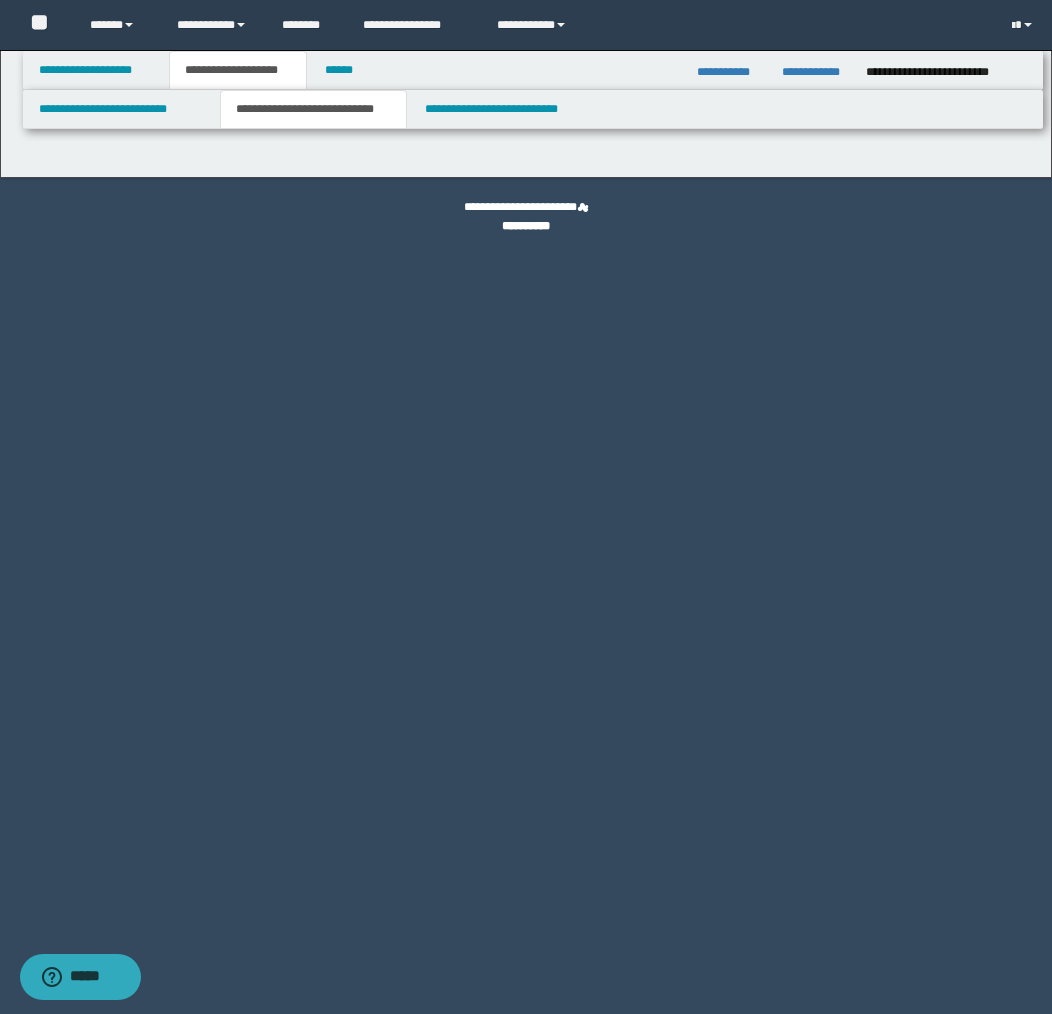 select on "*" 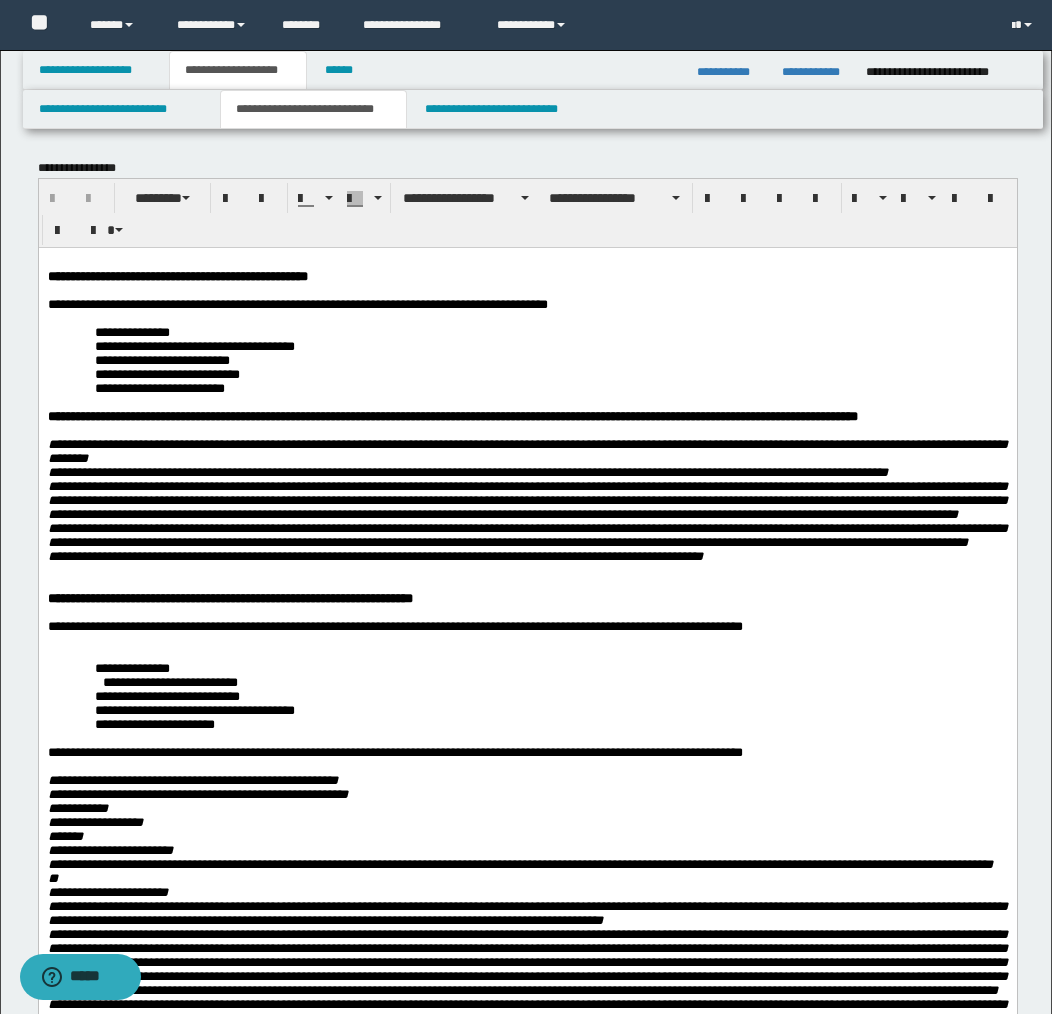 scroll, scrollTop: 0, scrollLeft: 0, axis: both 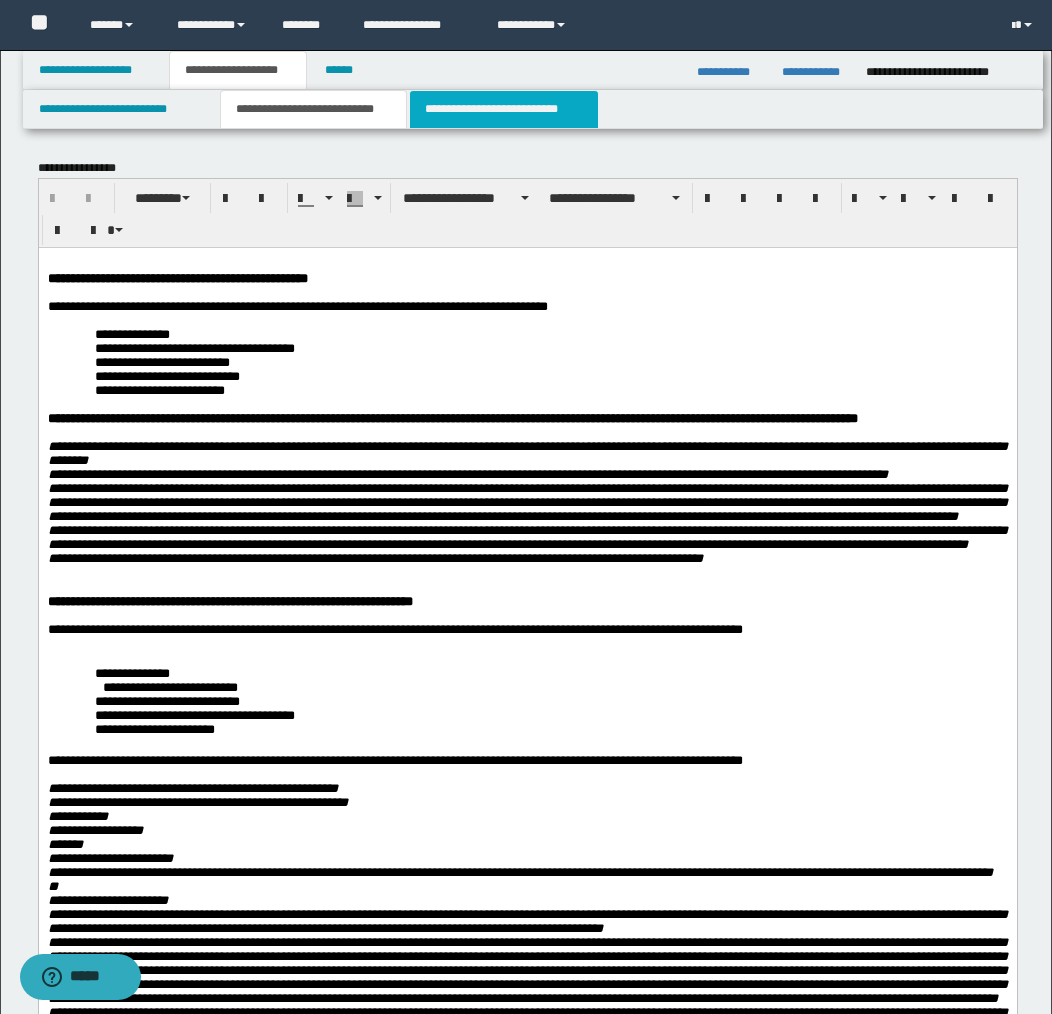 click on "**********" at bounding box center [504, 109] 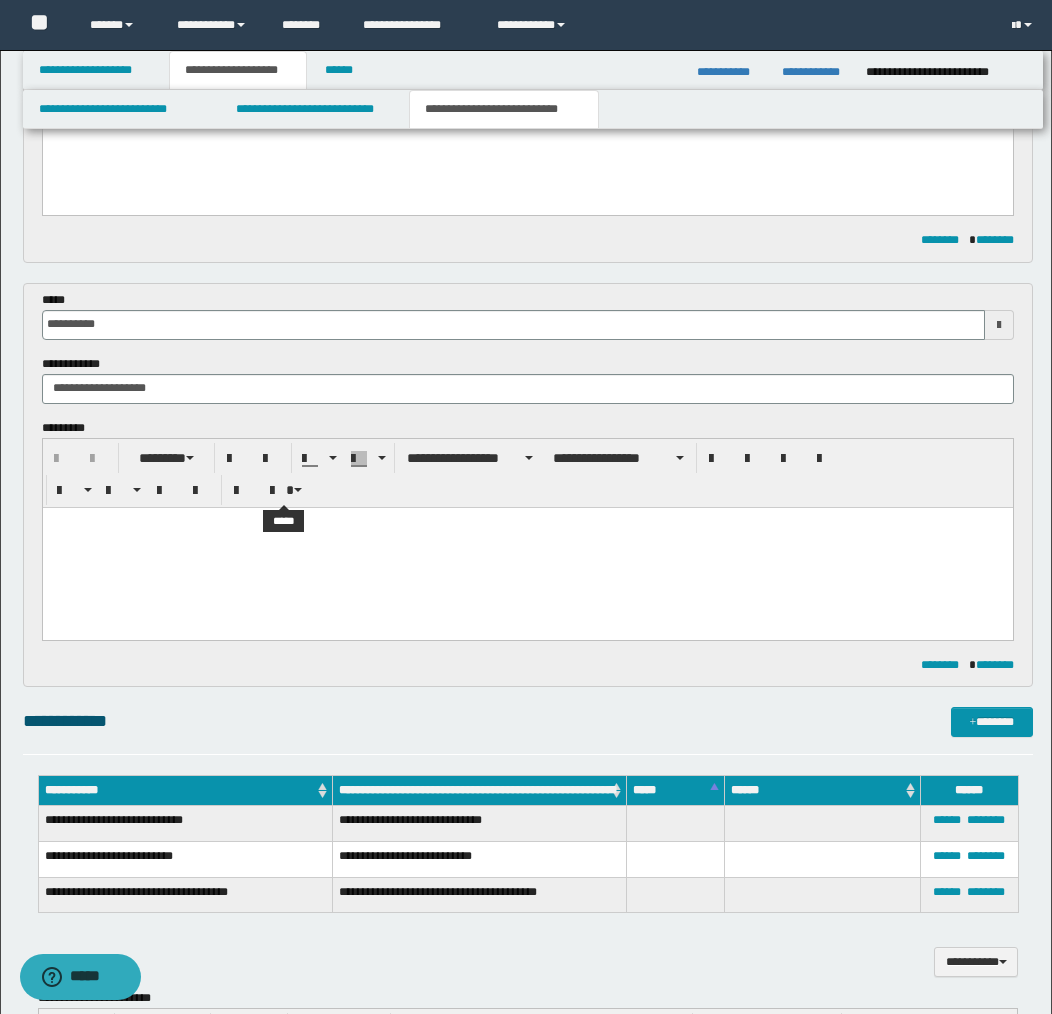 scroll, scrollTop: 616, scrollLeft: 0, axis: vertical 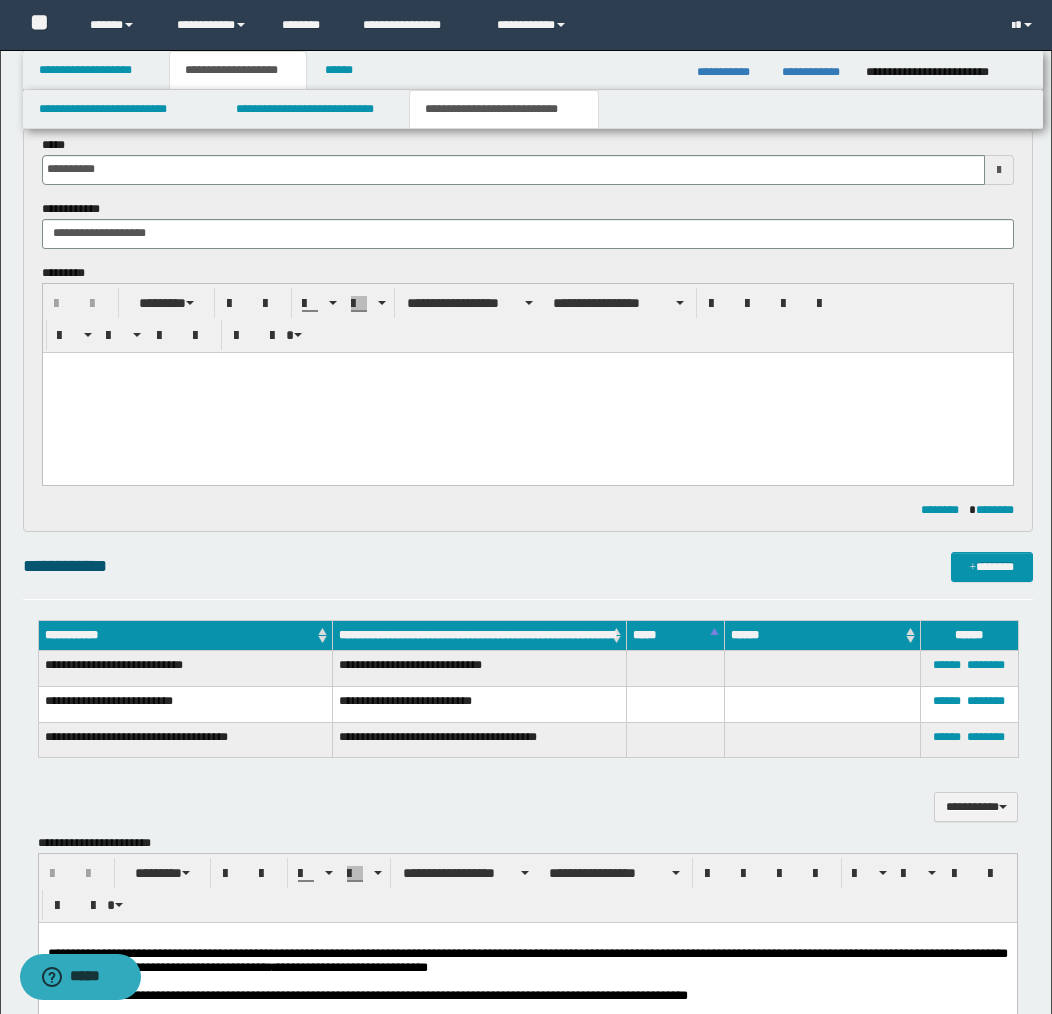 click at bounding box center (527, 392) 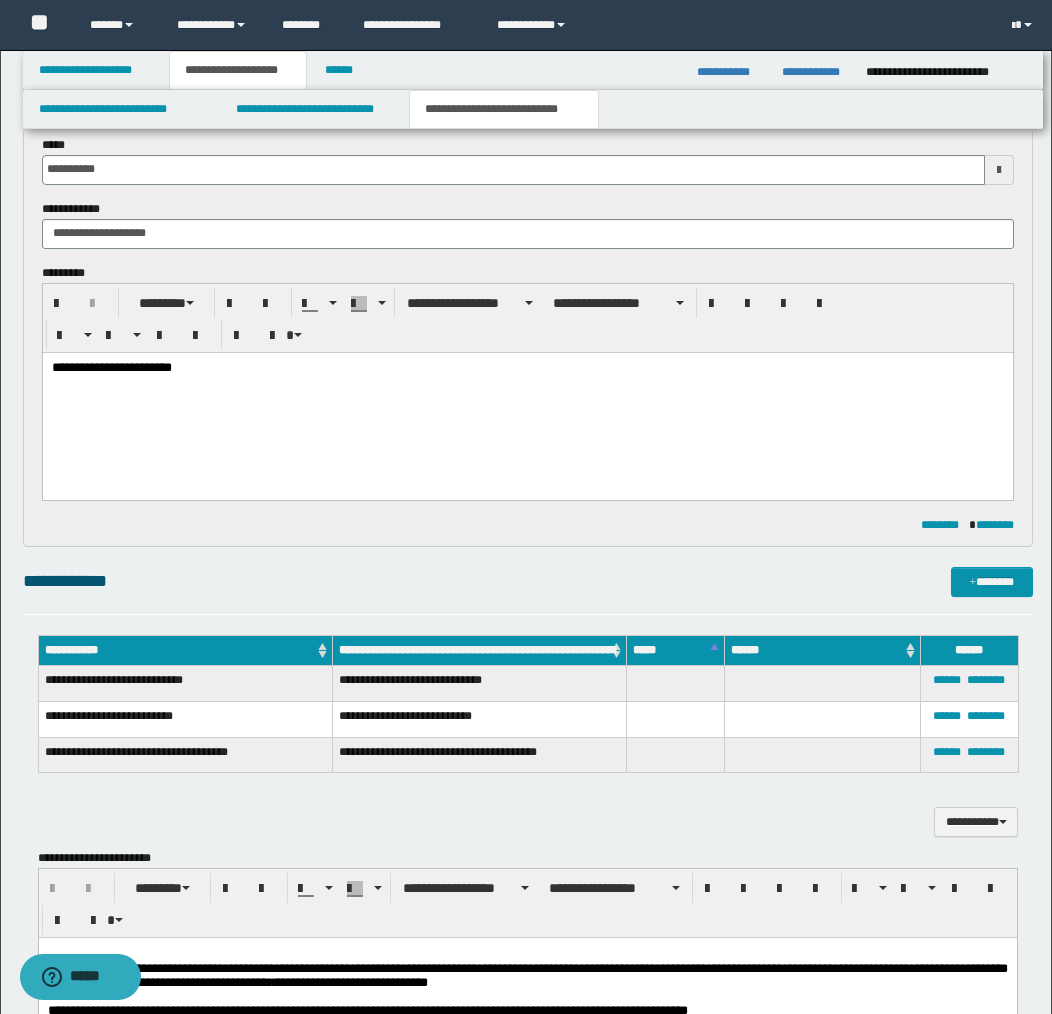 click on "**********" at bounding box center [527, 400] 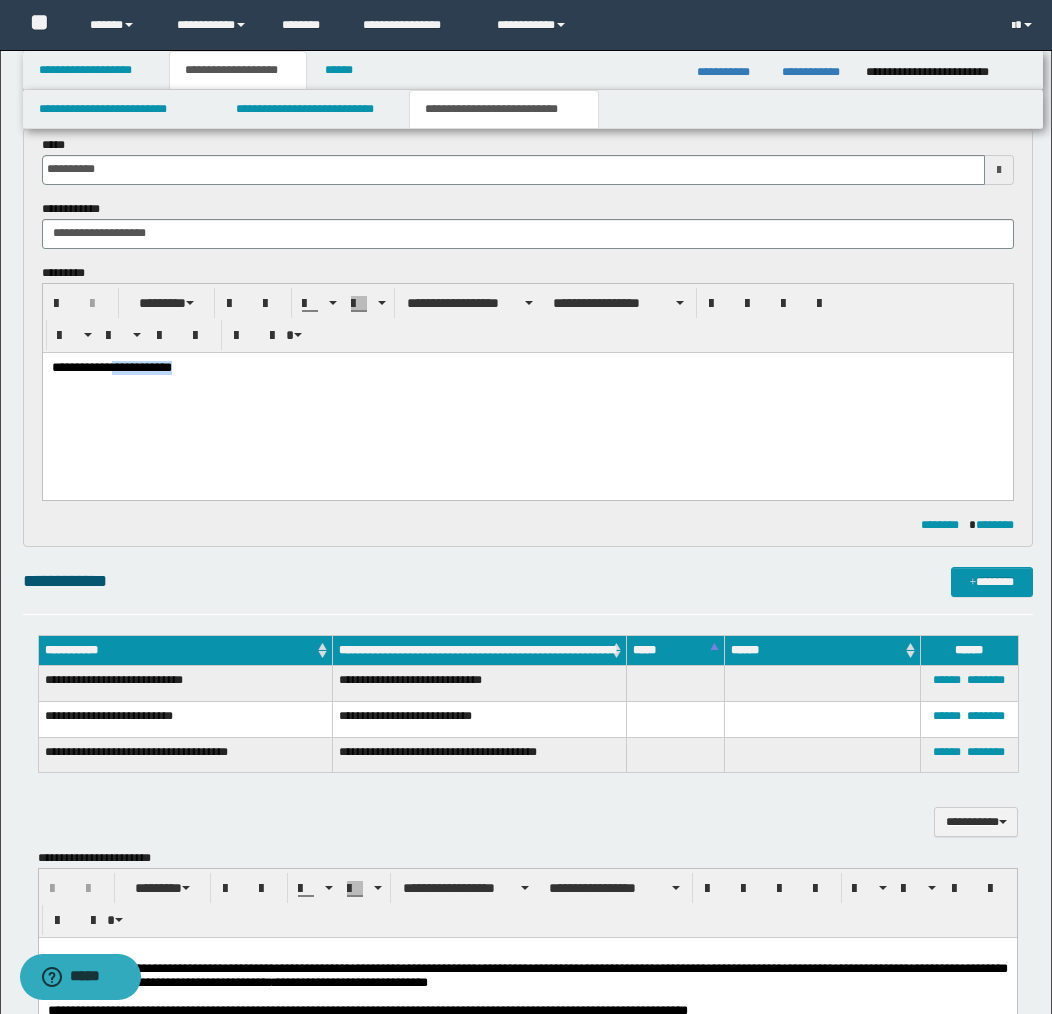 click on "**********" at bounding box center [527, 368] 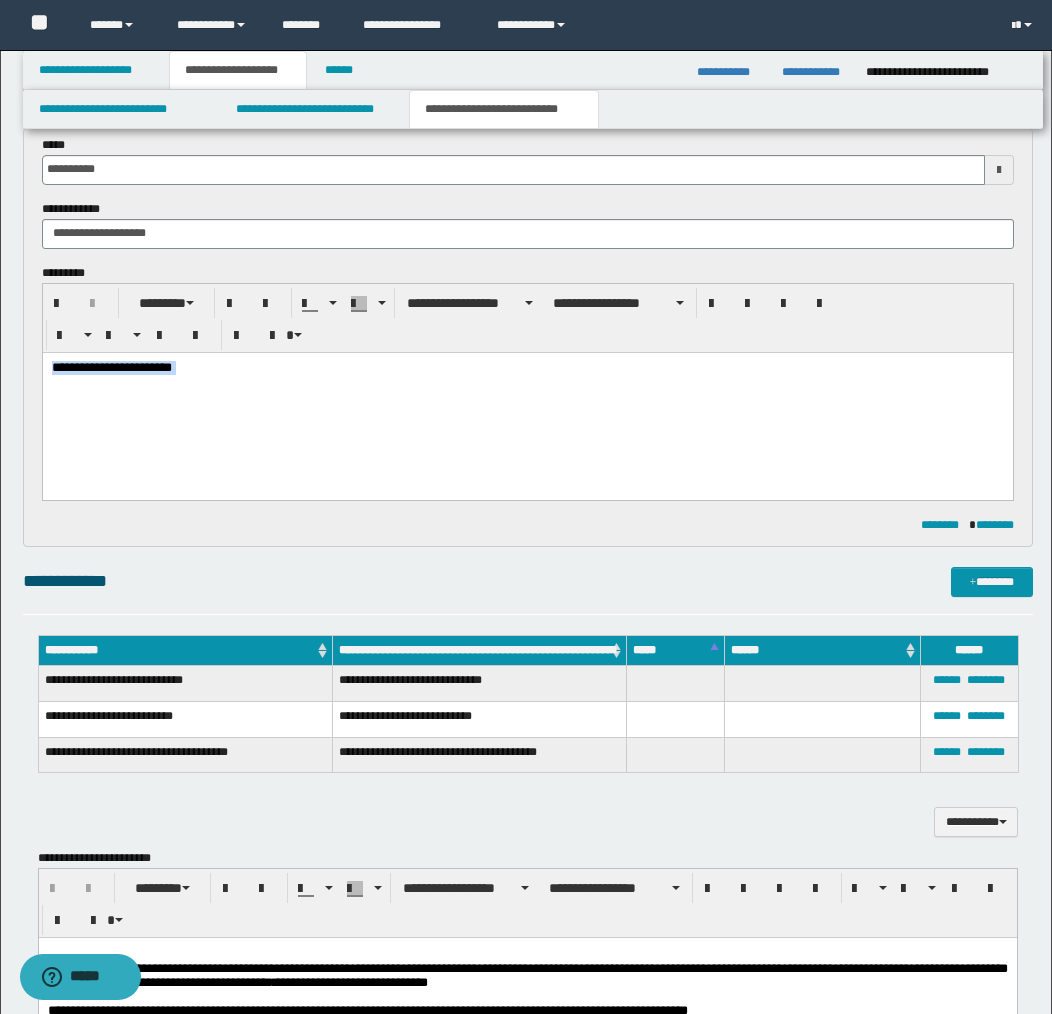 click on "**********" at bounding box center [527, 368] 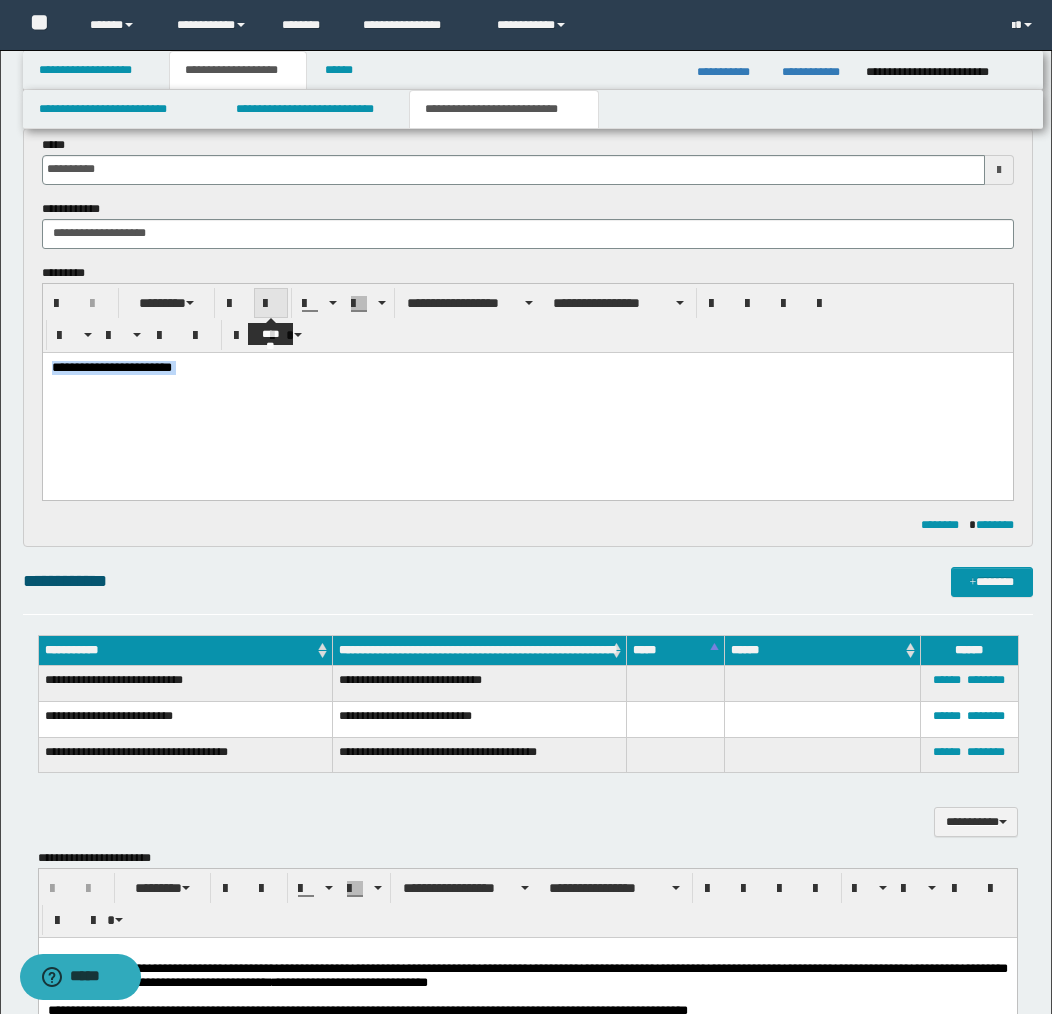 click at bounding box center [271, 304] 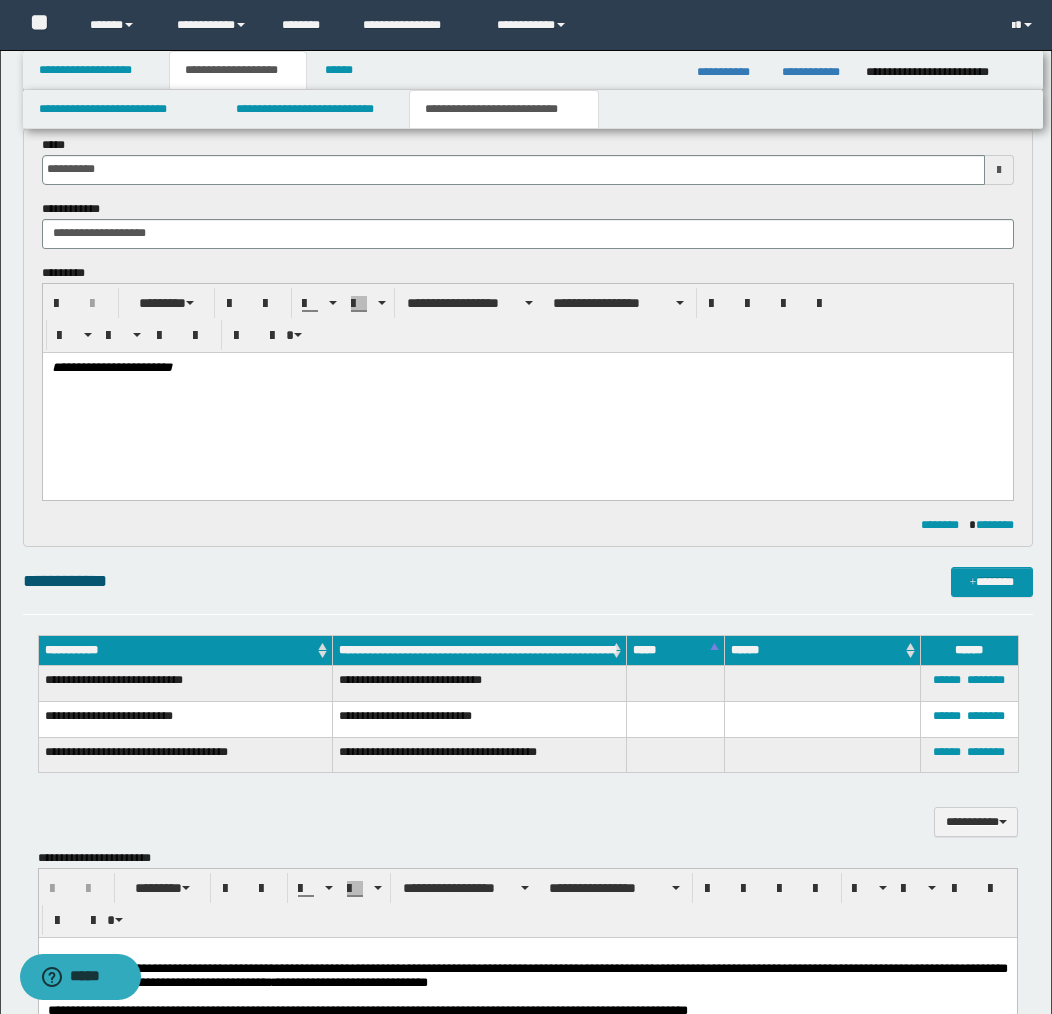 click at bounding box center [527, 383] 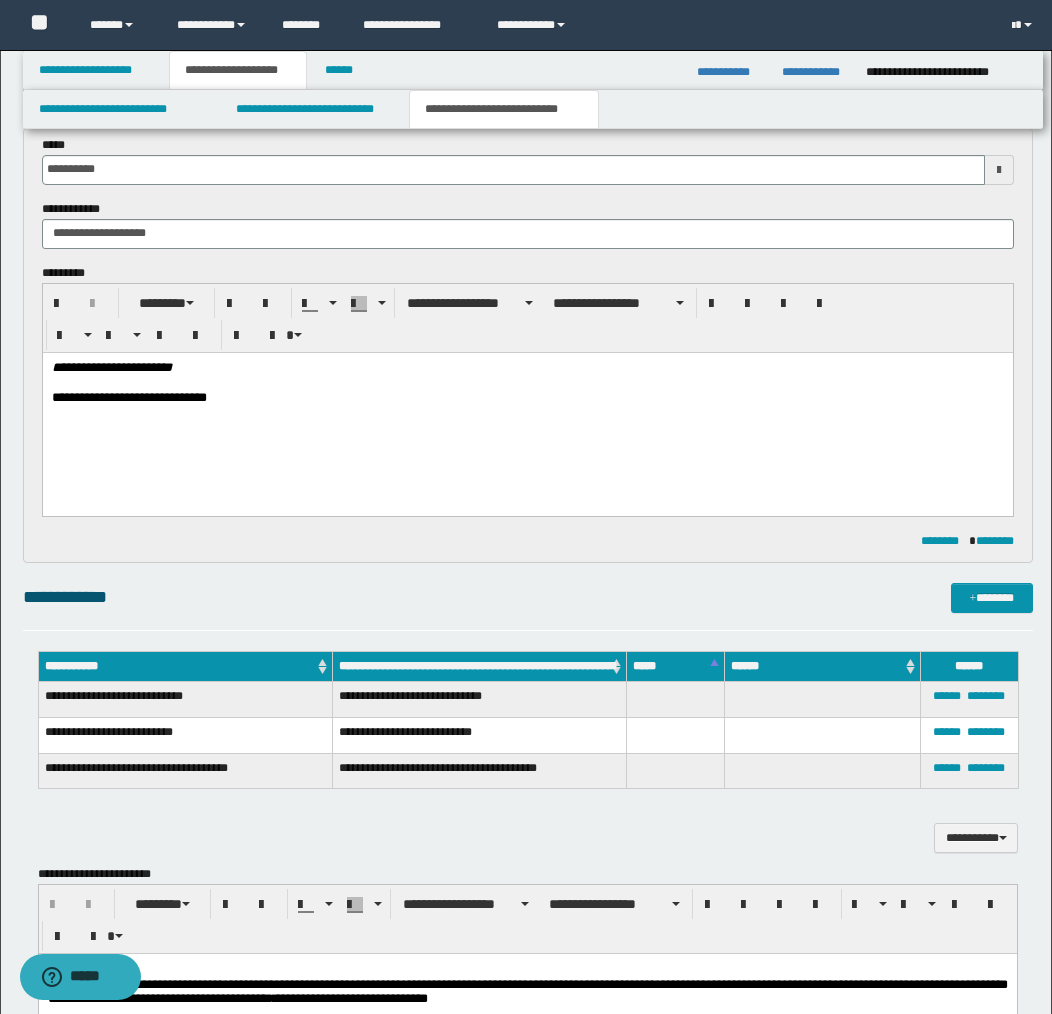 click on "**********" at bounding box center [527, 398] 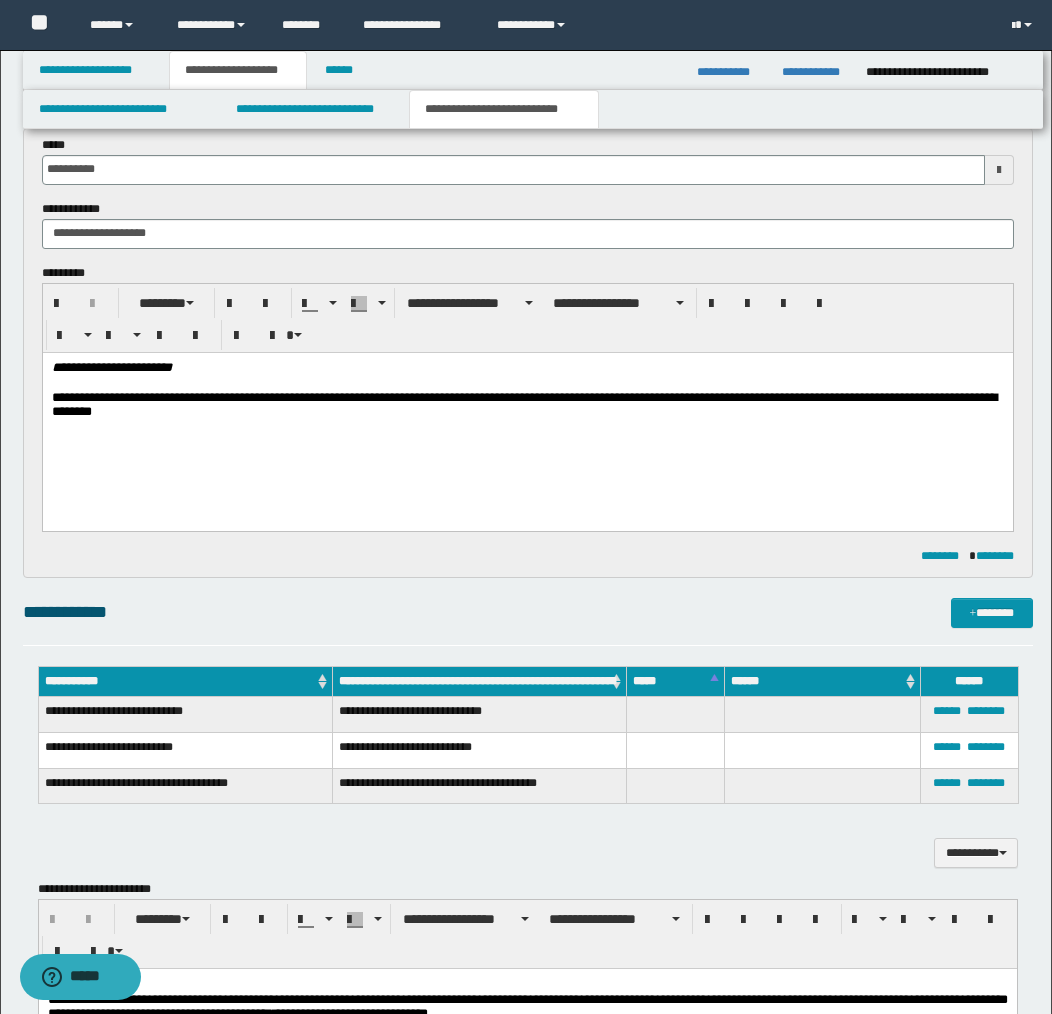 click on "**********" at bounding box center [527, 405] 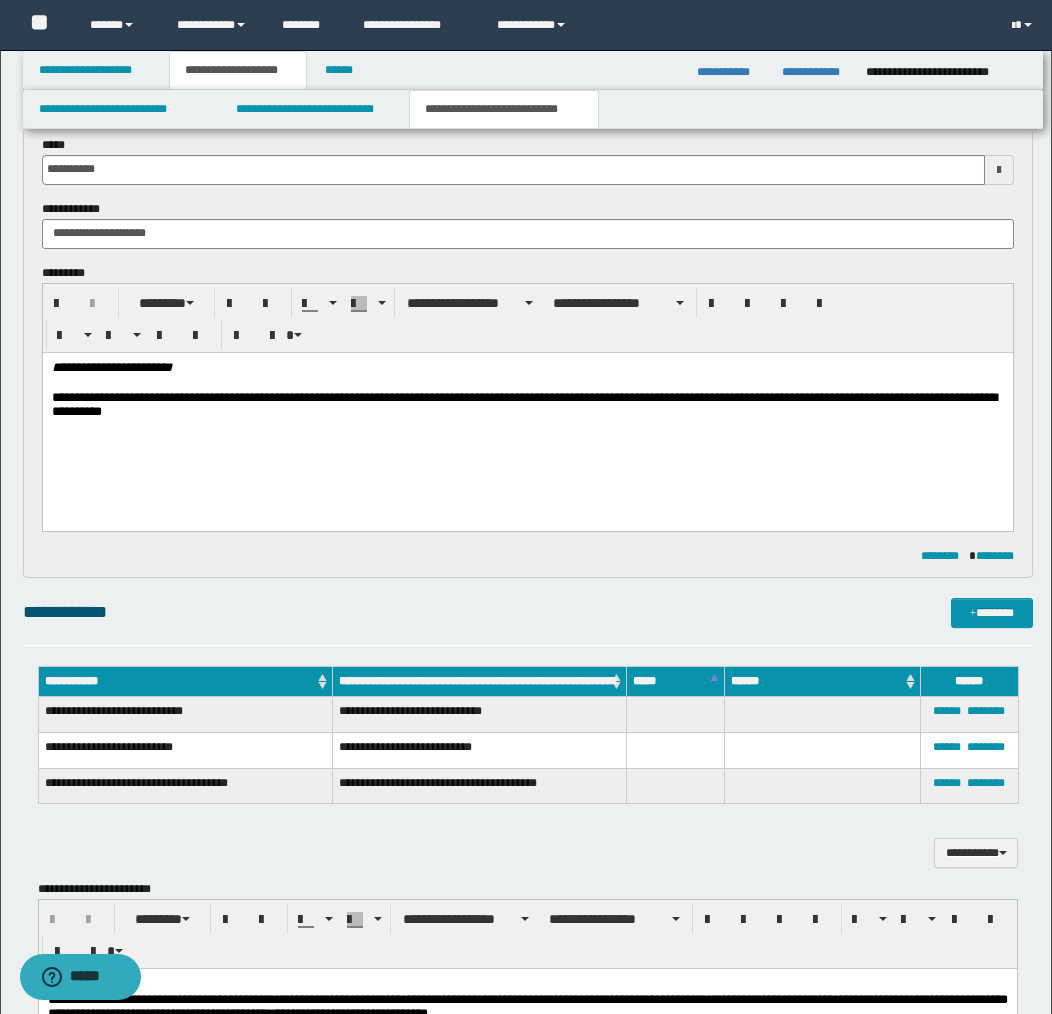 click on "**********" at bounding box center [527, 405] 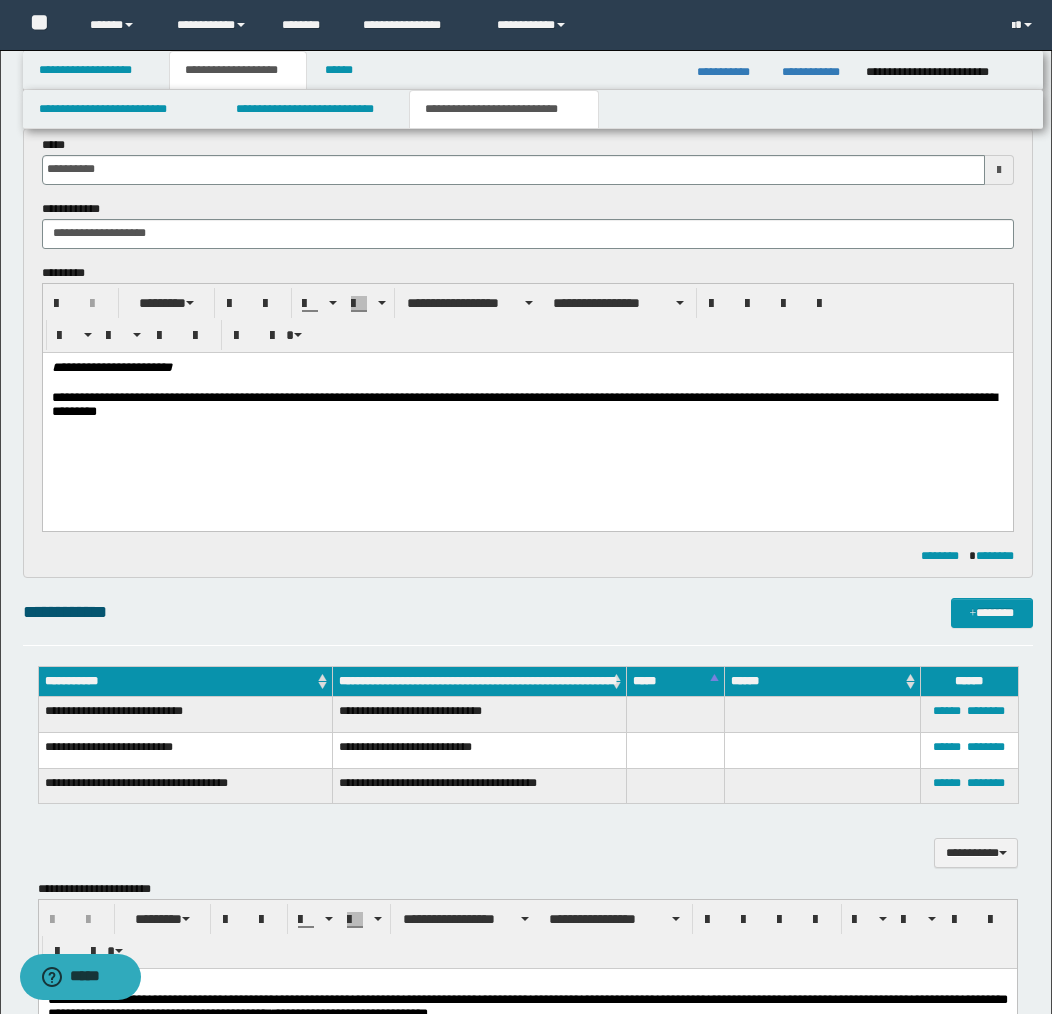 click on "**********" at bounding box center [527, 405] 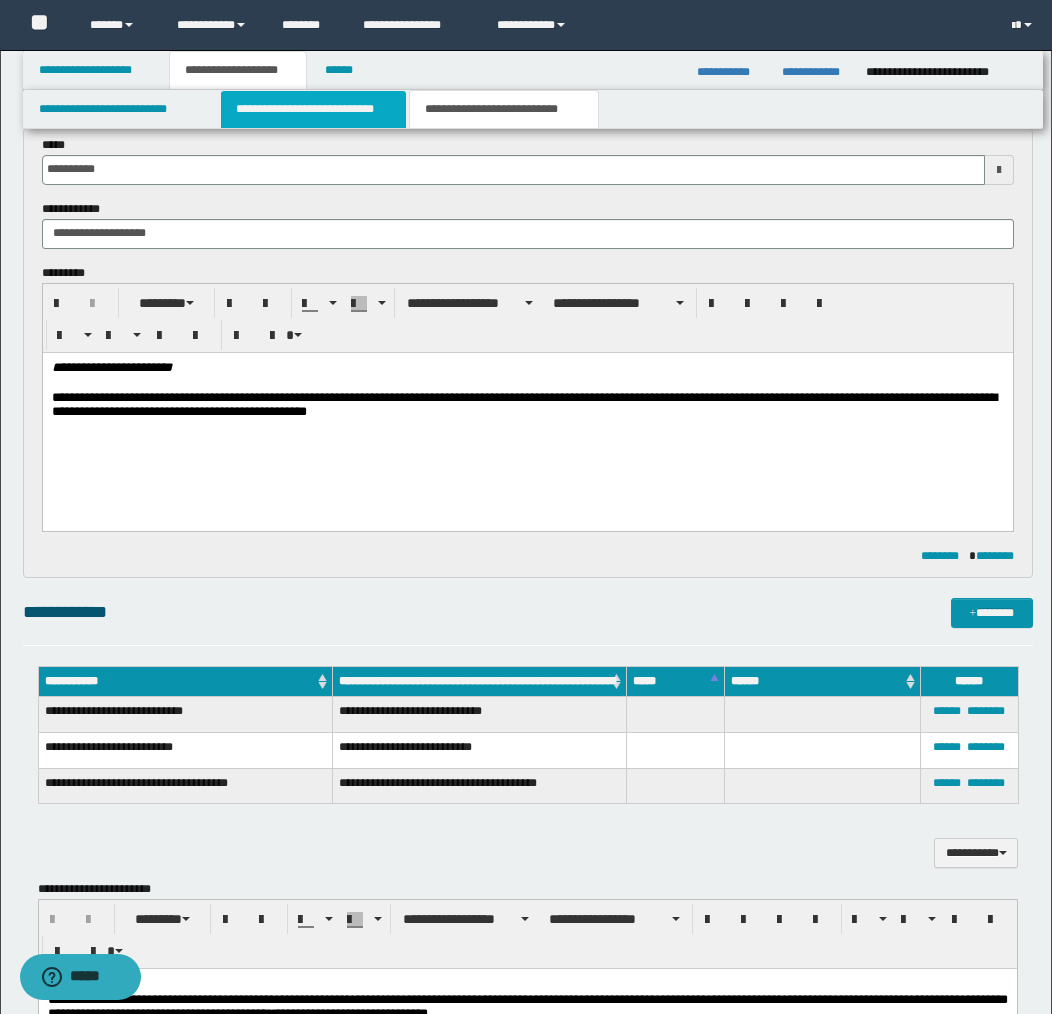 click on "**********" at bounding box center [314, 109] 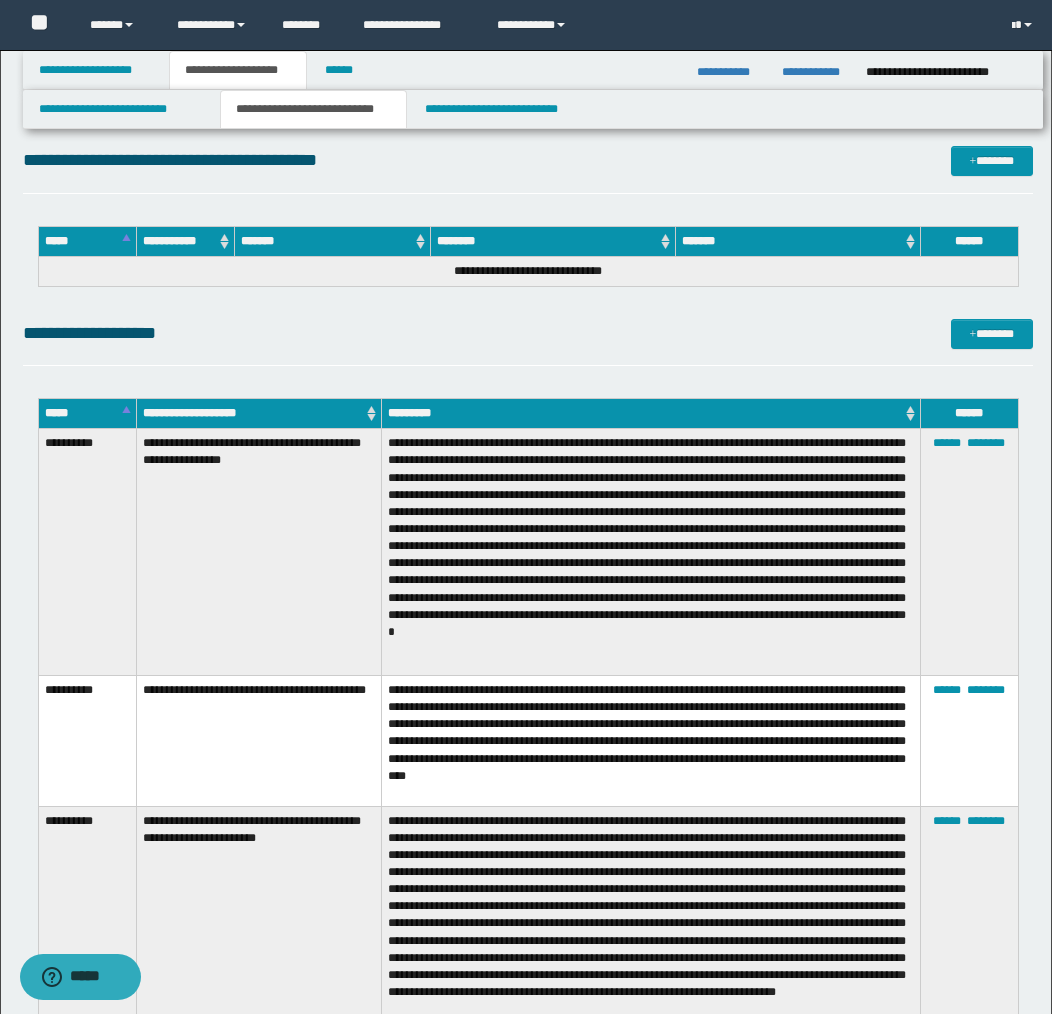 scroll, scrollTop: 2781, scrollLeft: 0, axis: vertical 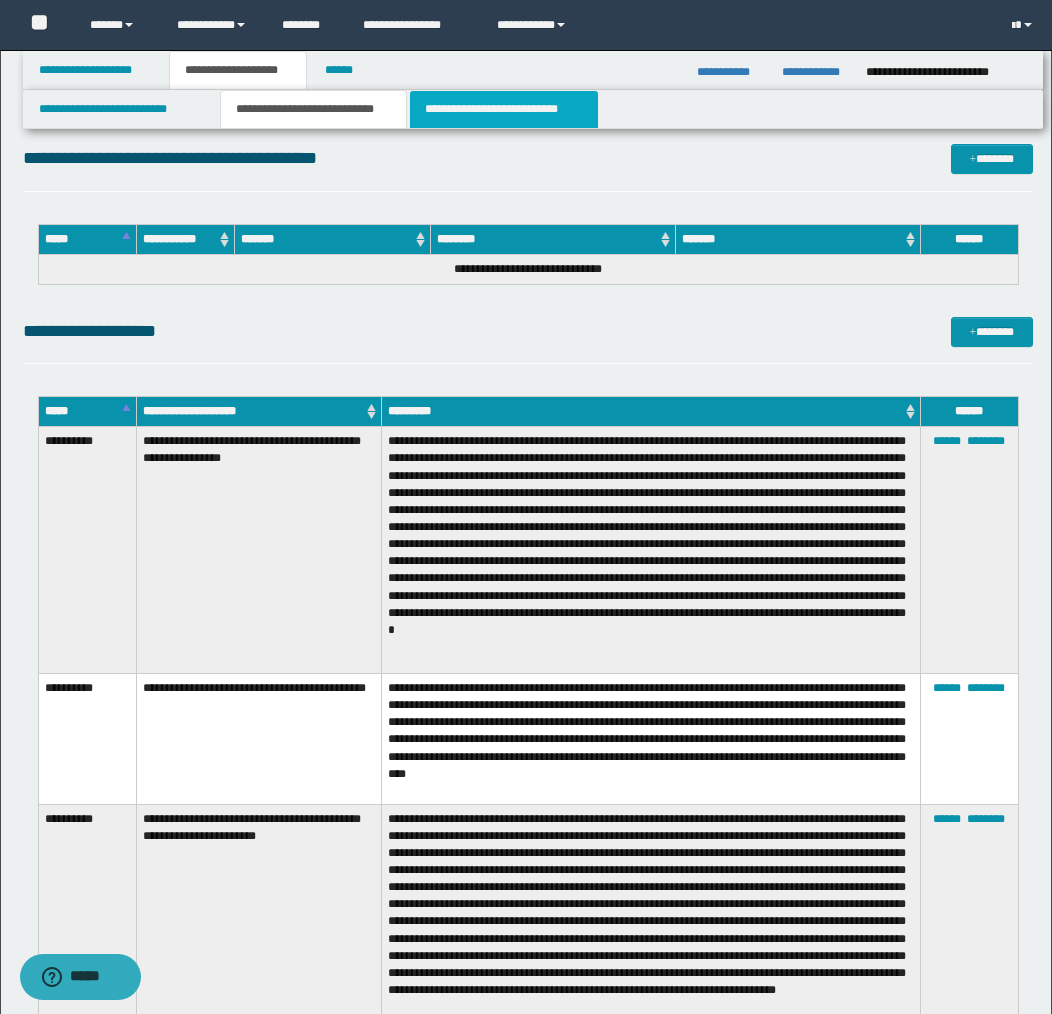 click on "**********" at bounding box center (504, 109) 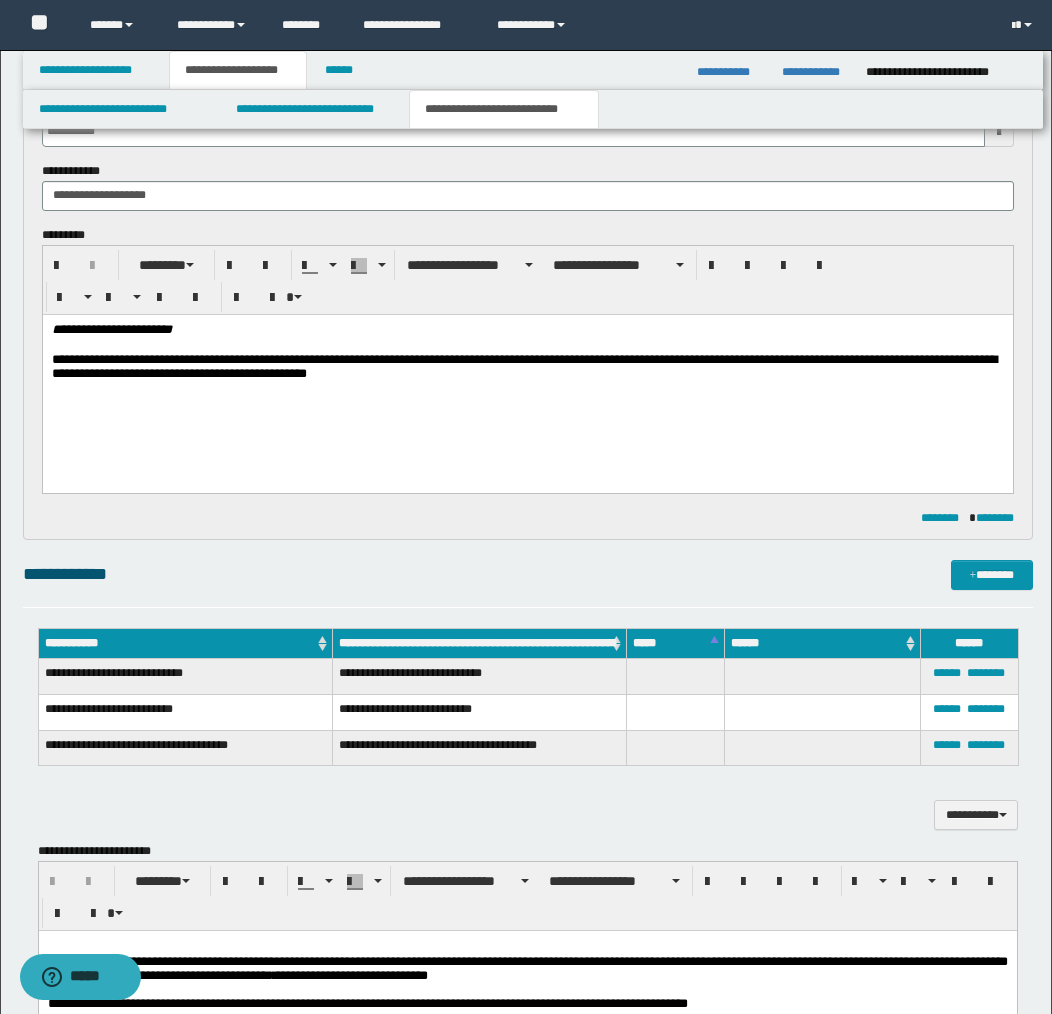 scroll, scrollTop: 612, scrollLeft: 0, axis: vertical 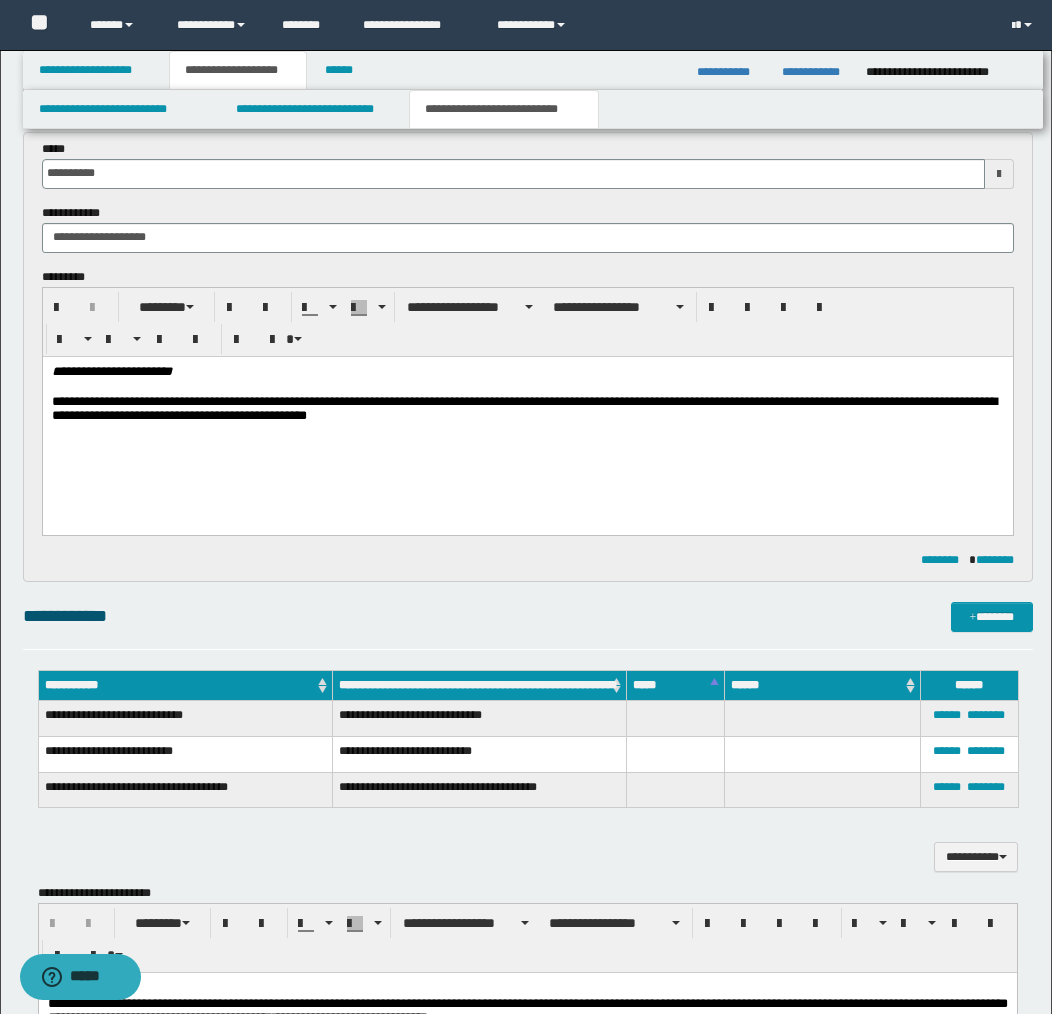 click on "**********" at bounding box center [527, 409] 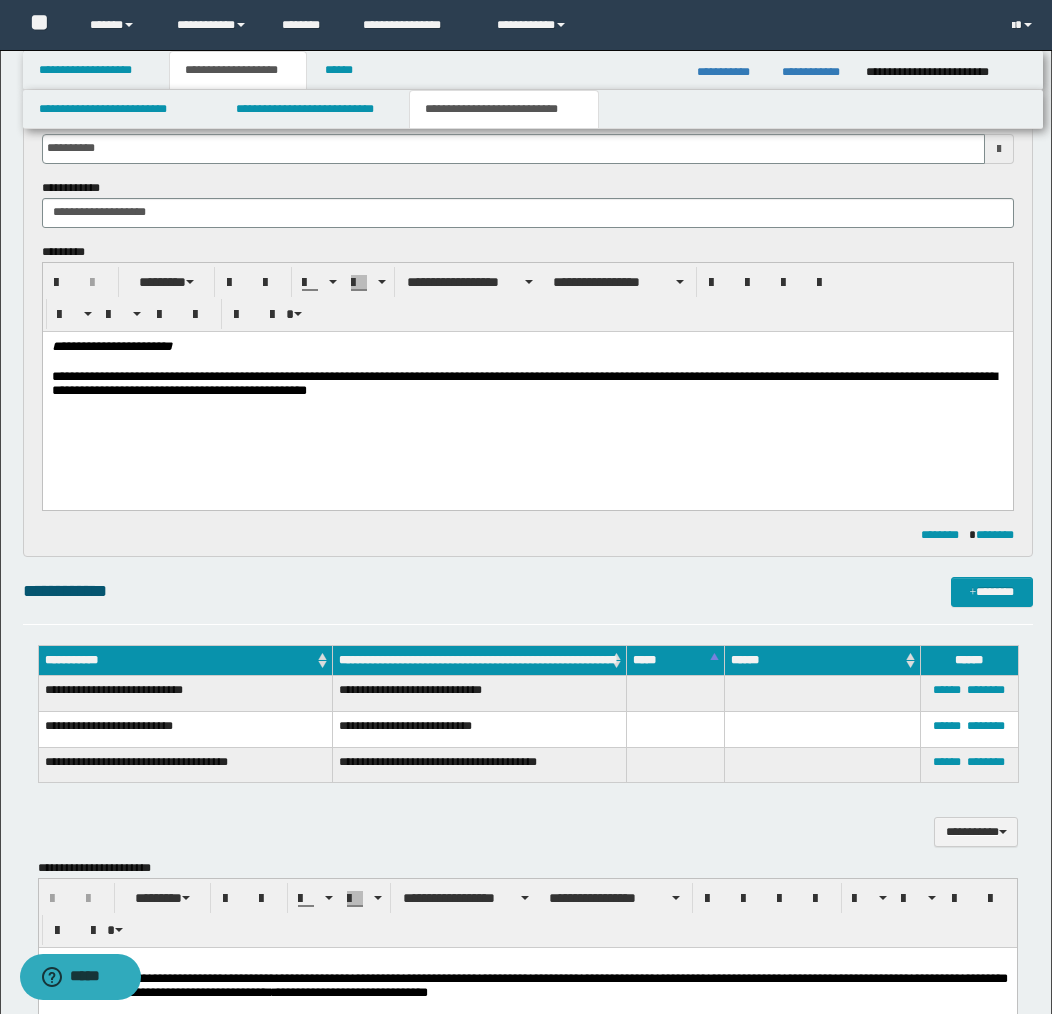 scroll, scrollTop: 638, scrollLeft: 0, axis: vertical 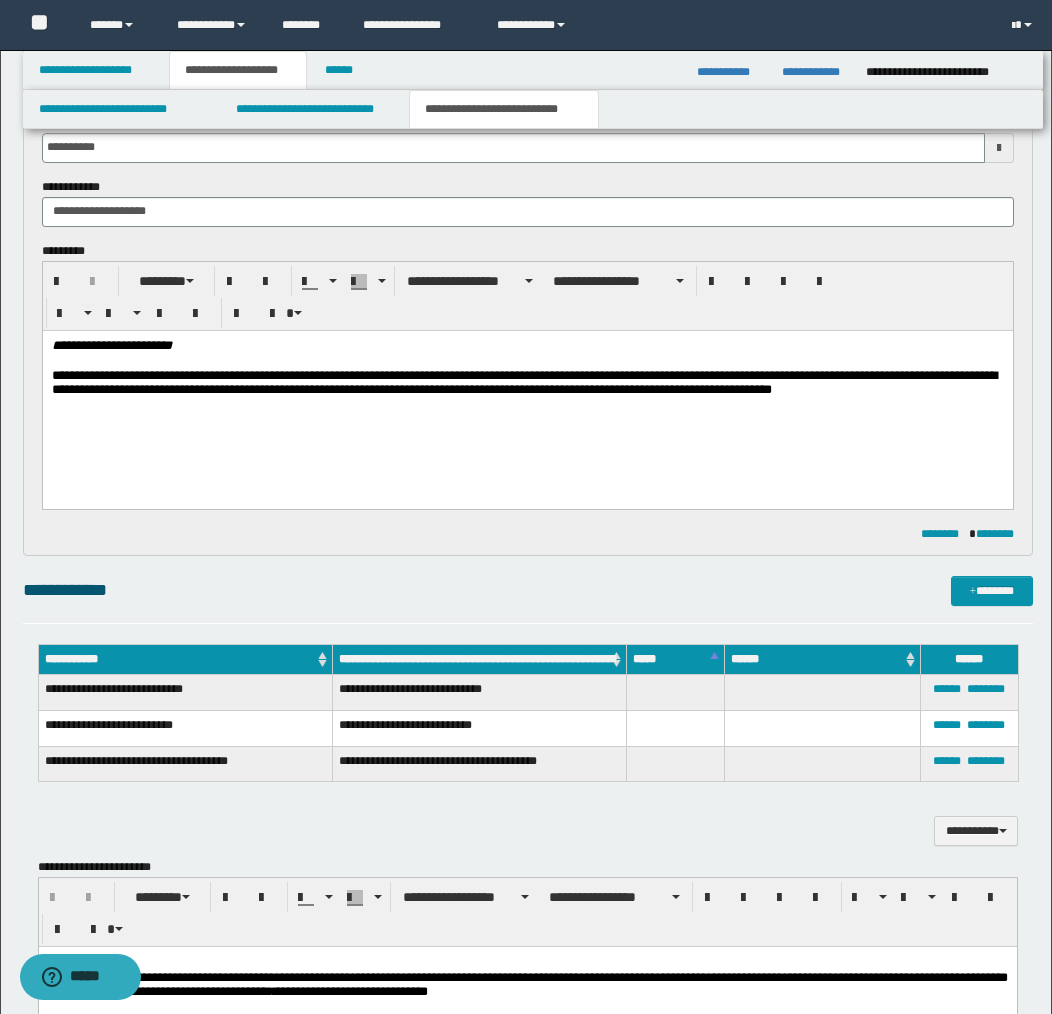 click on "**********" at bounding box center (527, 383) 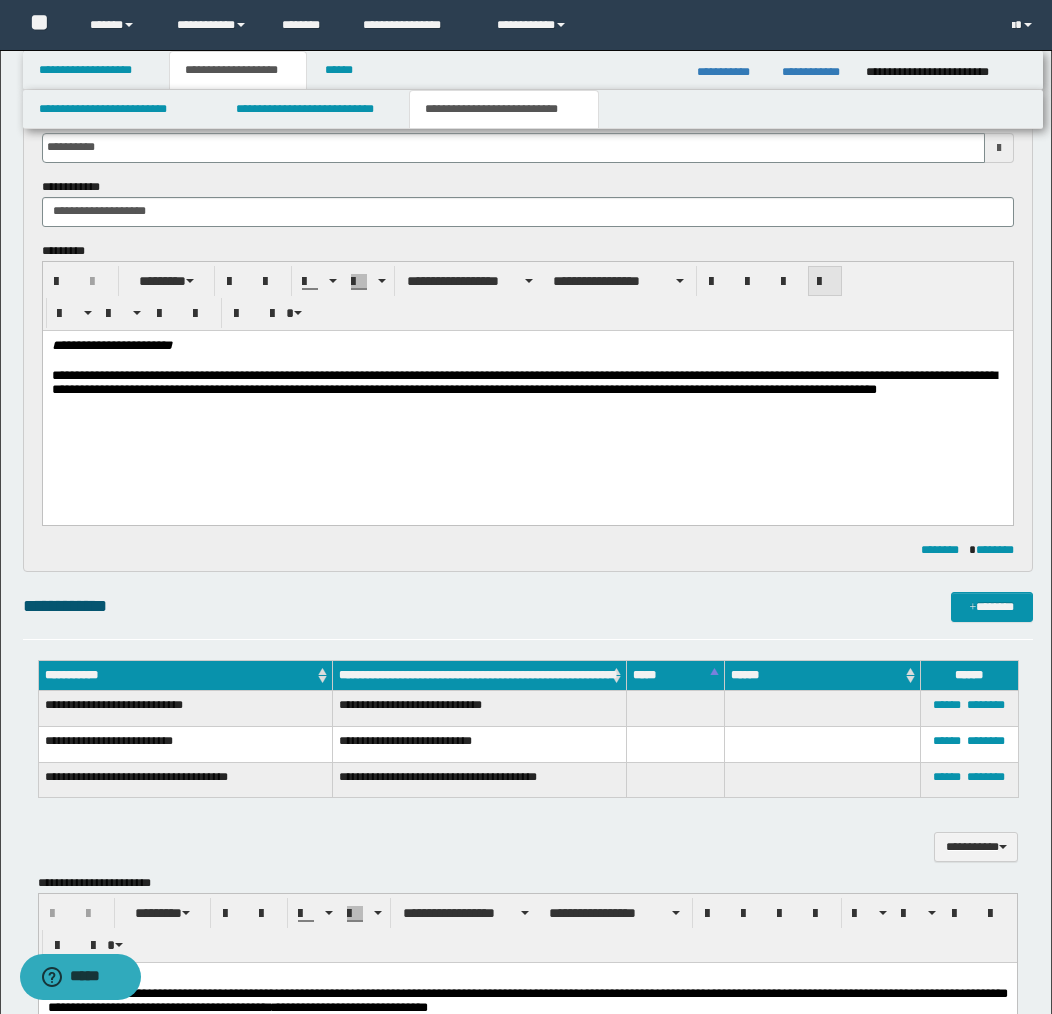 click at bounding box center (825, 282) 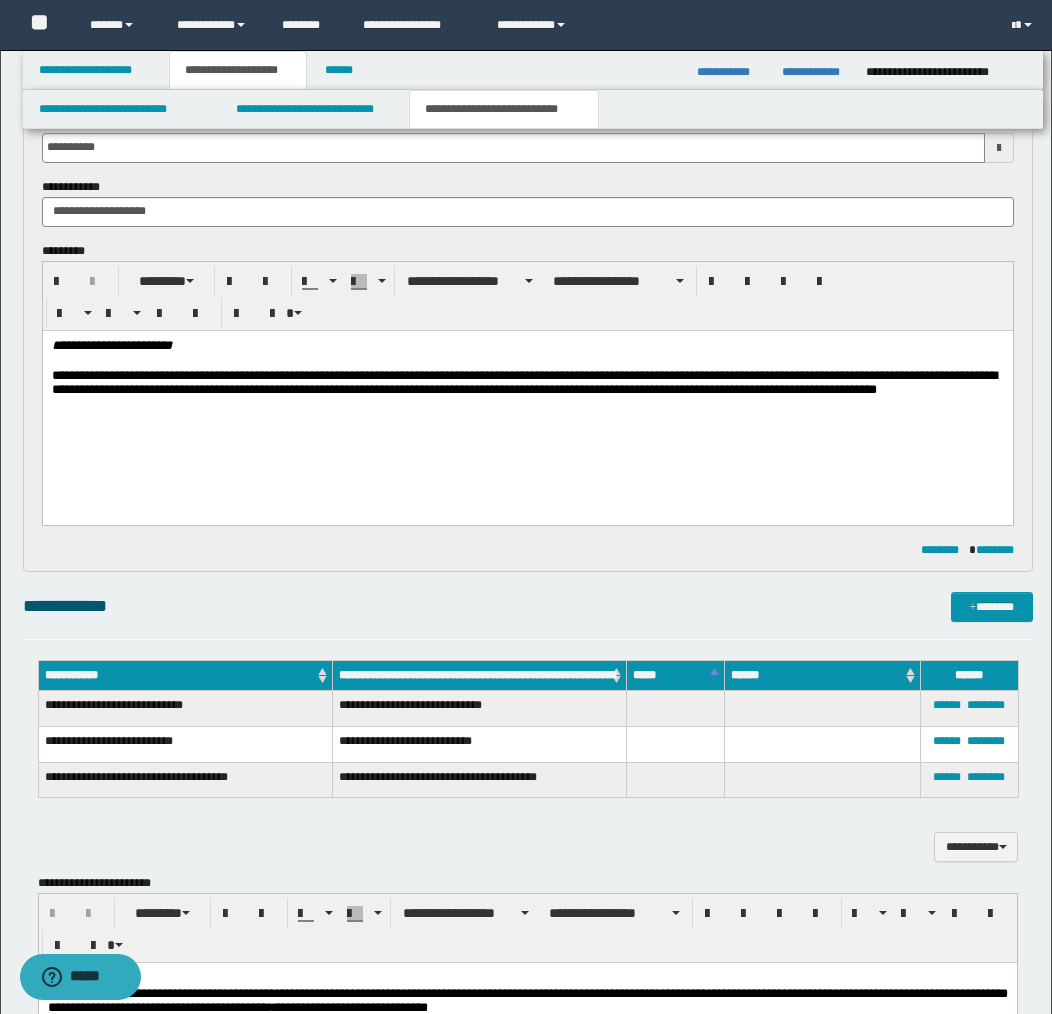 scroll, scrollTop: 635, scrollLeft: 0, axis: vertical 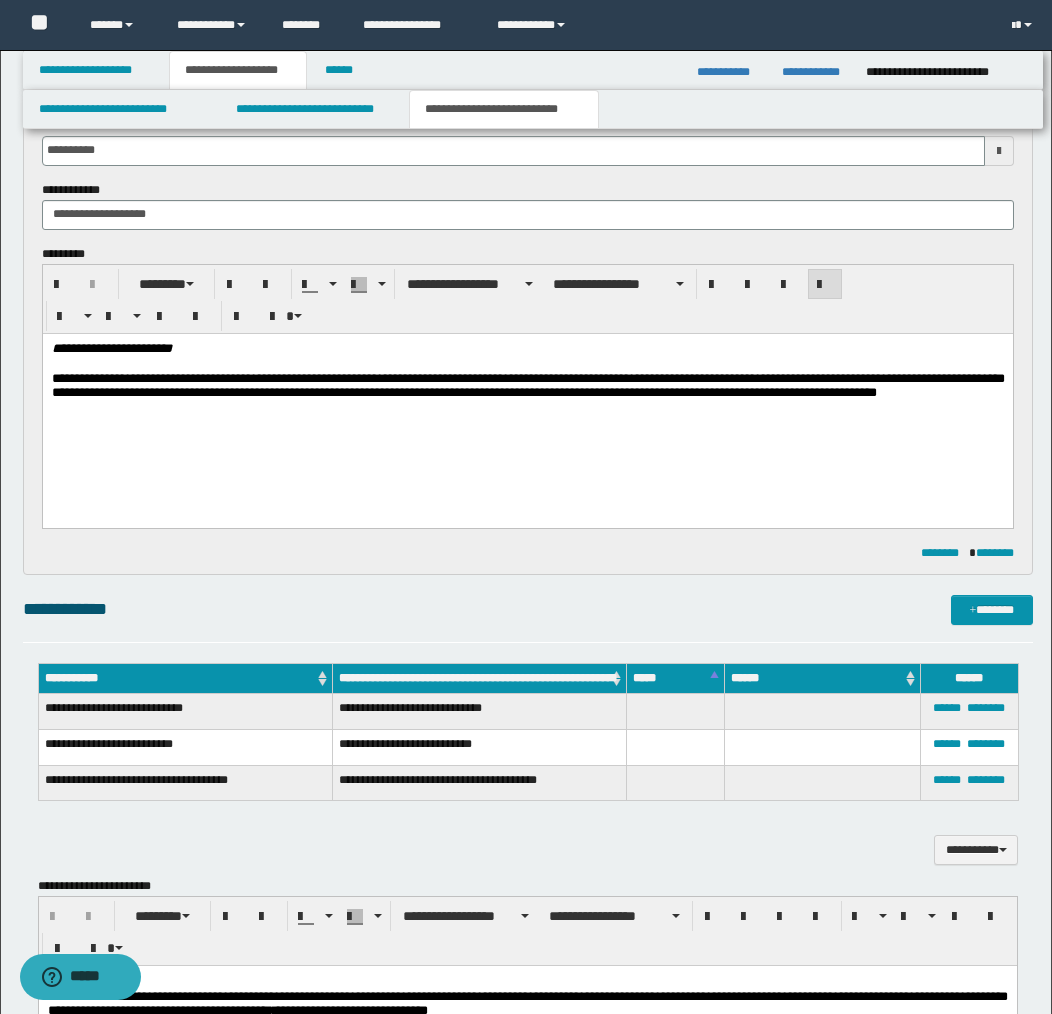 click on "**********" at bounding box center [527, 394] 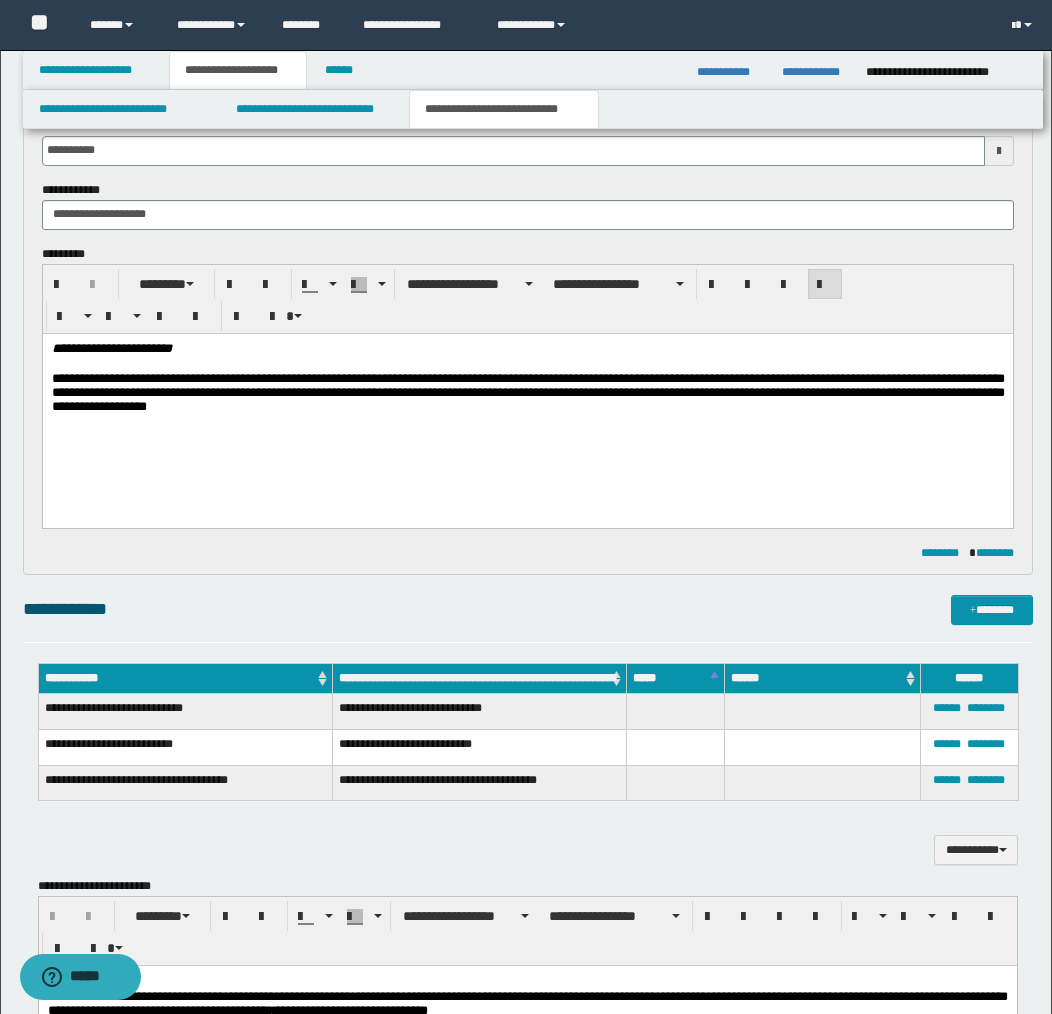 click on "**********" at bounding box center (527, 394) 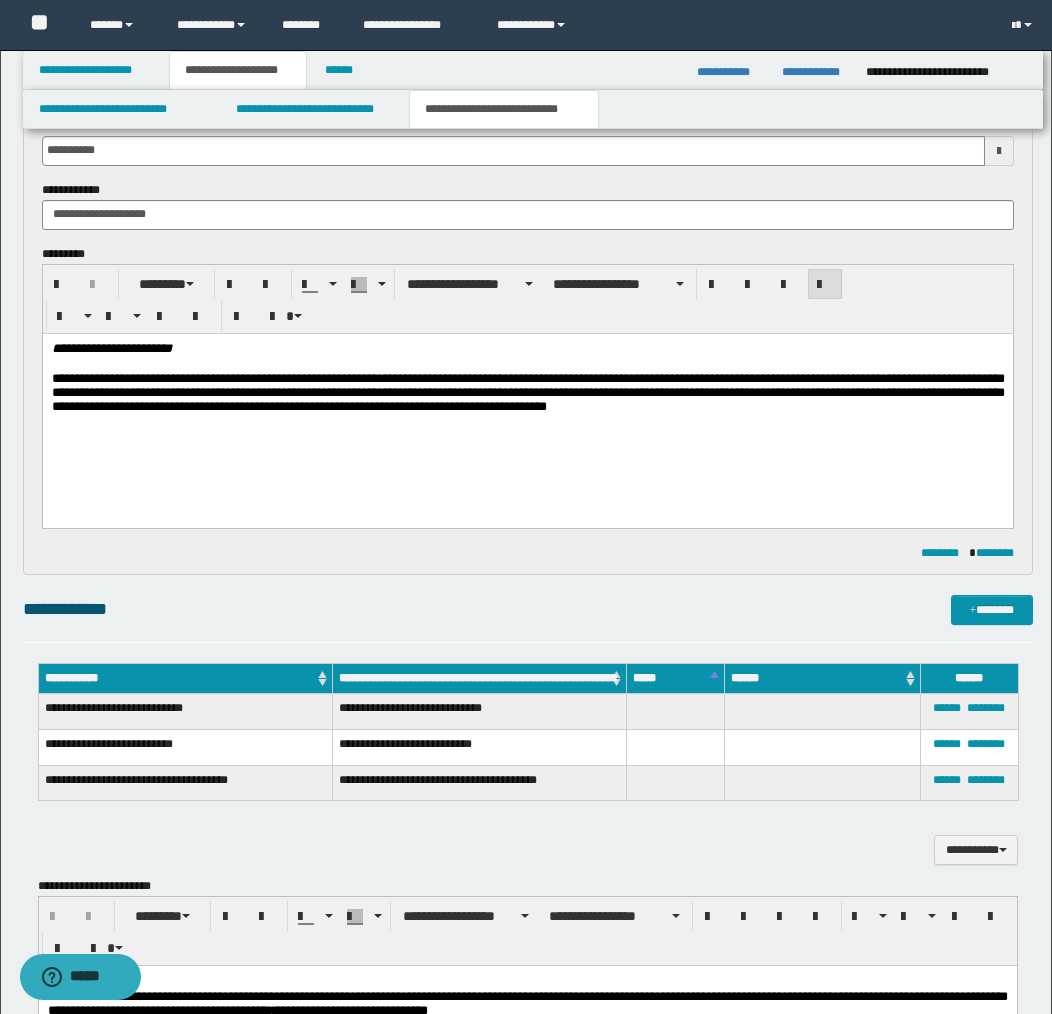 click on "**********" at bounding box center [527, 394] 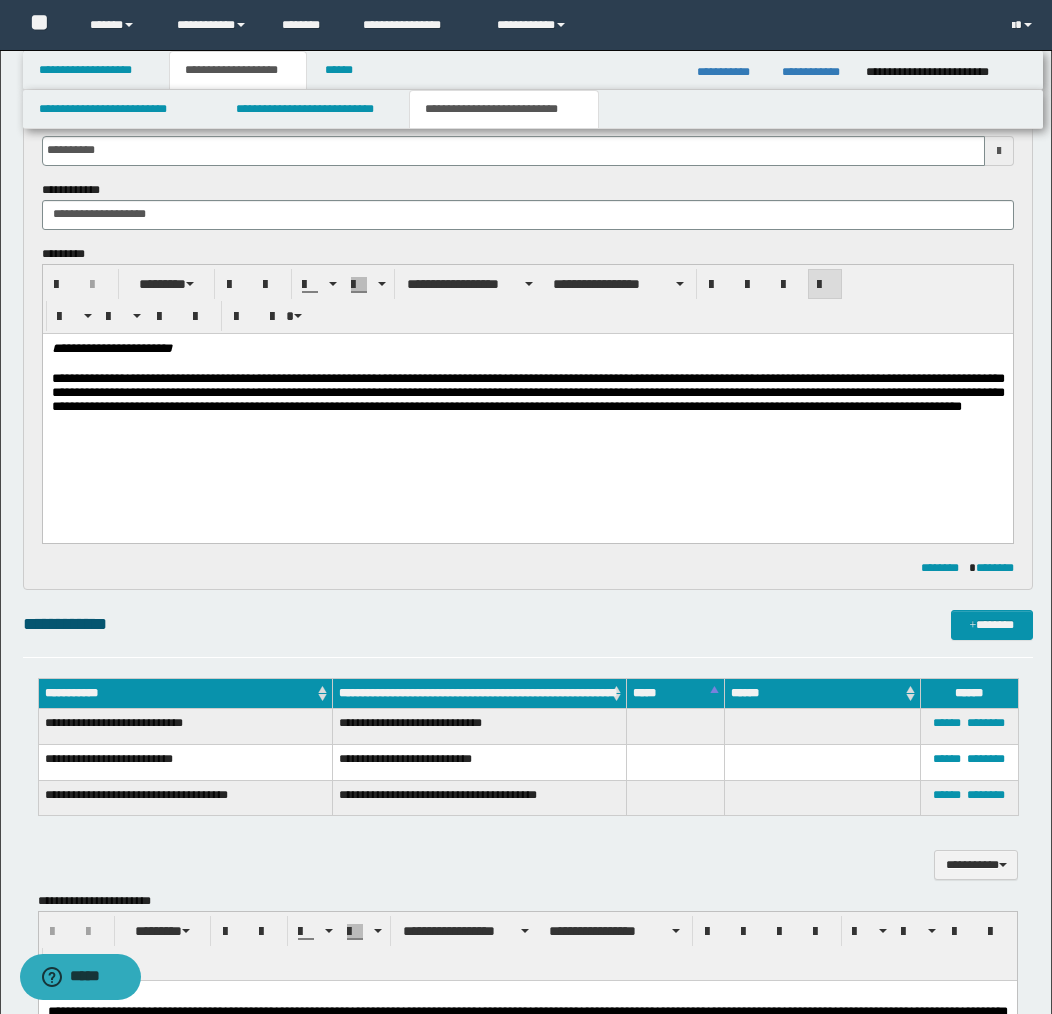 click on "**********" at bounding box center [527, 412] 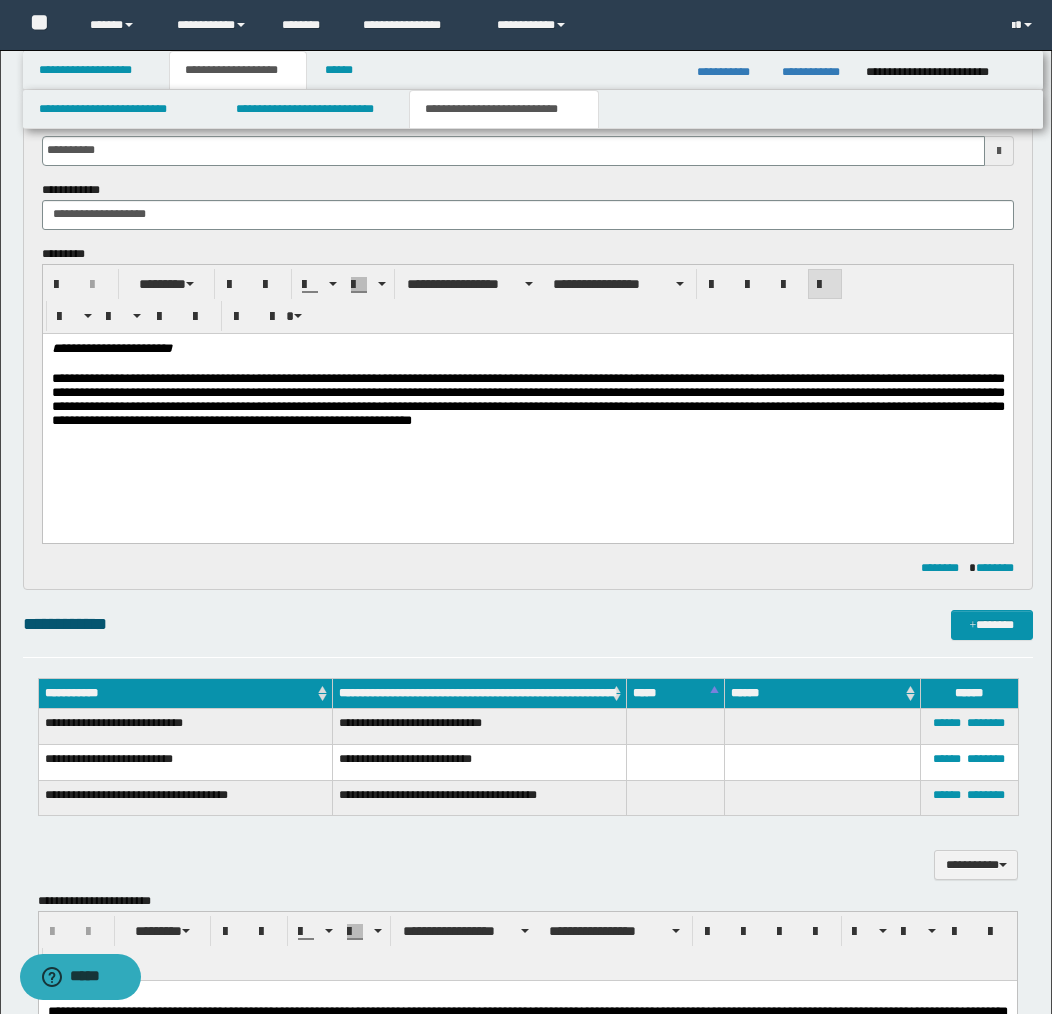 click on "**********" at bounding box center (527, 402) 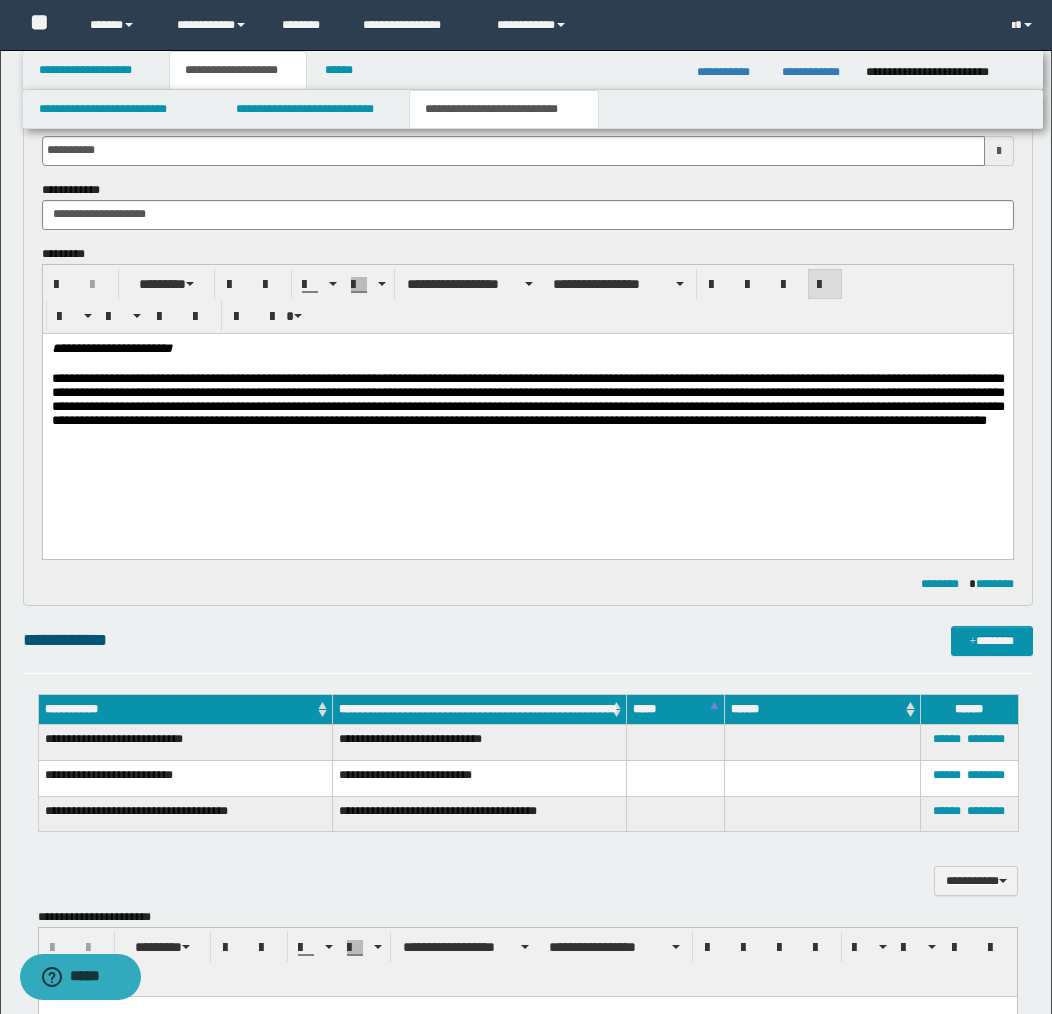 click on "**********" at bounding box center [527, 410] 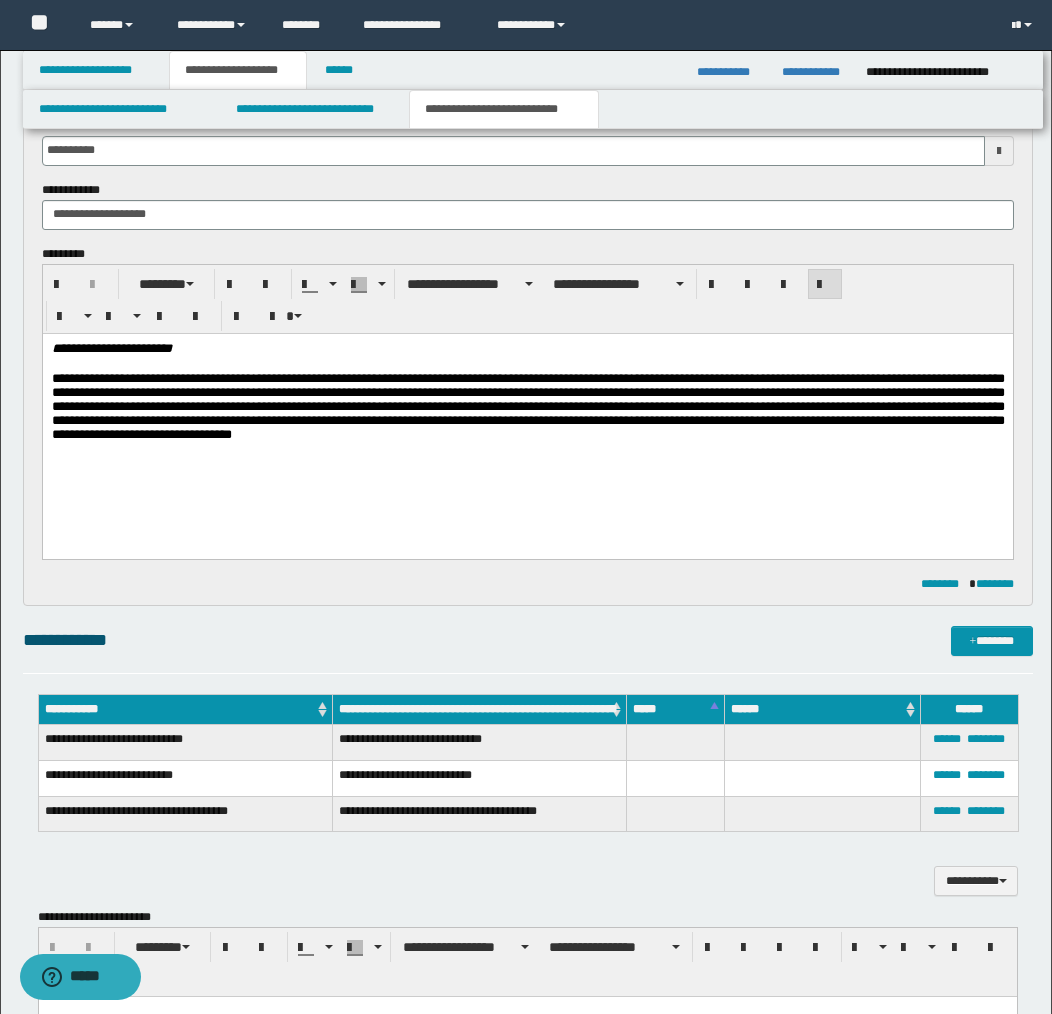 click on "**********" at bounding box center (527, 410) 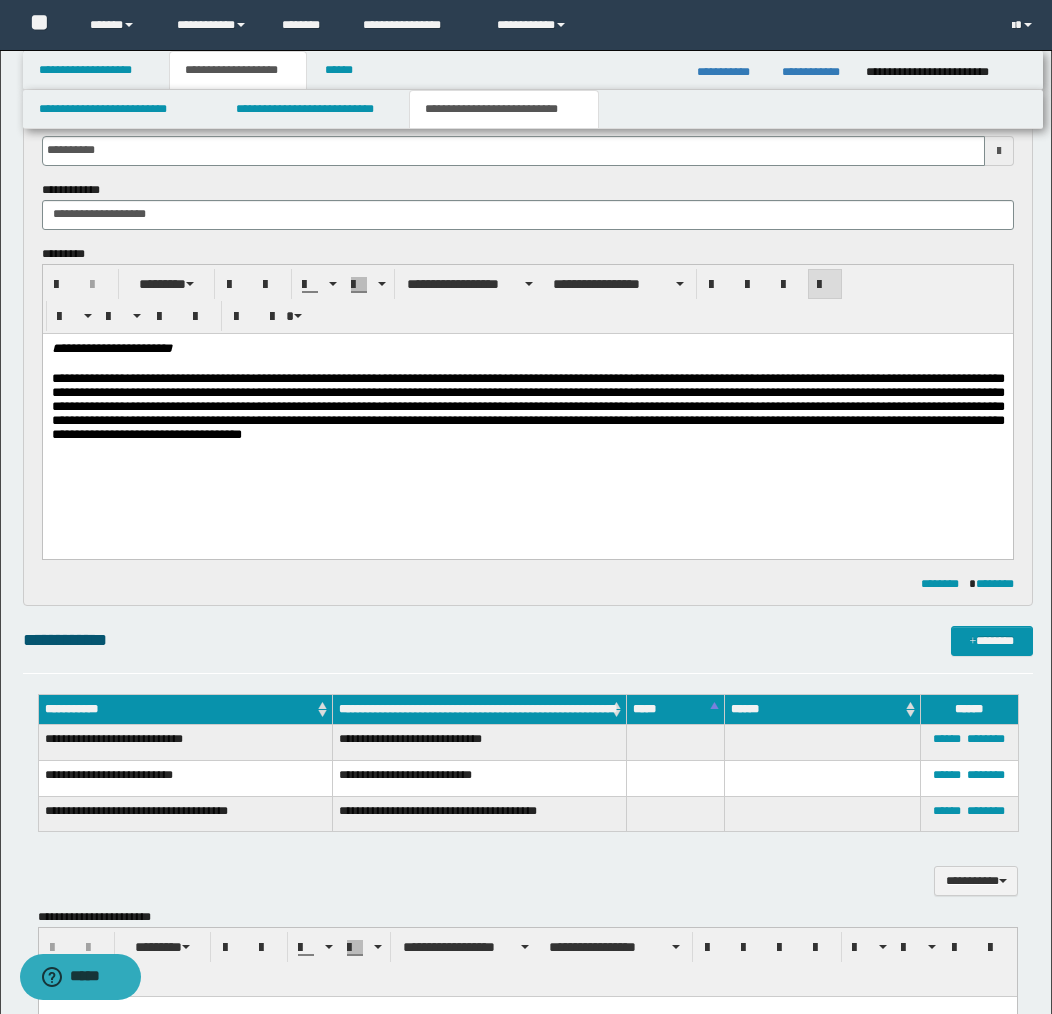 click on "**********" at bounding box center (527, 410) 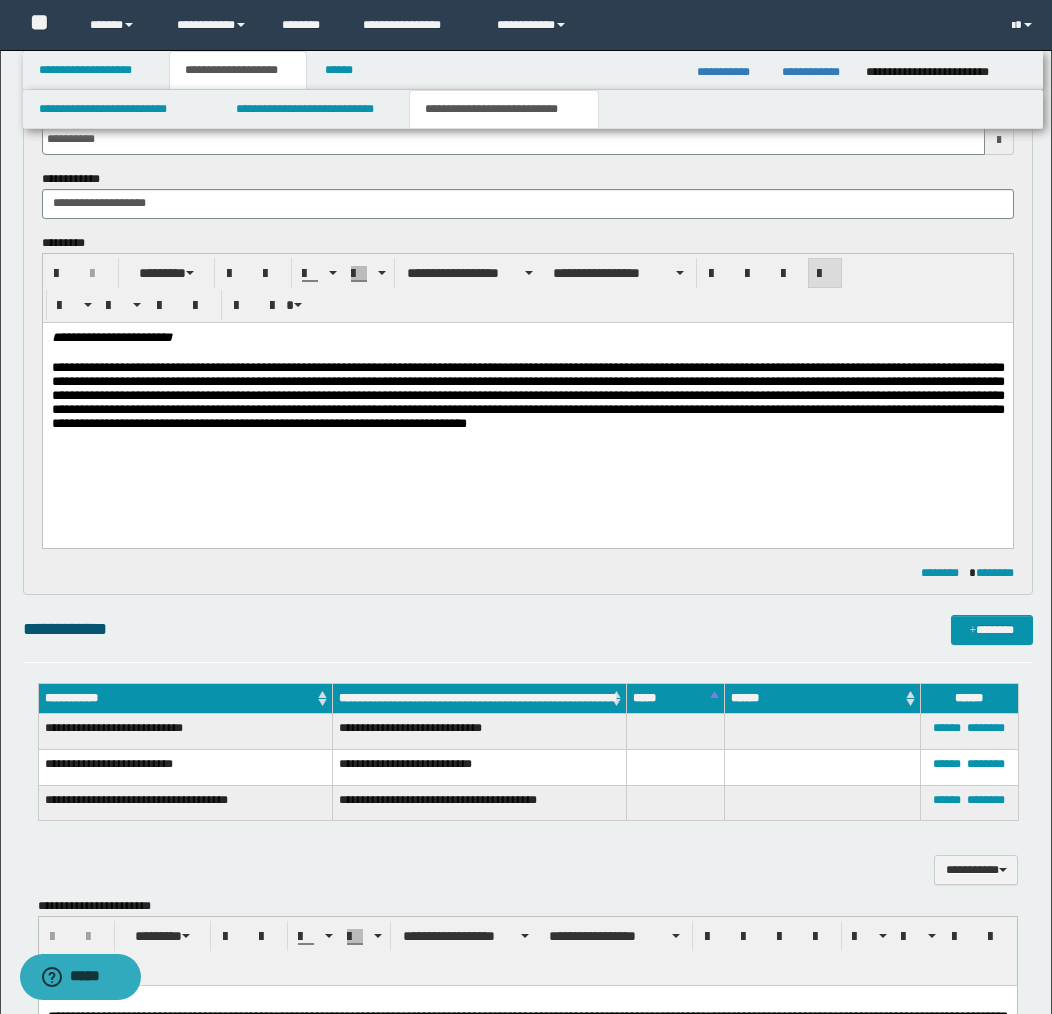 scroll, scrollTop: 649, scrollLeft: 0, axis: vertical 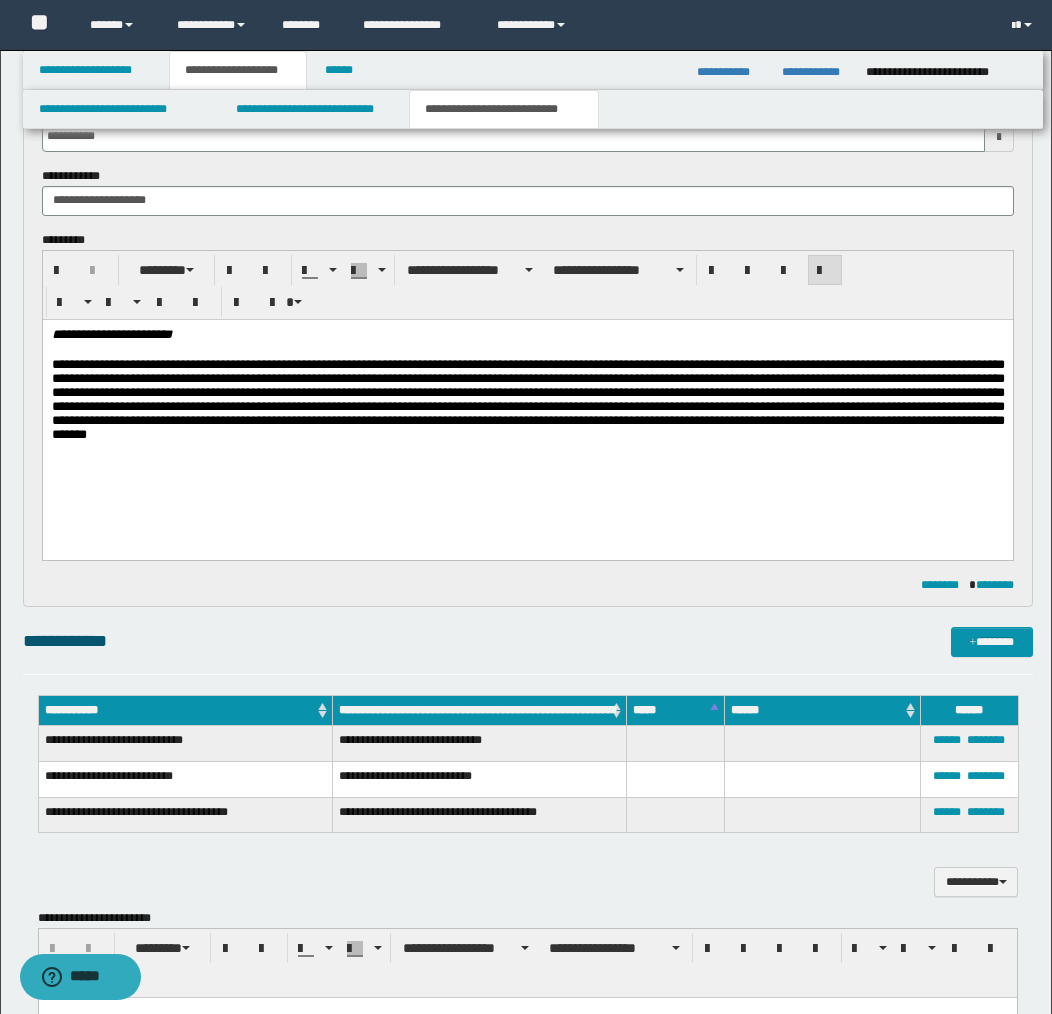 click on "**********" at bounding box center (527, 403) 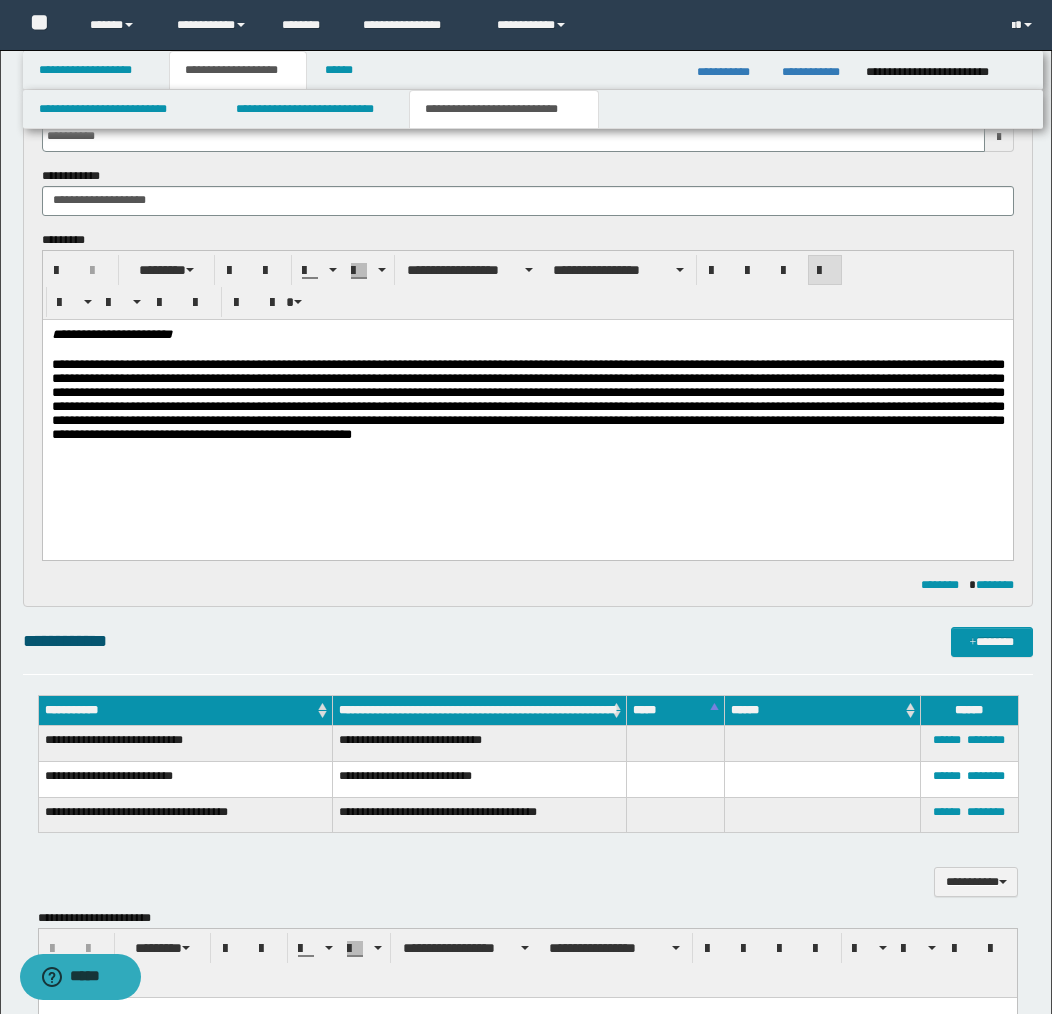 click on "**********" at bounding box center (527, 403) 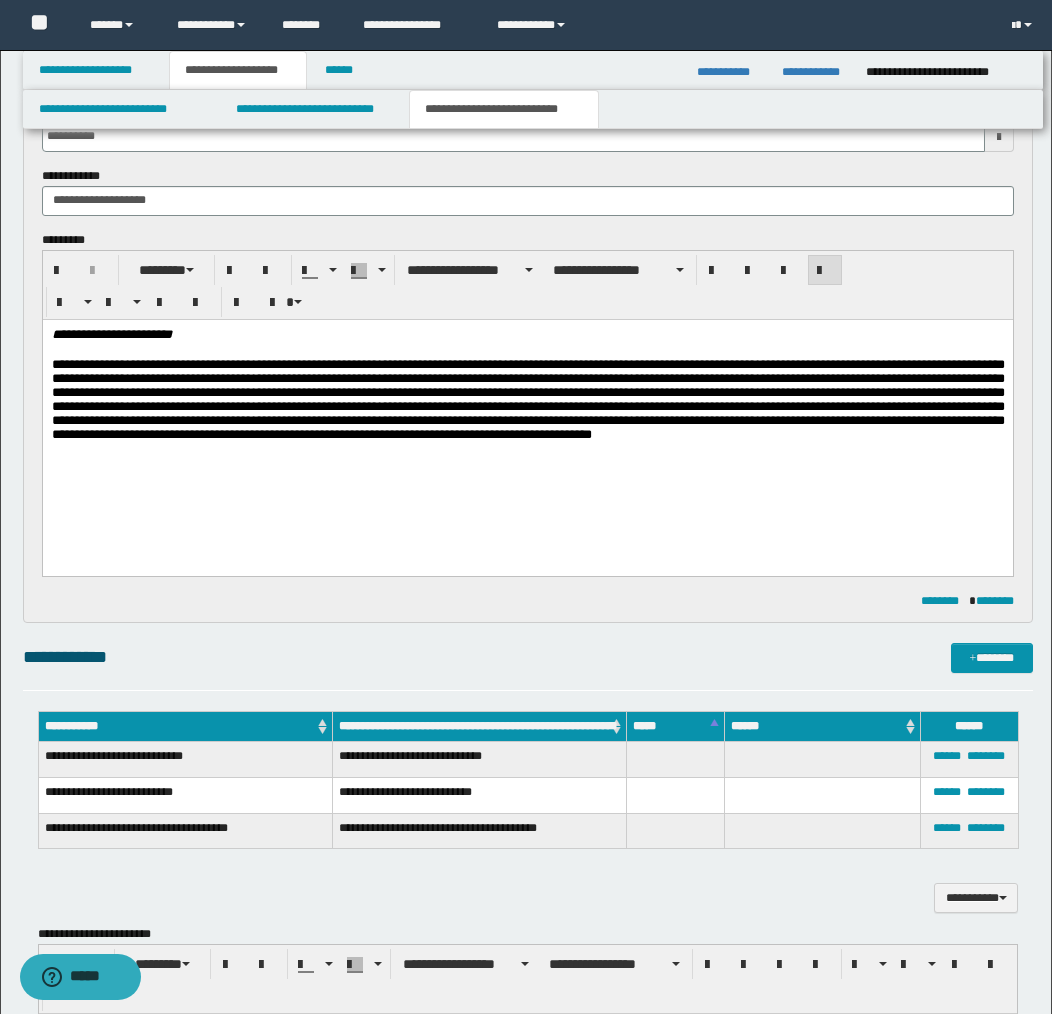 click at bounding box center [527, 411] 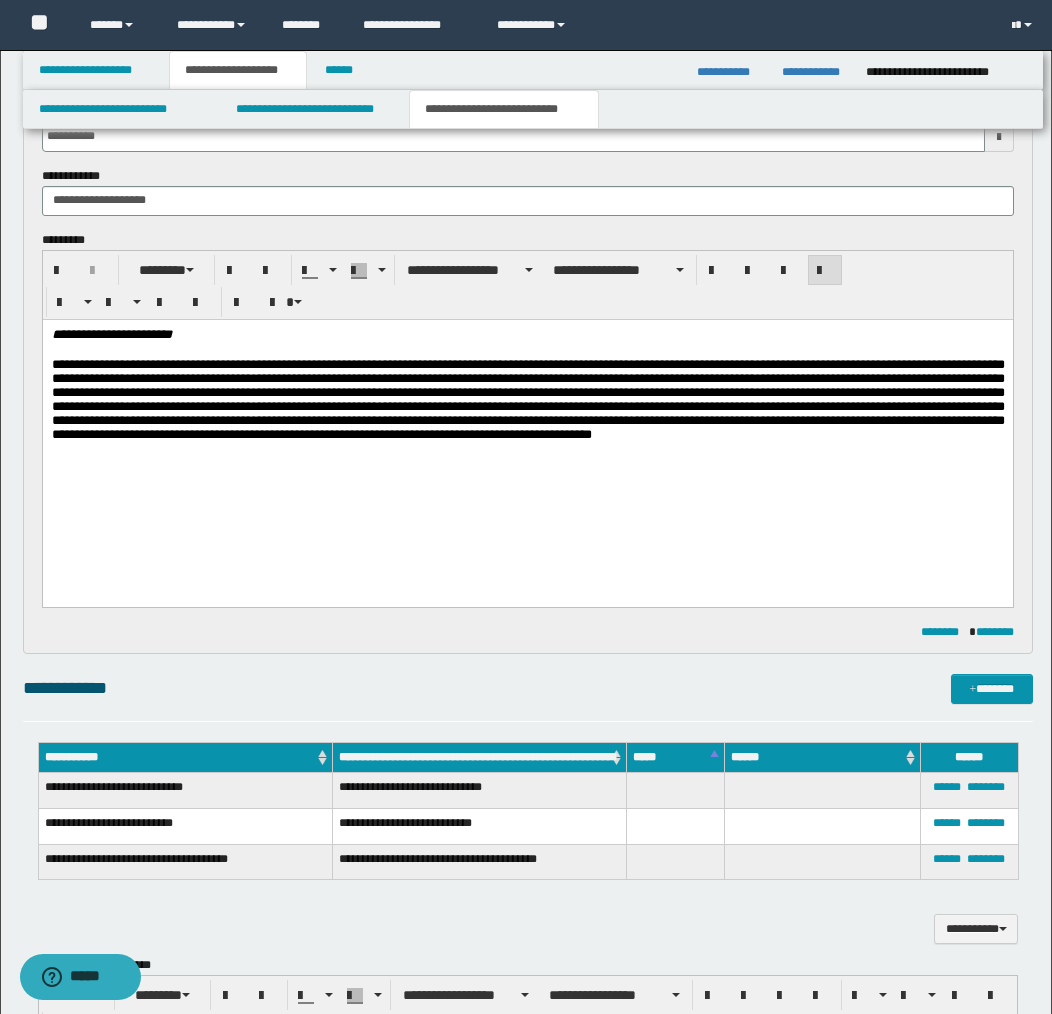 click at bounding box center [527, 411] 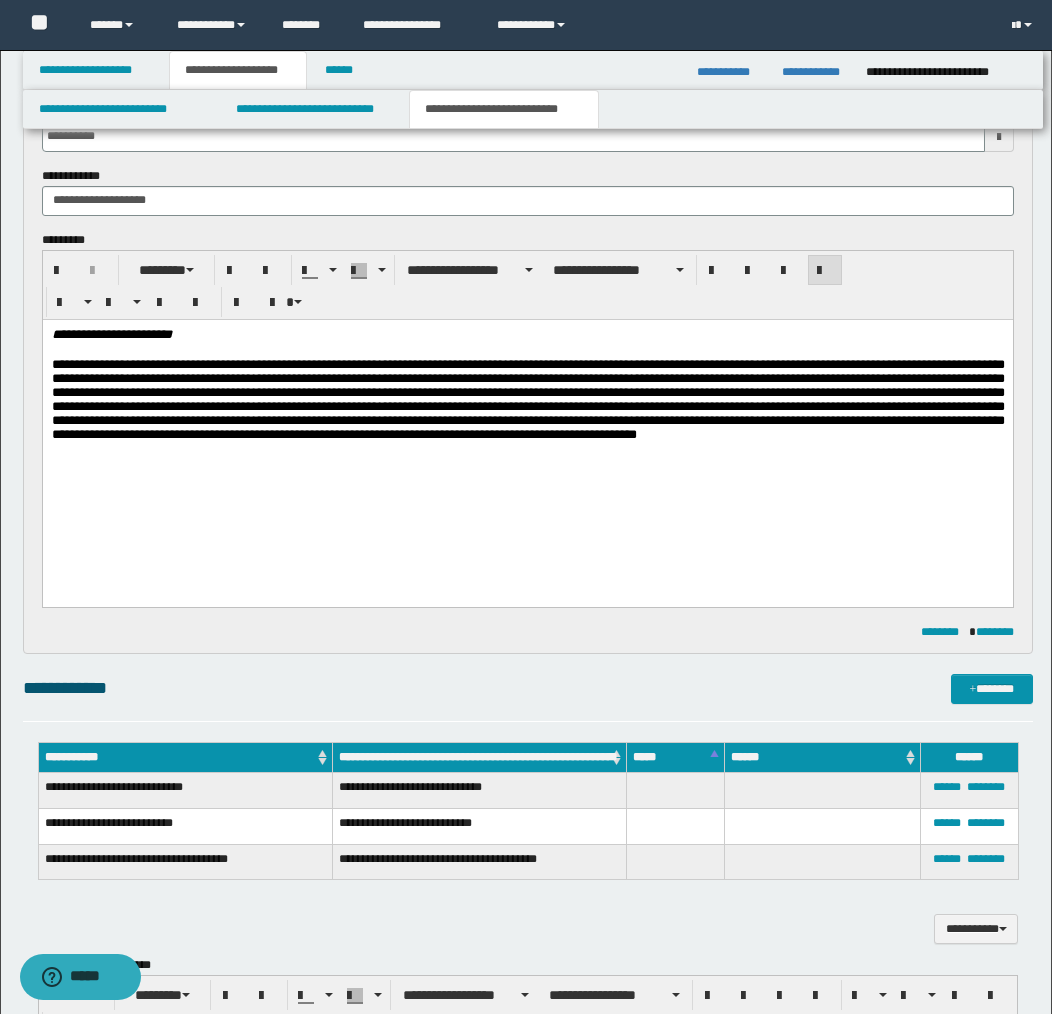 click at bounding box center [527, 411] 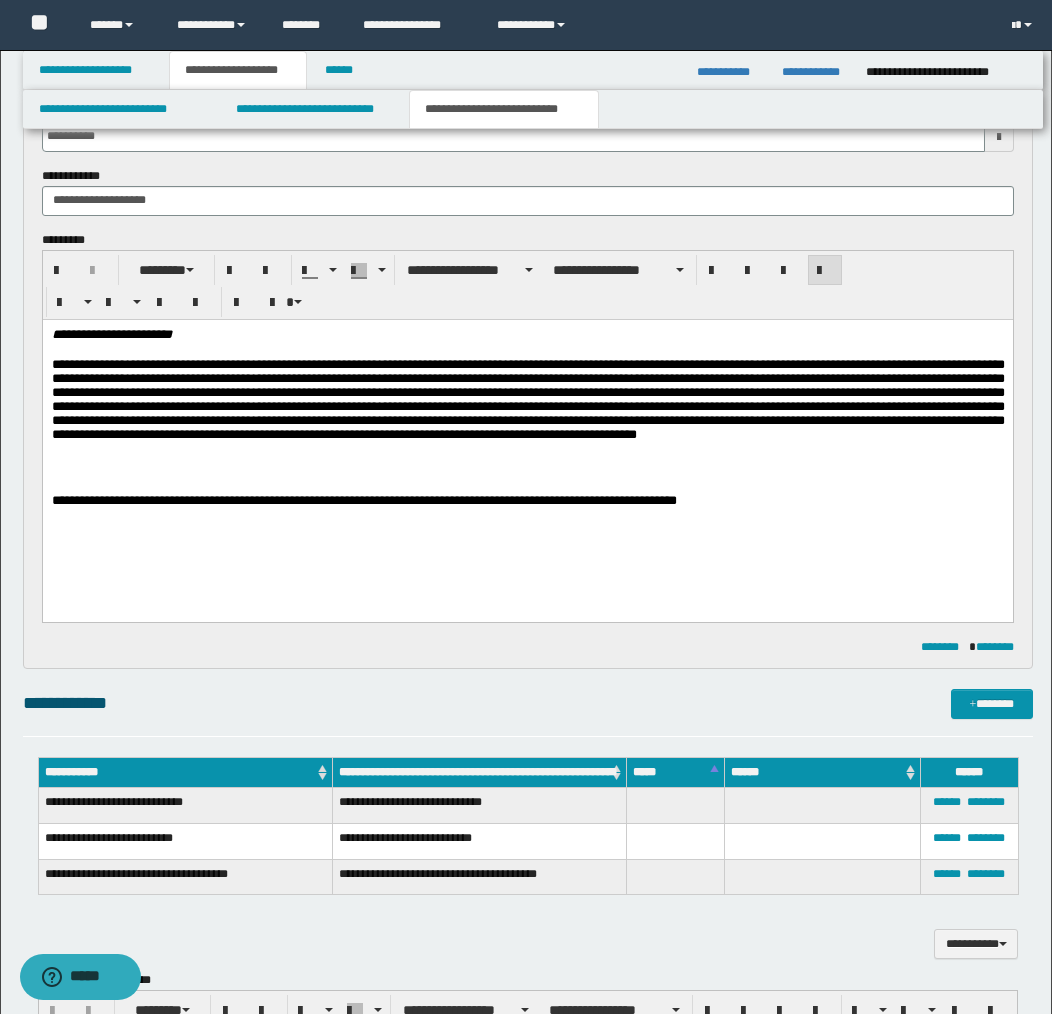 click at bounding box center [527, 486] 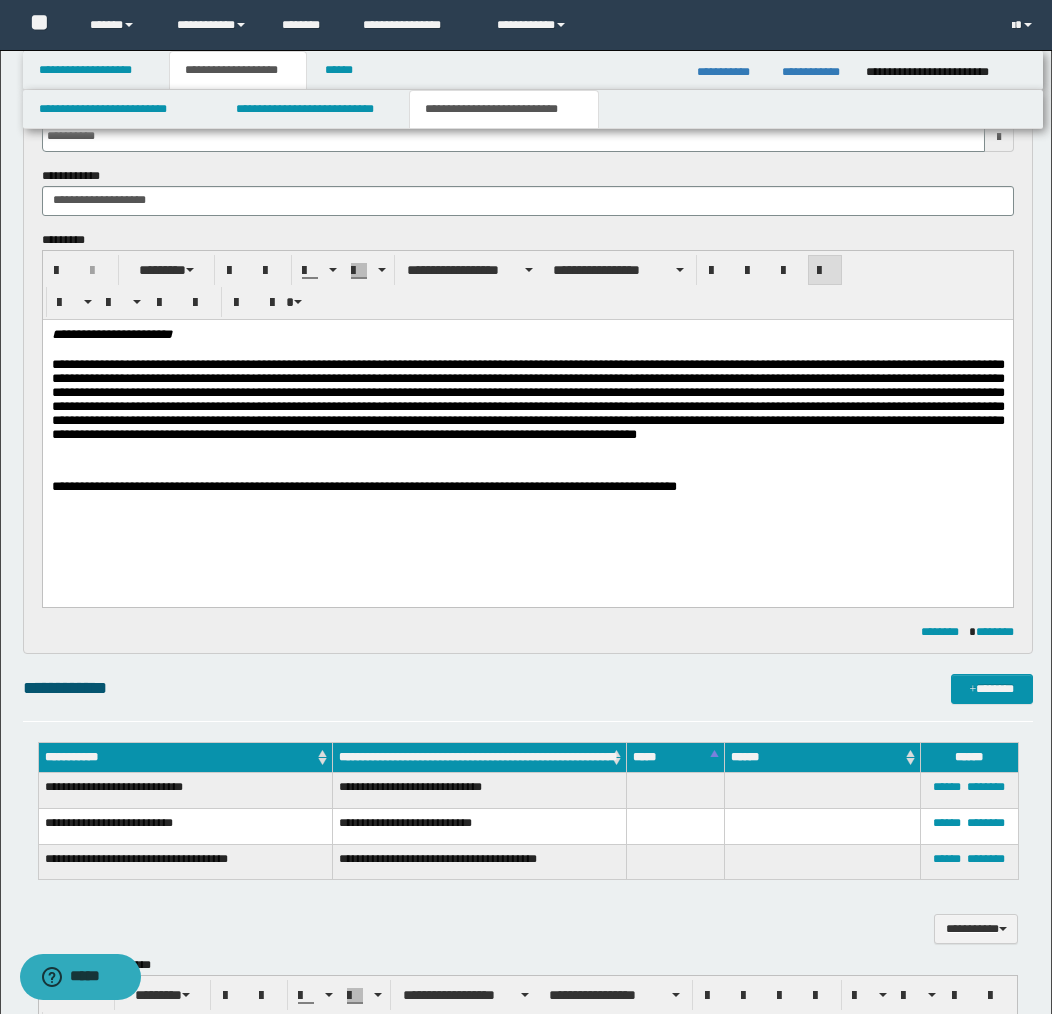 click on "**********" at bounding box center [527, 487] 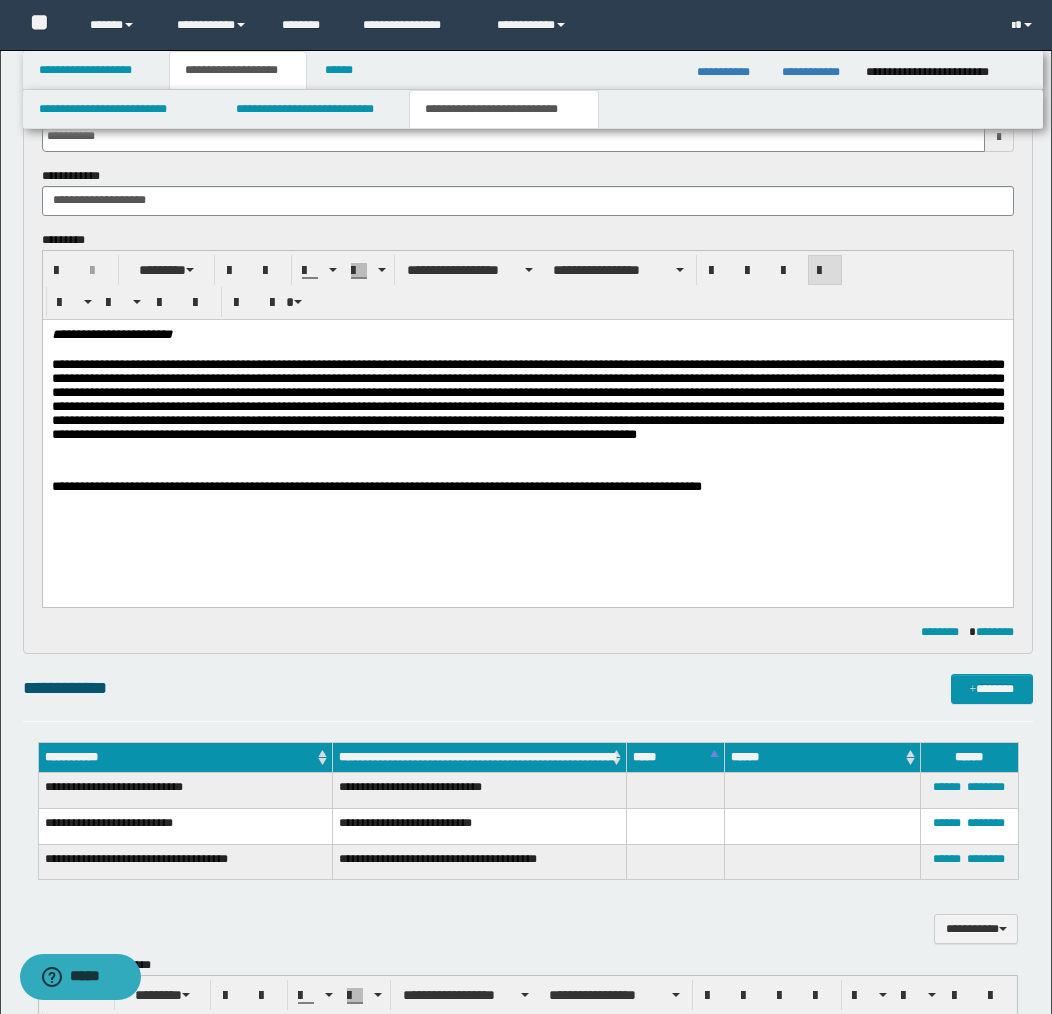 click on "**********" at bounding box center (527, 487) 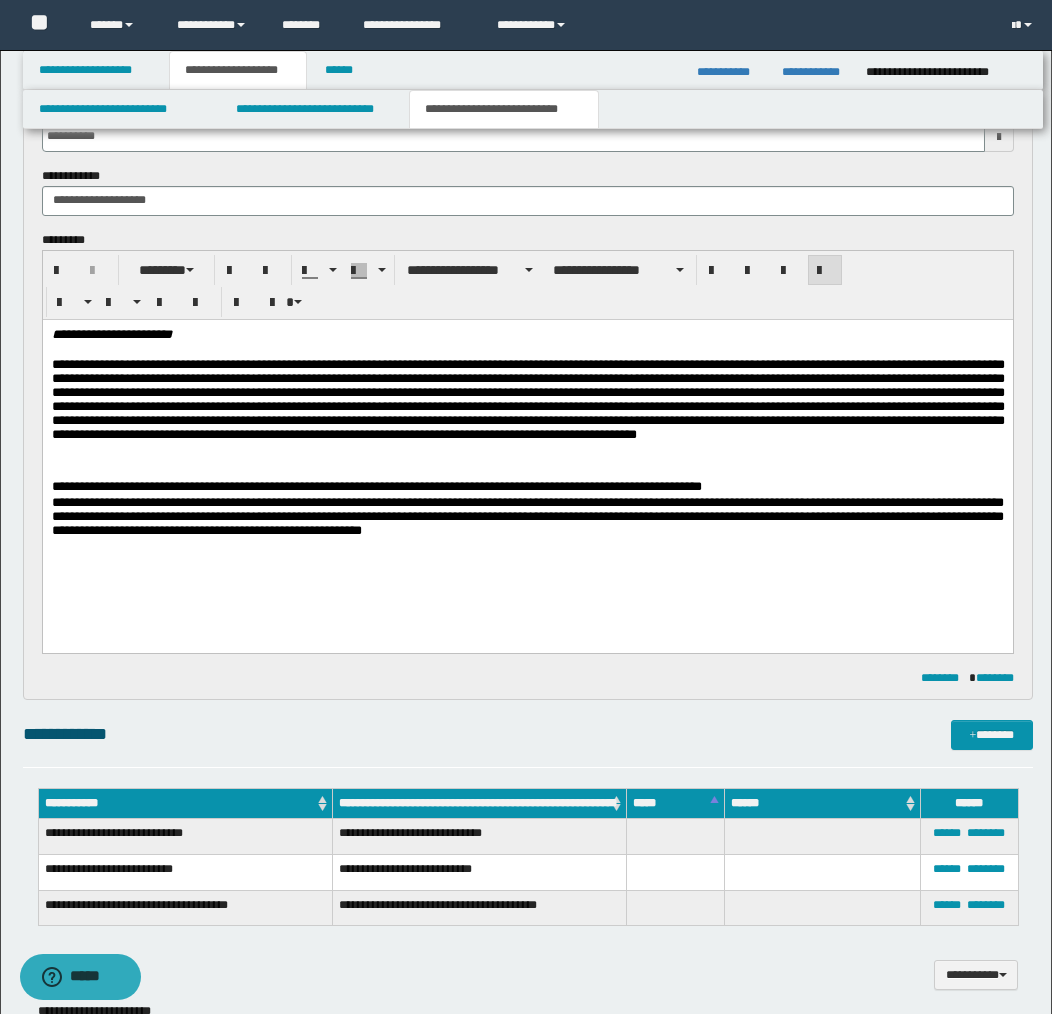 click at bounding box center (527, 411) 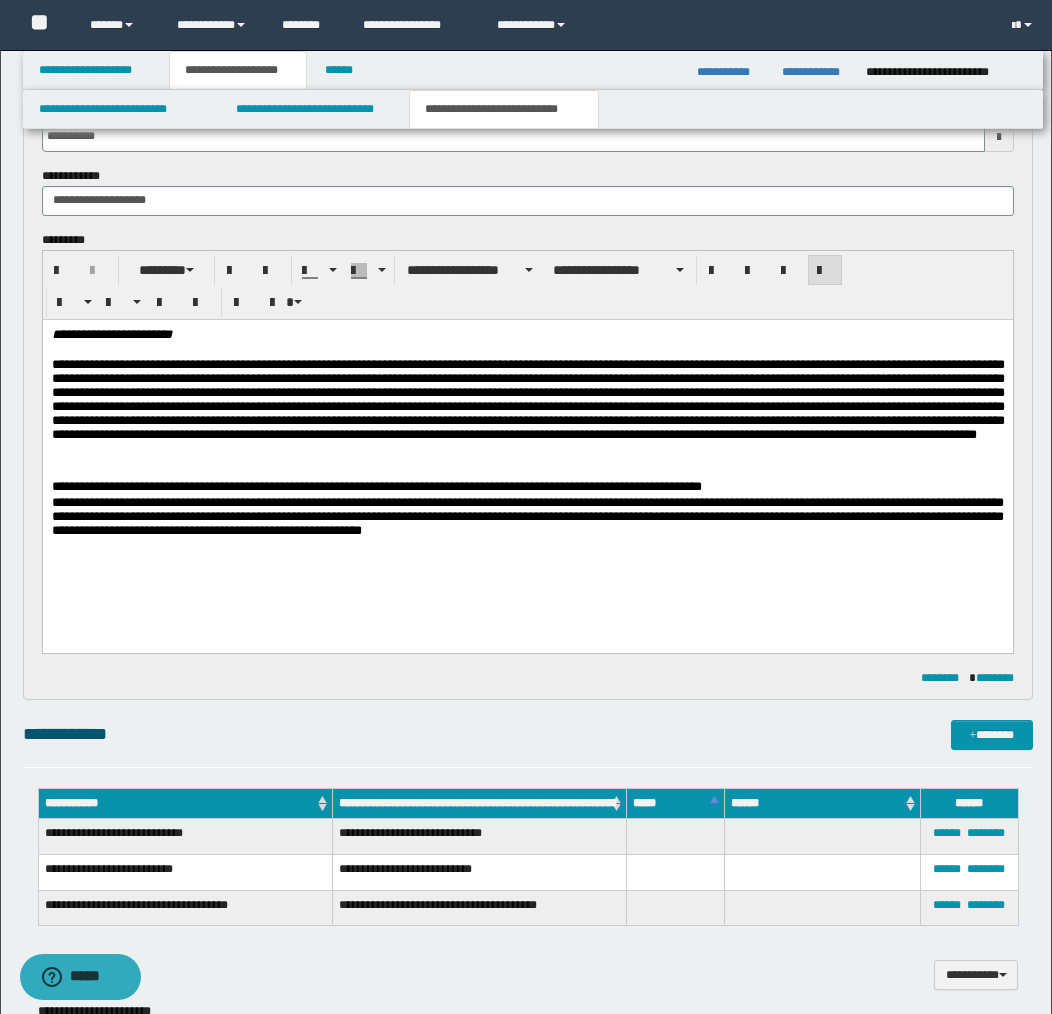 click on "**********" at bounding box center (527, 487) 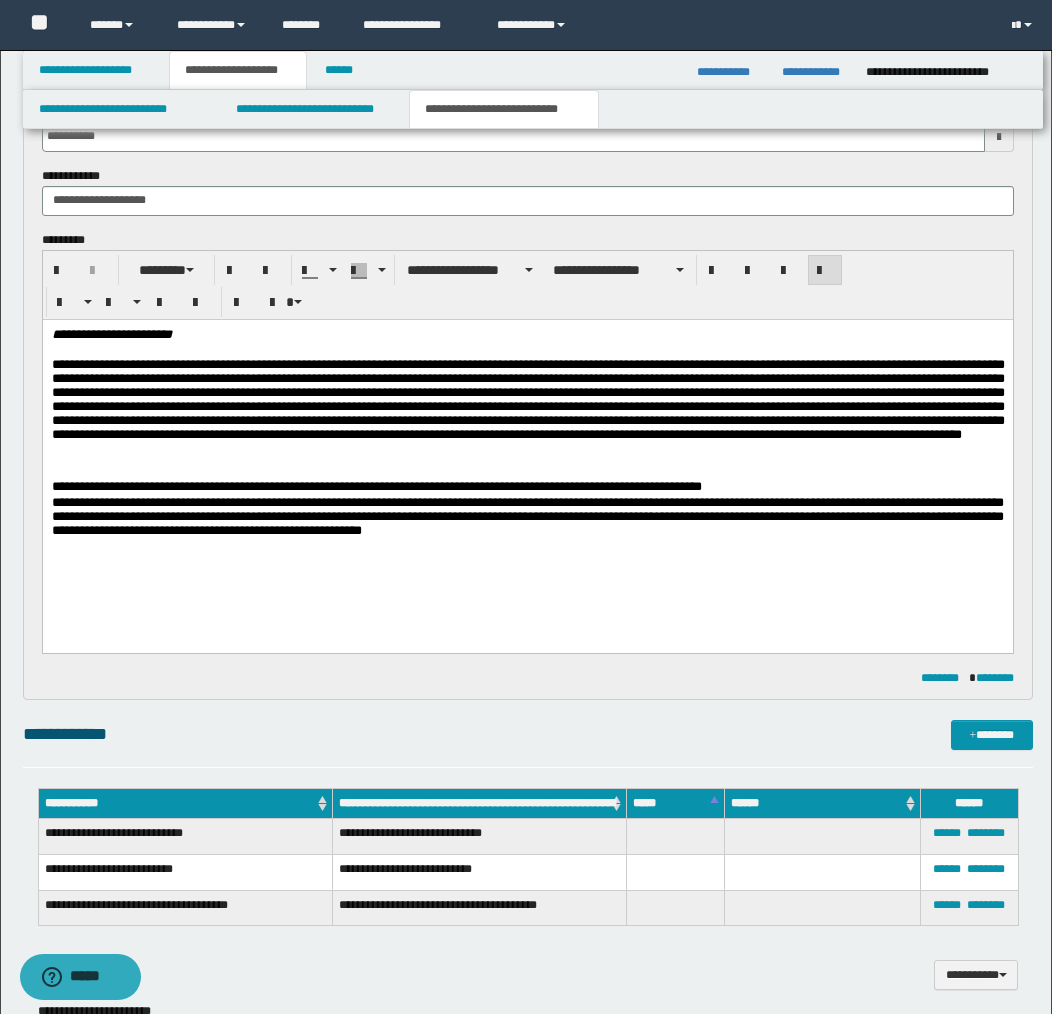 click on "**********" at bounding box center (527, 487) 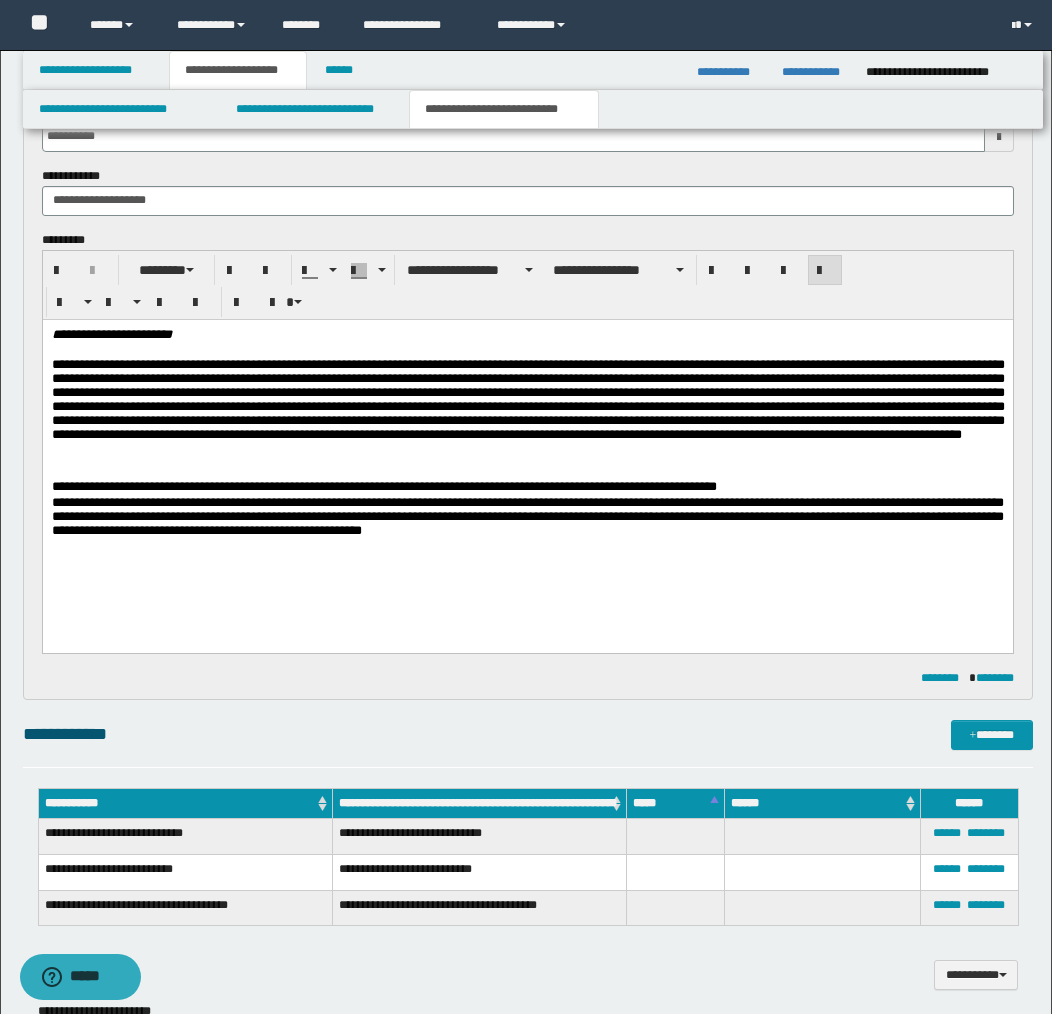 click on "**********" at bounding box center [527, 487] 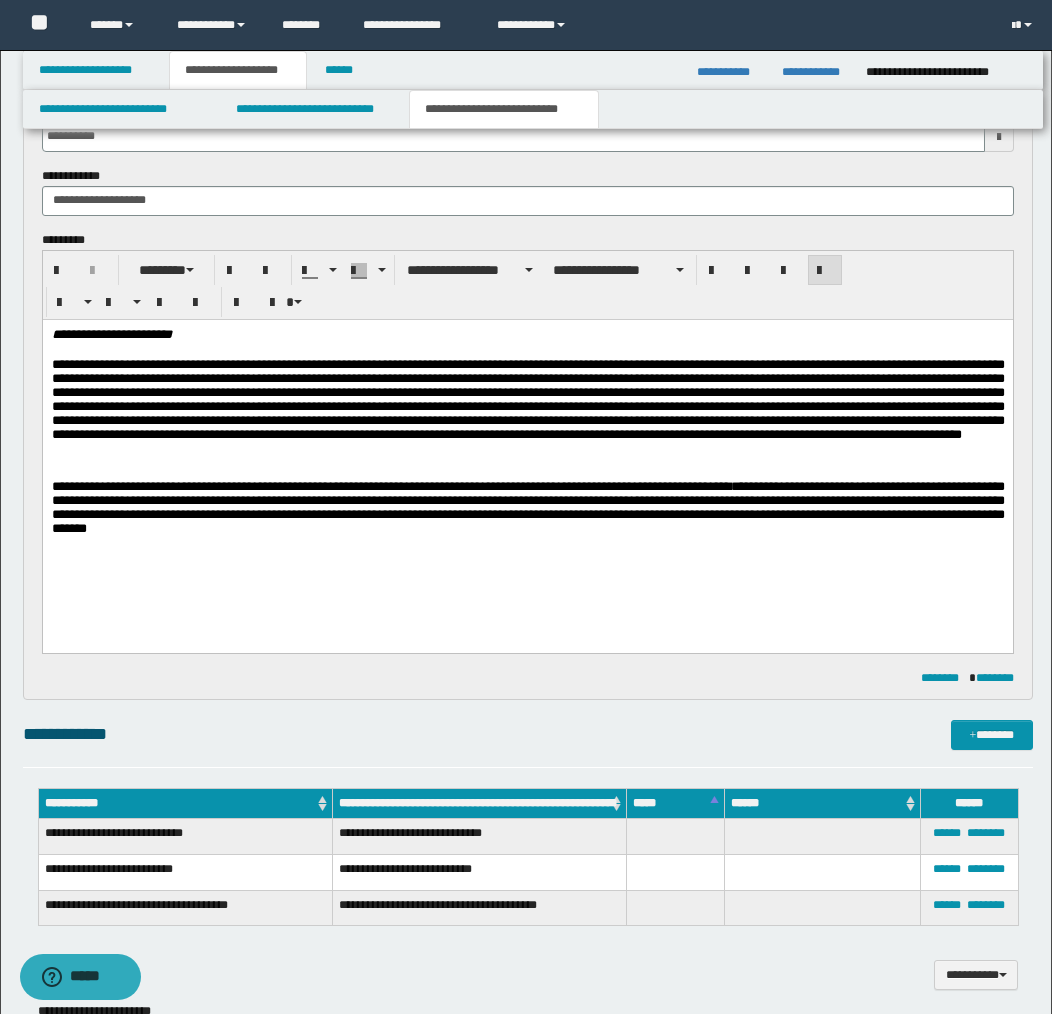click on "**********" at bounding box center (527, 506) 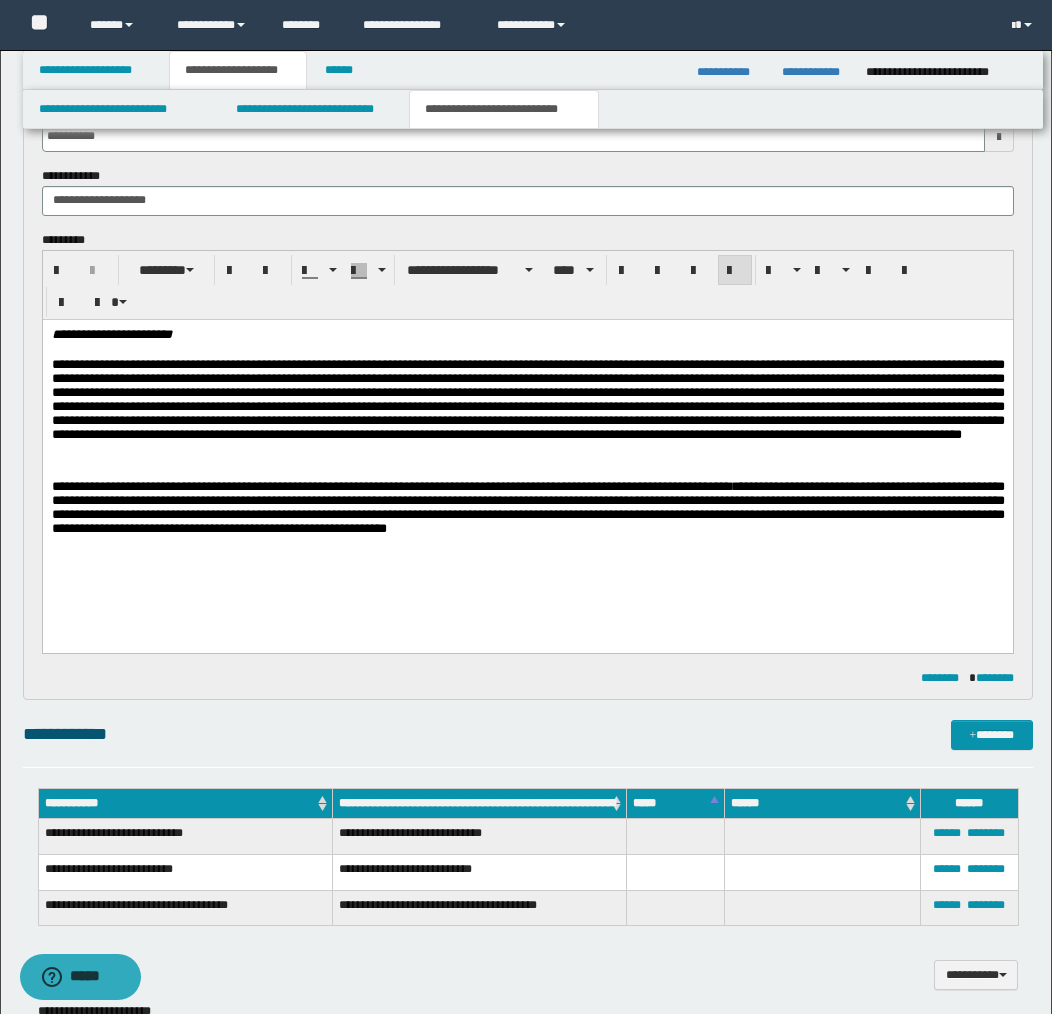 scroll, scrollTop: 643, scrollLeft: 0, axis: vertical 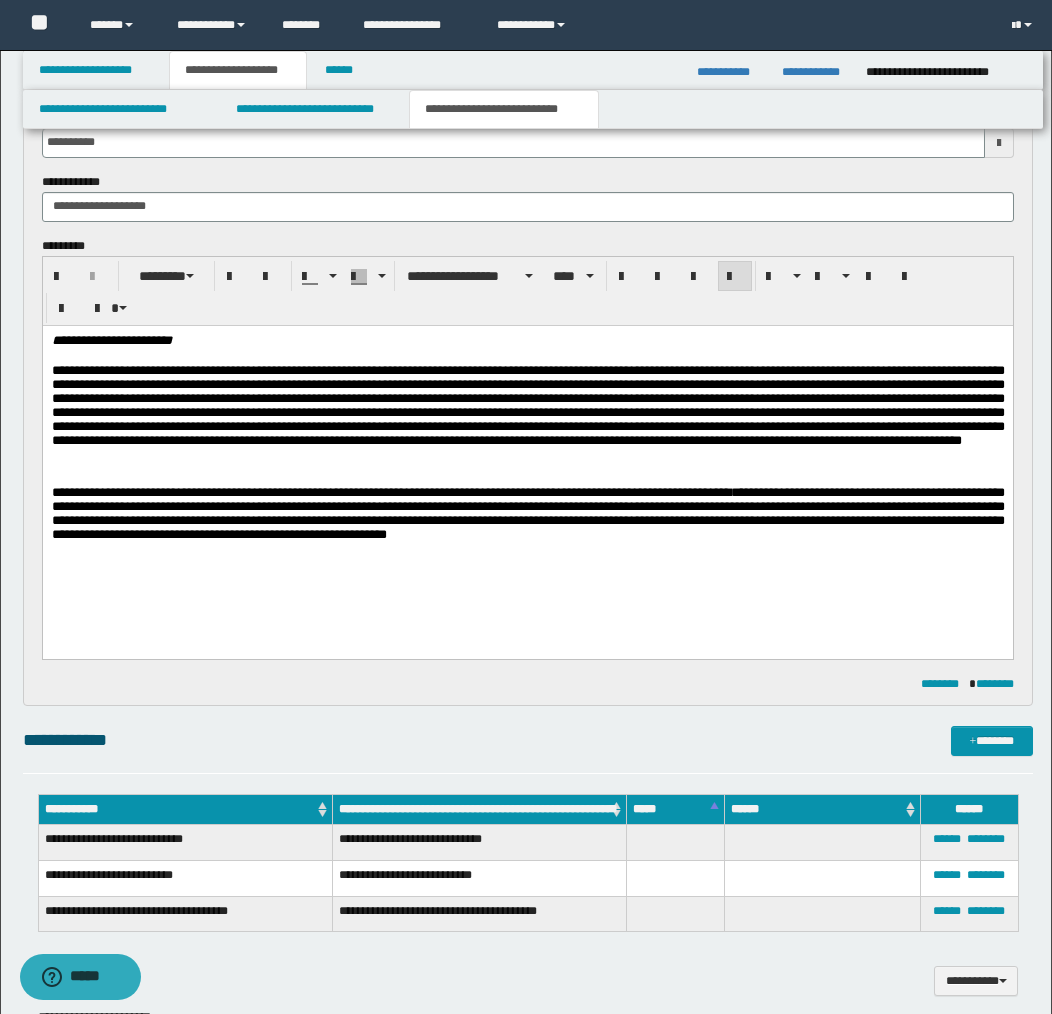 click on "**********" at bounding box center (527, 512) 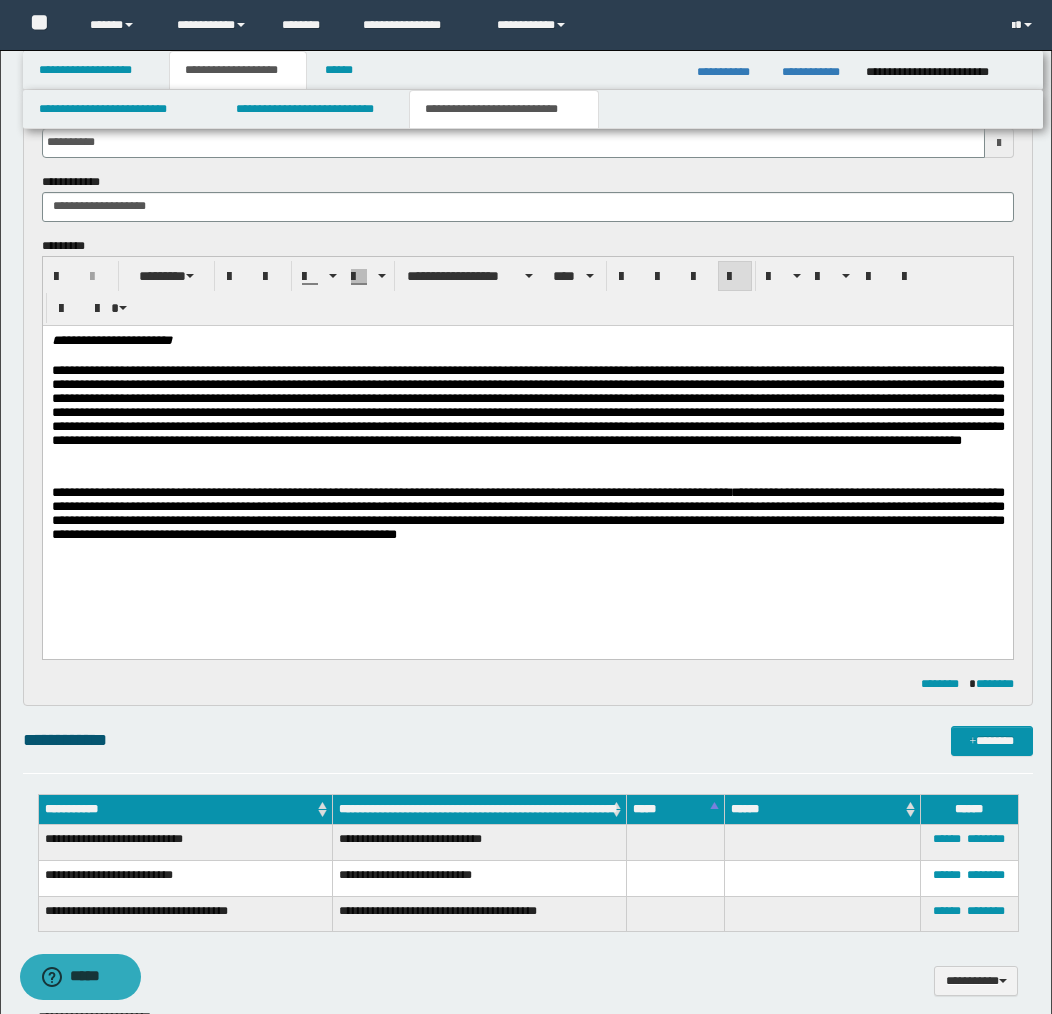 click on "**********" at bounding box center [527, 512] 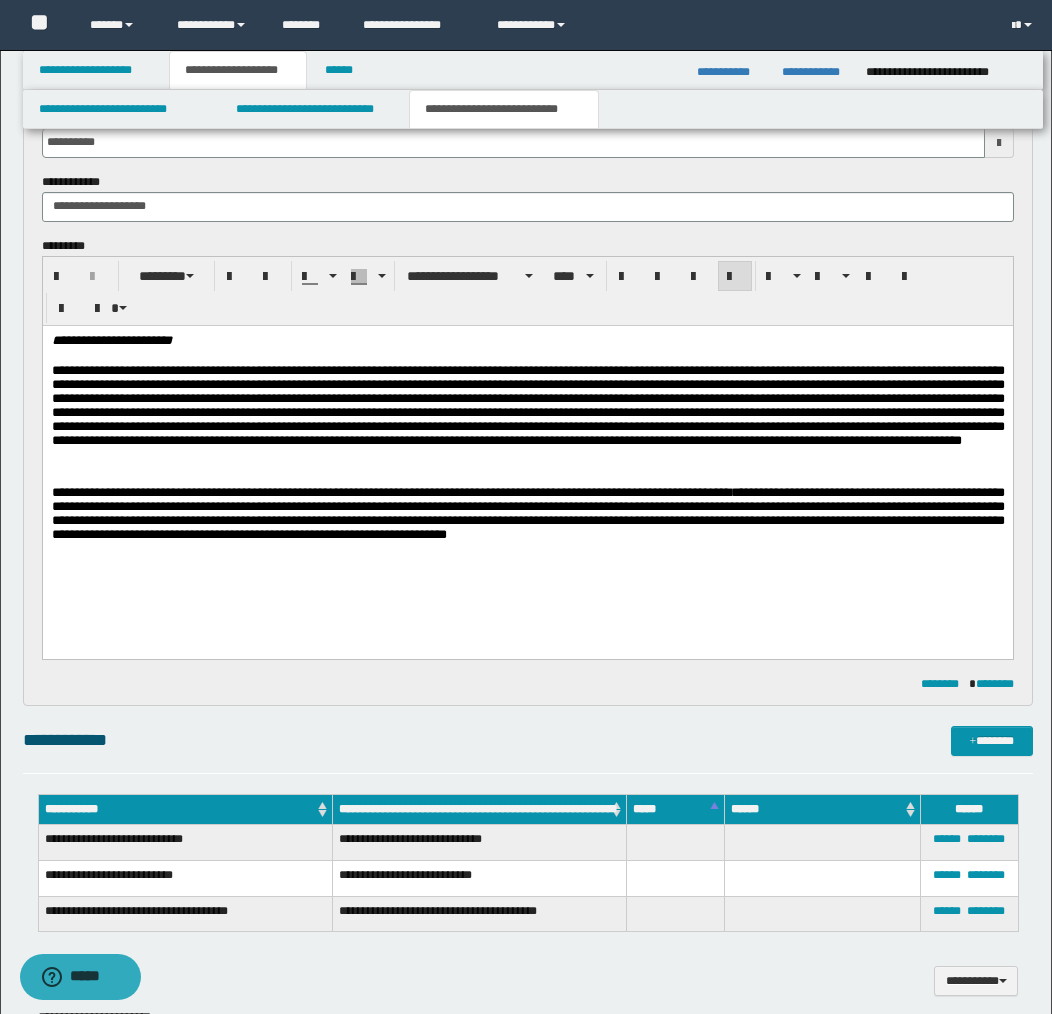 click on "**********" at bounding box center [527, 512] 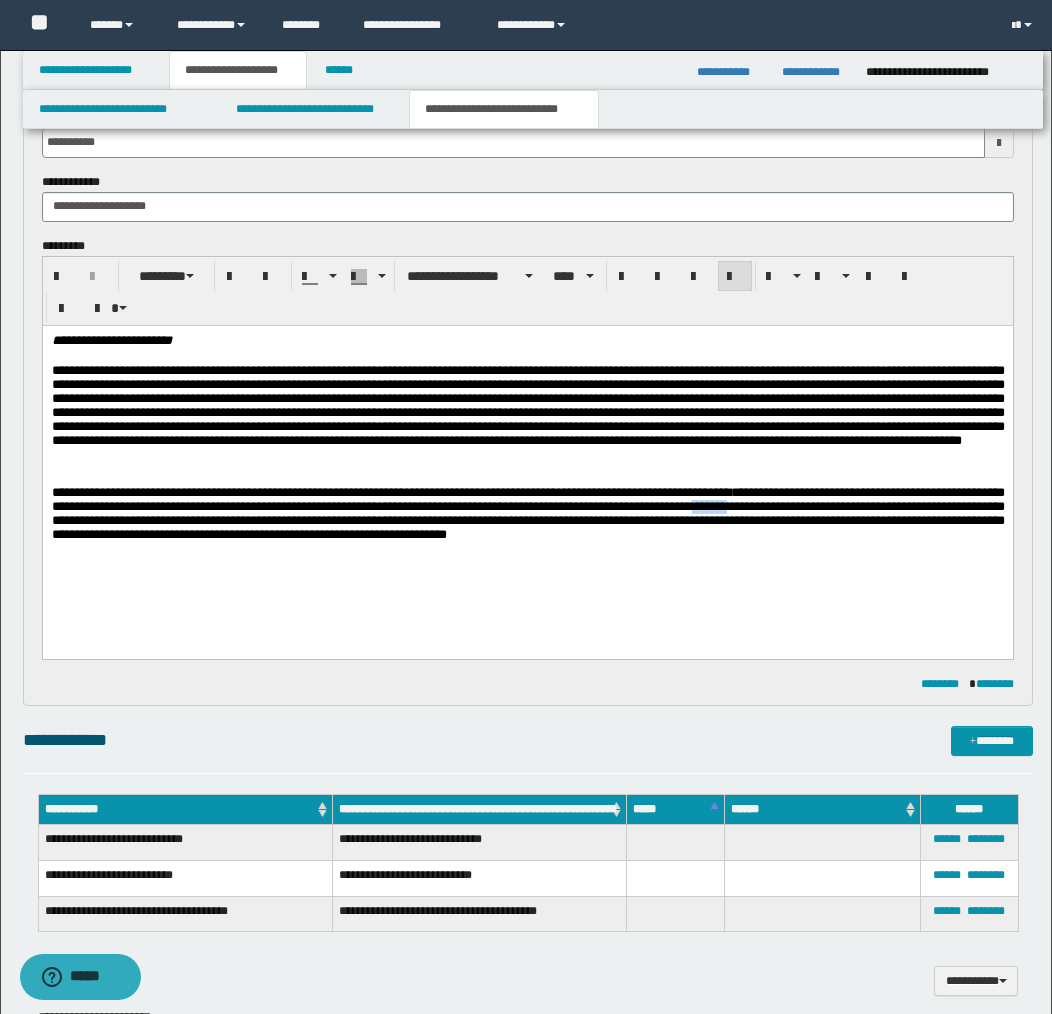 click on "**********" at bounding box center (527, 512) 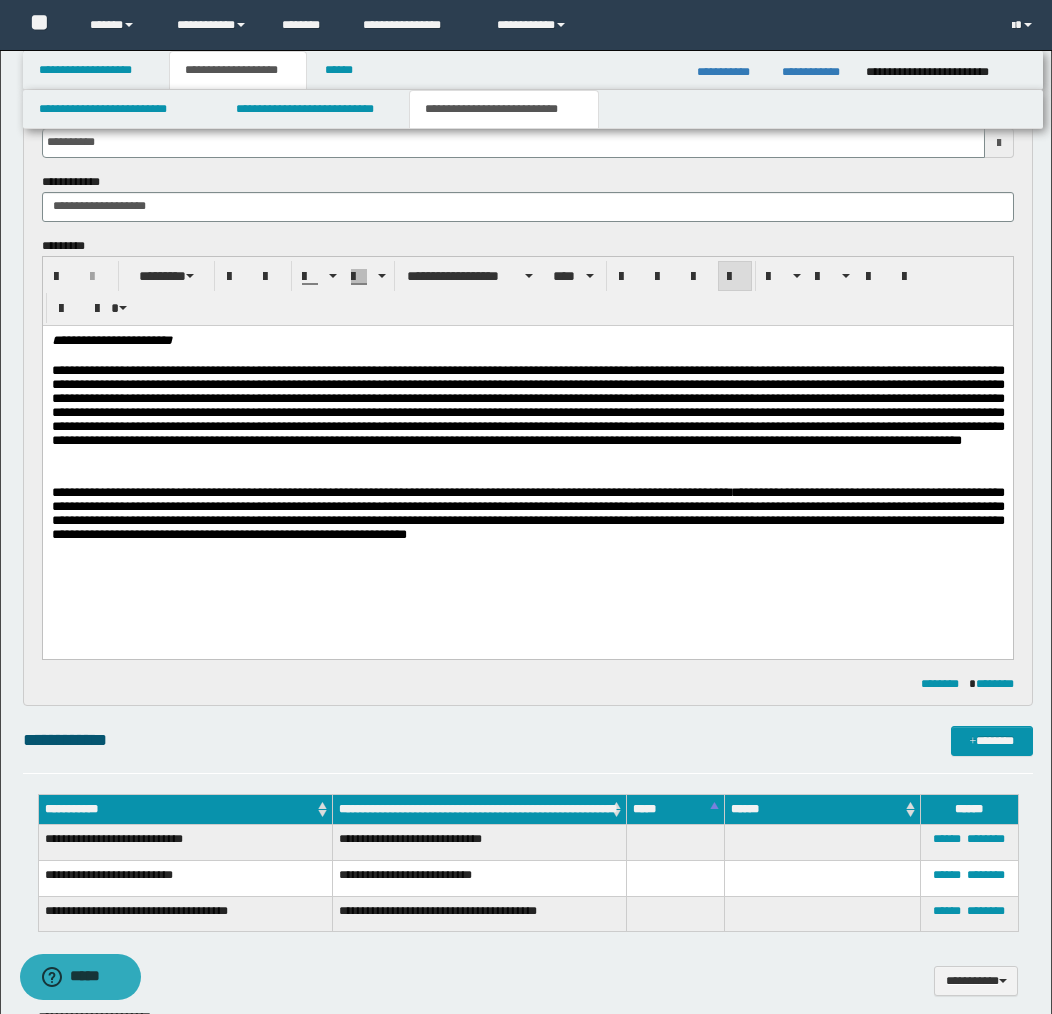 click on "**********" at bounding box center [527, 512] 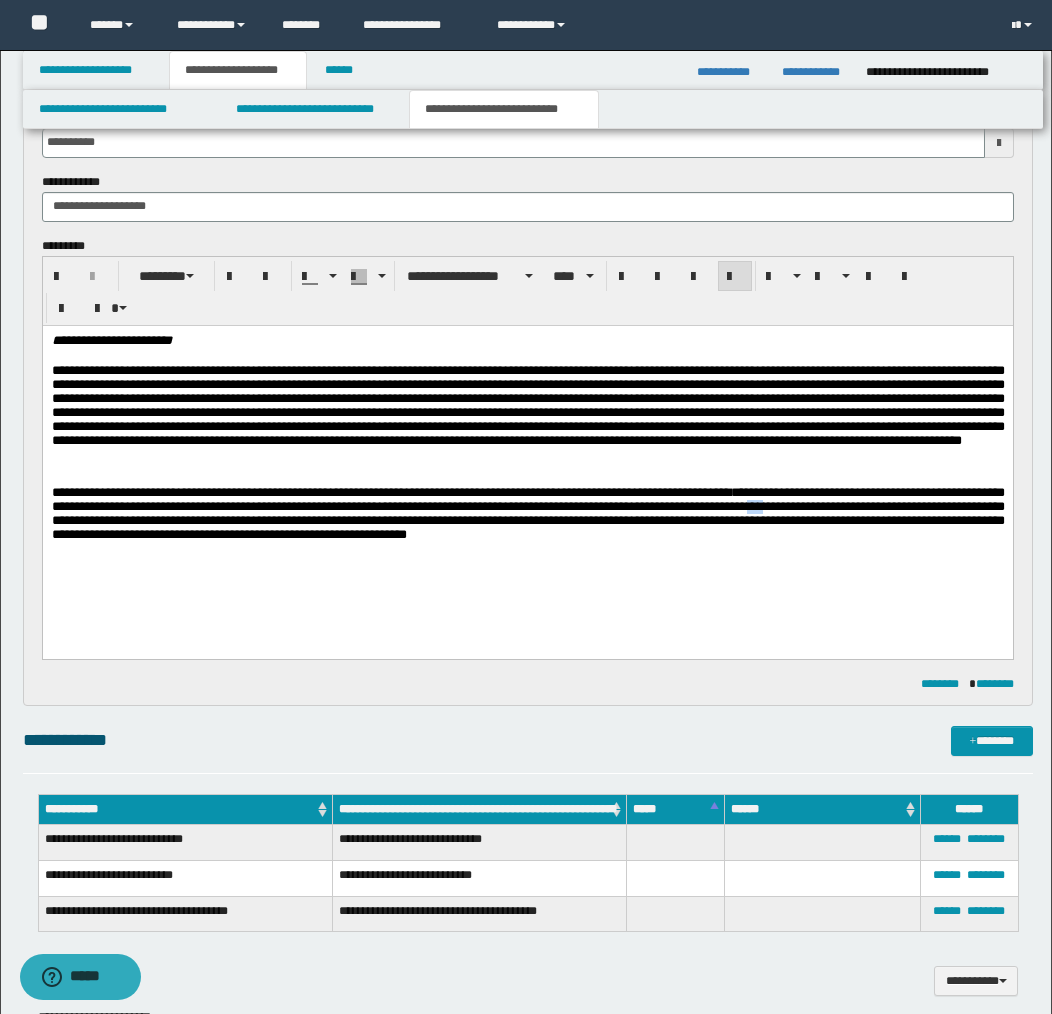 click on "**********" at bounding box center [527, 512] 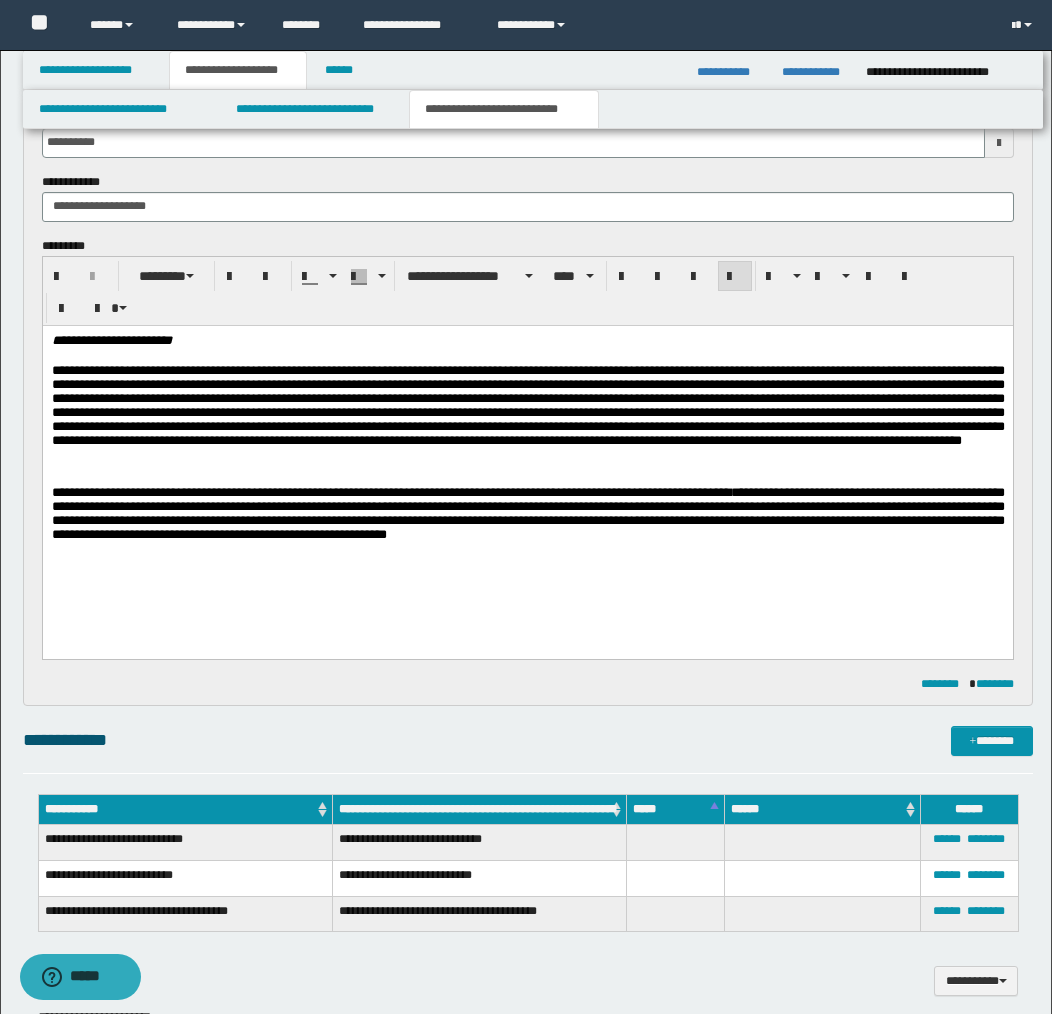 click on "**********" at bounding box center [527, 512] 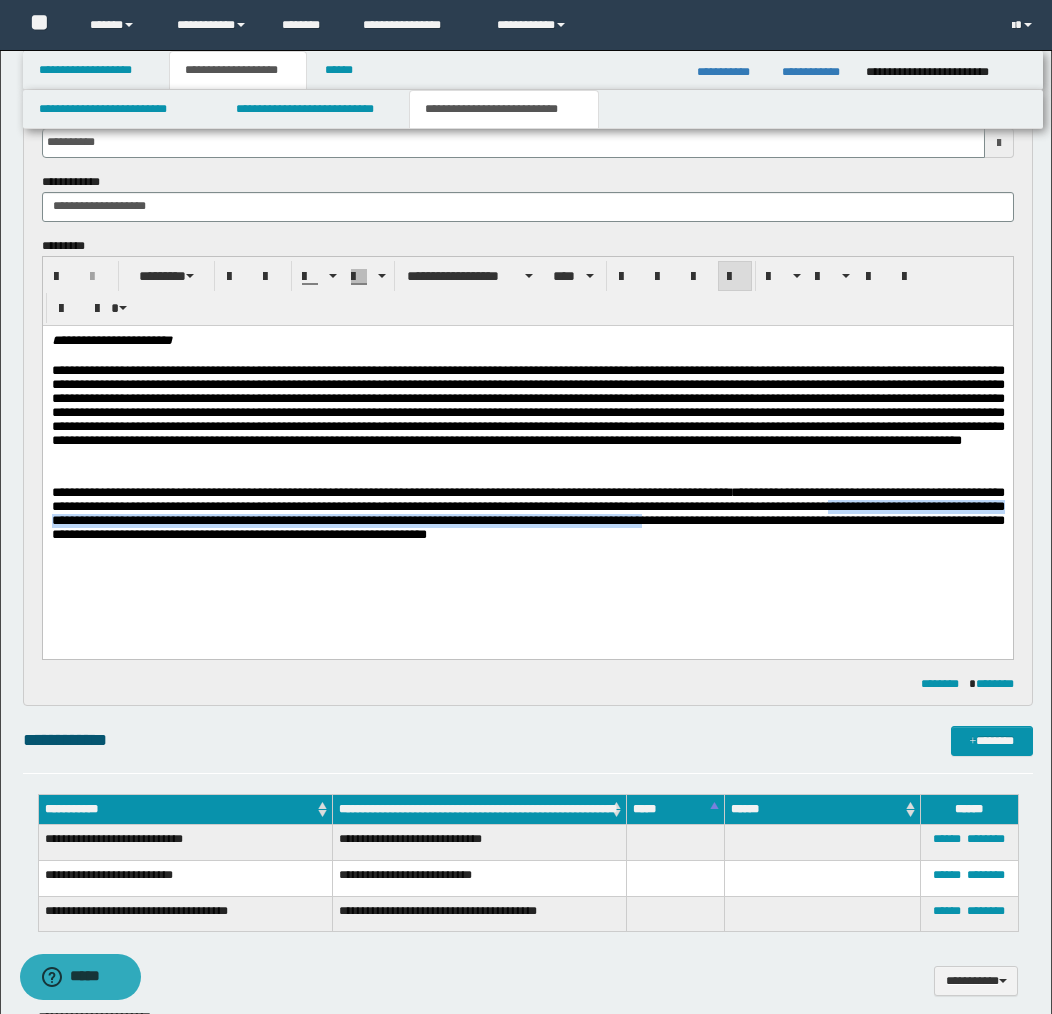 drag, startPoint x: 959, startPoint y: 515, endPoint x: 817, endPoint y: 528, distance: 142.59383 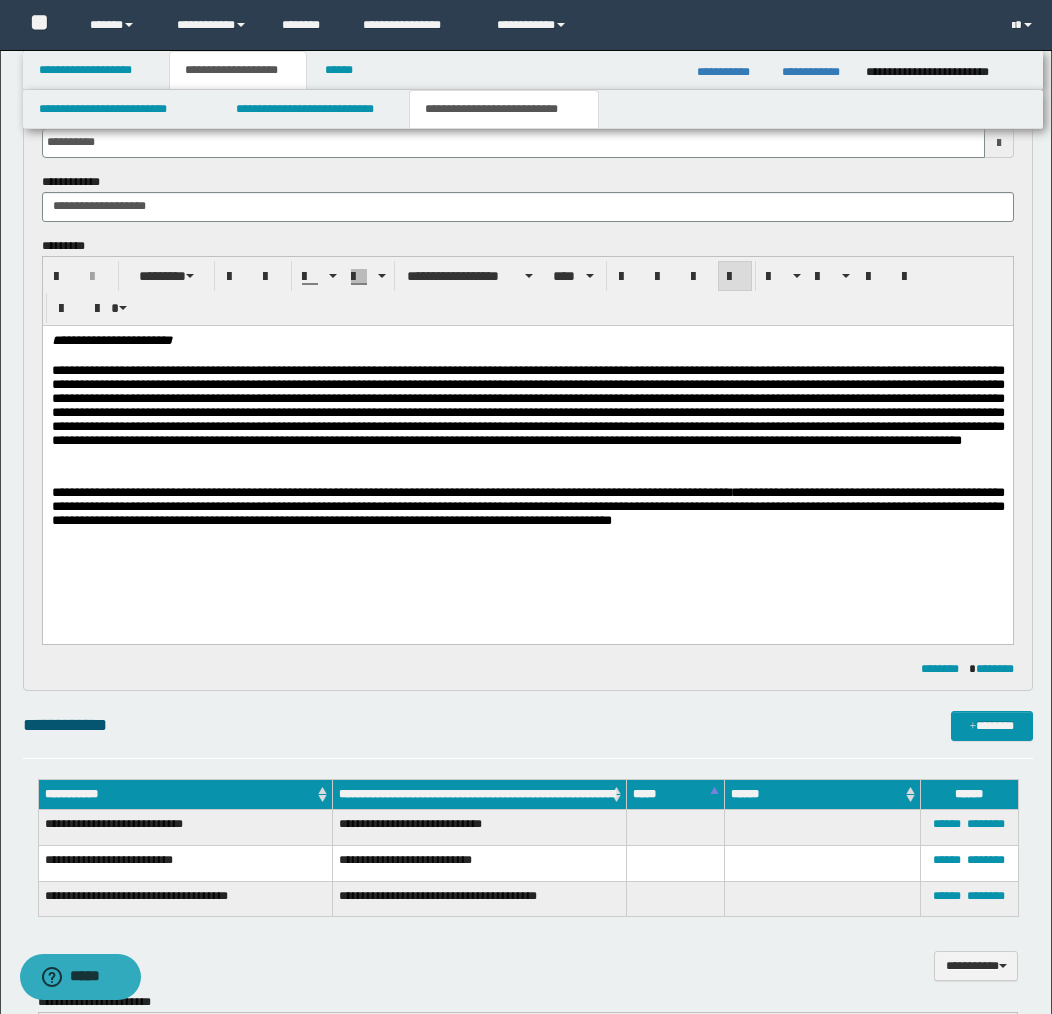 click on "**********" at bounding box center (527, 508) 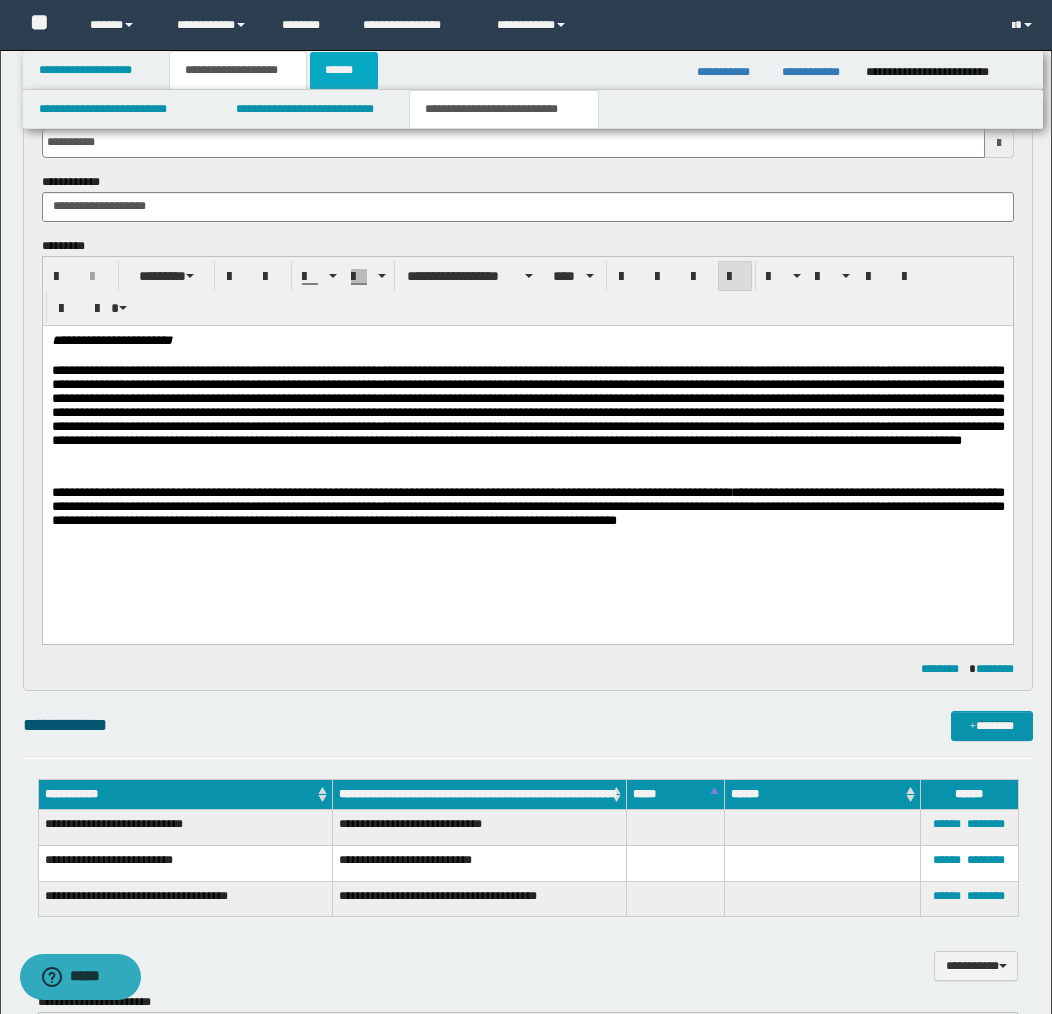 click on "******" at bounding box center [344, 70] 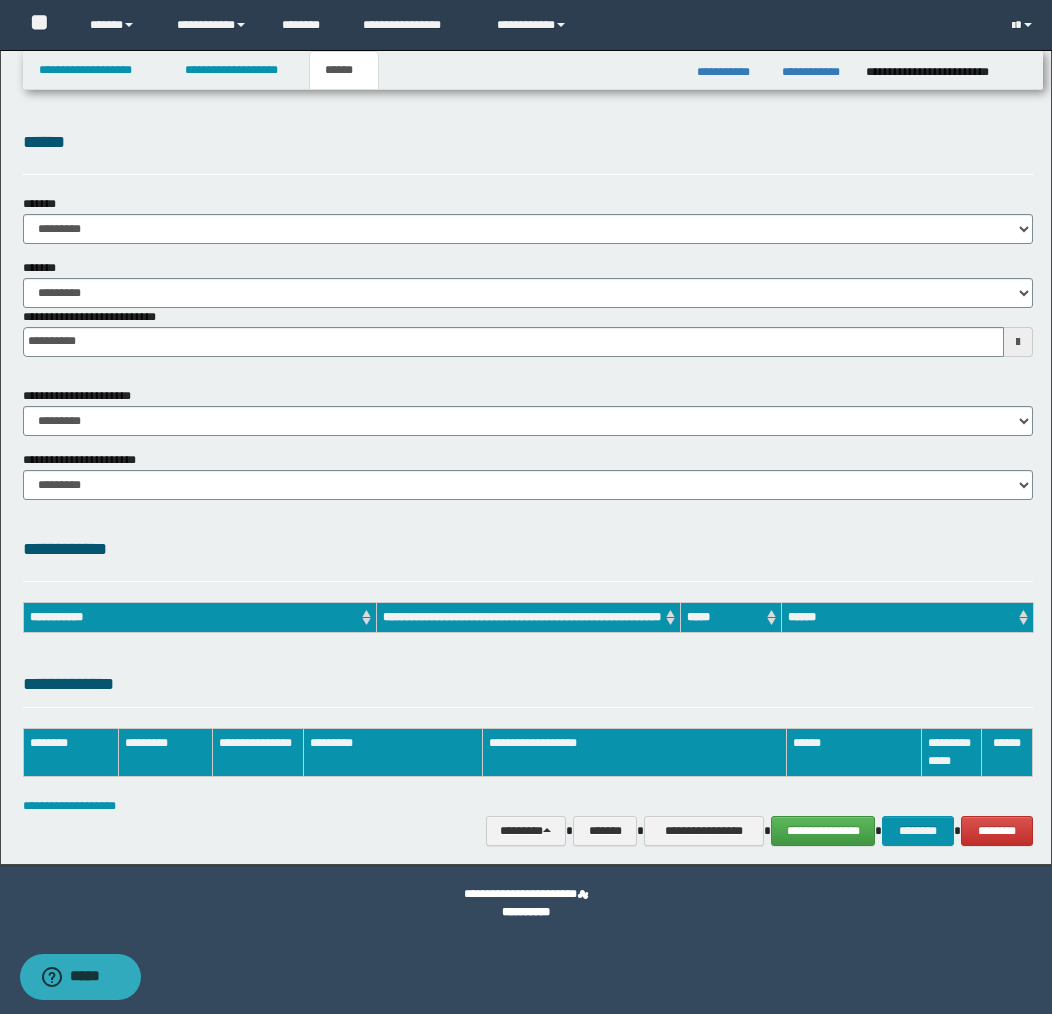 scroll, scrollTop: 0, scrollLeft: 0, axis: both 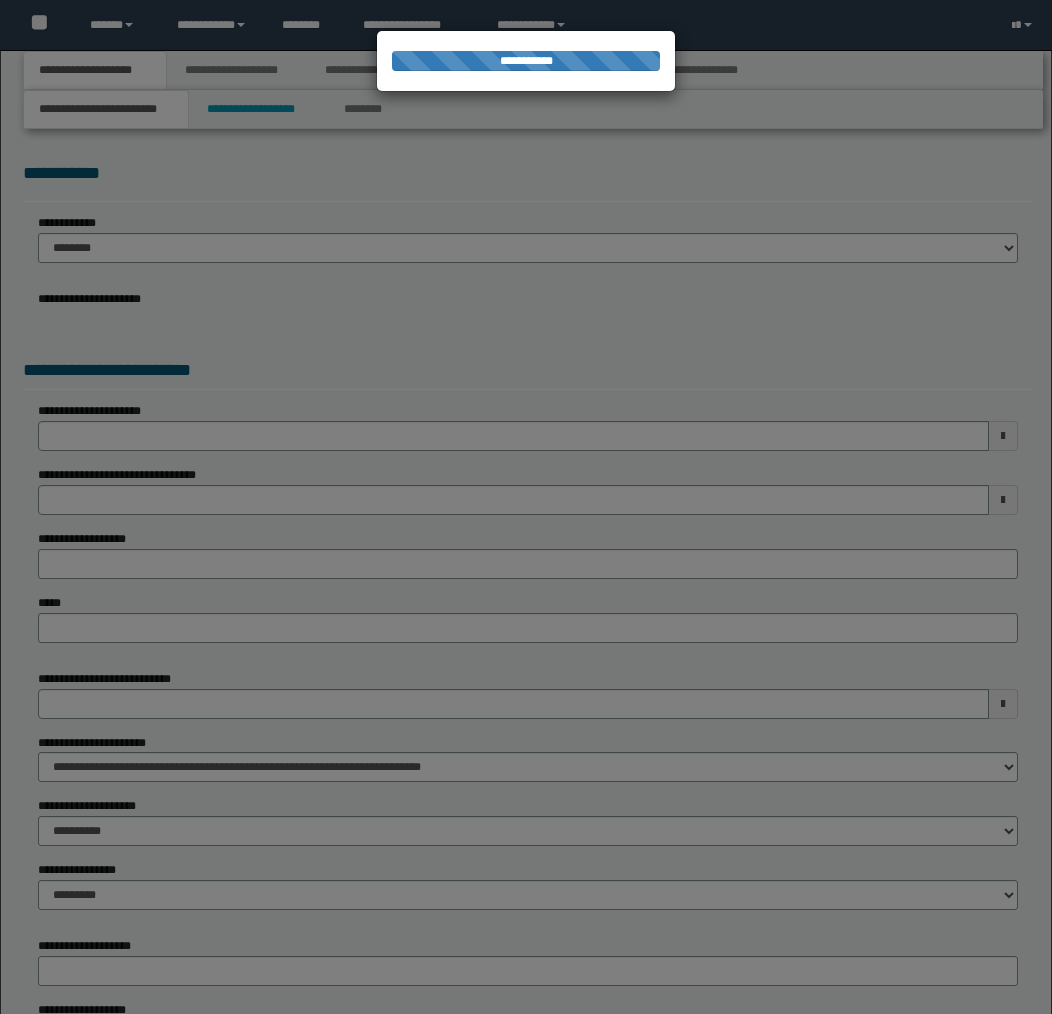 select on "*" 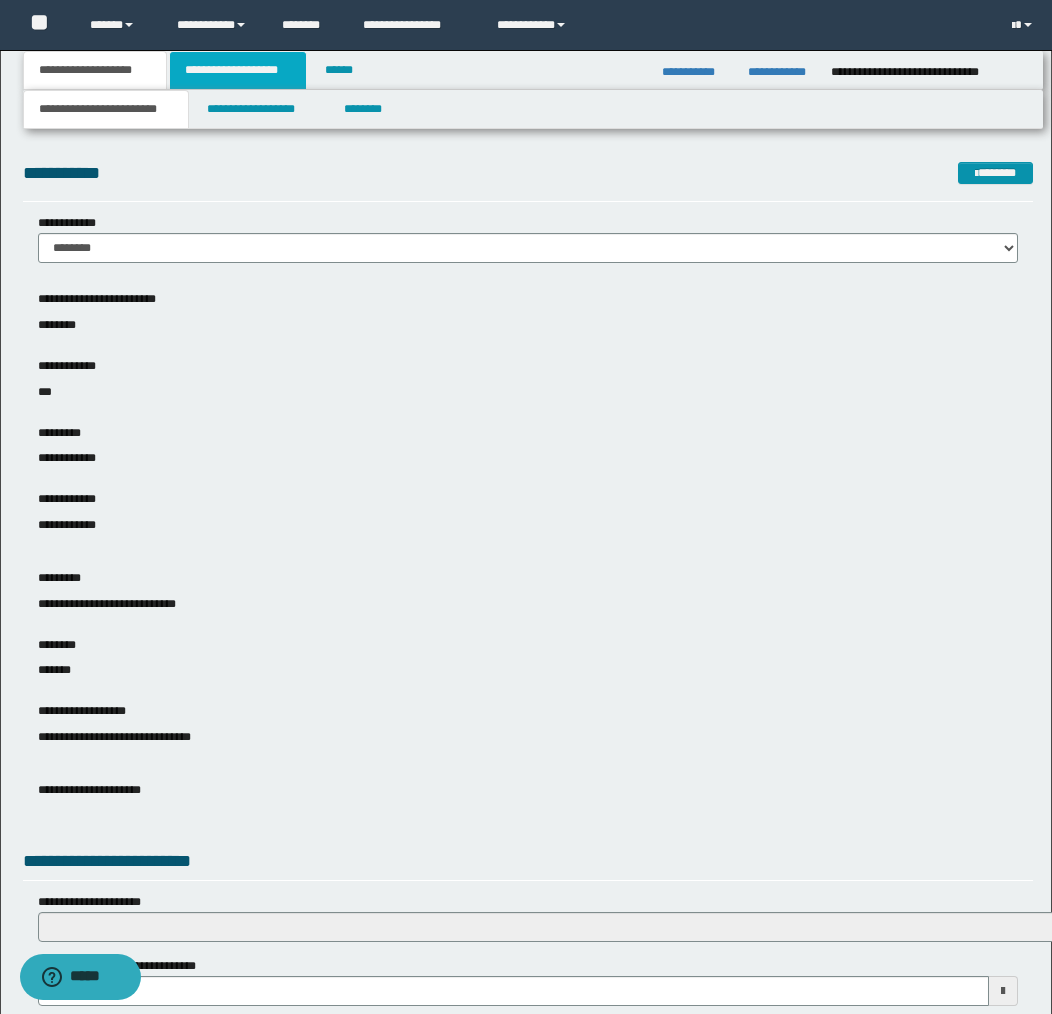 click on "**********" at bounding box center [238, 70] 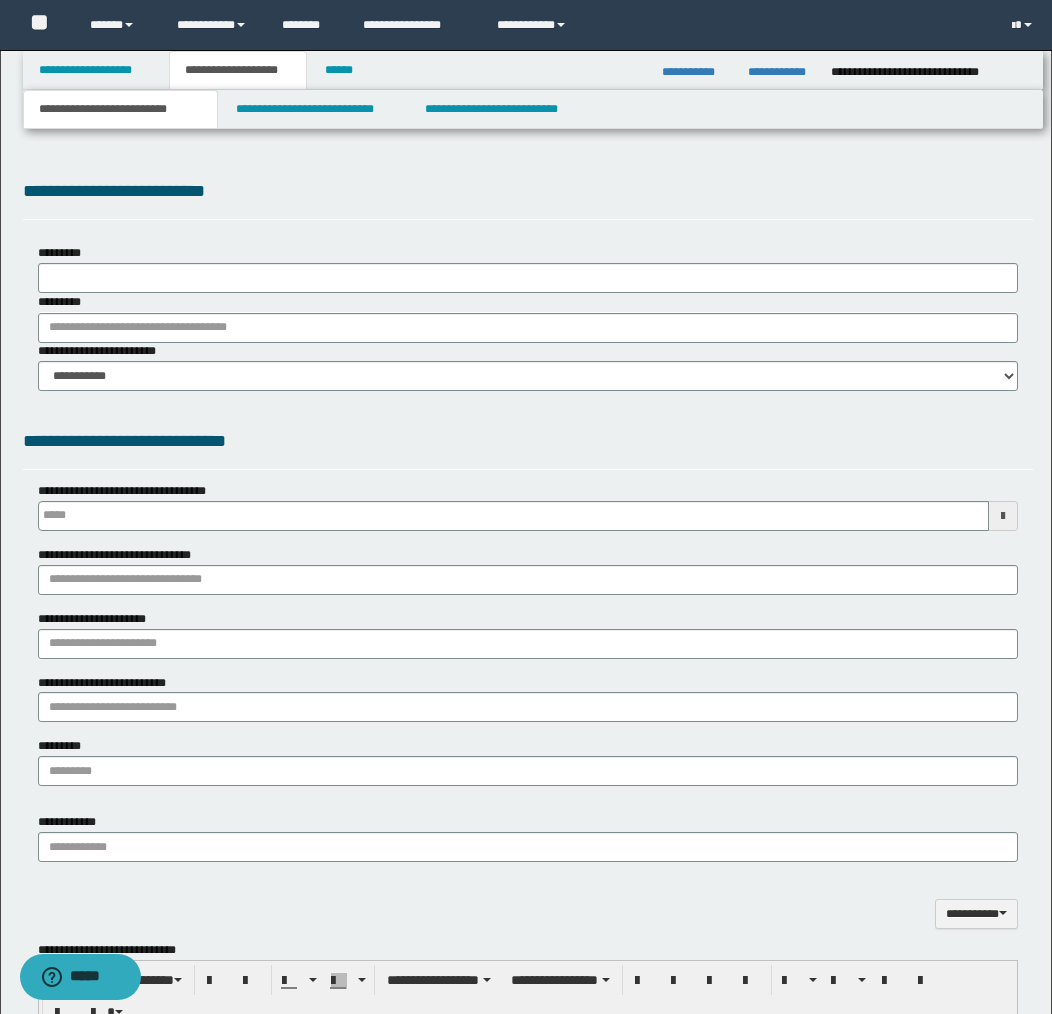 type 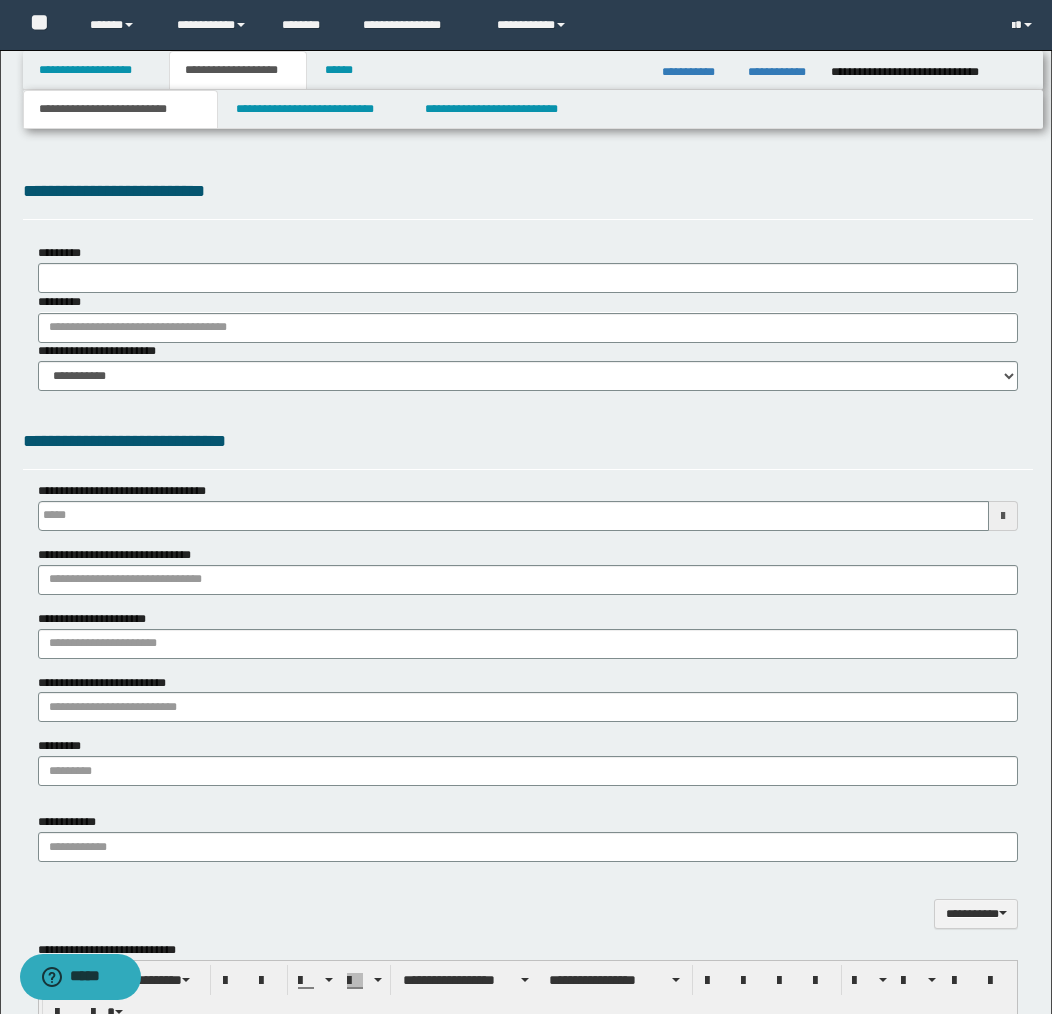 scroll, scrollTop: 0, scrollLeft: 0, axis: both 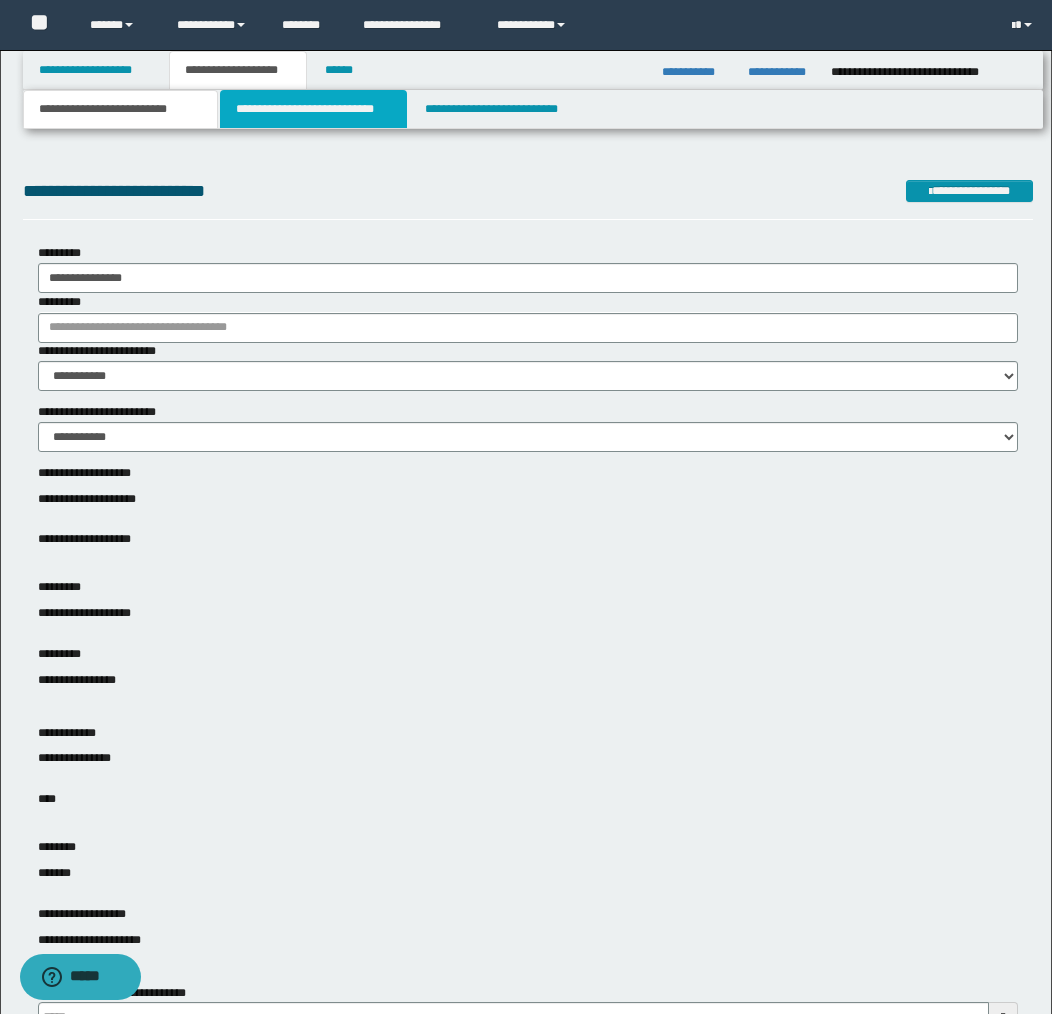 click on "**********" at bounding box center [314, 109] 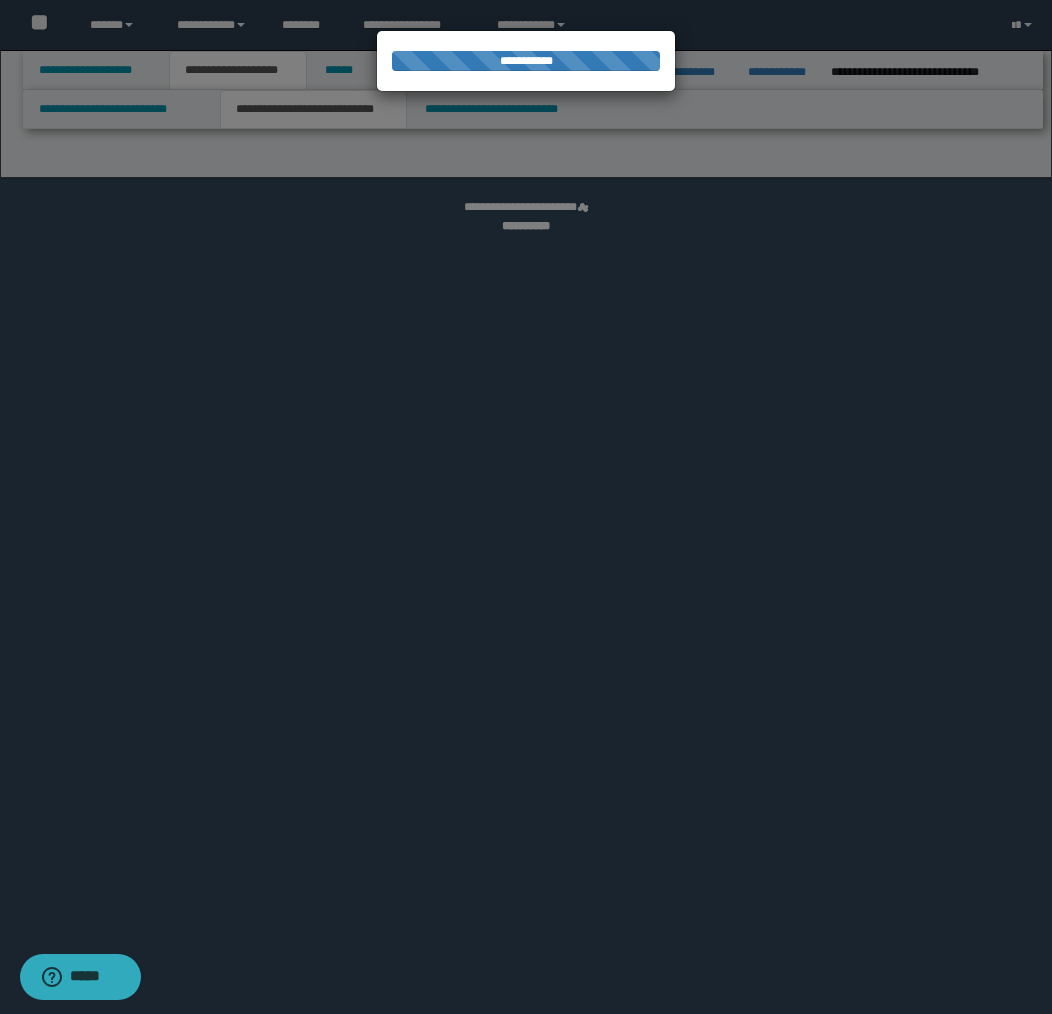 select on "*" 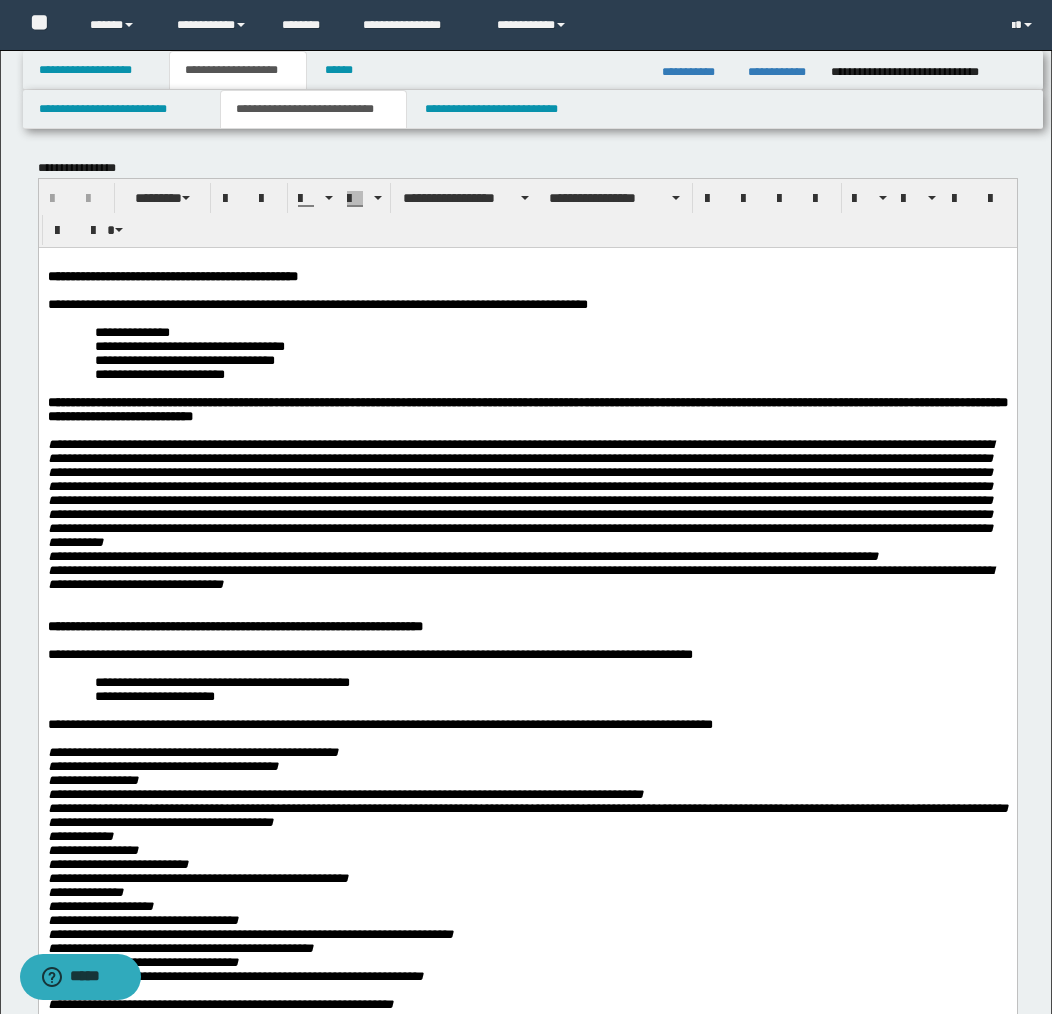 scroll, scrollTop: 0, scrollLeft: 0, axis: both 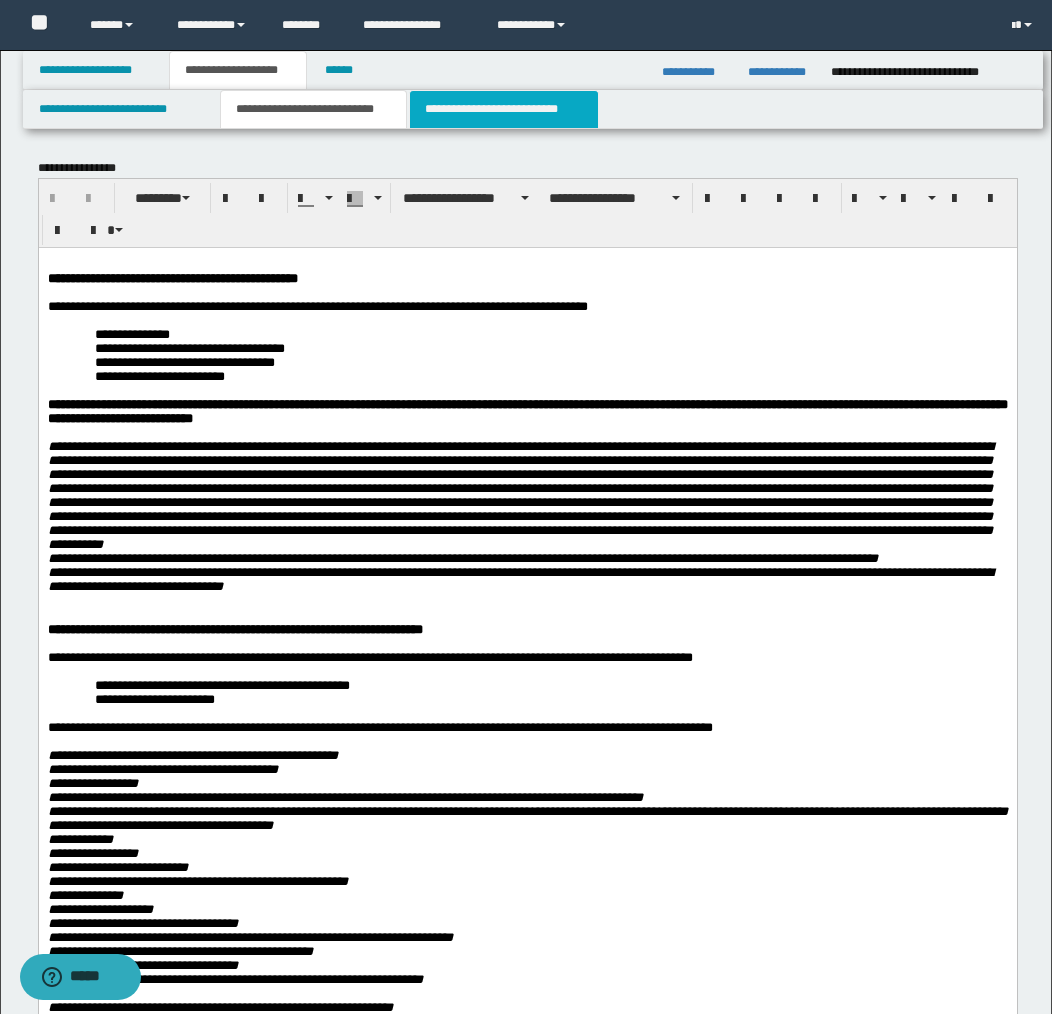click on "**********" at bounding box center (504, 109) 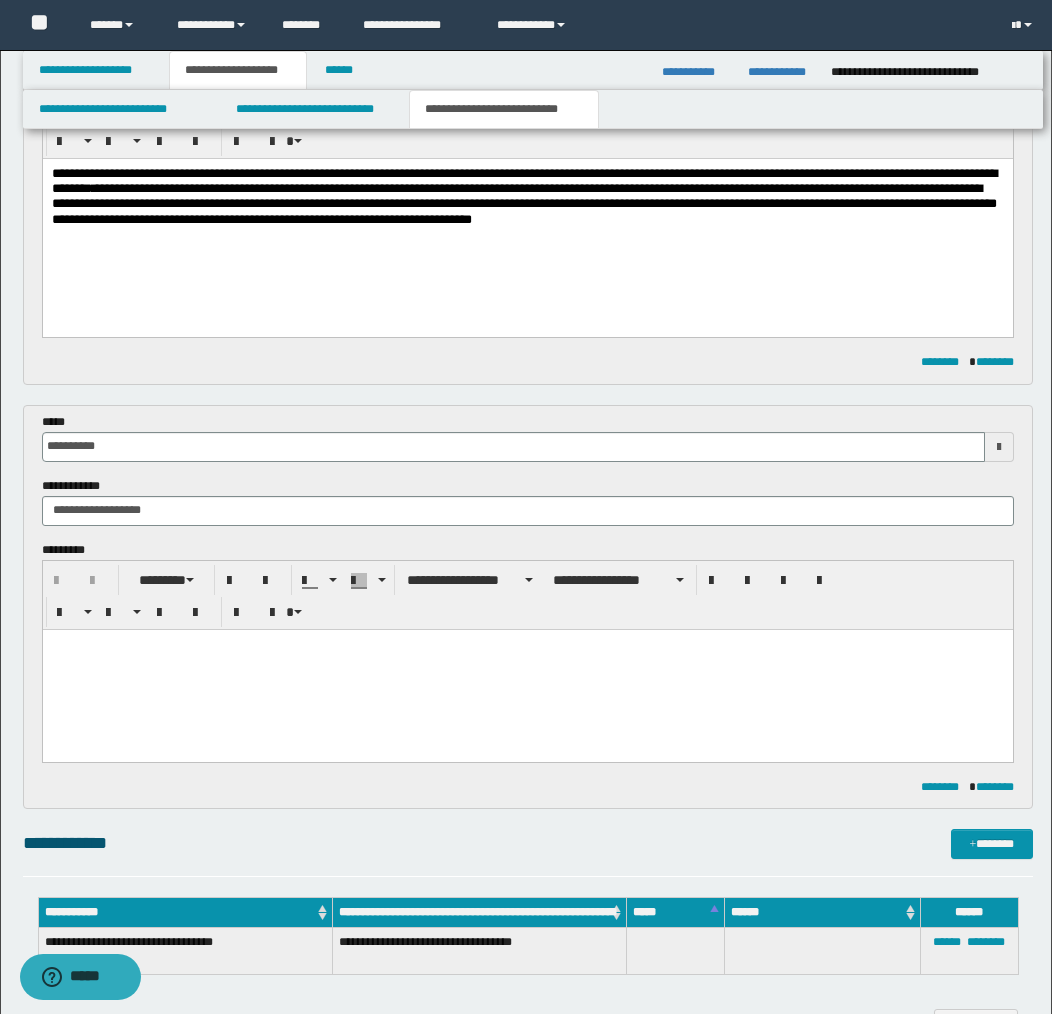 scroll, scrollTop: 355, scrollLeft: 0, axis: vertical 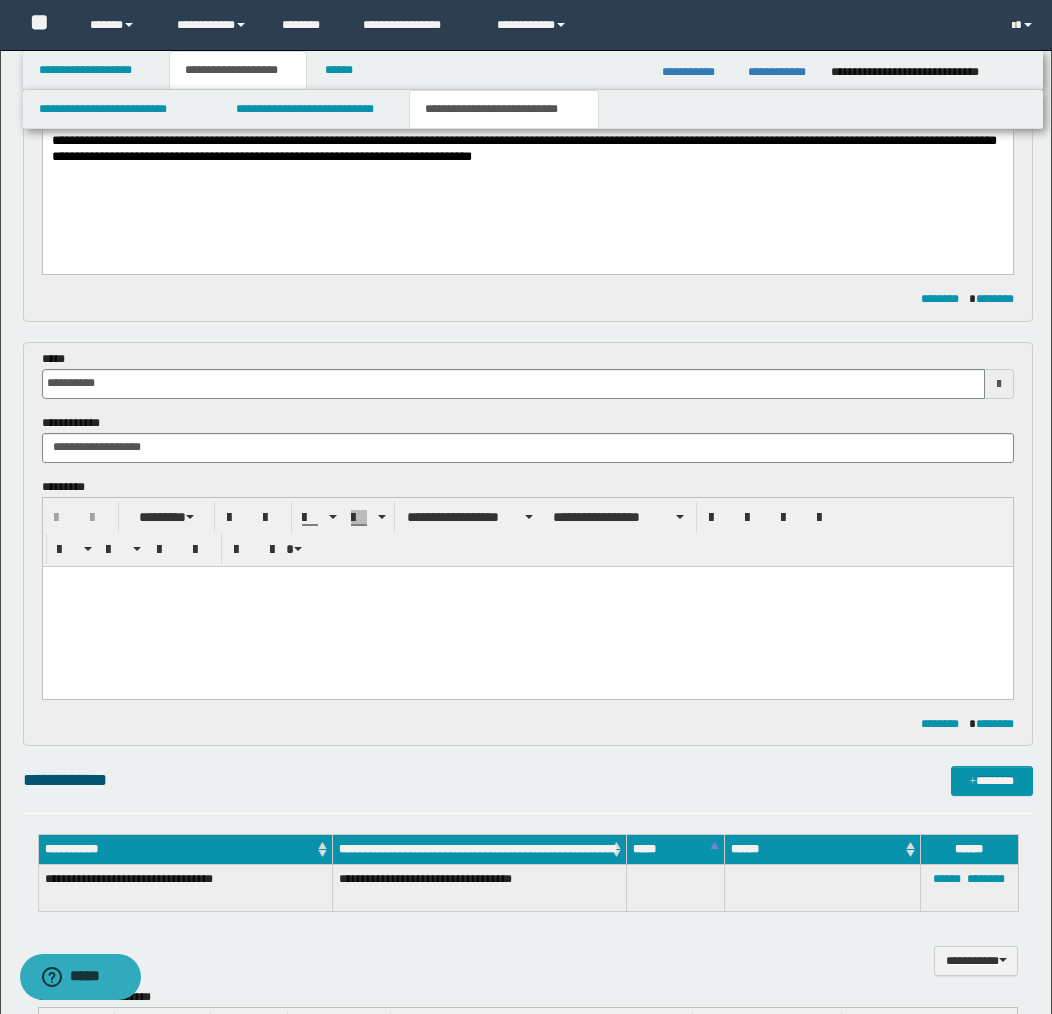 click at bounding box center (527, 581) 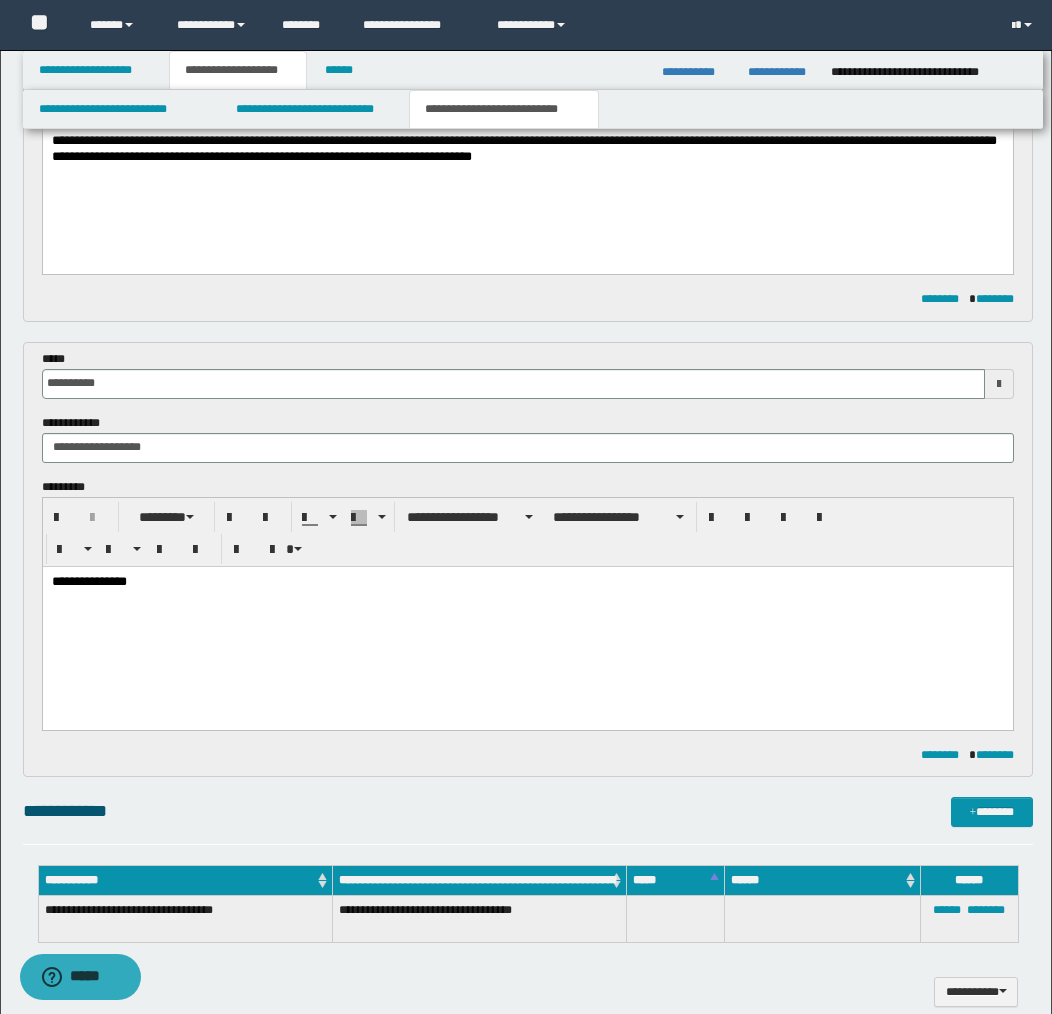 drag, startPoint x: 110, startPoint y: 581, endPoint x: 120, endPoint y: 589, distance: 12.806249 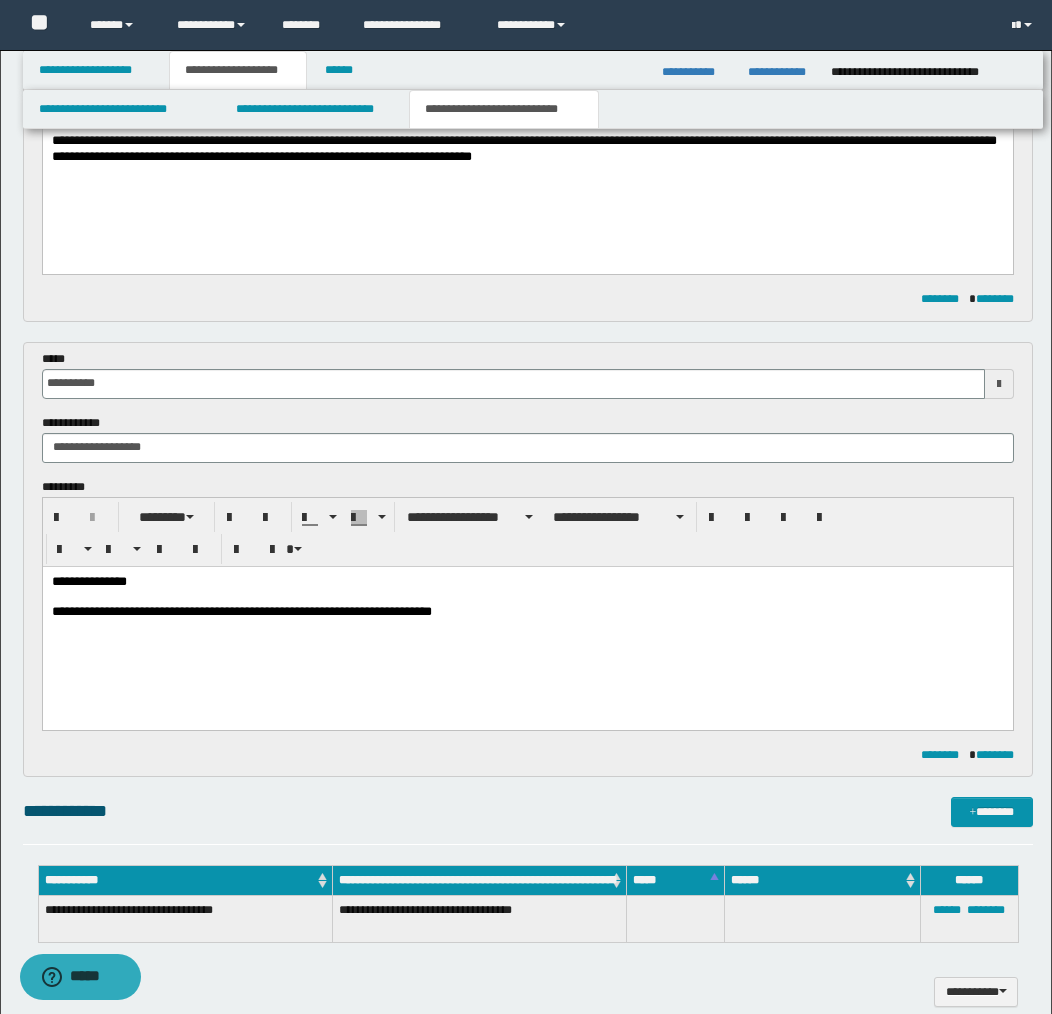click on "**********" at bounding box center [527, 612] 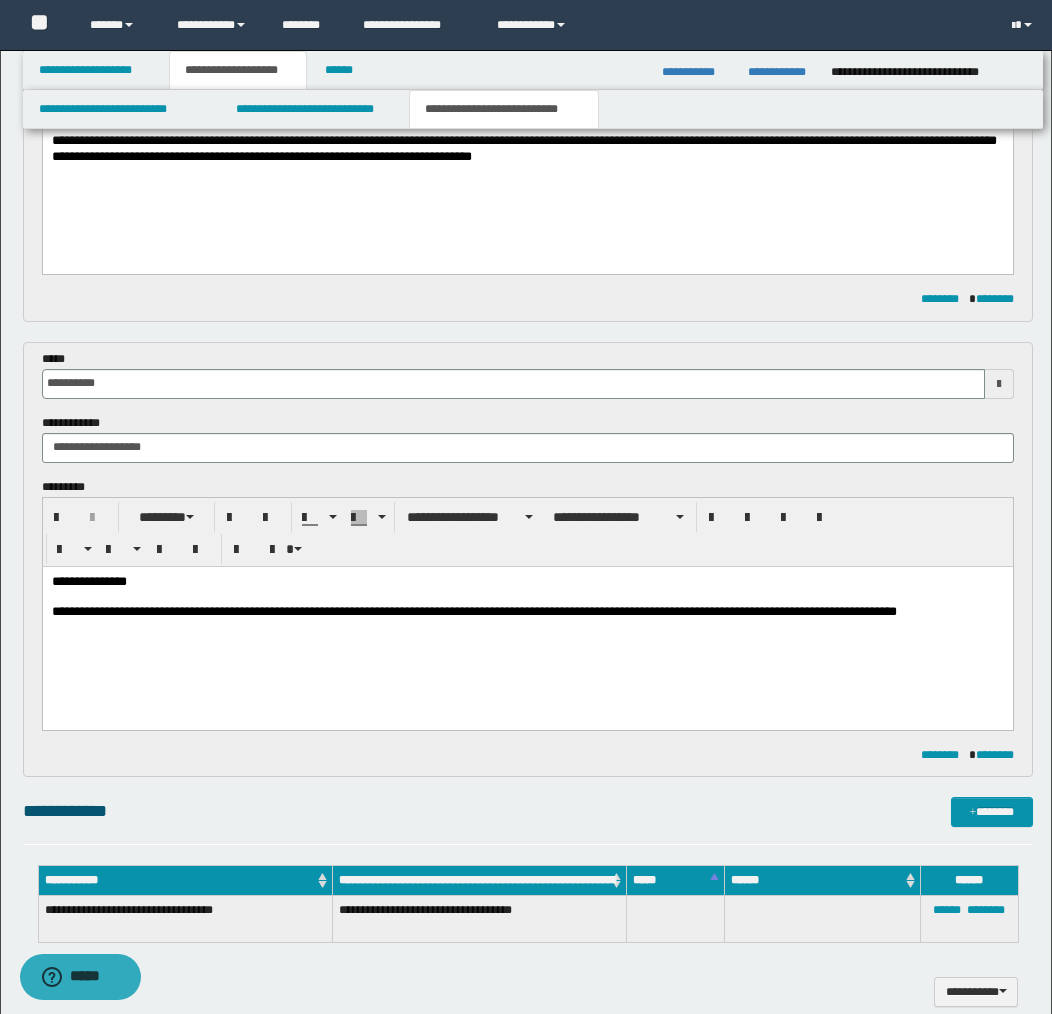click on "**********" at bounding box center [527, 612] 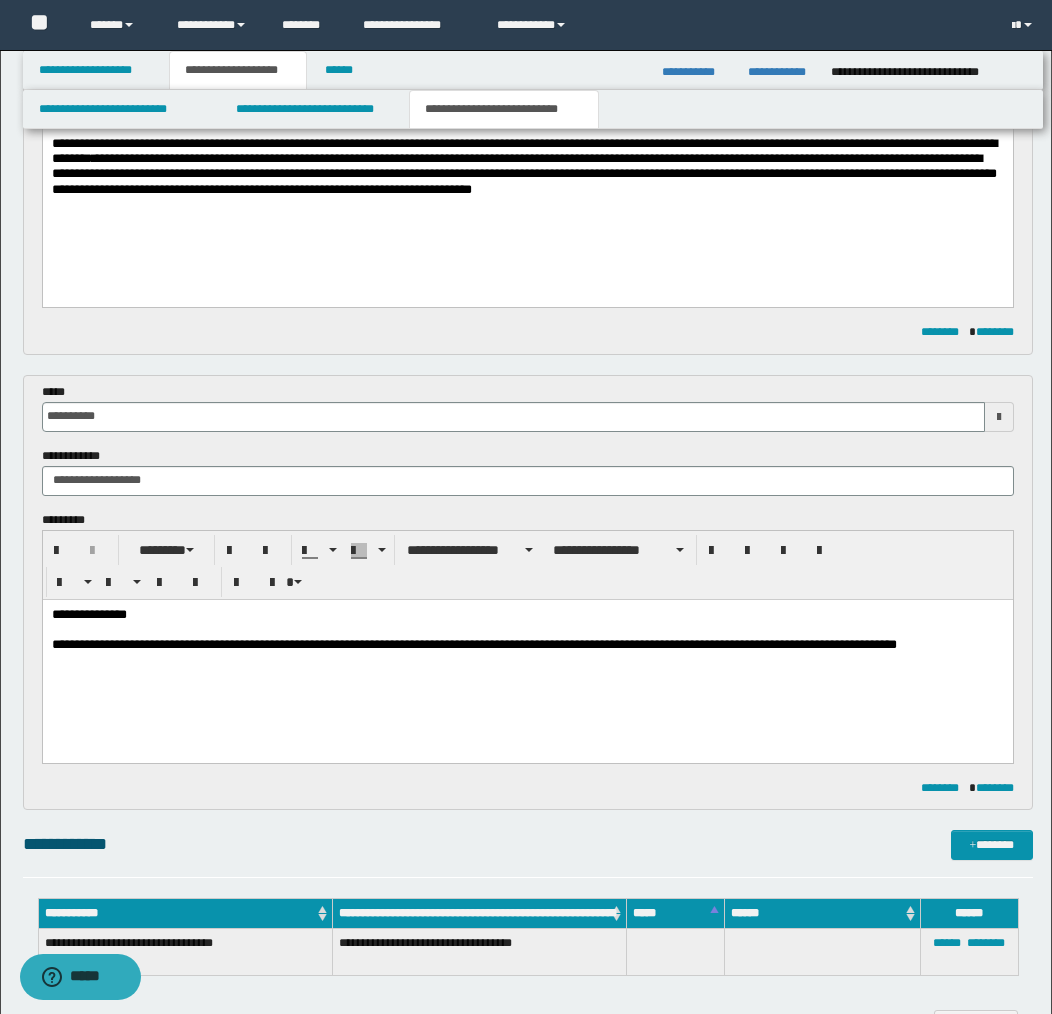 scroll, scrollTop: 274, scrollLeft: 0, axis: vertical 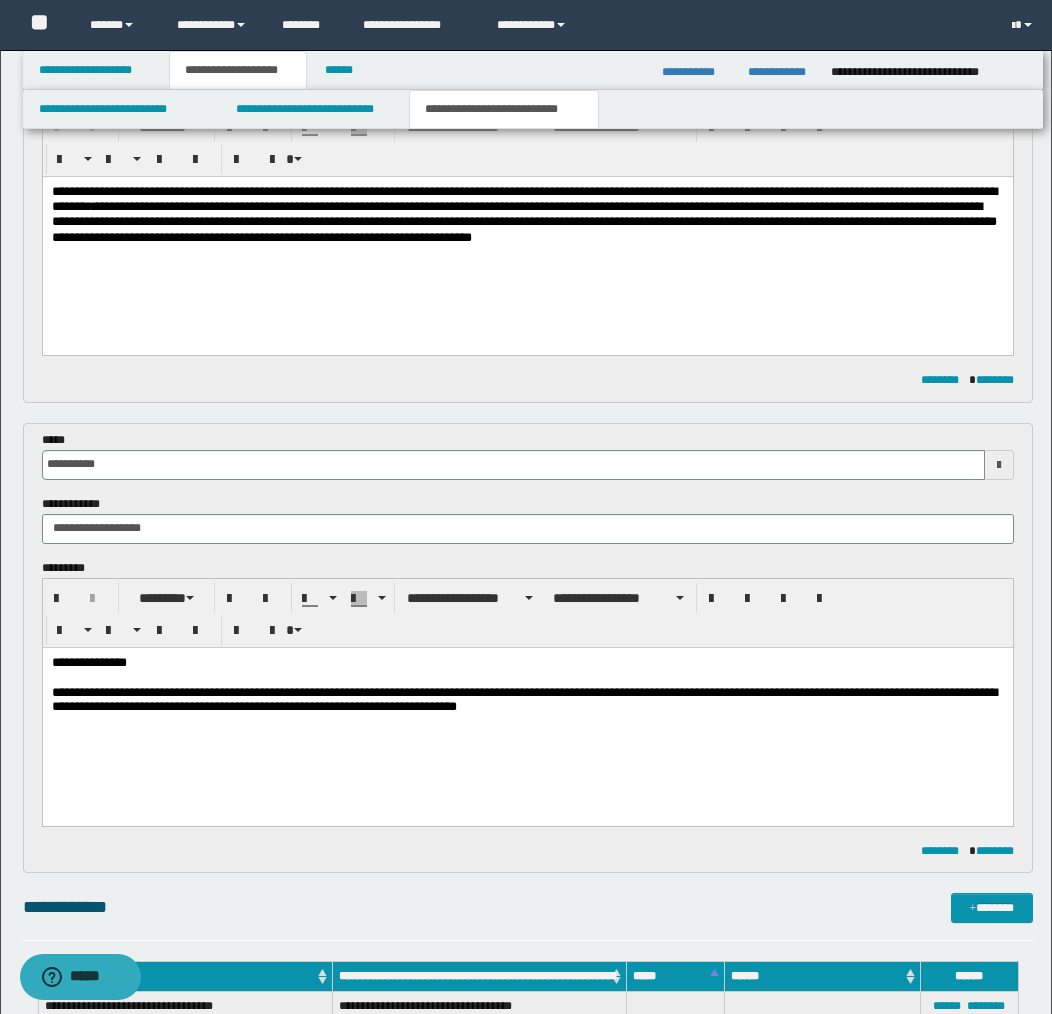 click on "**********" at bounding box center [527, 700] 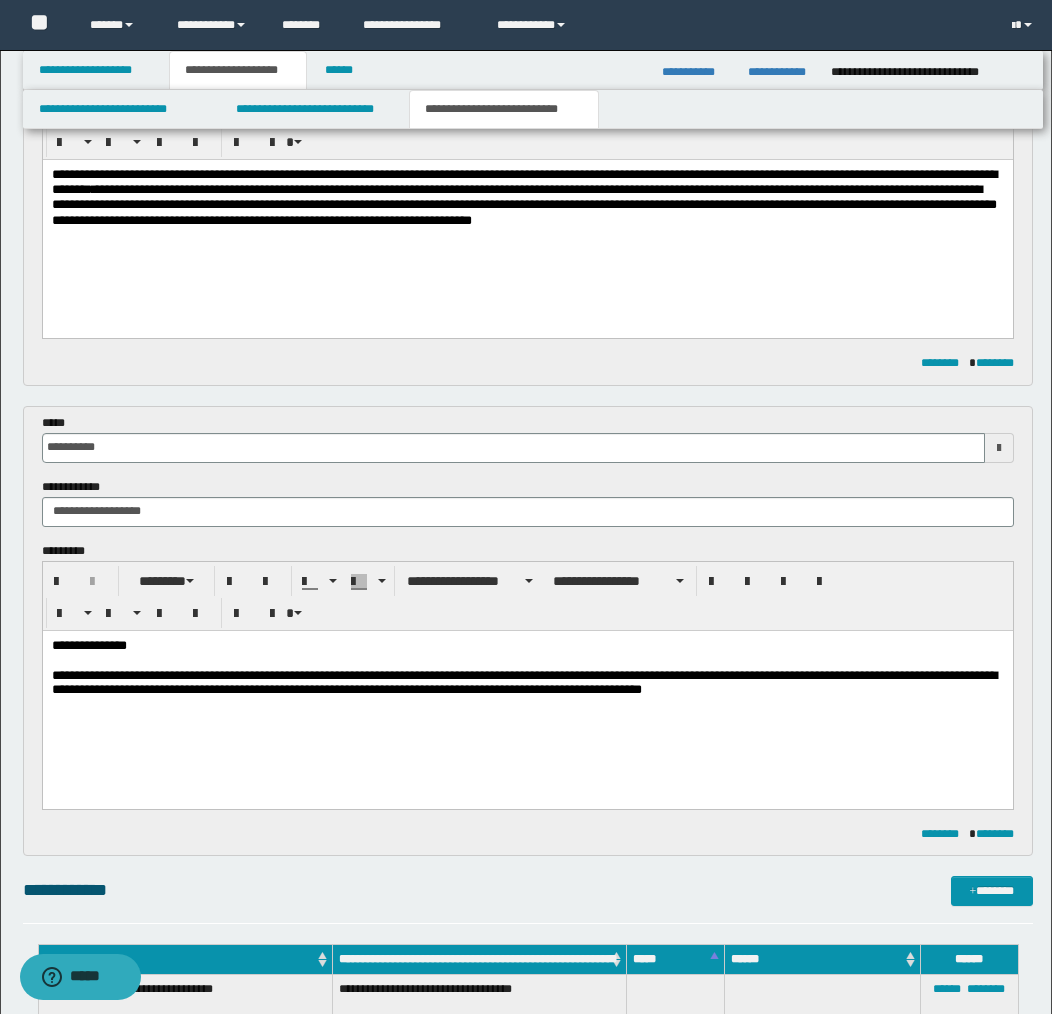scroll, scrollTop: 262, scrollLeft: 0, axis: vertical 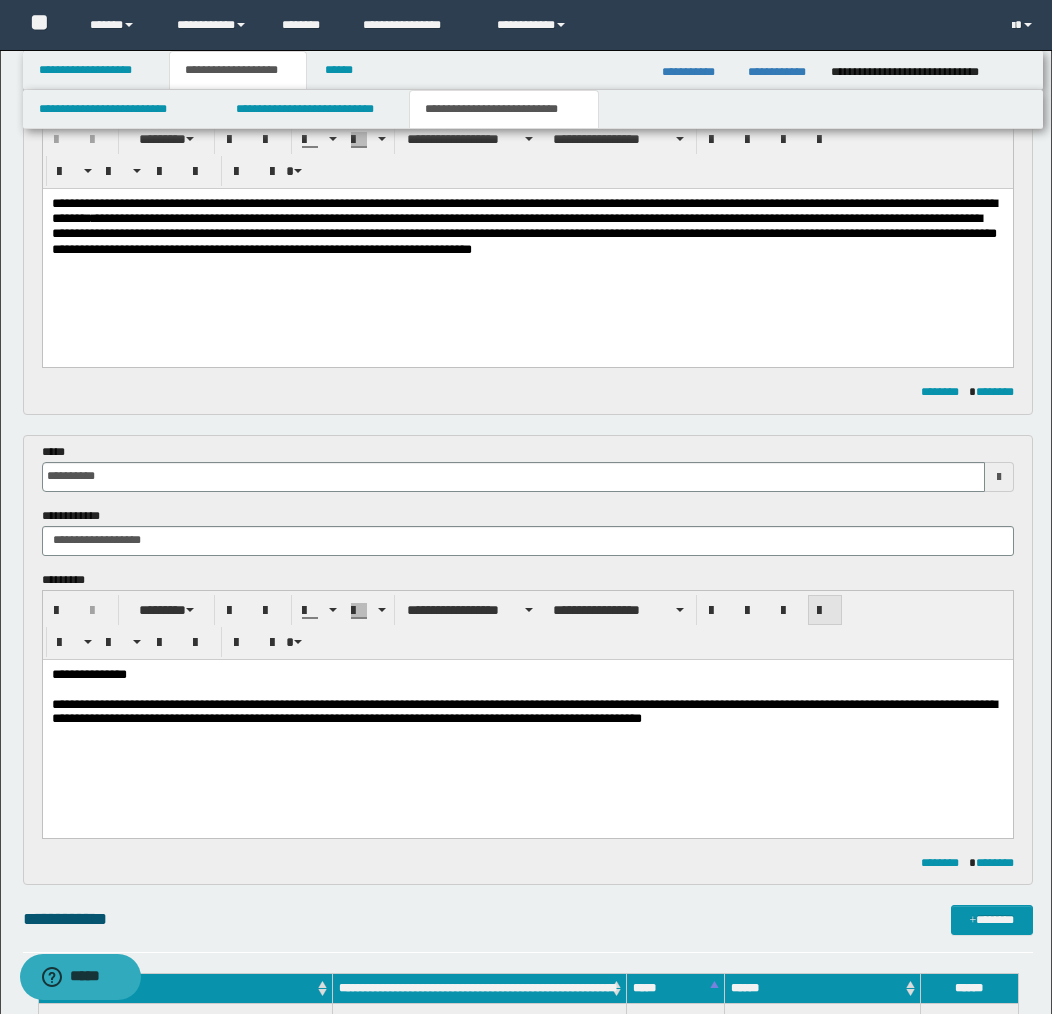click at bounding box center [825, 611] 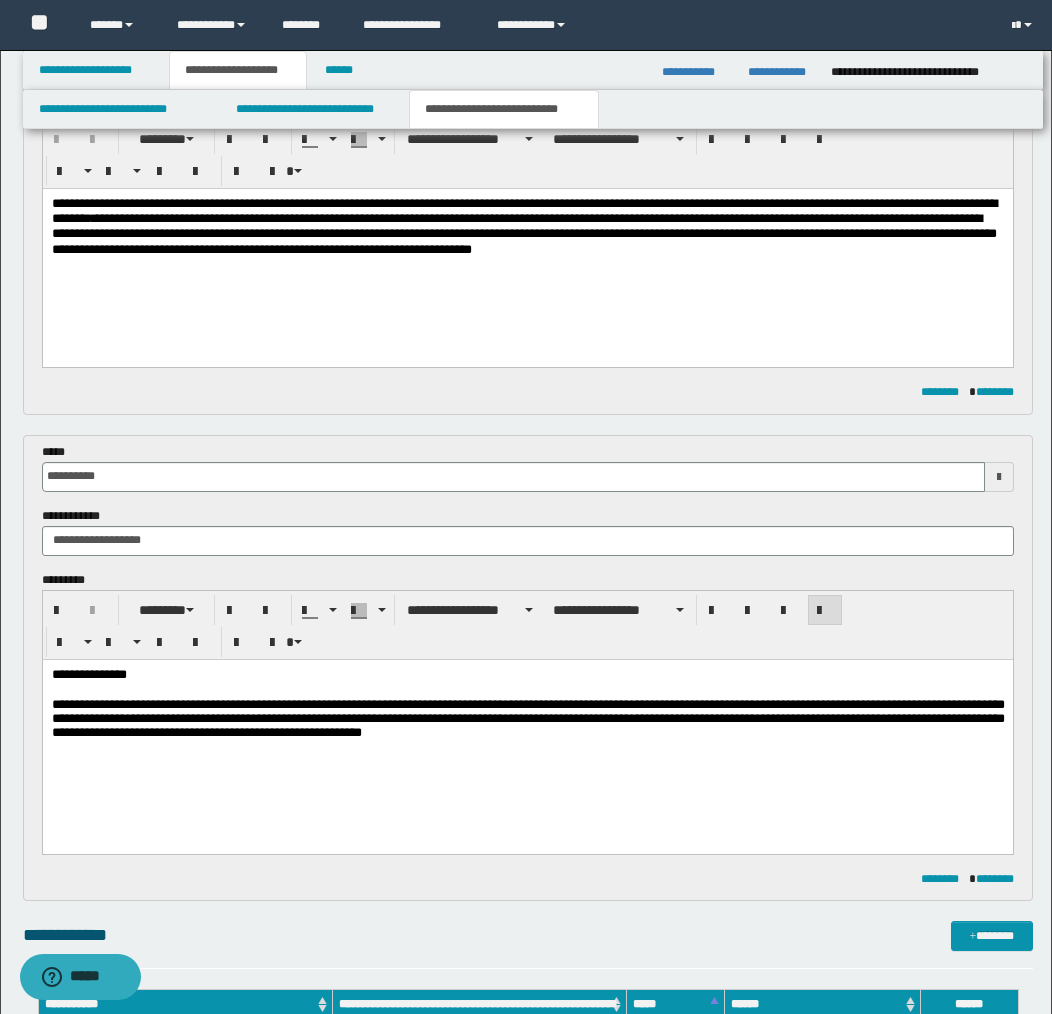 click on "**********" at bounding box center [527, 720] 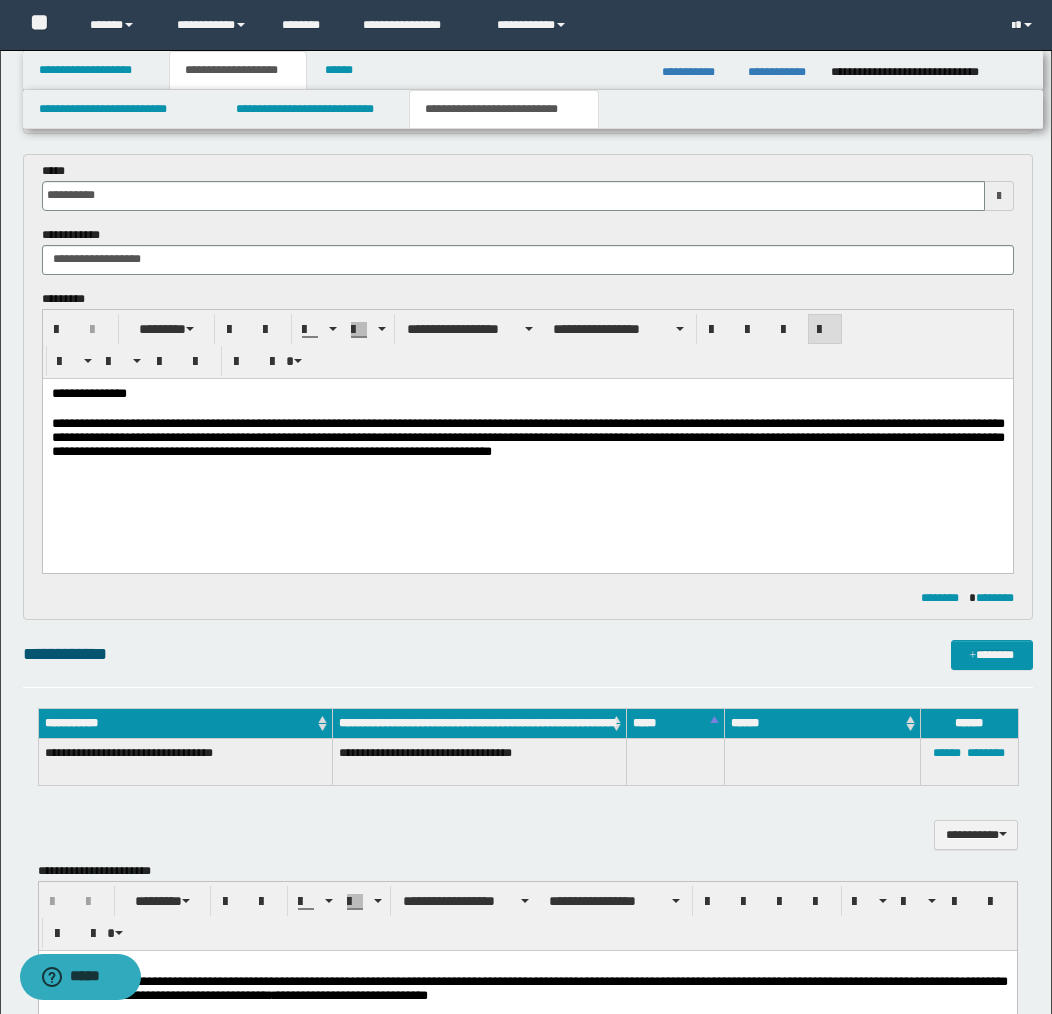 scroll, scrollTop: 545, scrollLeft: 0, axis: vertical 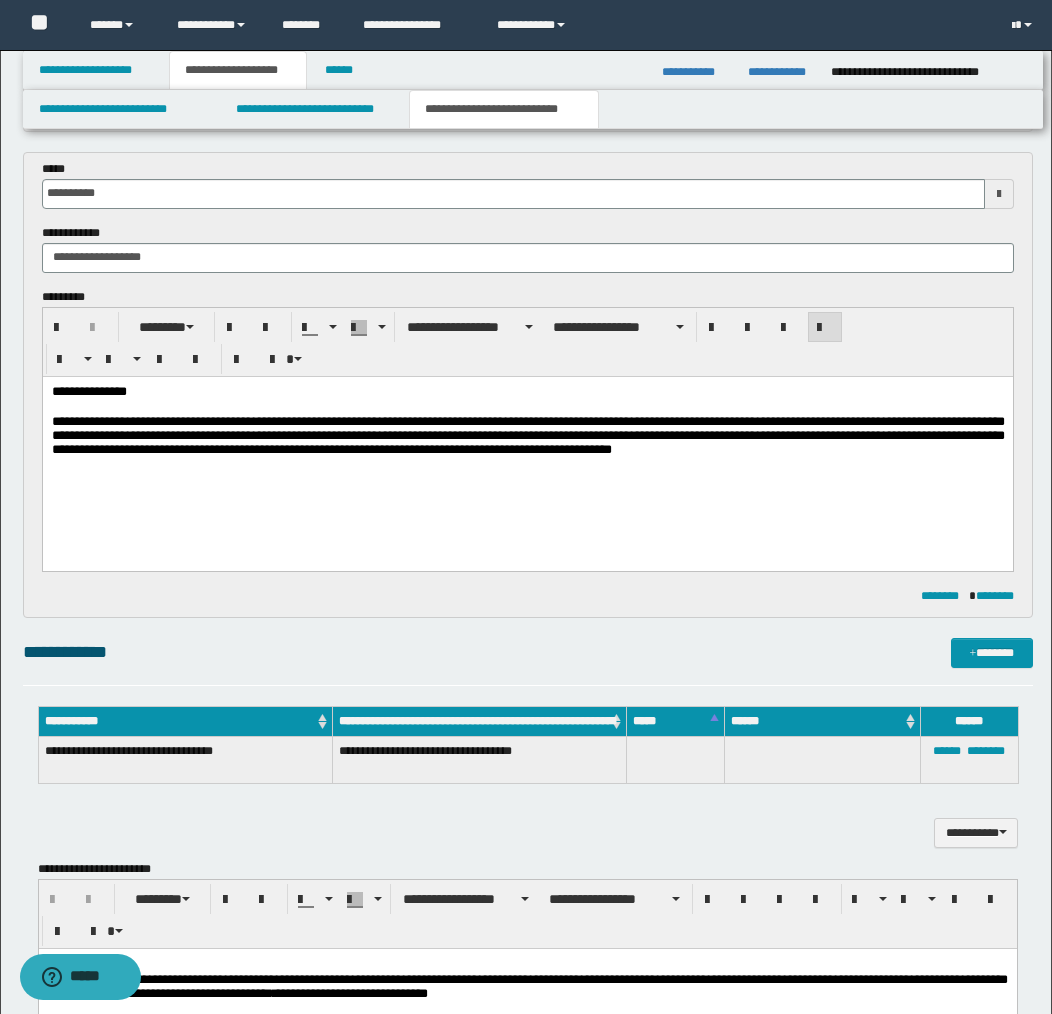 click on "**********" at bounding box center [527, 437] 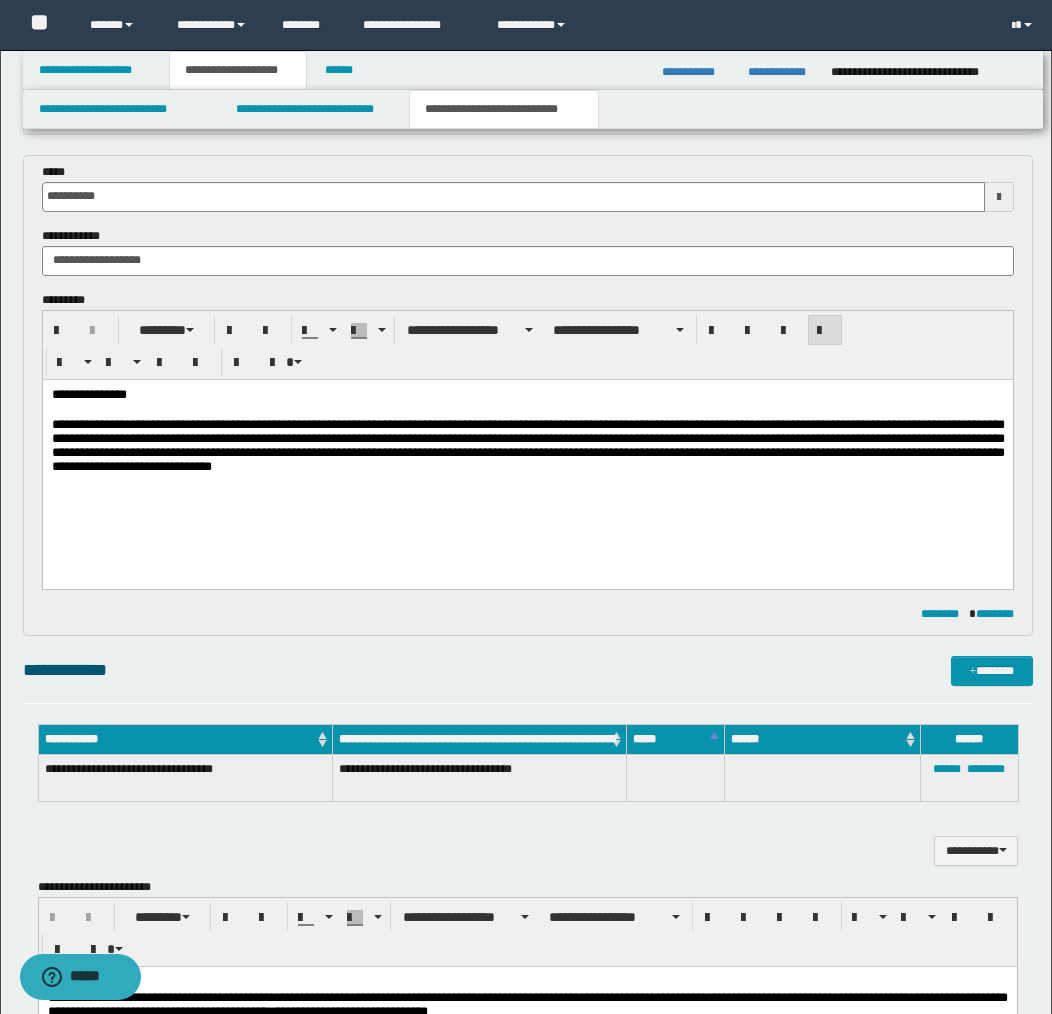 drag, startPoint x: 477, startPoint y: 472, endPoint x: 154, endPoint y: 473, distance: 323.00156 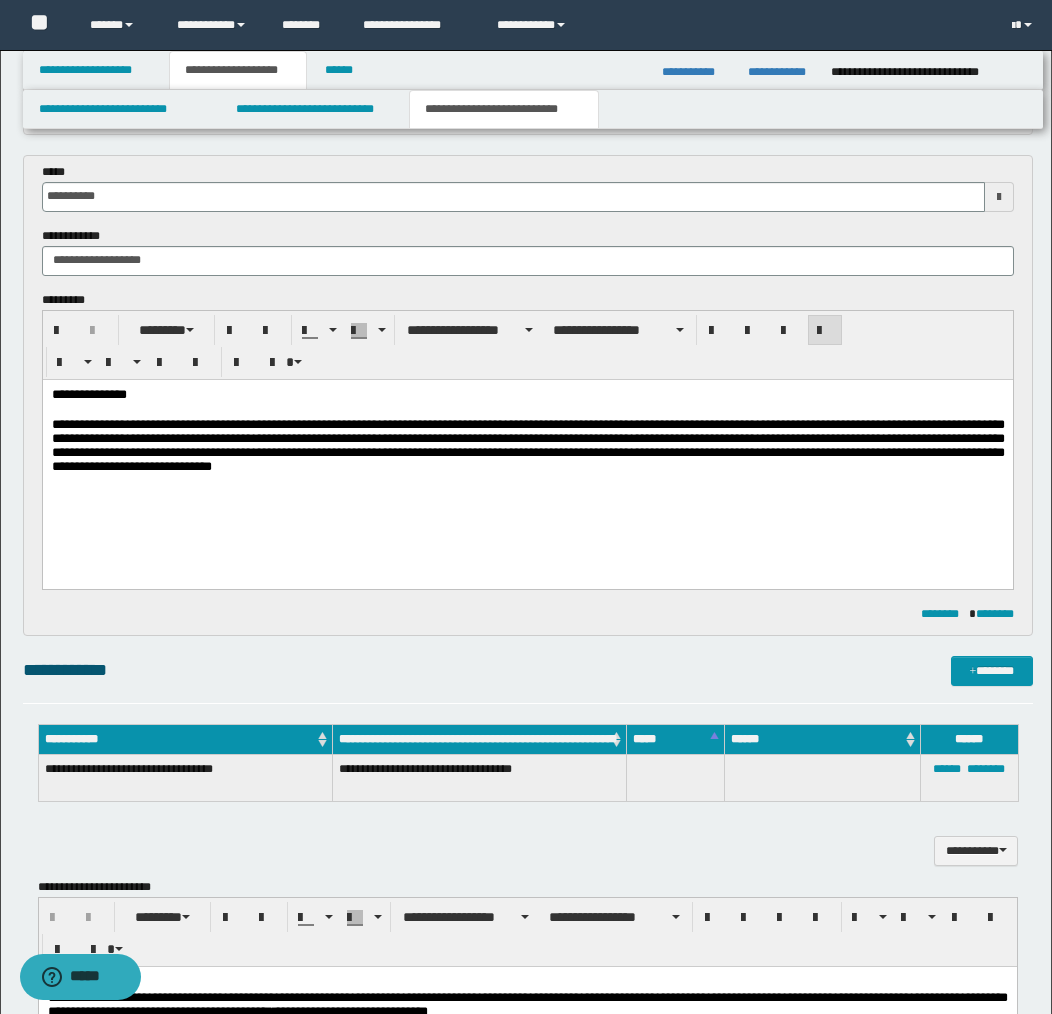 click on "**********" at bounding box center (527, 448) 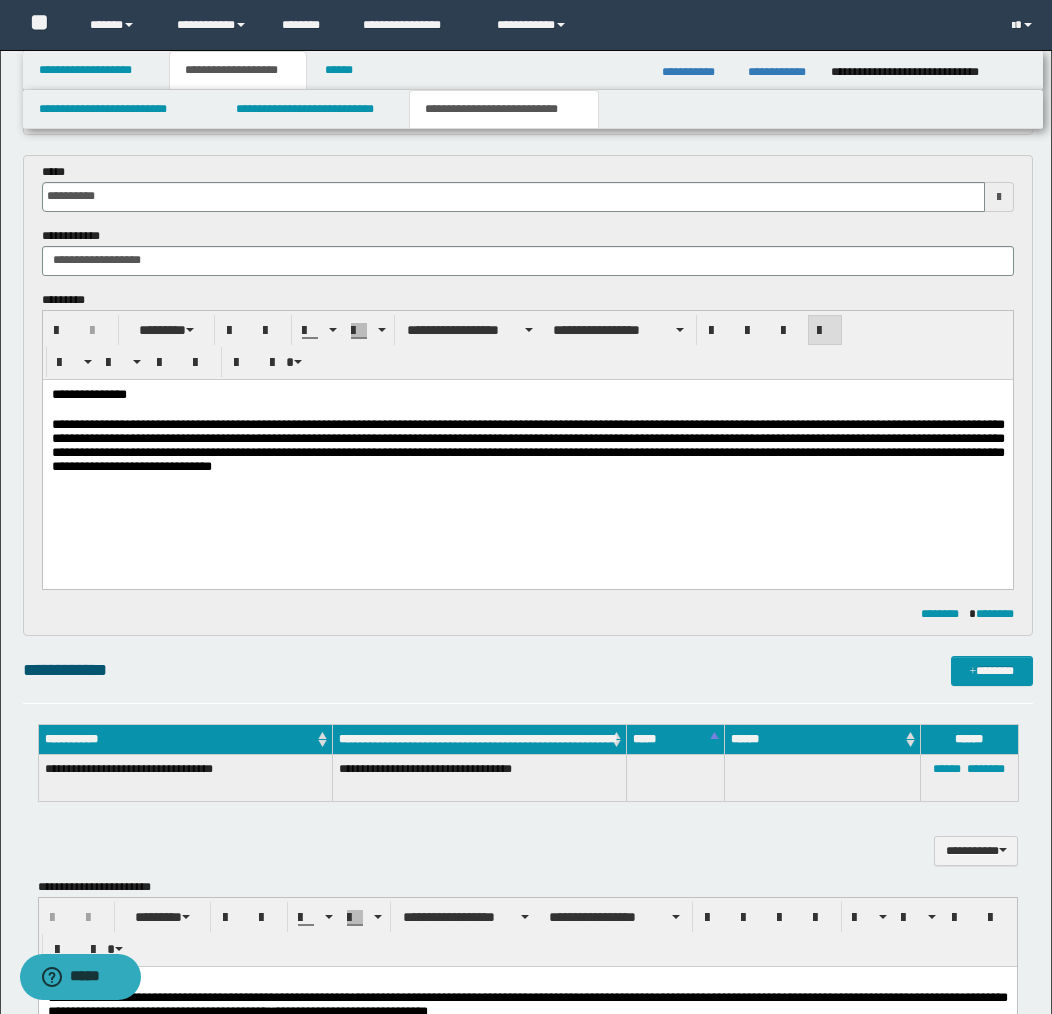 scroll, scrollTop: 541, scrollLeft: 0, axis: vertical 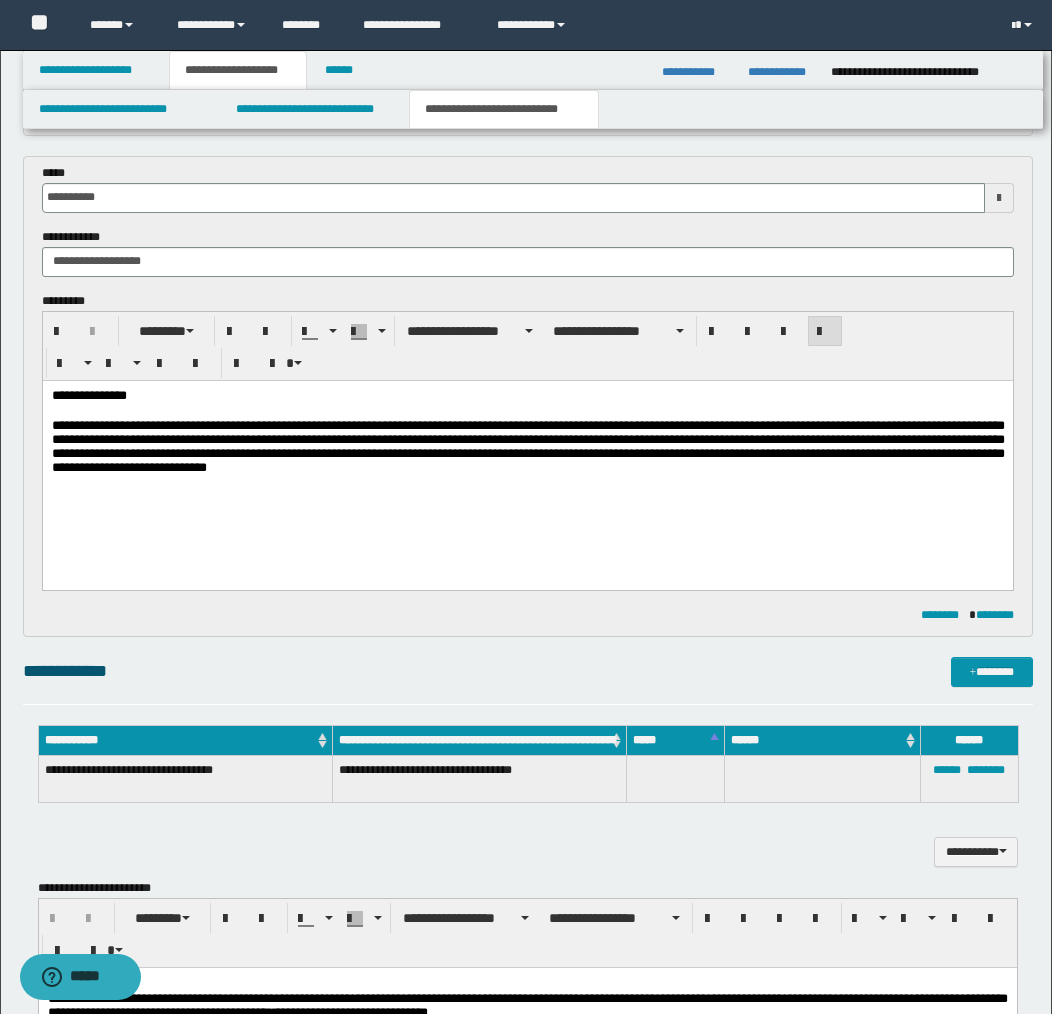 click on "**********" at bounding box center (527, 449) 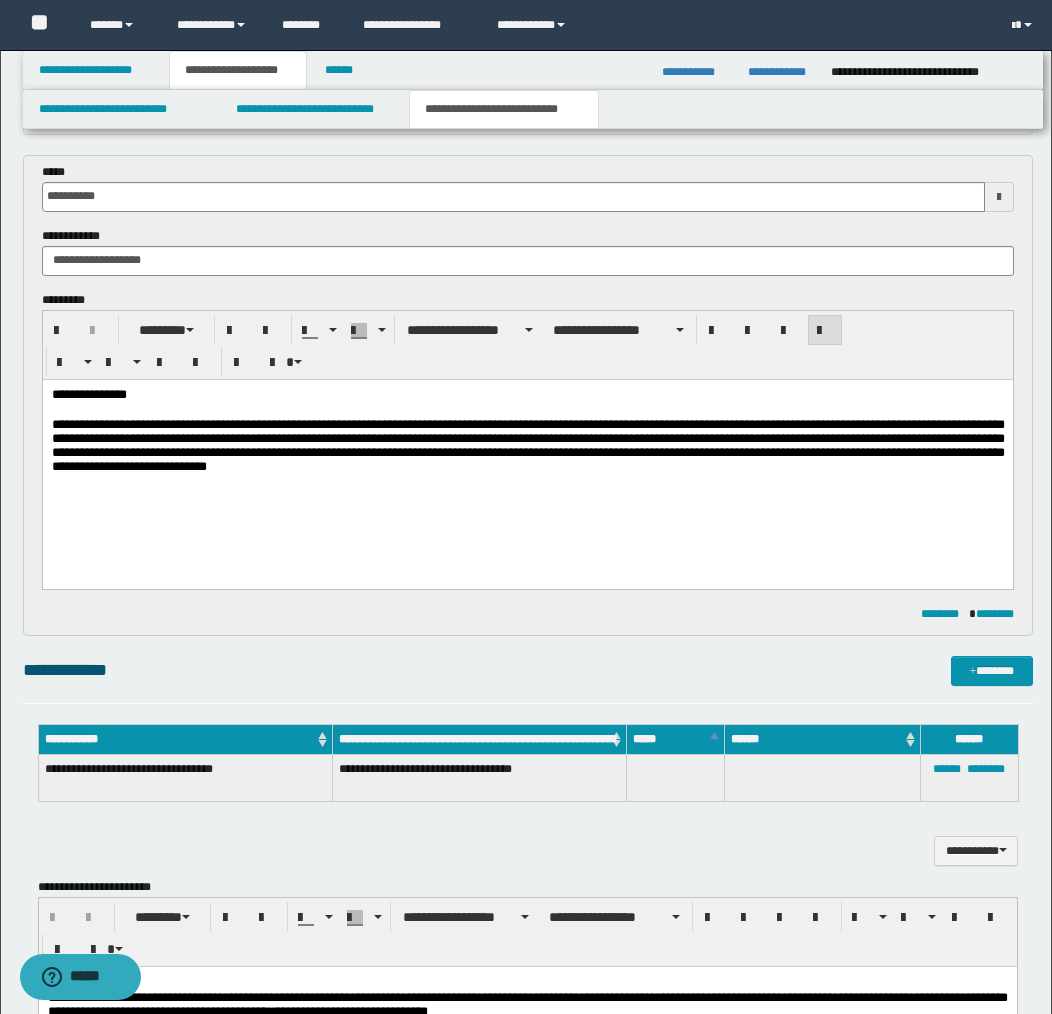 scroll, scrollTop: 549, scrollLeft: 0, axis: vertical 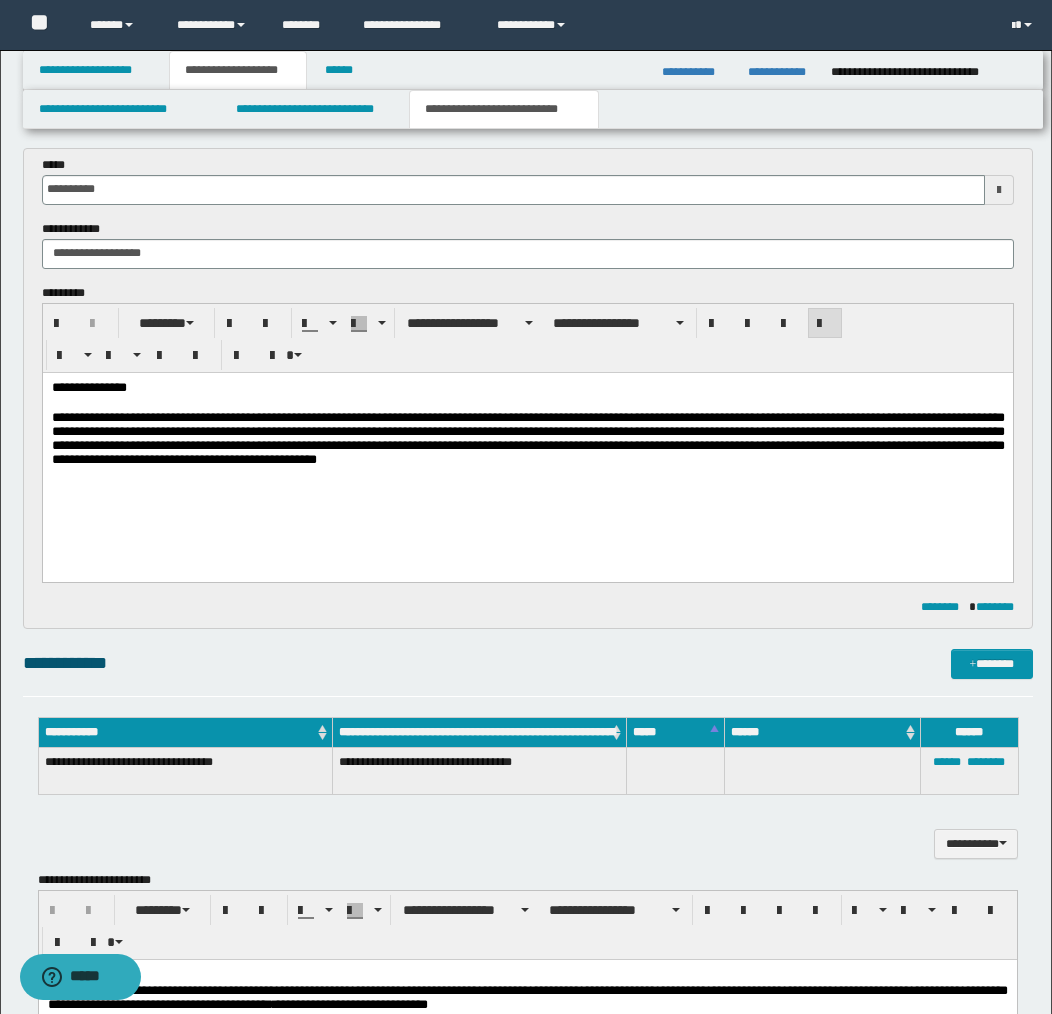 click on "**********" at bounding box center [527, 441] 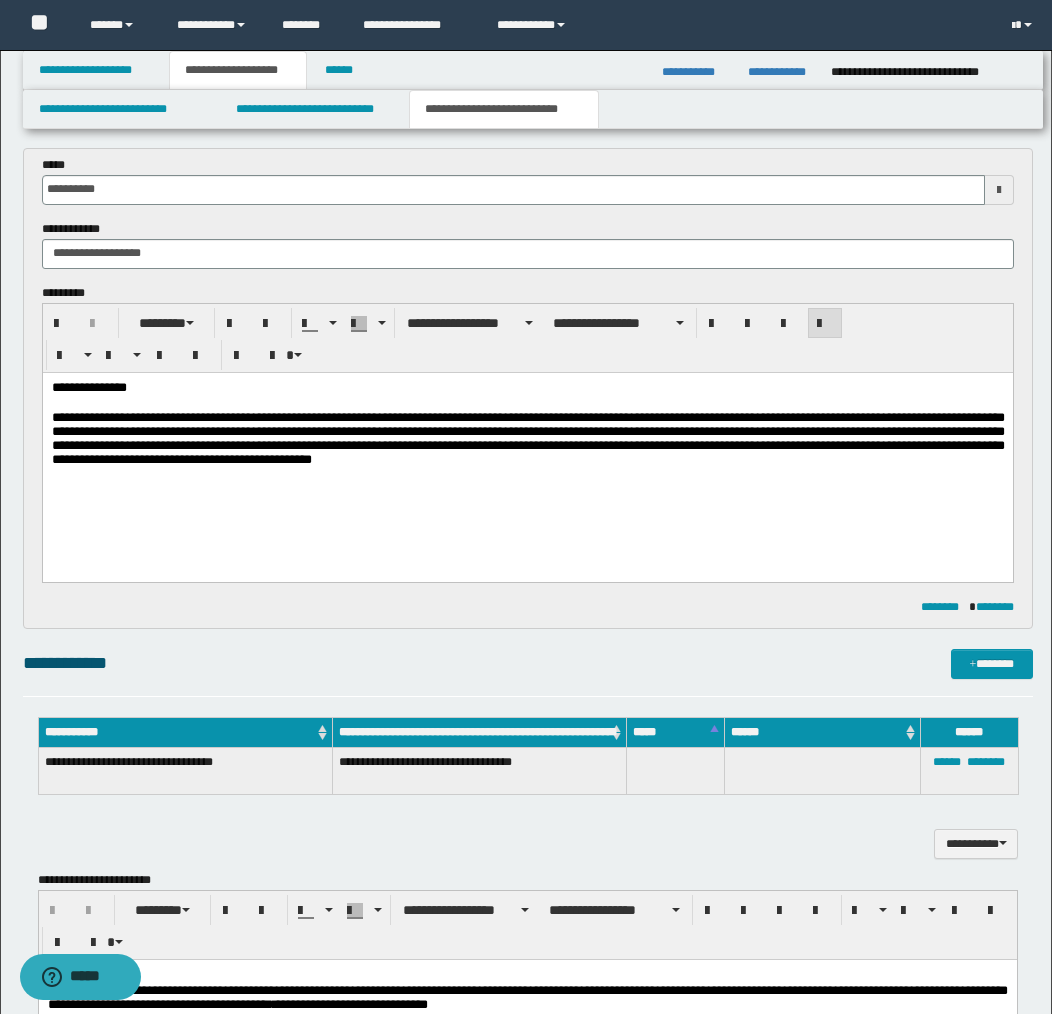 click on "**********" at bounding box center [527, 441] 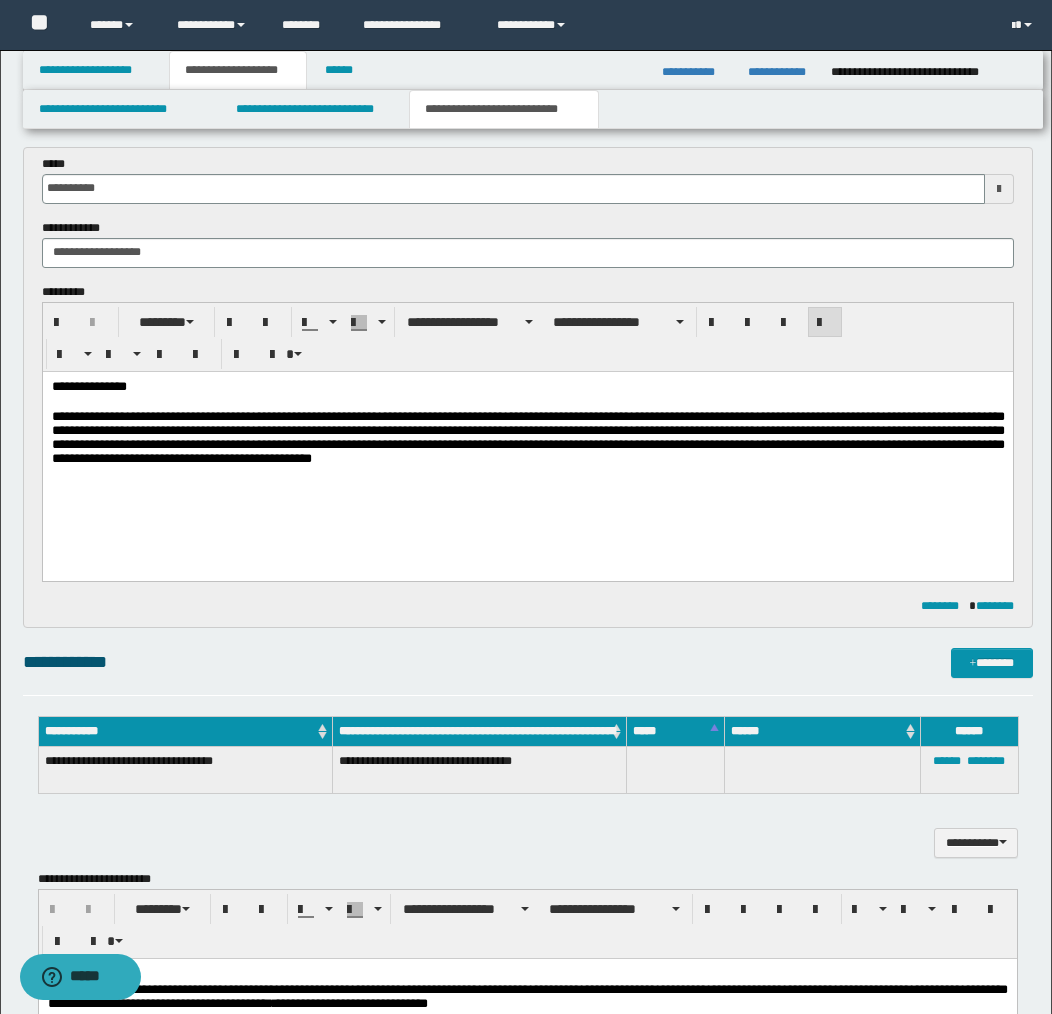 drag, startPoint x: 954, startPoint y: 446, endPoint x: 966, endPoint y: 450, distance: 12.649111 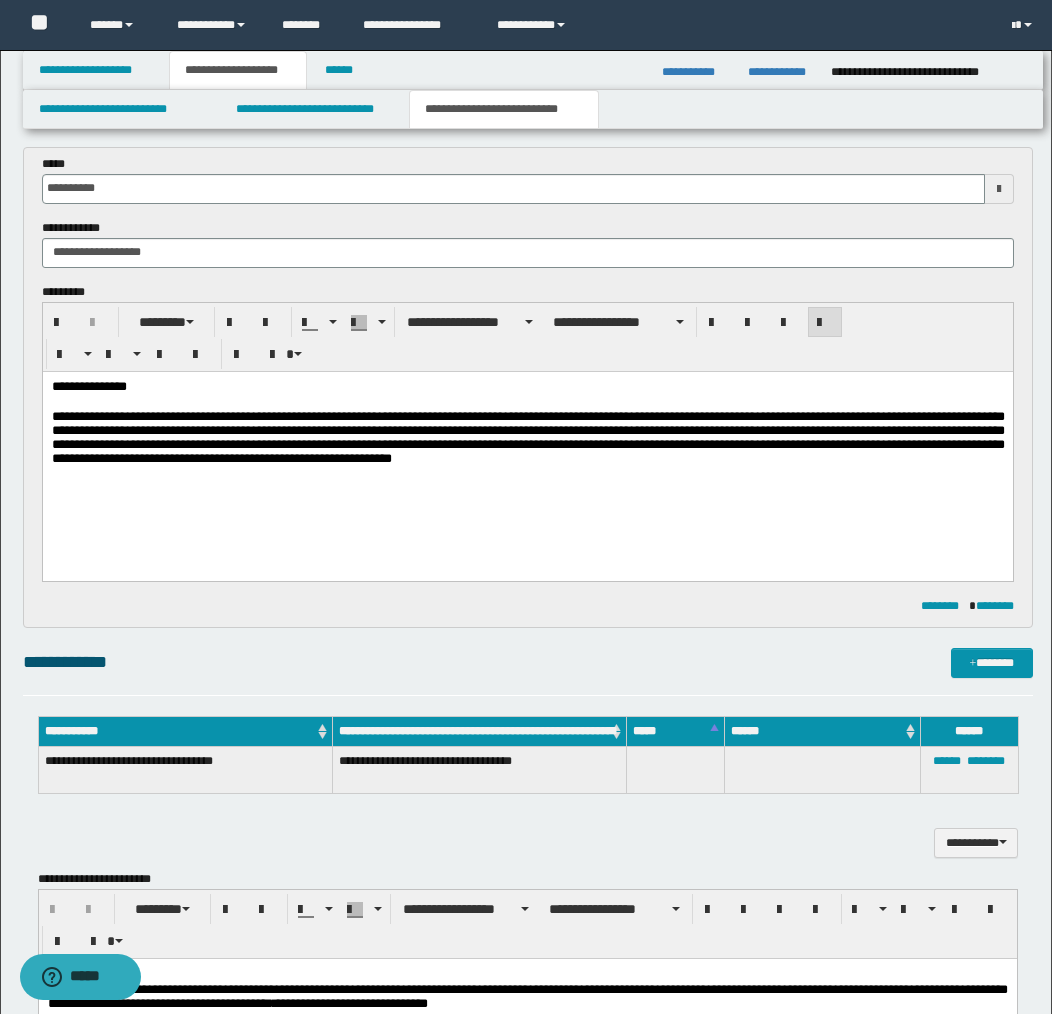 click on "**********" at bounding box center [527, 440] 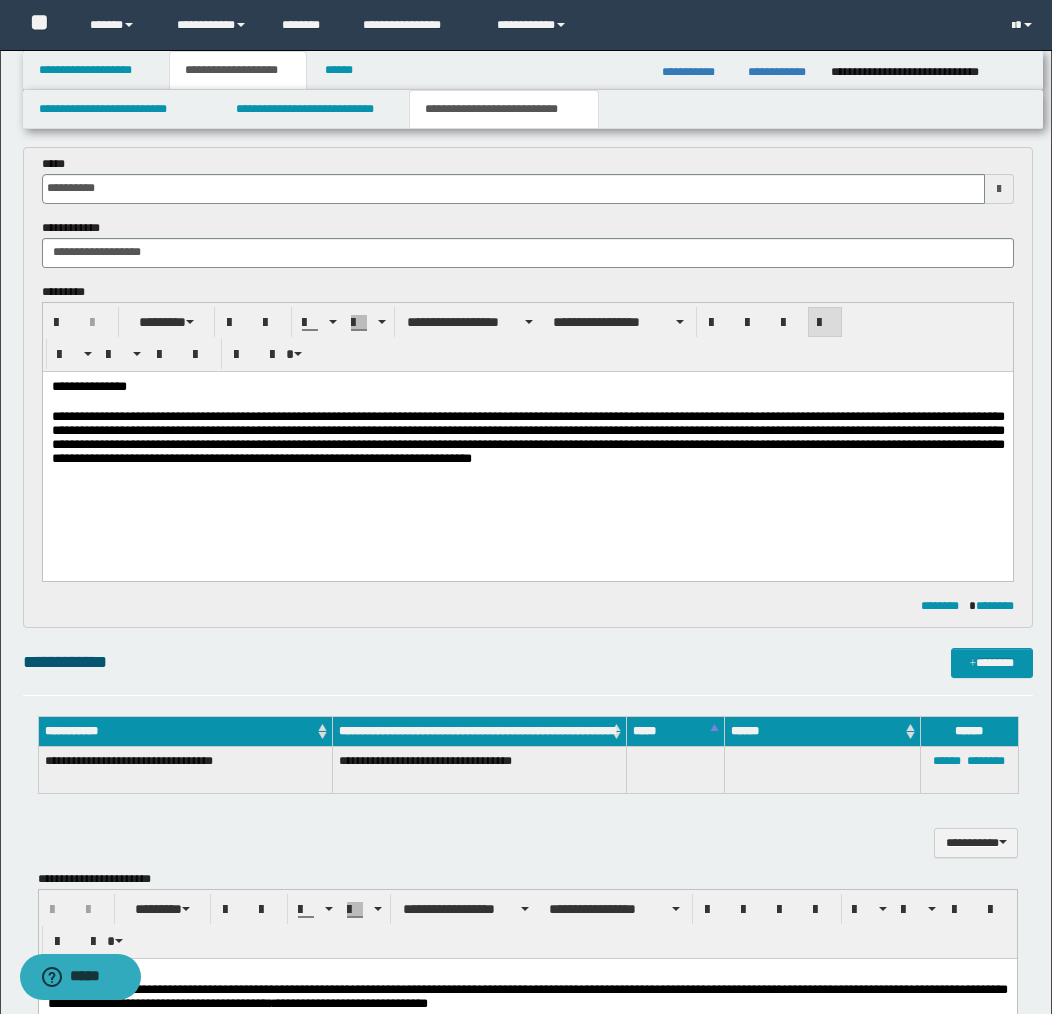 click on "**********" at bounding box center (527, 440) 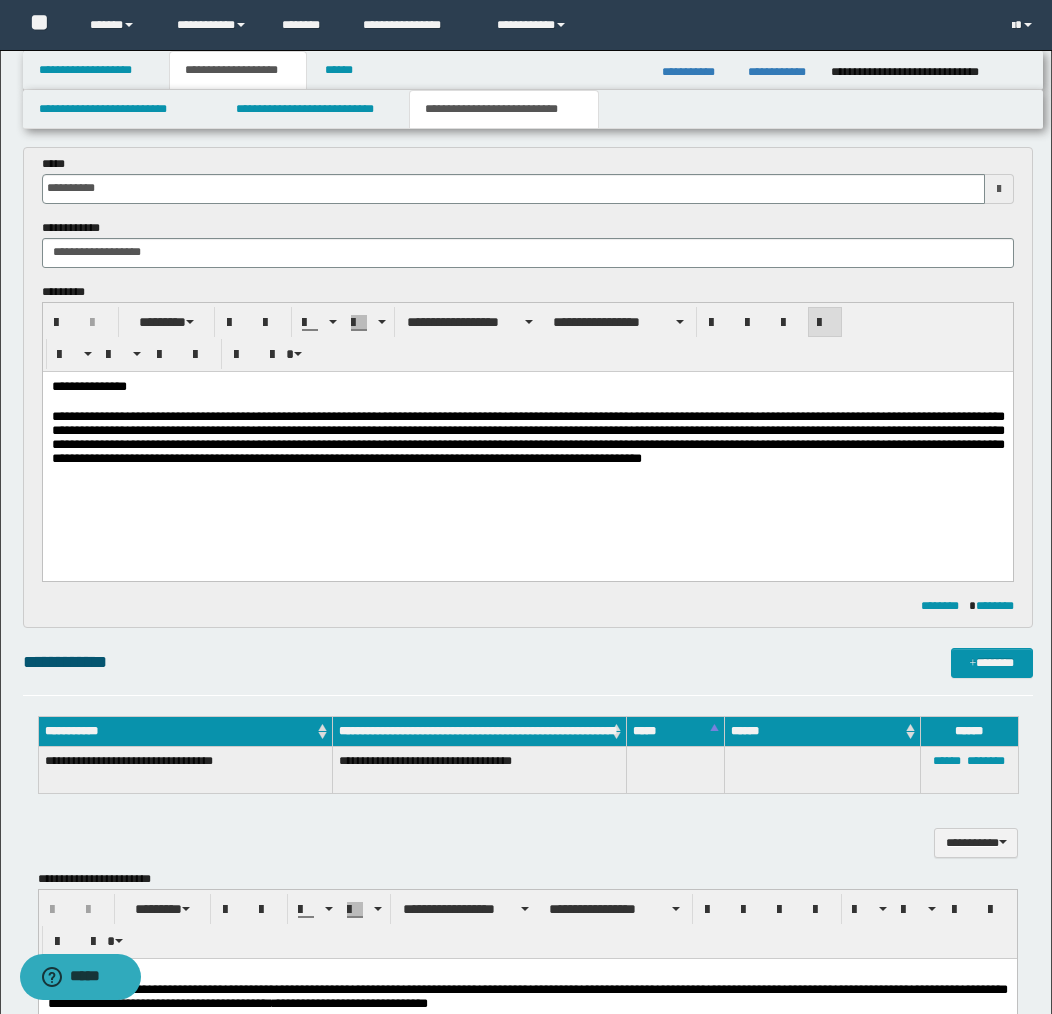click on "**********" at bounding box center (527, 440) 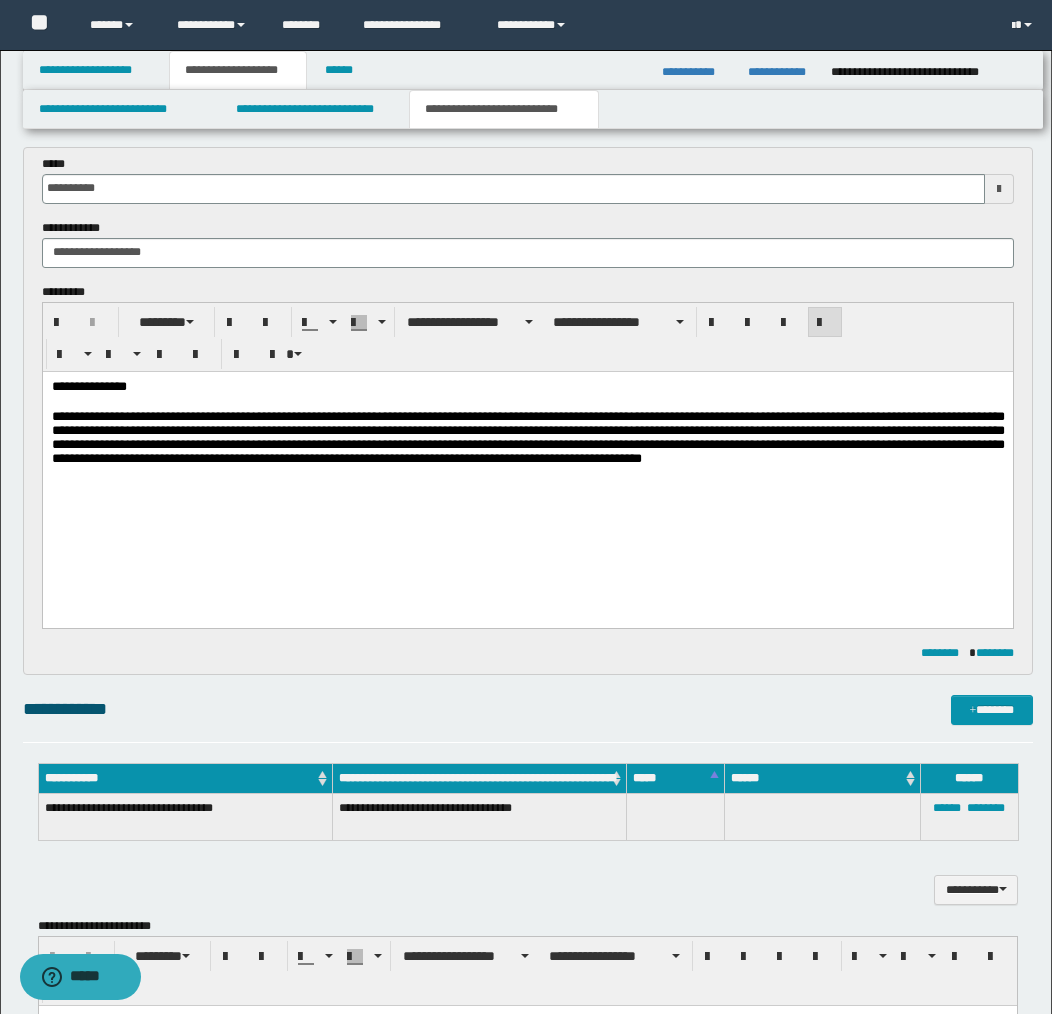 click on "**********" at bounding box center (527, 440) 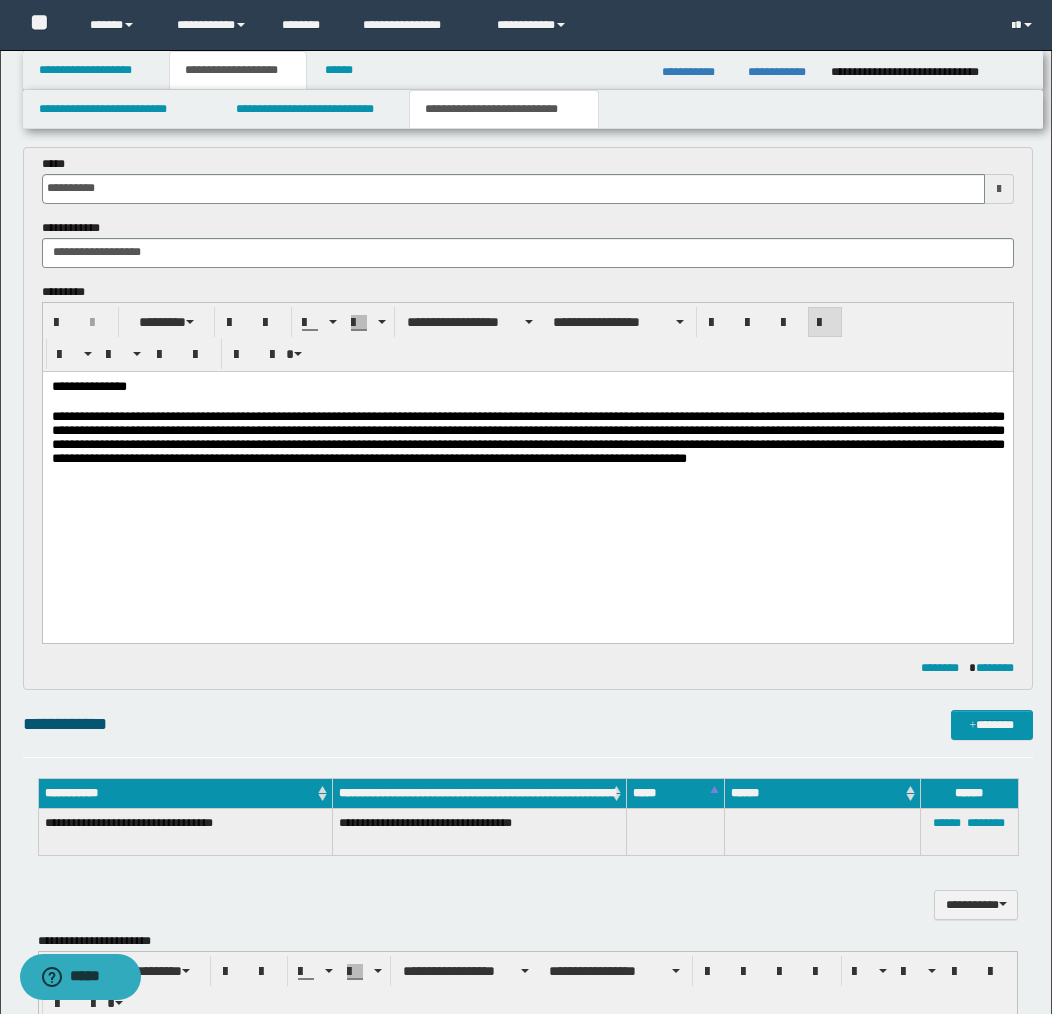click on "**********" at bounding box center (527, 387) 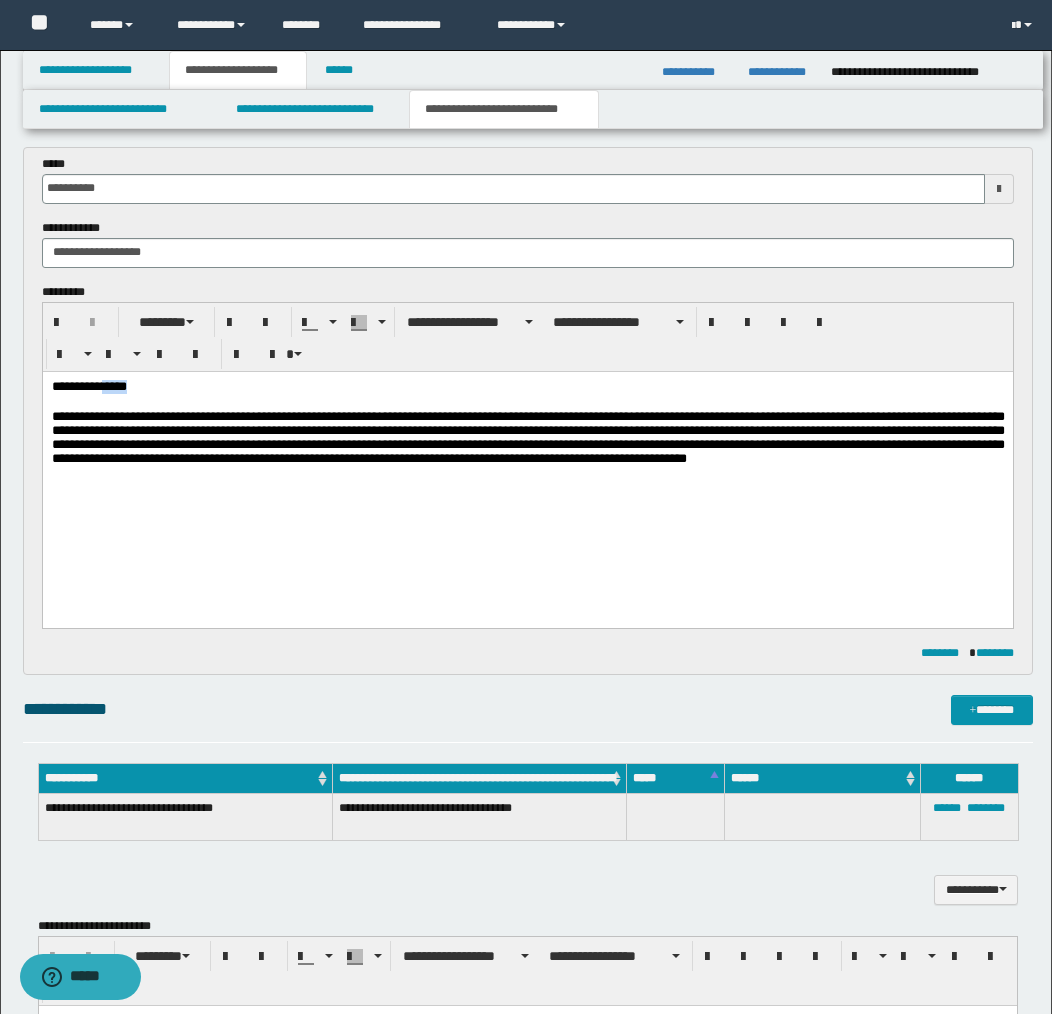 click on "**********" at bounding box center [527, 387] 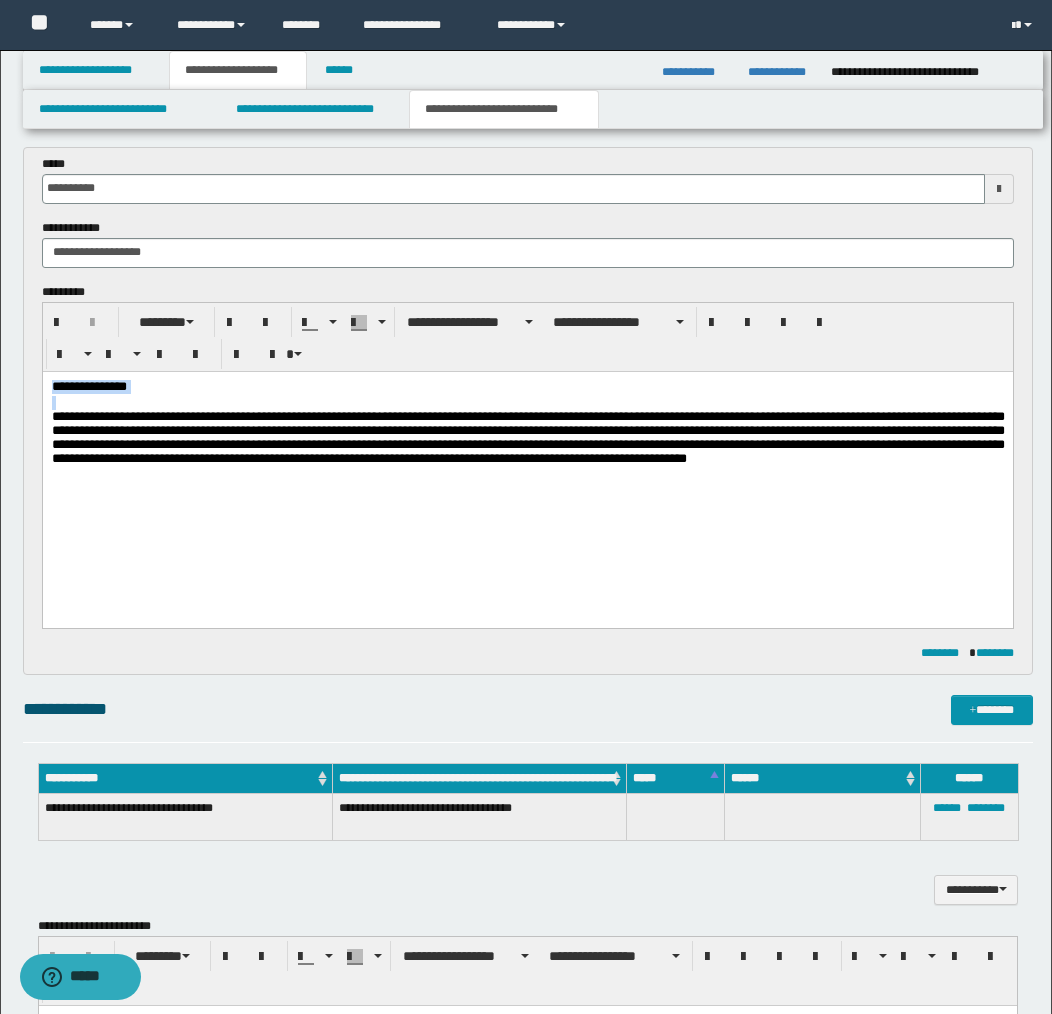 click on "**********" at bounding box center (527, 387) 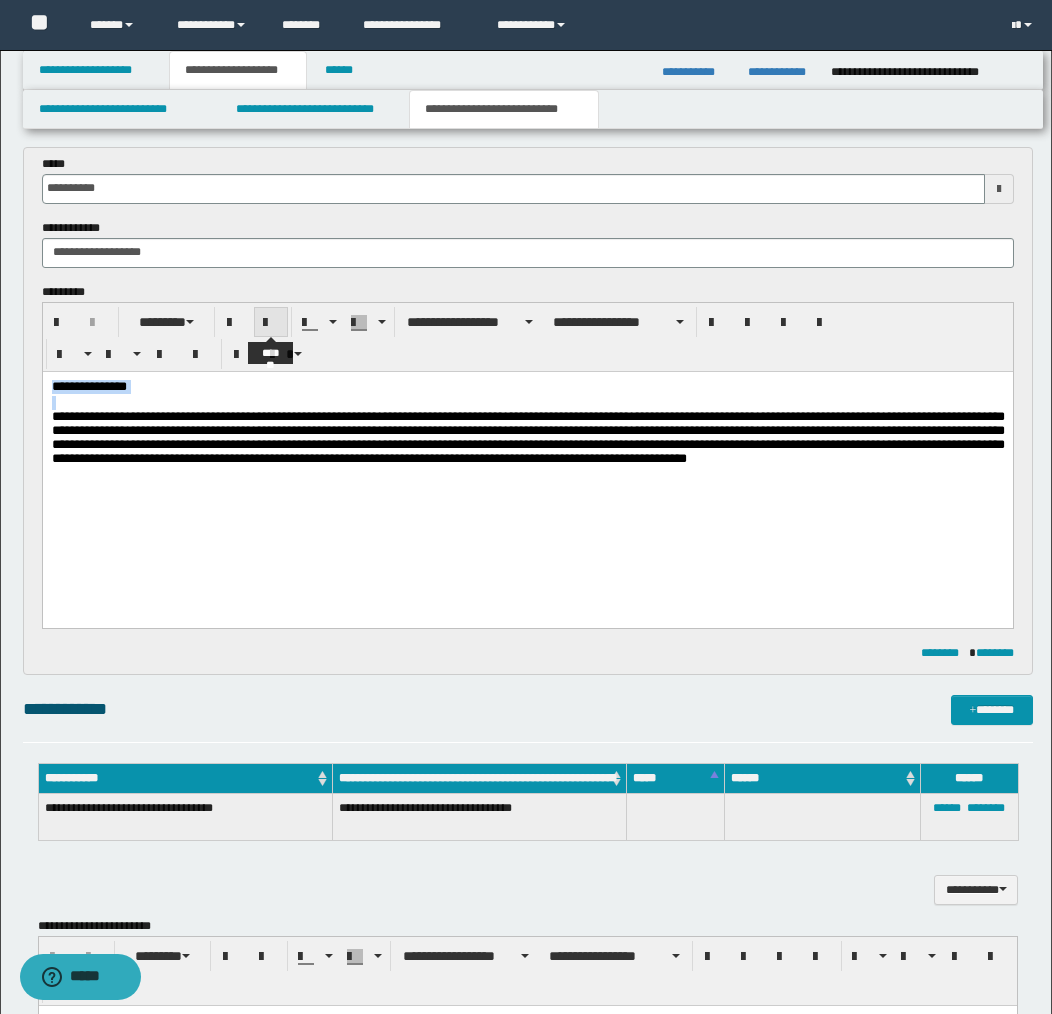 click at bounding box center [271, 323] 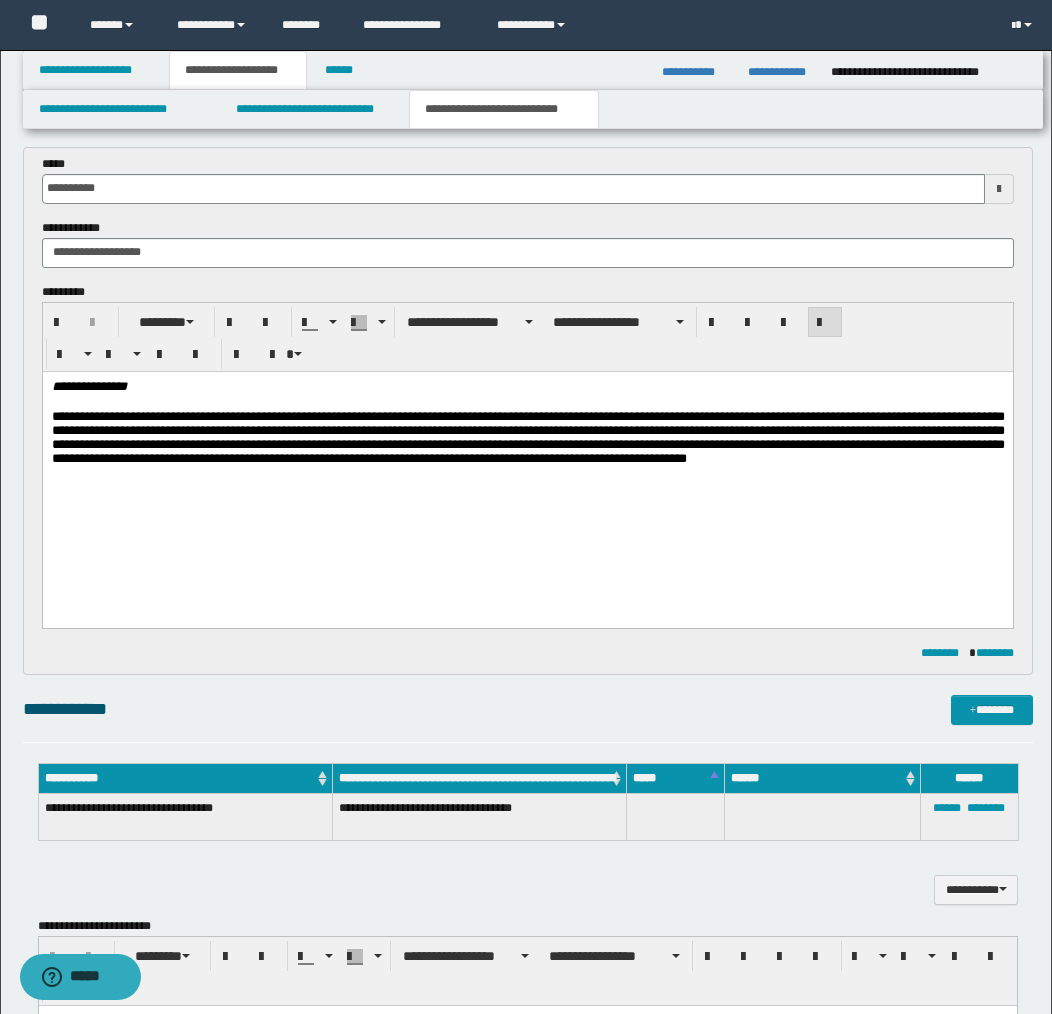 click on "**********" at bounding box center [527, 440] 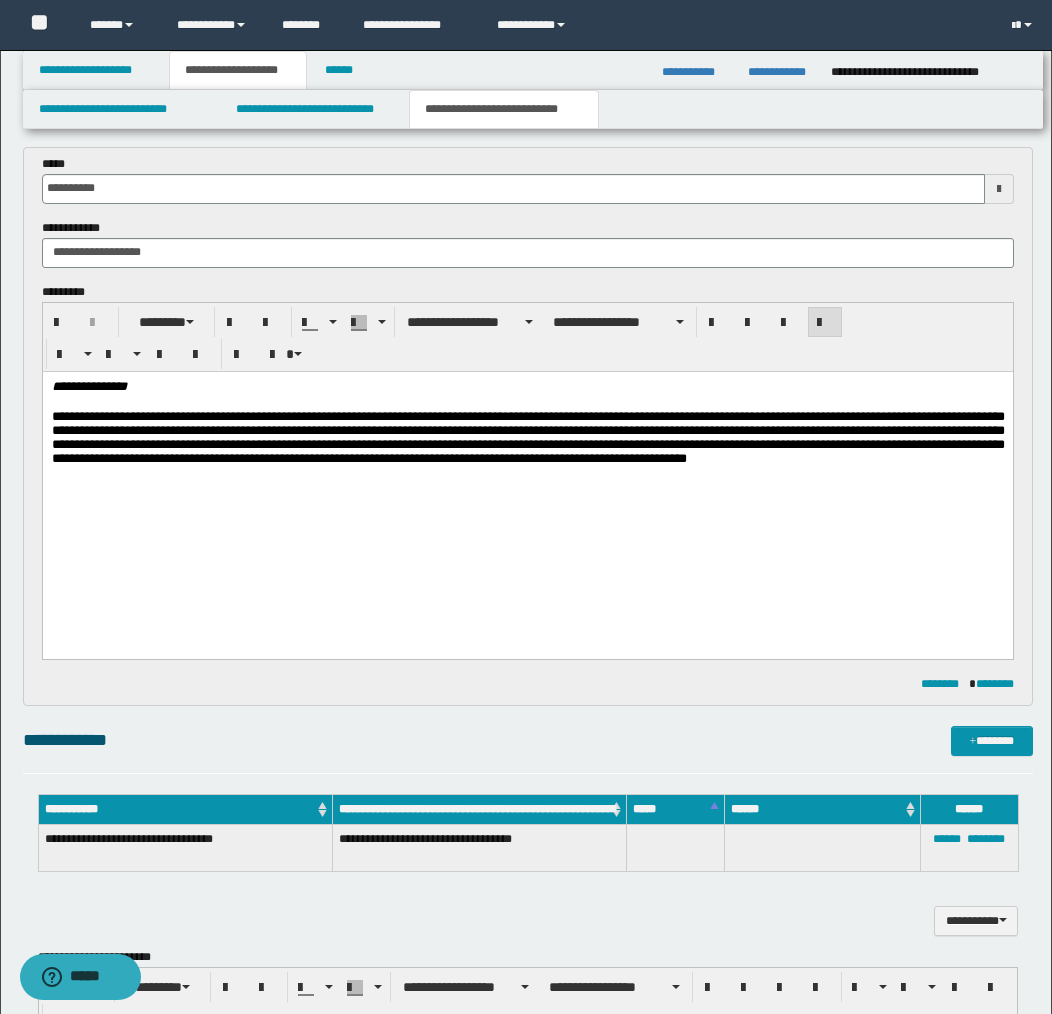 click on "**********" at bounding box center (527, 440) 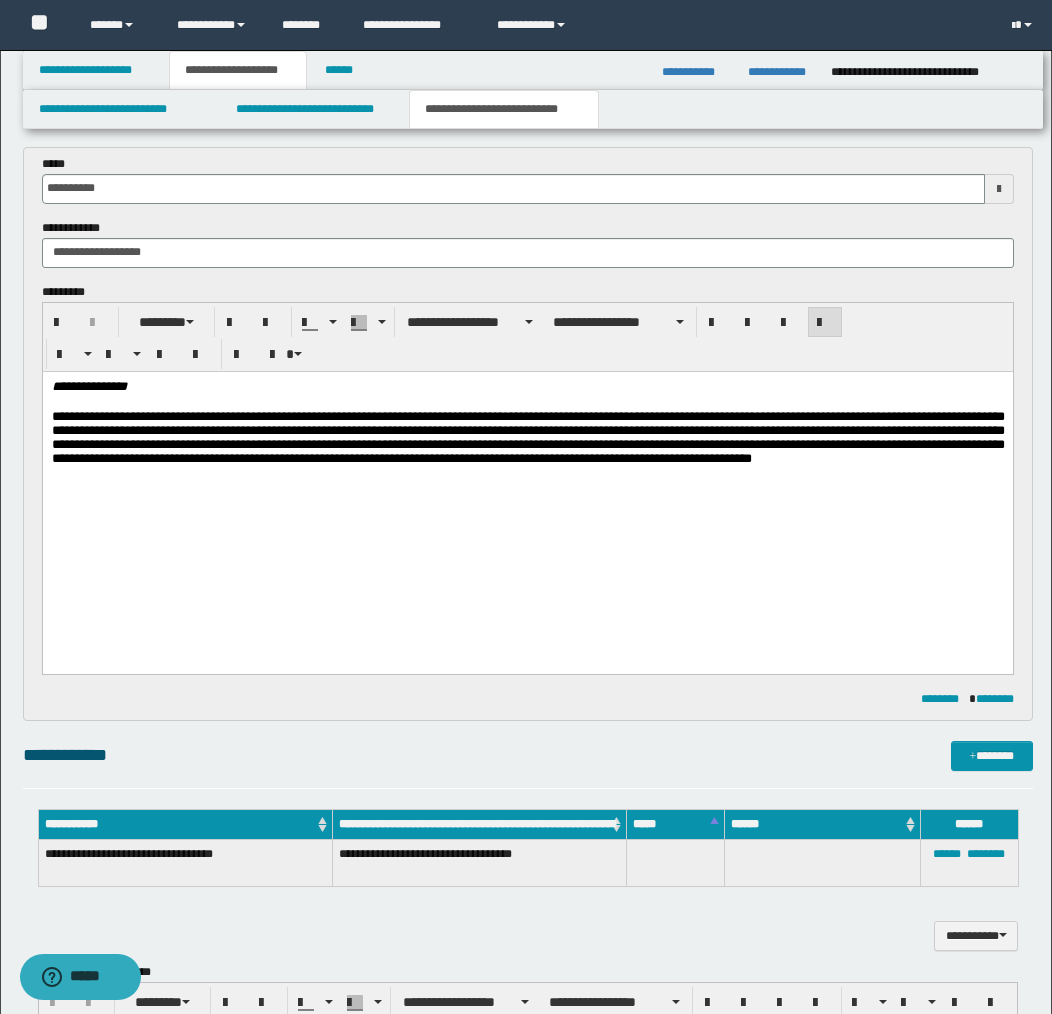 click on "**********" at bounding box center [527, 448] 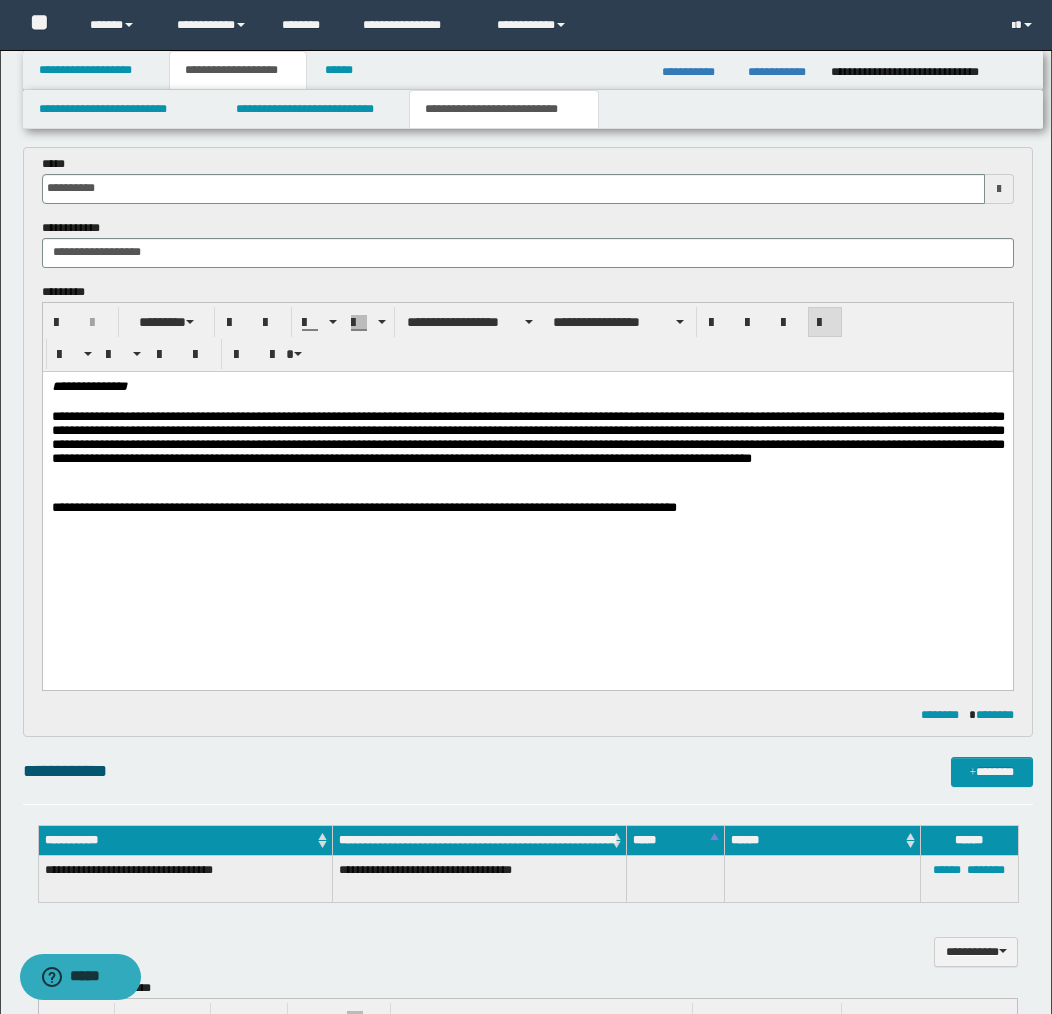 click at bounding box center [527, 535] 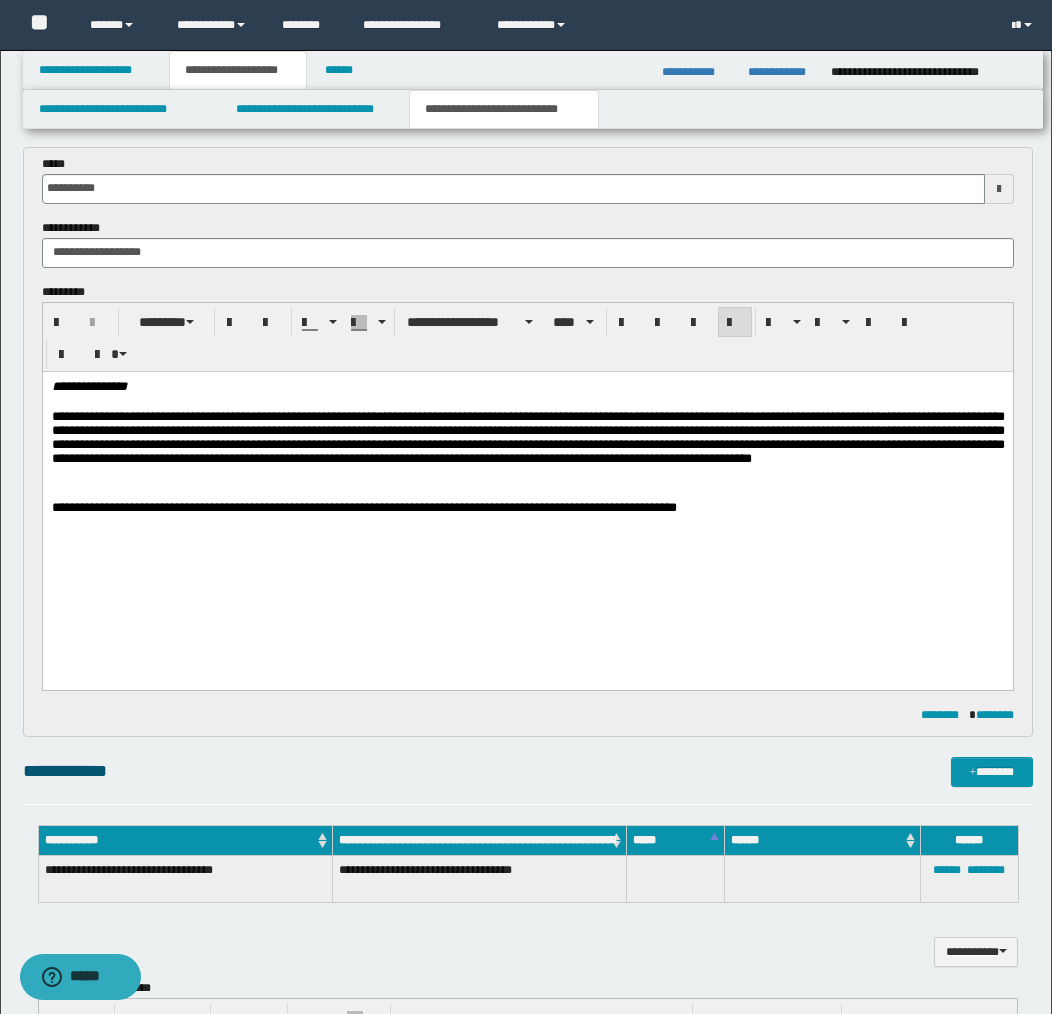 click on "**********" at bounding box center [363, 506] 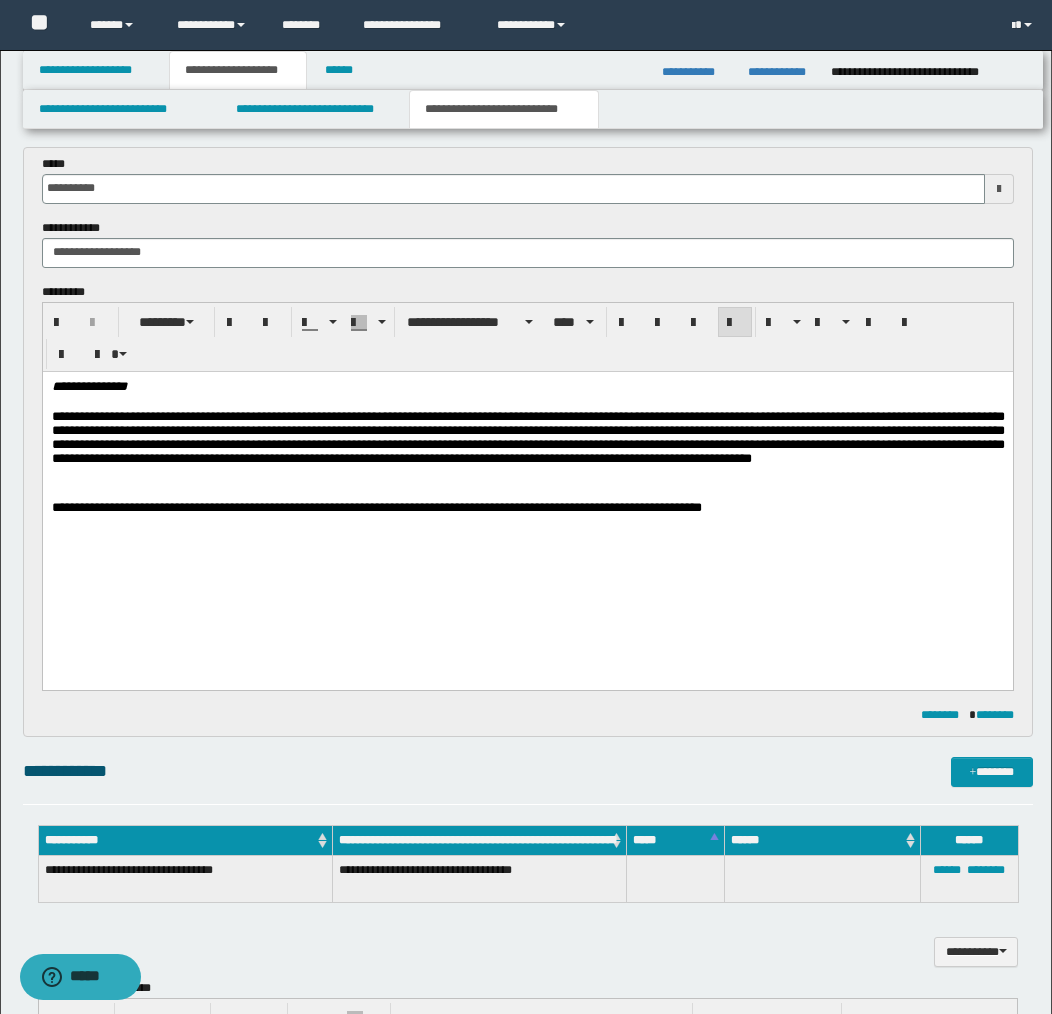 drag, startPoint x: 737, startPoint y: 512, endPoint x: 810, endPoint y: 523, distance: 73.82411 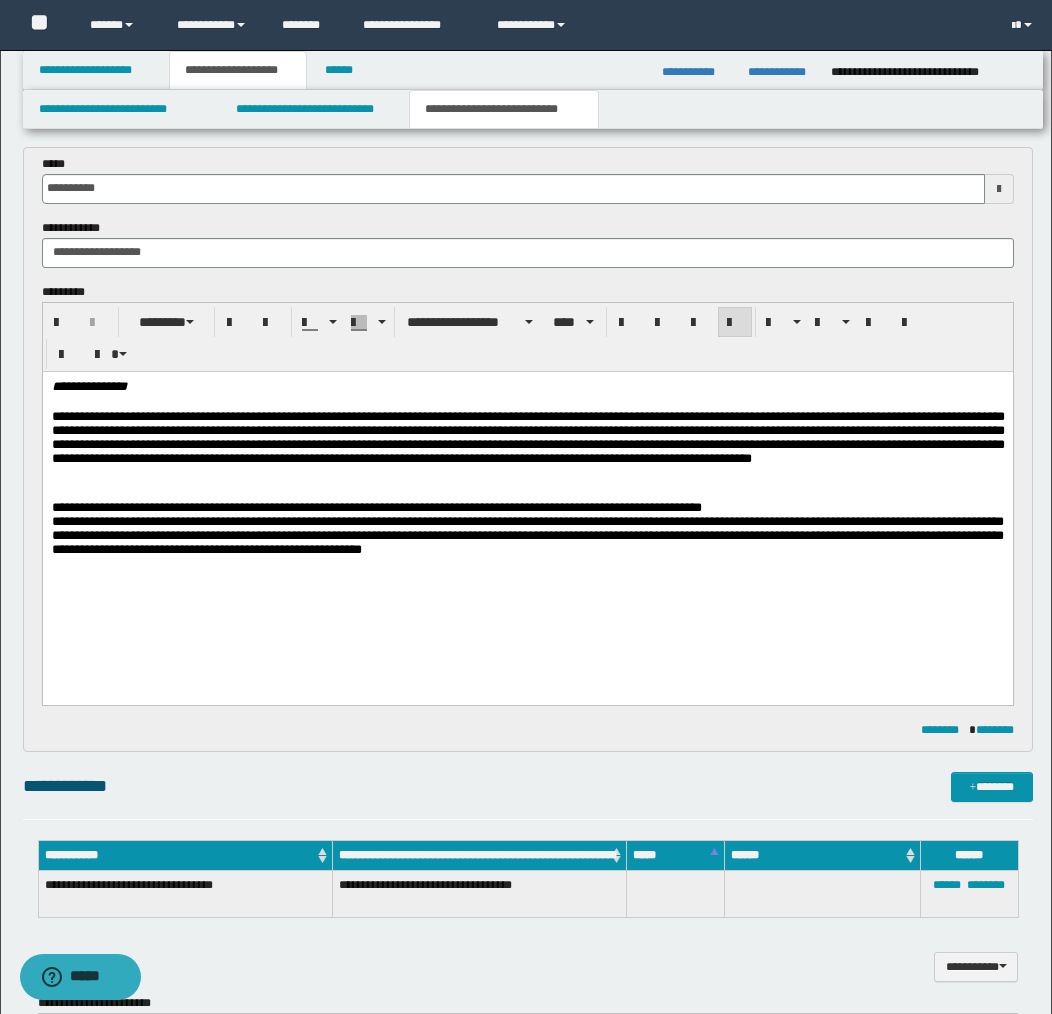 click on "**********" at bounding box center (527, 507) 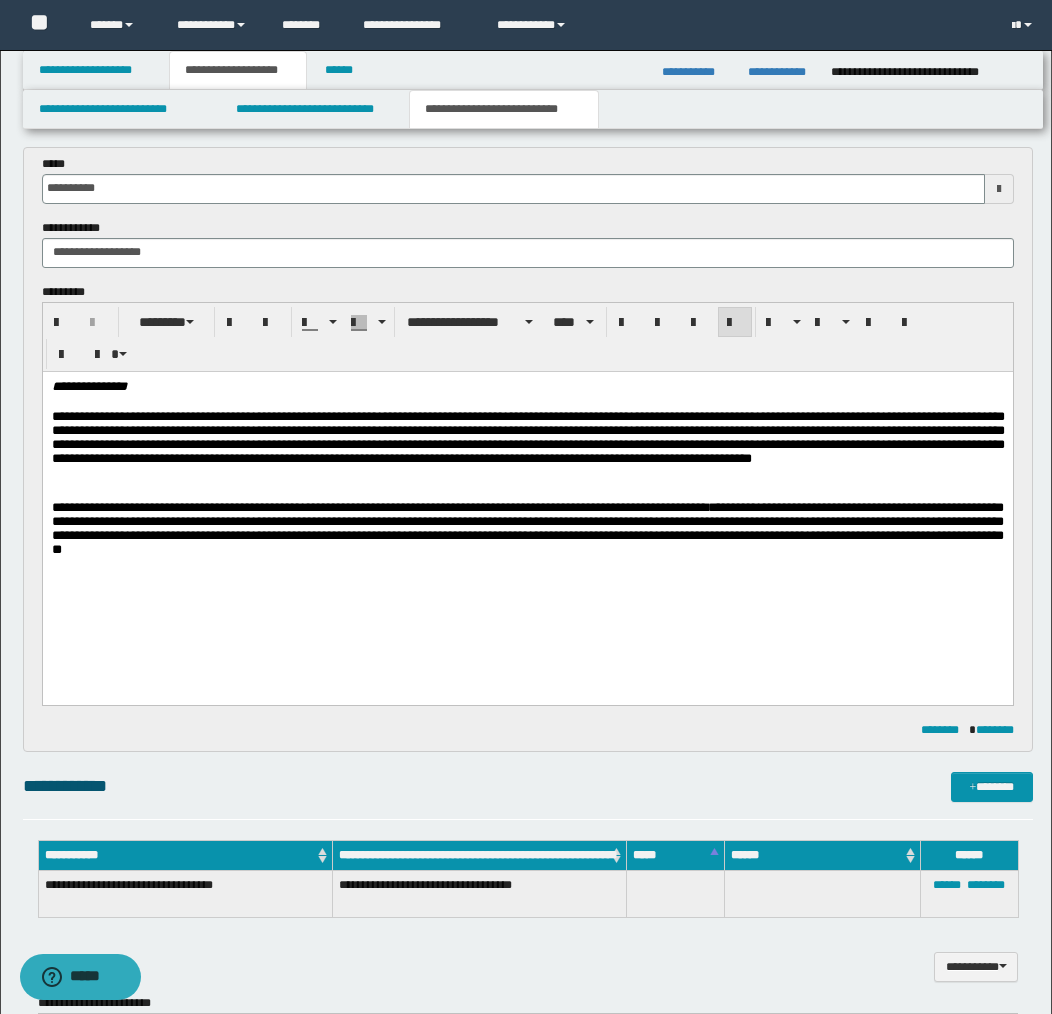 click on "**********" at bounding box center [379, 506] 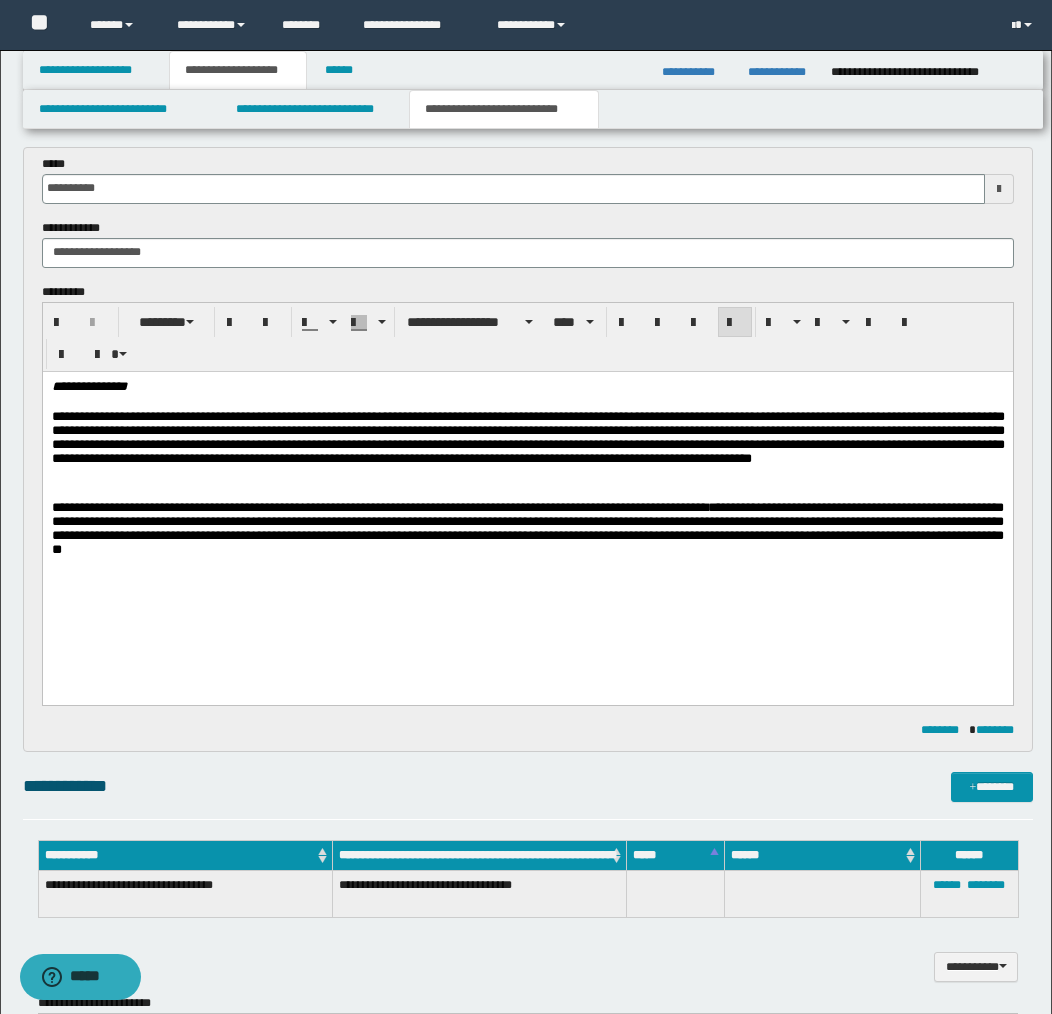 click on "**********" at bounding box center [379, 506] 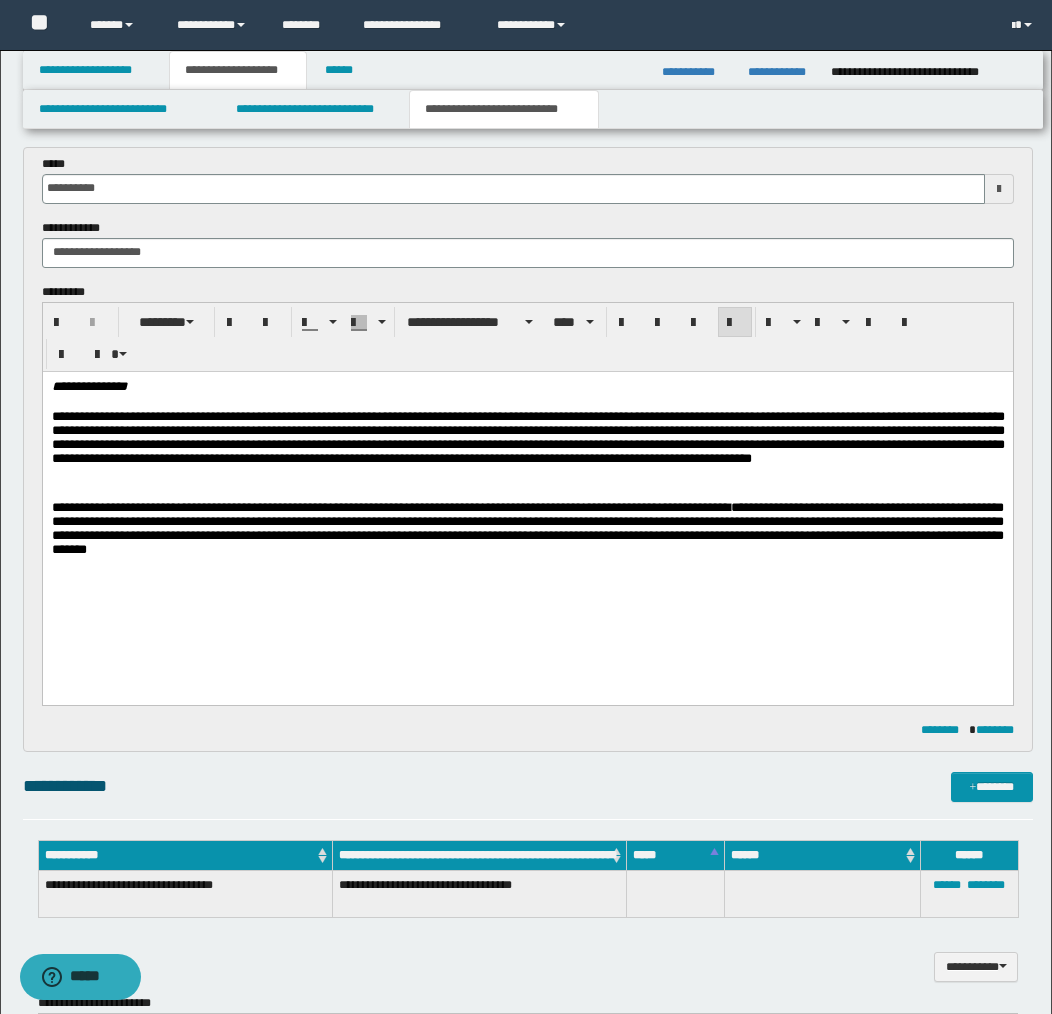 scroll, scrollTop: 554, scrollLeft: 0, axis: vertical 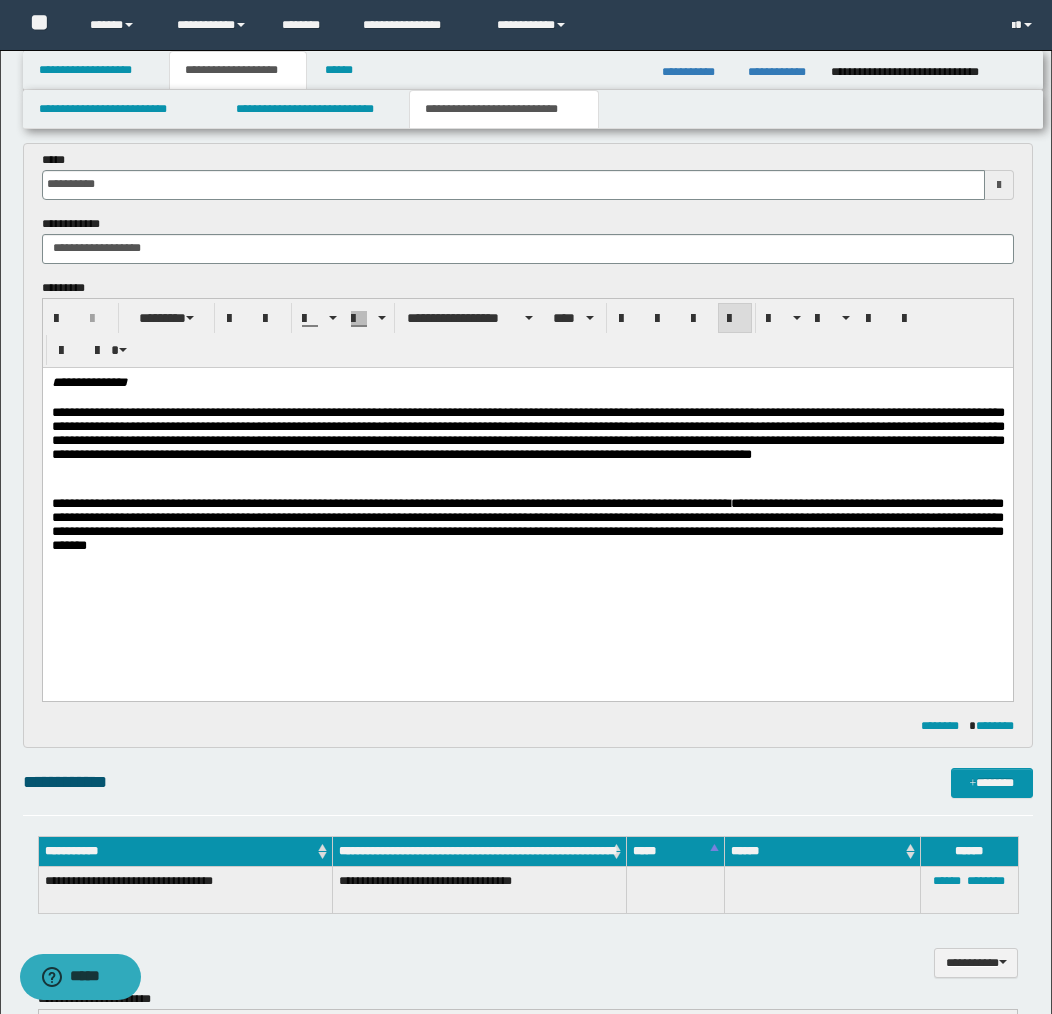 click on "**********" at bounding box center (527, 523) 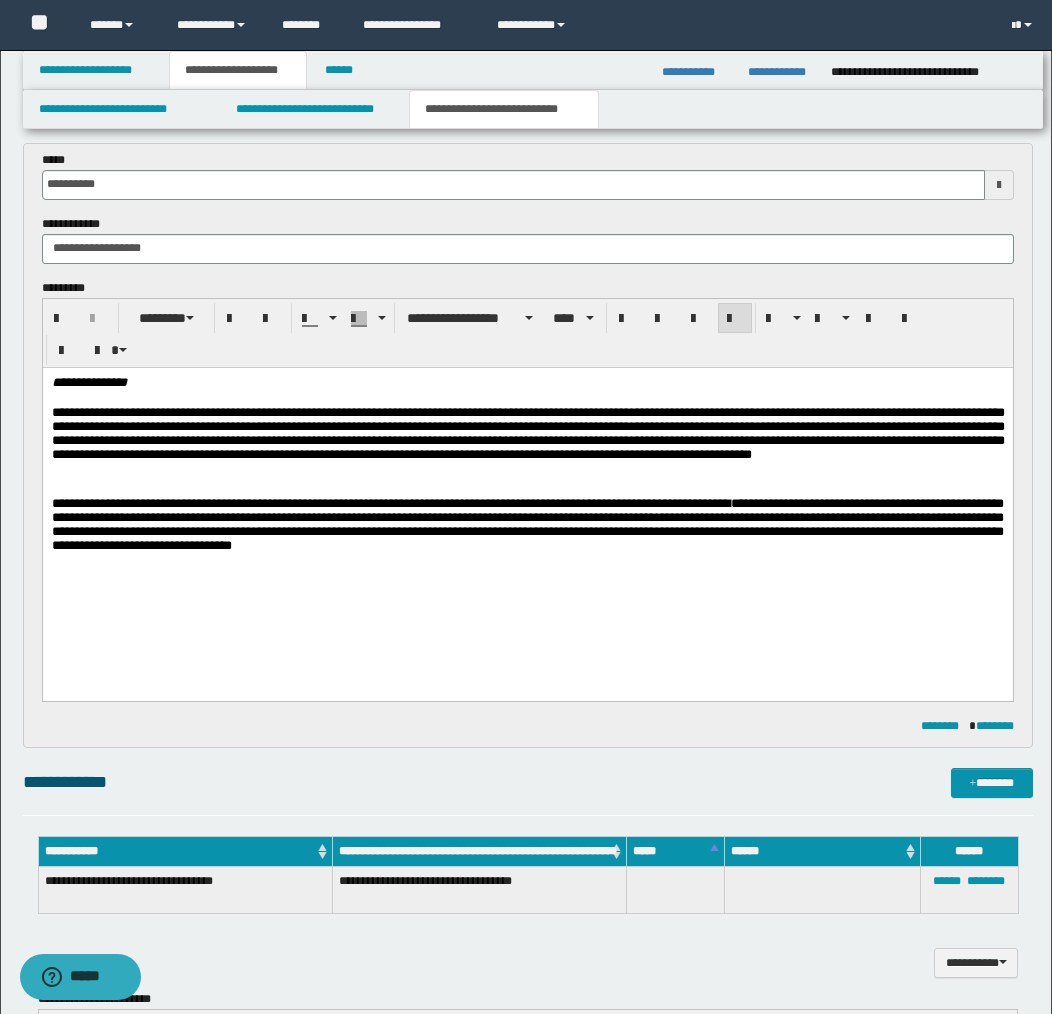 scroll, scrollTop: 547, scrollLeft: 0, axis: vertical 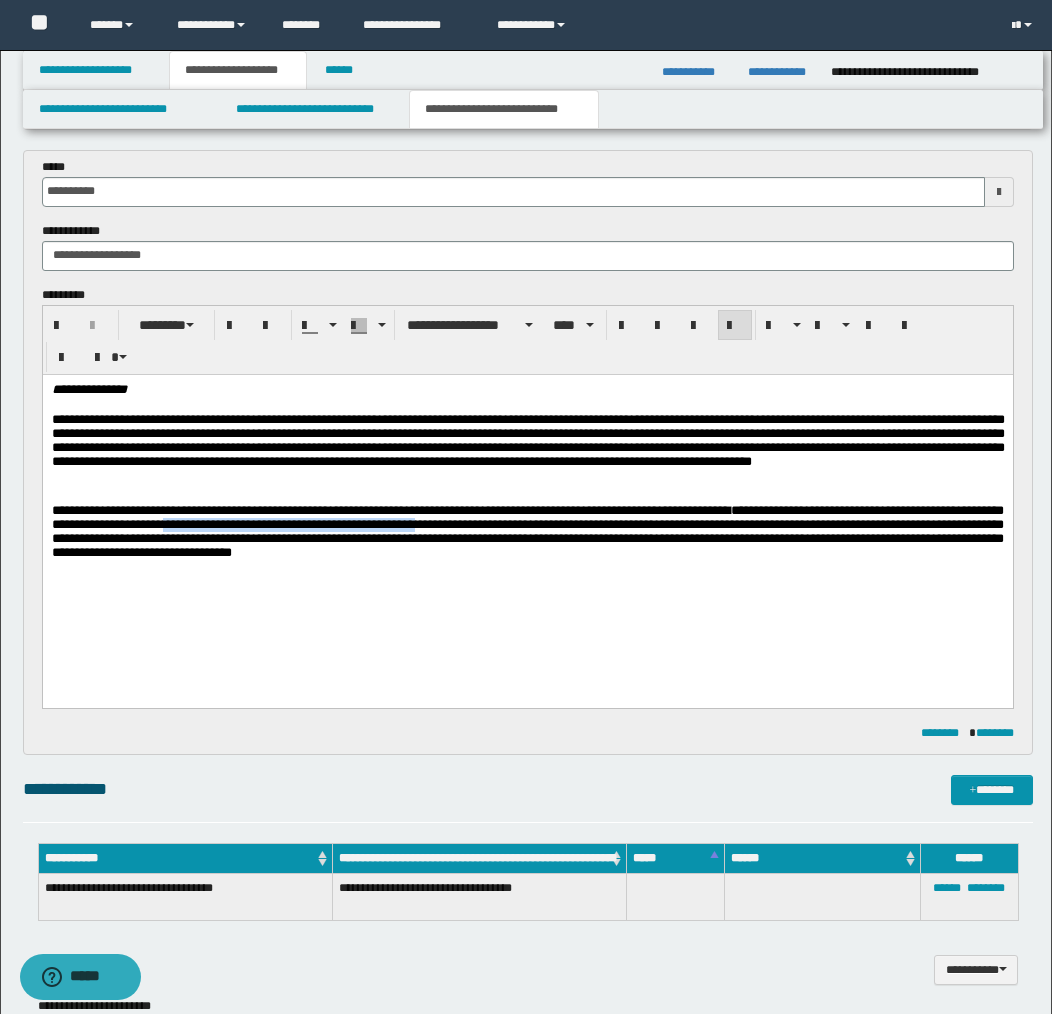 drag, startPoint x: 223, startPoint y: 528, endPoint x: 490, endPoint y: 525, distance: 267.01685 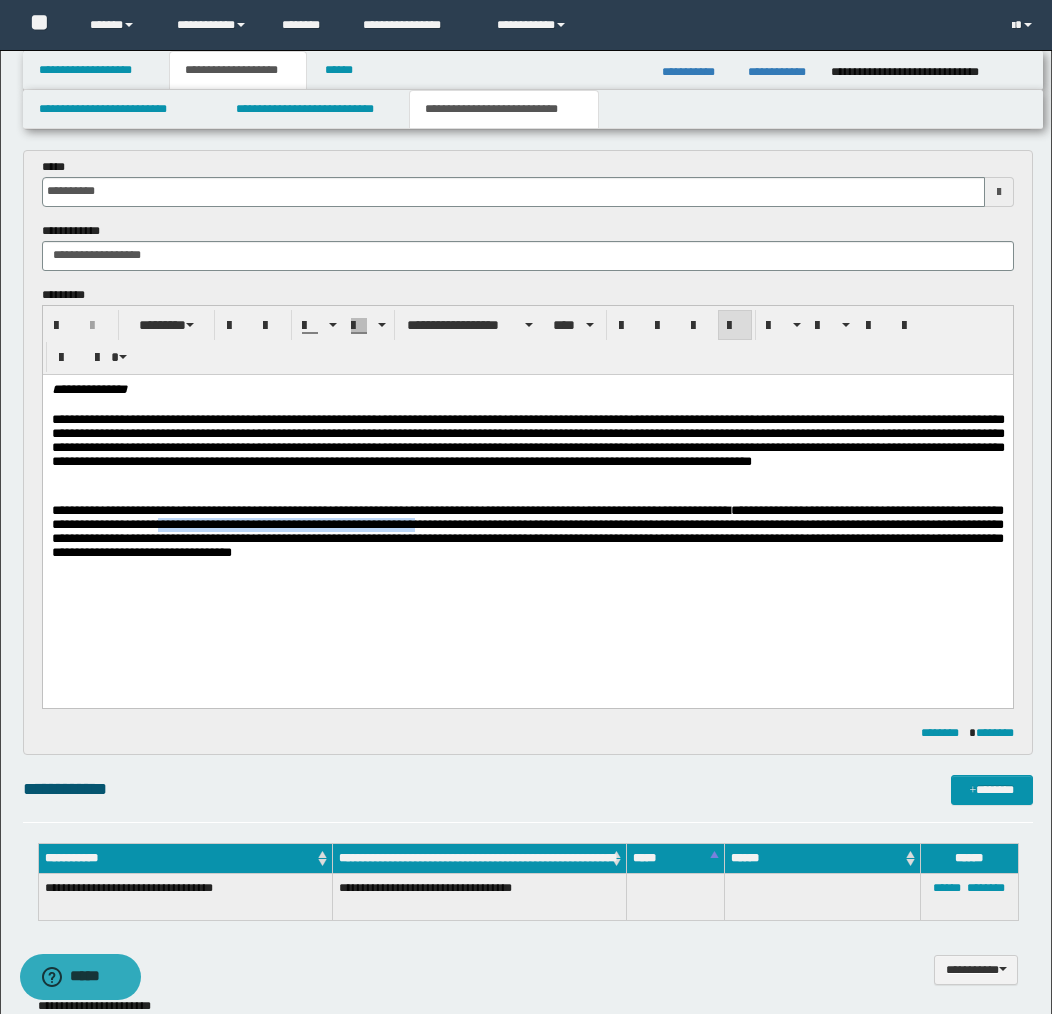 drag, startPoint x: 220, startPoint y: 530, endPoint x: 491, endPoint y: 529, distance: 271.00183 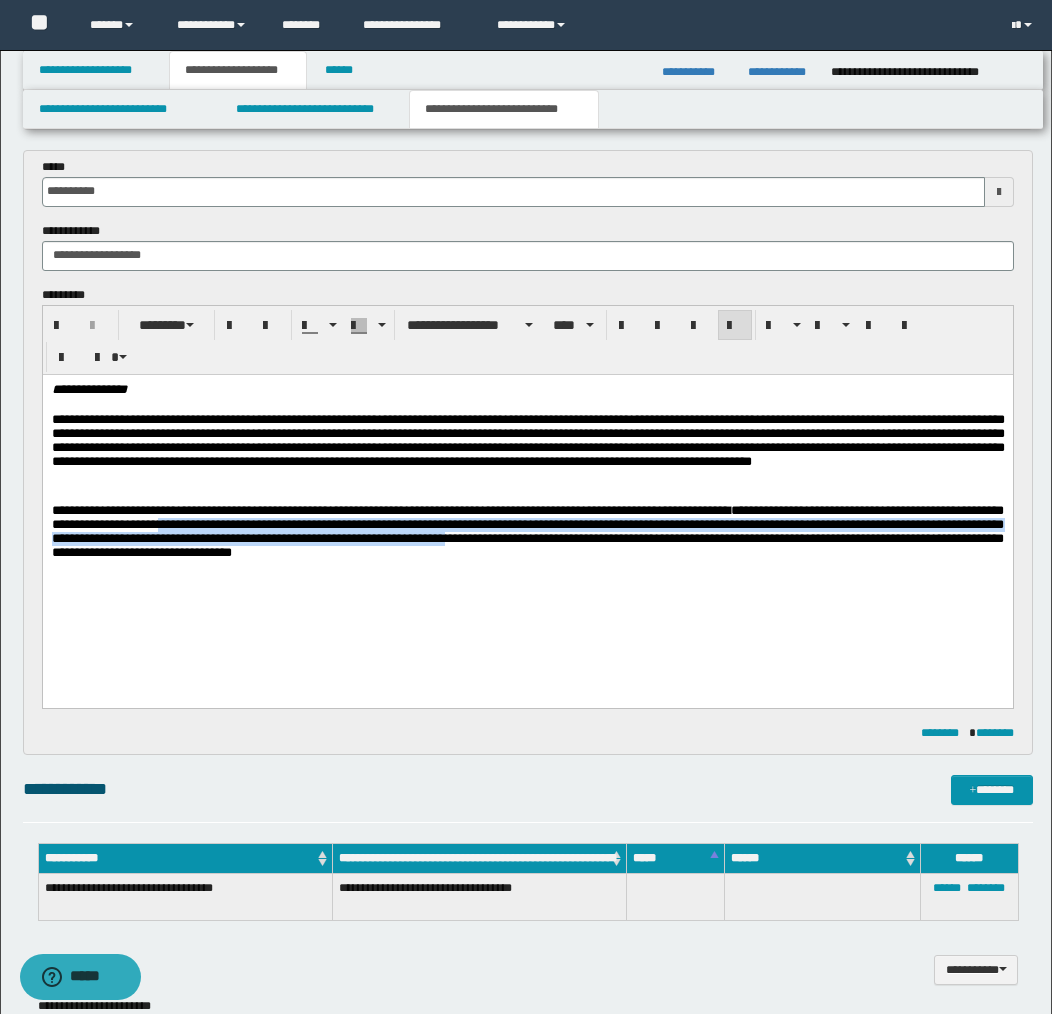 drag, startPoint x: 223, startPoint y: 528, endPoint x: 594, endPoint y: 545, distance: 371.38928 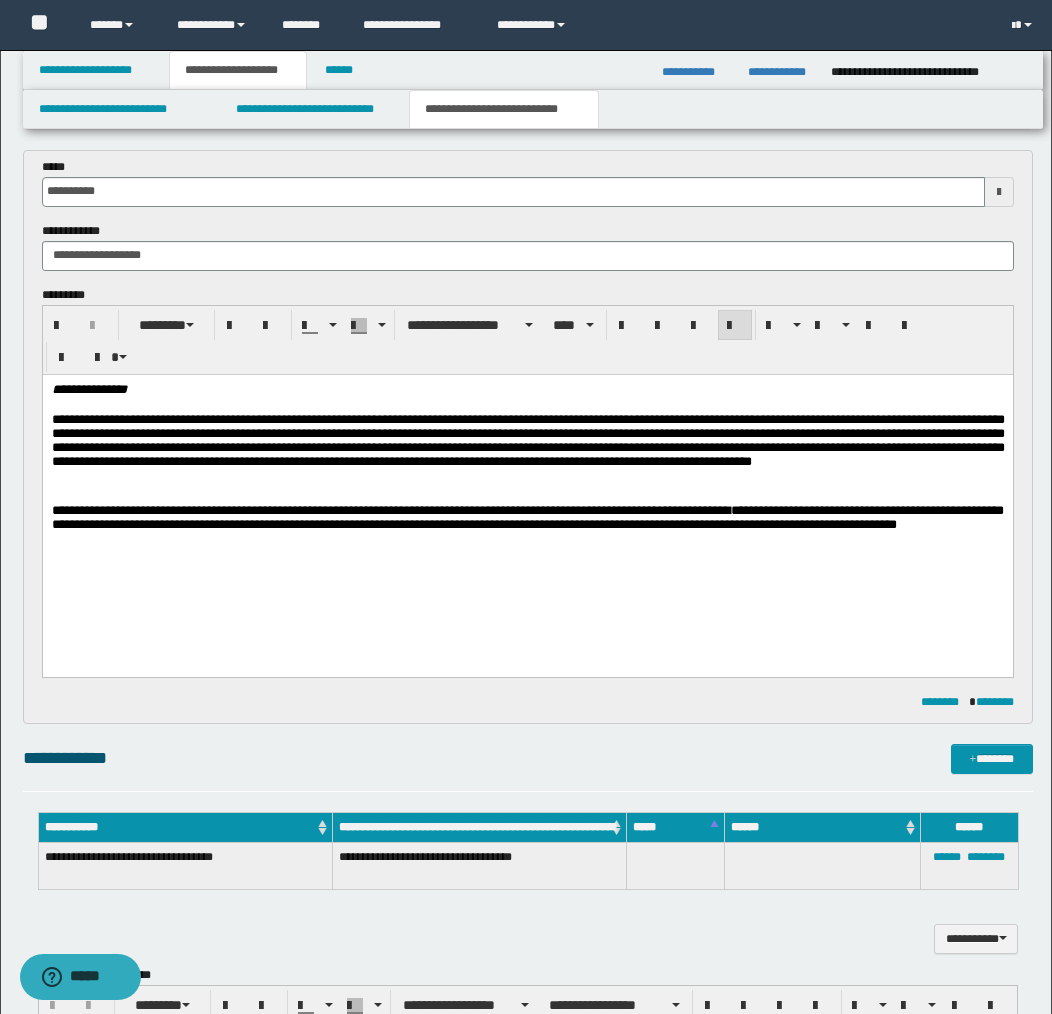 click on "**********" at bounding box center (527, 516) 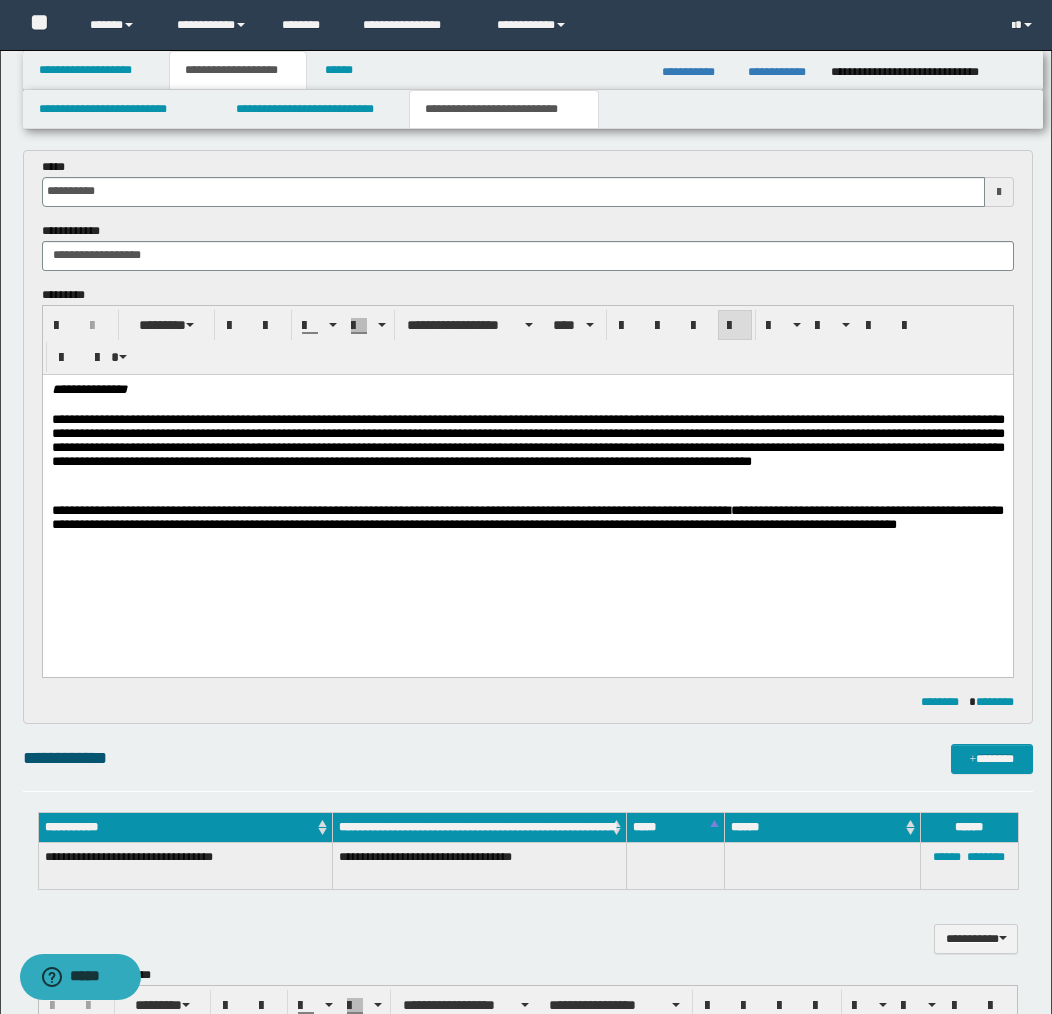 click on "**********" at bounding box center [527, 516] 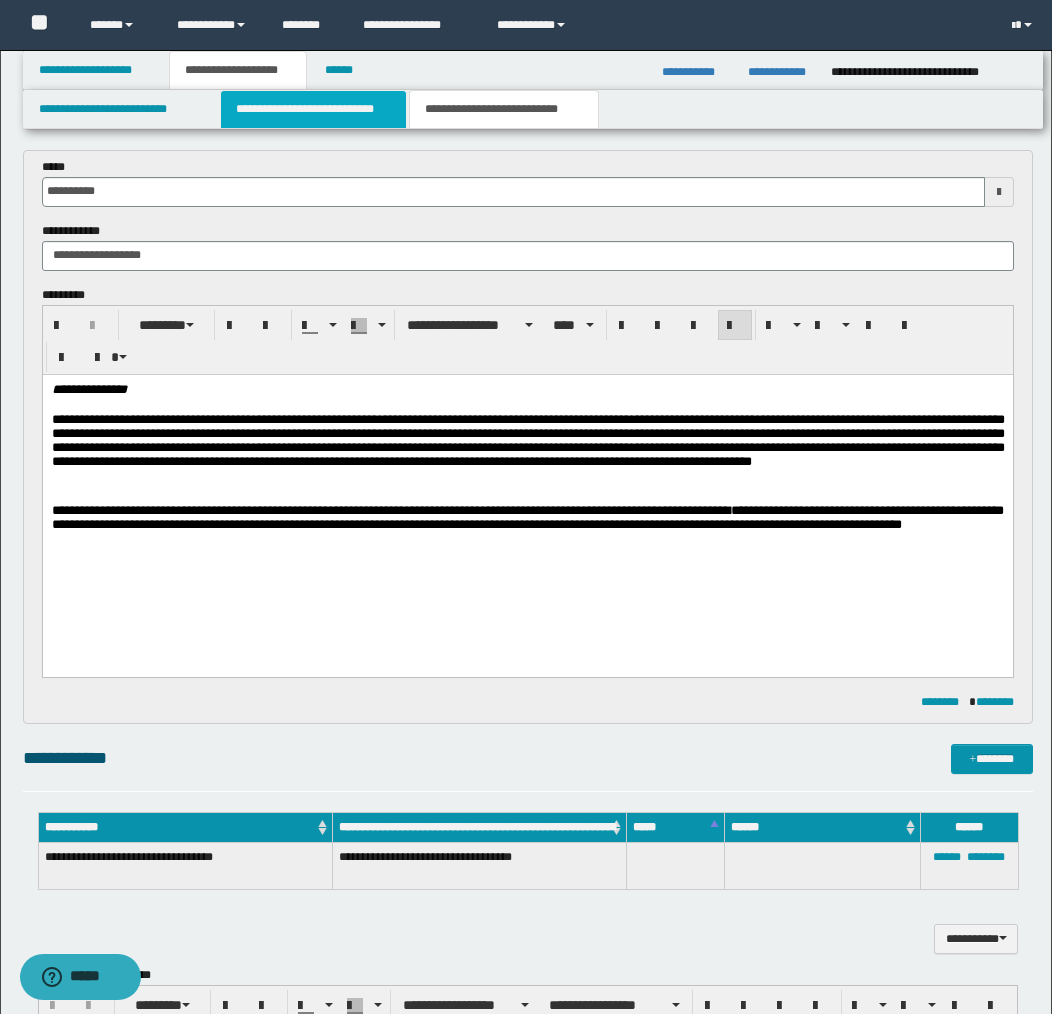 click on "**********" at bounding box center (314, 109) 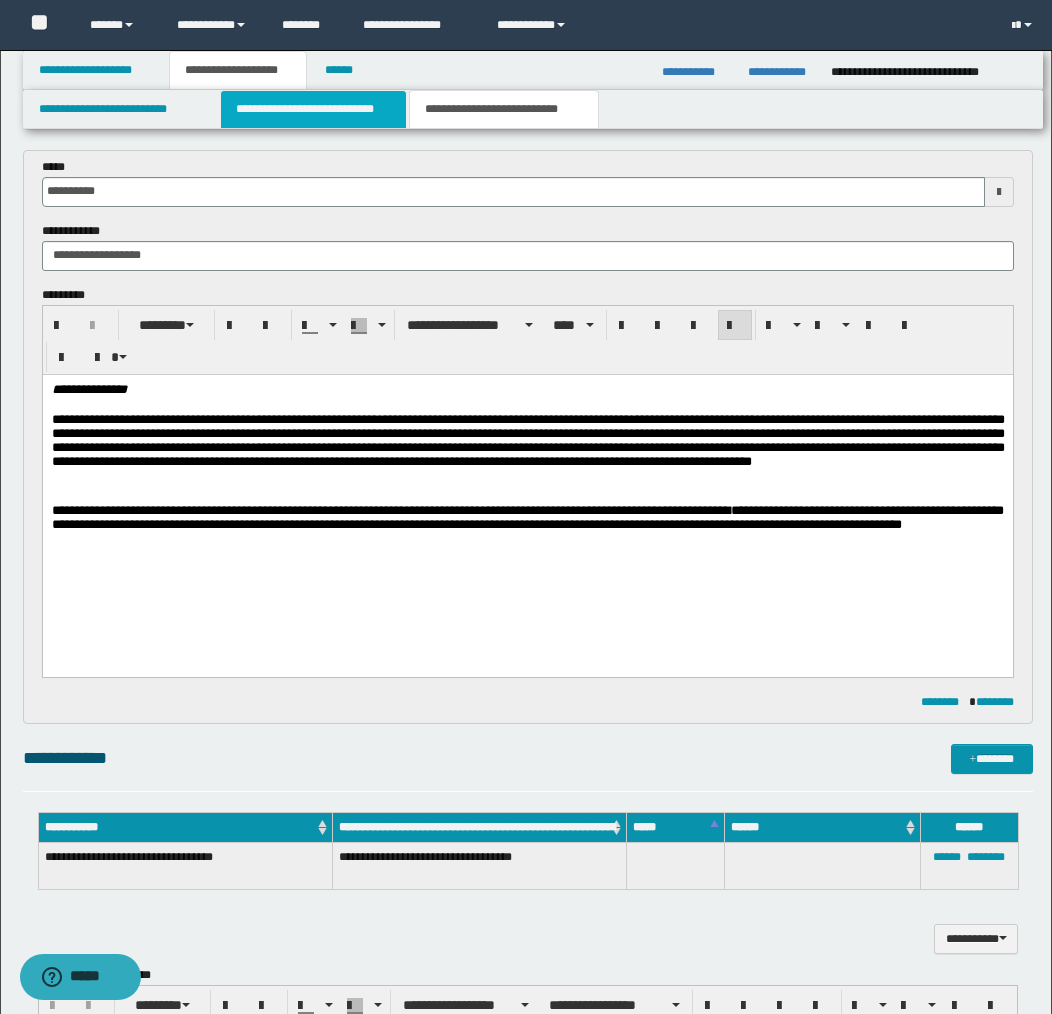 type 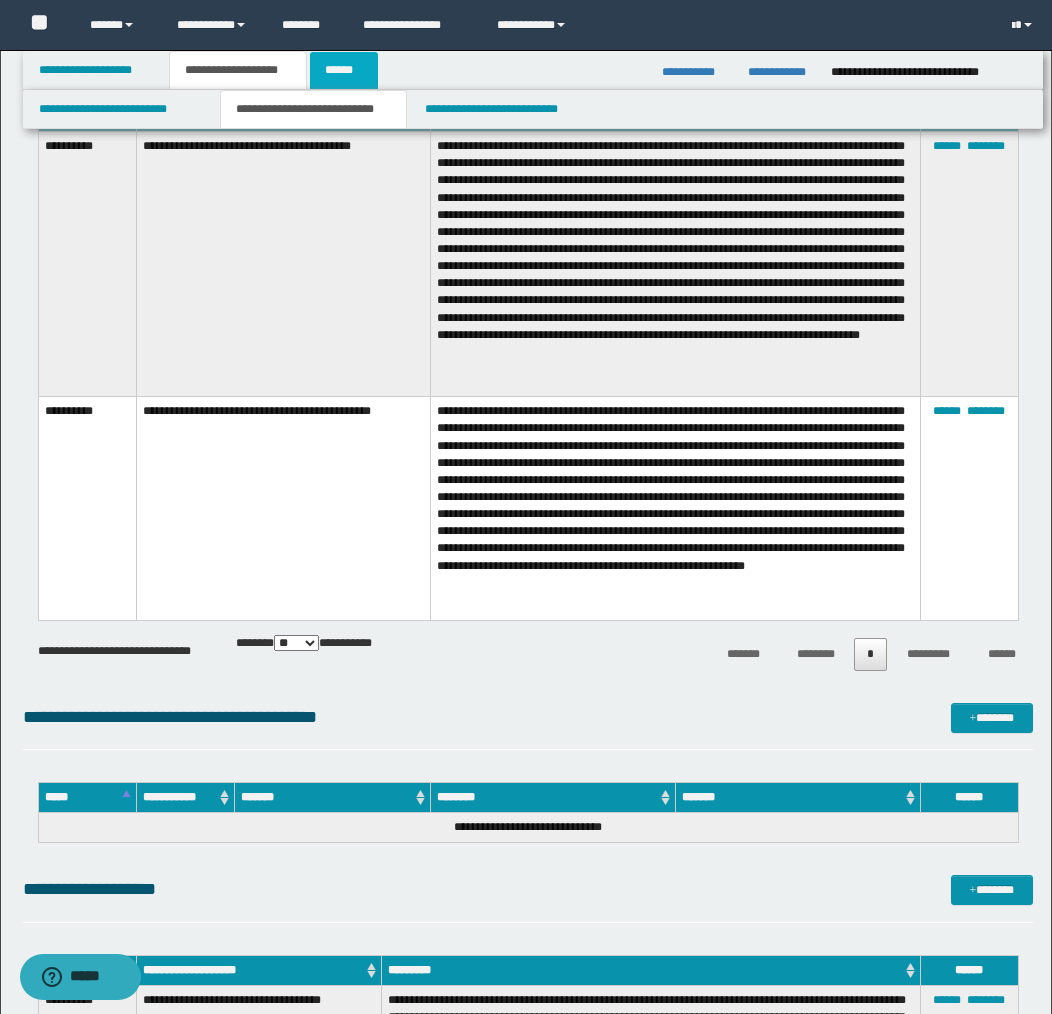 click on "******" at bounding box center (344, 70) 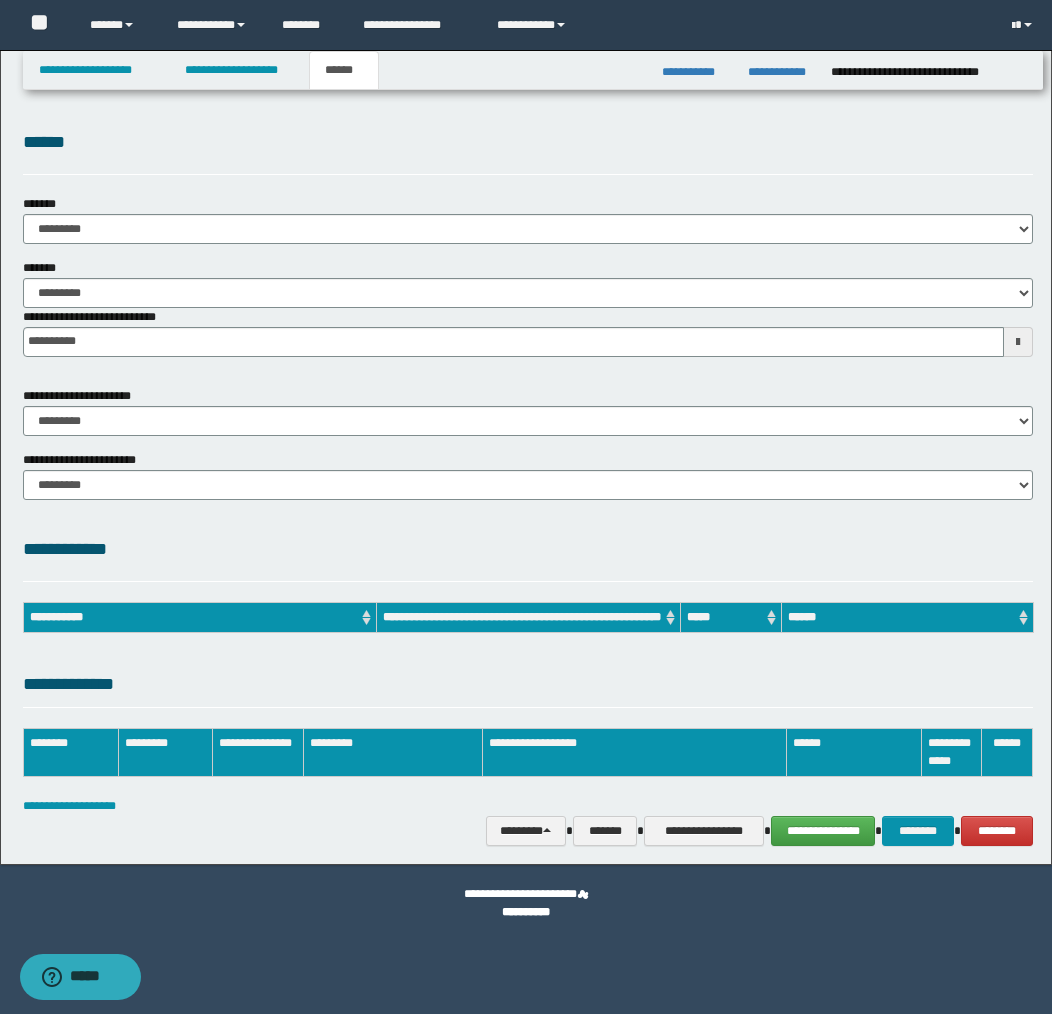 scroll, scrollTop: 0, scrollLeft: 0, axis: both 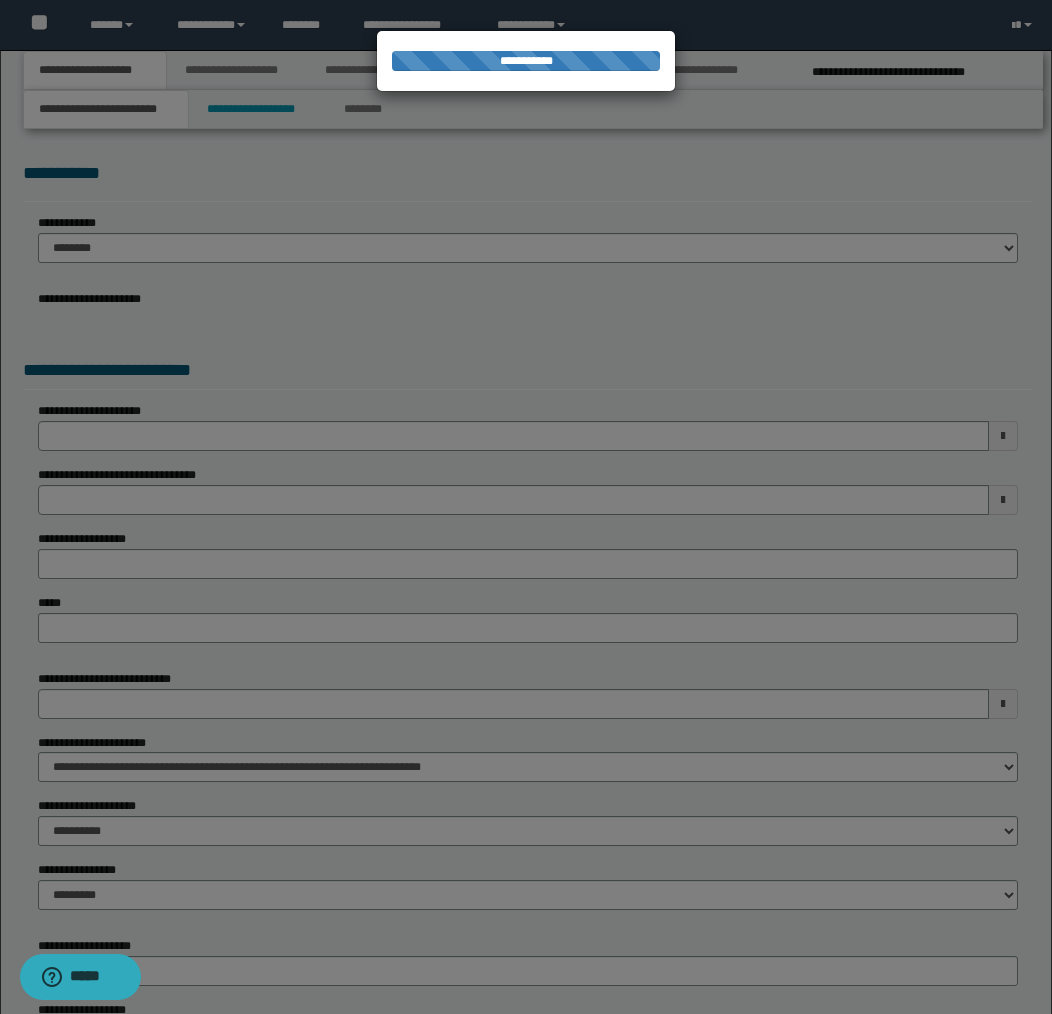 select on "*" 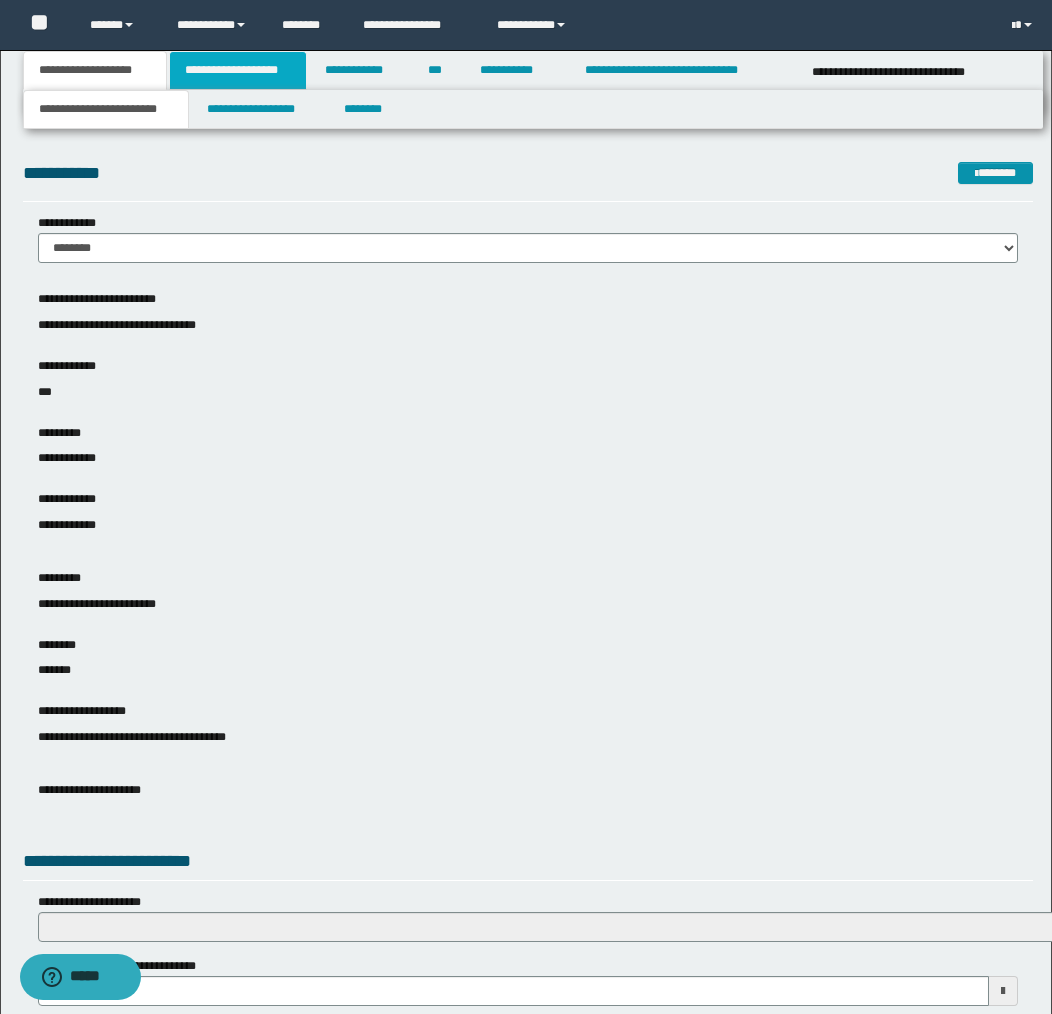click on "**********" at bounding box center [238, 70] 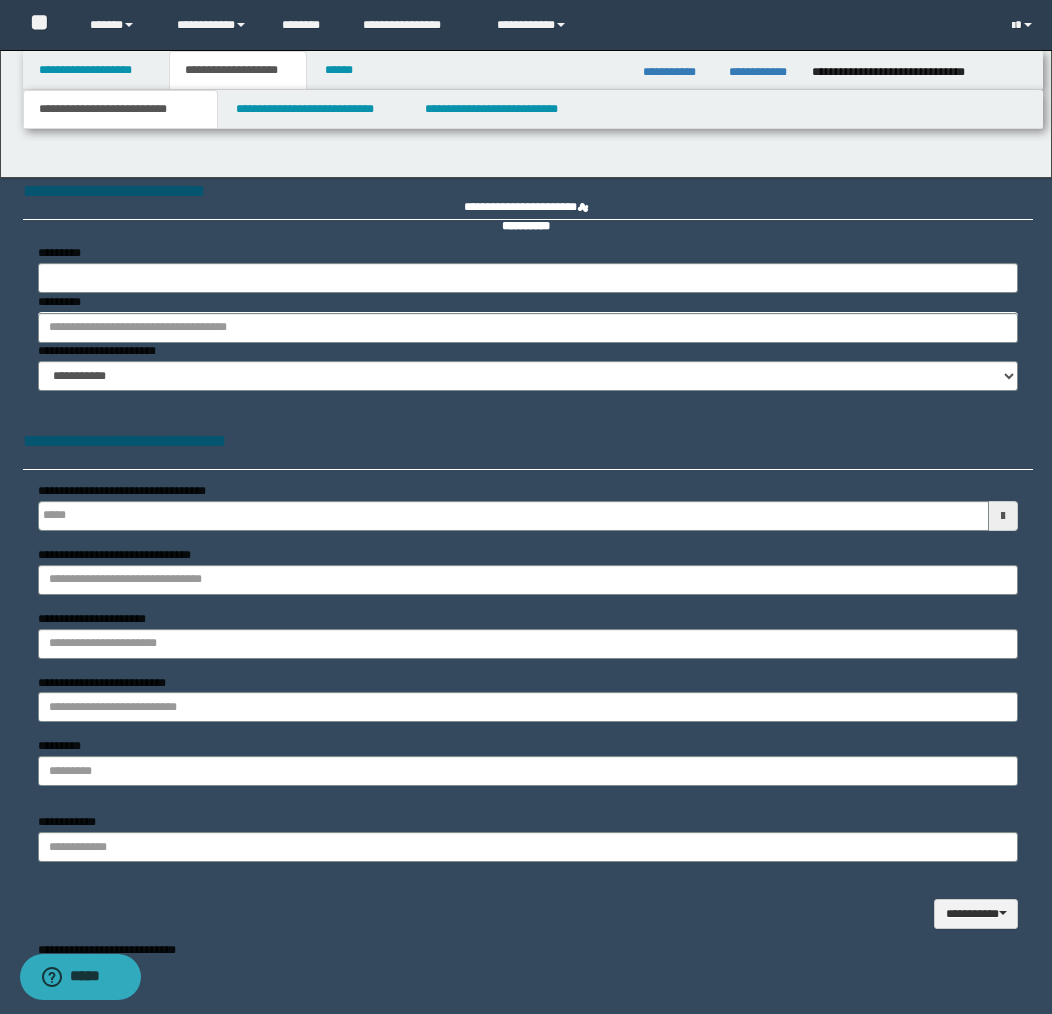 type 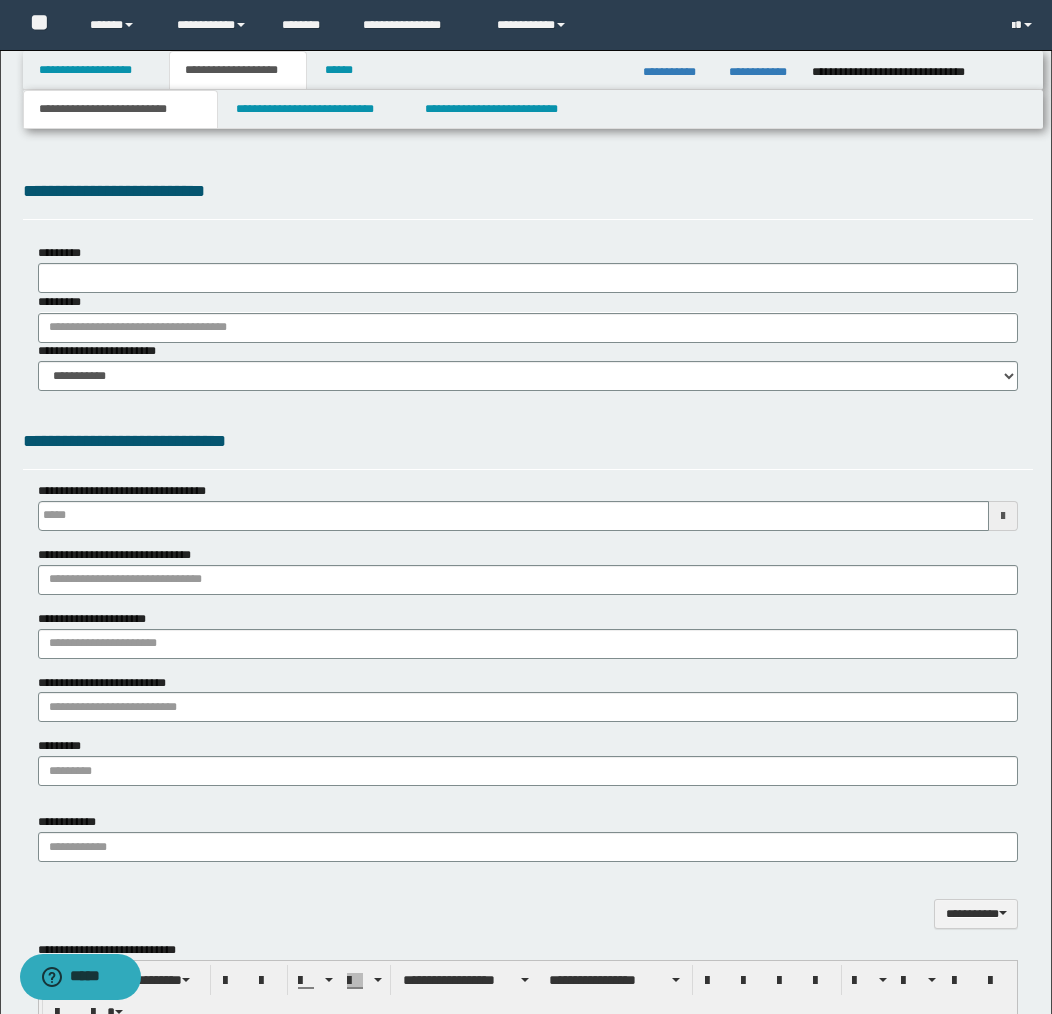 type on "**********" 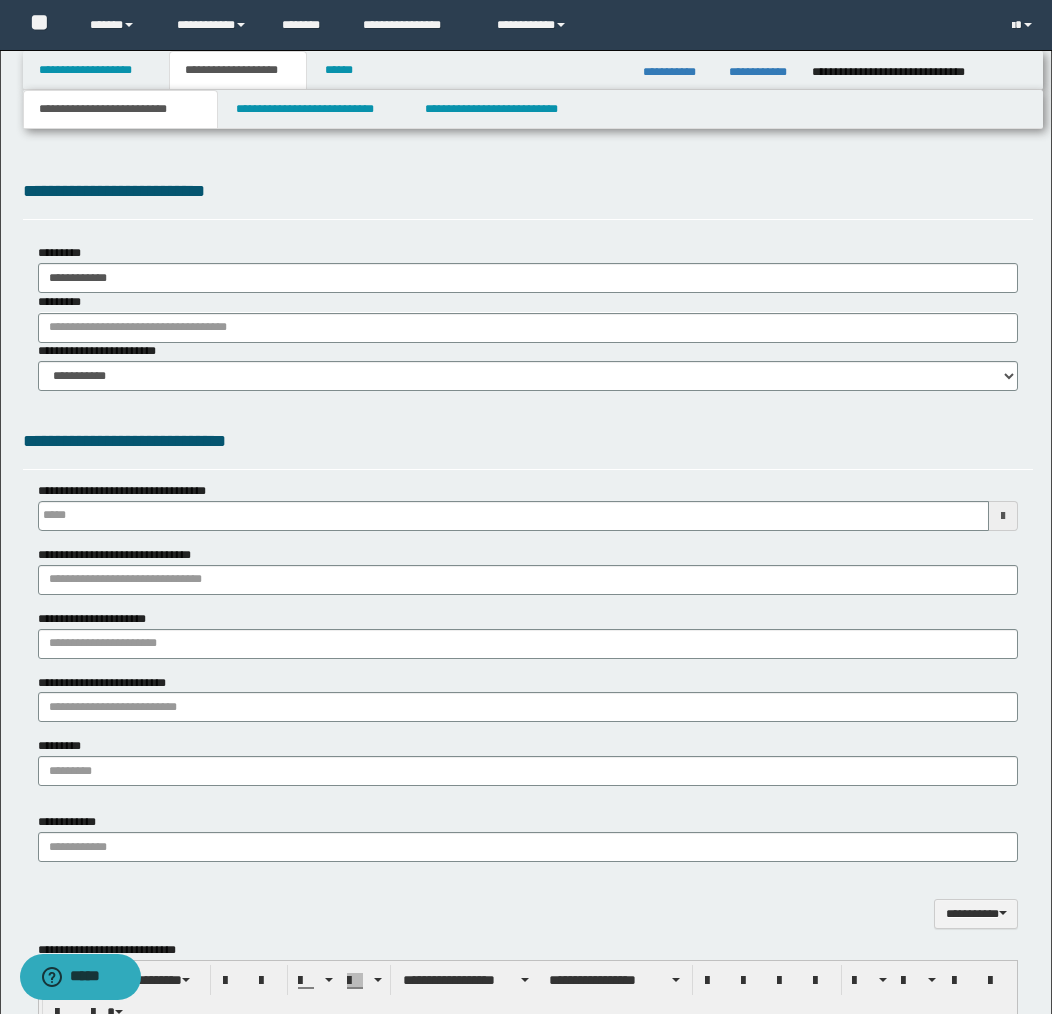 scroll, scrollTop: 0, scrollLeft: 0, axis: both 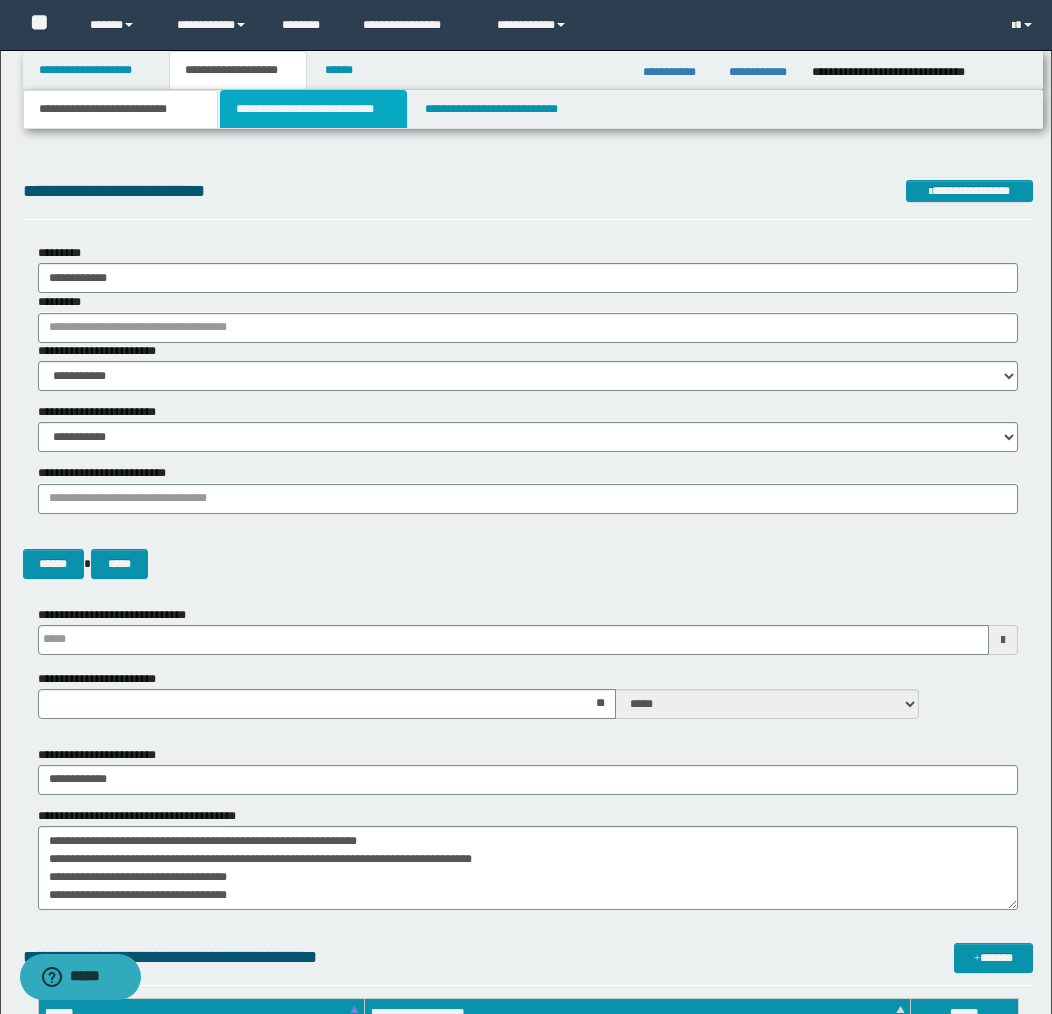 click on "**********" at bounding box center [314, 109] 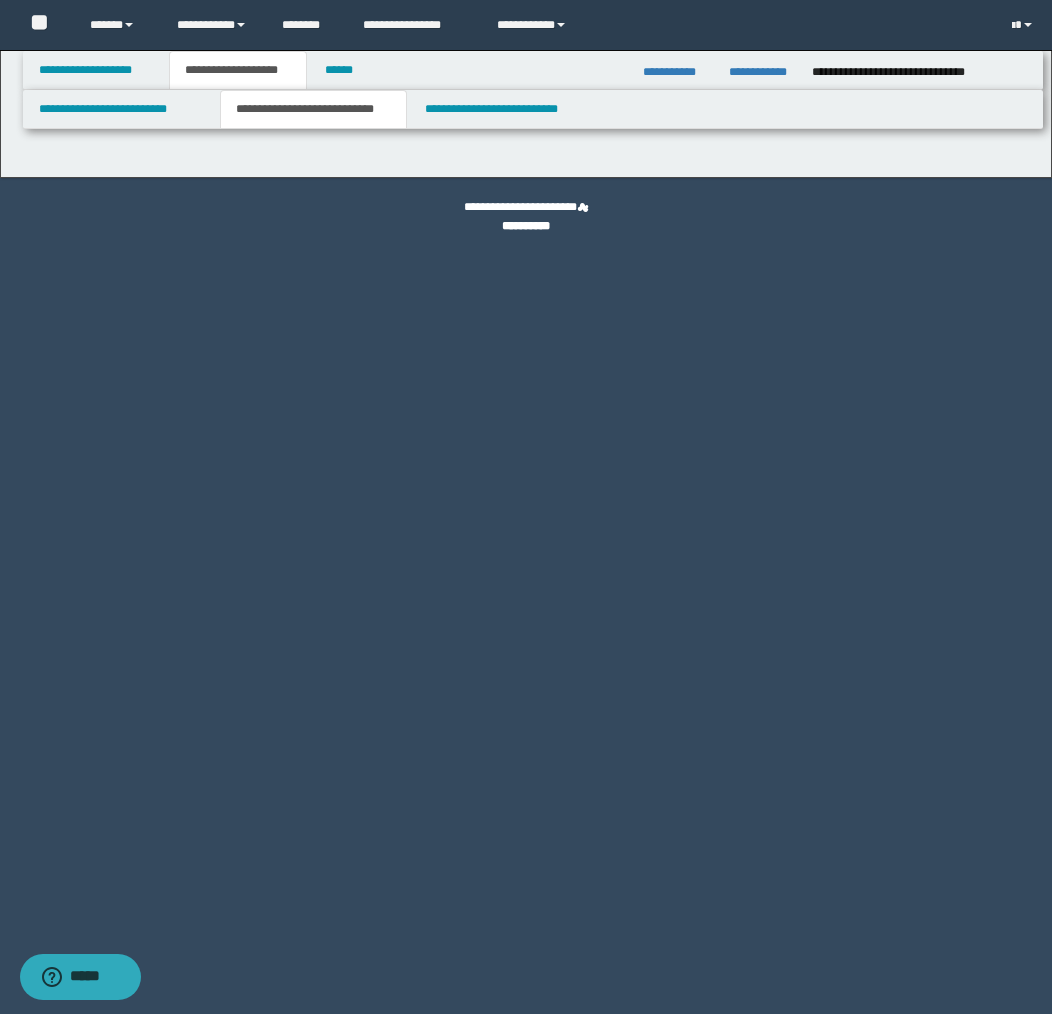select on "*" 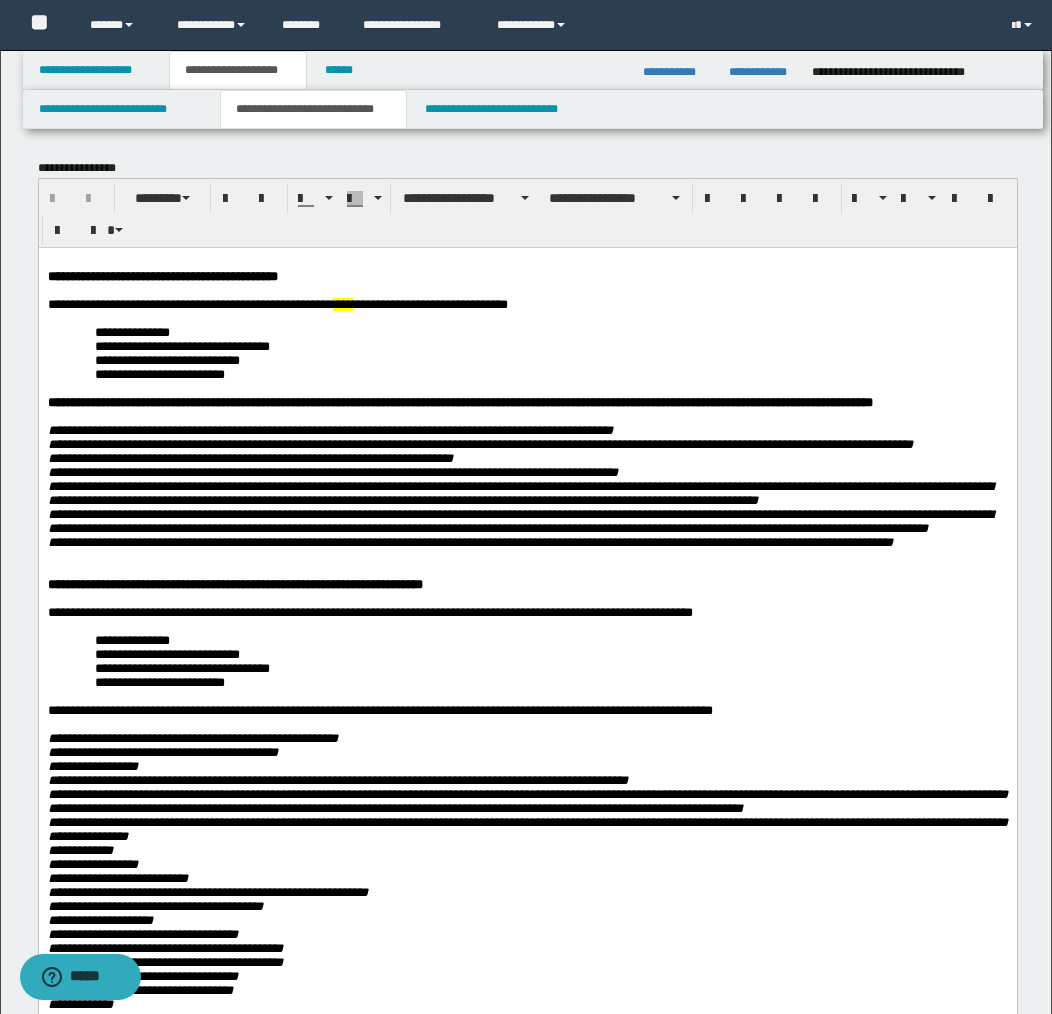 scroll, scrollTop: 0, scrollLeft: 0, axis: both 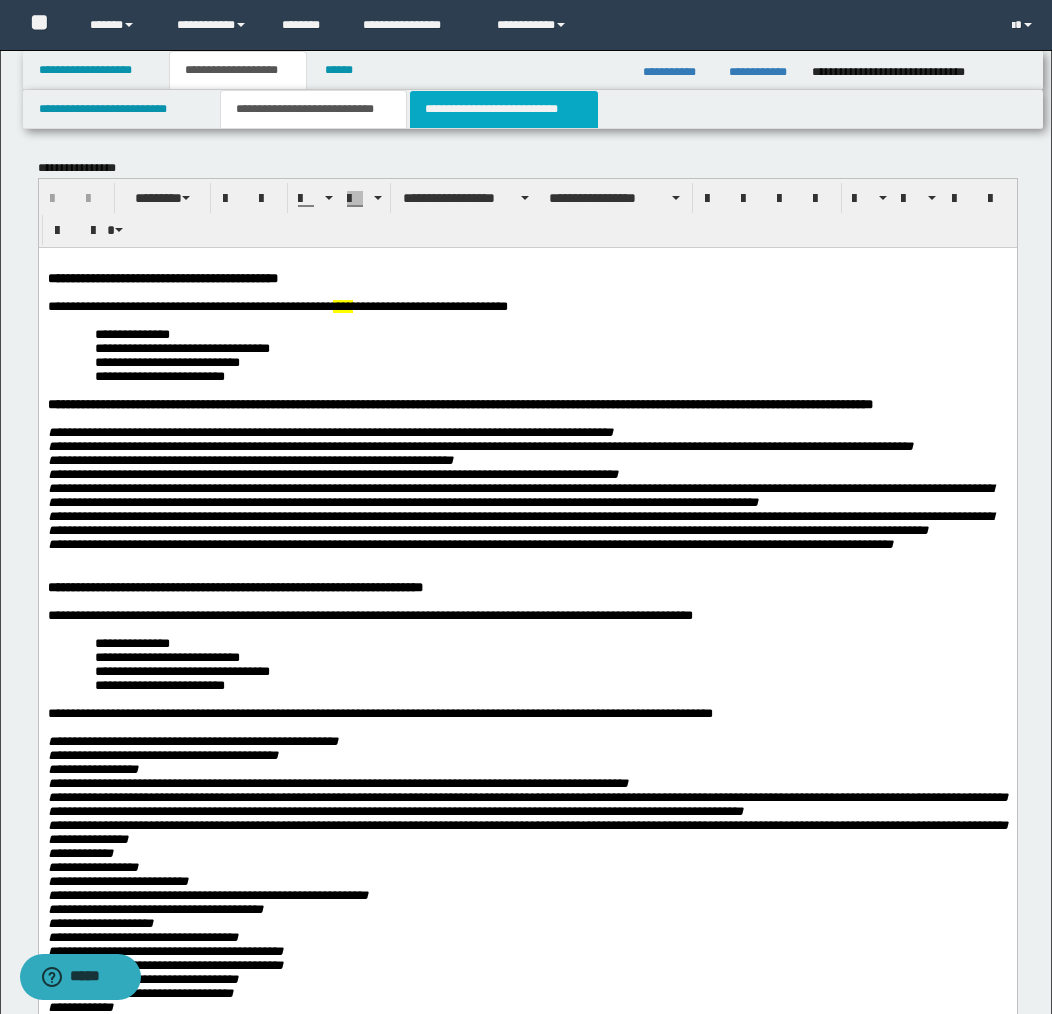 click on "**********" at bounding box center [504, 109] 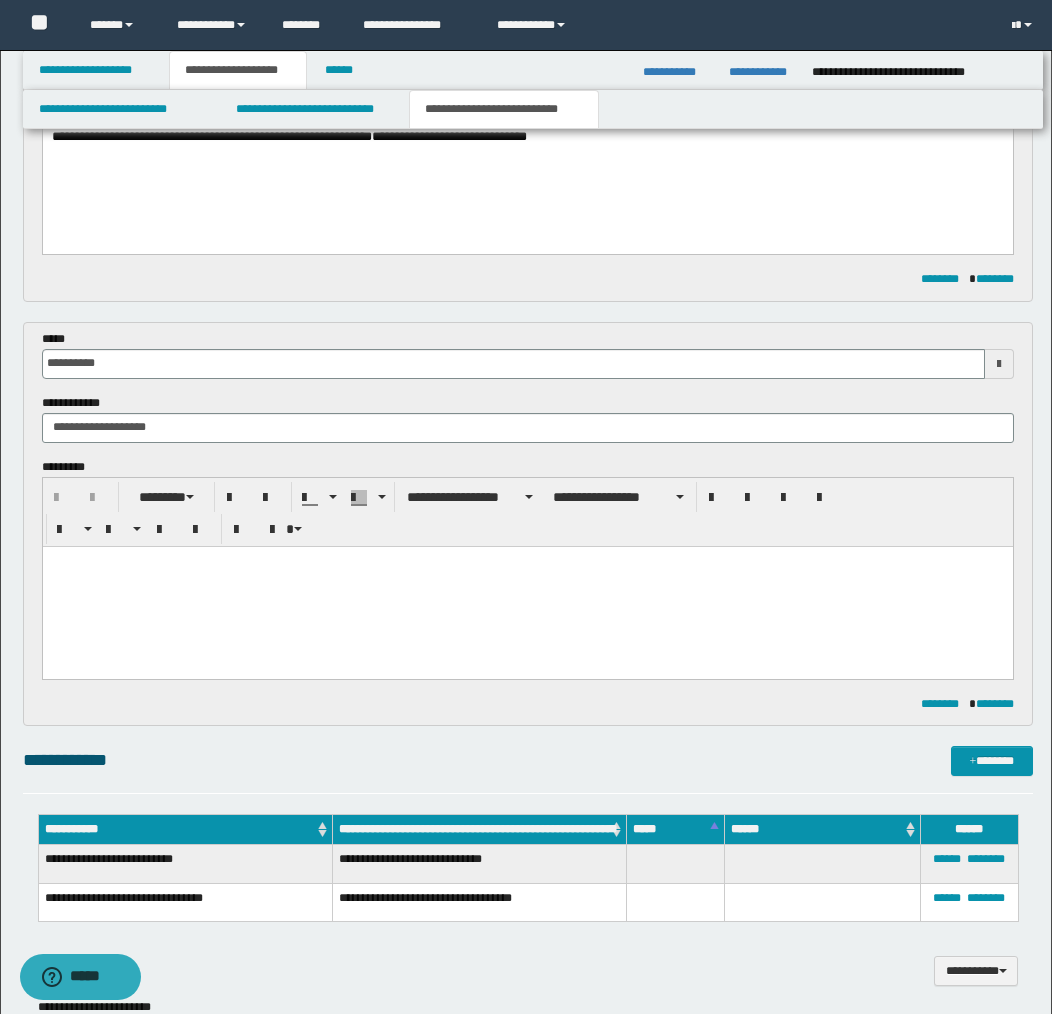scroll, scrollTop: 430, scrollLeft: 0, axis: vertical 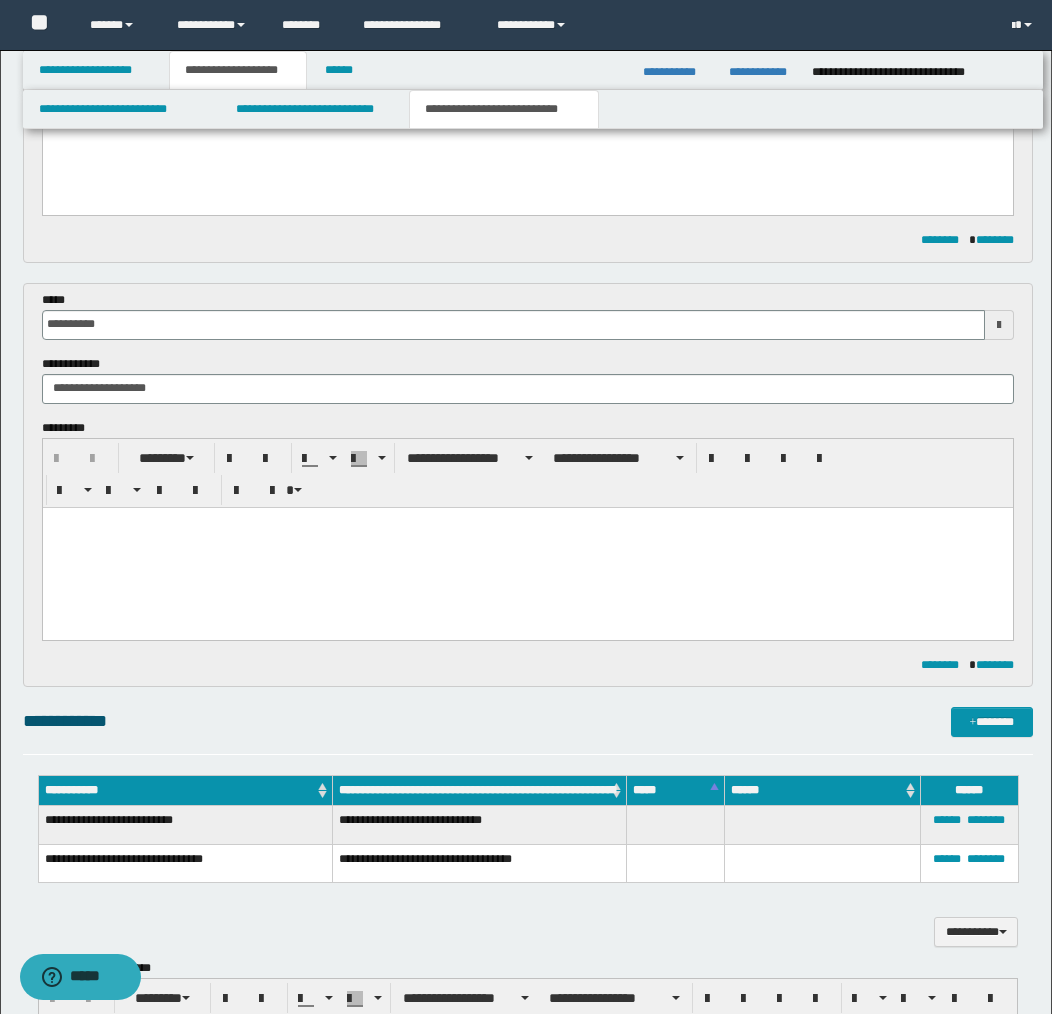 click at bounding box center (527, 547) 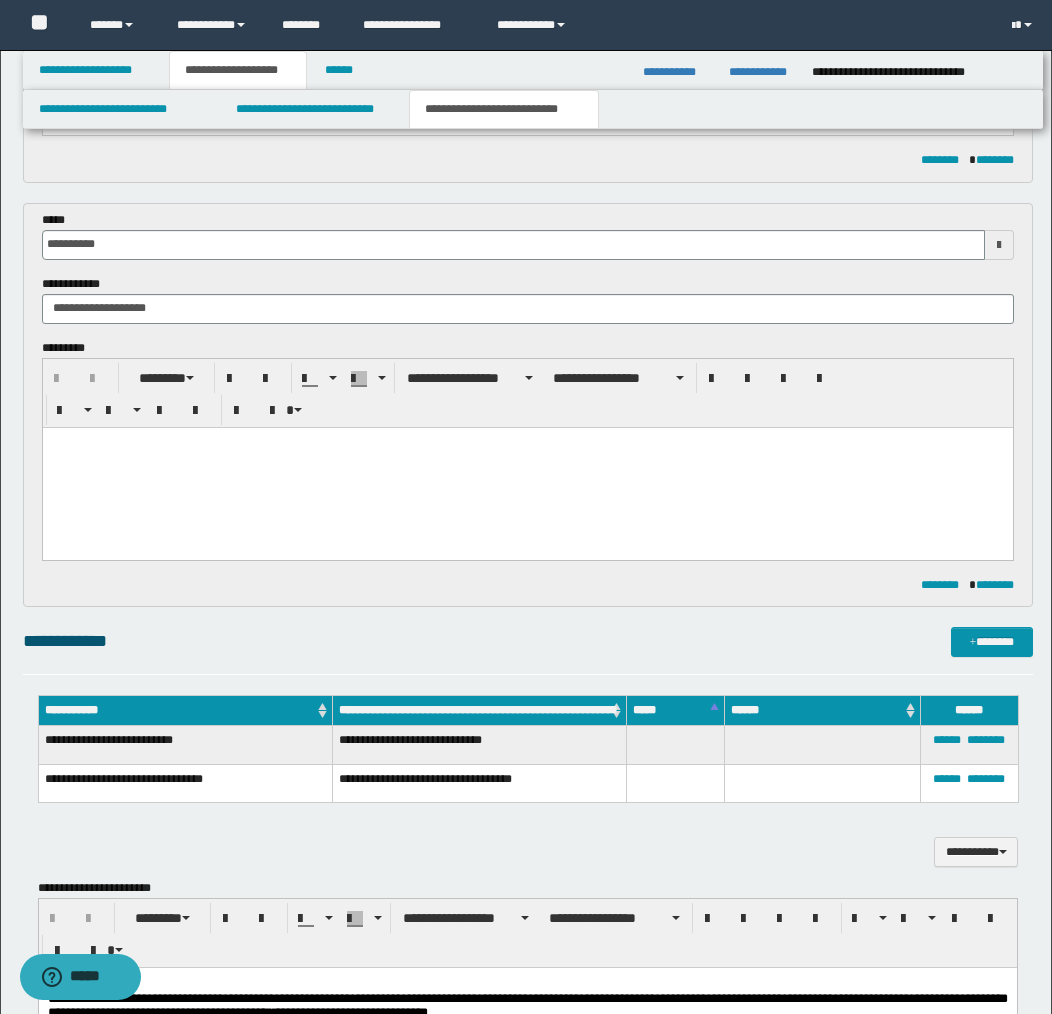 scroll, scrollTop: 505, scrollLeft: 0, axis: vertical 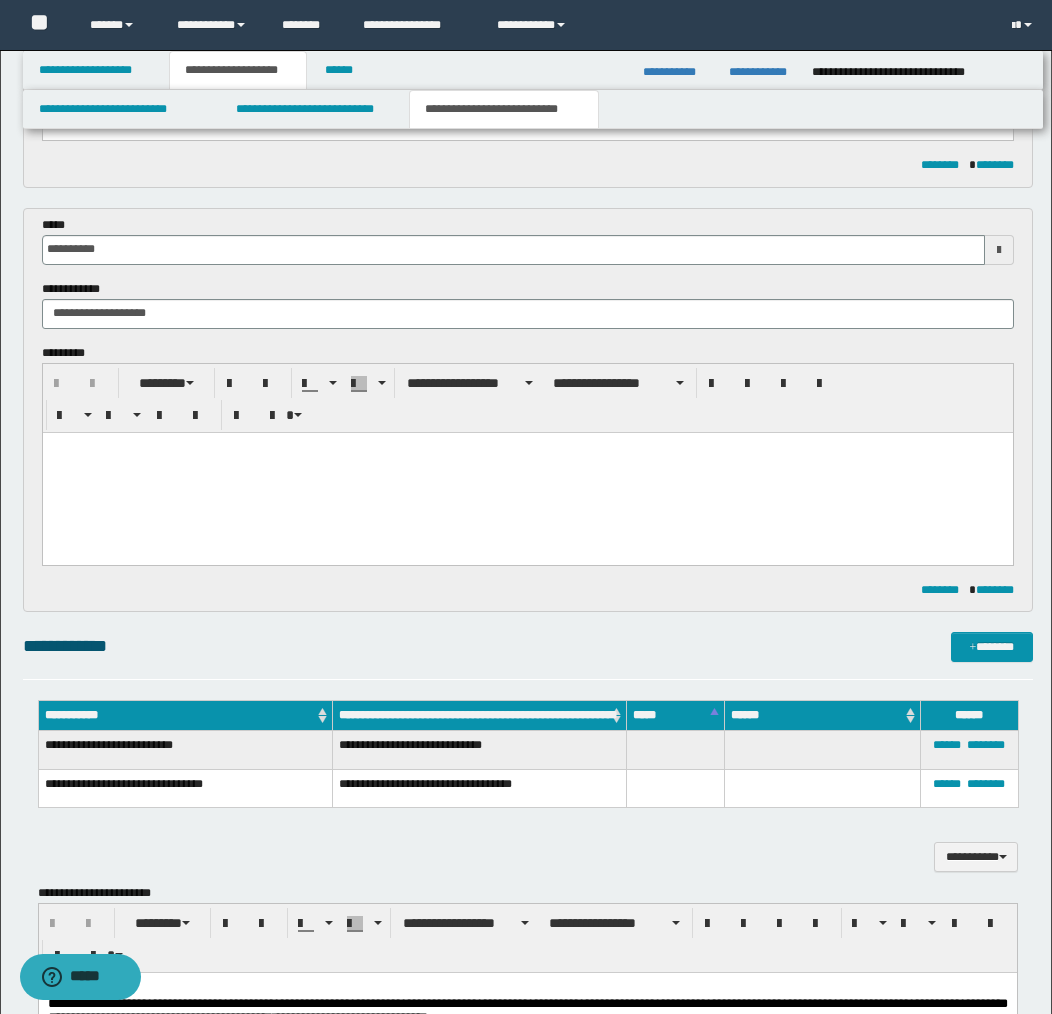 click at bounding box center [527, 472] 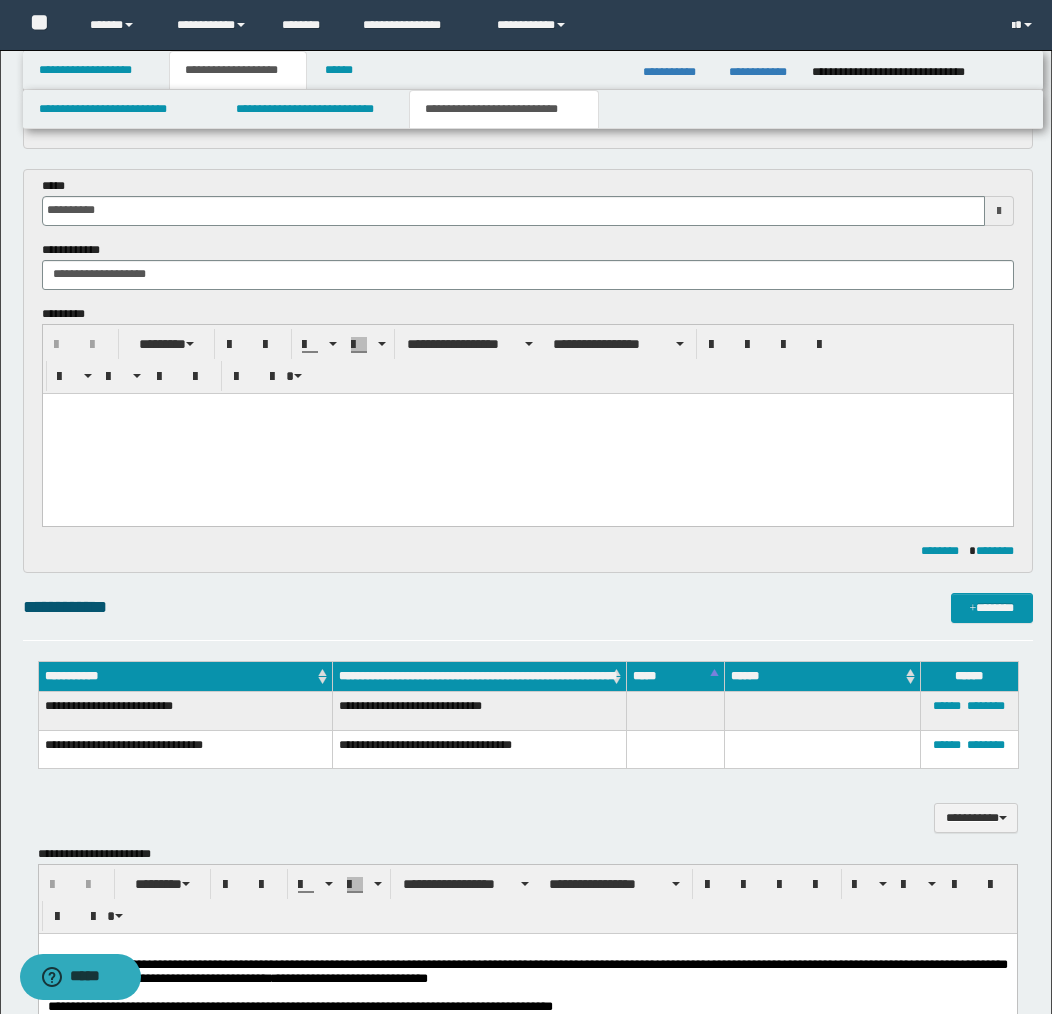 scroll, scrollTop: 539, scrollLeft: 0, axis: vertical 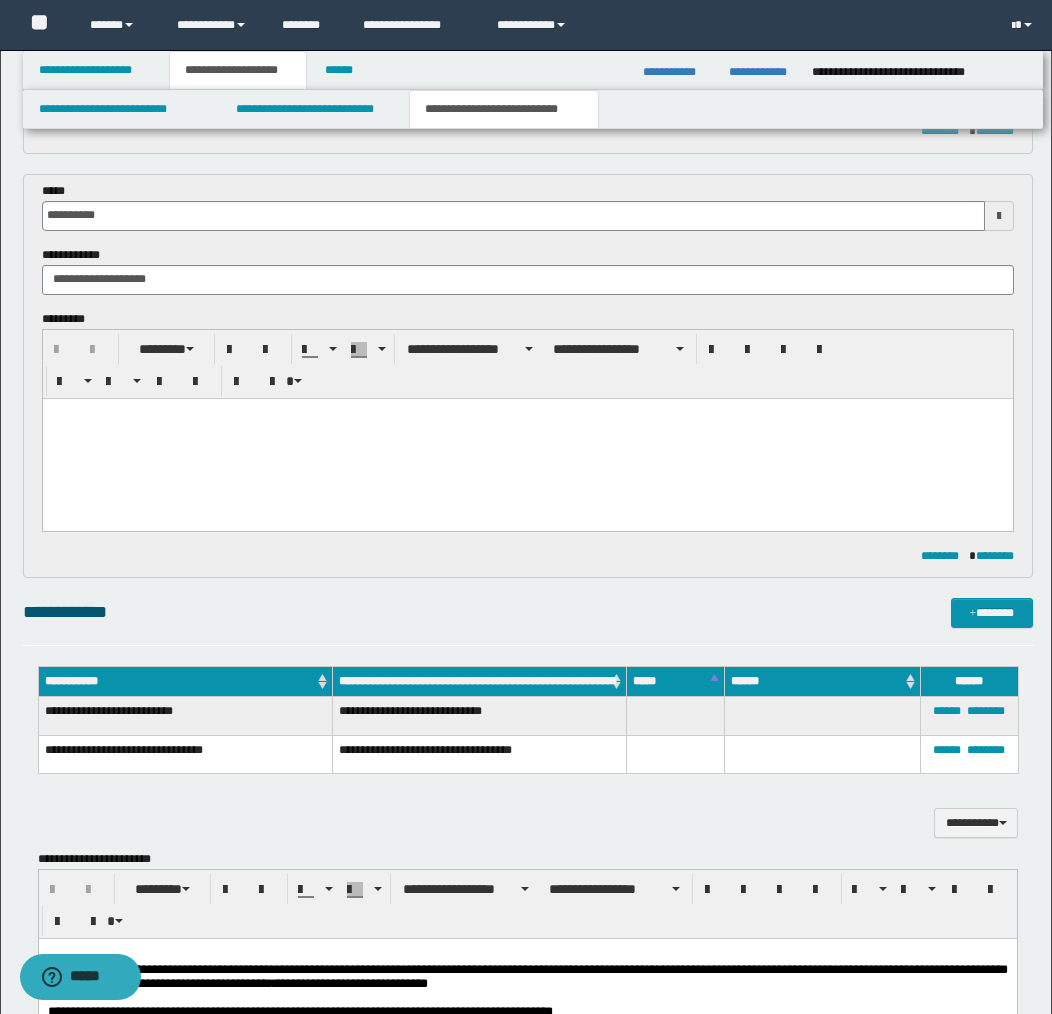 type 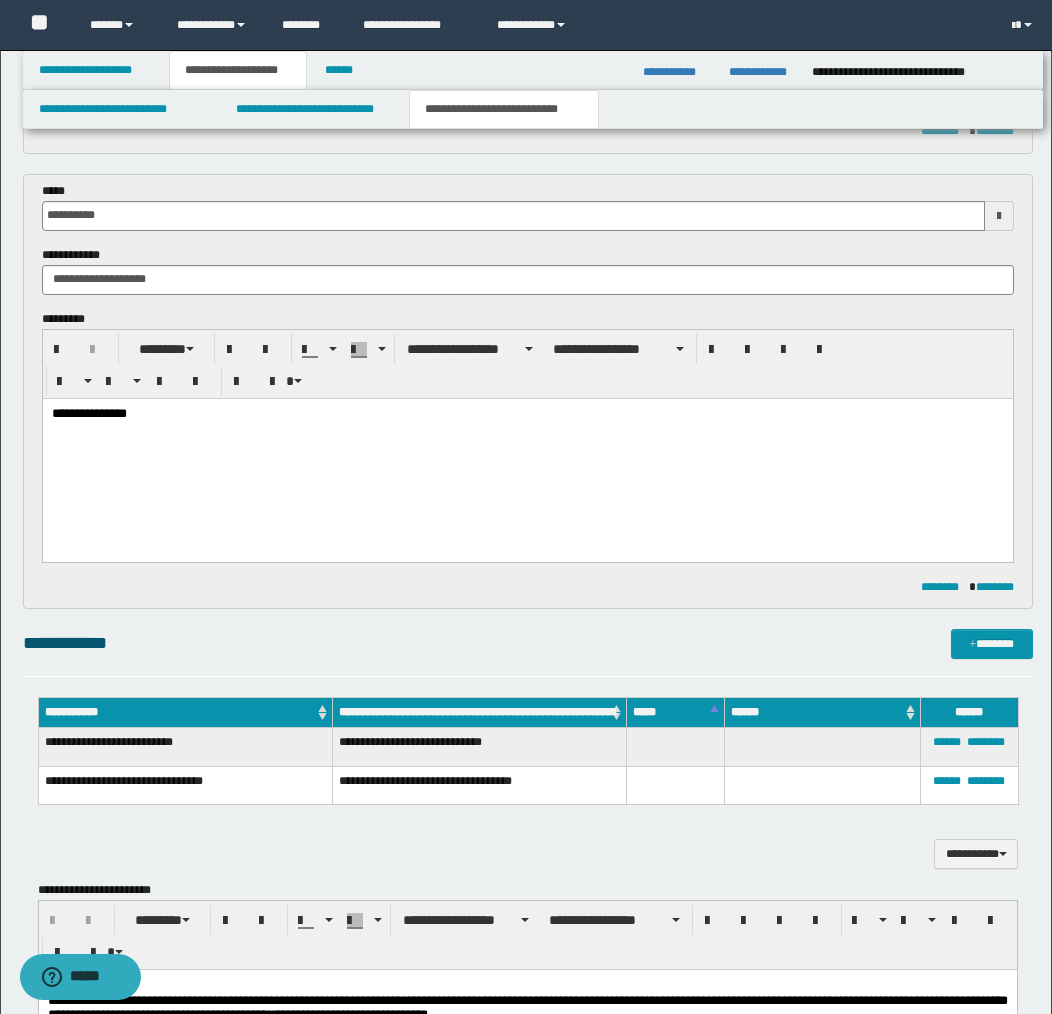 click on "**********" at bounding box center (527, 414) 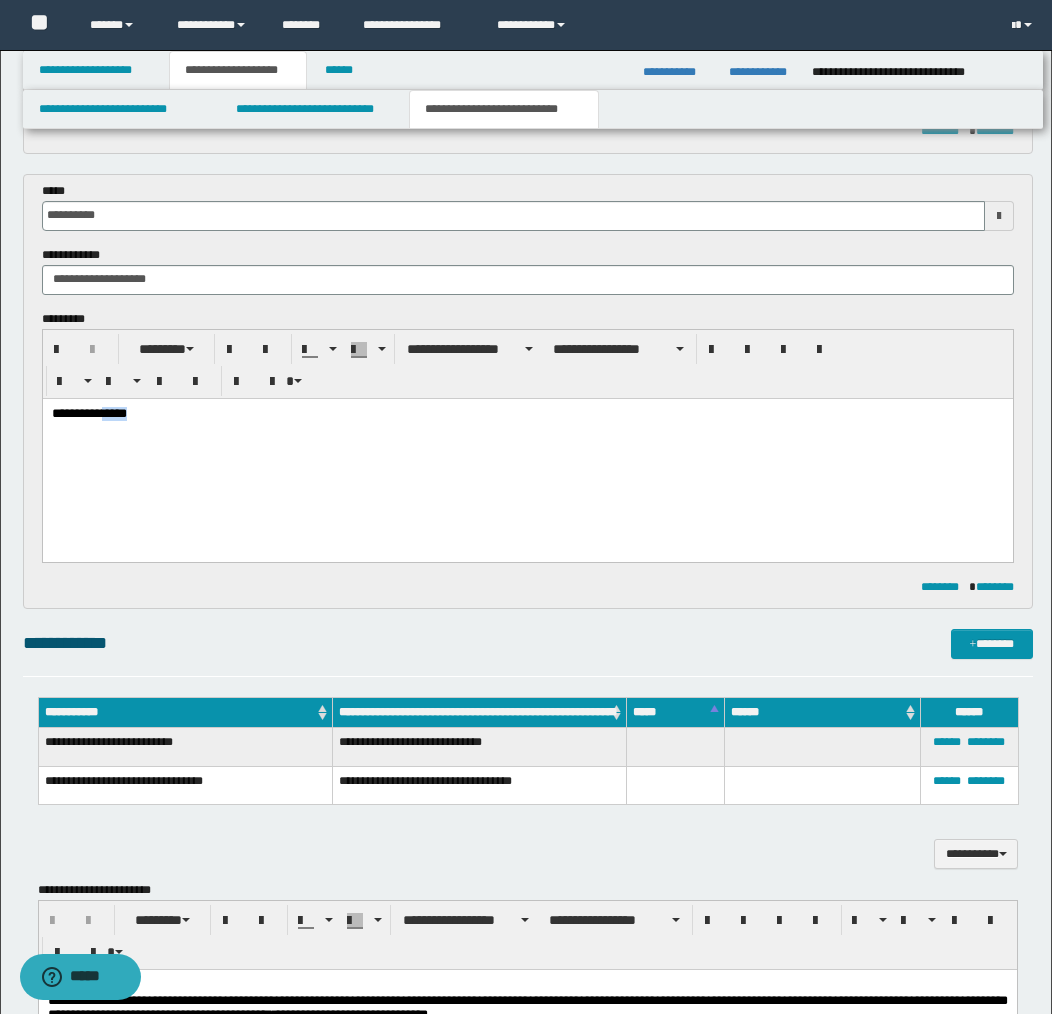 click on "**********" at bounding box center (527, 414) 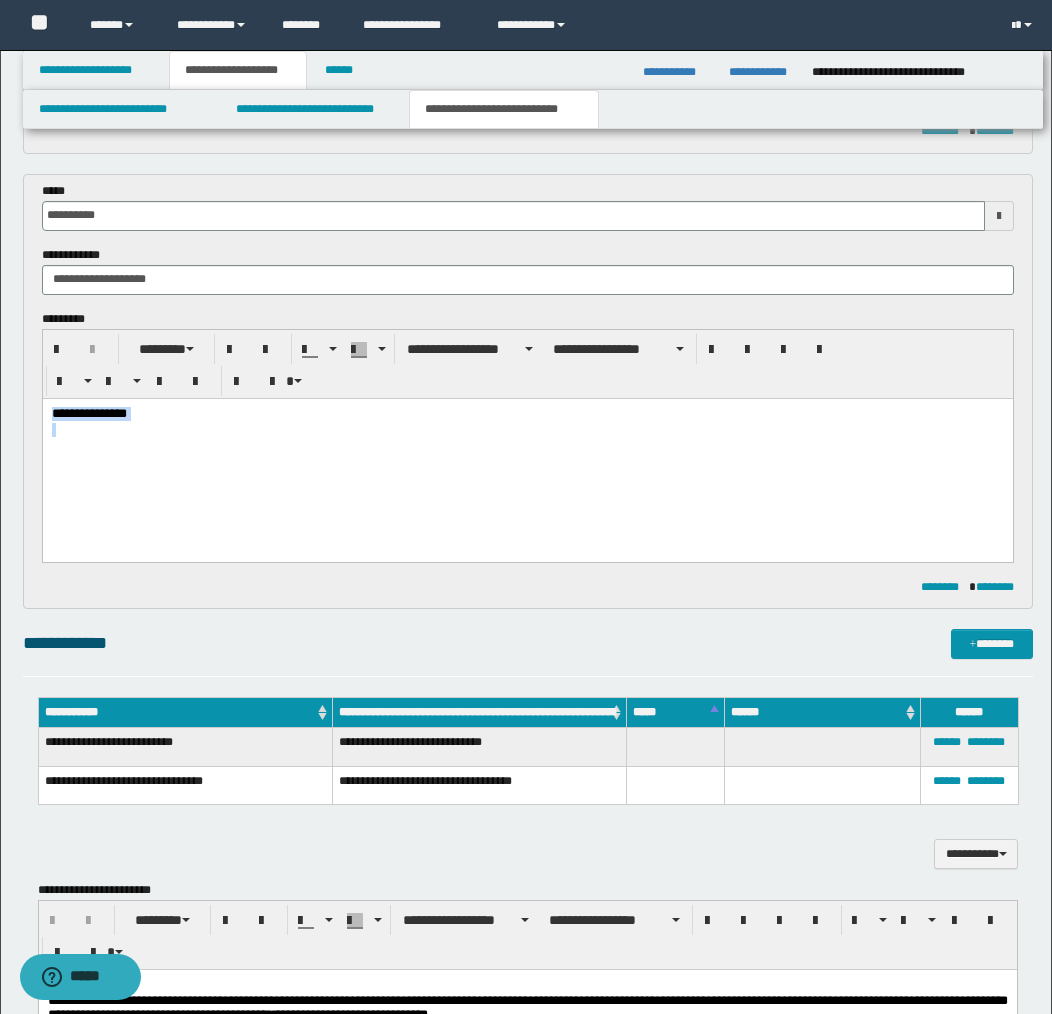 click on "**********" at bounding box center [527, 414] 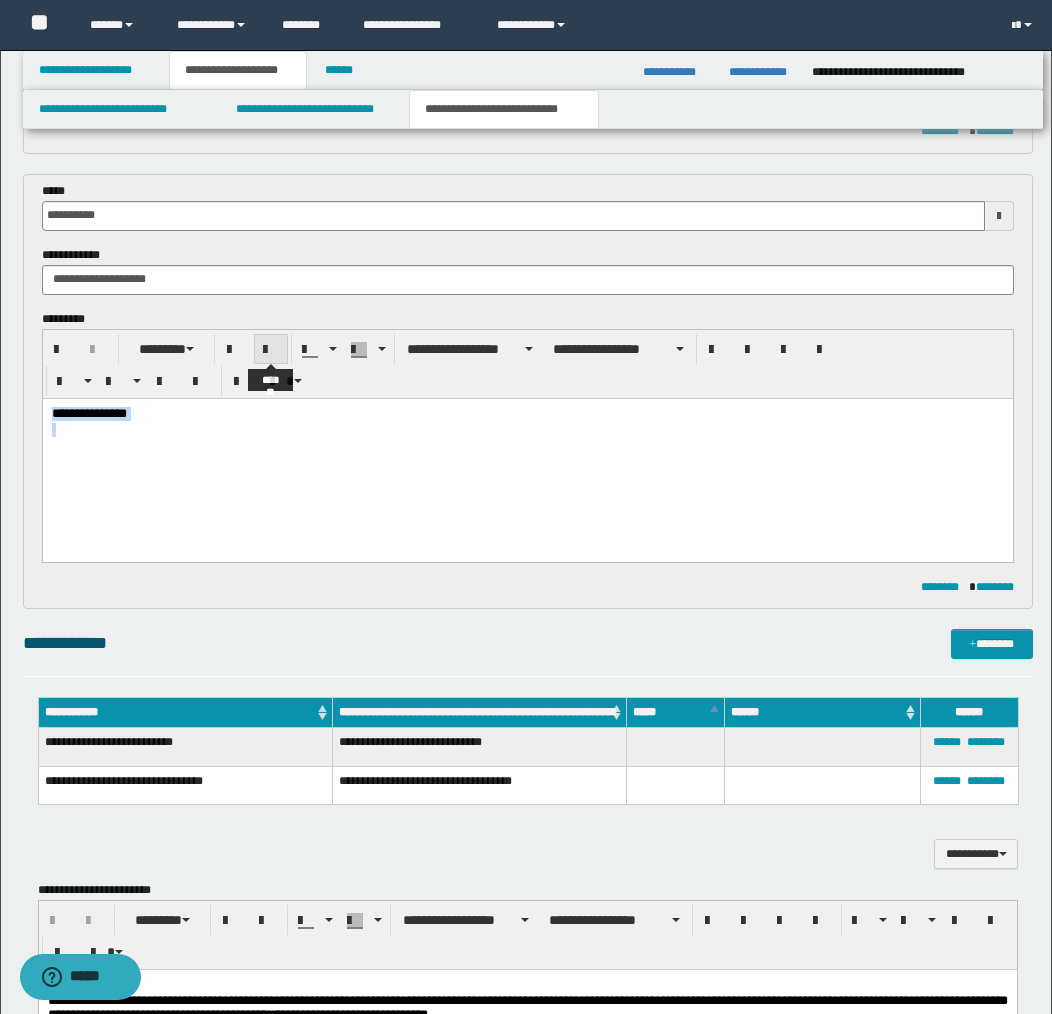 click at bounding box center [271, 350] 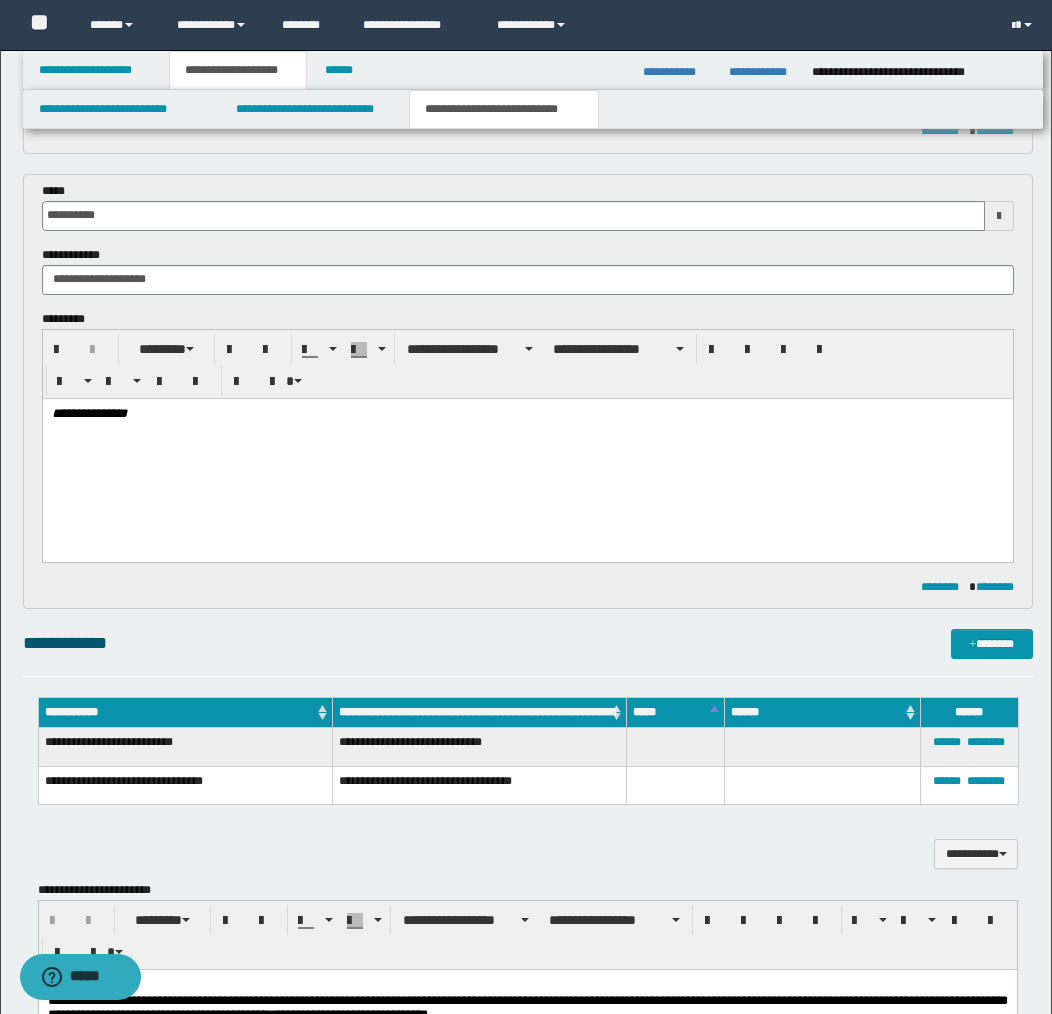 click at bounding box center [527, 443] 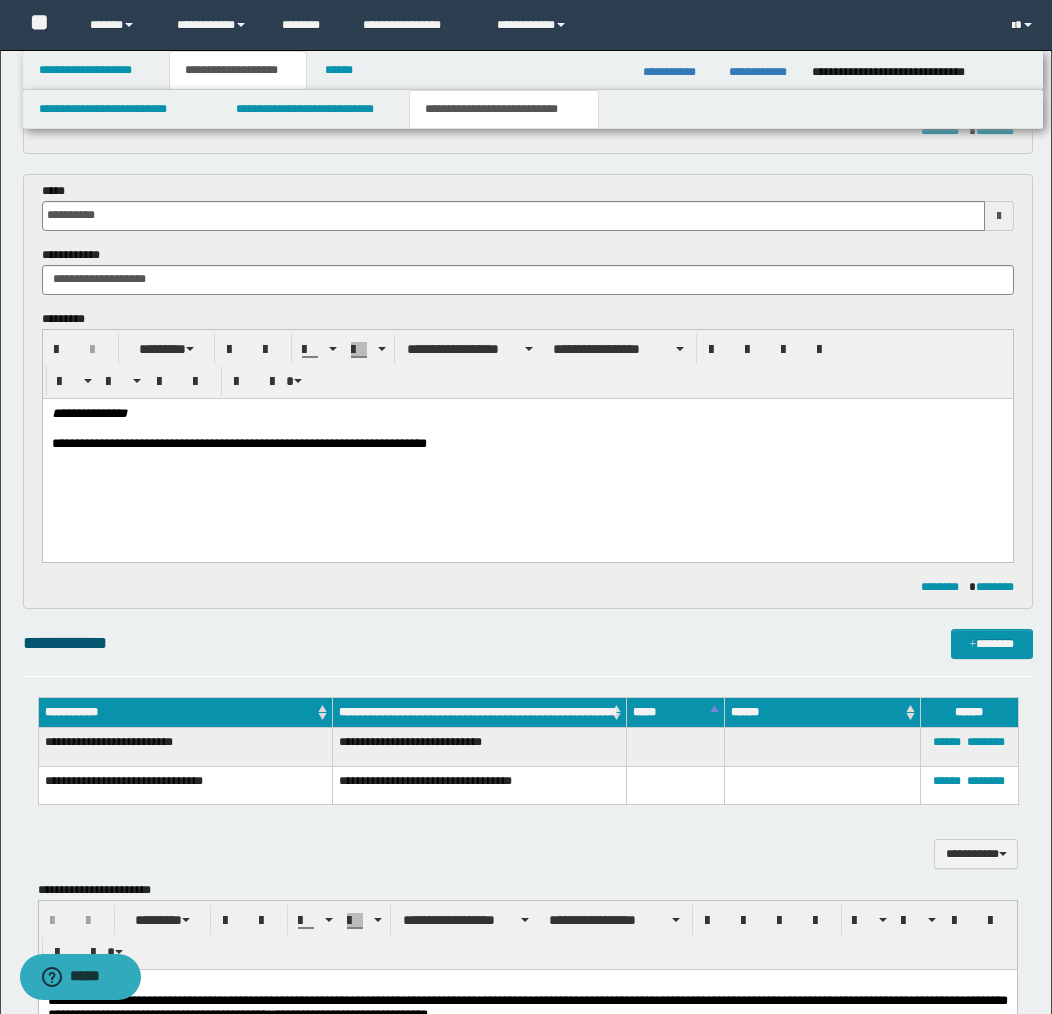 click on "**********" at bounding box center [527, 444] 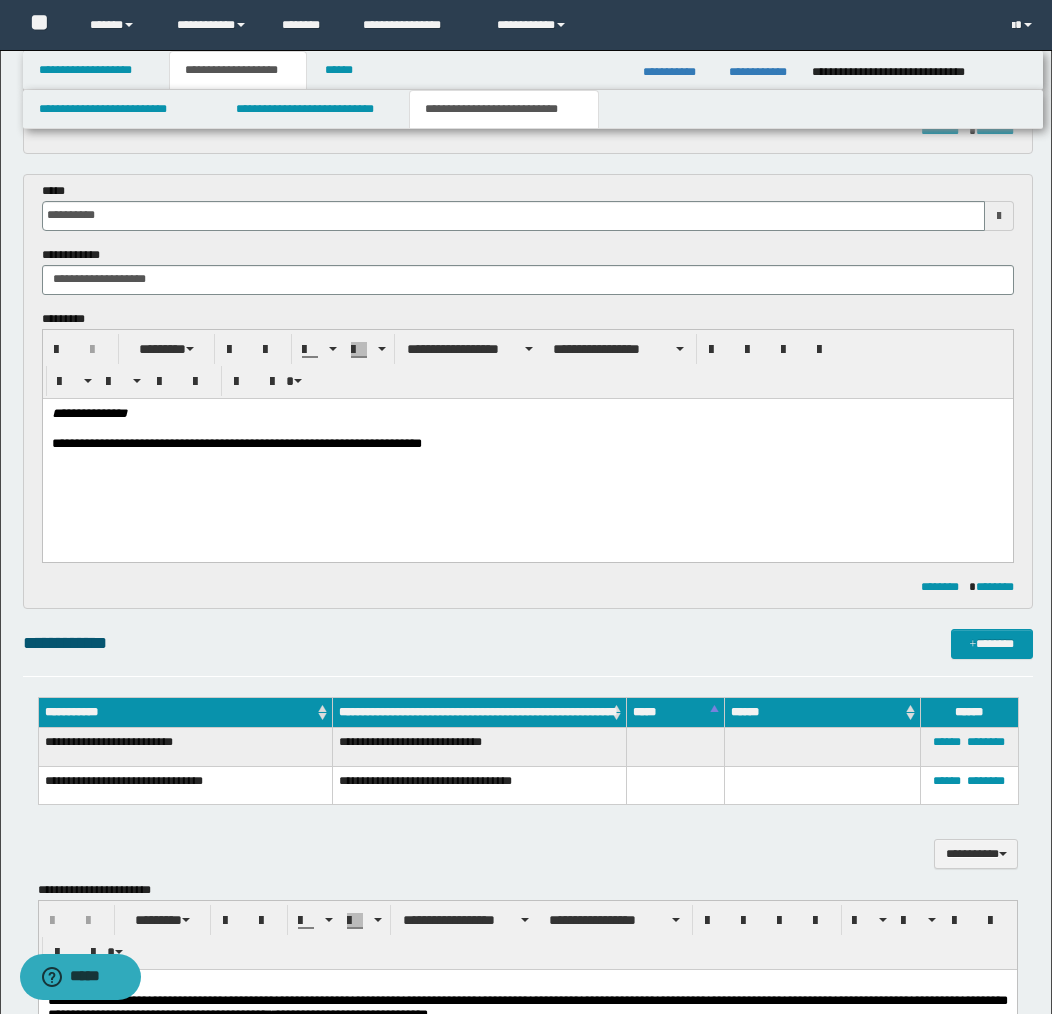 click on "**********" at bounding box center [527, 444] 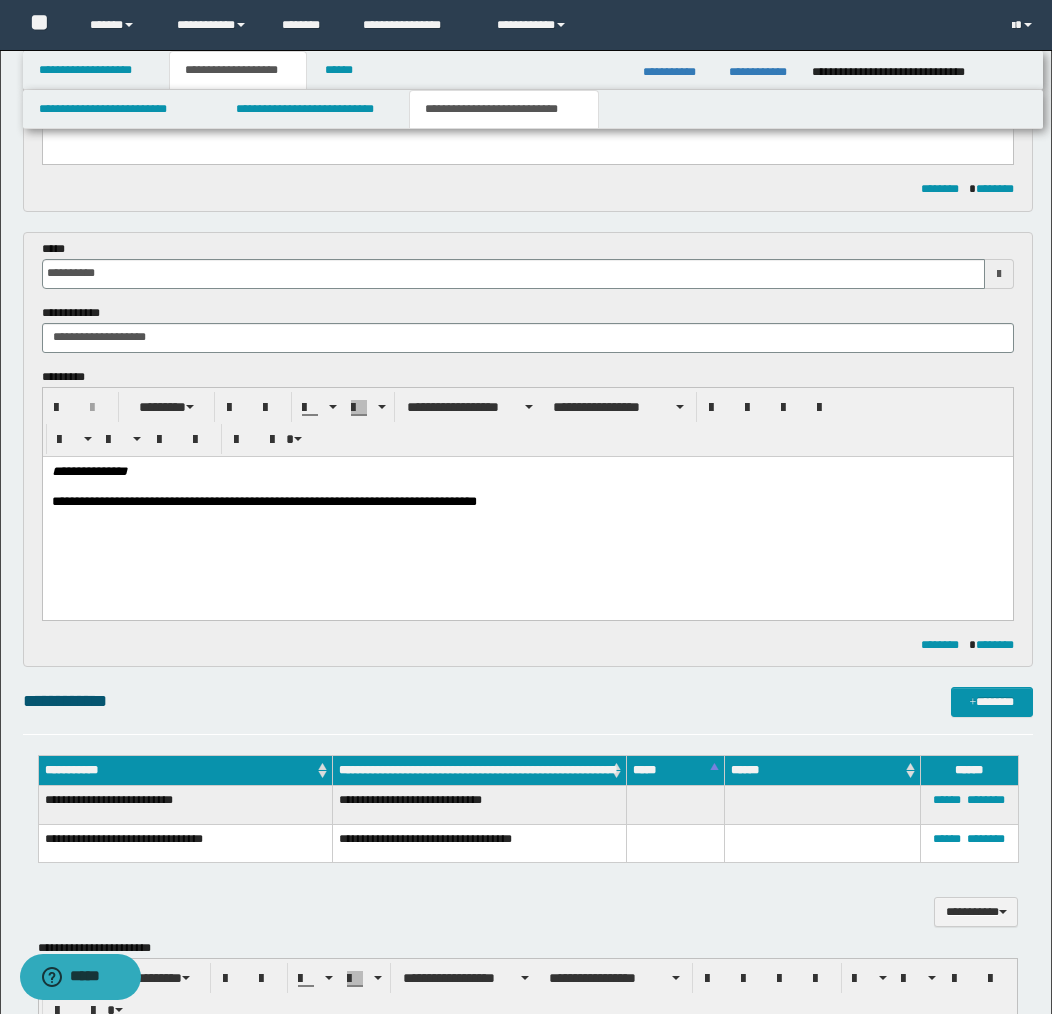 scroll, scrollTop: 467, scrollLeft: 0, axis: vertical 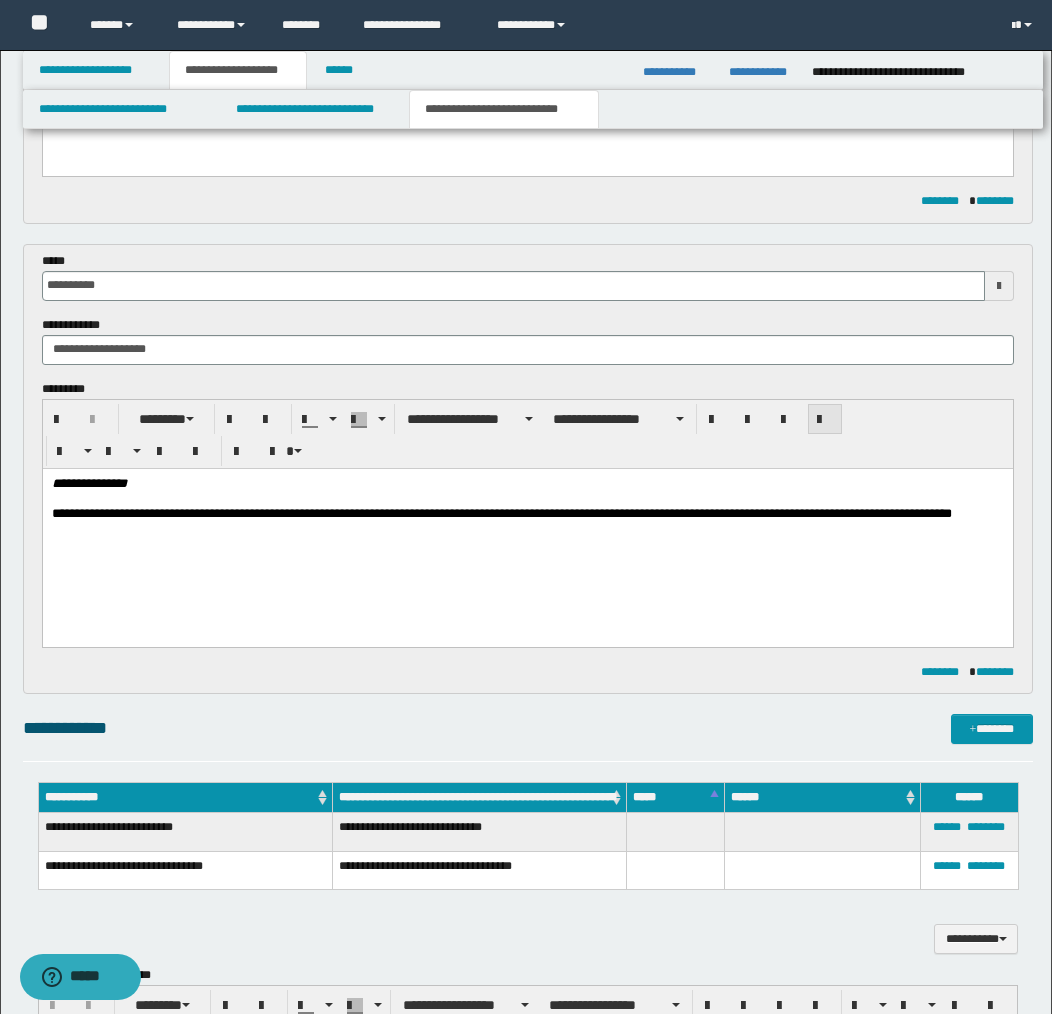 click at bounding box center (825, 420) 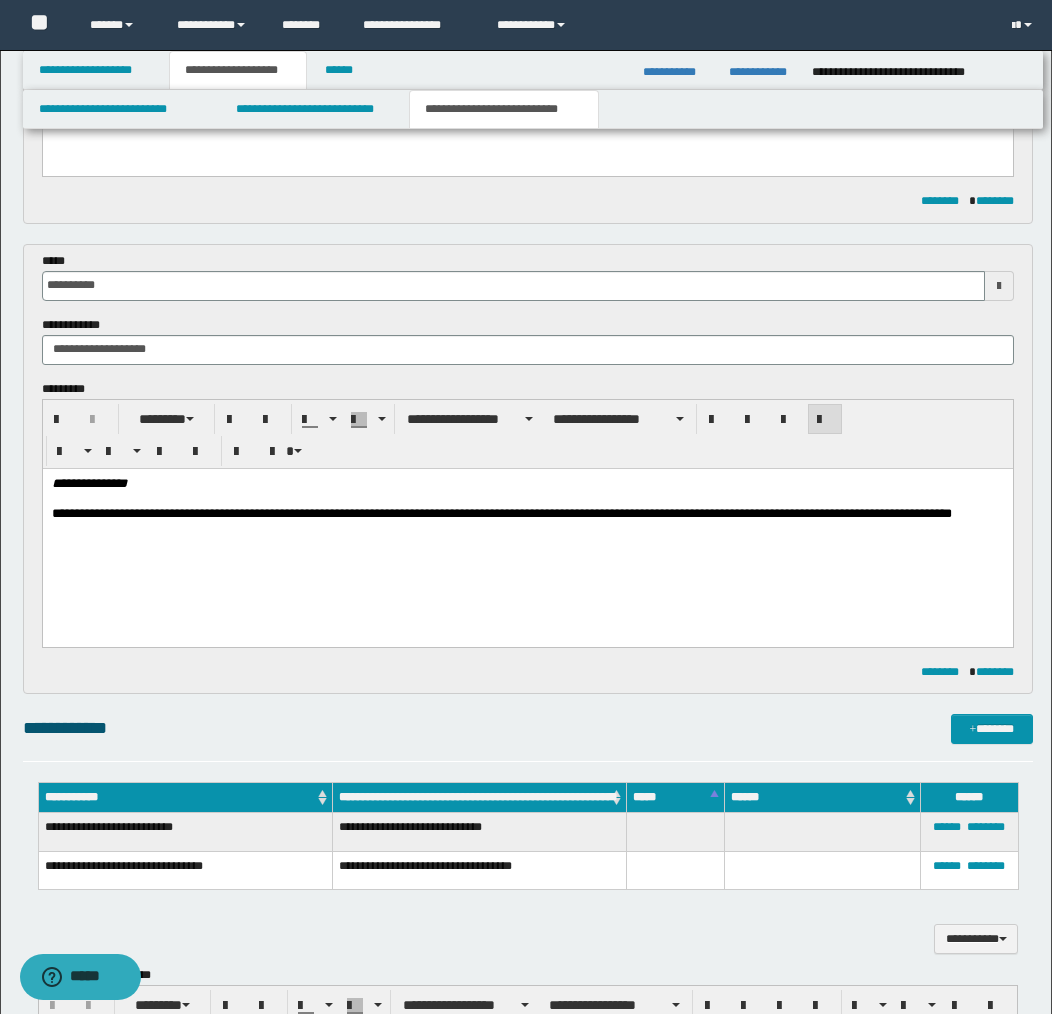 click on "**********" at bounding box center (527, 521) 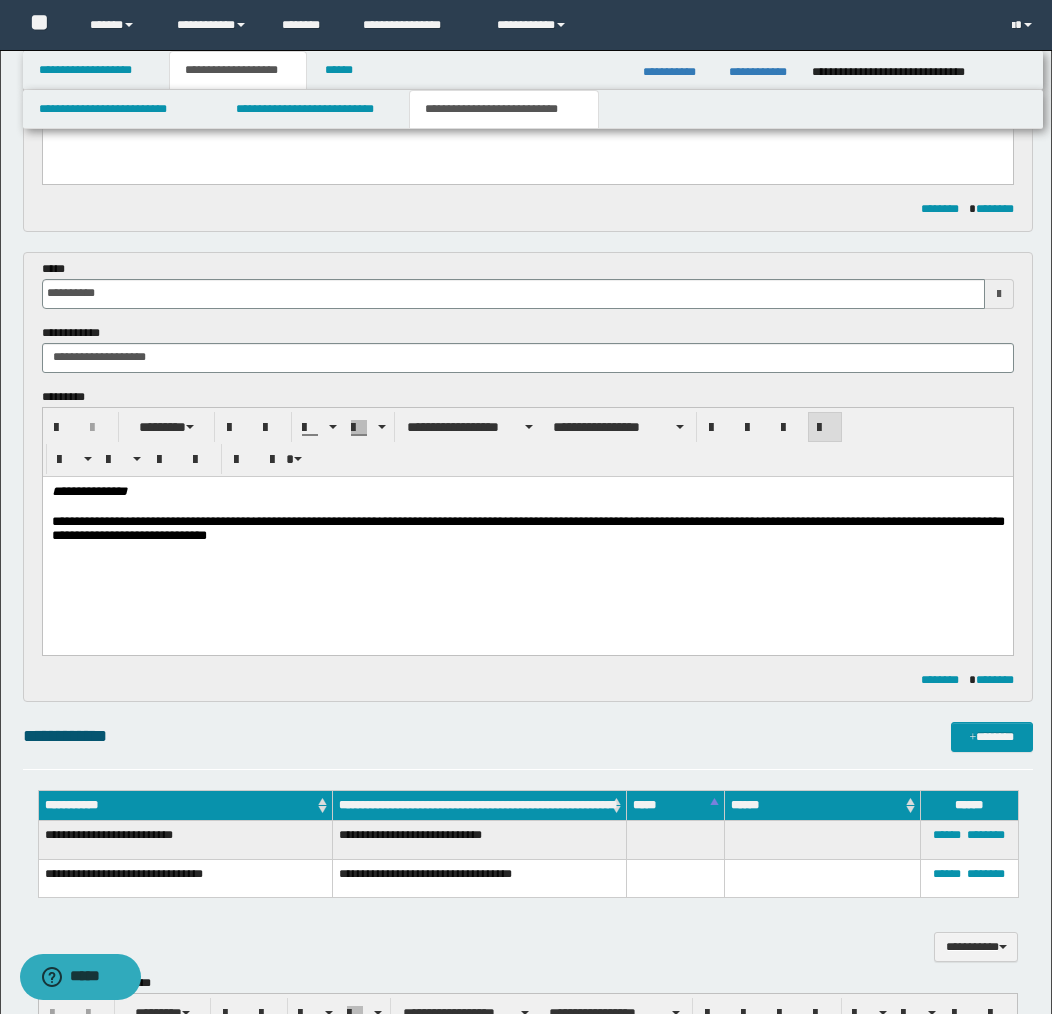 click on "**********" at bounding box center (527, 529) 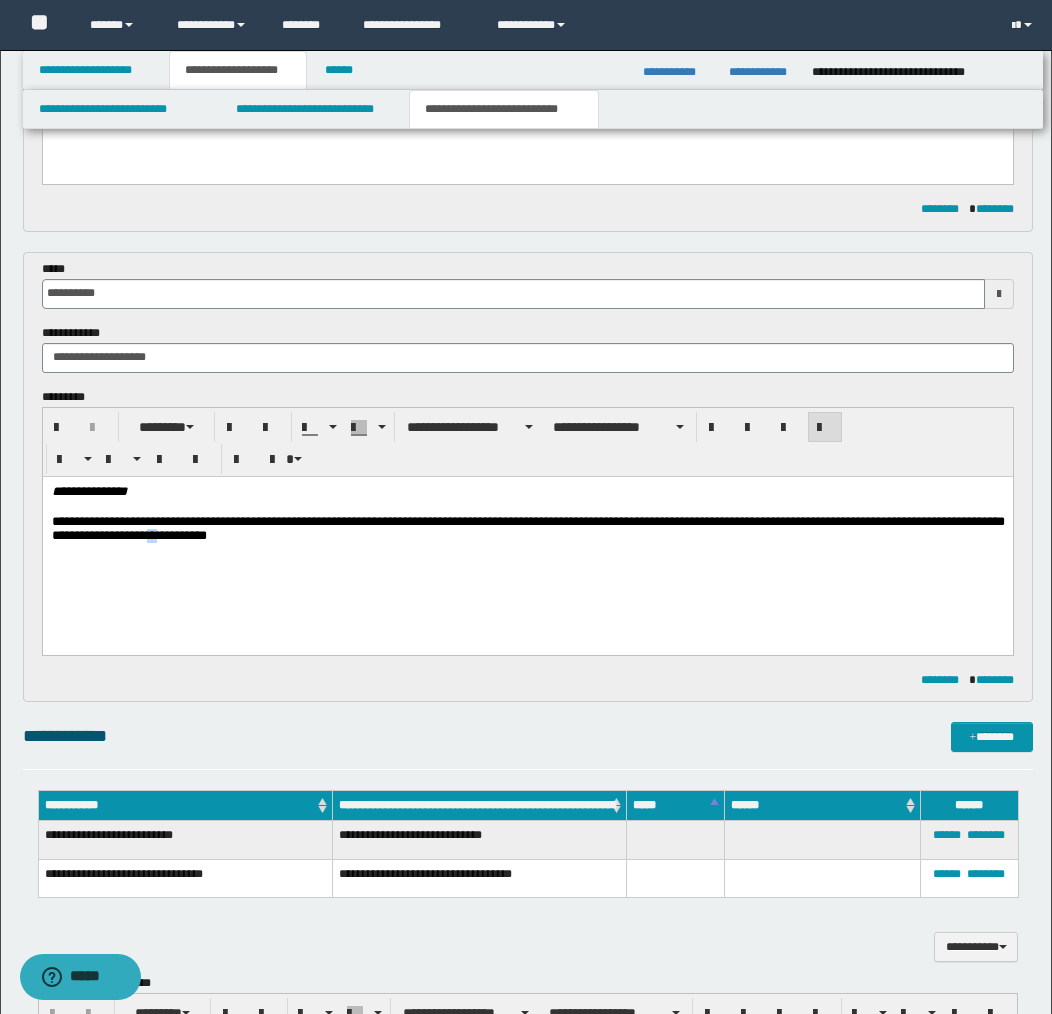 drag, startPoint x: 267, startPoint y: 536, endPoint x: 252, endPoint y: 535, distance: 15.033297 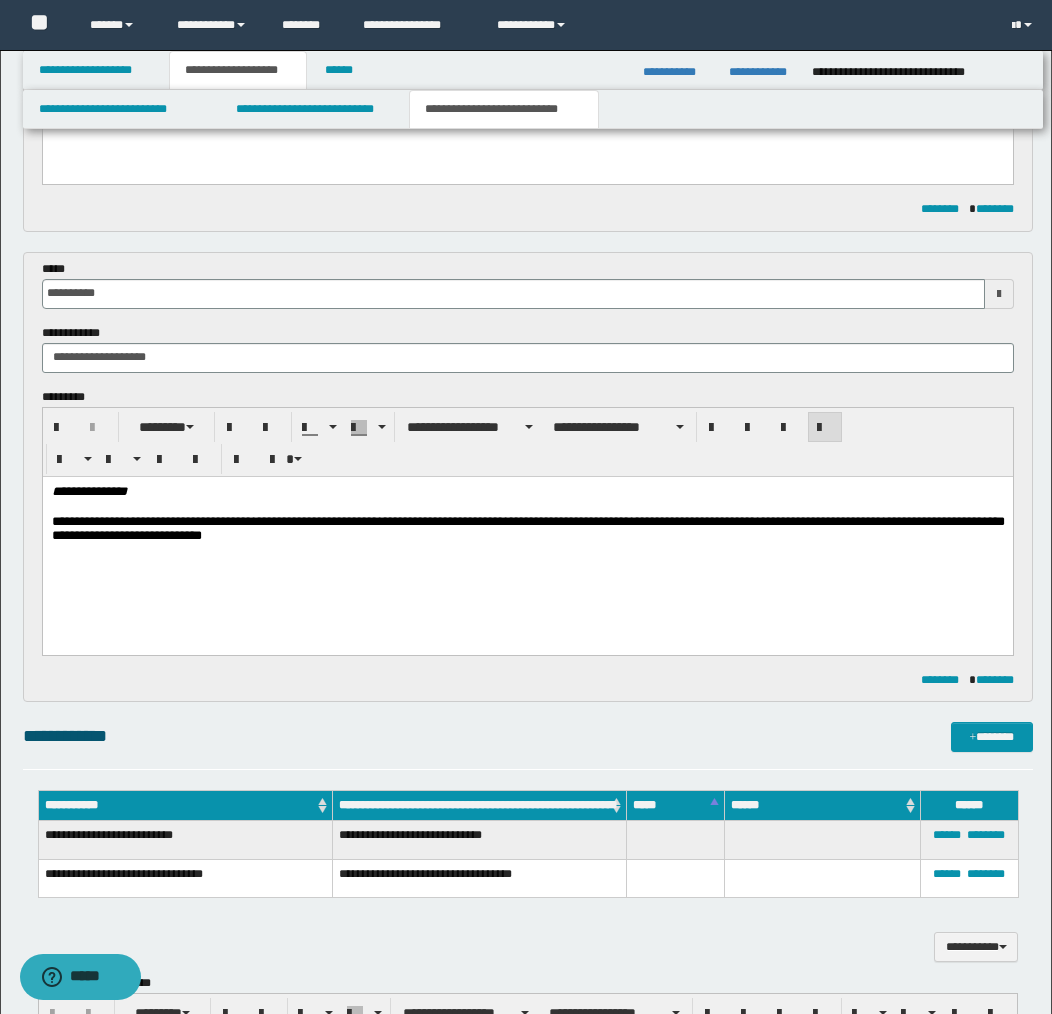 click on "**********" at bounding box center [527, 529] 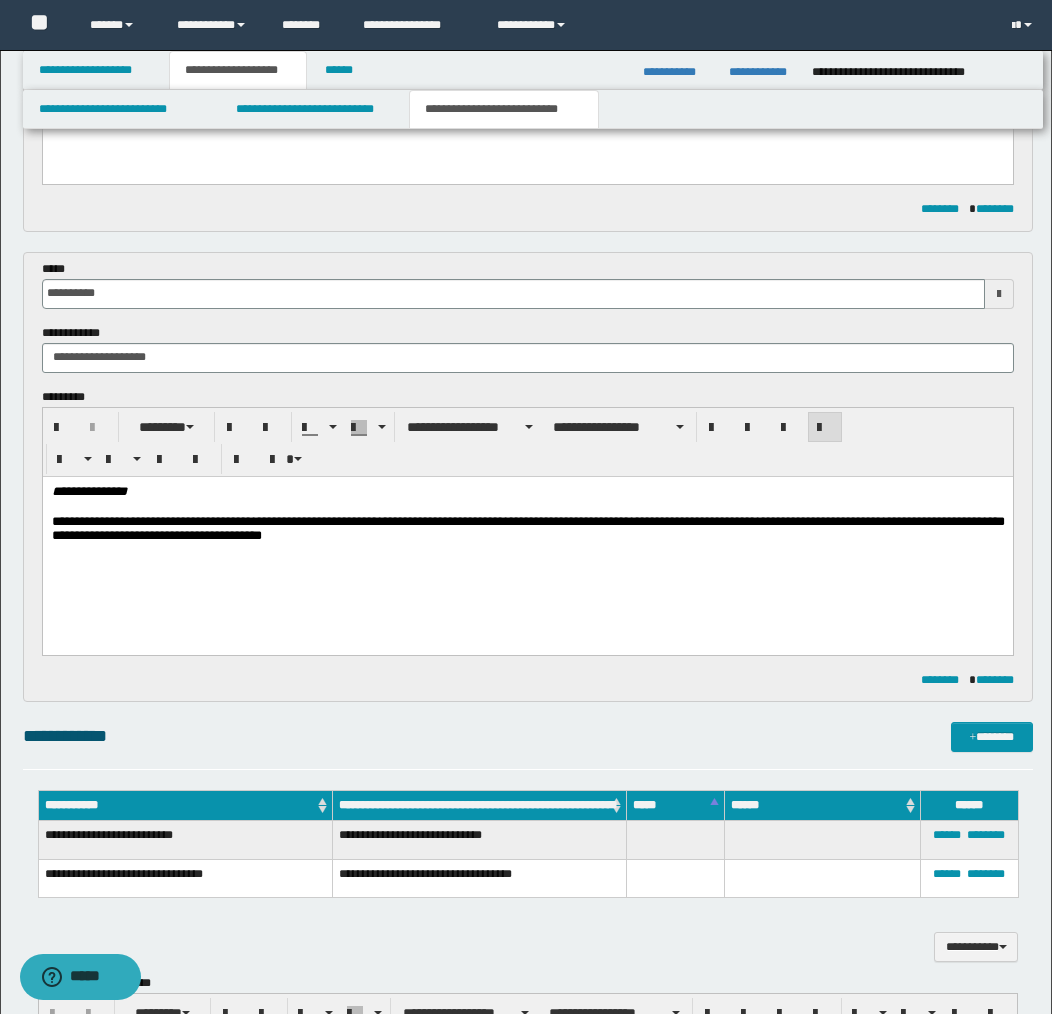 click on "**********" 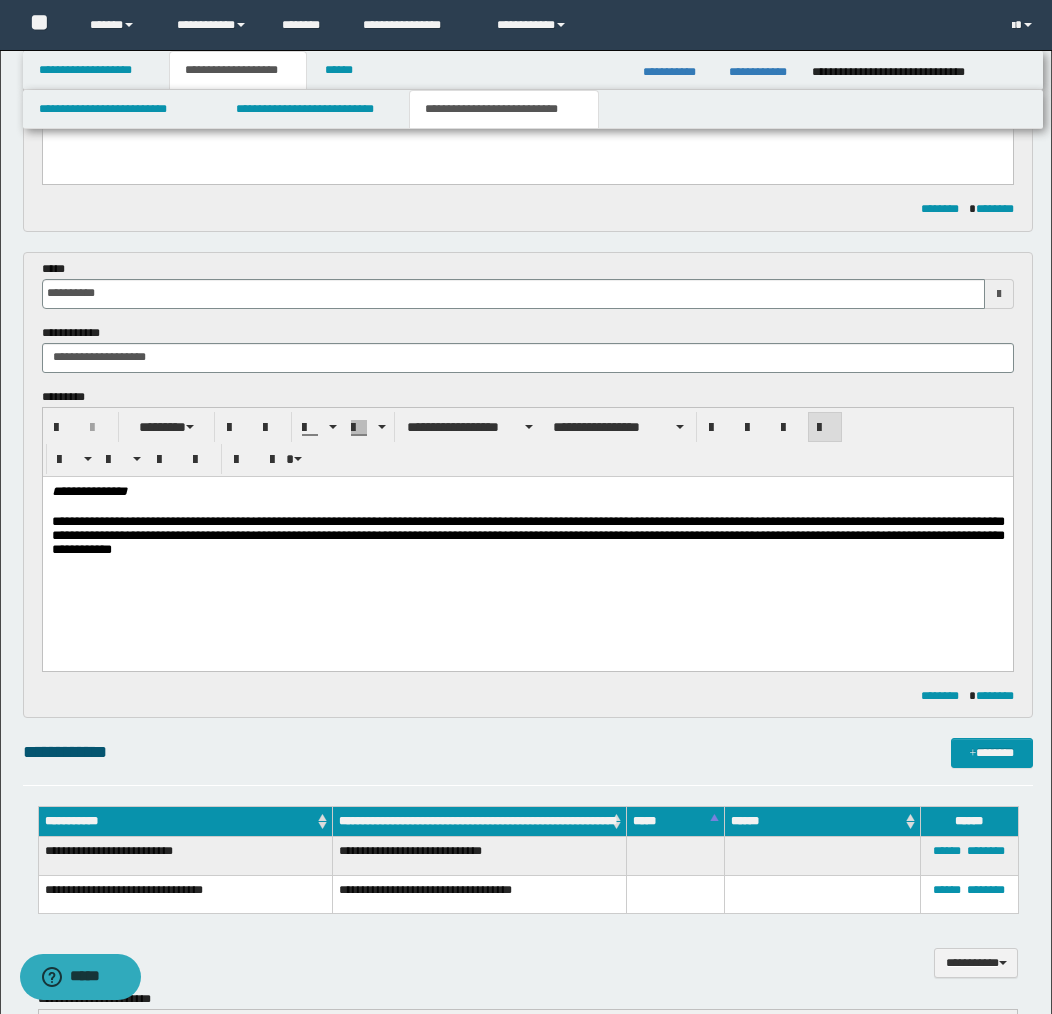 scroll, scrollTop: 466, scrollLeft: 0, axis: vertical 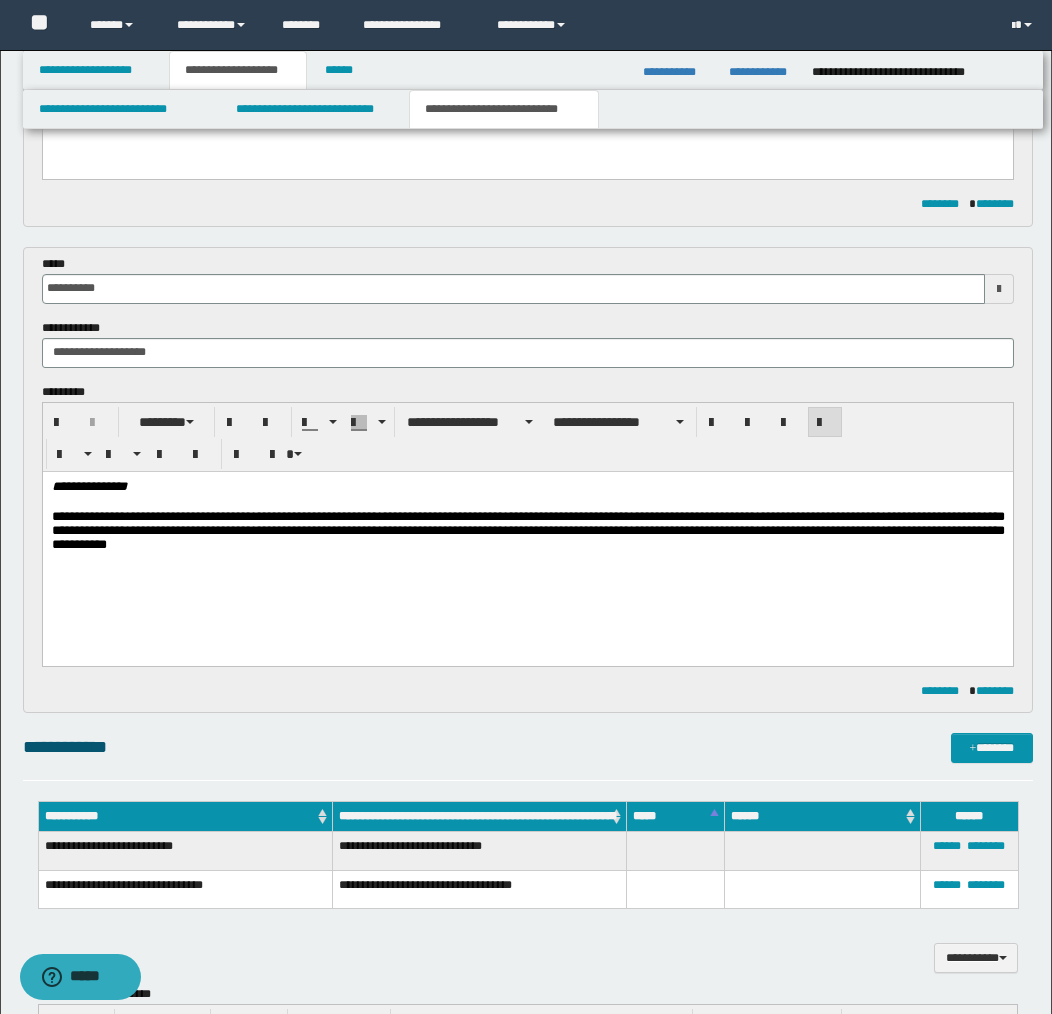click on "**********" 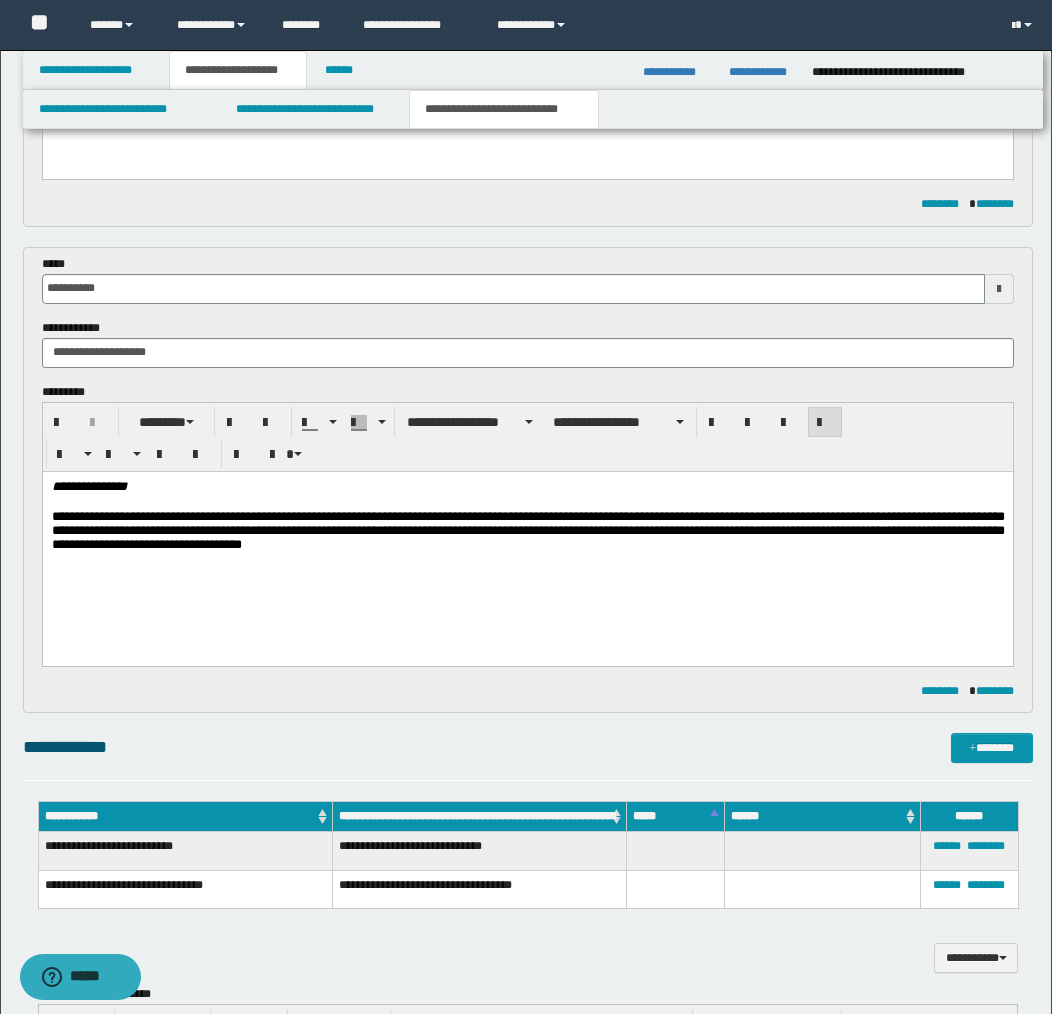 click on "**********" 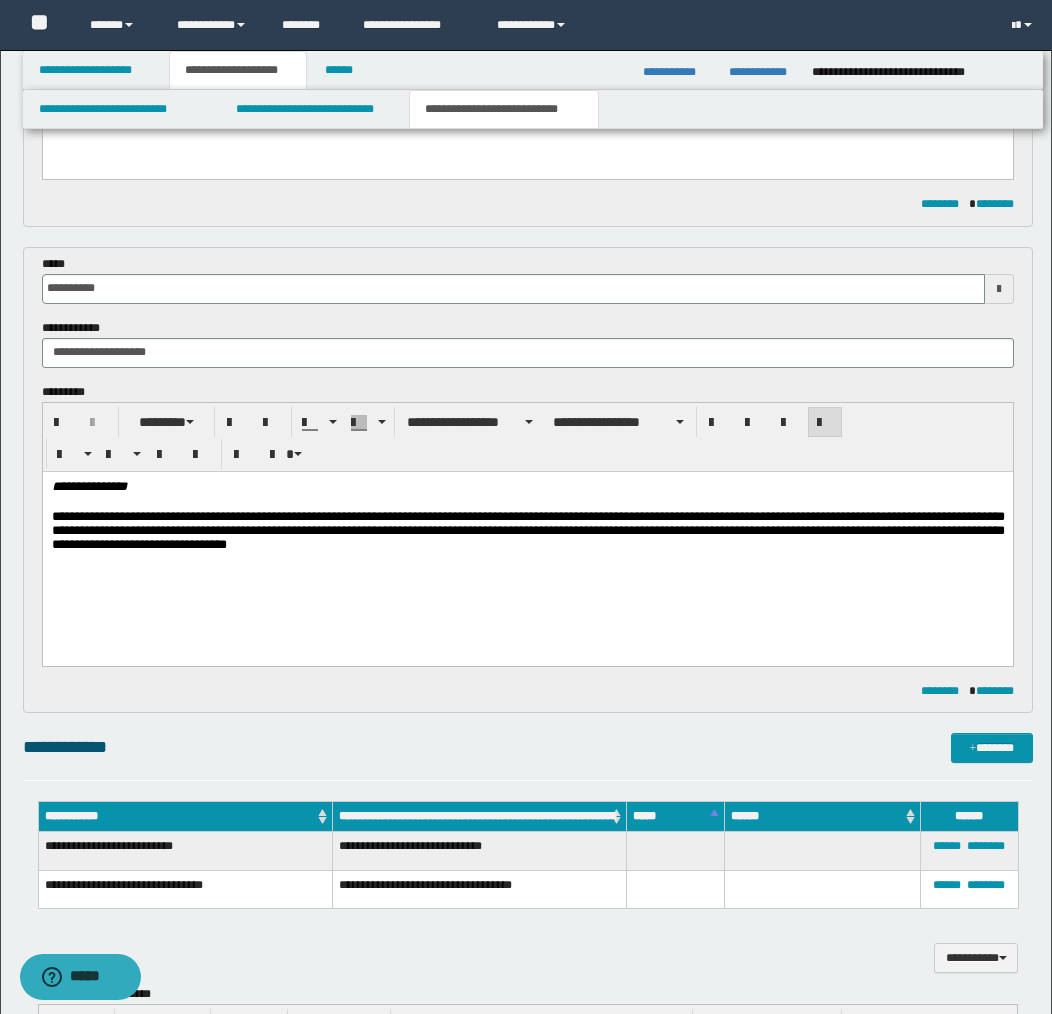 click on "**********" 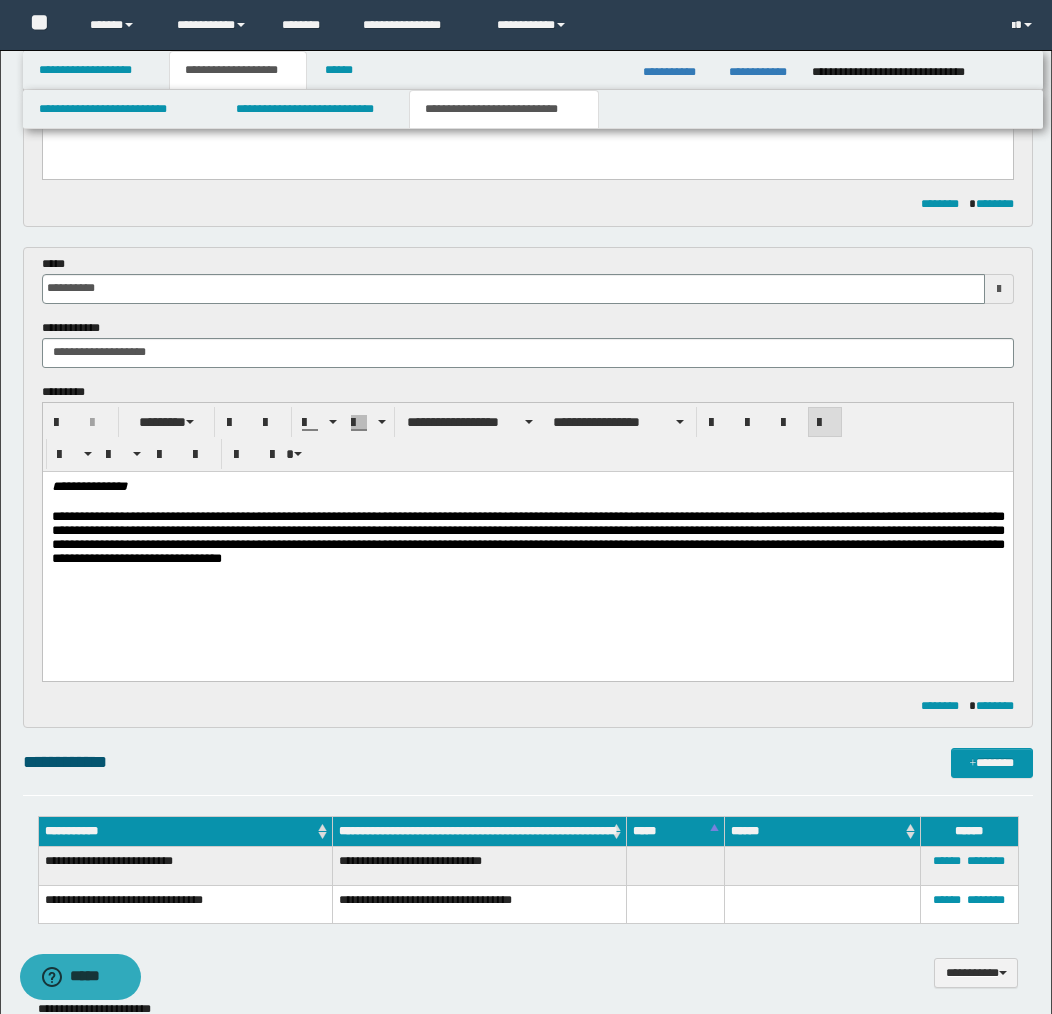 click on "**********" 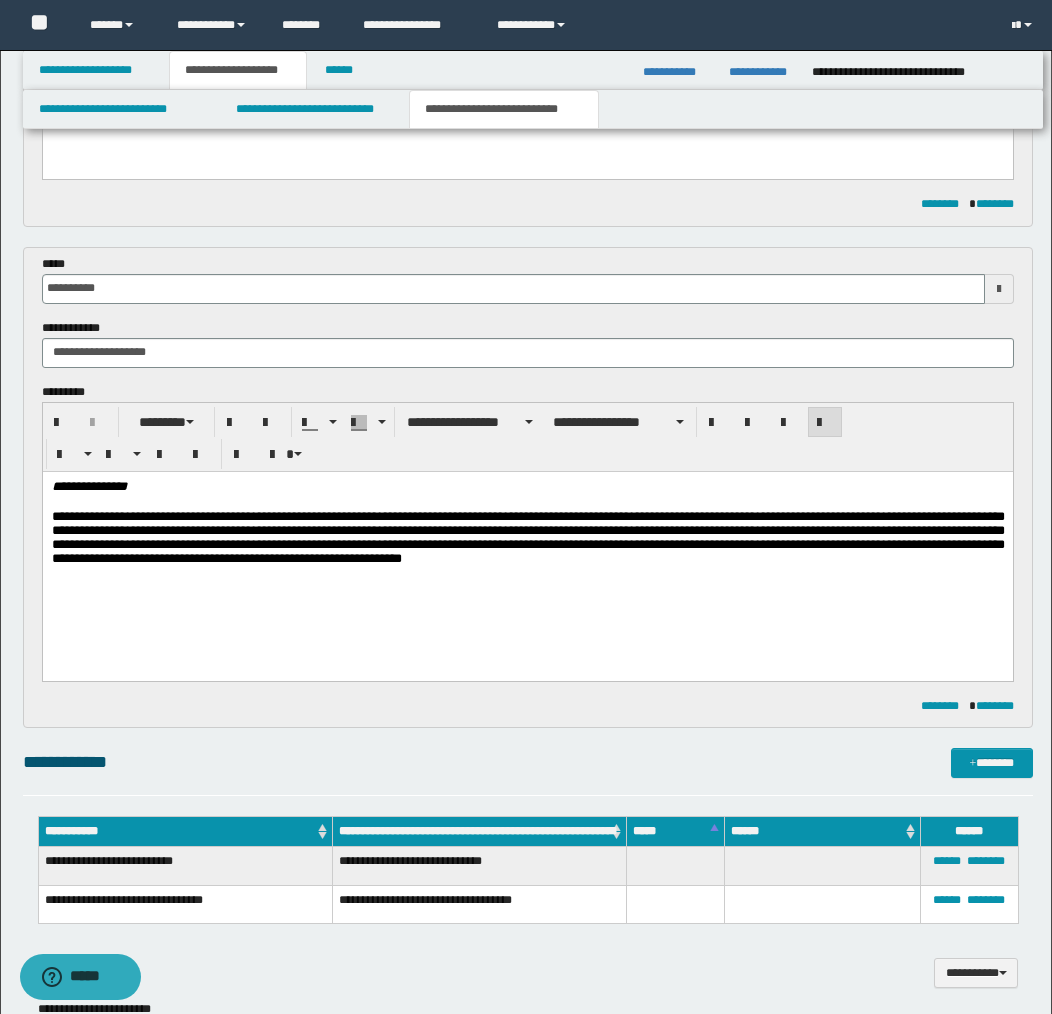 scroll, scrollTop: 452, scrollLeft: 0, axis: vertical 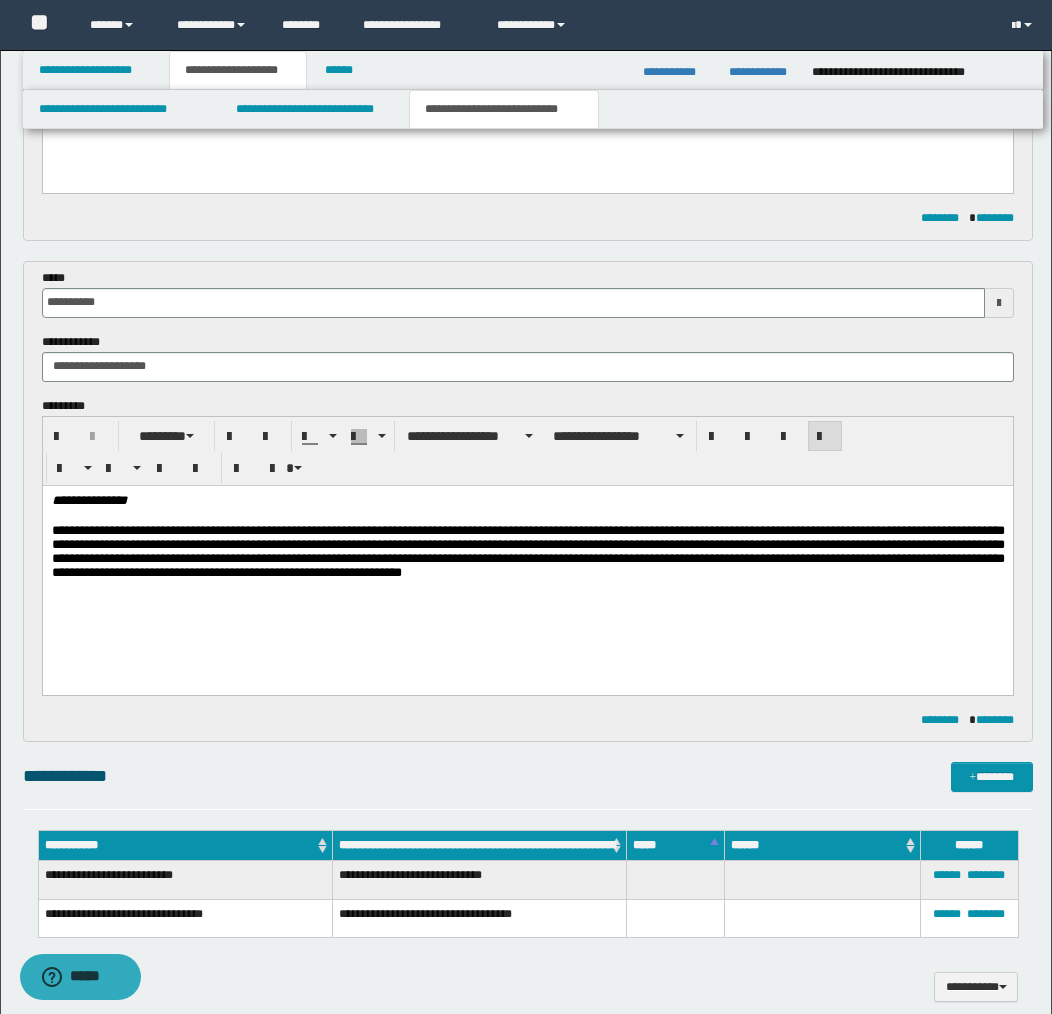 click on "**********" 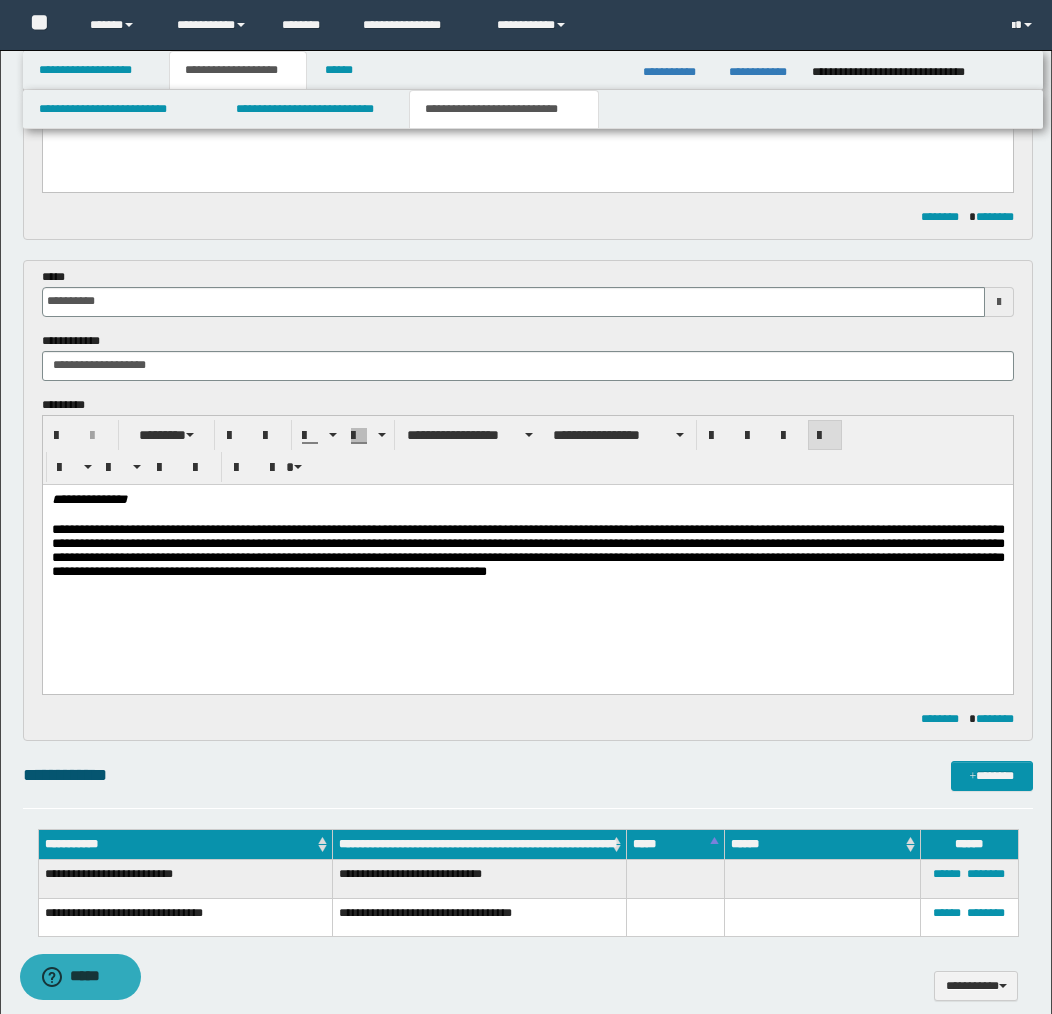 scroll, scrollTop: 454, scrollLeft: 0, axis: vertical 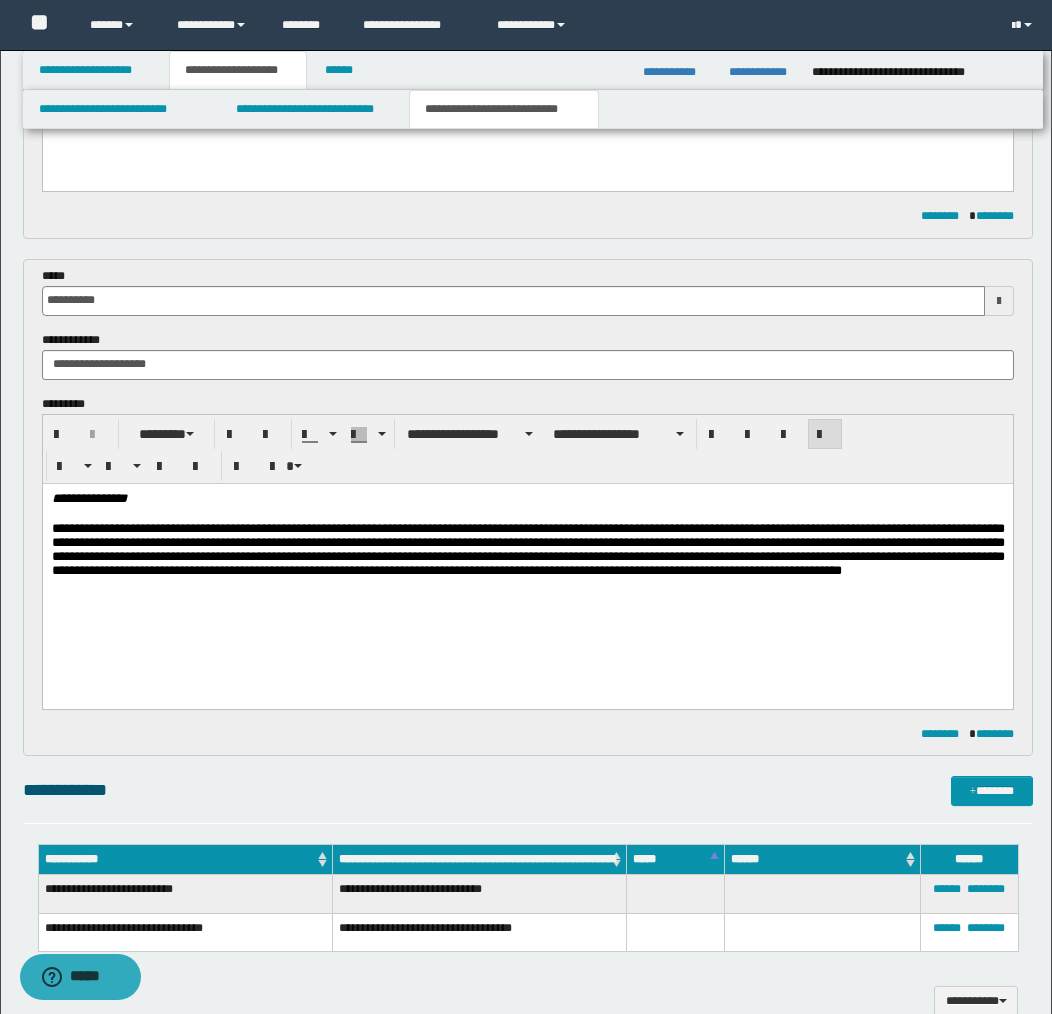 click on "**********" 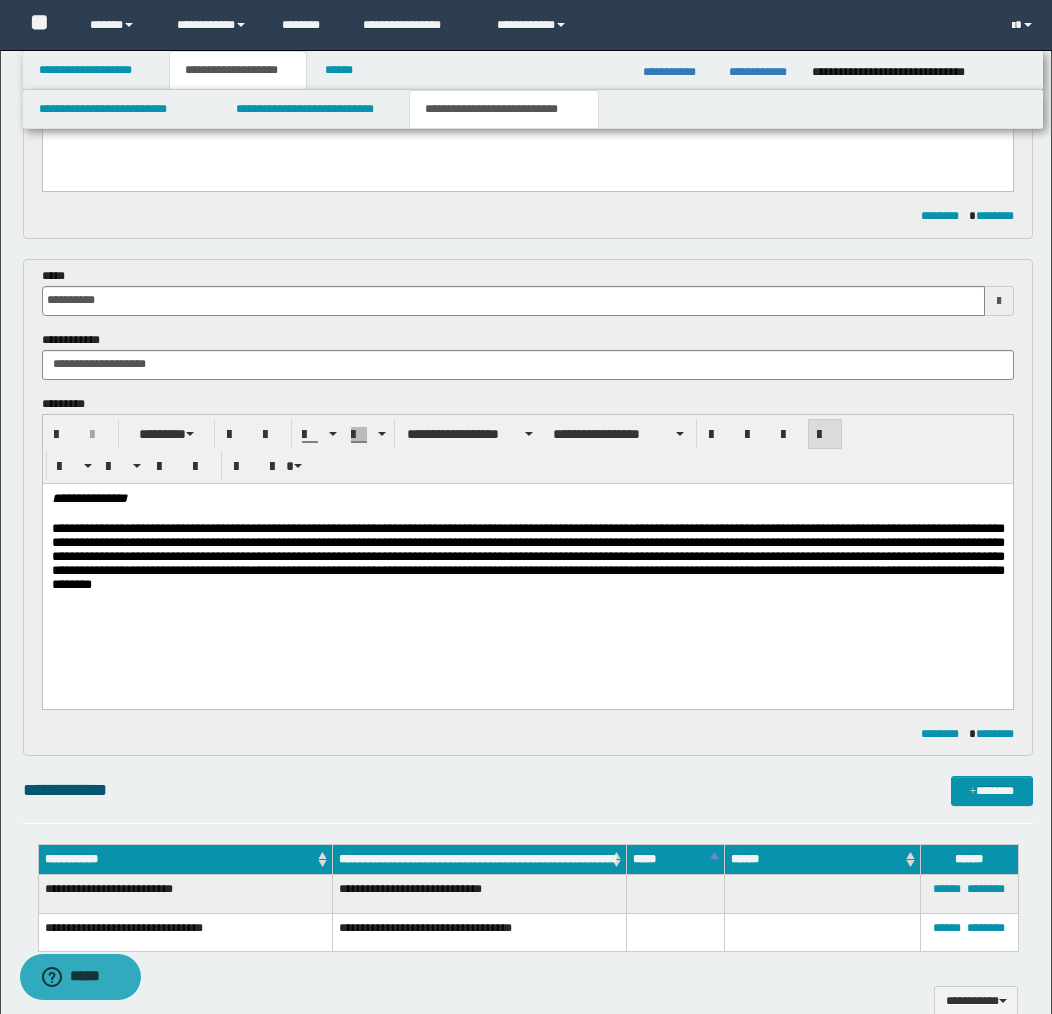 click on "**********" 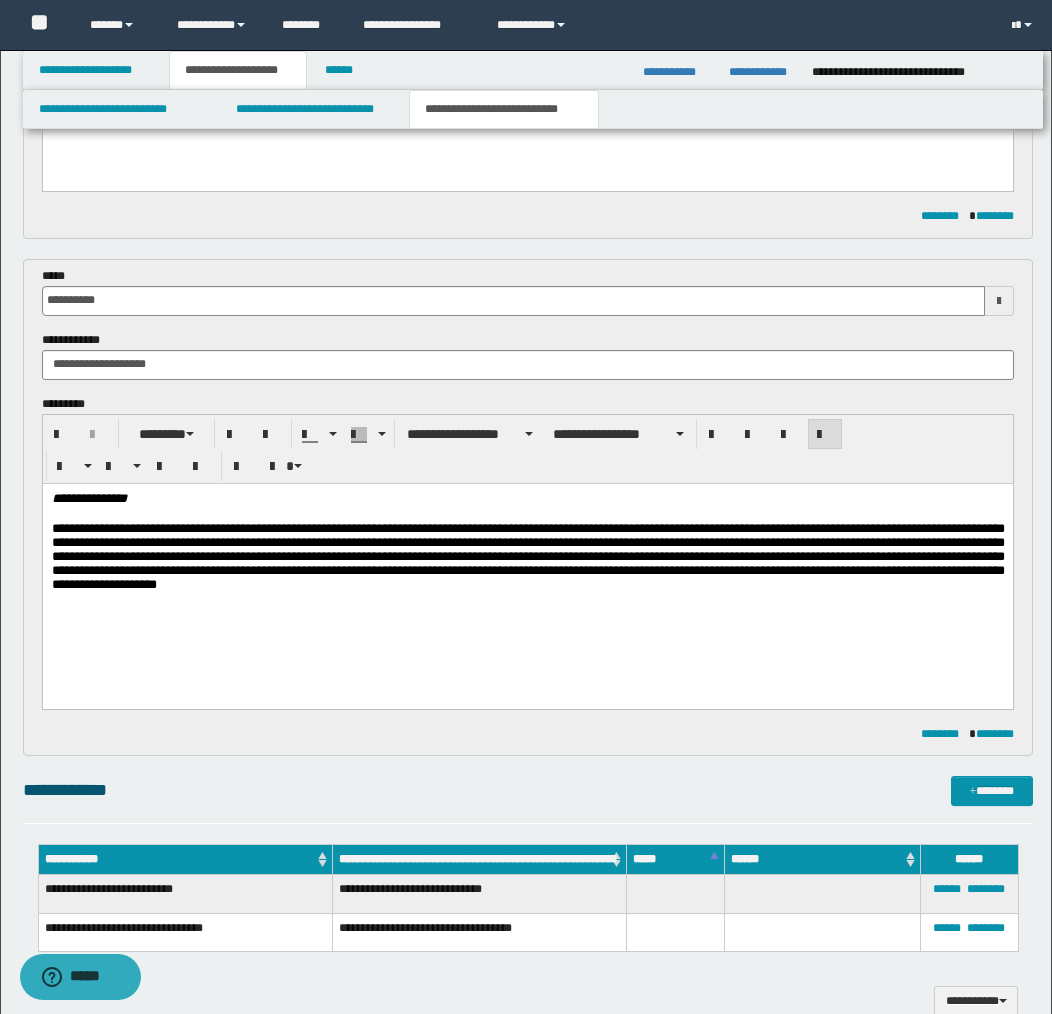 click on "**********" 